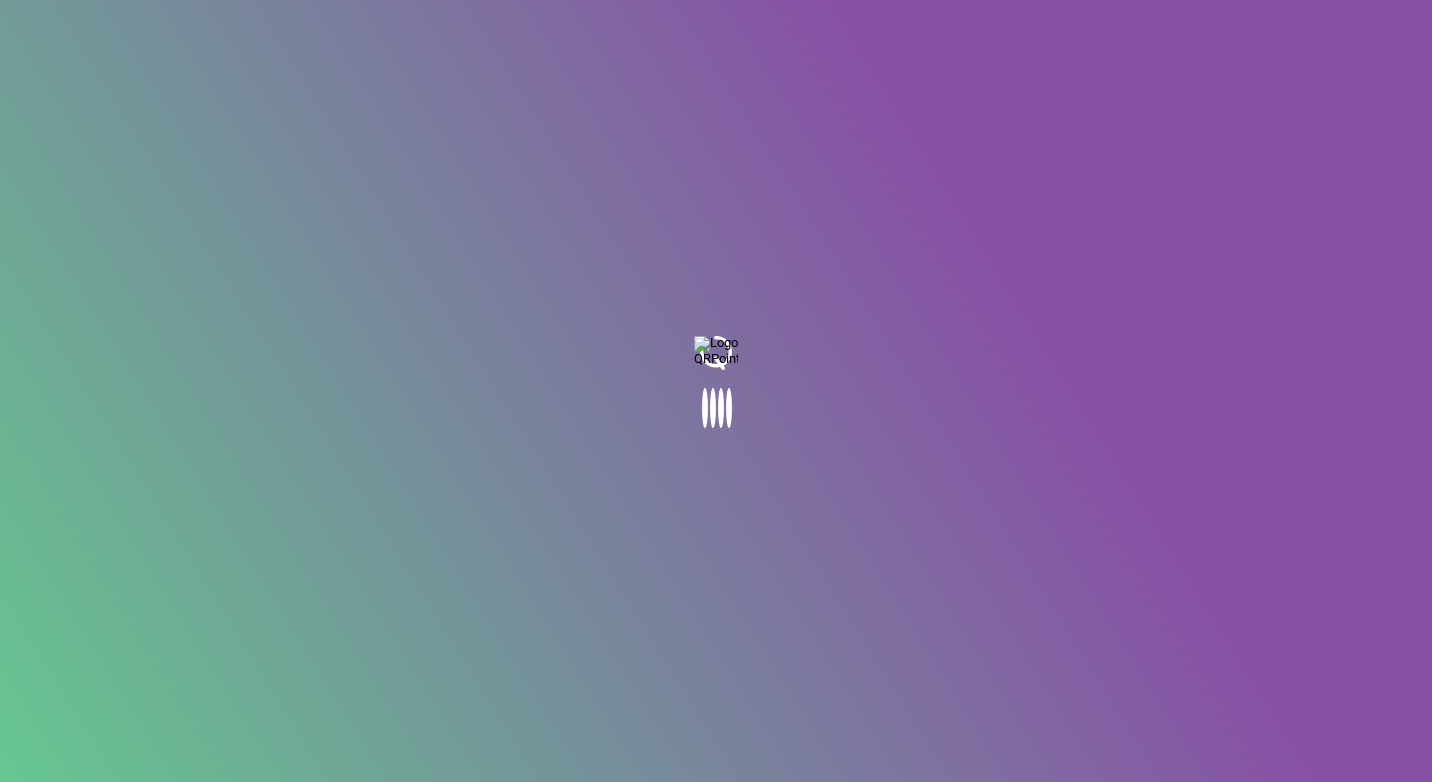 scroll, scrollTop: 0, scrollLeft: 0, axis: both 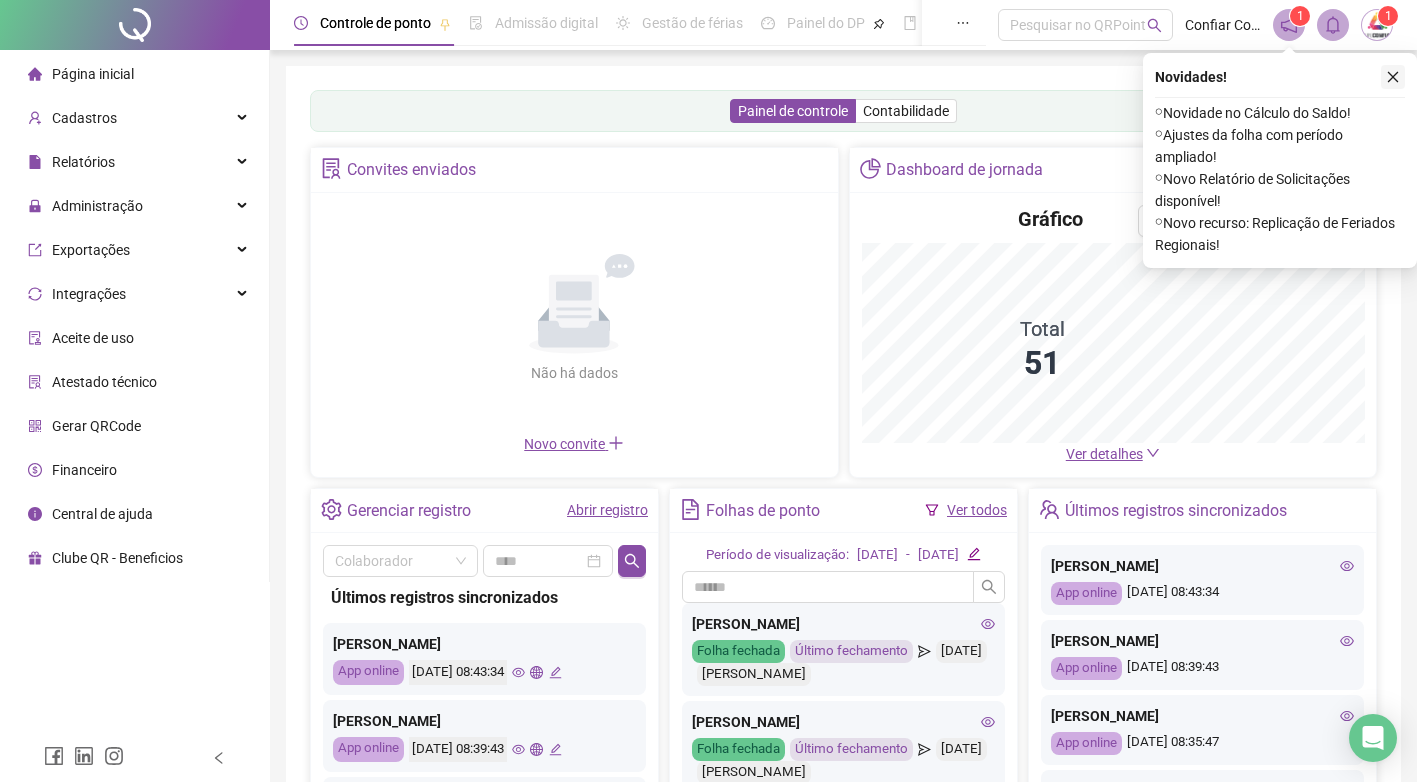 click 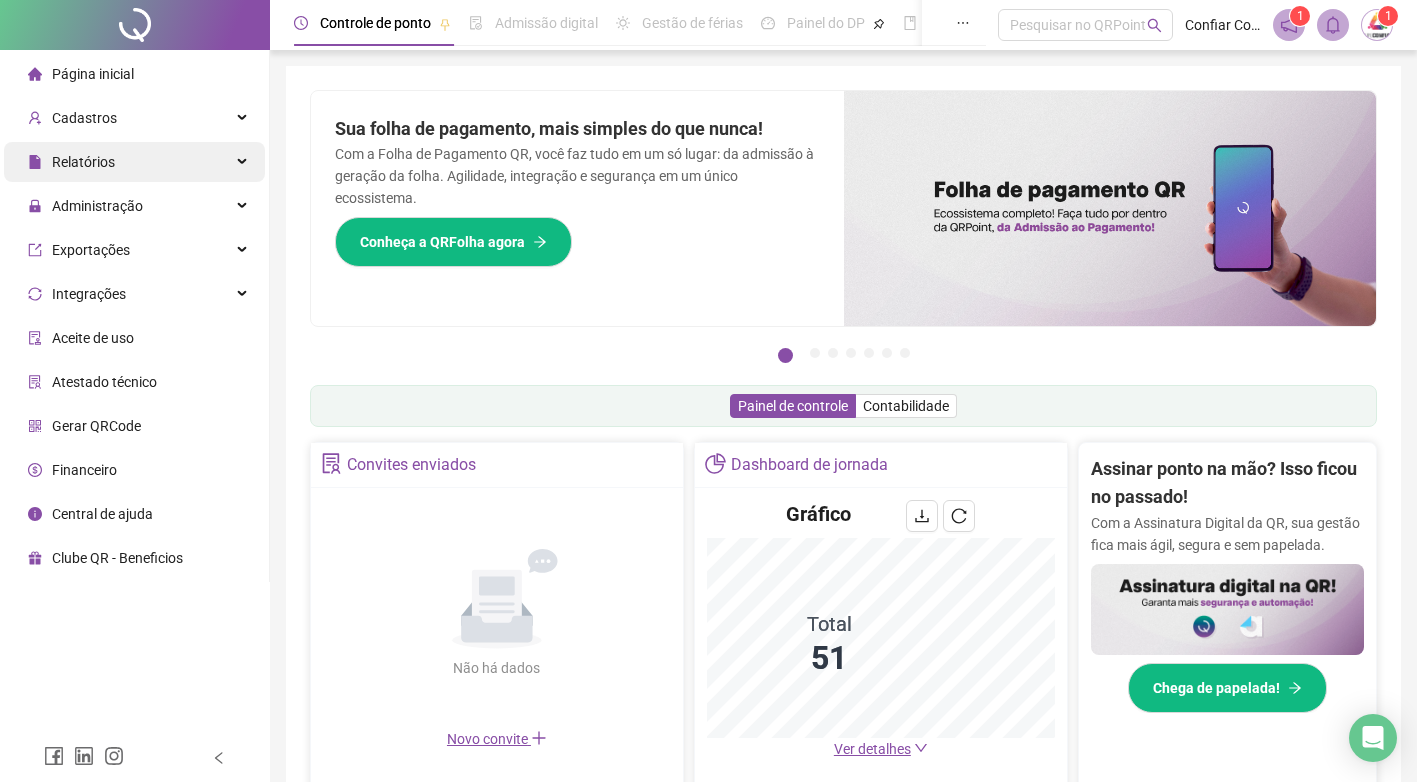 click on "Relatórios" at bounding box center (134, 162) 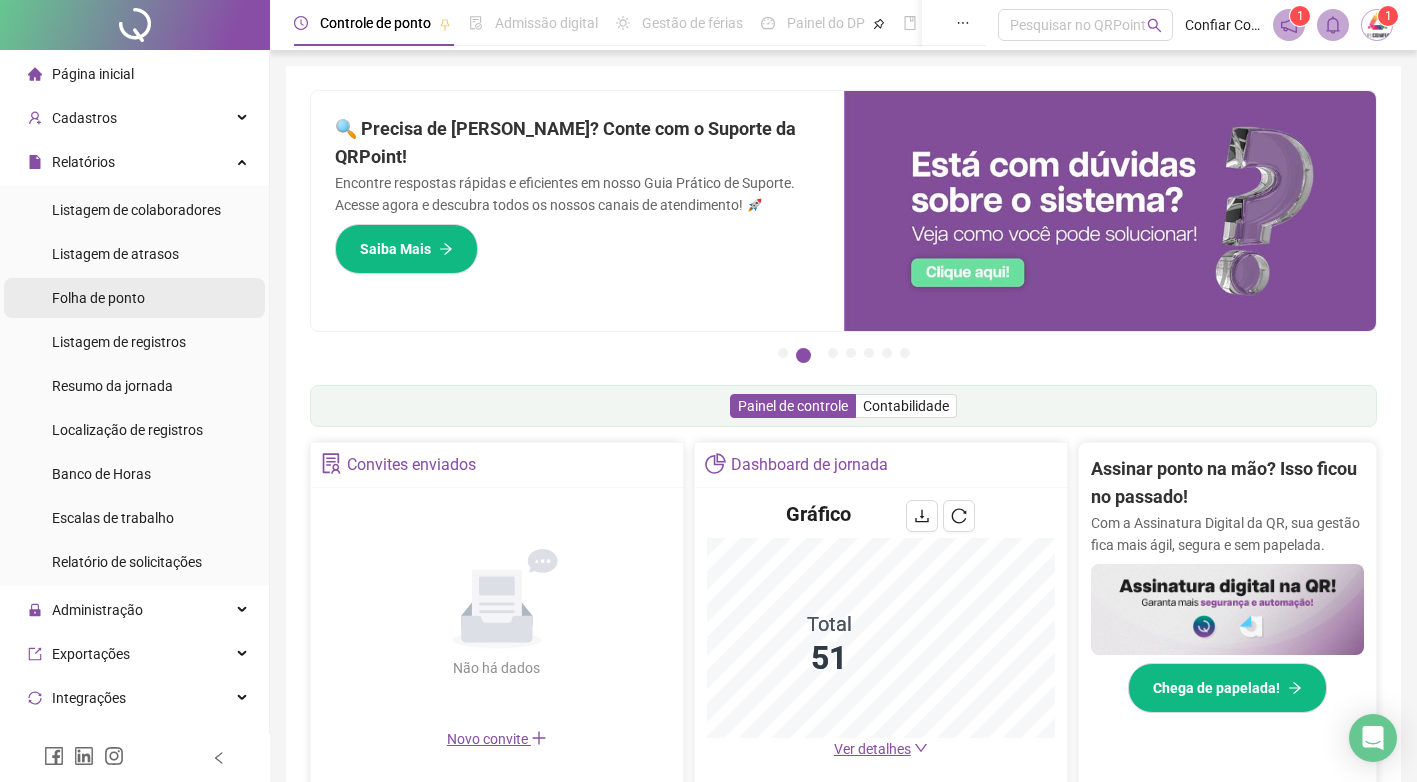 click on "Folha de ponto" at bounding box center (98, 298) 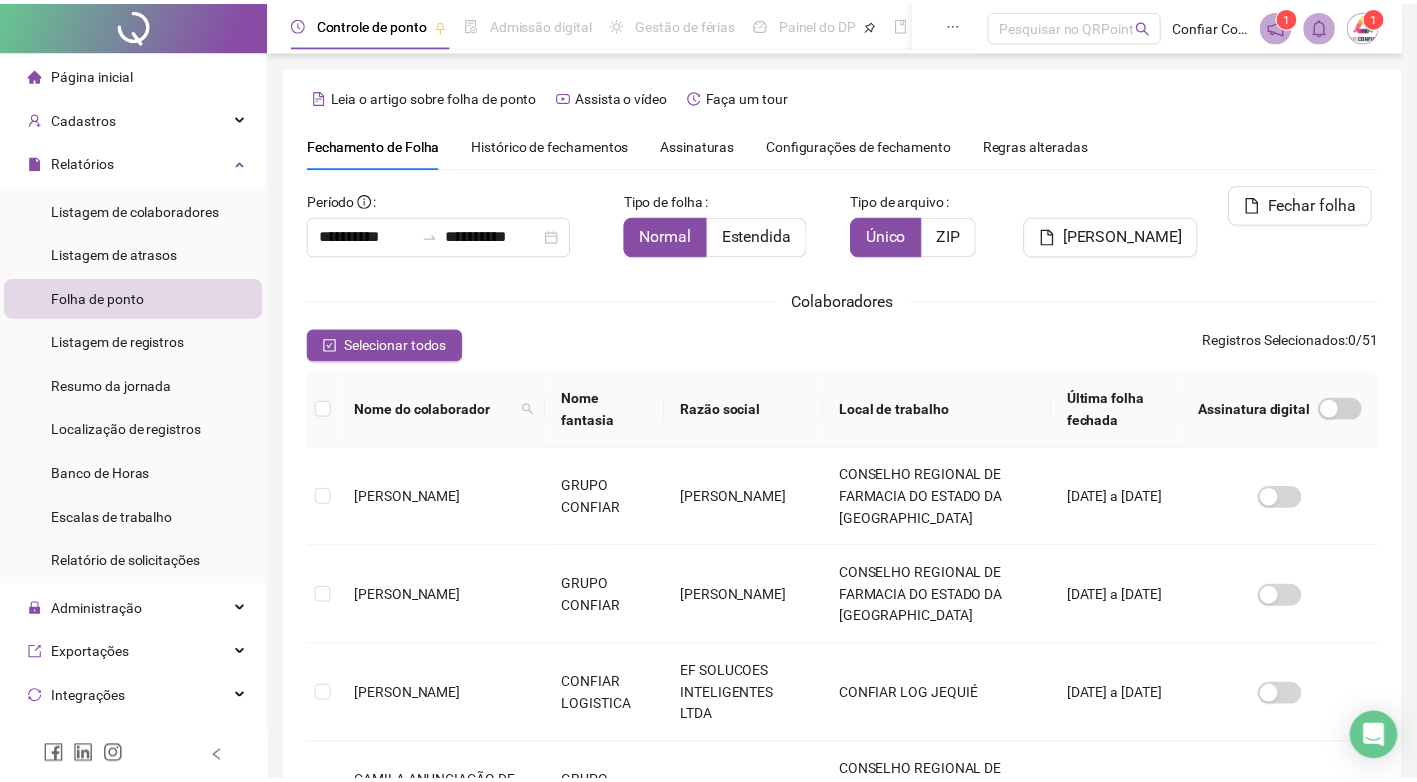 scroll, scrollTop: 19, scrollLeft: 0, axis: vertical 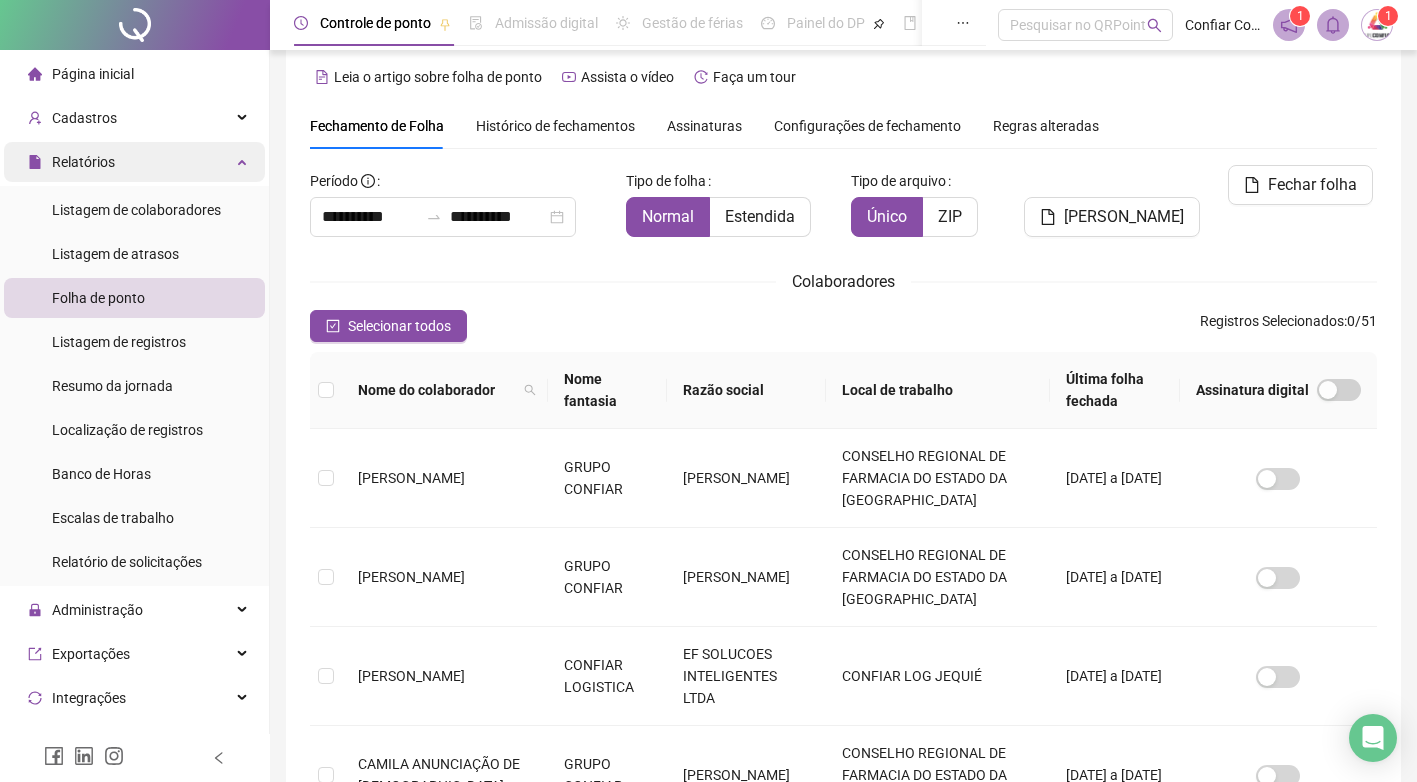 click at bounding box center (244, 160) 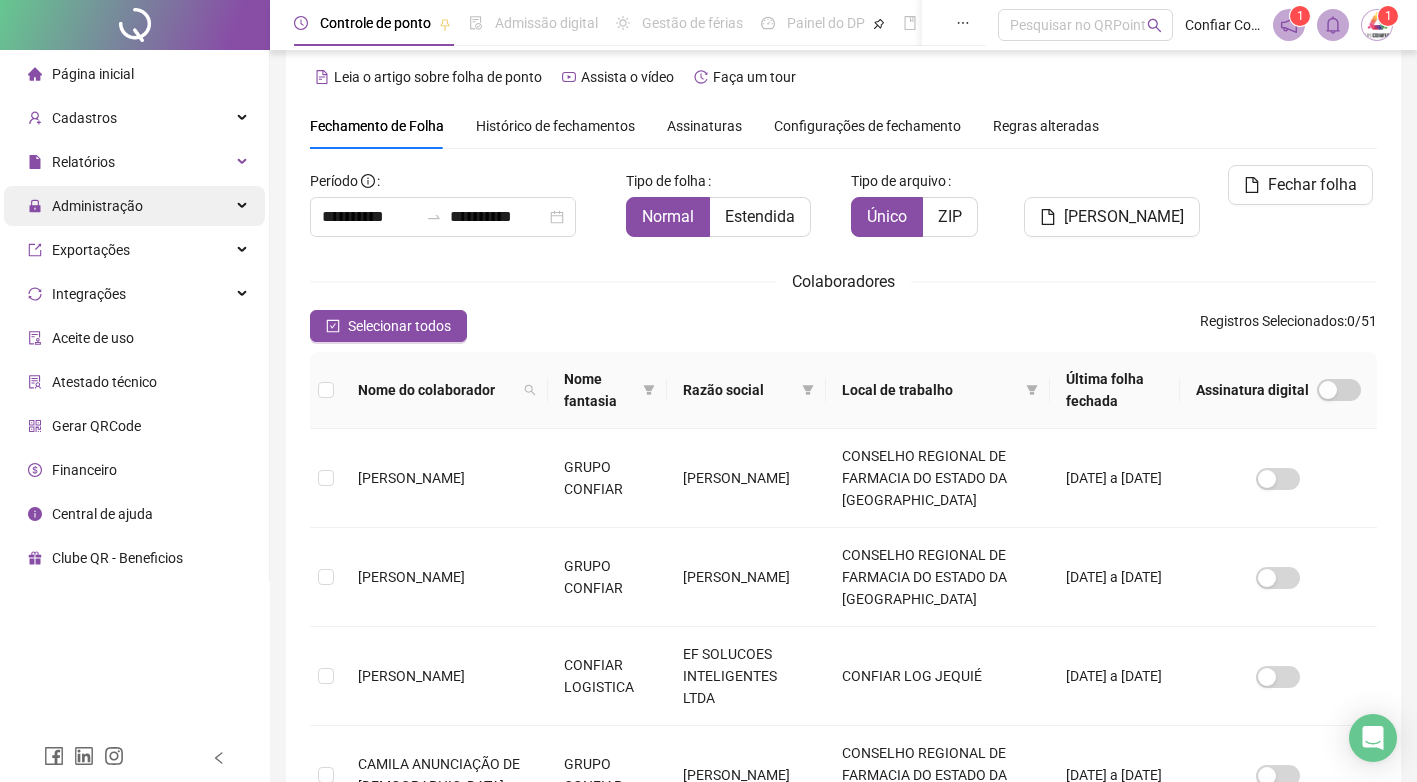 click on "Administração" at bounding box center [134, 206] 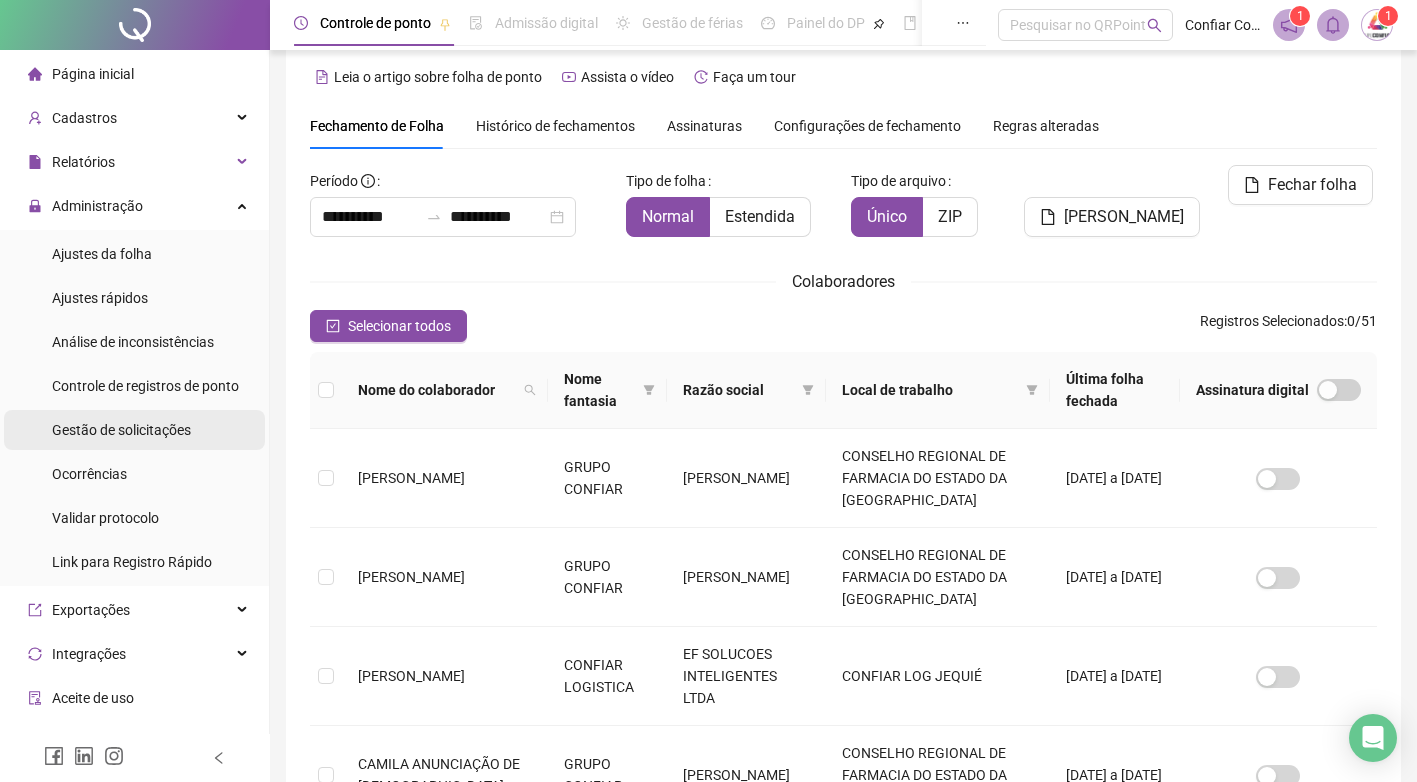 click on "Gestão de solicitações" at bounding box center (121, 430) 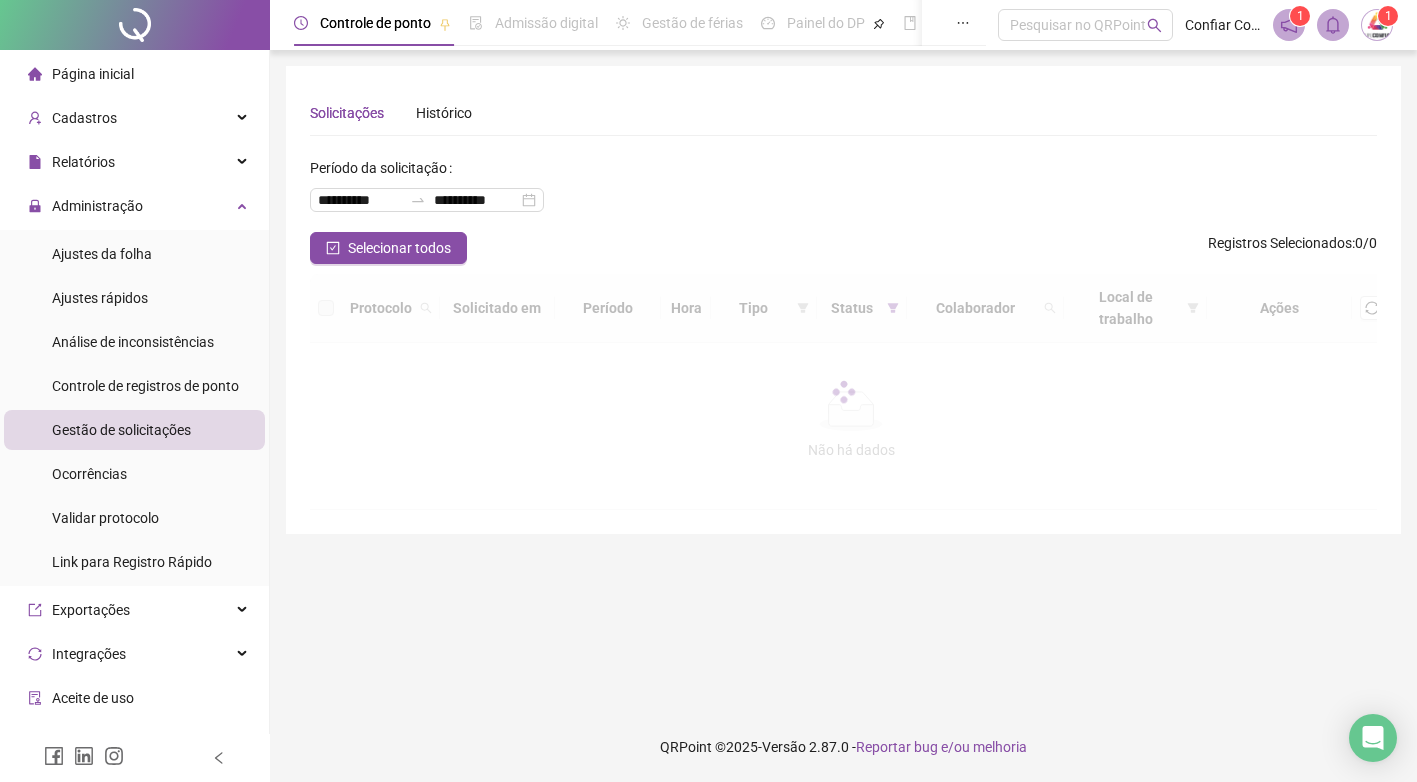 scroll, scrollTop: 0, scrollLeft: 0, axis: both 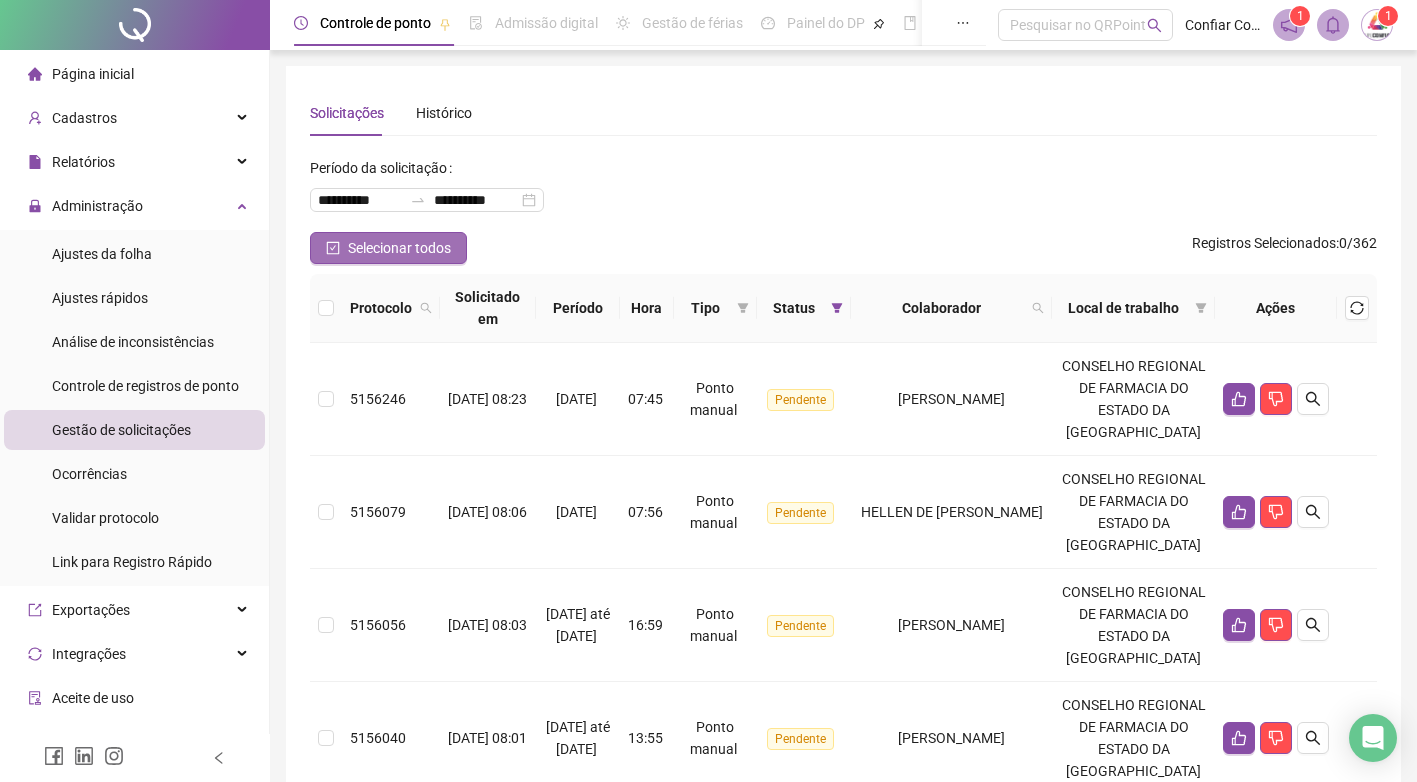 click 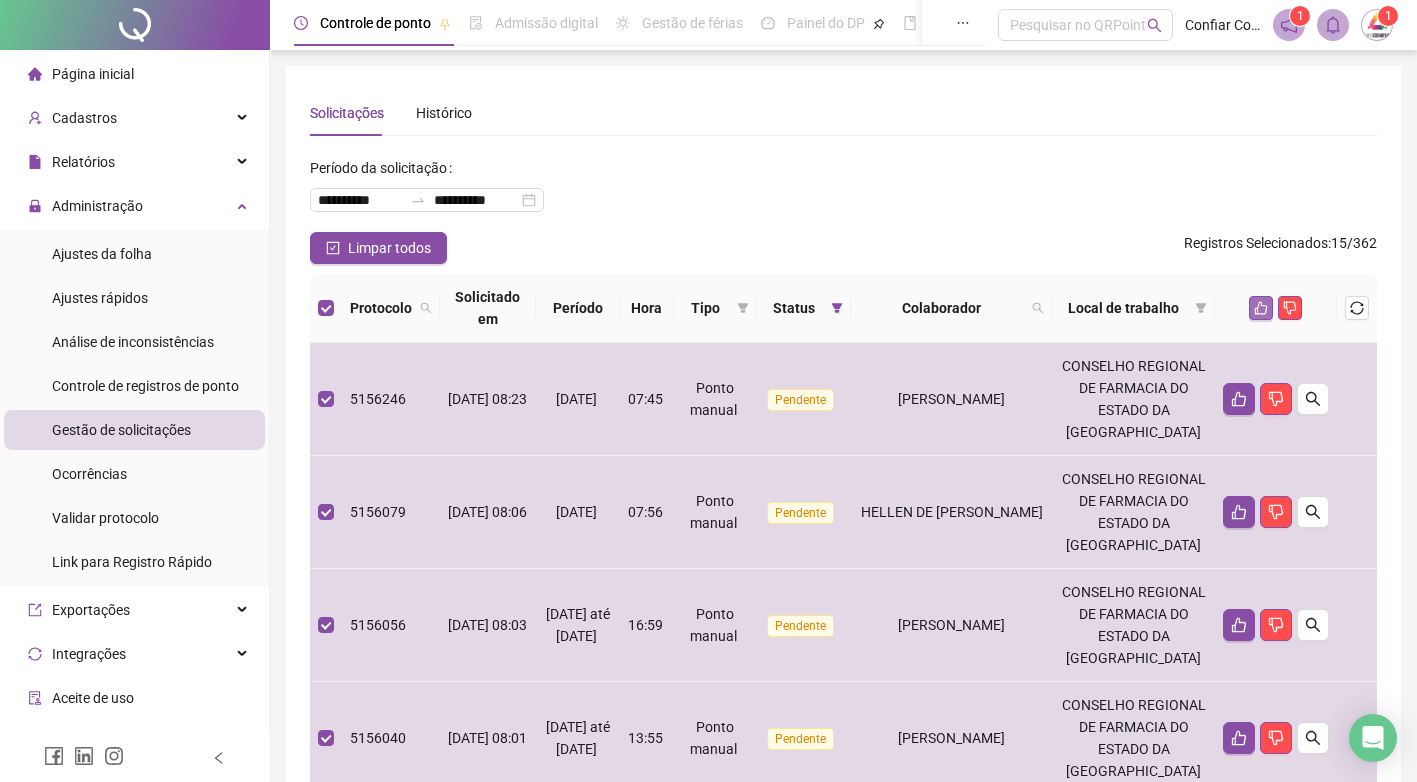 click at bounding box center [1261, 308] 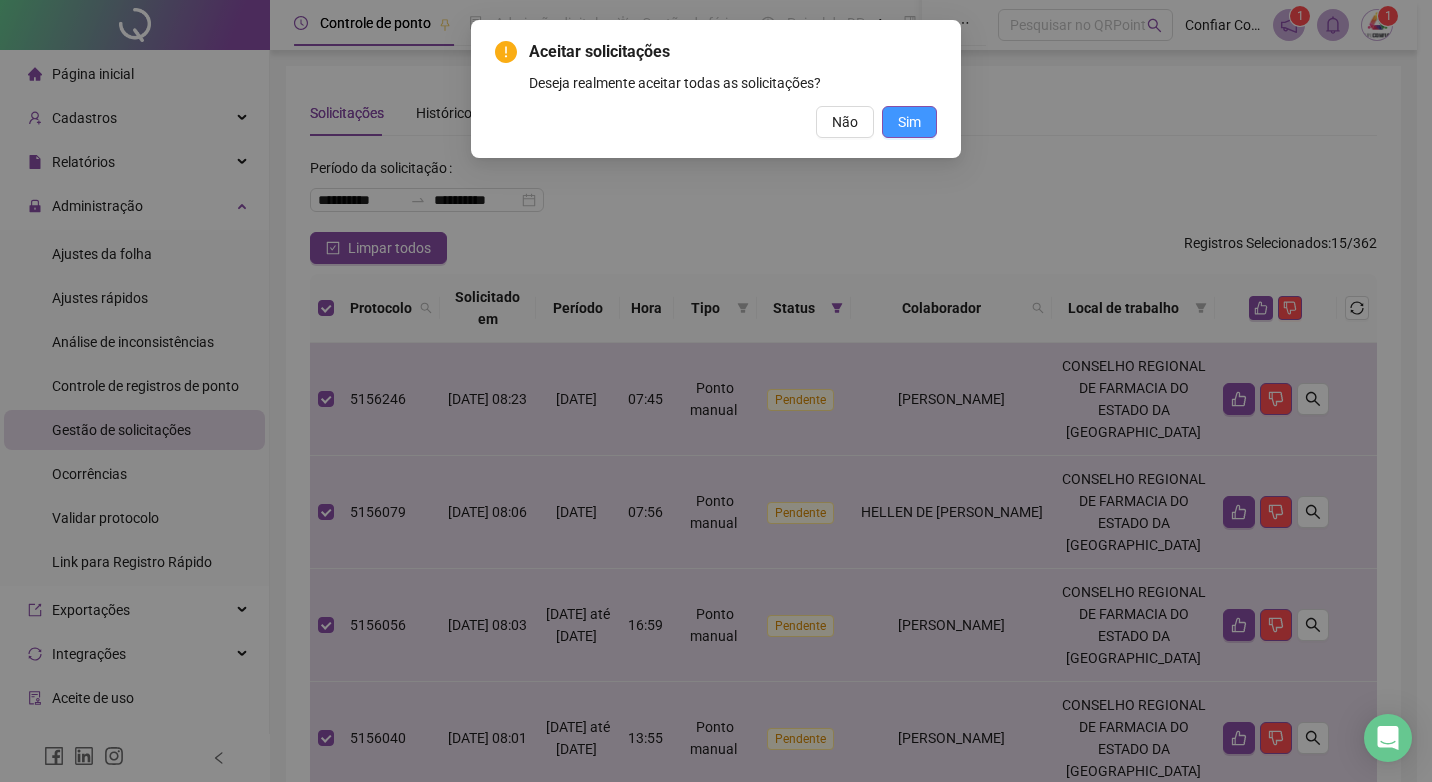 click on "Sim" at bounding box center [909, 122] 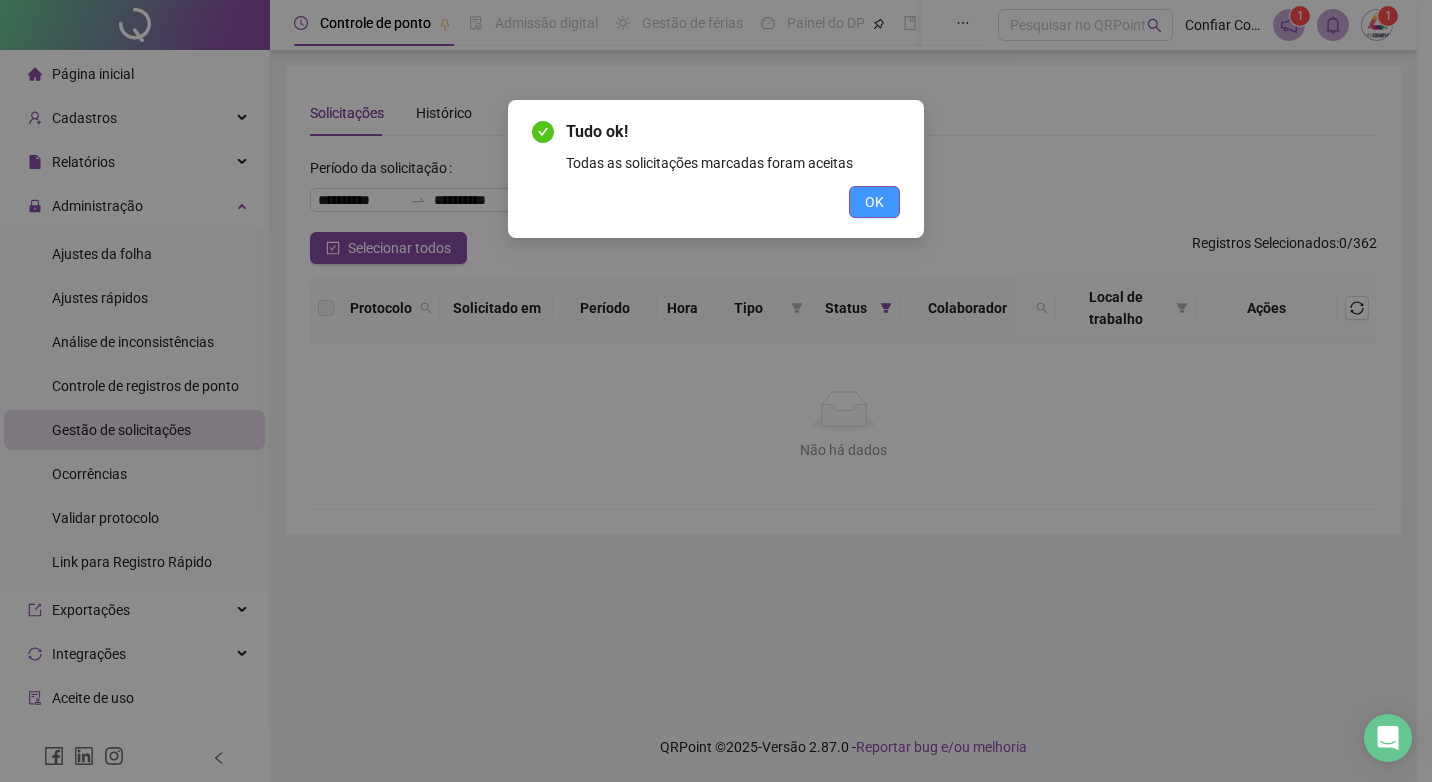 click on "OK" at bounding box center (874, 202) 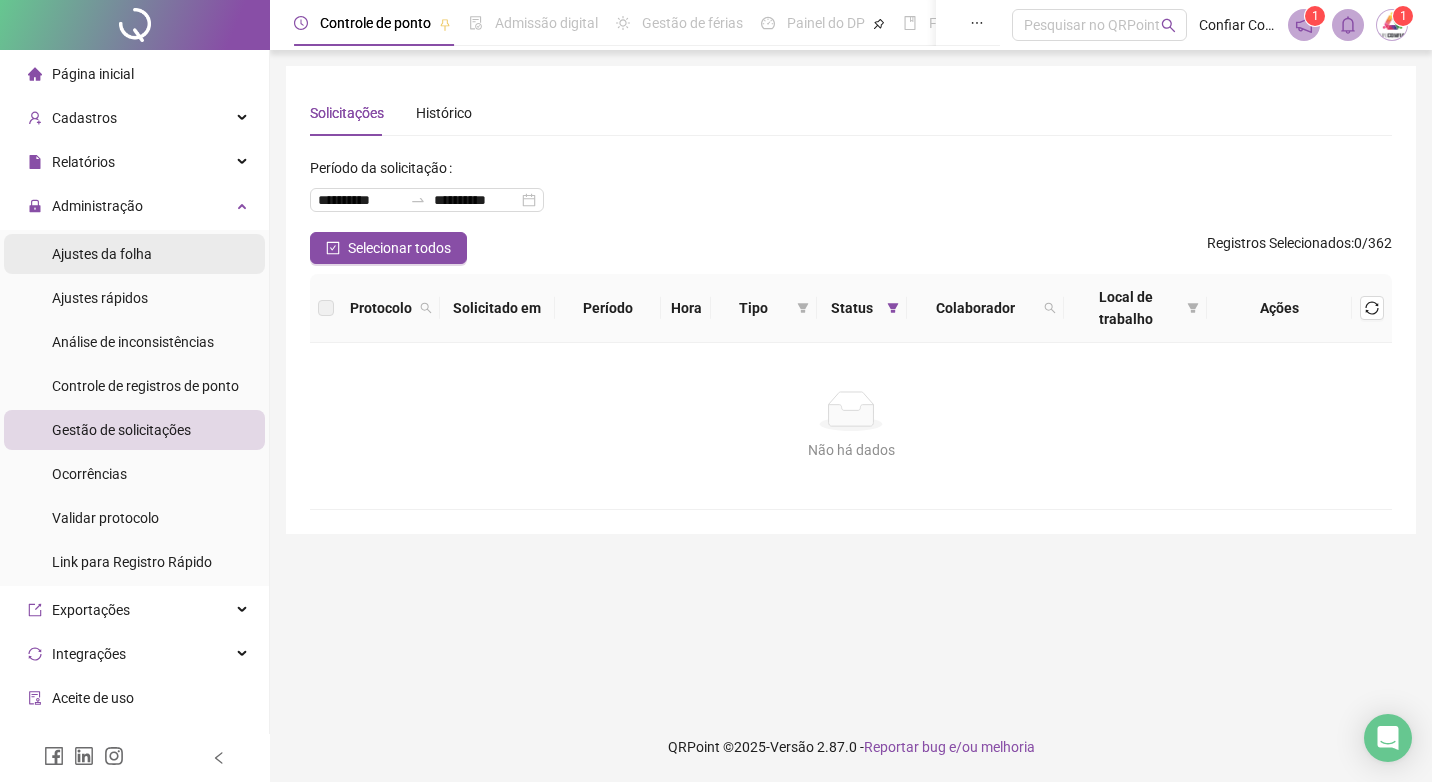 click on "Ajustes da folha" at bounding box center (134, 254) 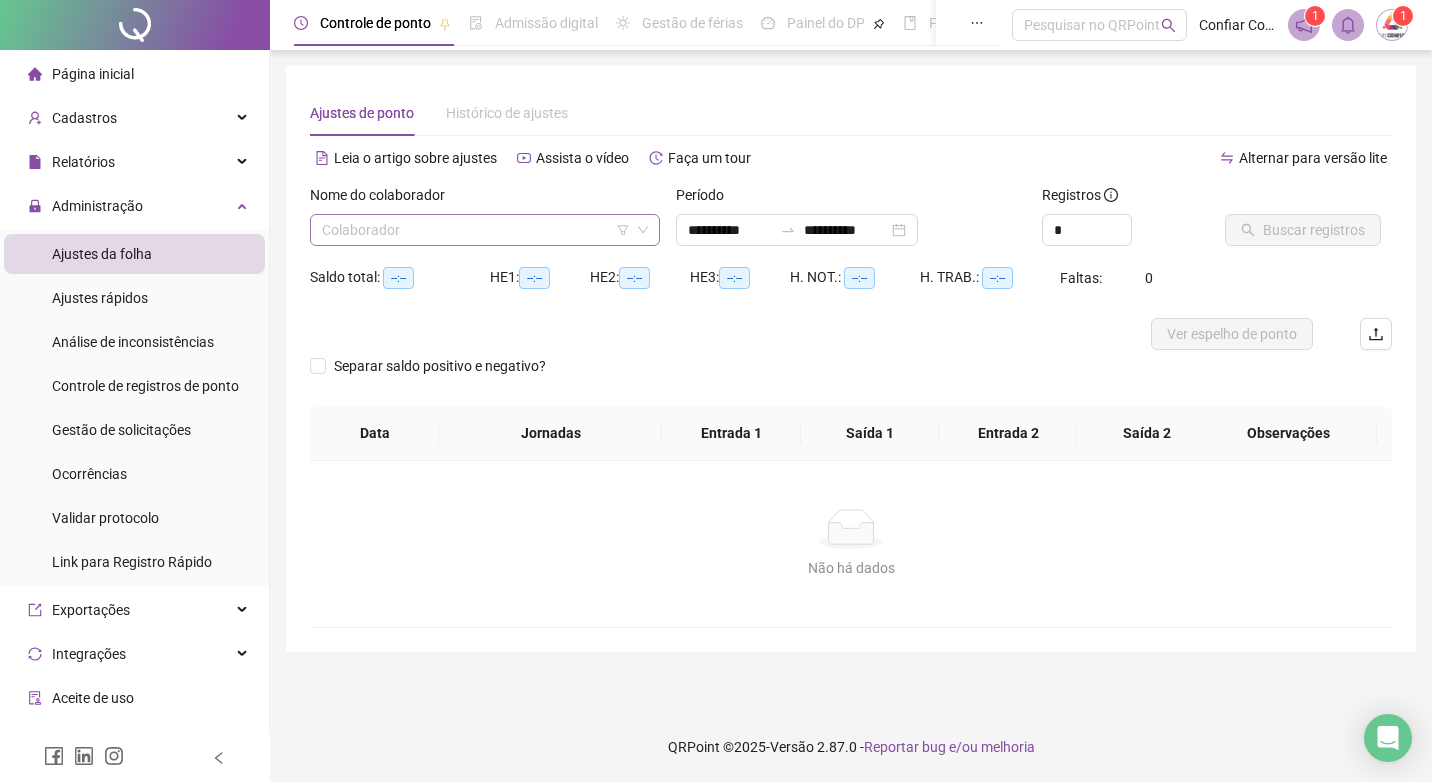 click at bounding box center (479, 230) 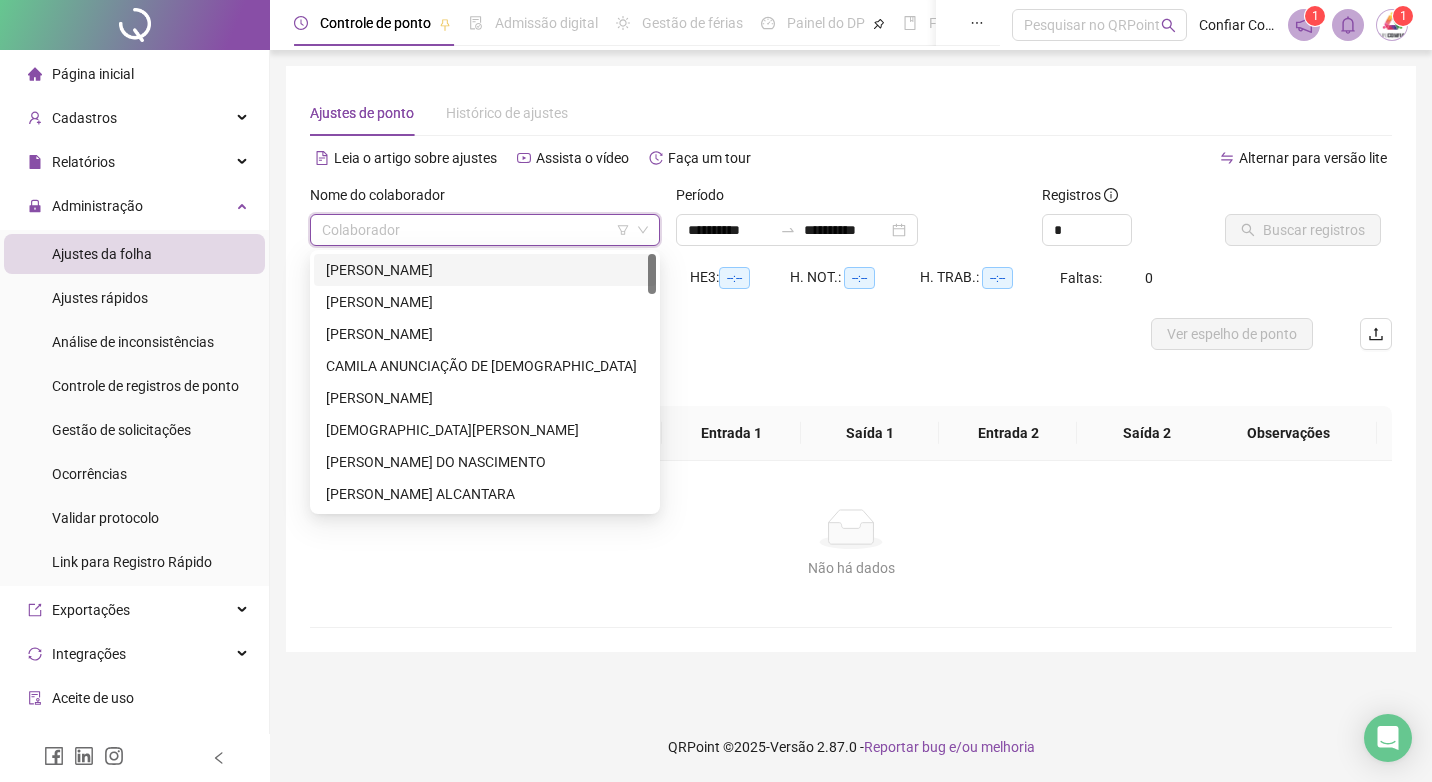 drag, startPoint x: 386, startPoint y: 273, endPoint x: 420, endPoint y: 282, distance: 35.17101 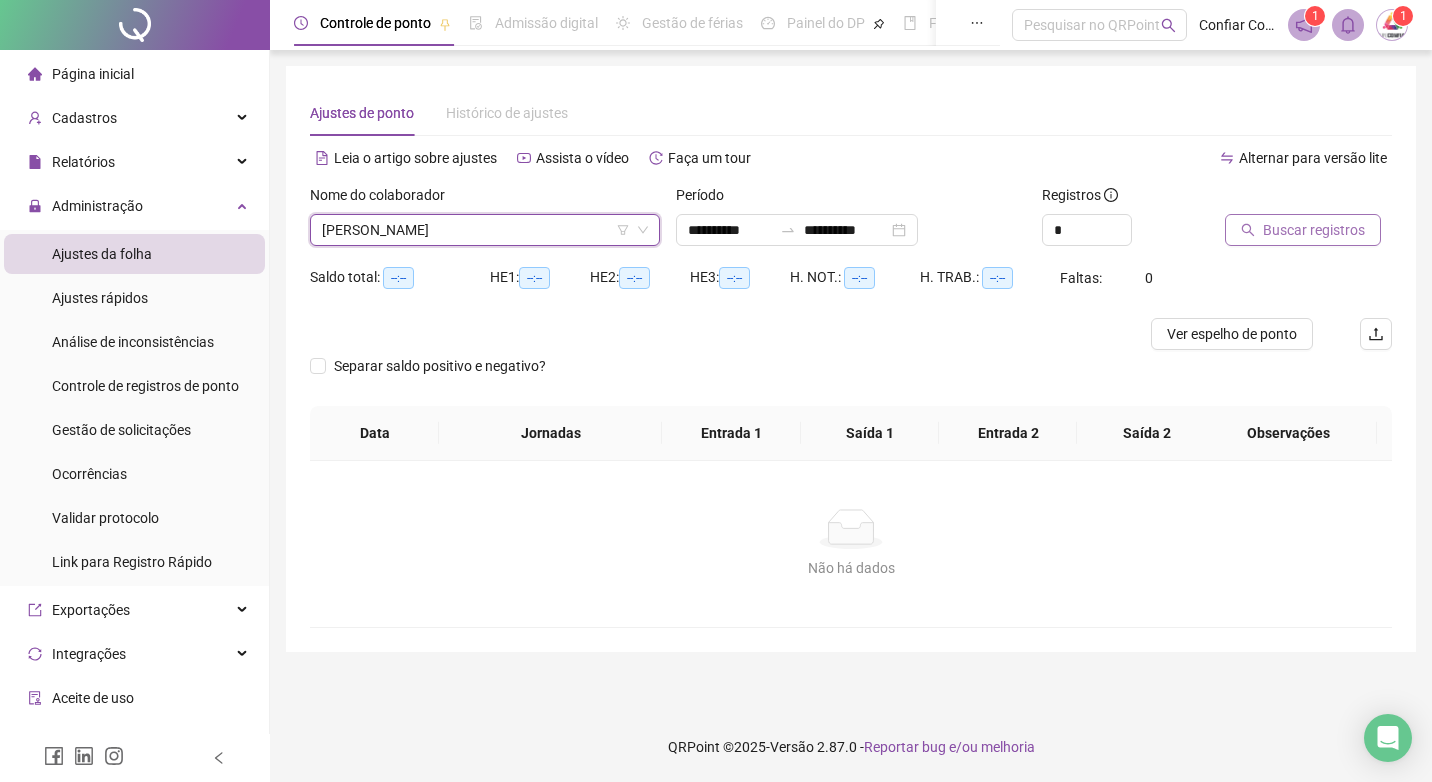 click on "Buscar registros" at bounding box center [1314, 230] 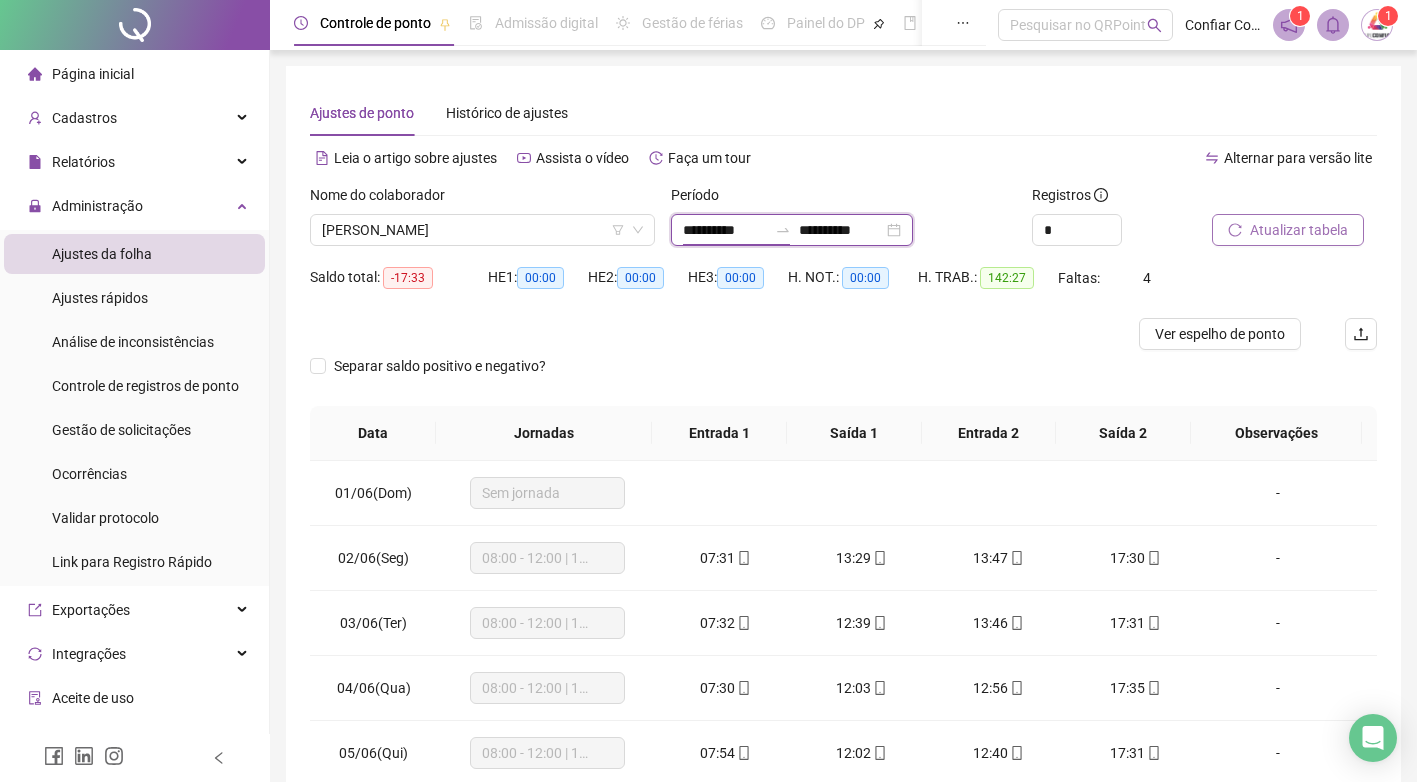 click on "**********" at bounding box center [725, 230] 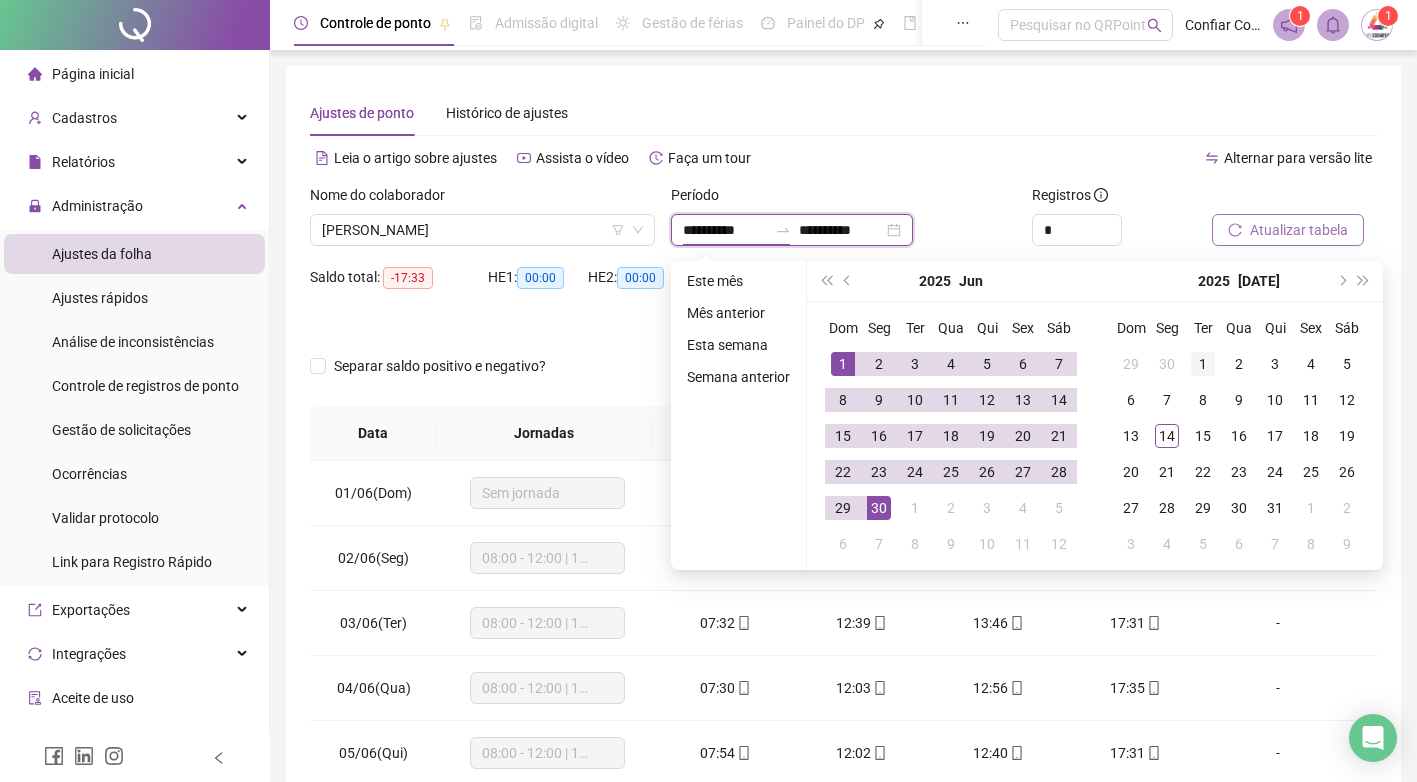 type on "**********" 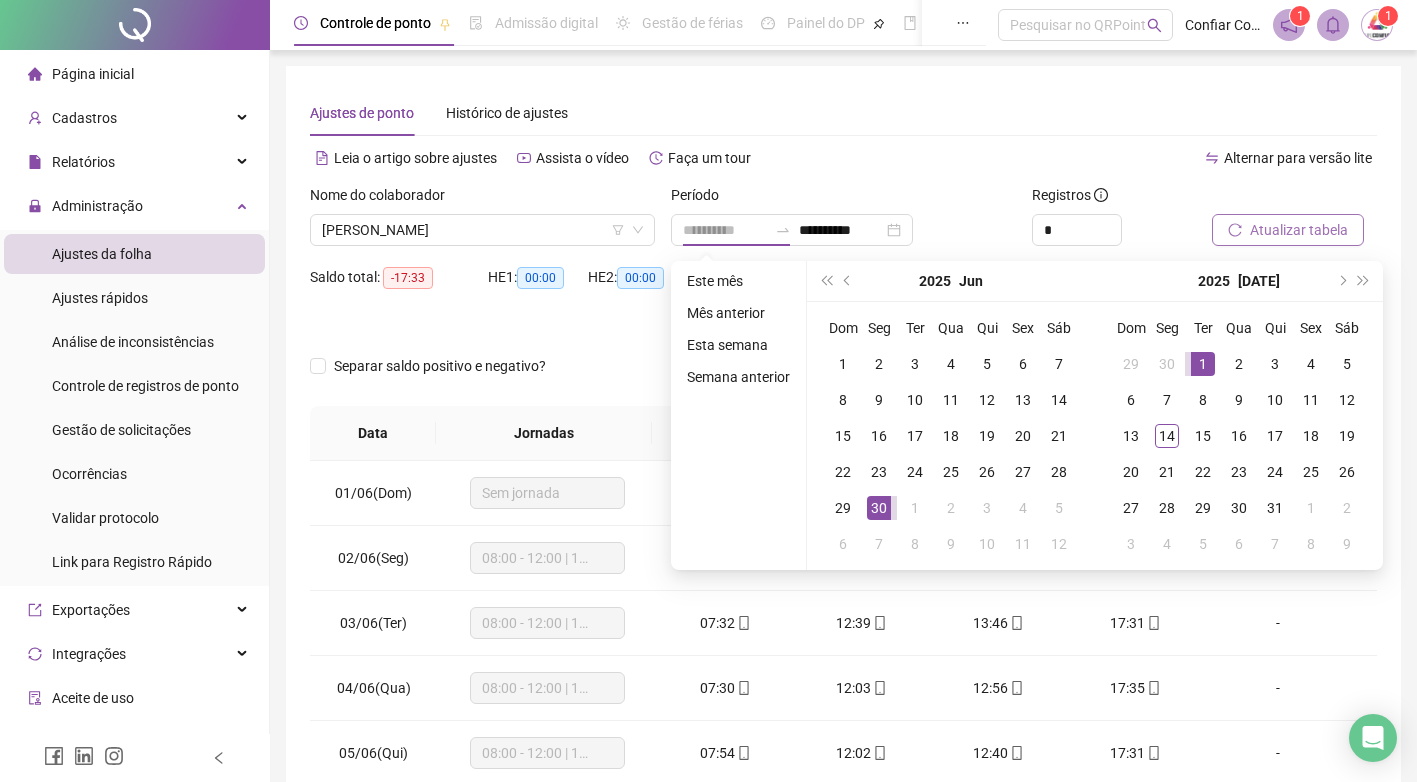 click on "1" at bounding box center (1203, 364) 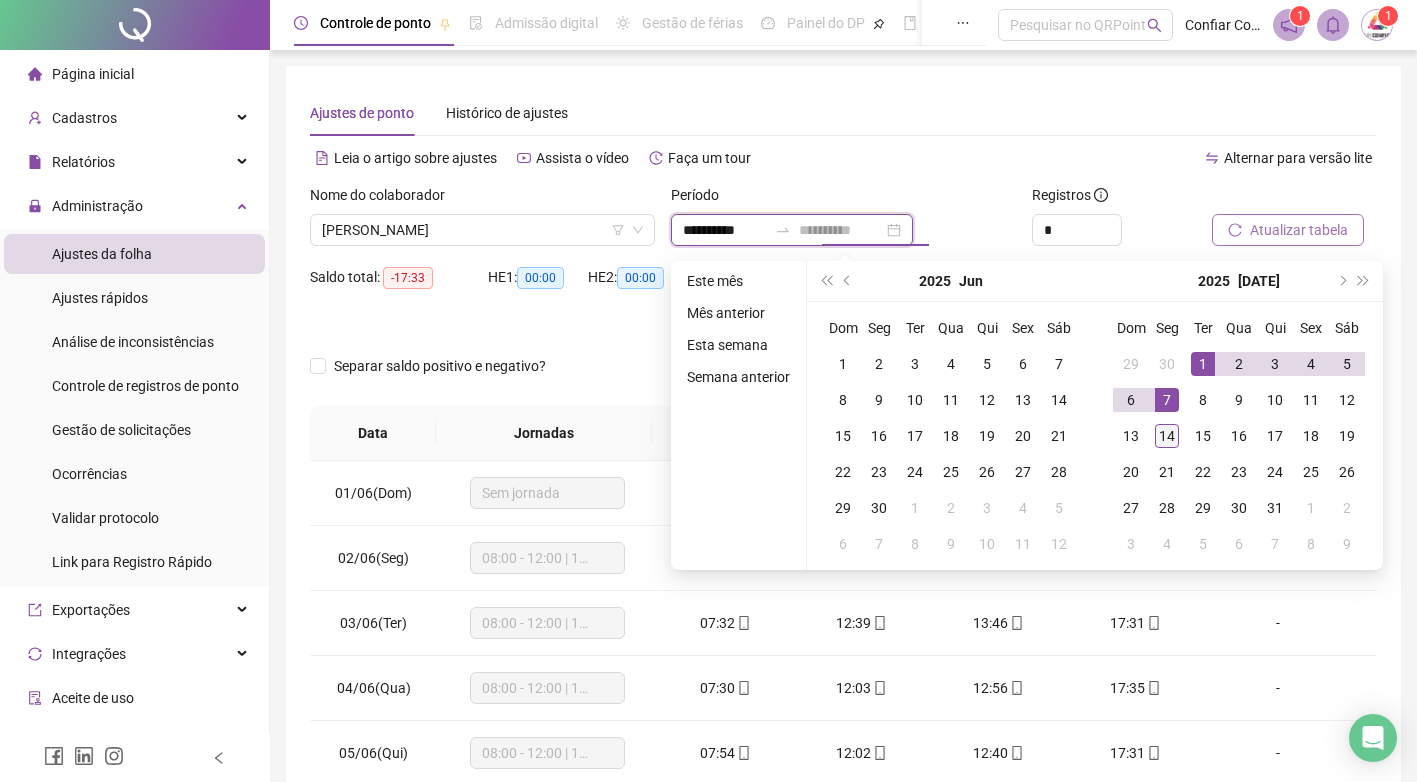 type on "**********" 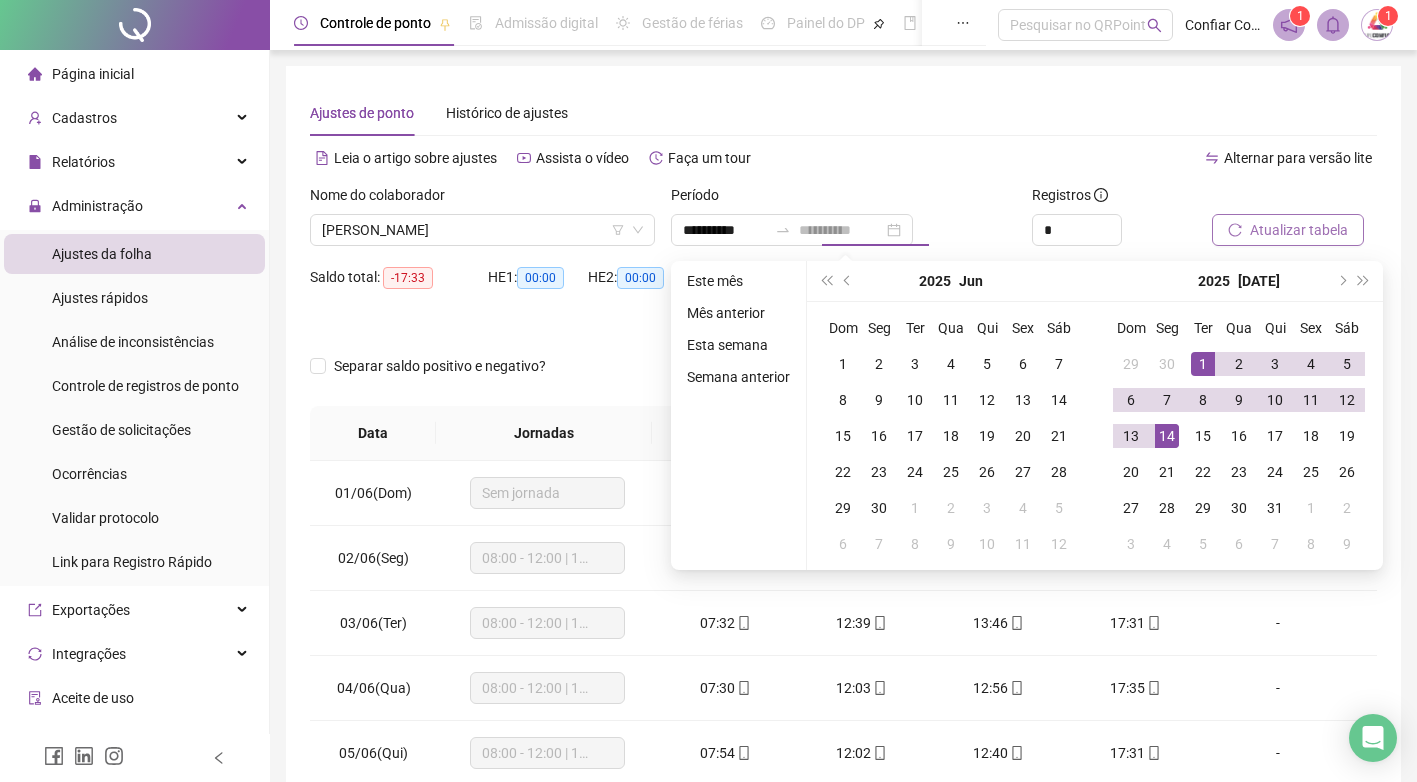 click on "14" at bounding box center [1167, 436] 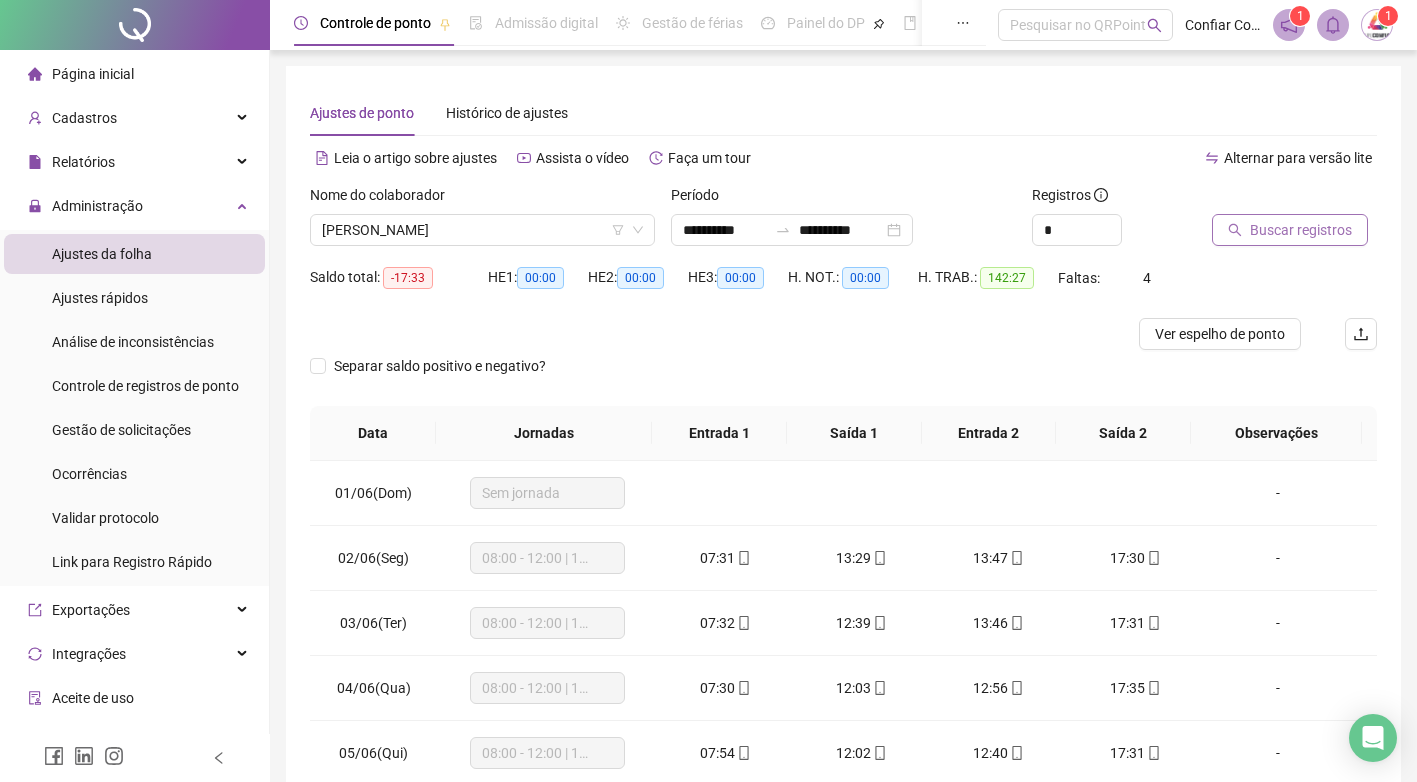 click on "Buscar registros" at bounding box center [1301, 230] 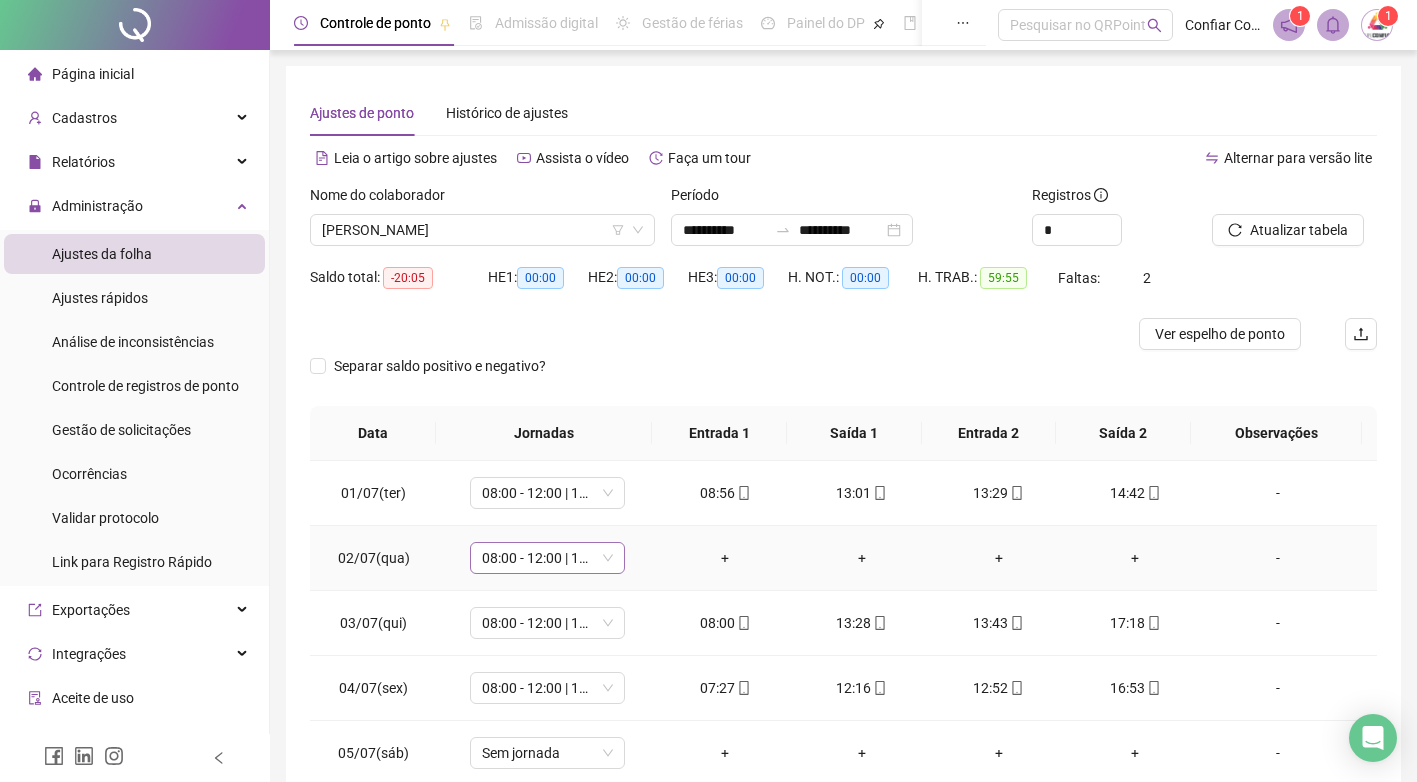 click on "08:00 - 12:00 | 13:00 - 17:00" at bounding box center [547, 558] 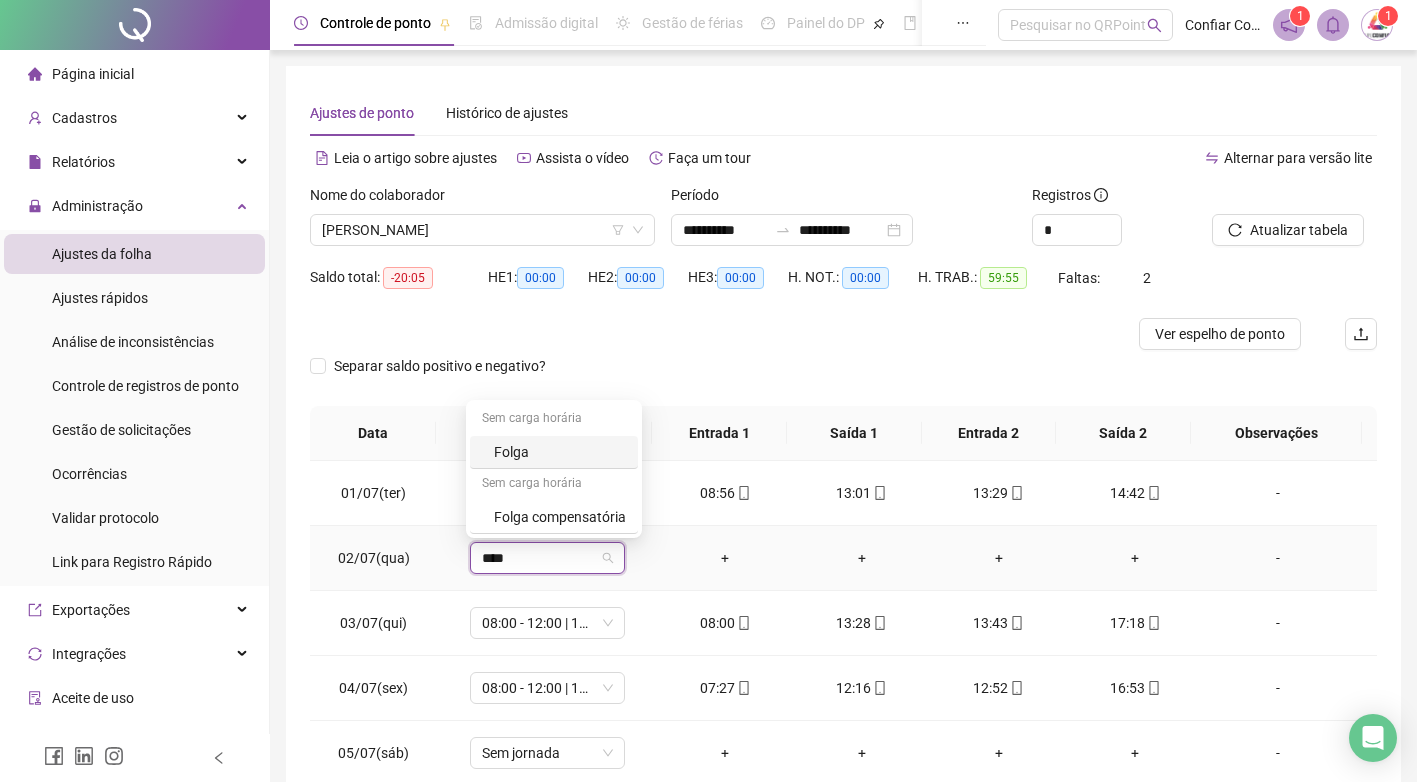 type on "*****" 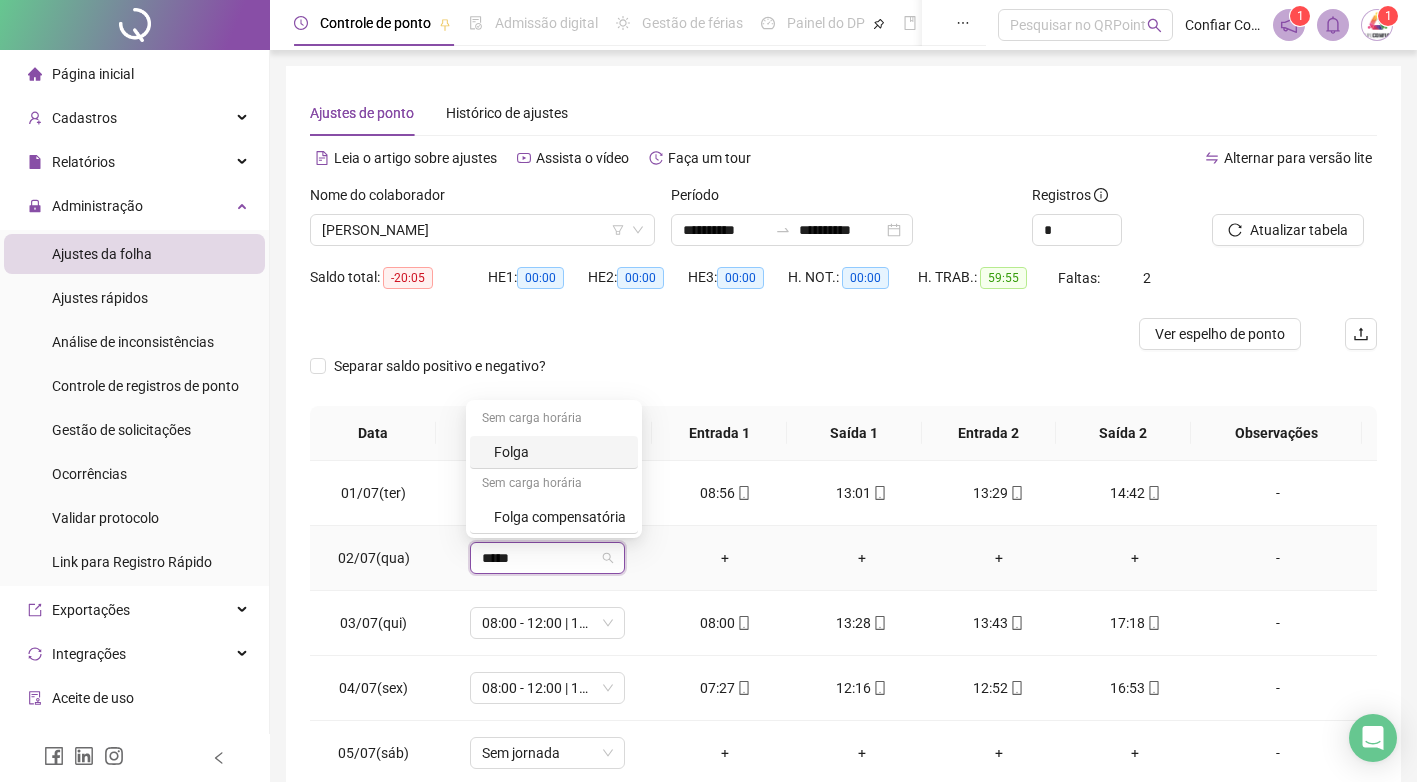 type 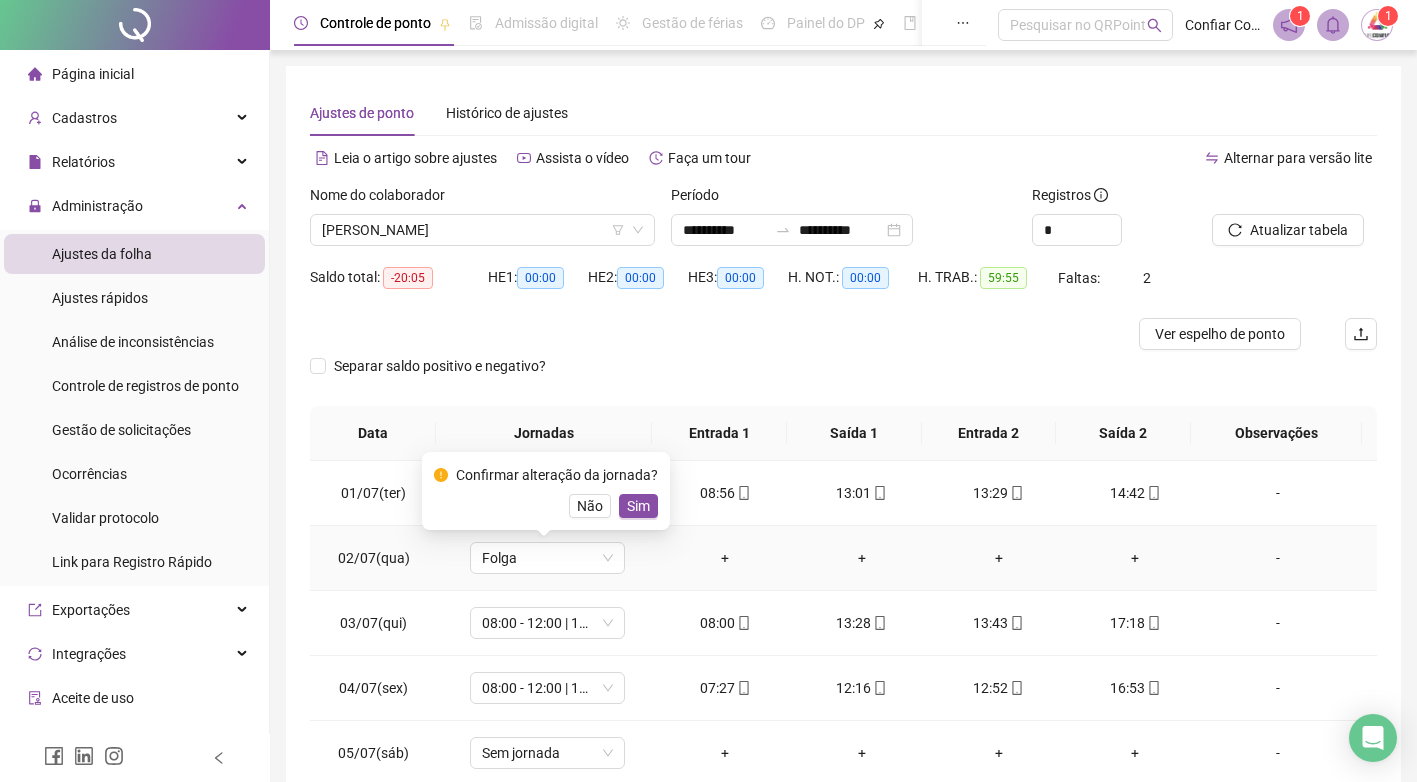 click on "Sim" at bounding box center [638, 506] 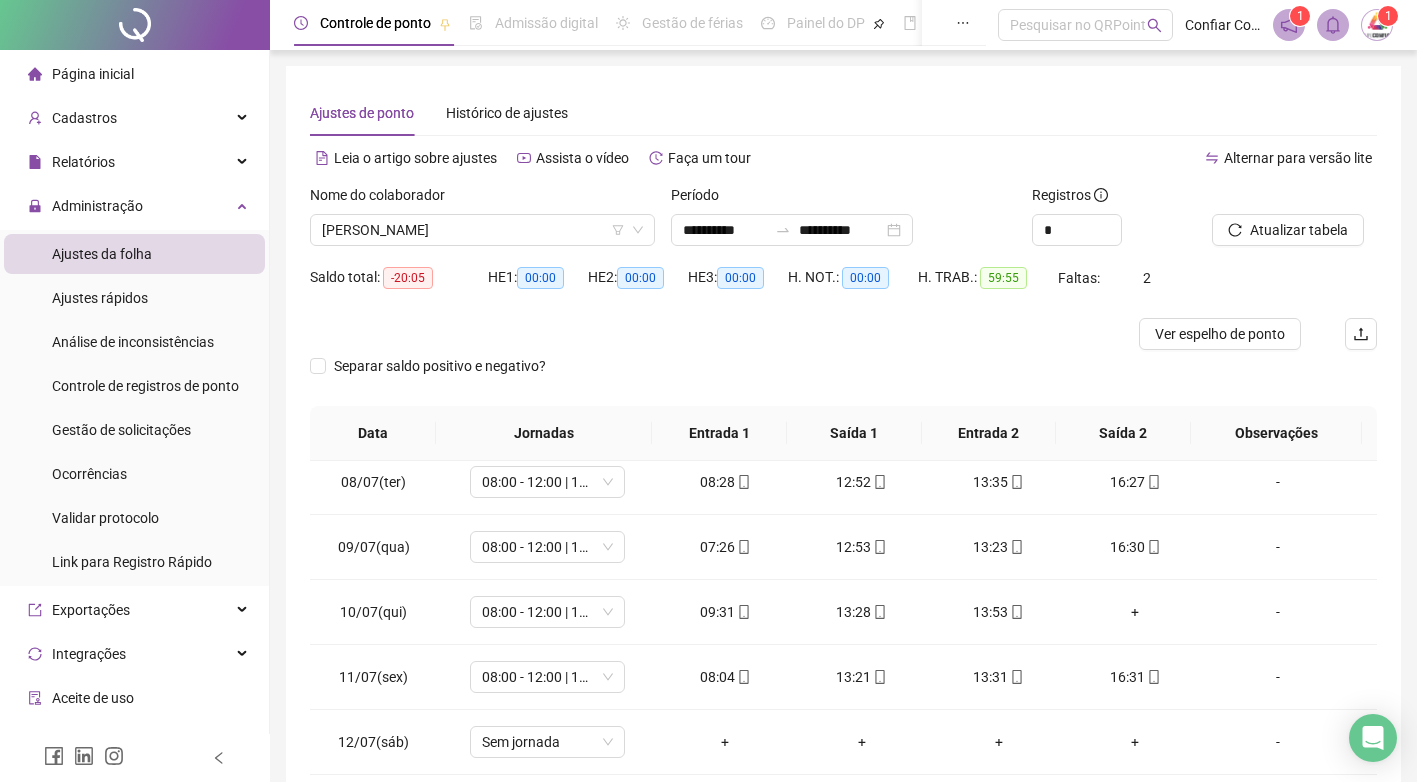 scroll, scrollTop: 483, scrollLeft: 0, axis: vertical 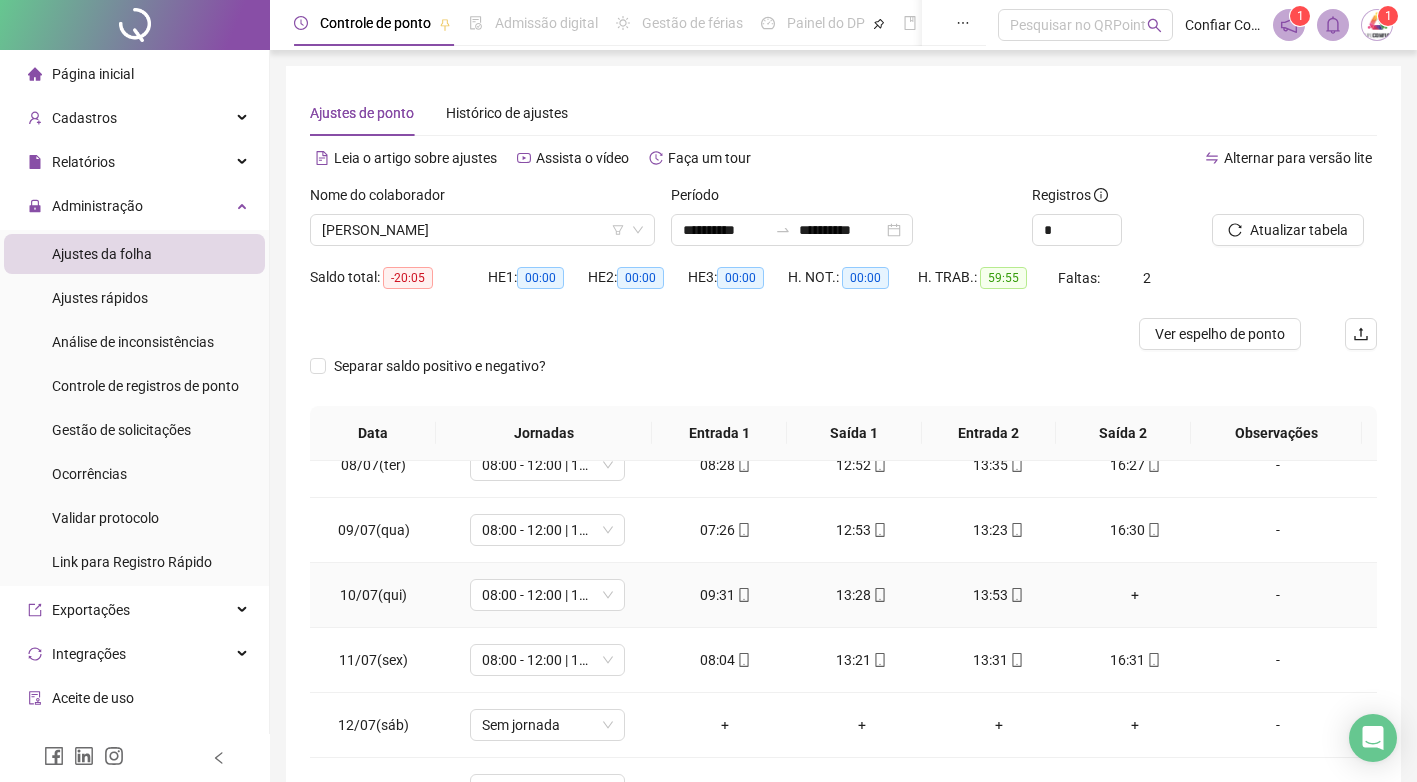 click on "+" at bounding box center (1135, 595) 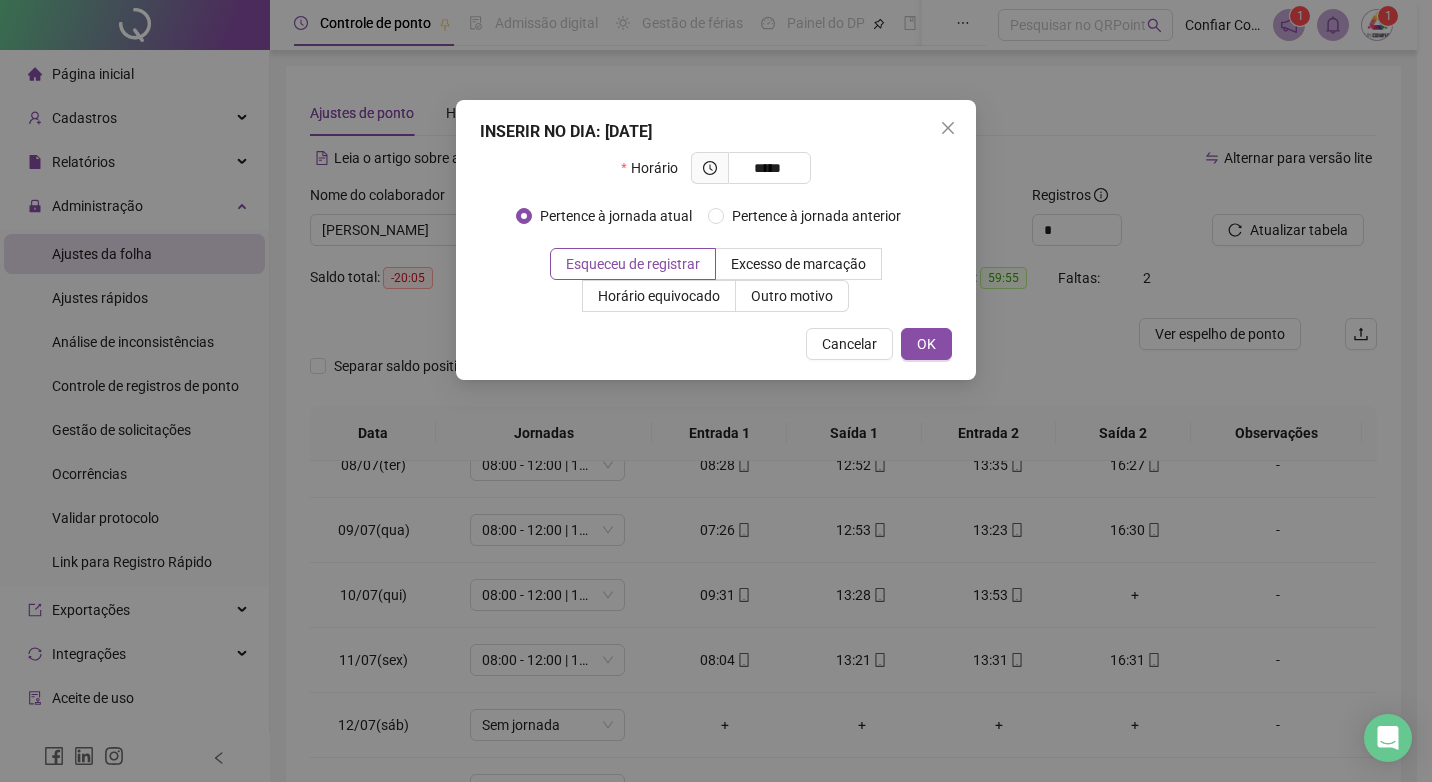 type on "*****" 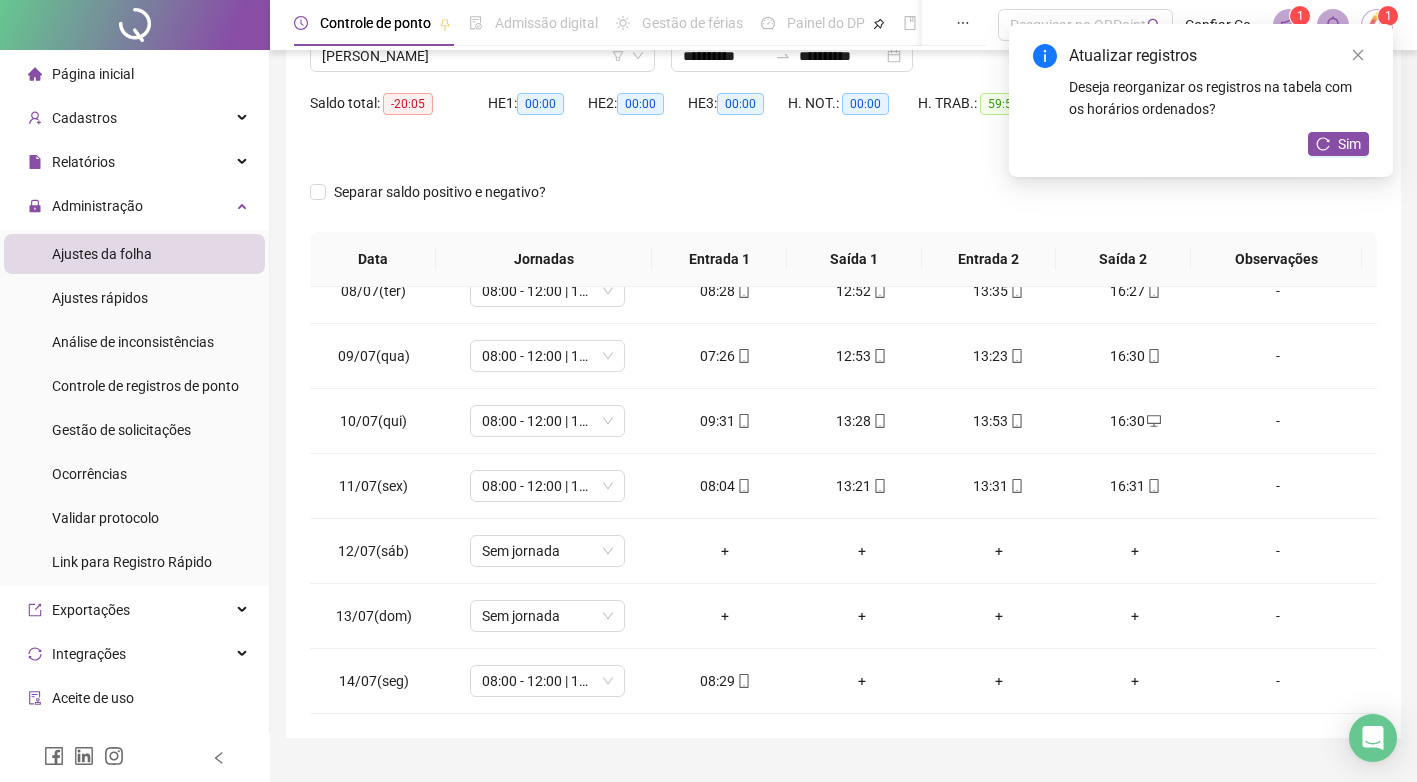 scroll, scrollTop: 175, scrollLeft: 0, axis: vertical 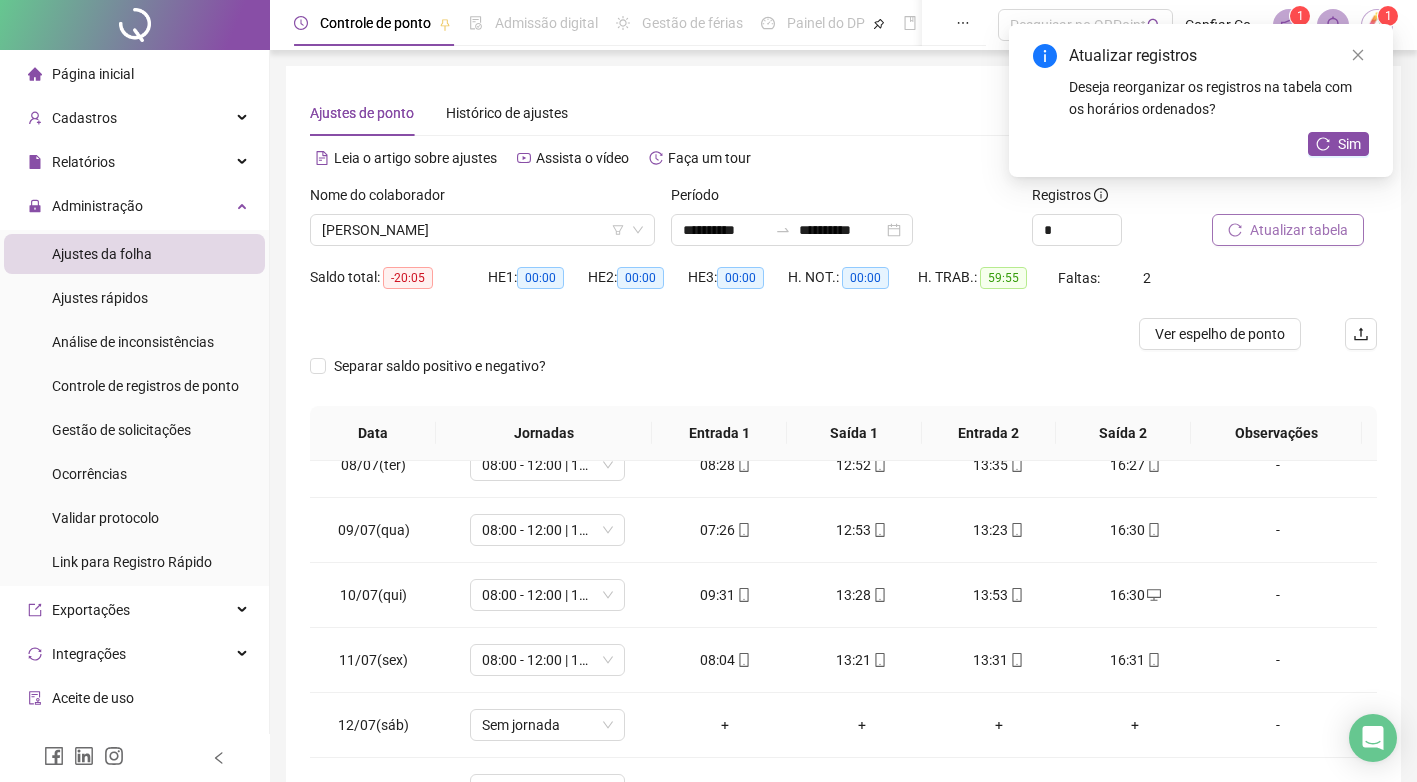 click on "Atualizar tabela" at bounding box center [1288, 230] 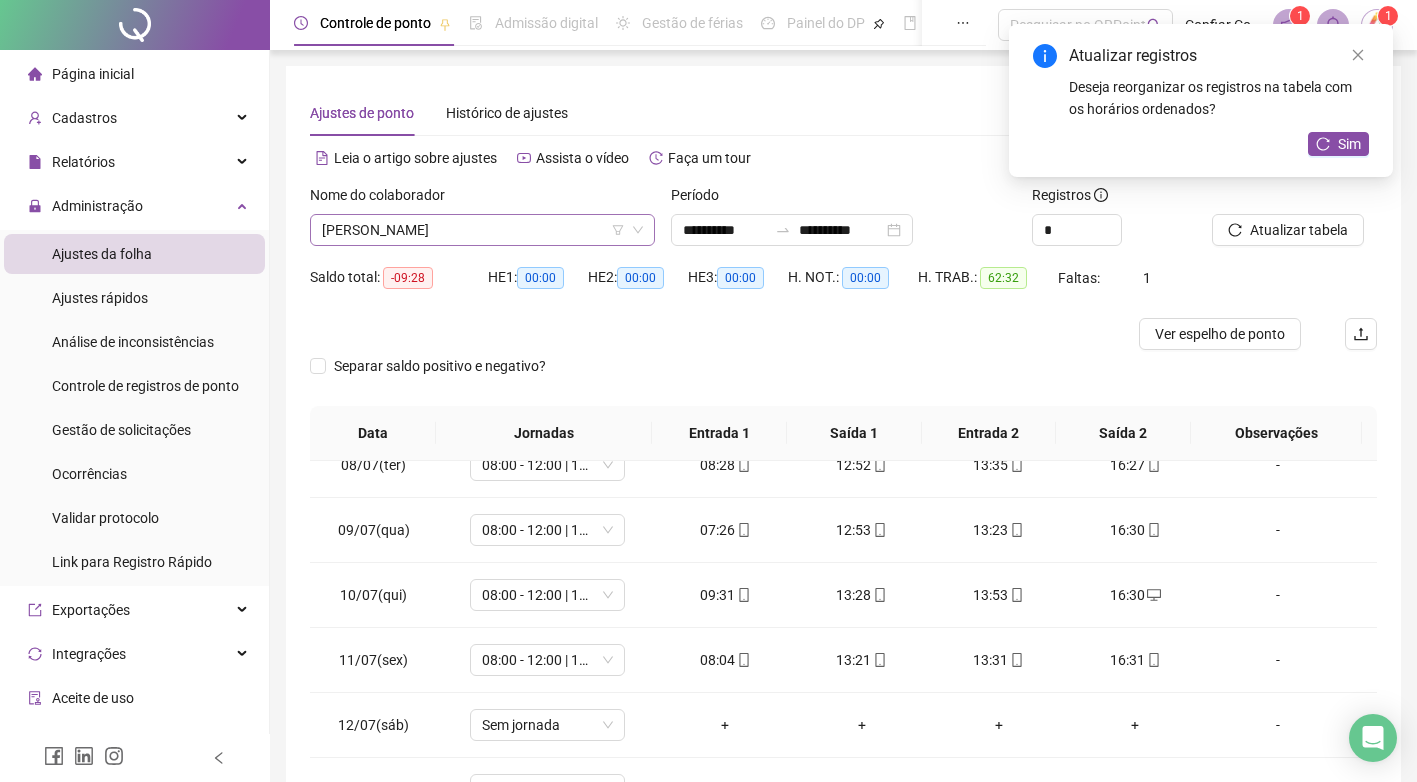 click on "[PERSON_NAME]" at bounding box center [482, 230] 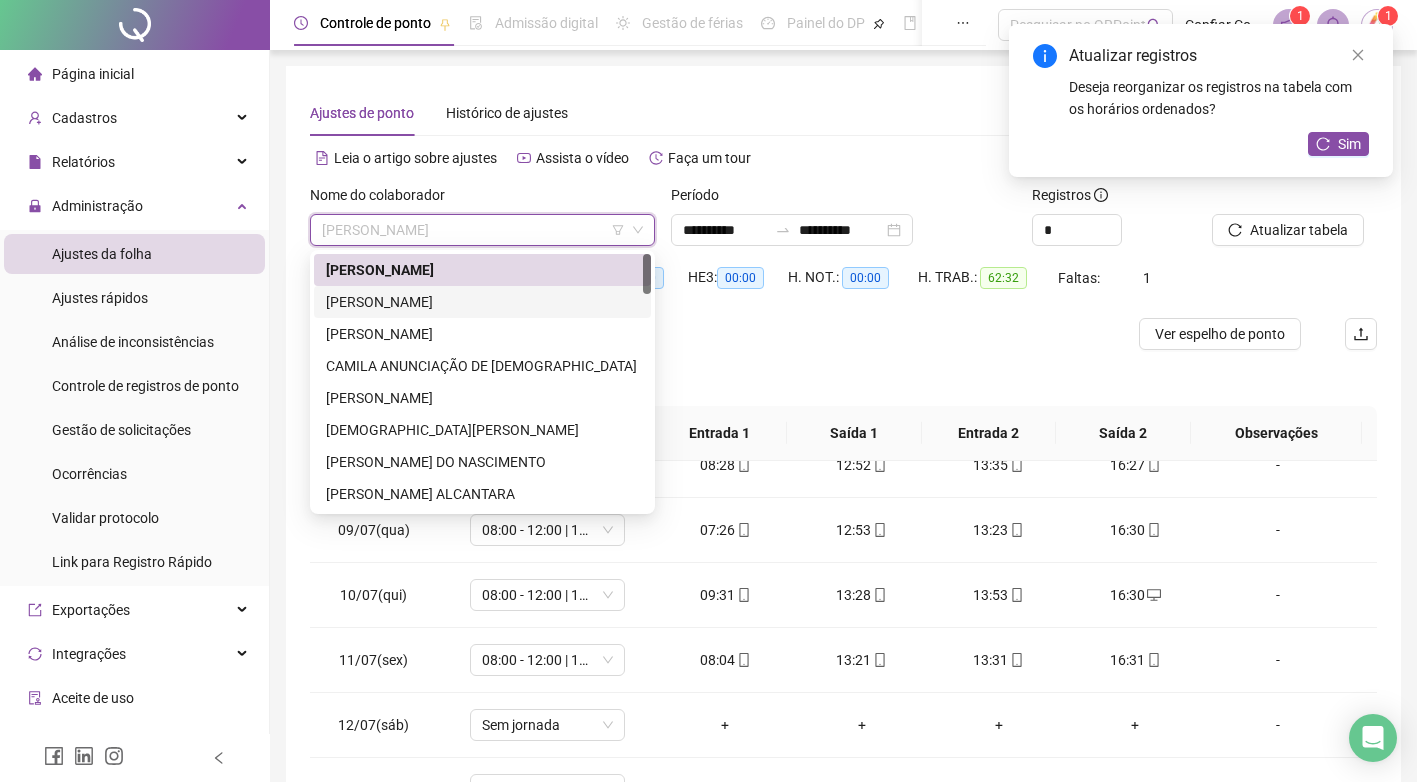 click on "[PERSON_NAME]" at bounding box center (482, 302) 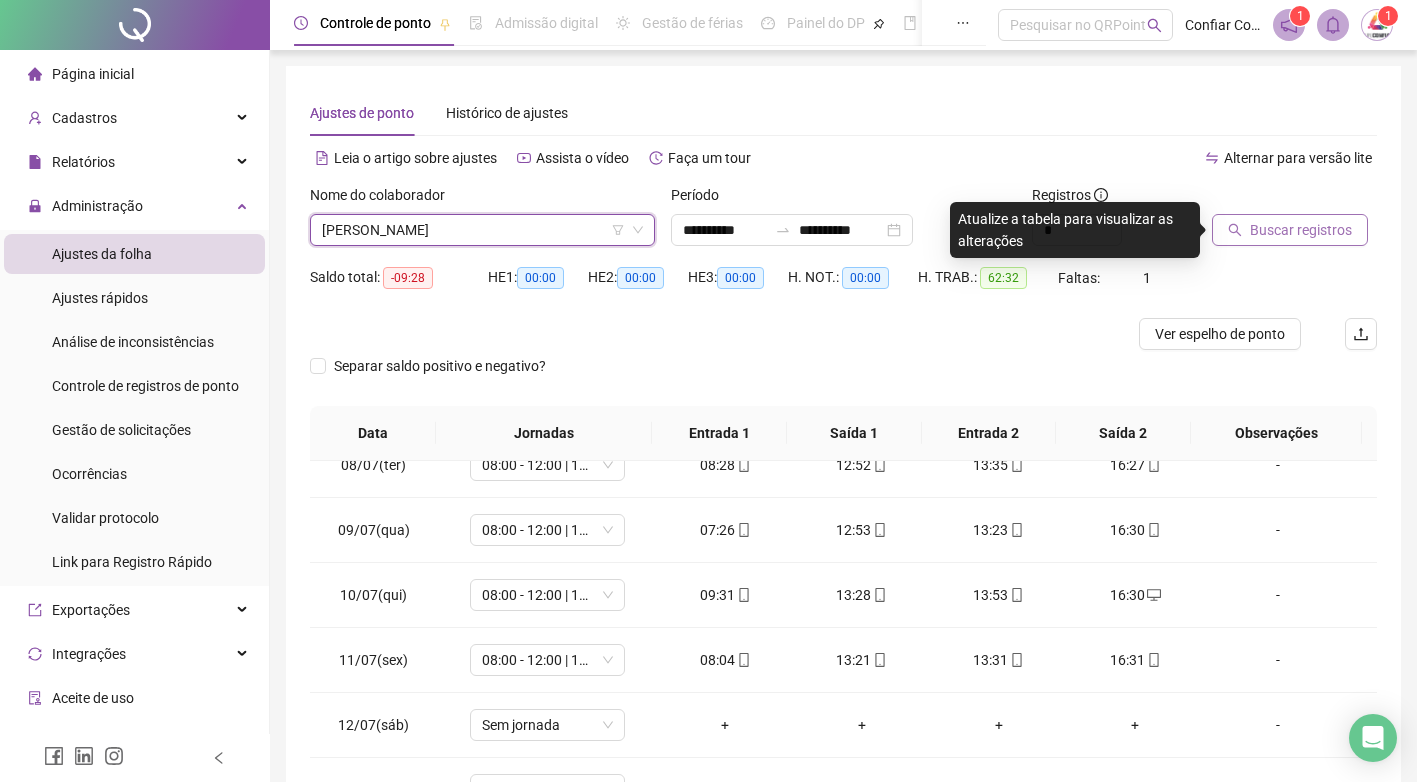 click on "Buscar registros" at bounding box center (1301, 230) 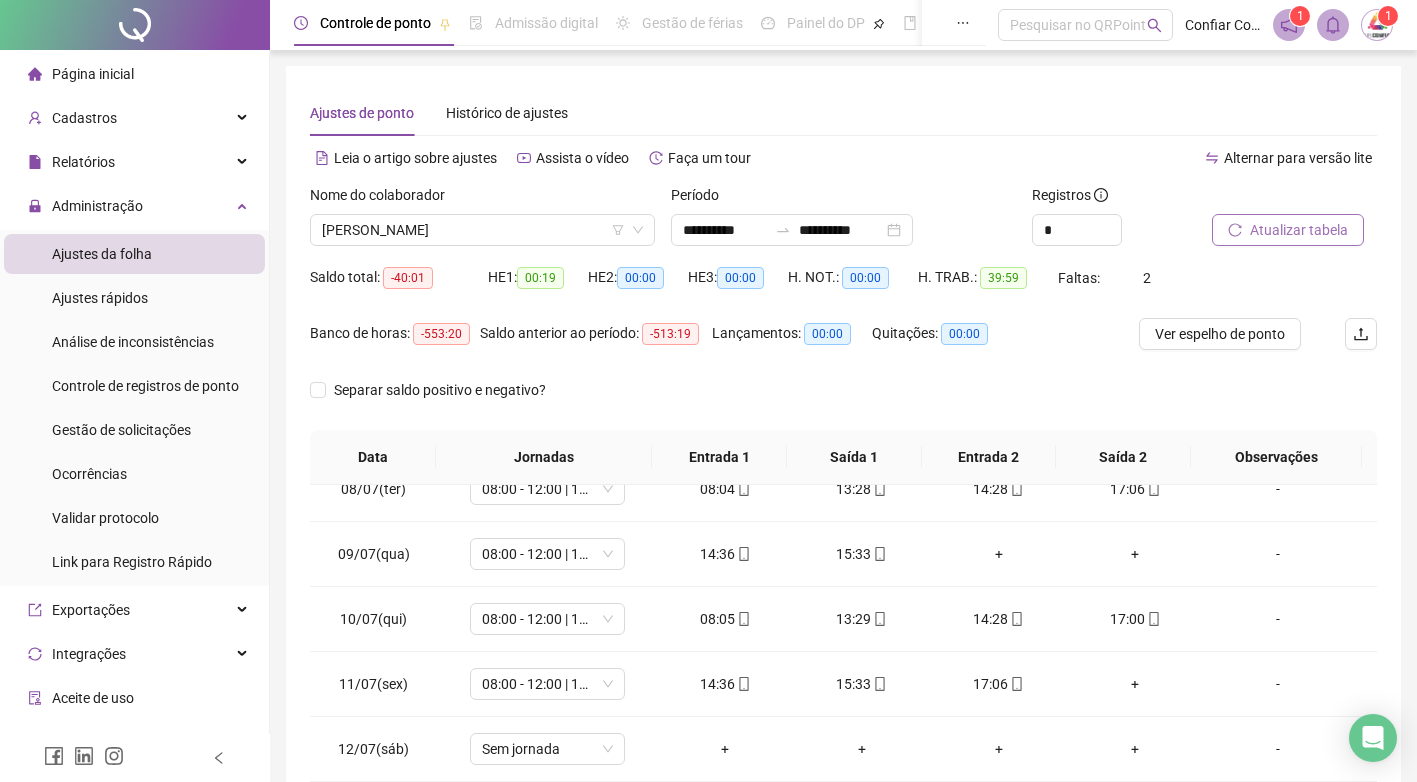 scroll, scrollTop: 443, scrollLeft: 0, axis: vertical 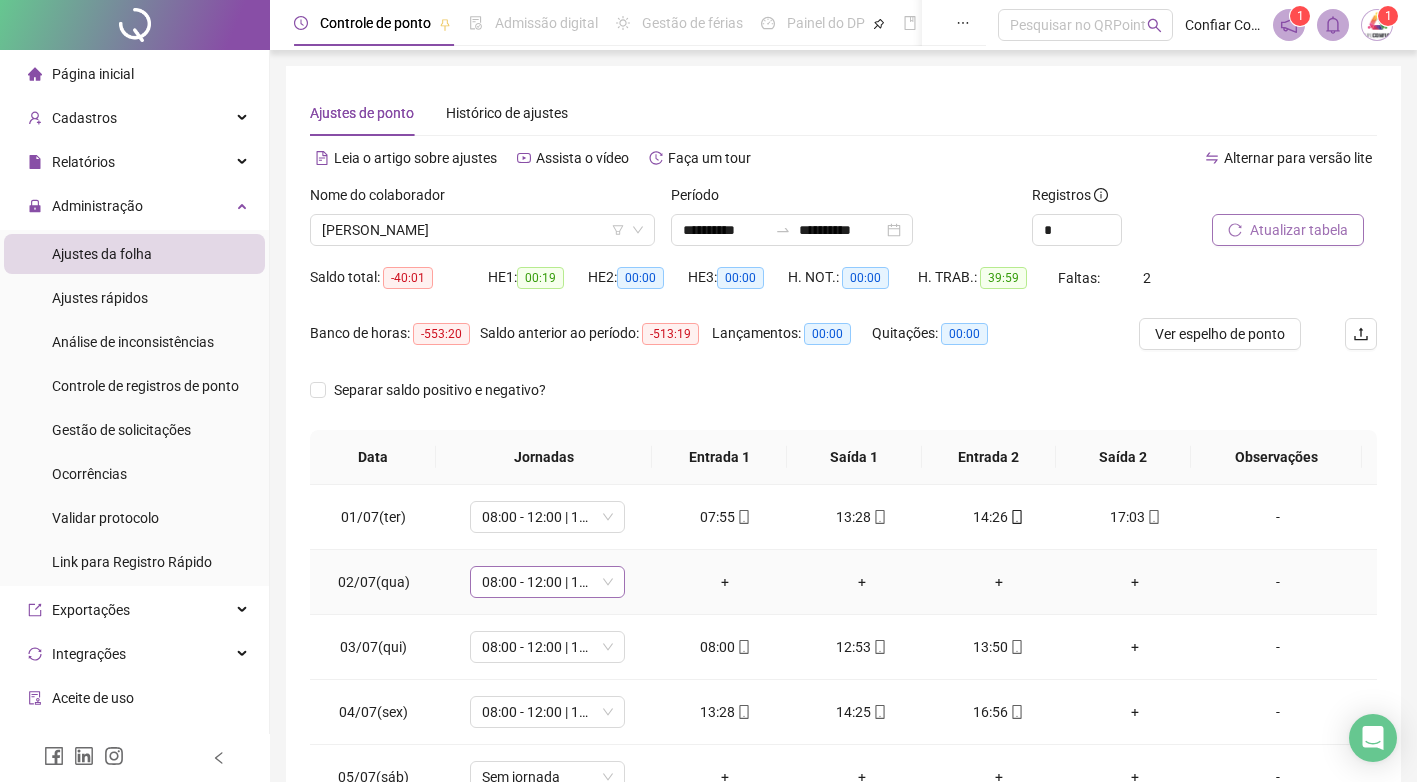 click on "08:00 - 12:00 | 13:00 - 17:00" at bounding box center (547, 582) 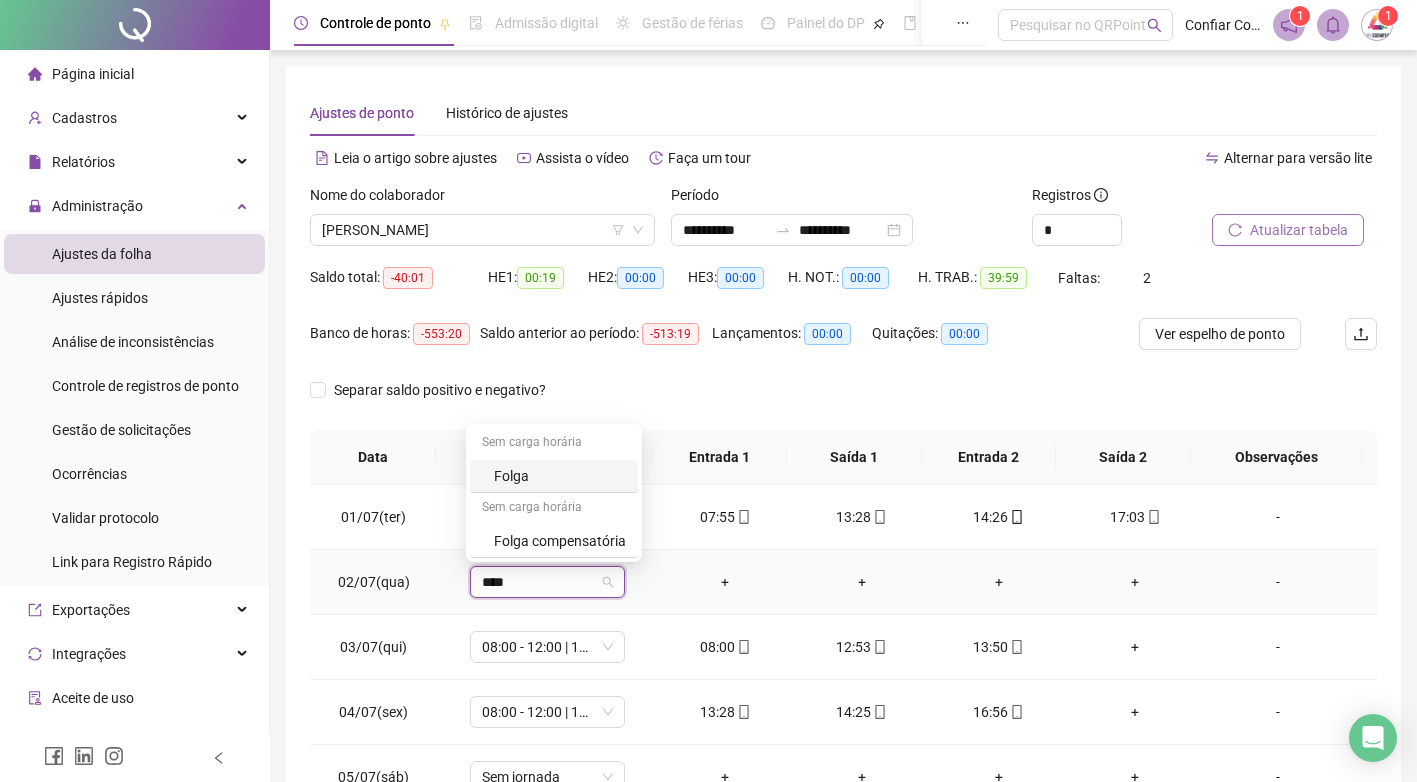 type on "*****" 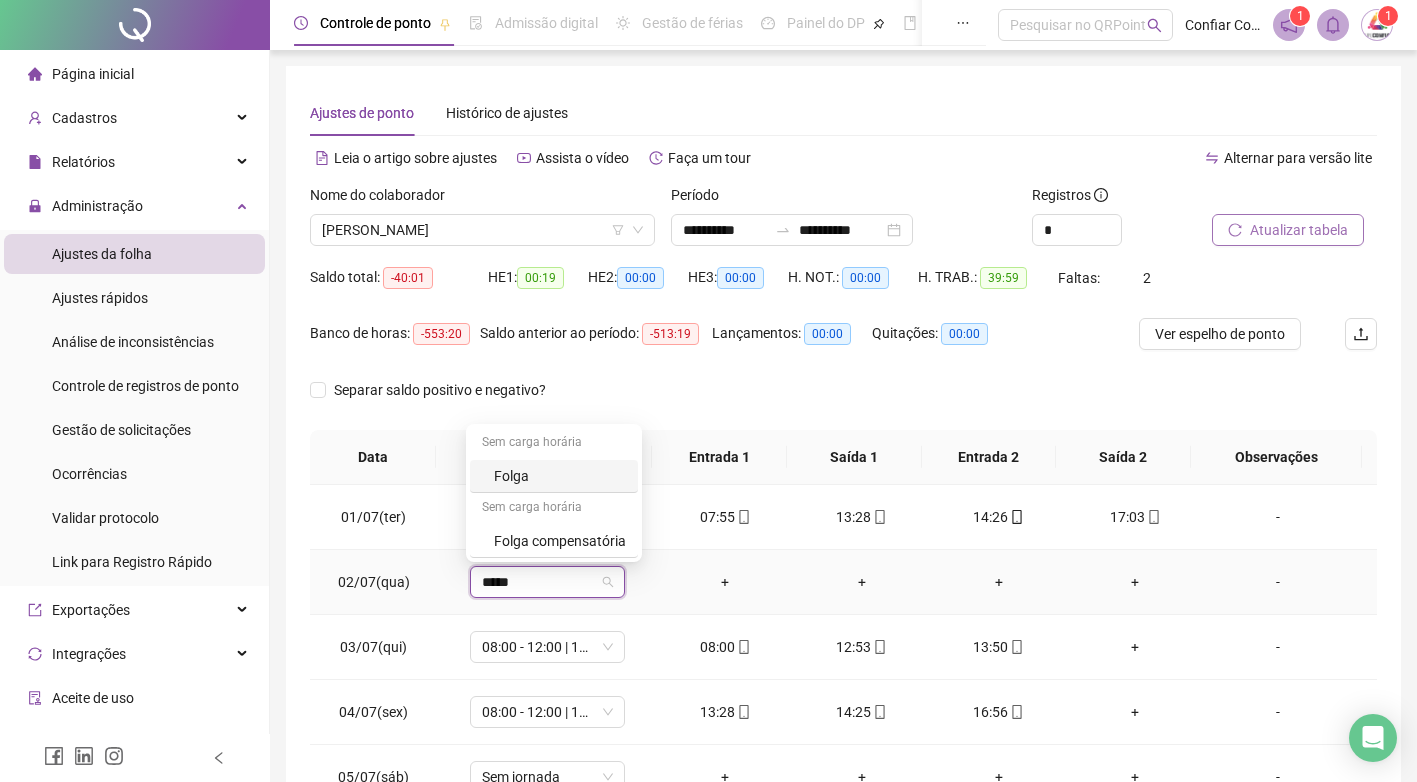 type 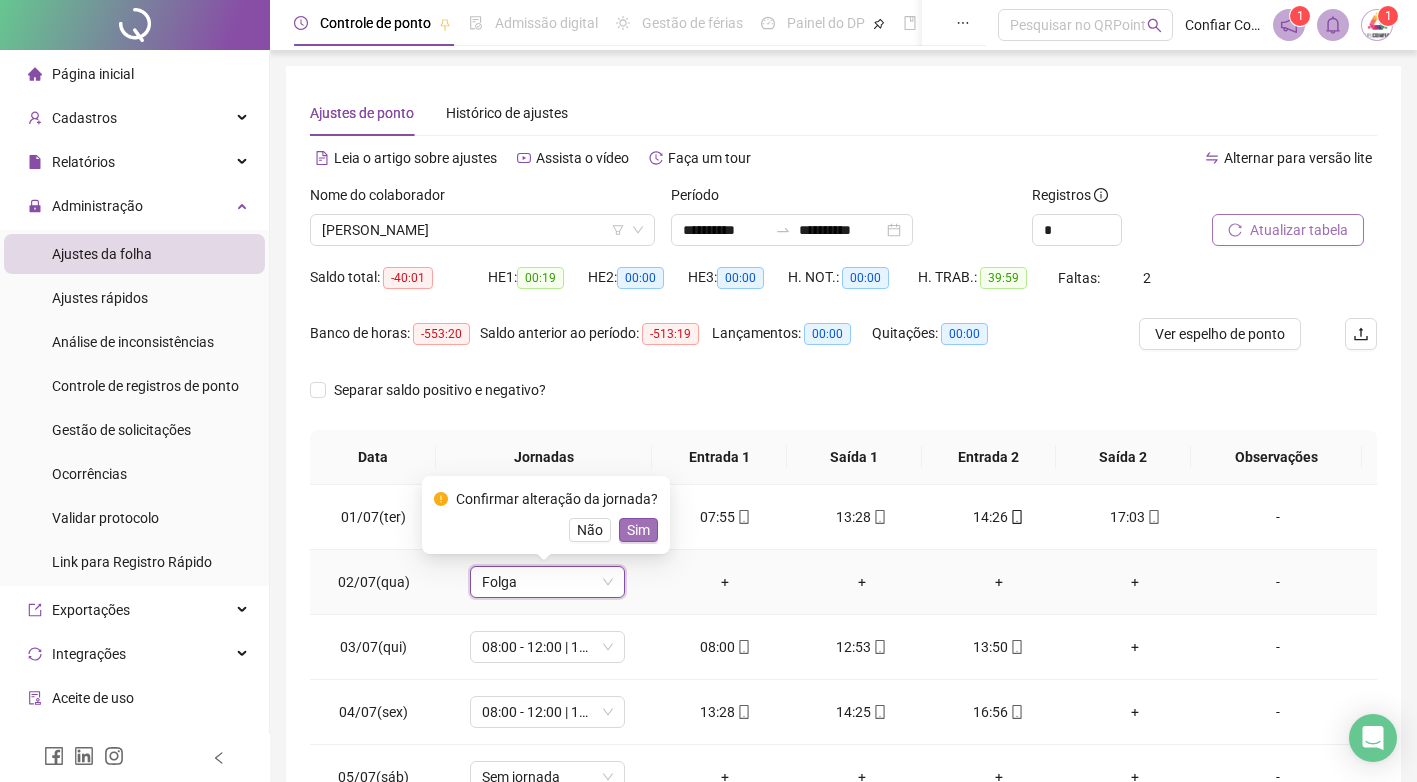 click on "Sim" at bounding box center [638, 530] 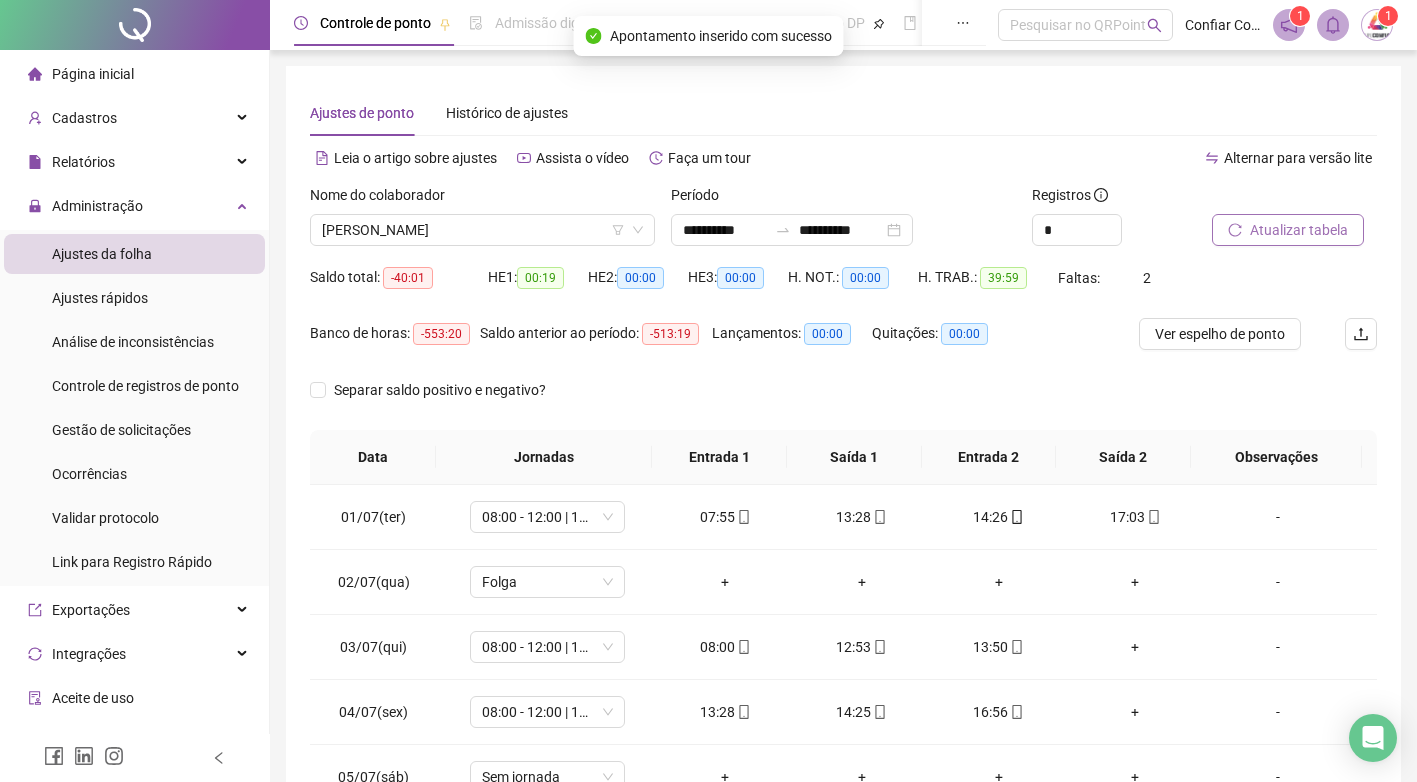 click on "Atualizar tabela" at bounding box center (1288, 230) 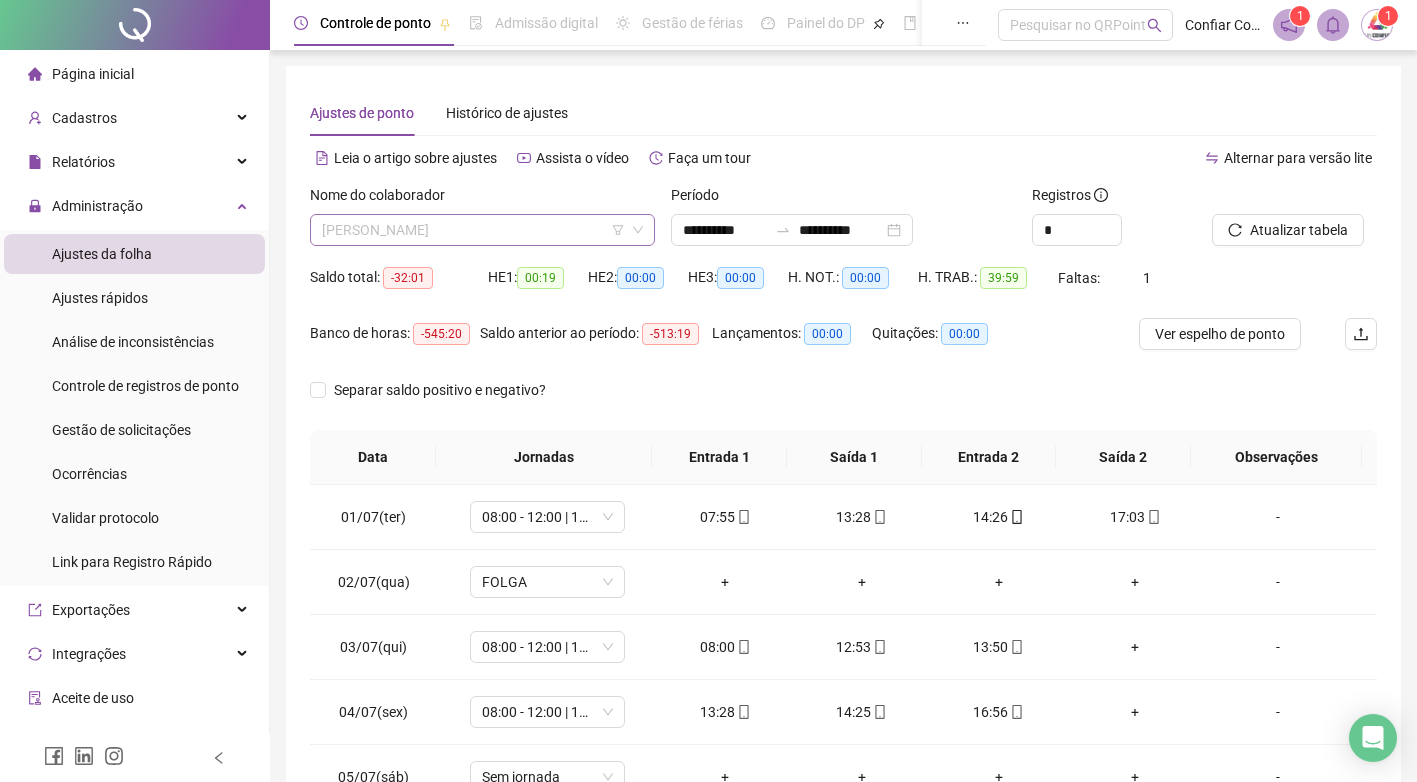 click on "[PERSON_NAME]" at bounding box center (482, 230) 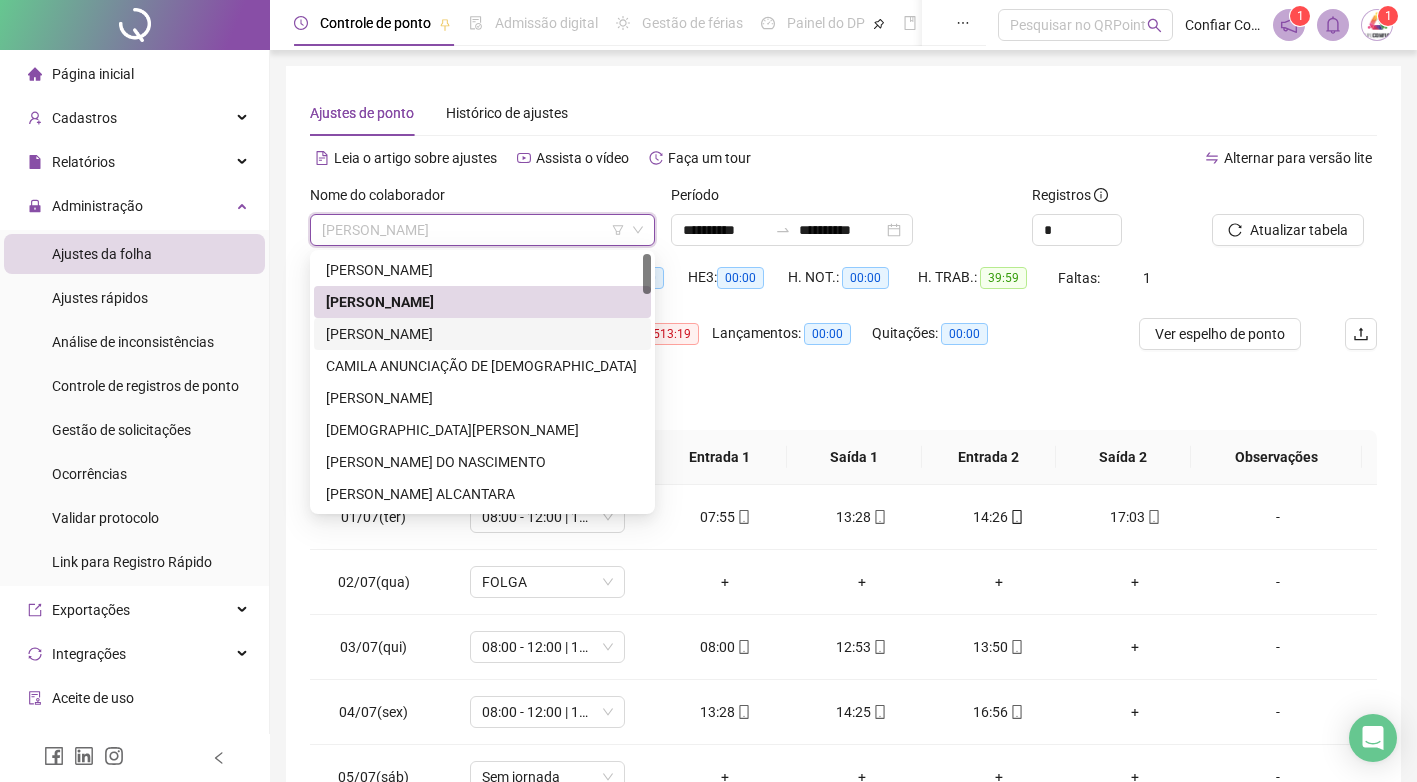 click on "[PERSON_NAME]" at bounding box center [482, 334] 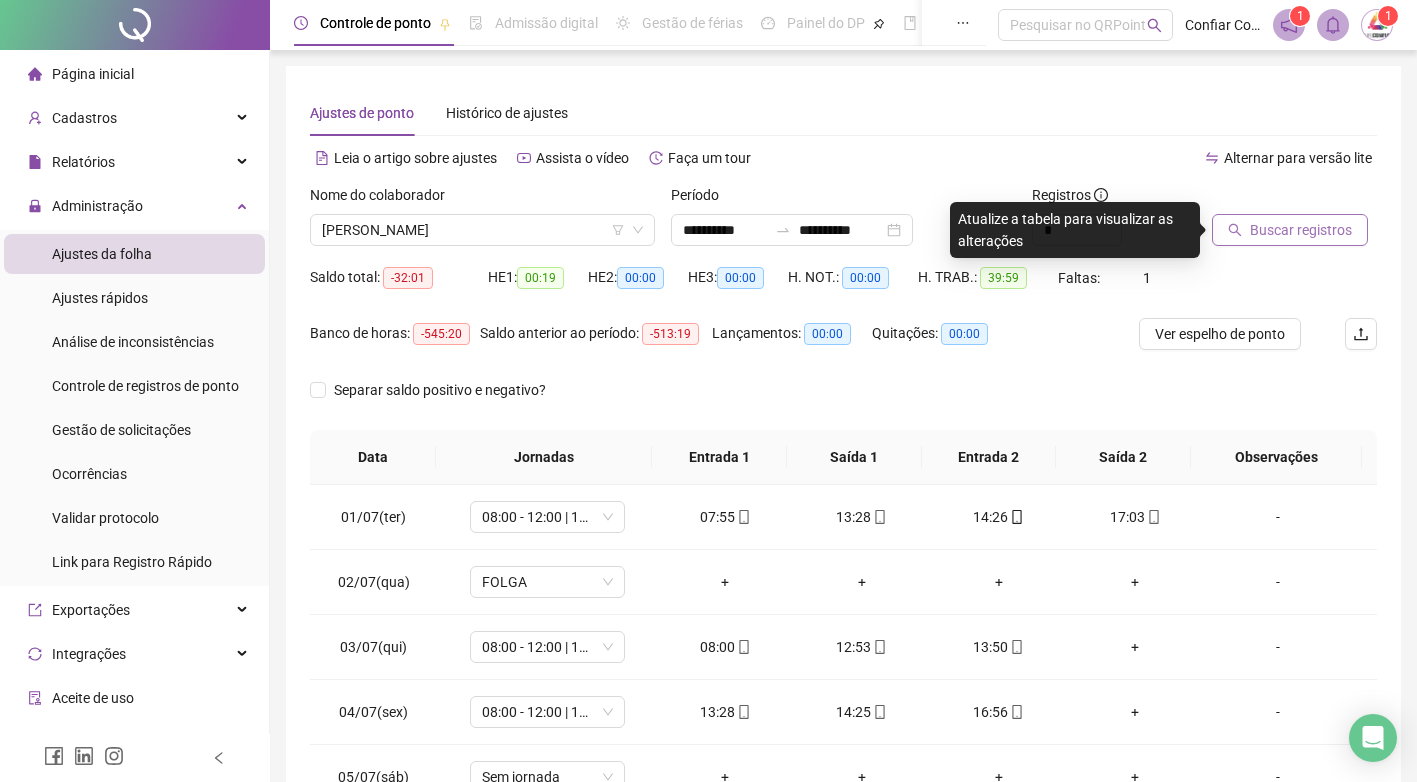 click on "Buscar registros" at bounding box center [1301, 230] 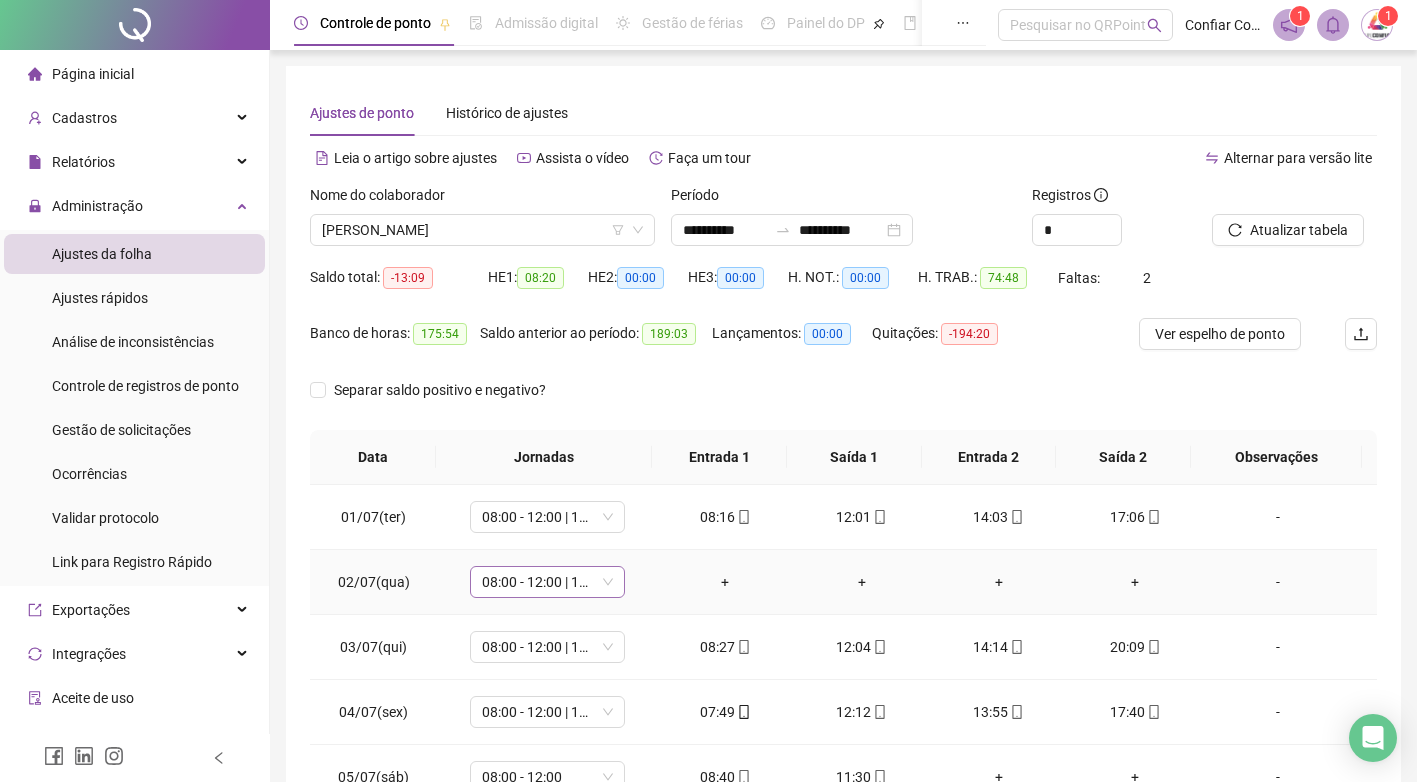 click on "08:00 - 12:00 | 14:00 - 18:00" at bounding box center (547, 582) 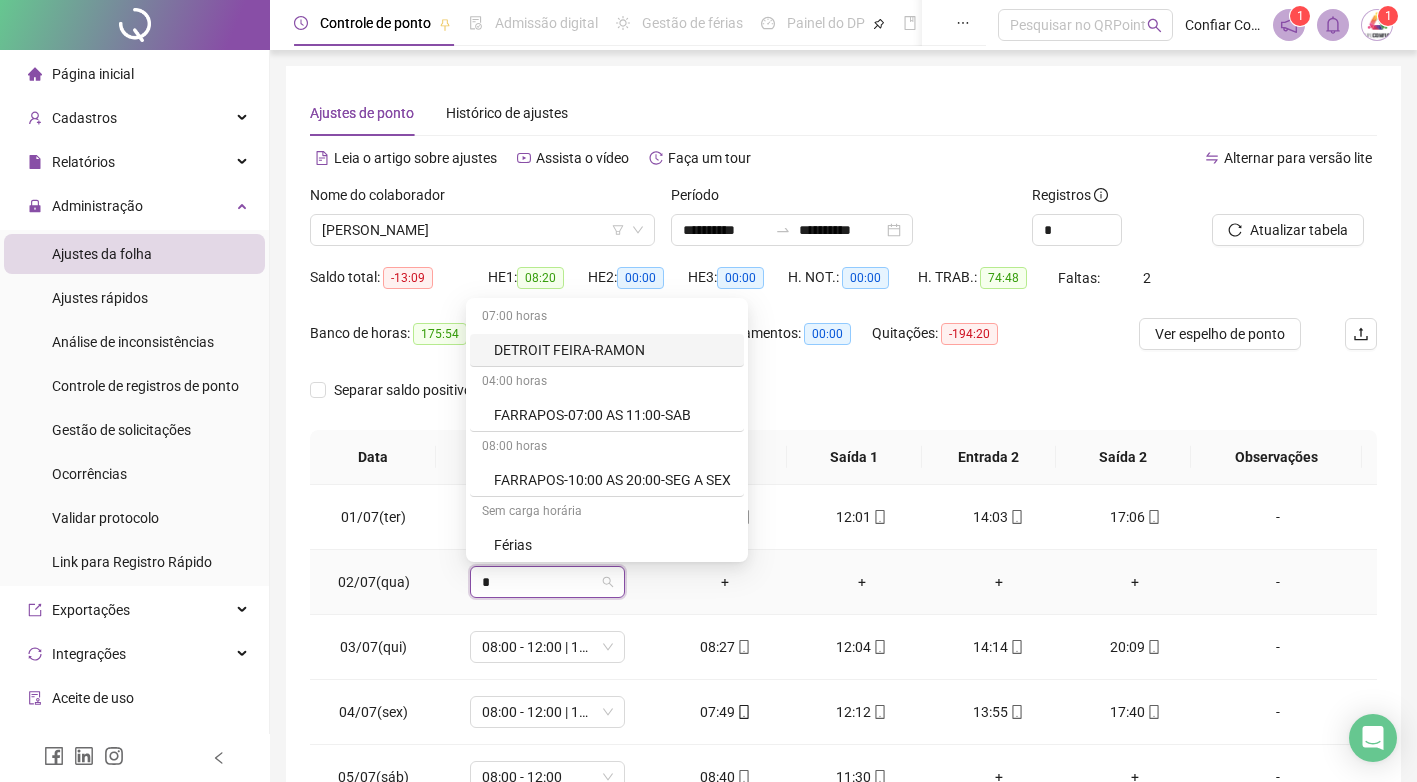 type on "**" 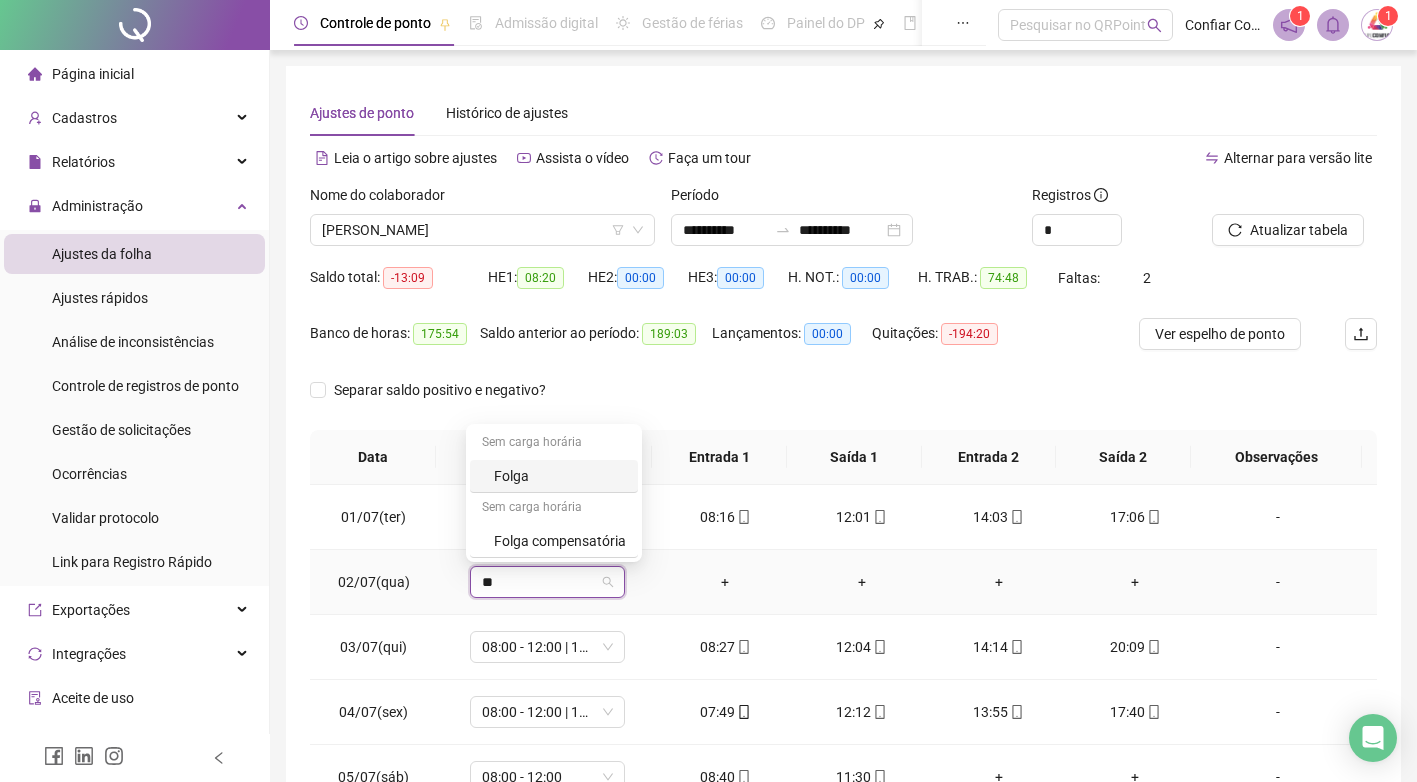 click on "Folga" at bounding box center (554, 476) 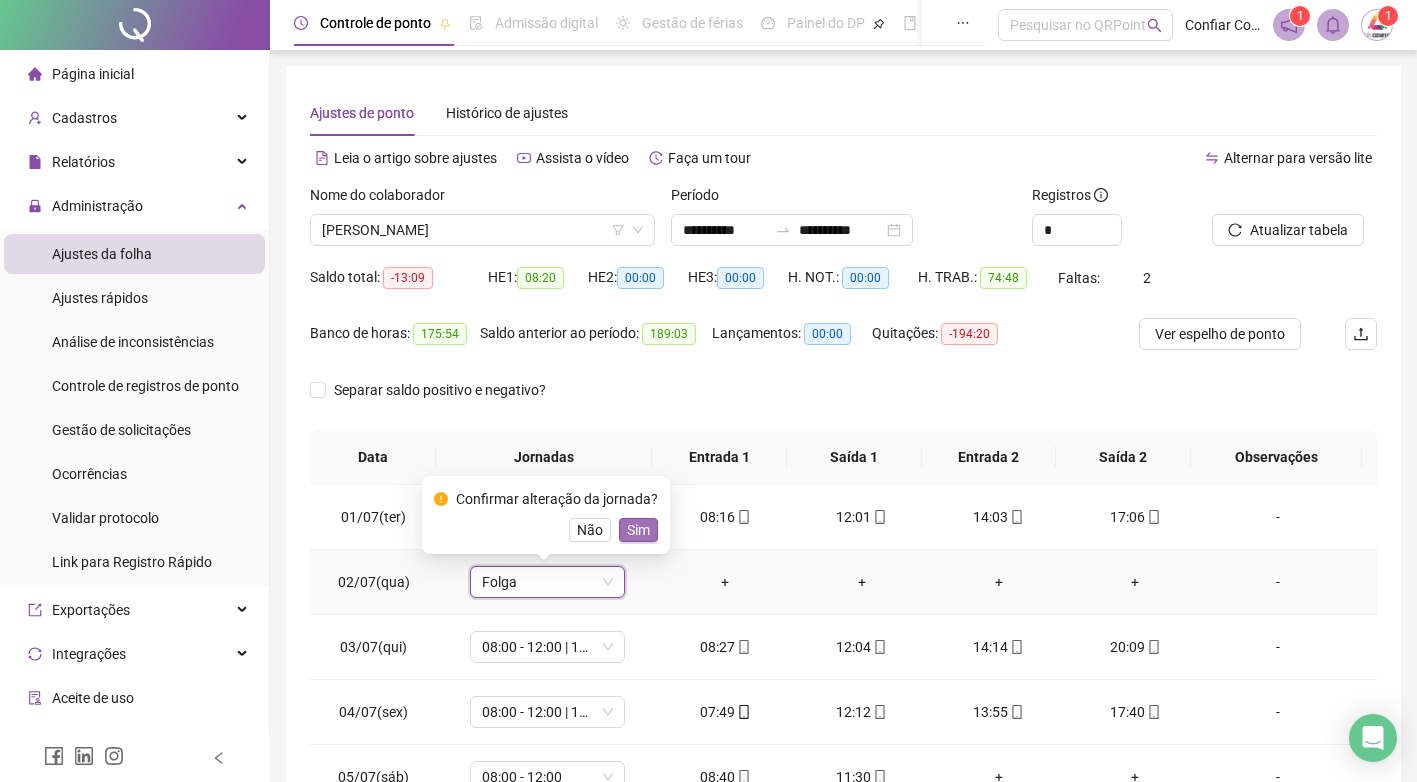 click on "Sim" at bounding box center (638, 530) 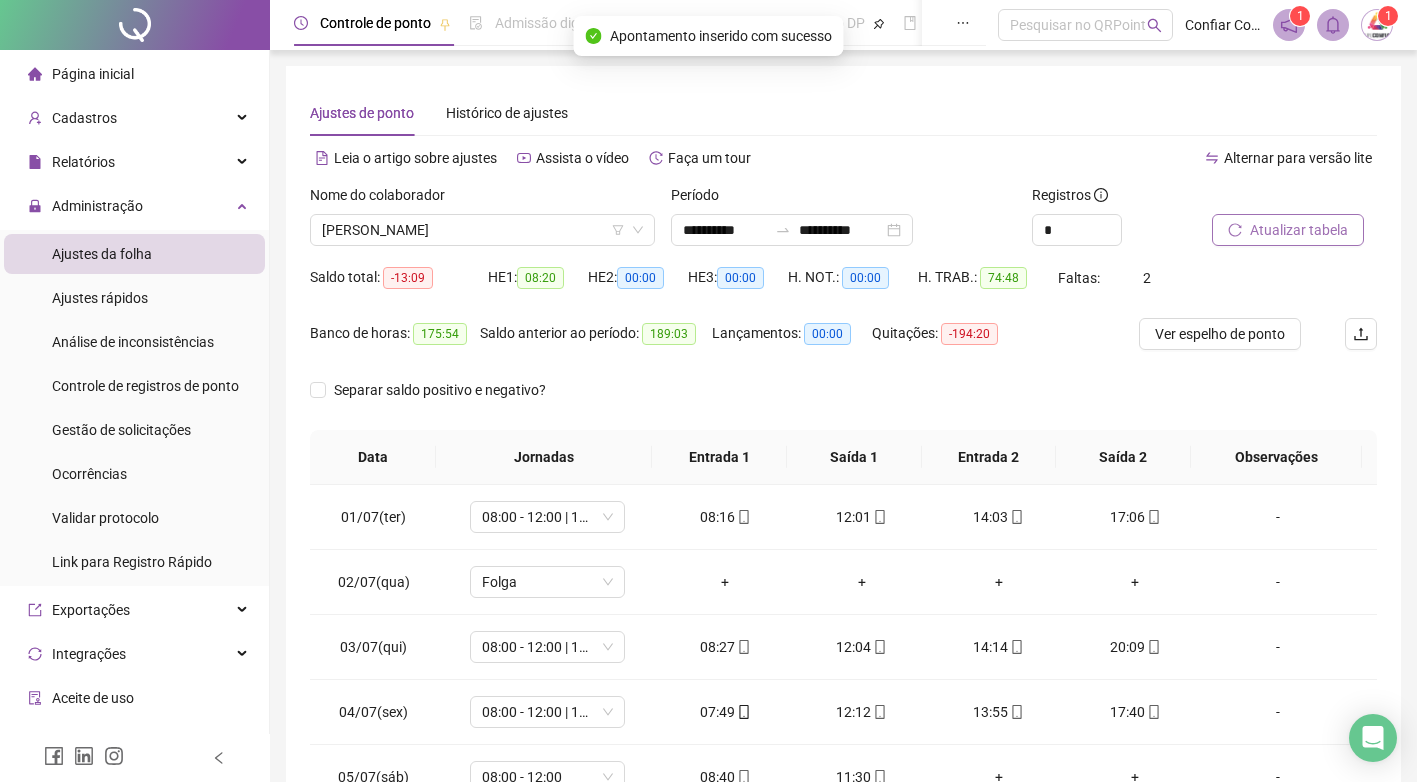 click on "Atualizar tabela" at bounding box center (1299, 230) 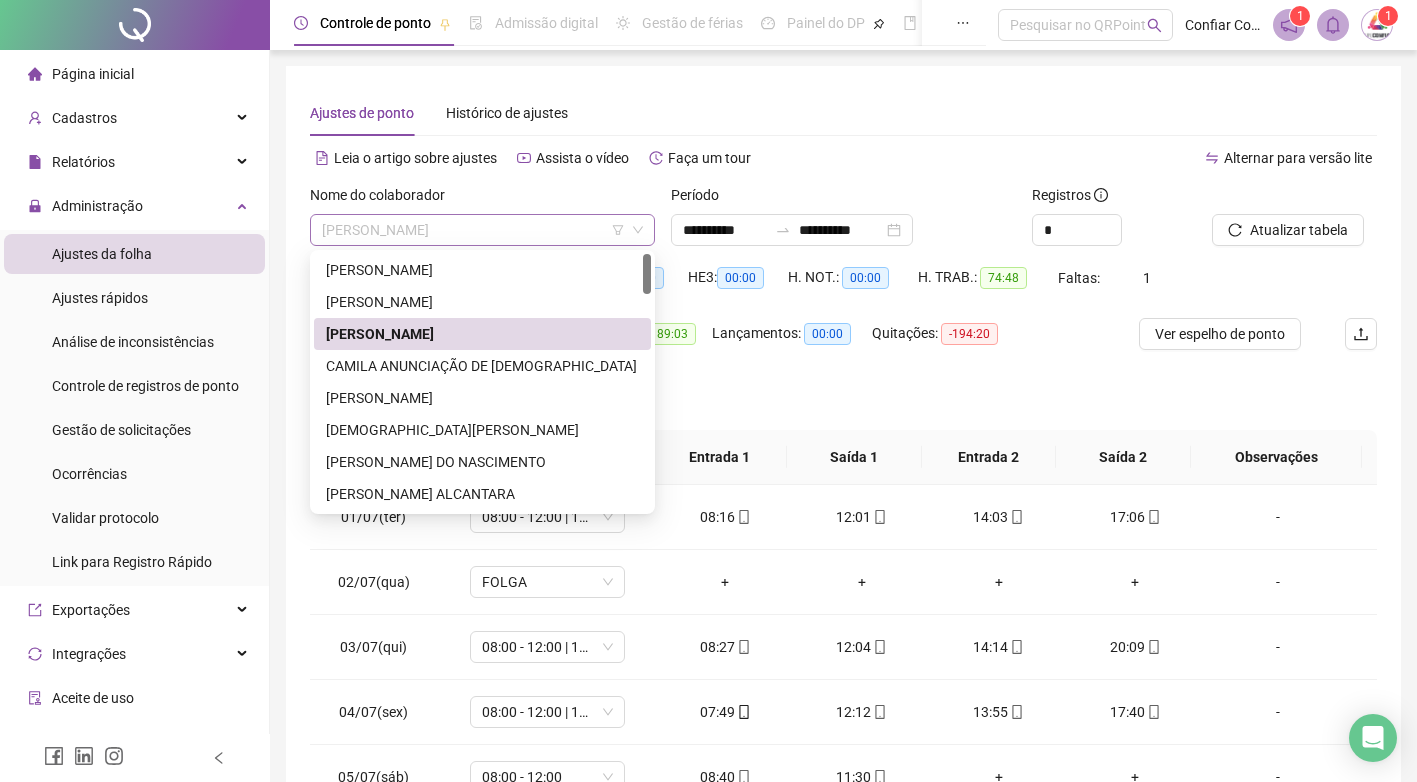click on "[PERSON_NAME]" at bounding box center (482, 230) 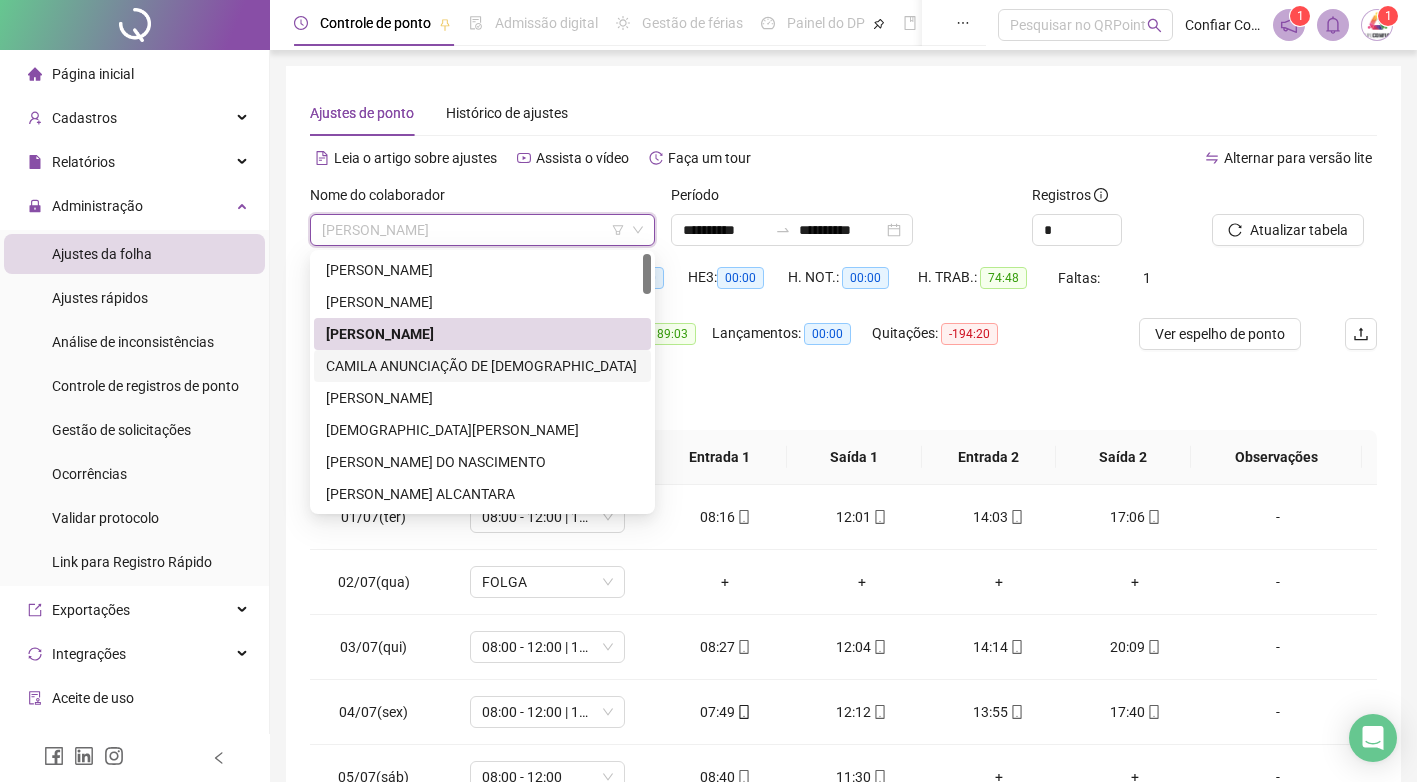 click on "CAMILA ANUNCIAÇÃO DE [DEMOGRAPHIC_DATA]" at bounding box center [482, 366] 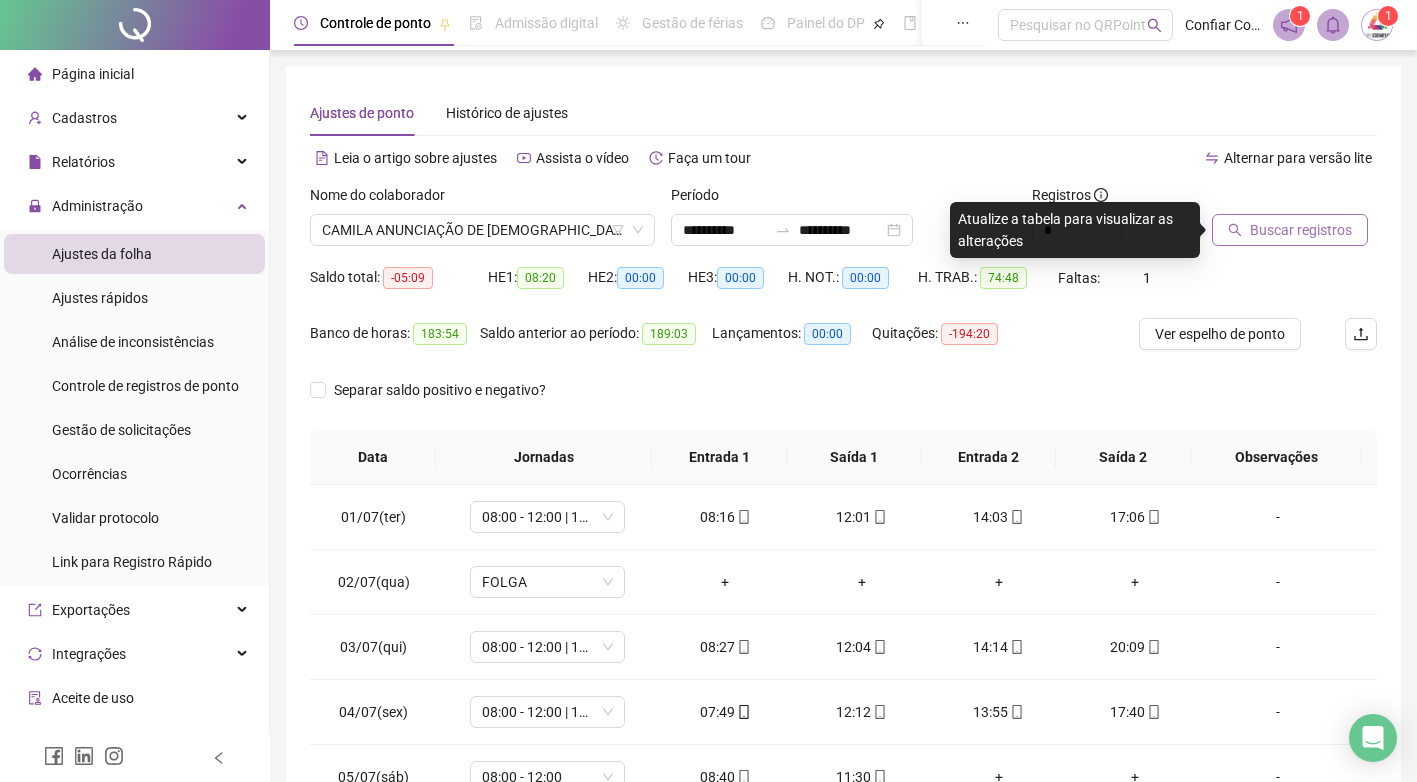click on "Buscar registros" at bounding box center (1301, 230) 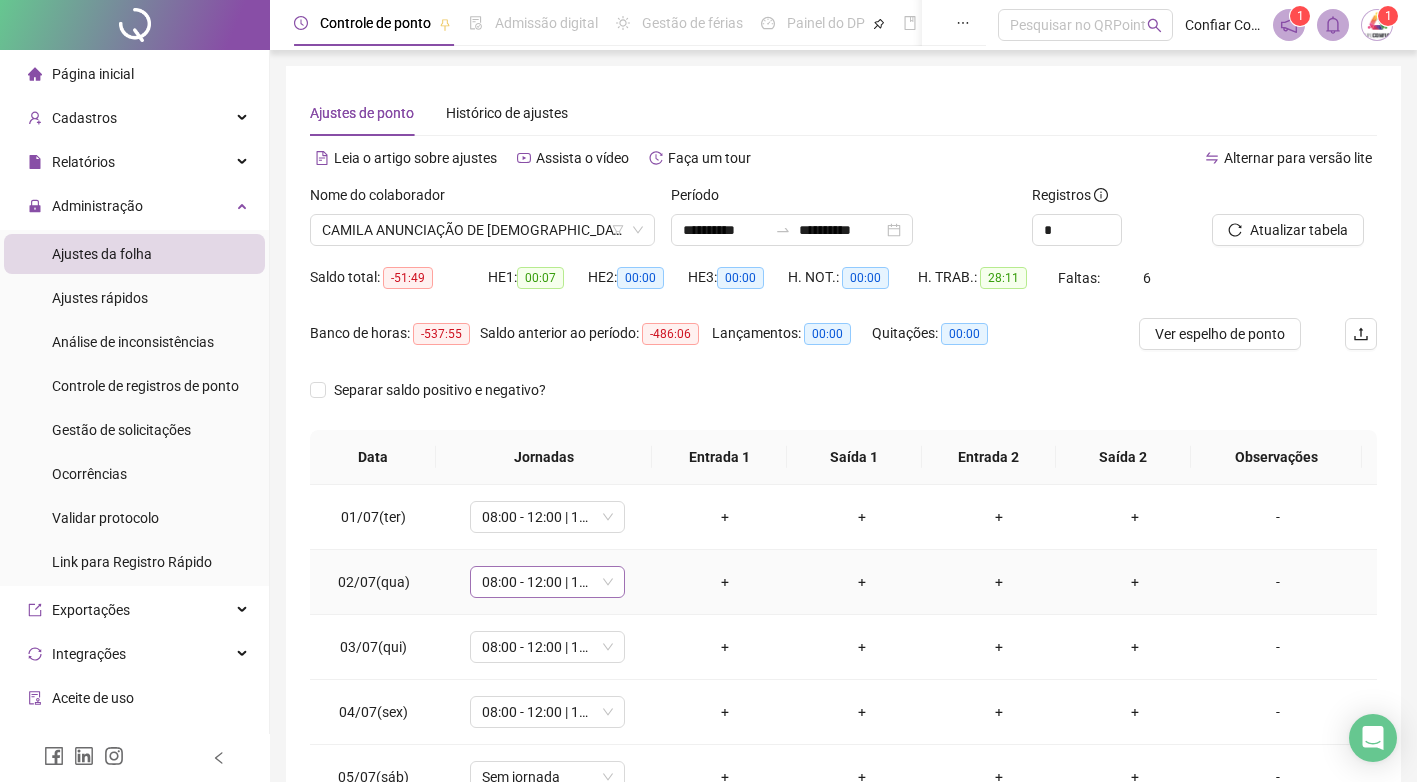 click on "08:00 - 12:00 | 13:00 - 17:00" at bounding box center (547, 582) 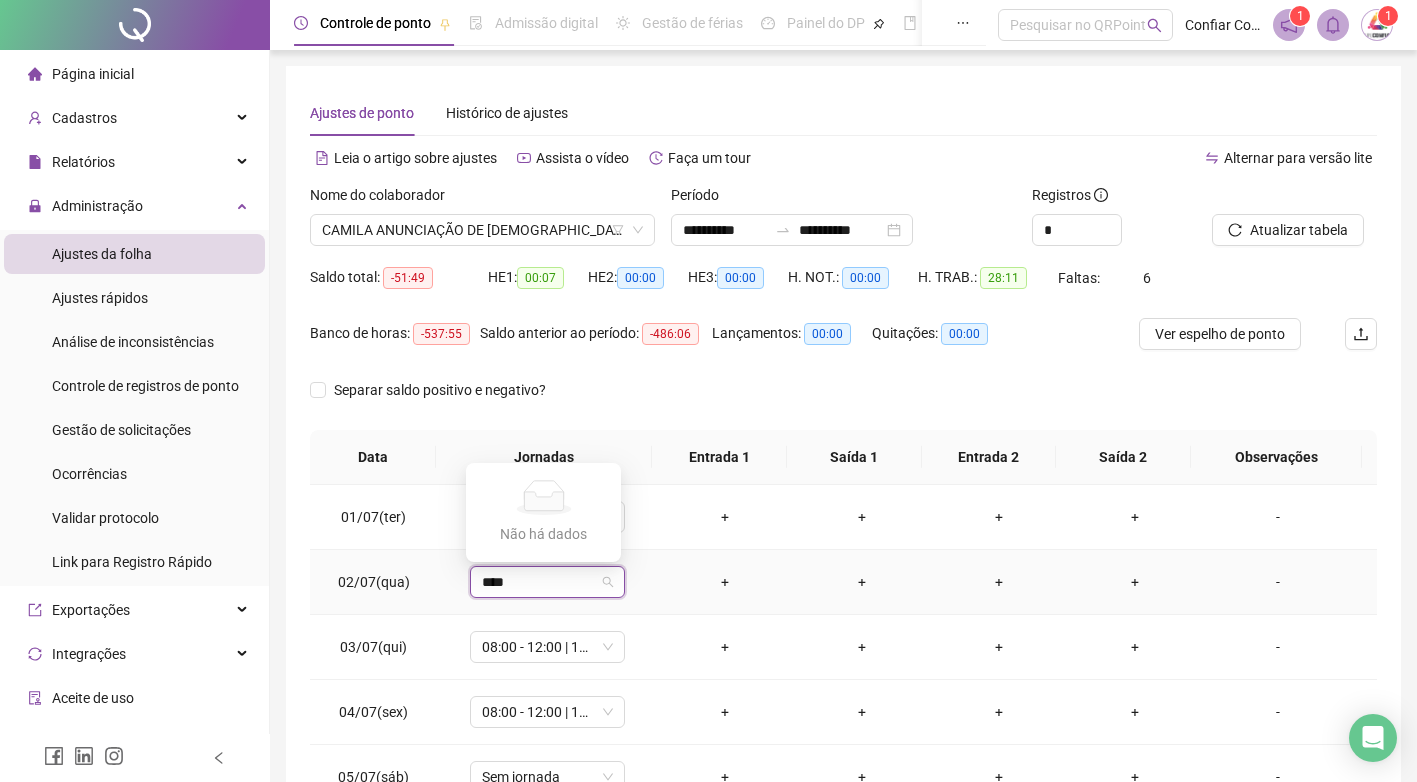 drag, startPoint x: 554, startPoint y: 585, endPoint x: 458, endPoint y: 585, distance: 96 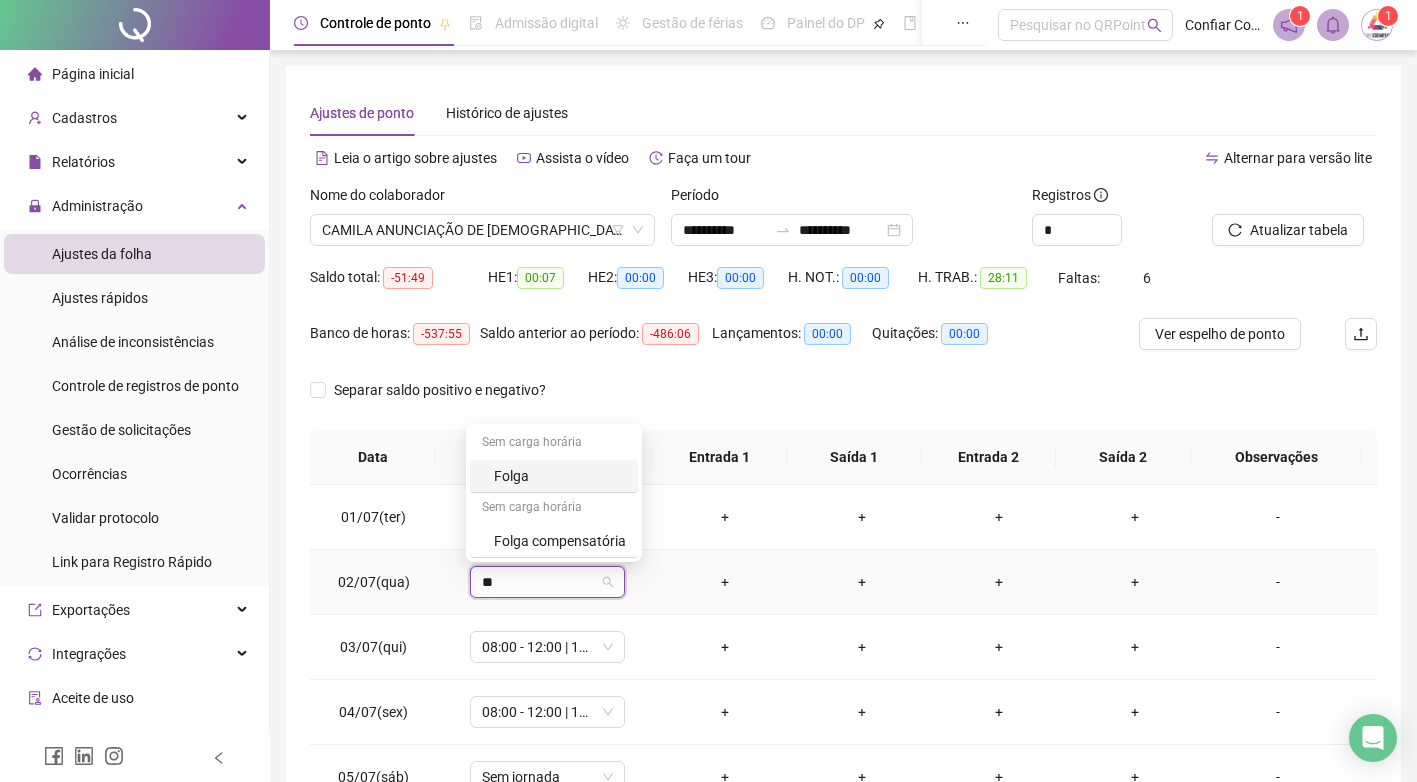 type on "***" 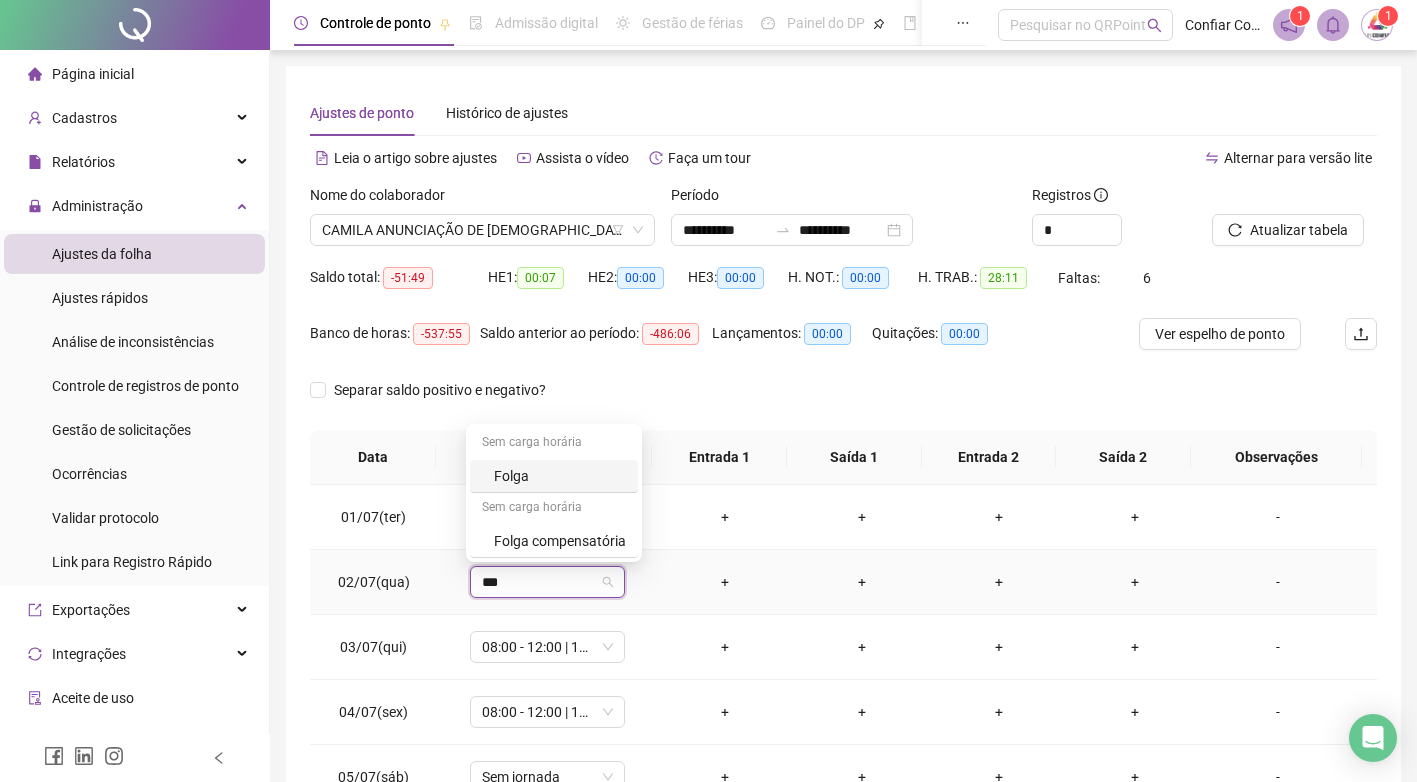 click on "Folga" at bounding box center (560, 476) 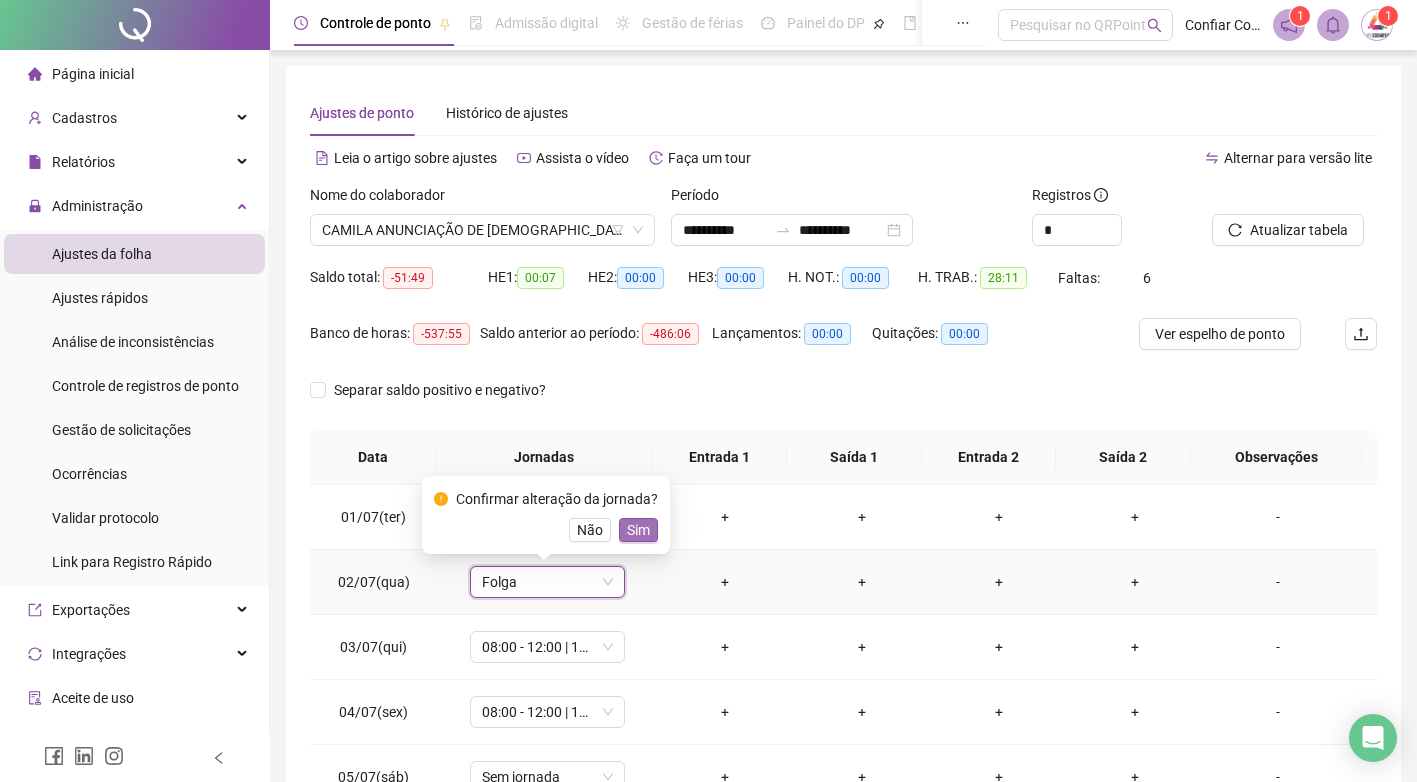 click on "Sim" at bounding box center [638, 530] 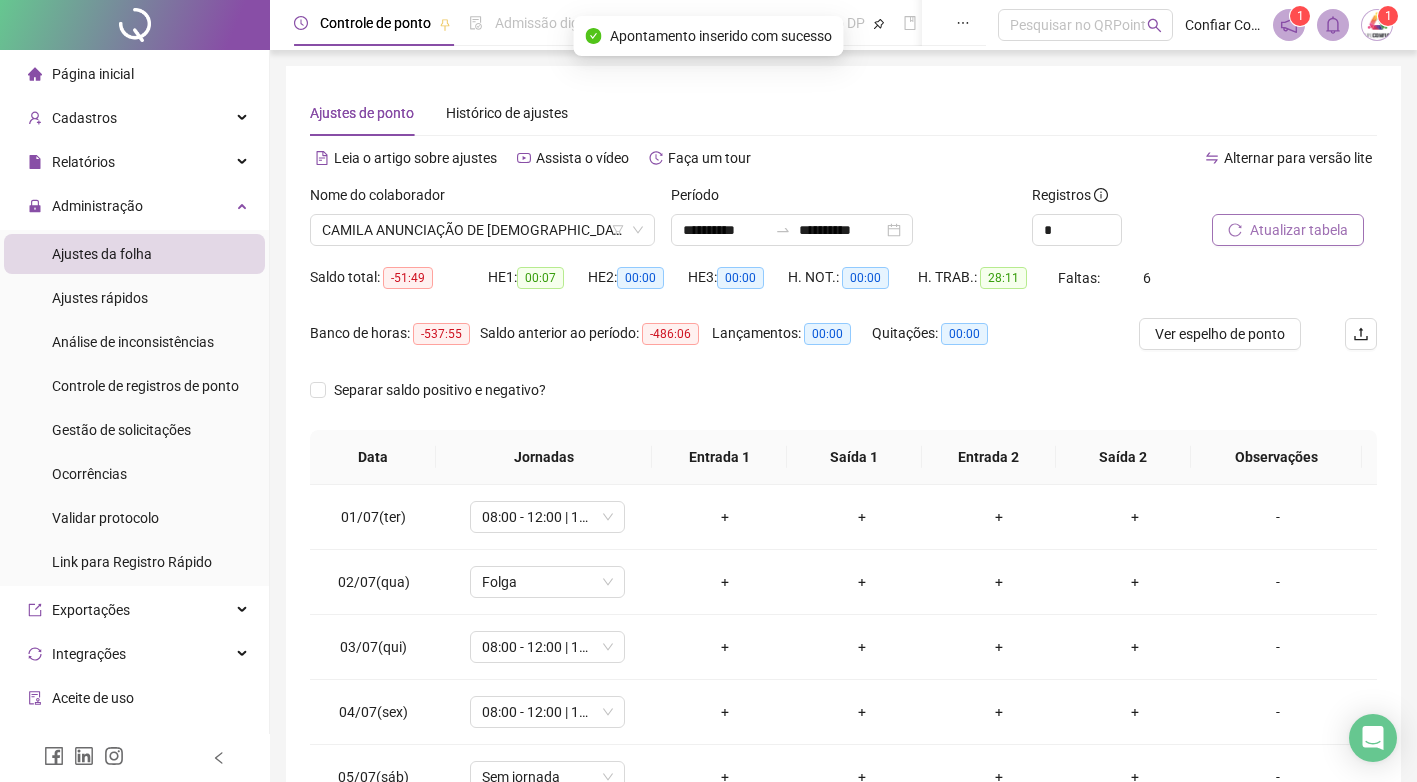 click on "Atualizar tabela" at bounding box center (1299, 230) 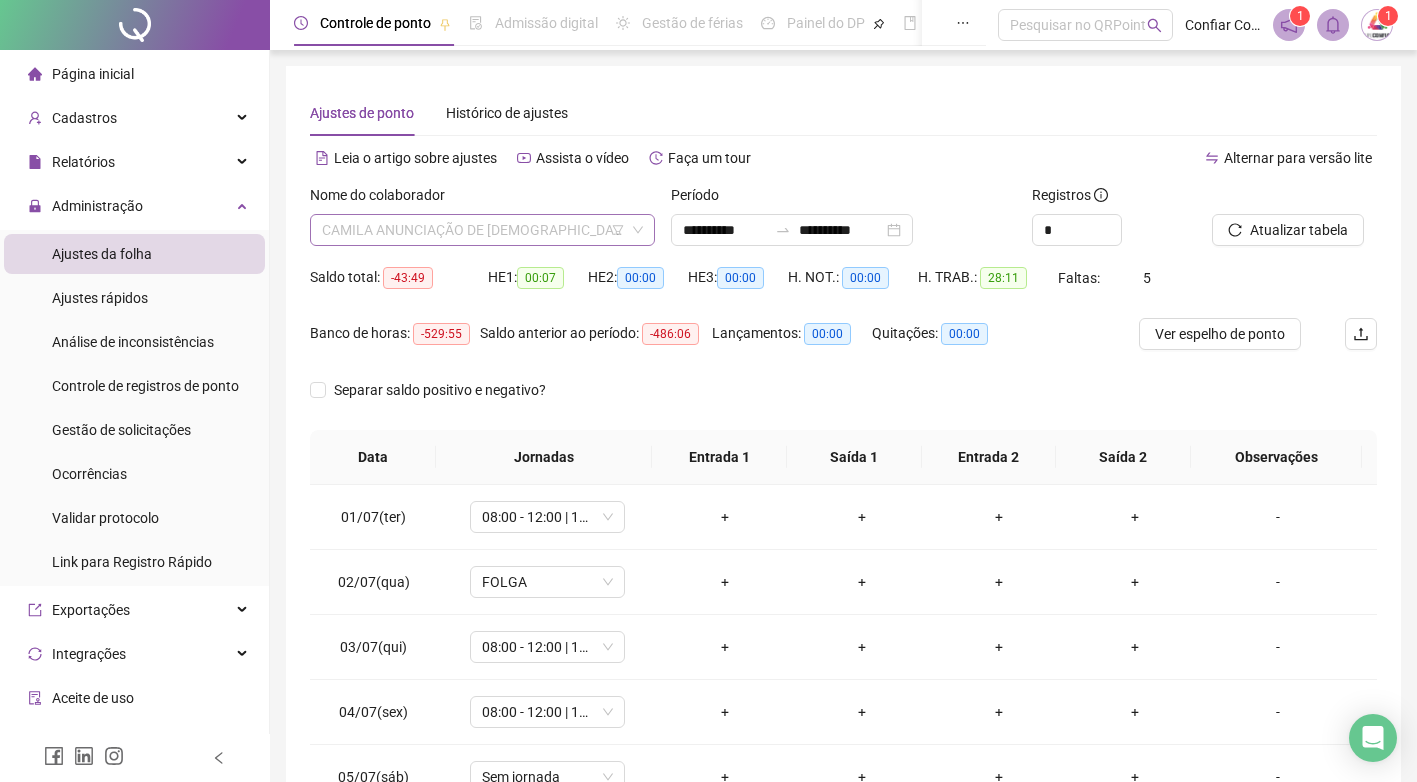 click on "CAMILA ANUNCIAÇÃO DE [DEMOGRAPHIC_DATA]" at bounding box center [482, 230] 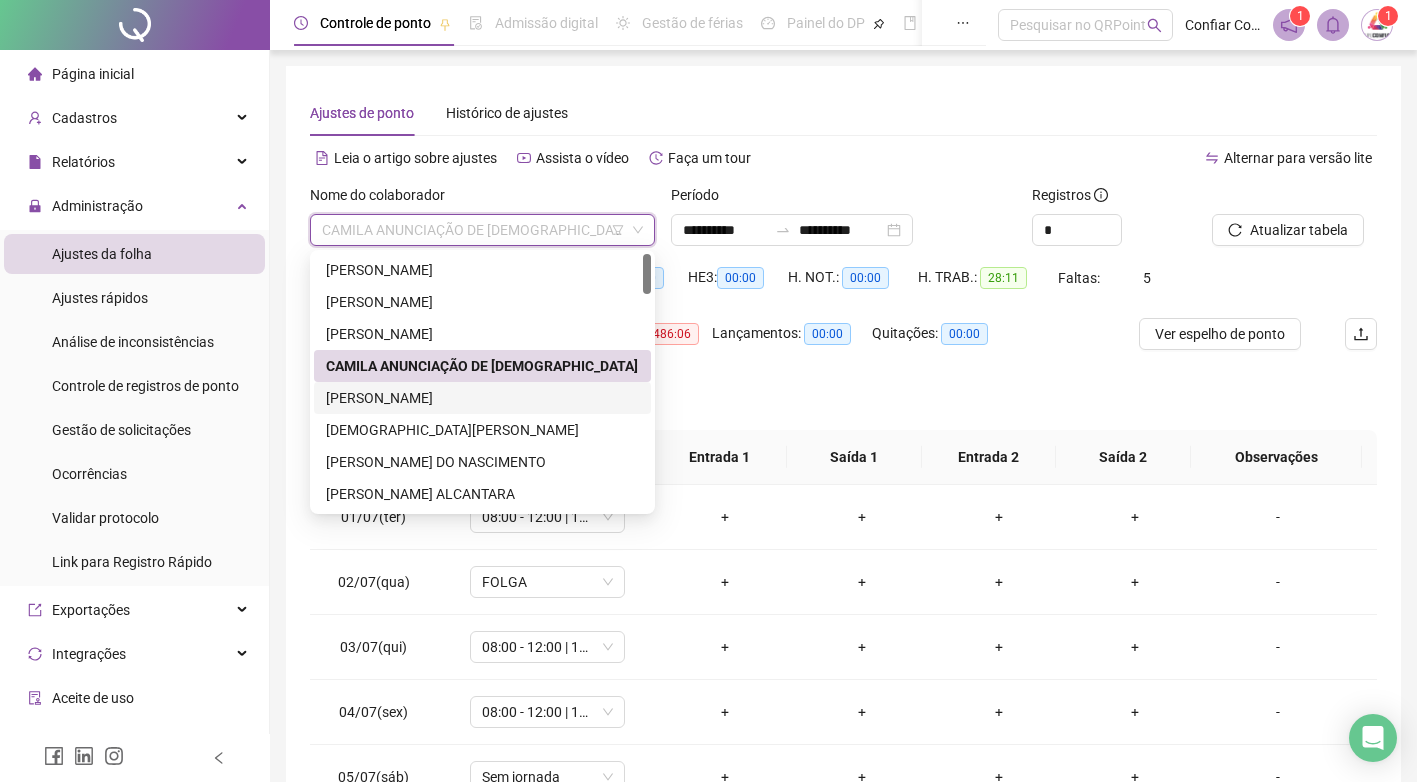 drag, startPoint x: 446, startPoint y: 401, endPoint x: 468, endPoint y: 407, distance: 22.803509 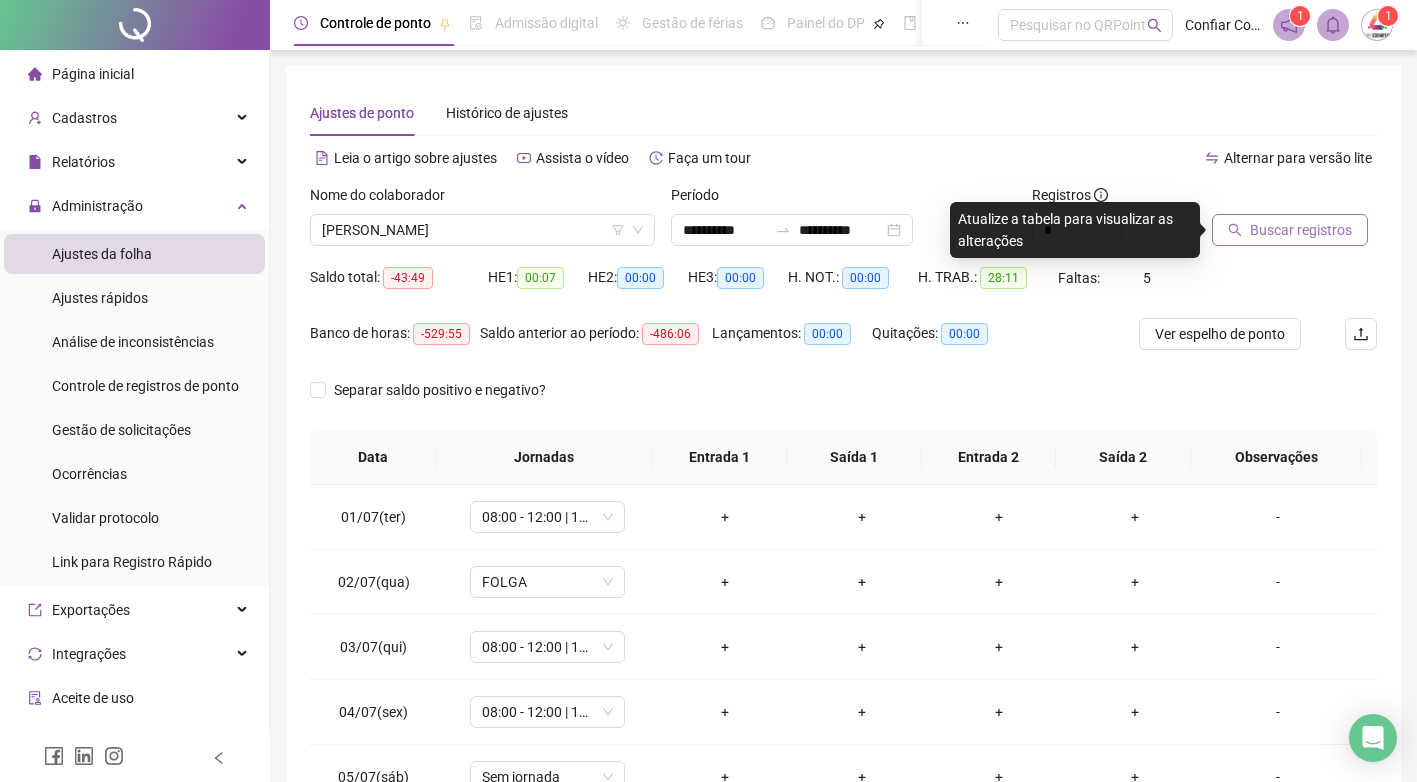 click on "Buscar registros" at bounding box center (1301, 230) 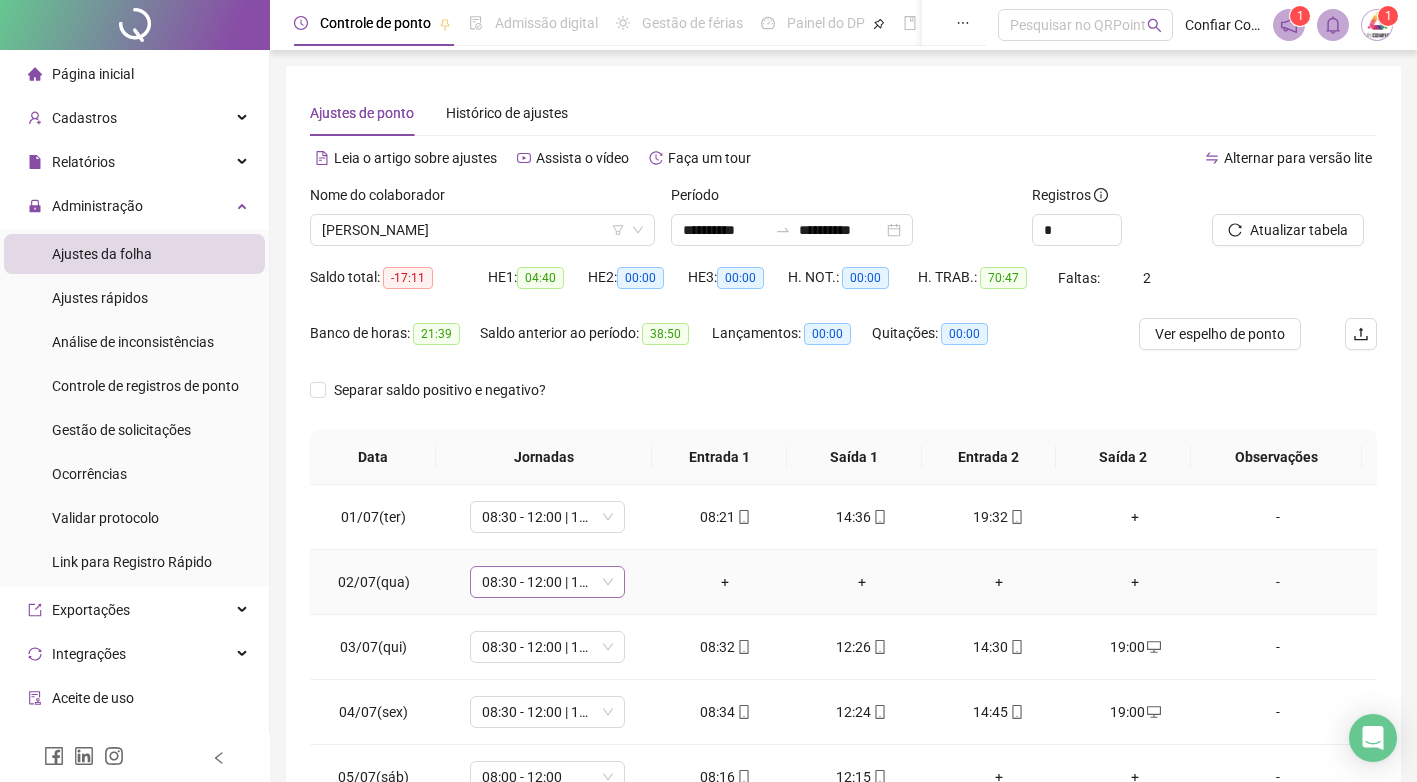 click on "08:30 - 12:00 | 14:30 - 19:00" at bounding box center (547, 582) 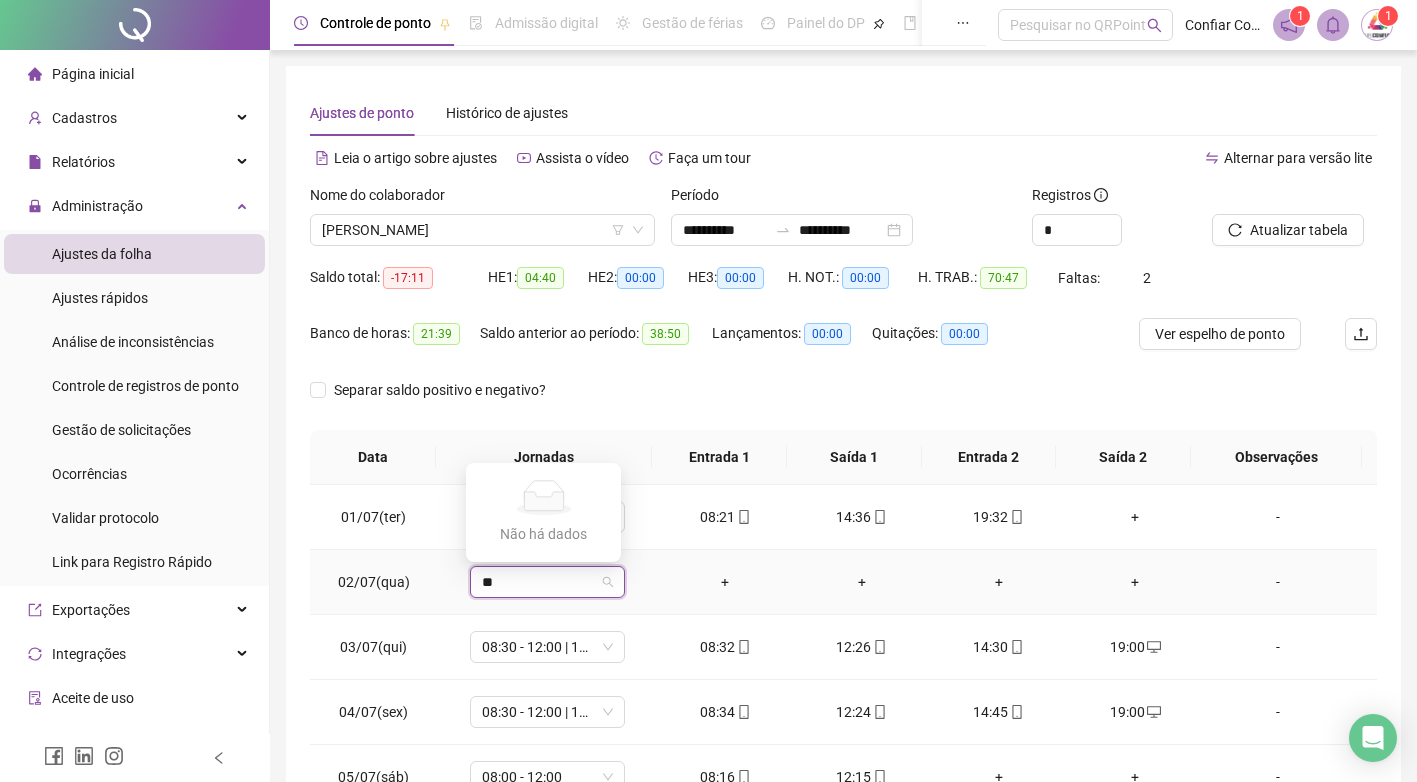 type on "*" 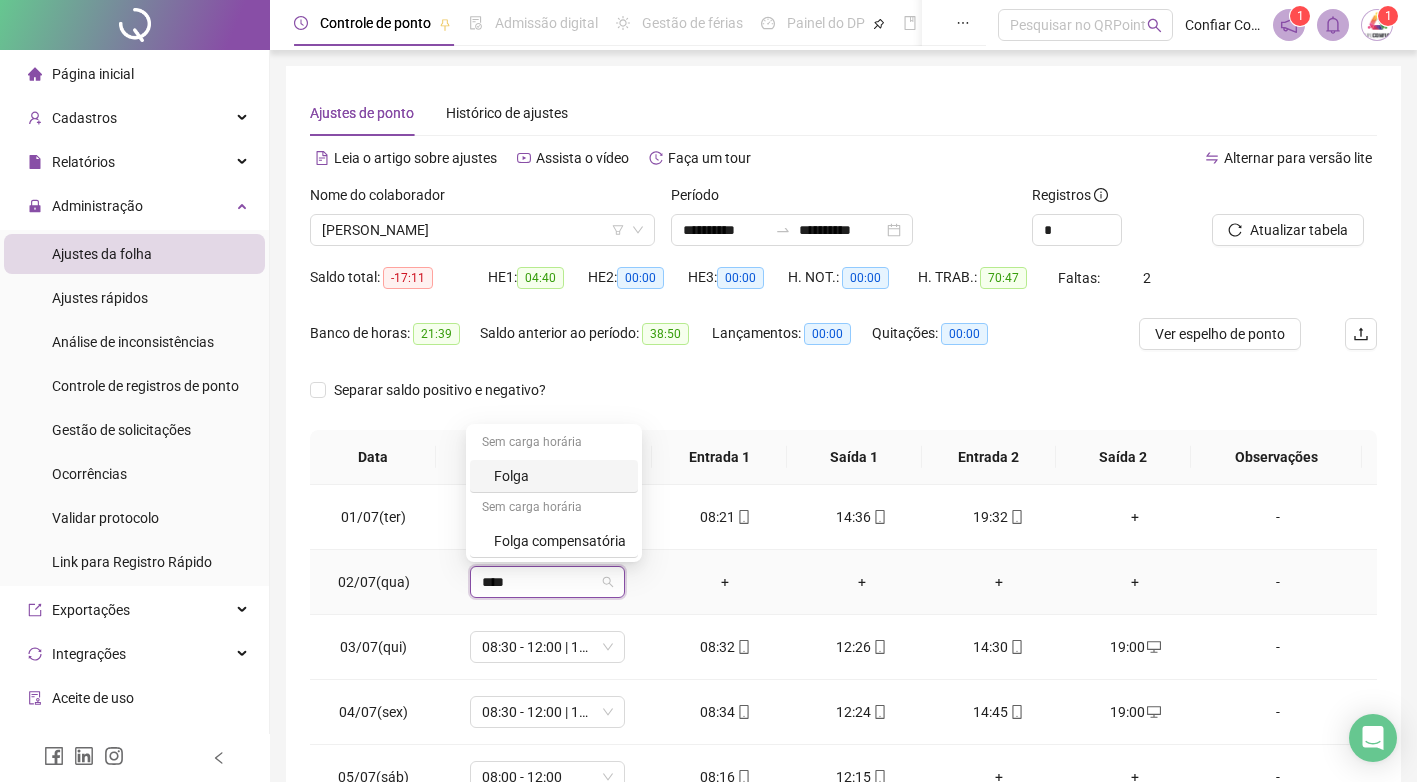type on "*****" 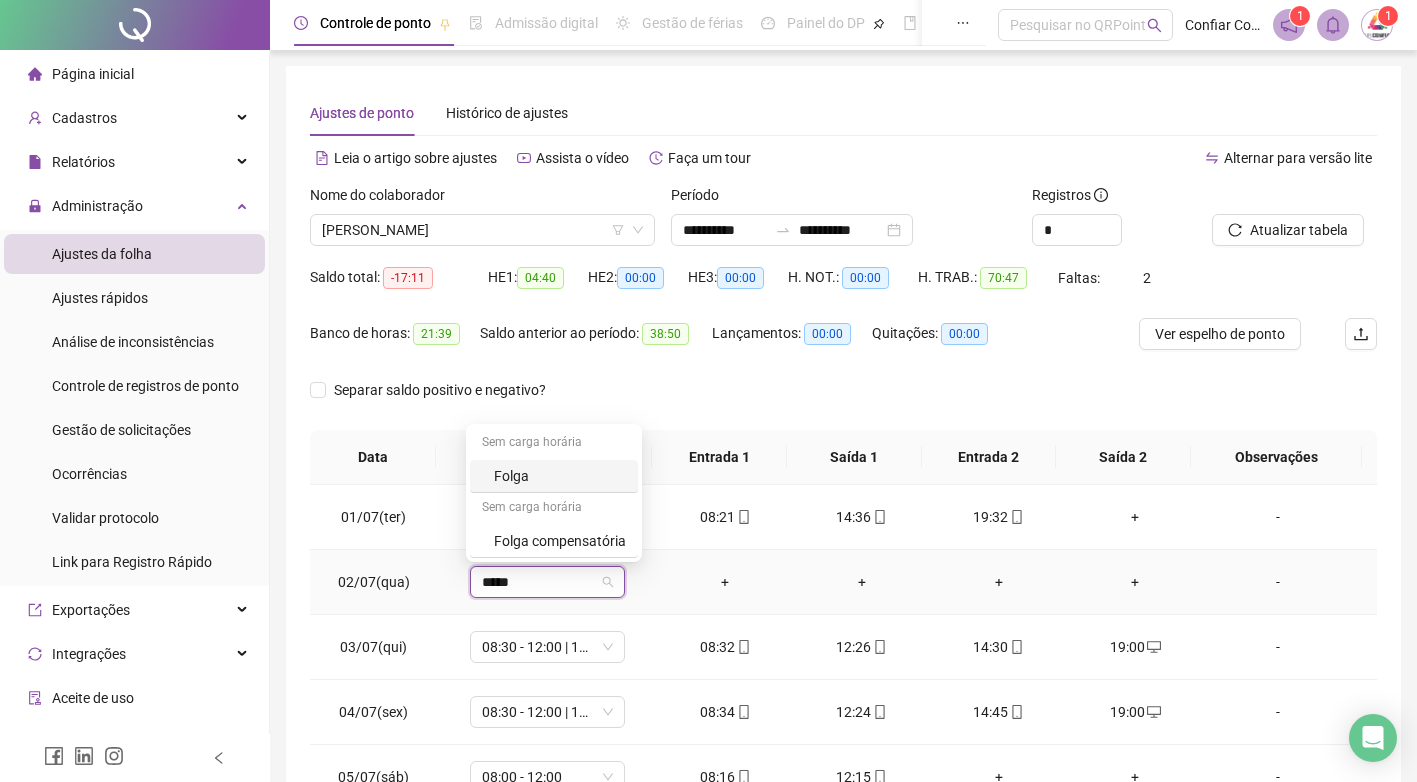 type 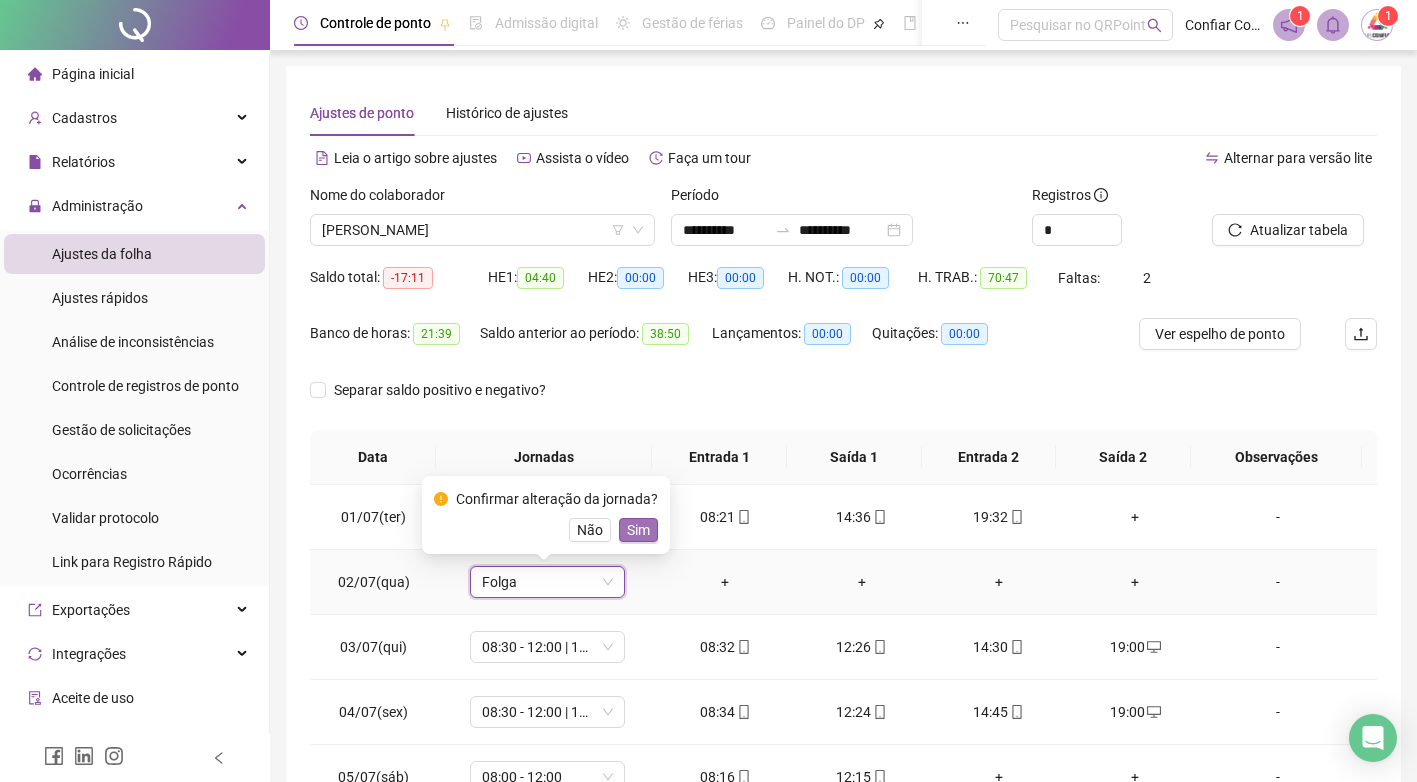 click on "Sim" at bounding box center [638, 530] 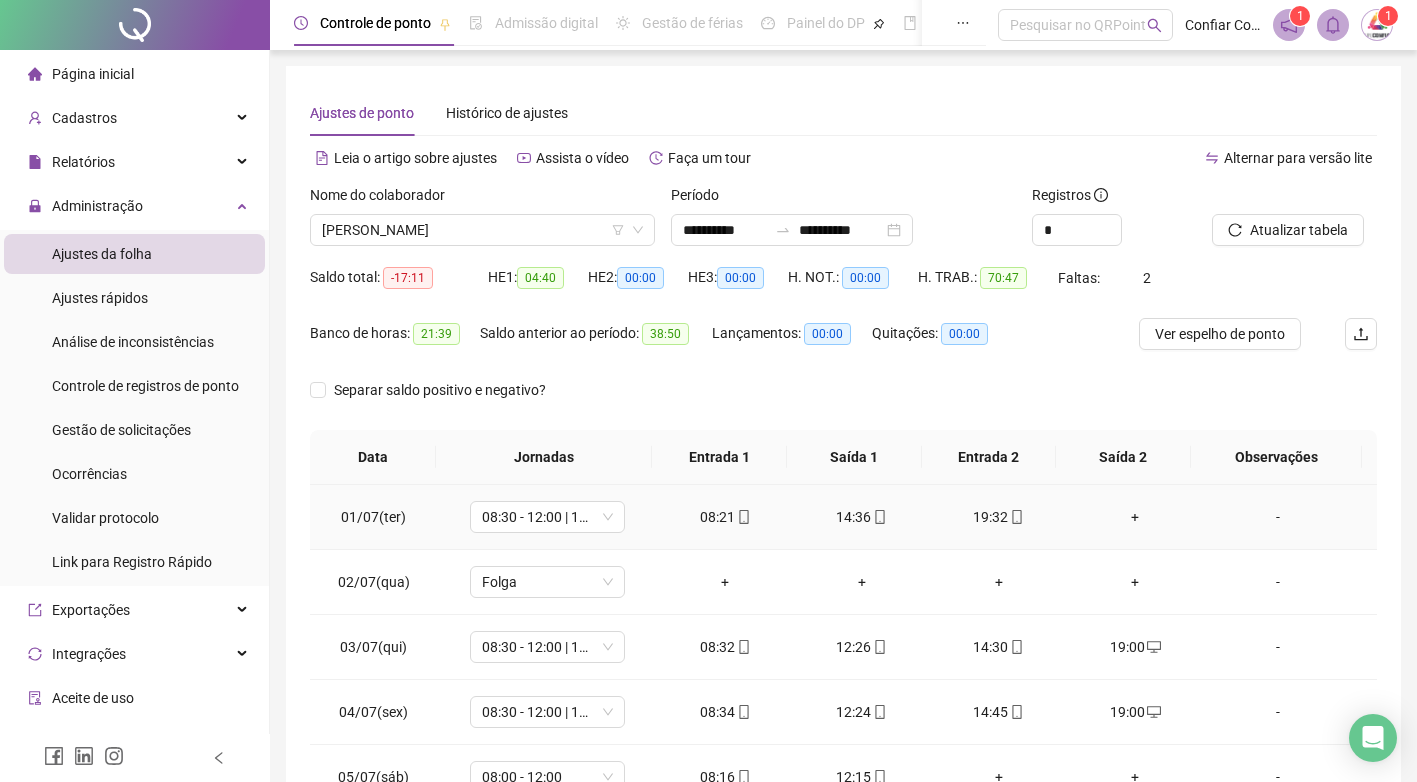 click on "+" at bounding box center [1135, 517] 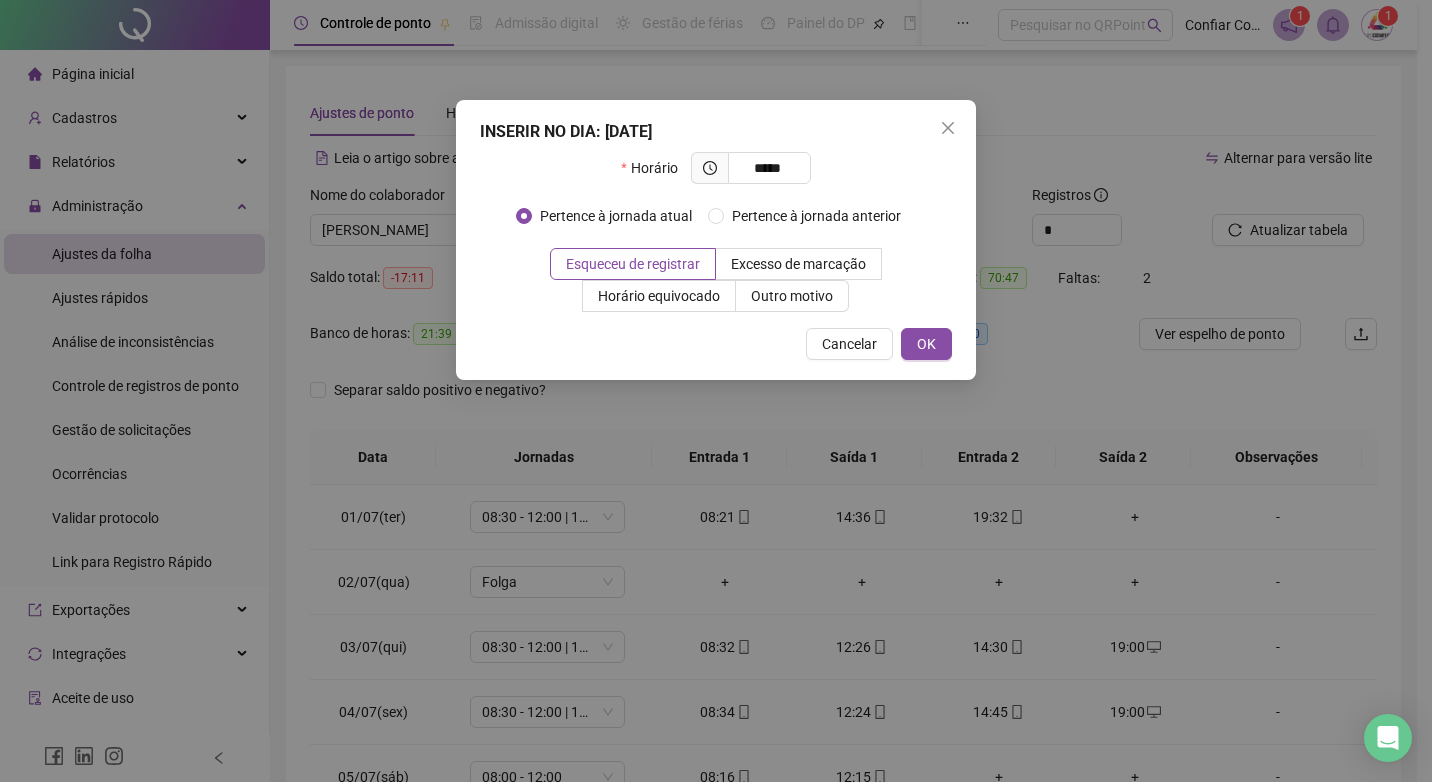 type on "*****" 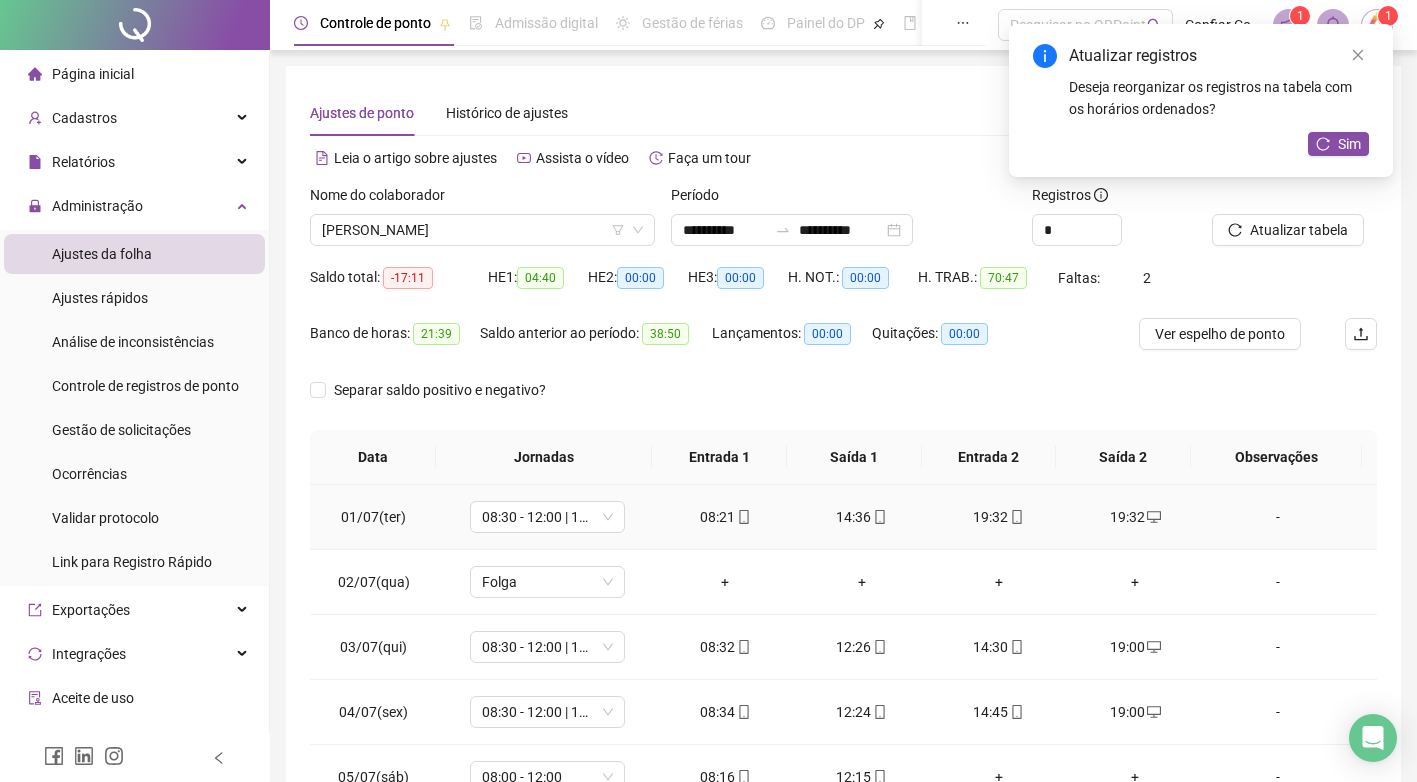 click on "19:32" at bounding box center [998, 517] 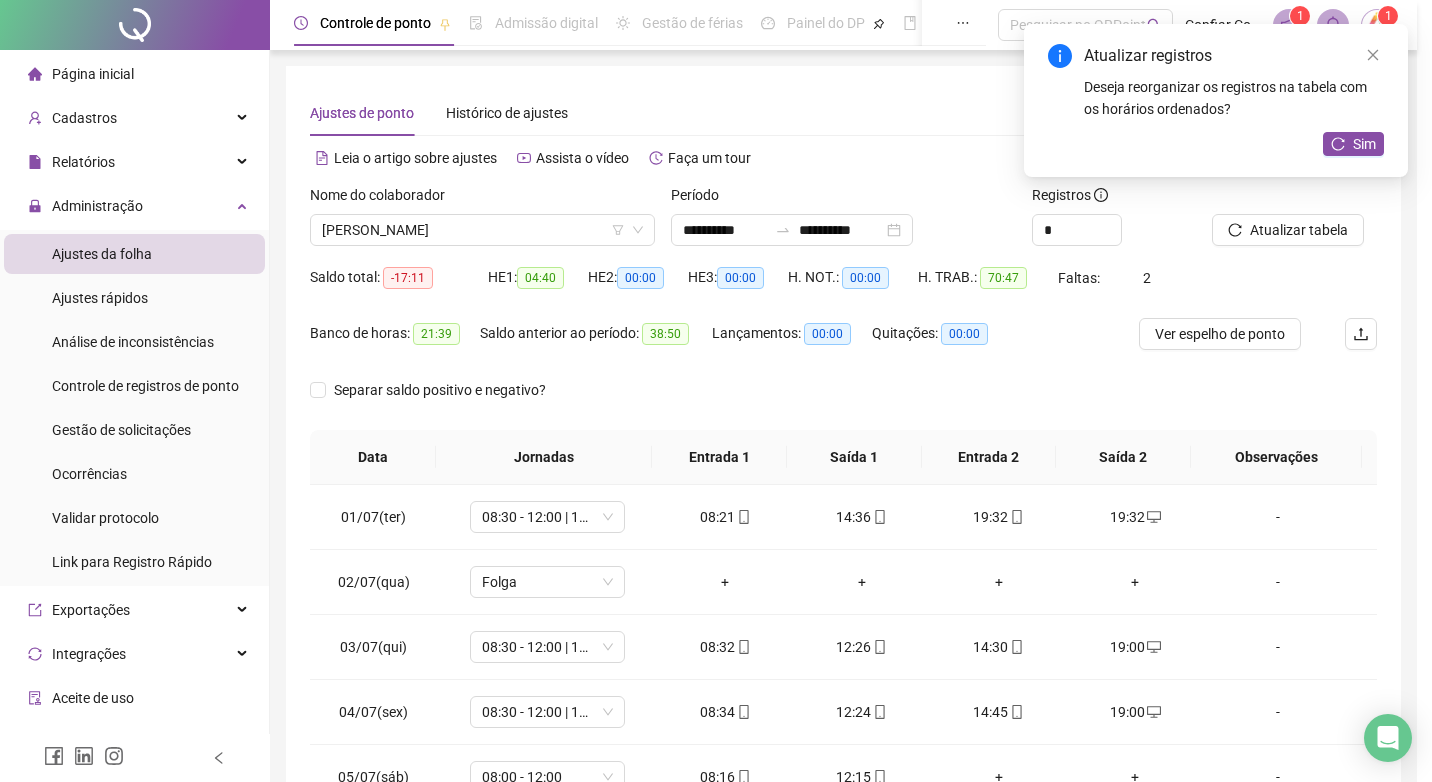 type on "**********" 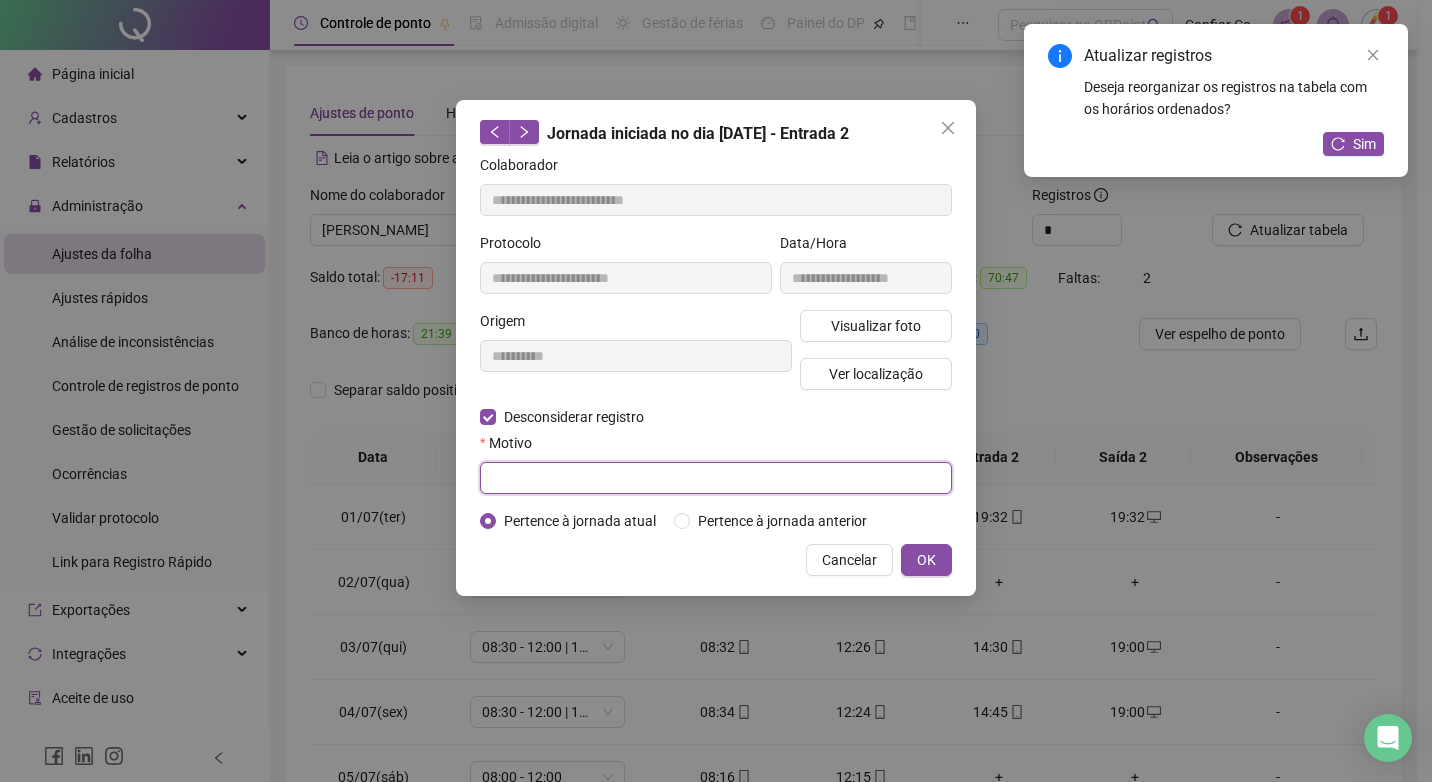 click at bounding box center [716, 478] 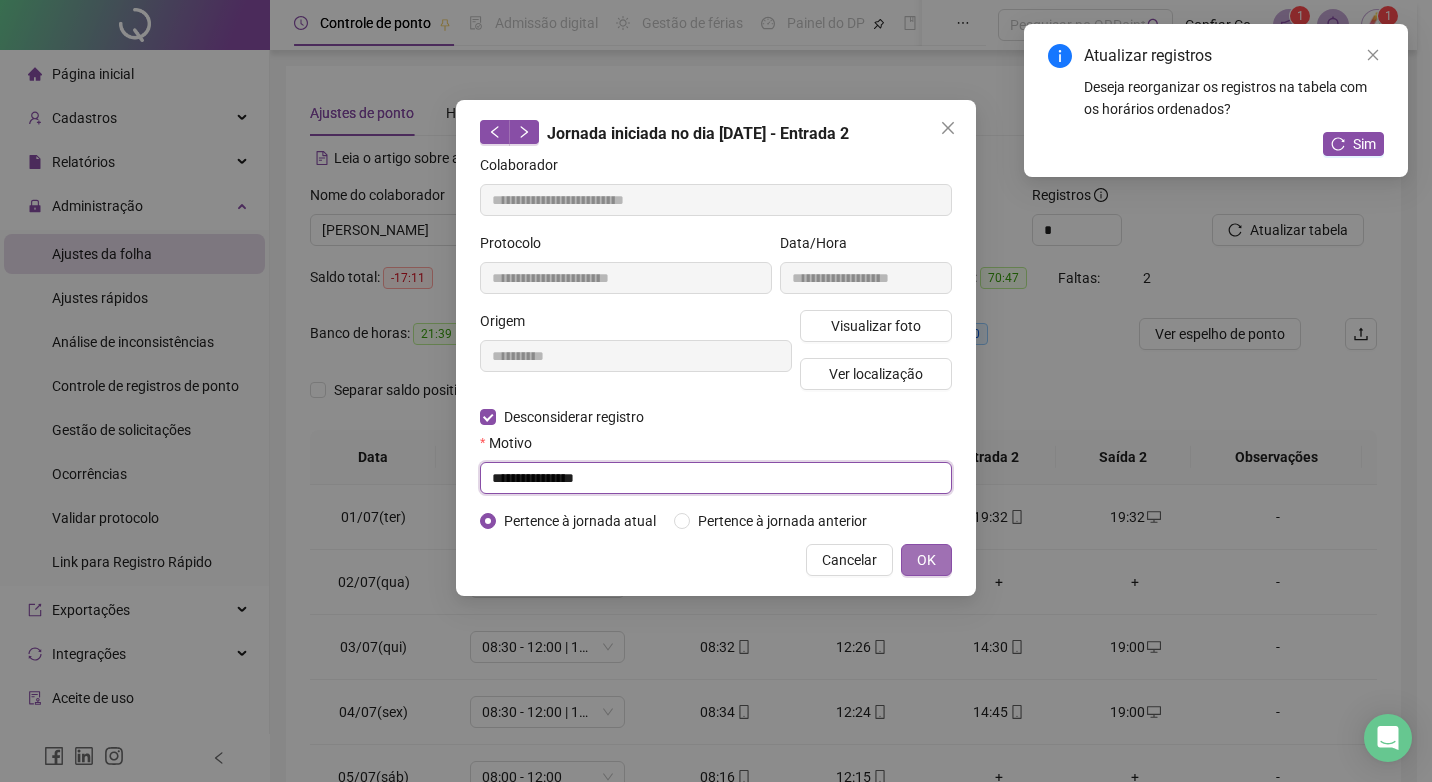 type on "**********" 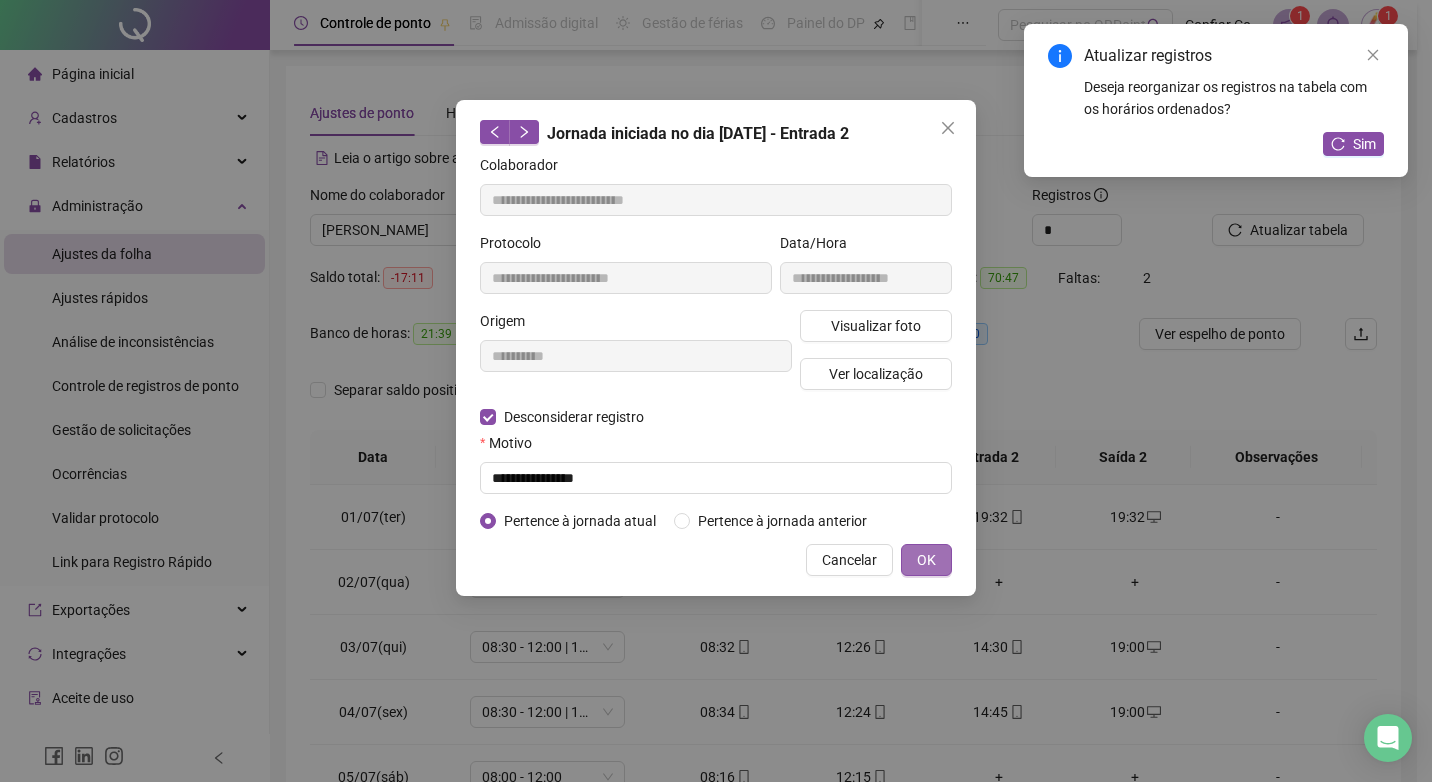 click on "OK" at bounding box center (926, 560) 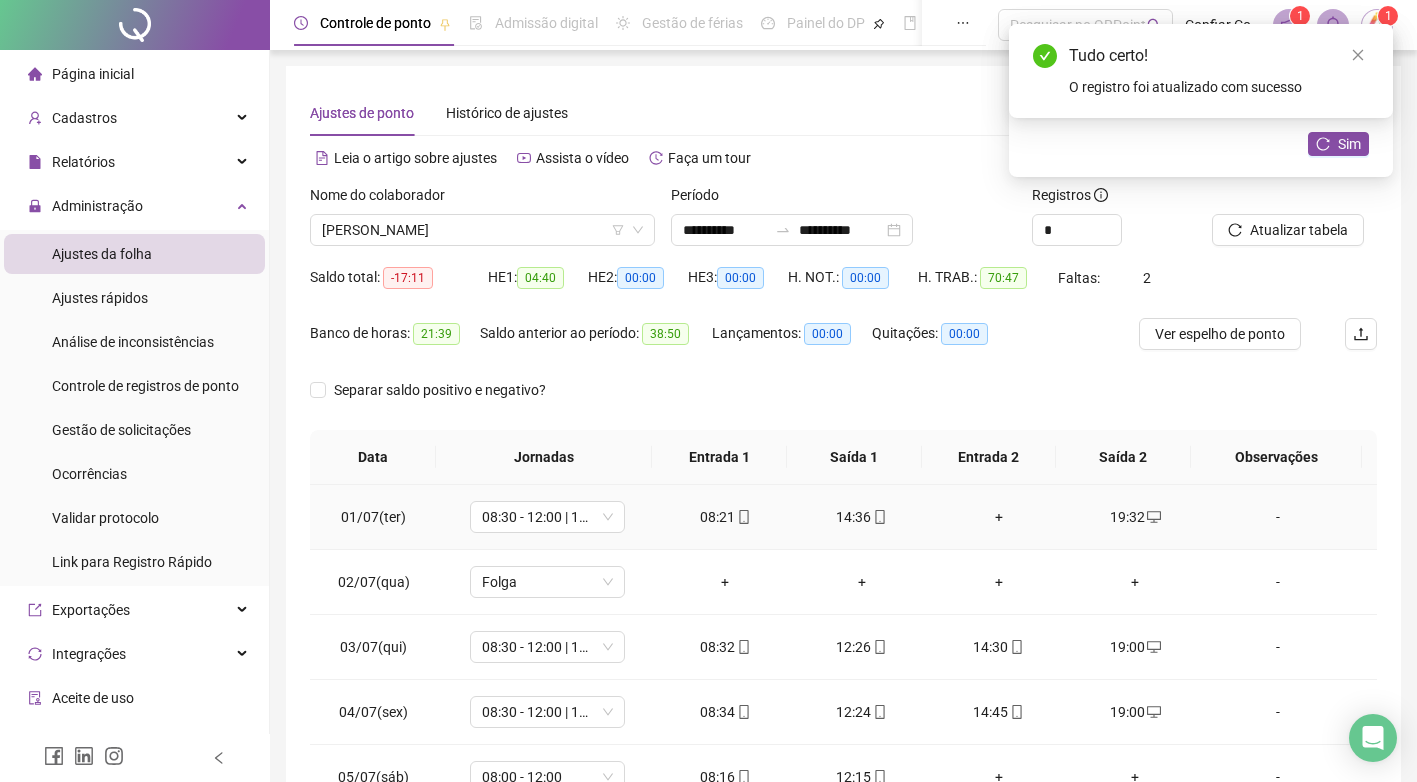 click on "+" at bounding box center [998, 517] 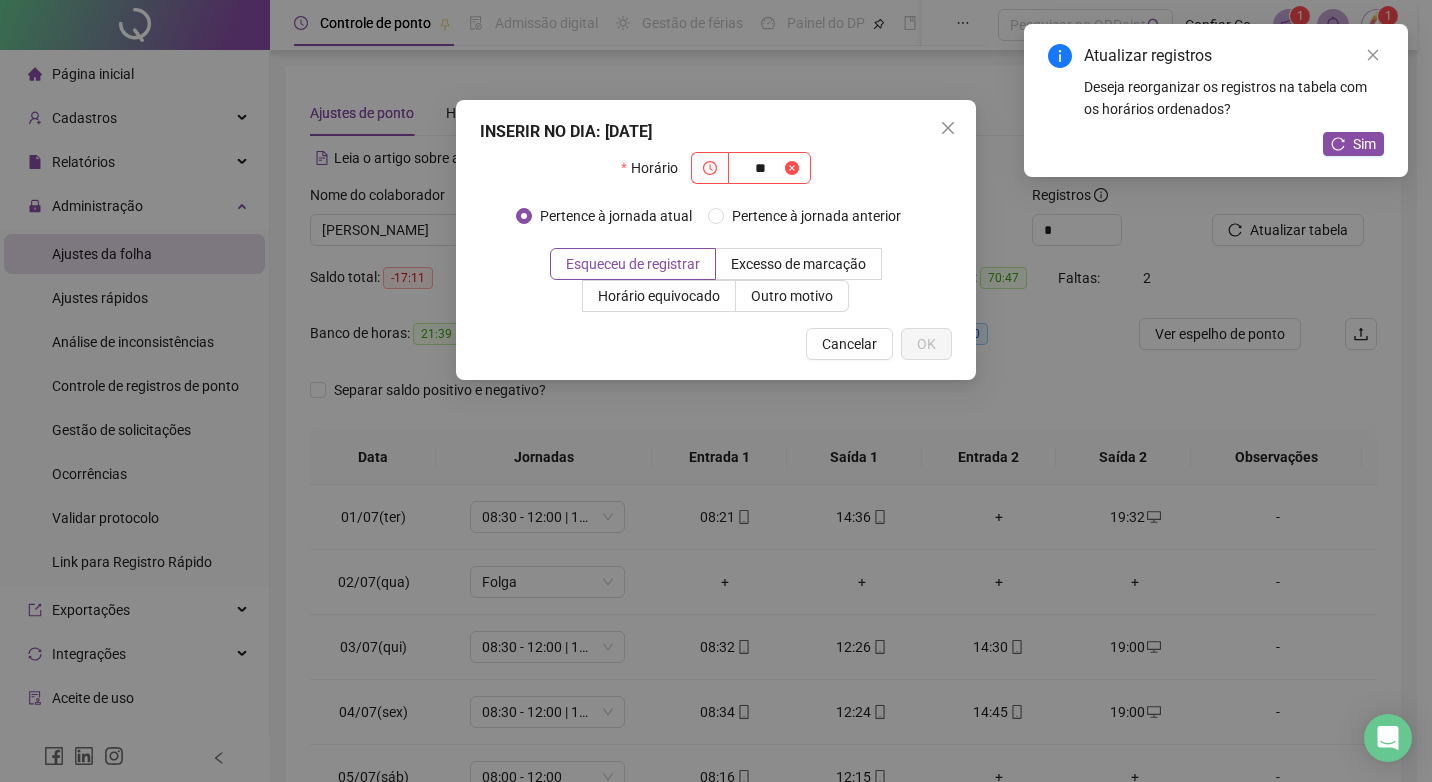 type on "*" 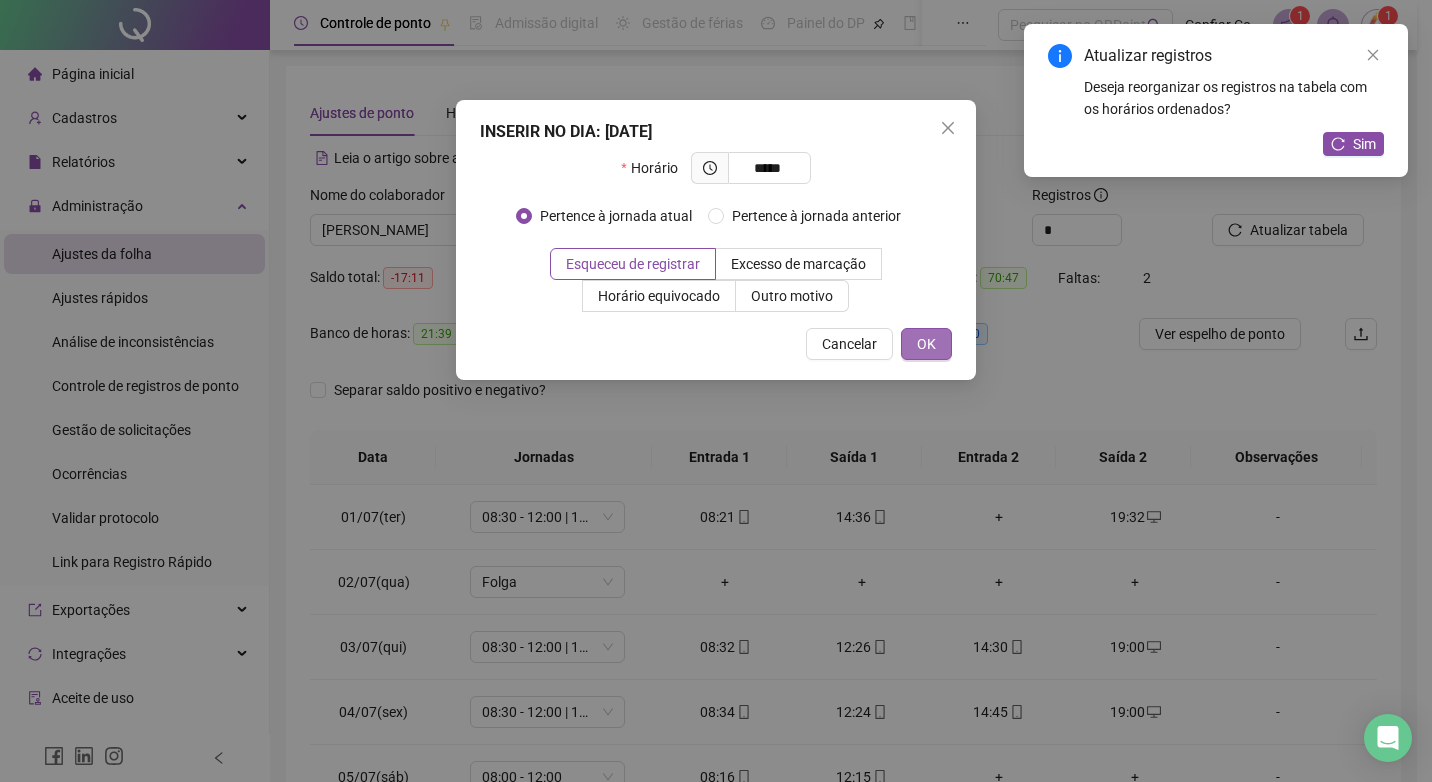 type on "*****" 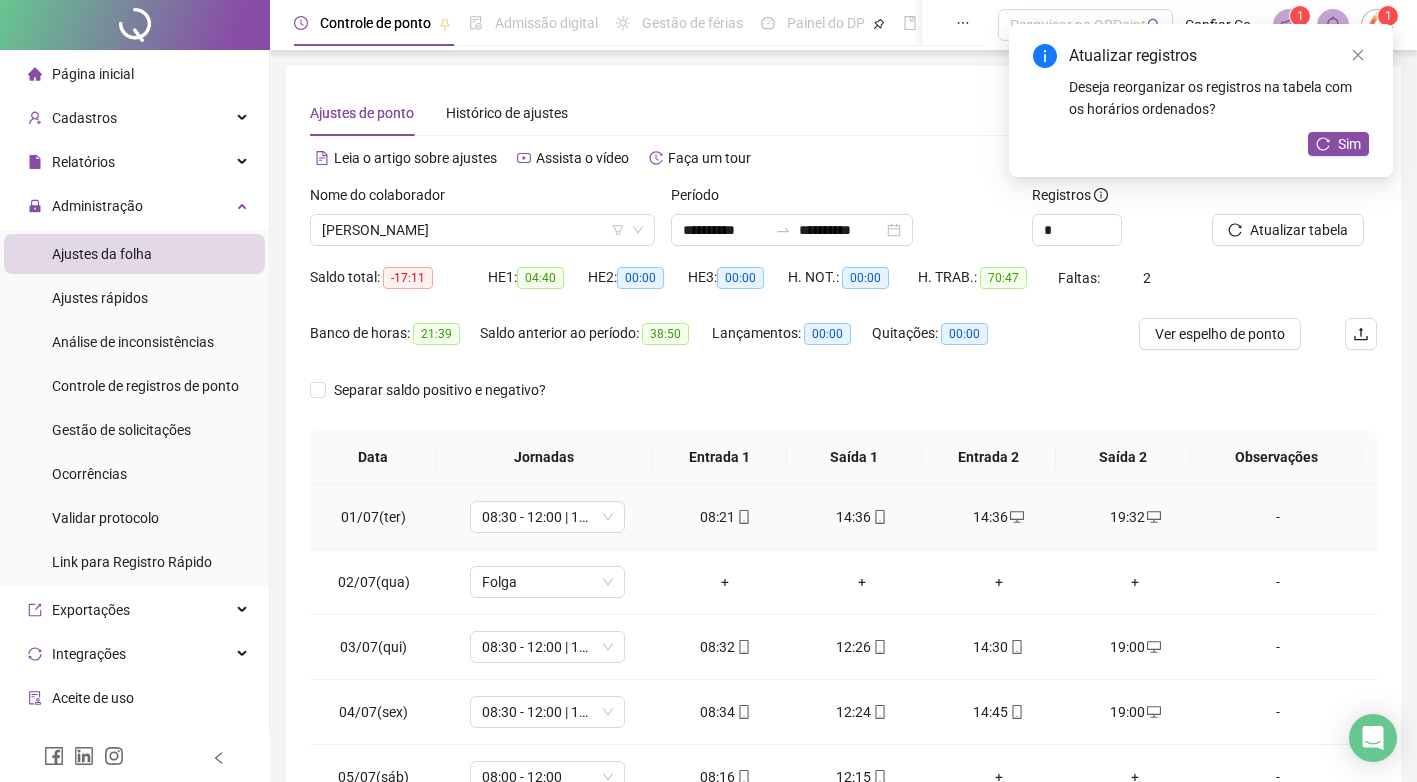 click on "14:36" at bounding box center [862, 517] 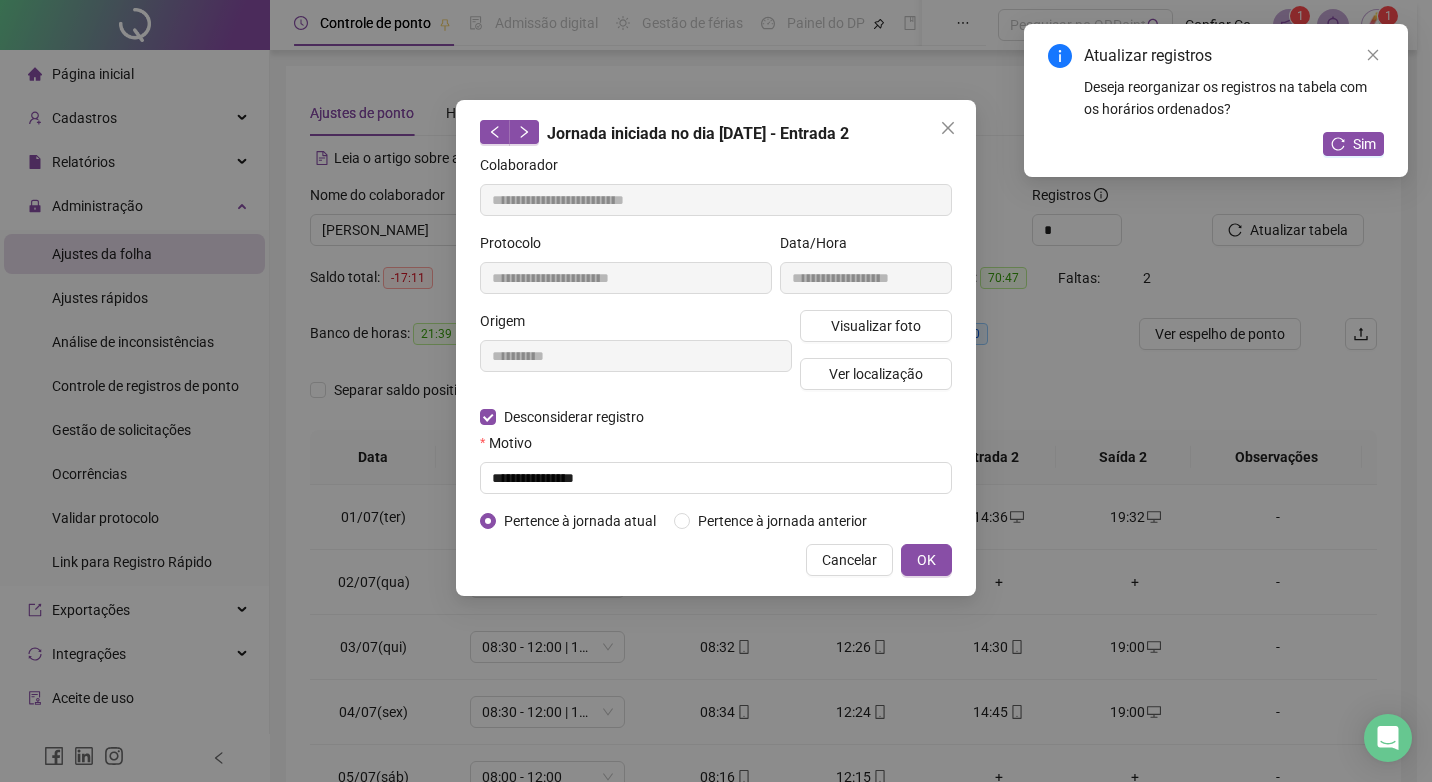 type on "**********" 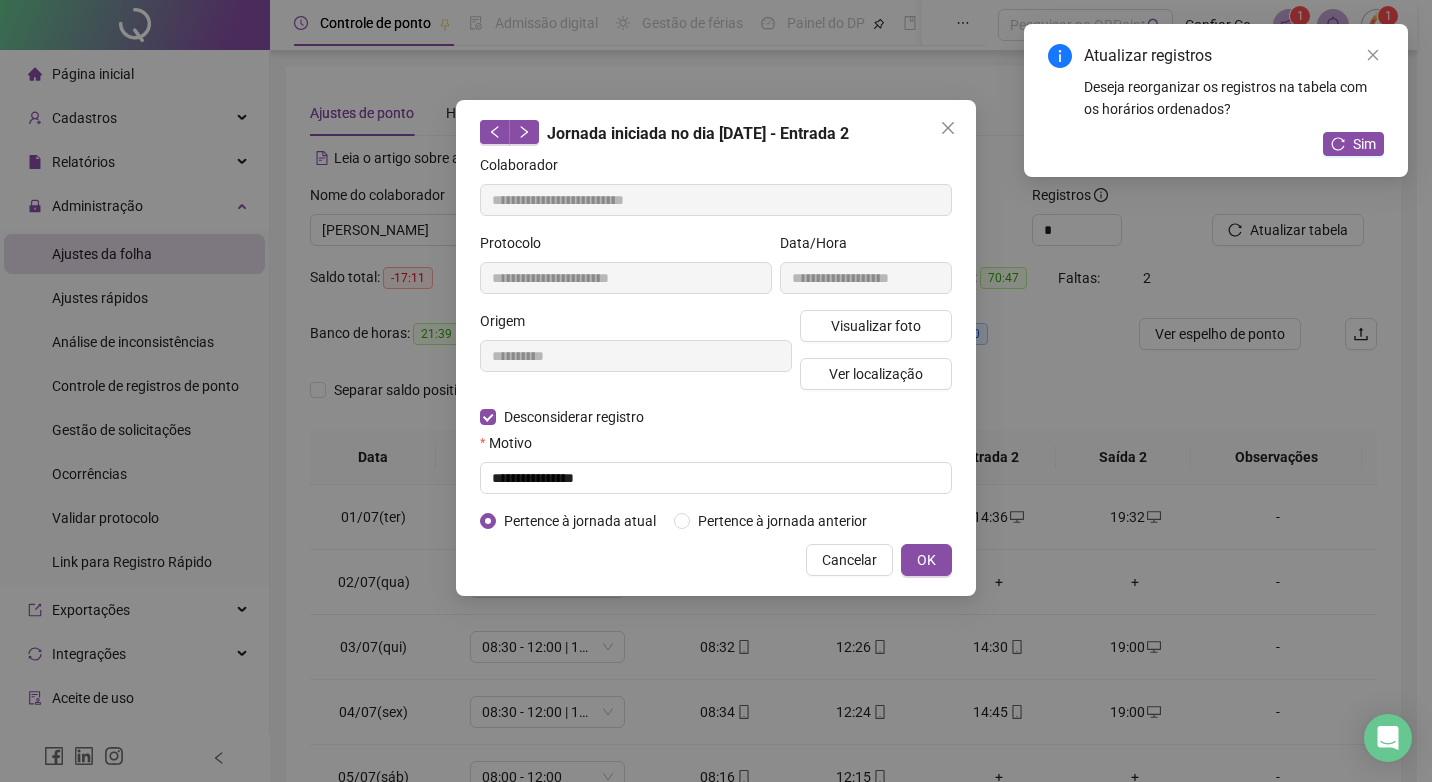 type on "**********" 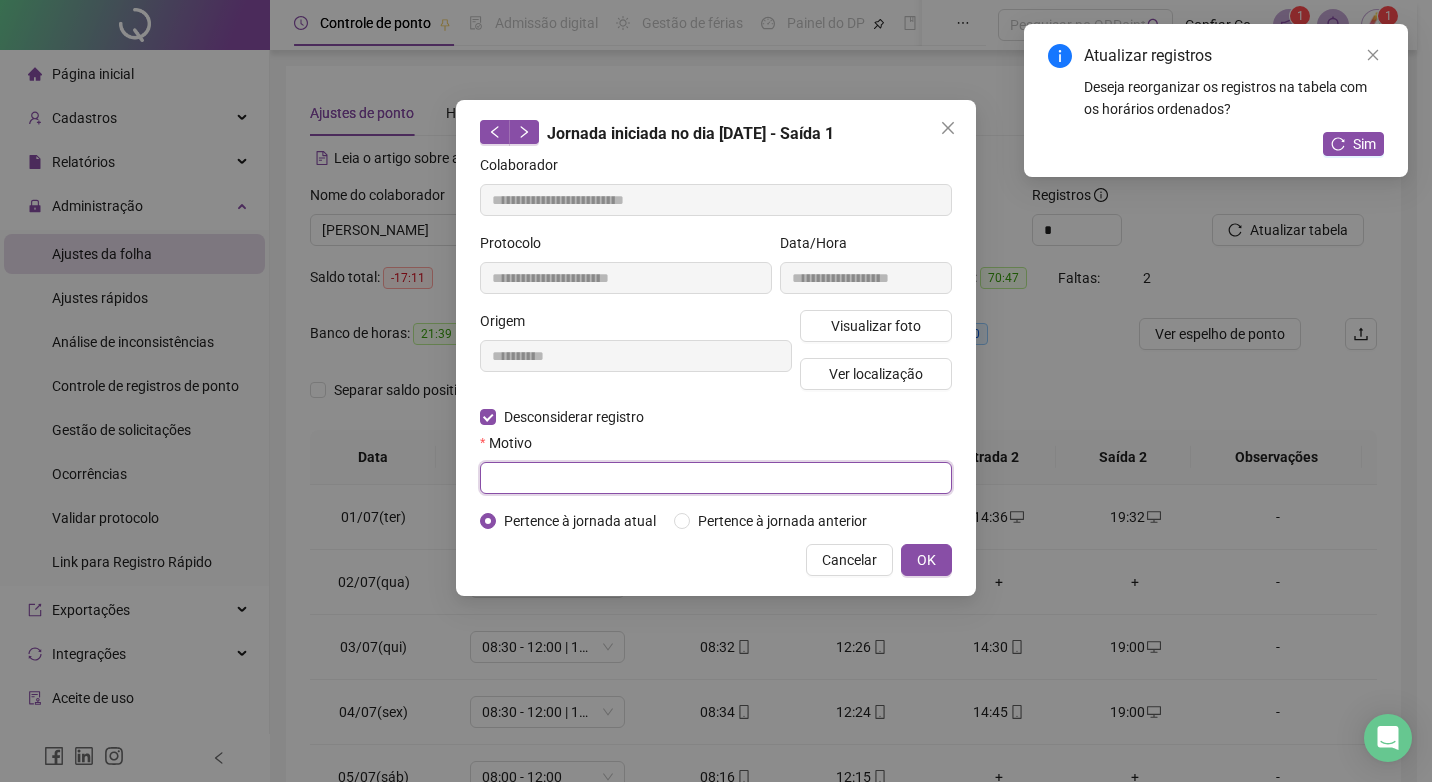 click at bounding box center (716, 478) 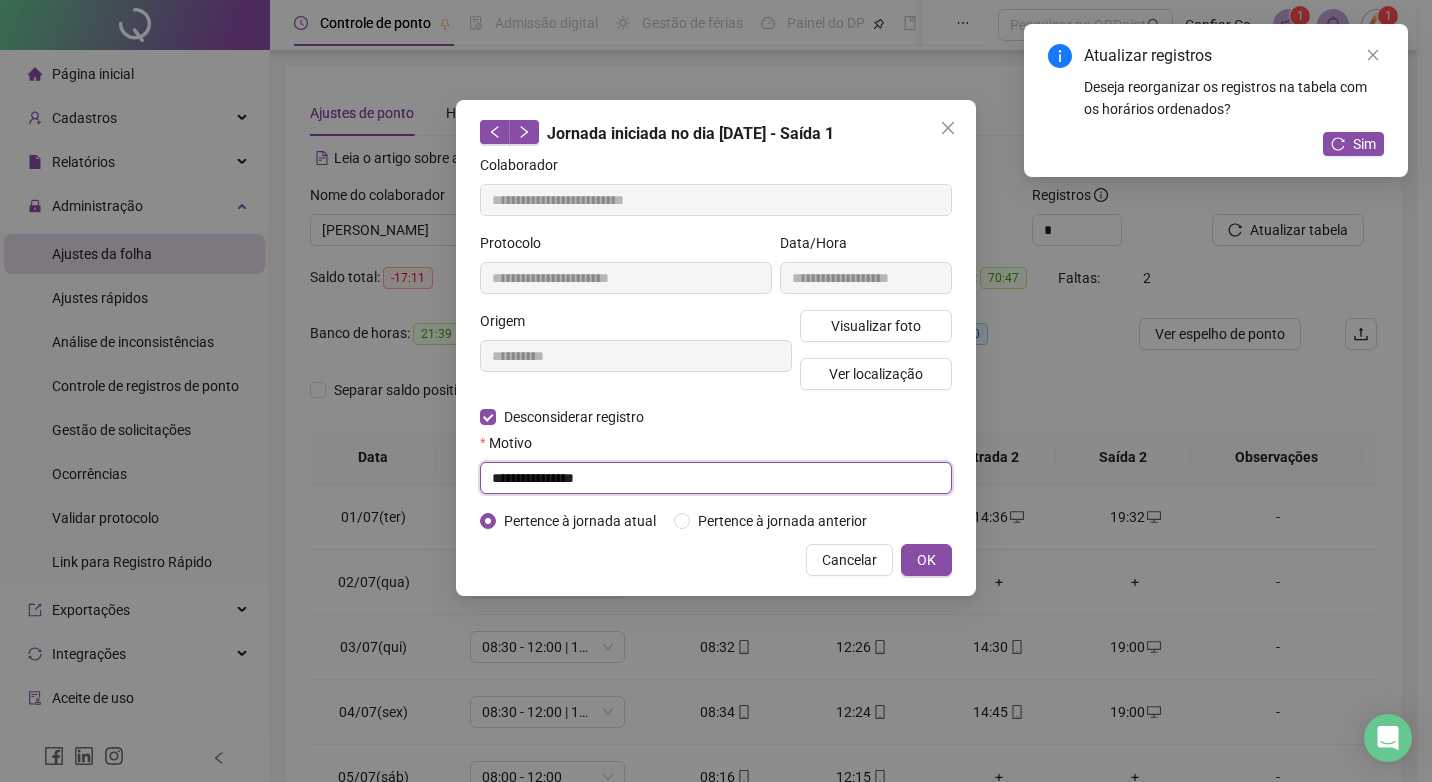 type on "**********" 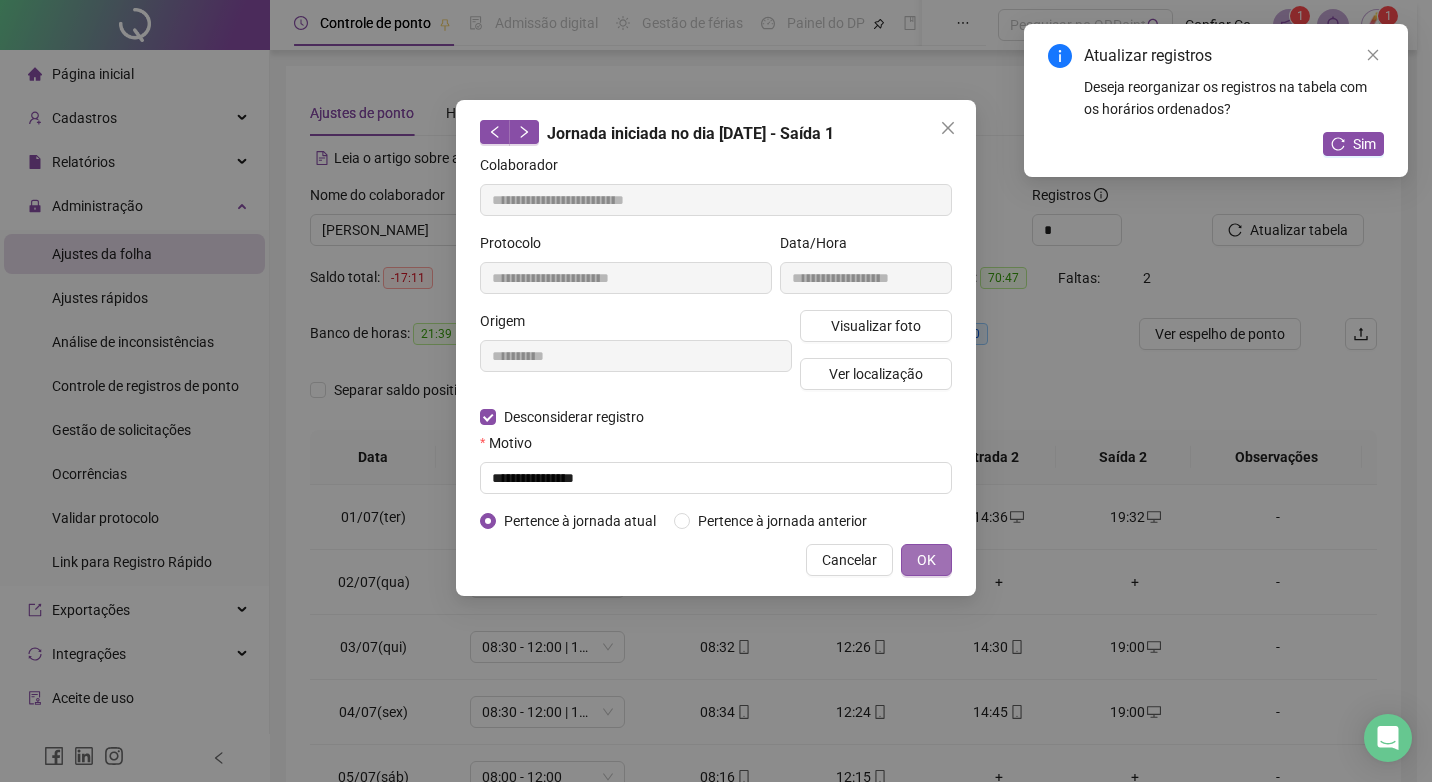 click on "OK" at bounding box center (926, 560) 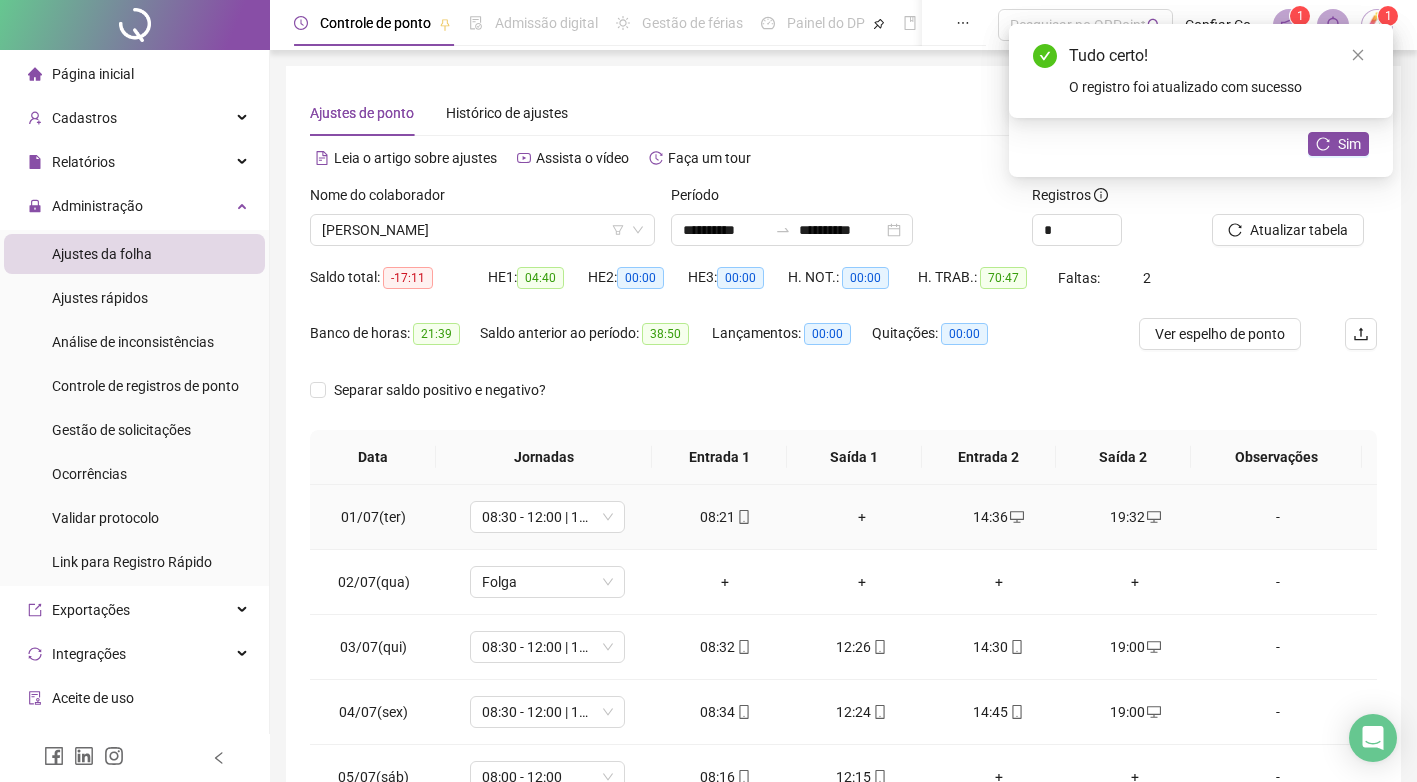 click on "+" at bounding box center [862, 517] 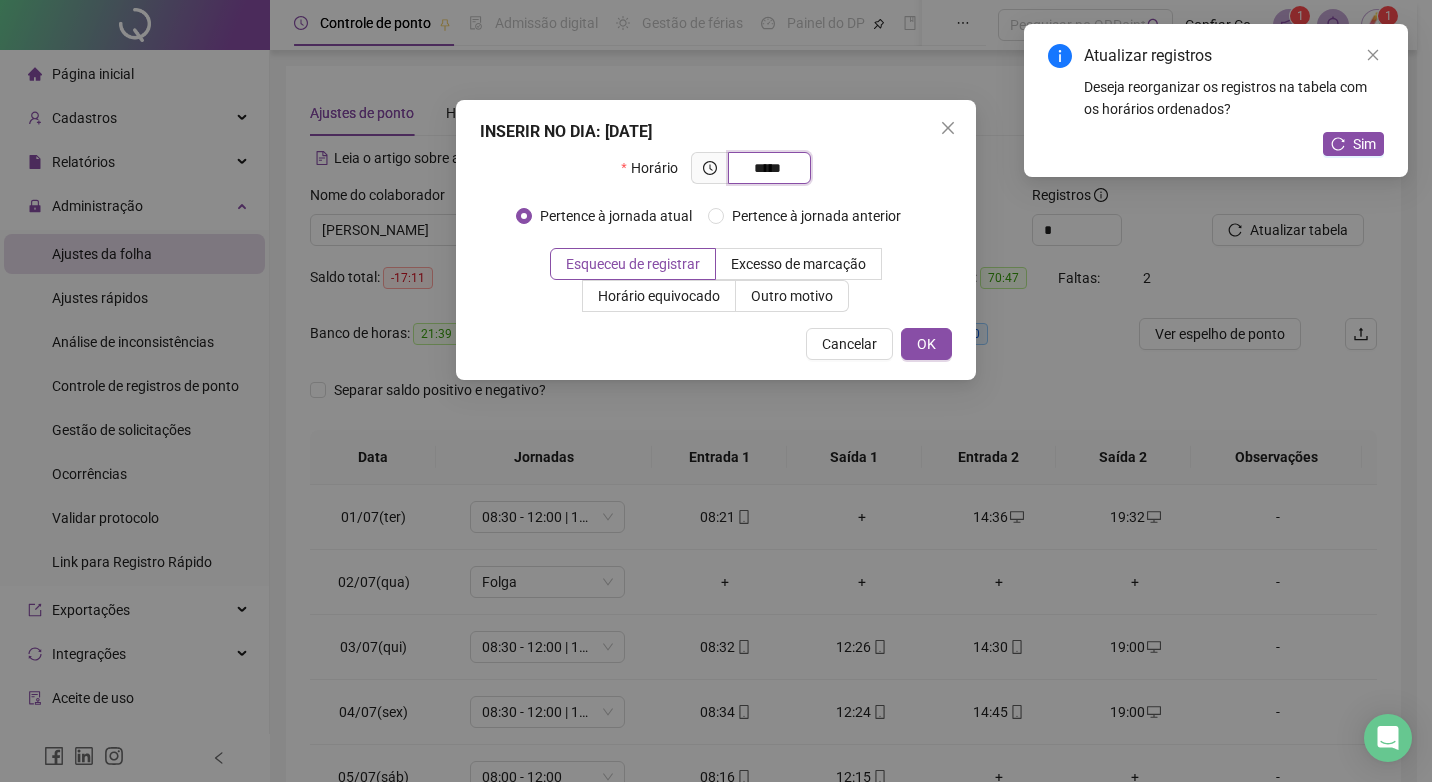type on "*****" 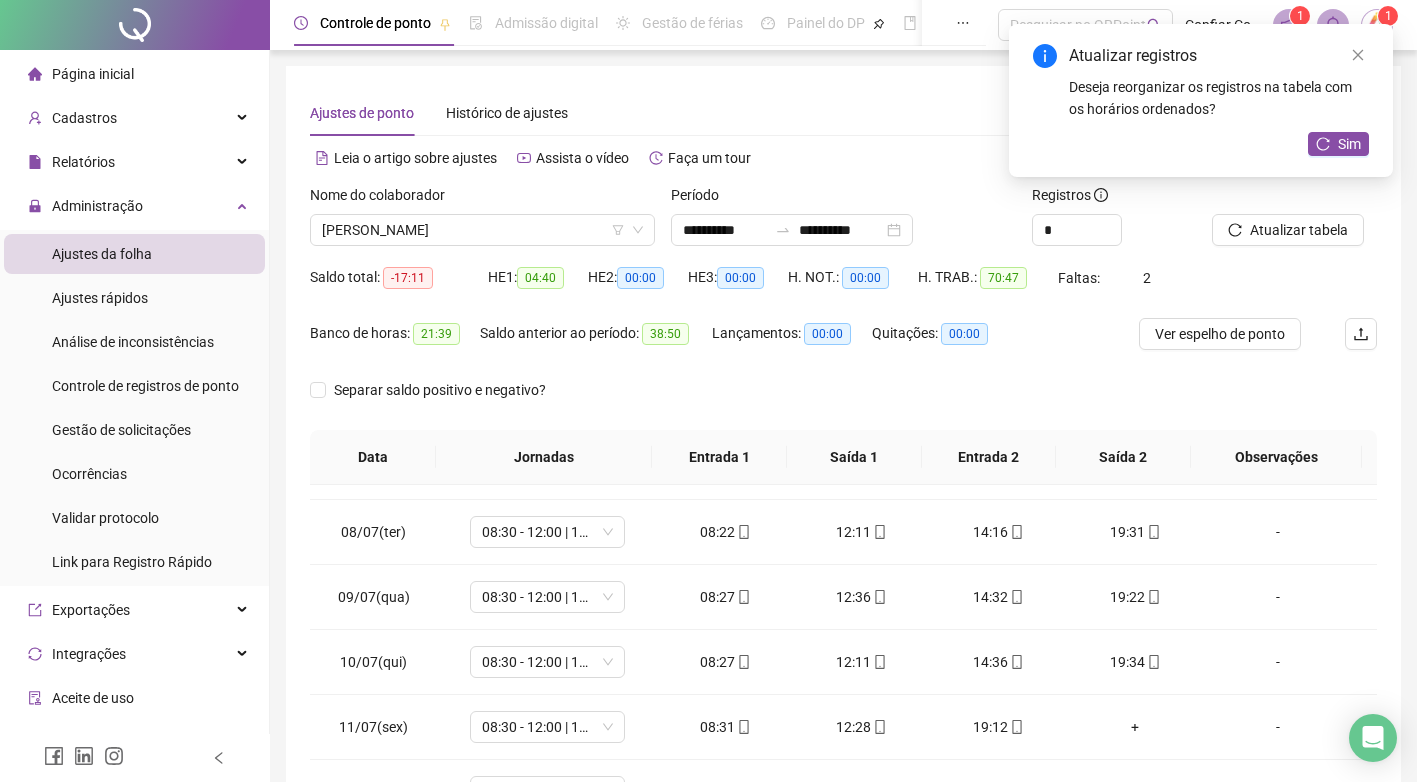 scroll, scrollTop: 442, scrollLeft: 0, axis: vertical 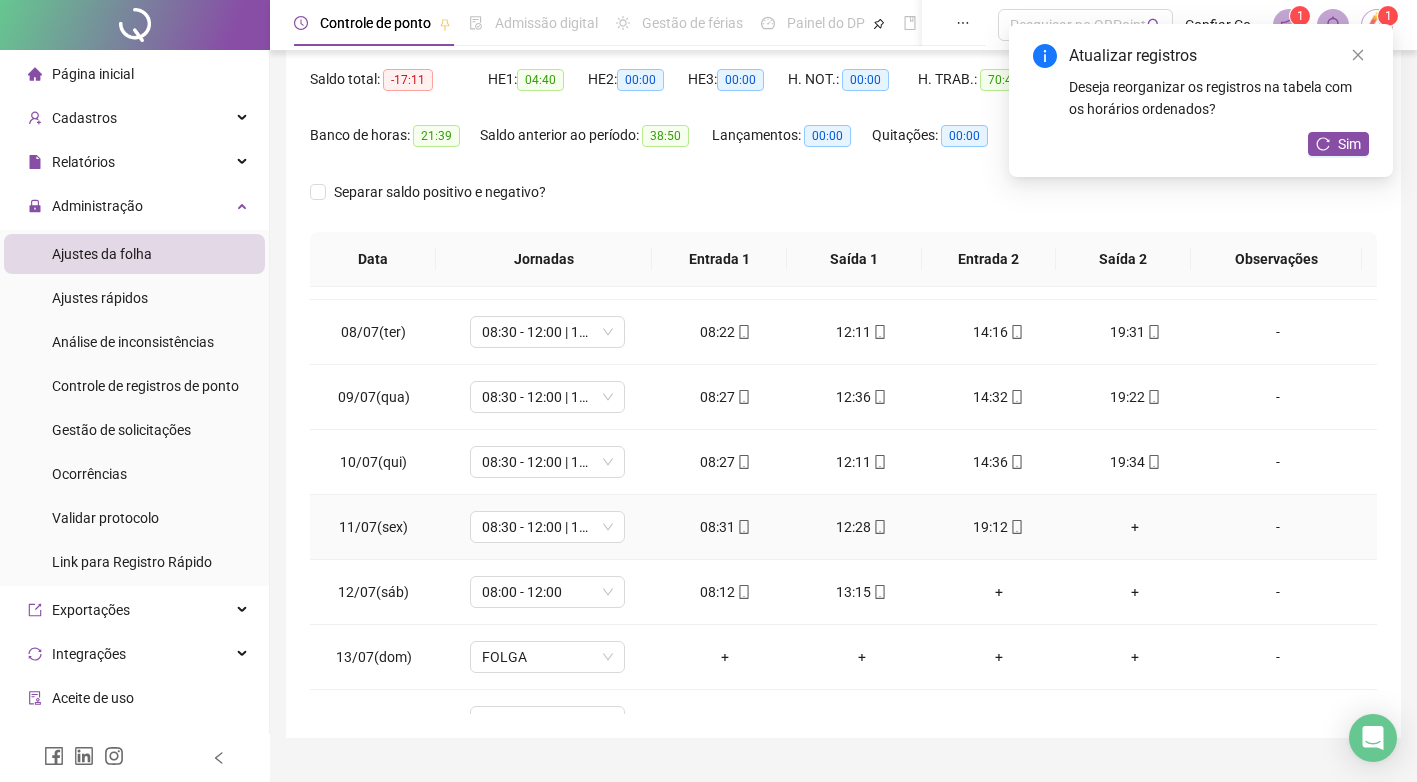 click on "+" at bounding box center (1135, 527) 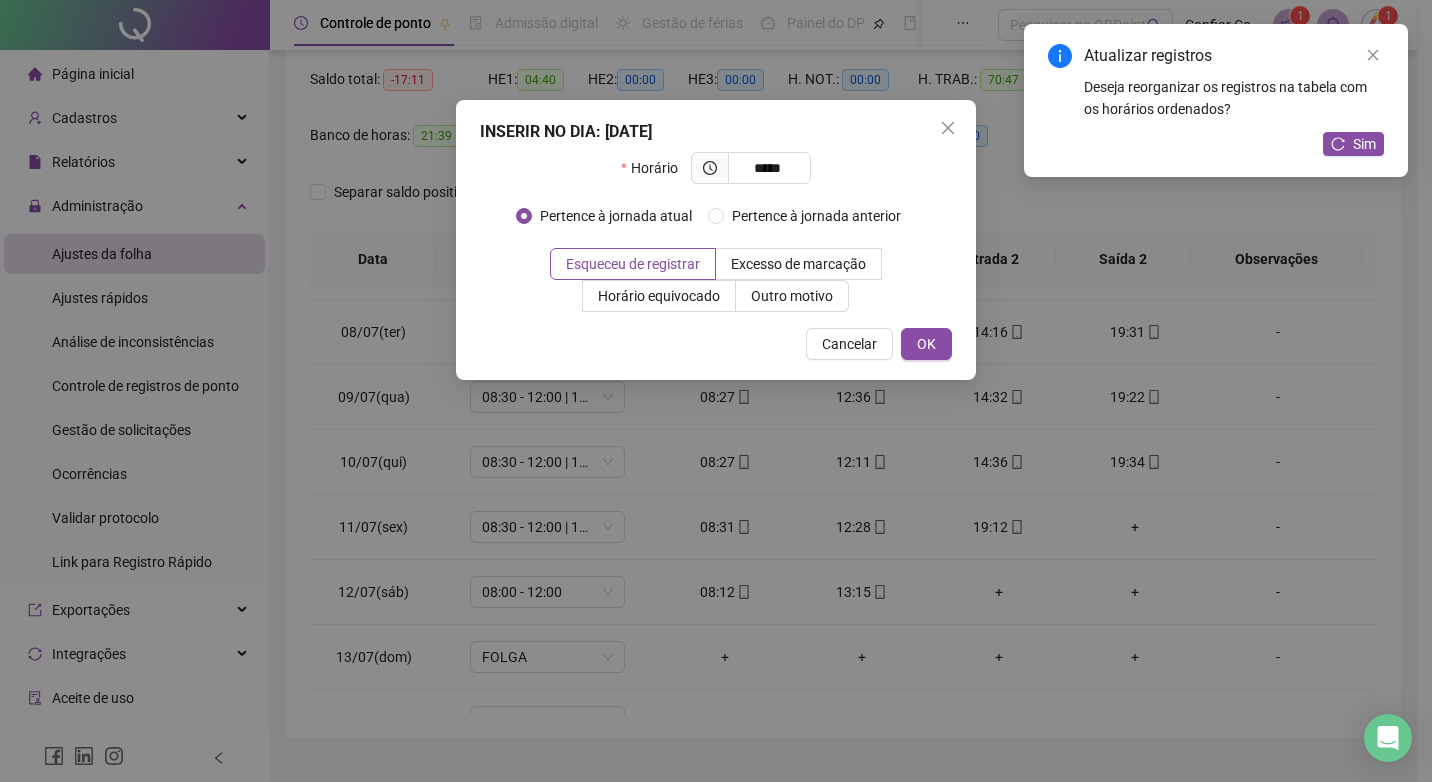 type on "*****" 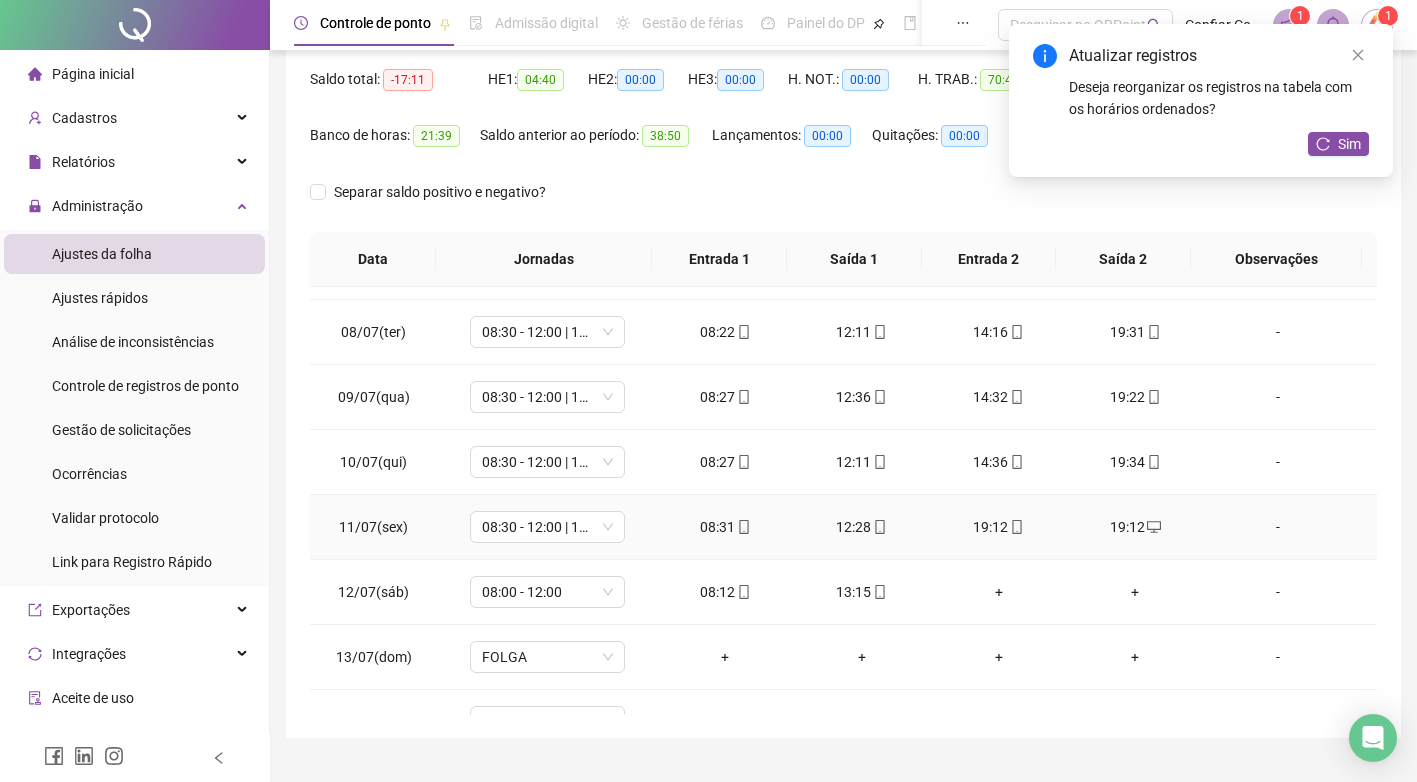 click on "19:12" at bounding box center (998, 527) 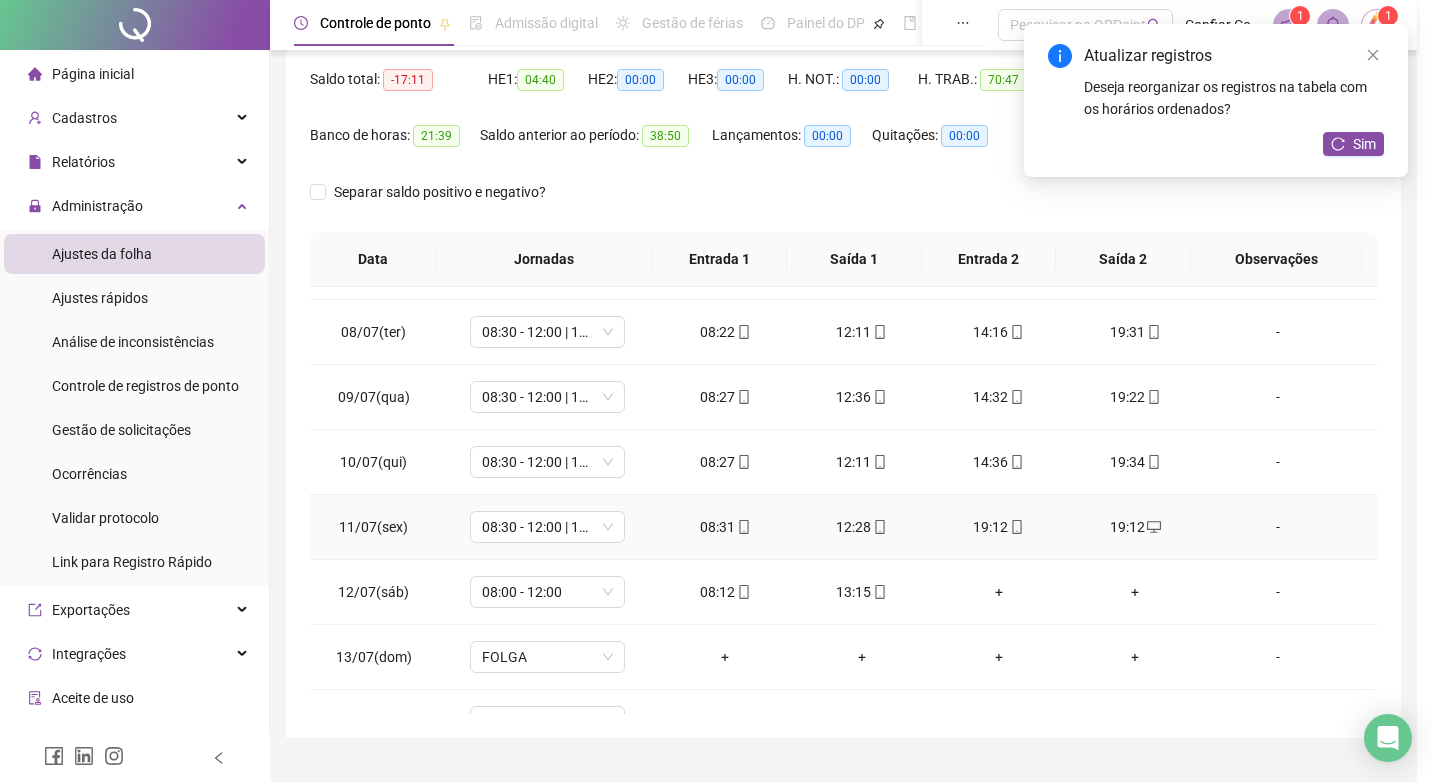 type on "**********" 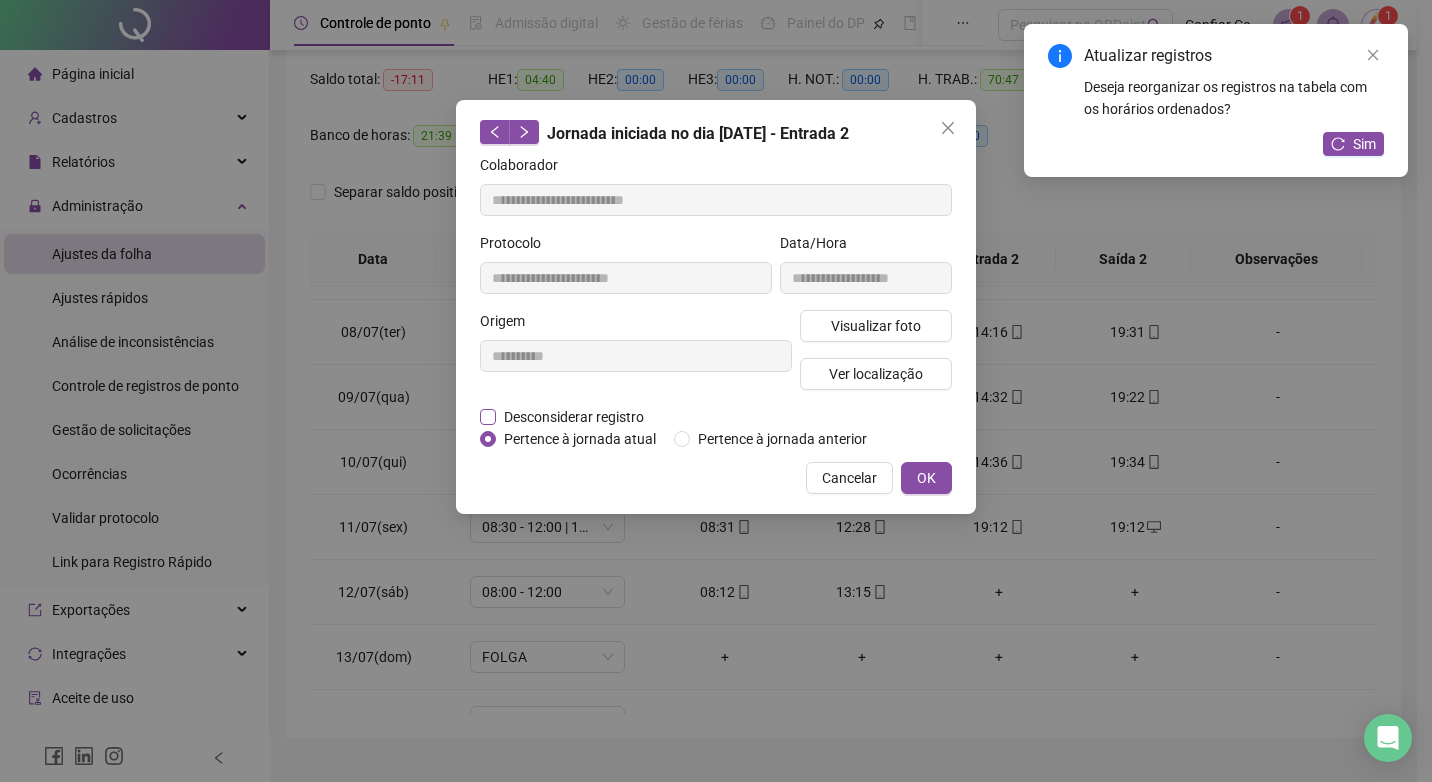 click on "Desconsiderar registro" at bounding box center (574, 417) 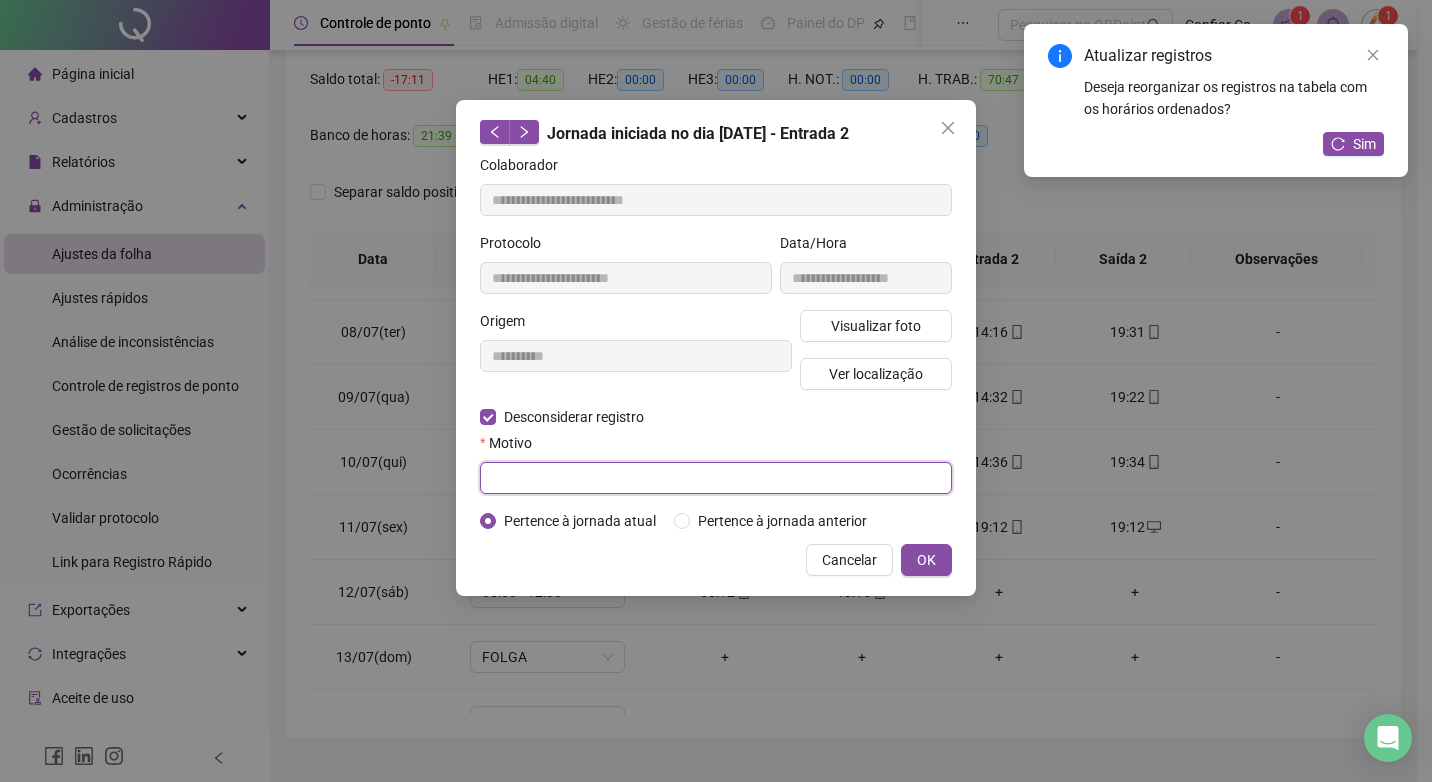 click at bounding box center [716, 478] 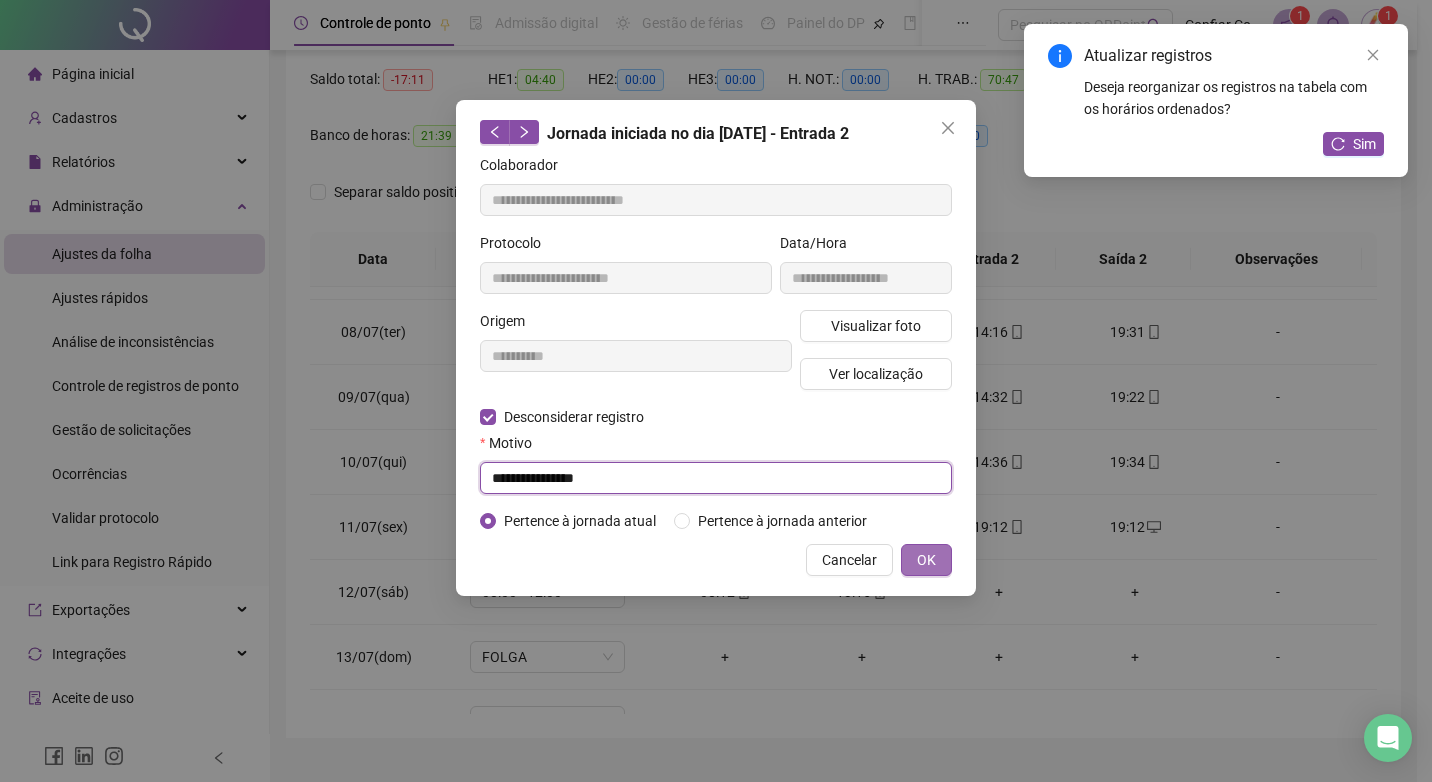 type on "**********" 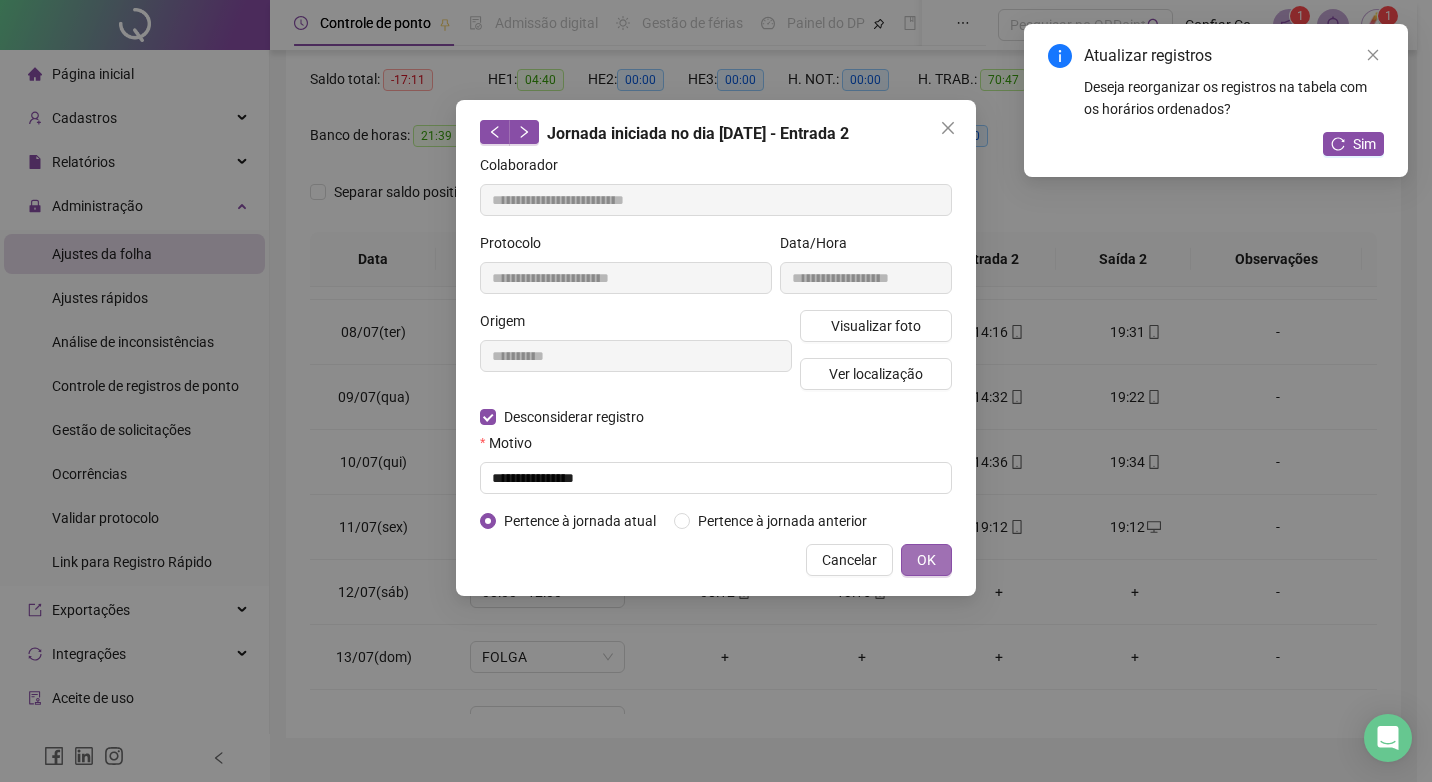 click on "OK" at bounding box center (926, 560) 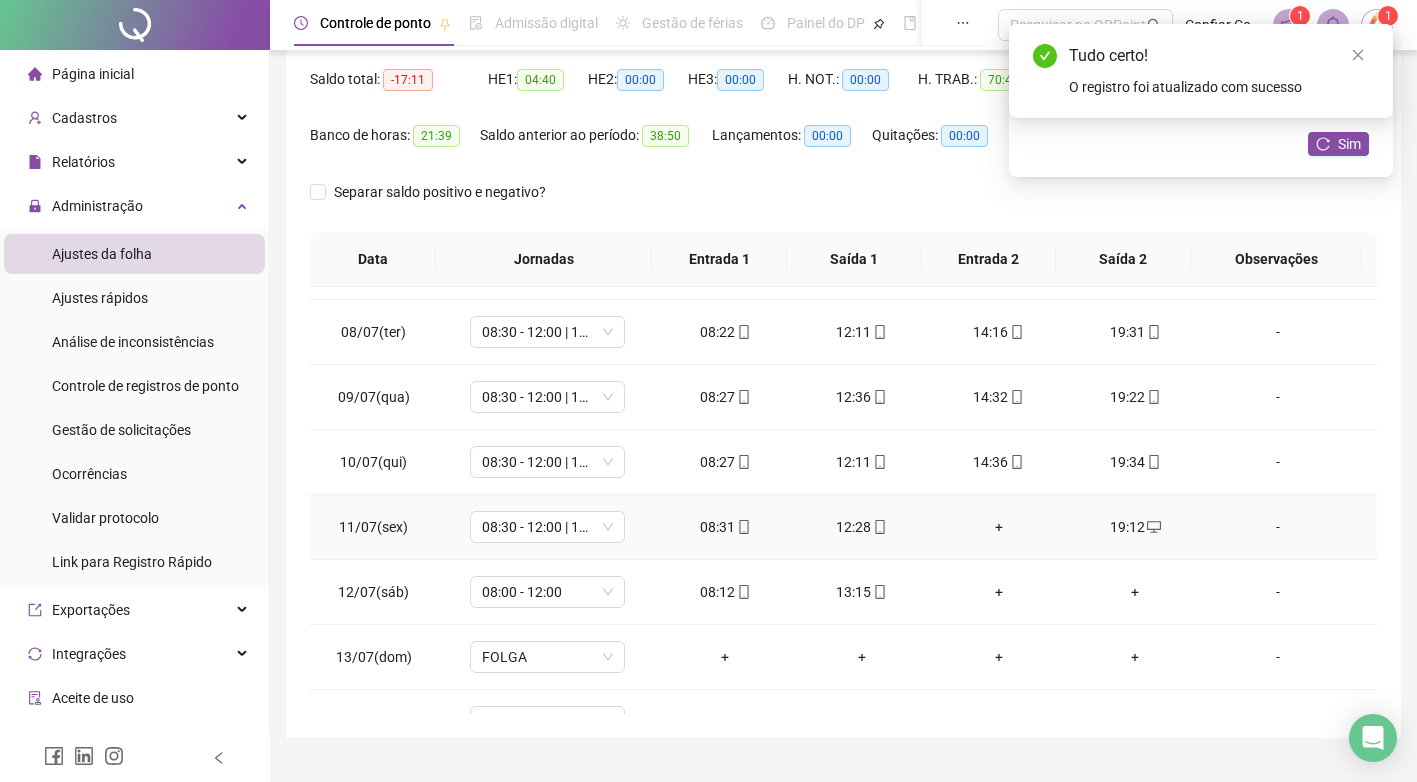 click on "+" at bounding box center (998, 527) 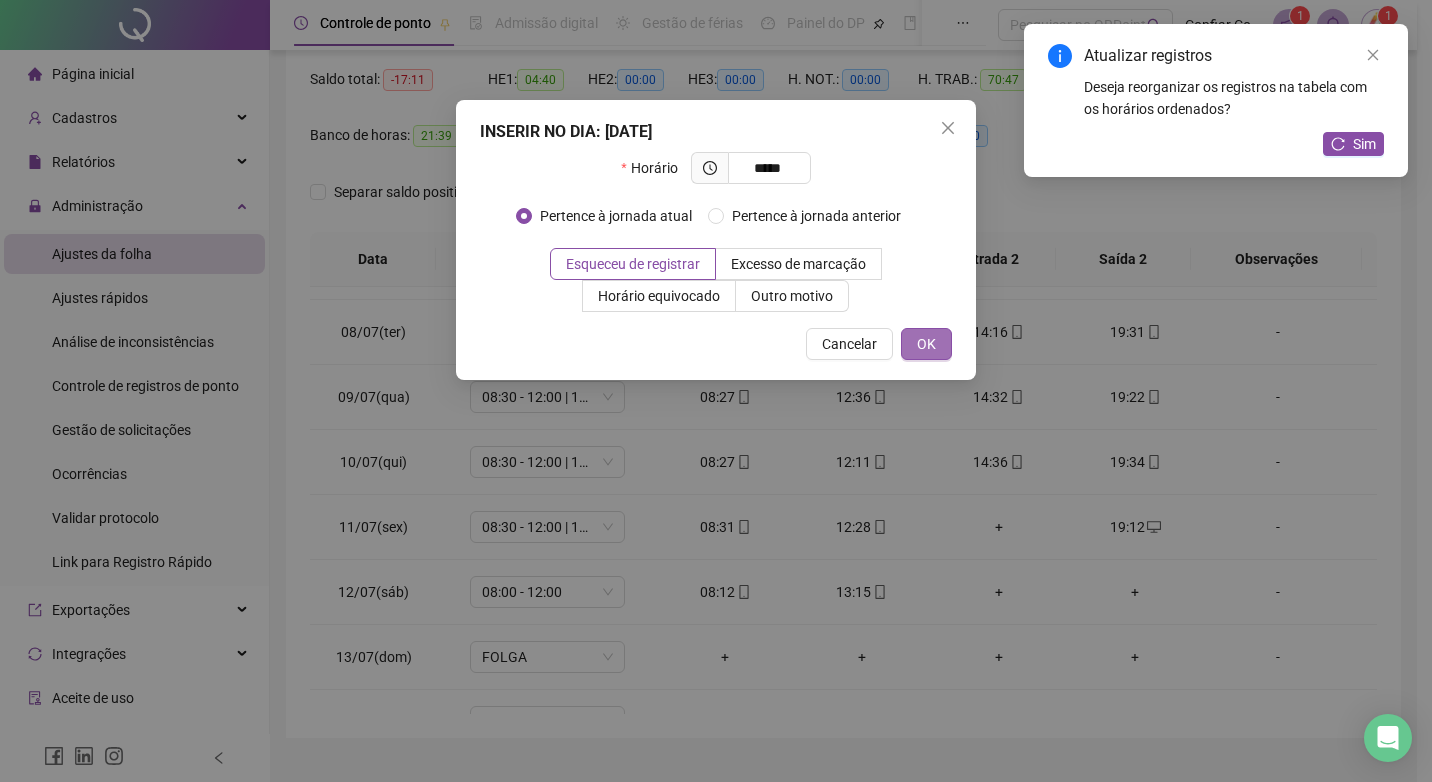 type on "*****" 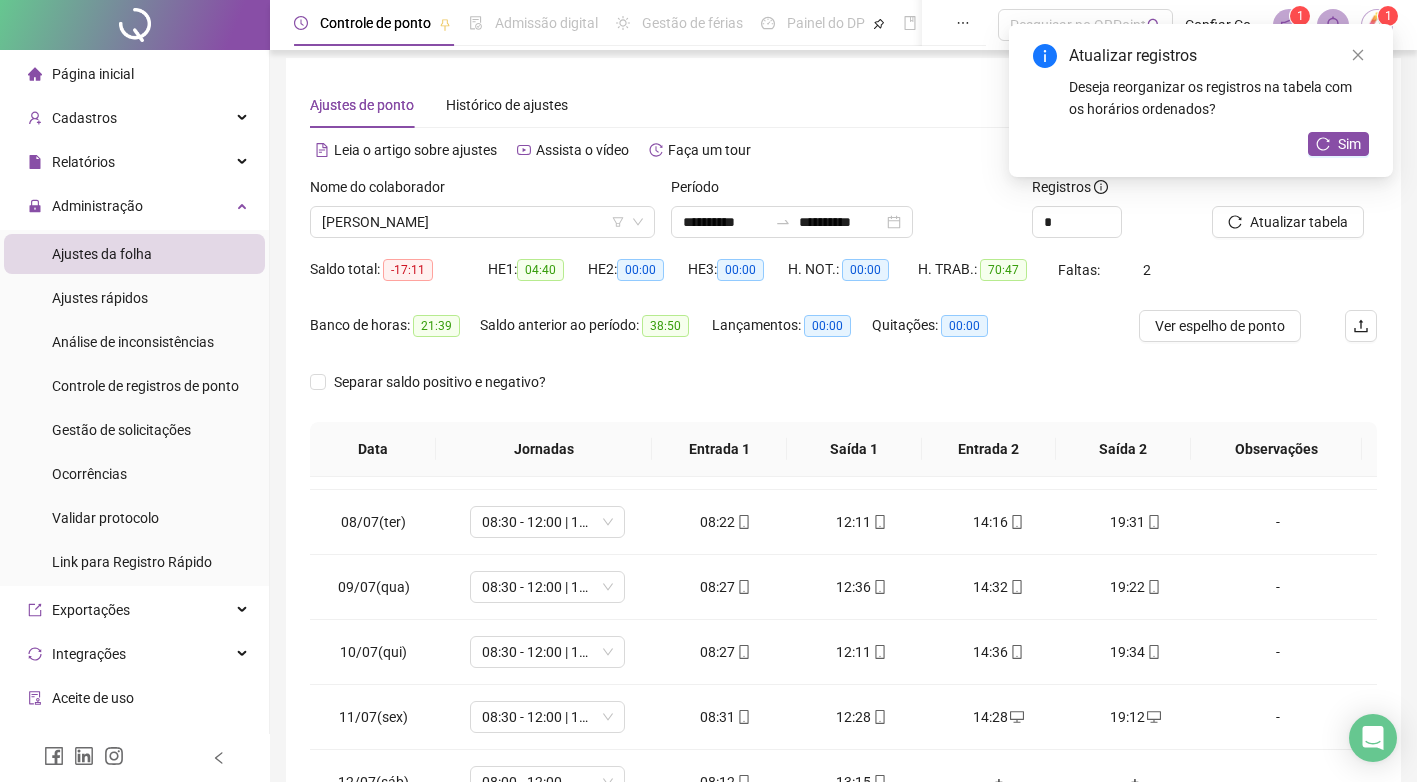 scroll, scrollTop: 0, scrollLeft: 0, axis: both 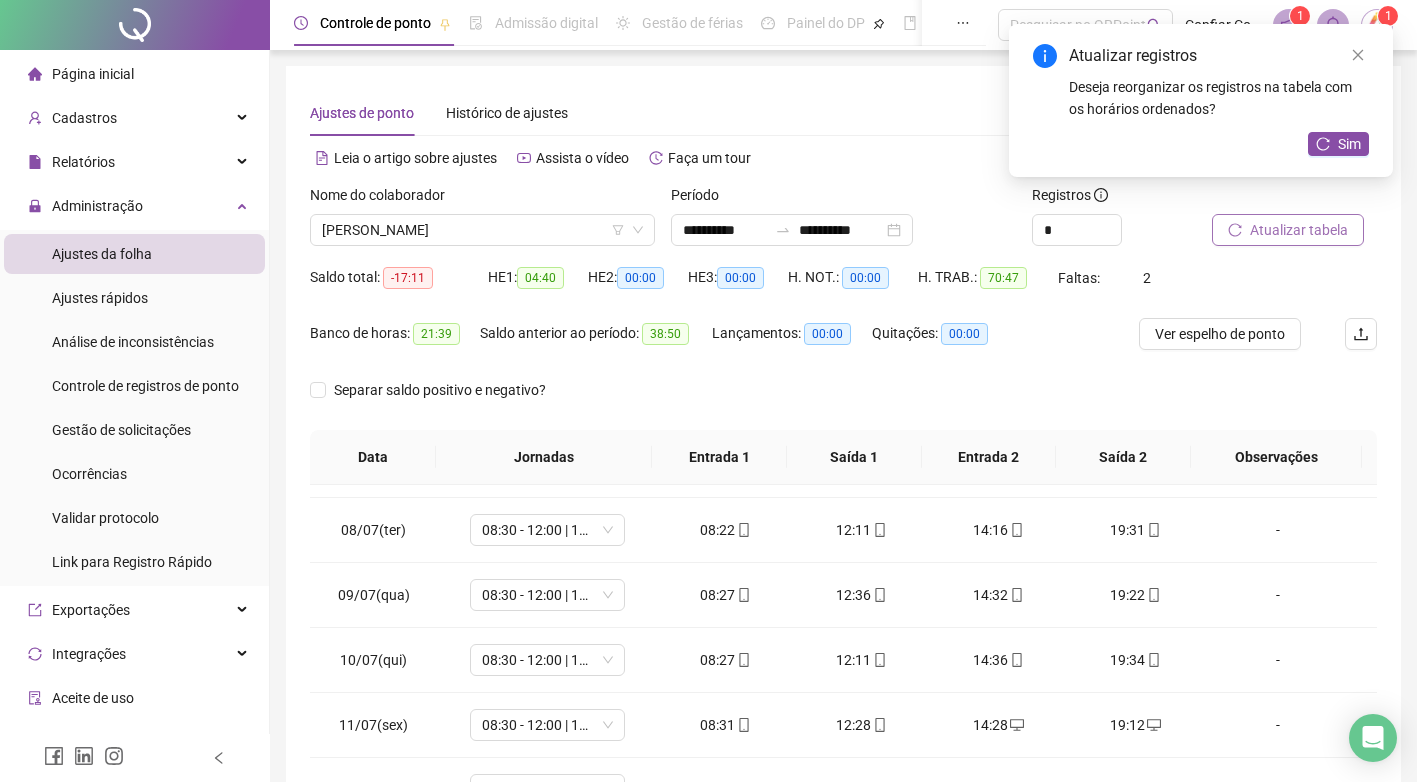 click on "Atualizar tabela" at bounding box center [1299, 230] 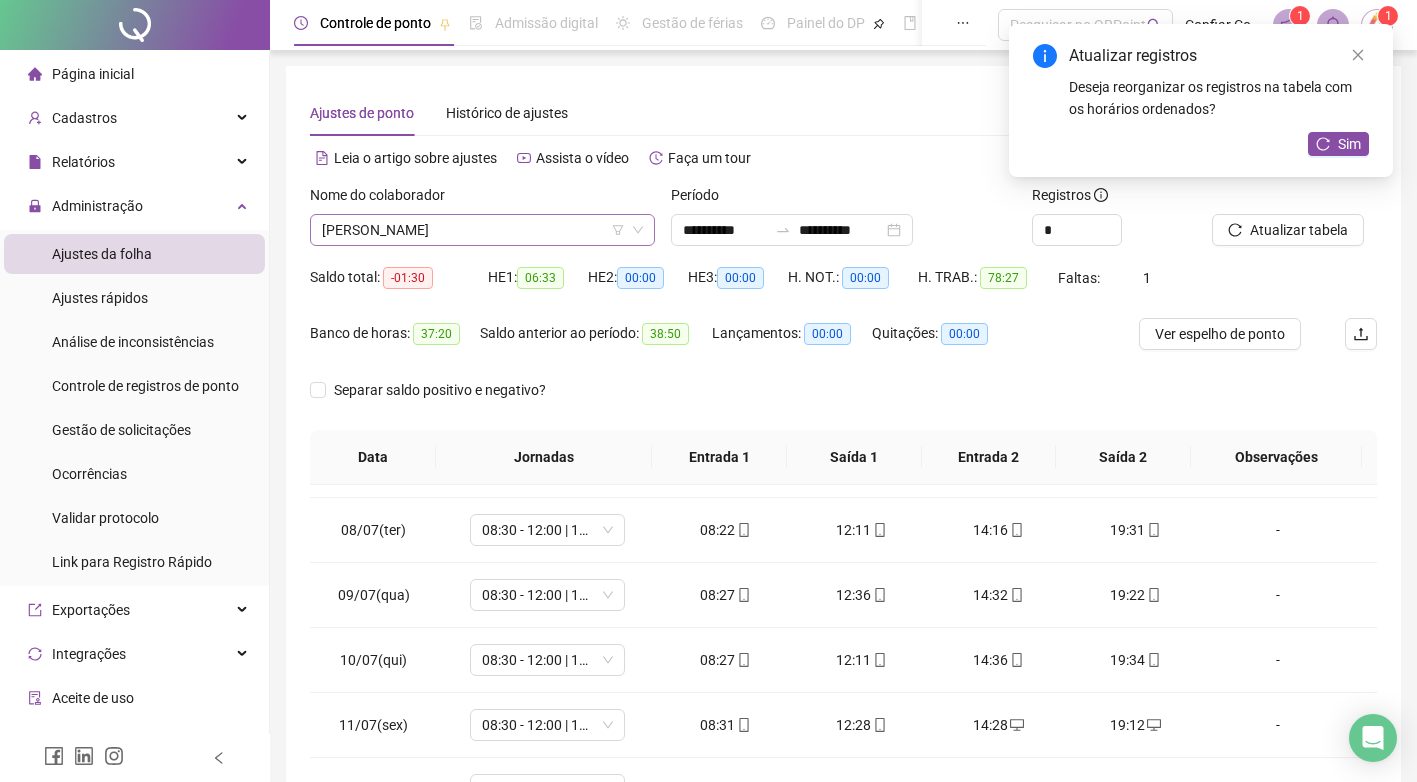 click on "[PERSON_NAME]" at bounding box center (482, 230) 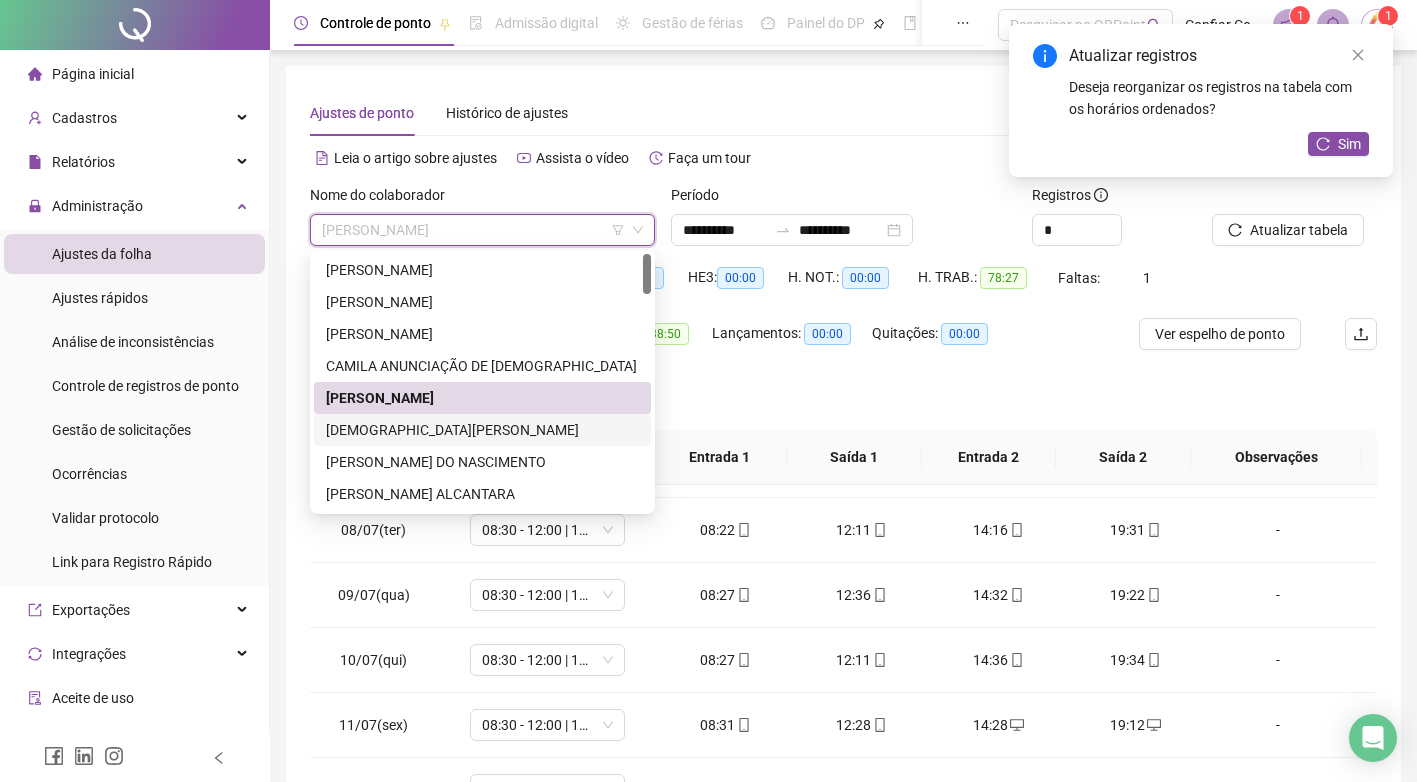 click on "[DEMOGRAPHIC_DATA][PERSON_NAME]" at bounding box center [482, 430] 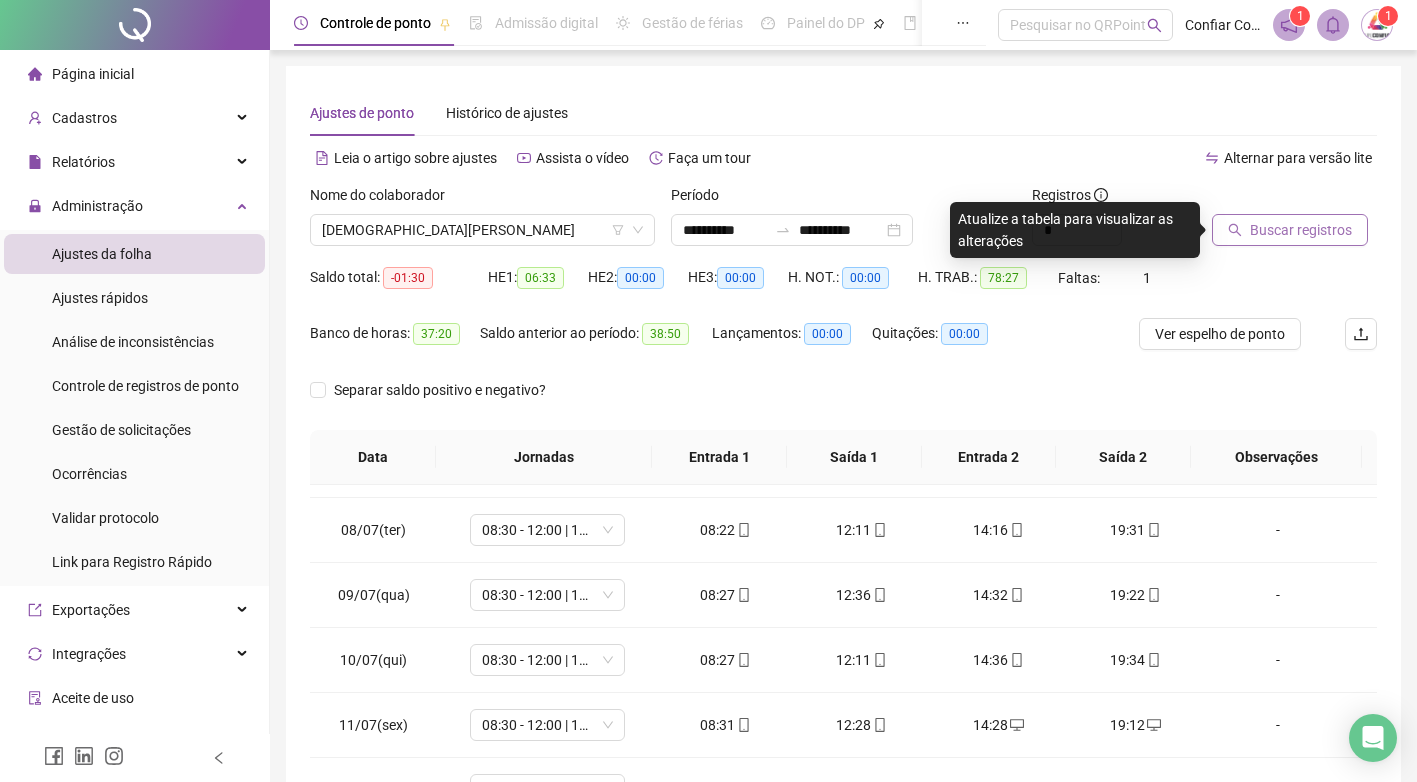 click on "Buscar registros" at bounding box center (1301, 230) 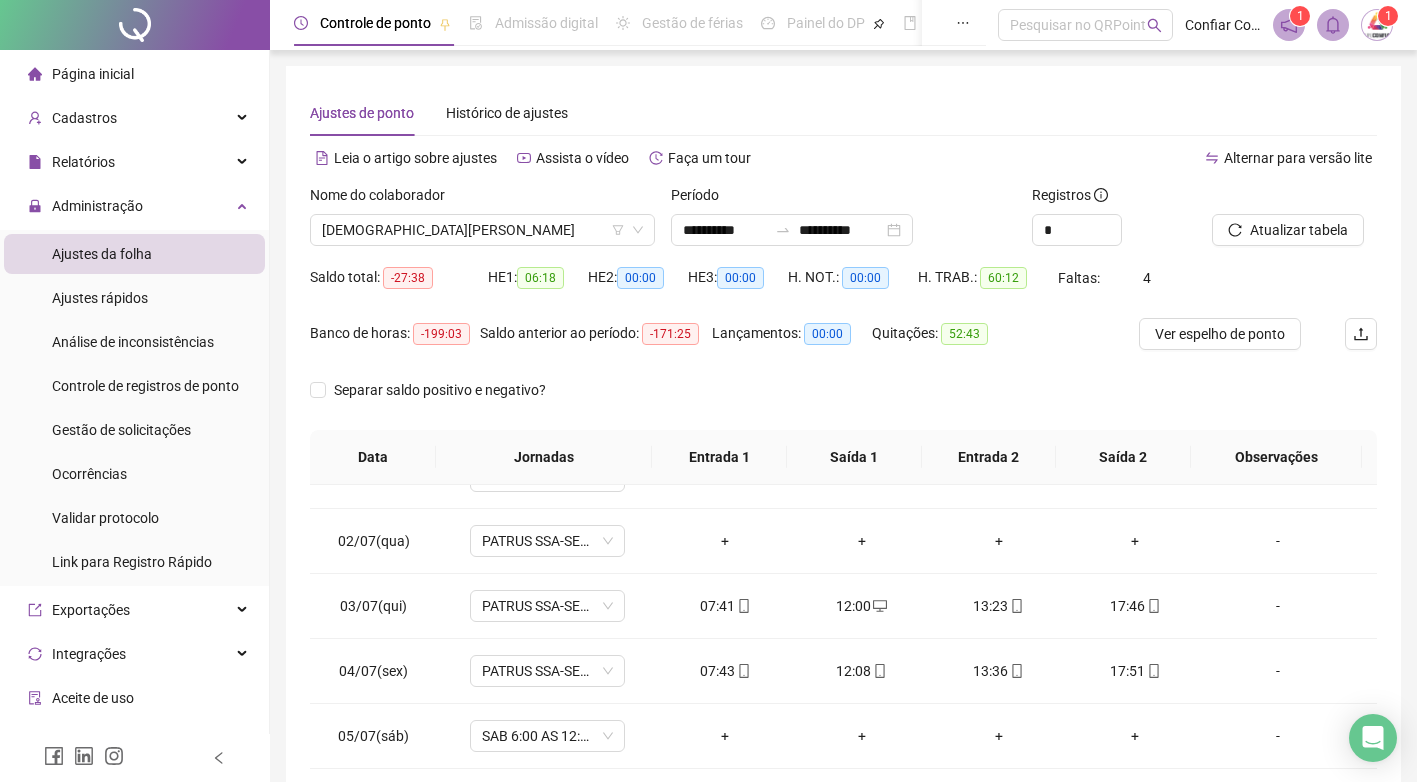 scroll, scrollTop: 0, scrollLeft: 0, axis: both 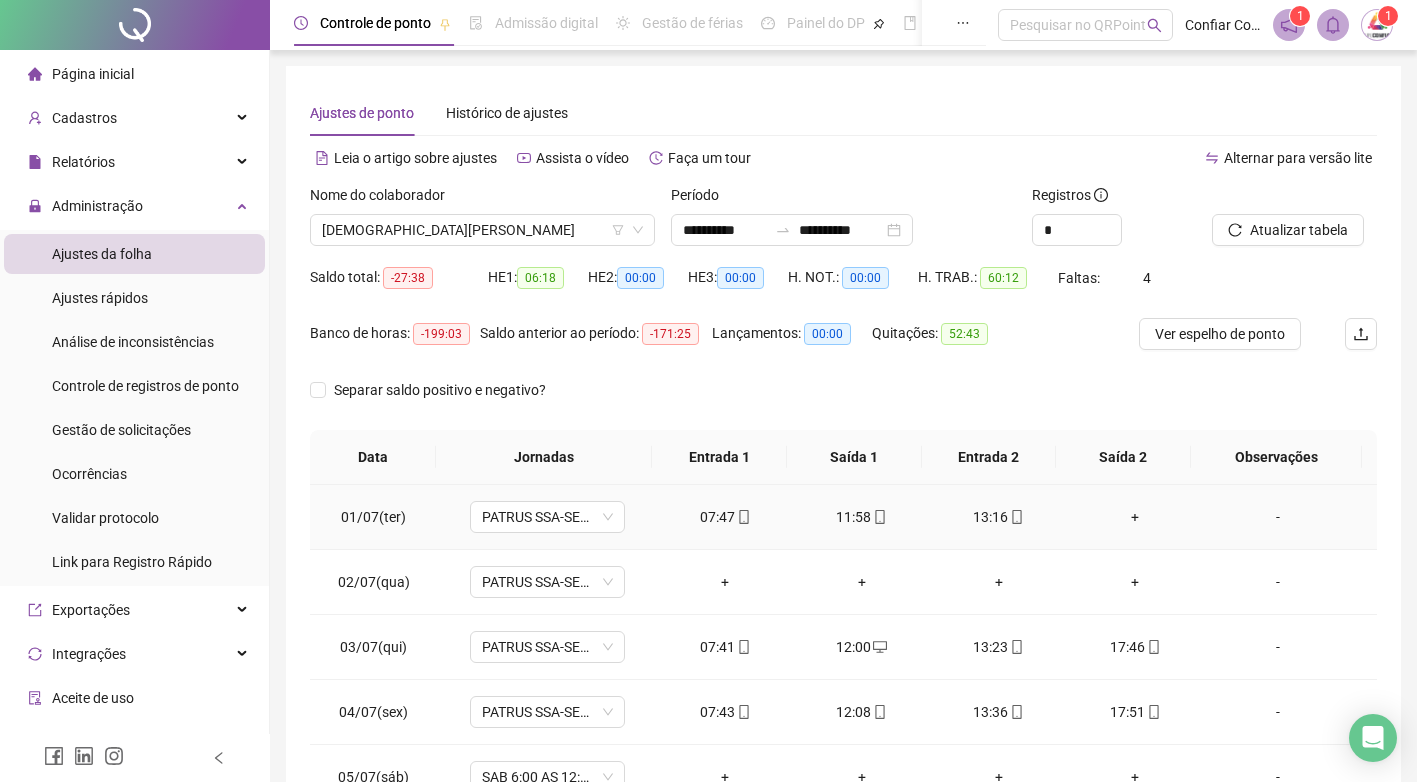click on "+" at bounding box center [1135, 517] 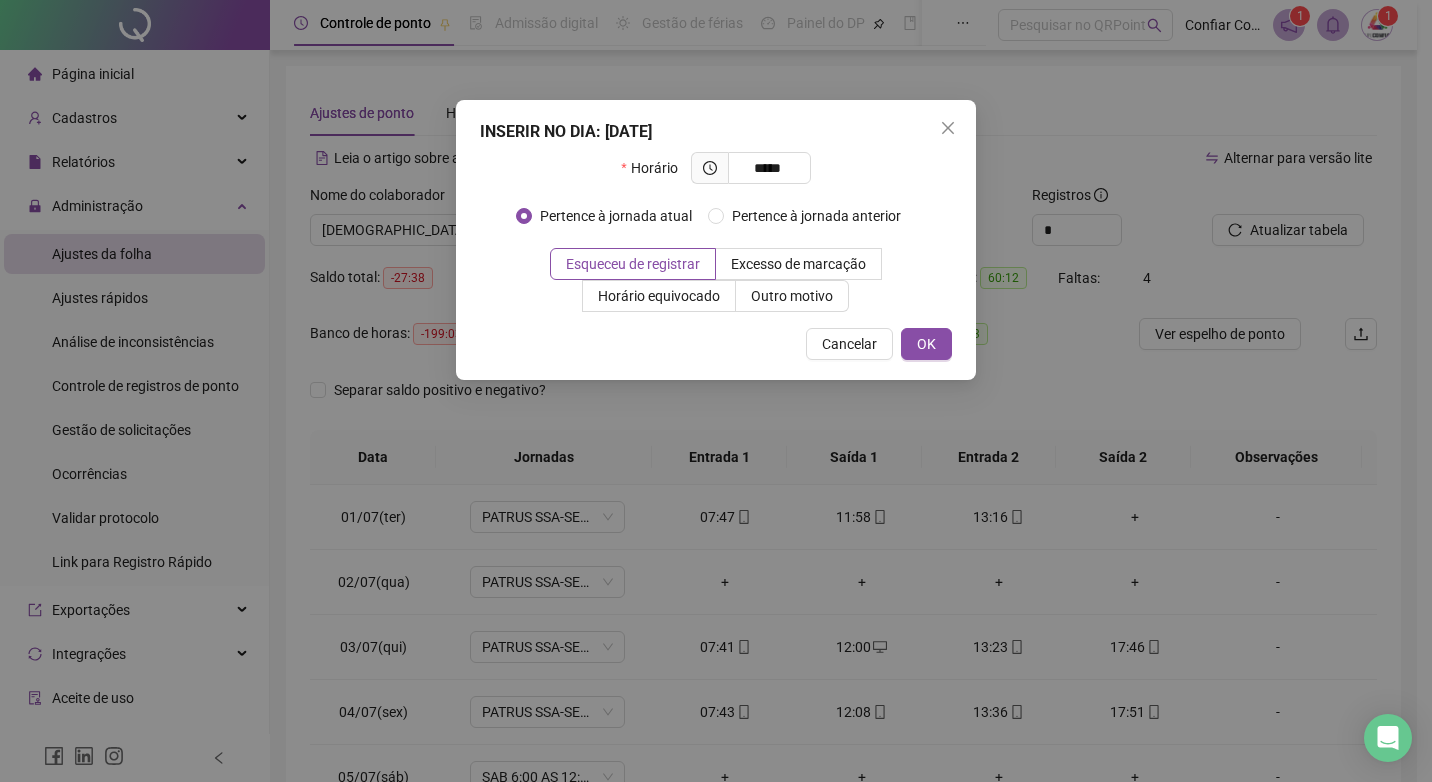 type on "*****" 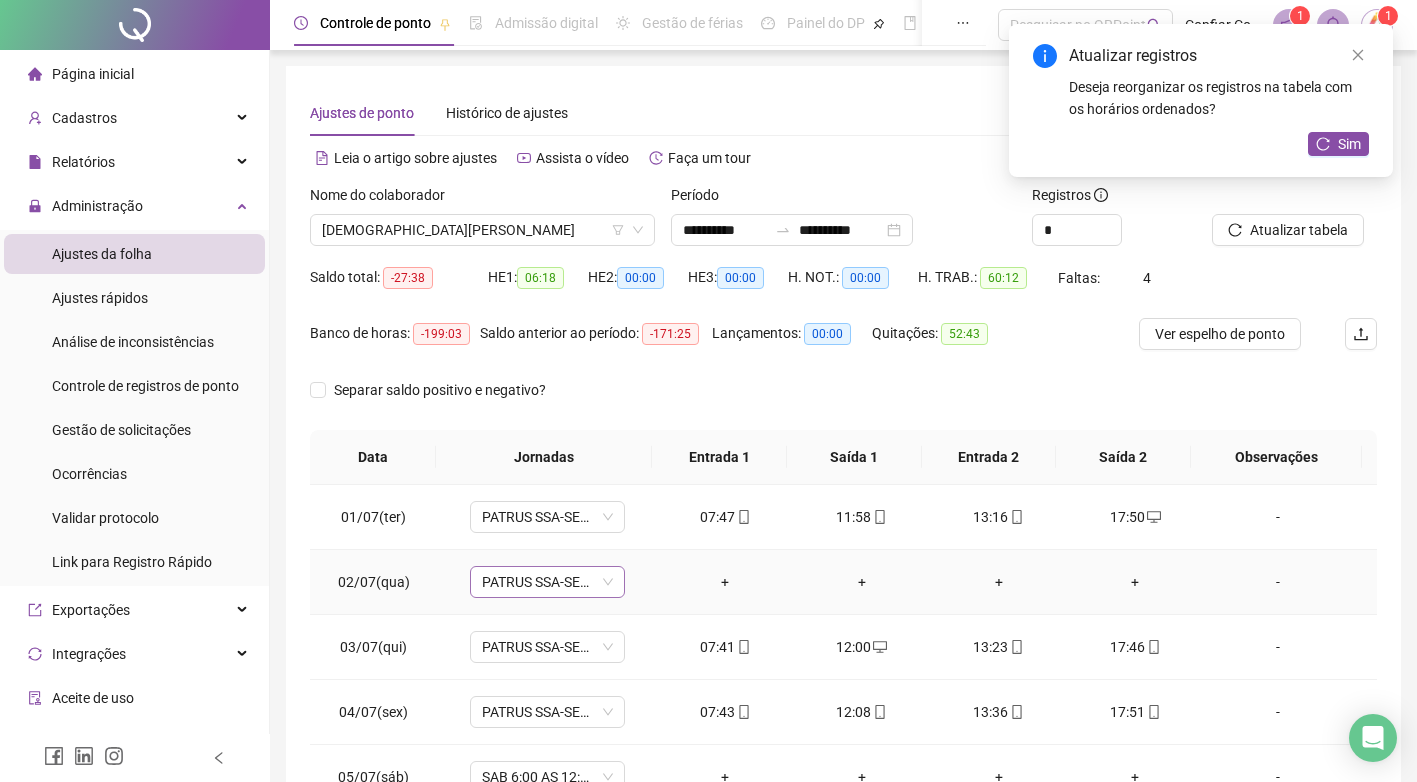 click on "PATRUS SSA-SEG A SAB-1ºTURNO" at bounding box center (547, 582) 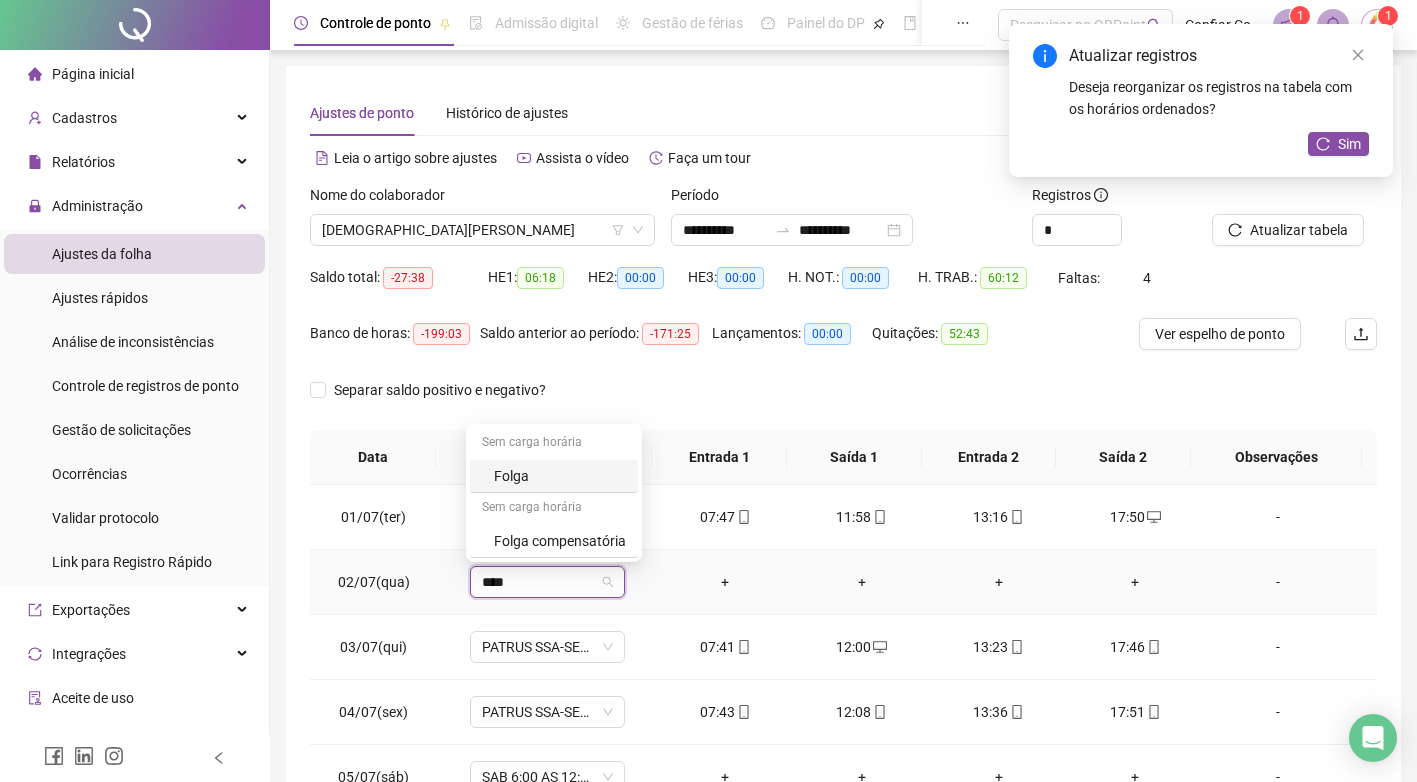 type on "*****" 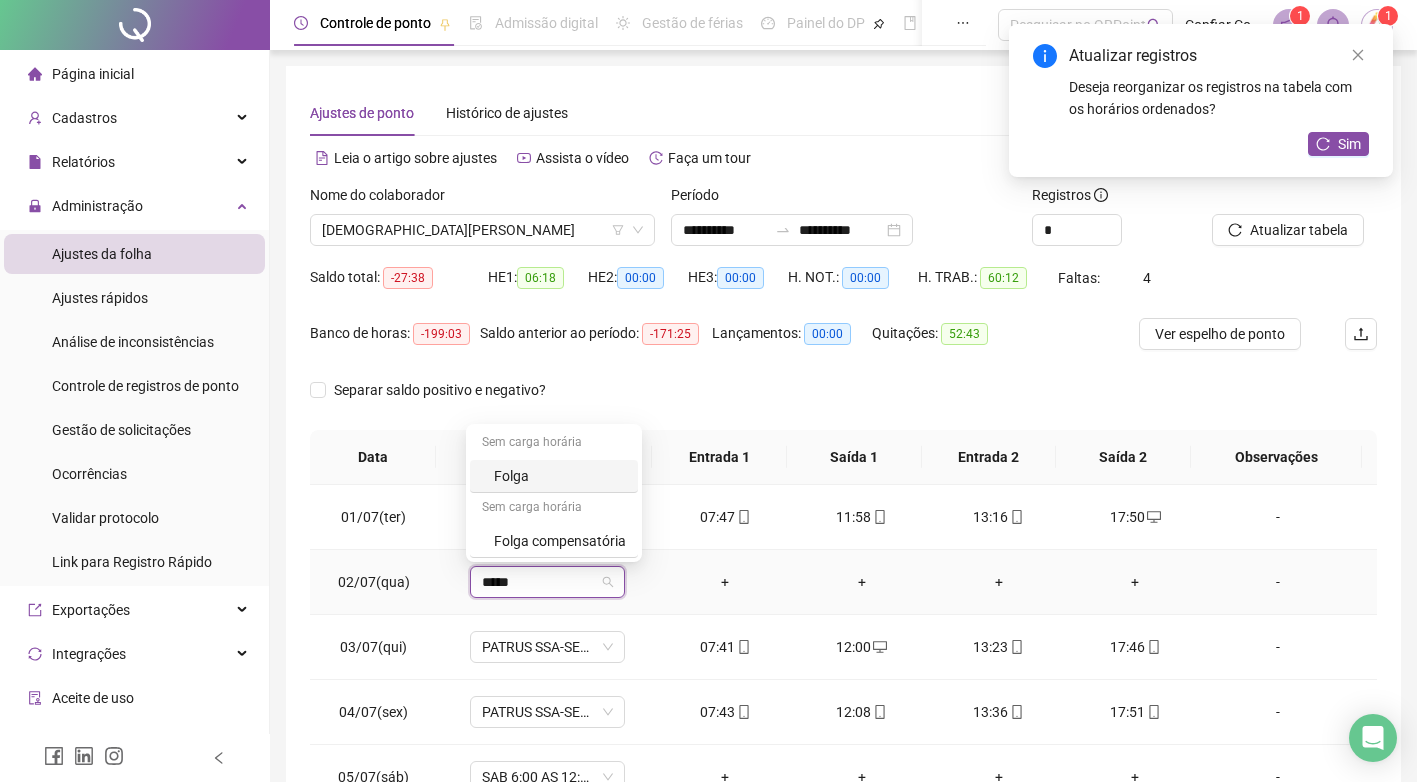 click on "Folga" at bounding box center [560, 476] 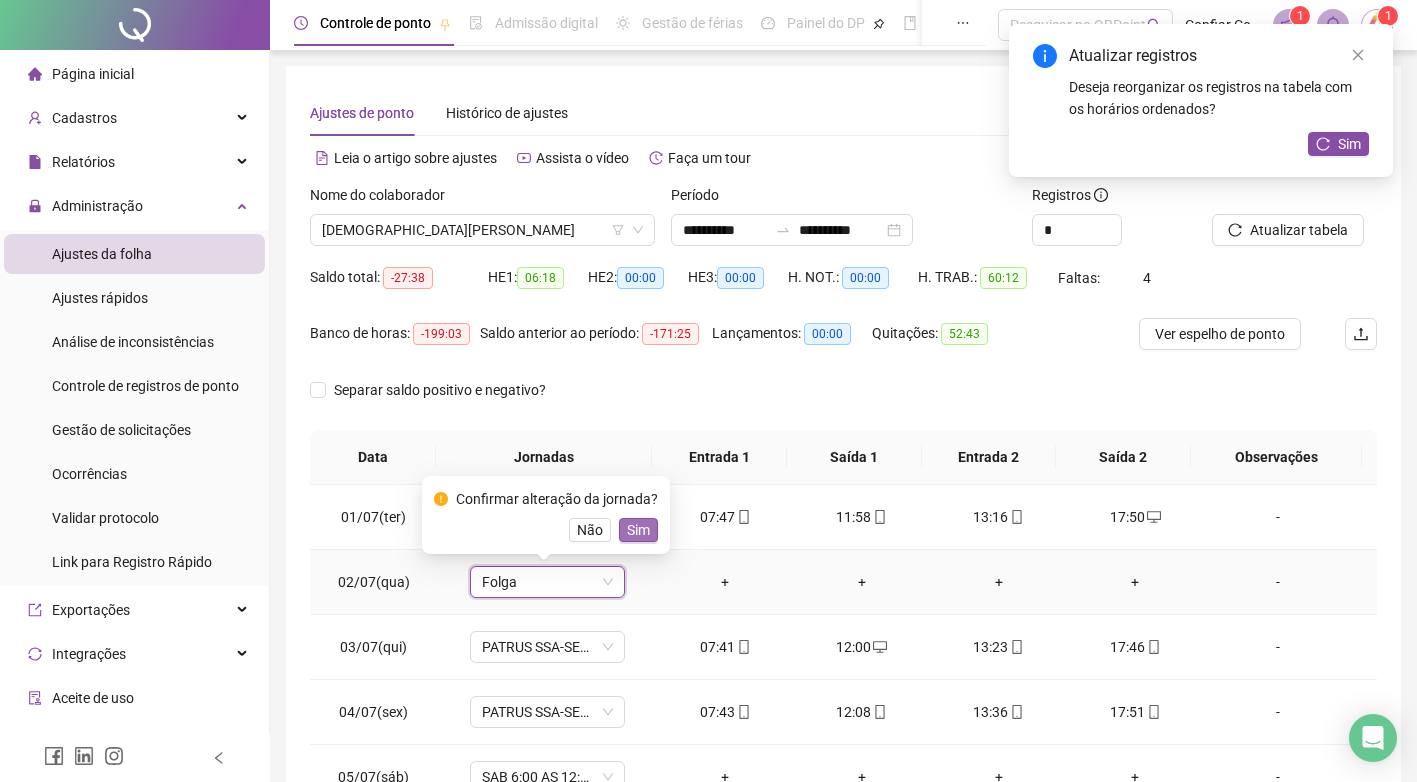 click on "Sim" at bounding box center [638, 530] 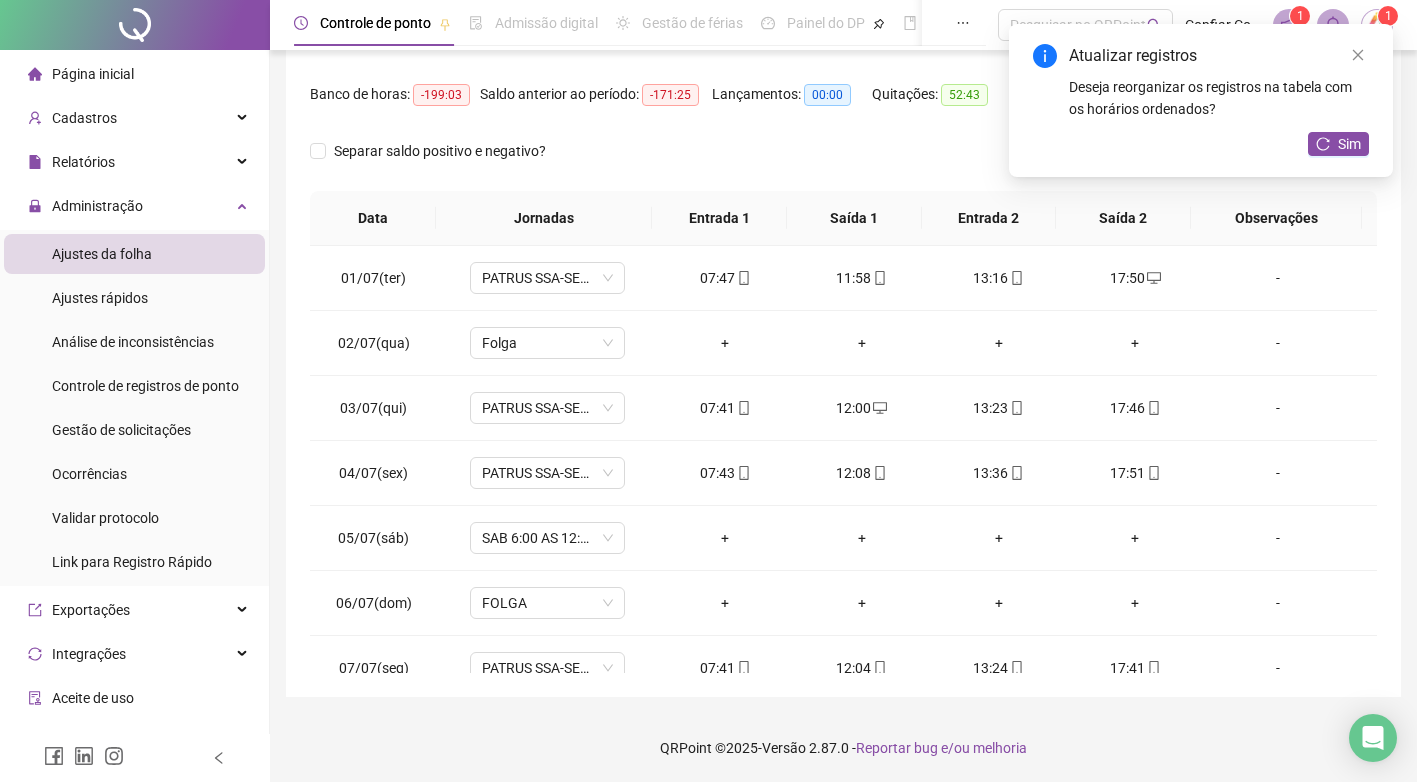 scroll, scrollTop: 240, scrollLeft: 0, axis: vertical 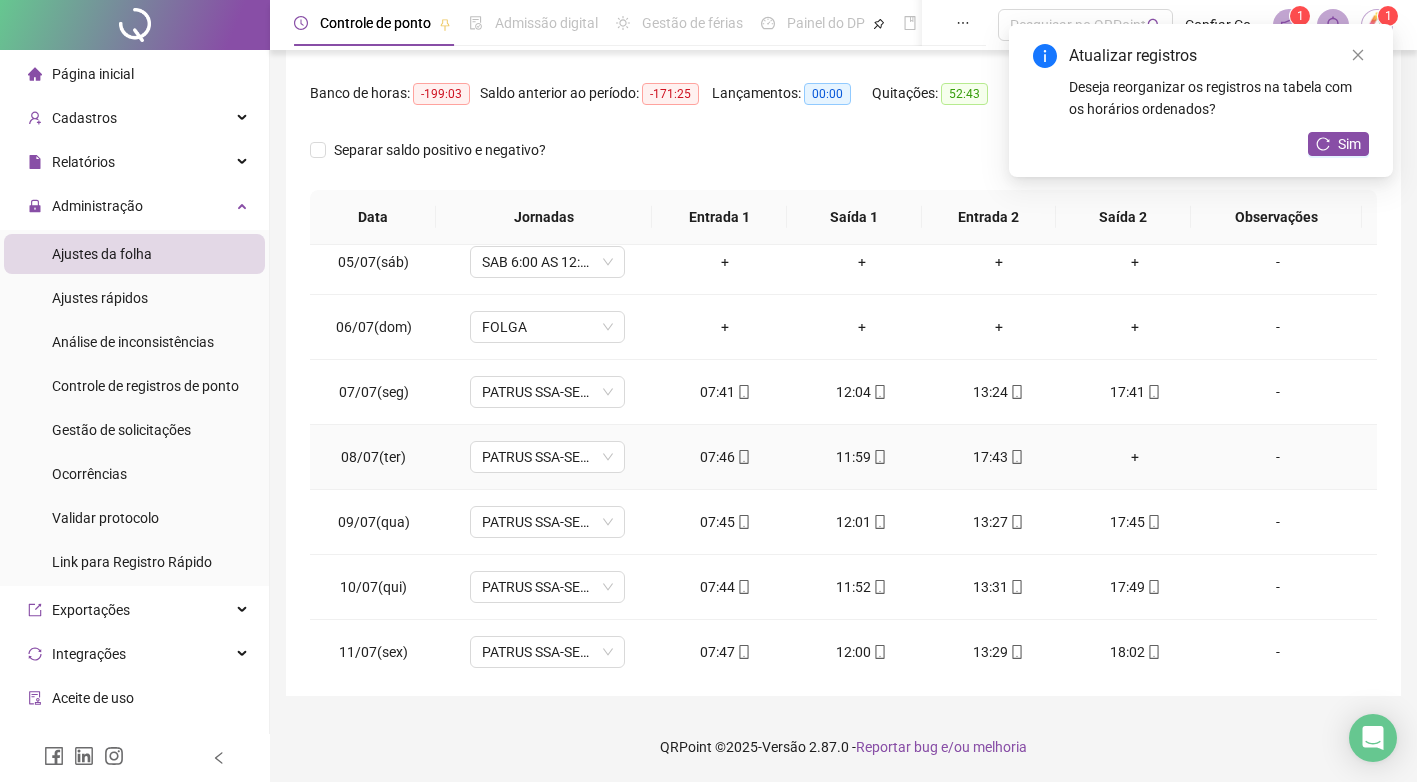 click on "+" at bounding box center [1135, 457] 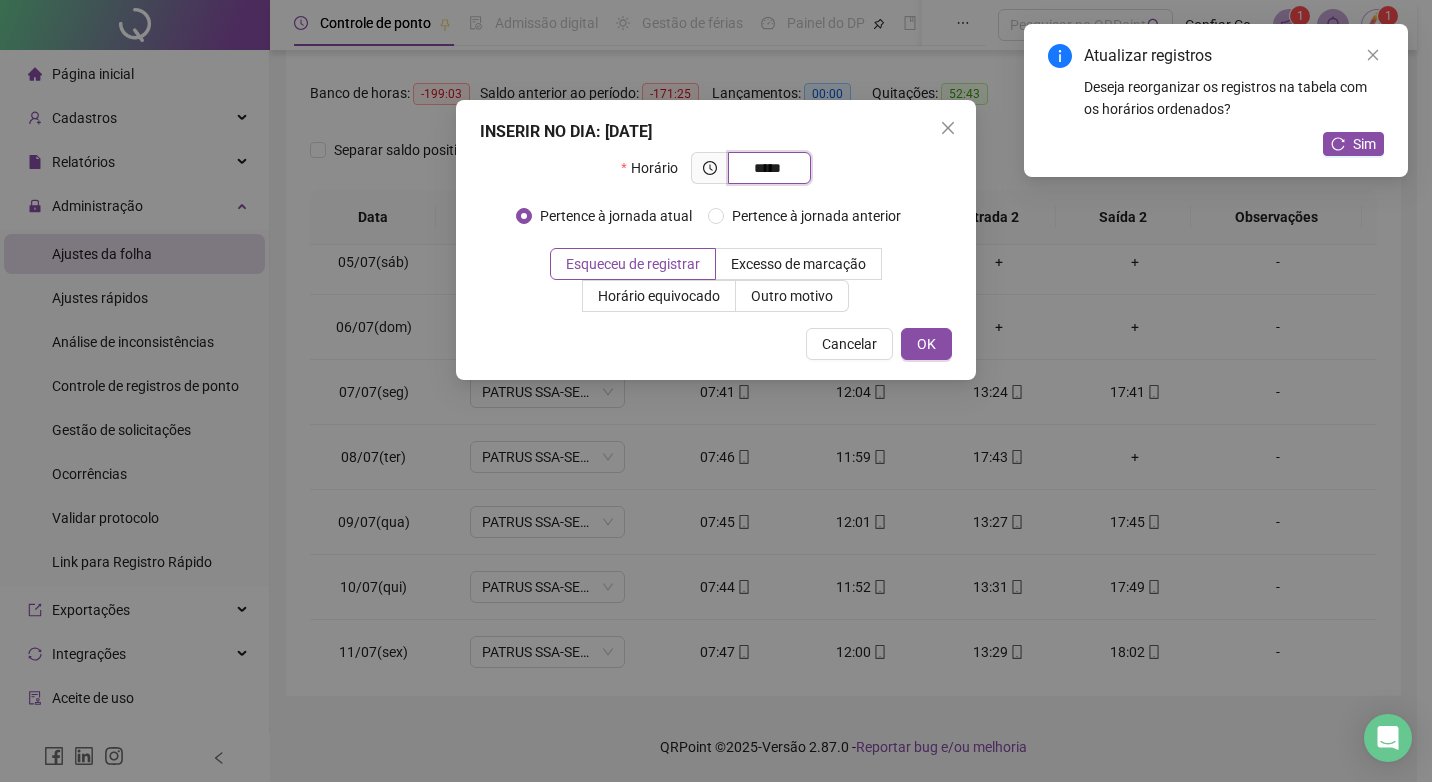 type on "*****" 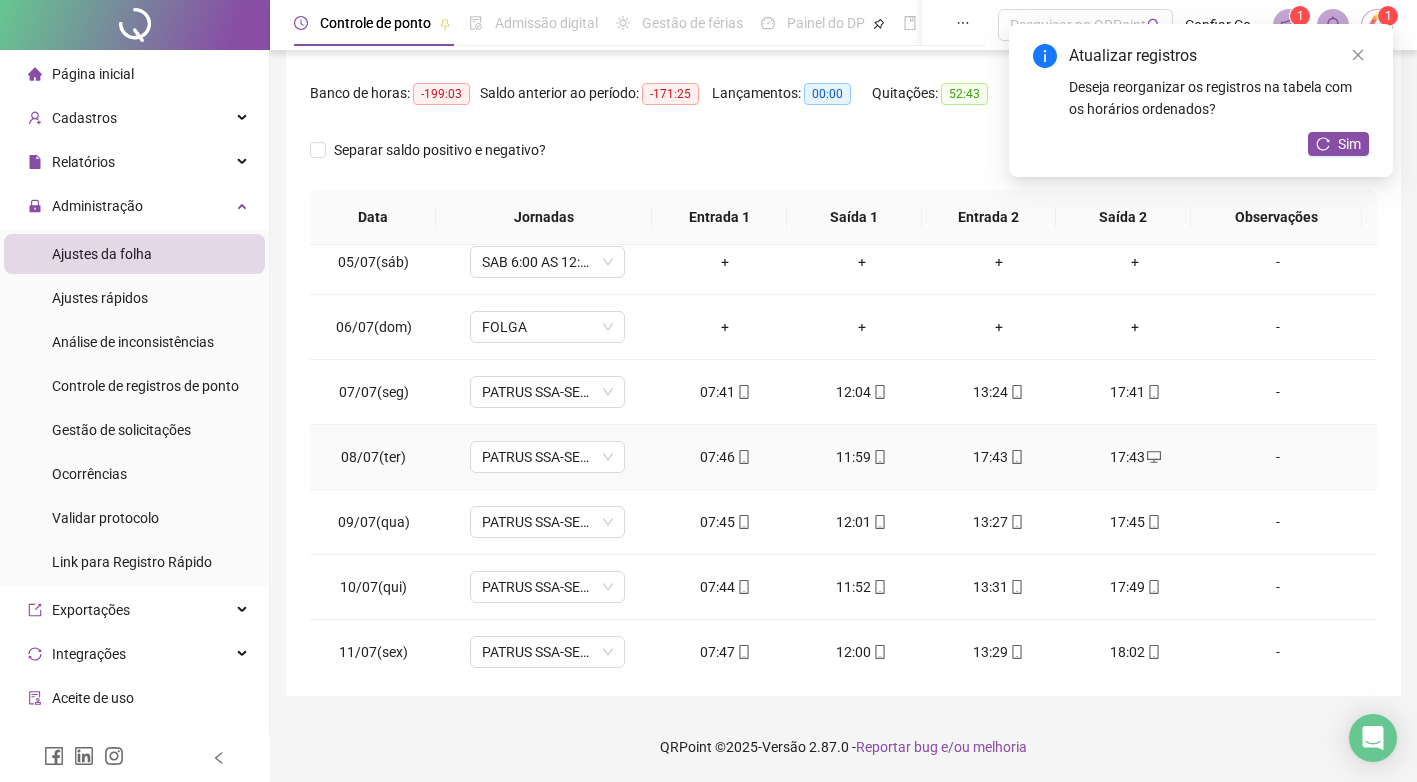 click on "17:43" at bounding box center (998, 457) 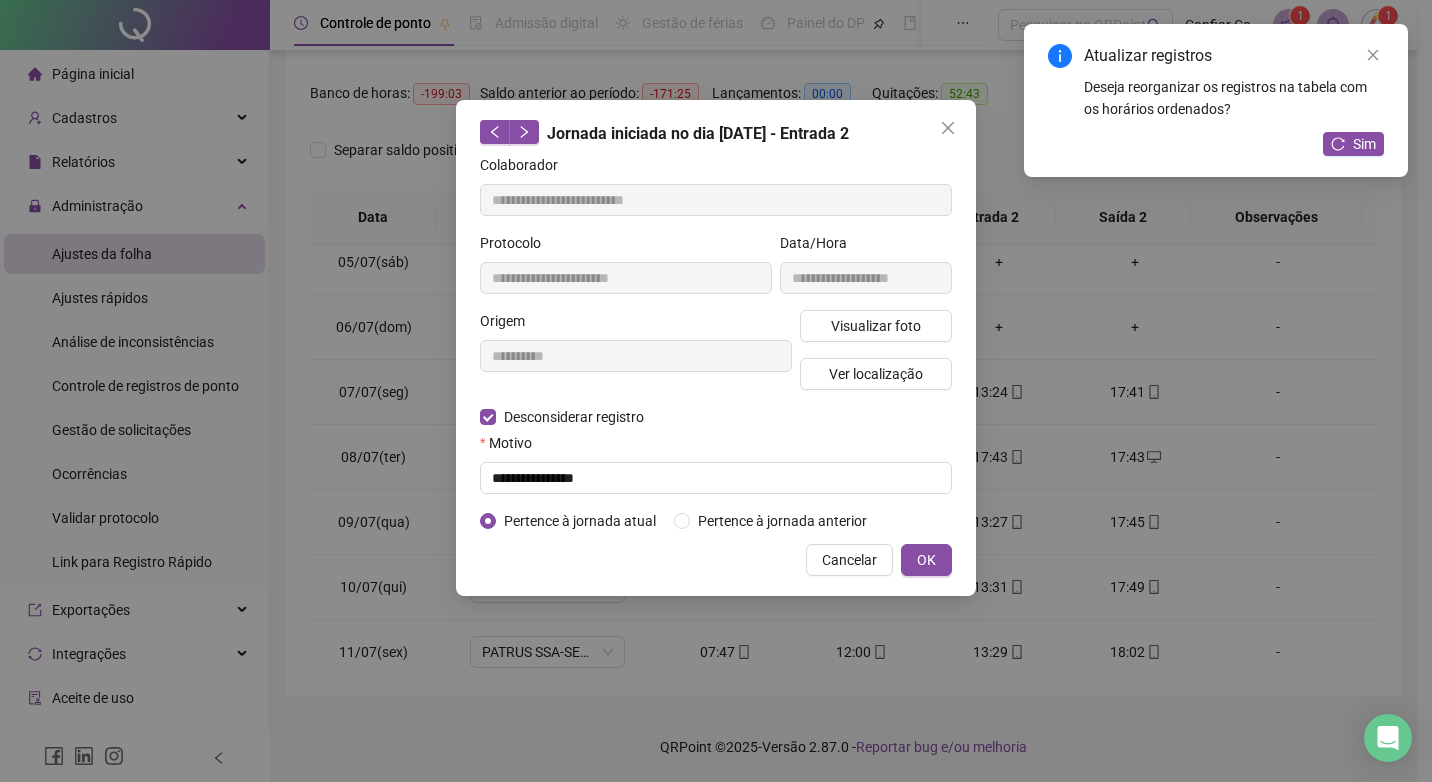 type on "**********" 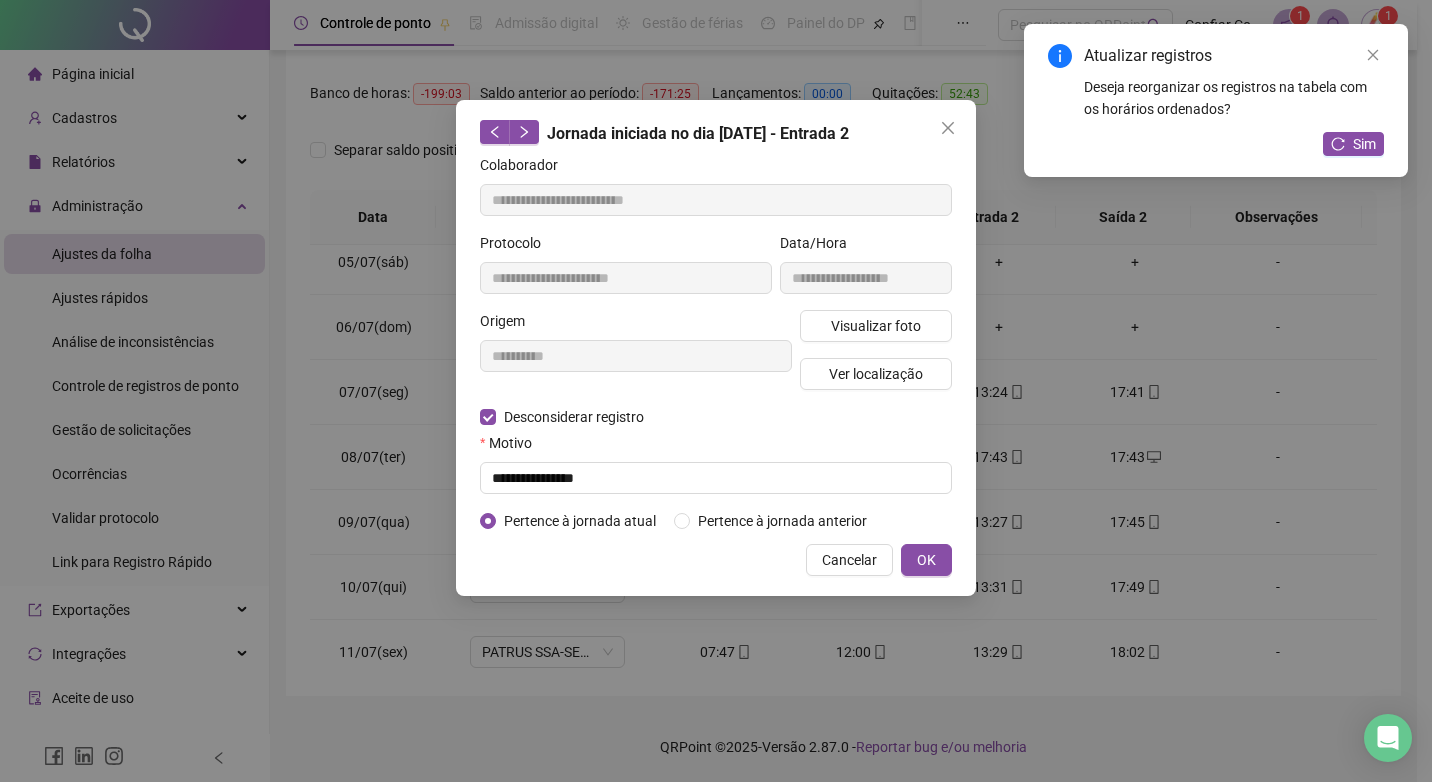 type on "**********" 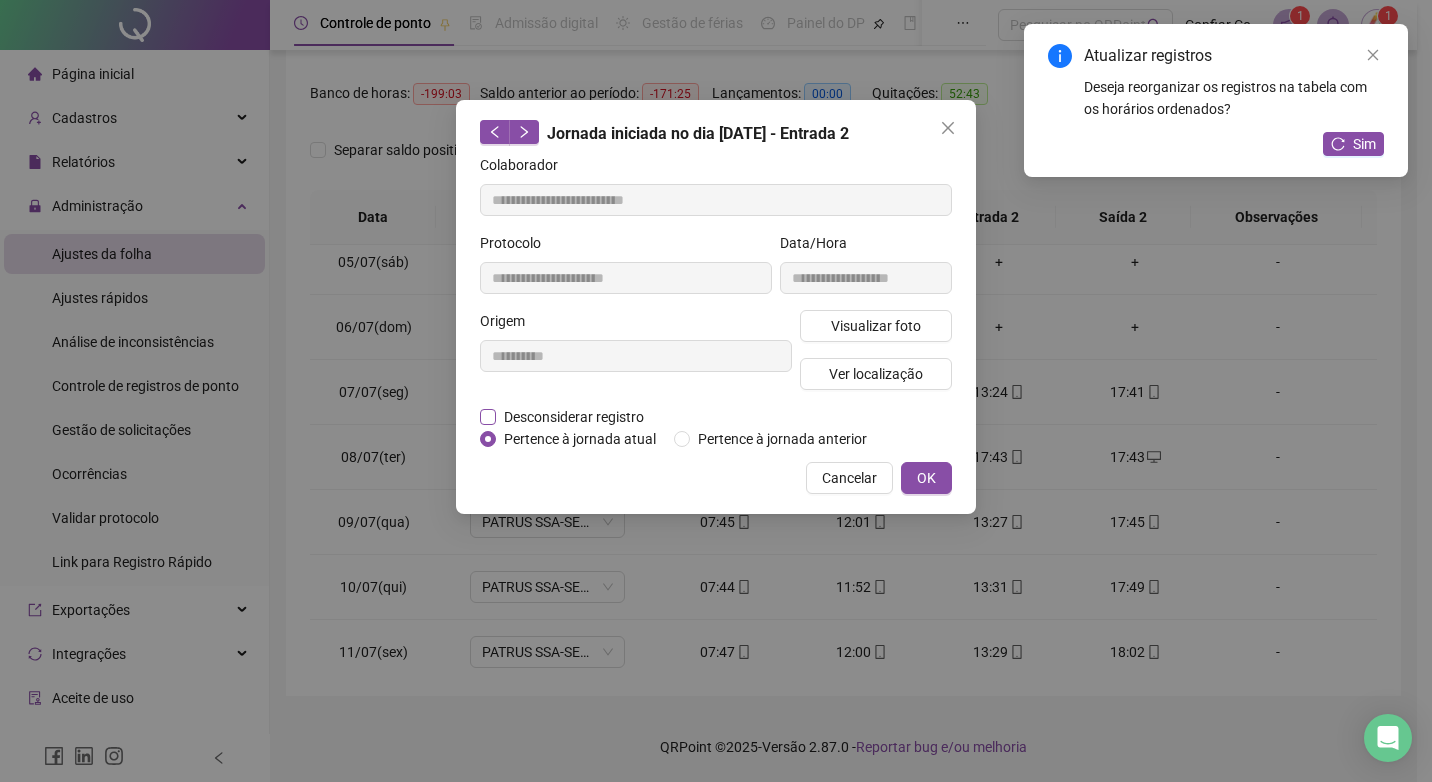 click on "Desconsiderar registro" at bounding box center (574, 417) 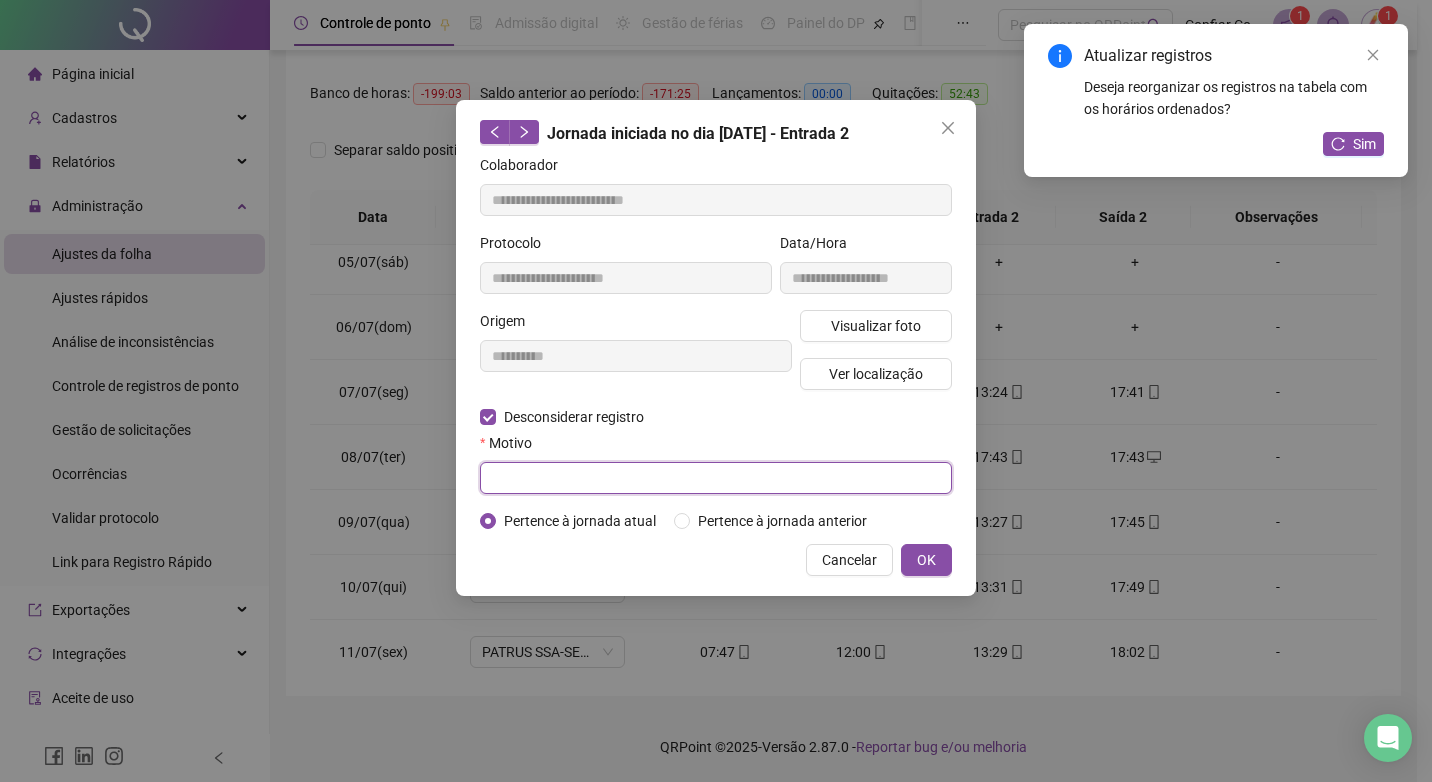 click at bounding box center (716, 478) 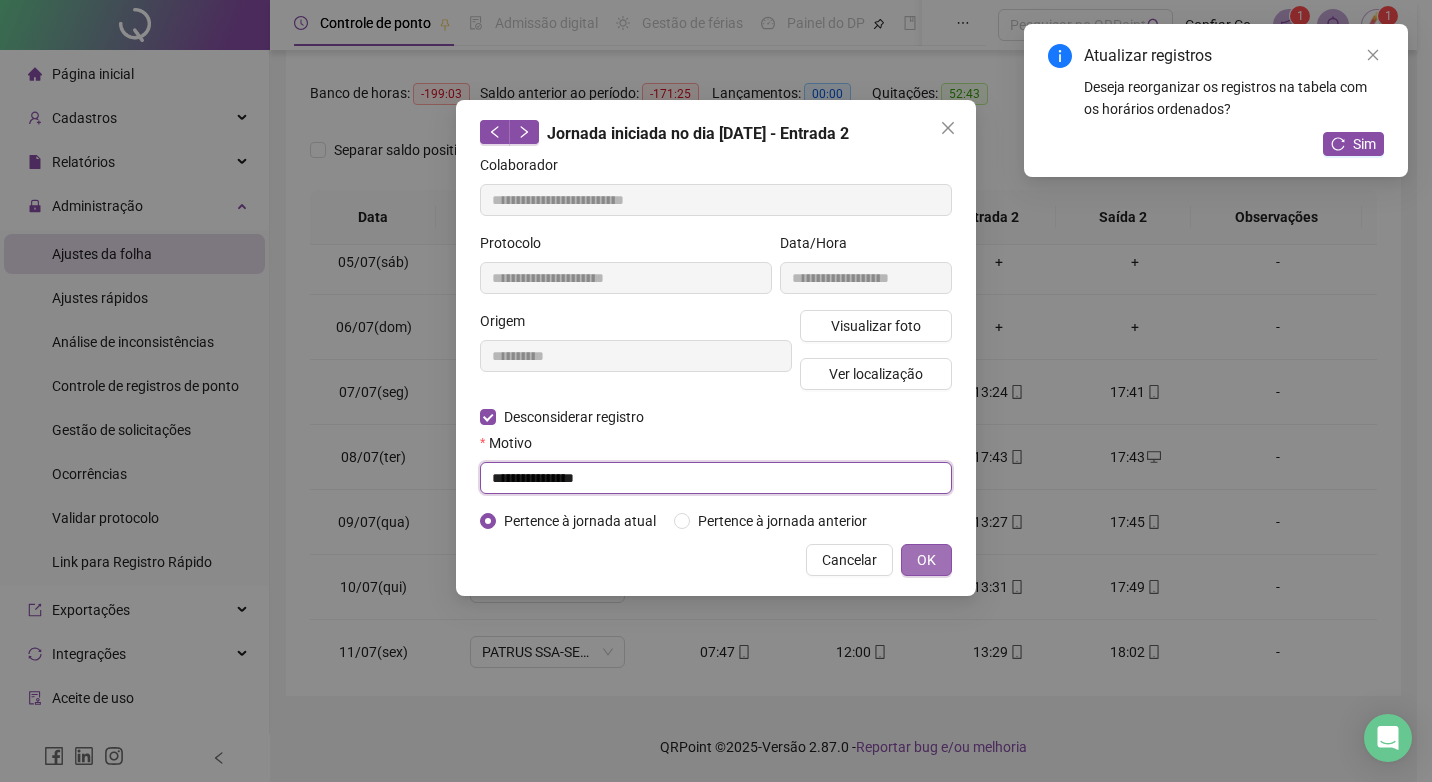 type on "**********" 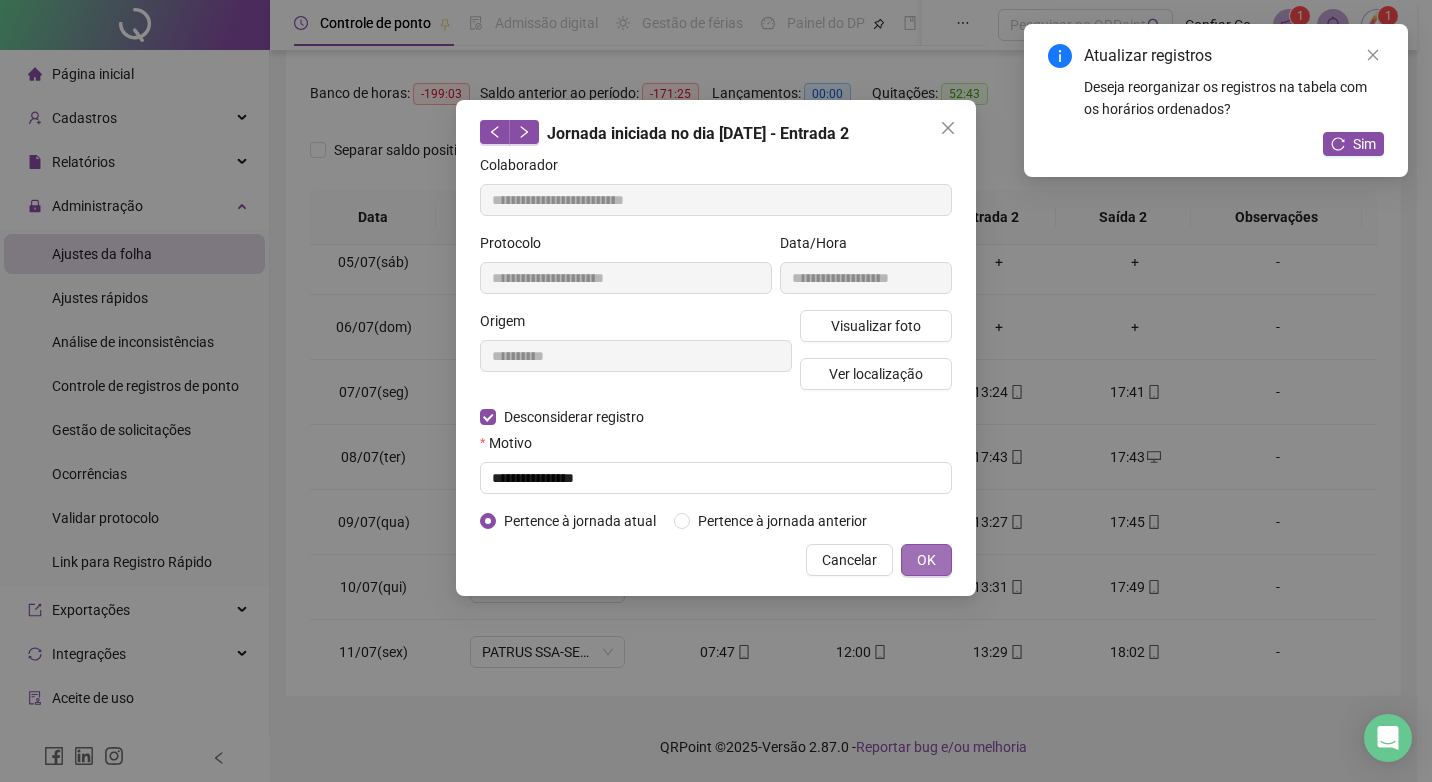 click on "OK" at bounding box center [926, 560] 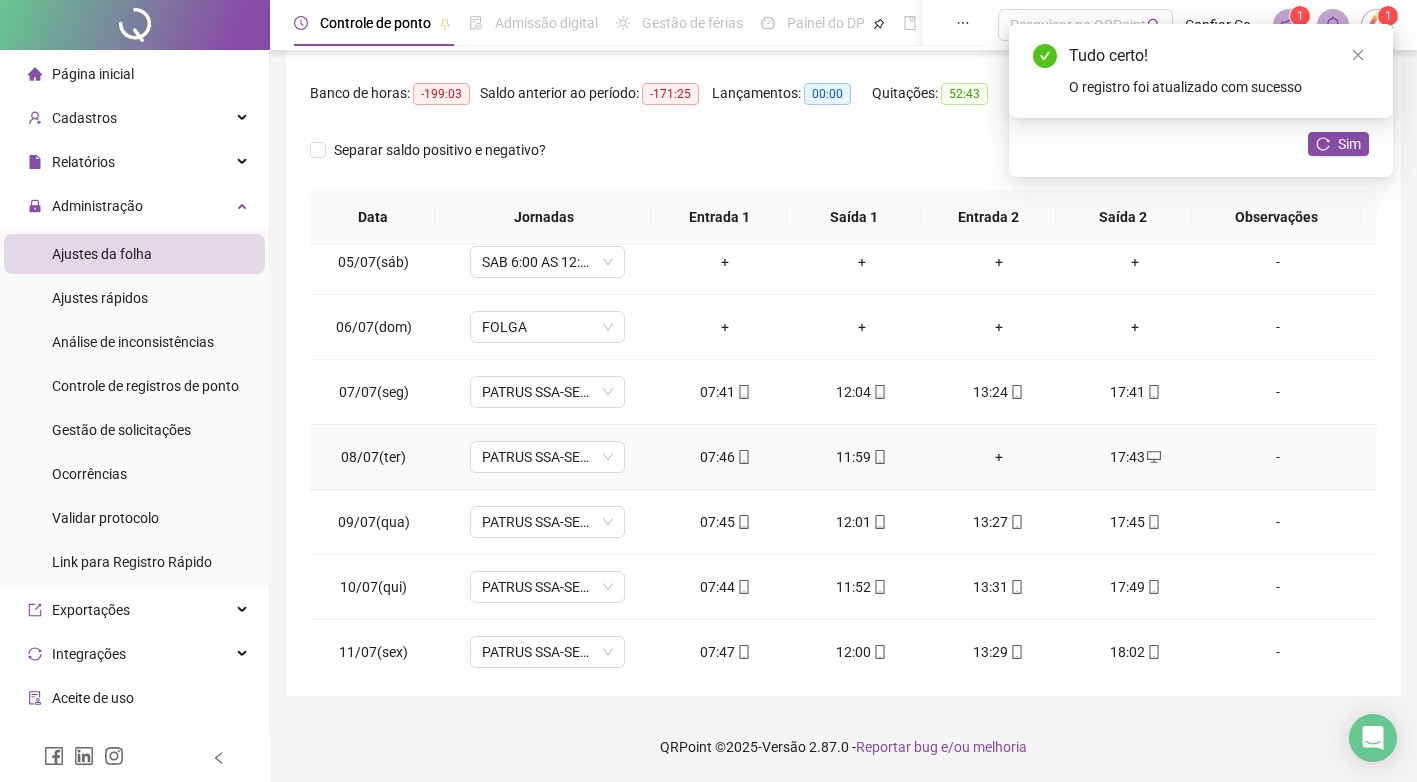 click on "+" at bounding box center (998, 457) 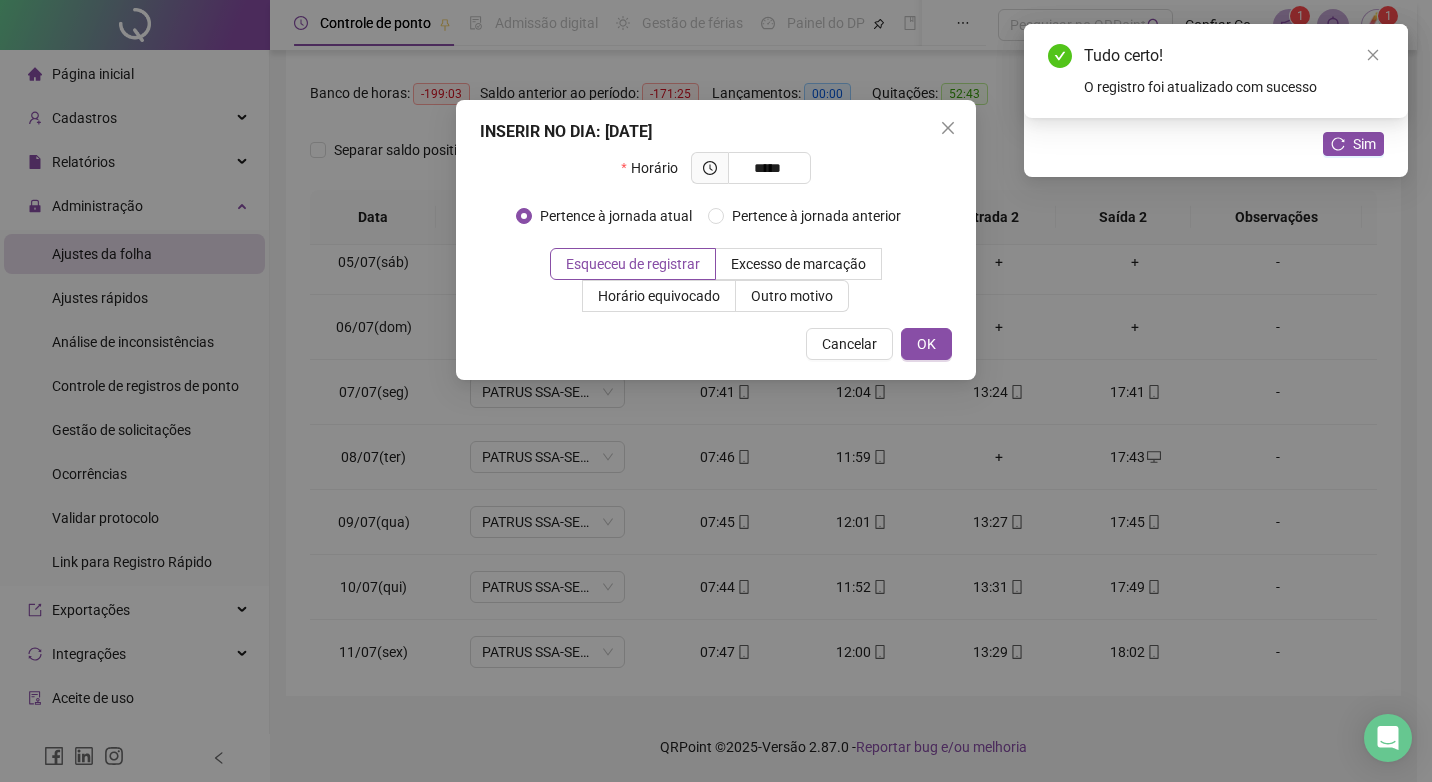 type on "*****" 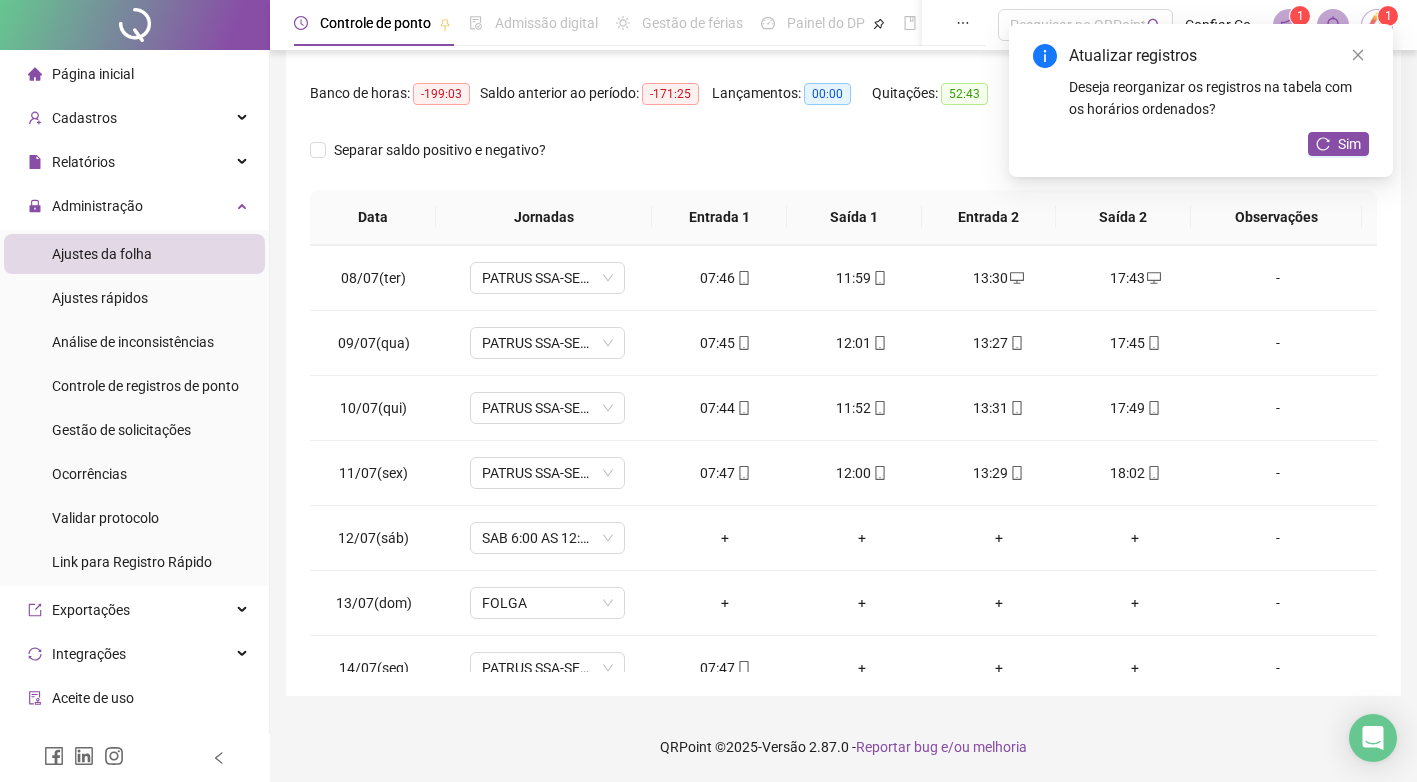 scroll, scrollTop: 483, scrollLeft: 0, axis: vertical 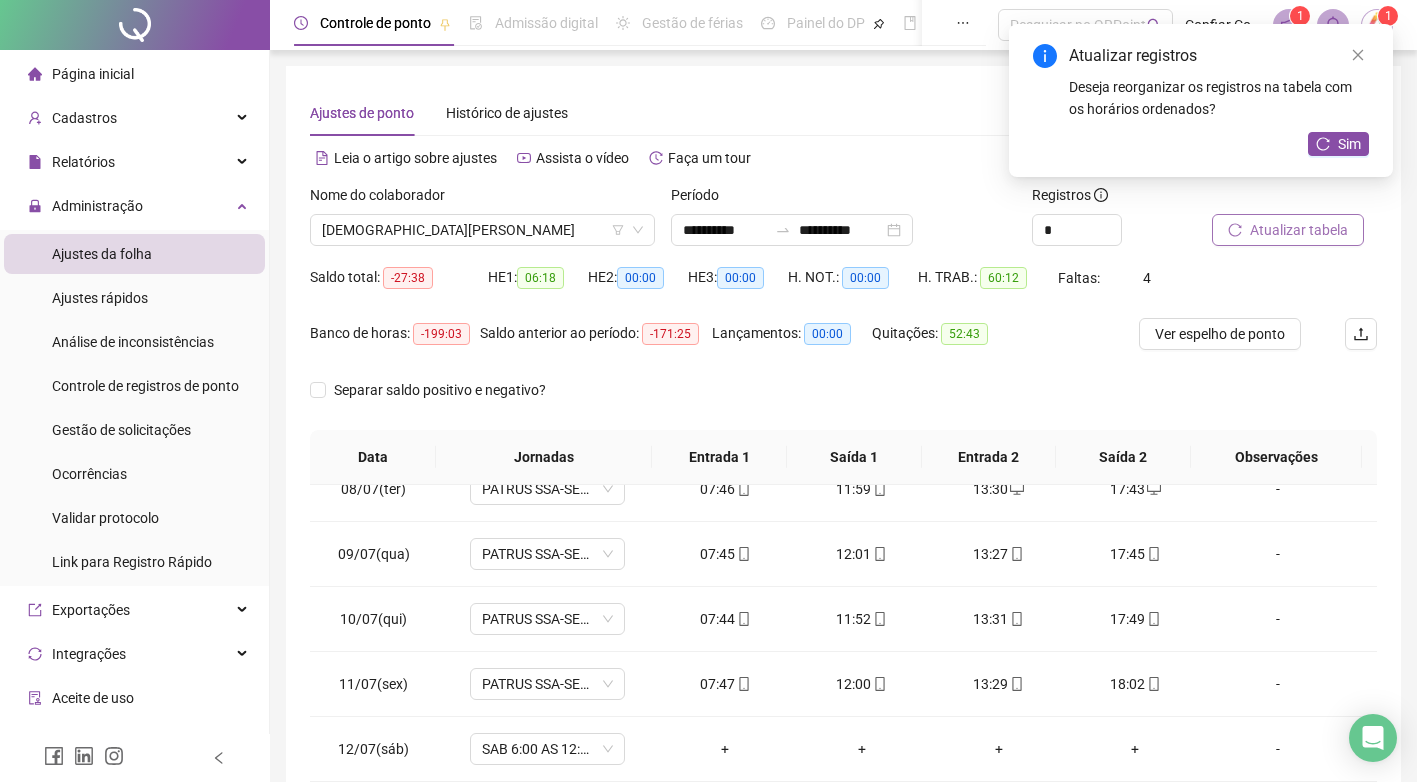 click on "Atualizar tabela" at bounding box center (1299, 230) 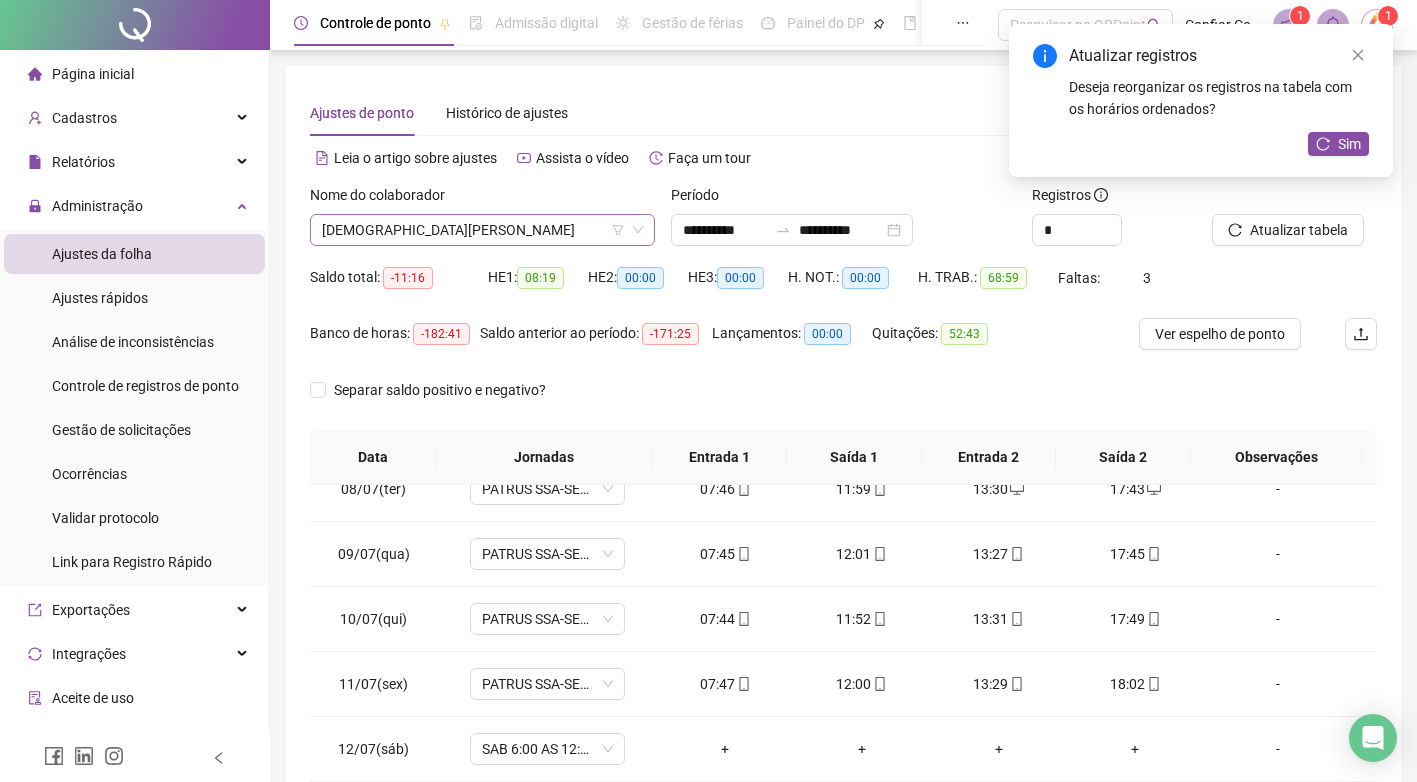 click on "[DEMOGRAPHIC_DATA][PERSON_NAME]" at bounding box center (482, 230) 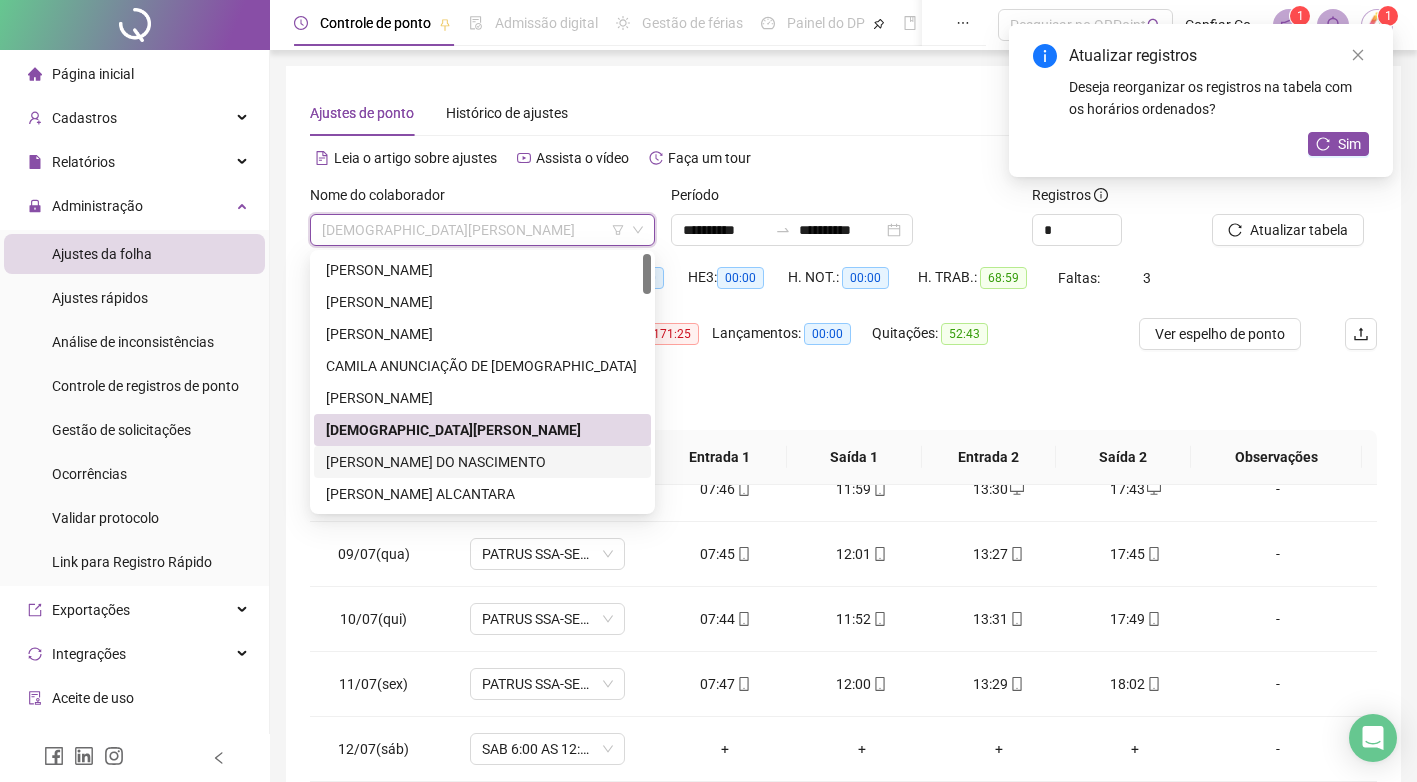 click on "[PERSON_NAME] DO NASCIMENTO" at bounding box center (482, 462) 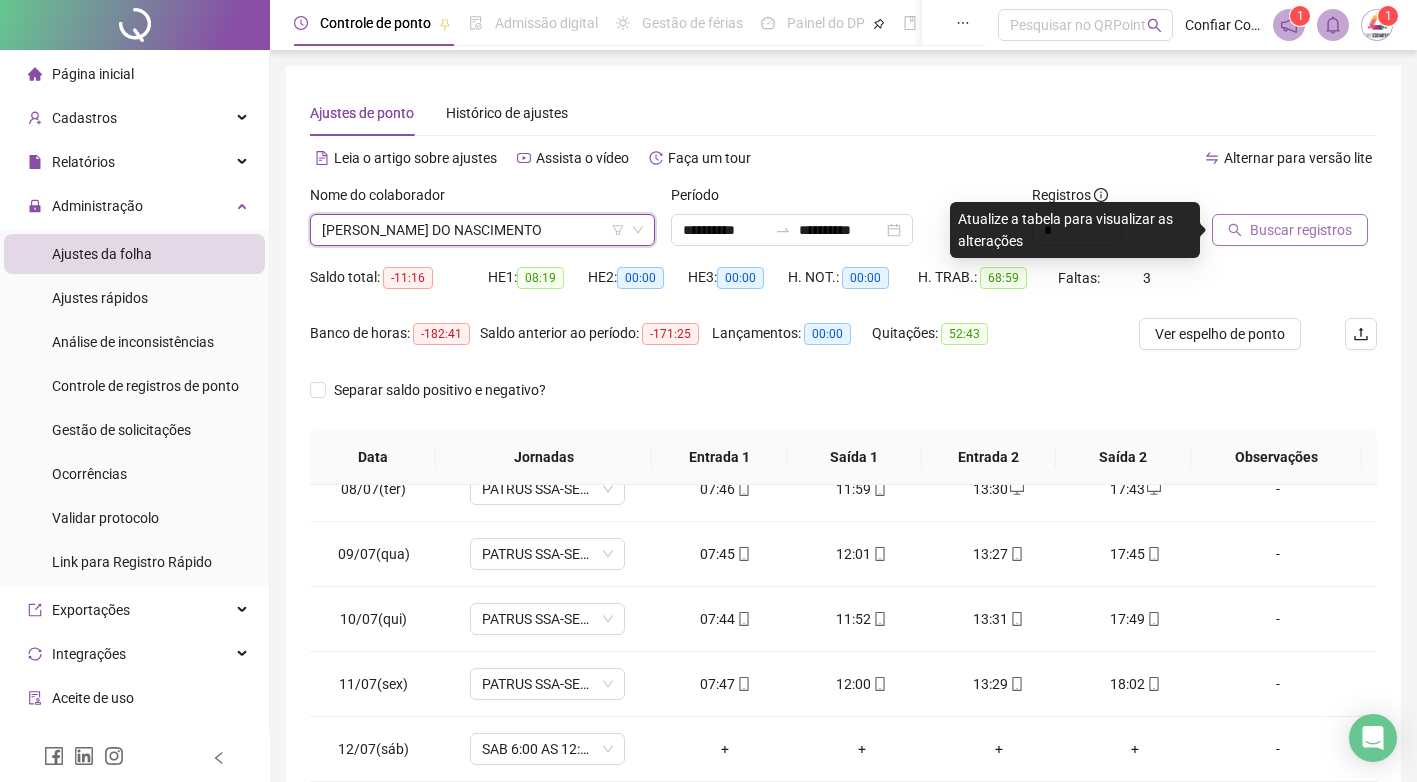 click on "Buscar registros" at bounding box center [1301, 230] 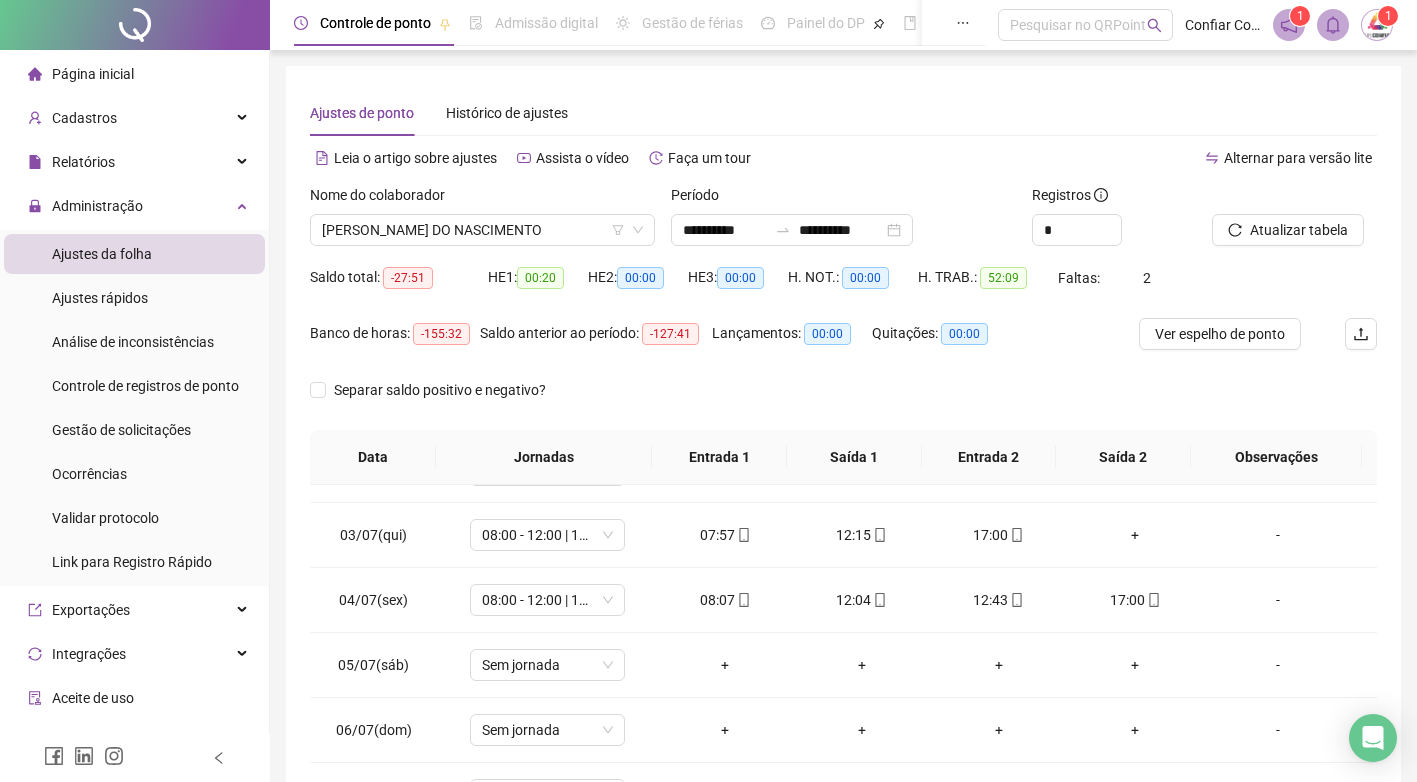 scroll, scrollTop: 0, scrollLeft: 0, axis: both 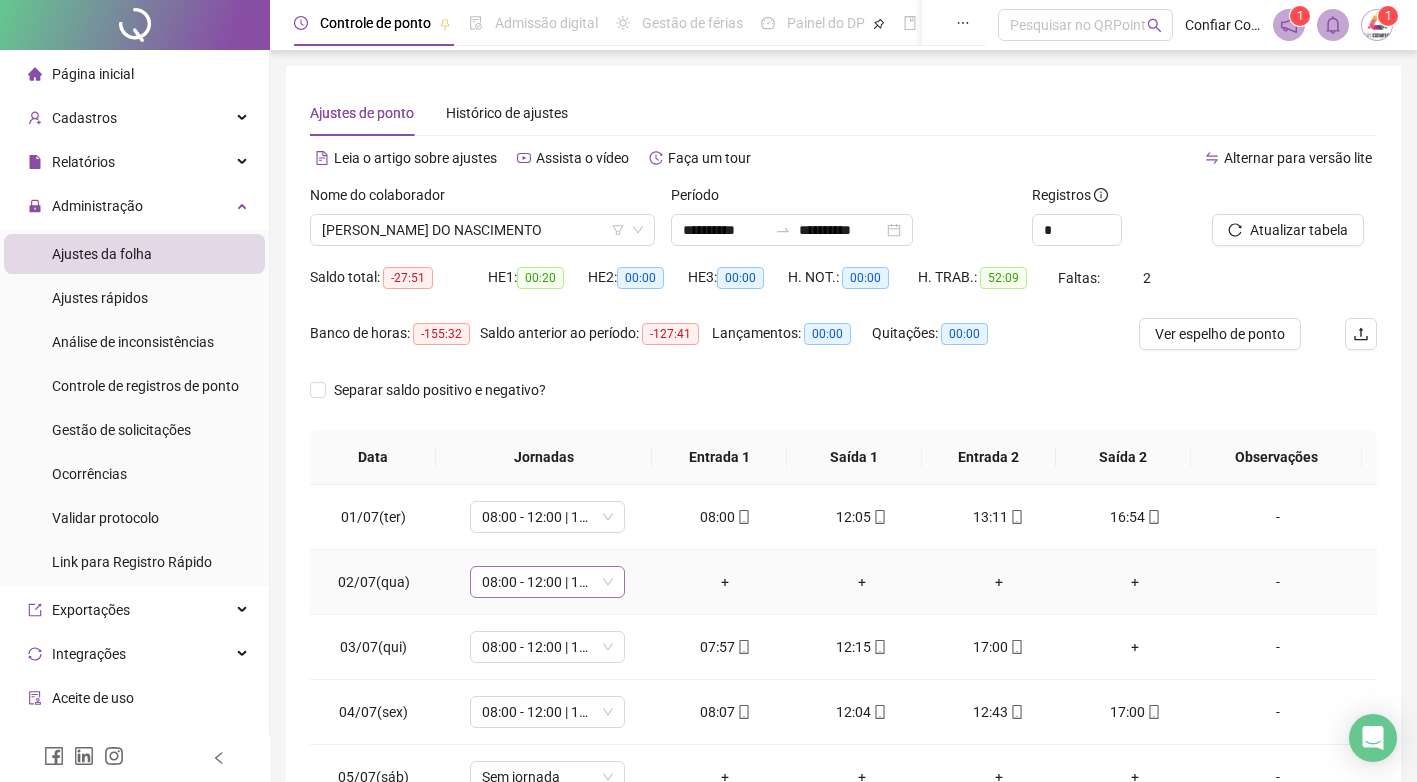 click on "08:00 - 12:00 | 13:00 - 17:00" at bounding box center [547, 582] 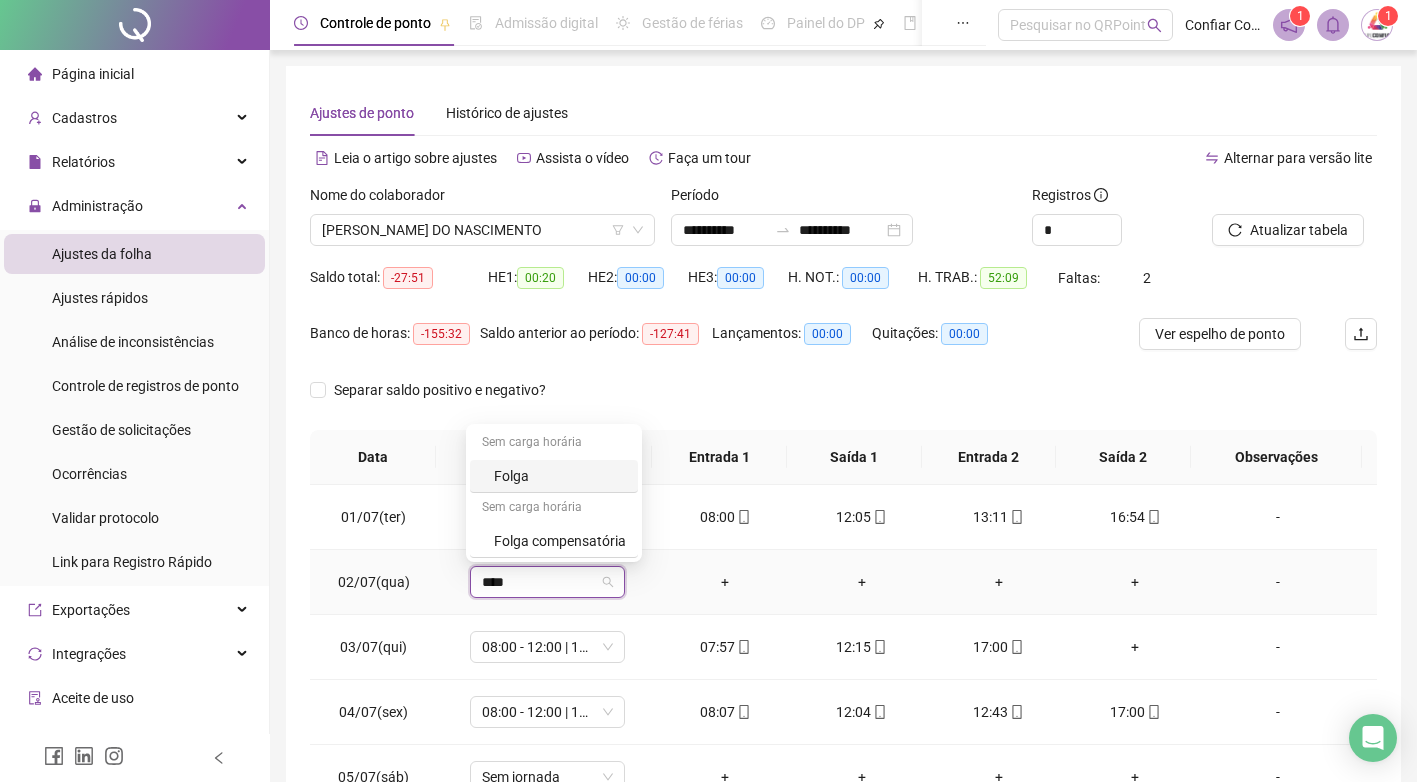 type on "*****" 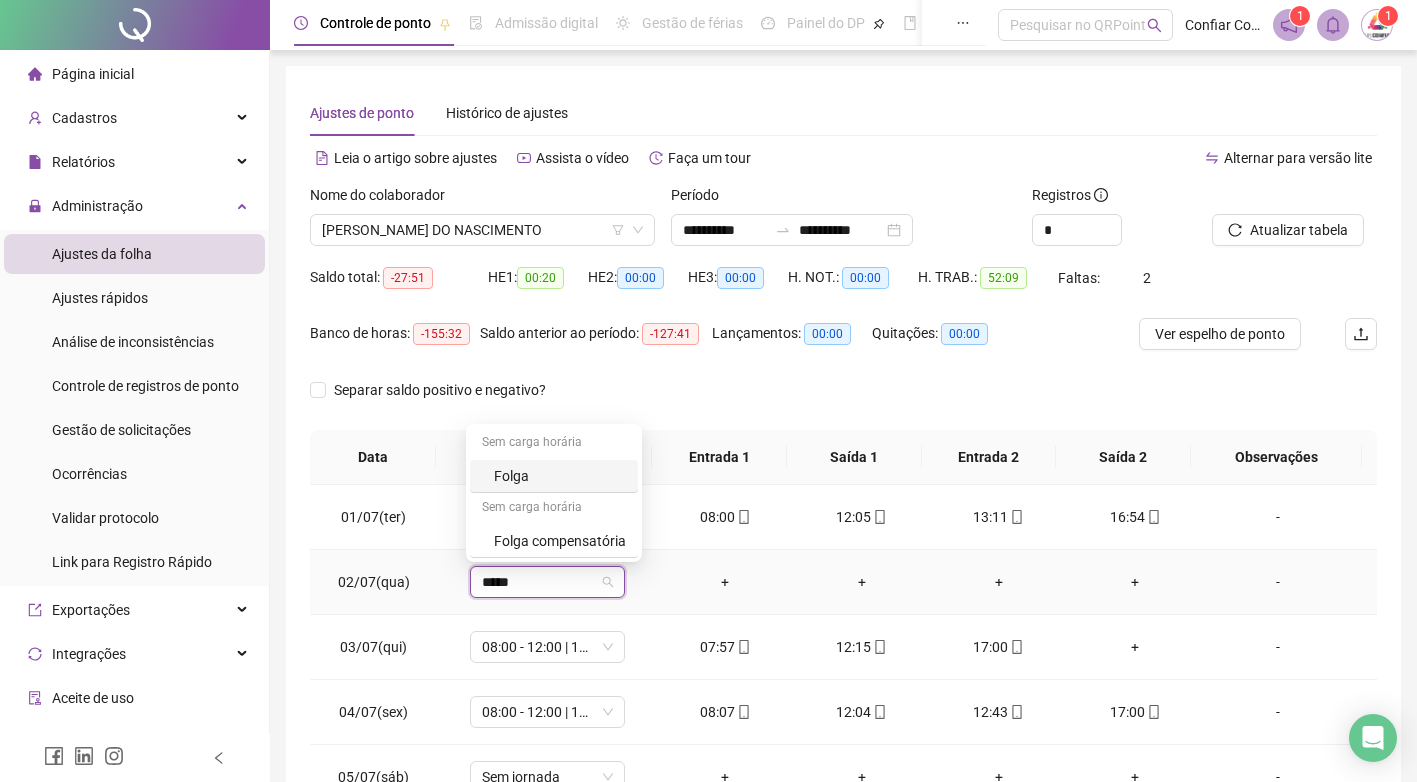 click on "Folga" at bounding box center [560, 476] 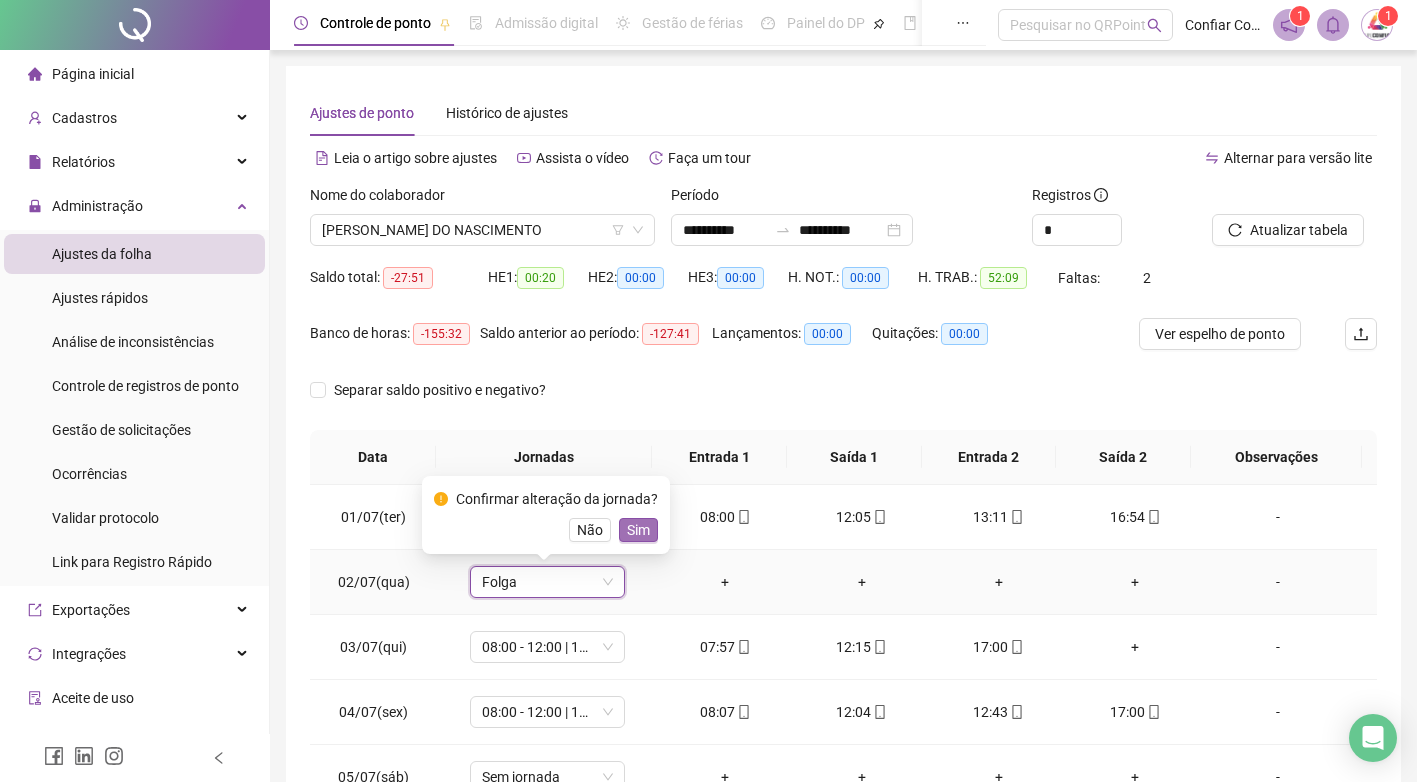 click on "Sim" at bounding box center [638, 530] 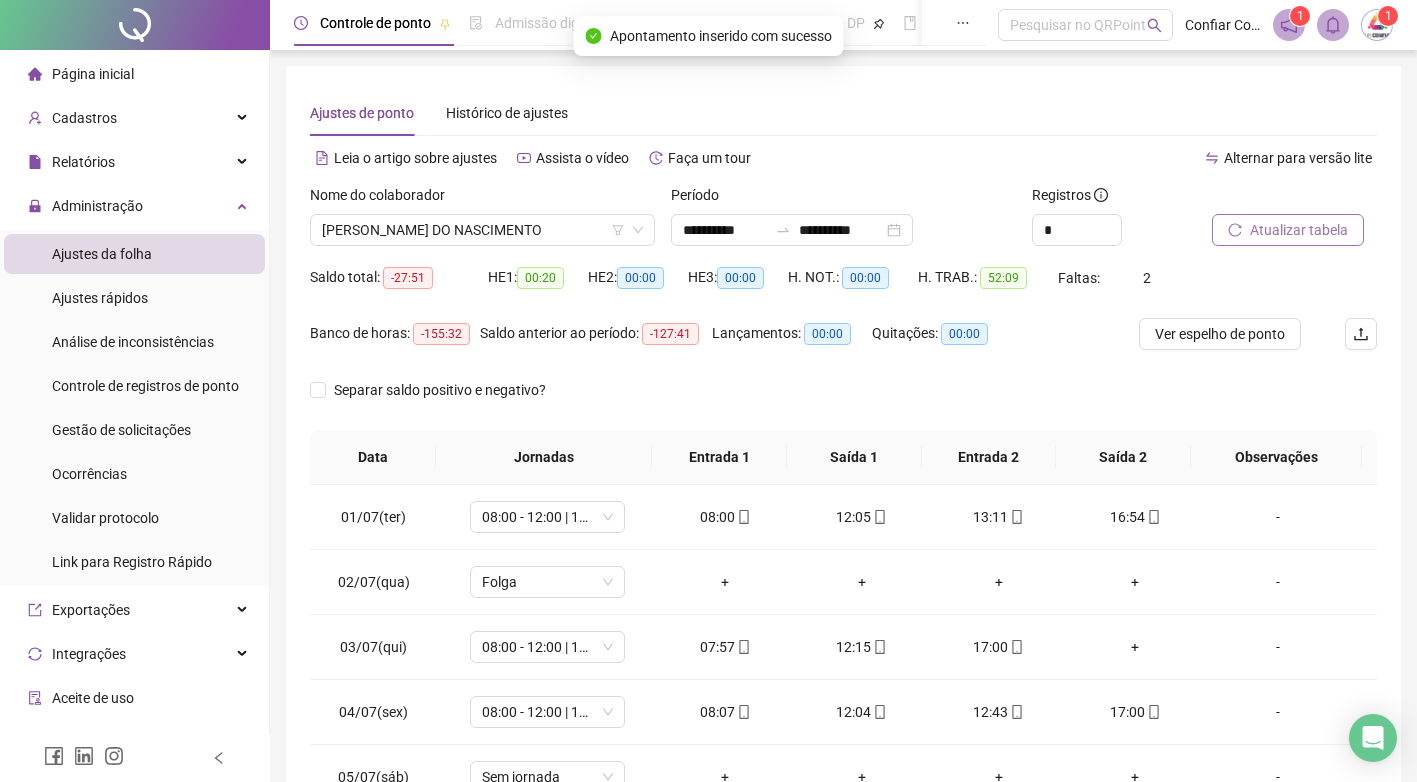 click 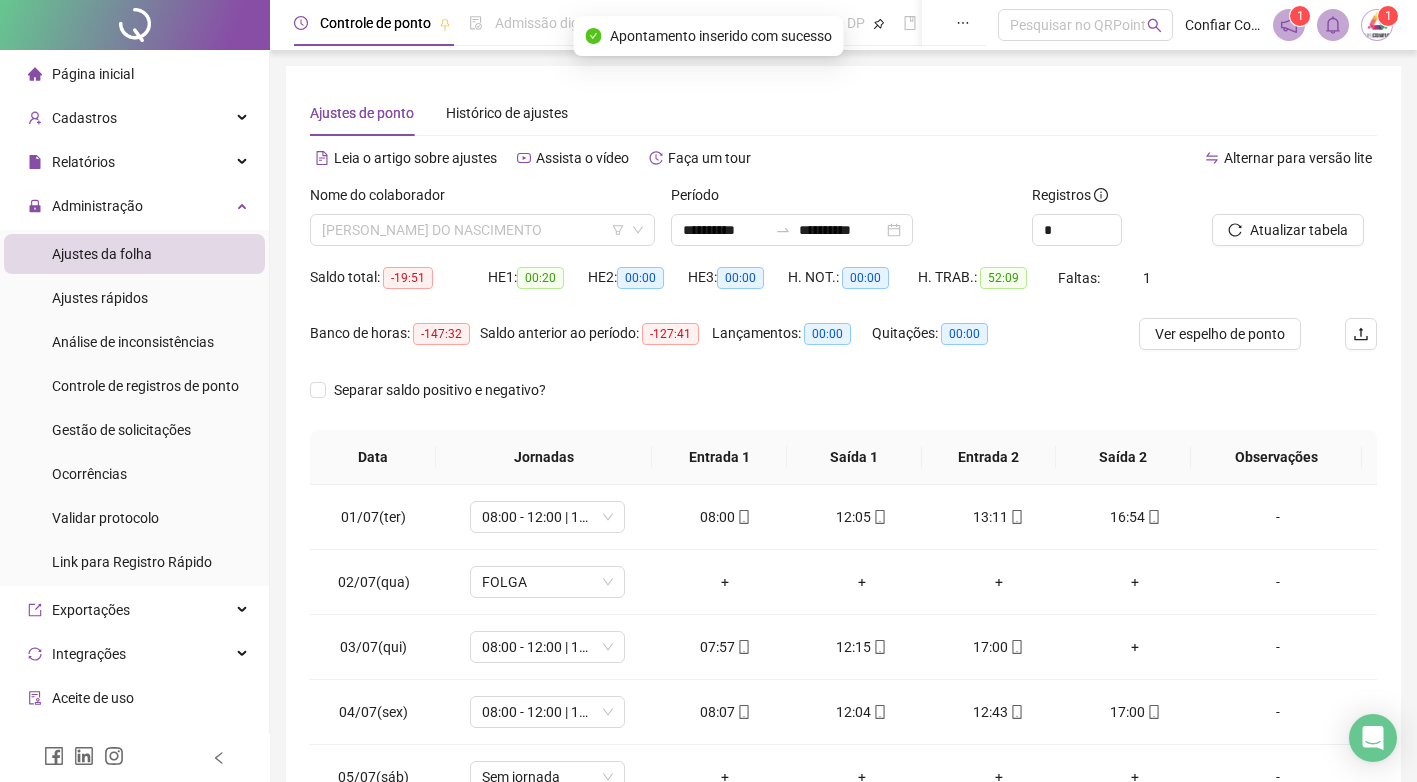 click on "[PERSON_NAME] DO NASCIMENTO" at bounding box center (482, 230) 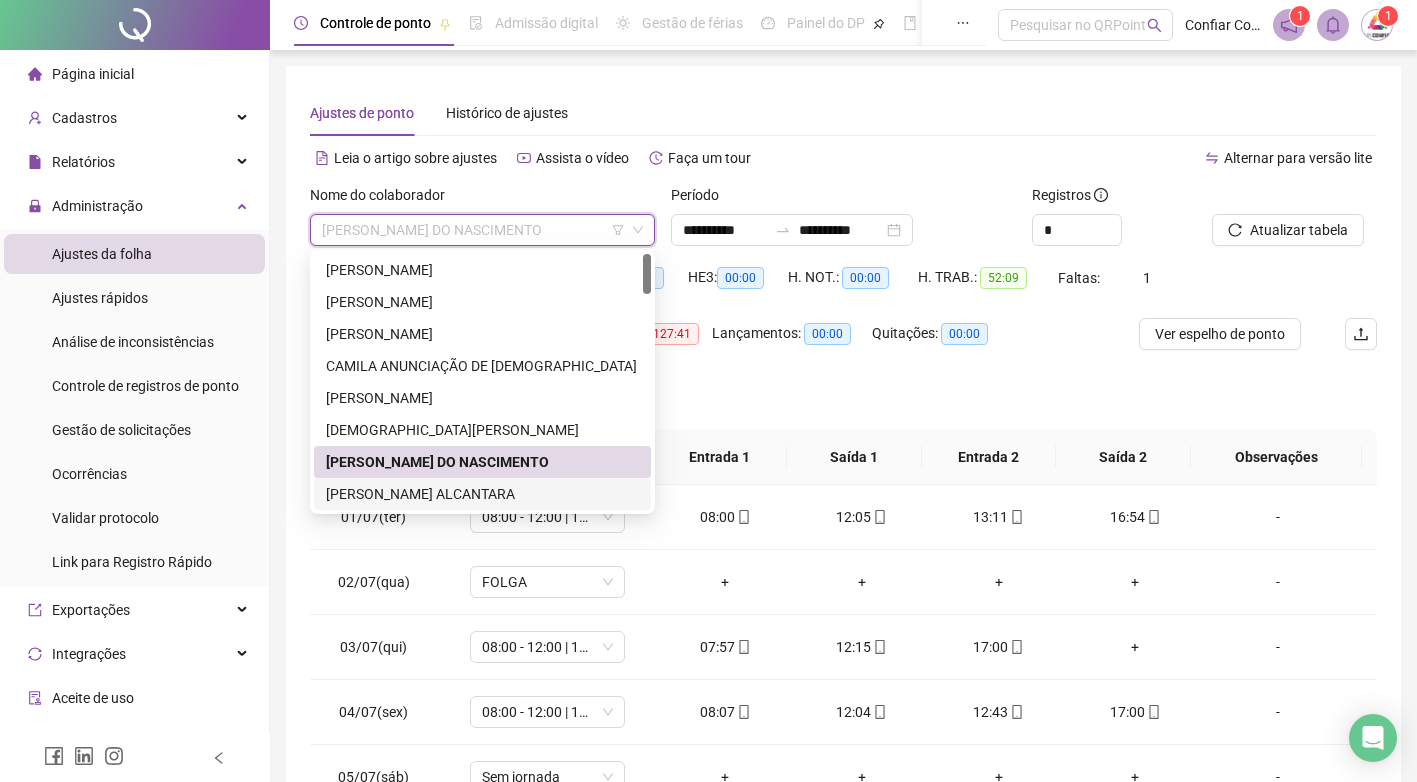 click on "[PERSON_NAME] ALCANTARA" at bounding box center [482, 494] 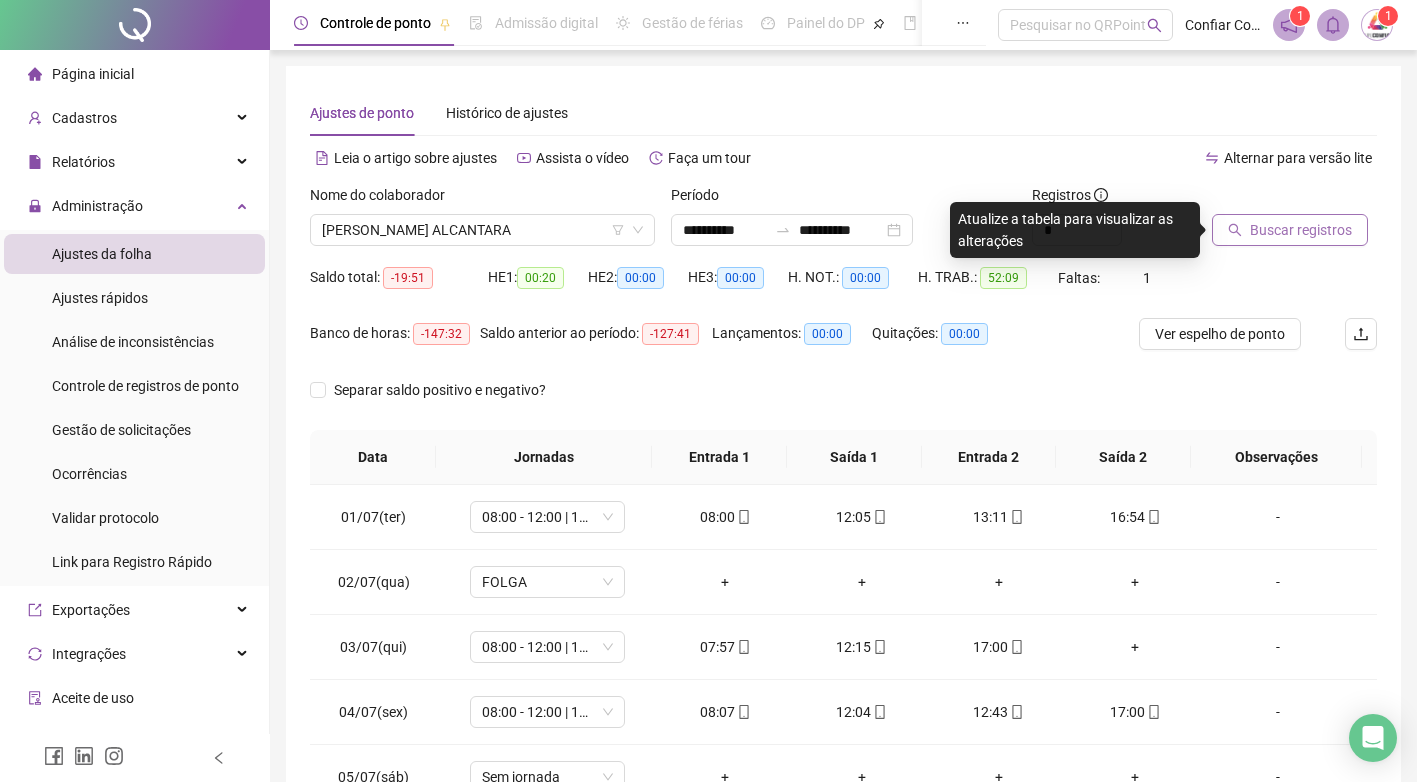 click on "Buscar registros" at bounding box center [1301, 230] 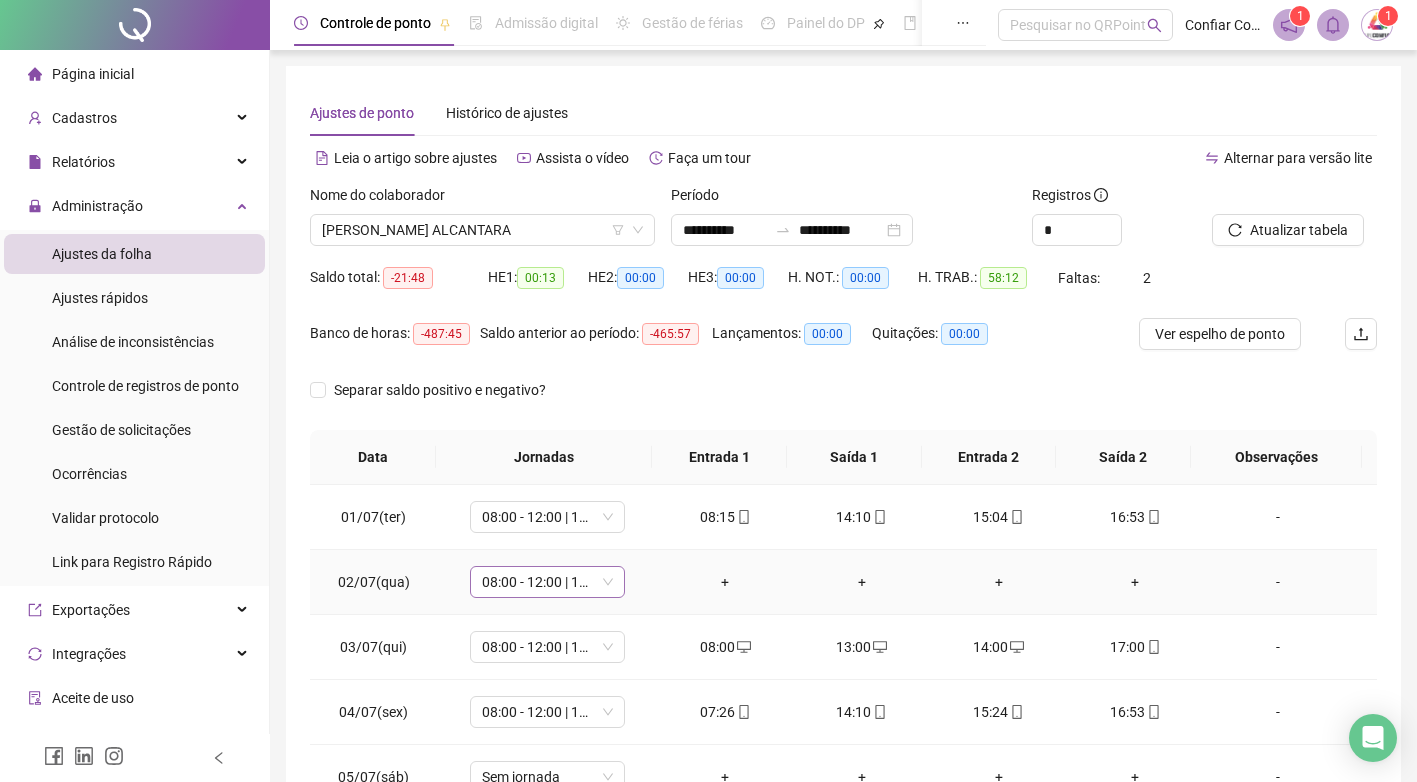 click on "08:00 - 12:00 | 13:00 - 17:00" at bounding box center (547, 582) 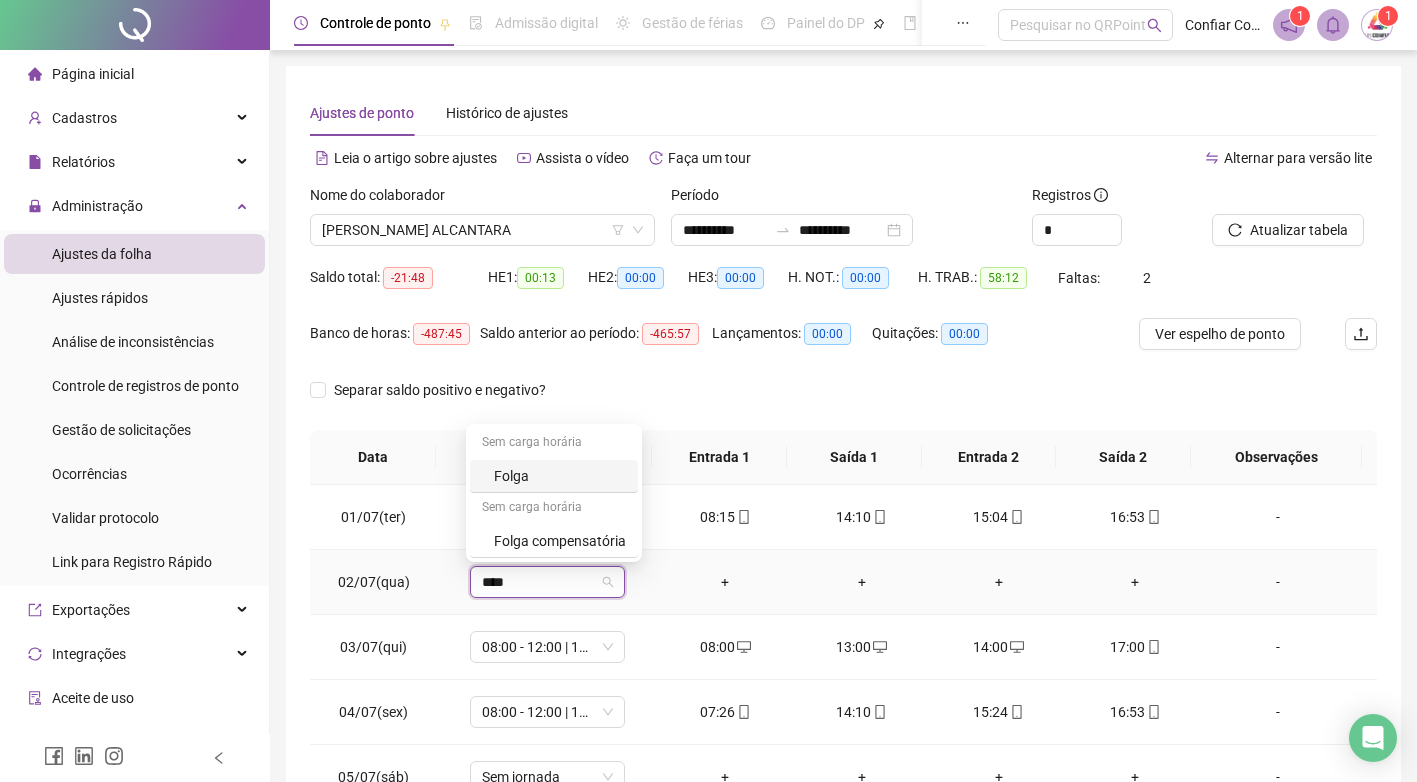 type on "*****" 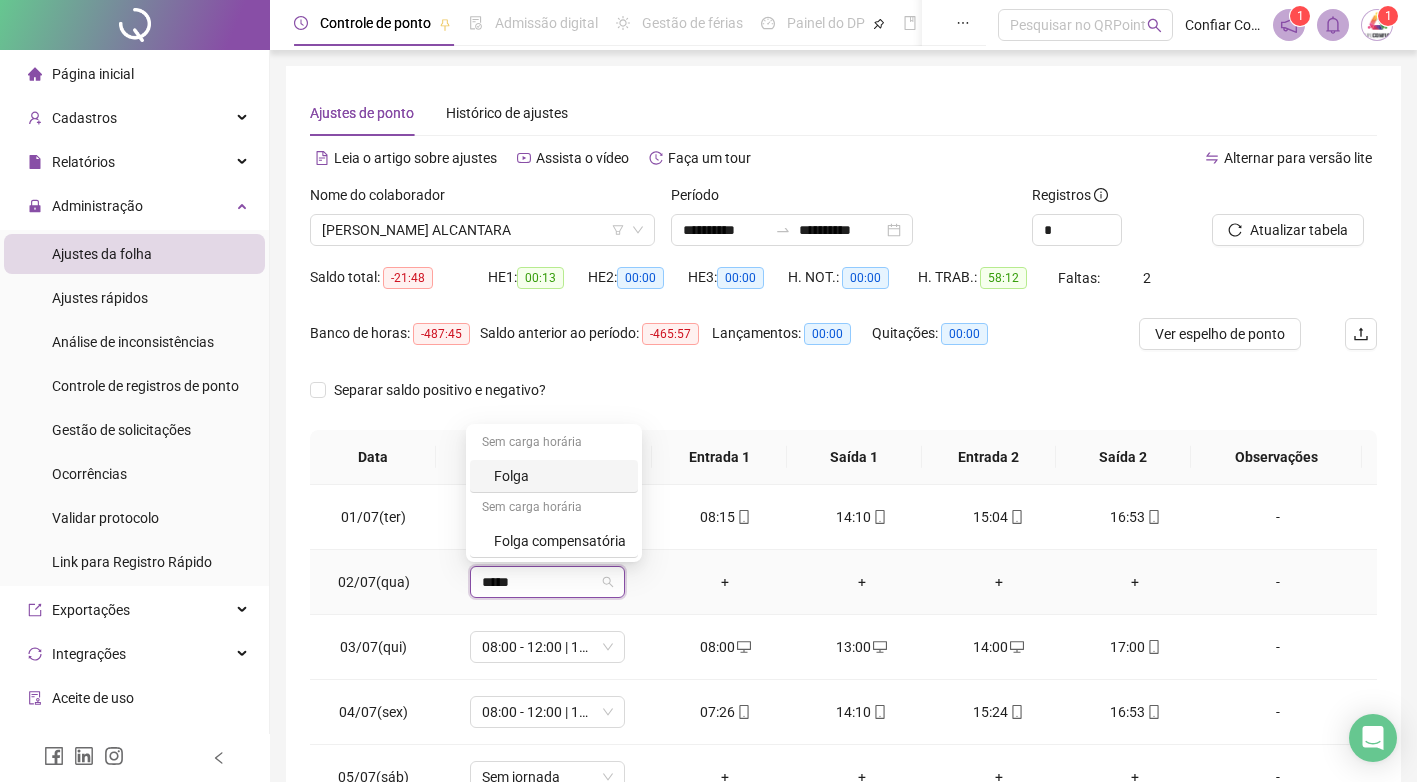 click on "Folga" at bounding box center [560, 476] 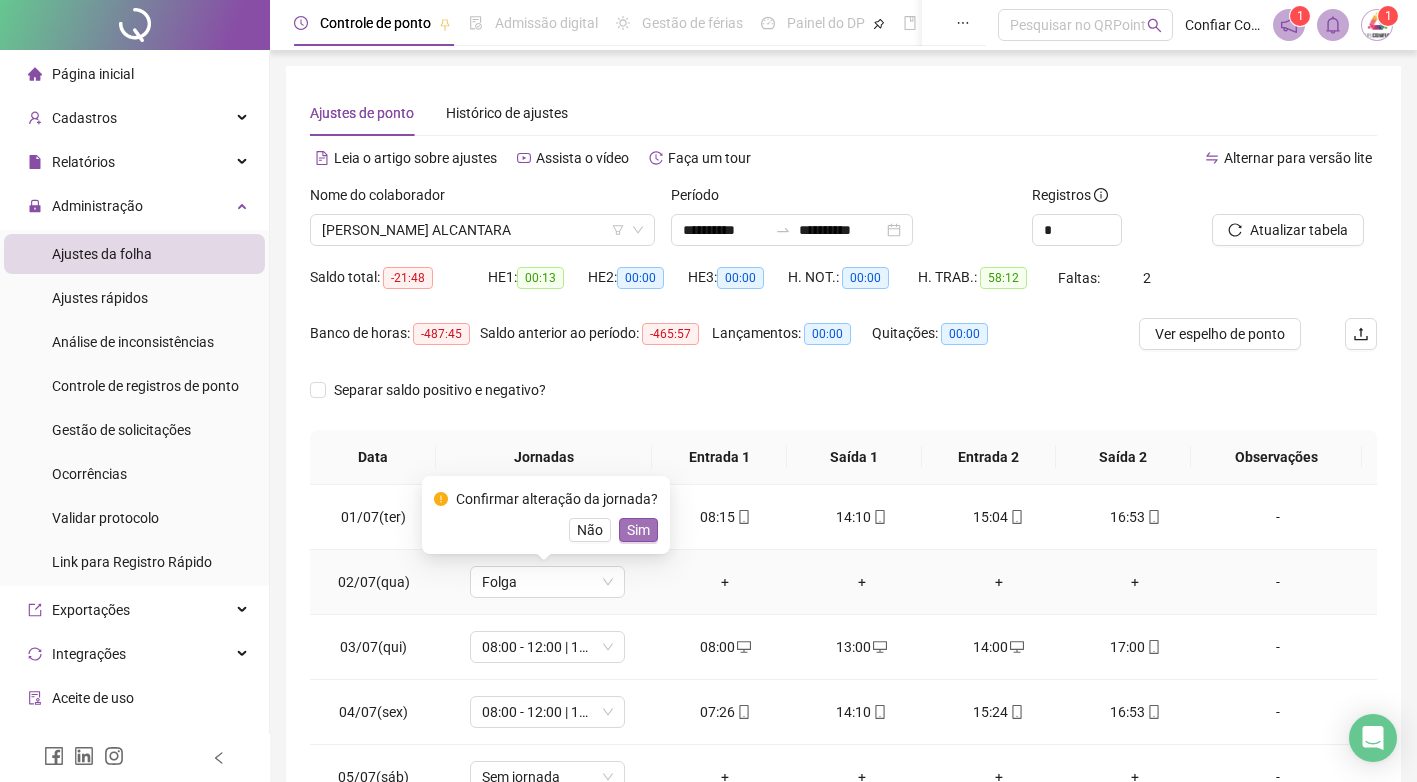 click on "Sim" at bounding box center (638, 530) 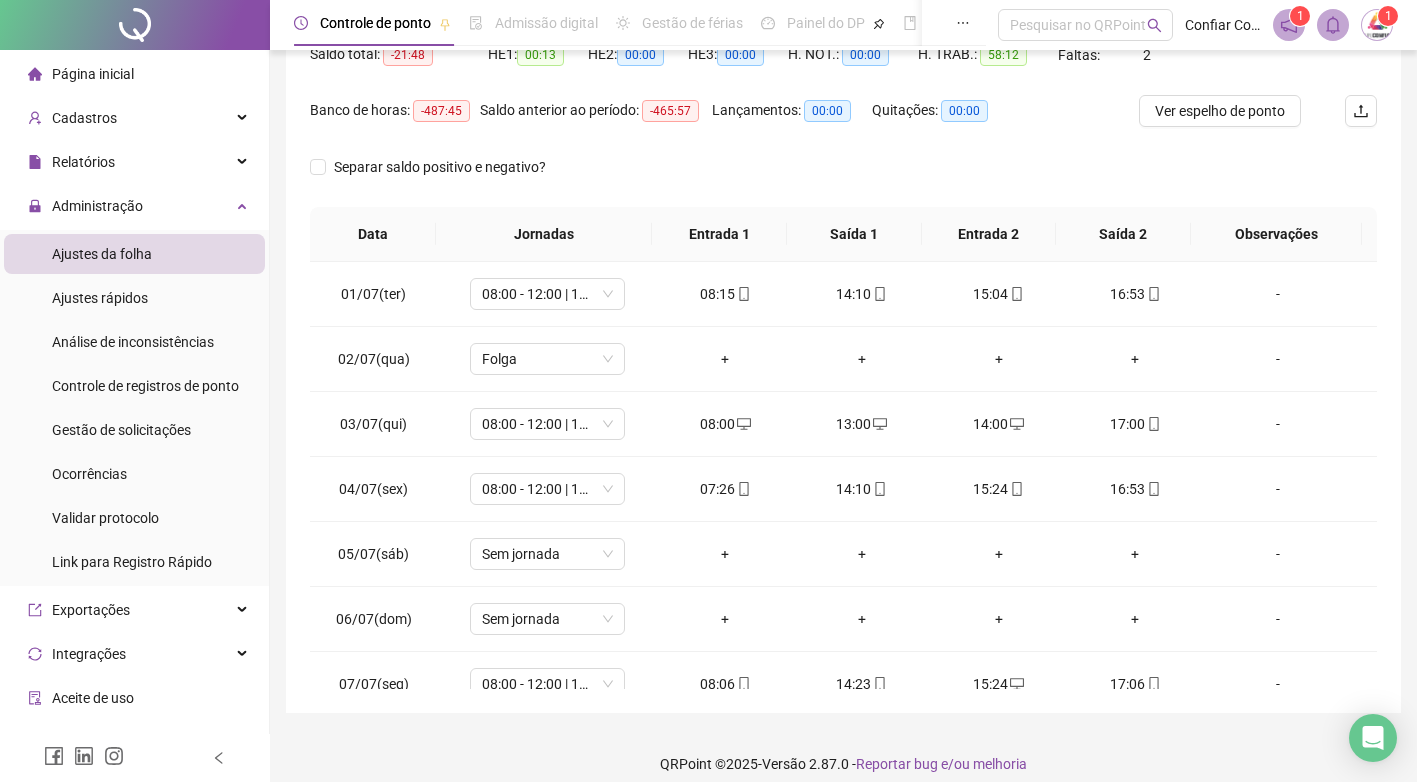 scroll, scrollTop: 226, scrollLeft: 0, axis: vertical 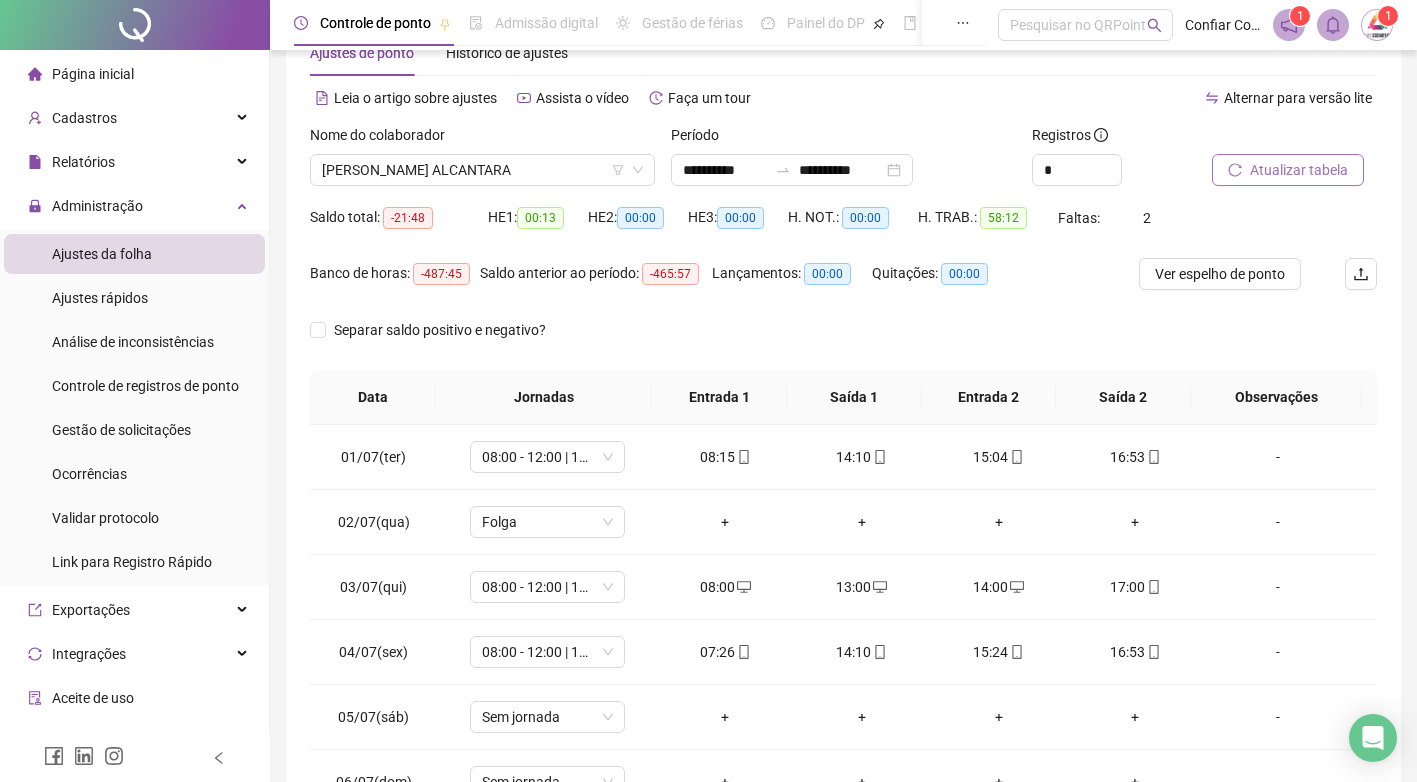 click on "Atualizar tabela" at bounding box center (1299, 170) 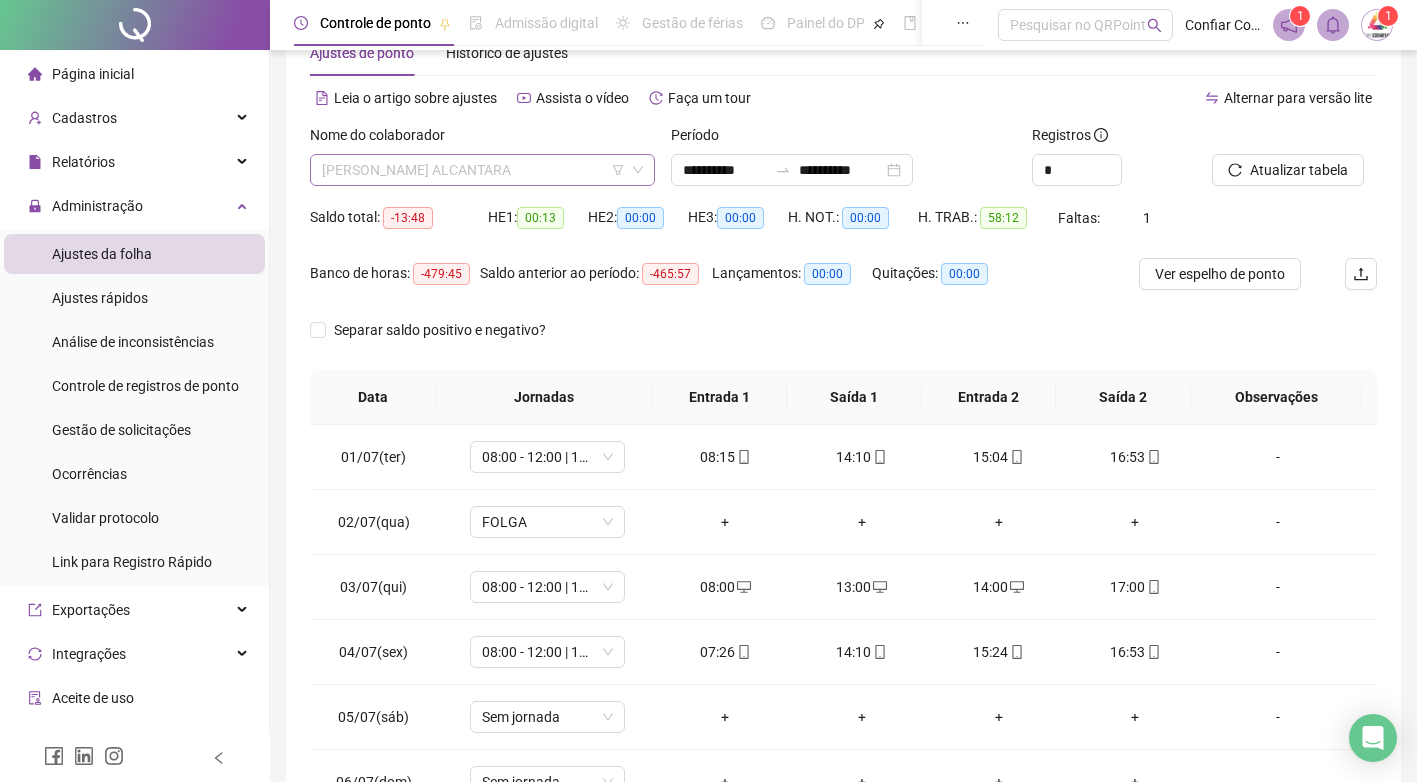 click on "[PERSON_NAME] ALCANTARA" at bounding box center [482, 170] 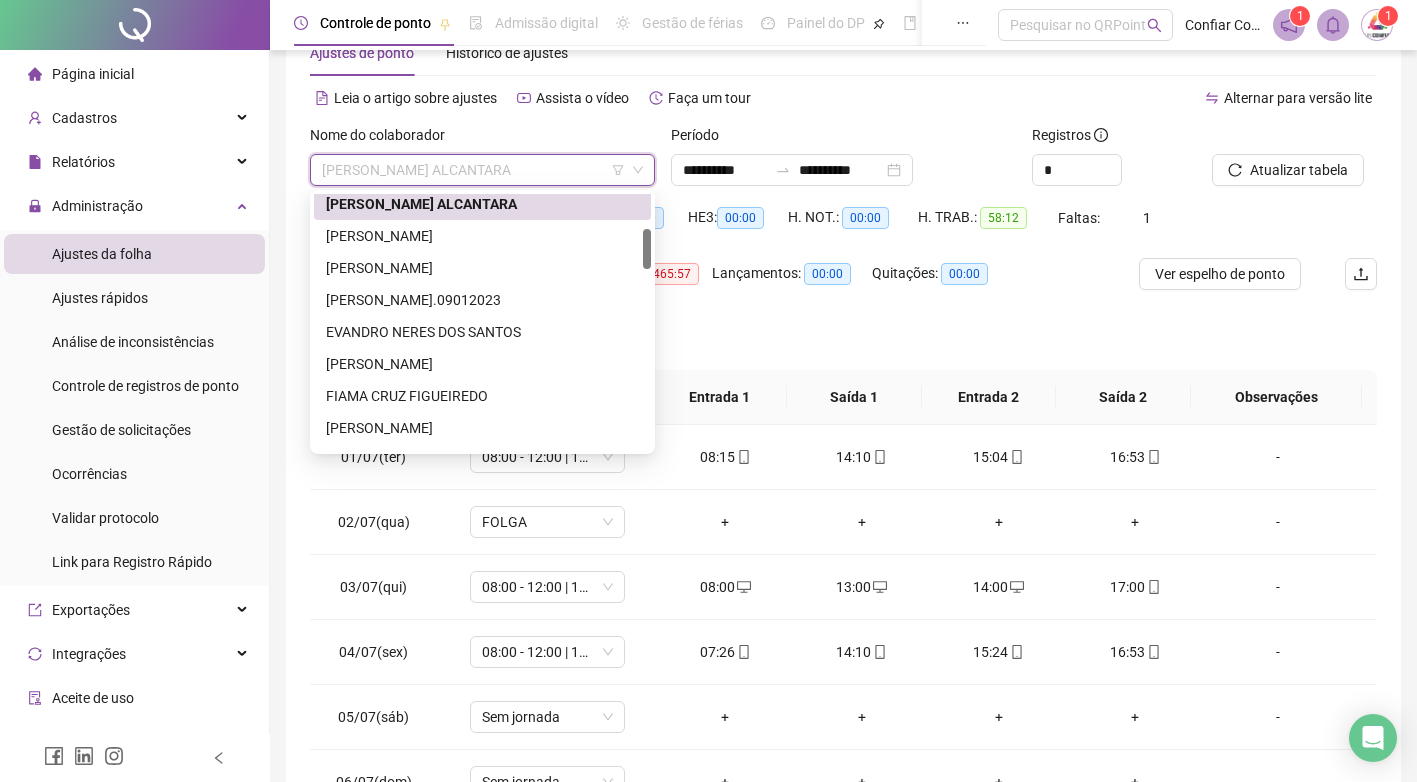 scroll, scrollTop: 223, scrollLeft: 0, axis: vertical 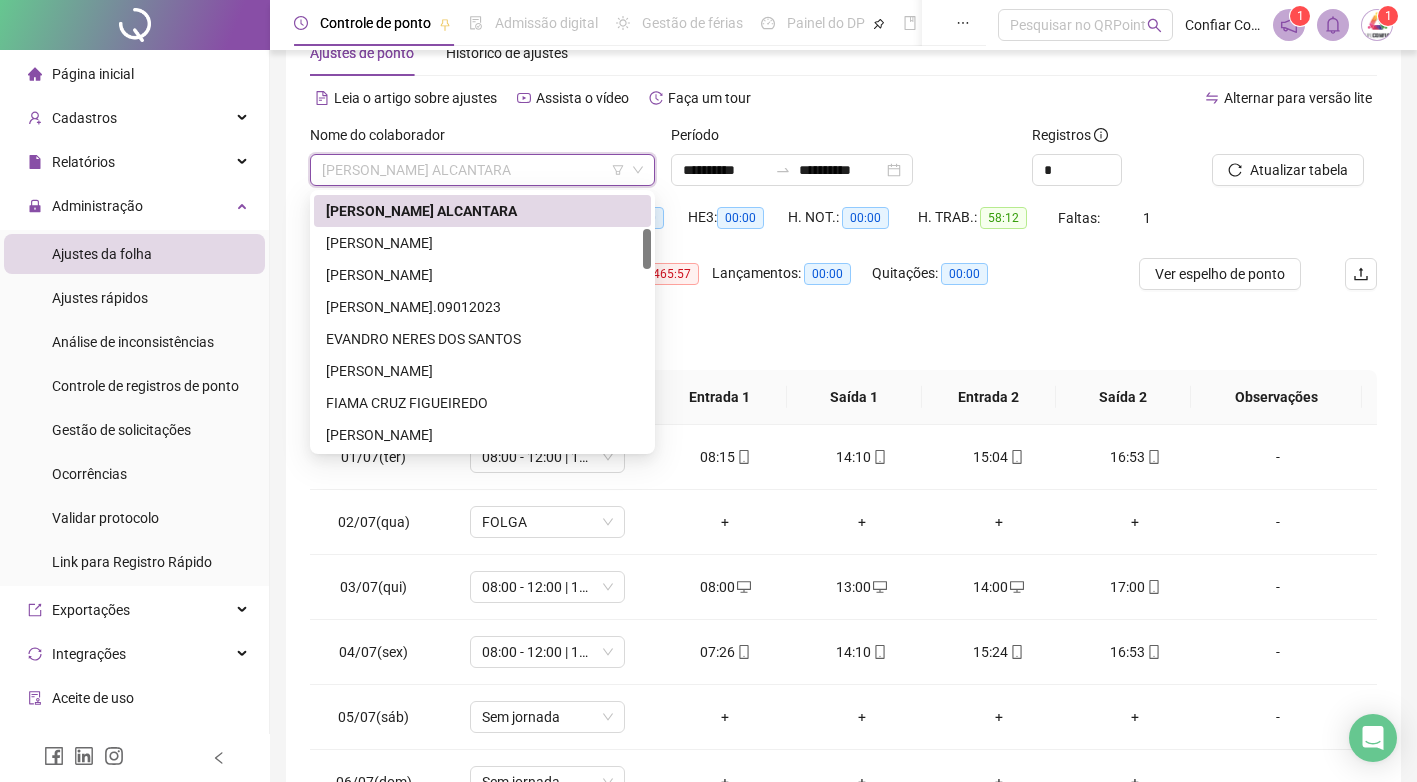 drag, startPoint x: 646, startPoint y: 214, endPoint x: 661, endPoint y: 249, distance: 38.078865 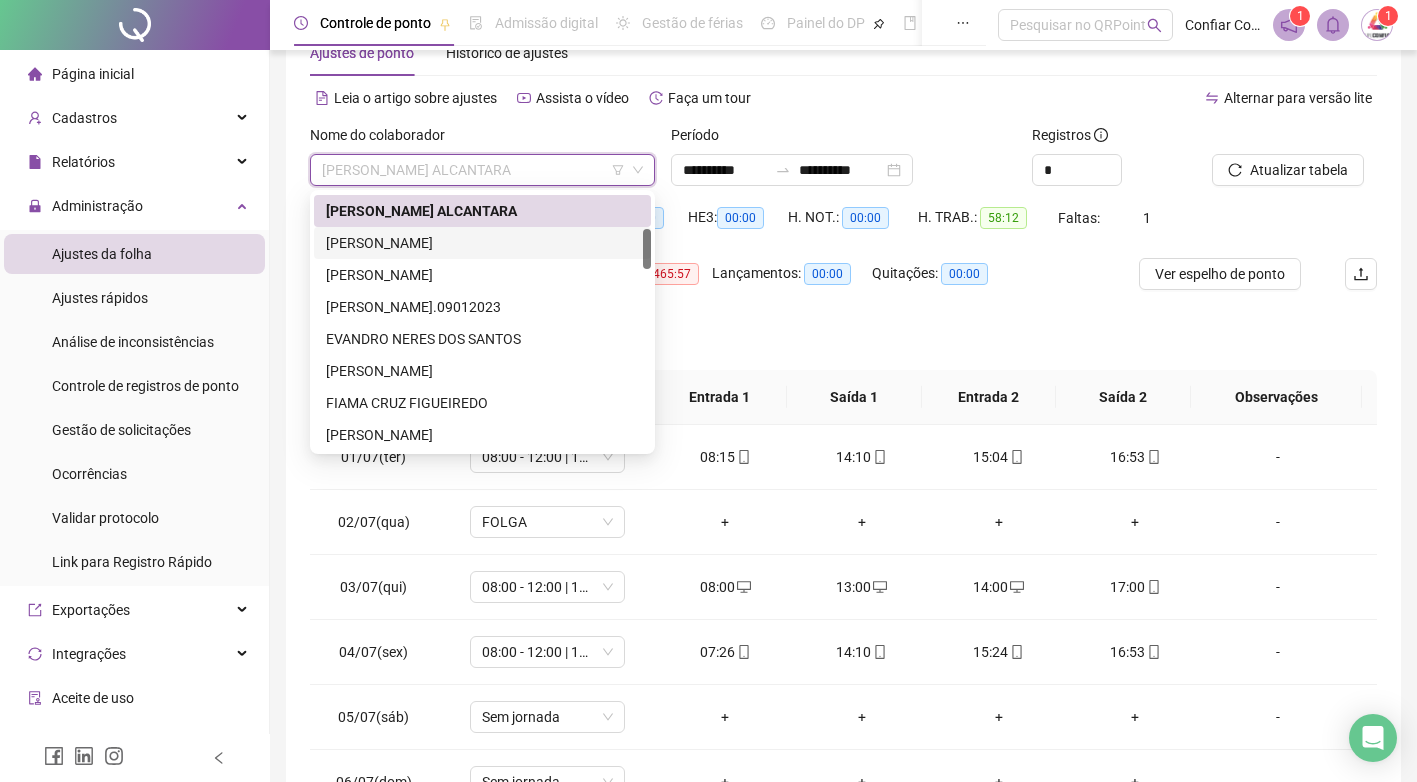 click on "[PERSON_NAME]" at bounding box center [482, 243] 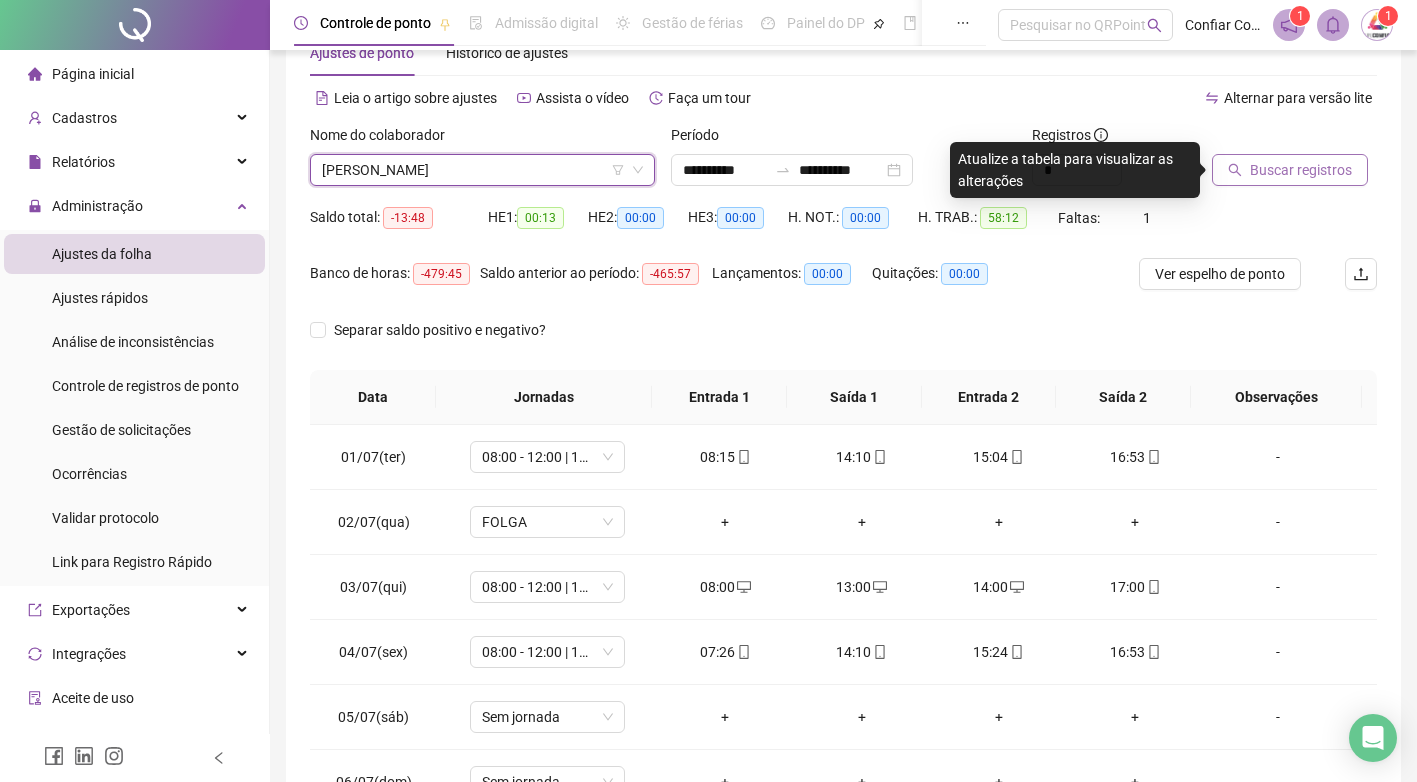 click on "Buscar registros" at bounding box center [1301, 170] 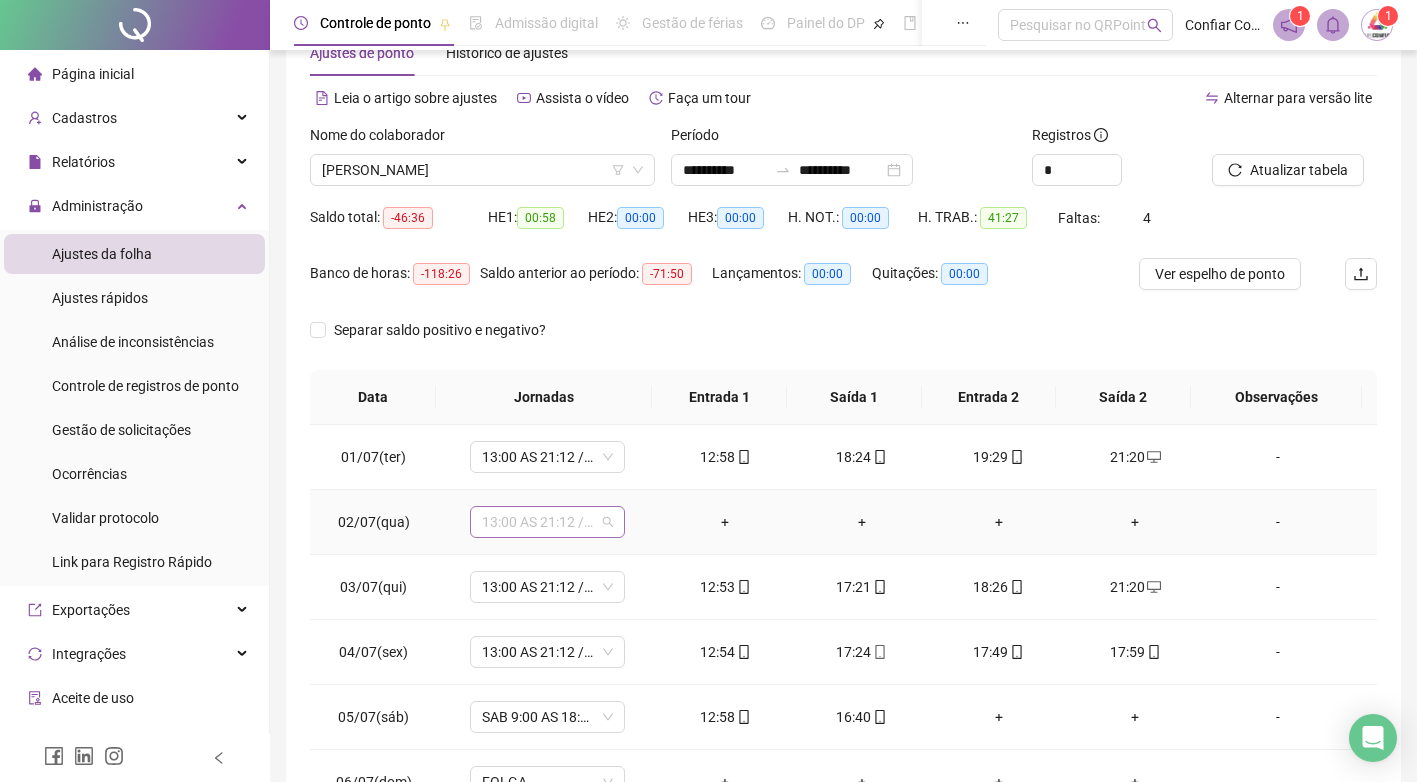 click on "13:00 AS 21:12 /1 INT" at bounding box center (547, 522) 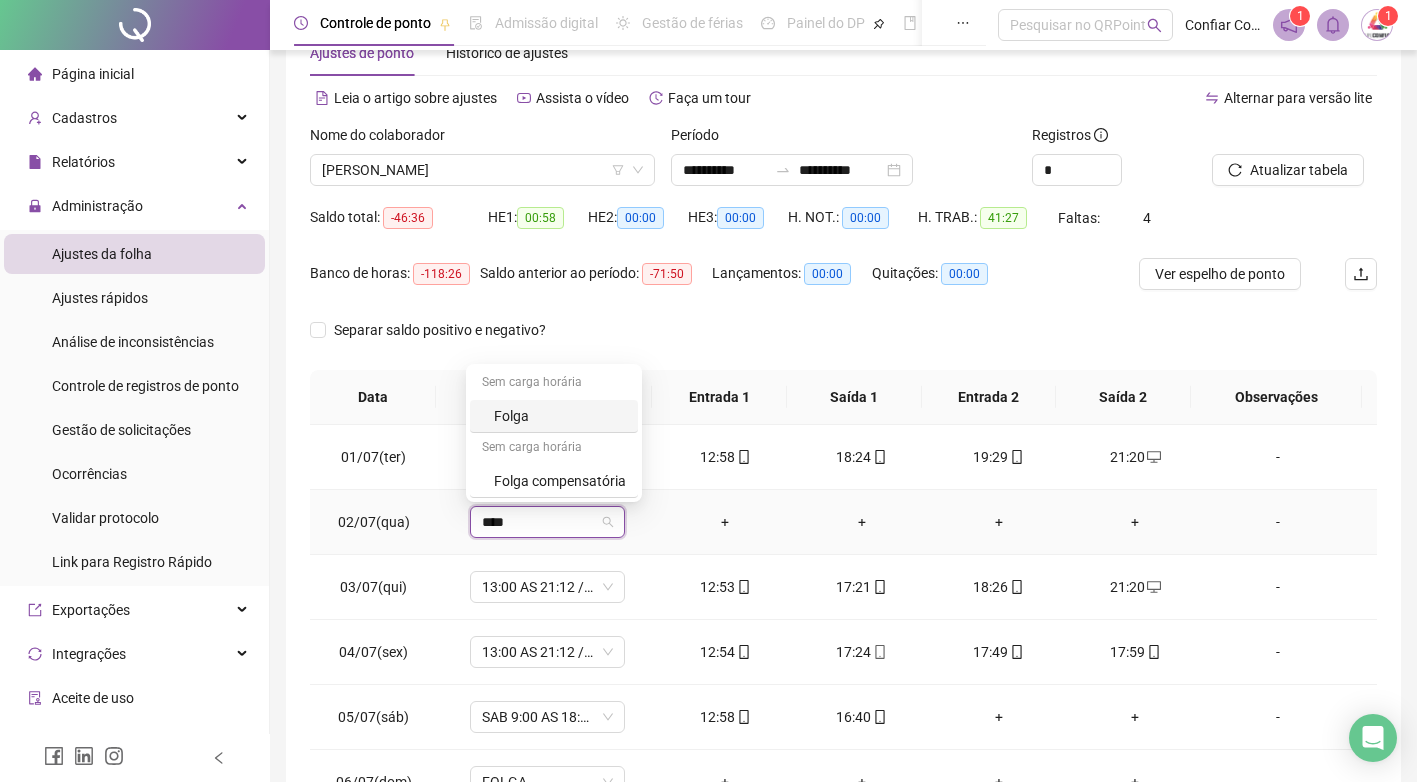 type on "*****" 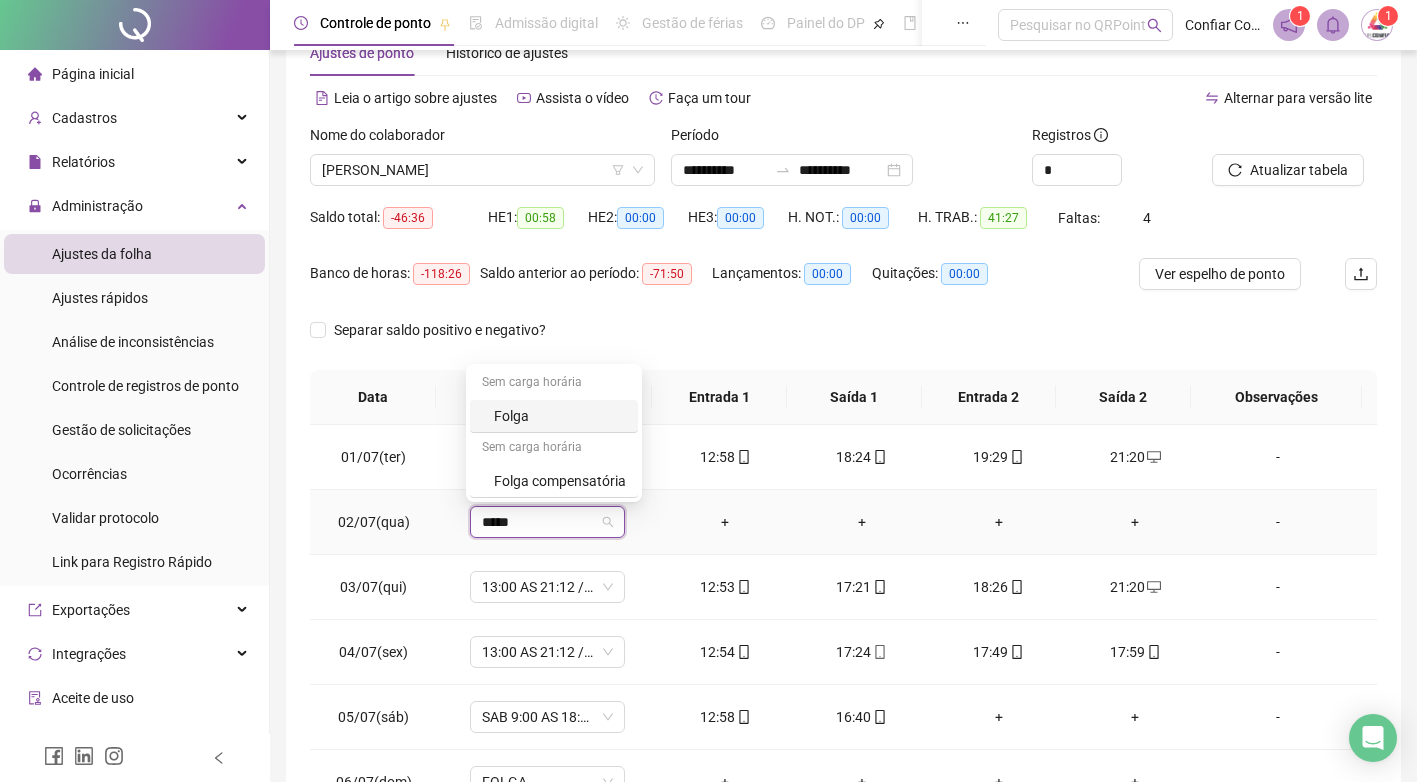 click on "Folga" at bounding box center (560, 416) 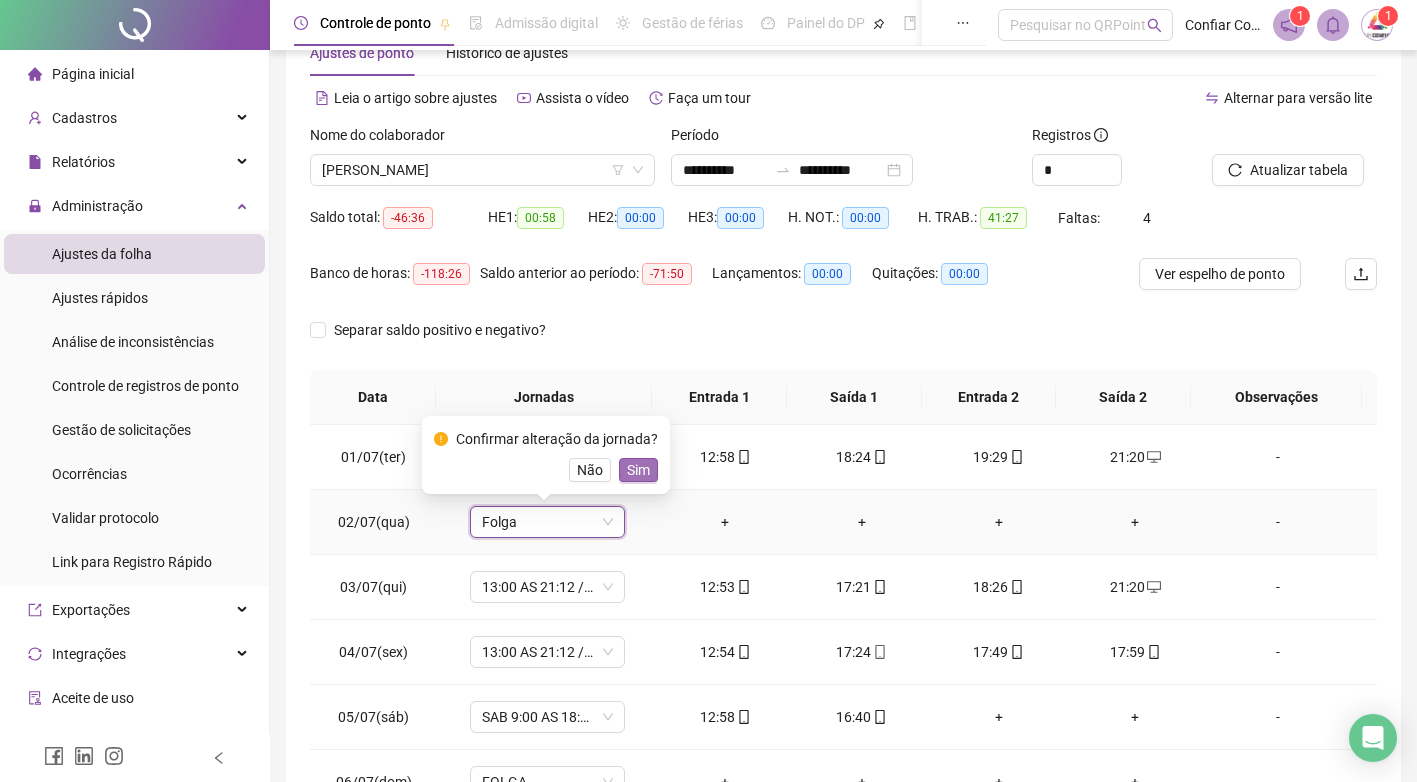 click on "Sim" at bounding box center (638, 470) 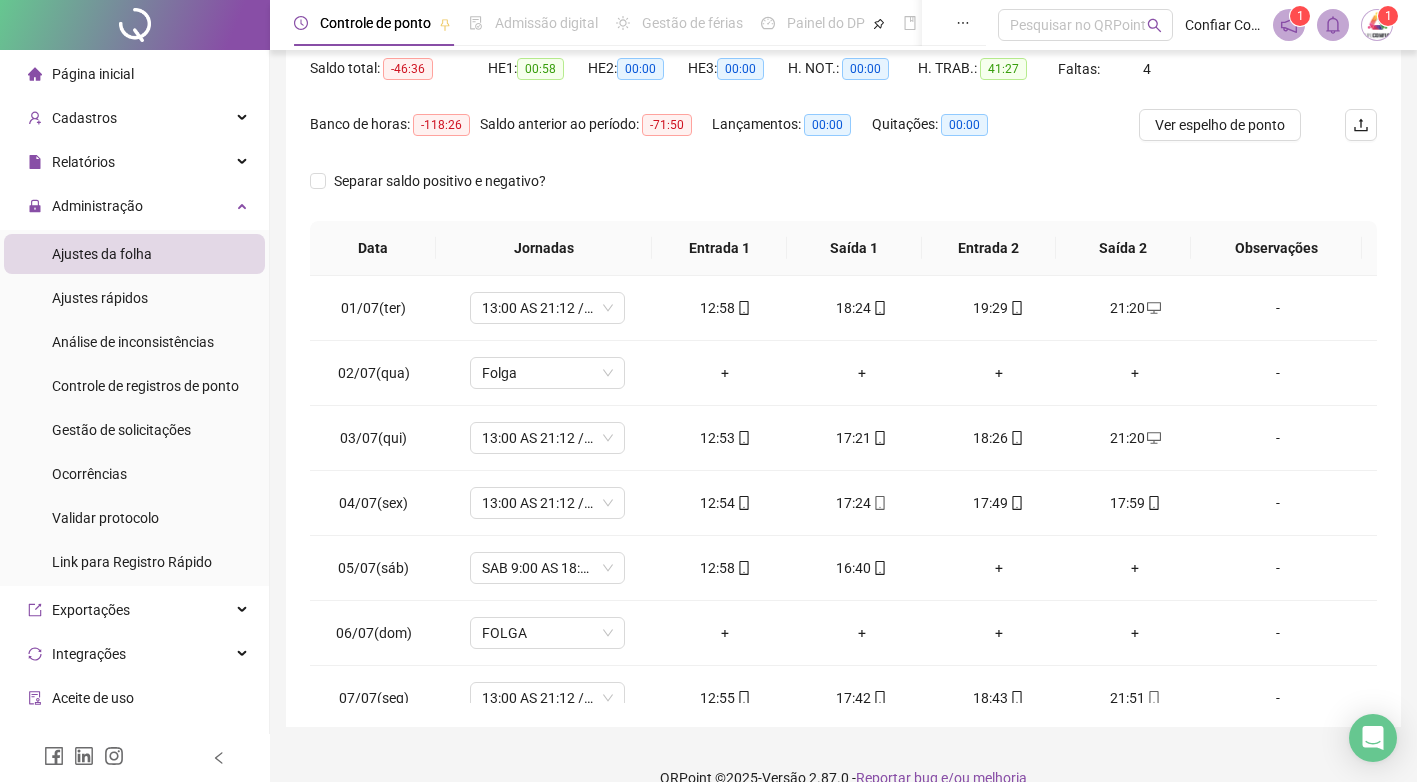 scroll, scrollTop: 240, scrollLeft: 0, axis: vertical 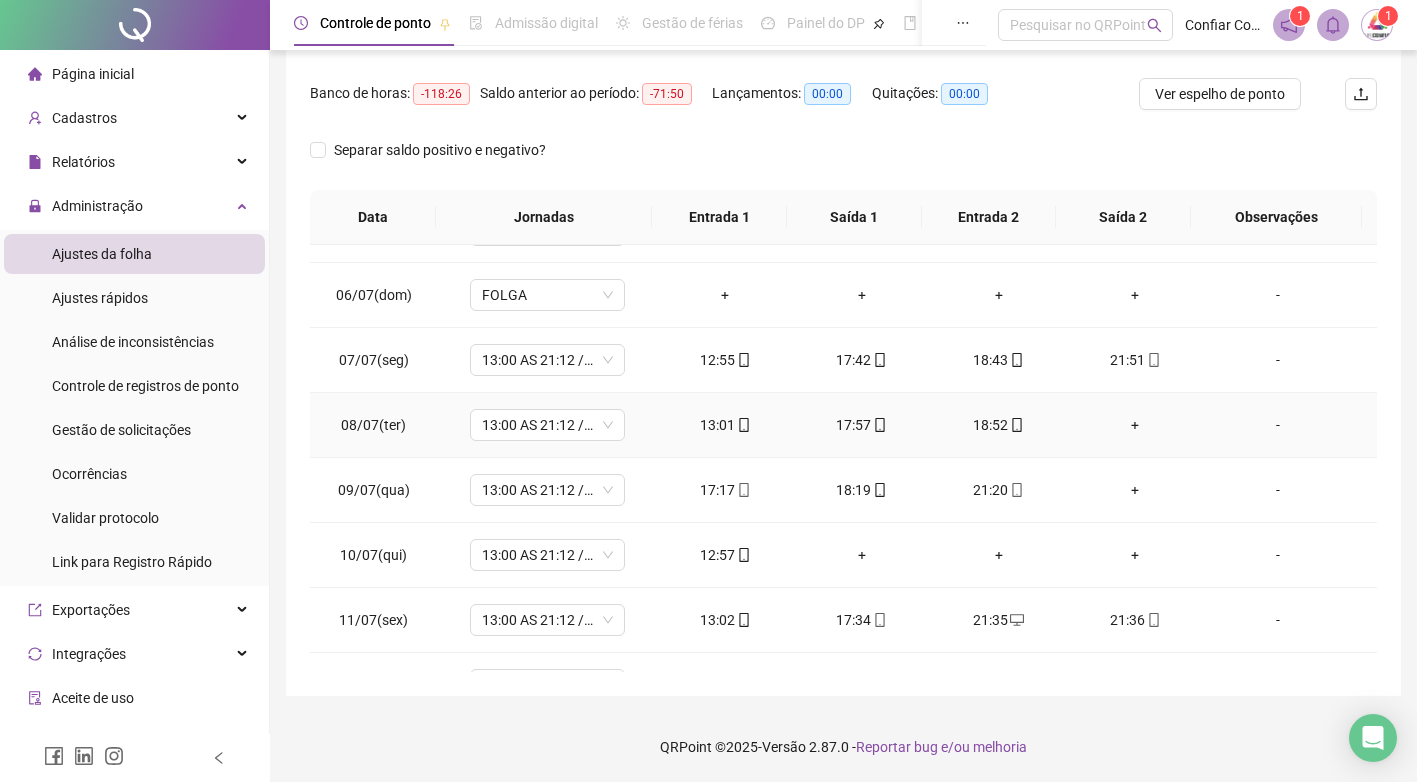 click on "+" at bounding box center (1135, 425) 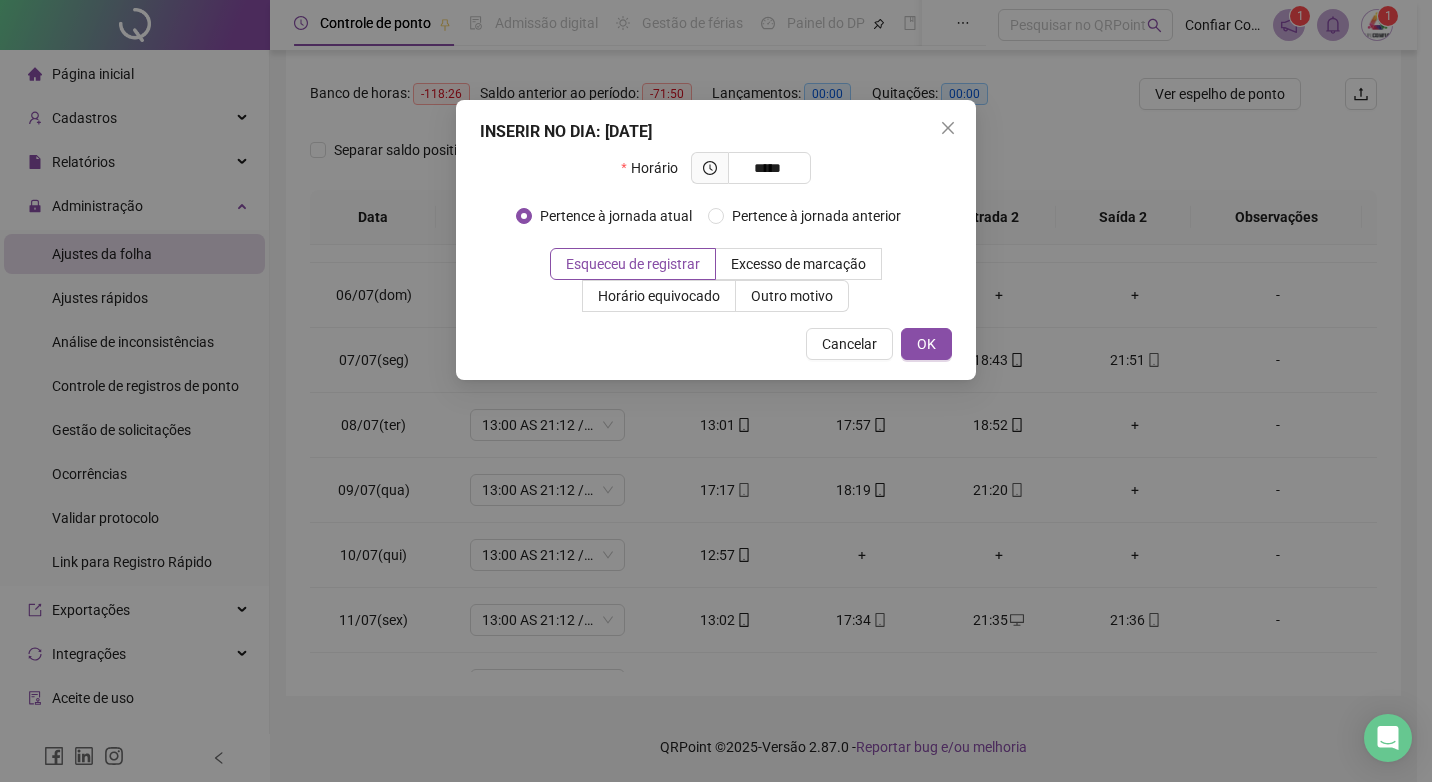 type on "*****" 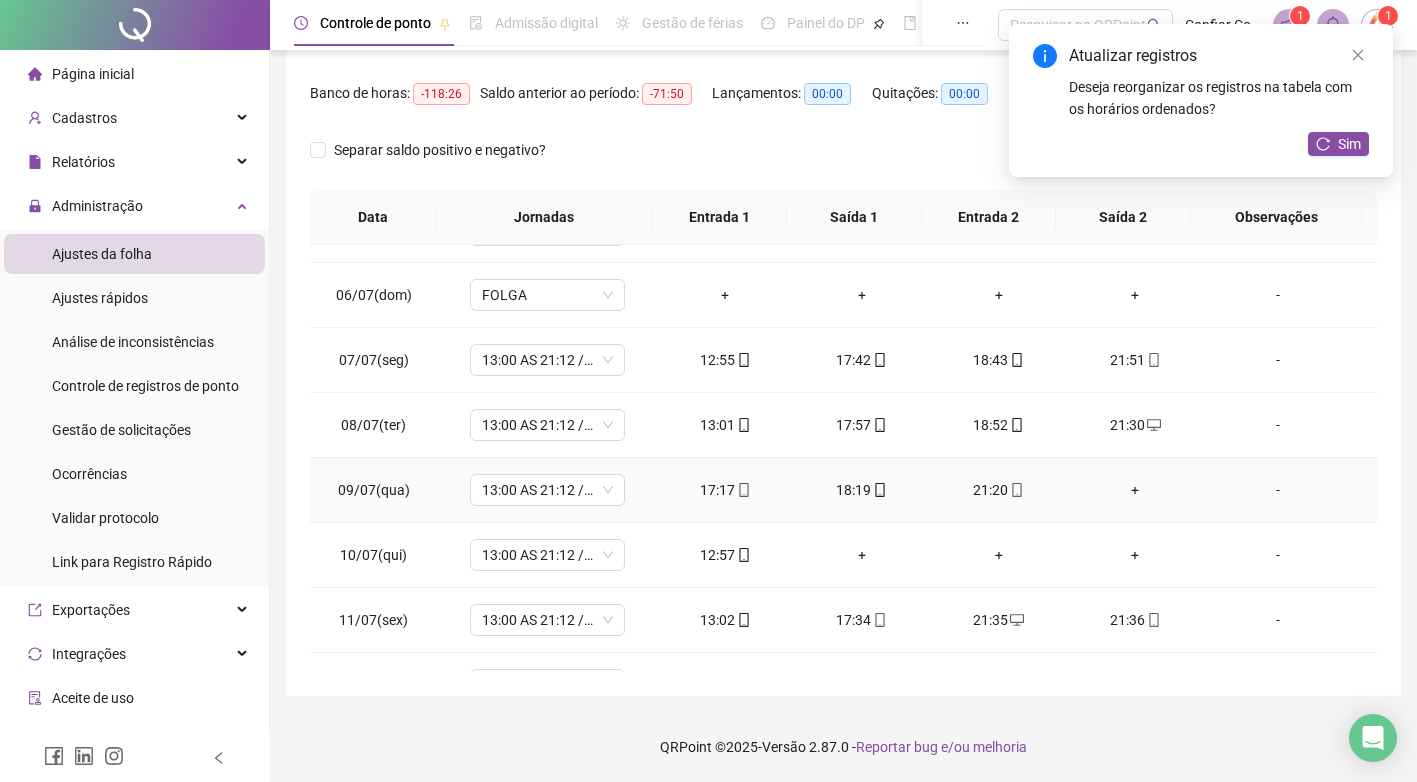 click on "+" at bounding box center (1135, 490) 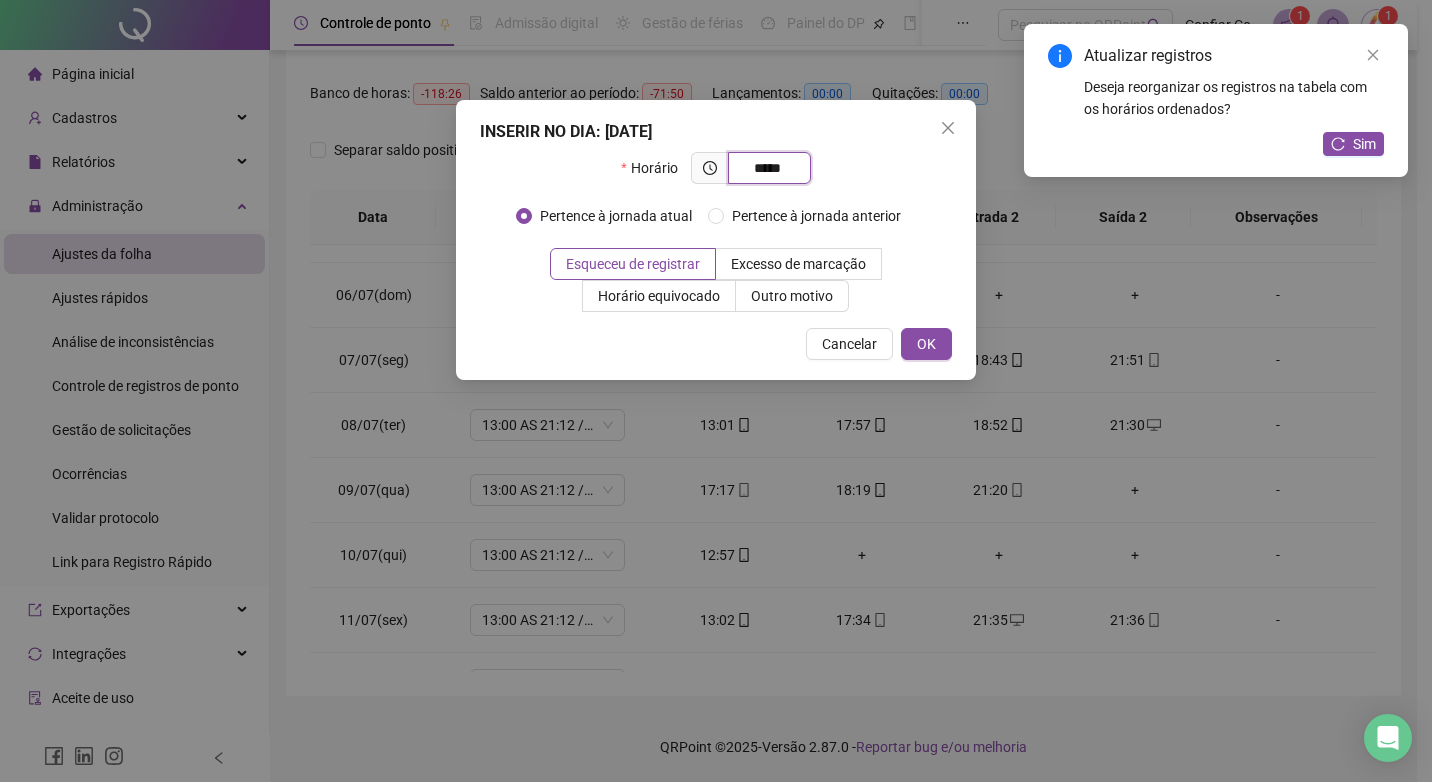 type on "*****" 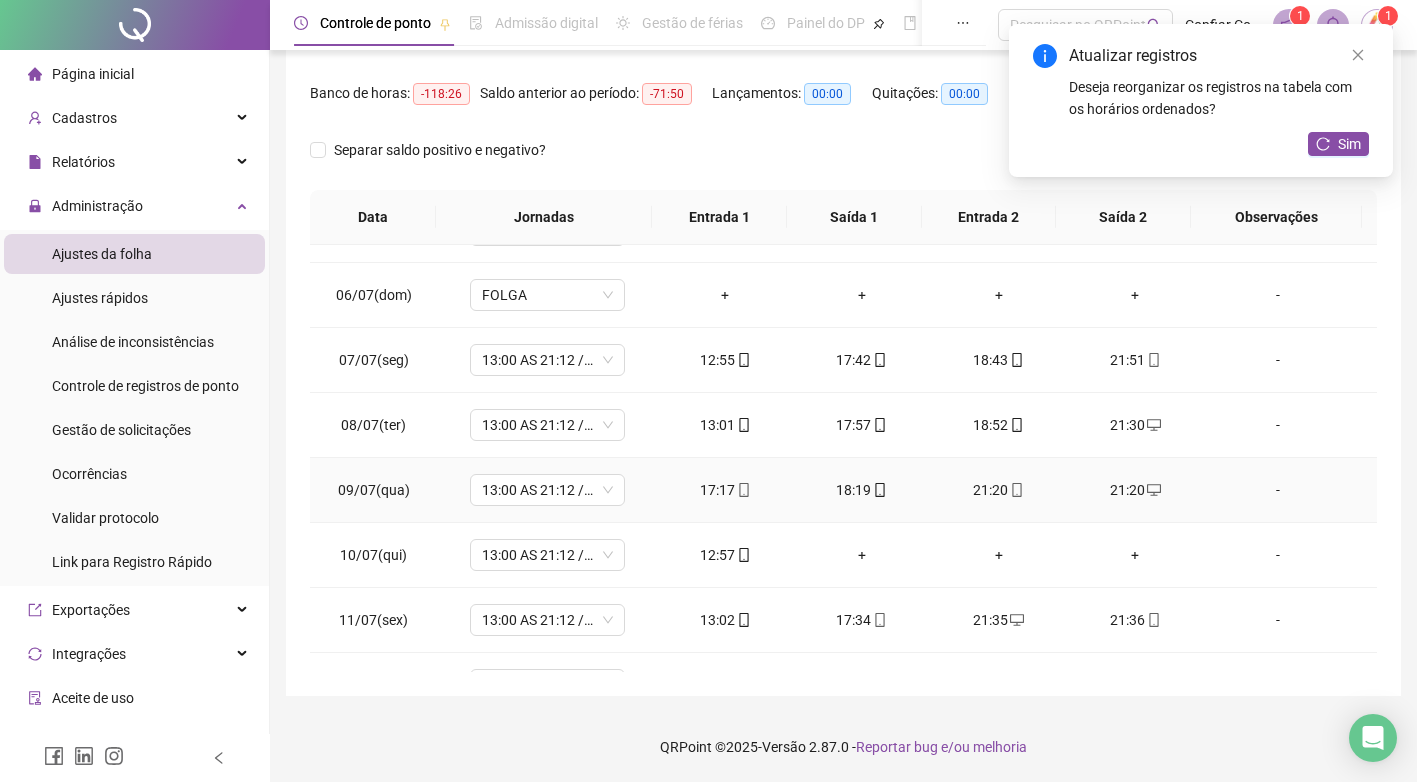 click on "21:20" at bounding box center [998, 490] 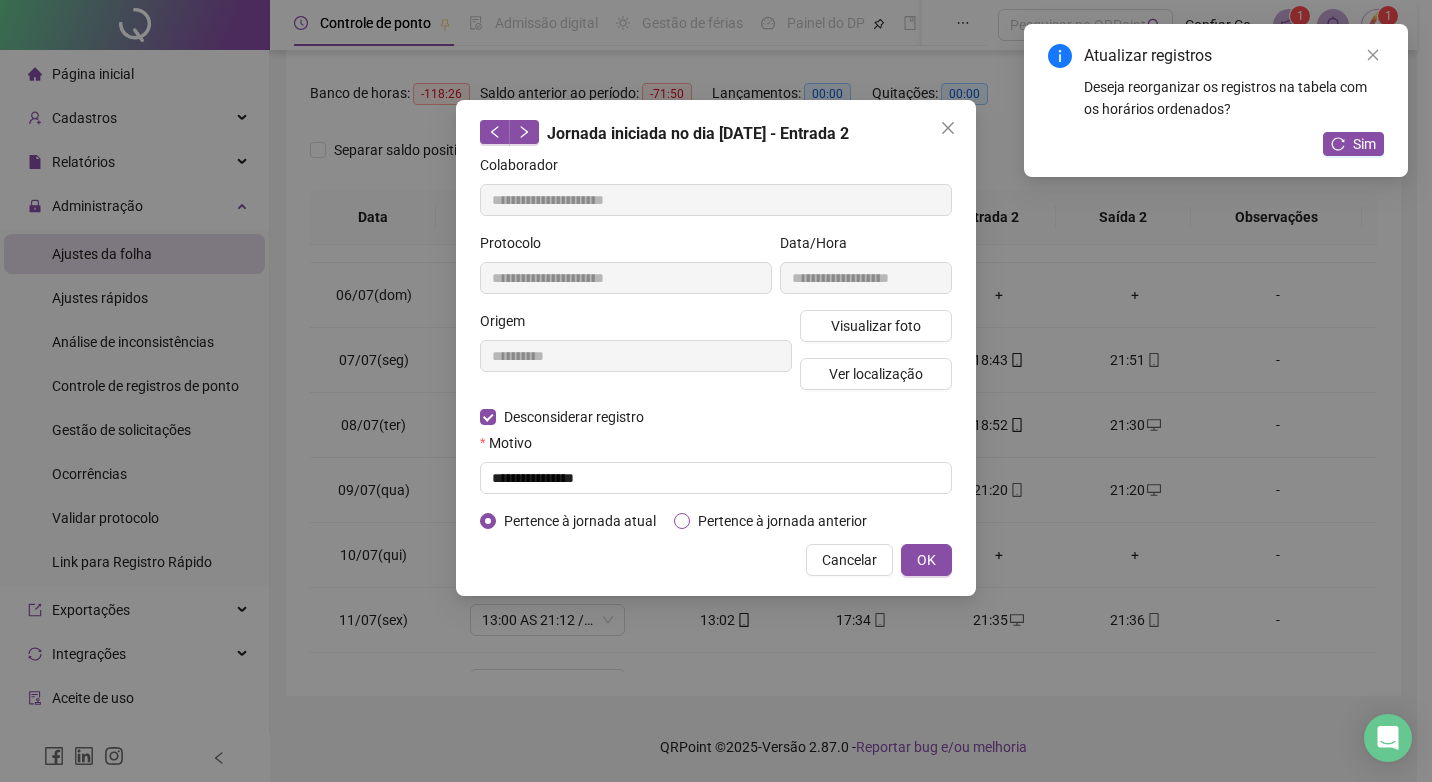 type on "**********" 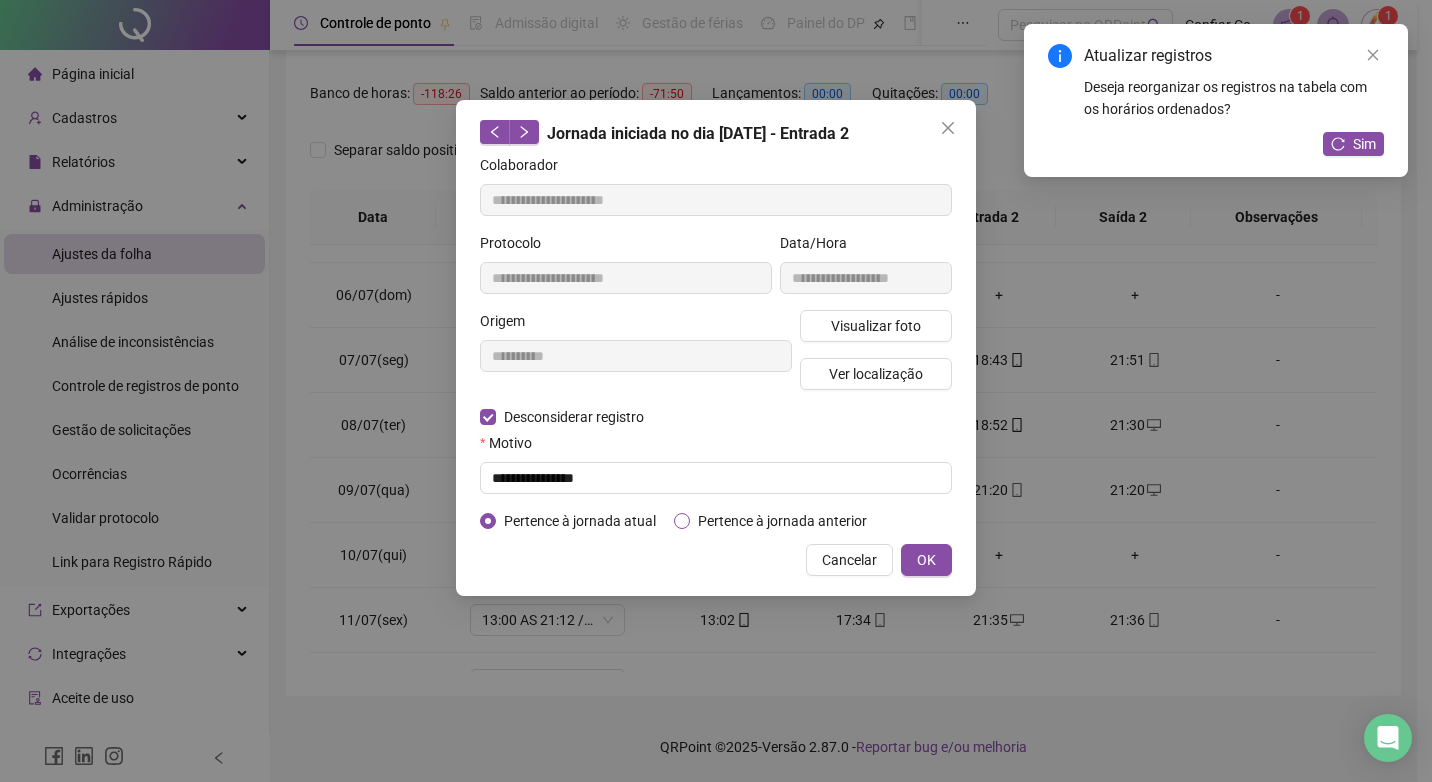 type on "**********" 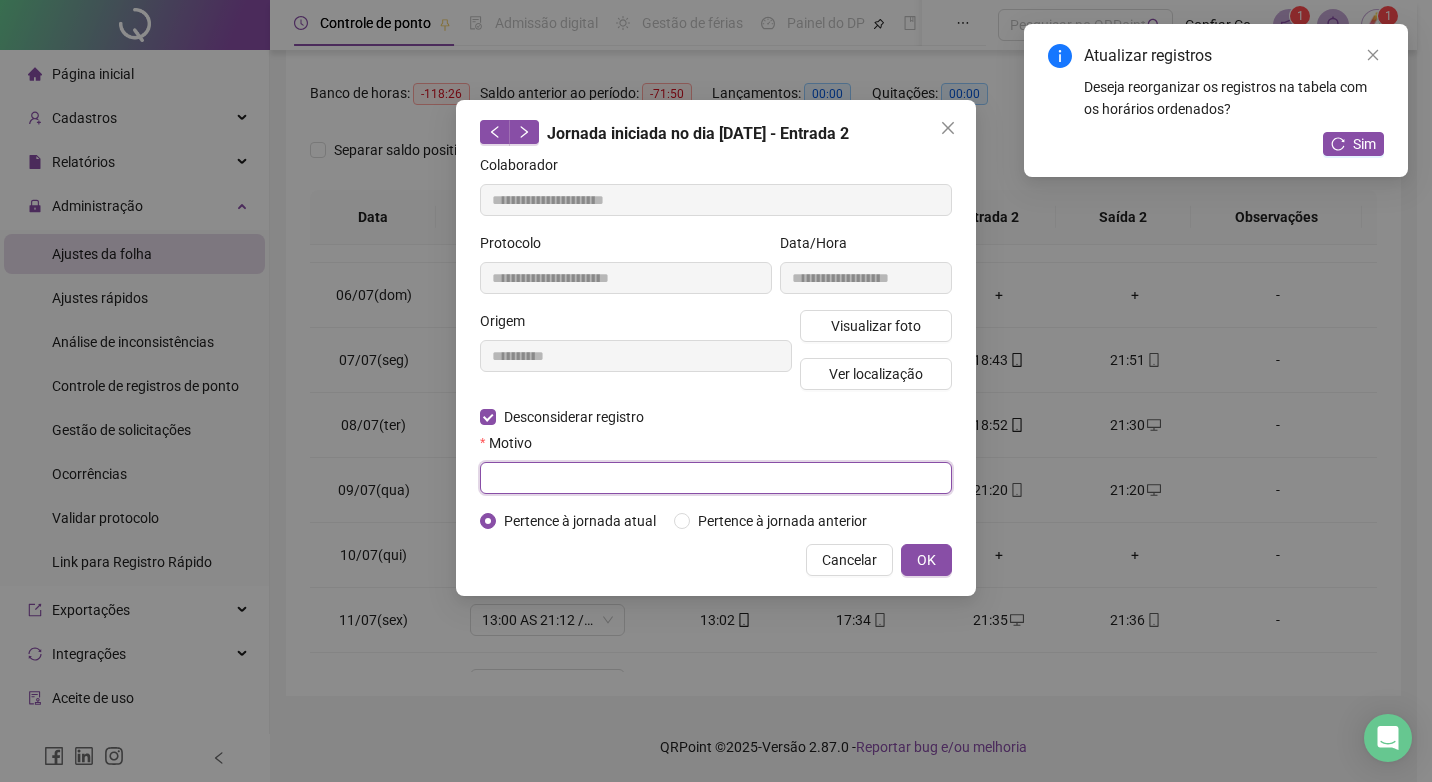 click at bounding box center (716, 478) 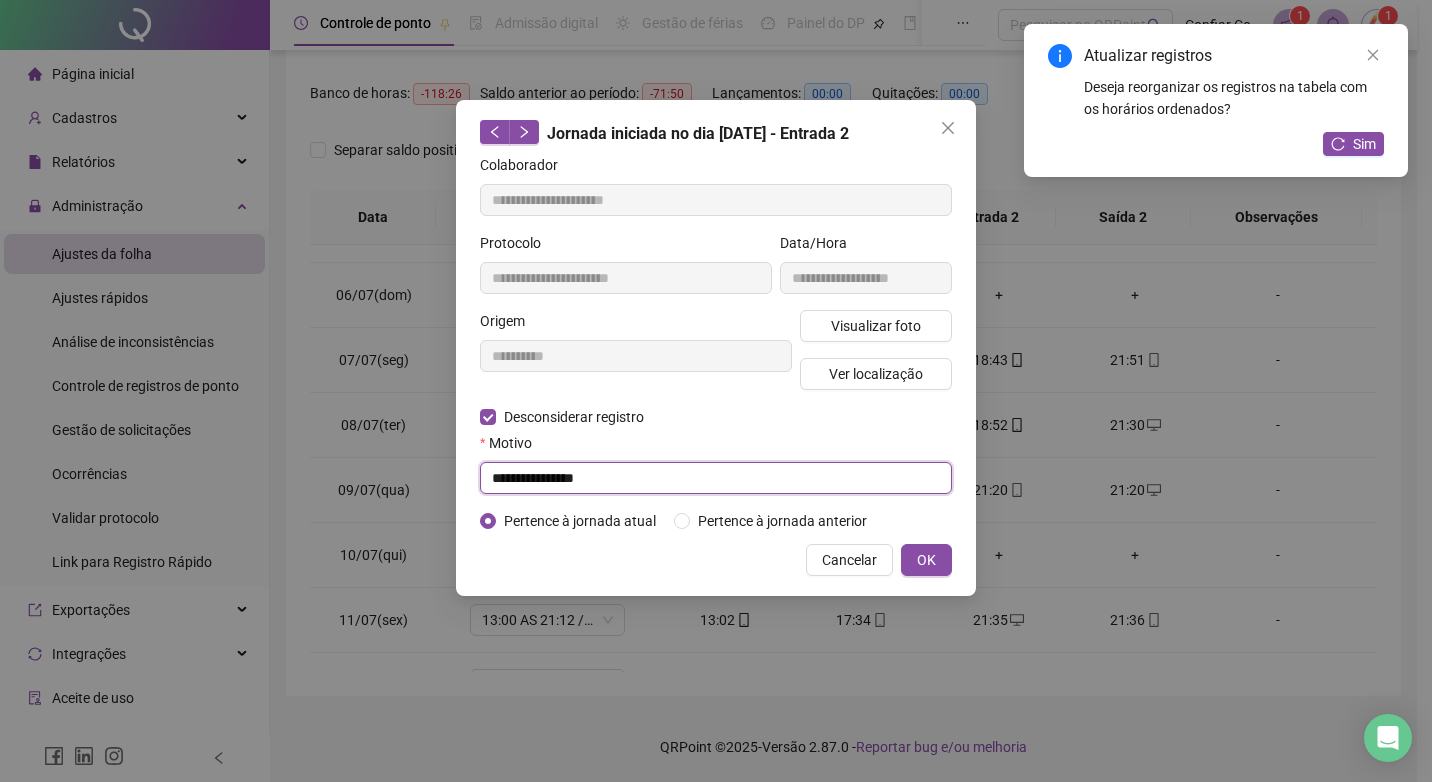 type on "**********" 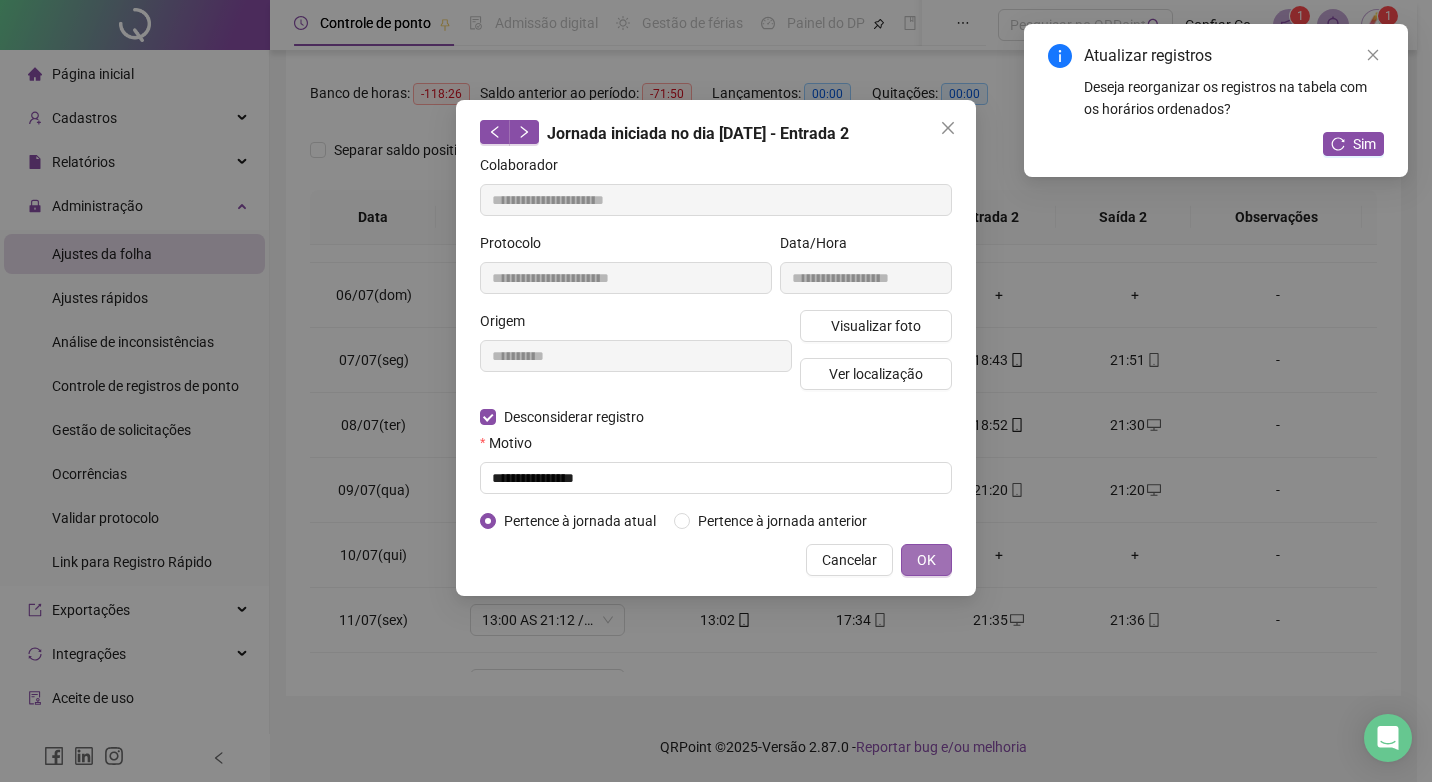 click on "OK" at bounding box center (926, 560) 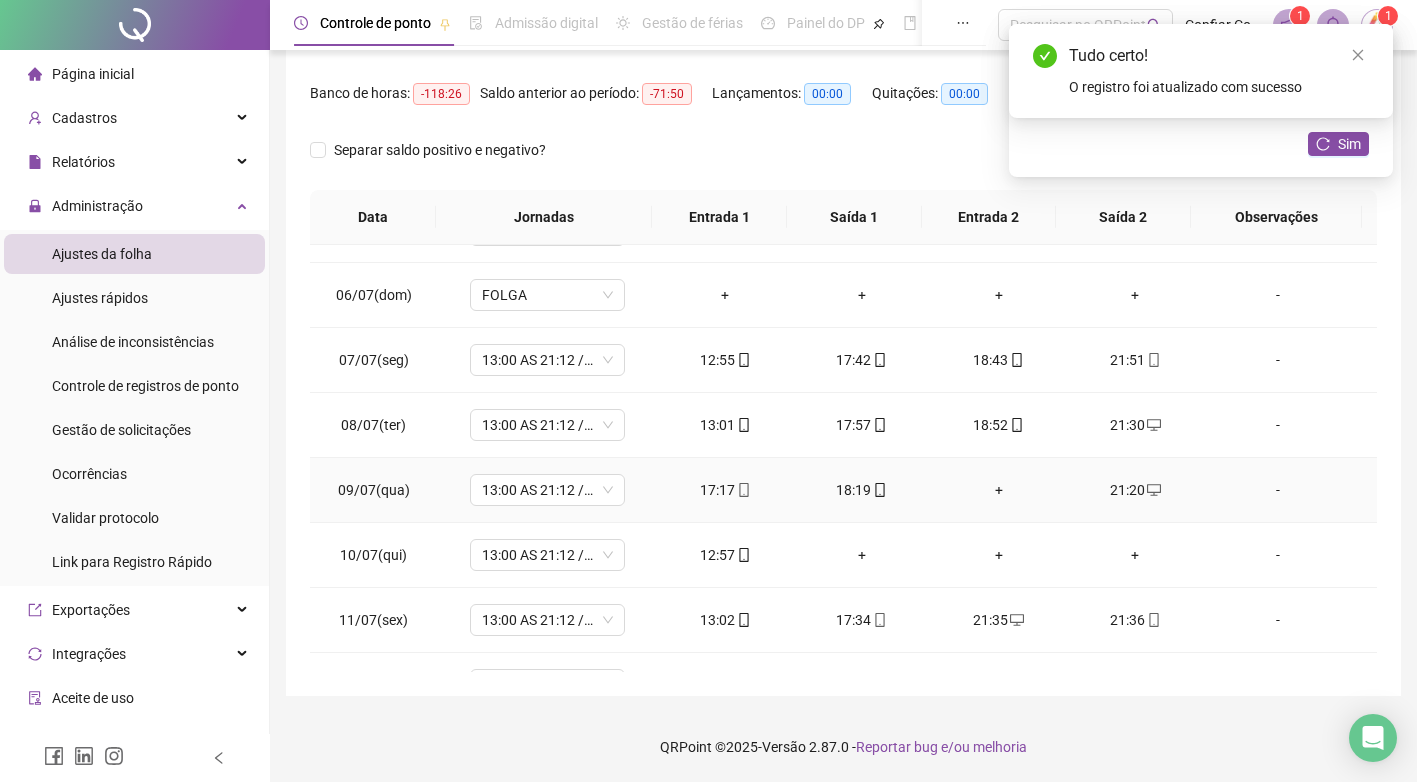 click on "+" at bounding box center [998, 490] 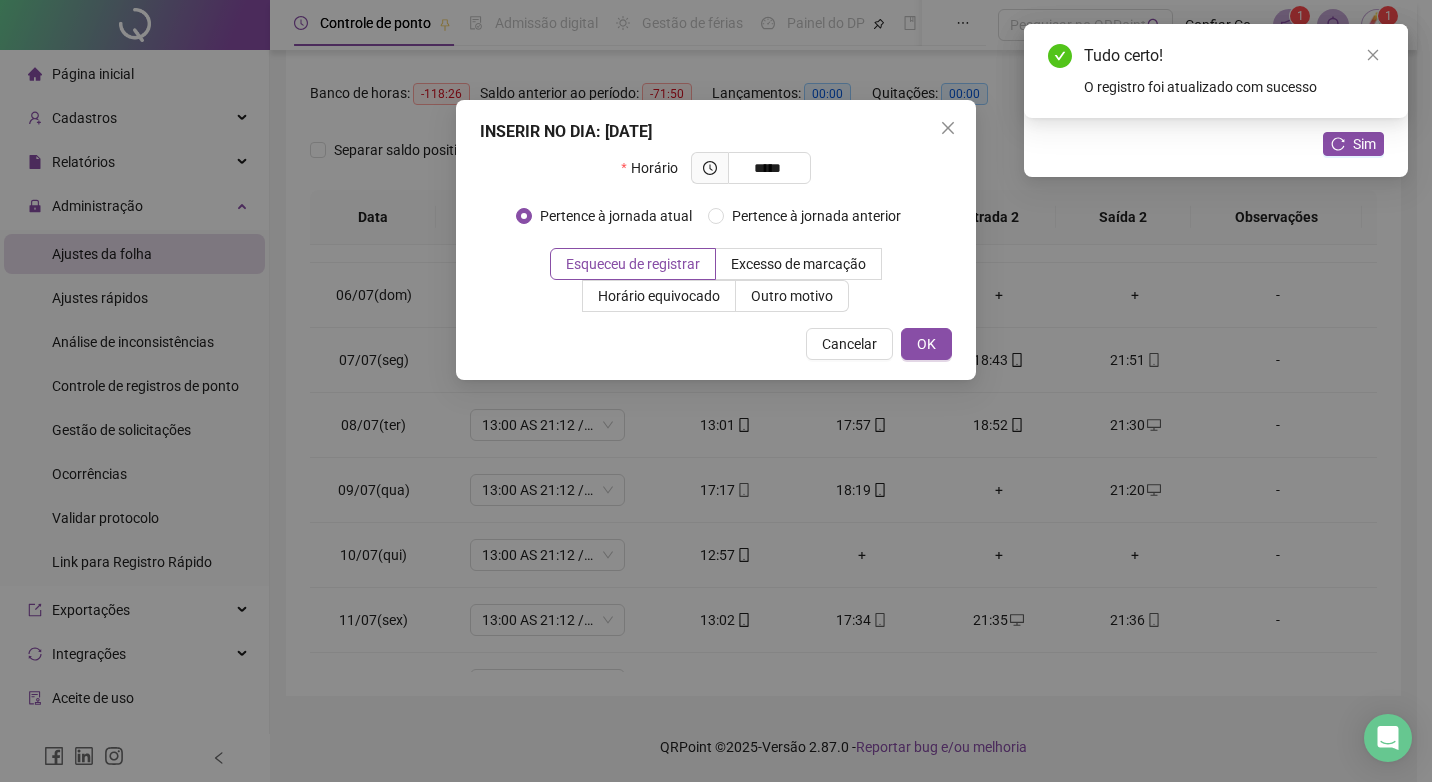 type on "*****" 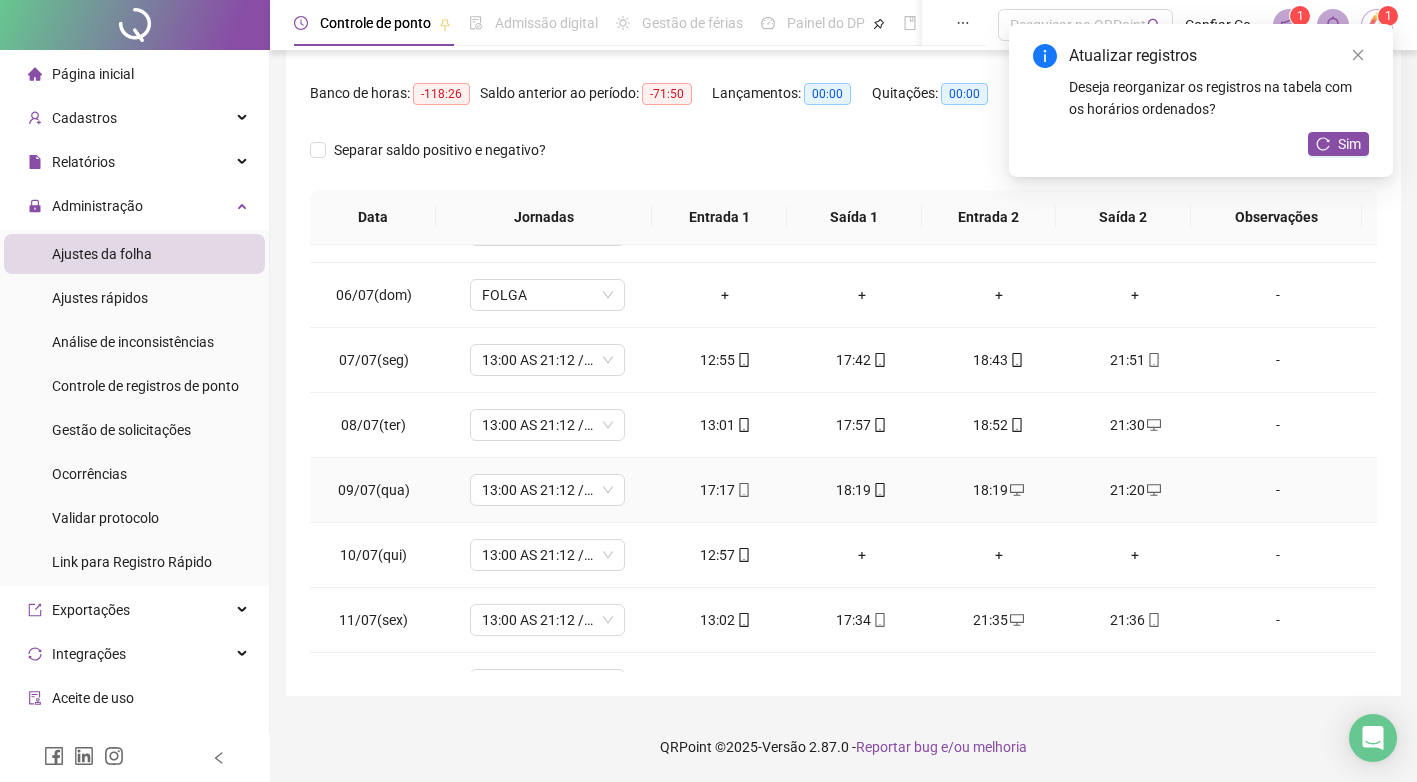 click on "18:19" at bounding box center (862, 490) 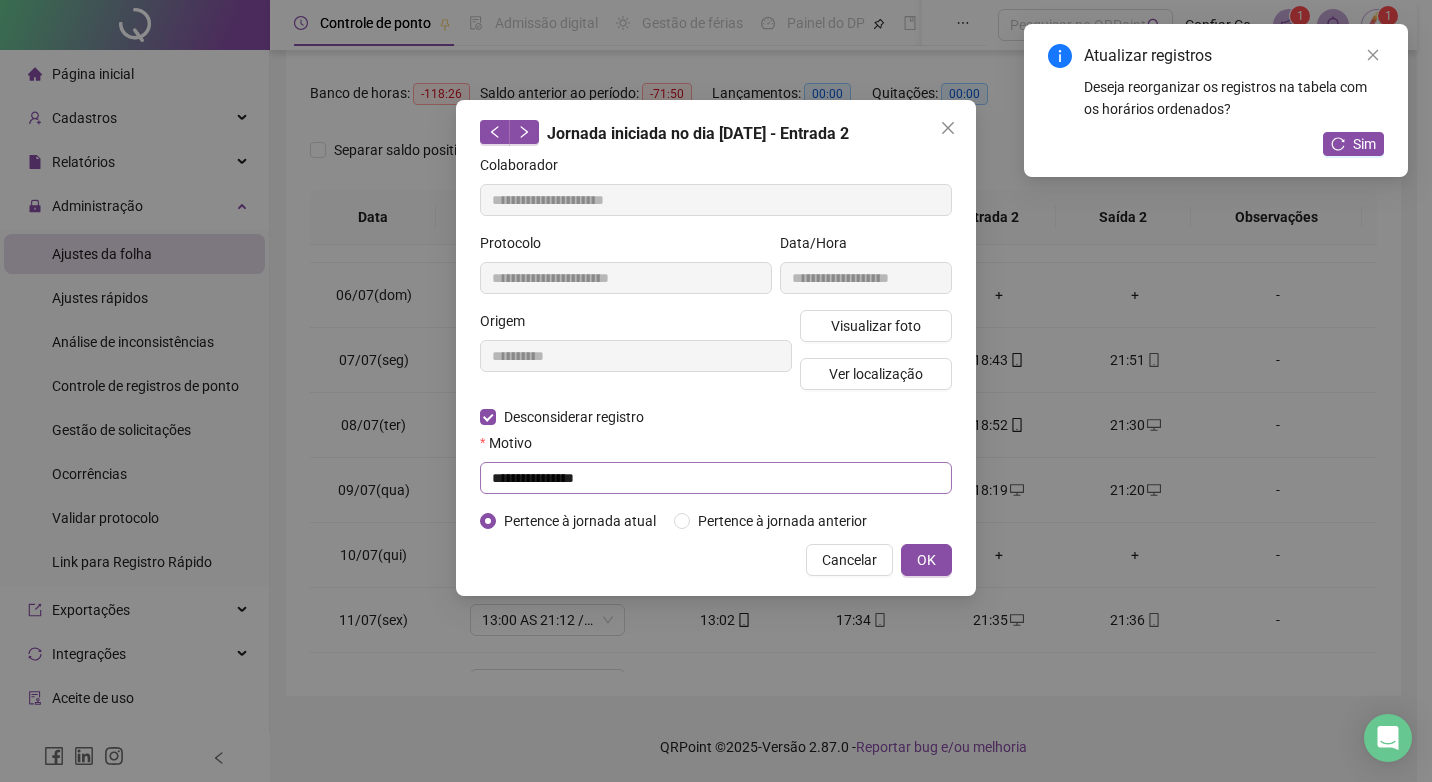 type on "**********" 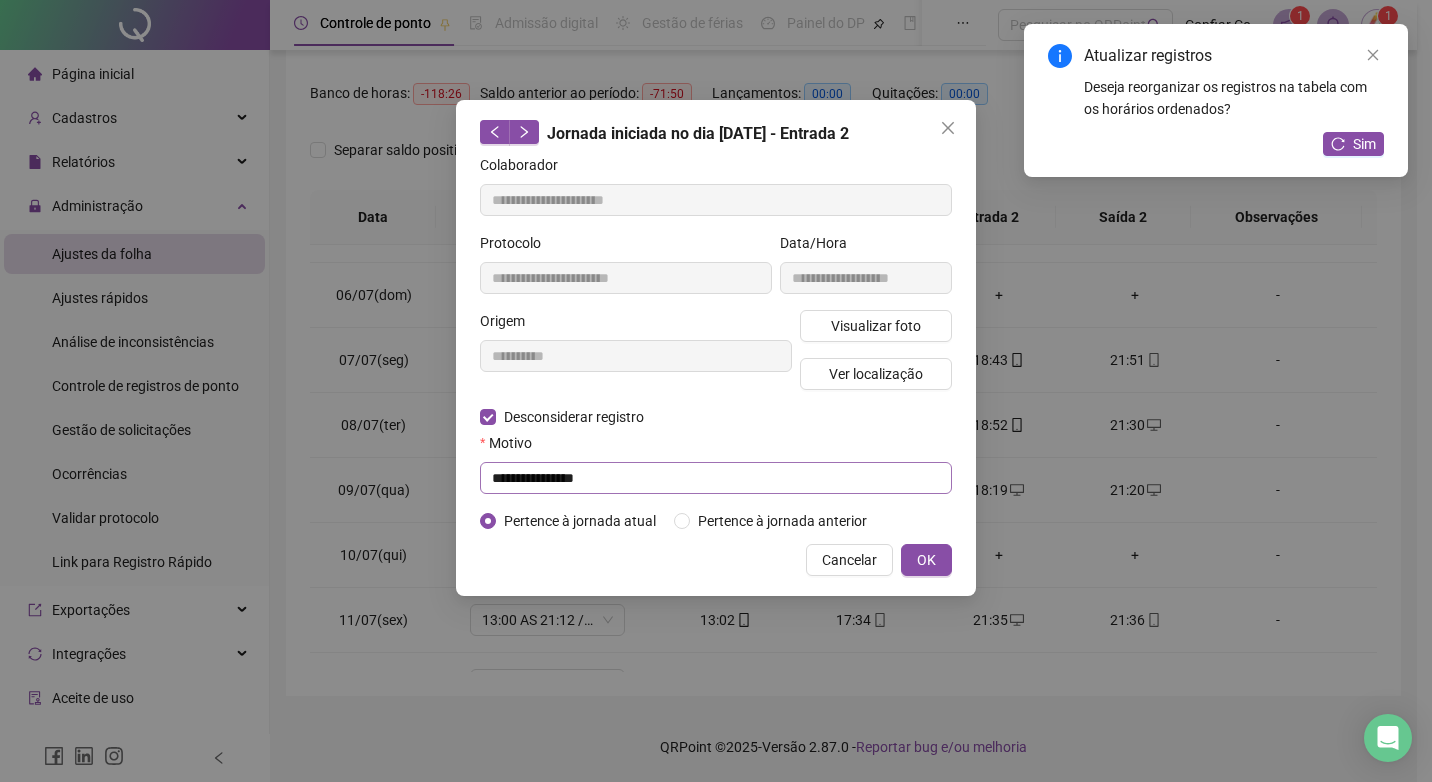 type on "**********" 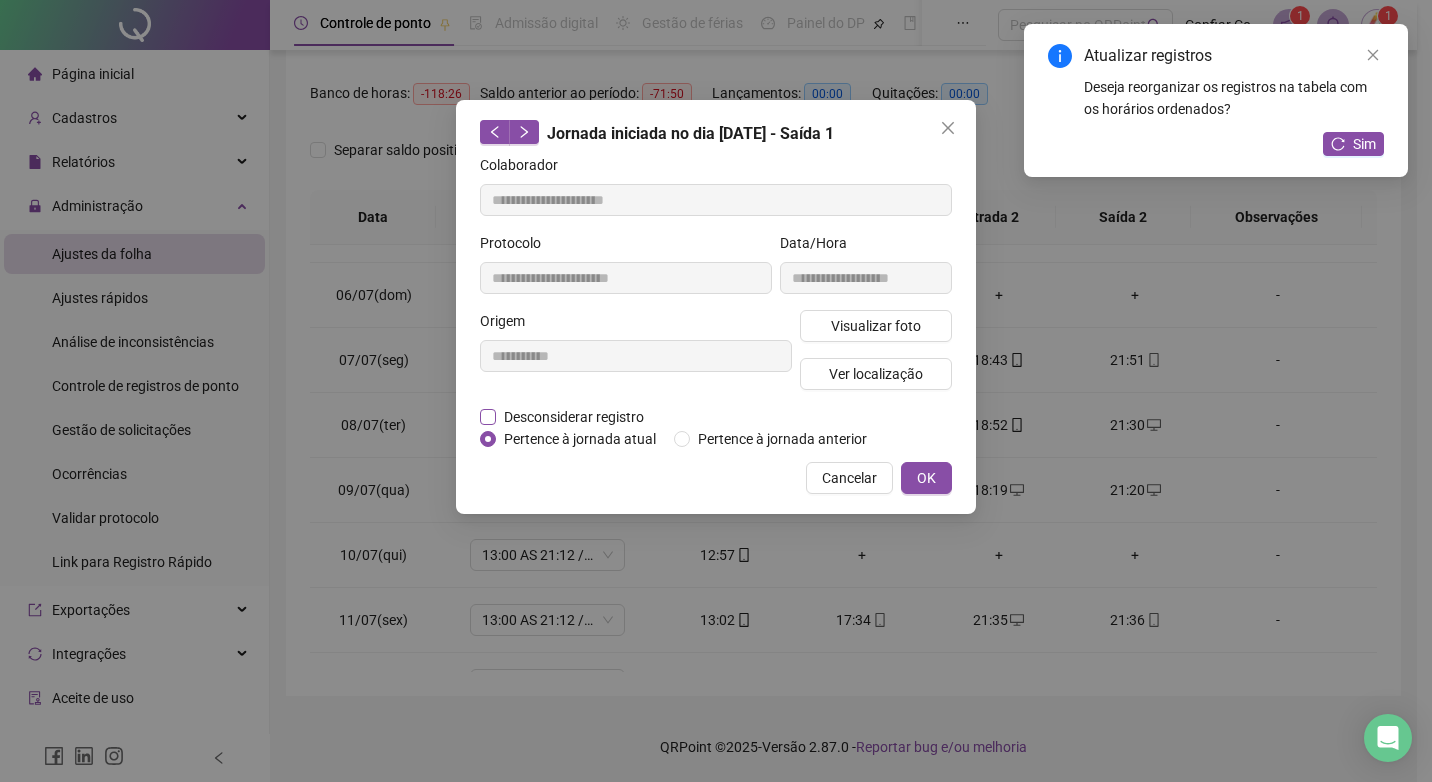 click on "Desconsiderar registro" at bounding box center [574, 417] 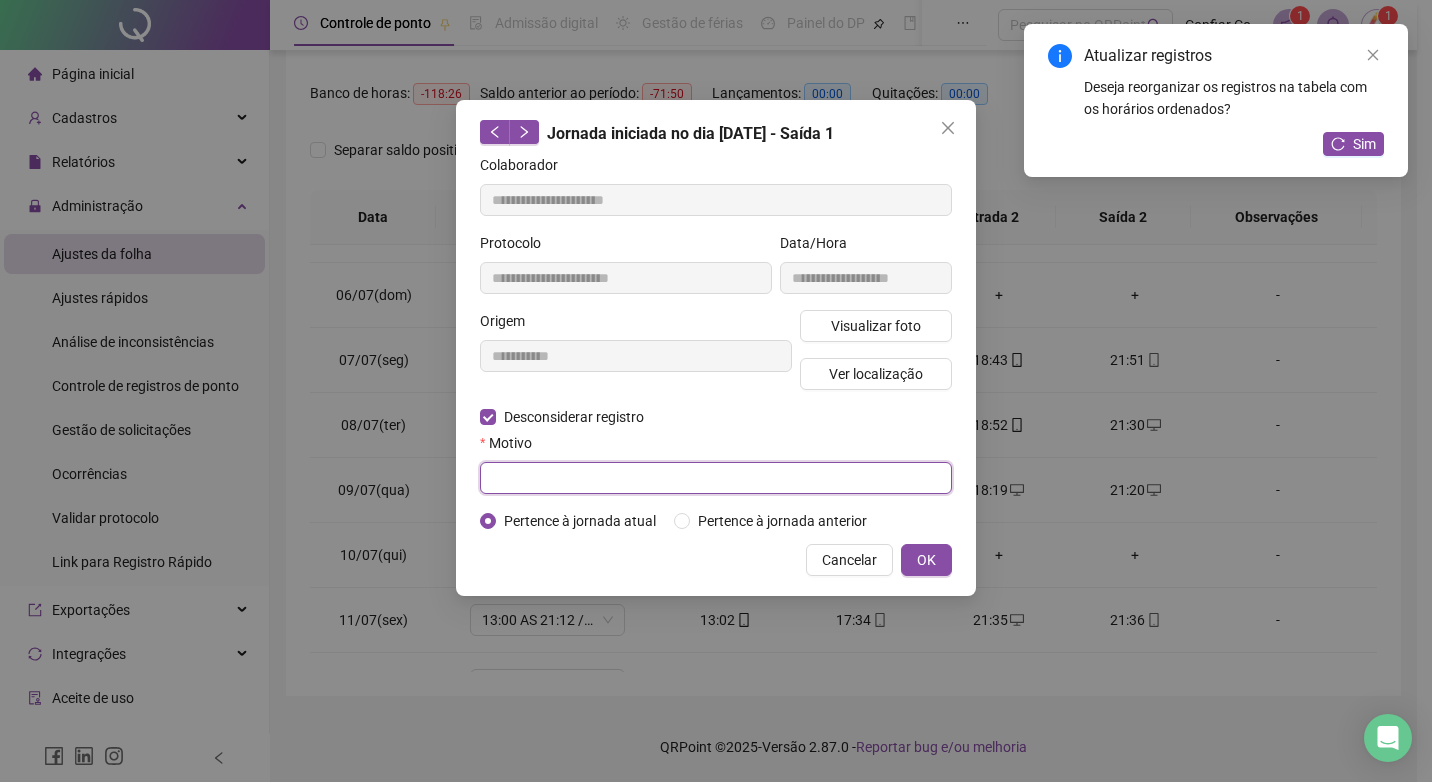 click at bounding box center [716, 478] 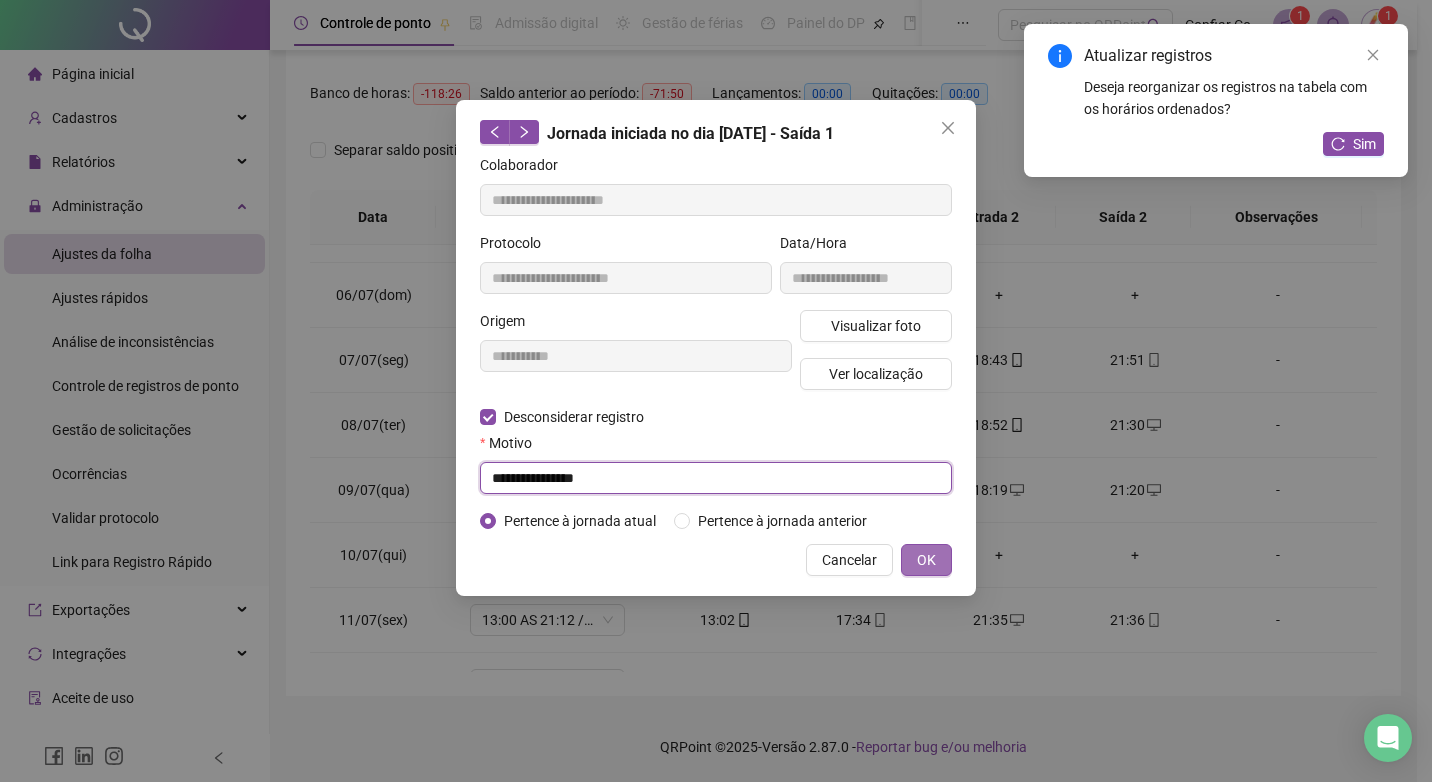 type on "**********" 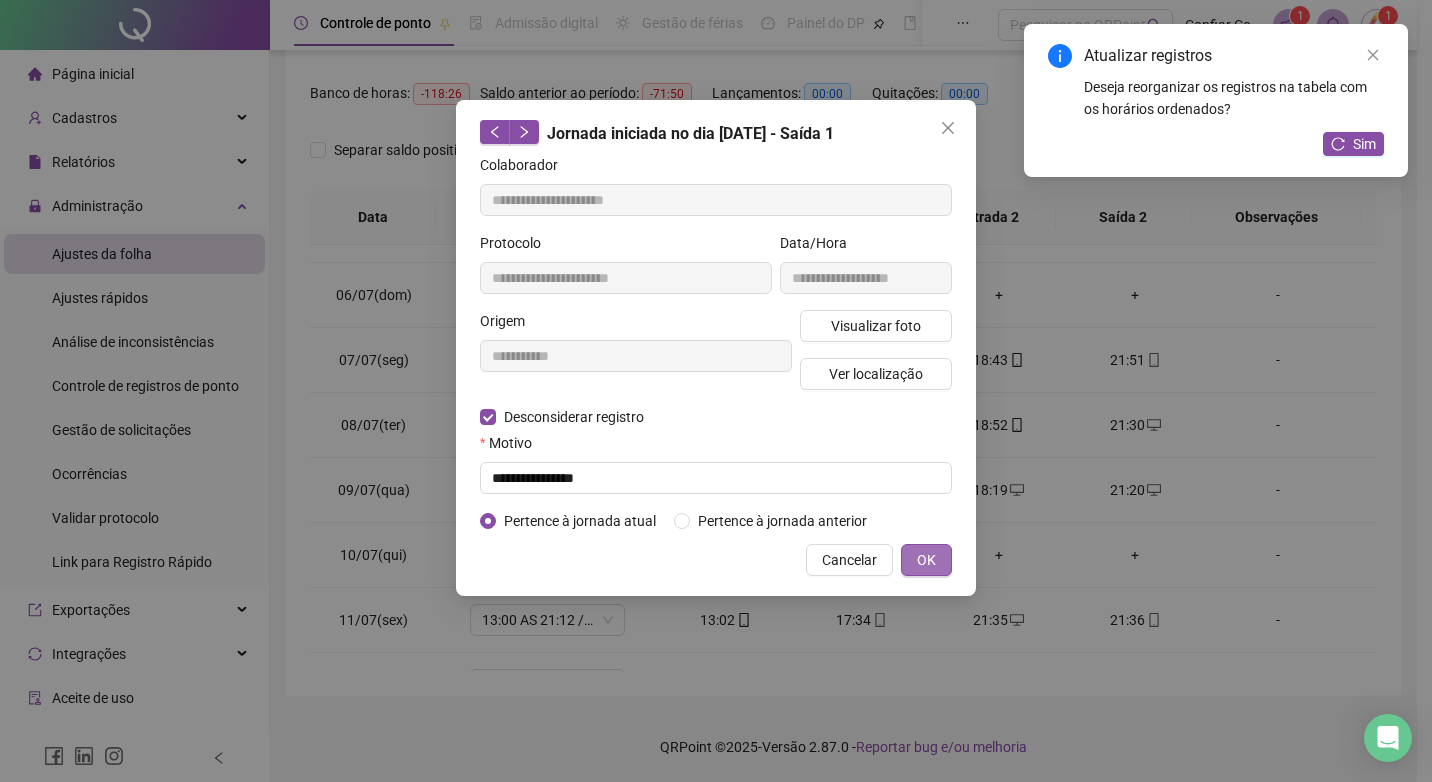 click on "OK" at bounding box center (926, 560) 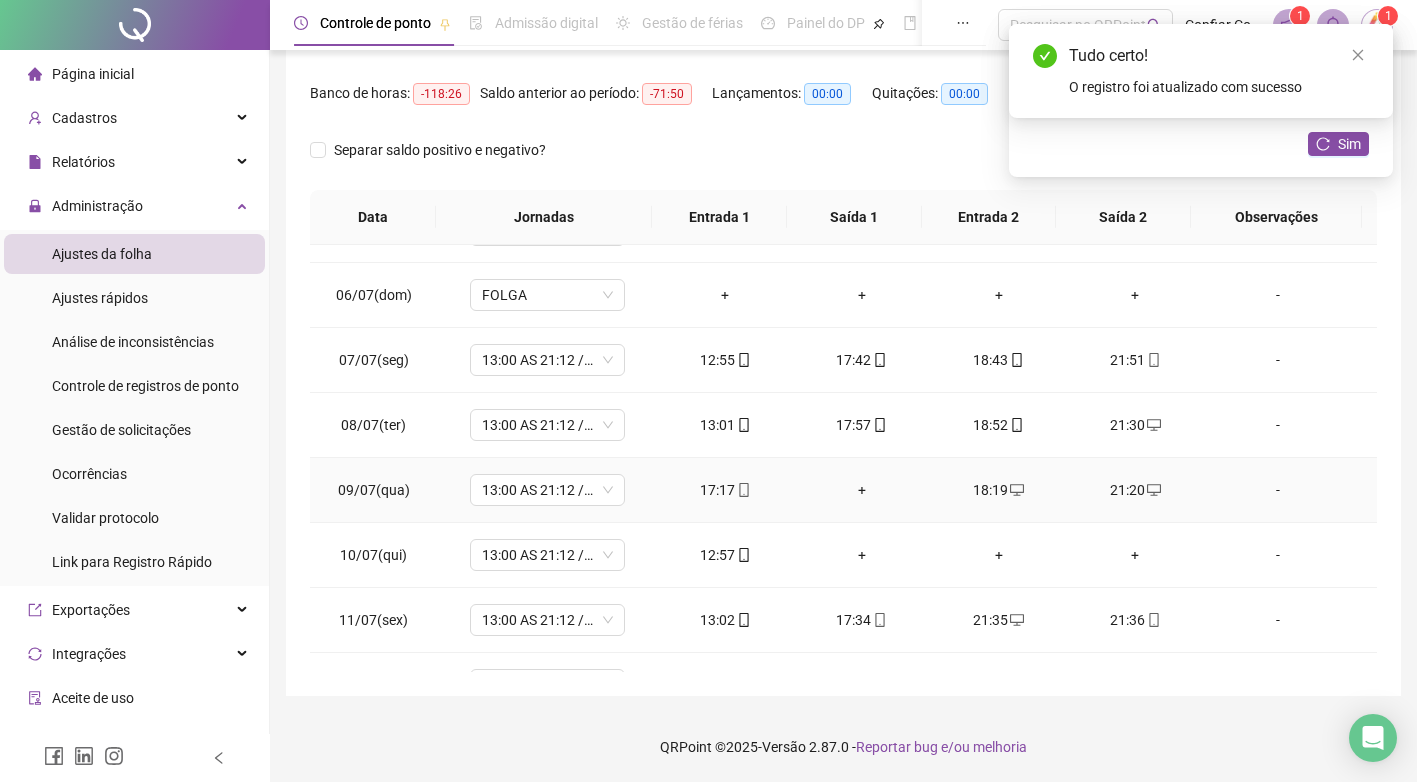 click on "+" at bounding box center (862, 490) 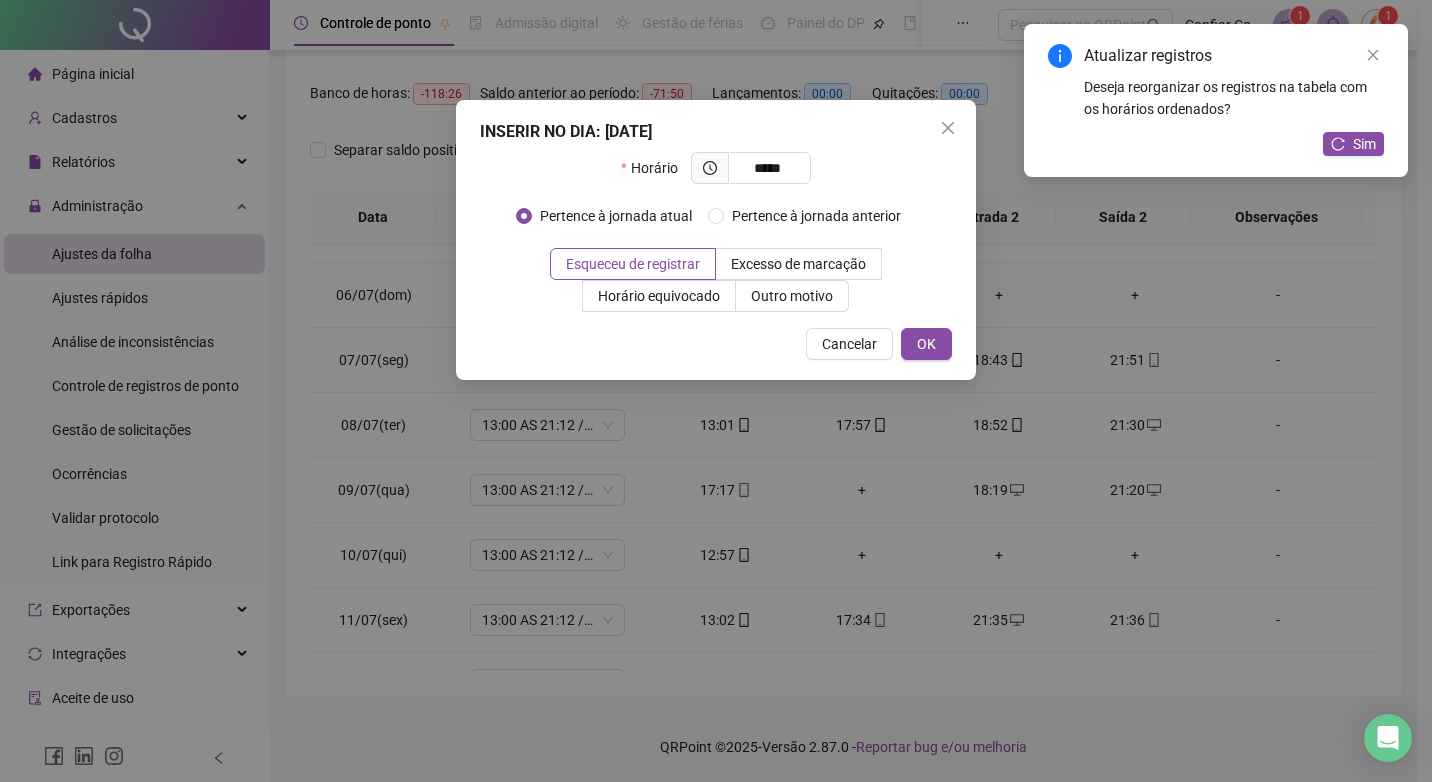 type on "*****" 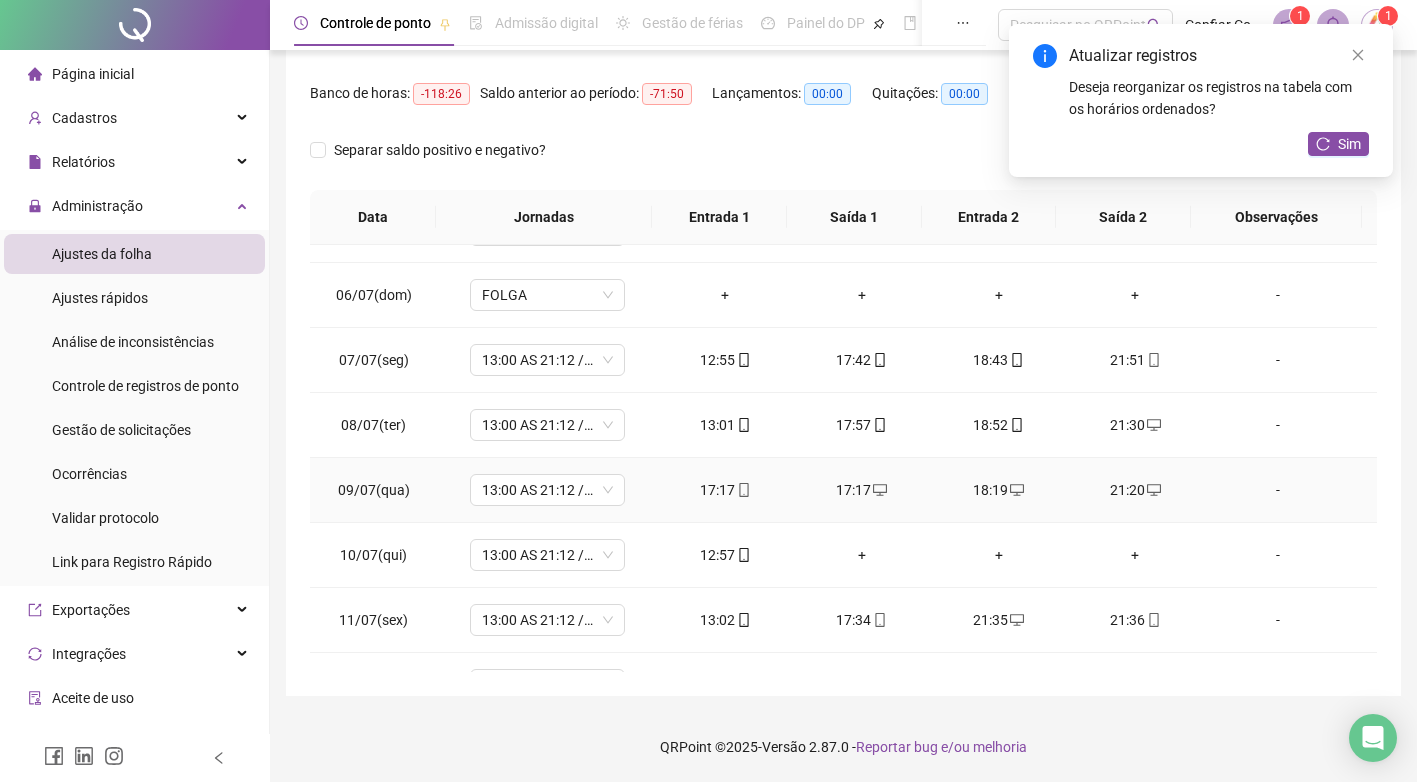 click on "17:17" at bounding box center [725, 490] 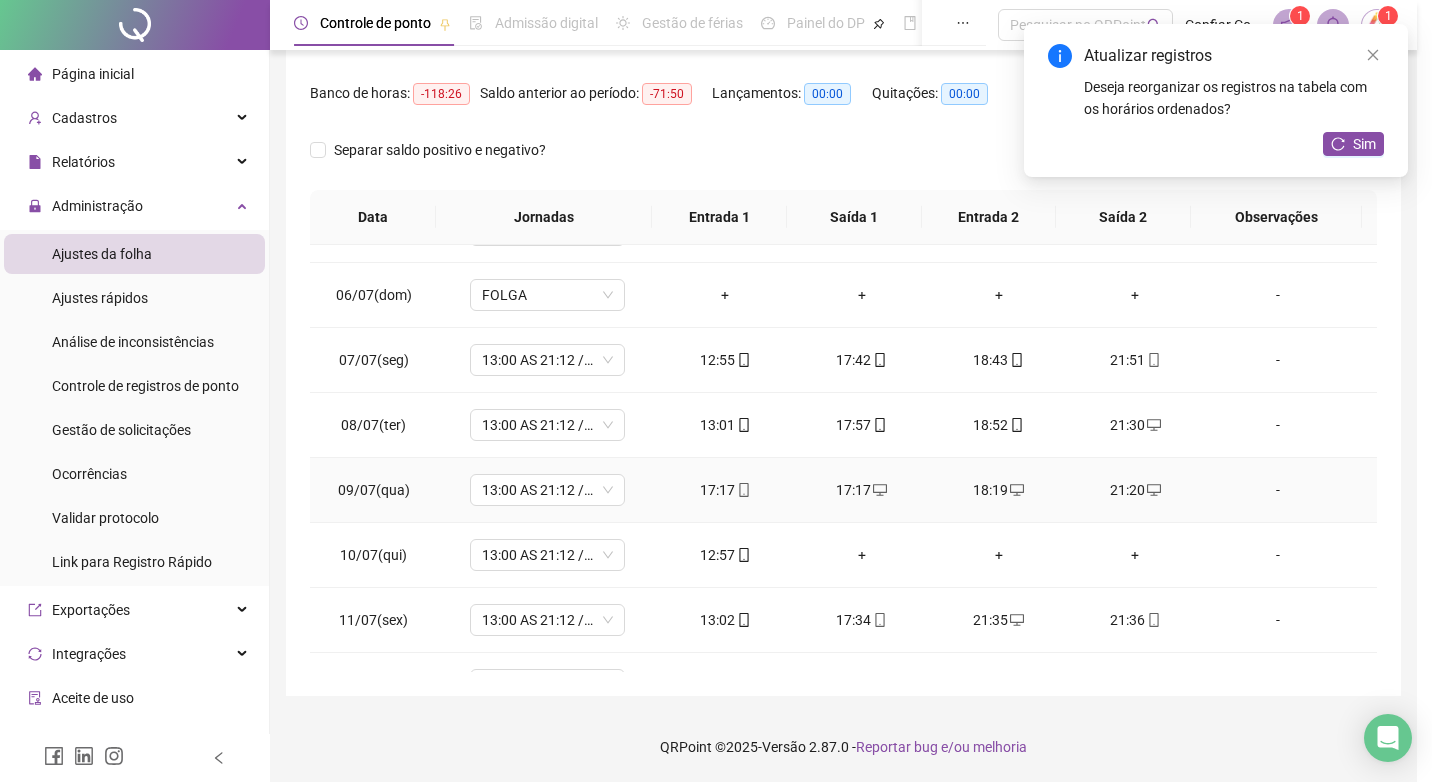 type on "**********" 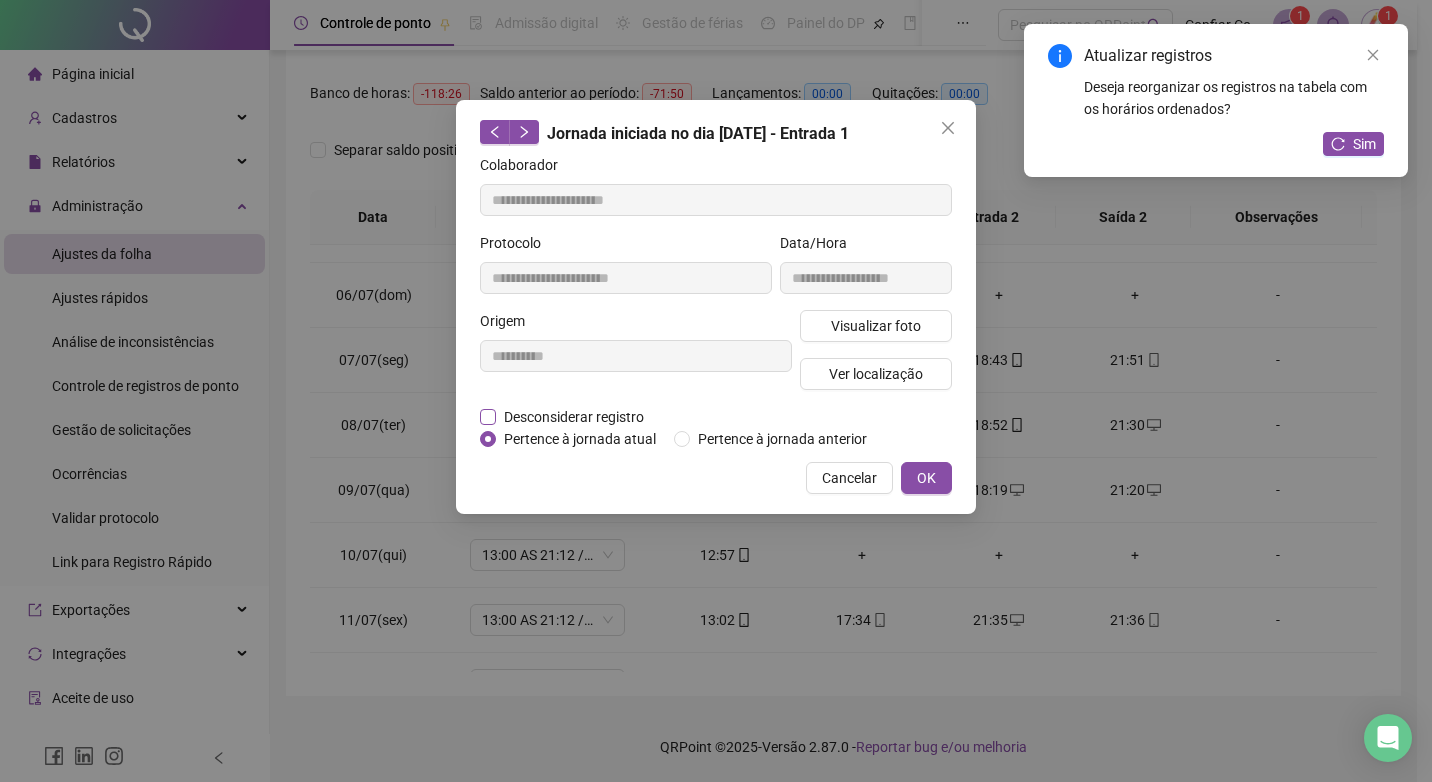 click on "Desconsiderar registro" at bounding box center [574, 417] 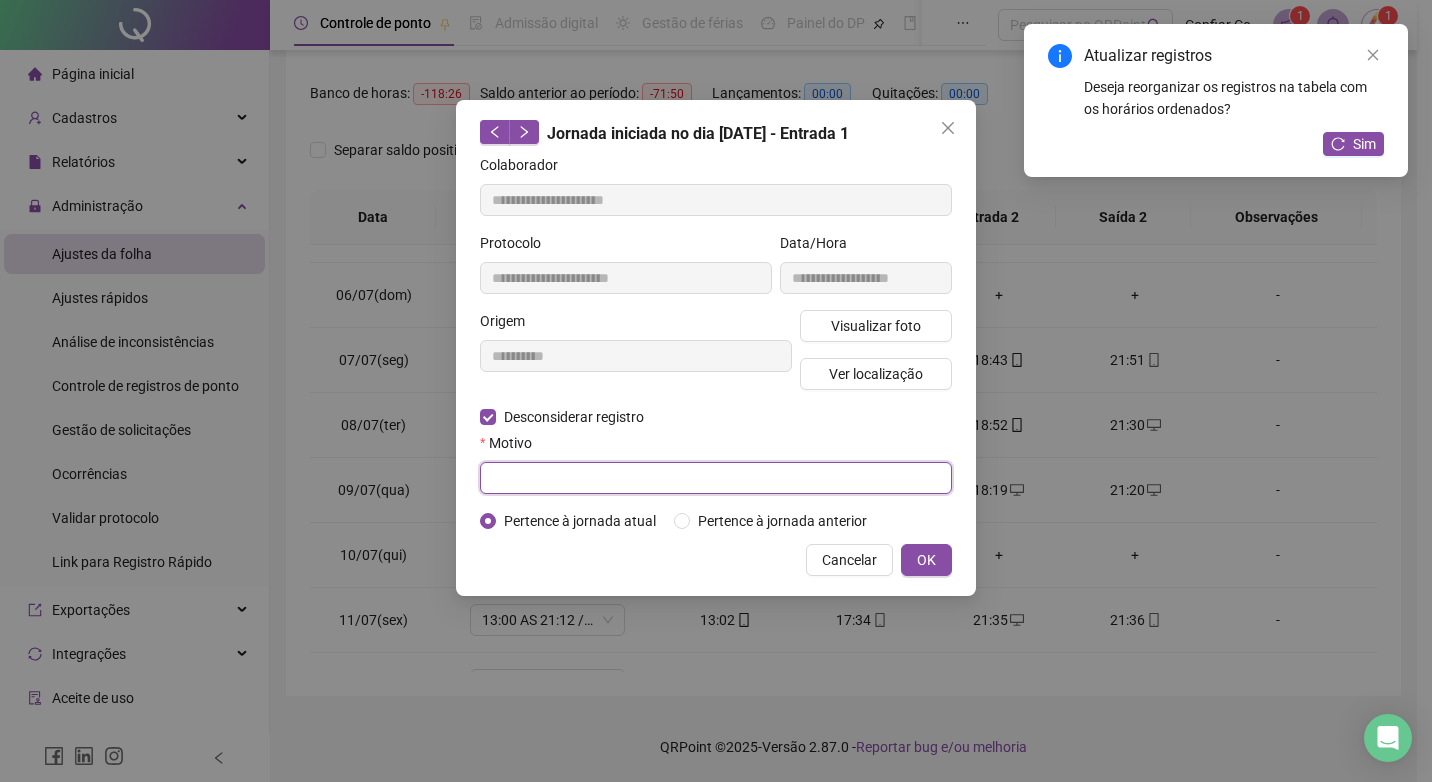 click at bounding box center (716, 478) 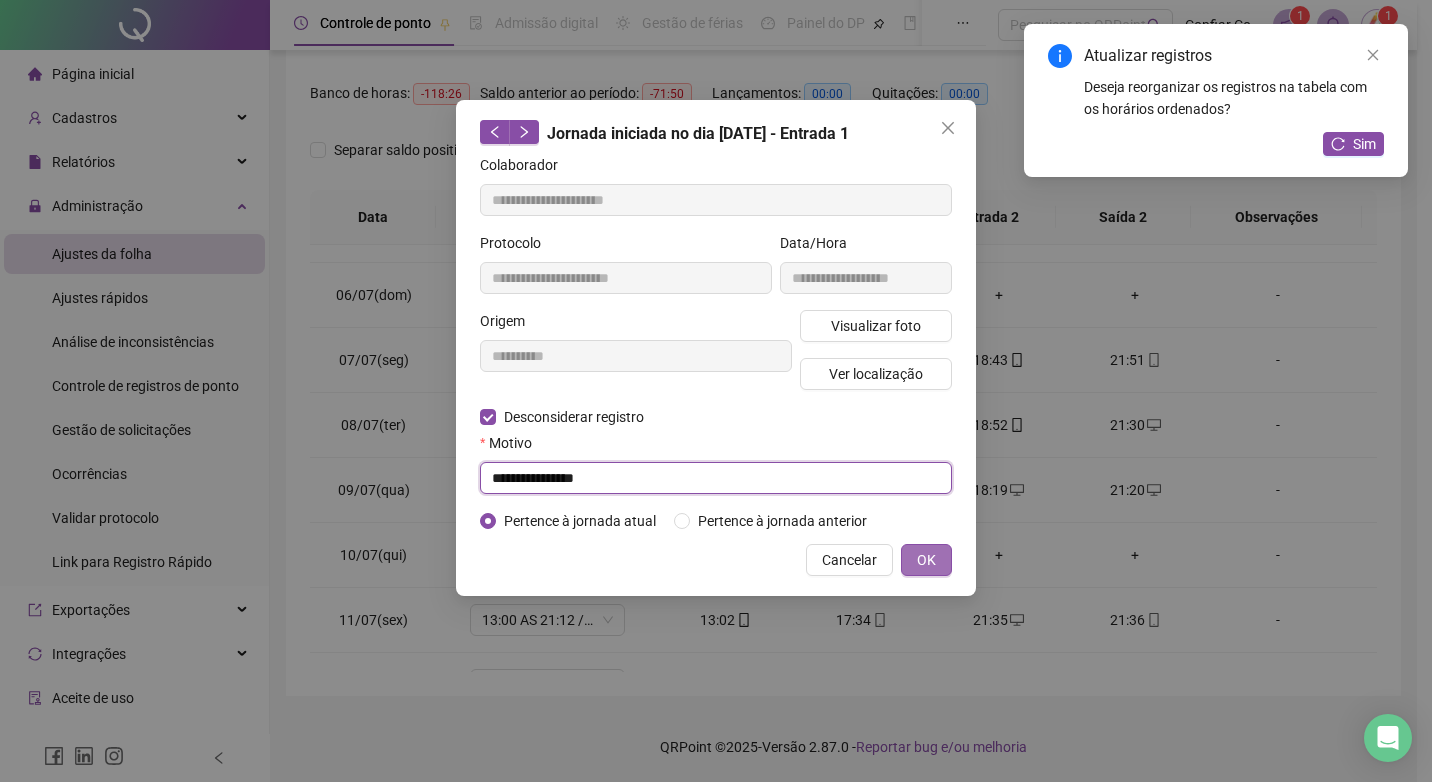 type on "**********" 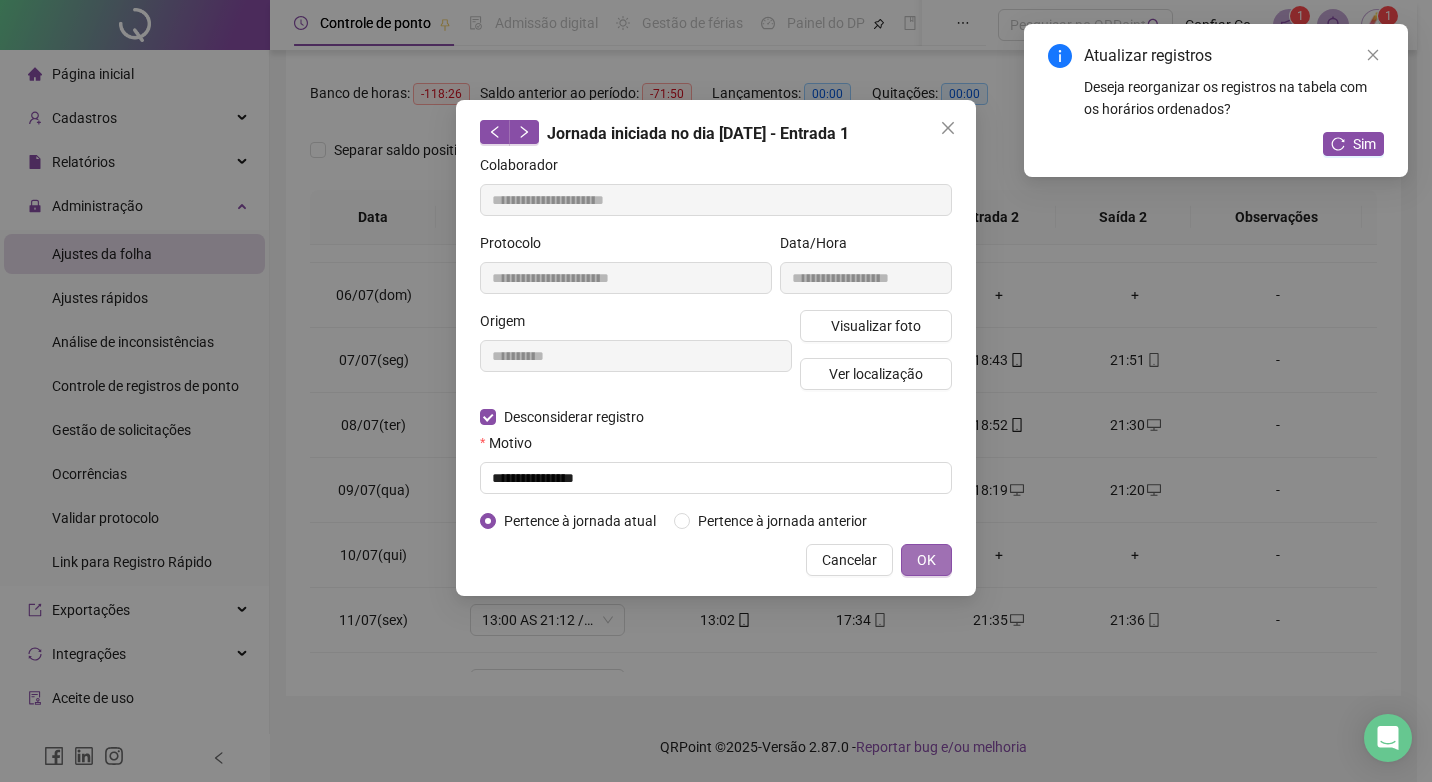 click on "OK" at bounding box center [926, 560] 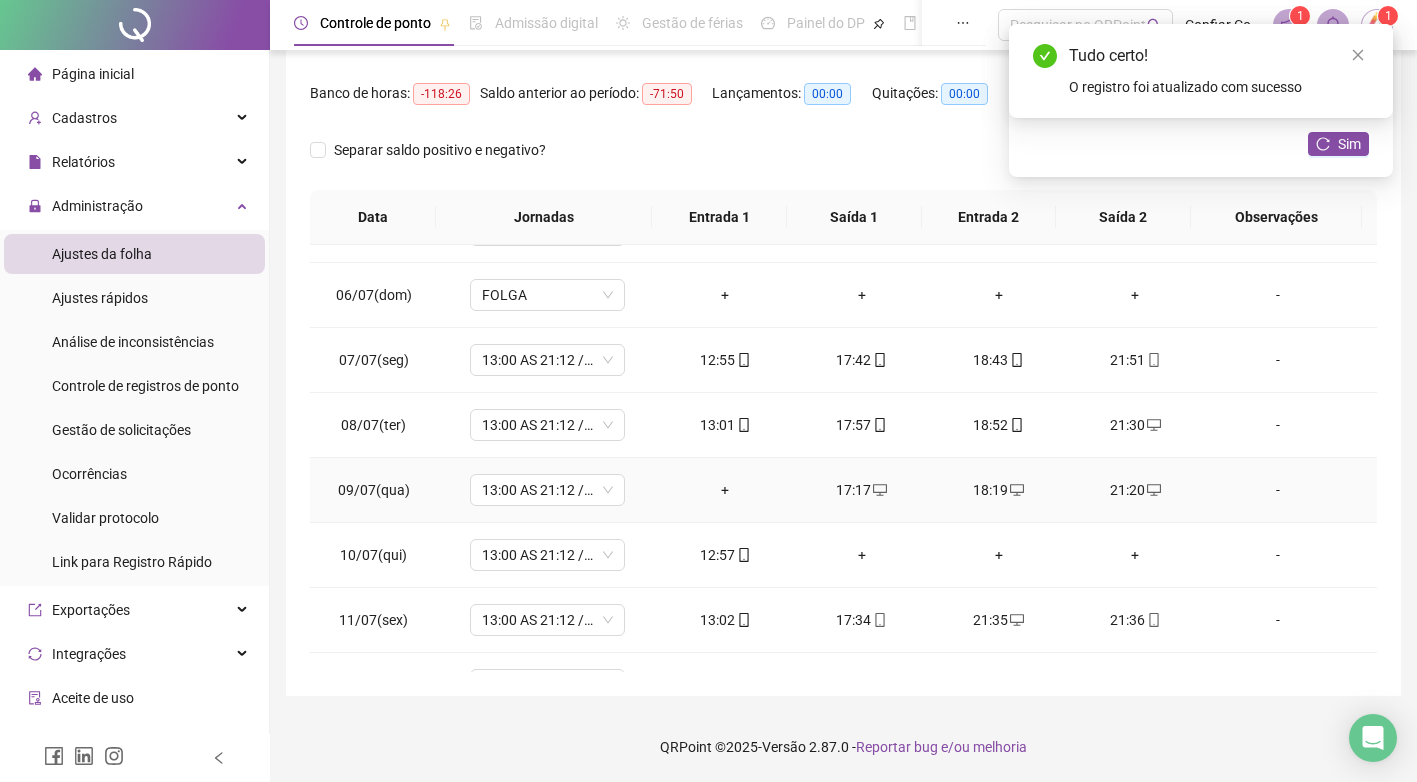 click on "+" at bounding box center (725, 490) 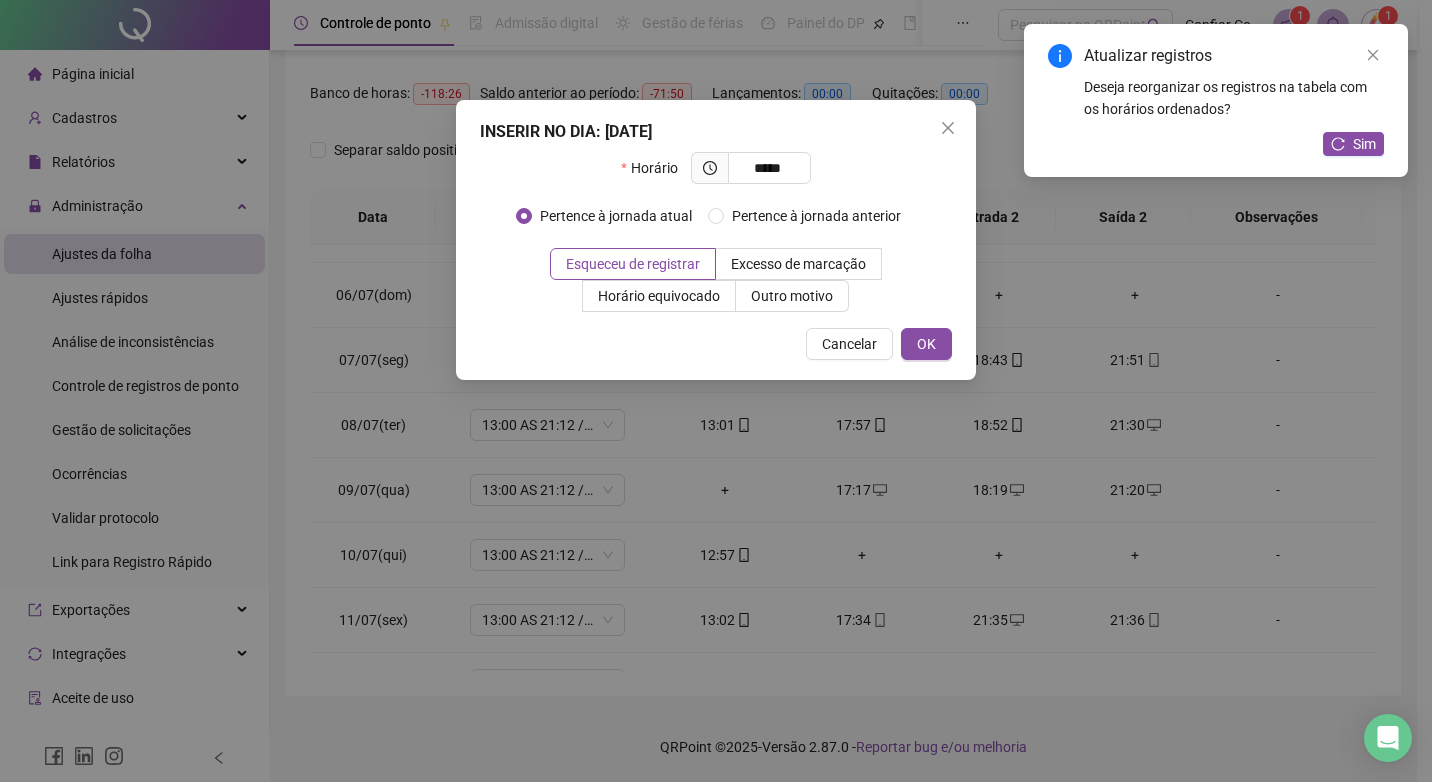 type on "*****" 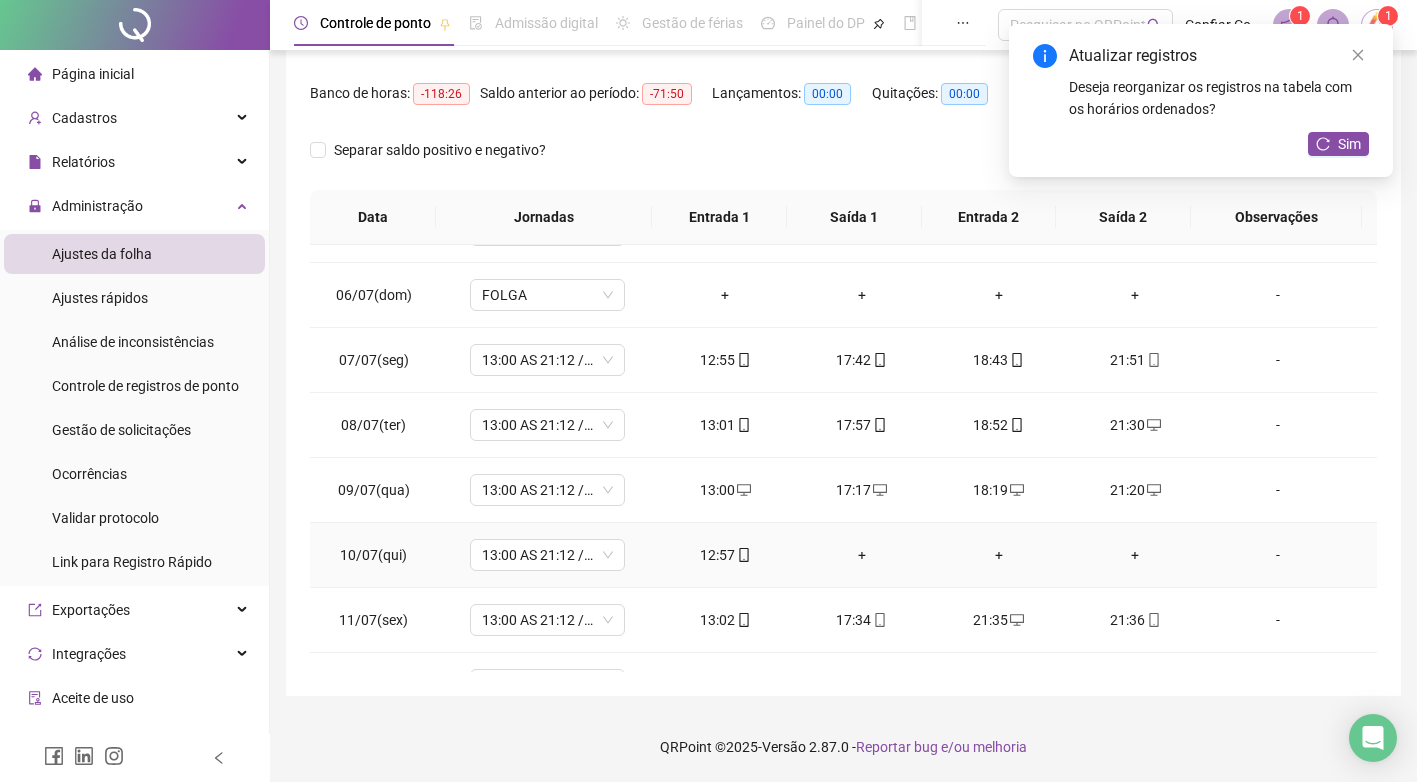 click on "+" at bounding box center [862, 555] 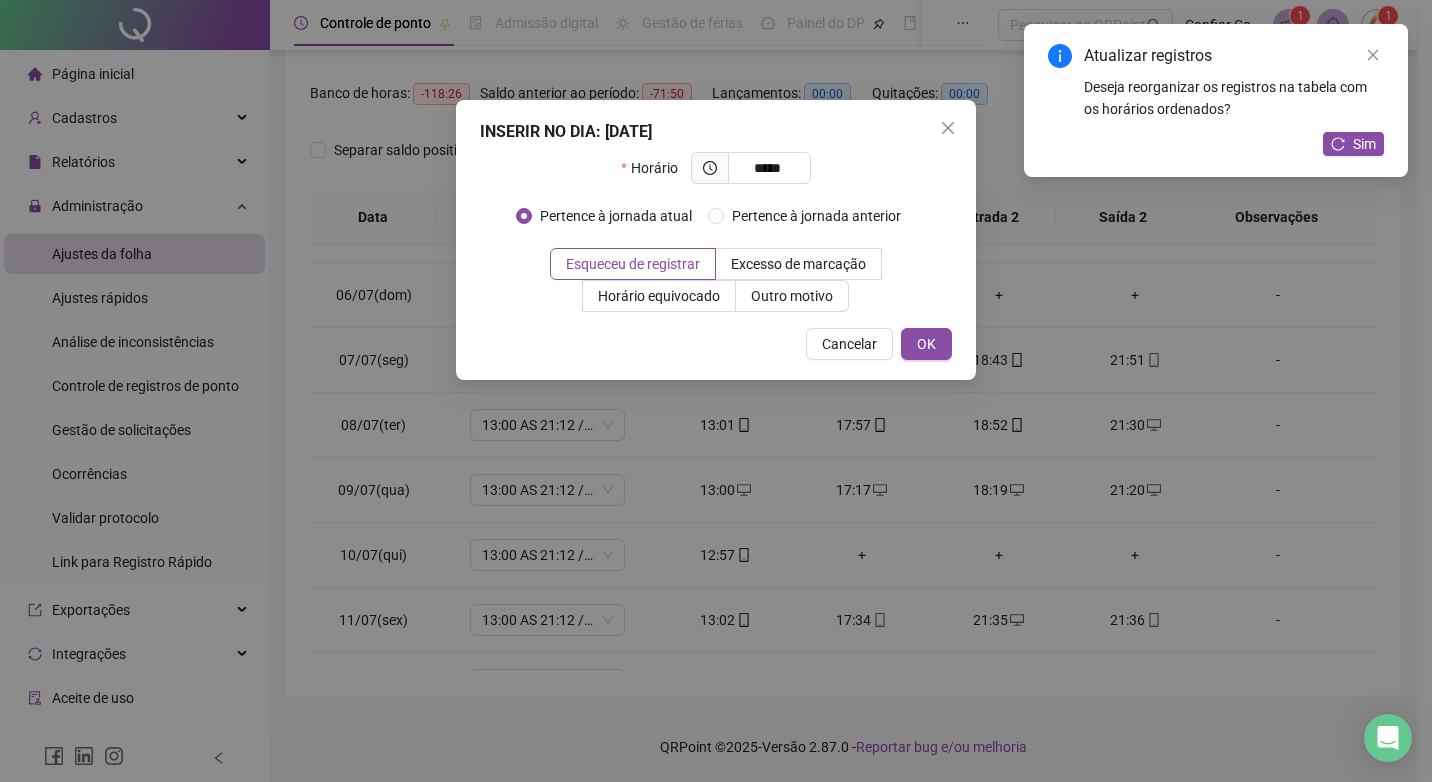 type on "*****" 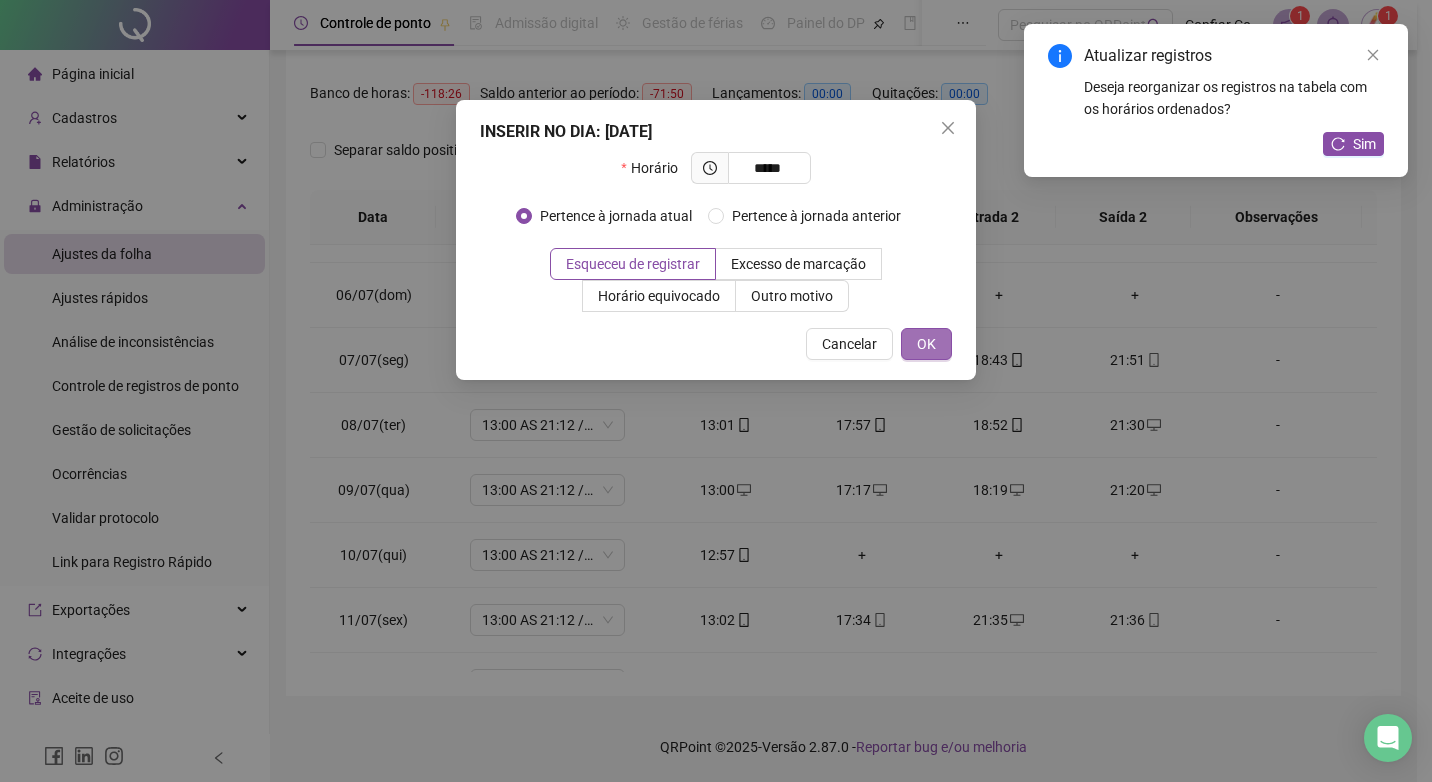 click on "OK" at bounding box center (926, 344) 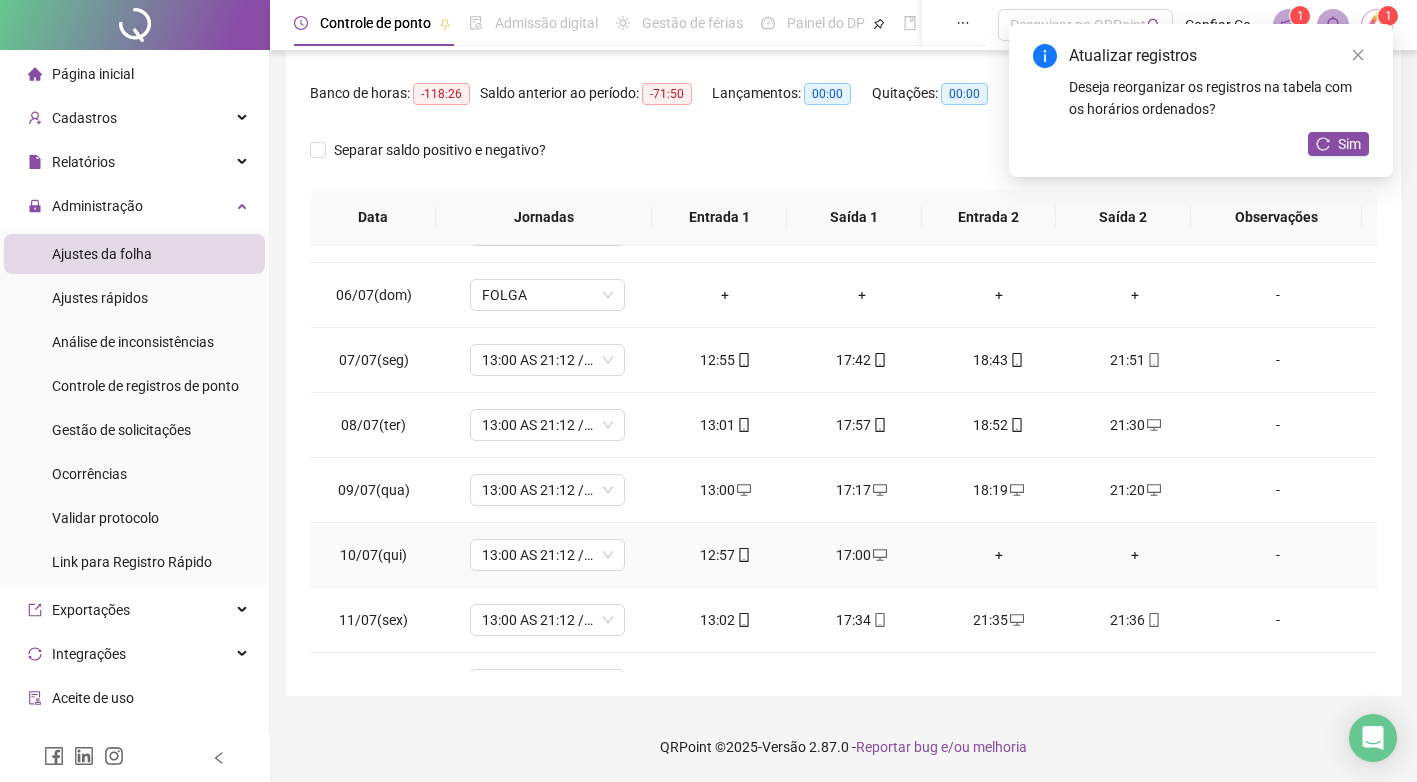 click on "+" at bounding box center (998, 555) 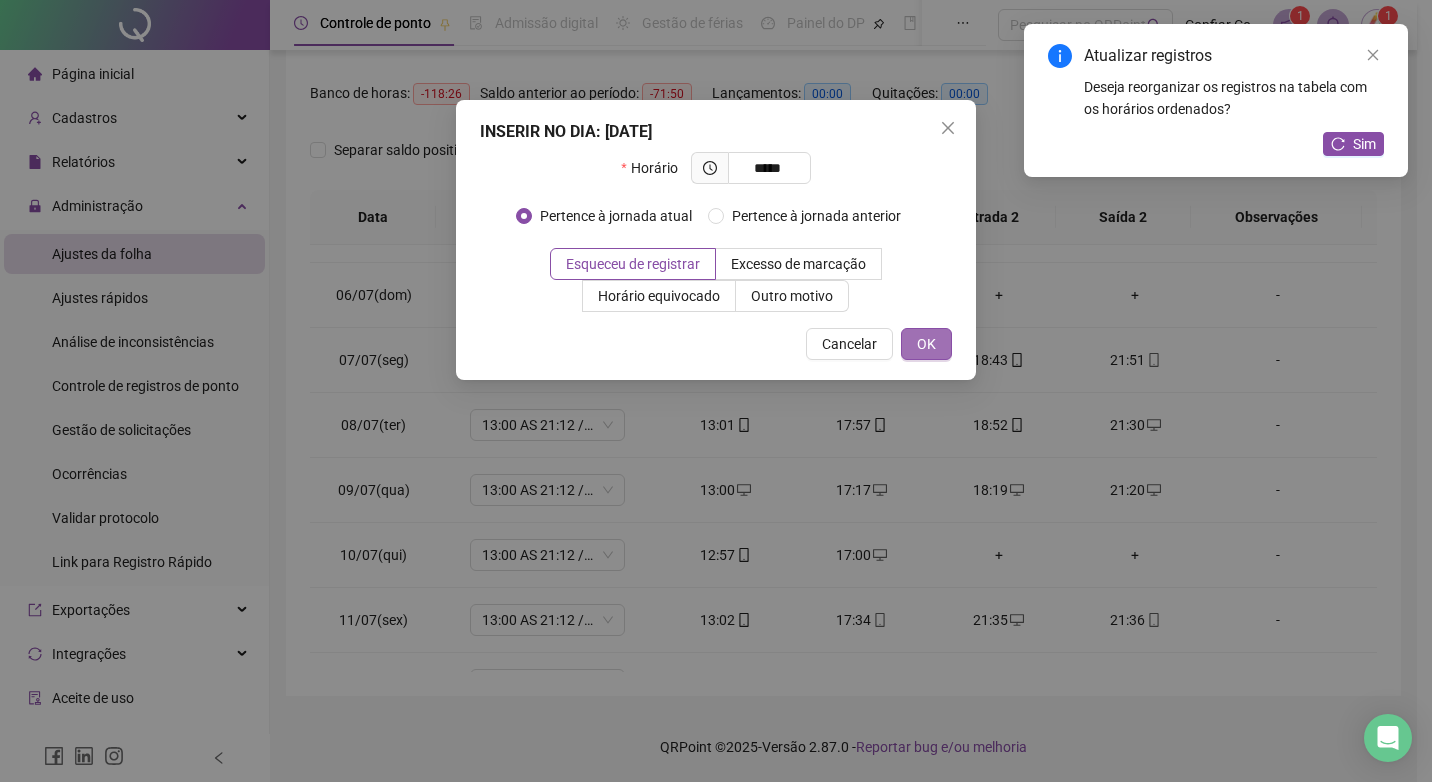 type on "*****" 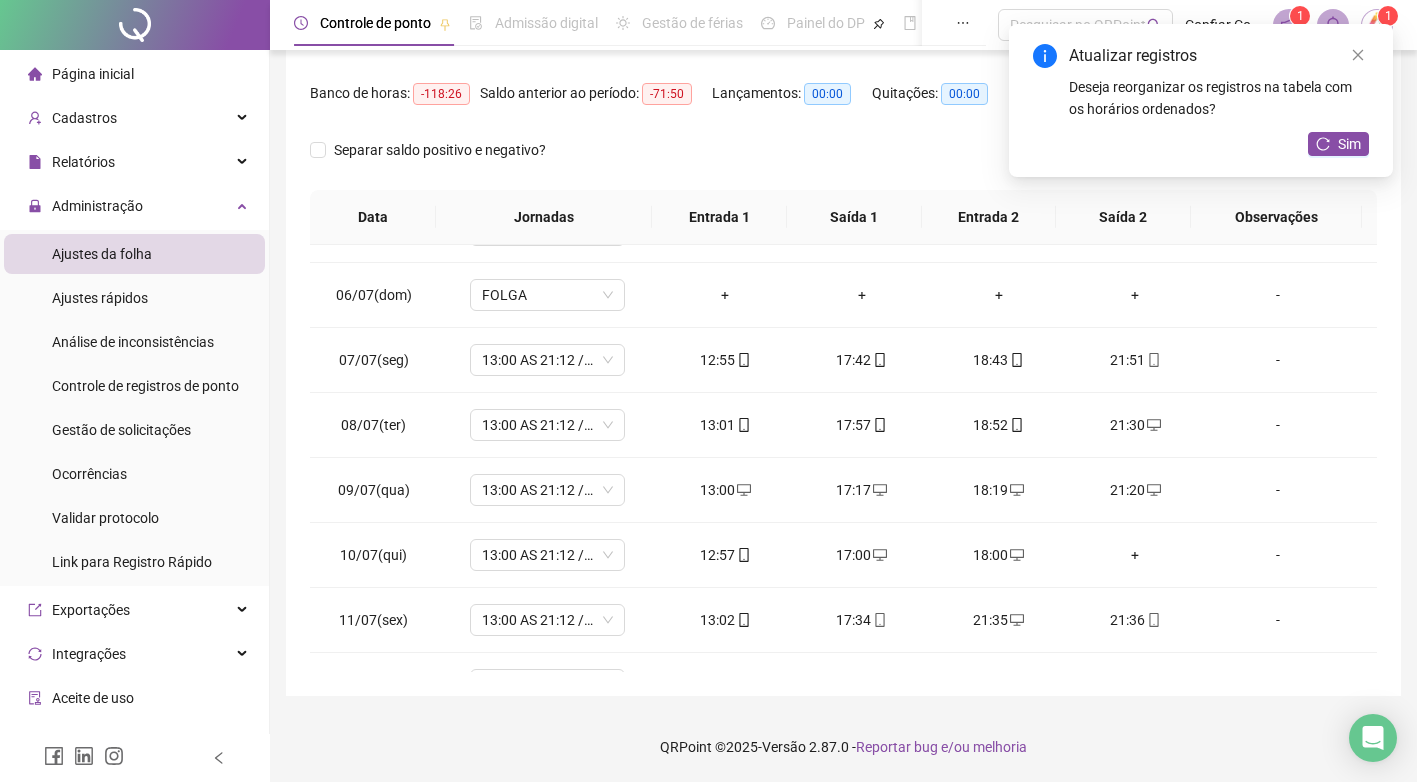 drag, startPoint x: 1129, startPoint y: 561, endPoint x: 1167, endPoint y: 552, distance: 39.051247 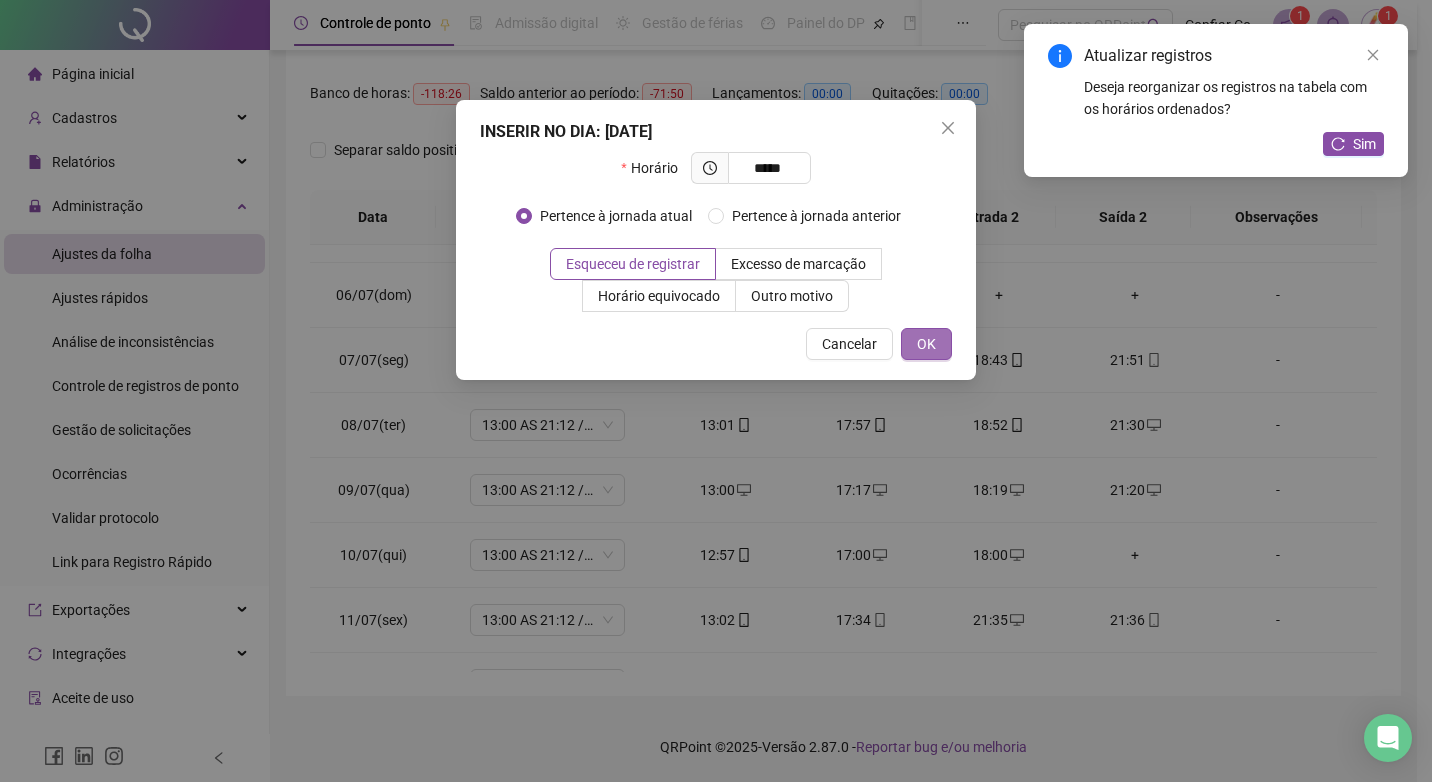 type on "*****" 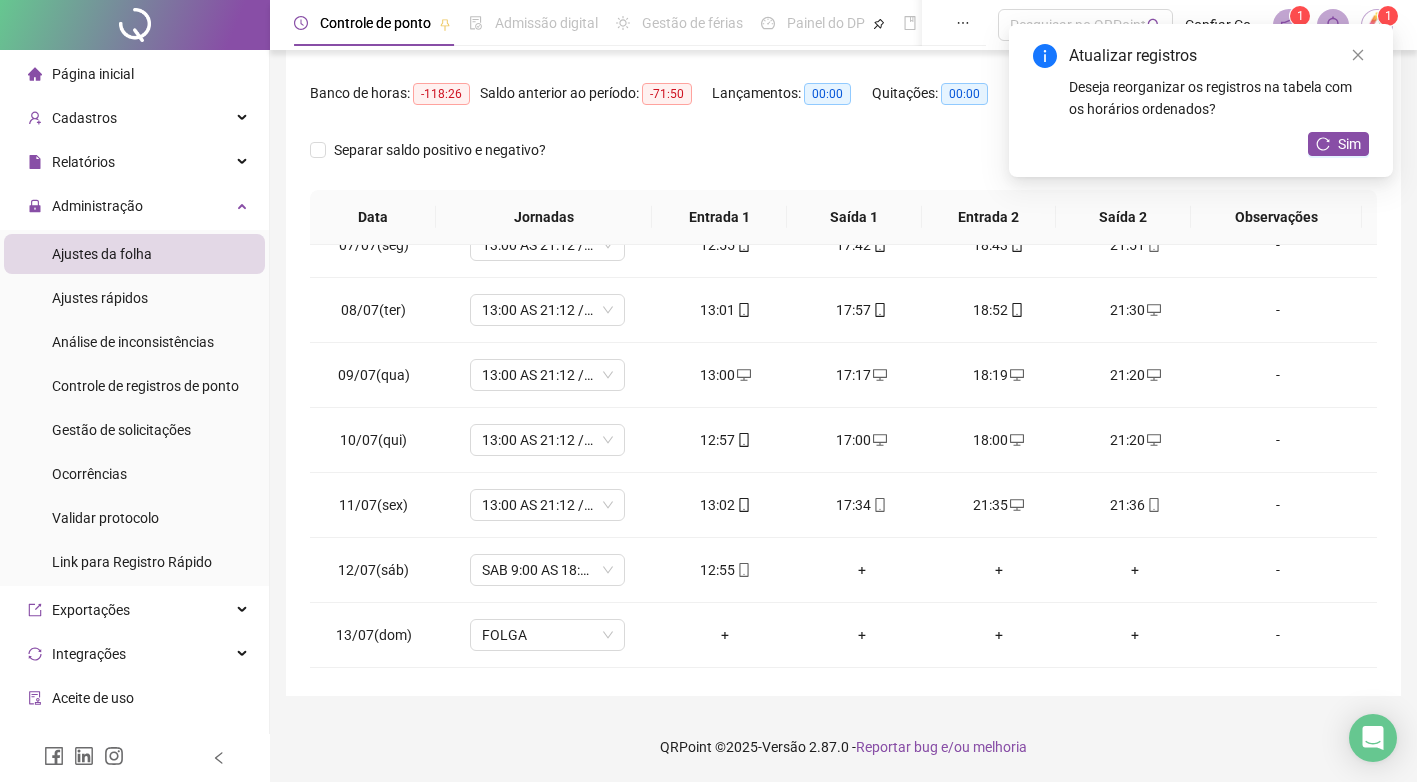 scroll, scrollTop: 483, scrollLeft: 0, axis: vertical 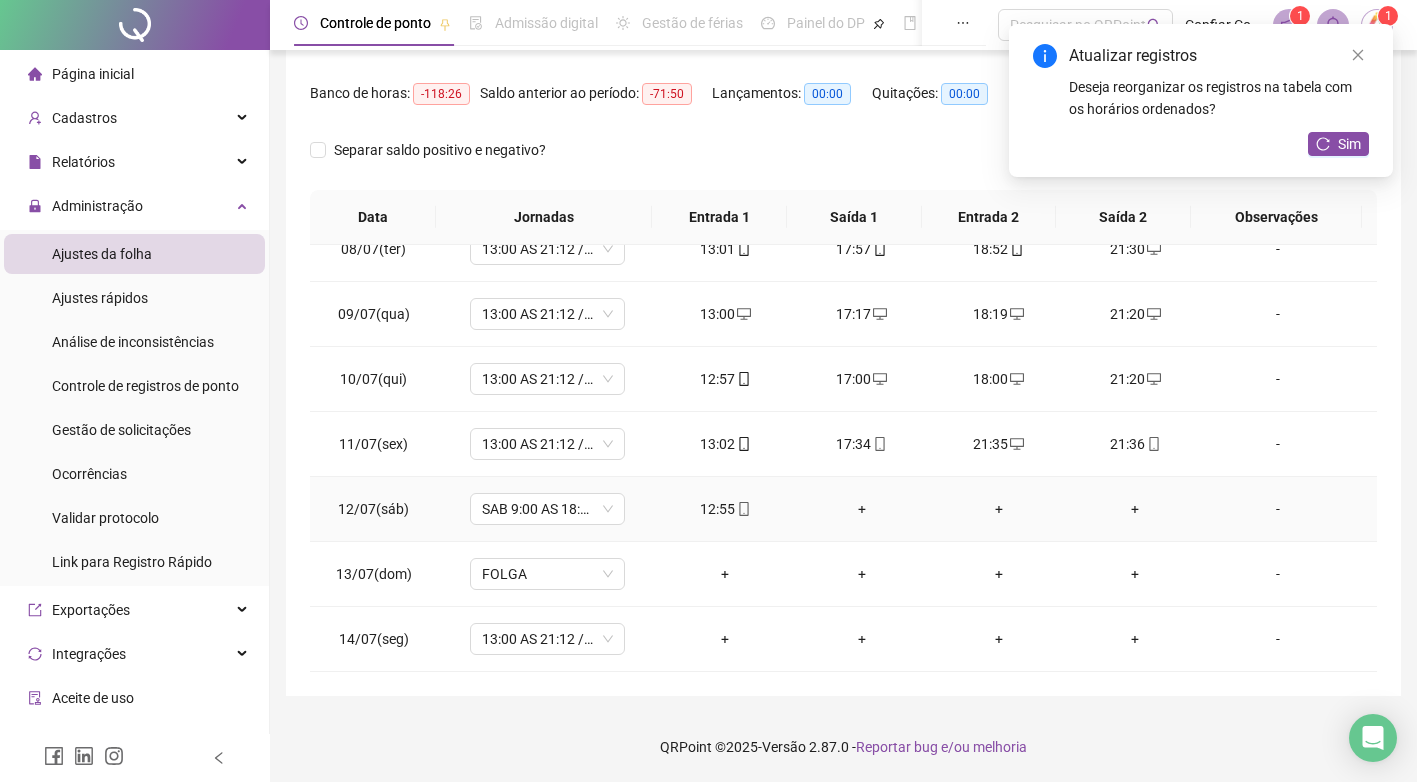 click on "+" at bounding box center [862, 509] 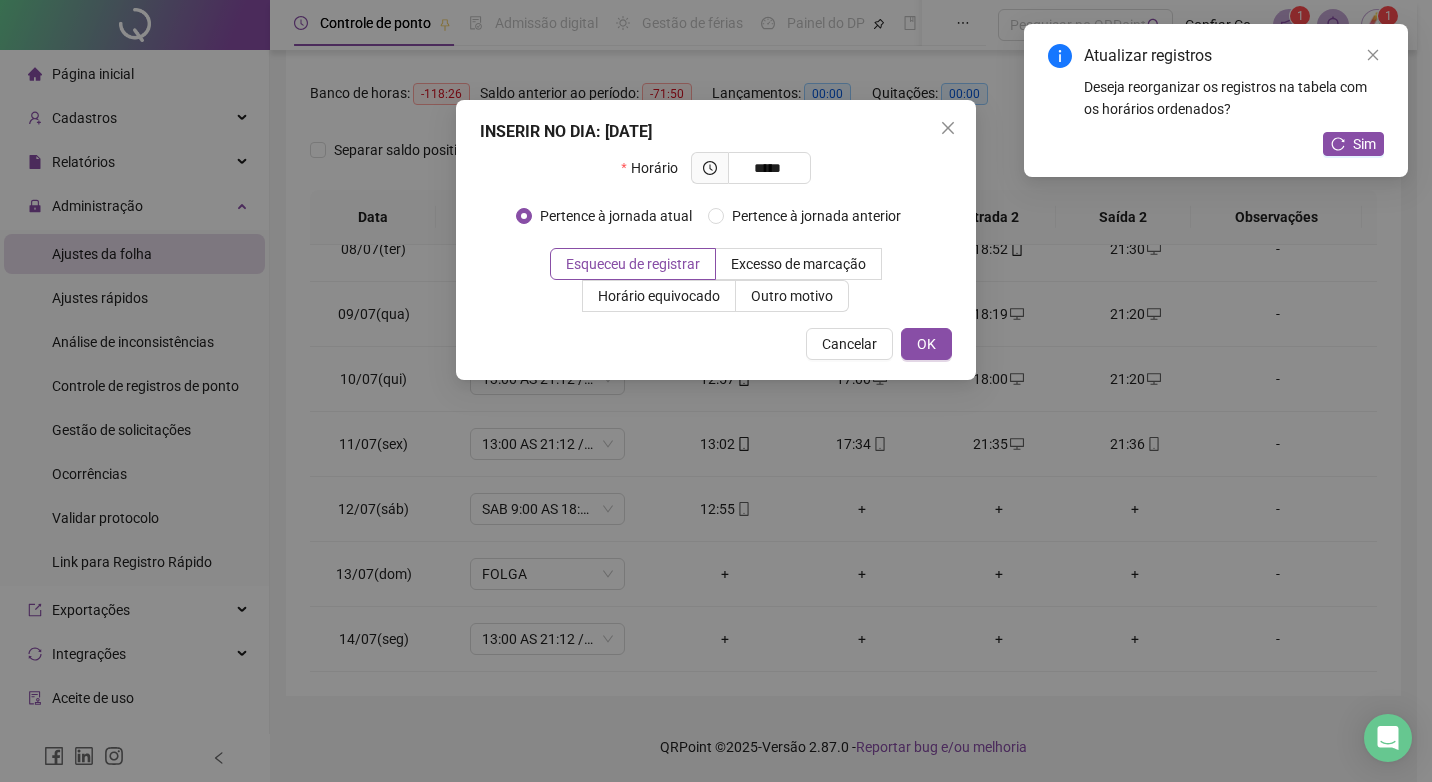 type on "*****" 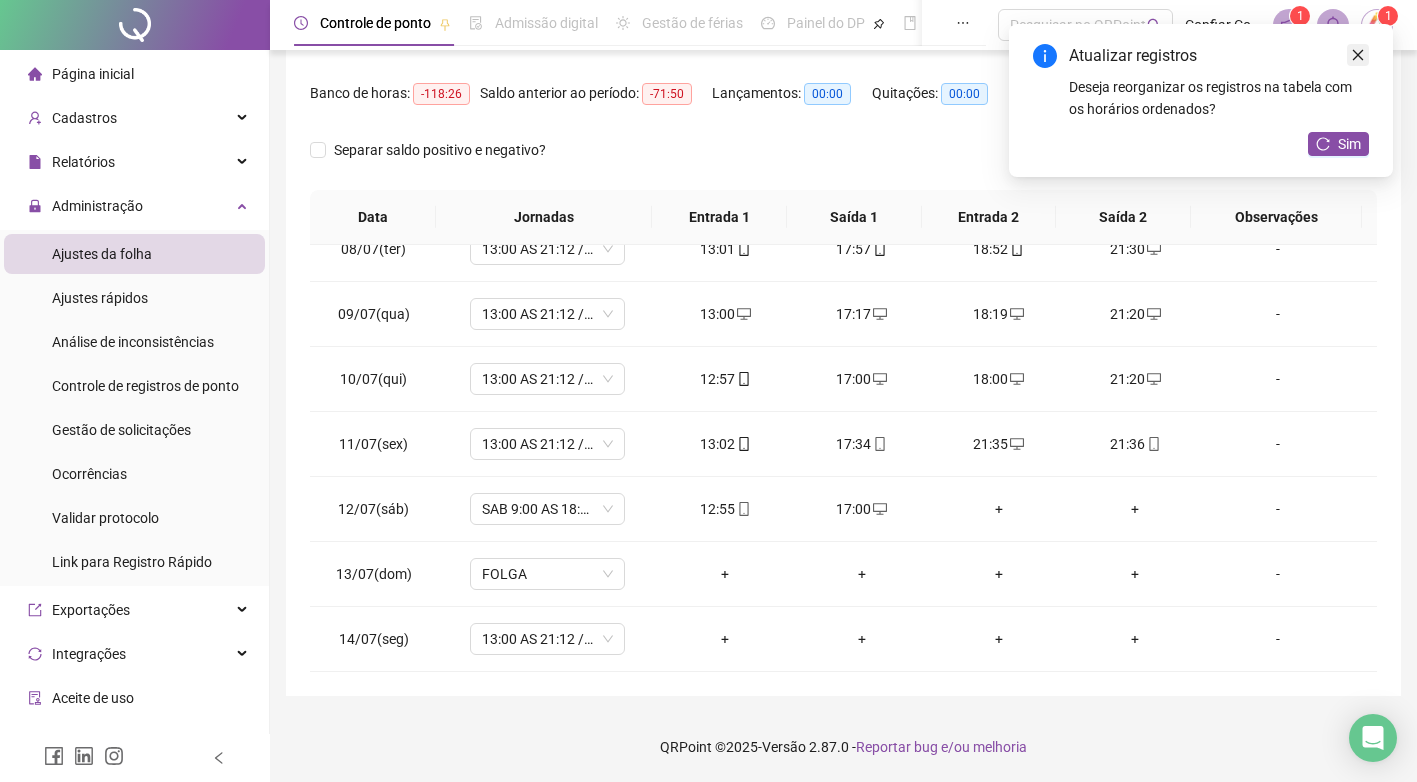 click 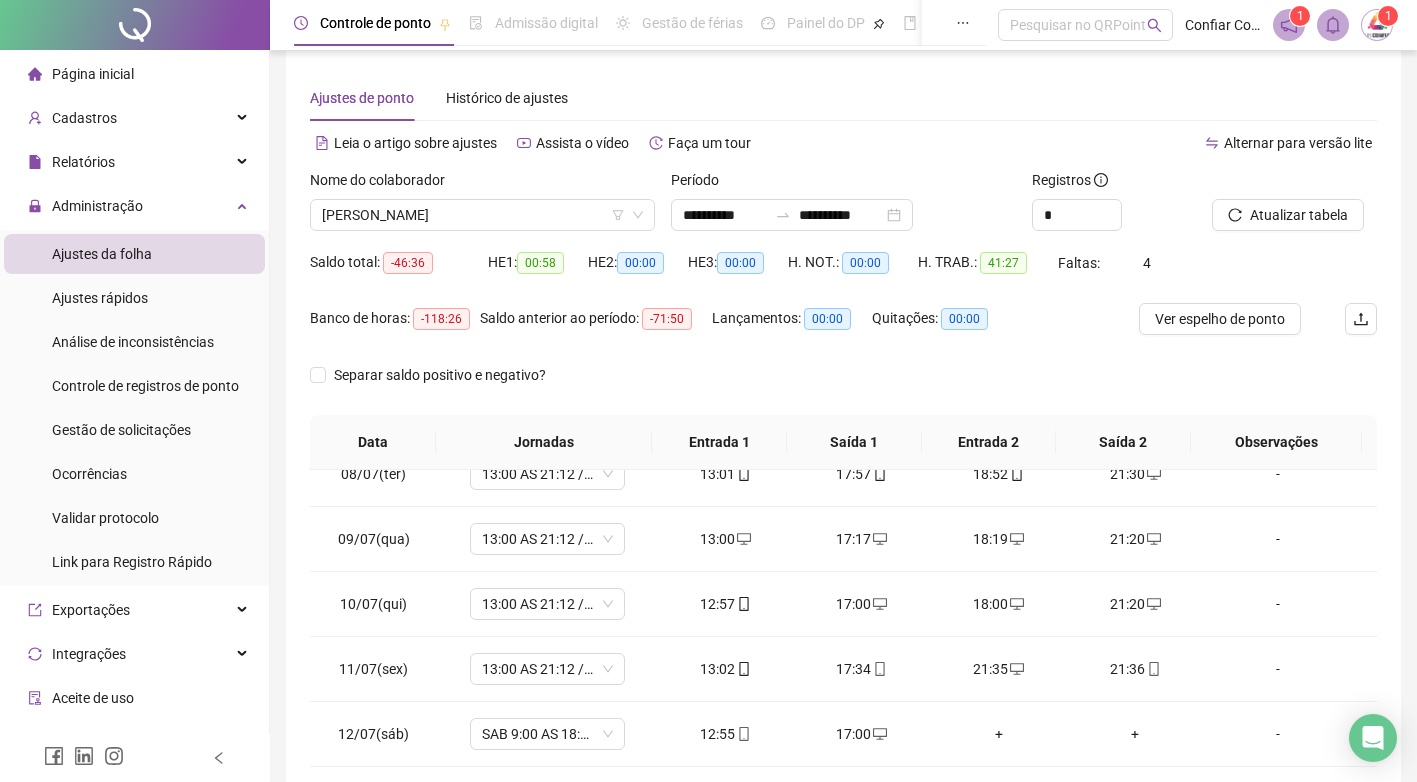scroll, scrollTop: 4, scrollLeft: 0, axis: vertical 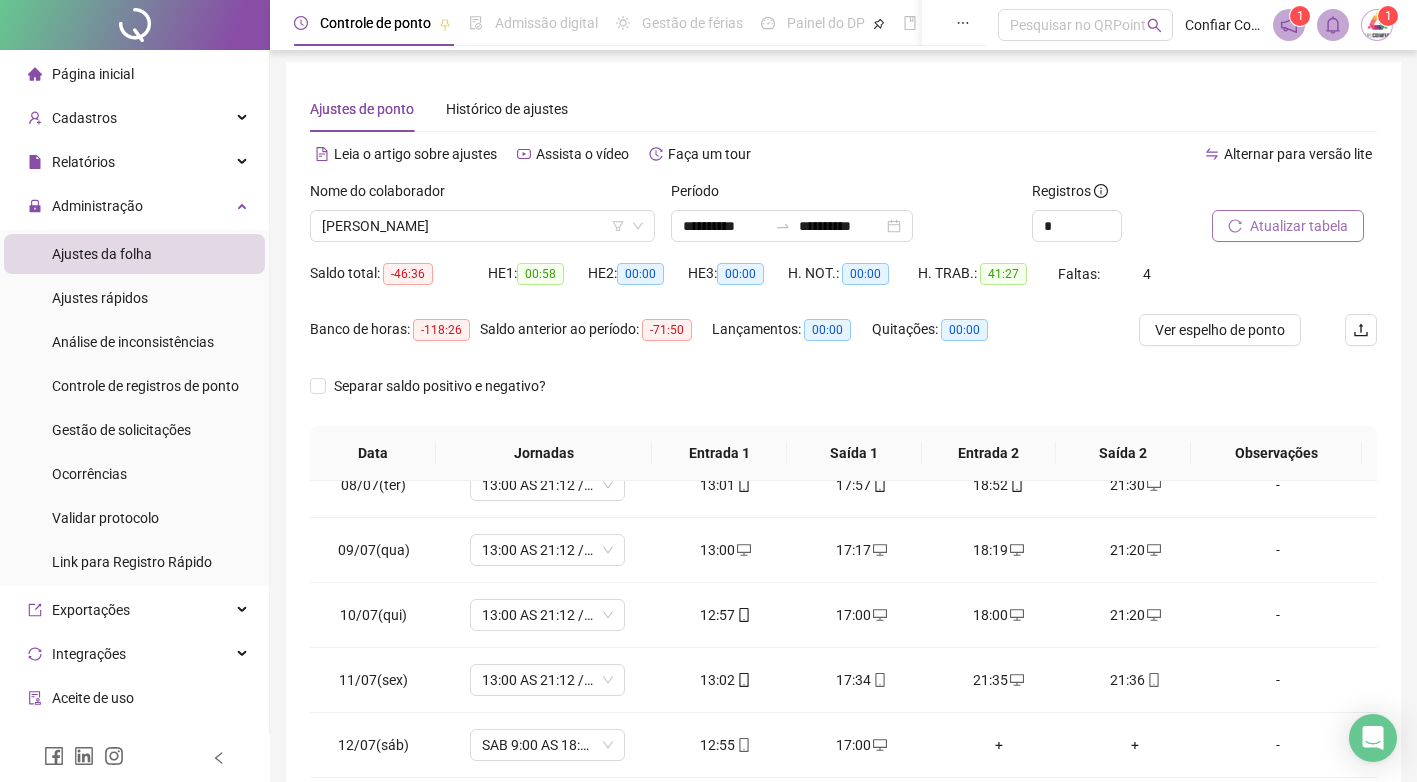 click on "Atualizar tabela" at bounding box center (1299, 226) 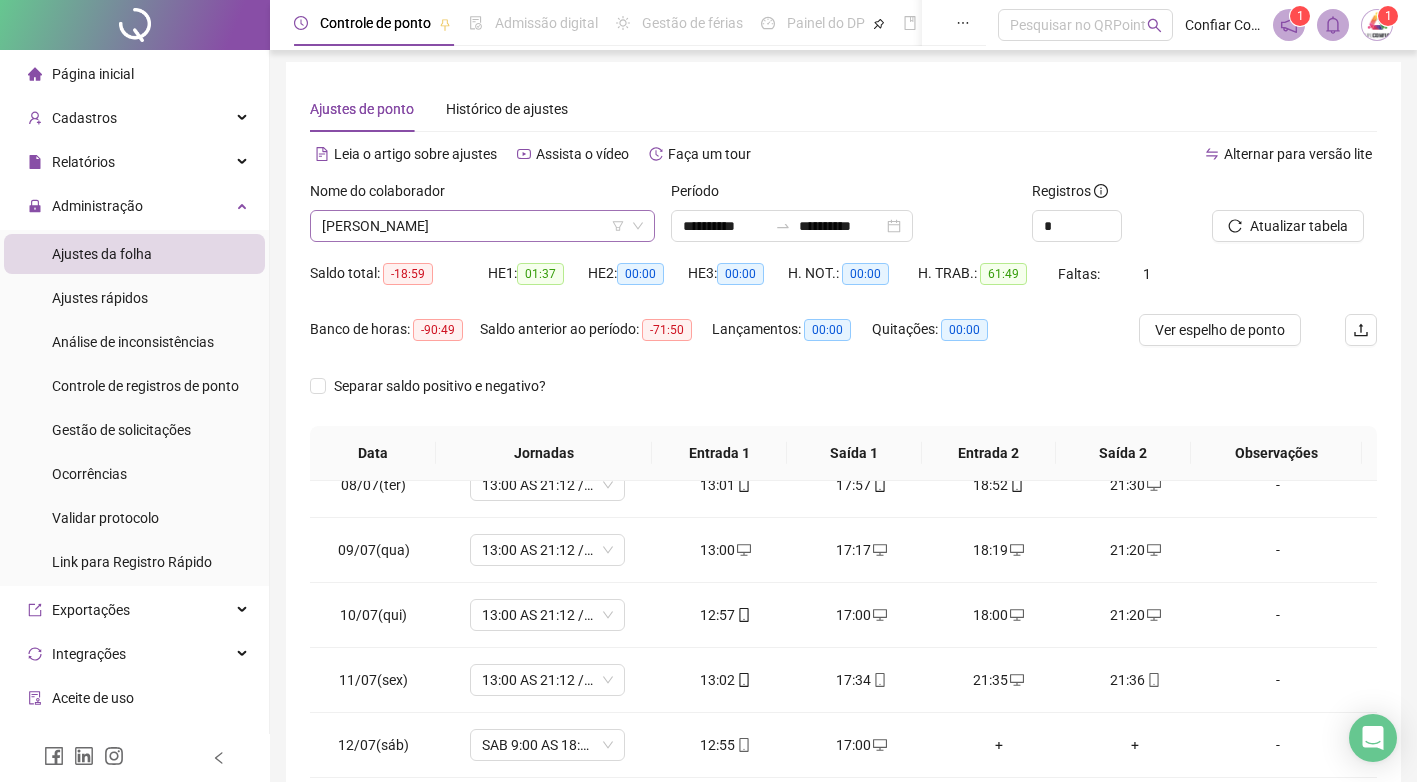 click on "[PERSON_NAME]" at bounding box center (482, 226) 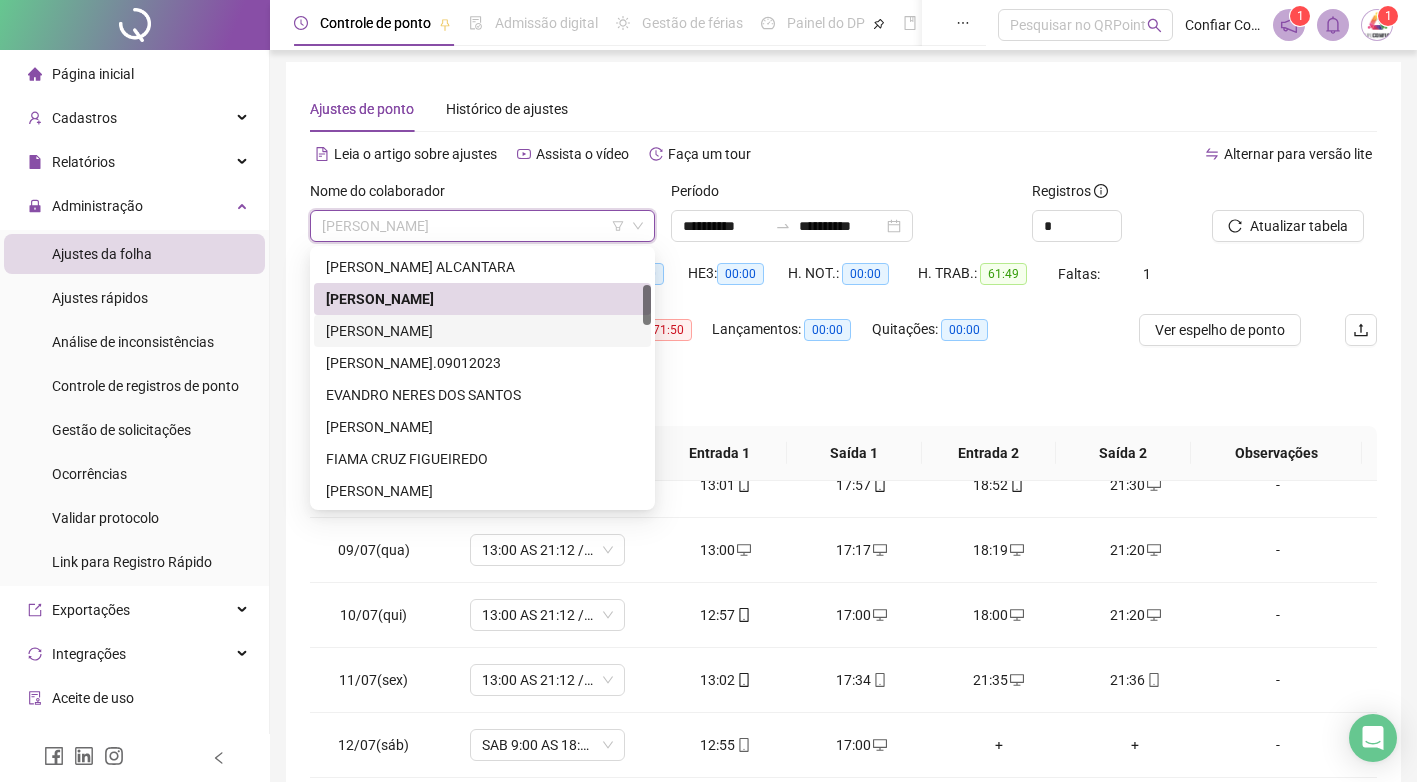 click on "[PERSON_NAME]" at bounding box center [482, 331] 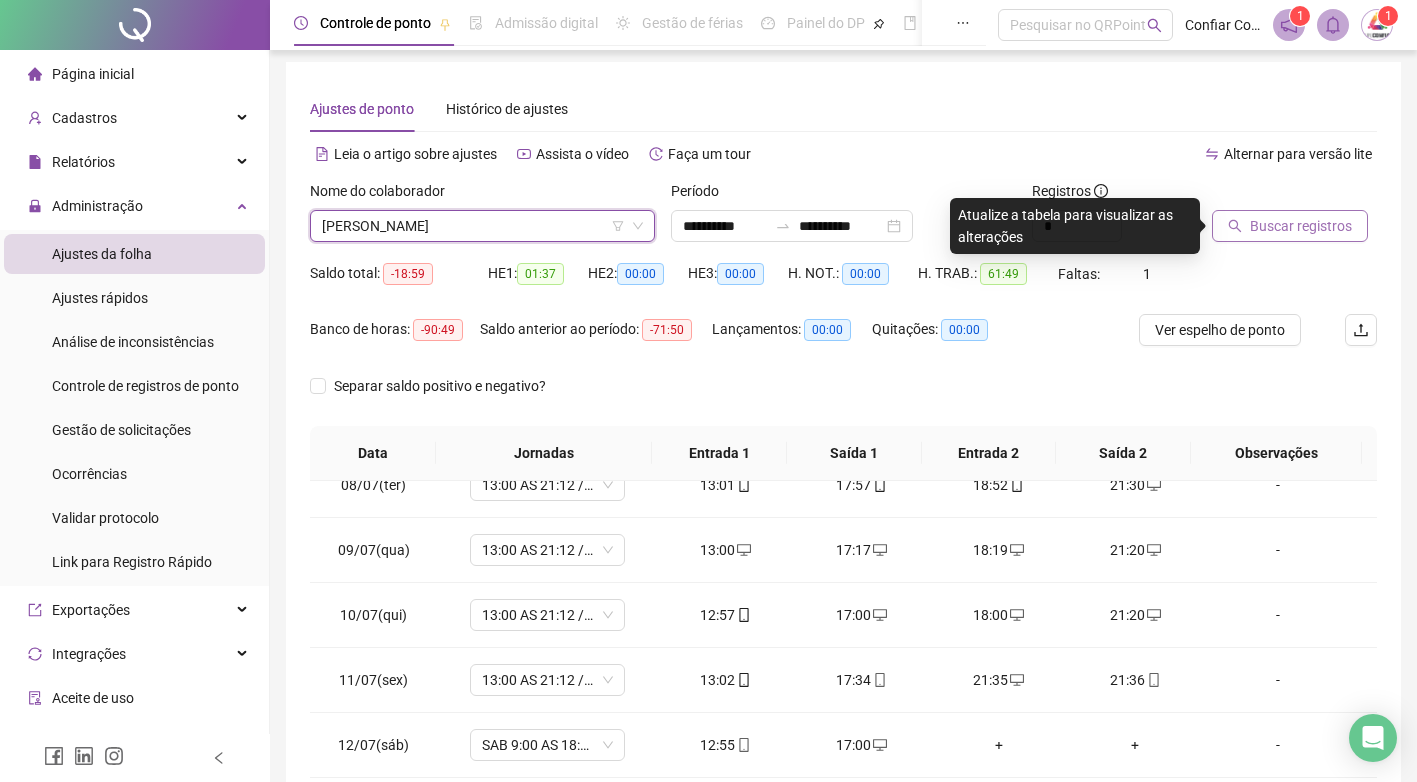 click on "Buscar registros" at bounding box center [1301, 226] 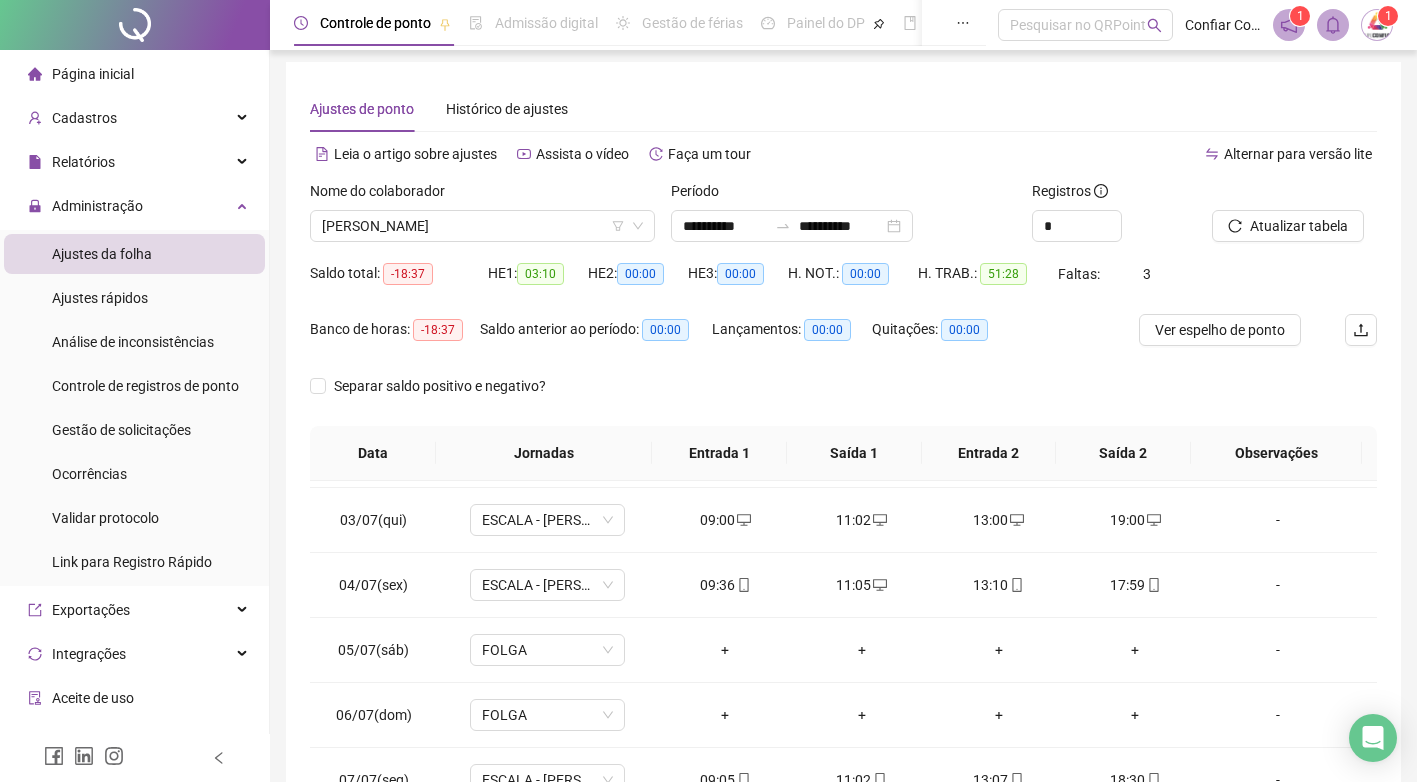 scroll, scrollTop: 59, scrollLeft: 0, axis: vertical 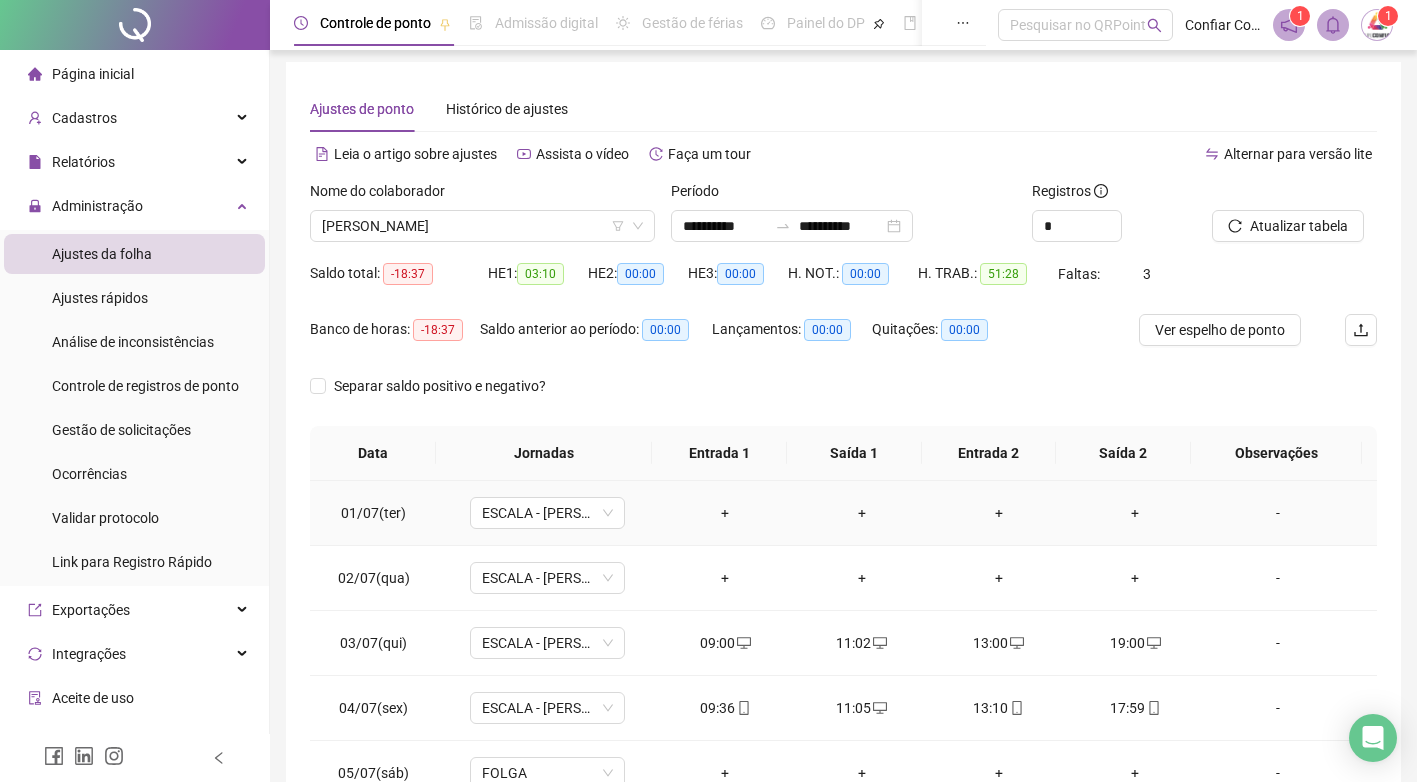 drag, startPoint x: 723, startPoint y: 505, endPoint x: 771, endPoint y: 514, distance: 48.83646 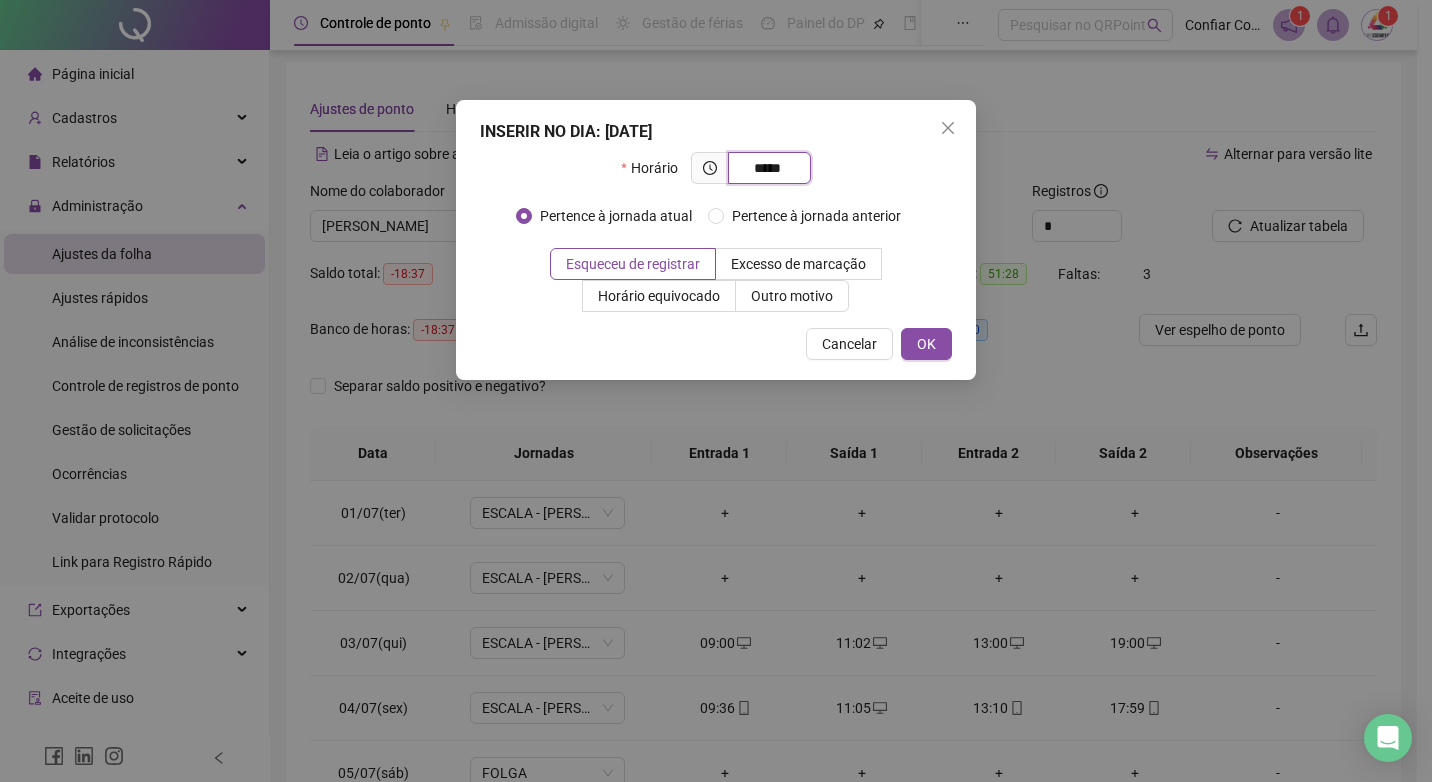 type on "*****" 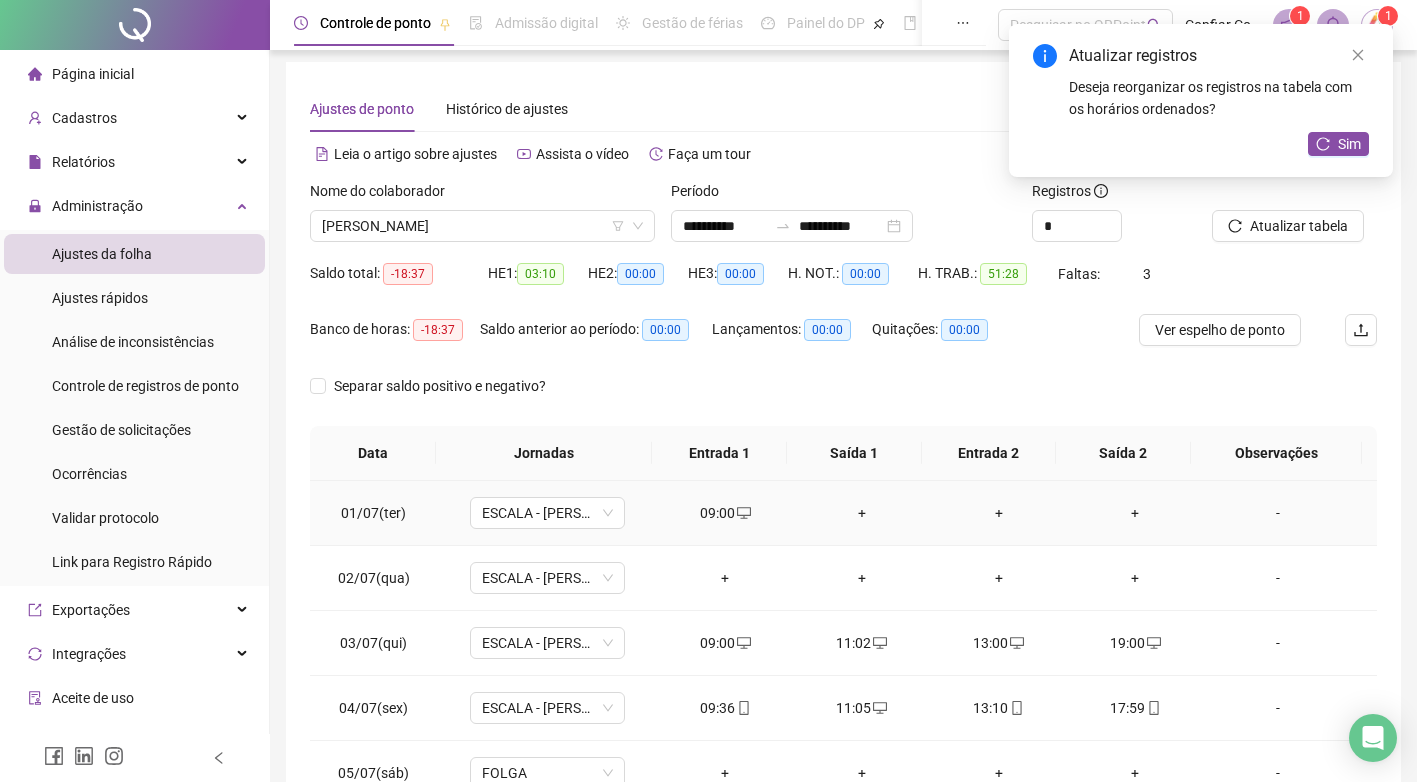 click on "+" at bounding box center [862, 513] 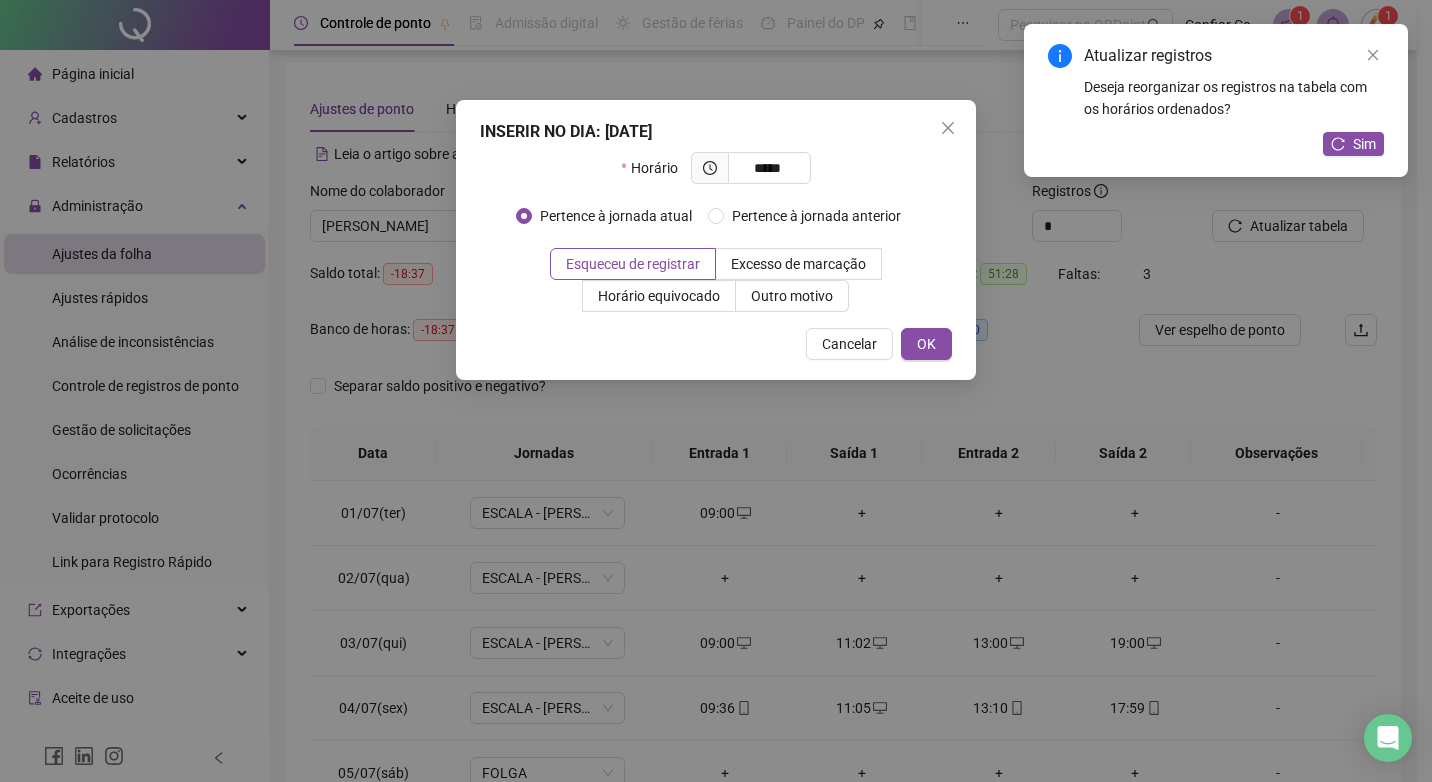 type on "*****" 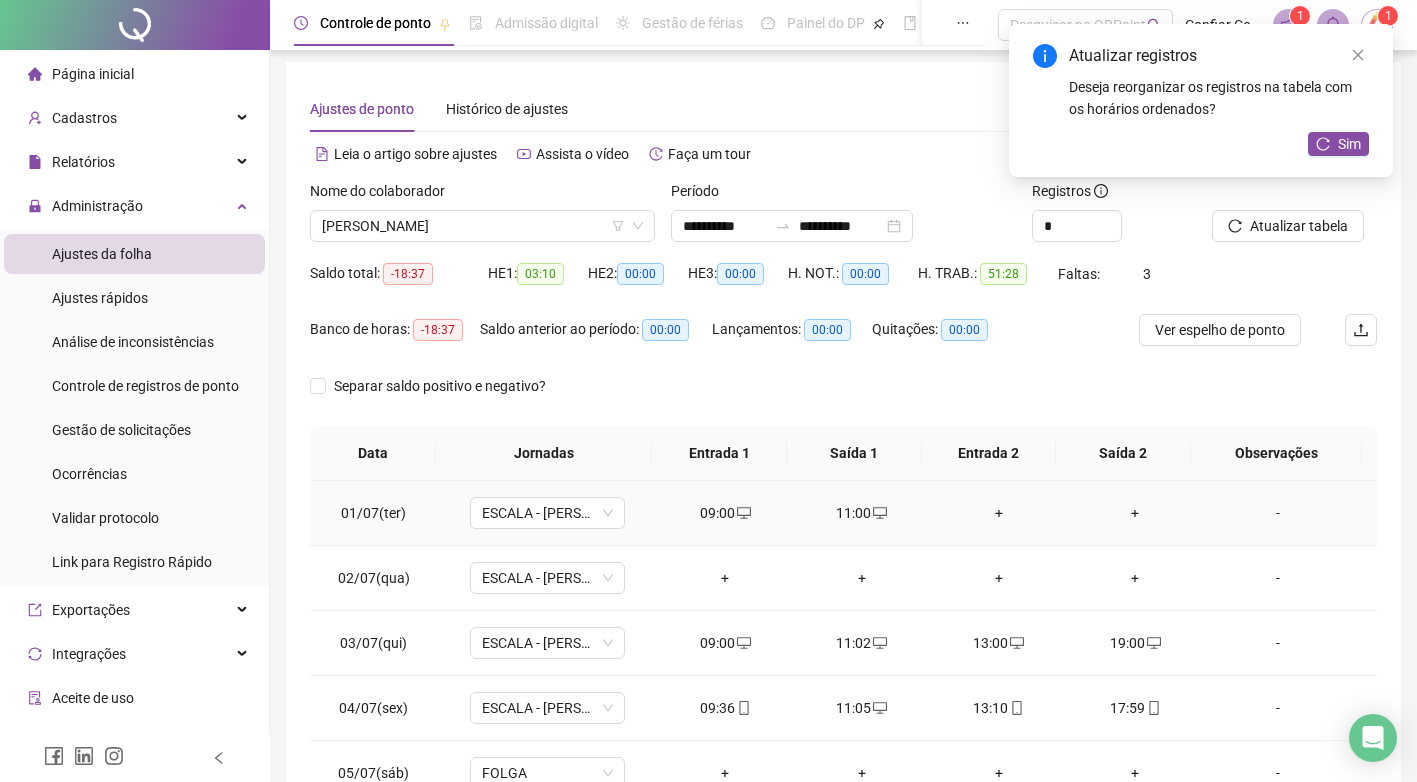 click on "+" at bounding box center (998, 513) 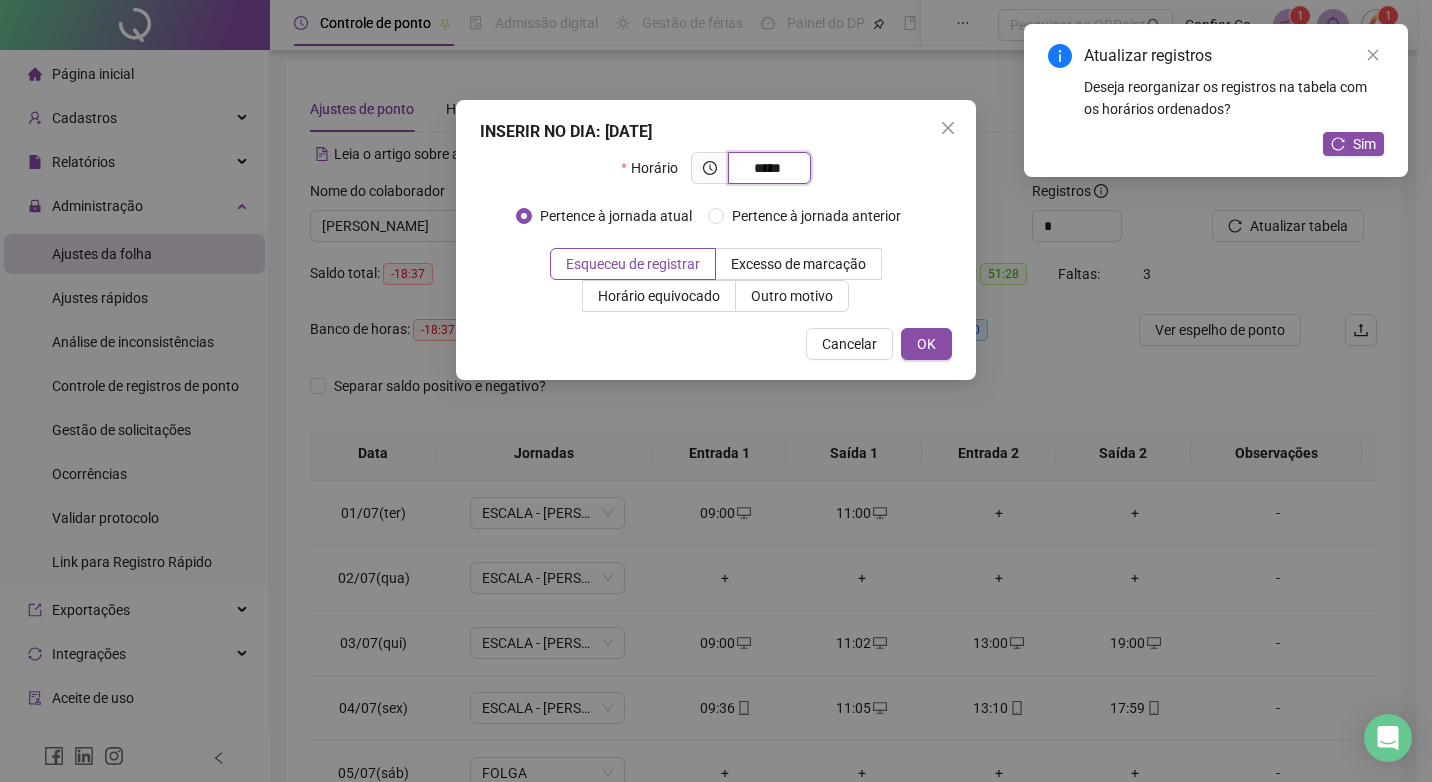 type on "*****" 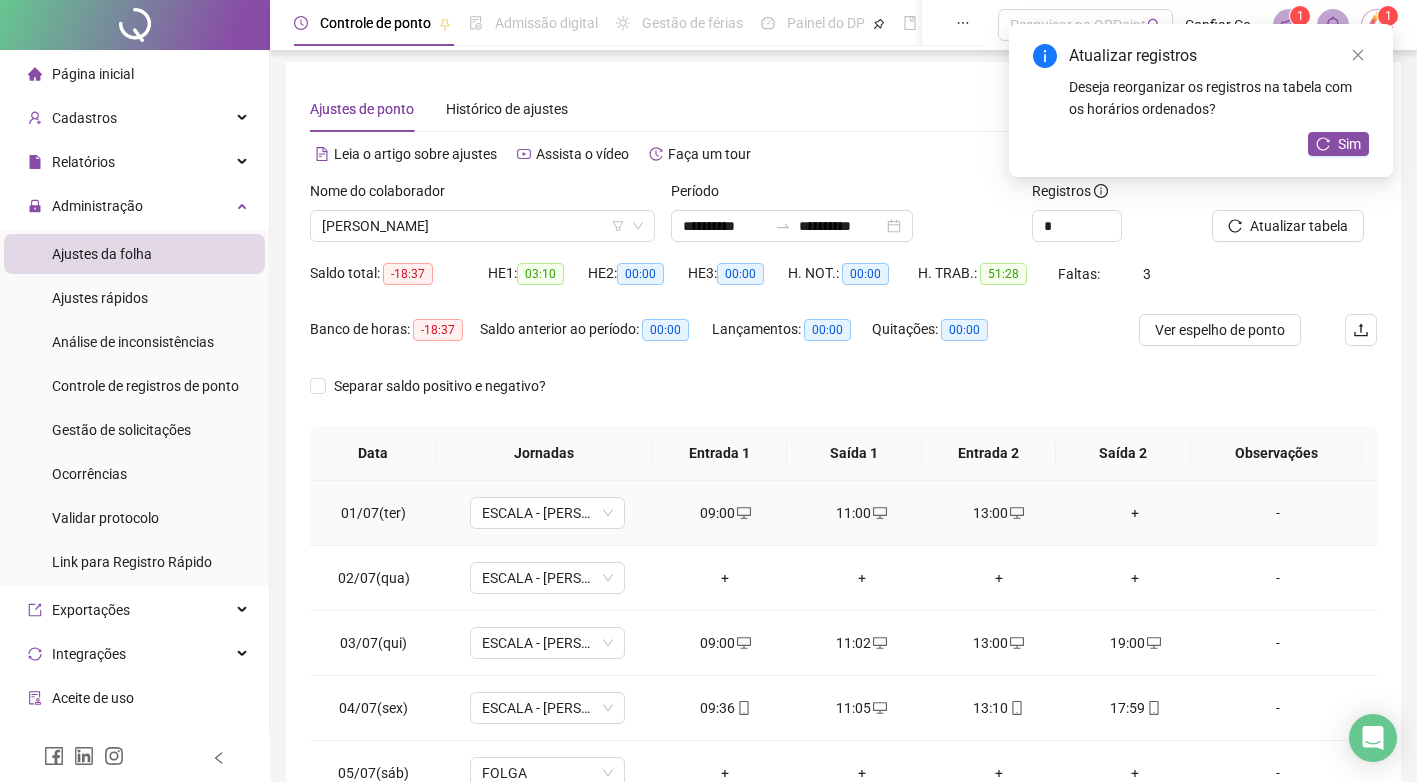 click on "+" at bounding box center [1135, 513] 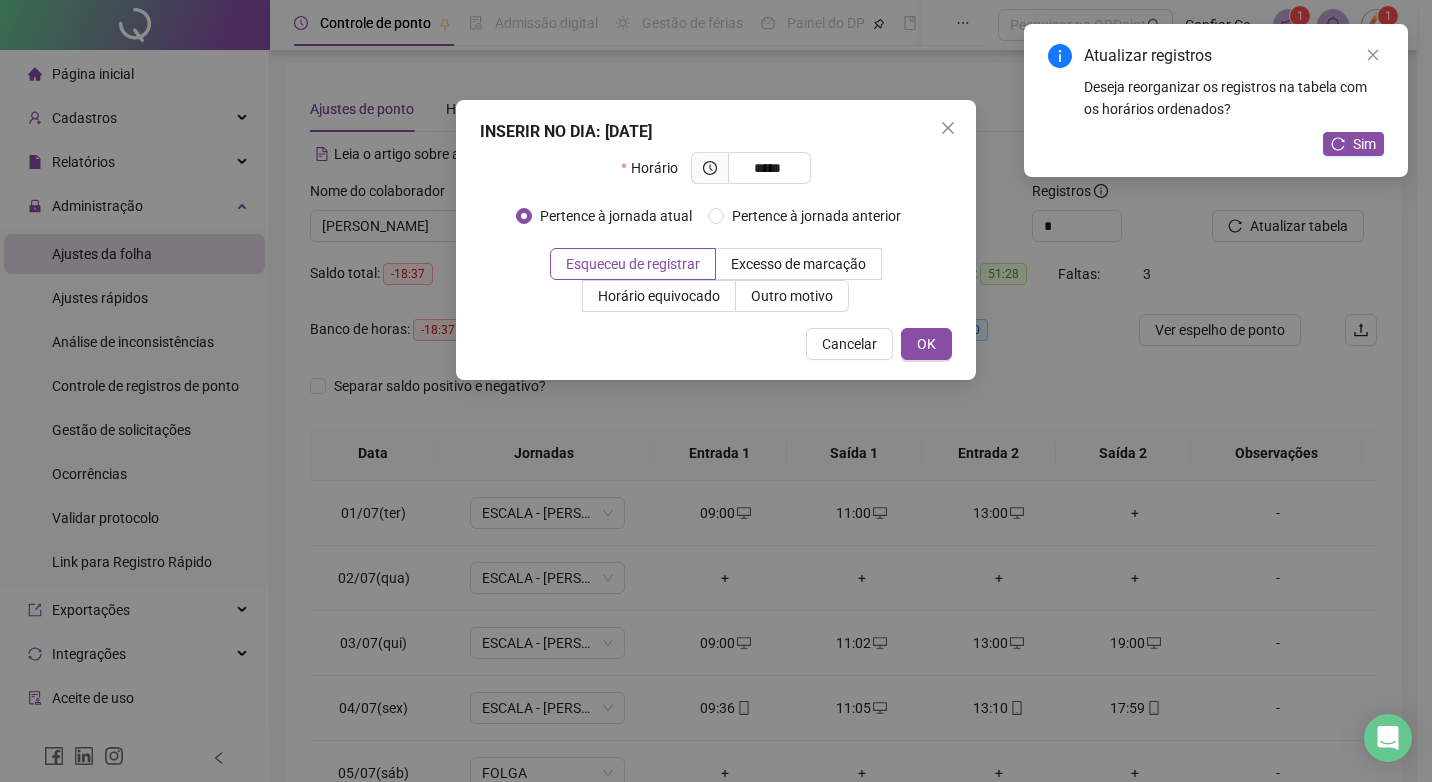 type on "*****" 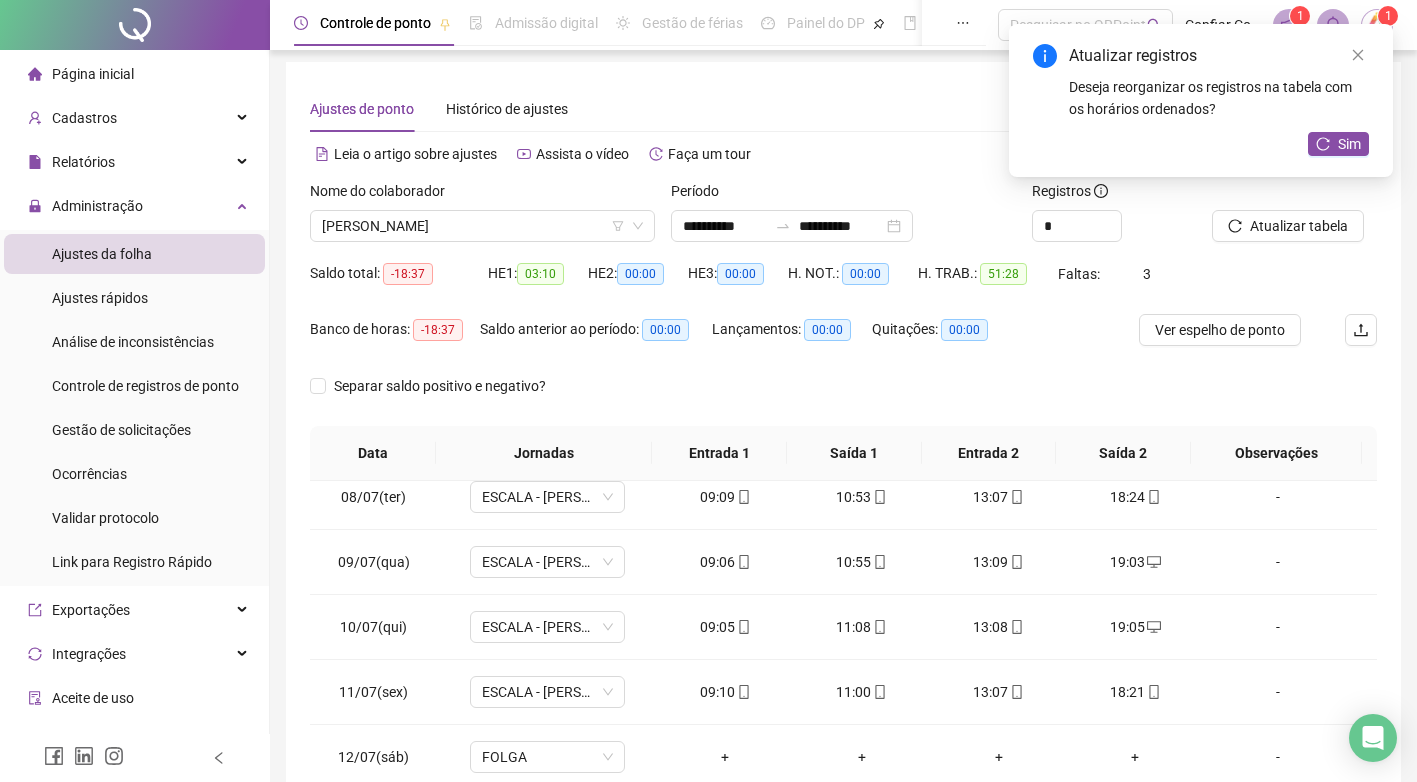 scroll, scrollTop: 483, scrollLeft: 0, axis: vertical 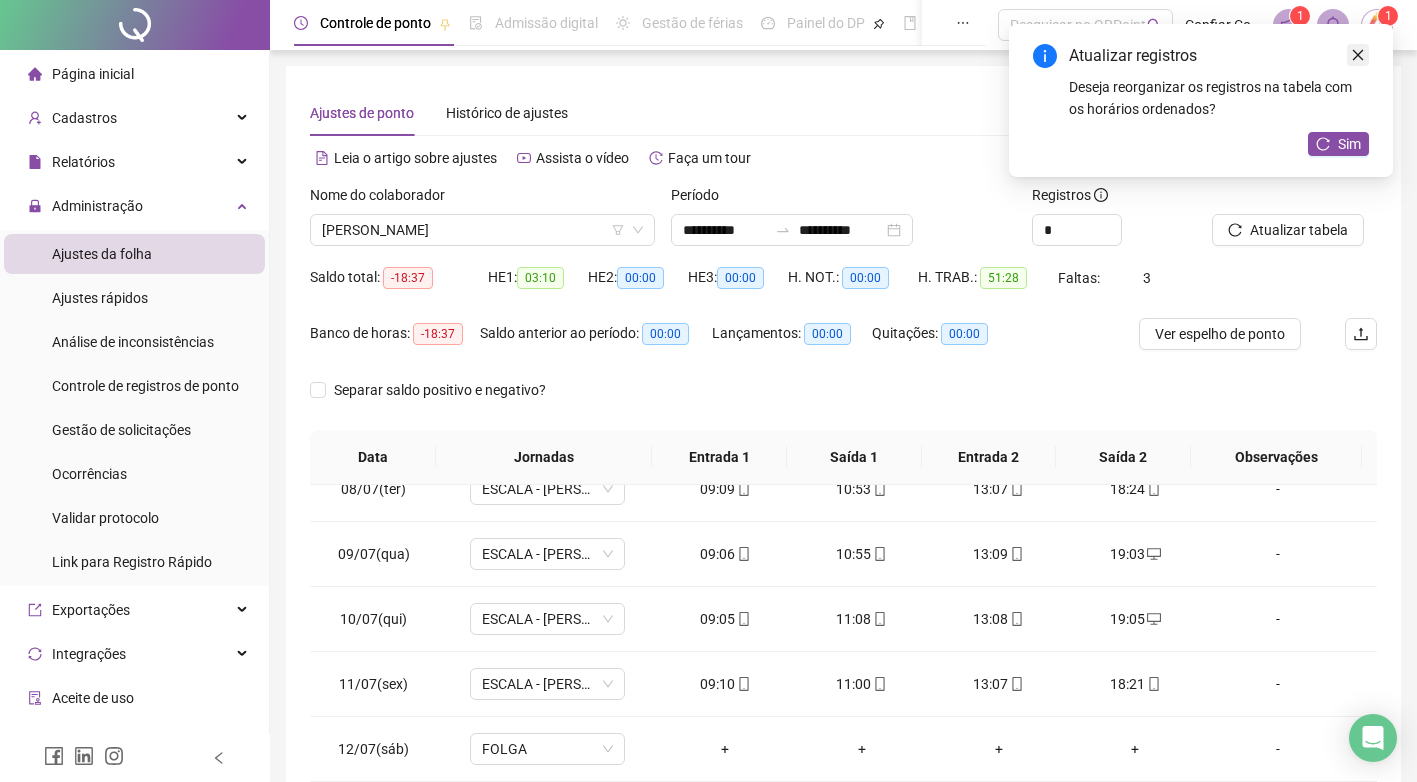 click 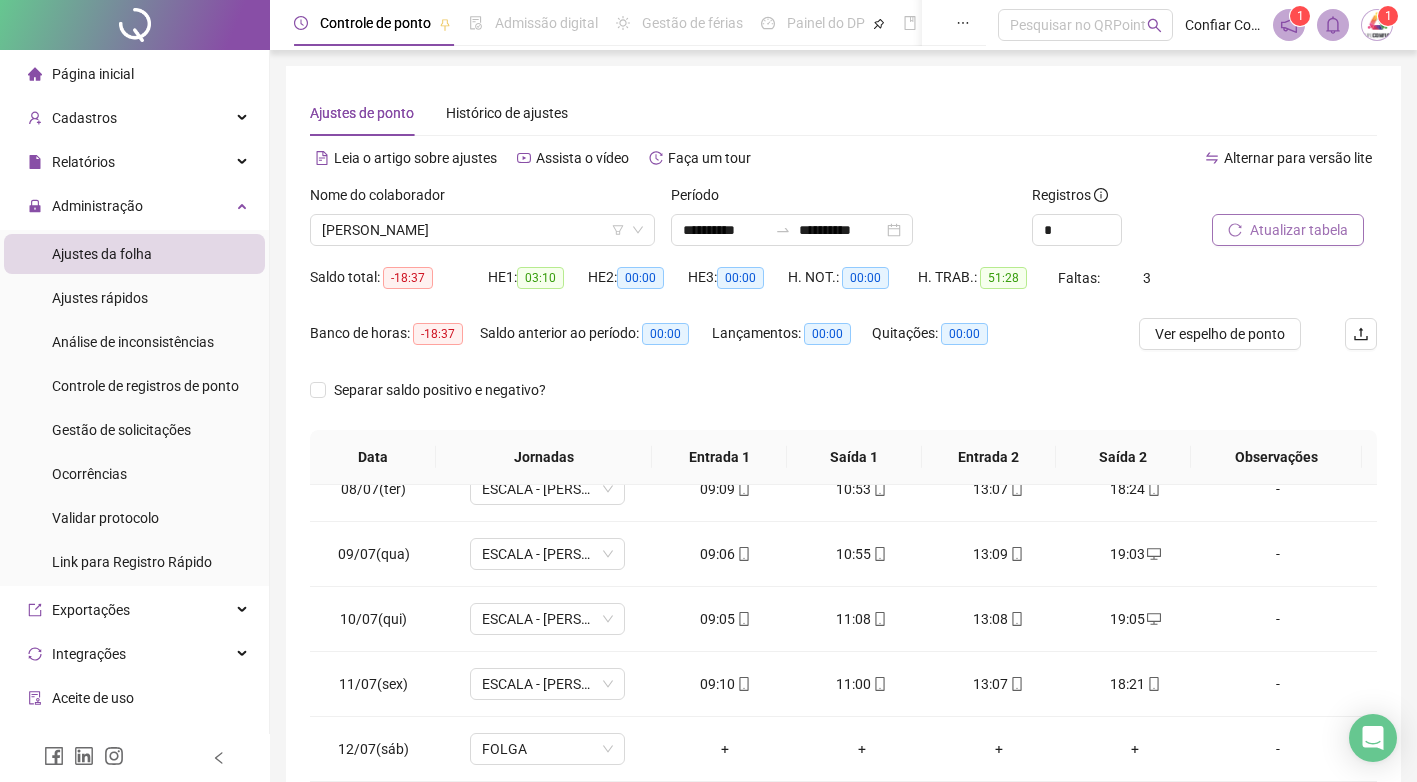 click on "Atualizar tabela" at bounding box center [1299, 230] 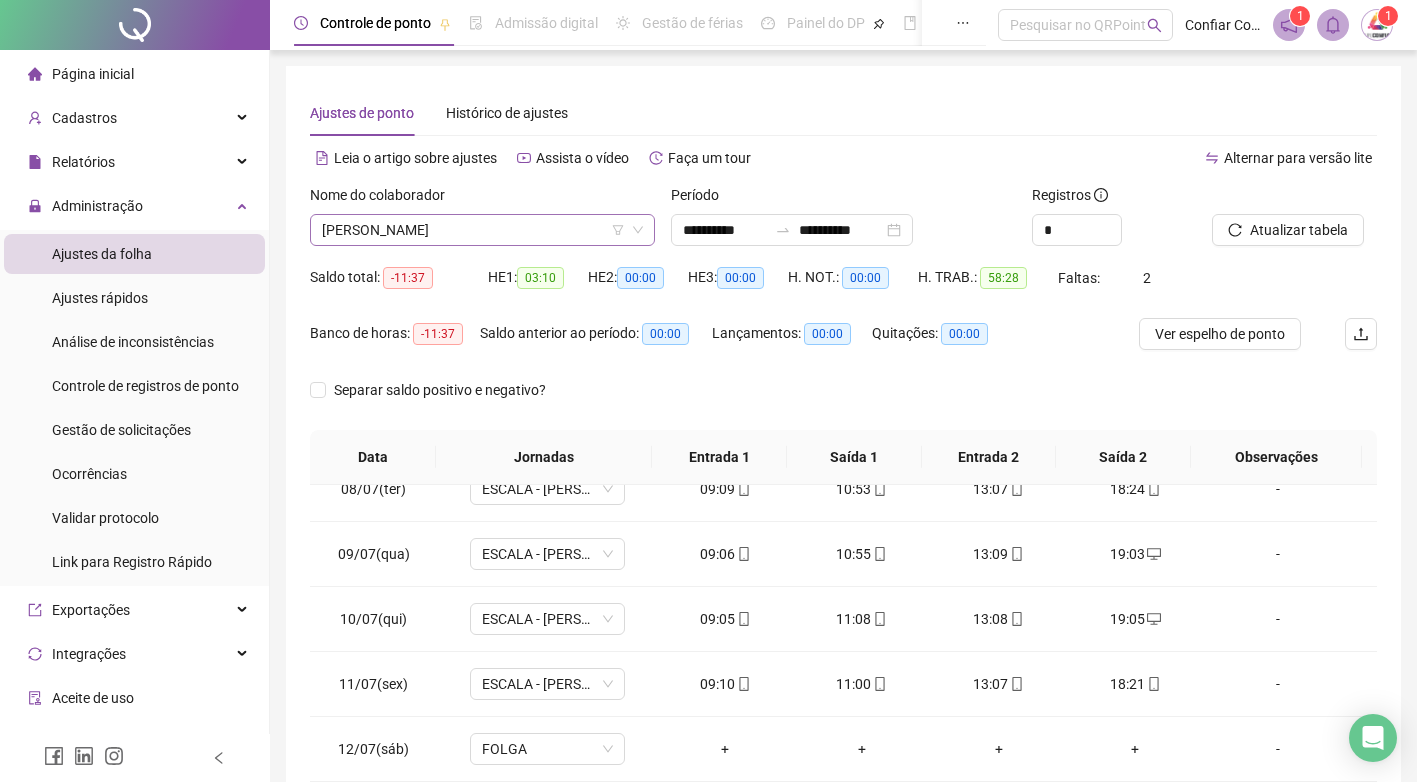 click on "[PERSON_NAME]" at bounding box center (482, 230) 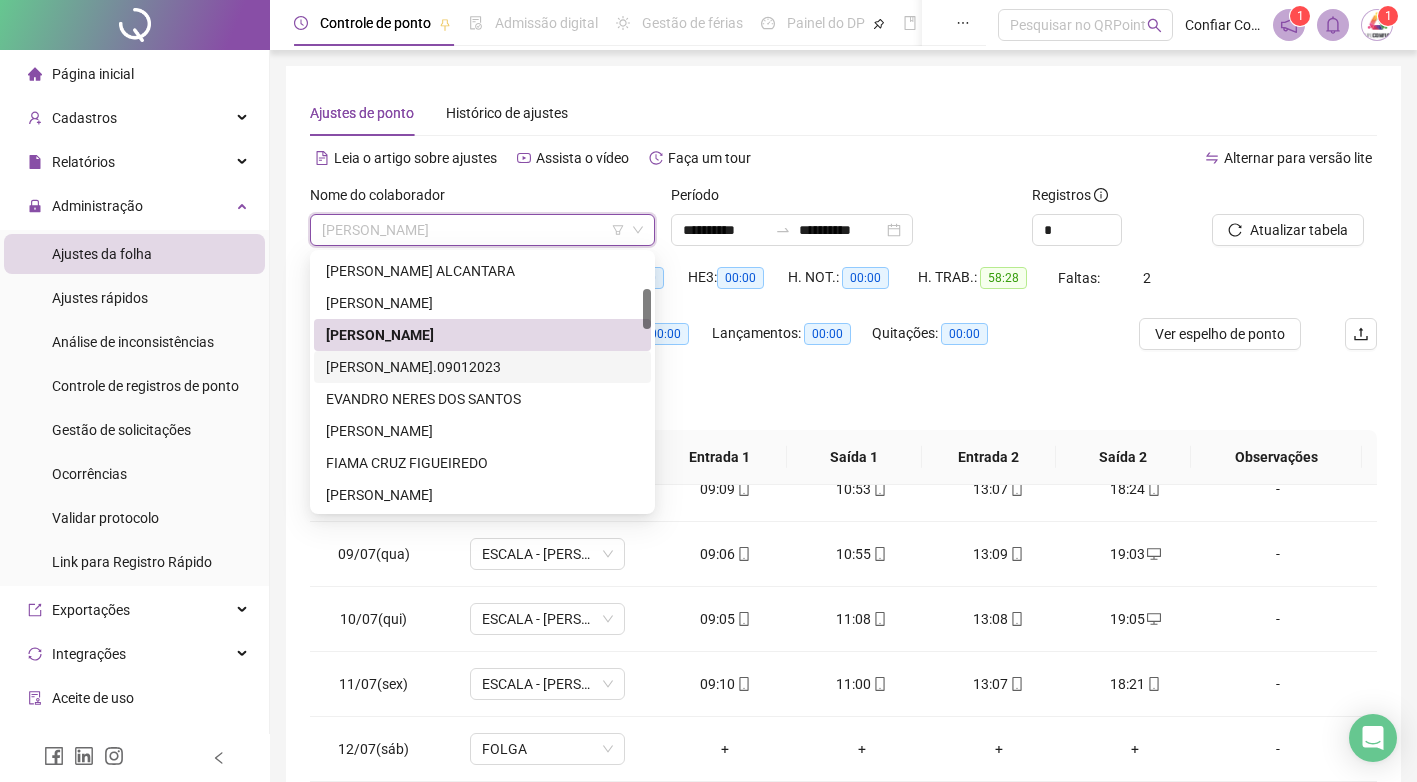 click on "[PERSON_NAME].09012023" at bounding box center (482, 367) 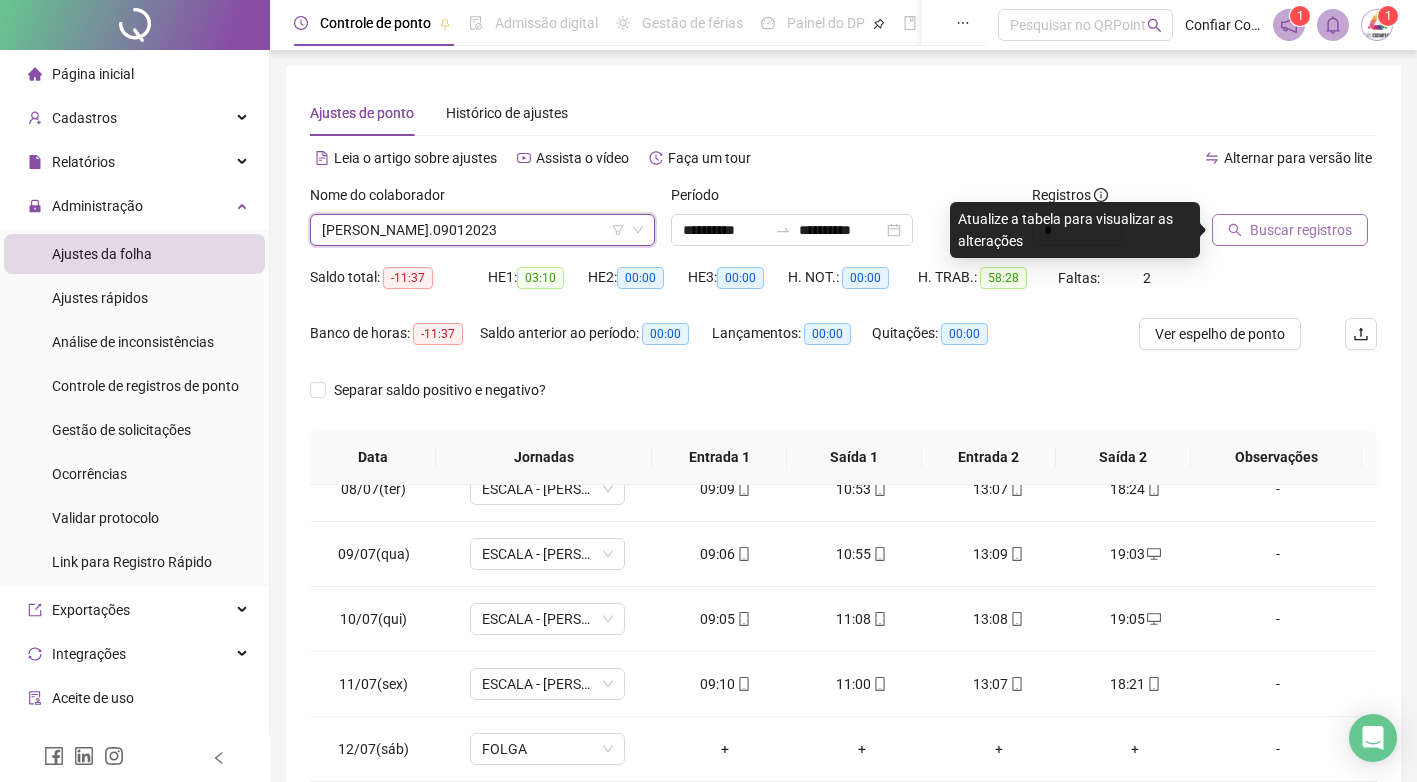 click on "Buscar registros" at bounding box center (1301, 230) 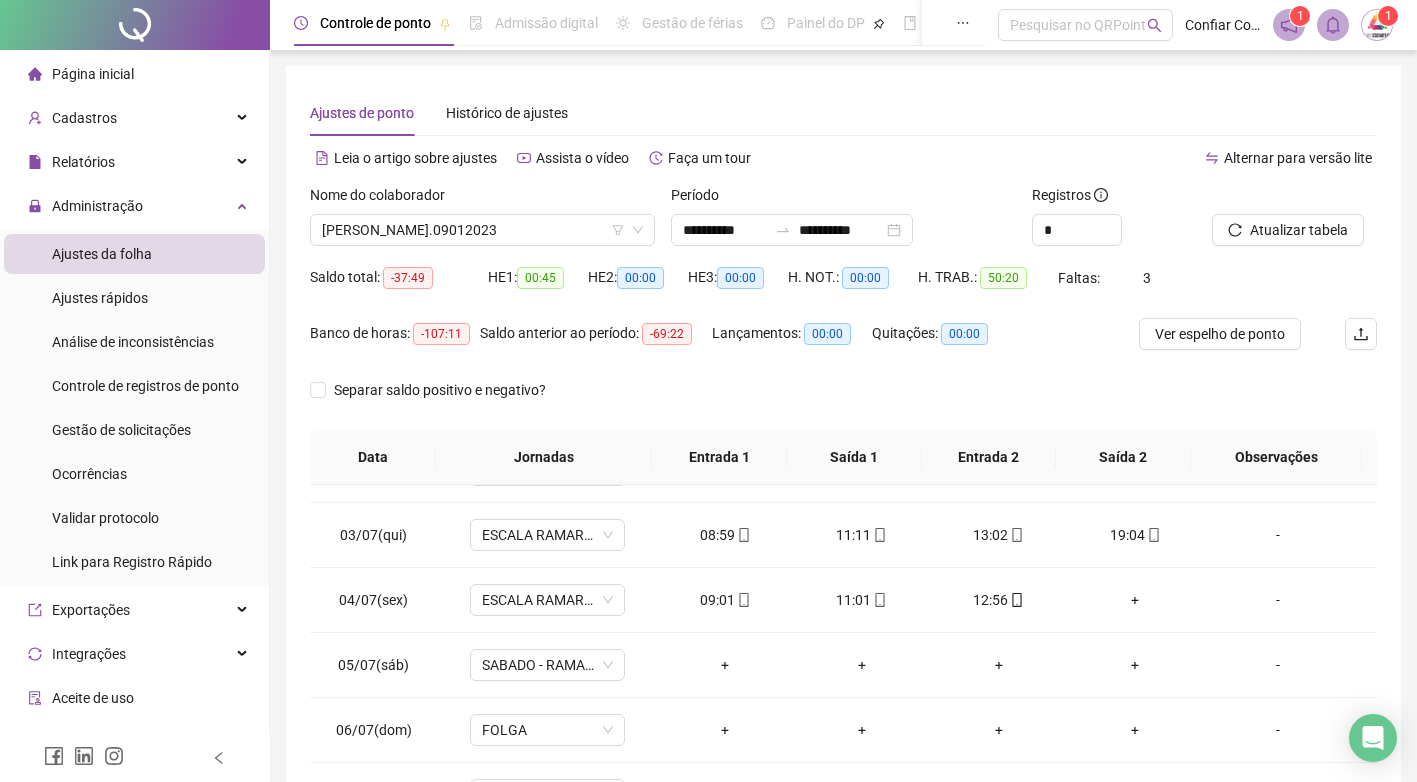 scroll, scrollTop: 101, scrollLeft: 0, axis: vertical 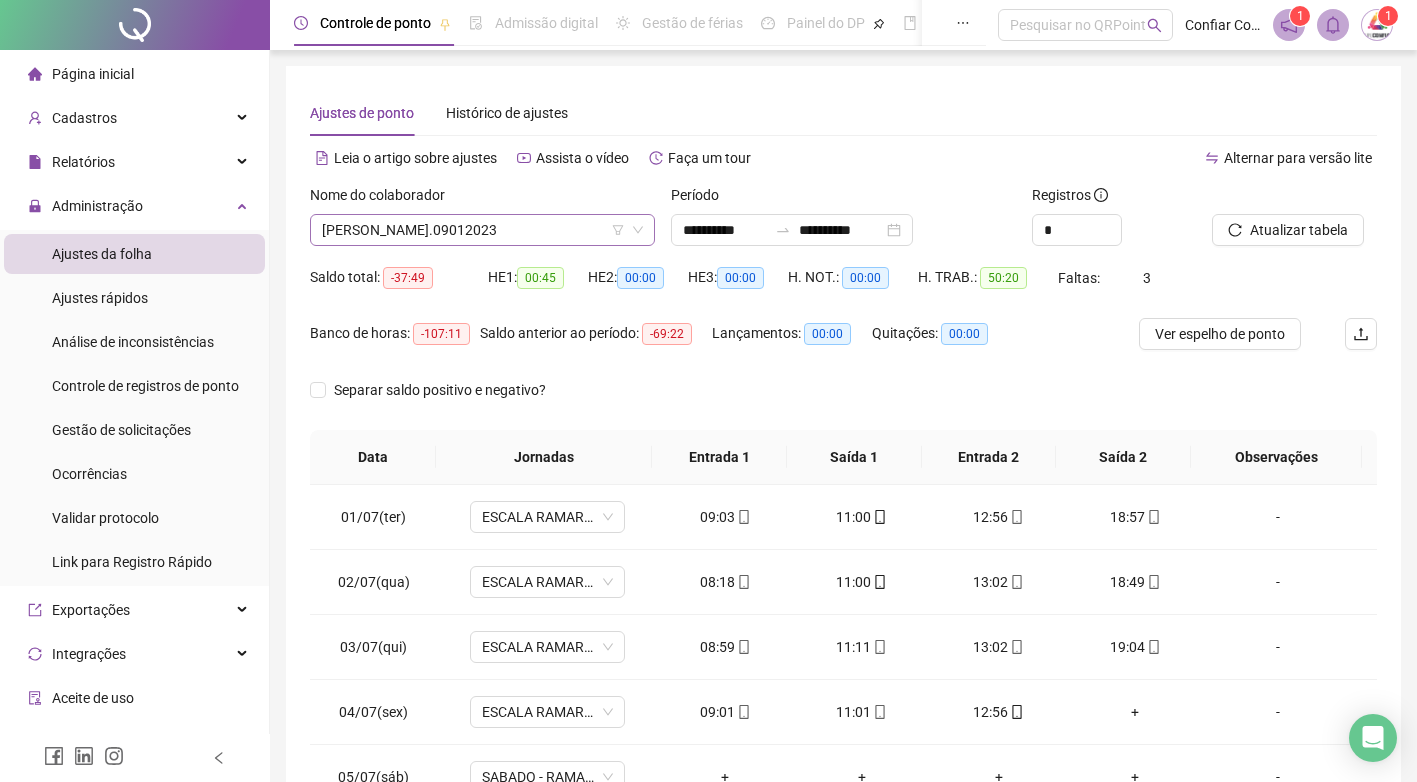 click on "[PERSON_NAME].09012023" at bounding box center [482, 230] 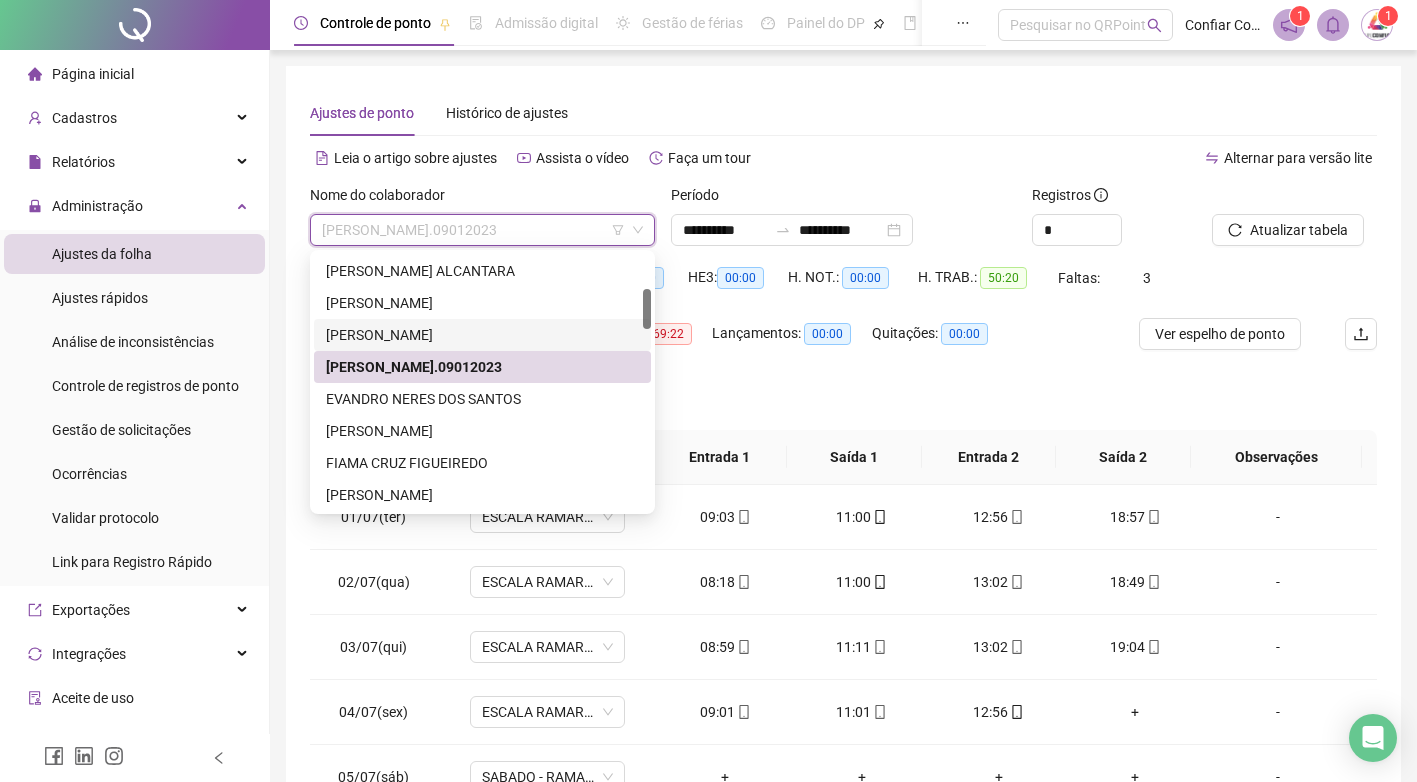 click on "[PERSON_NAME]" at bounding box center [482, 335] 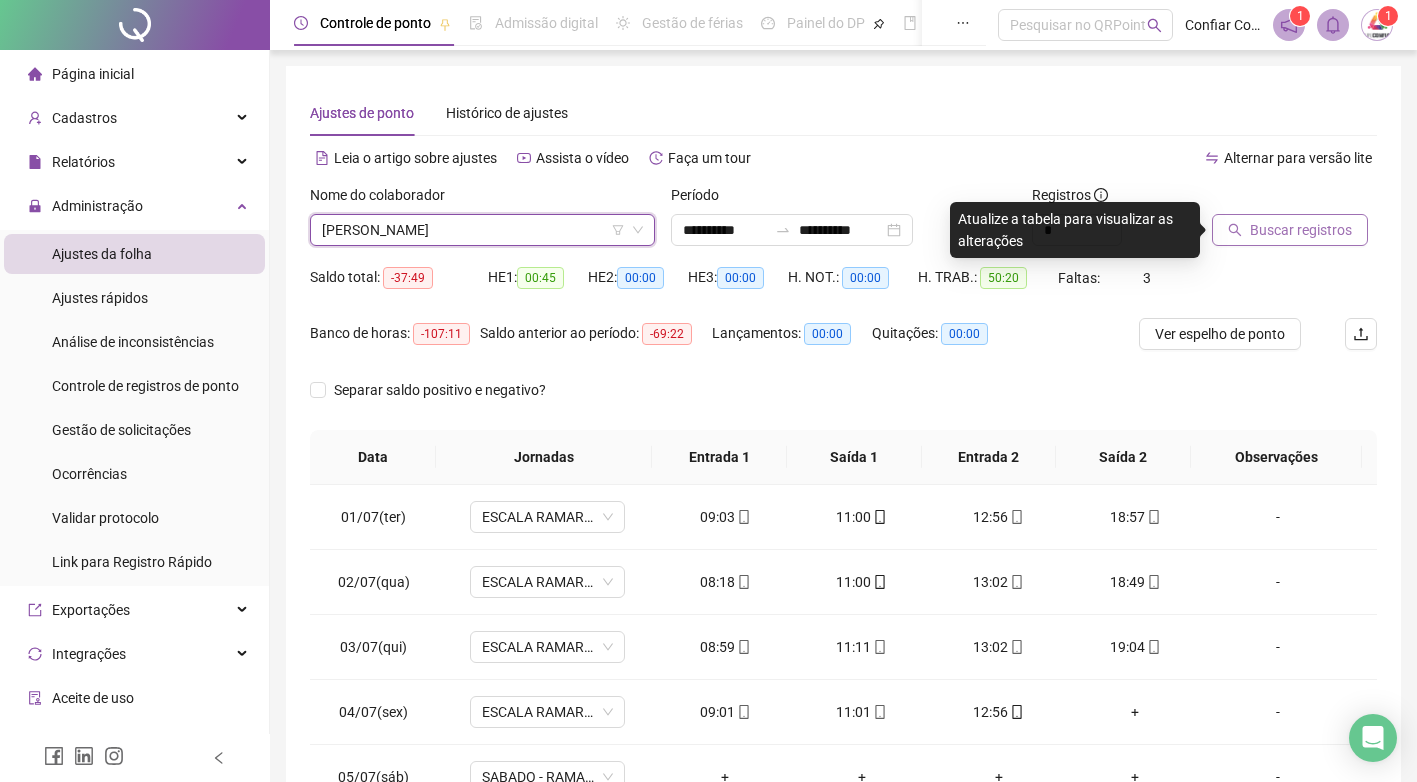 click on "Buscar registros" at bounding box center (1301, 230) 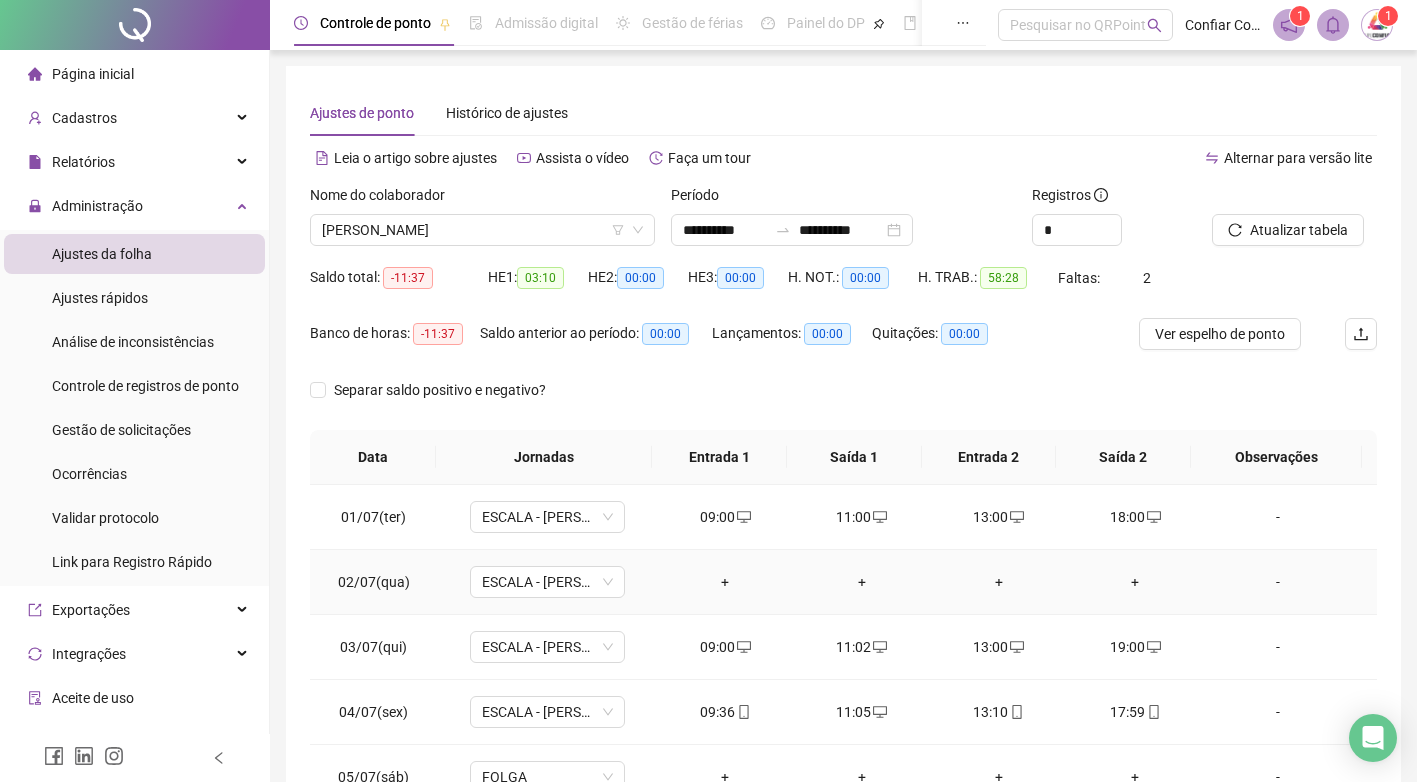 click on "+" at bounding box center (725, 582) 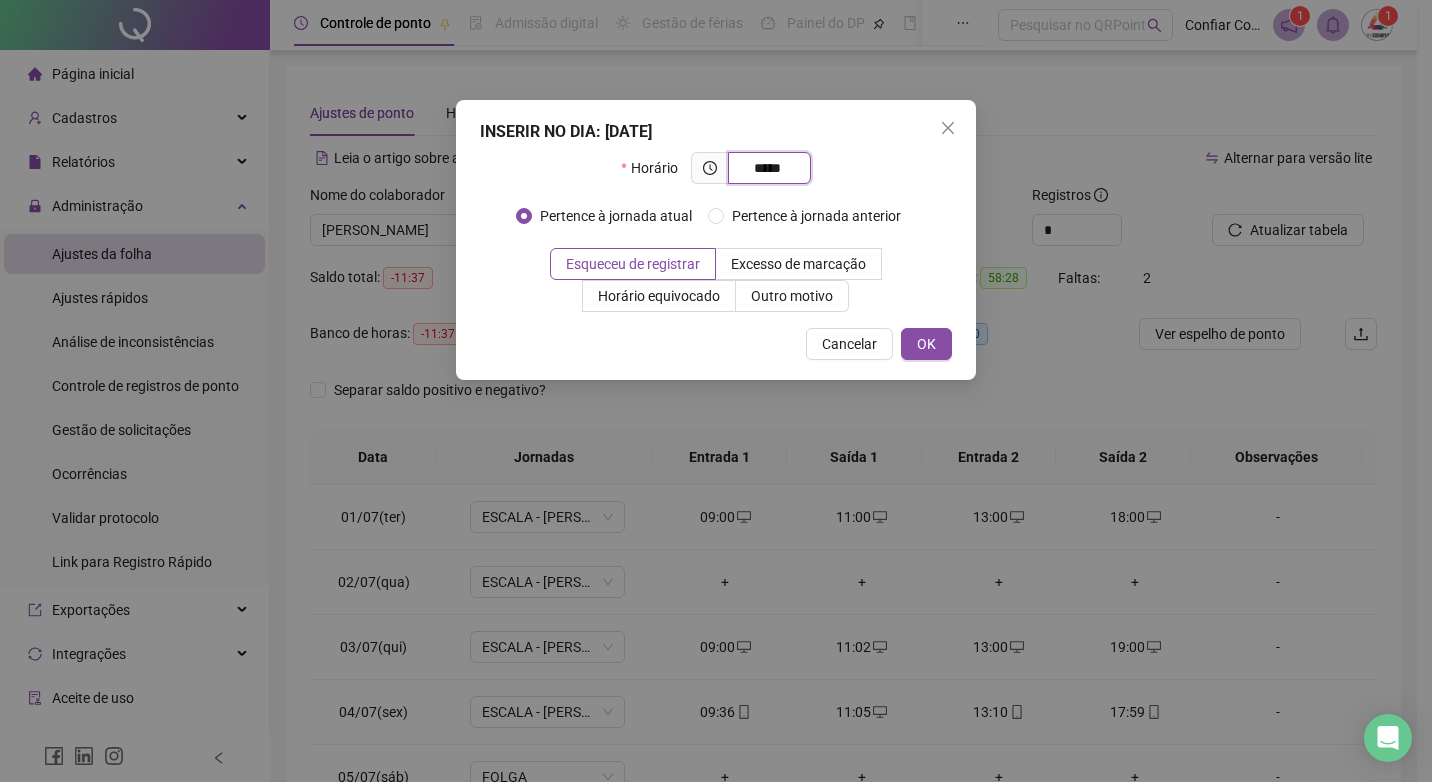 type on "*****" 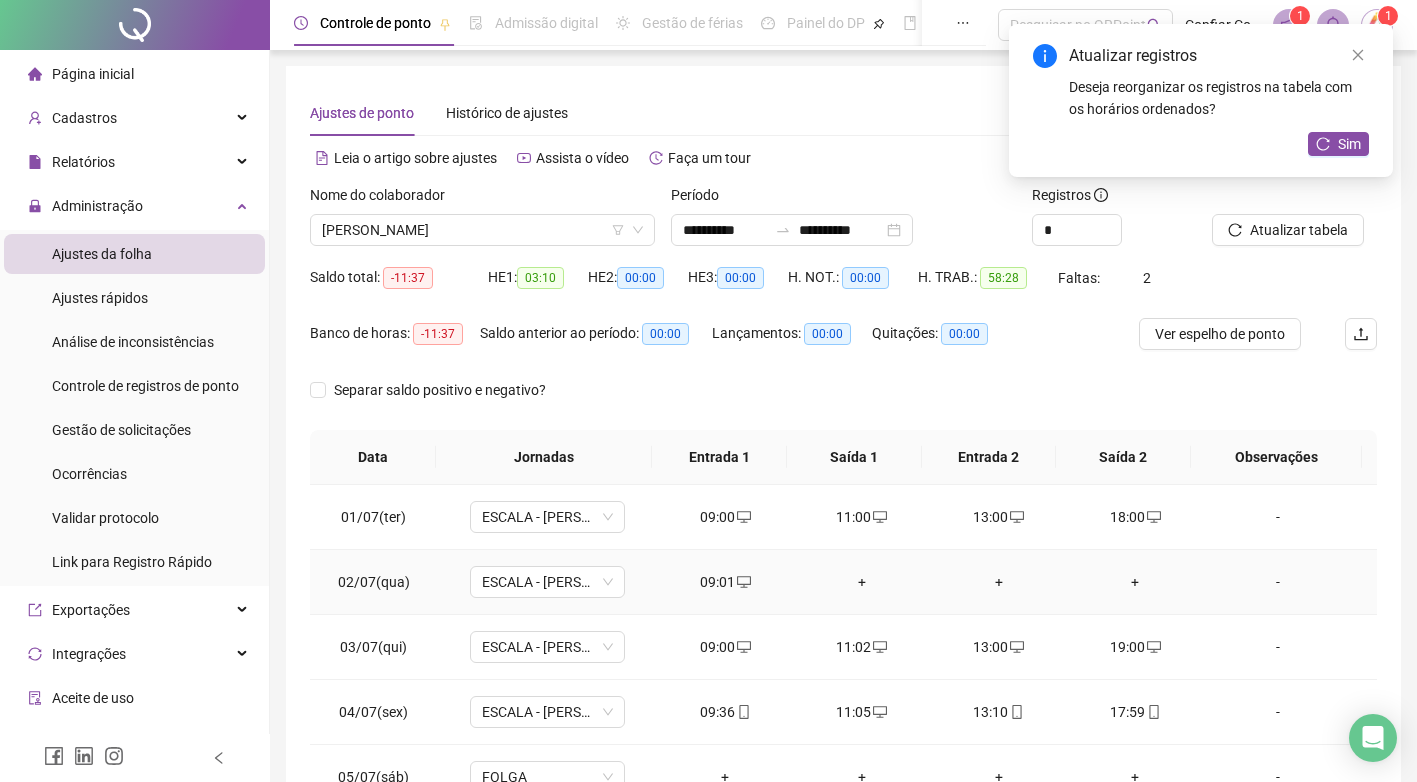 drag, startPoint x: 831, startPoint y: 579, endPoint x: 843, endPoint y: 578, distance: 12.0415945 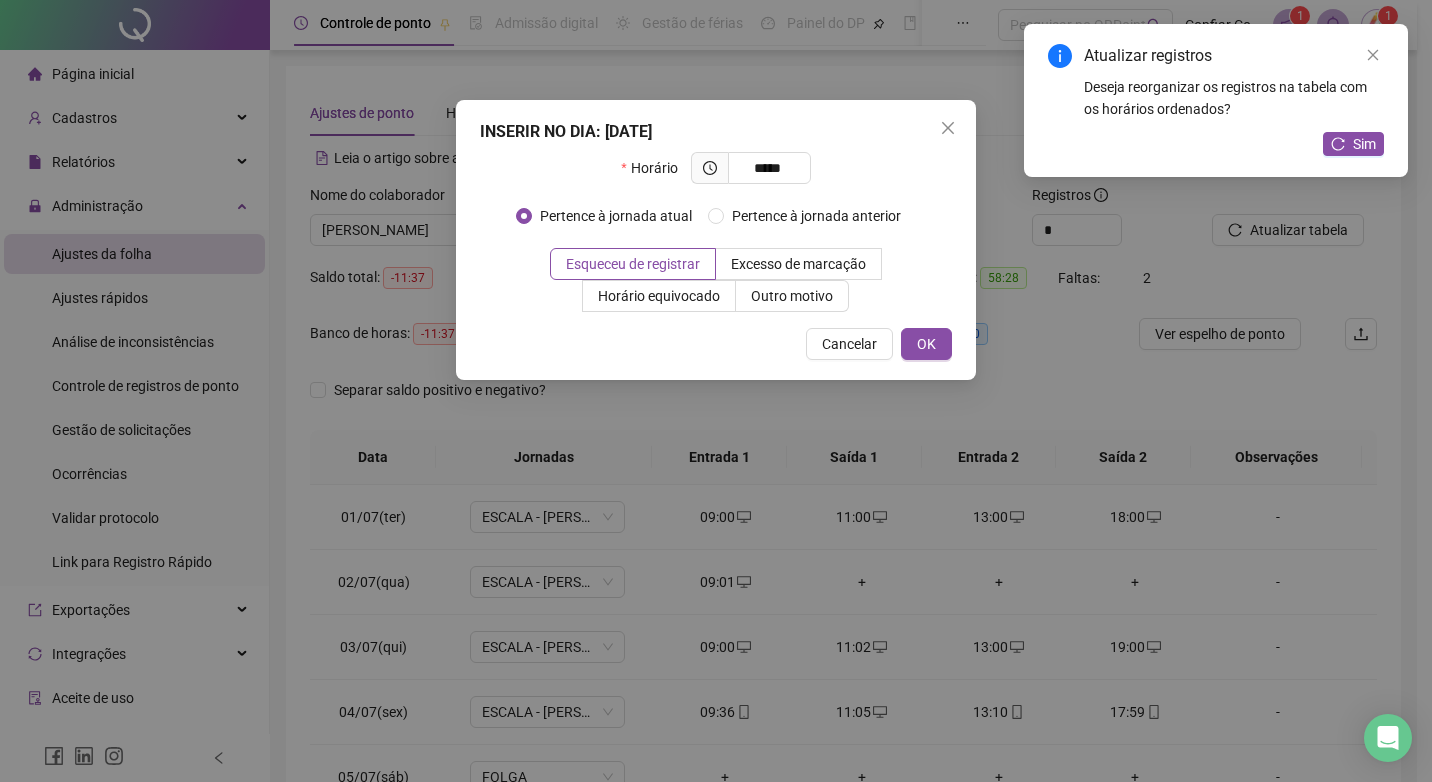 type on "*****" 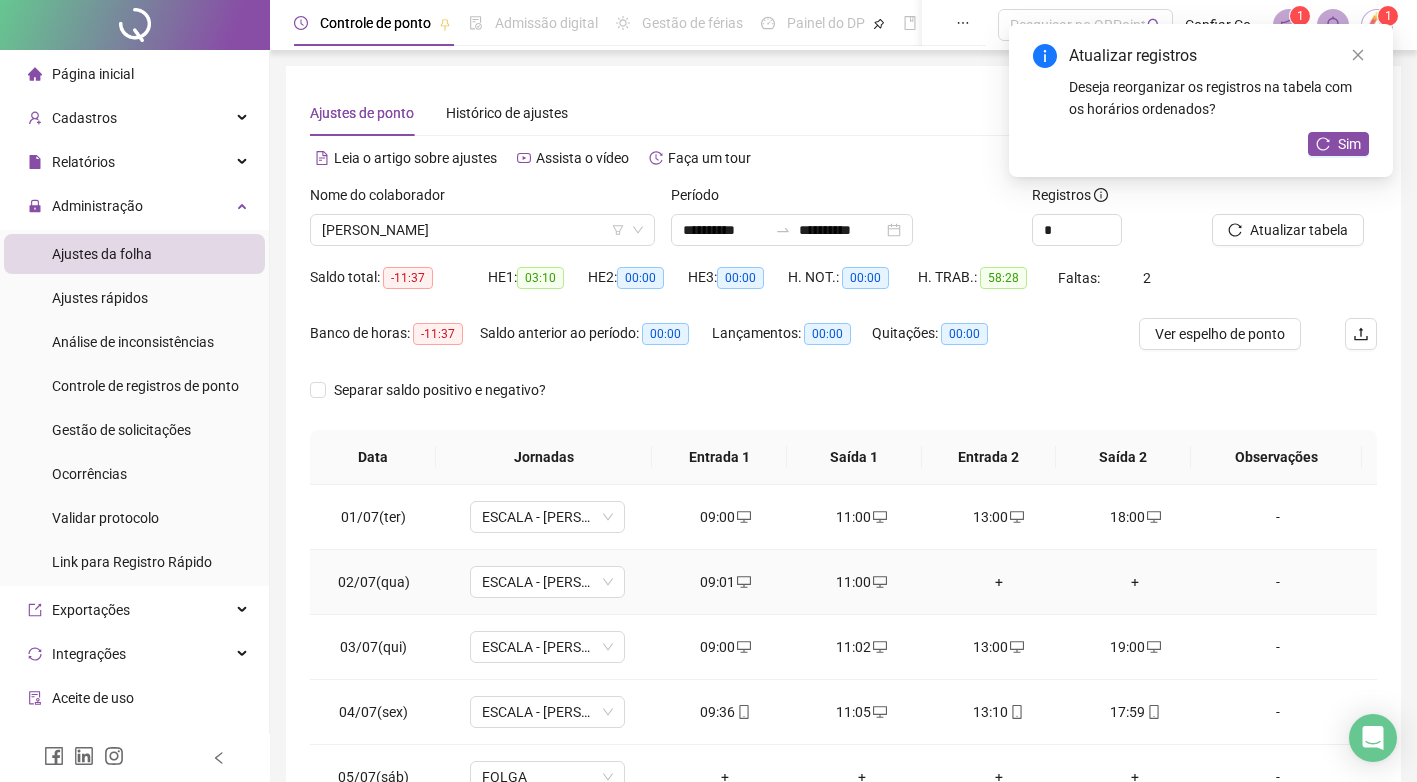 click on "+" at bounding box center [998, 582] 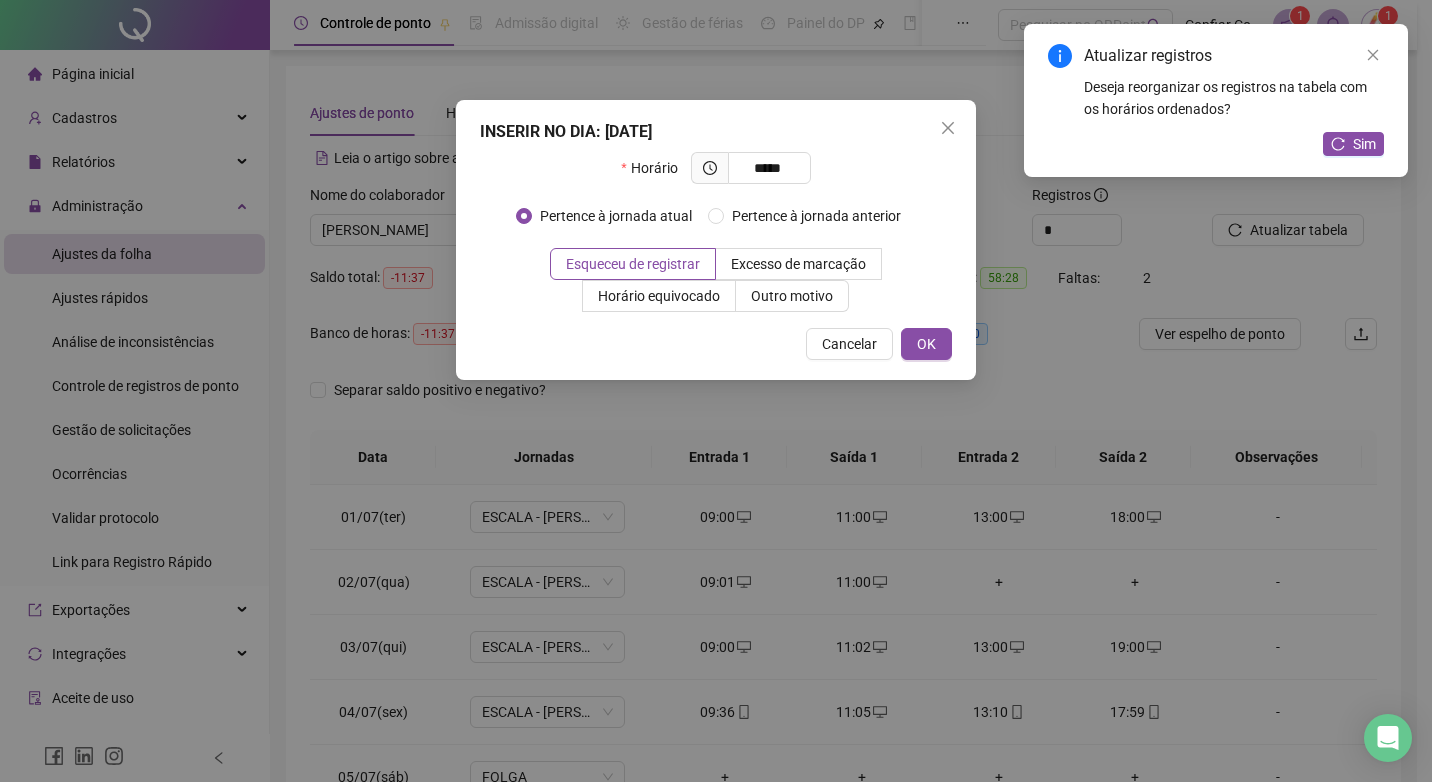 type on "*****" 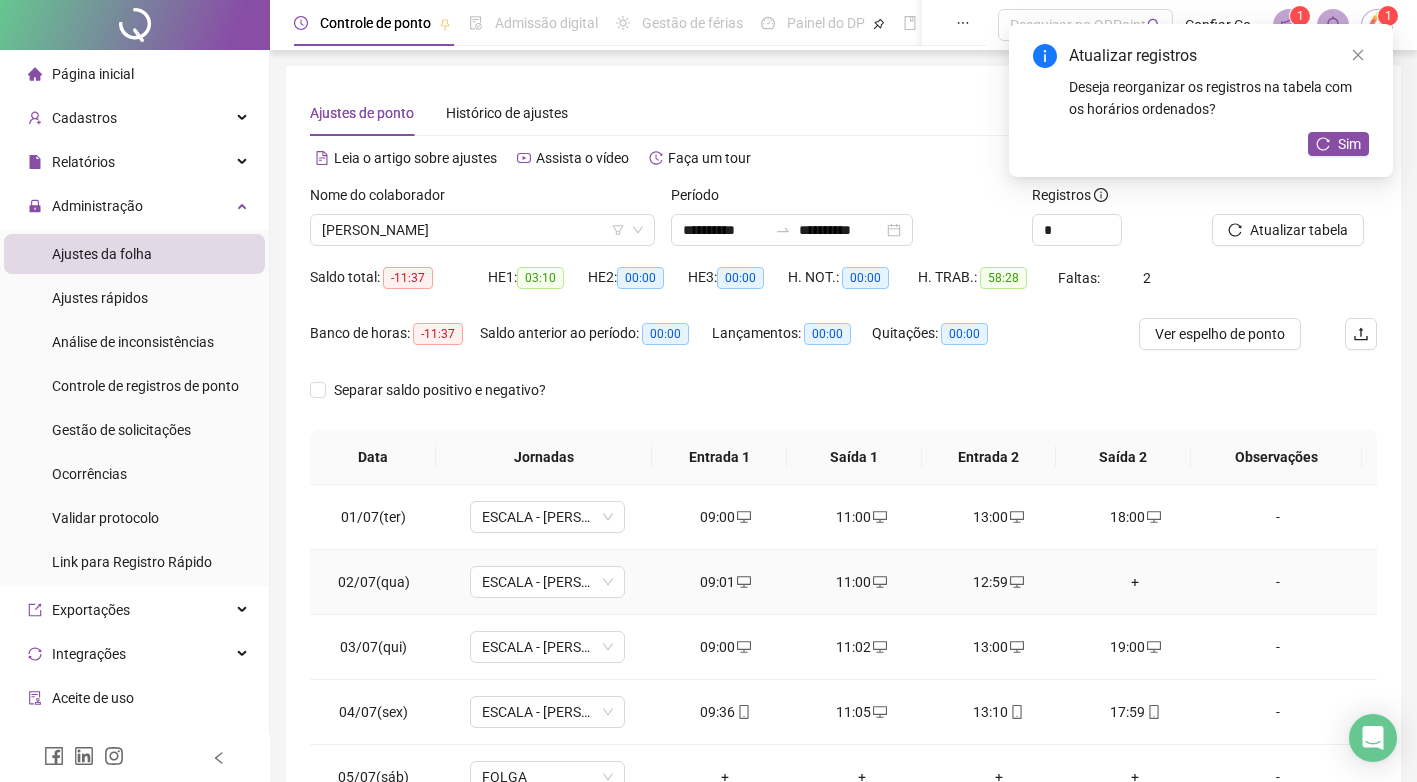 click on "+" at bounding box center [1135, 582] 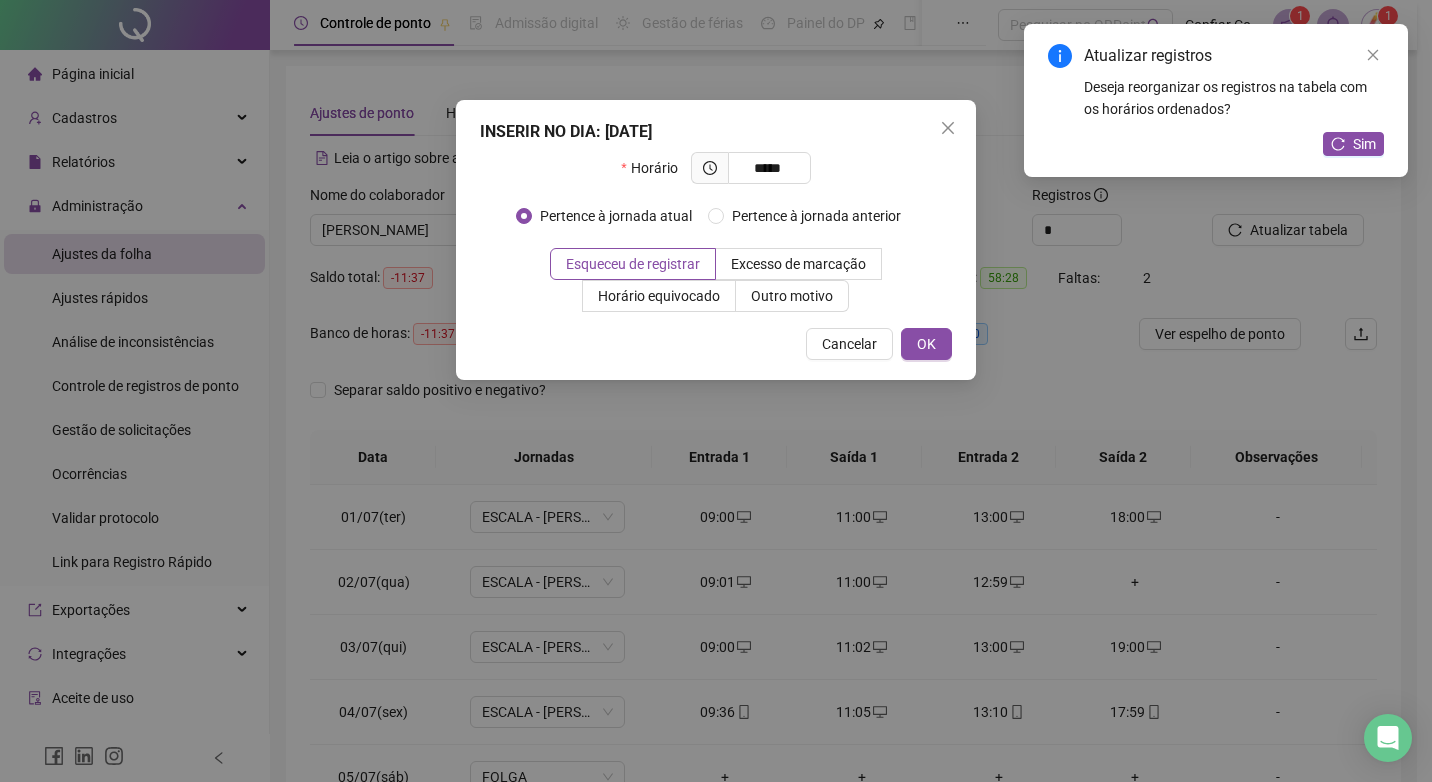 type on "*****" 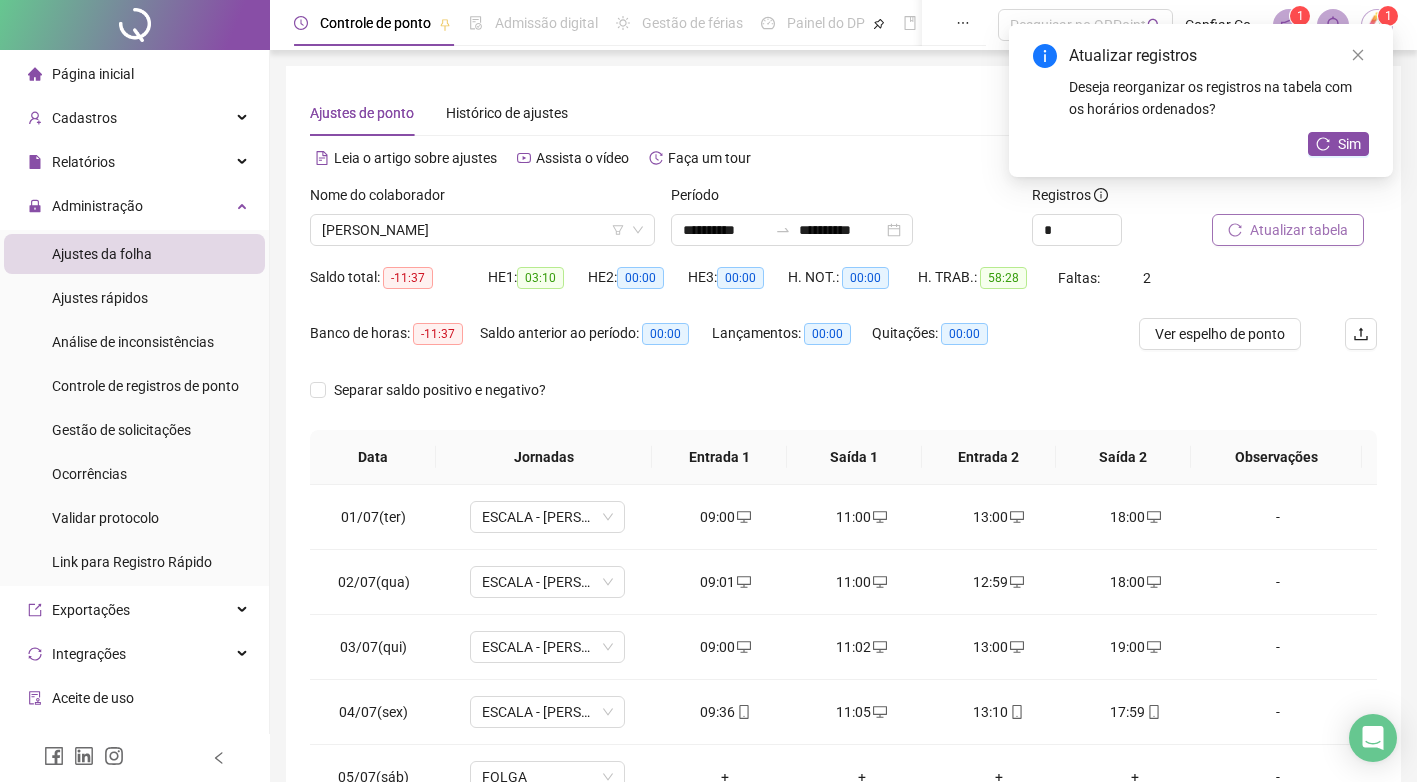 click on "Atualizar tabela" at bounding box center [1299, 230] 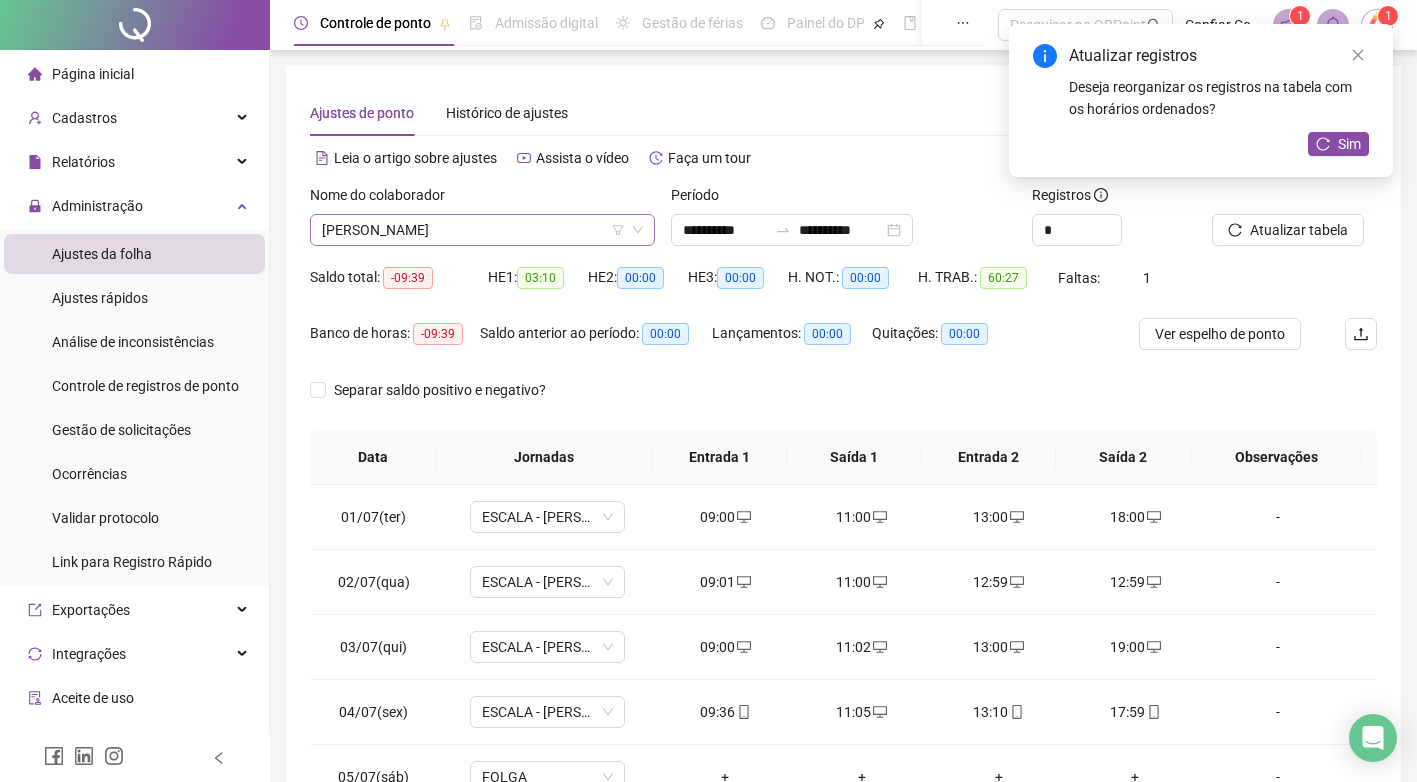 drag, startPoint x: 613, startPoint y: 230, endPoint x: 594, endPoint y: 233, distance: 19.235384 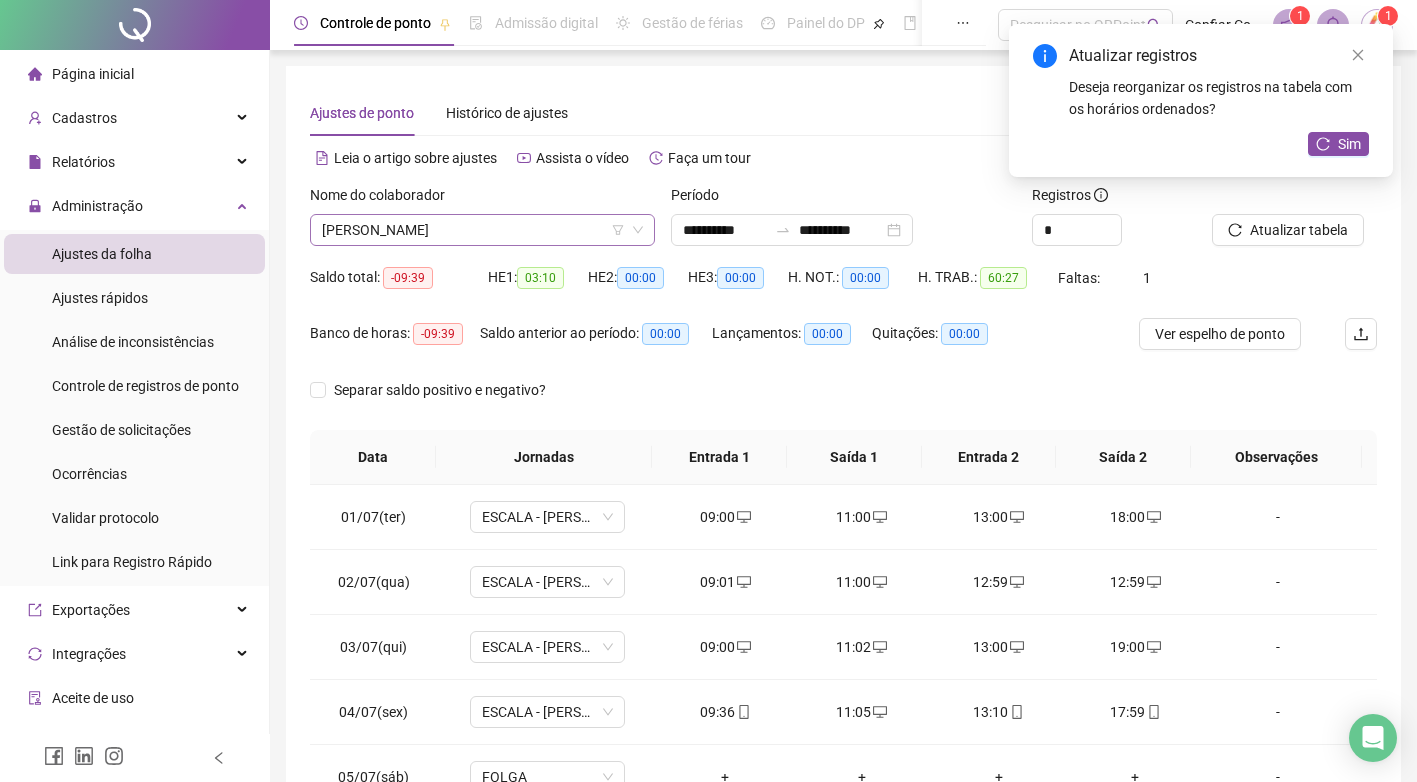 click 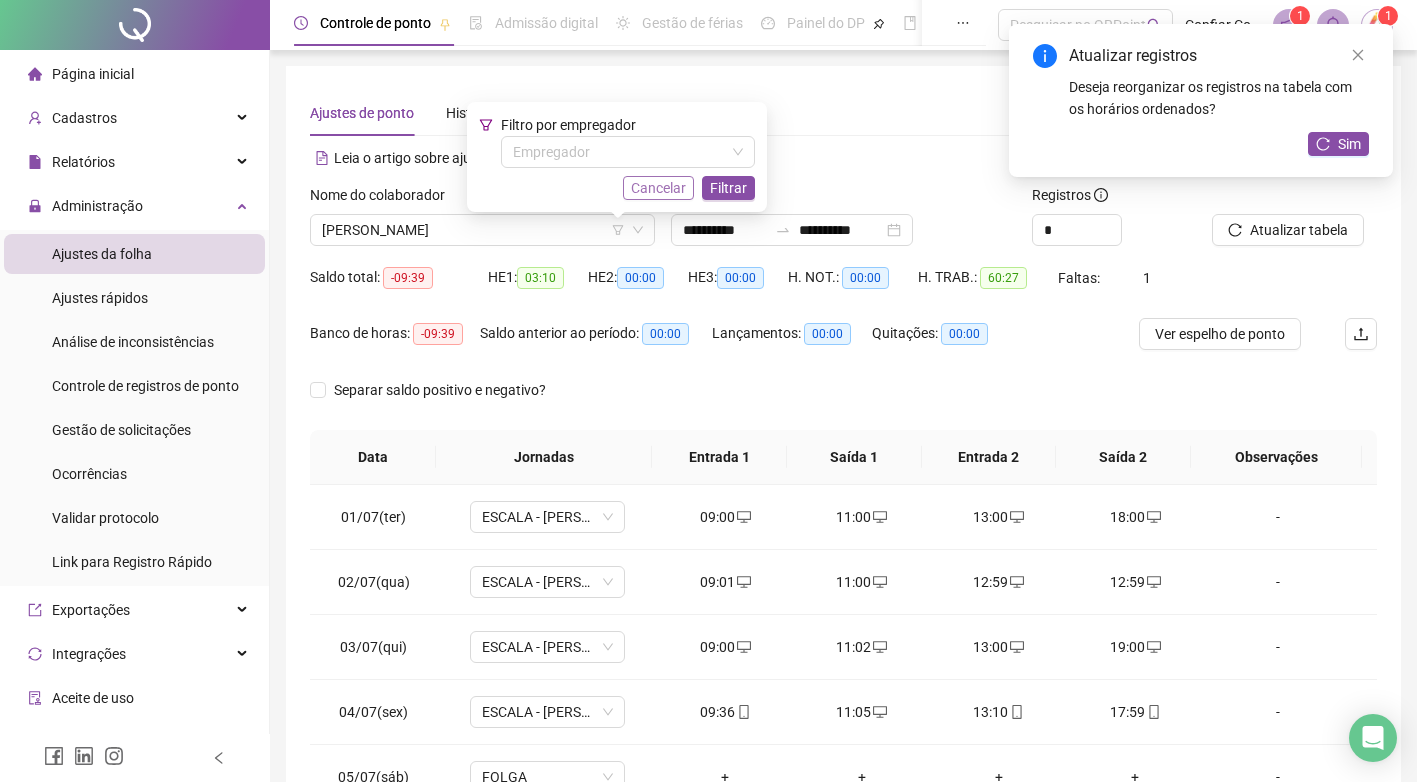 click on "Cancelar" at bounding box center [658, 188] 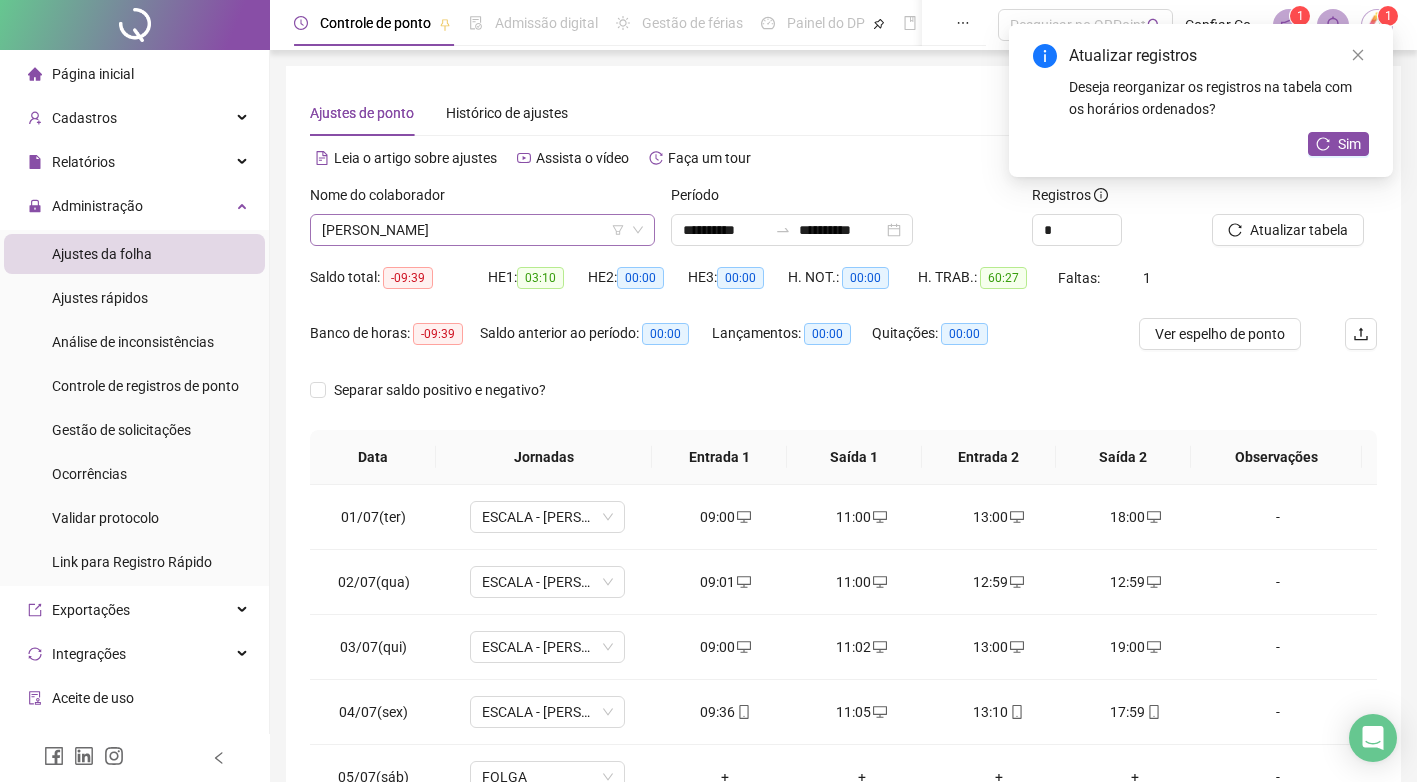 click on "[PERSON_NAME]" at bounding box center (482, 230) 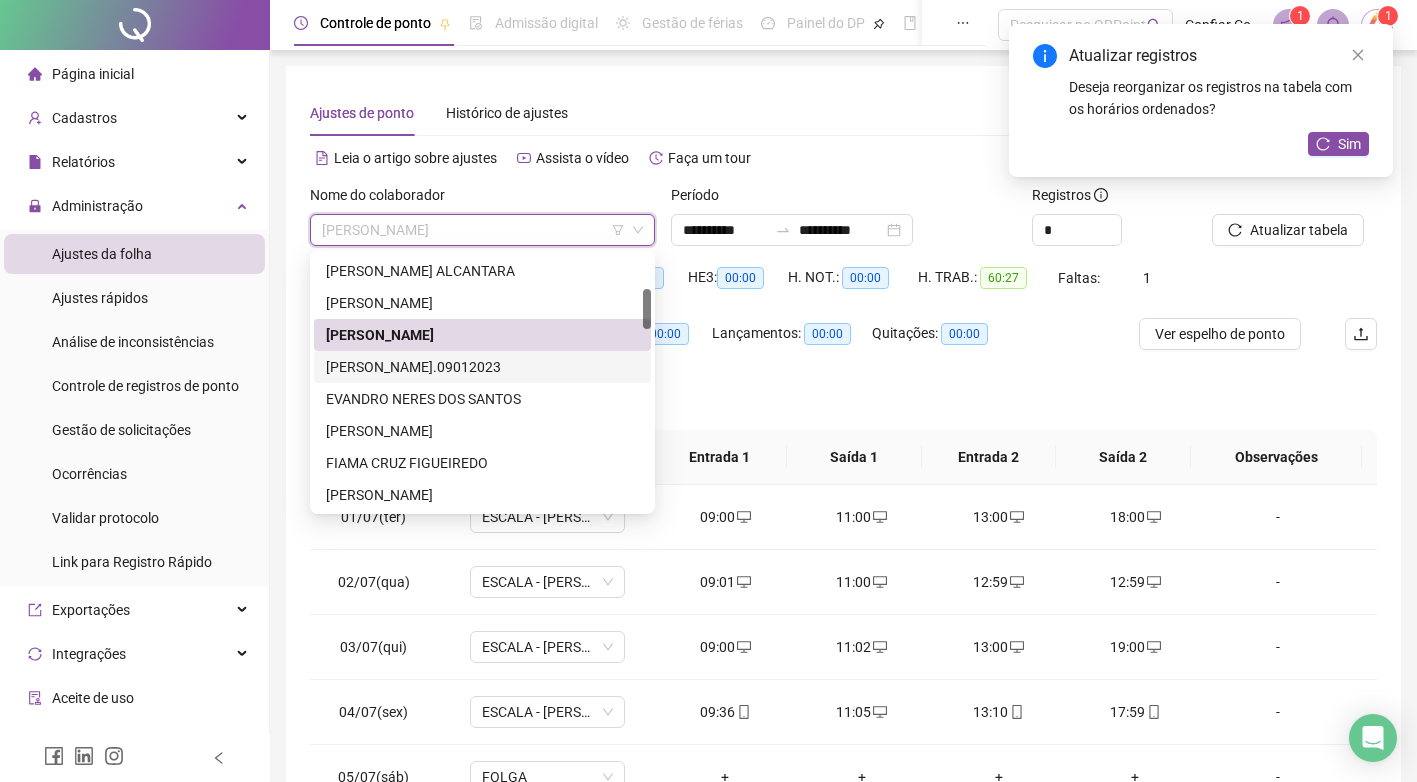 click on "[PERSON_NAME].09012023" at bounding box center (482, 367) 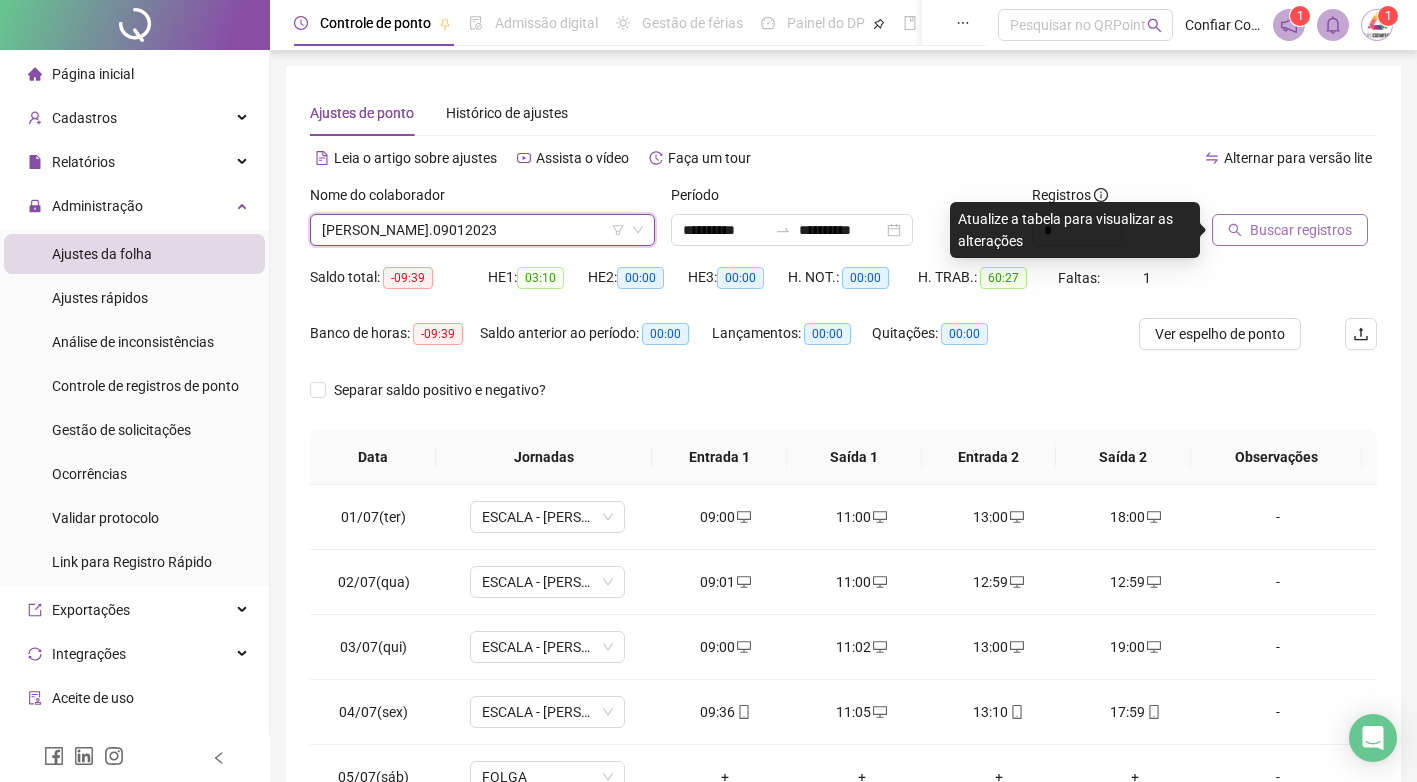 click on "Buscar registros" at bounding box center (1290, 230) 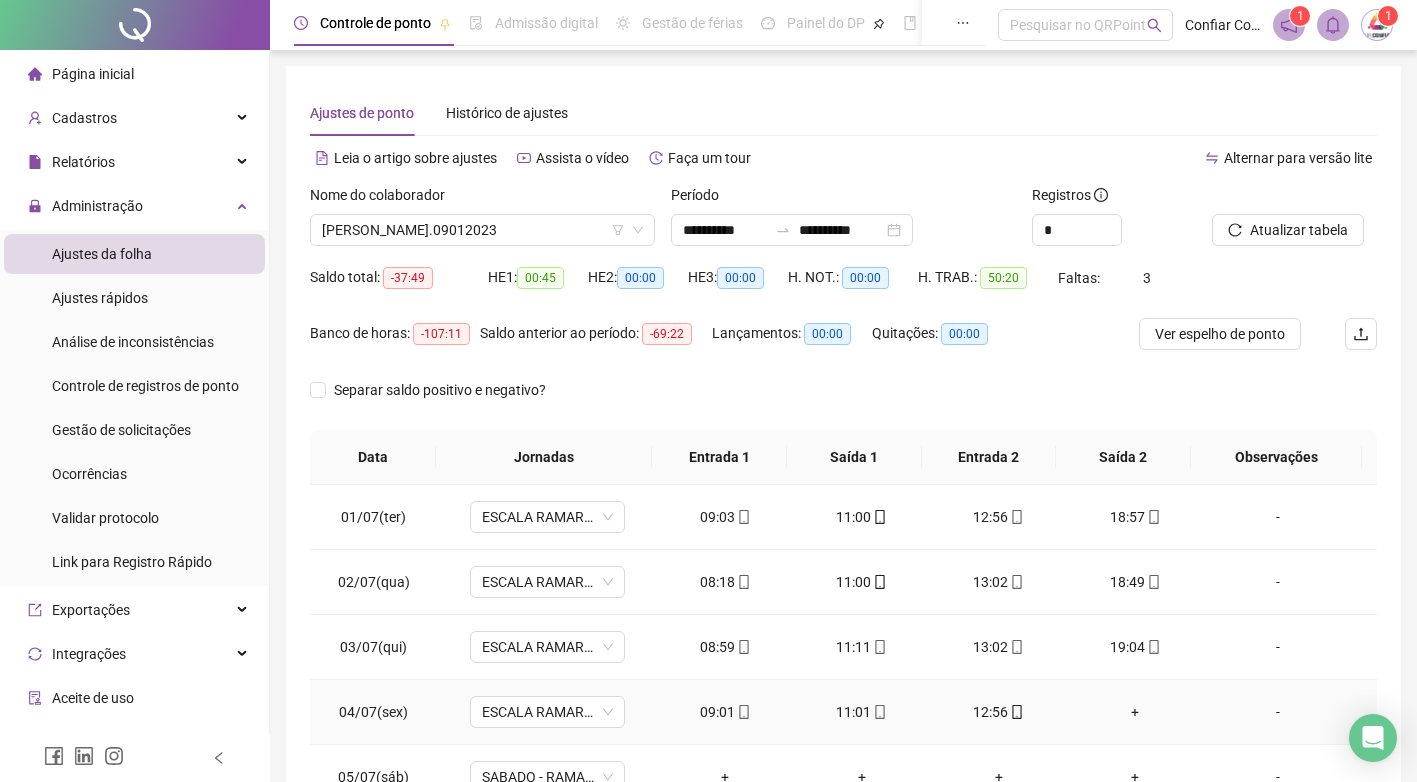 click on "+" at bounding box center (1135, 712) 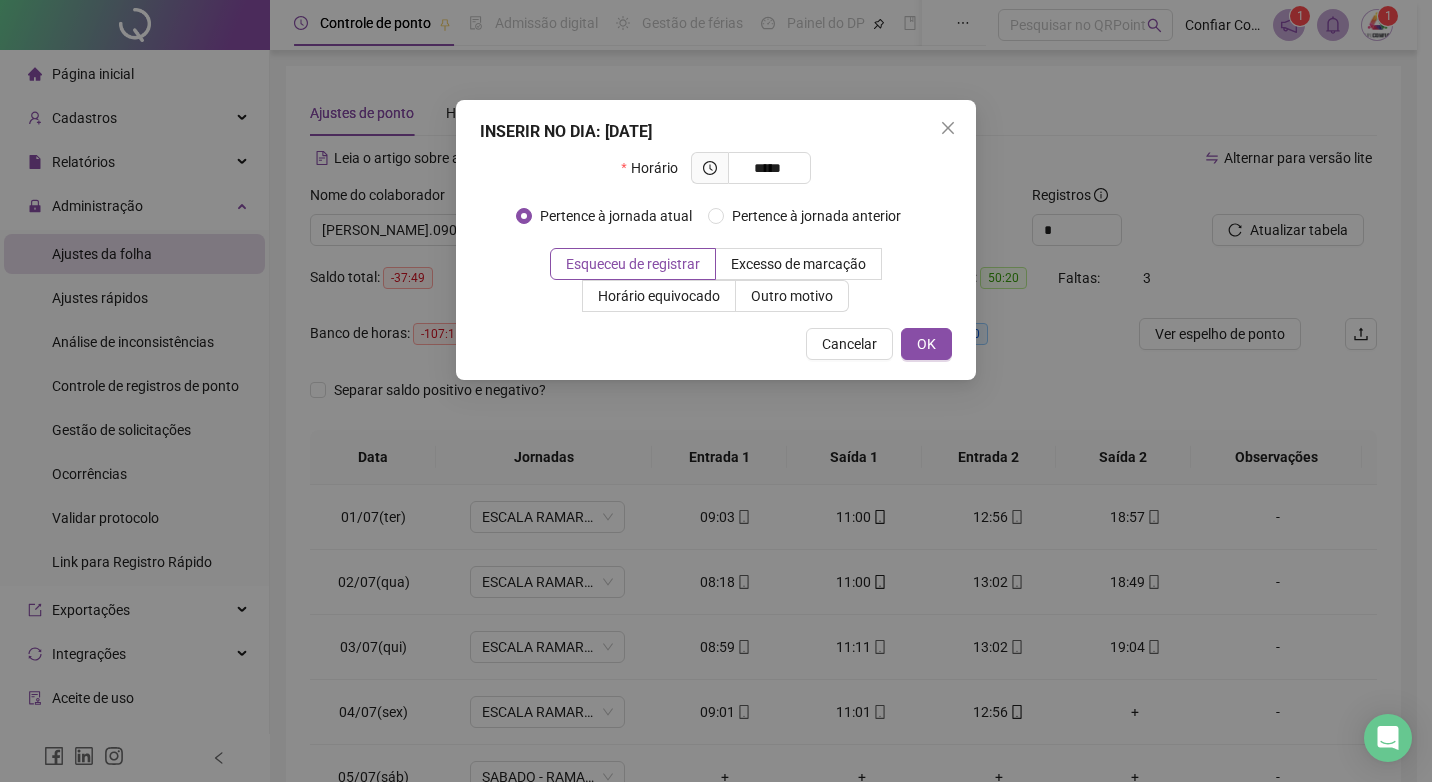 type on "*****" 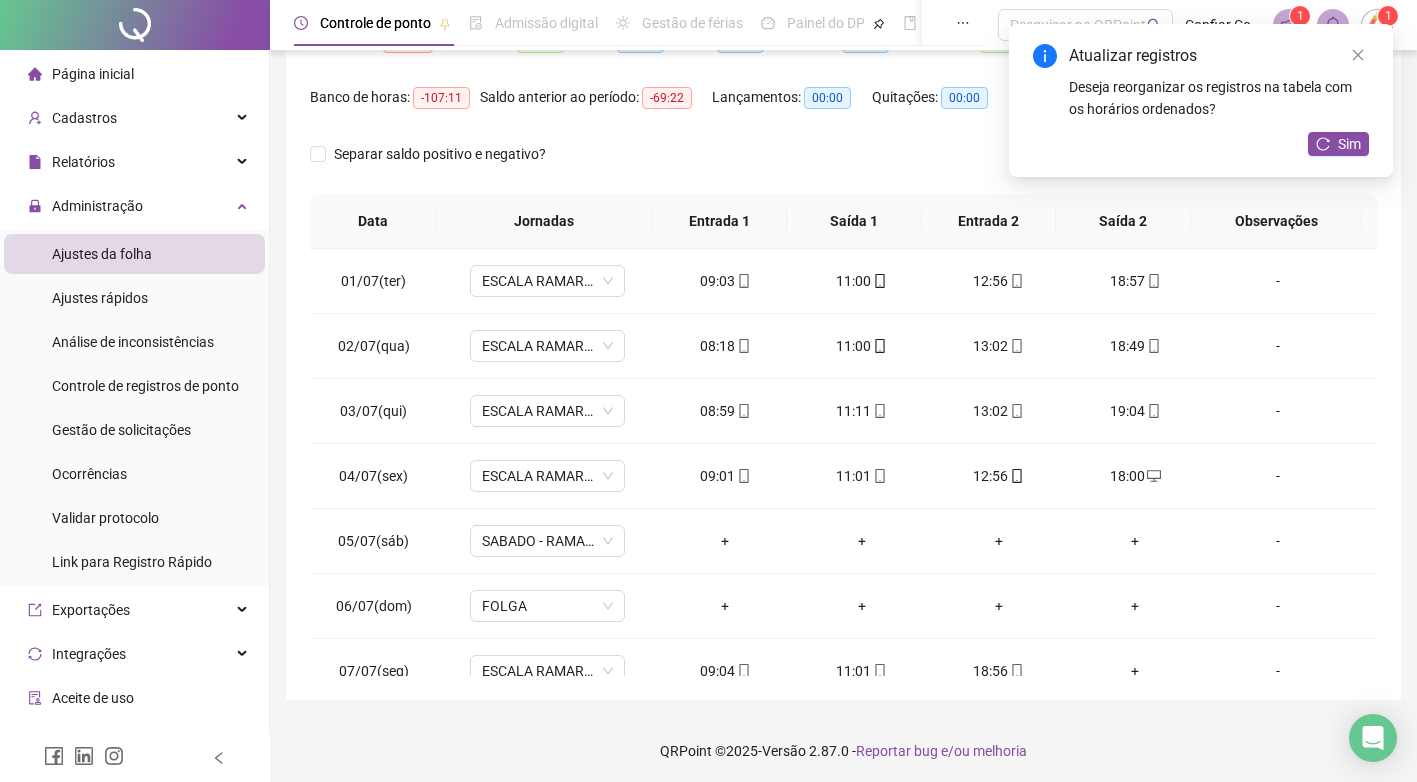 scroll, scrollTop: 240, scrollLeft: 0, axis: vertical 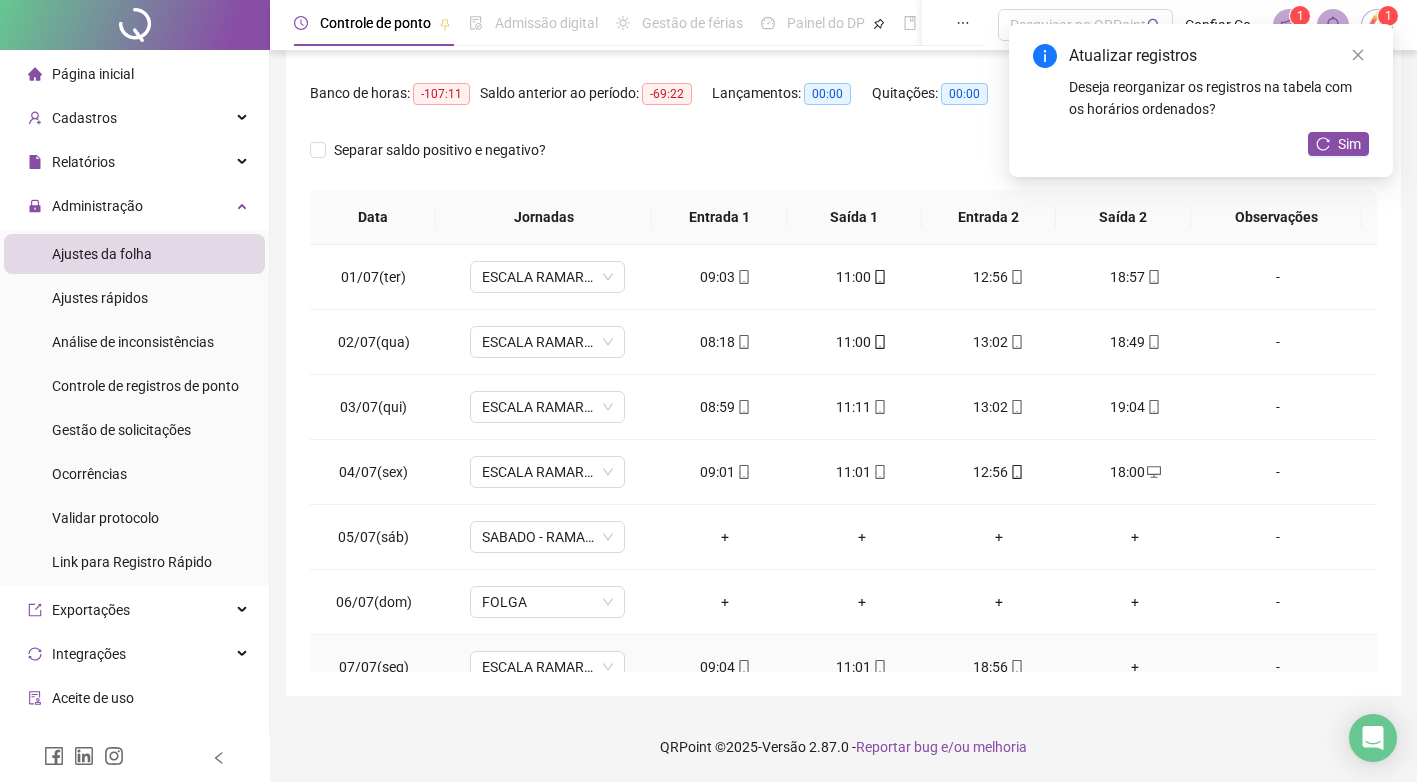 click on "+" at bounding box center (1135, 667) 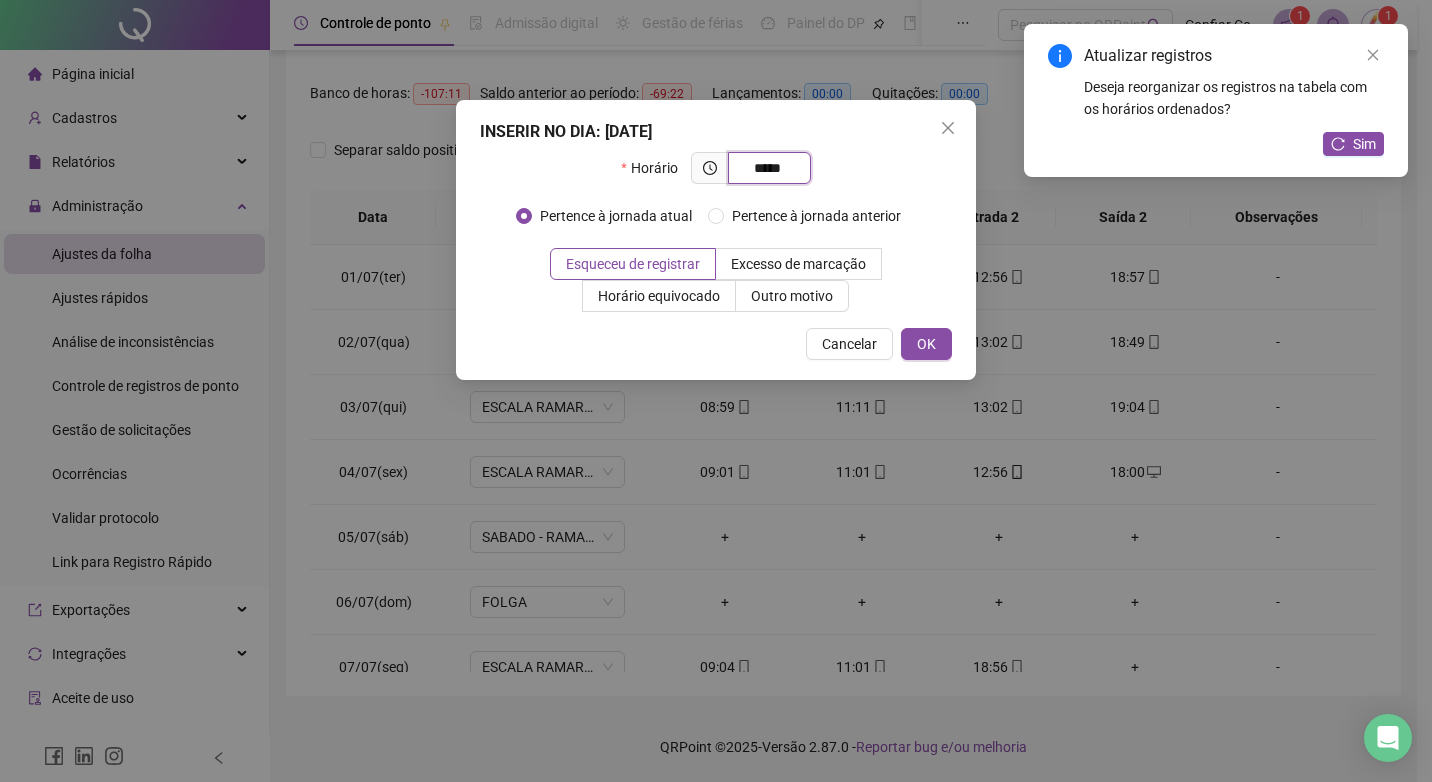 type on "*****" 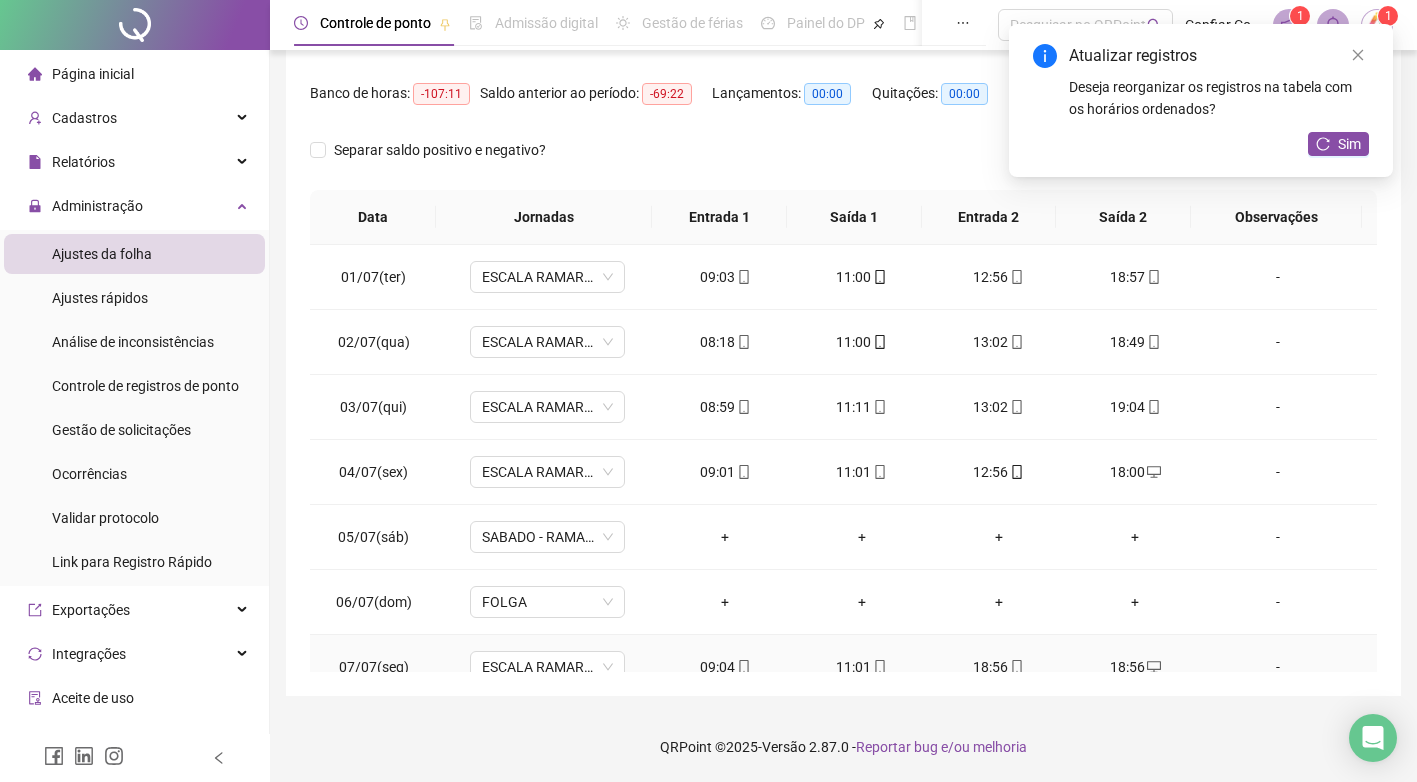 click on "18:56" at bounding box center [998, 667] 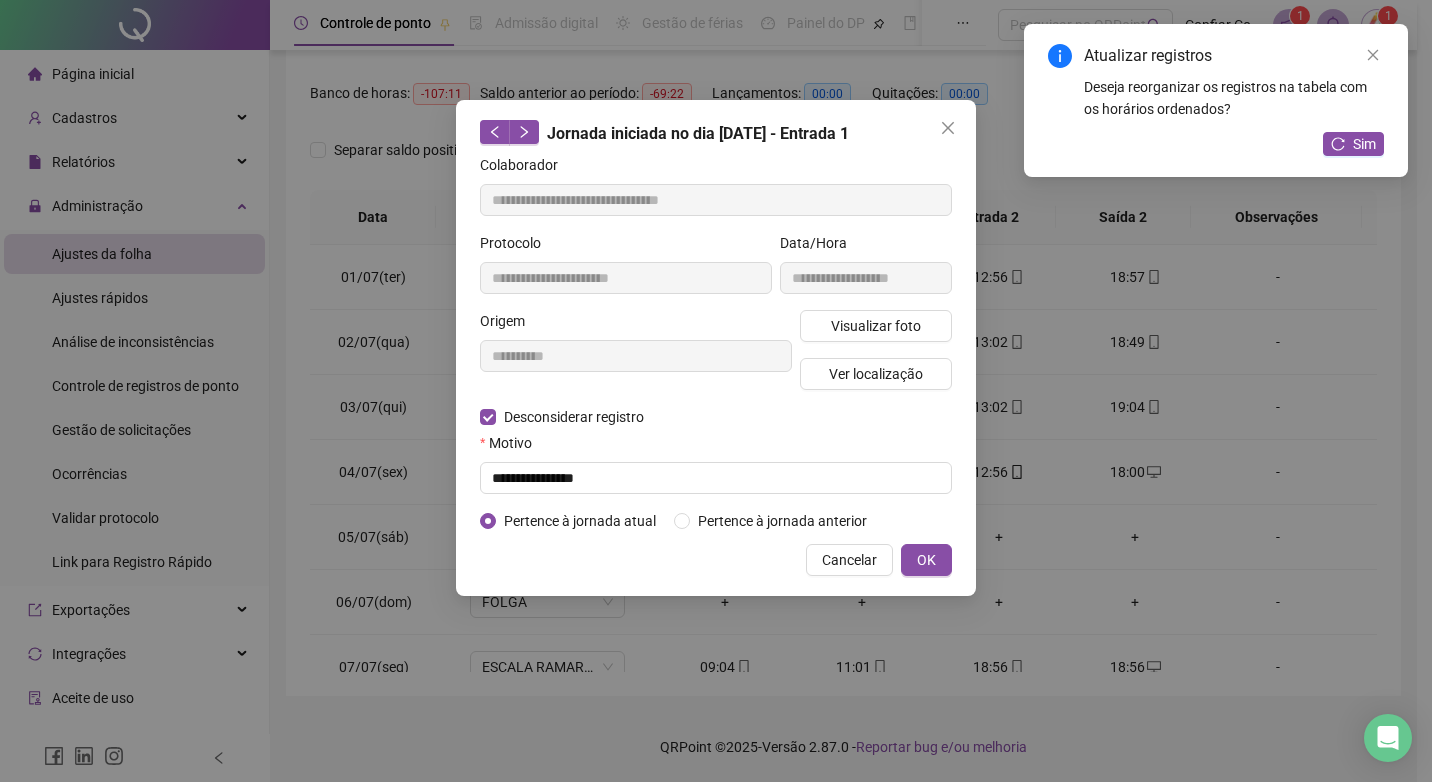 type on "**********" 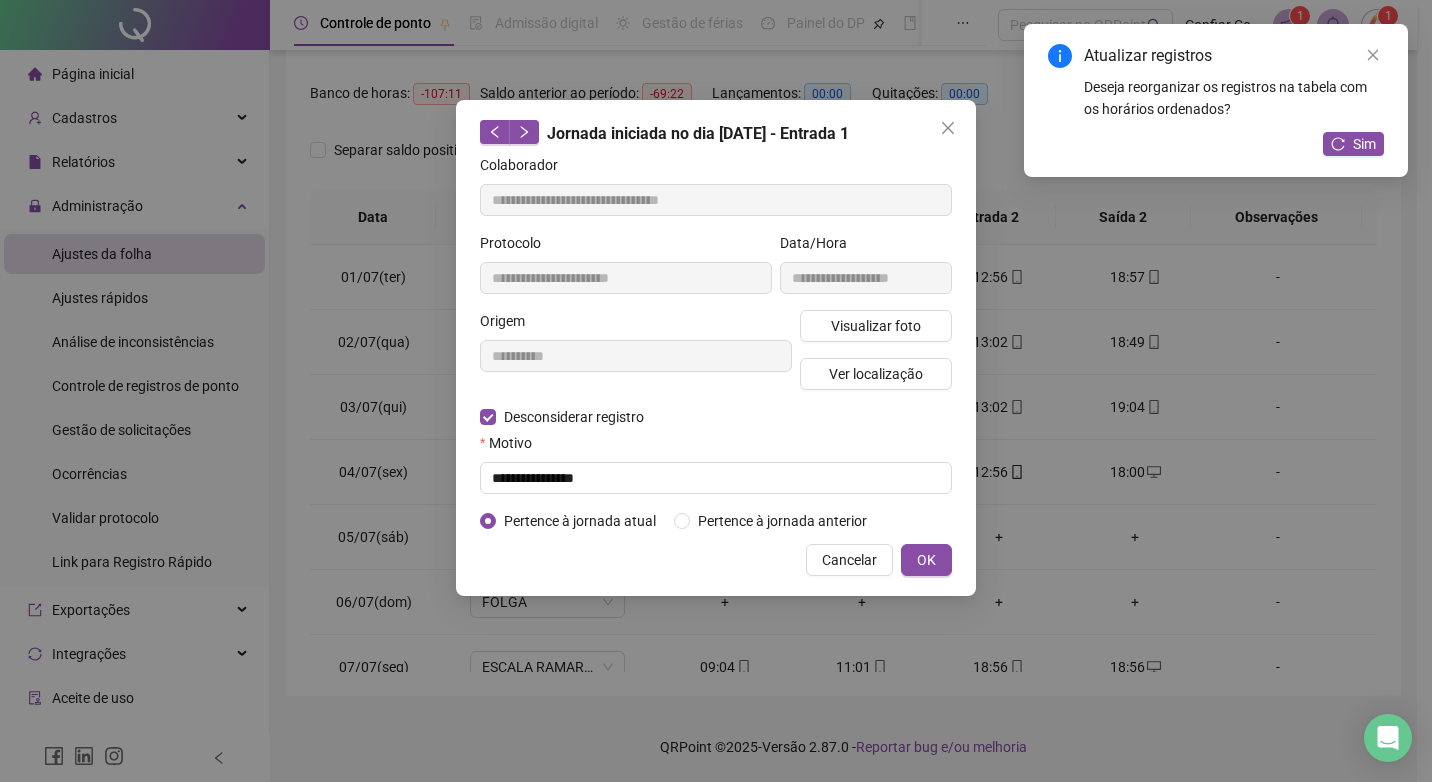 type on "**********" 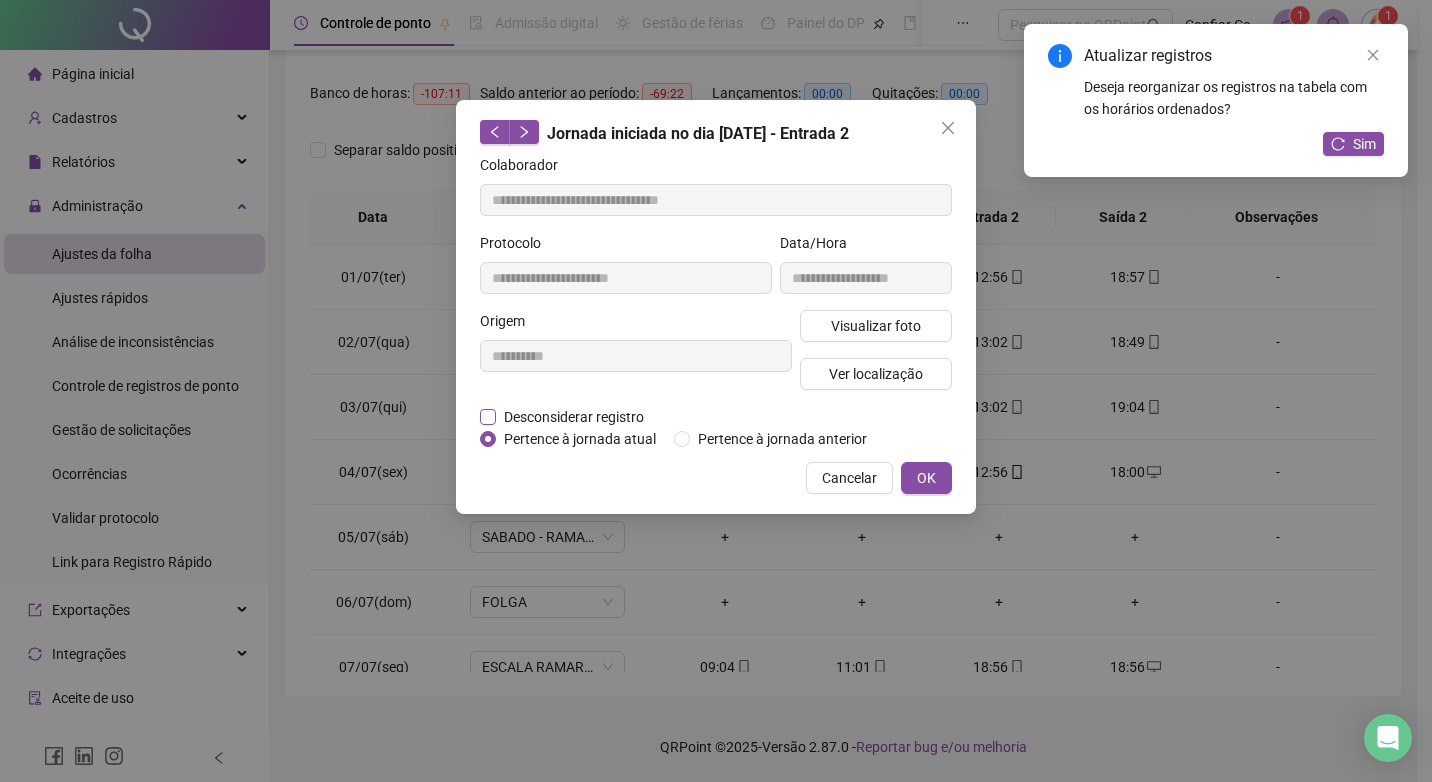 click on "Desconsiderar registro" at bounding box center (574, 417) 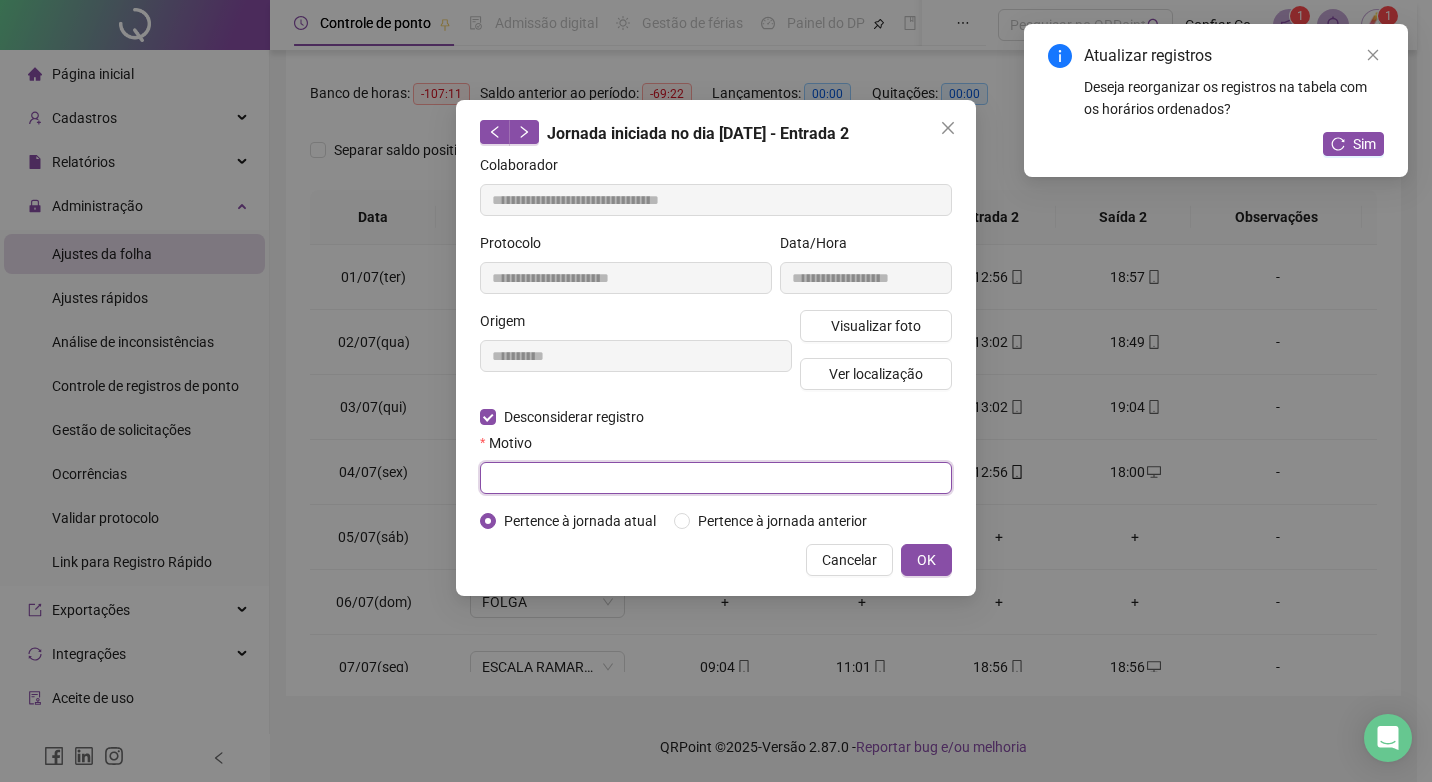 click at bounding box center (716, 478) 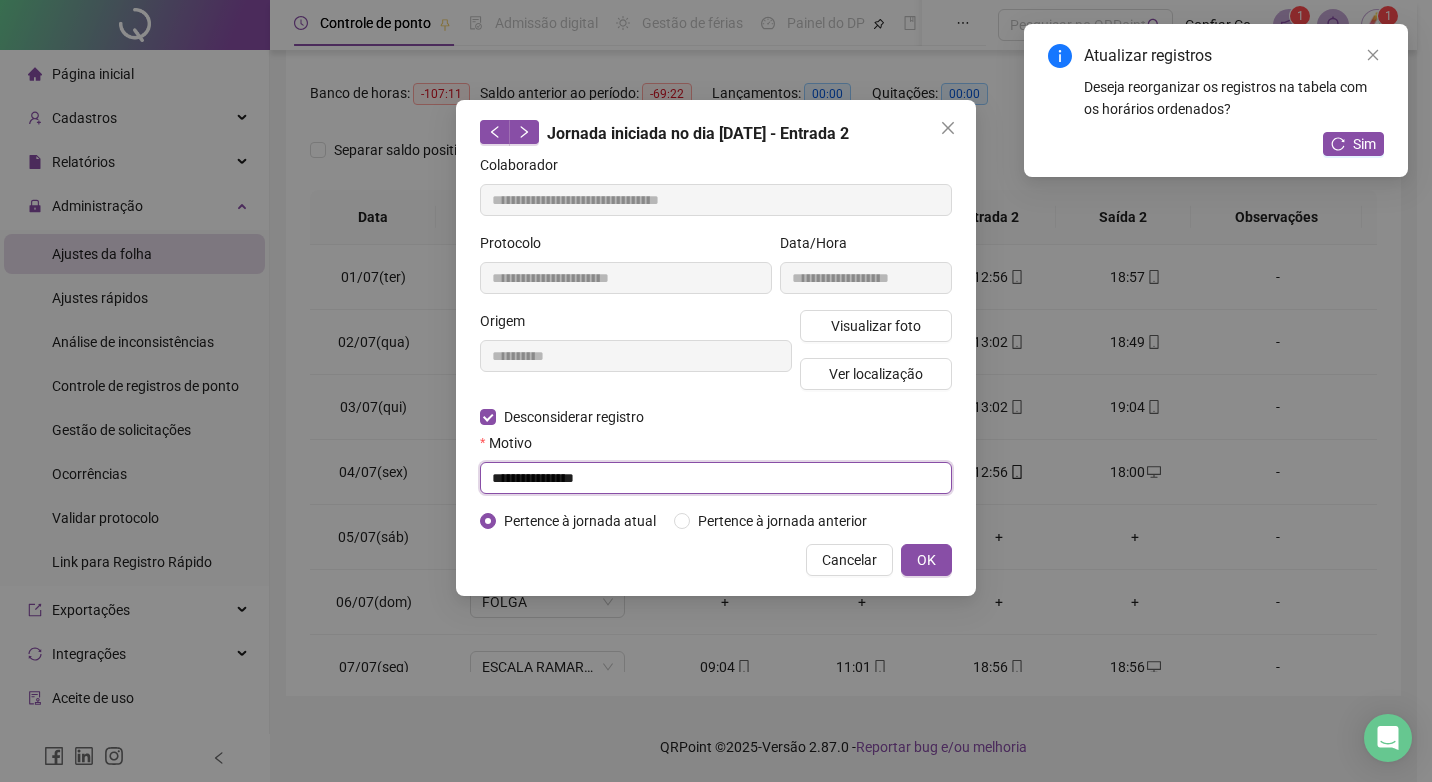 type on "**********" 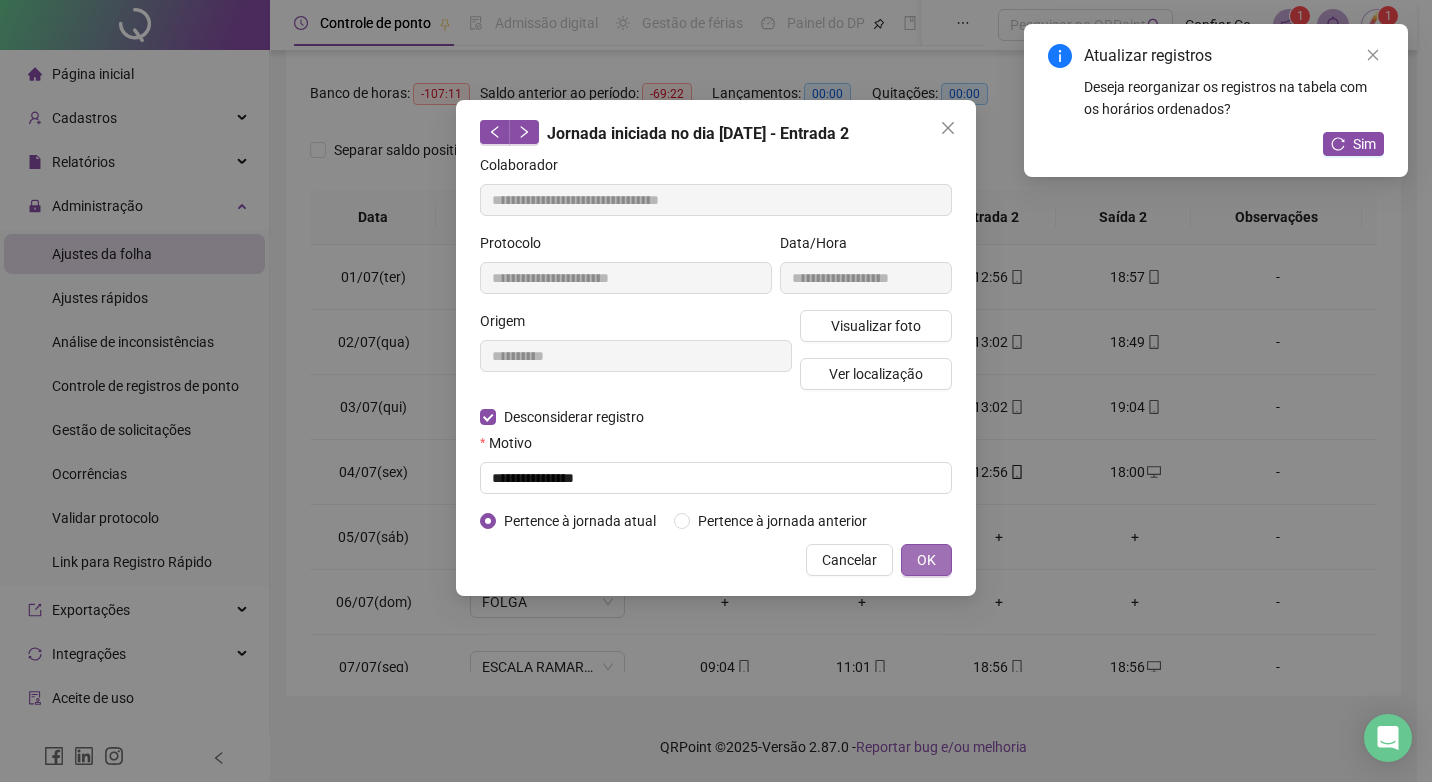click on "OK" at bounding box center (926, 560) 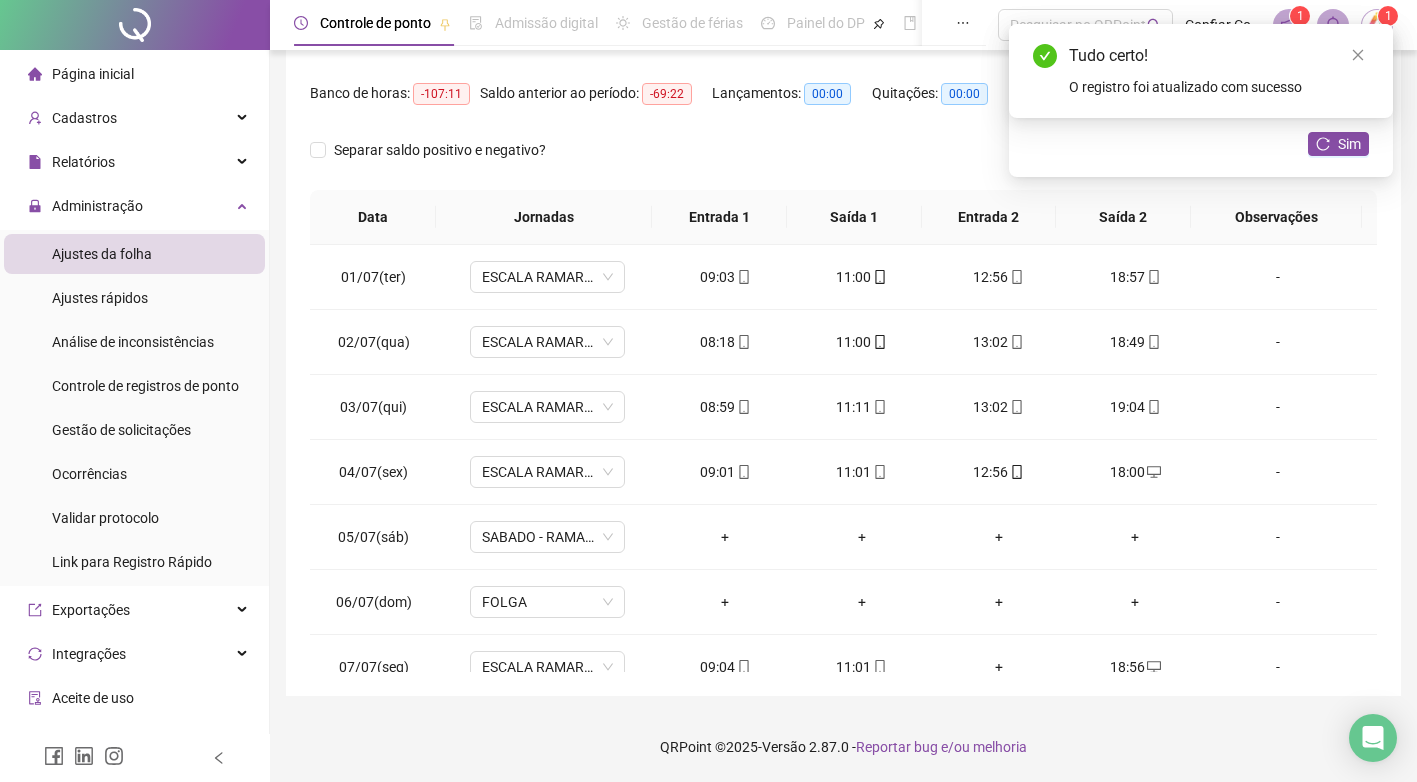 click on "**********" at bounding box center (843, 261) 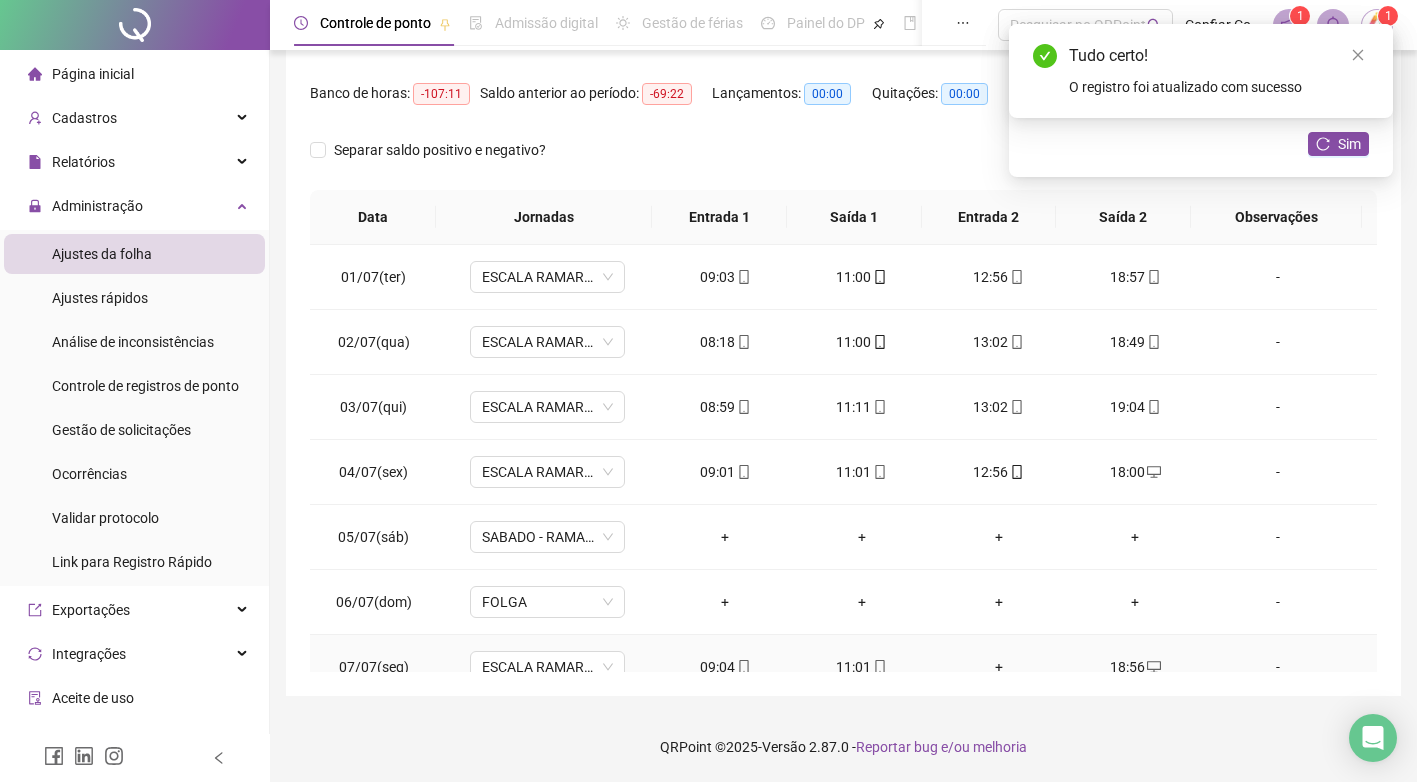 click on "+" at bounding box center (998, 667) 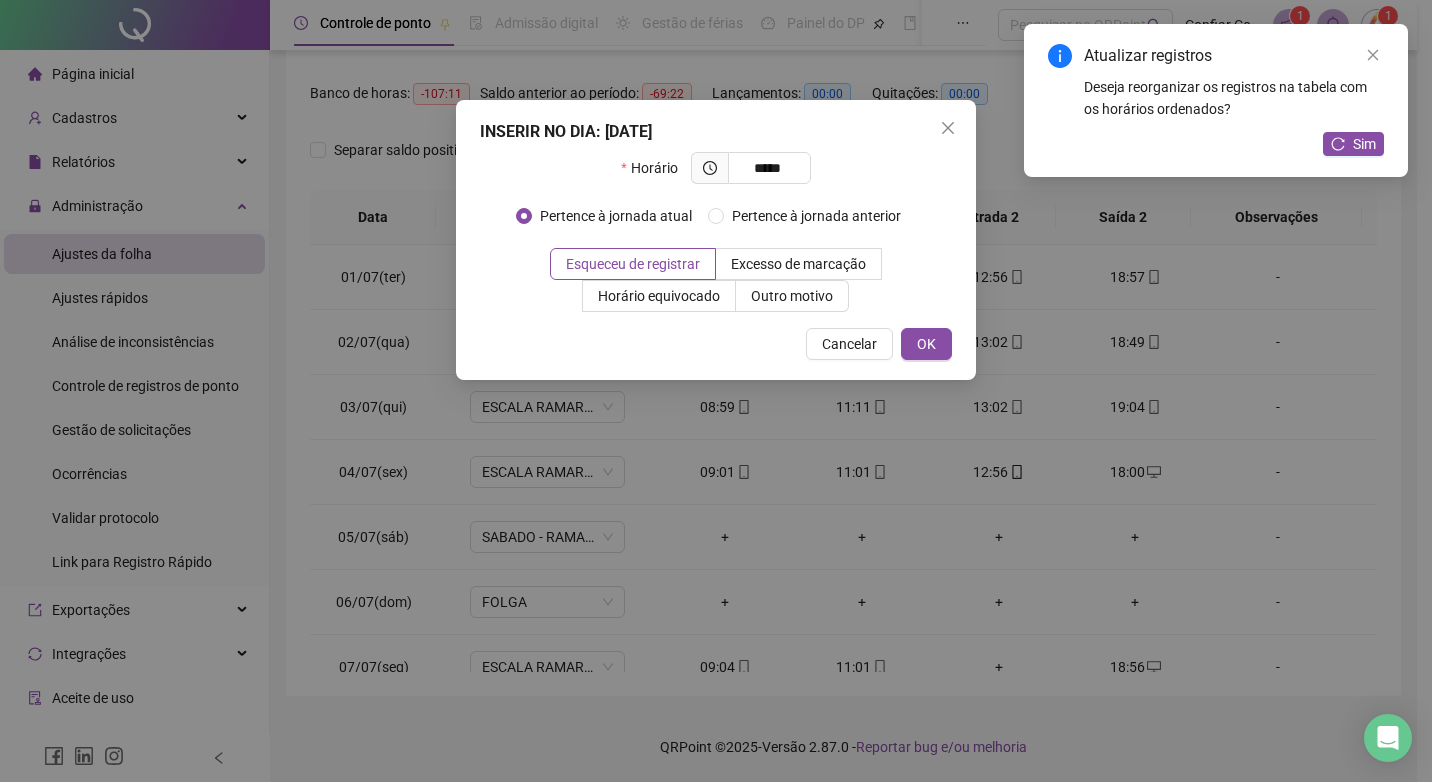 type on "*****" 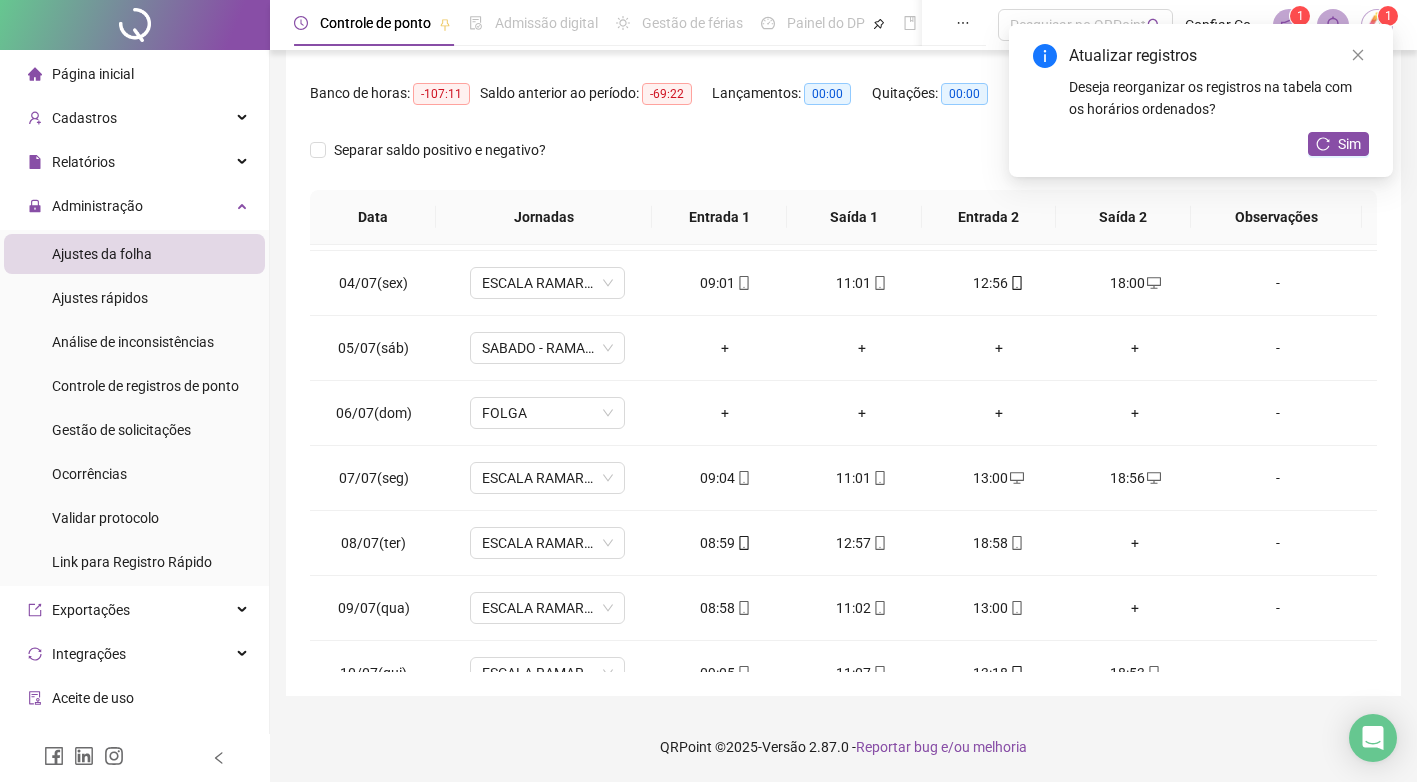 scroll, scrollTop: 253, scrollLeft: 0, axis: vertical 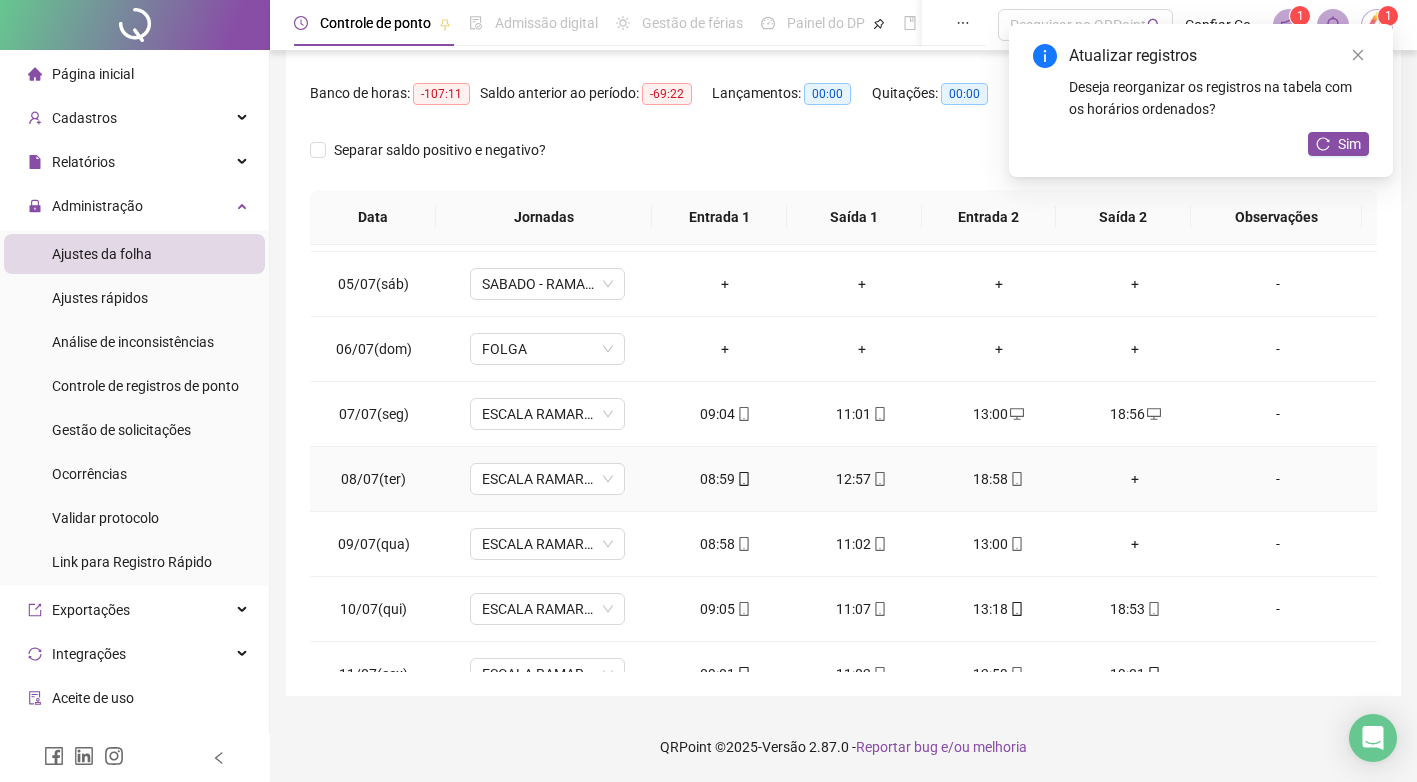click on "+" at bounding box center [1135, 479] 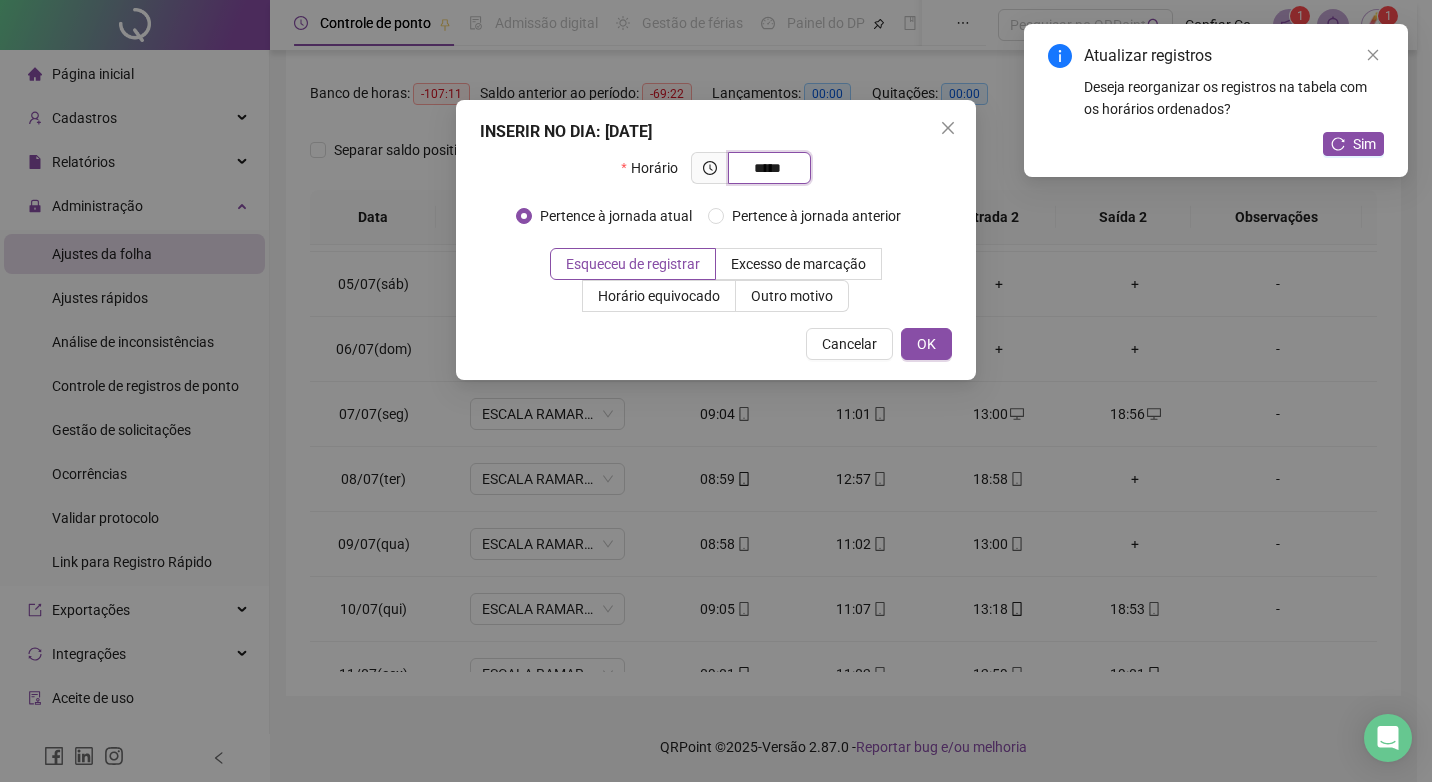 type on "*****" 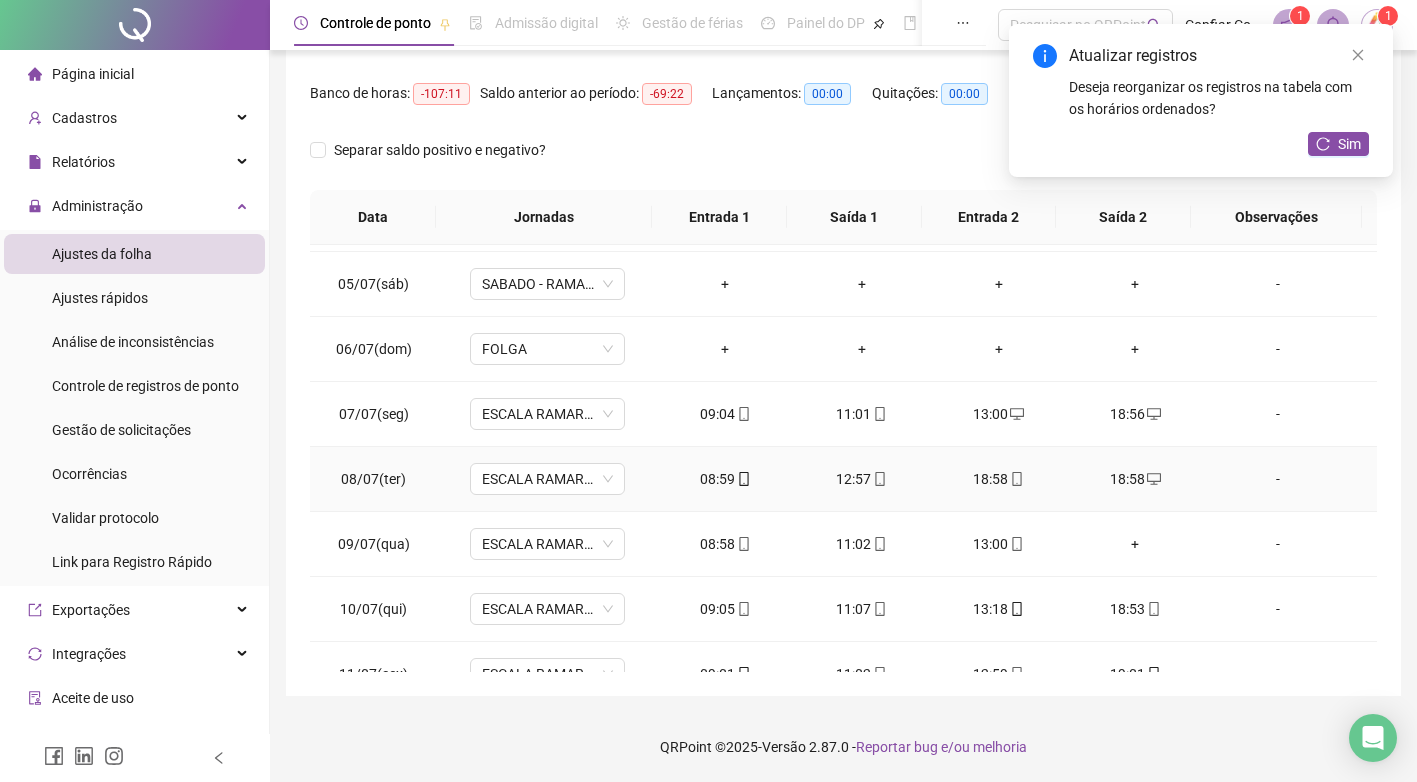 click on "18:58" at bounding box center (998, 479) 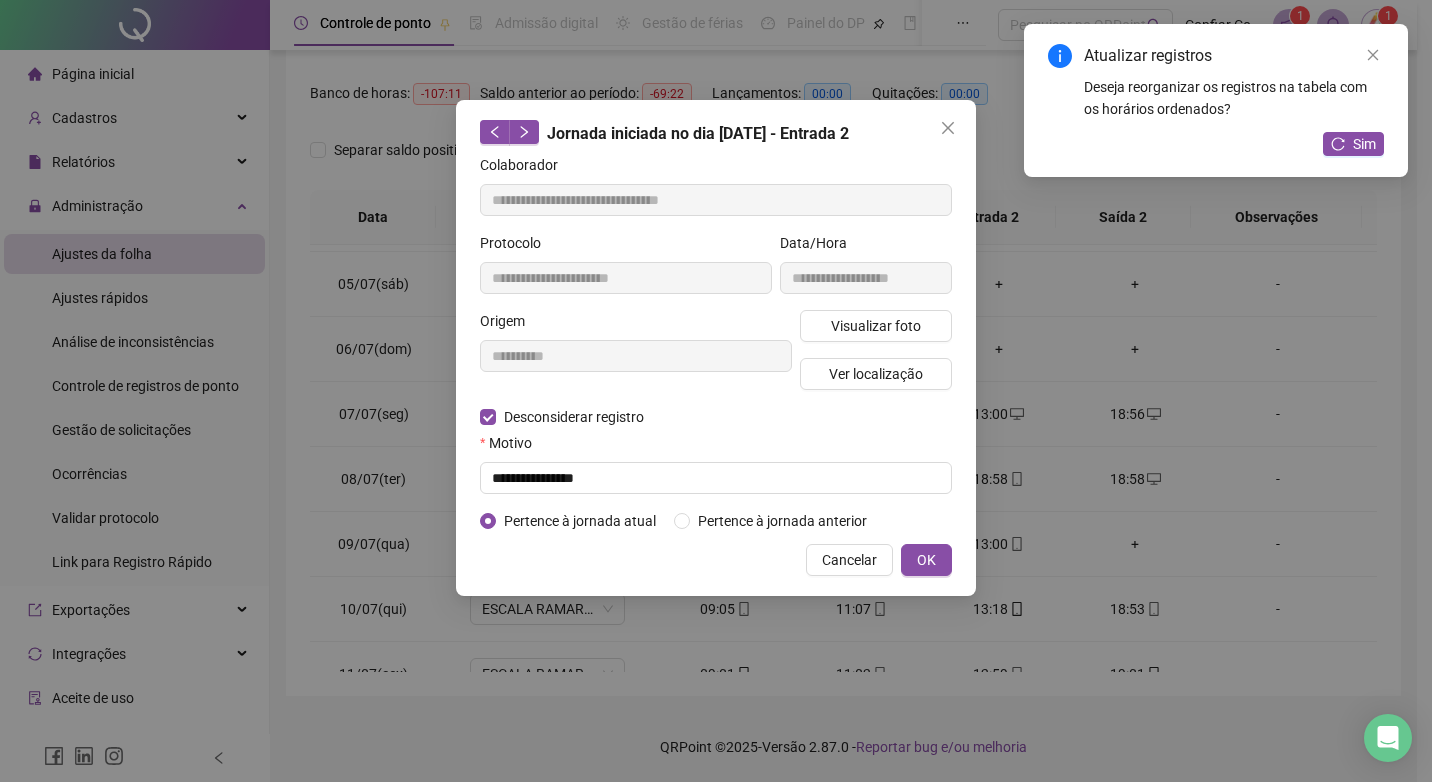 type on "**********" 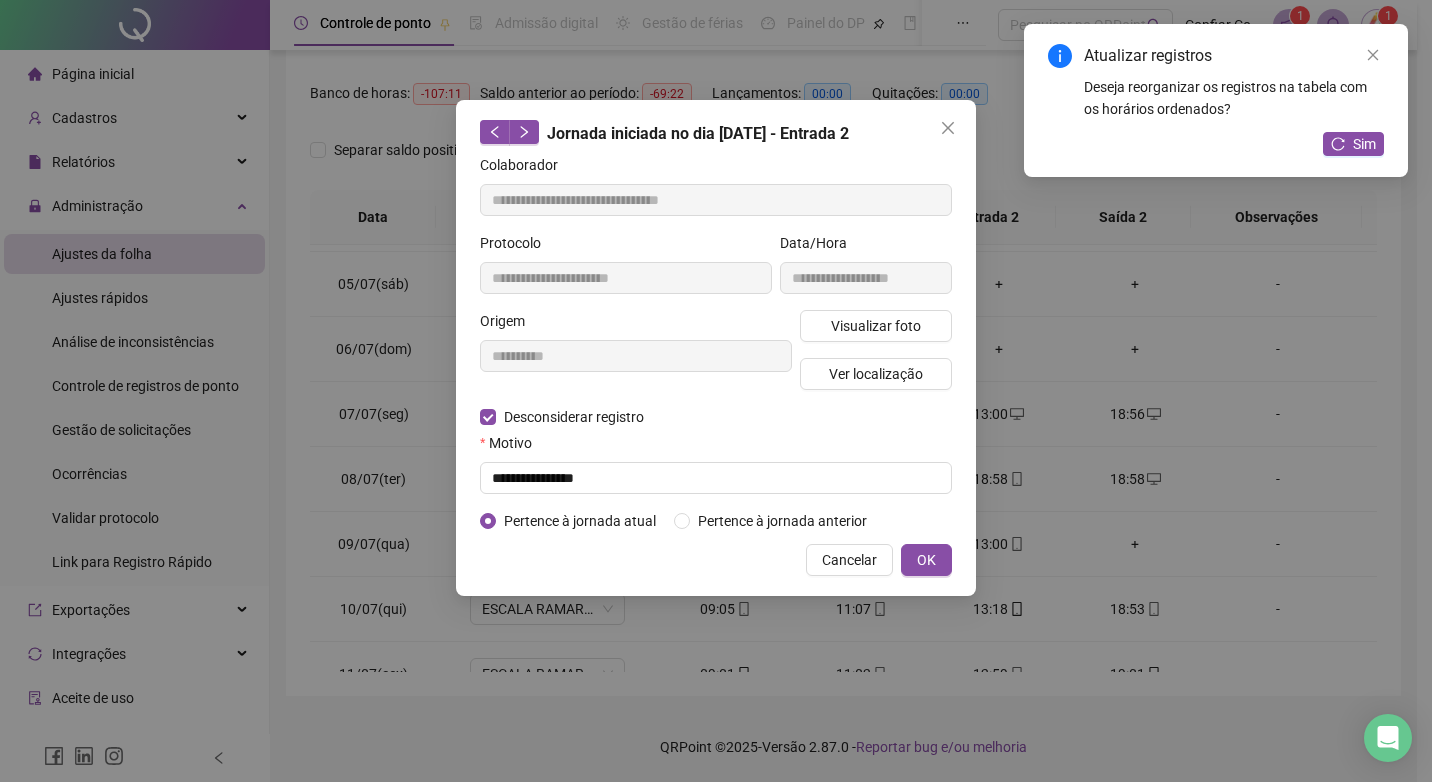 type on "**********" 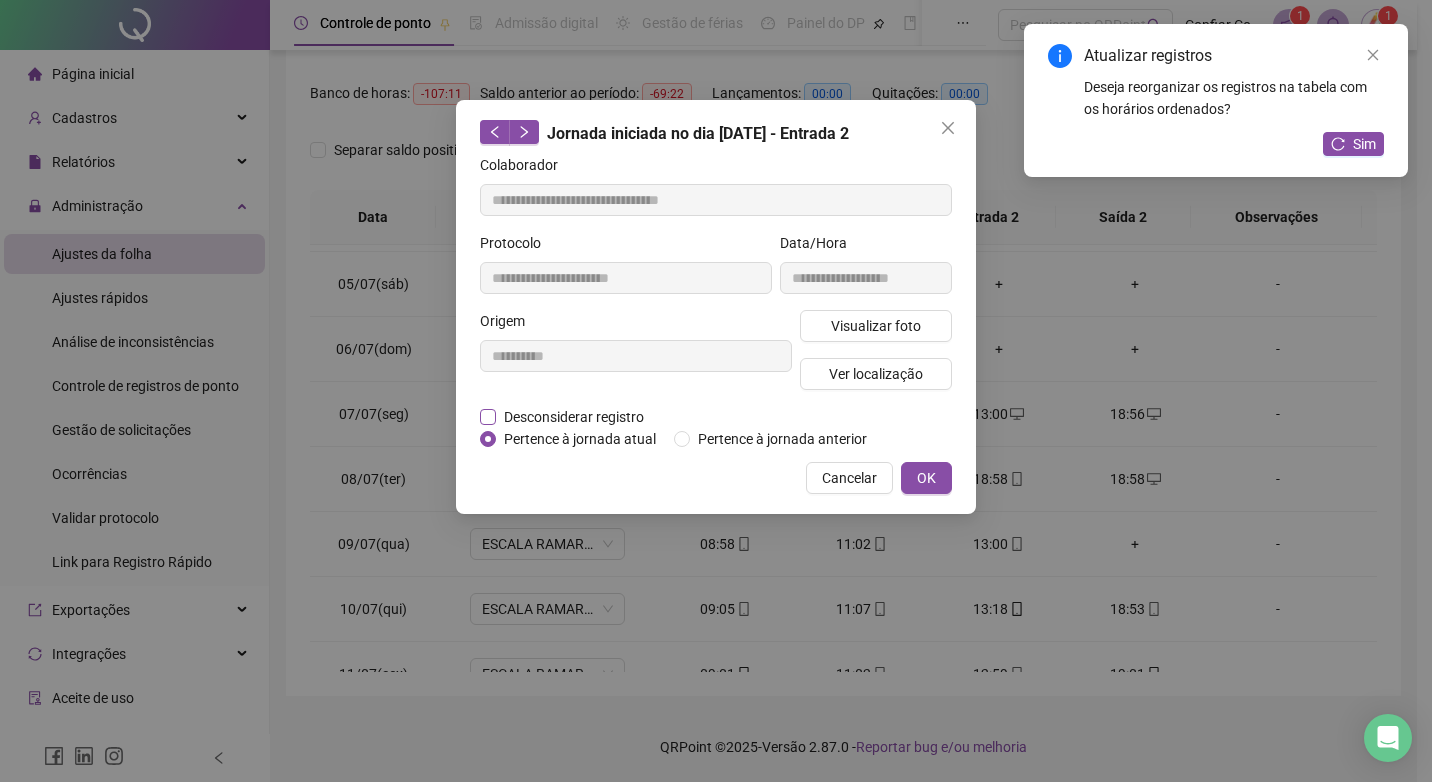 click on "Desconsiderar registro" at bounding box center (574, 417) 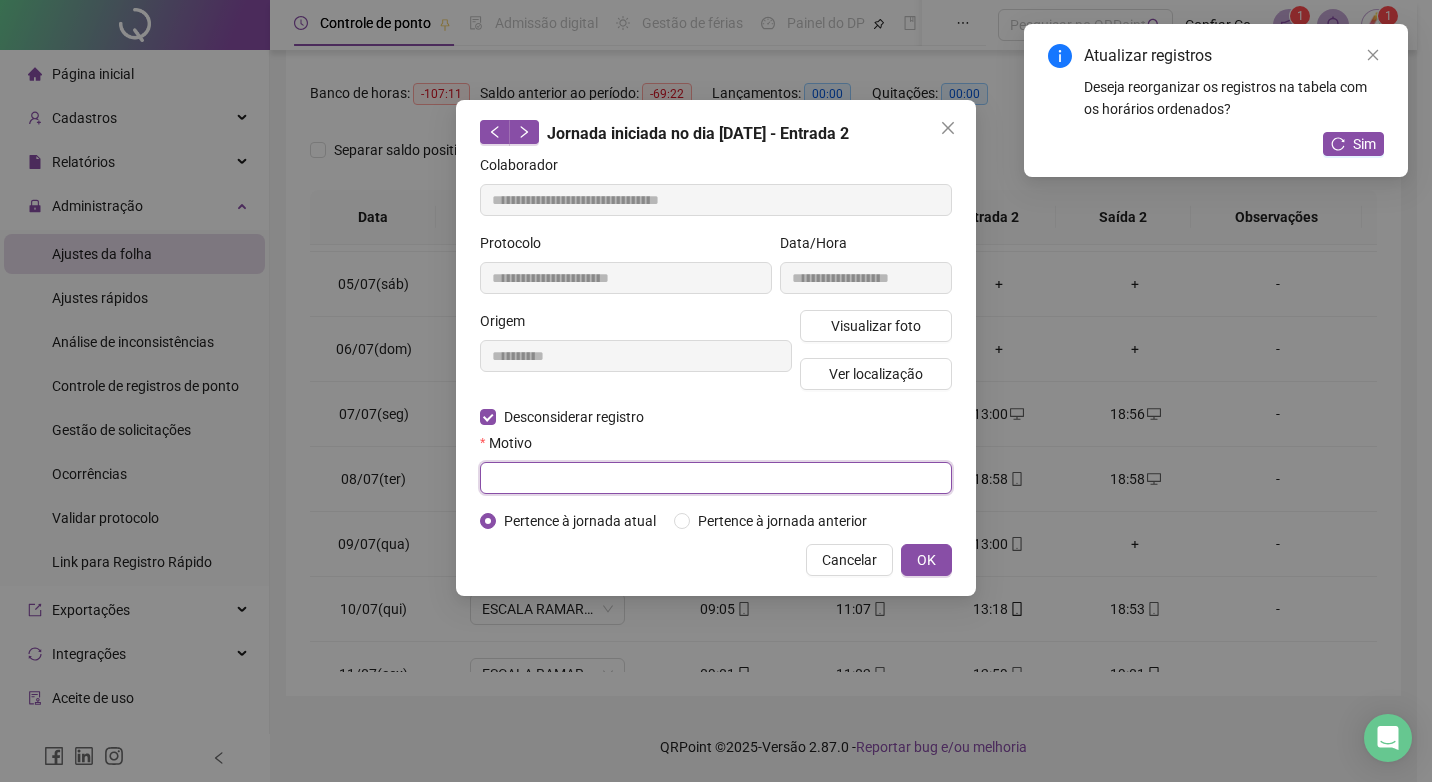click at bounding box center (716, 478) 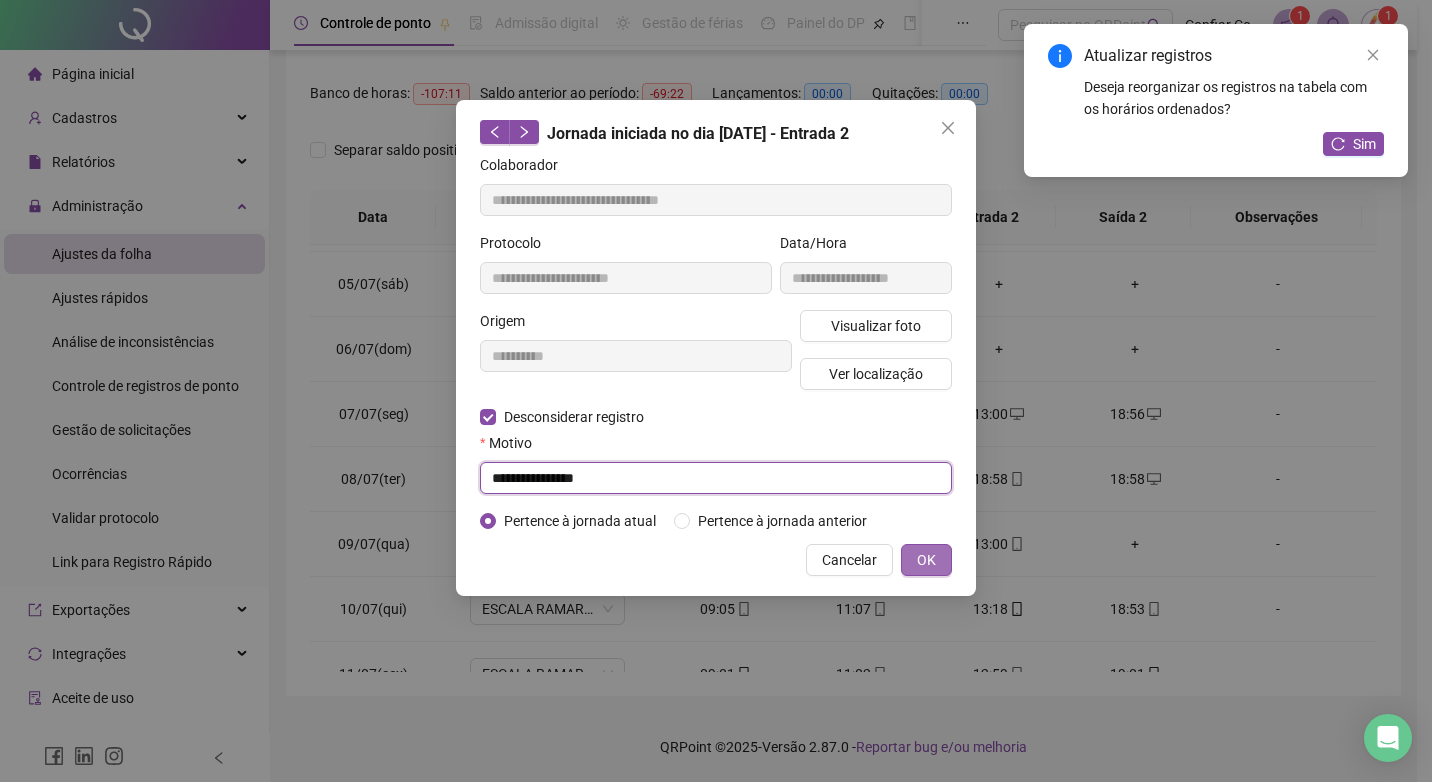 type on "**********" 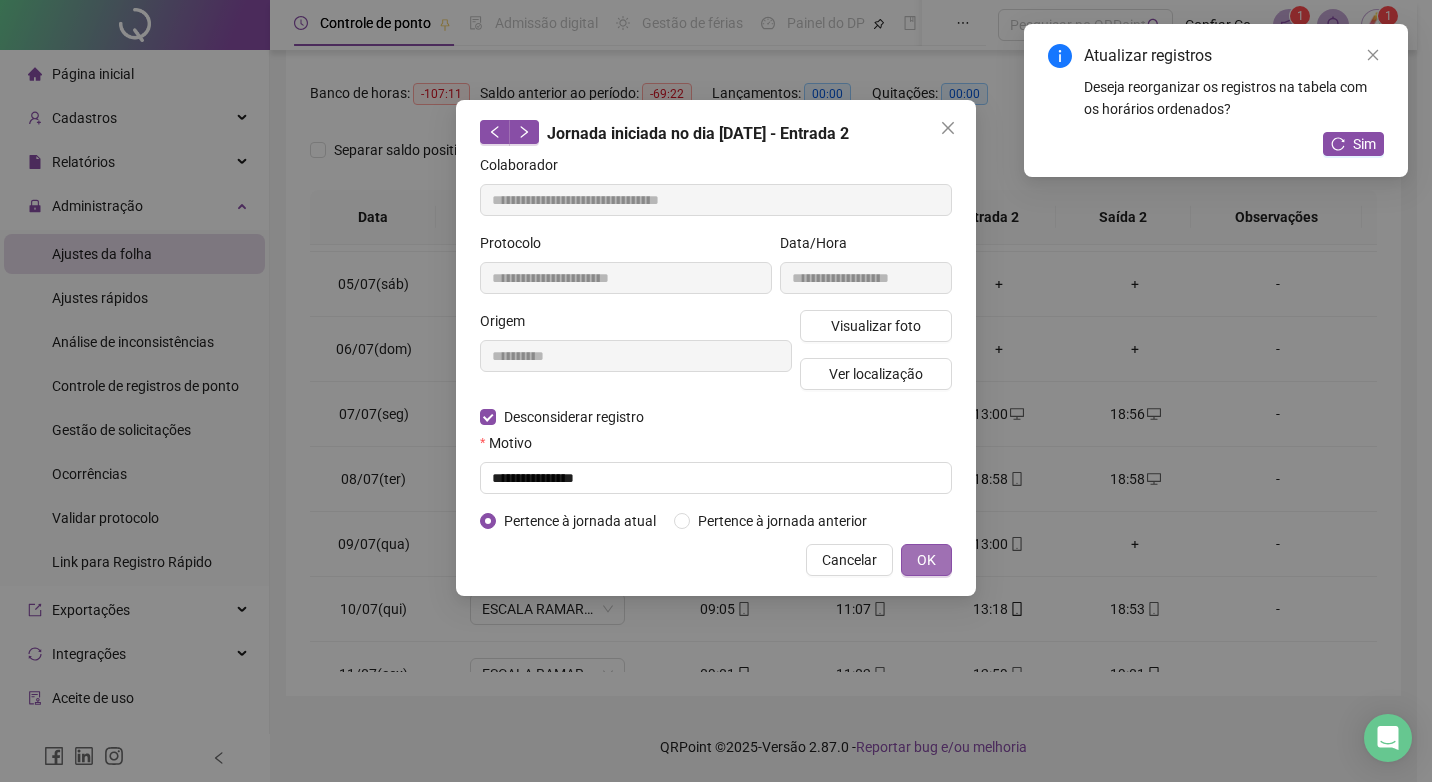click on "OK" at bounding box center (926, 560) 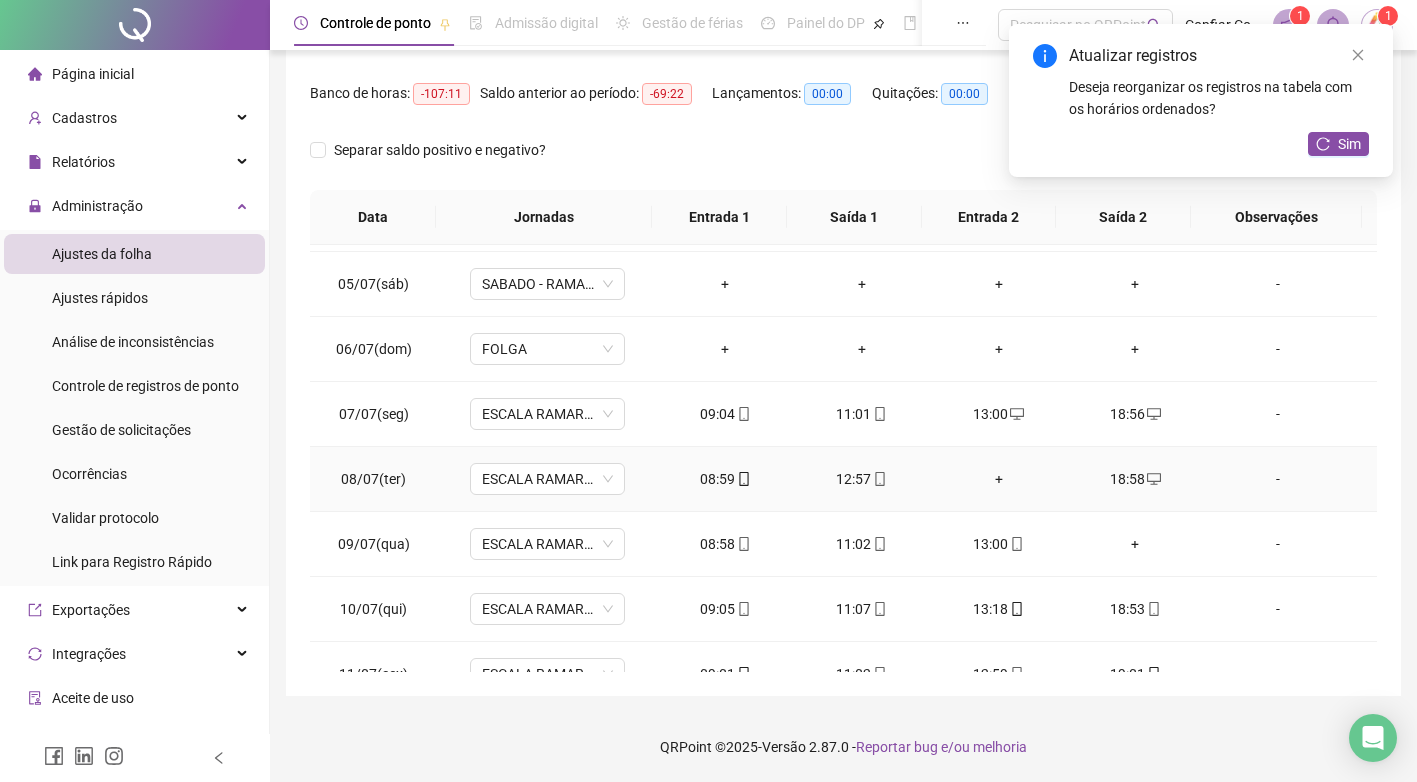 click on "+" at bounding box center (998, 479) 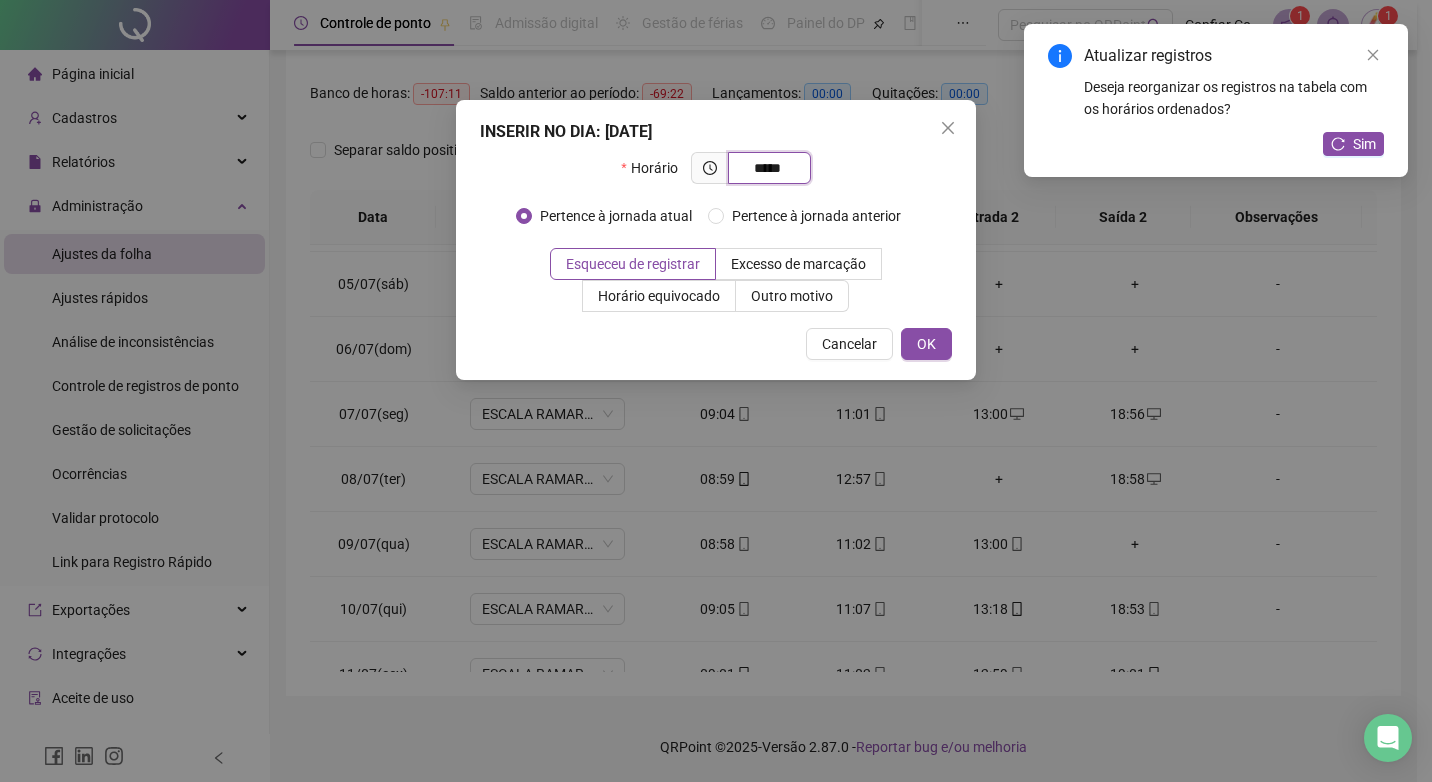type on "*****" 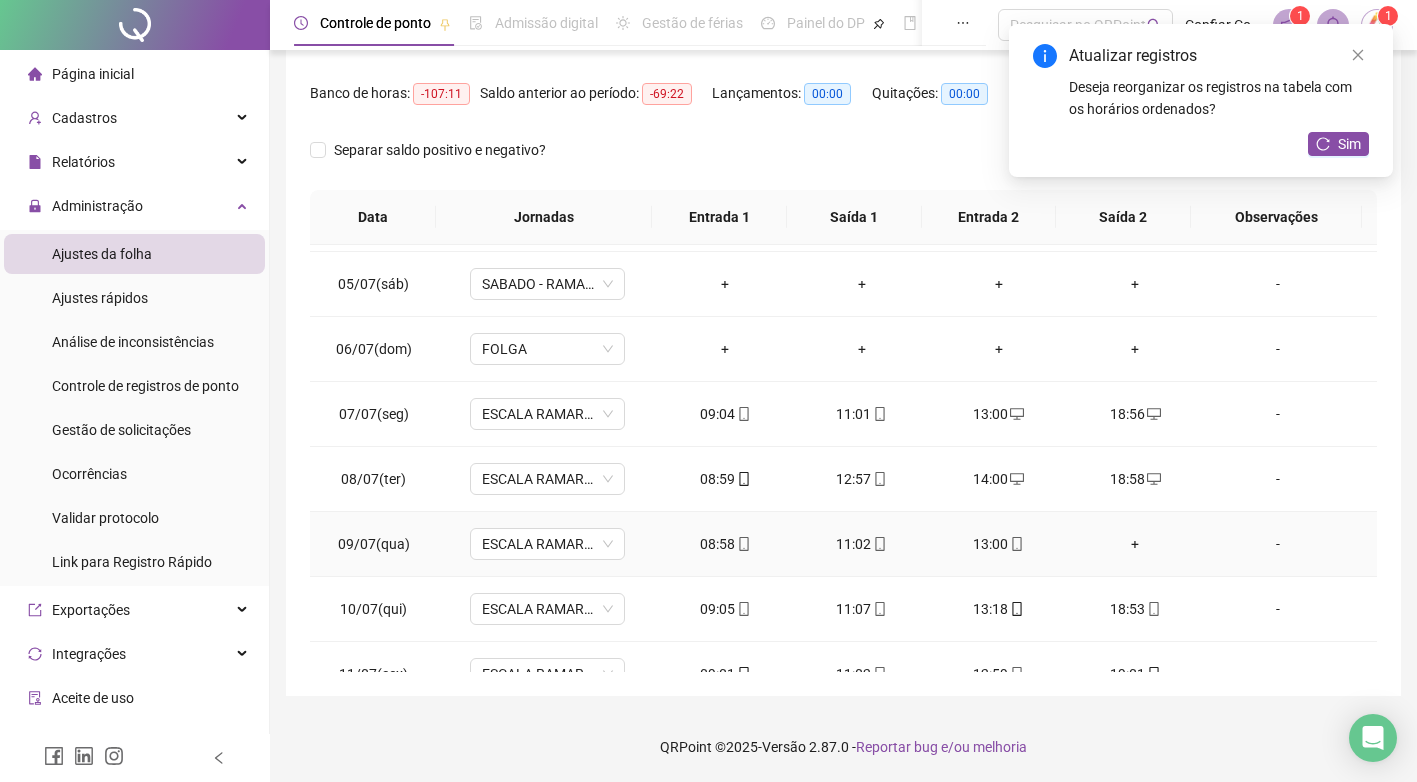 click on "+" at bounding box center (1135, 544) 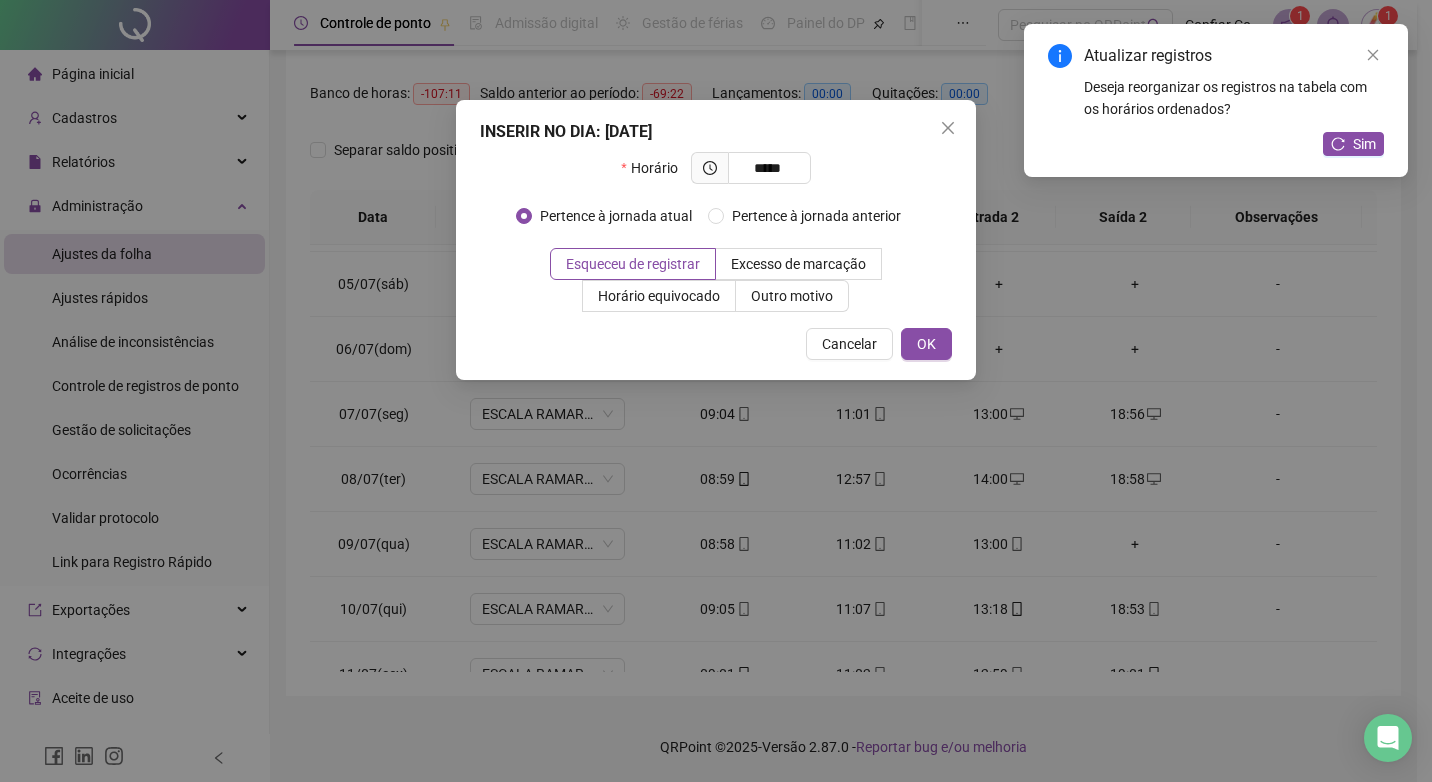 type on "*****" 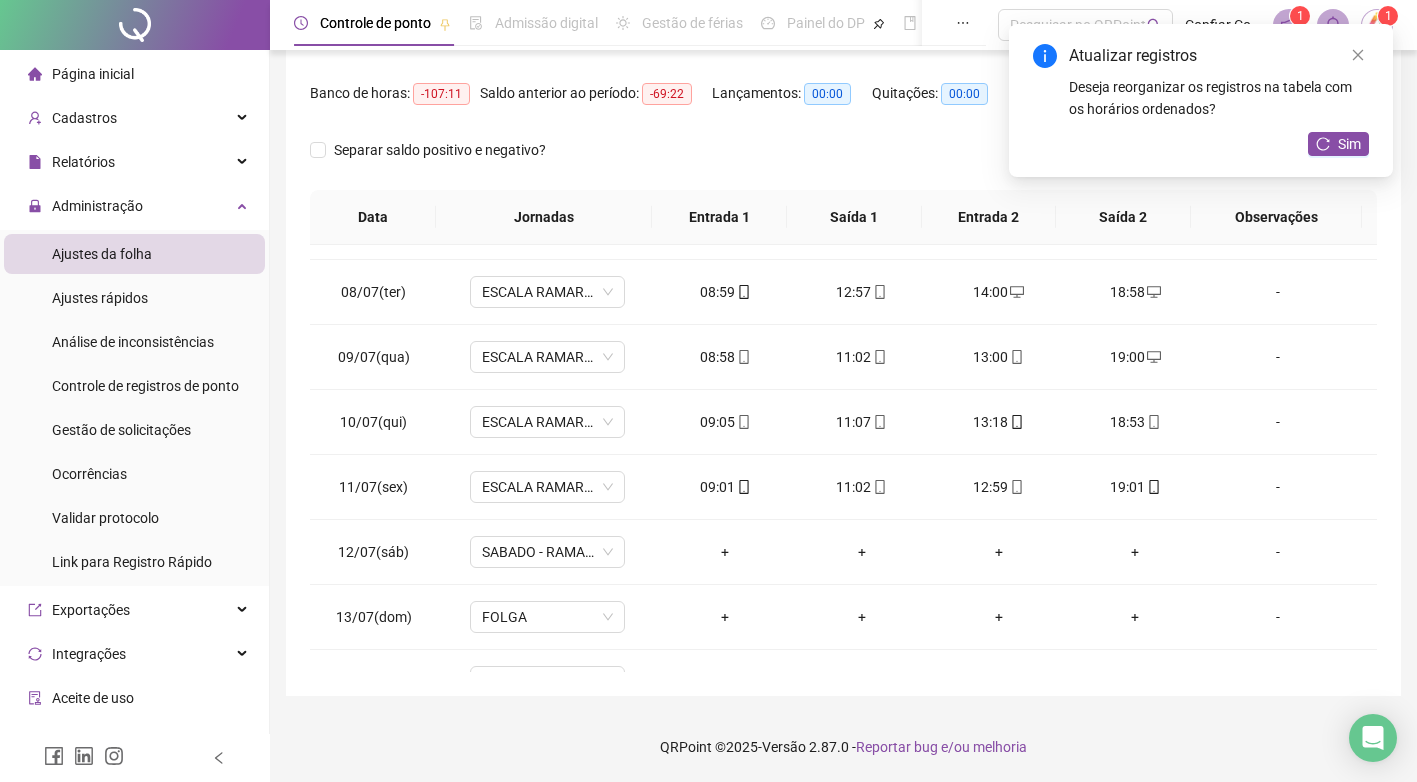 scroll, scrollTop: 483, scrollLeft: 0, axis: vertical 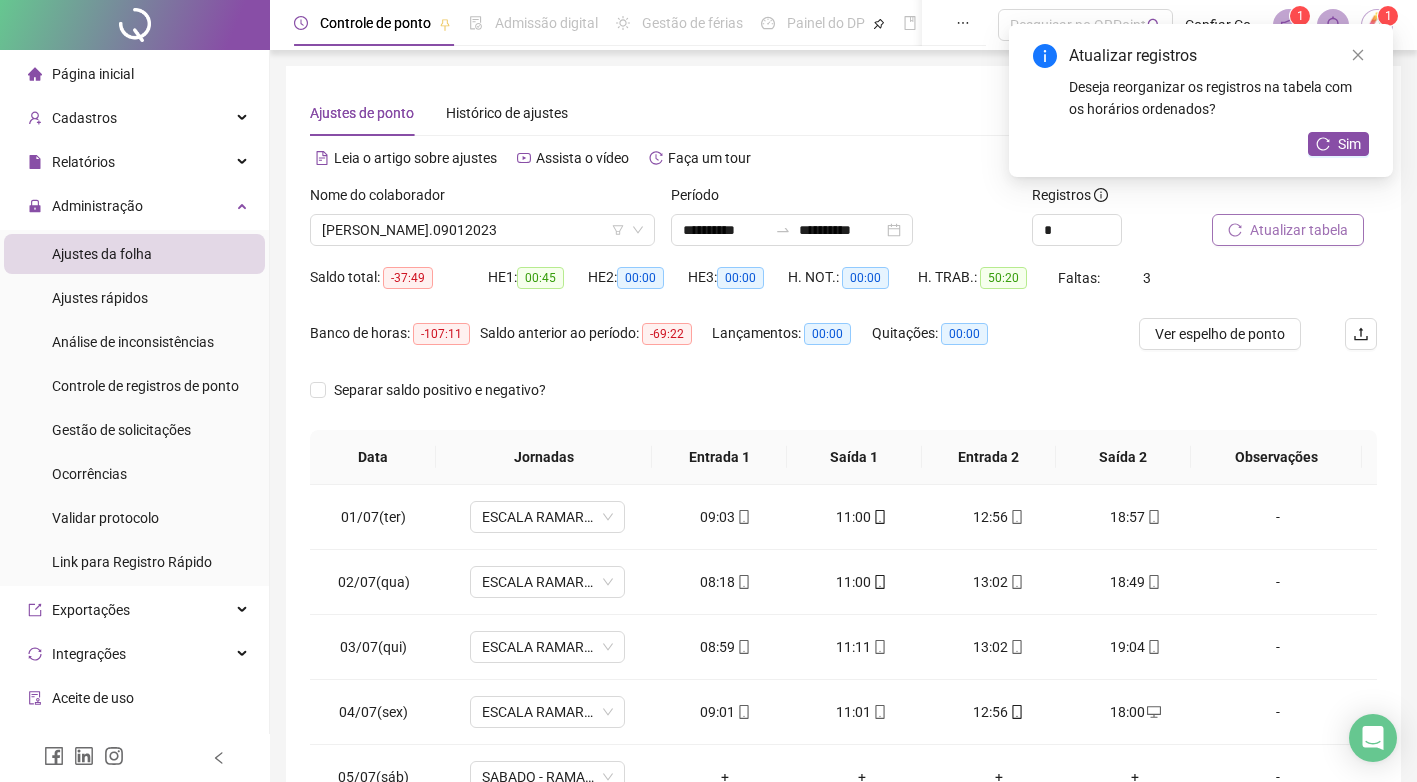 click on "Atualizar tabela" at bounding box center (1299, 230) 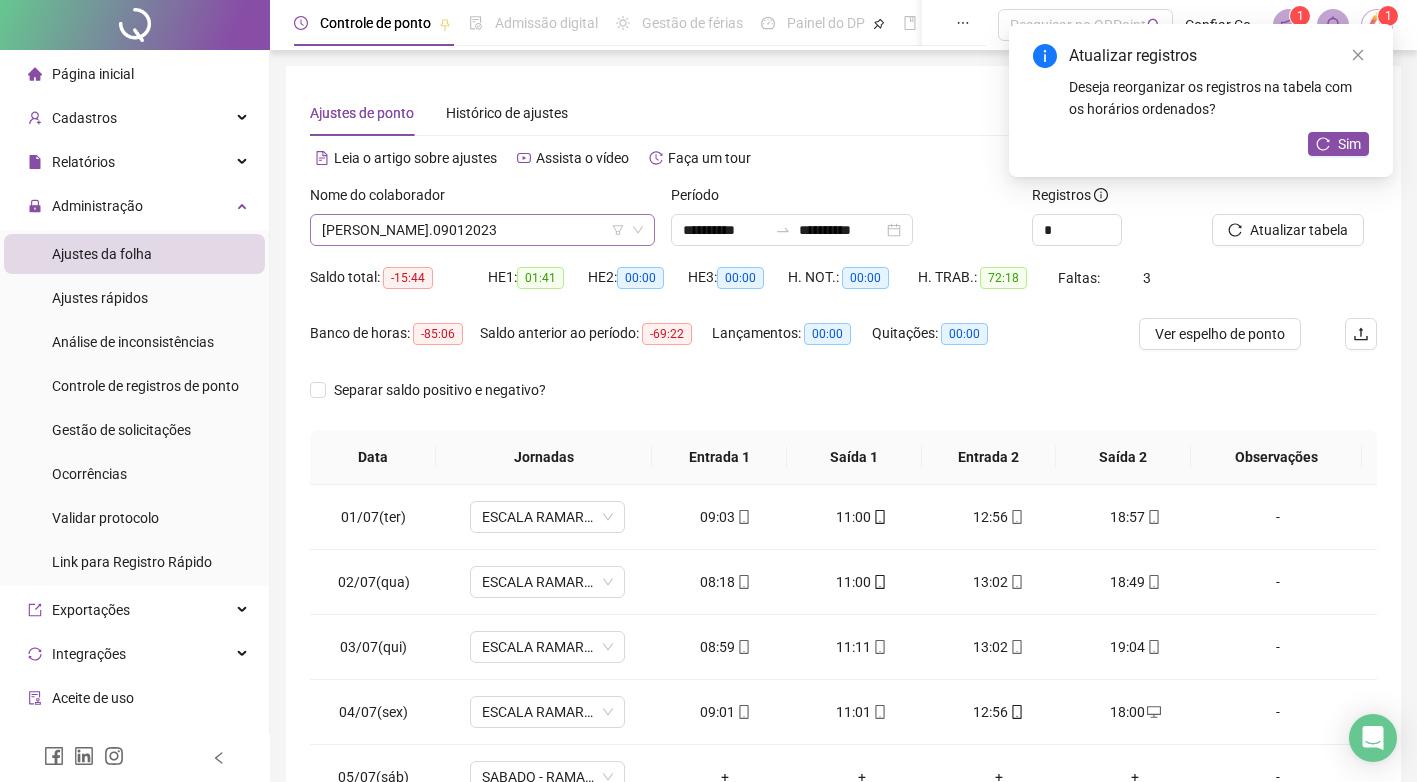 click on "[PERSON_NAME].09012023" at bounding box center [482, 230] 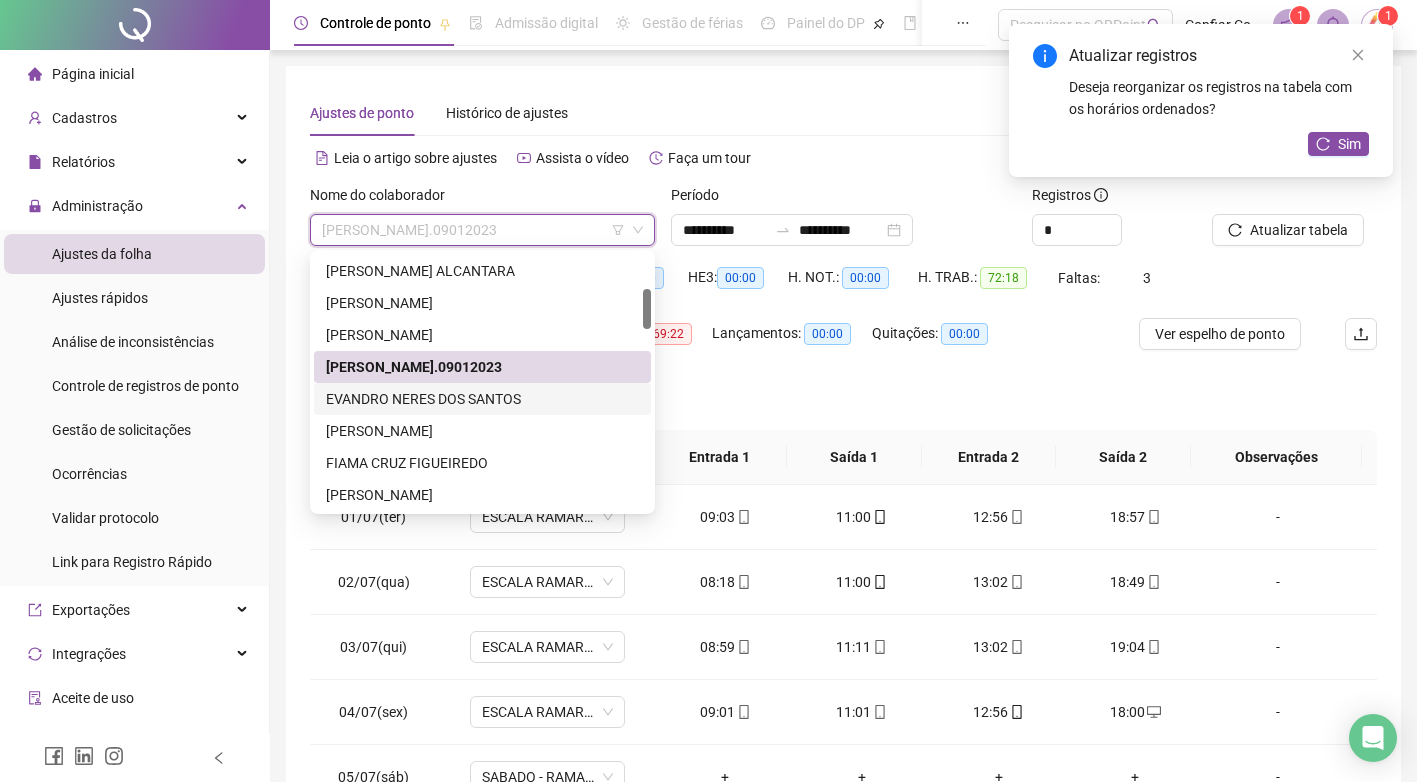 click on "EVANDRO NERES DOS SANTOS" at bounding box center [482, 399] 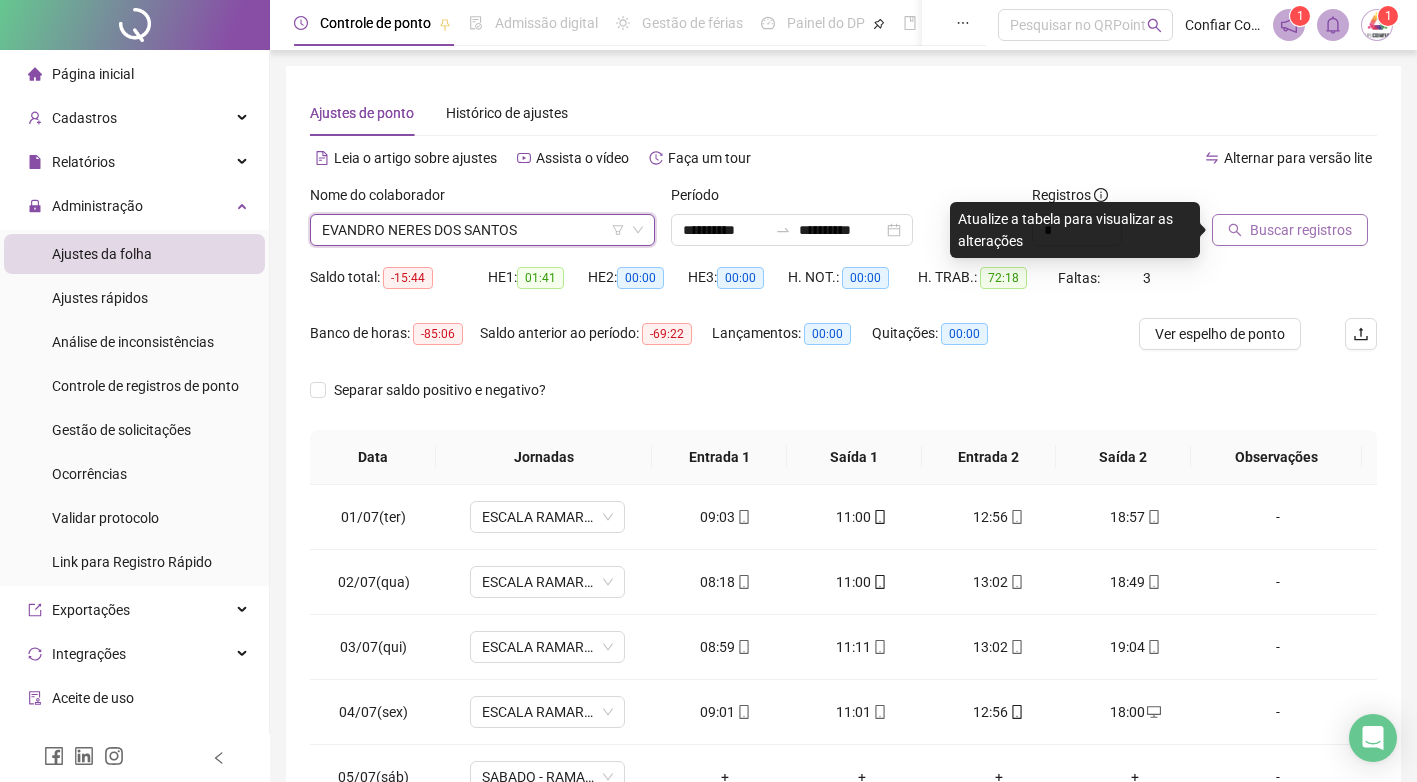 drag, startPoint x: 1307, startPoint y: 232, endPoint x: 1290, endPoint y: 229, distance: 17.262676 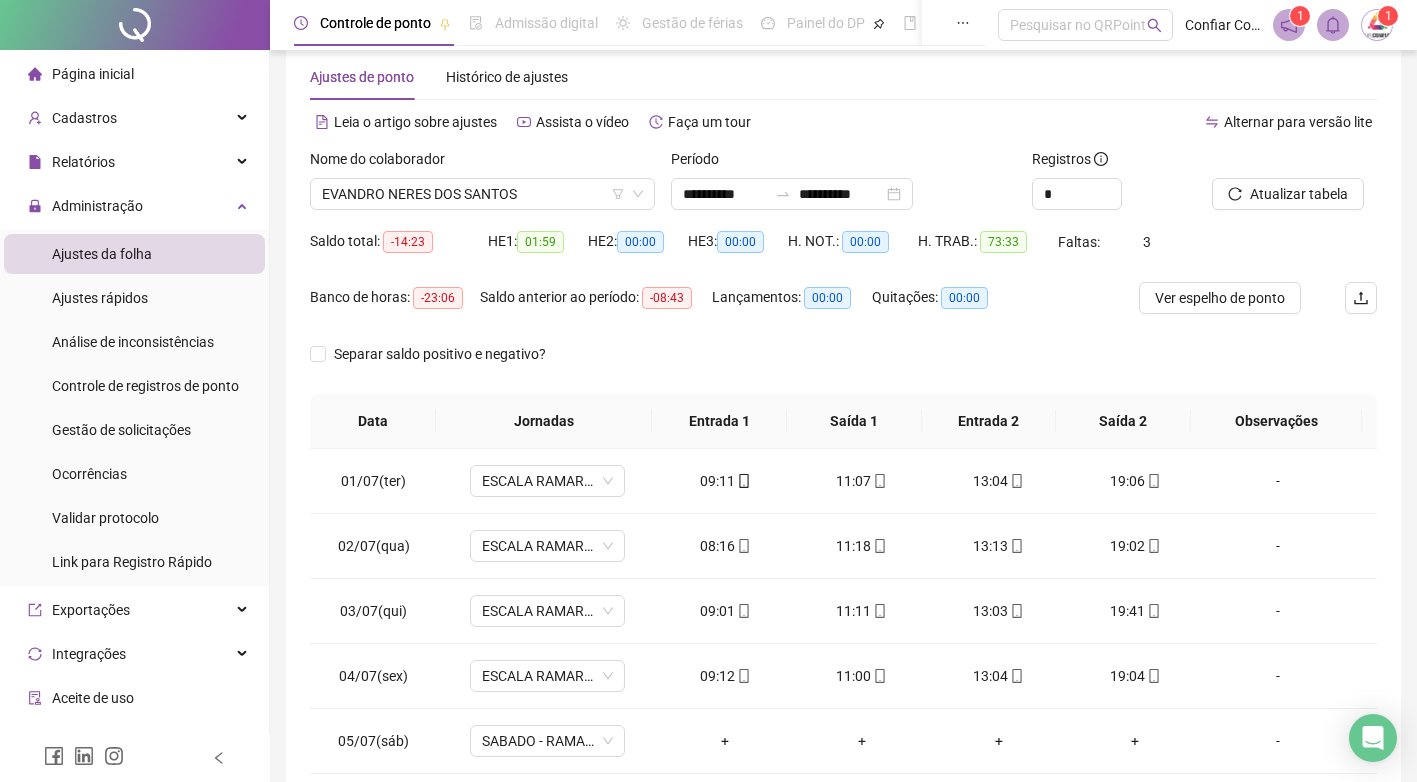 scroll, scrollTop: 40, scrollLeft: 0, axis: vertical 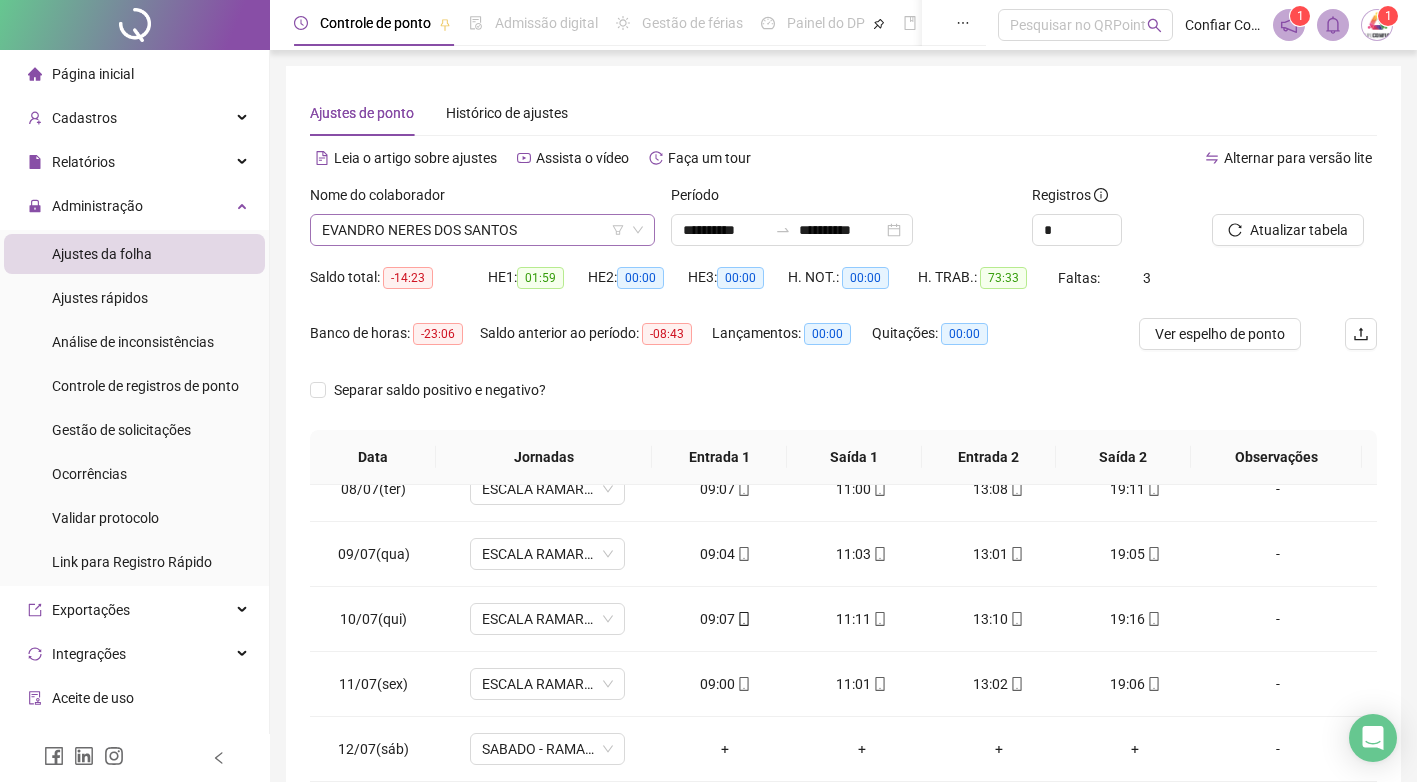 click on "EVANDRO NERES DOS SANTOS" at bounding box center [482, 230] 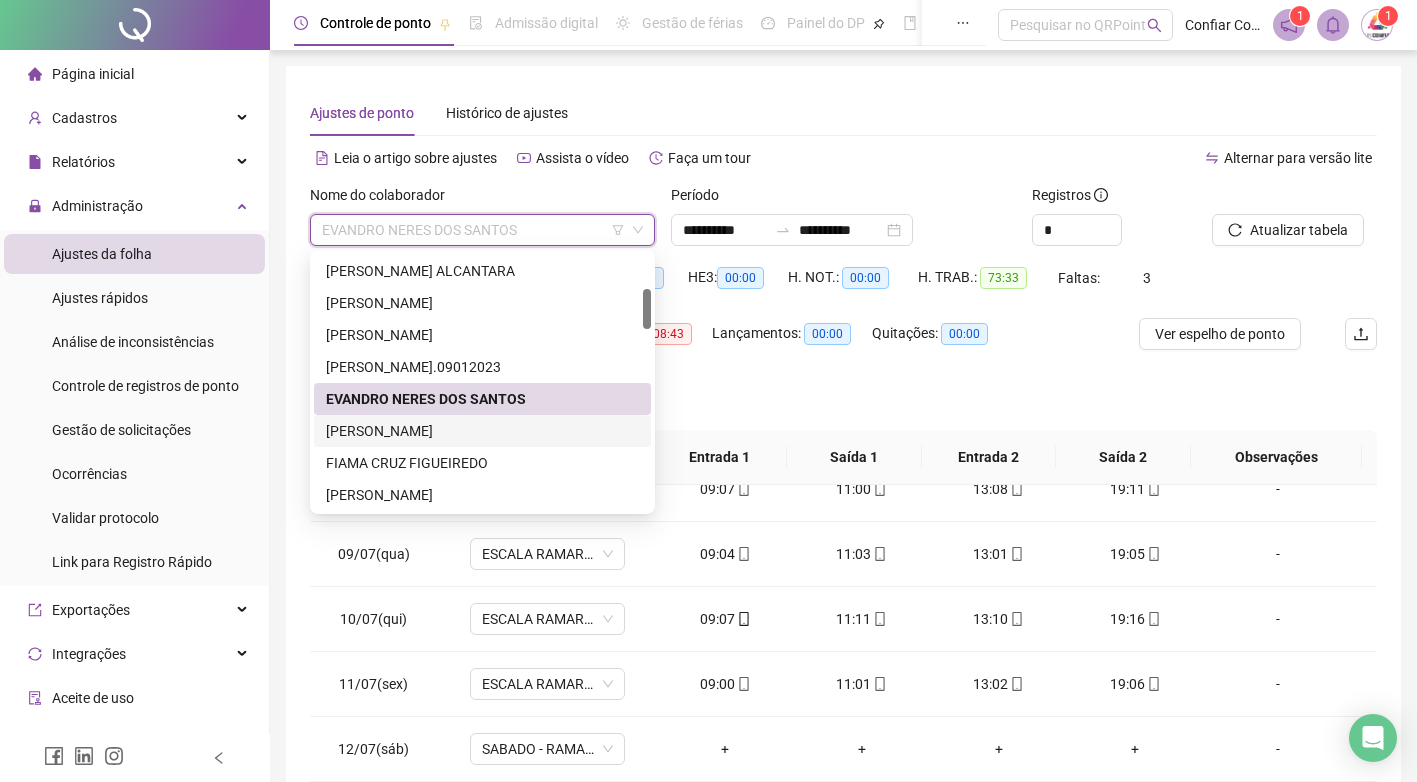 click on "[PERSON_NAME]" at bounding box center (482, 431) 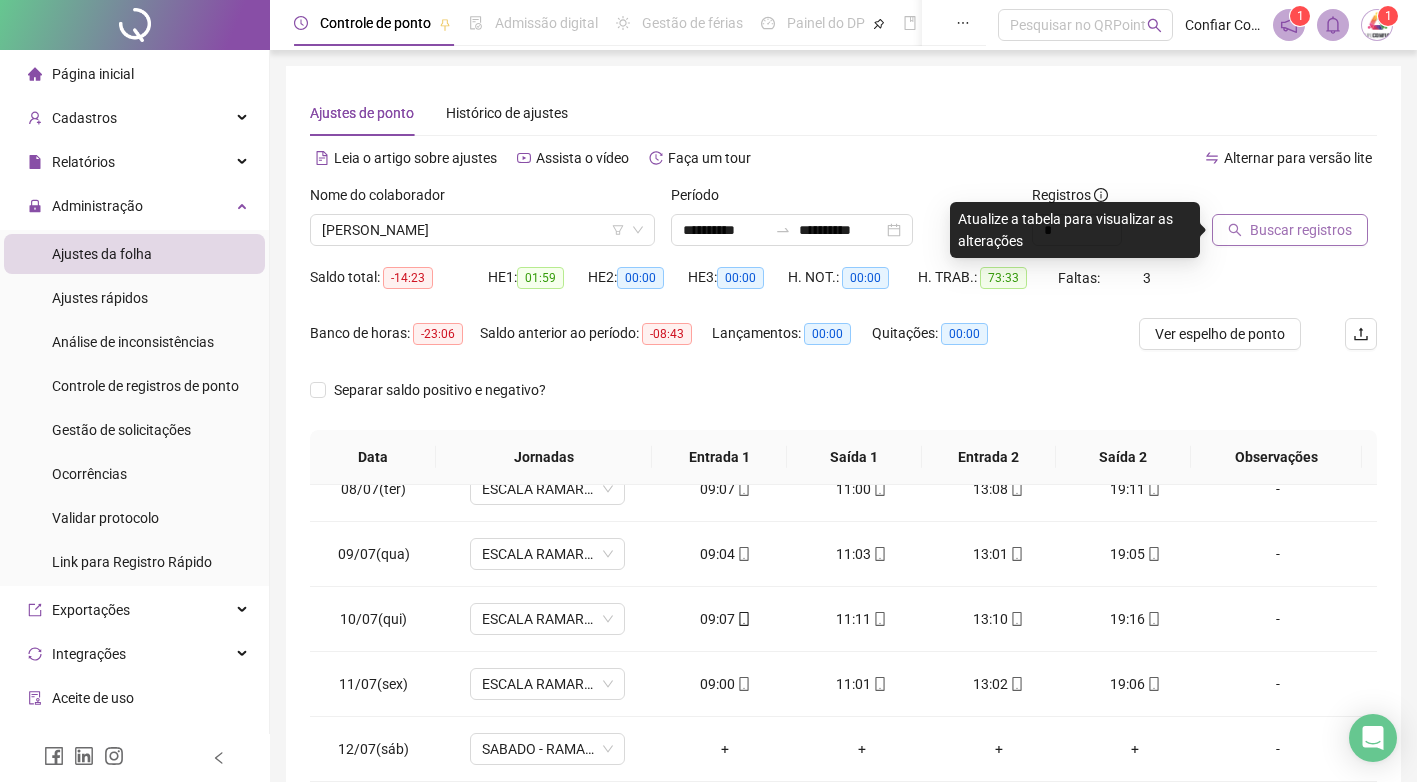 click on "Buscar registros" at bounding box center [1301, 230] 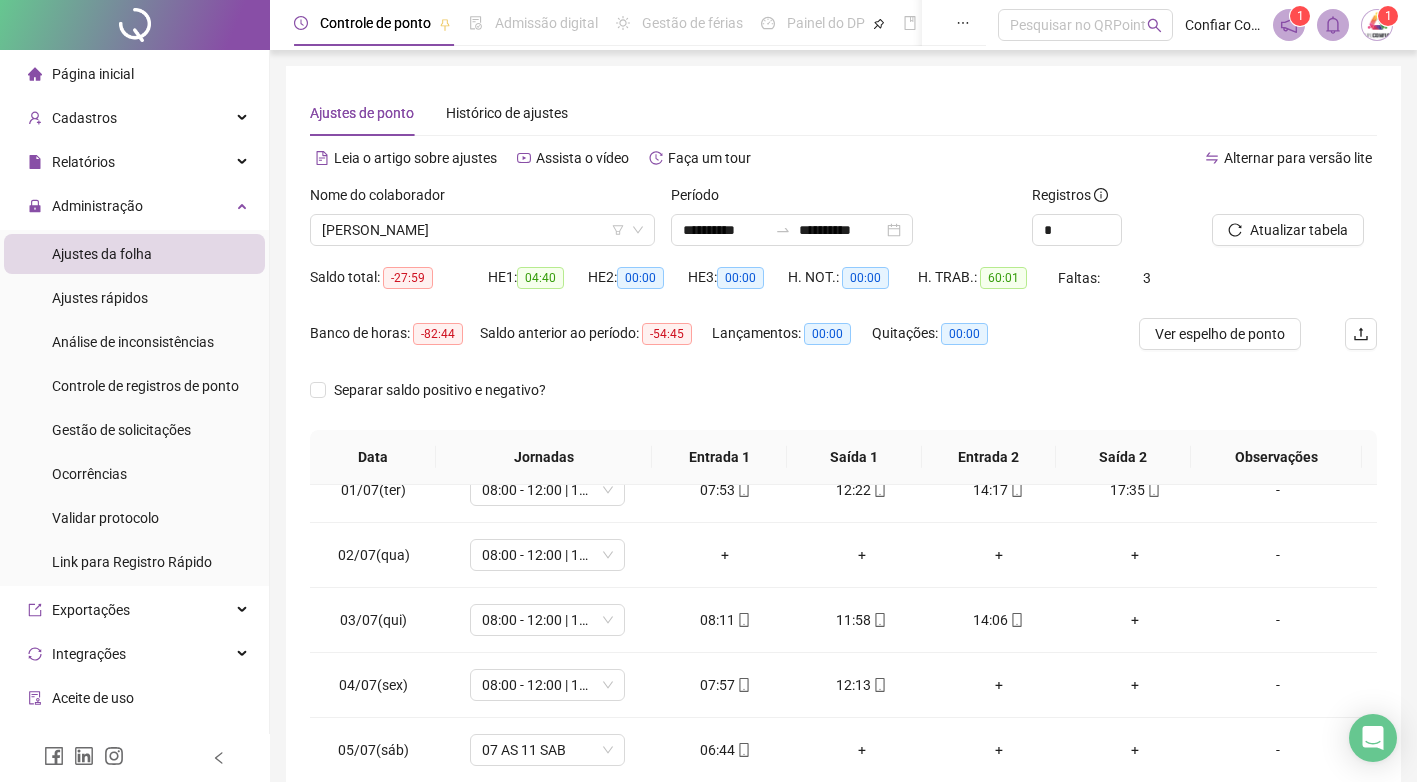 scroll, scrollTop: 0, scrollLeft: 0, axis: both 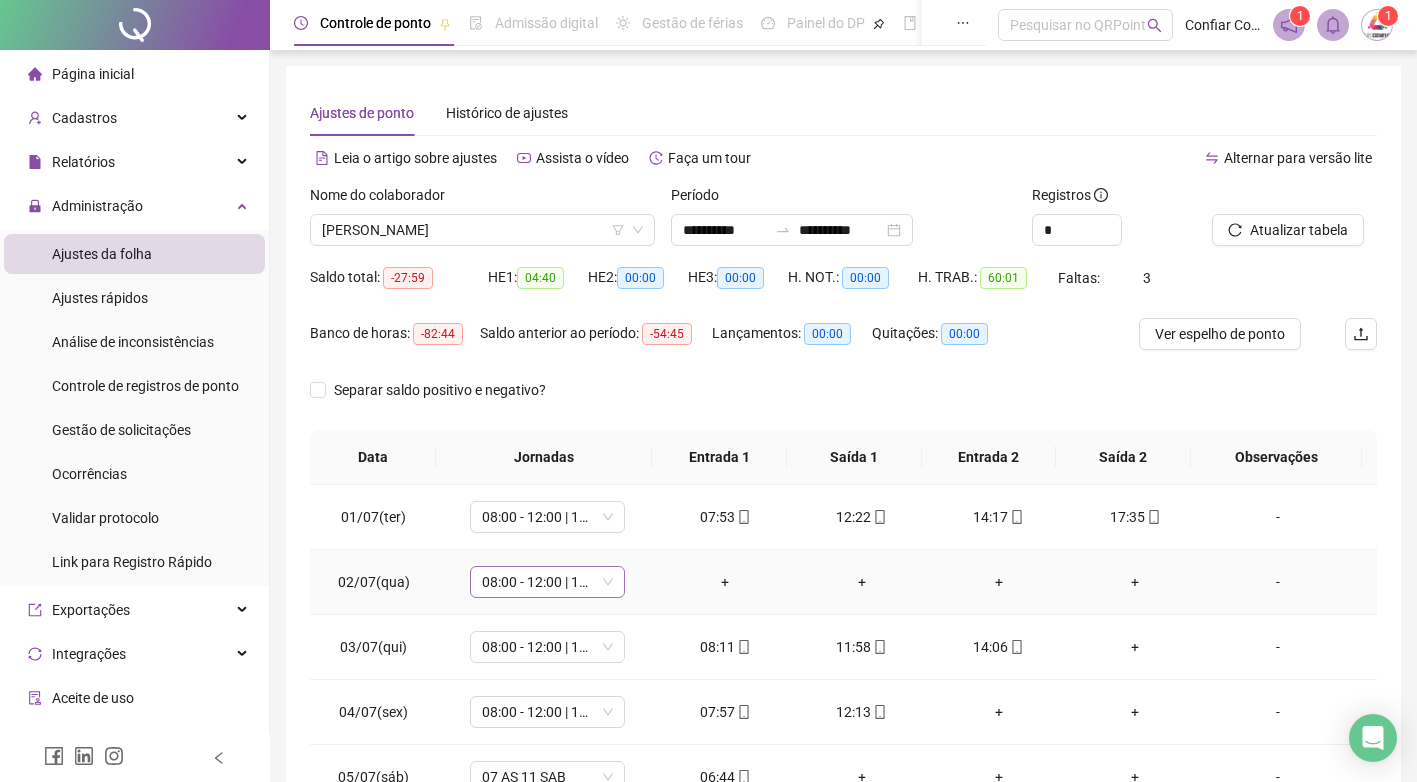 click on "08:00 - 12:00 | 14:00 - 18:00" at bounding box center [547, 582] 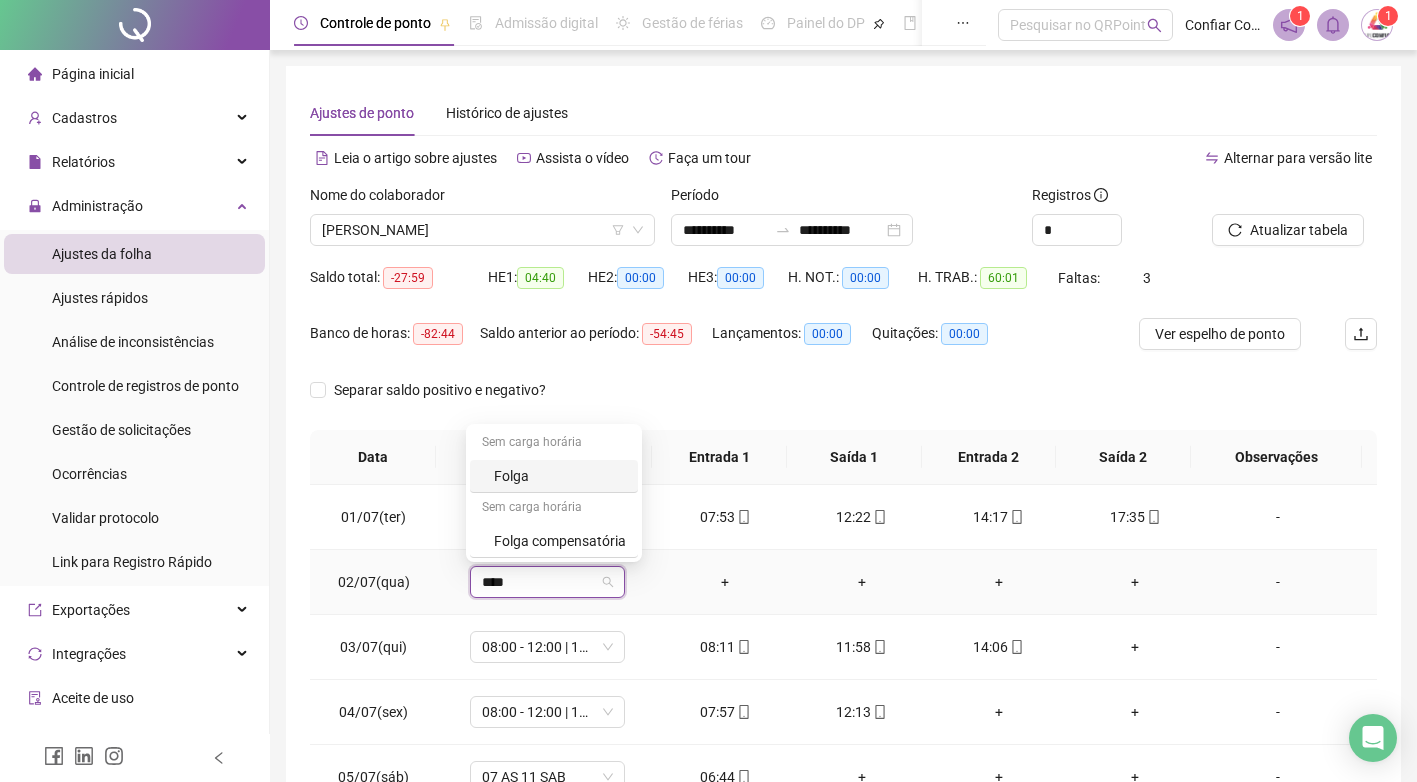 type on "*****" 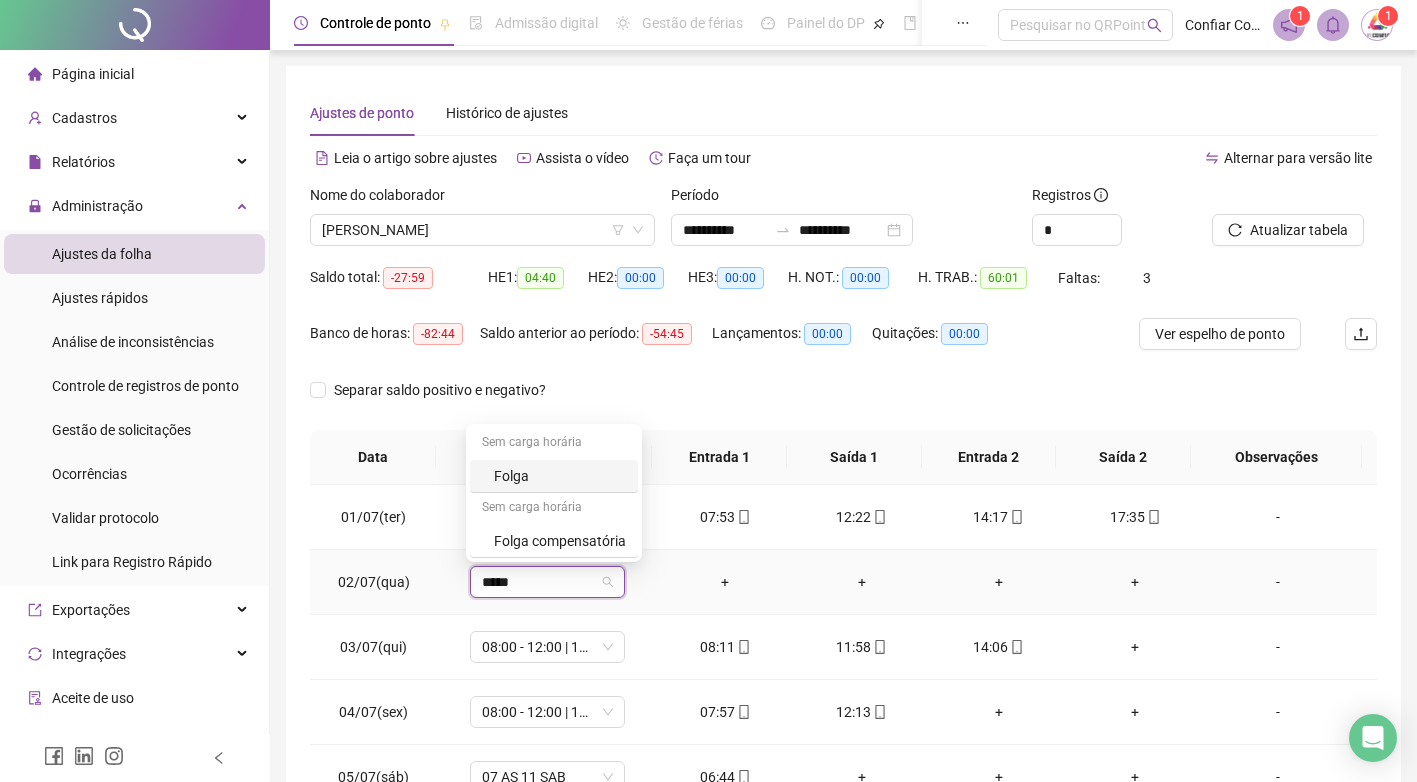 click on "Folga" at bounding box center [560, 476] 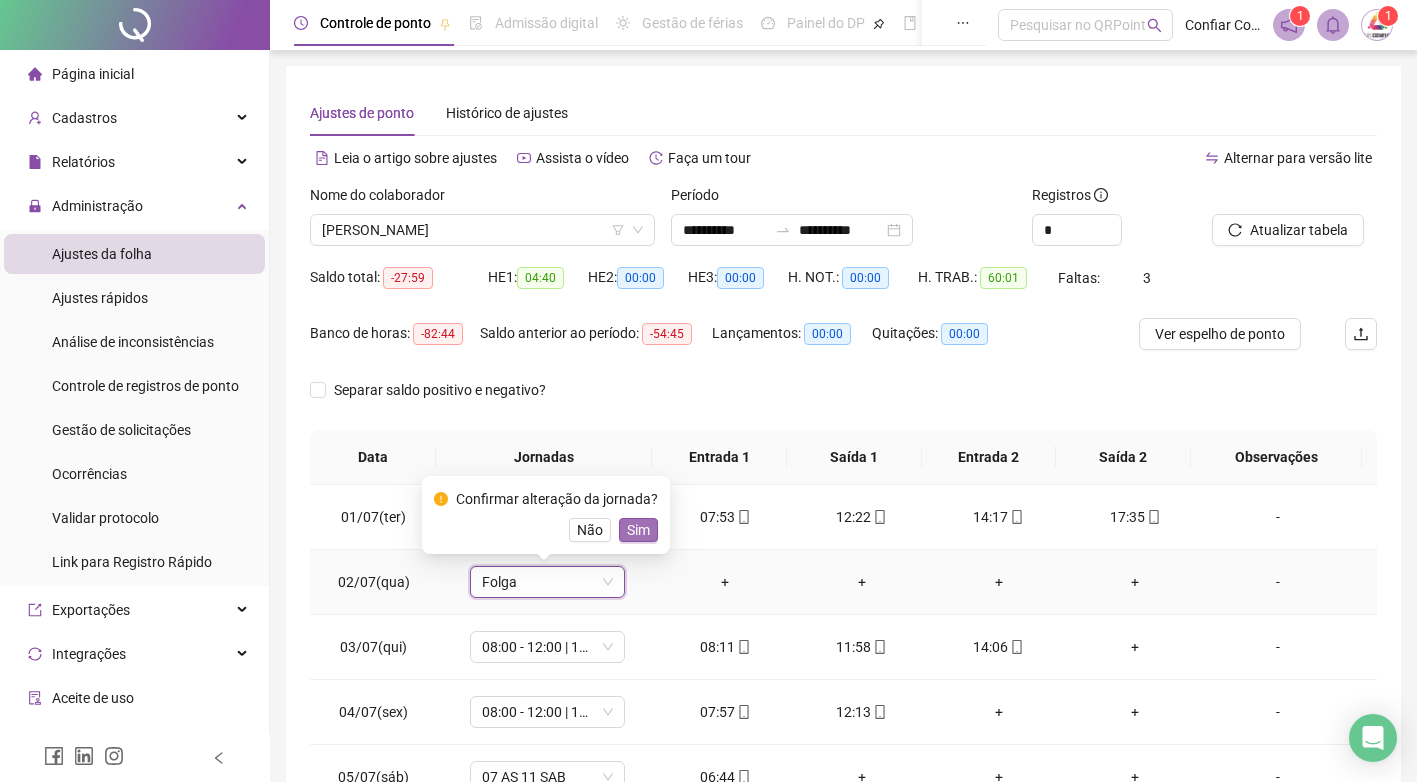 click on "Sim" at bounding box center [638, 530] 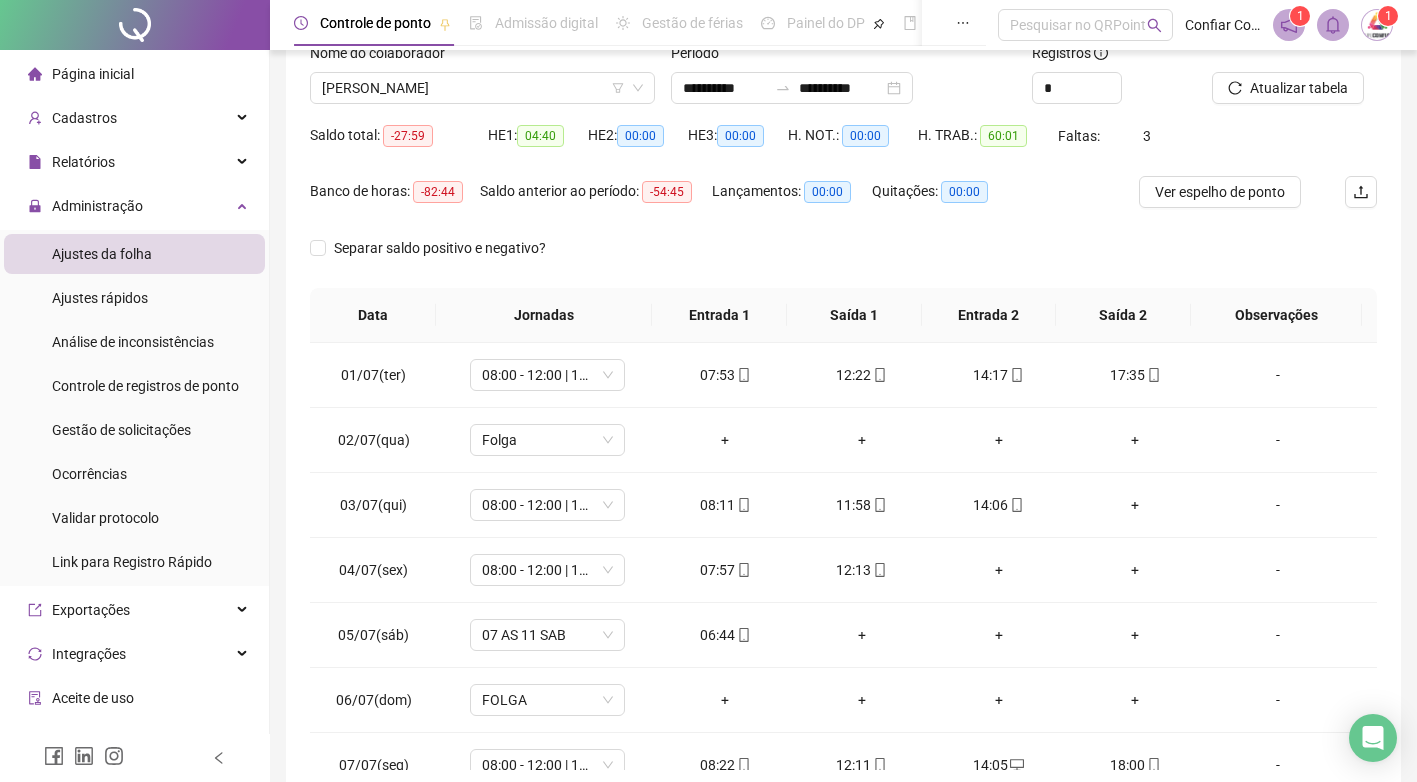 scroll, scrollTop: 143, scrollLeft: 0, axis: vertical 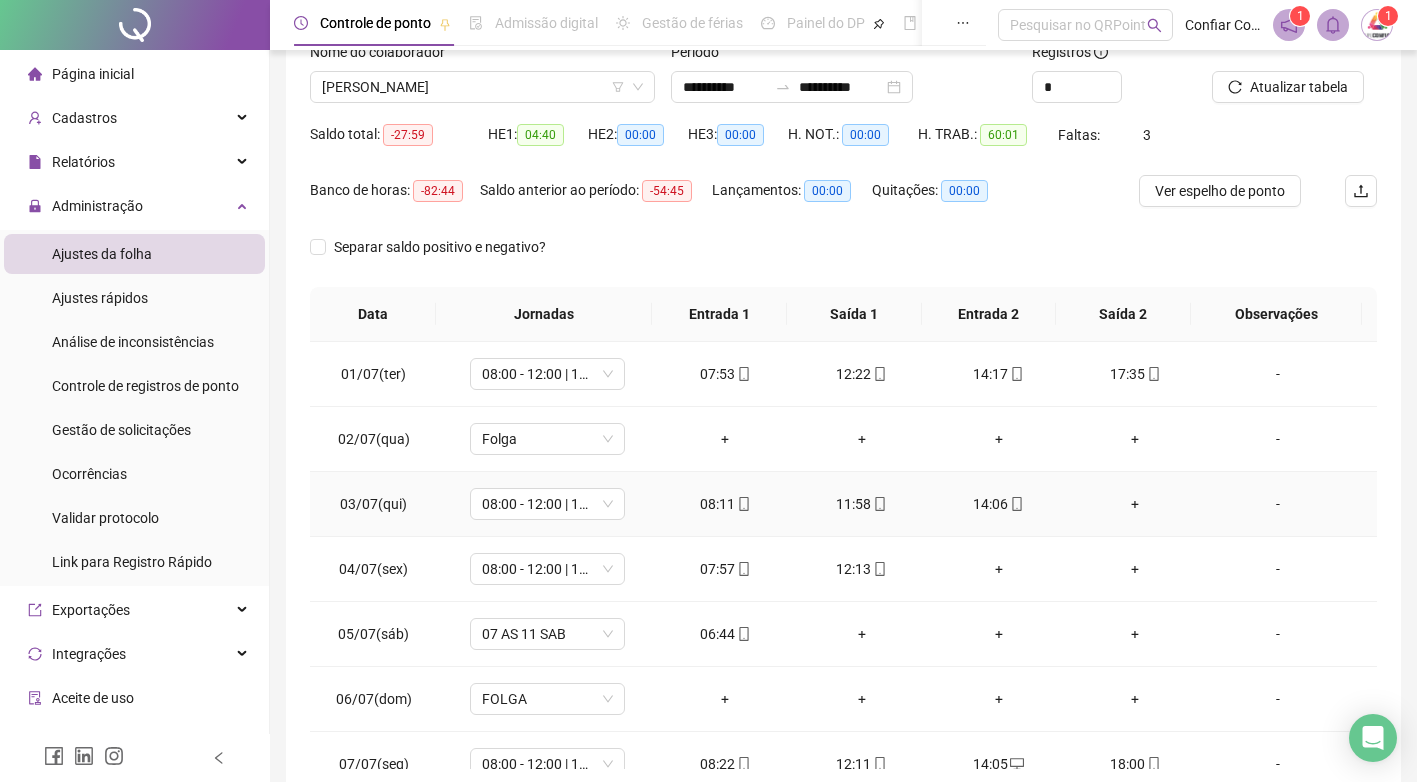 click on "+" at bounding box center (1135, 504) 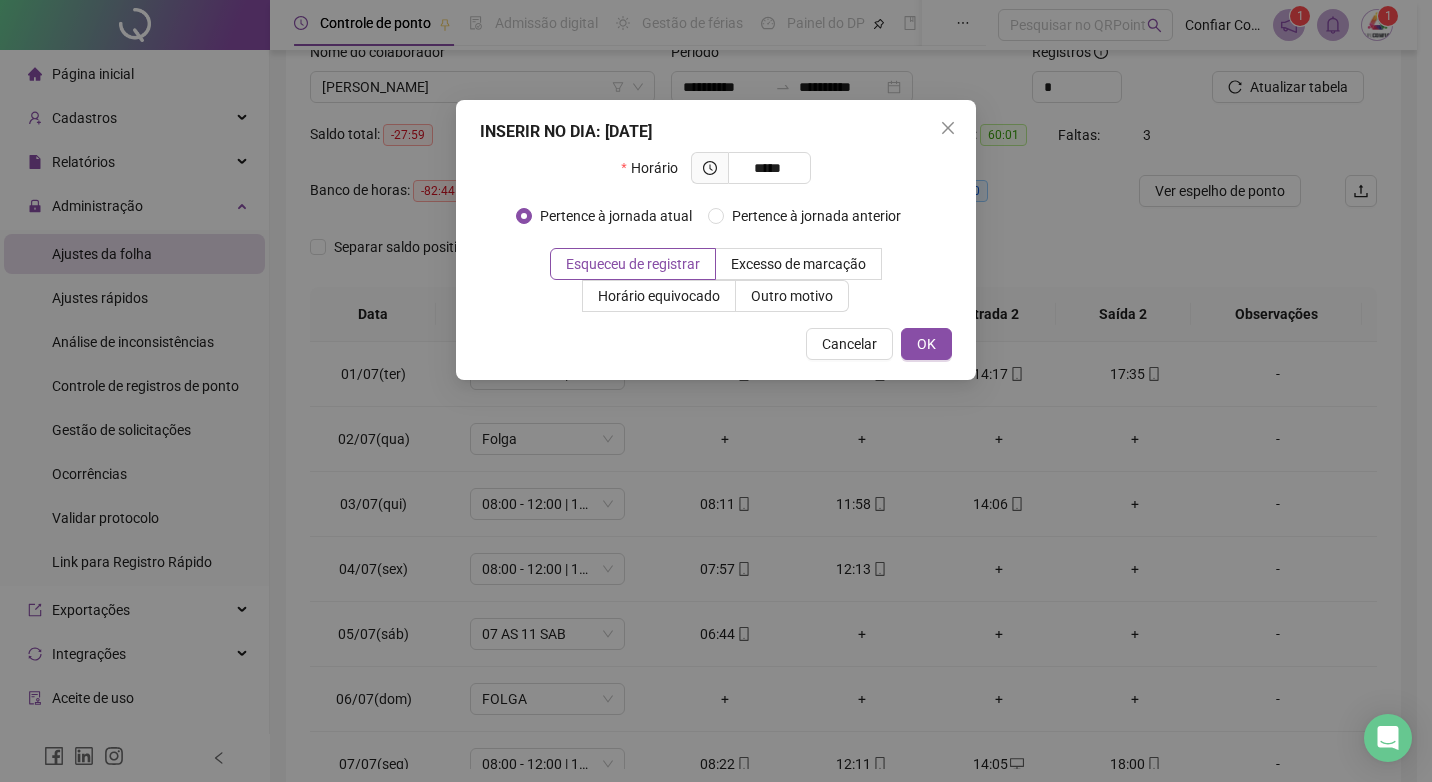 type on "*****" 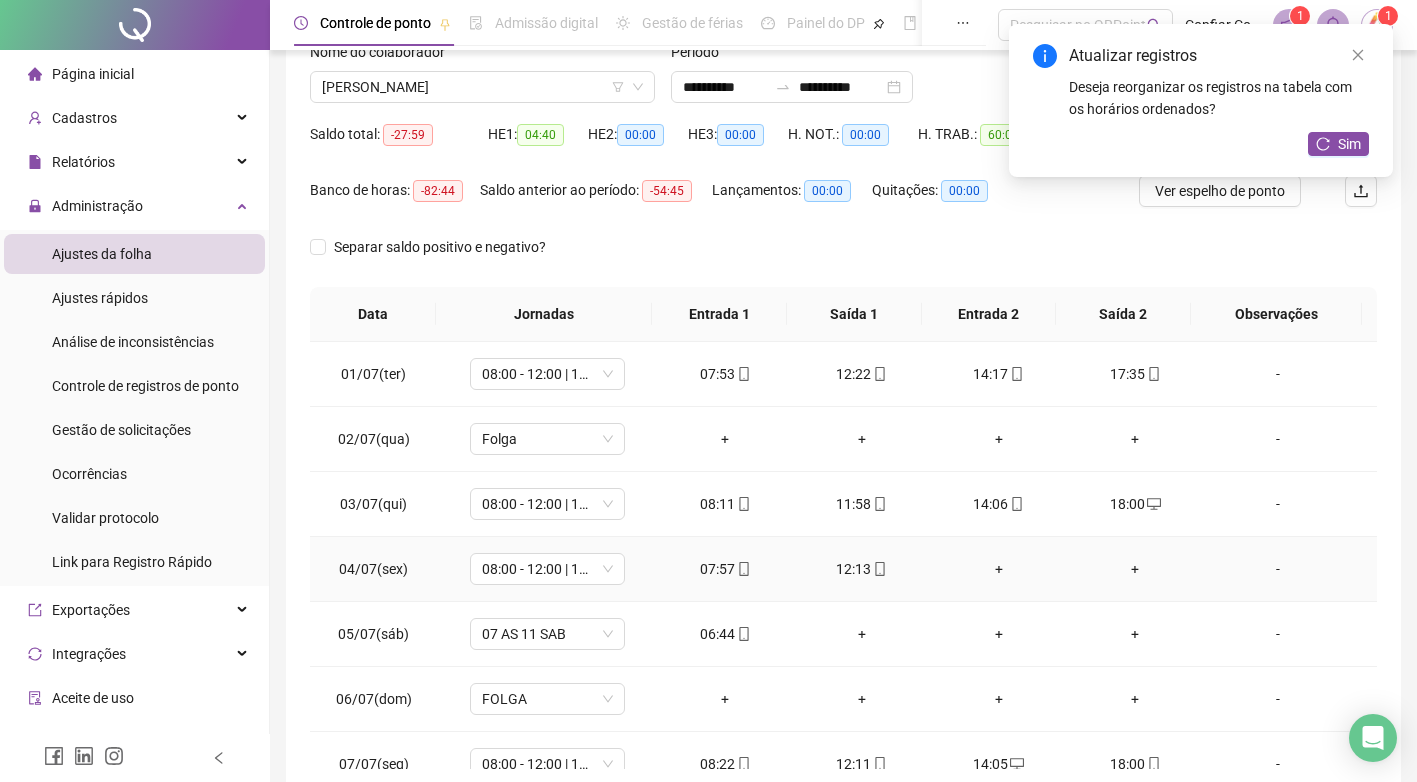 click on "+" at bounding box center (998, 569) 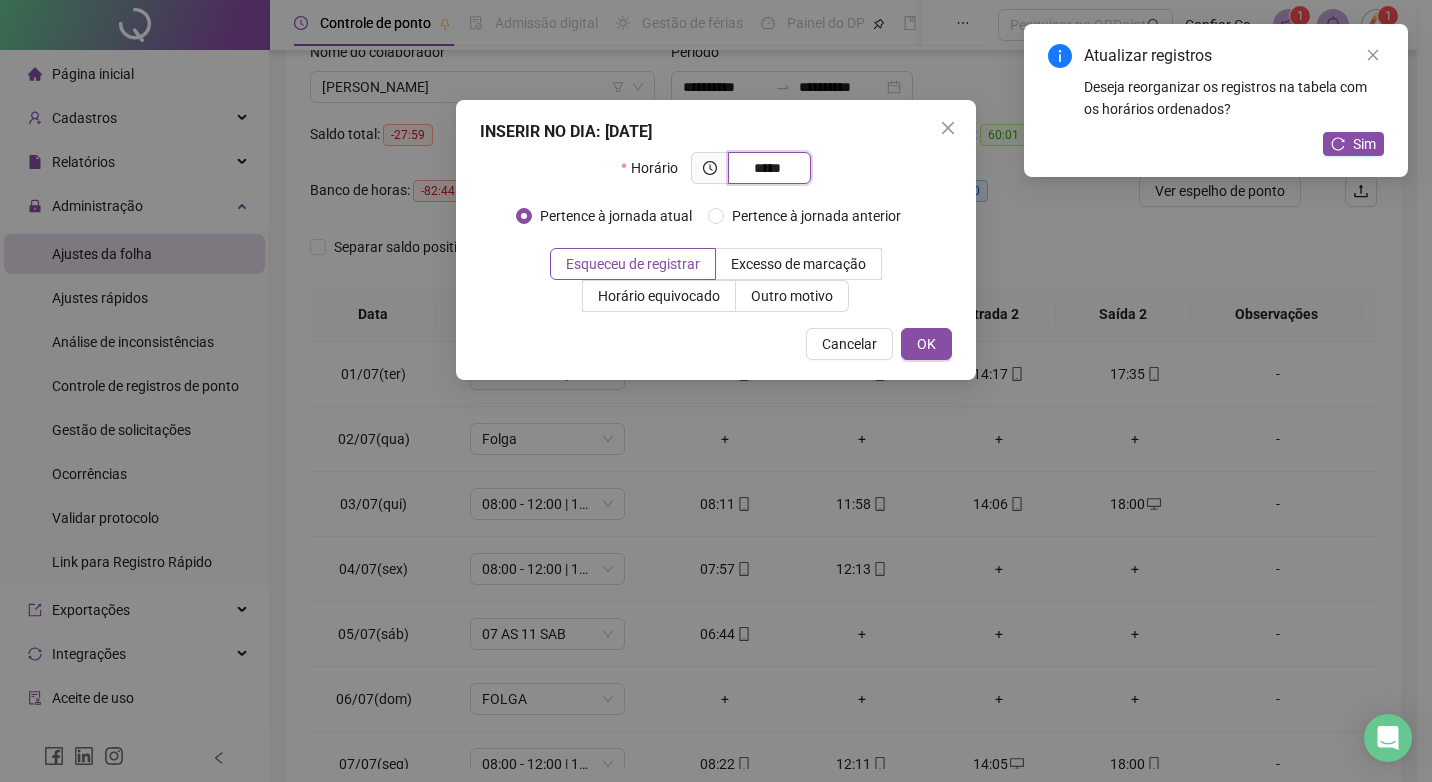 type on "*****" 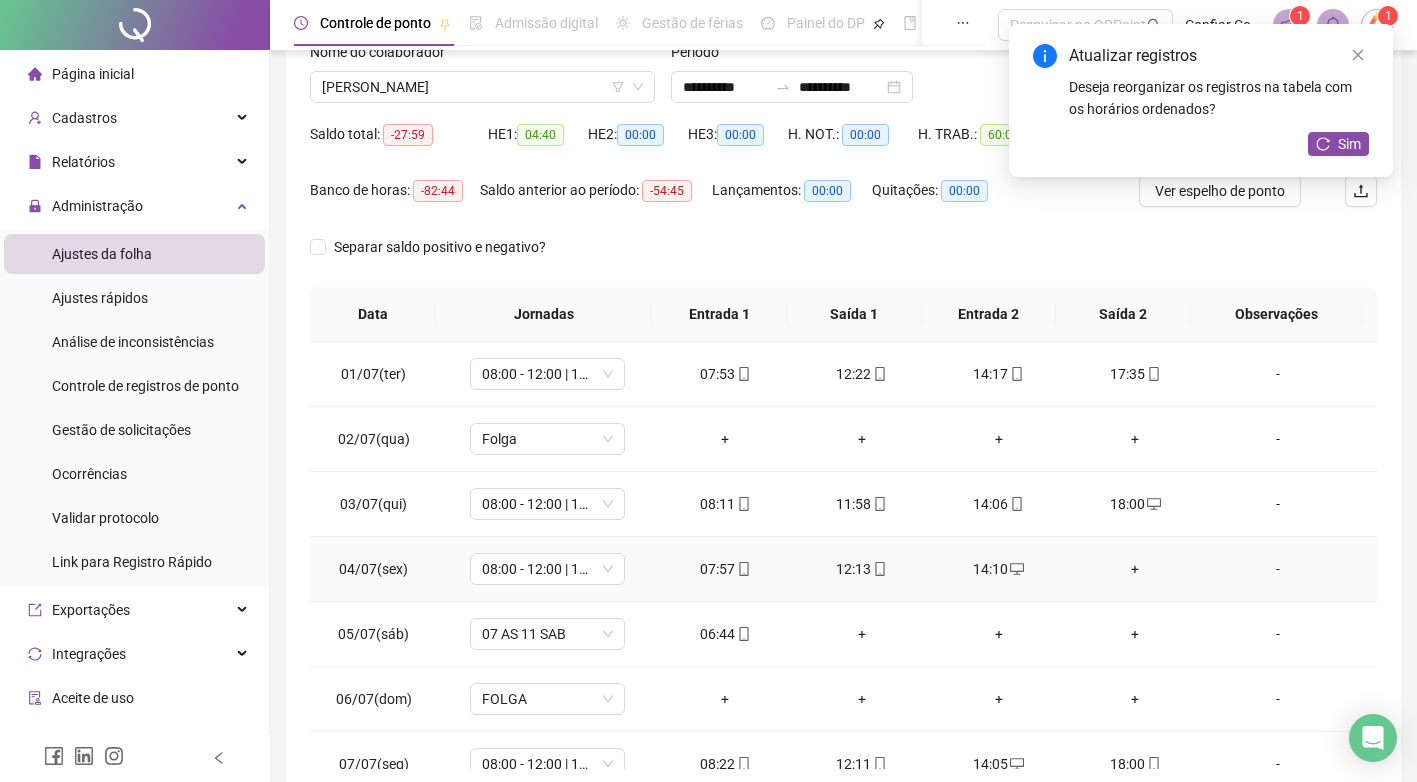 click on "+" at bounding box center [1135, 569] 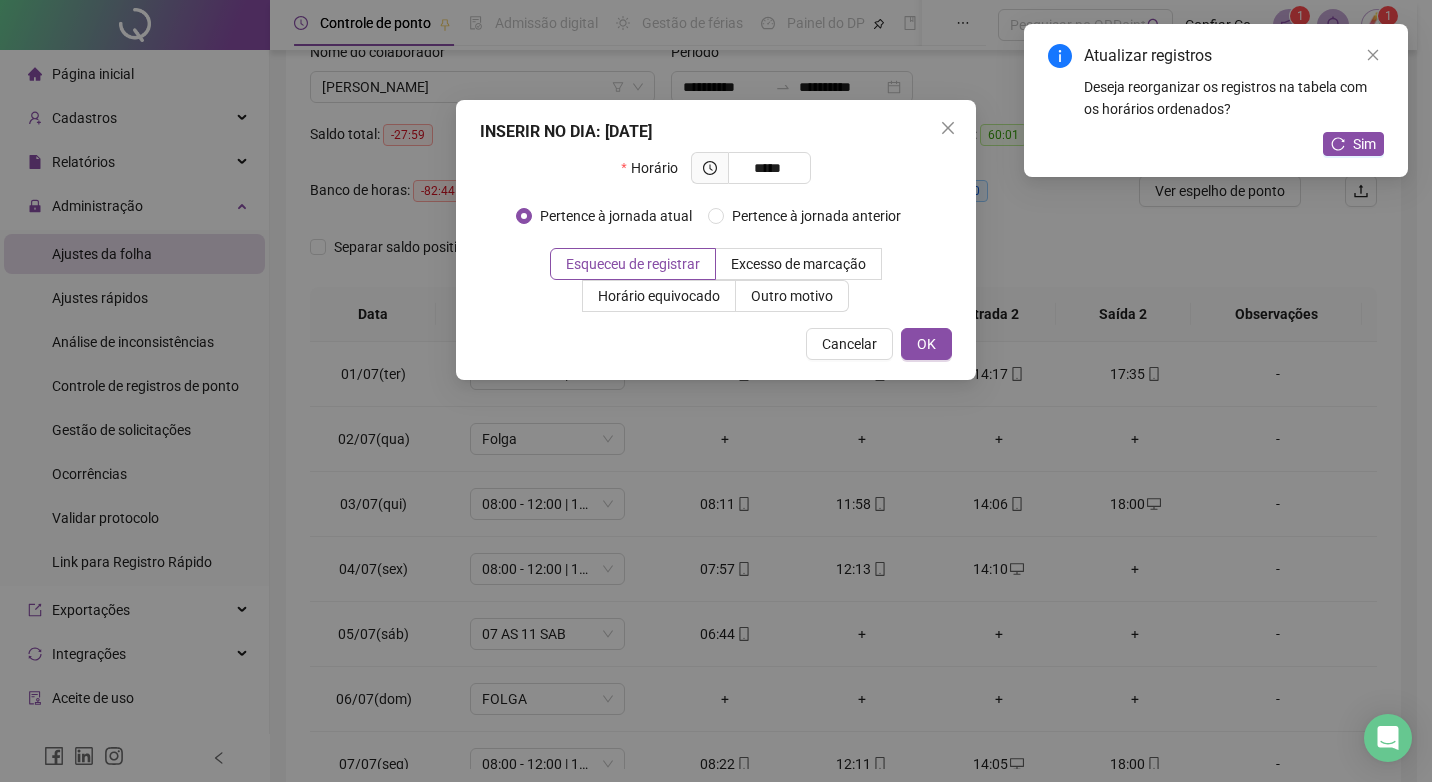 type on "*****" 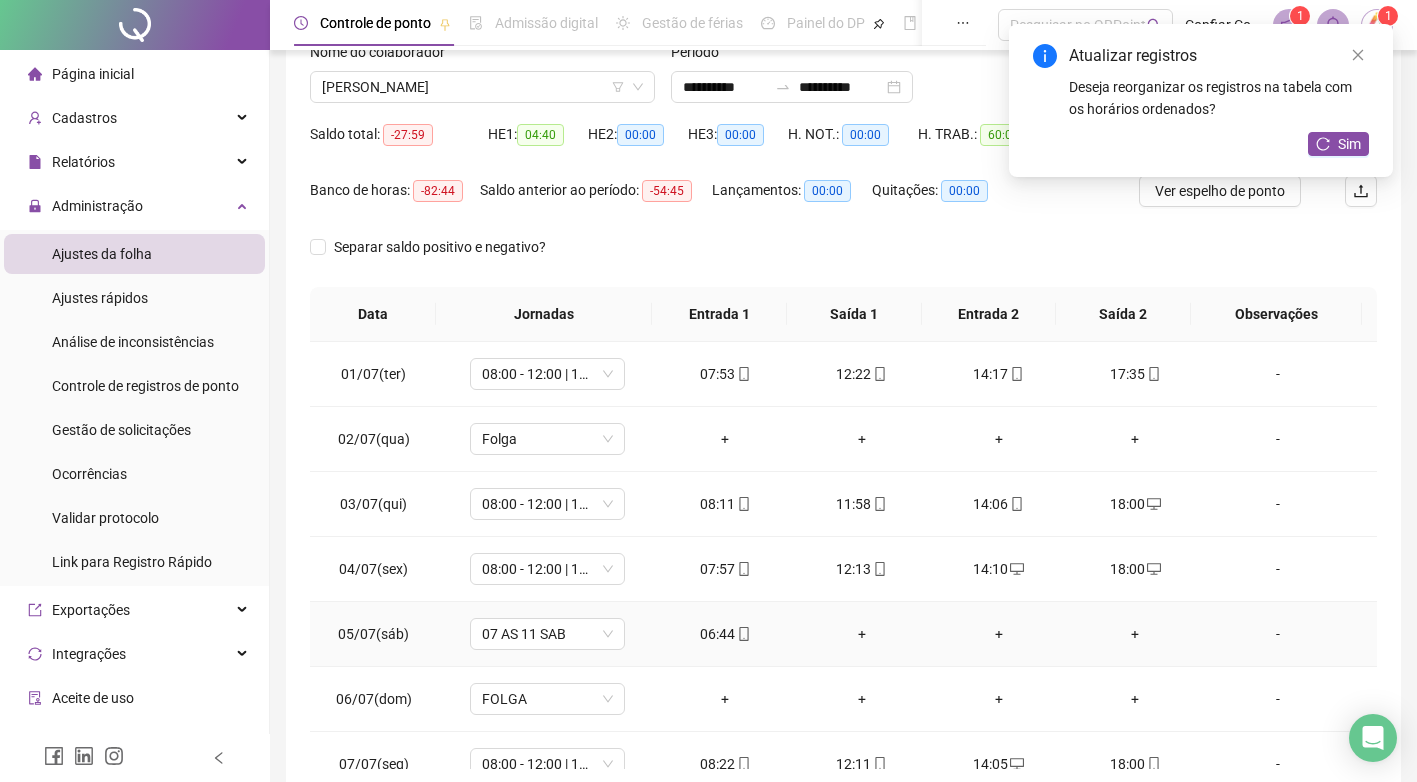 click on "+" at bounding box center [862, 634] 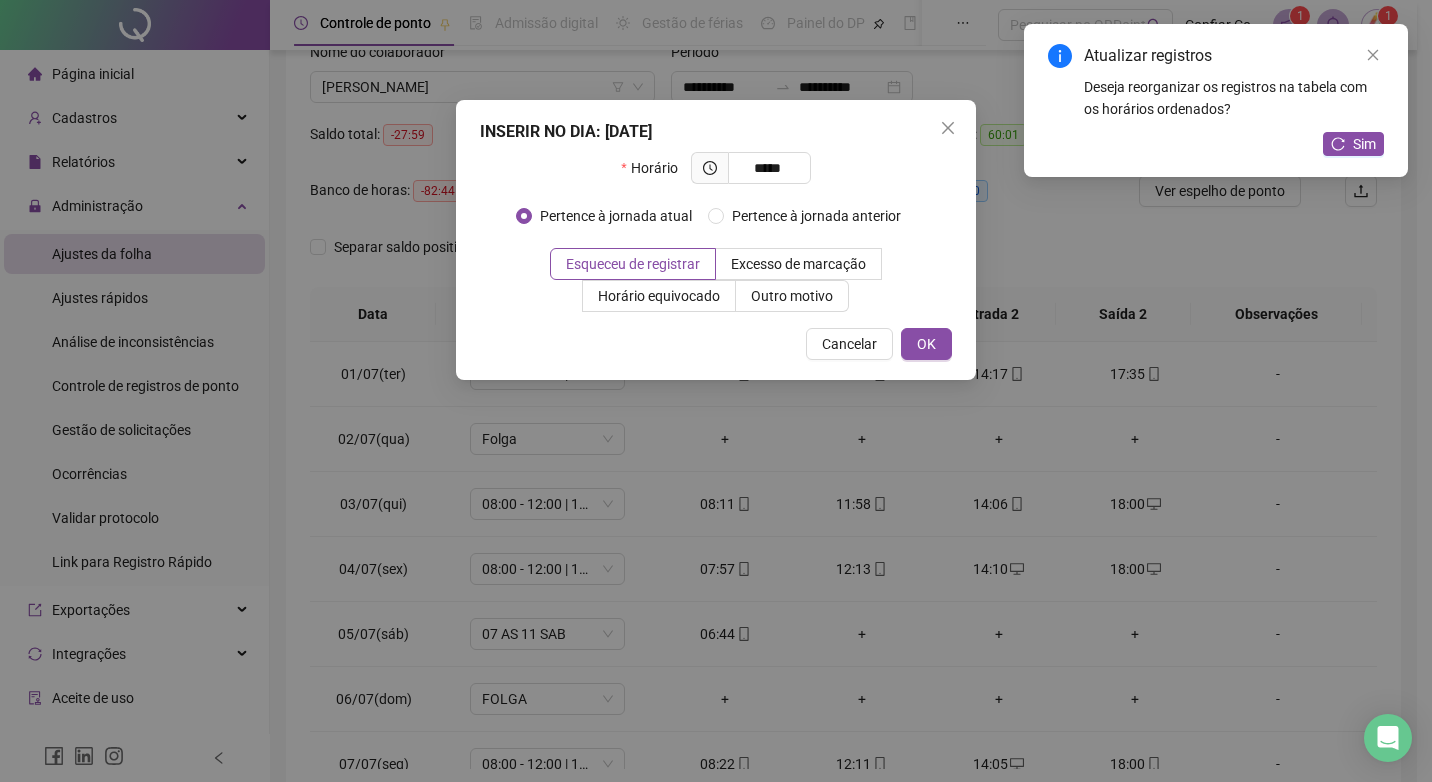 type on "*****" 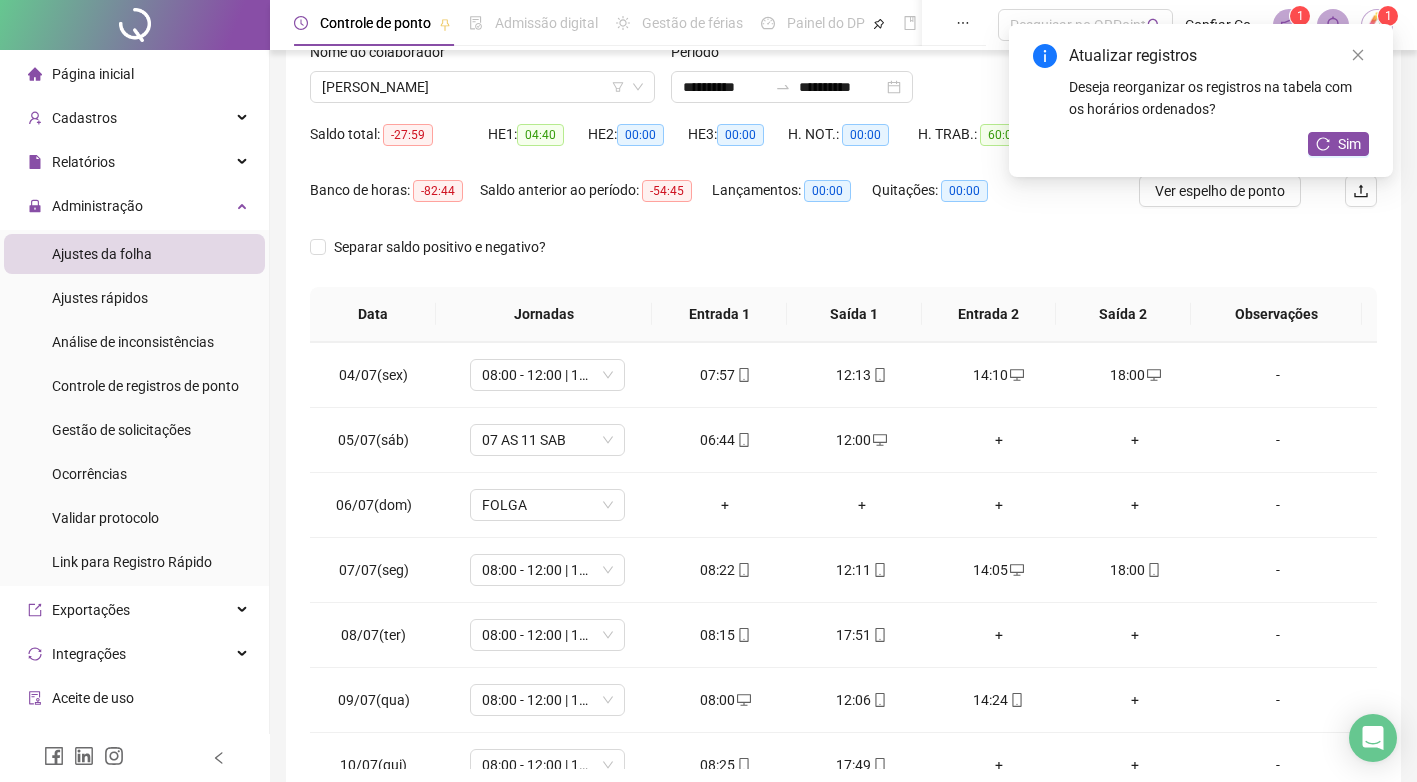 scroll, scrollTop: 196, scrollLeft: 0, axis: vertical 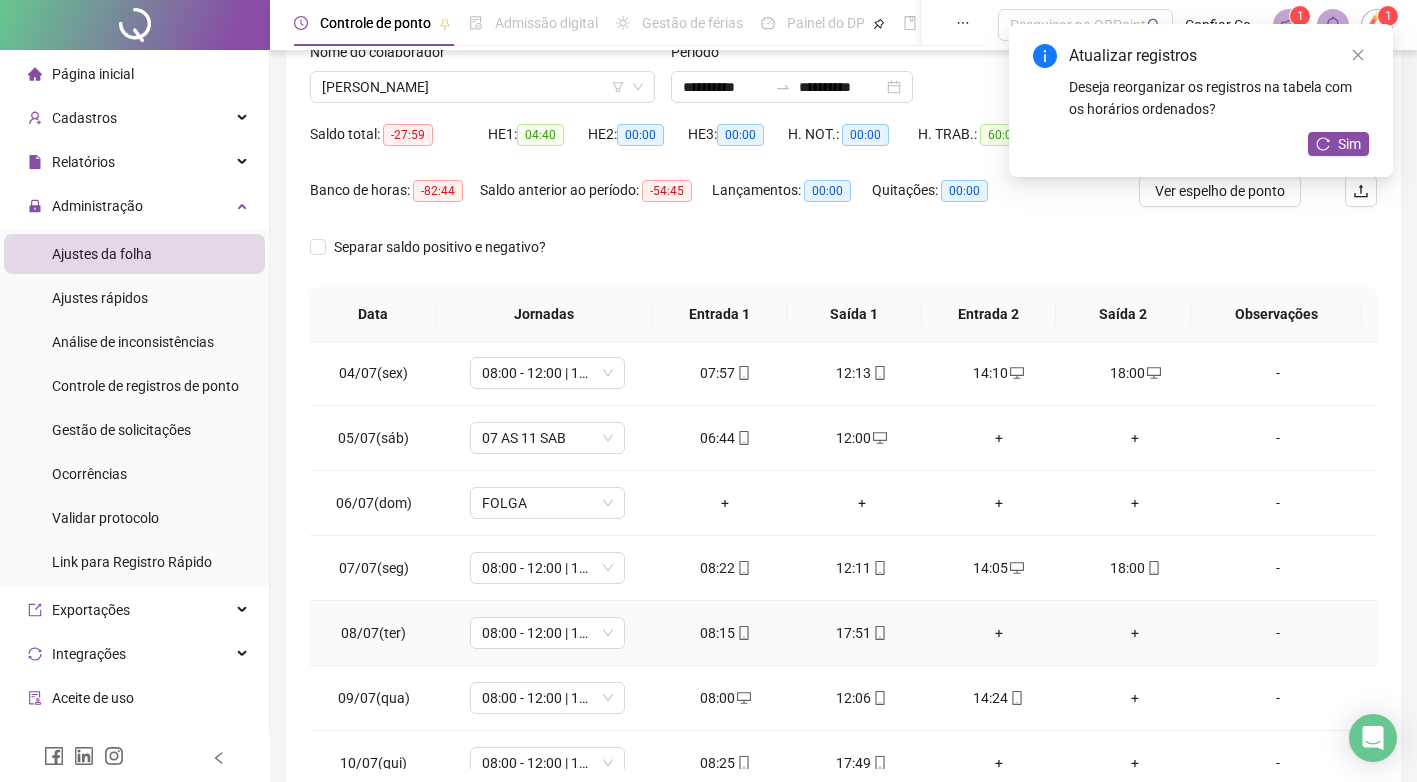 click on "+" at bounding box center (1135, 633) 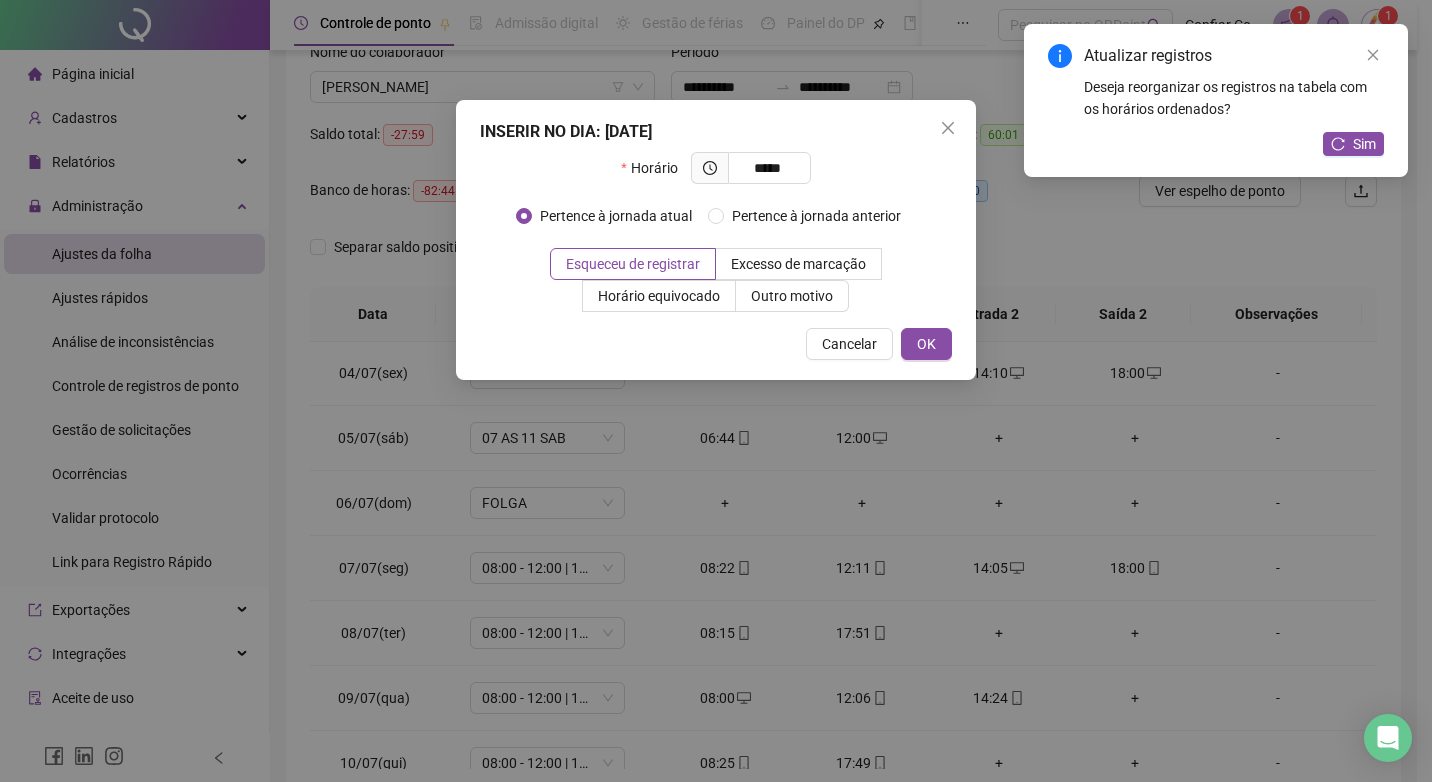 type on "*****" 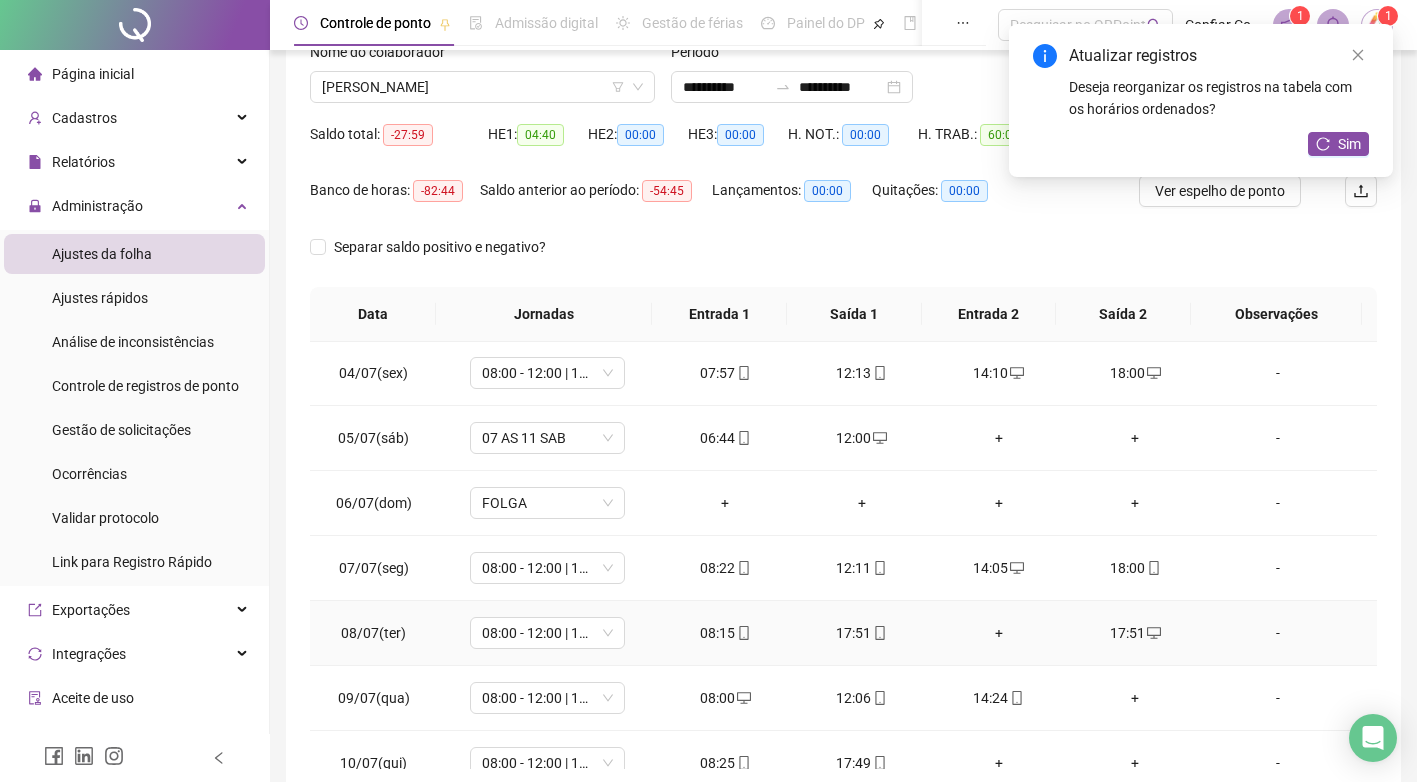 click on "+" at bounding box center [998, 633] 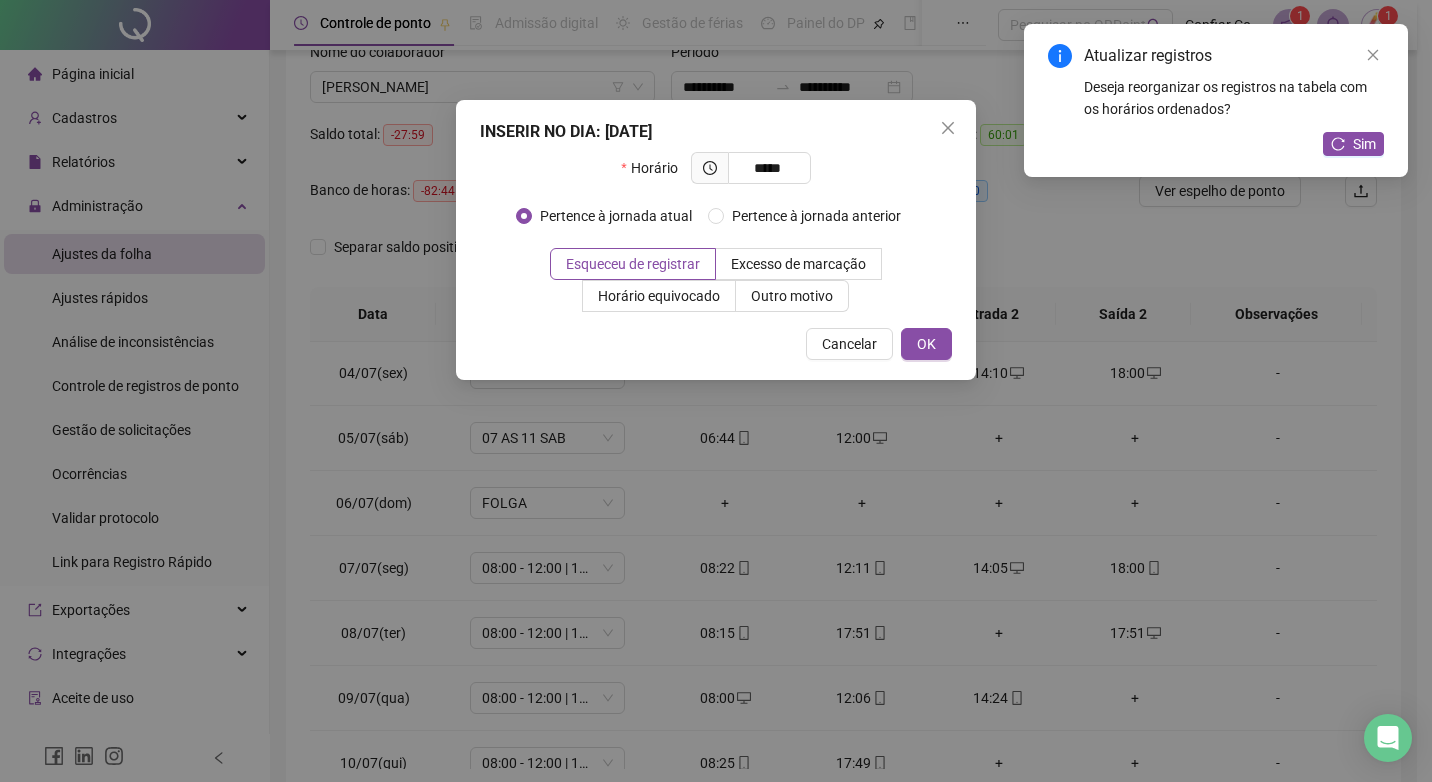type on "*****" 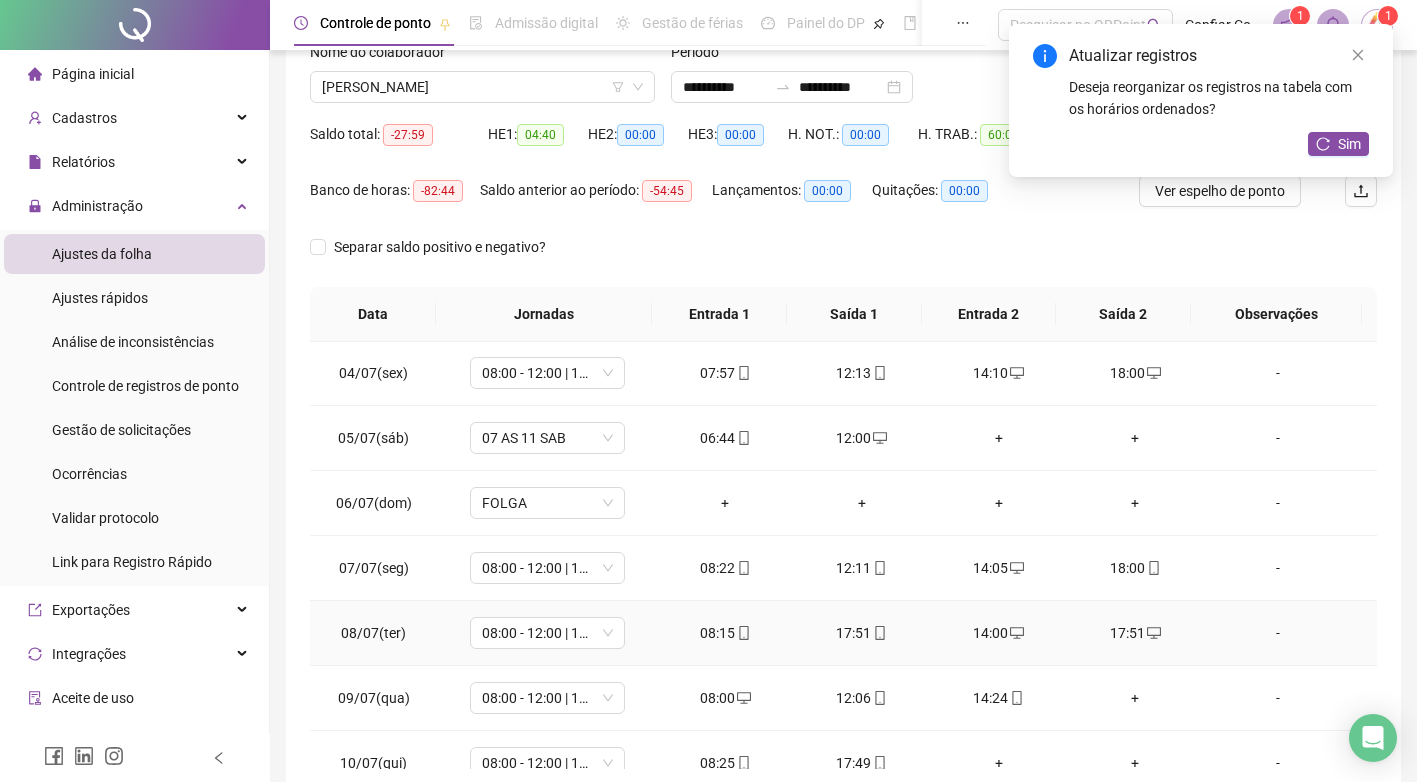 click on "17:51" at bounding box center [862, 633] 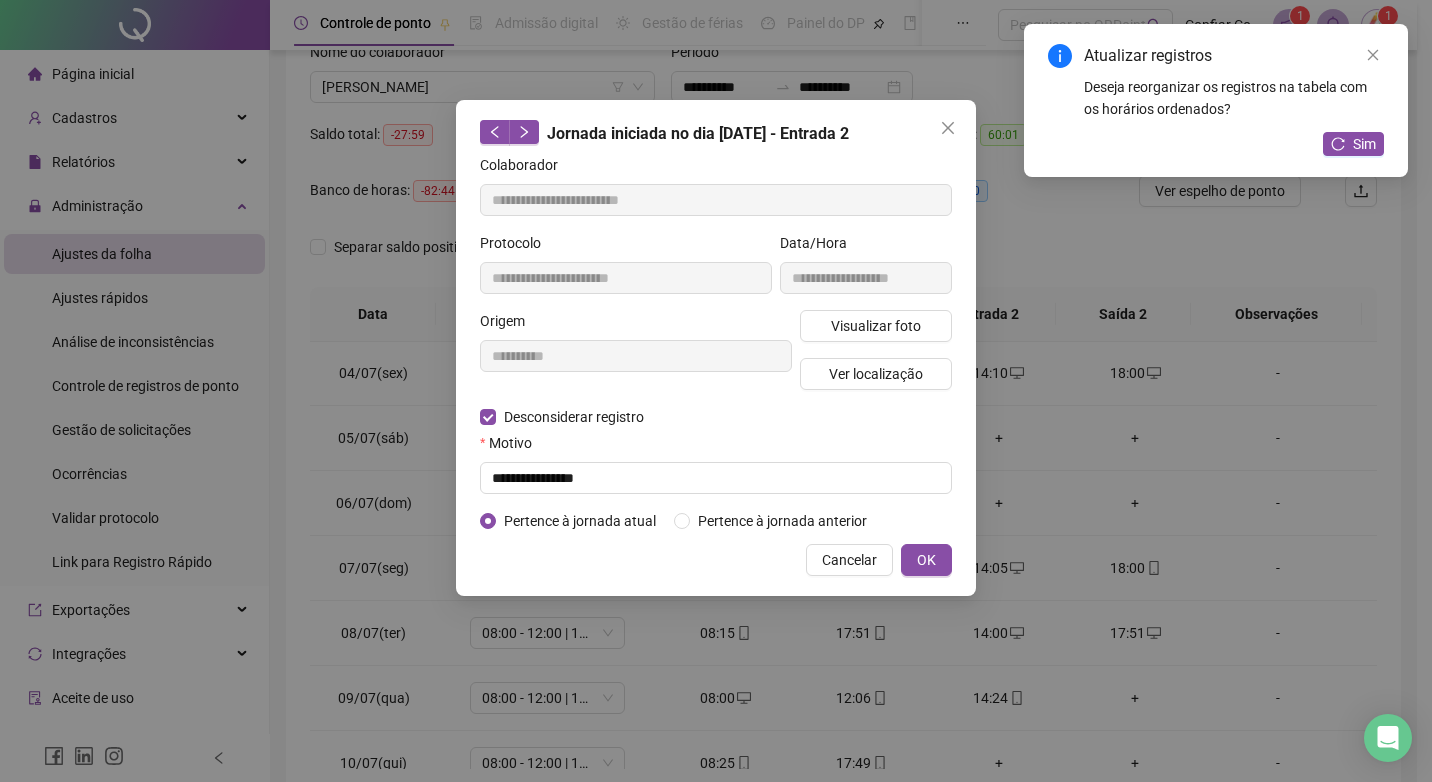 type on "**********" 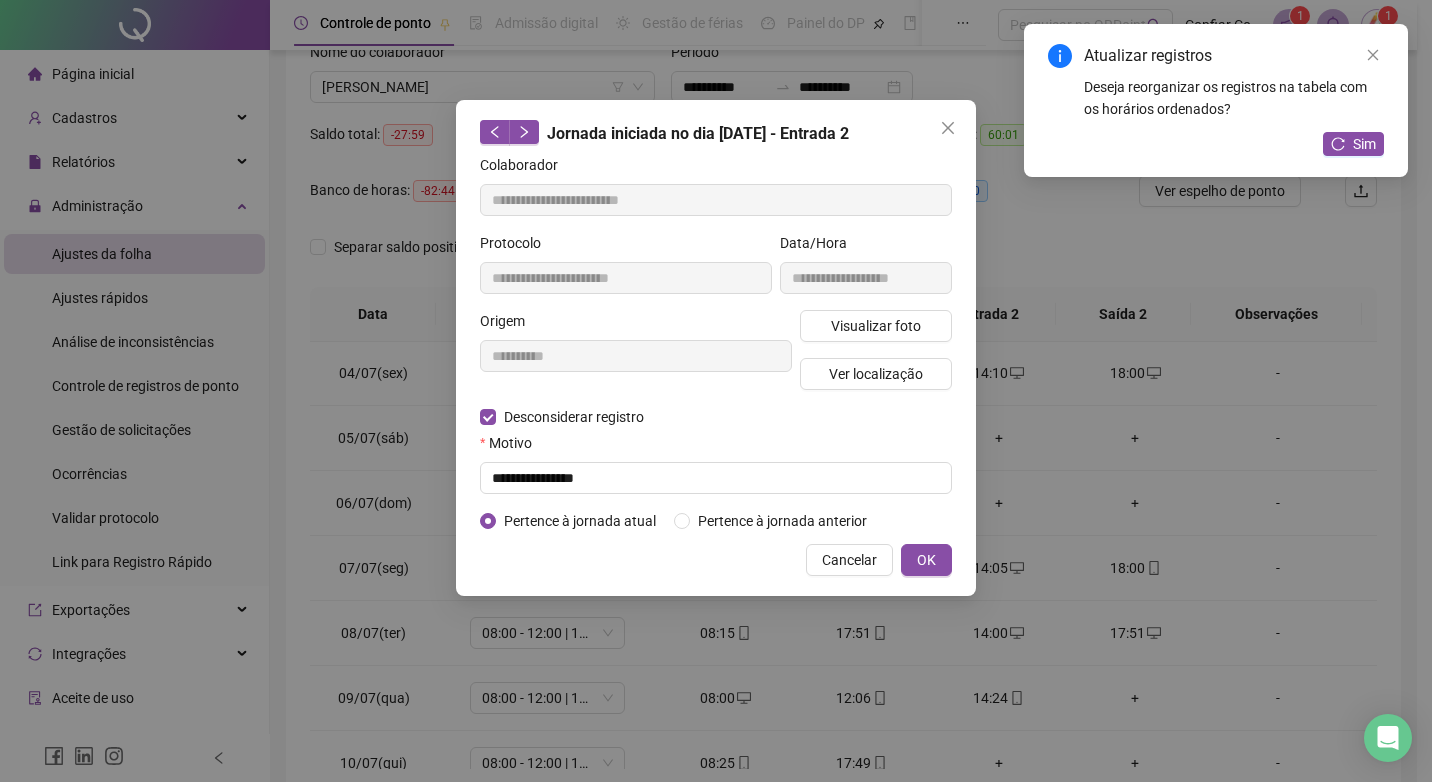 type on "**********" 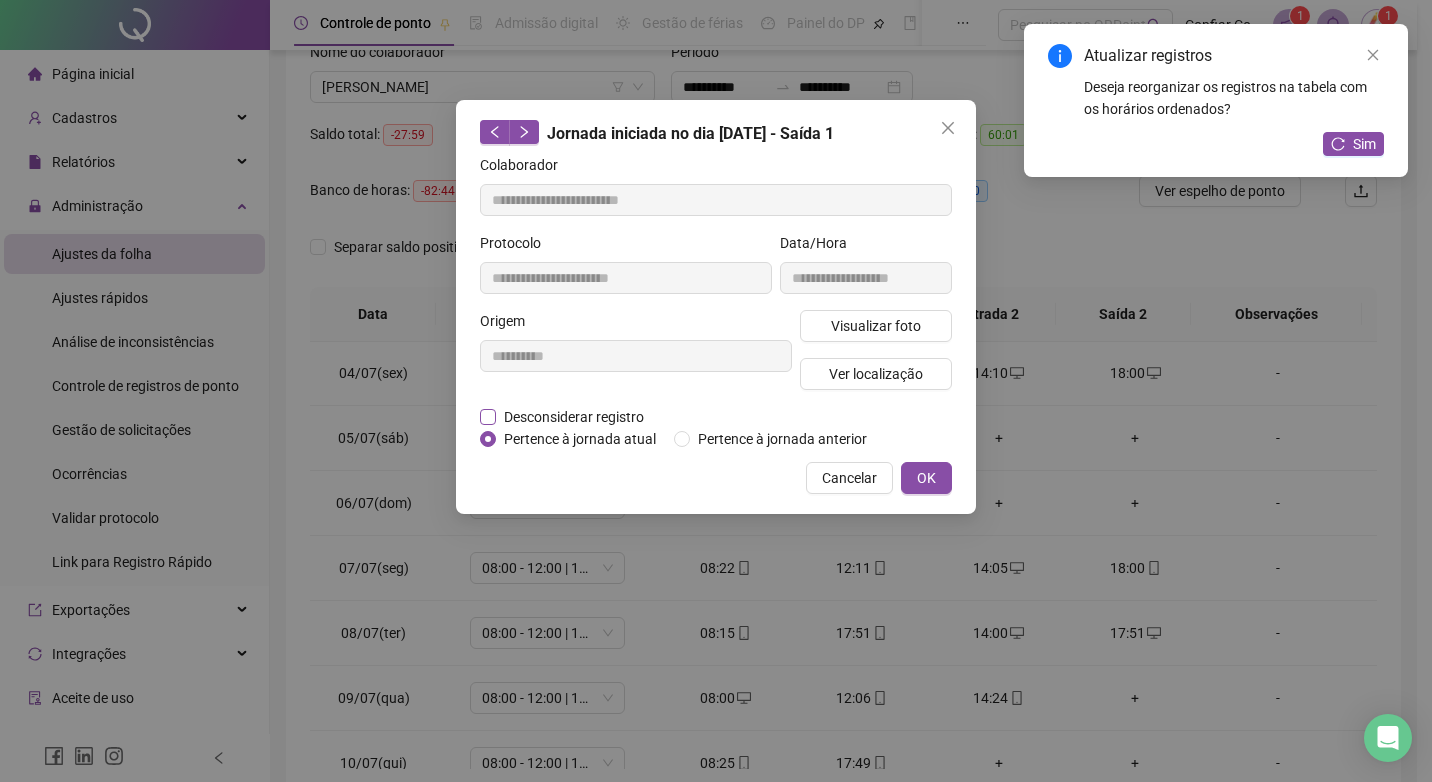 click on "Desconsiderar registro" at bounding box center [574, 417] 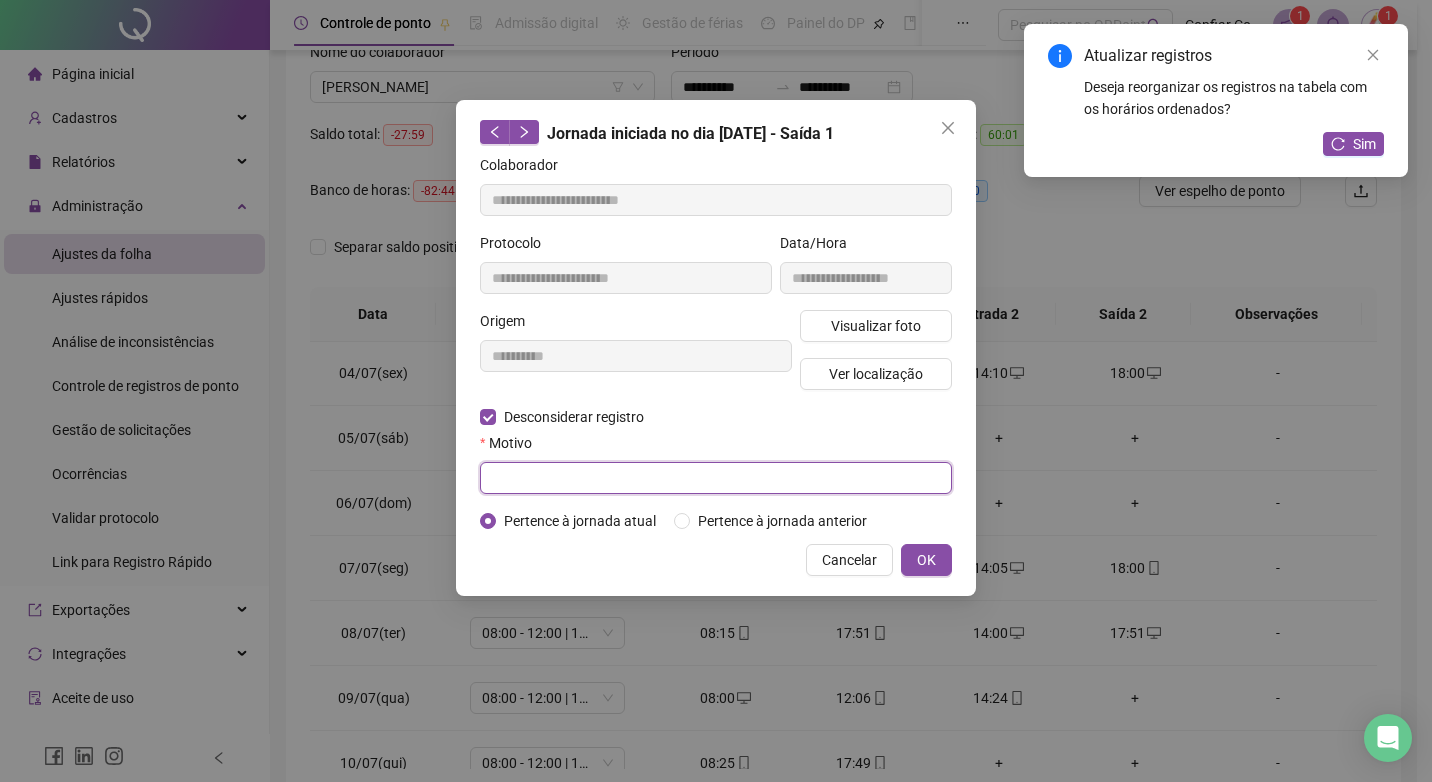 drag, startPoint x: 546, startPoint y: 491, endPoint x: 546, endPoint y: 472, distance: 19 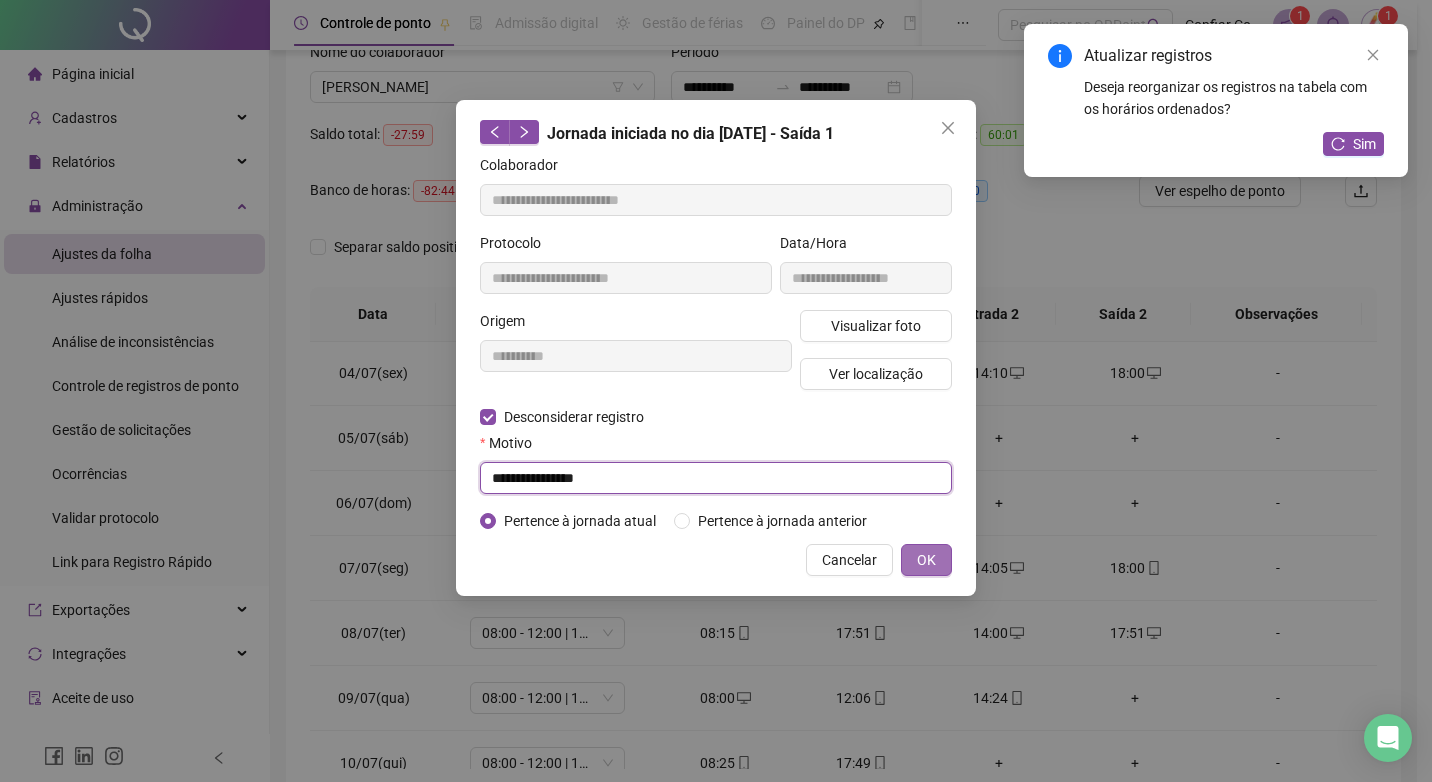 type on "**********" 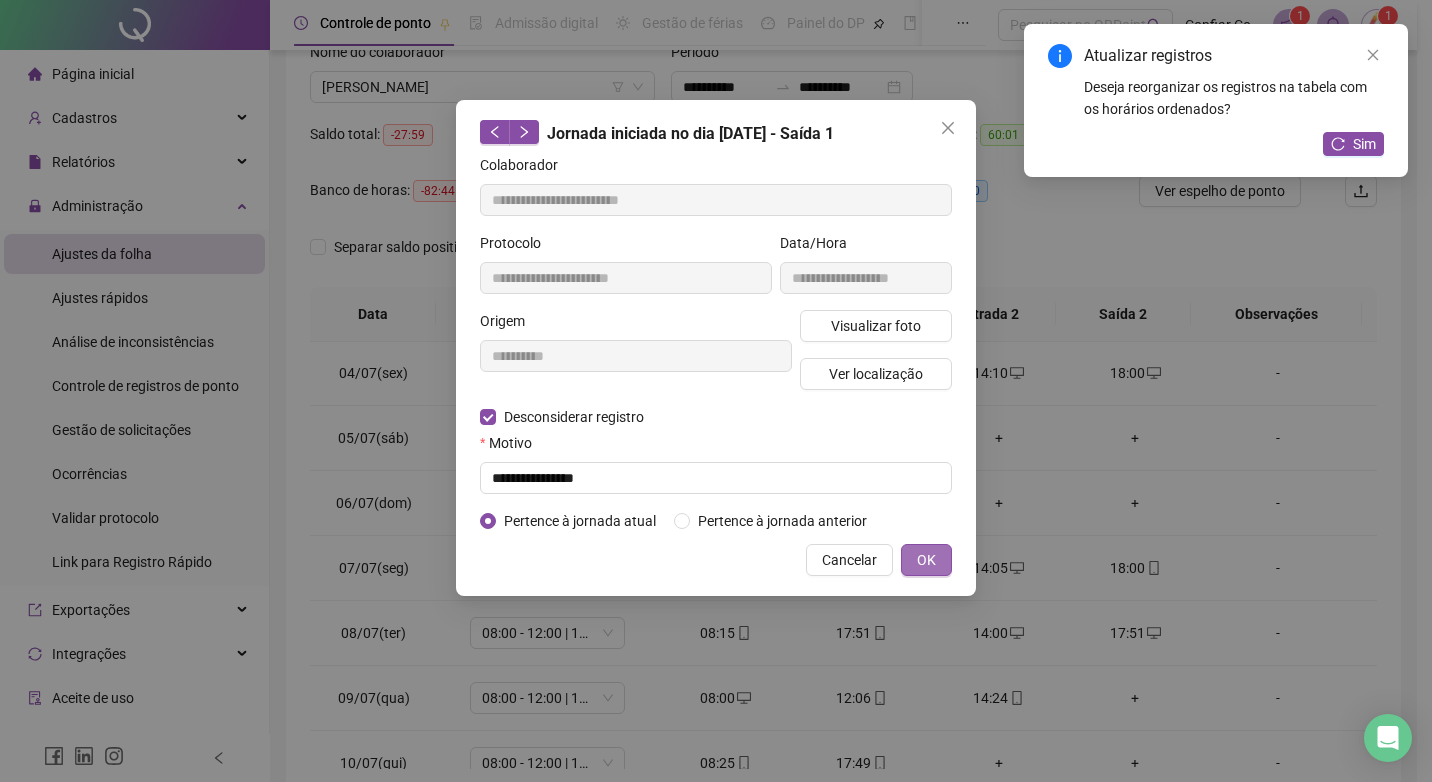 click on "OK" at bounding box center [926, 560] 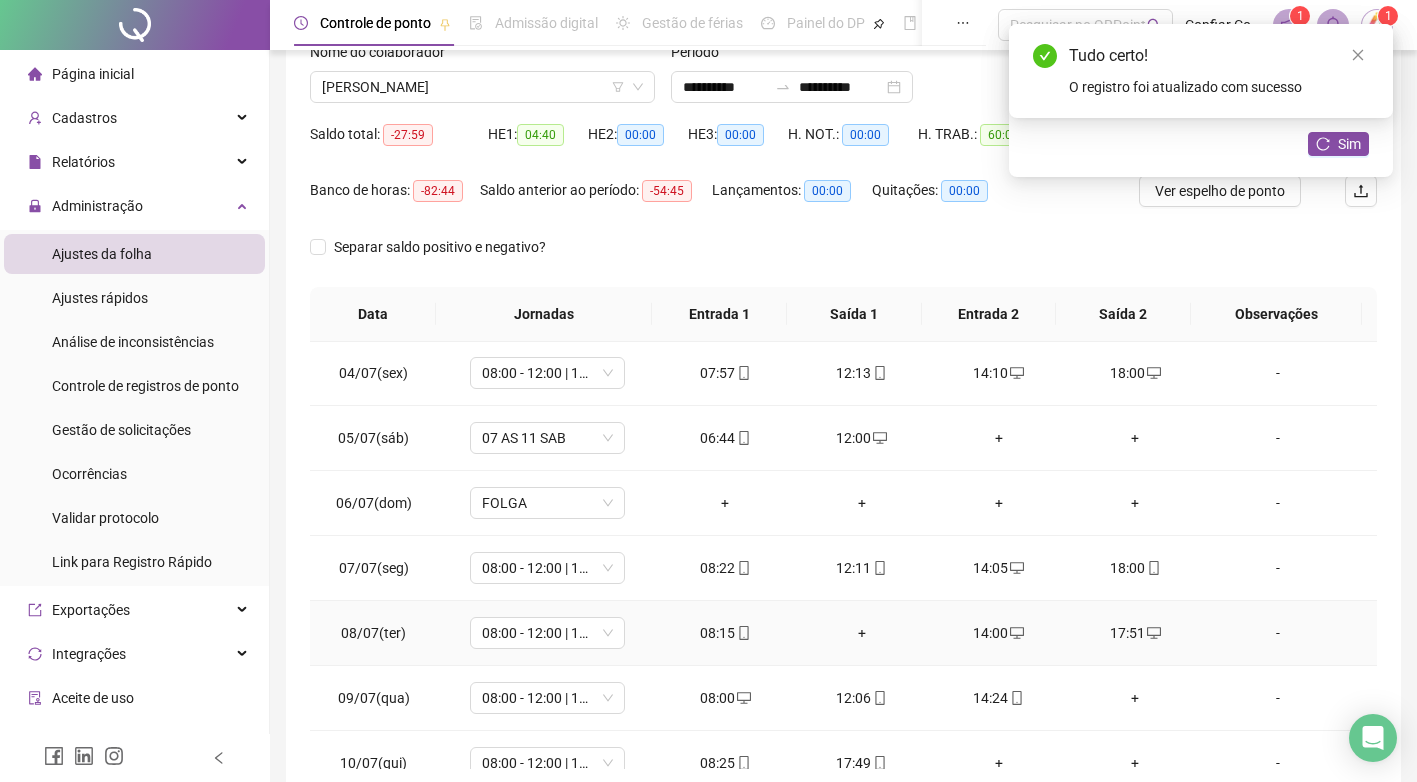 click on "+" at bounding box center (862, 633) 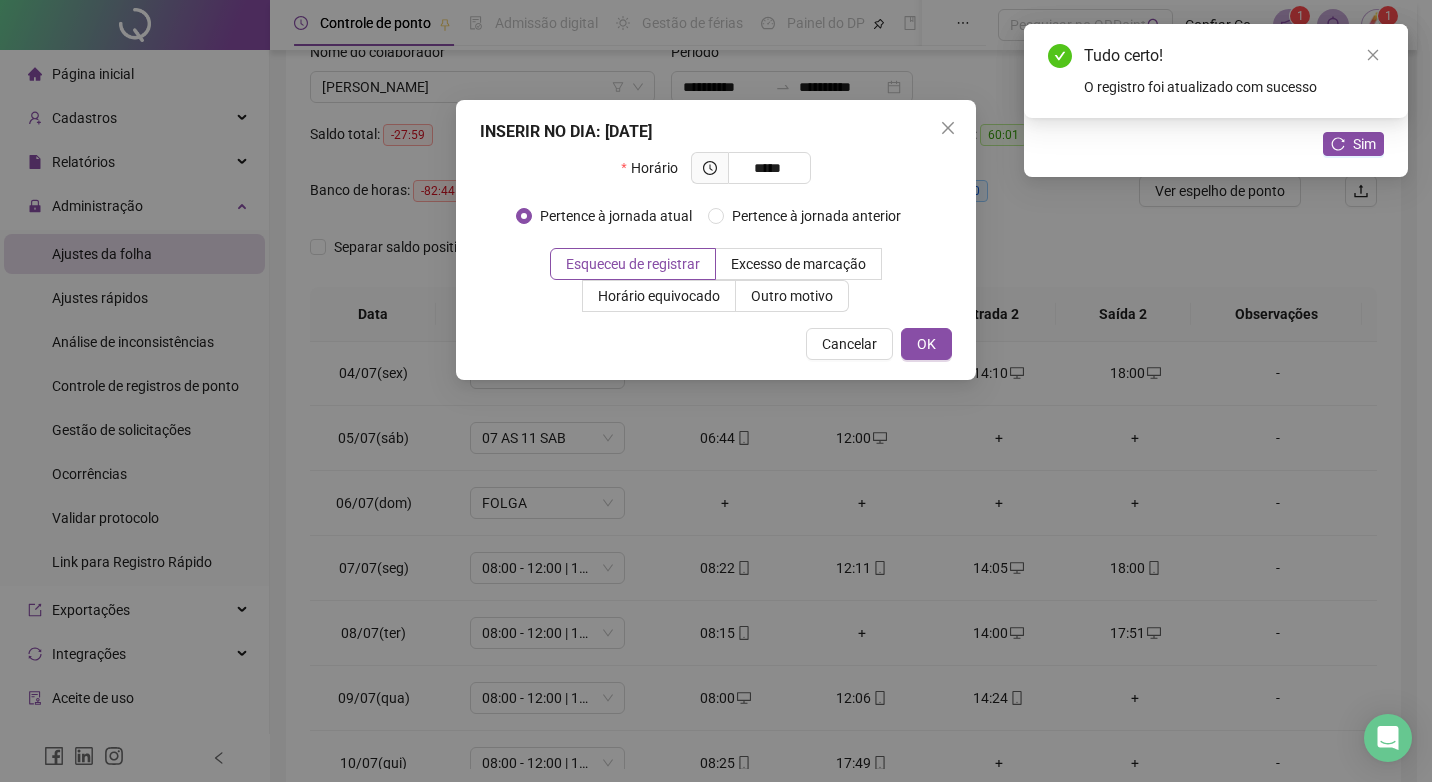 type on "*****" 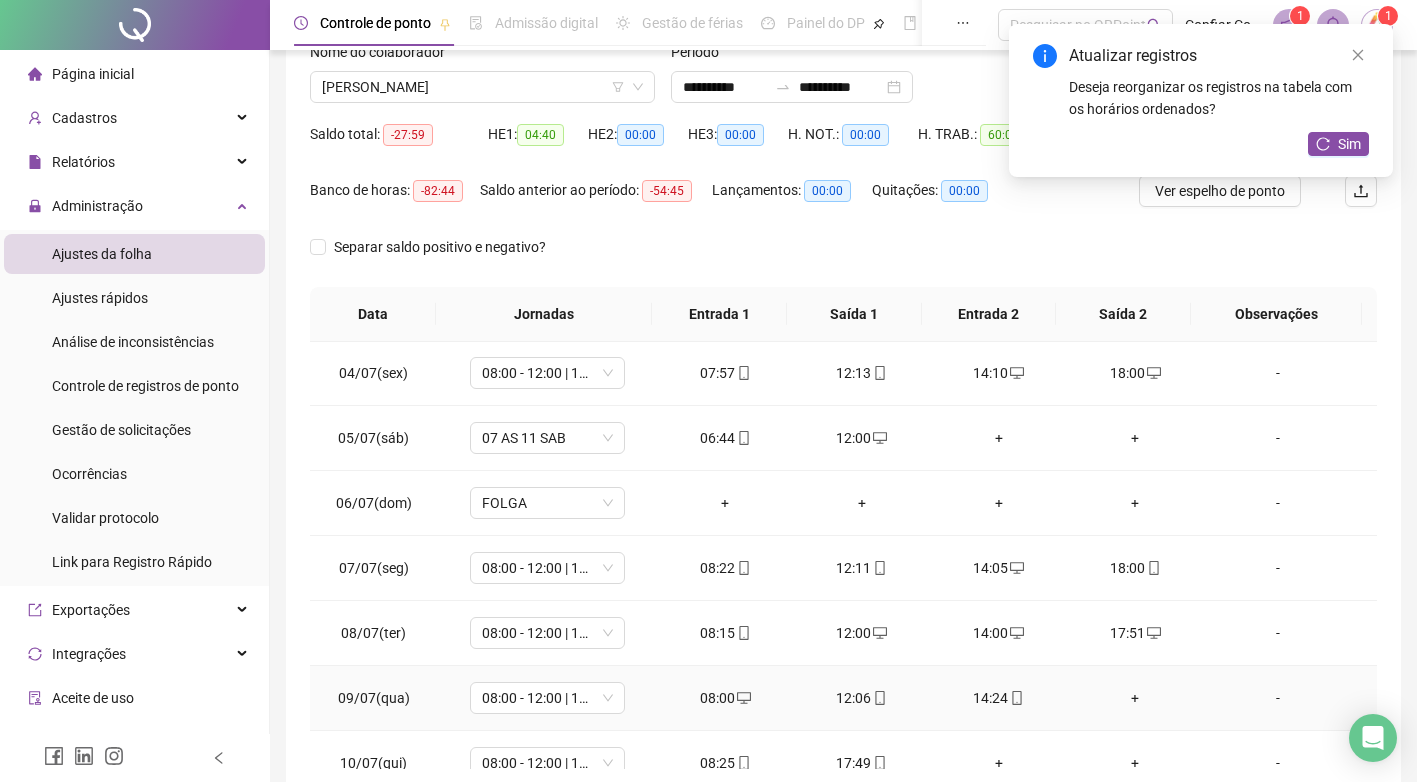 click on "+" at bounding box center (1135, 698) 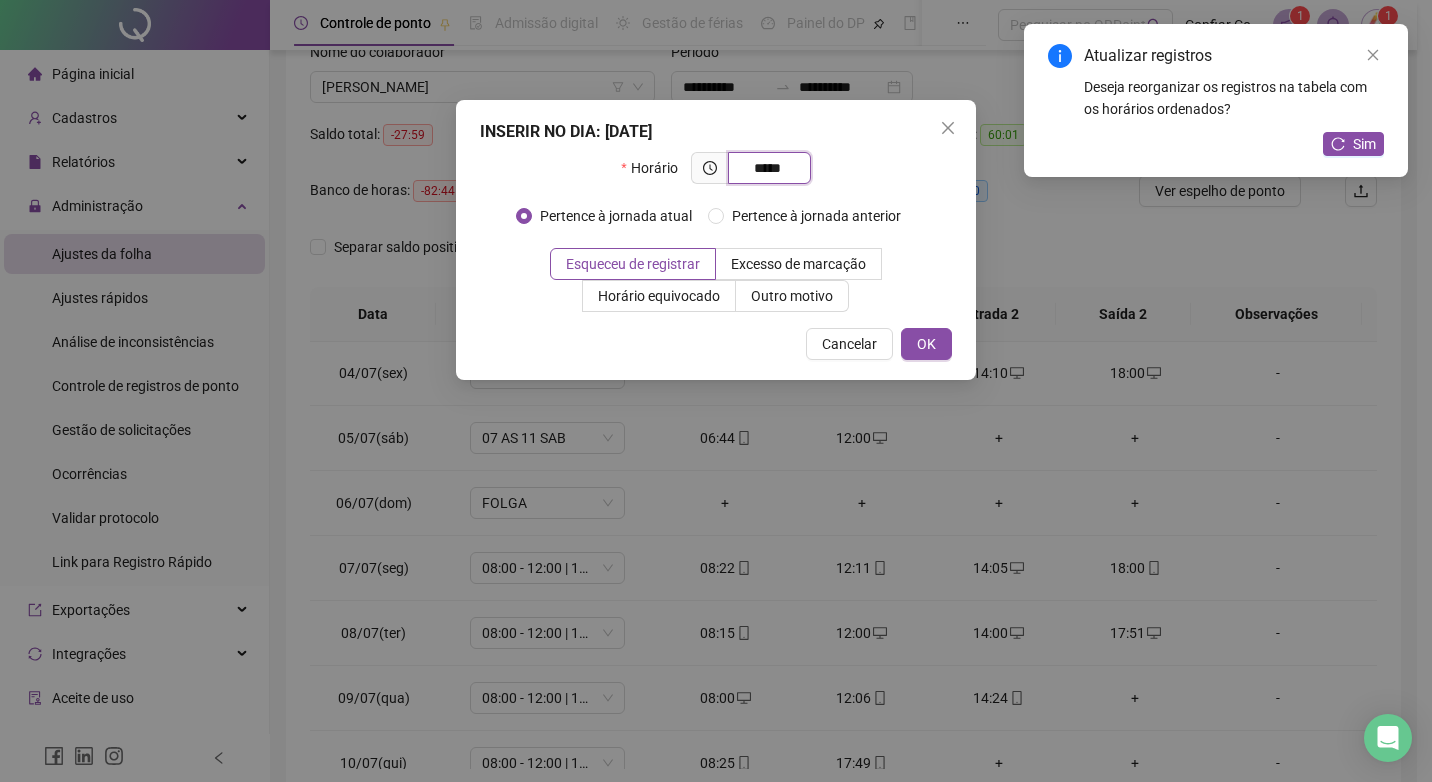 type on "*****" 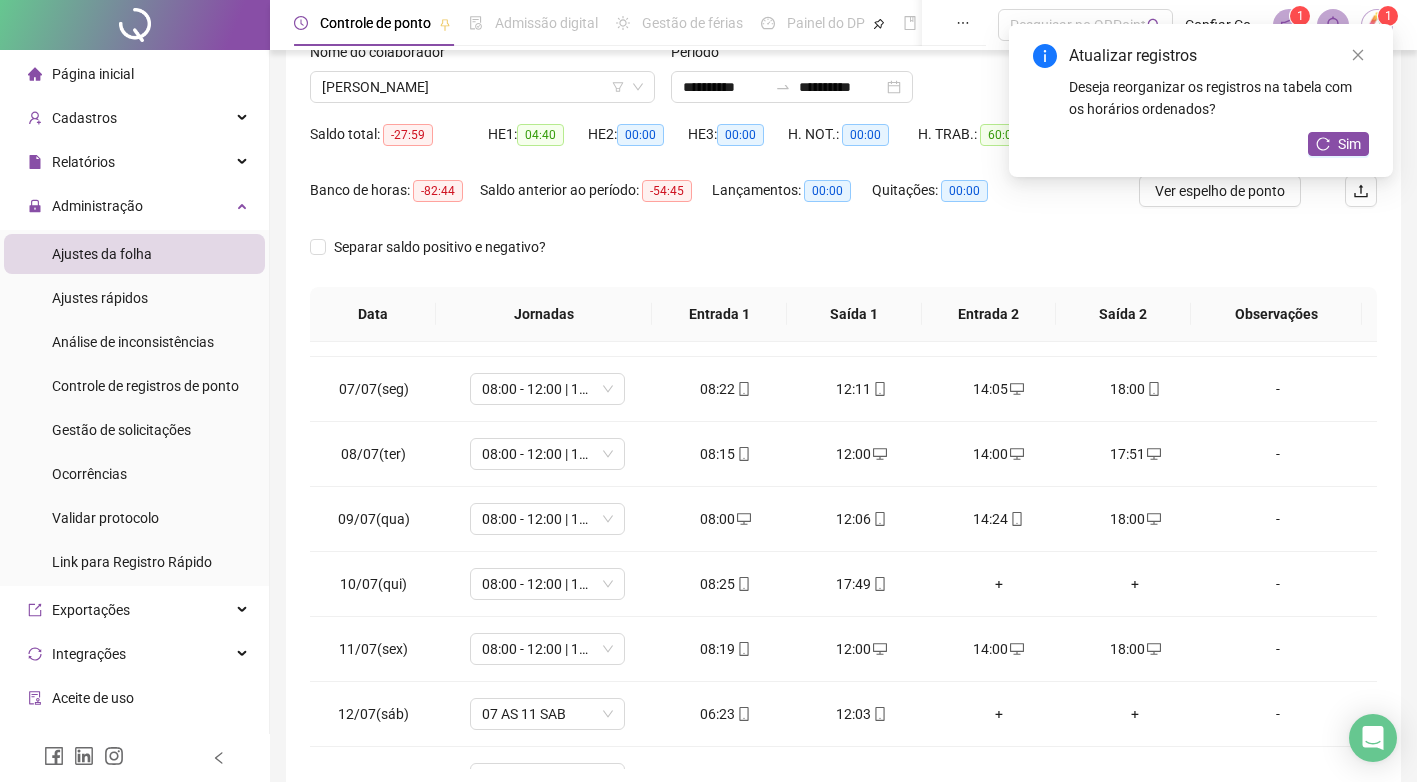 scroll, scrollTop: 392, scrollLeft: 0, axis: vertical 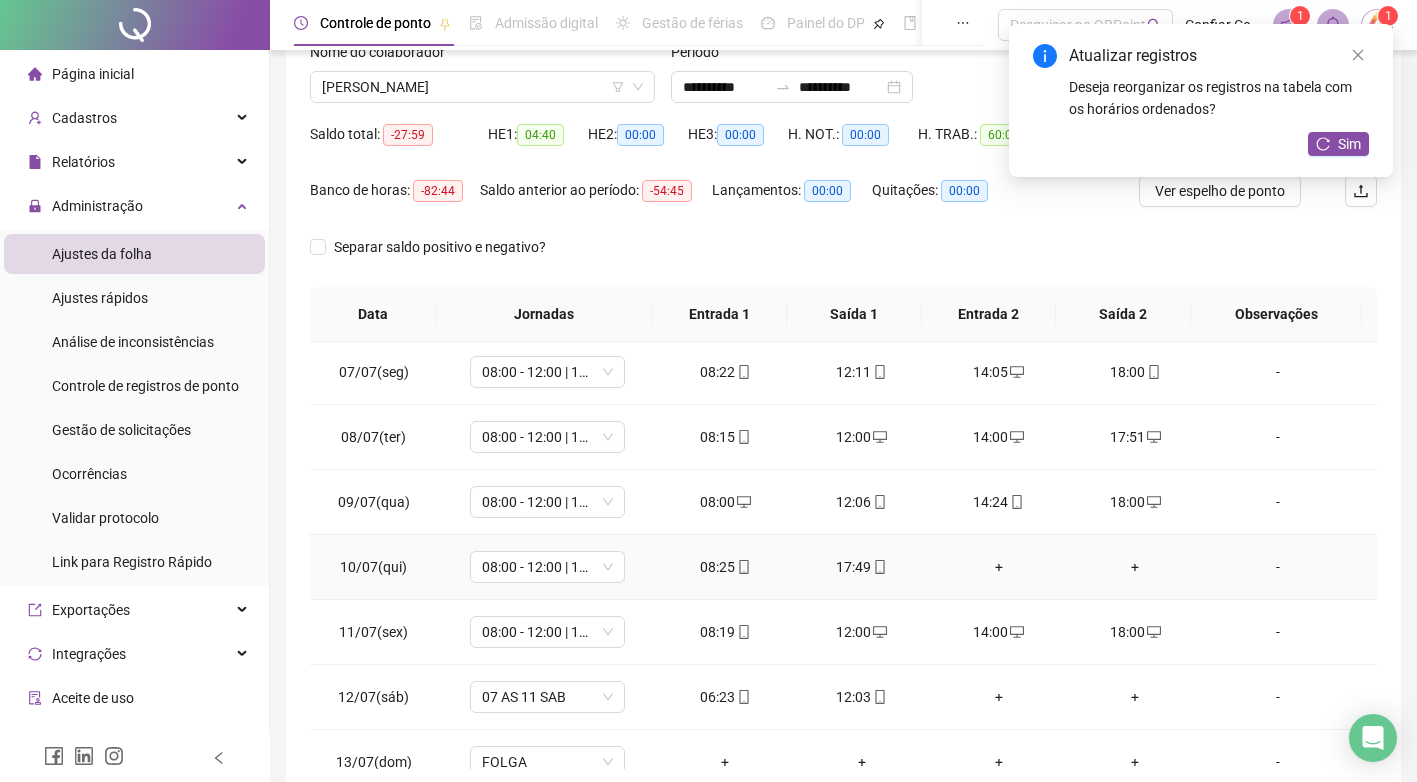 click on "+" at bounding box center [1135, 567] 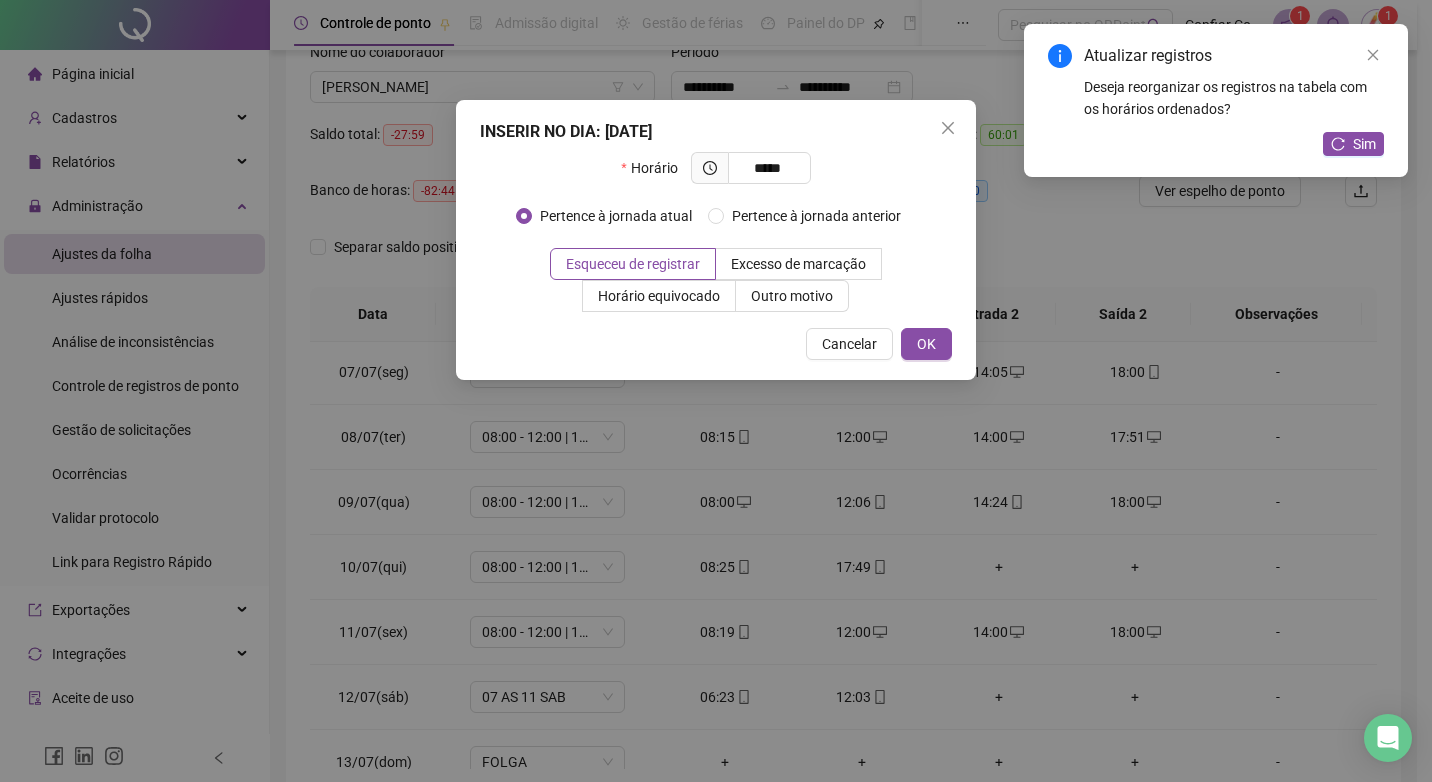 type on "*****" 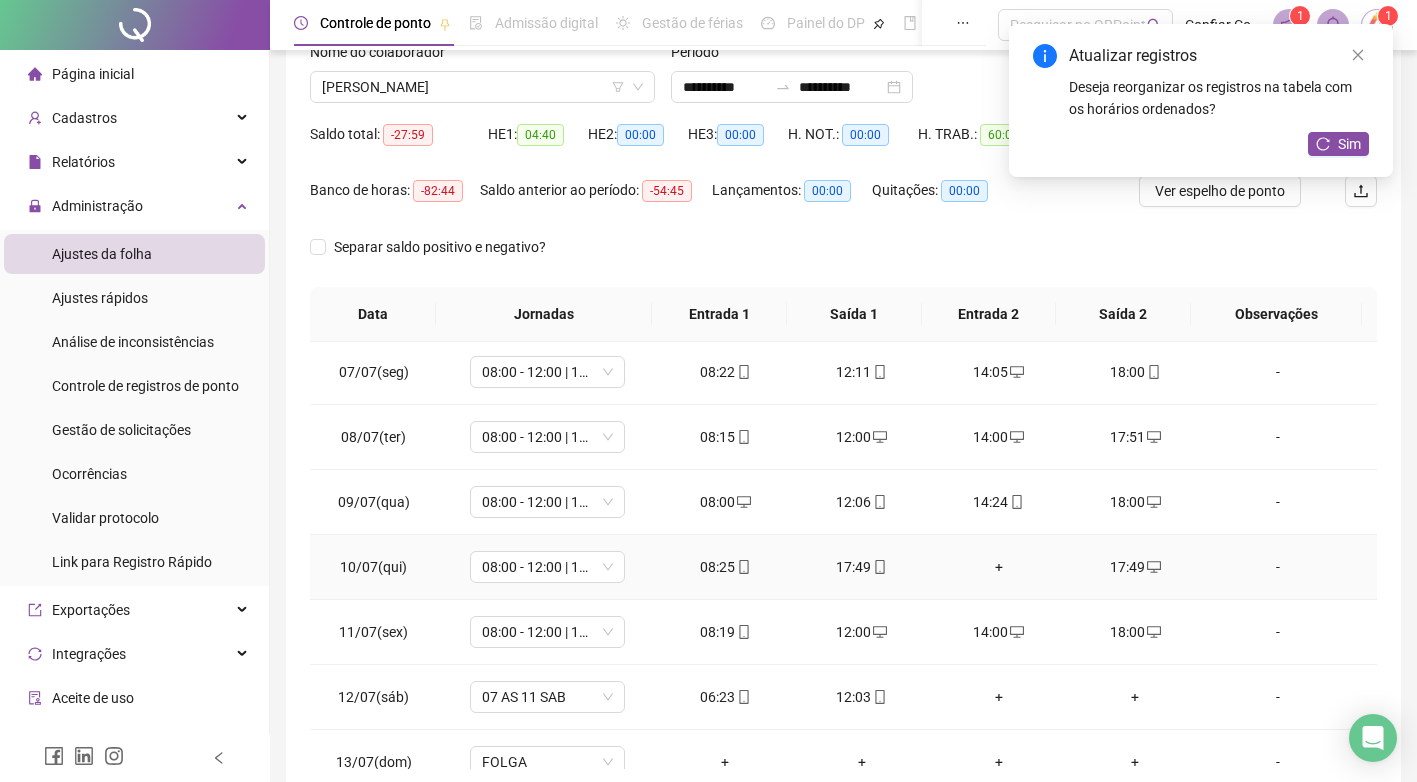 click on "+" at bounding box center [998, 567] 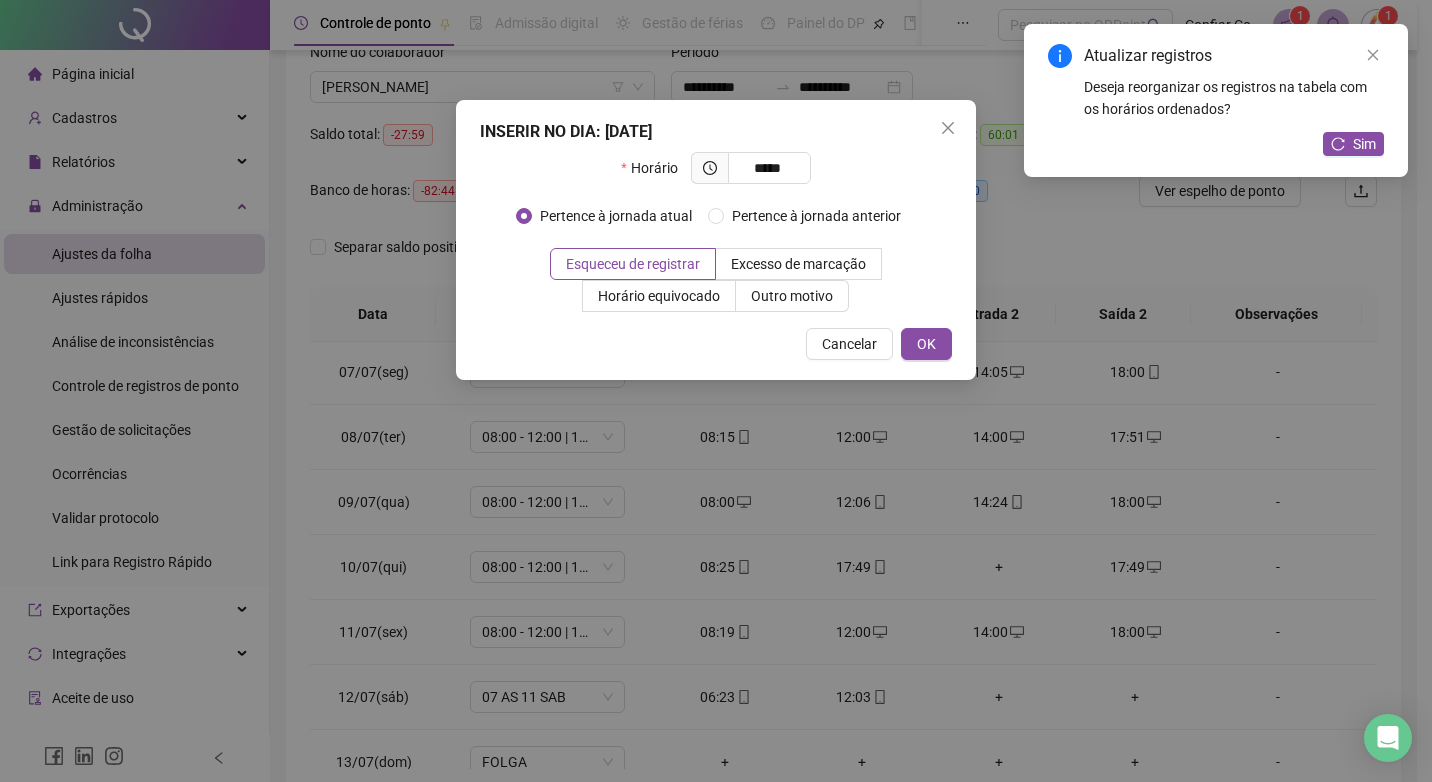 type on "*****" 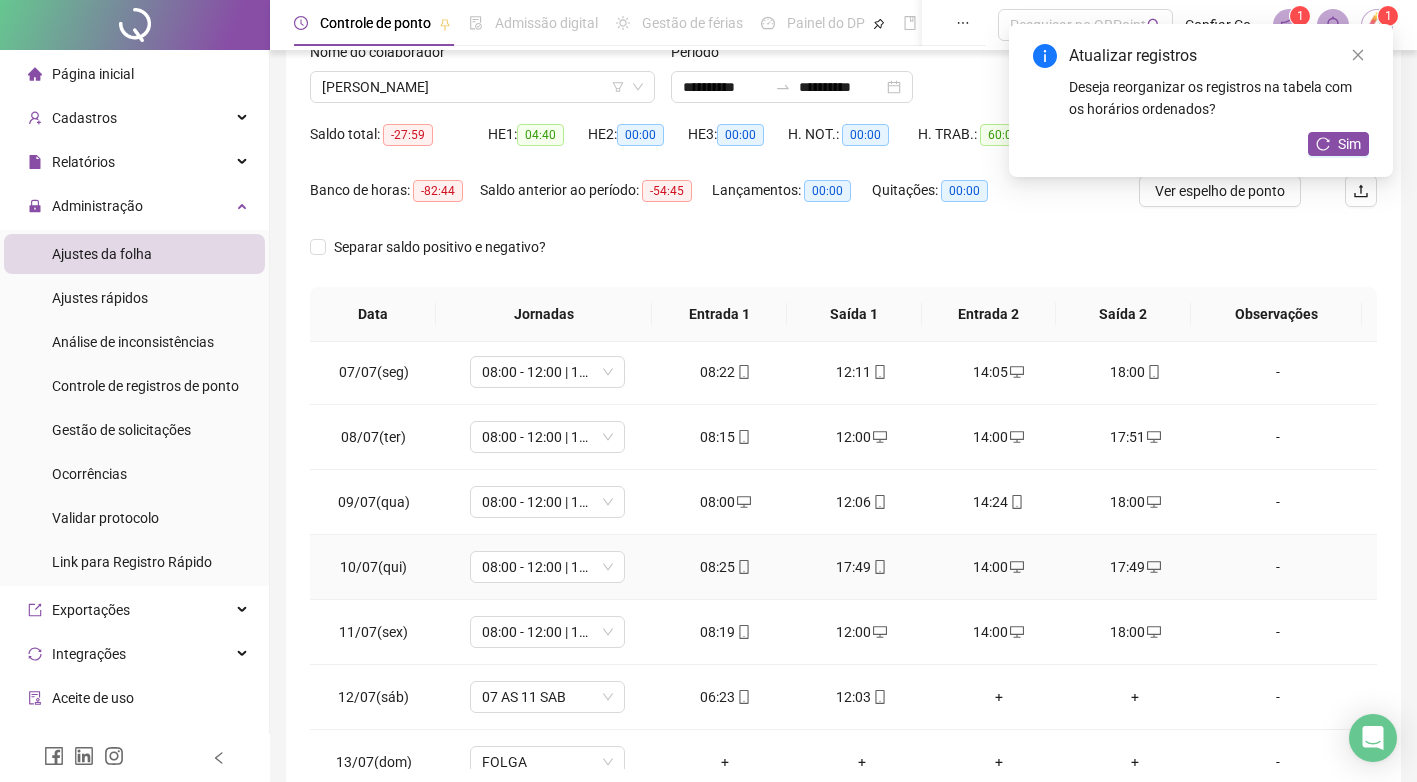 click on "17:49" at bounding box center (862, 567) 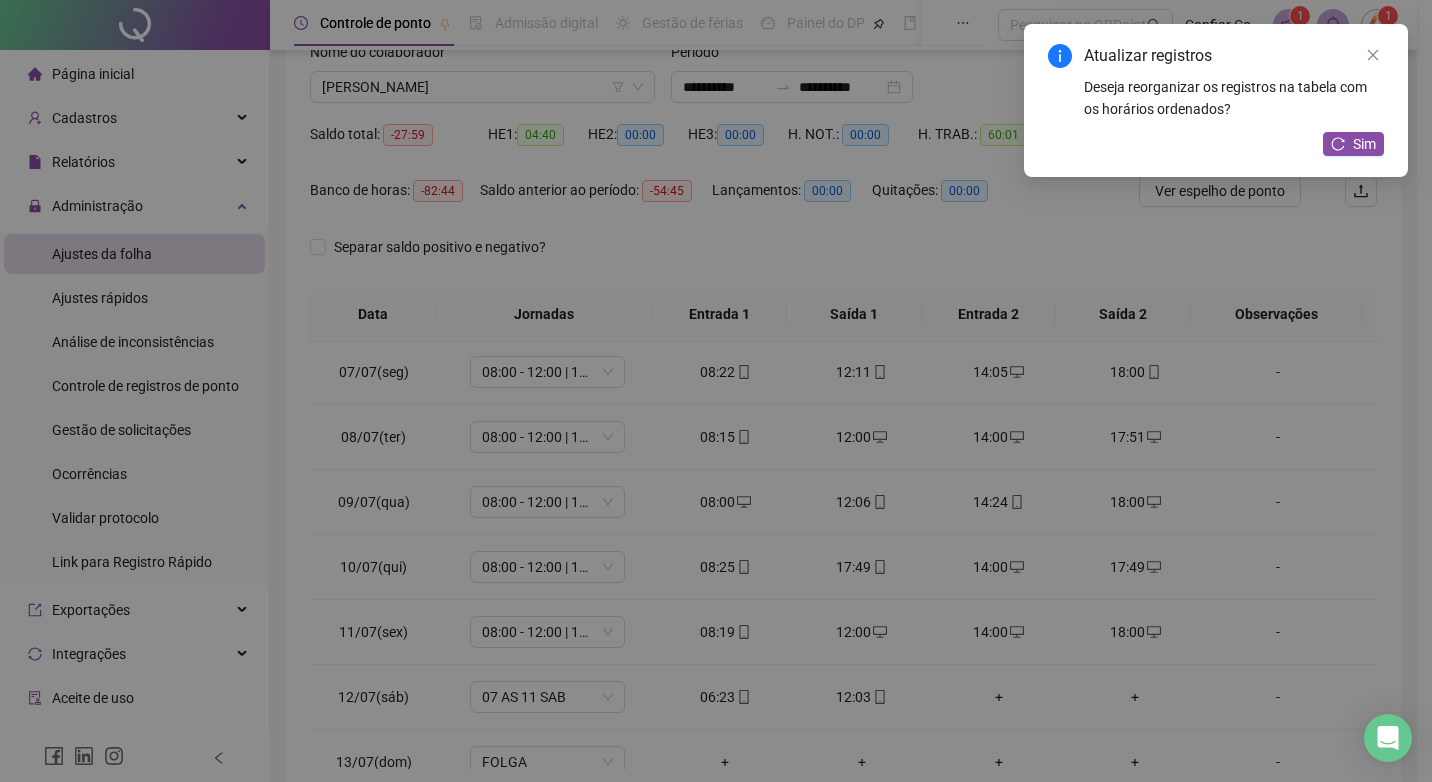 type on "**********" 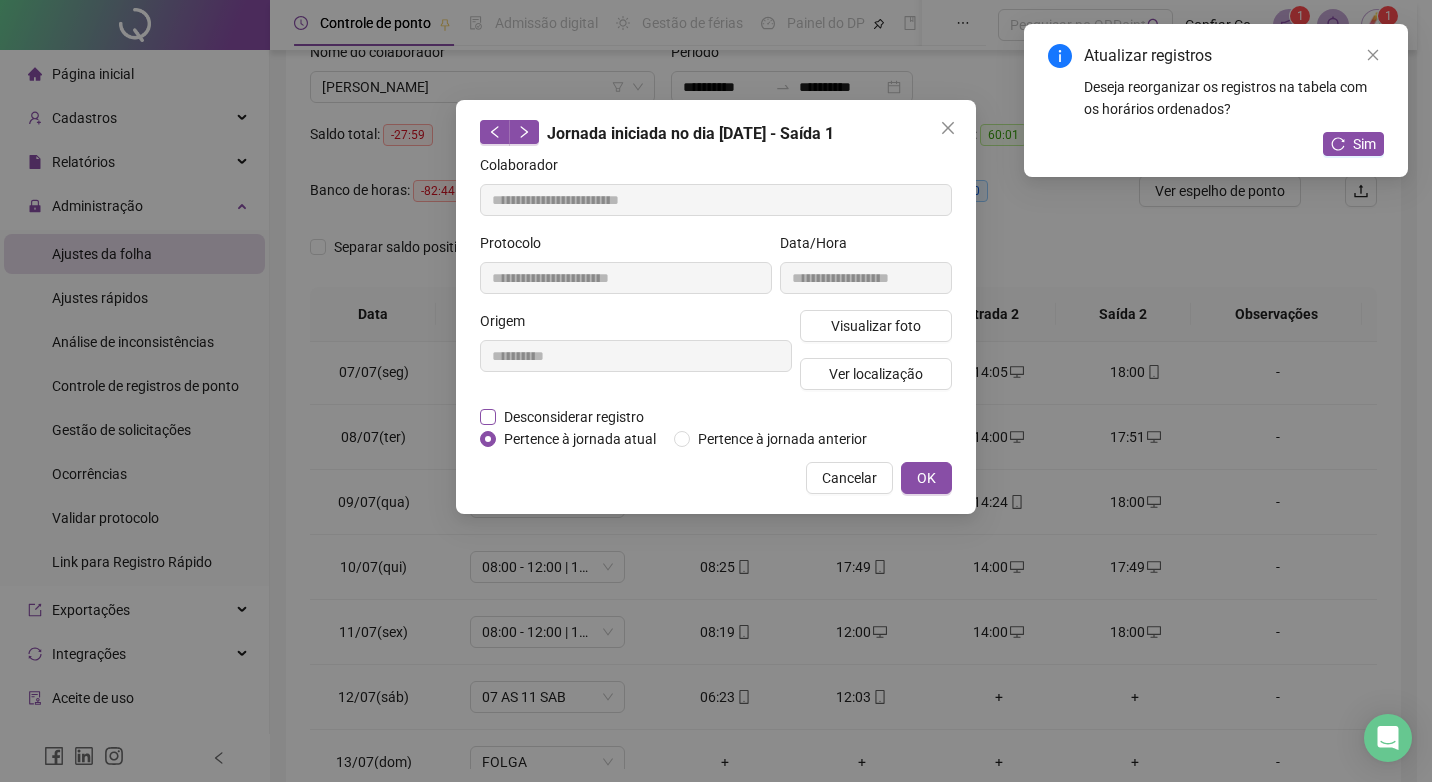 click on "Desconsiderar registro" at bounding box center (574, 417) 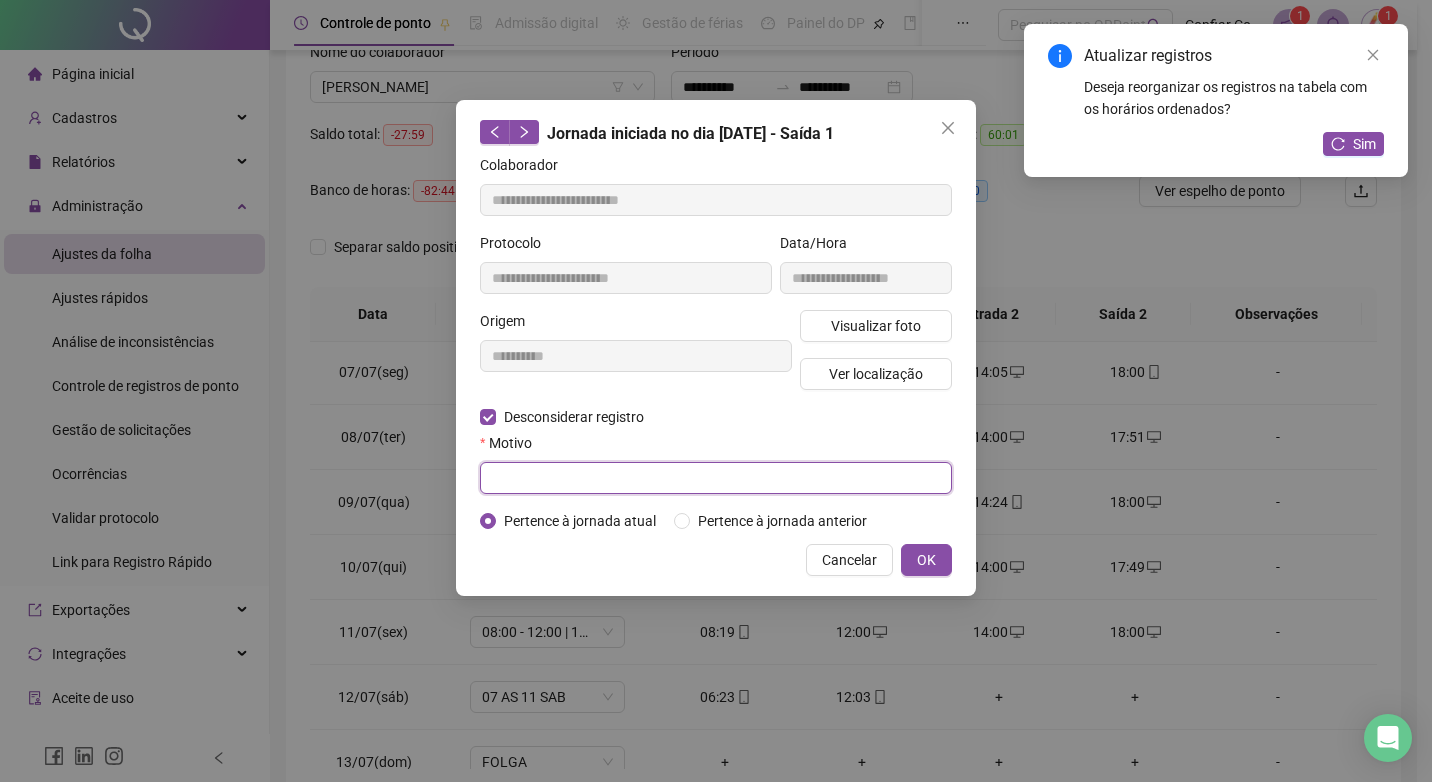 click at bounding box center [716, 478] 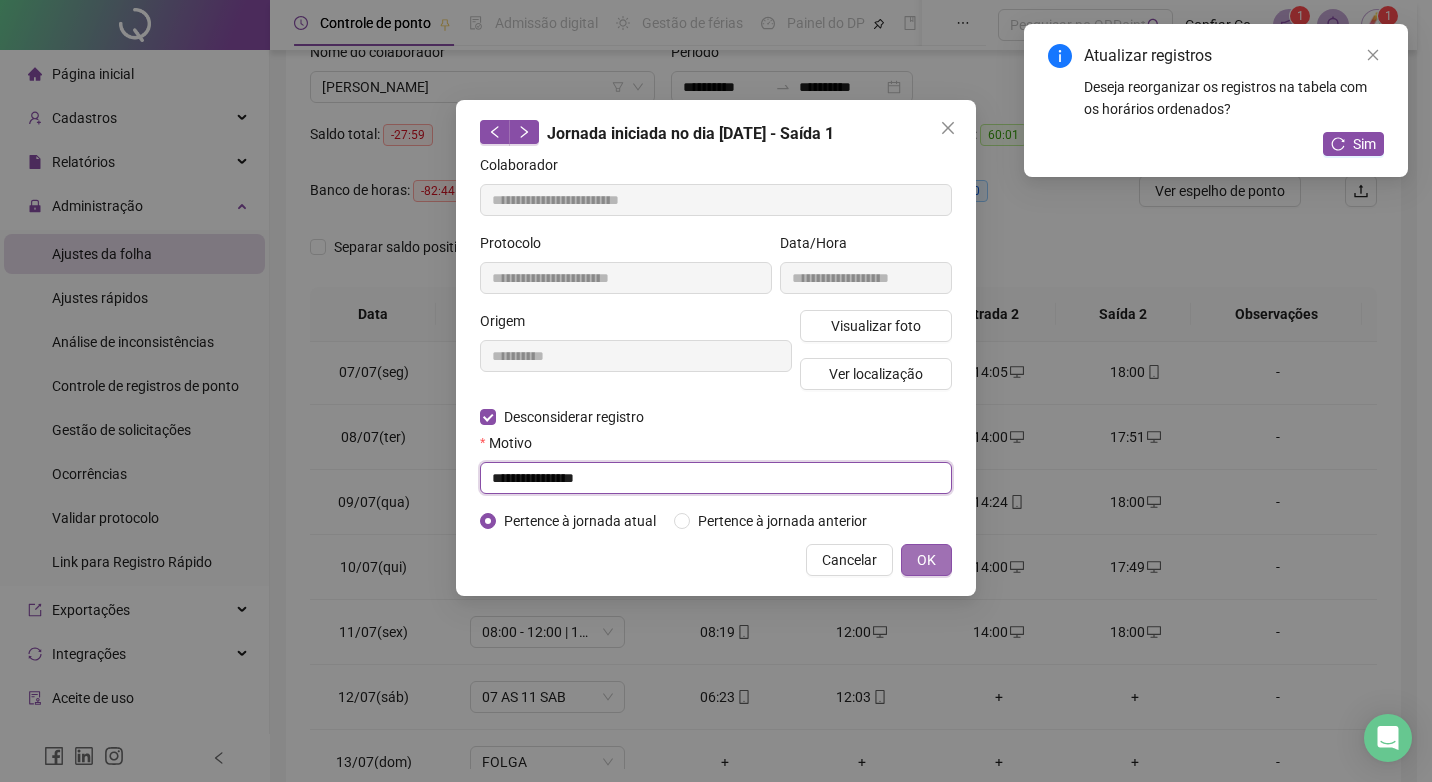 type on "**********" 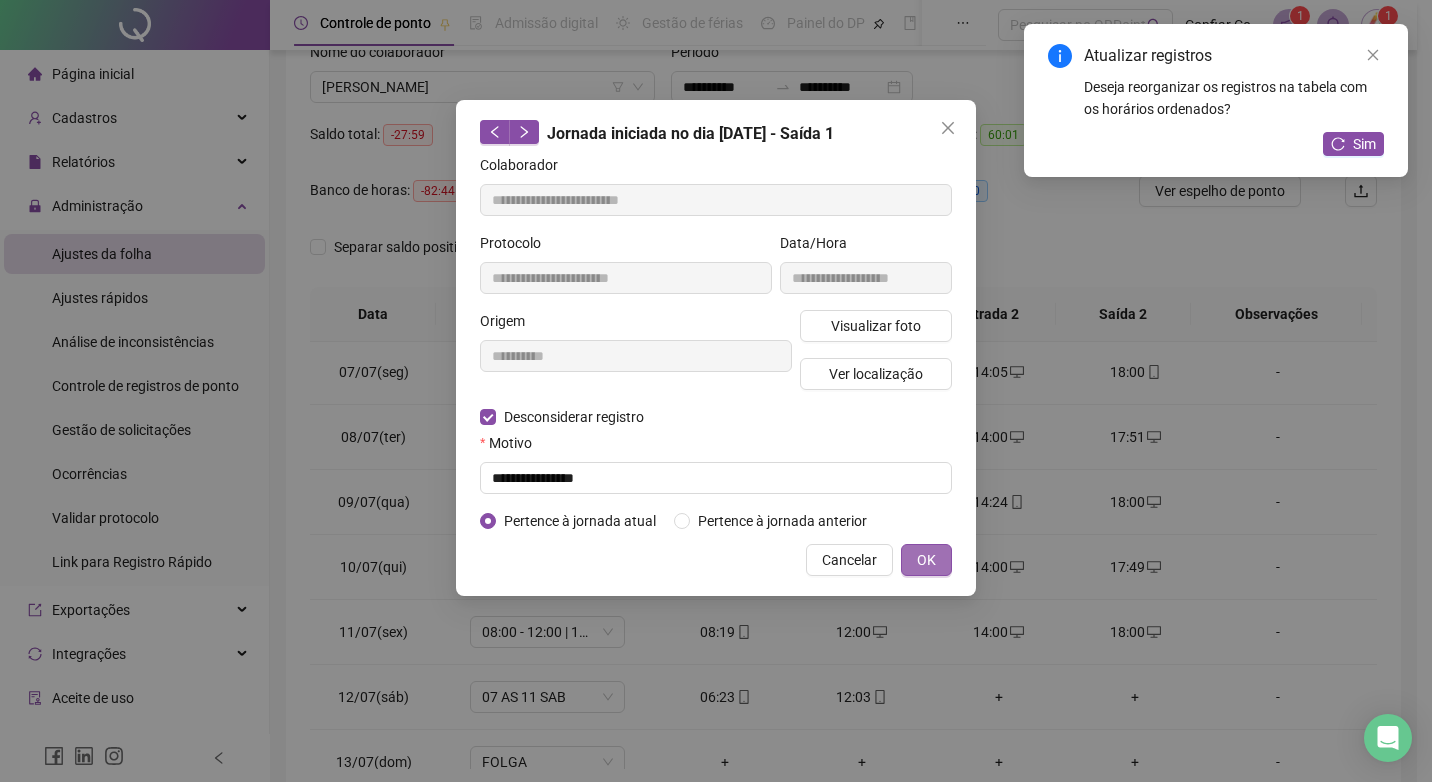 click on "OK" at bounding box center [926, 560] 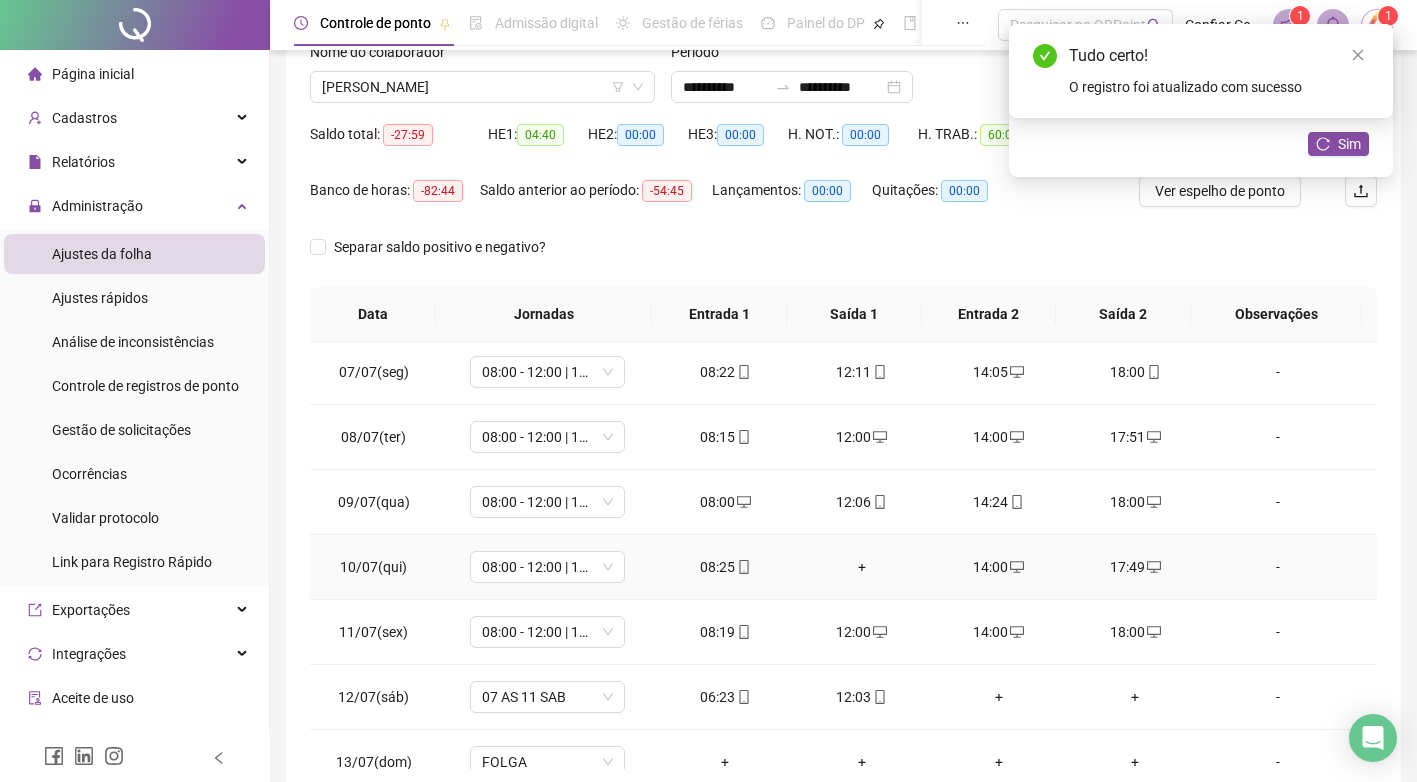 click on "+" at bounding box center (862, 567) 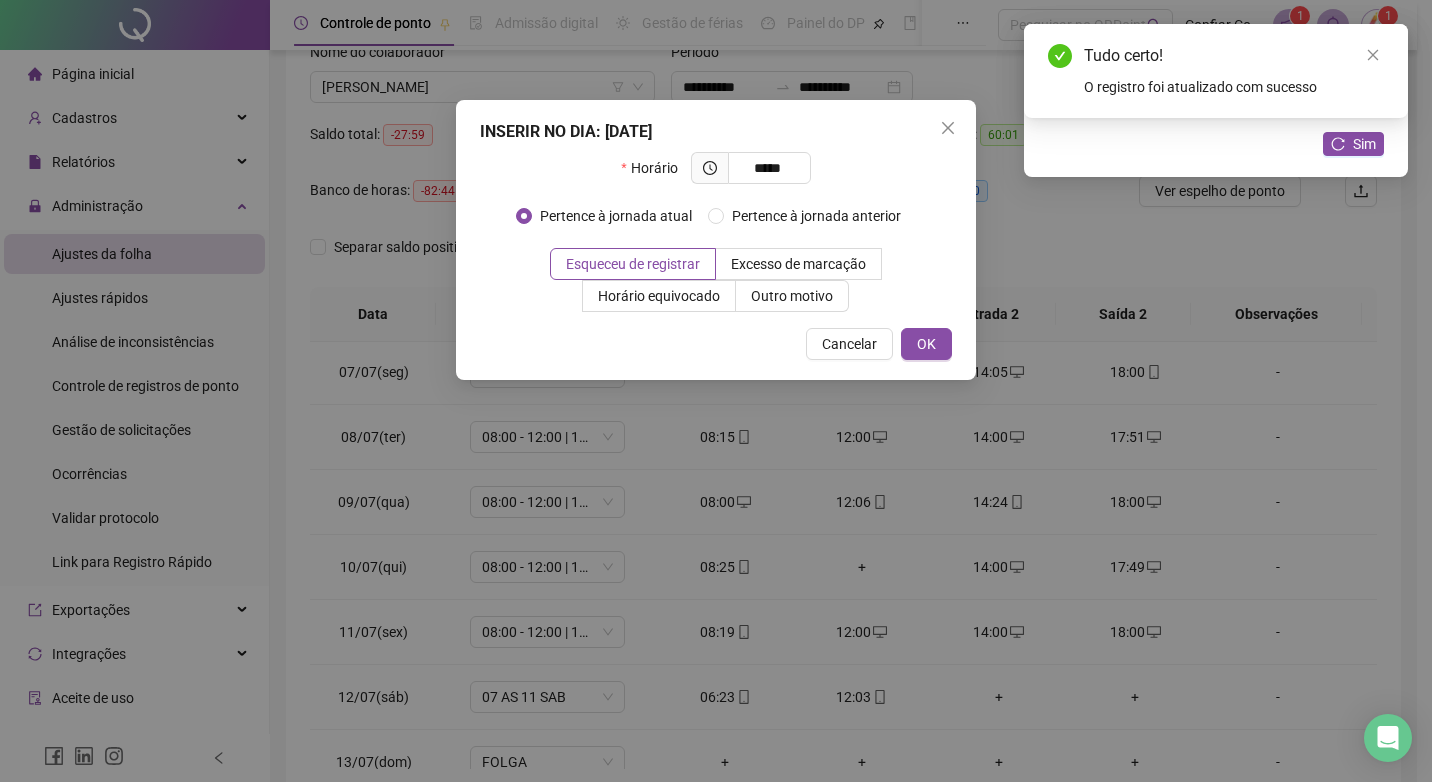 type on "*****" 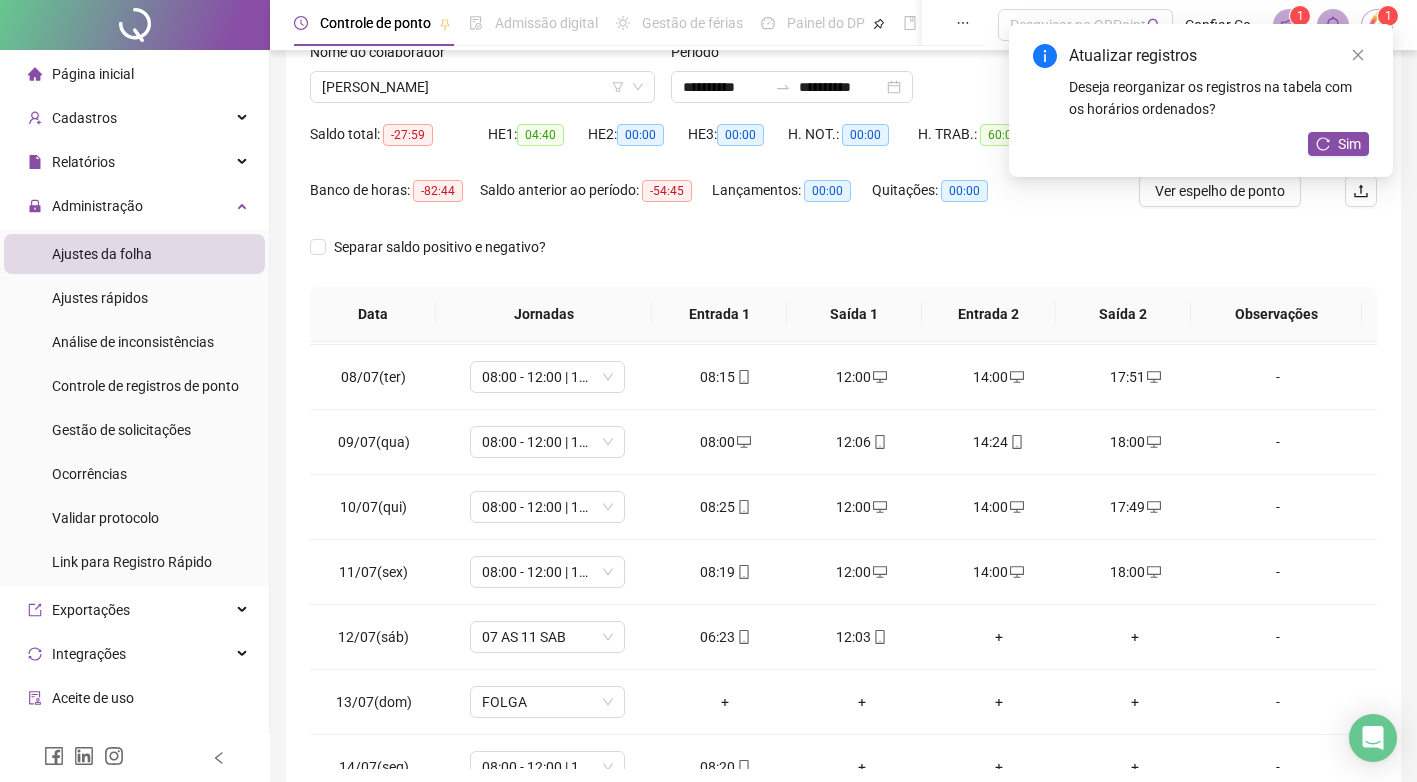 scroll, scrollTop: 483, scrollLeft: 0, axis: vertical 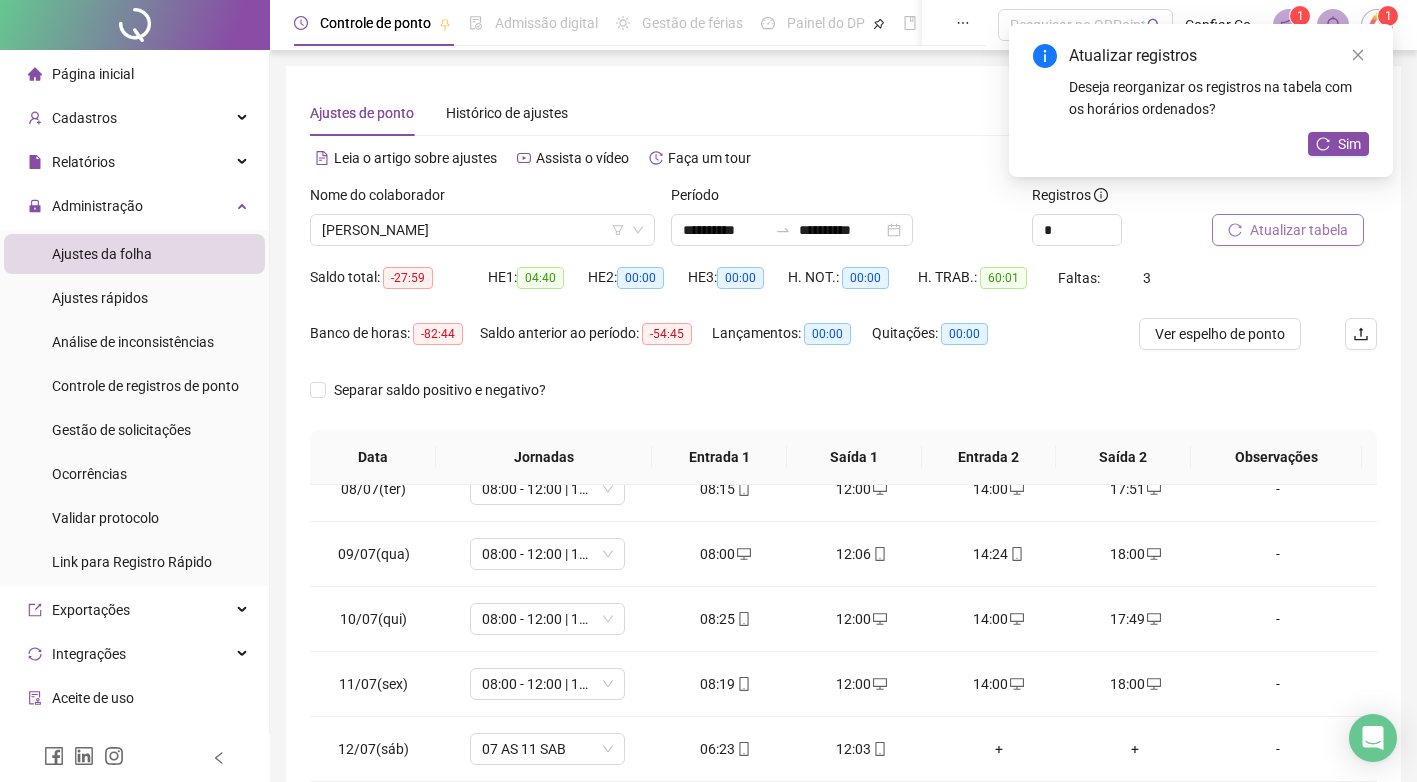 click on "Atualizar tabela" at bounding box center [1299, 230] 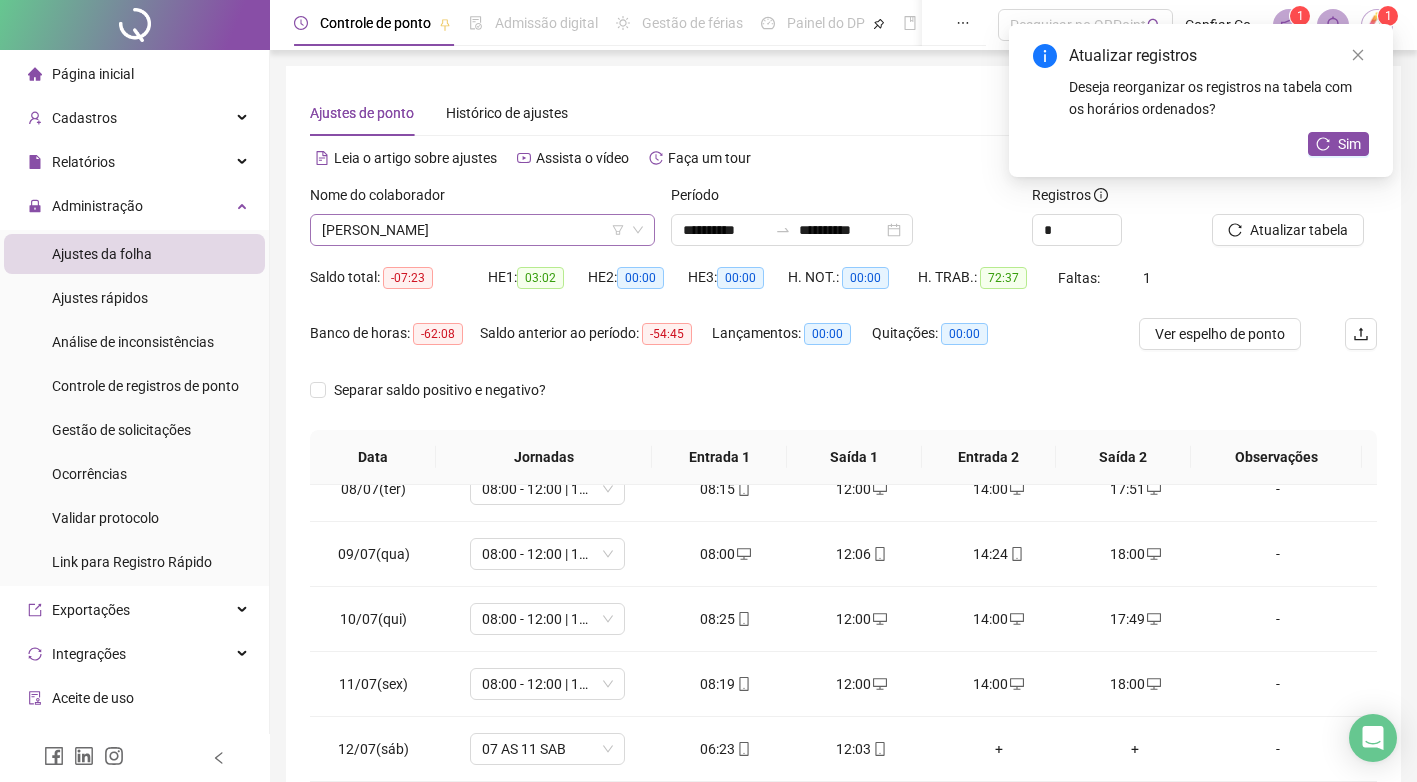 click on "[PERSON_NAME]" at bounding box center [482, 230] 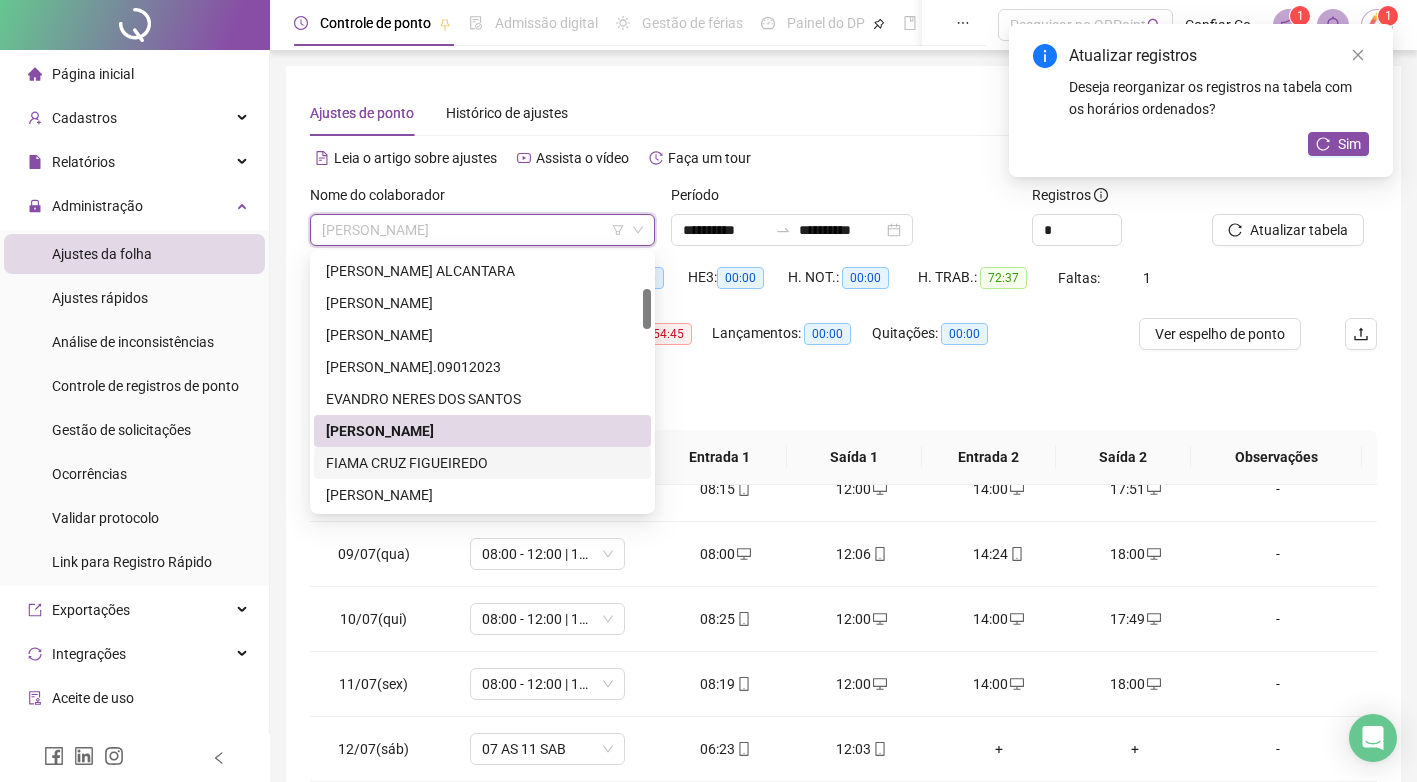 click on "FIAMA CRUZ FIGUEIREDO" at bounding box center (482, 463) 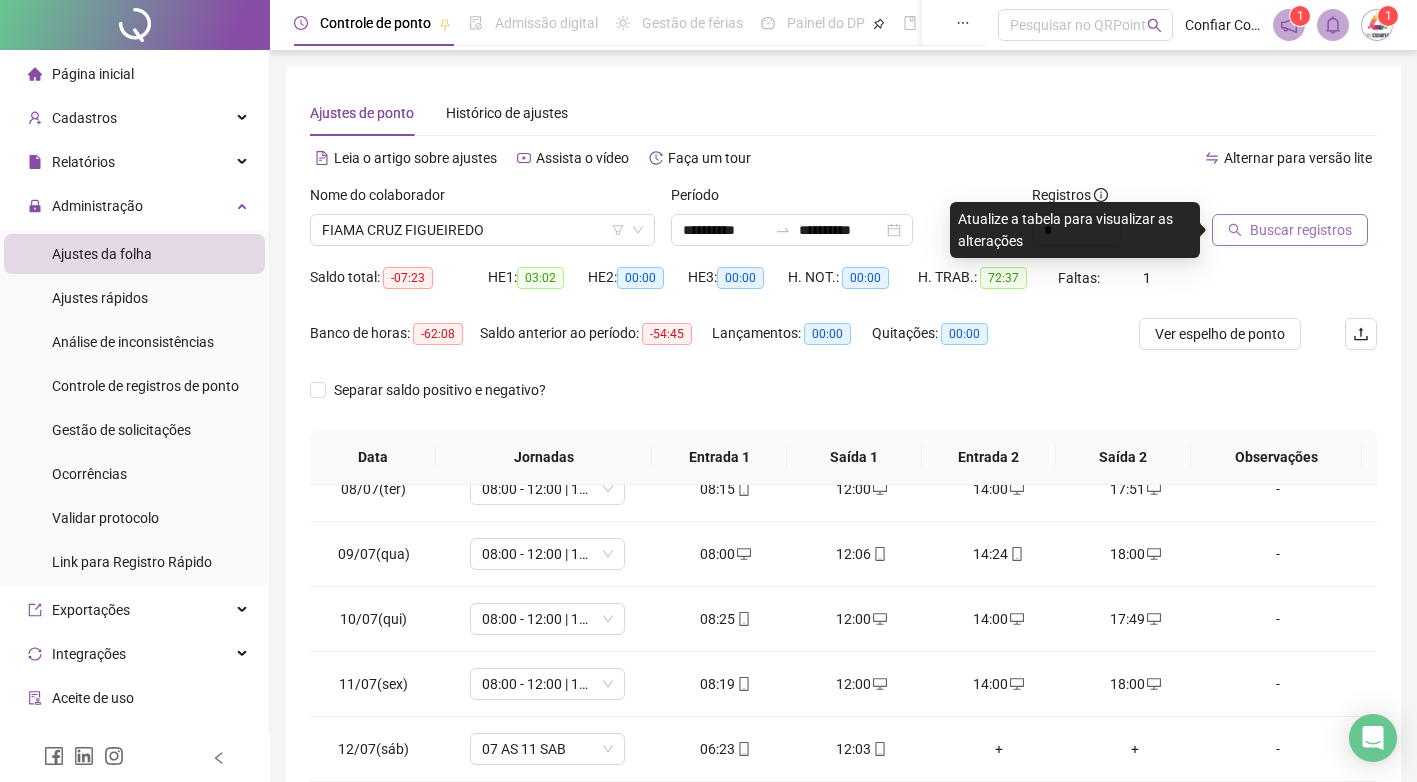 click on "Buscar registros" at bounding box center (1301, 230) 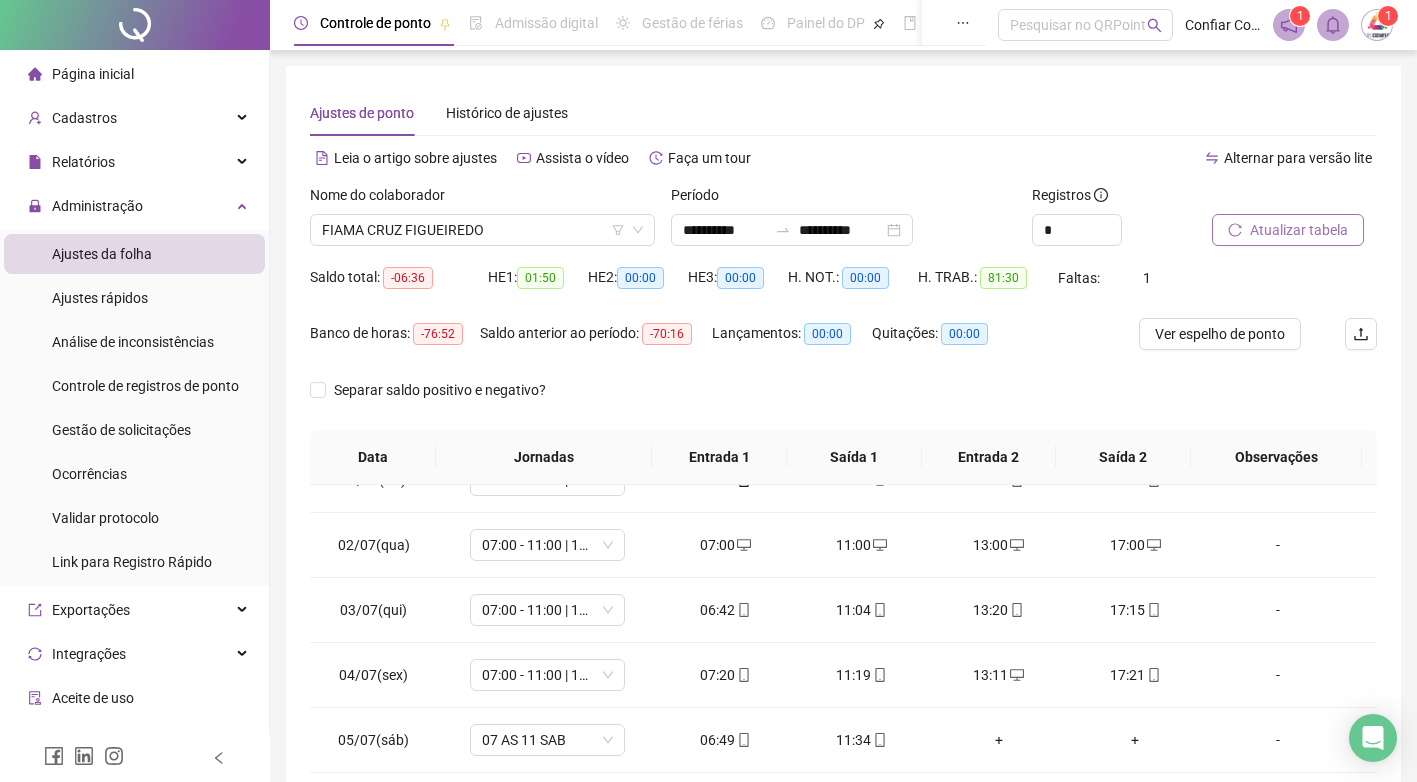 scroll, scrollTop: 0, scrollLeft: 0, axis: both 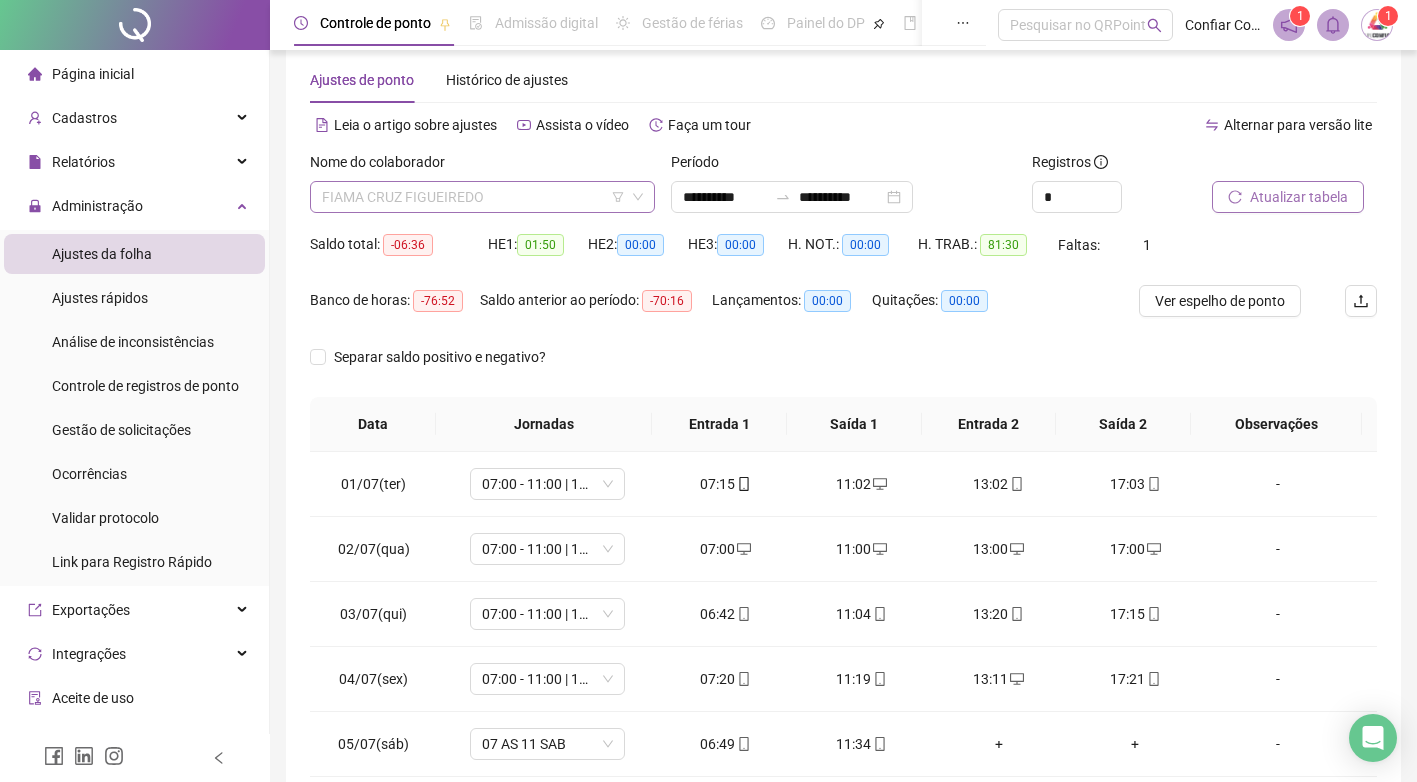 click on "FIAMA CRUZ FIGUEIREDO" at bounding box center (482, 197) 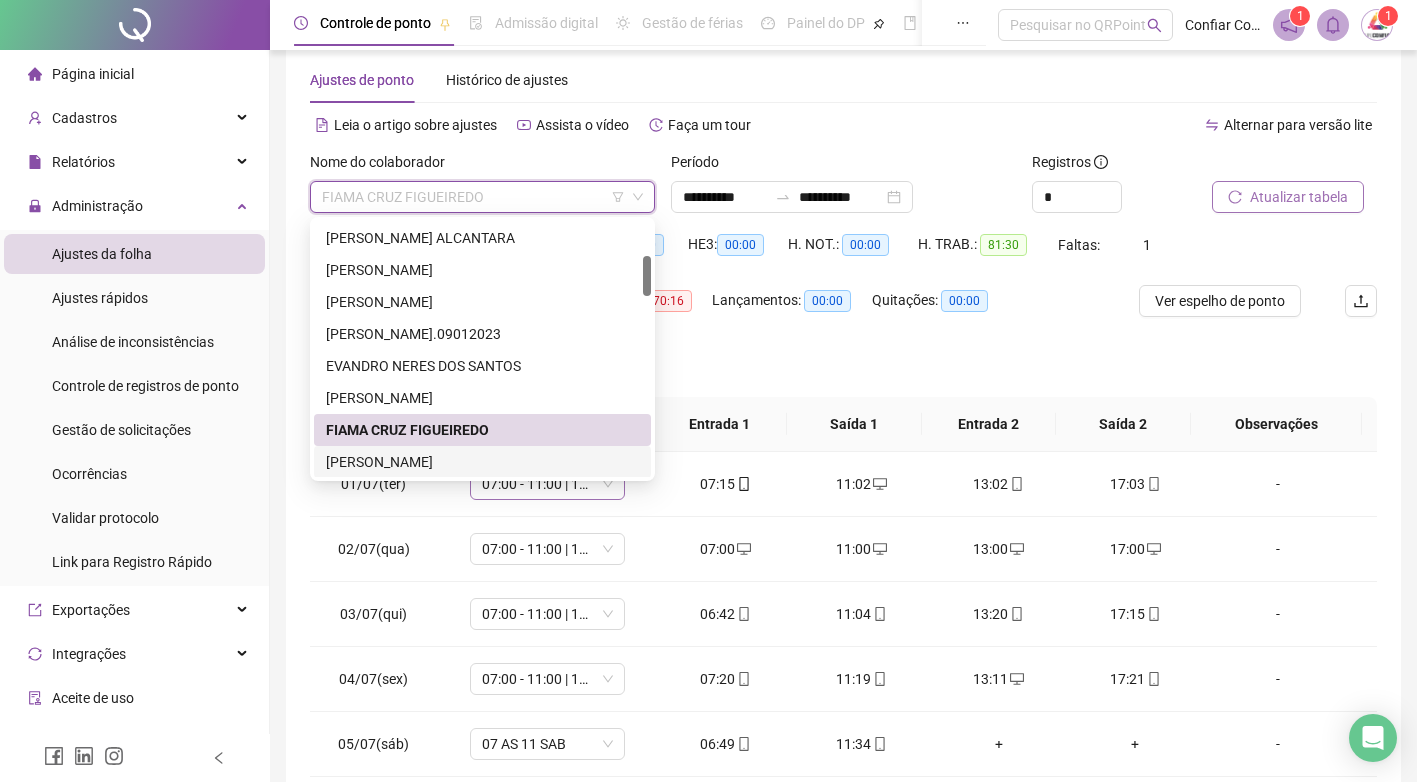 click on "[PERSON_NAME]" at bounding box center [482, 462] 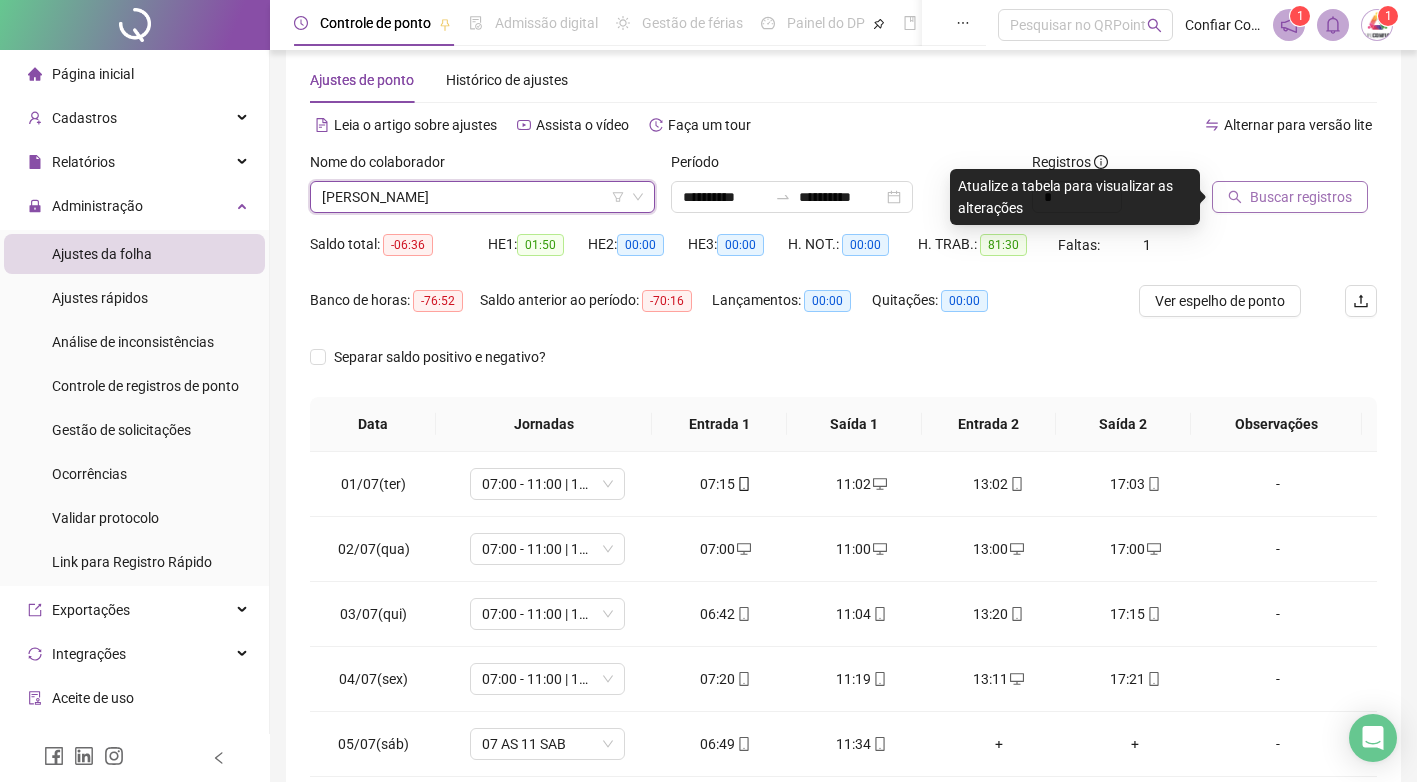 click on "Buscar registros" at bounding box center [1301, 197] 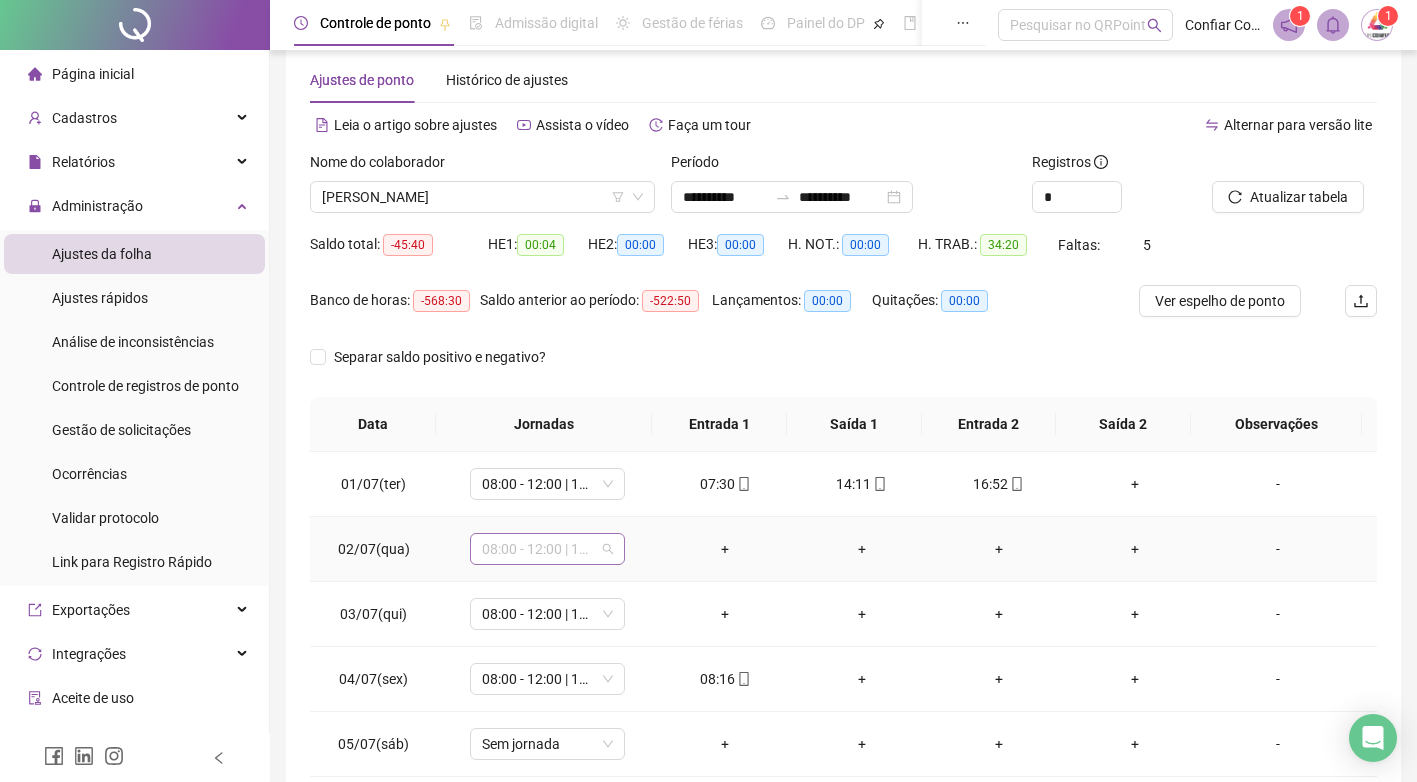 click on "08:00 - 12:00 | 13:00 - 17:00" at bounding box center (547, 549) 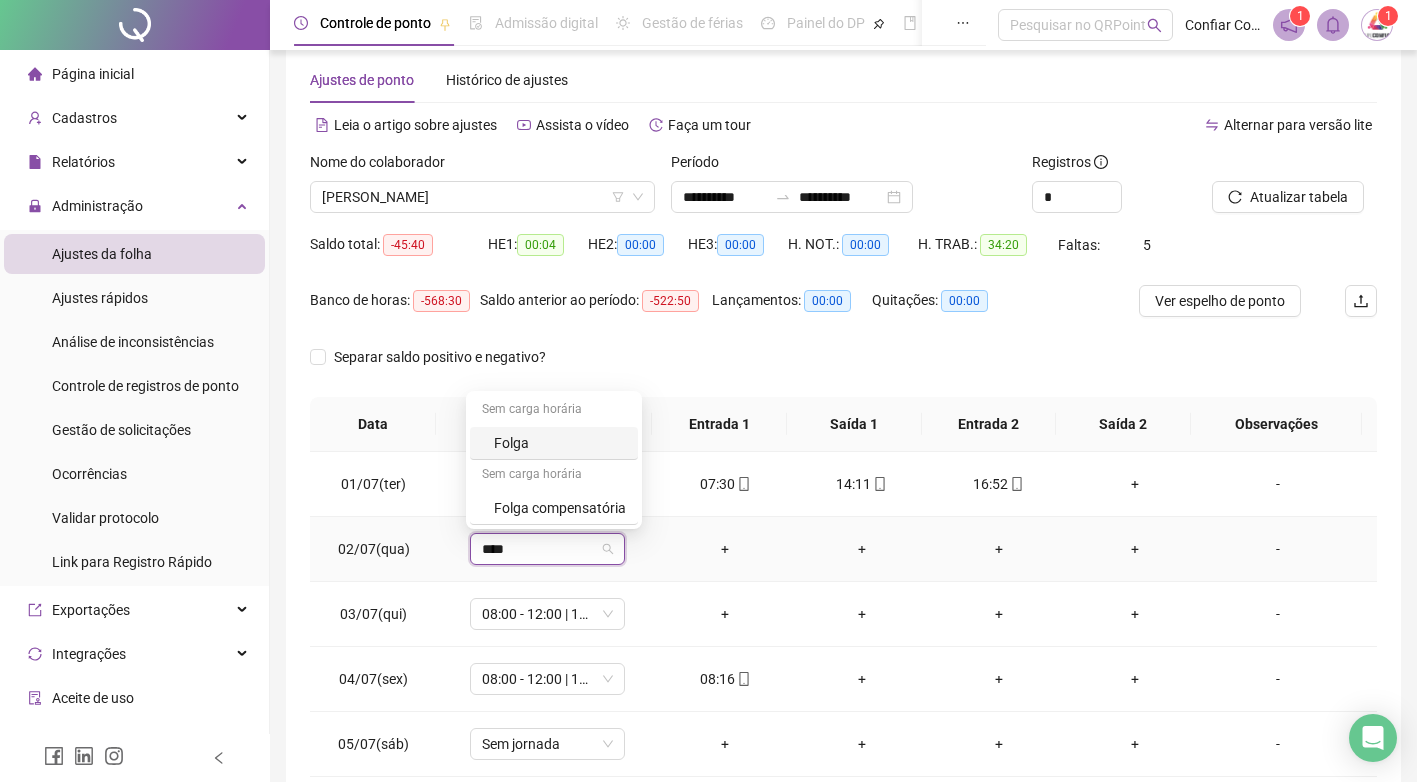 type on "*****" 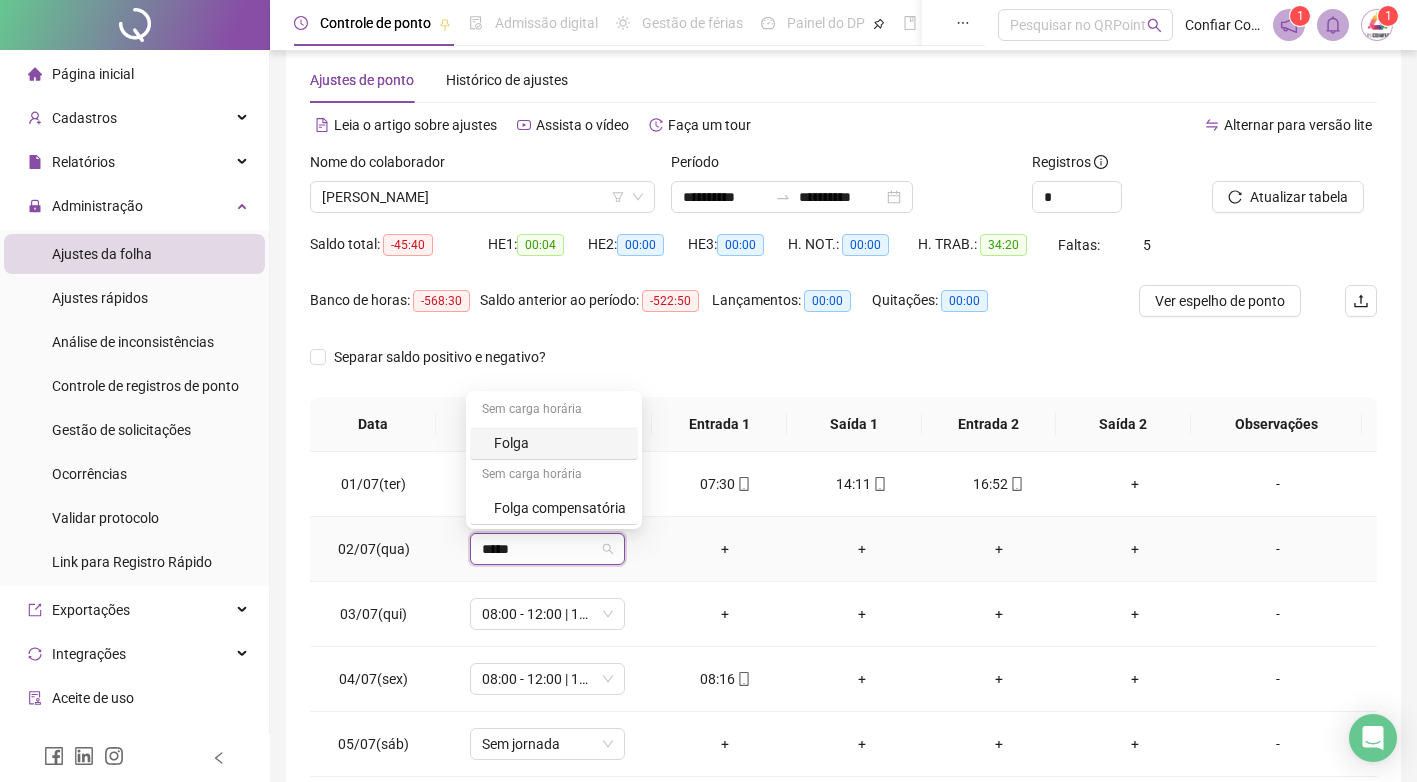 click on "Folga" at bounding box center (560, 443) 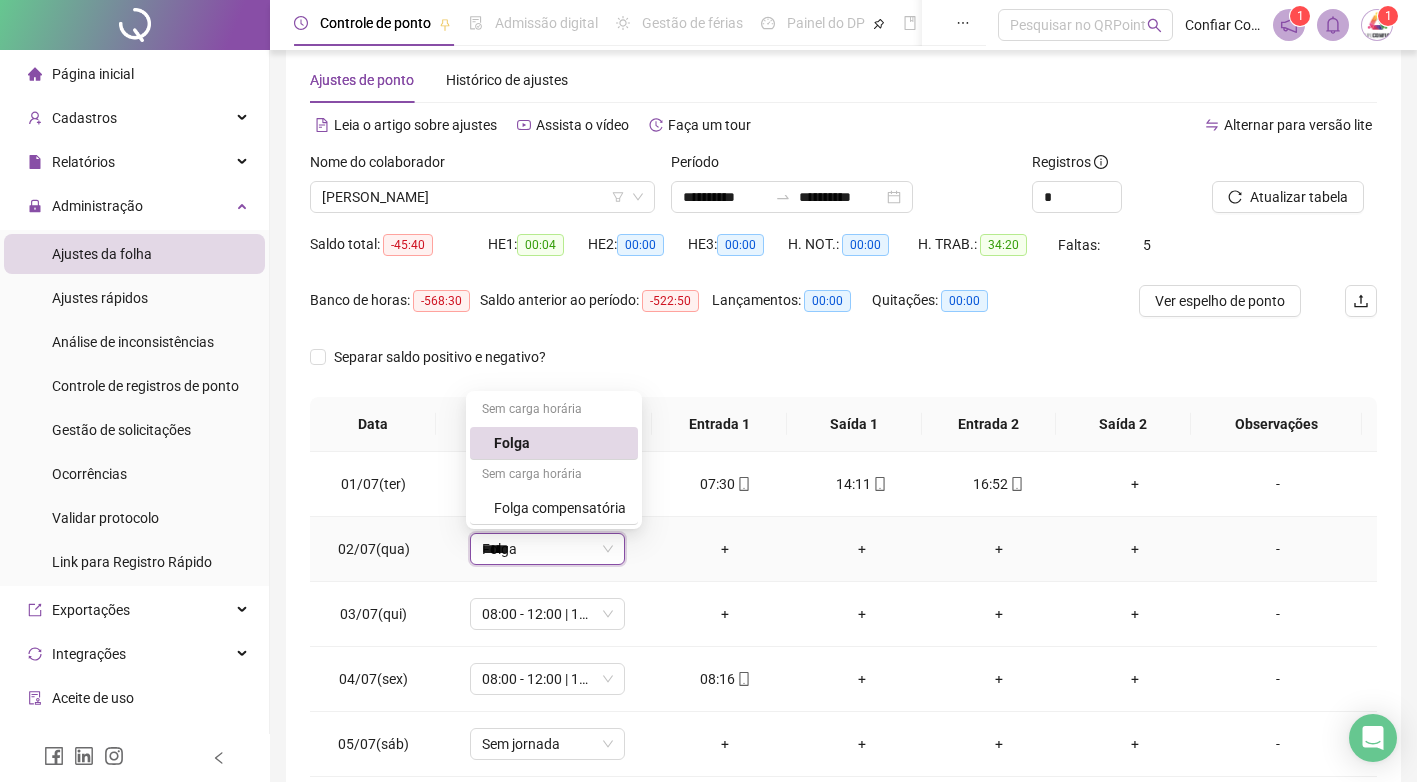 type 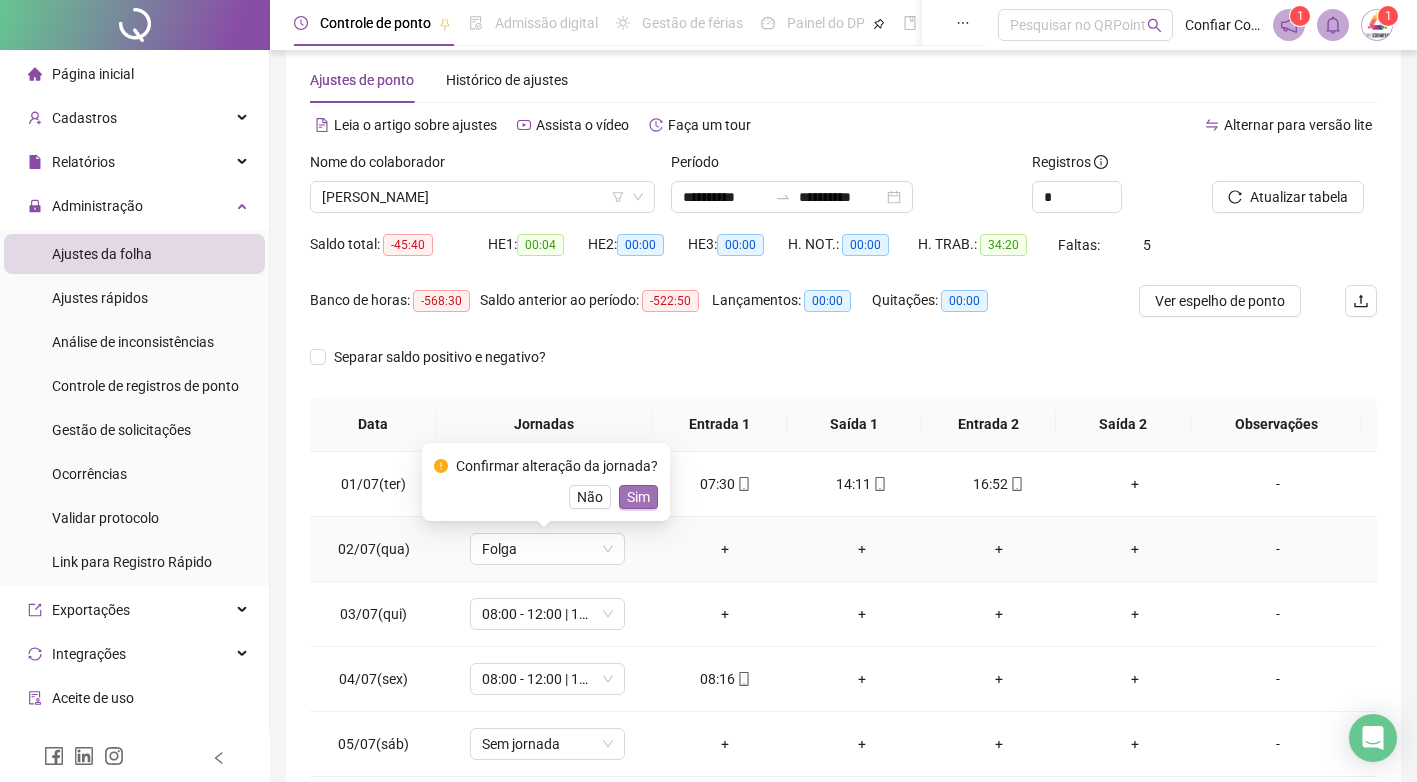 click on "Sim" at bounding box center [638, 497] 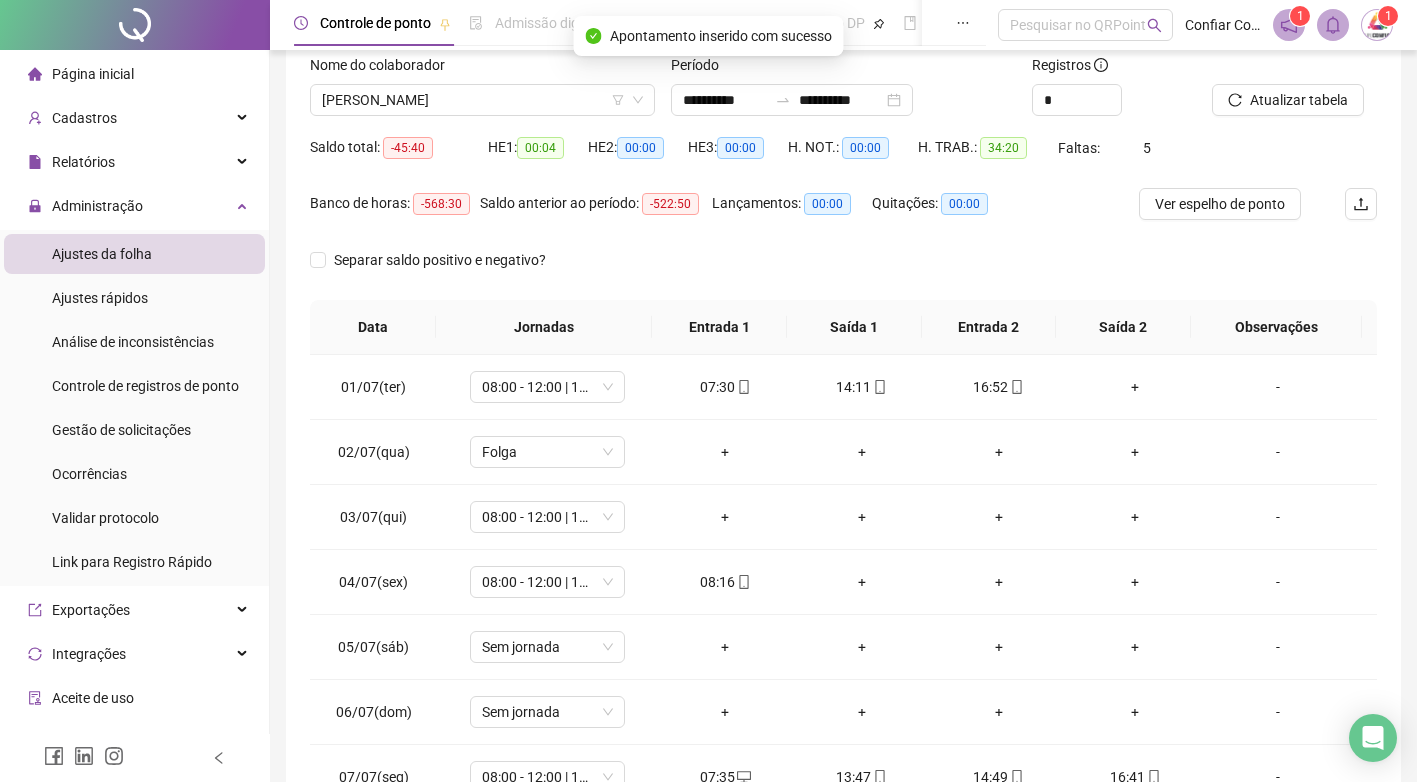 scroll, scrollTop: 132, scrollLeft: 0, axis: vertical 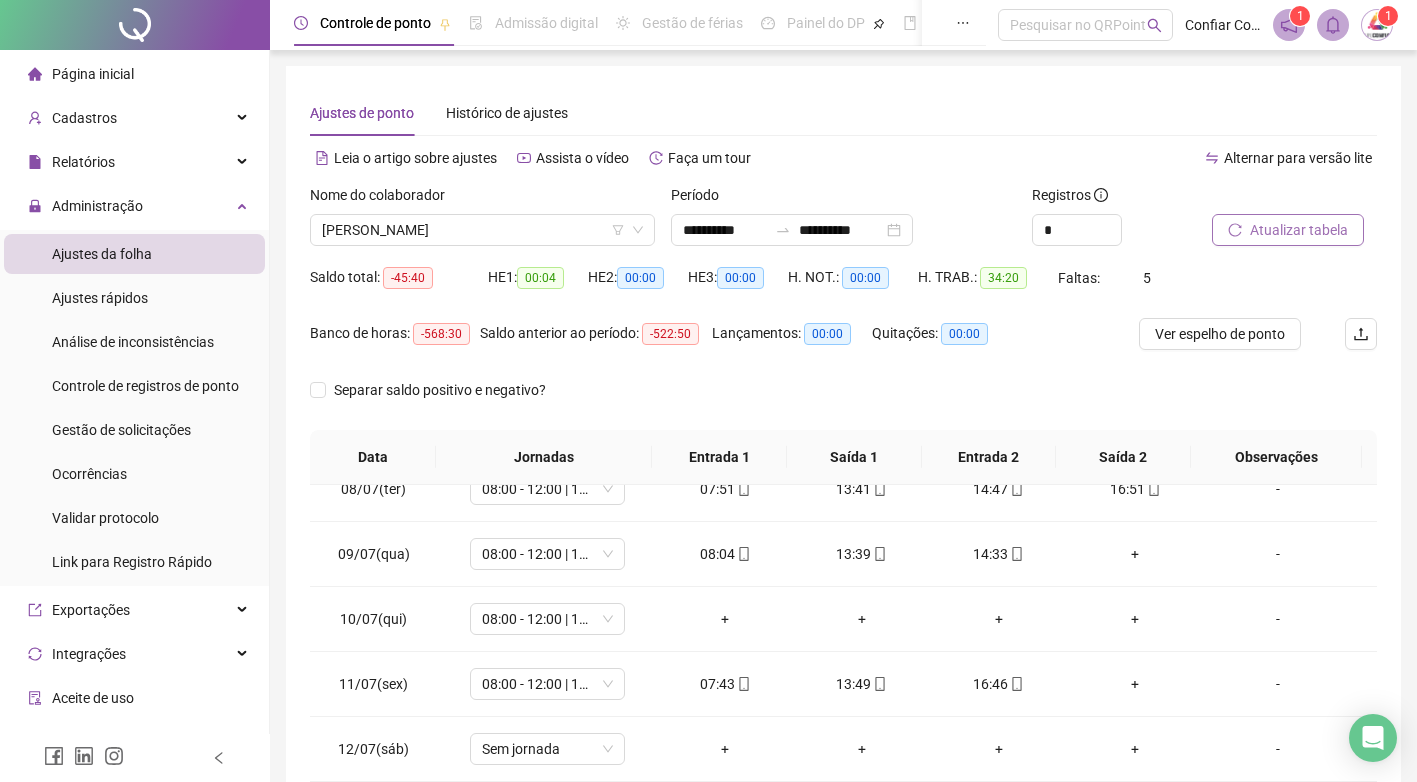 click on "Atualizar tabela" at bounding box center [1299, 230] 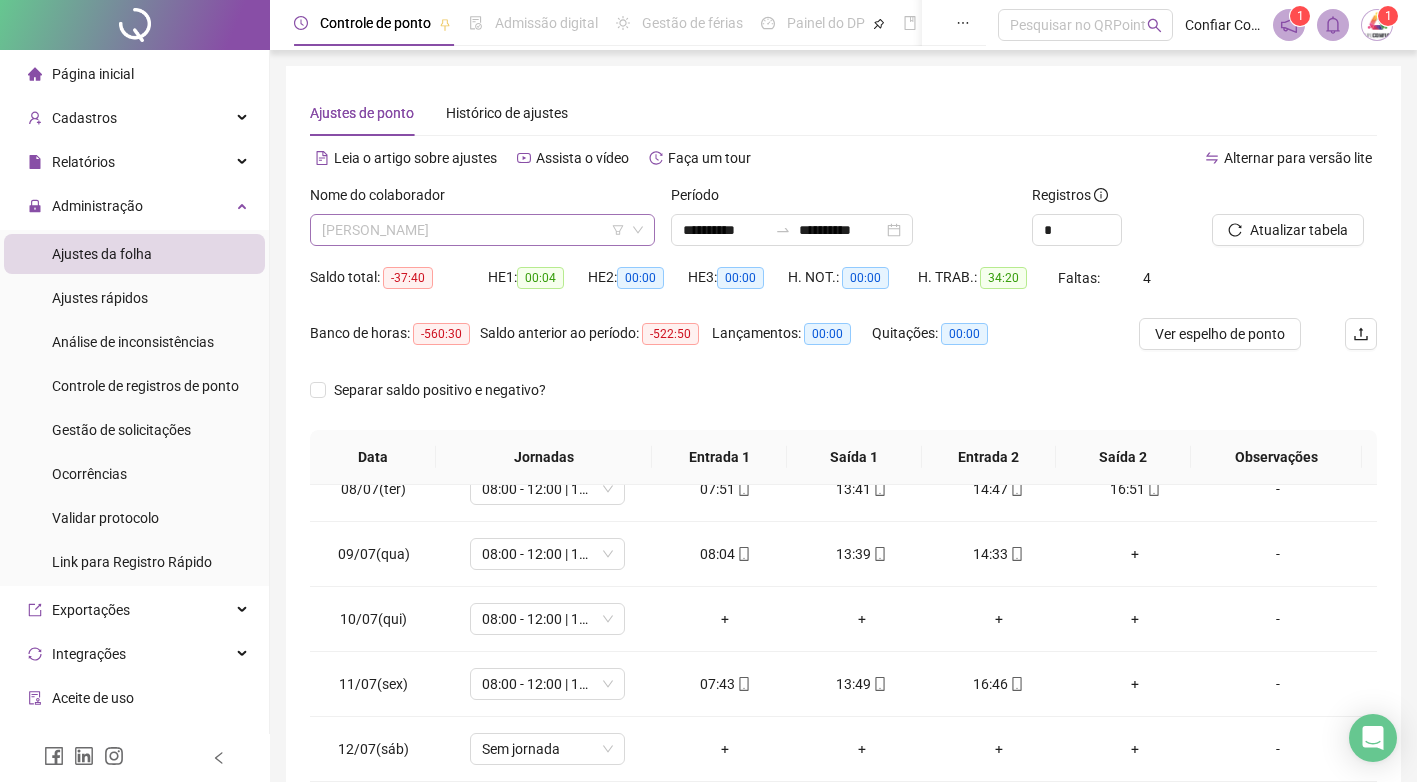 click on "[PERSON_NAME]" at bounding box center [482, 230] 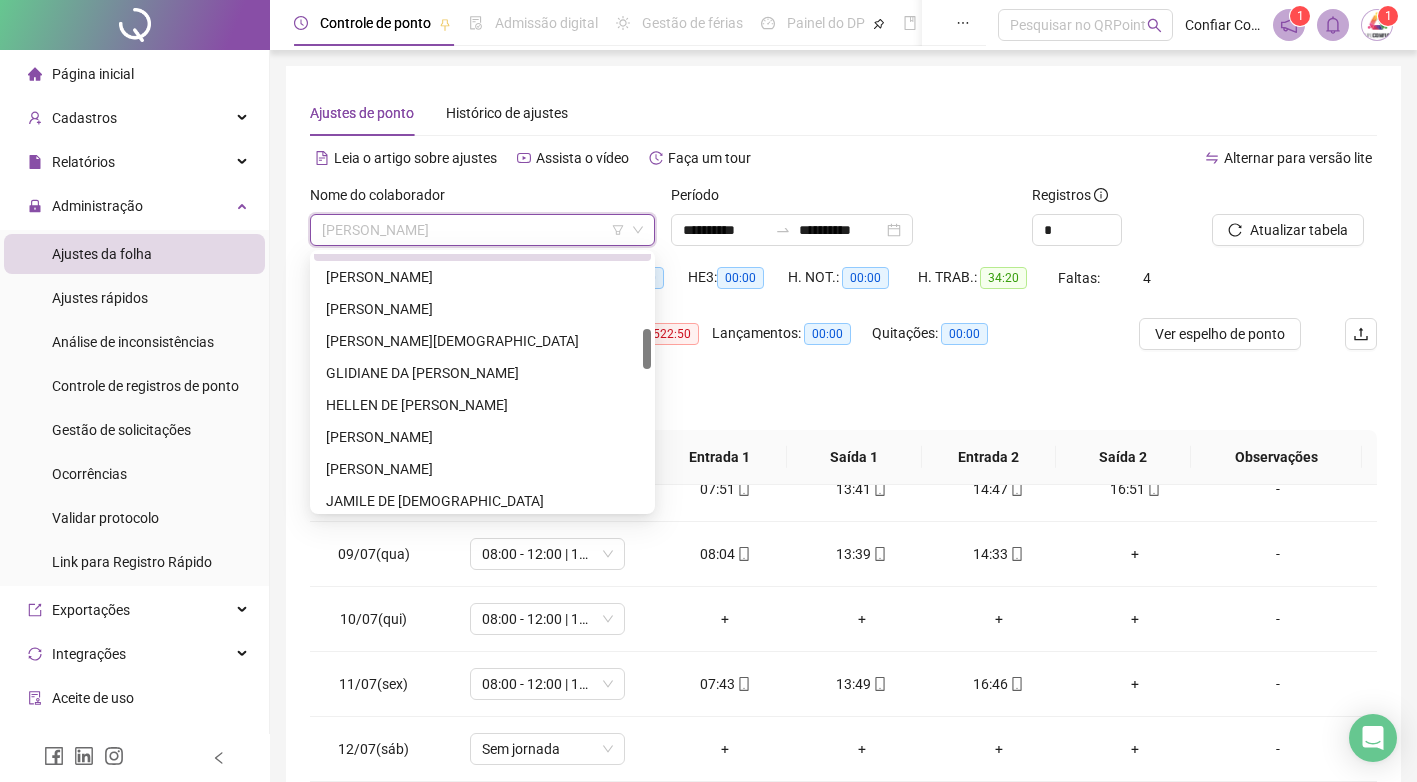 scroll, scrollTop: 479, scrollLeft: 0, axis: vertical 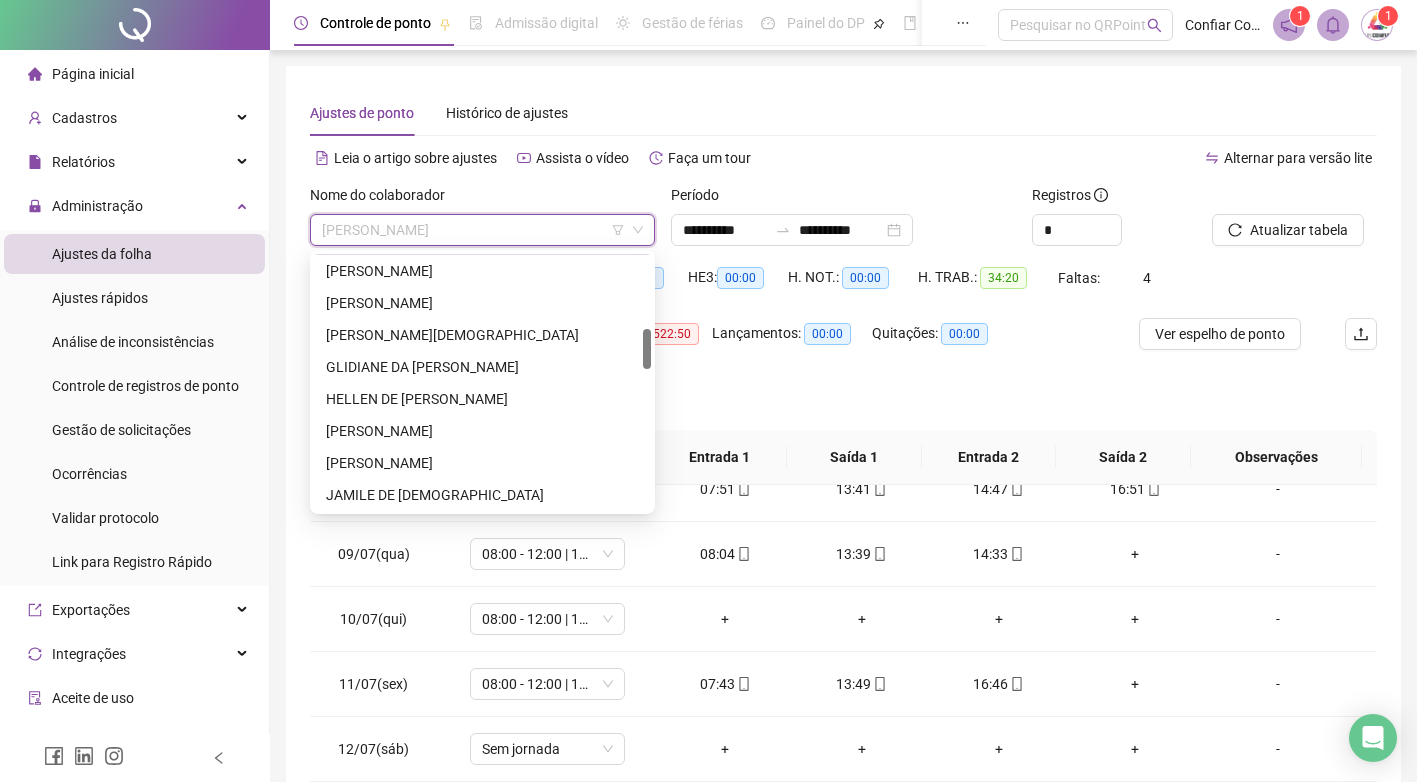 drag, startPoint x: 646, startPoint y: 316, endPoint x: 652, endPoint y: 356, distance: 40.4475 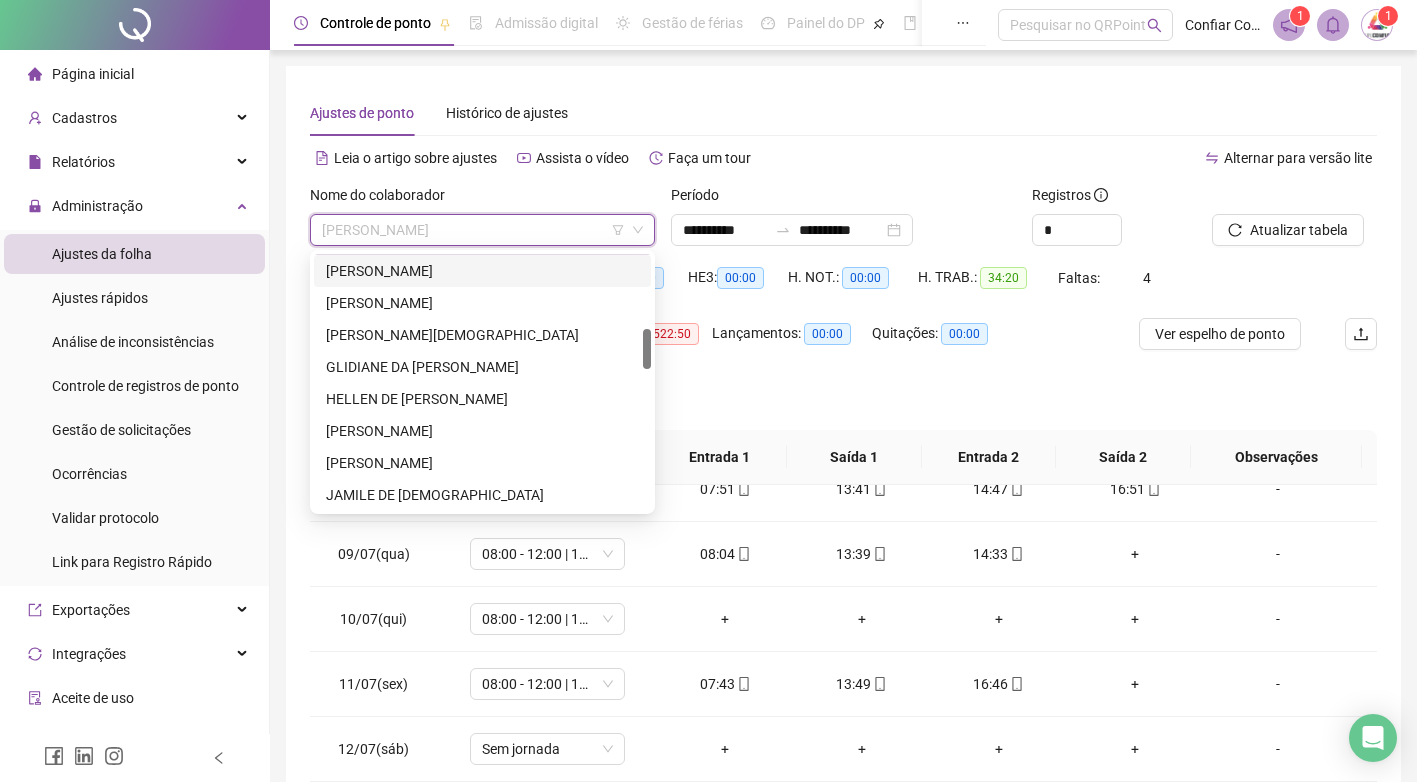 click on "[PERSON_NAME]" at bounding box center (482, 271) 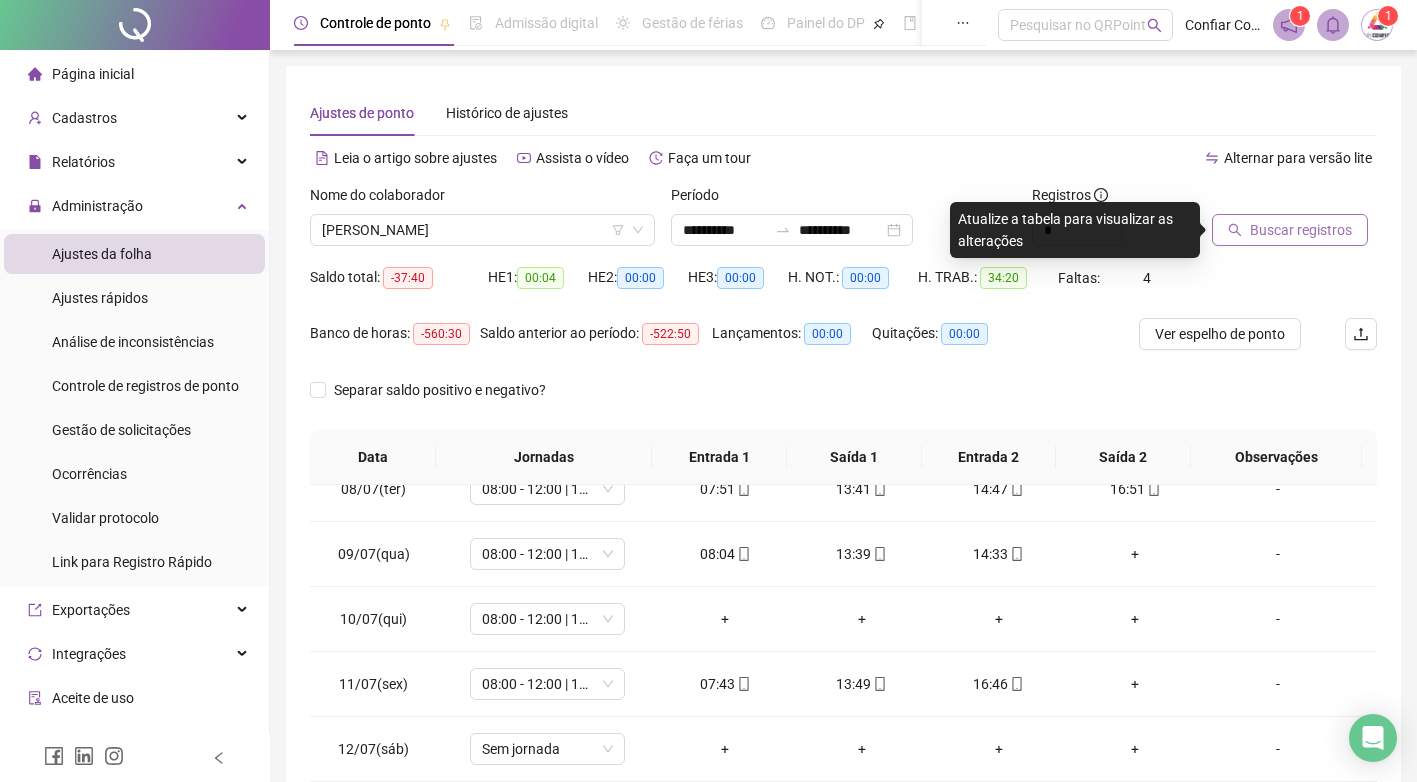 click on "Buscar registros" at bounding box center [1301, 230] 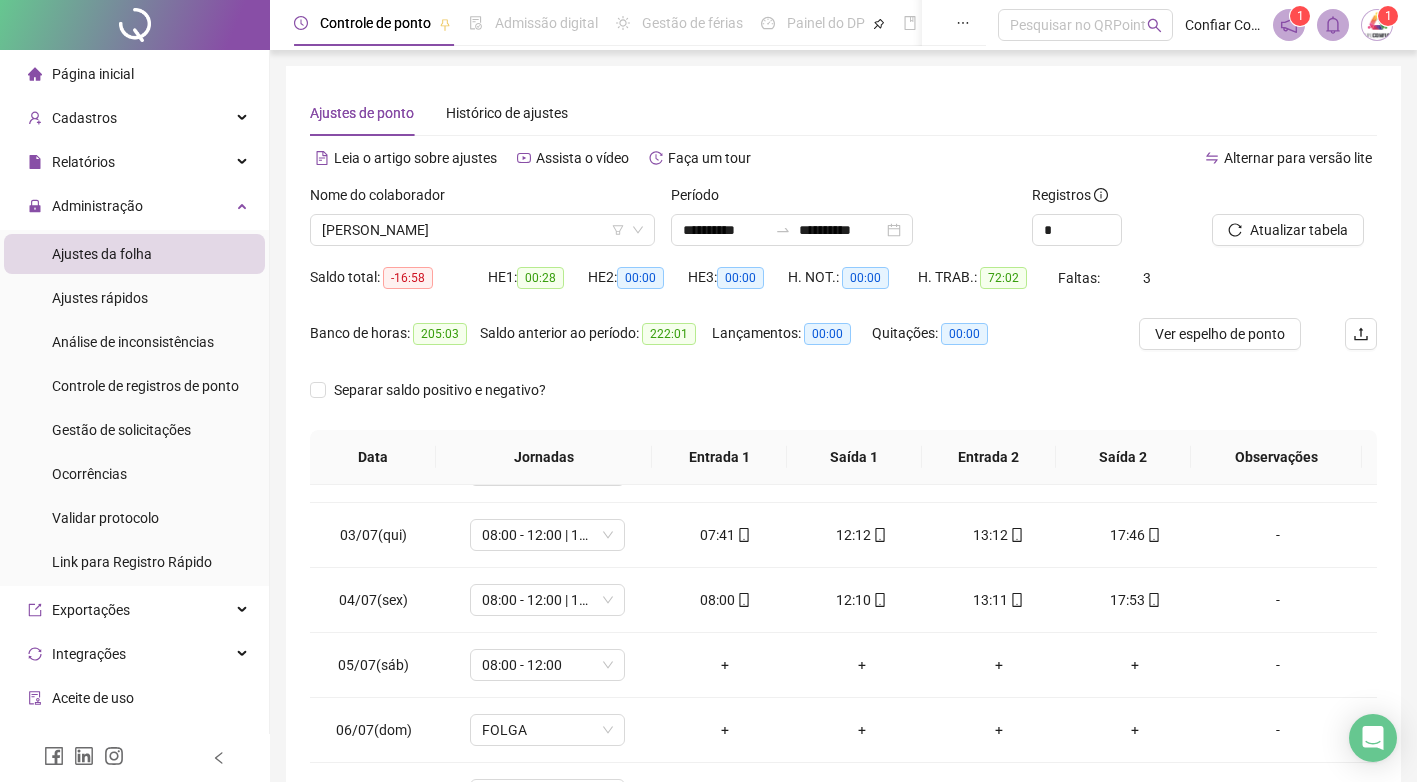 scroll, scrollTop: 0, scrollLeft: 0, axis: both 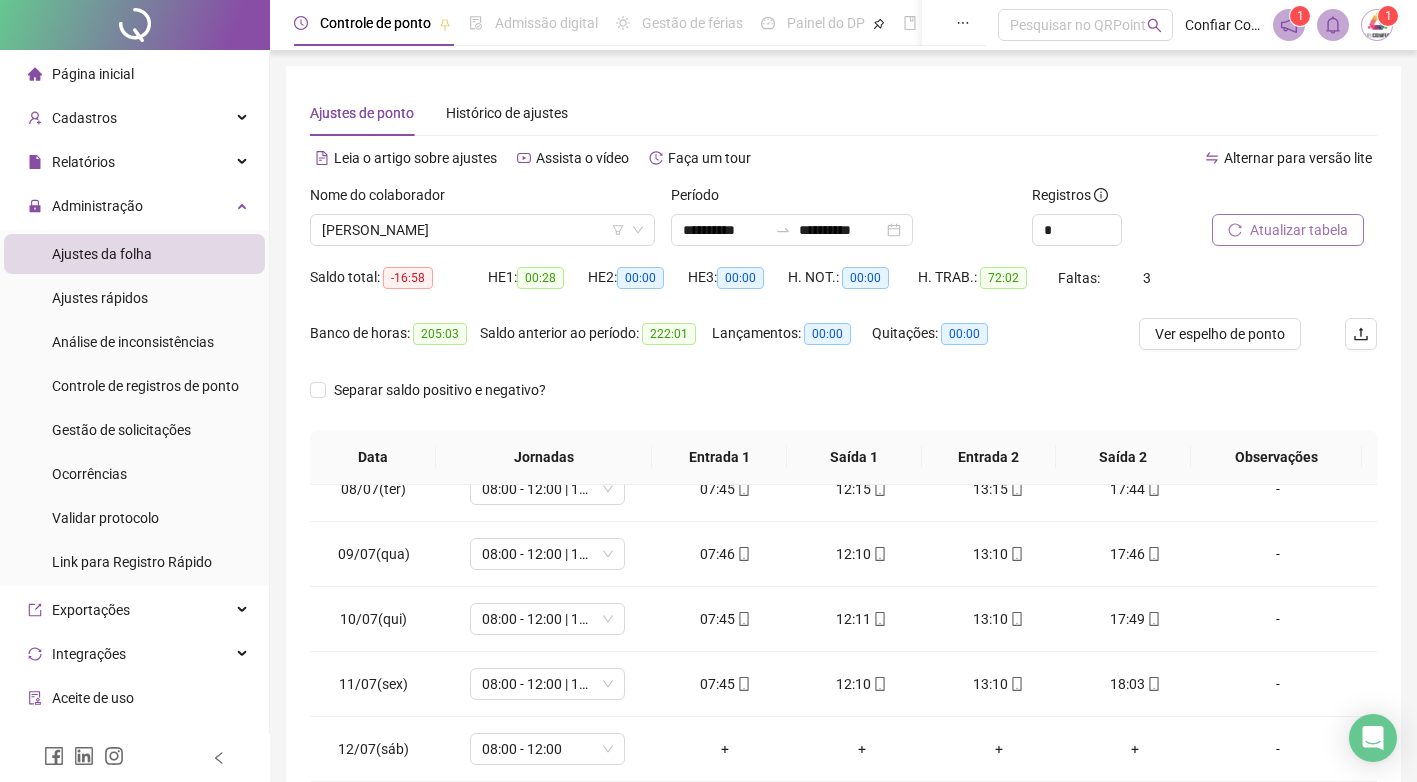 click on "Atualizar tabela" at bounding box center (1299, 230) 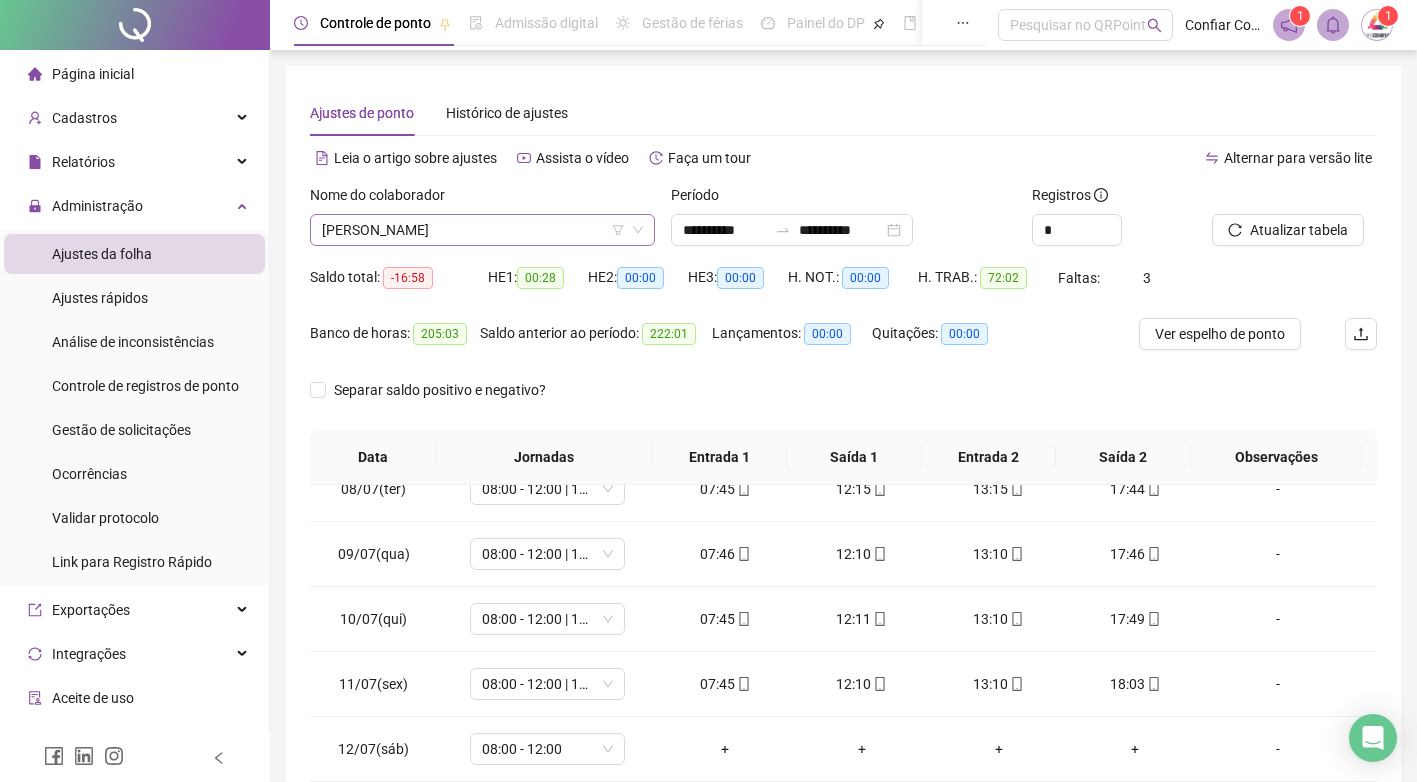 click on "[PERSON_NAME]" at bounding box center [482, 230] 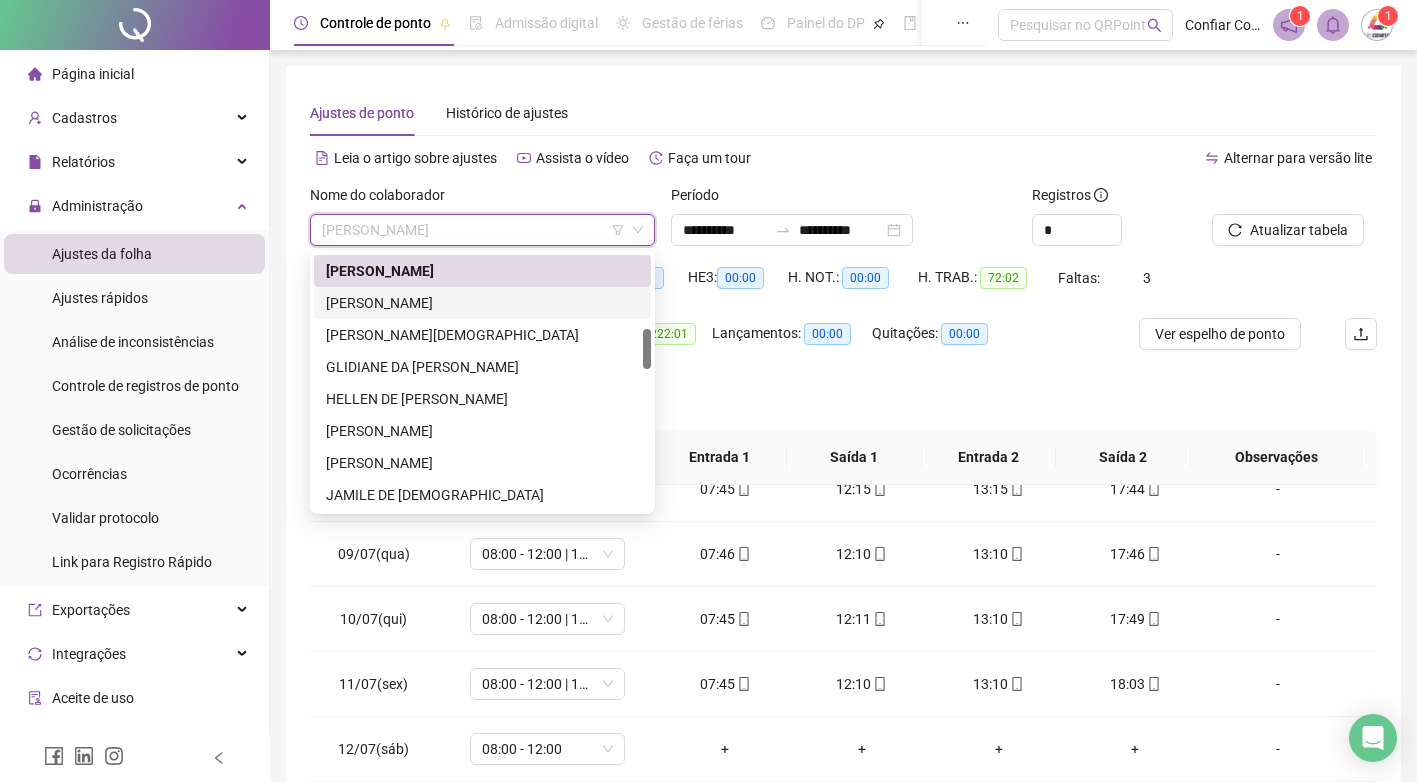 click on "[PERSON_NAME]" at bounding box center [482, 303] 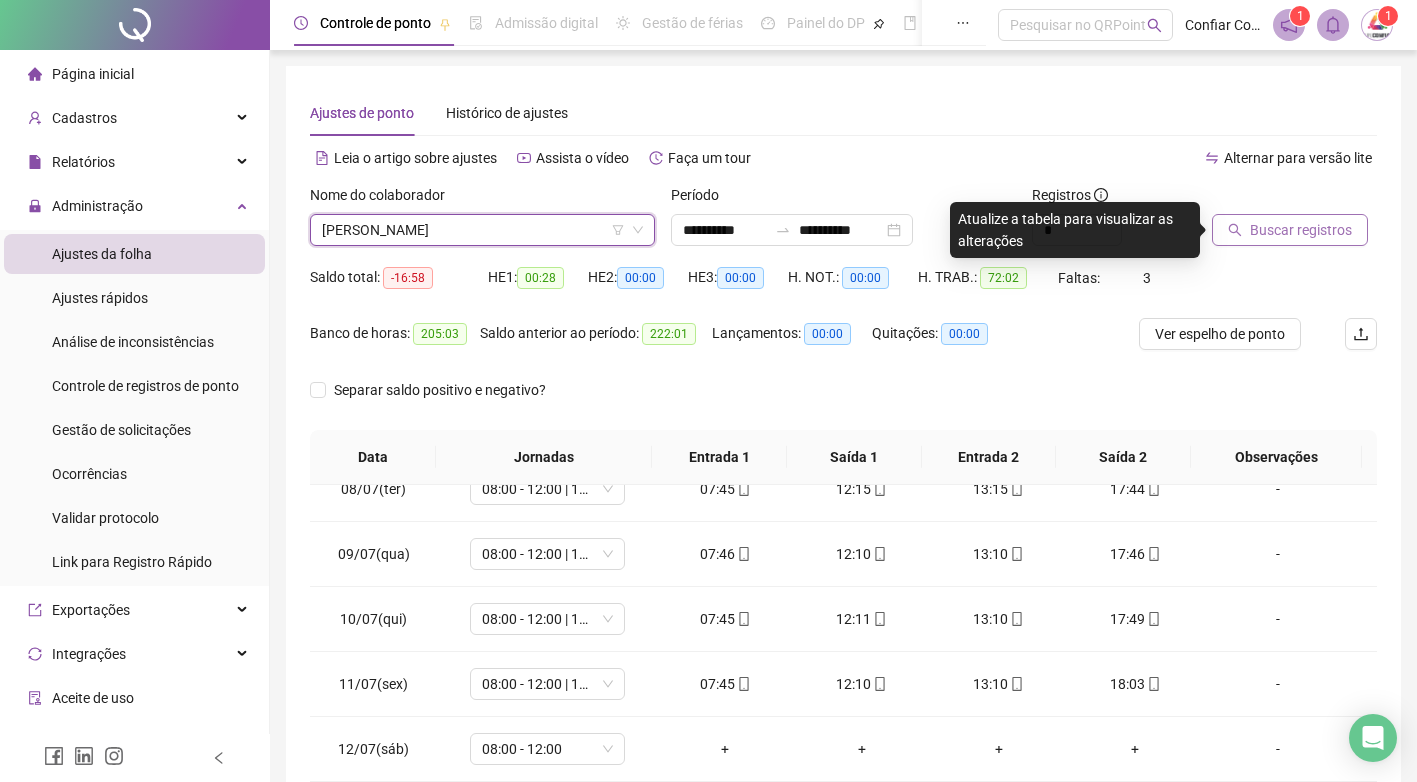 click on "Buscar registros" at bounding box center [1301, 230] 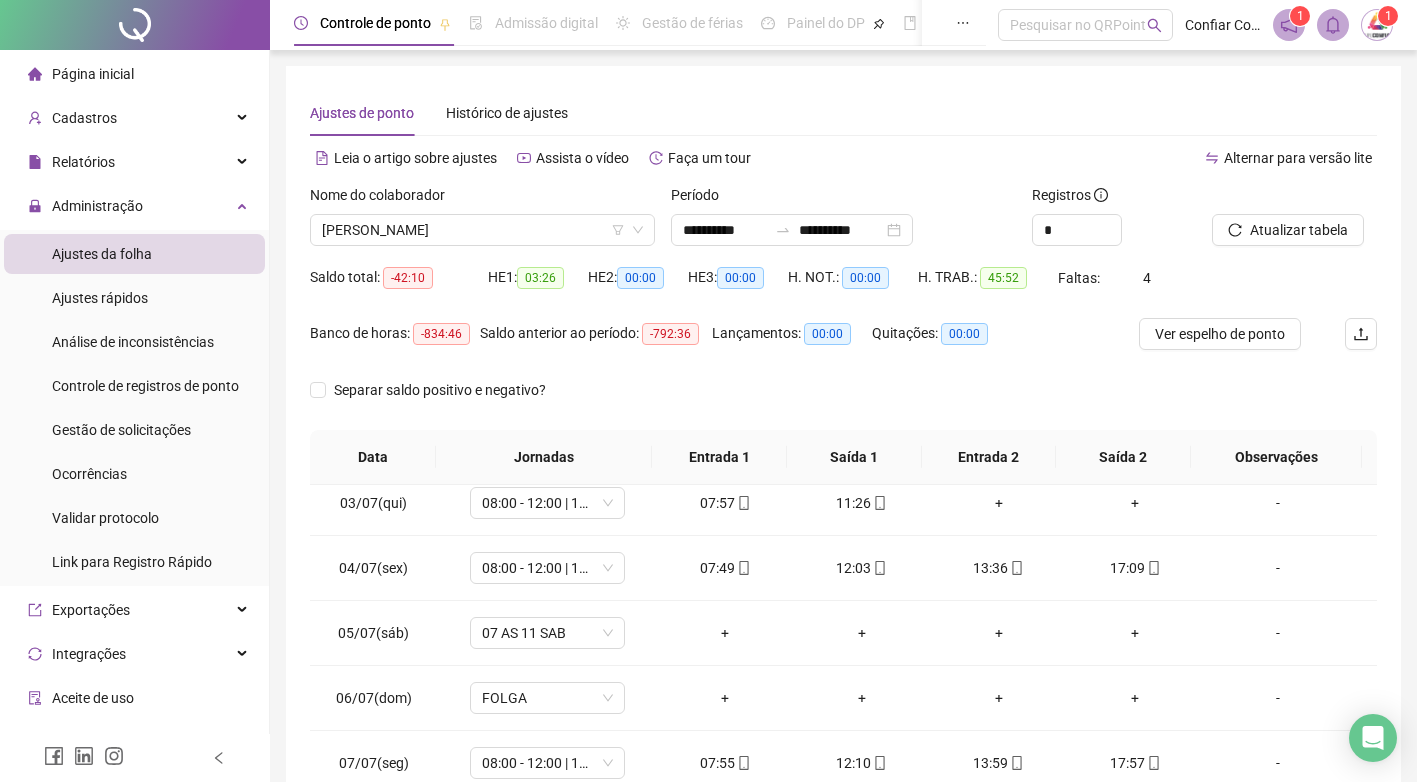 scroll, scrollTop: 0, scrollLeft: 0, axis: both 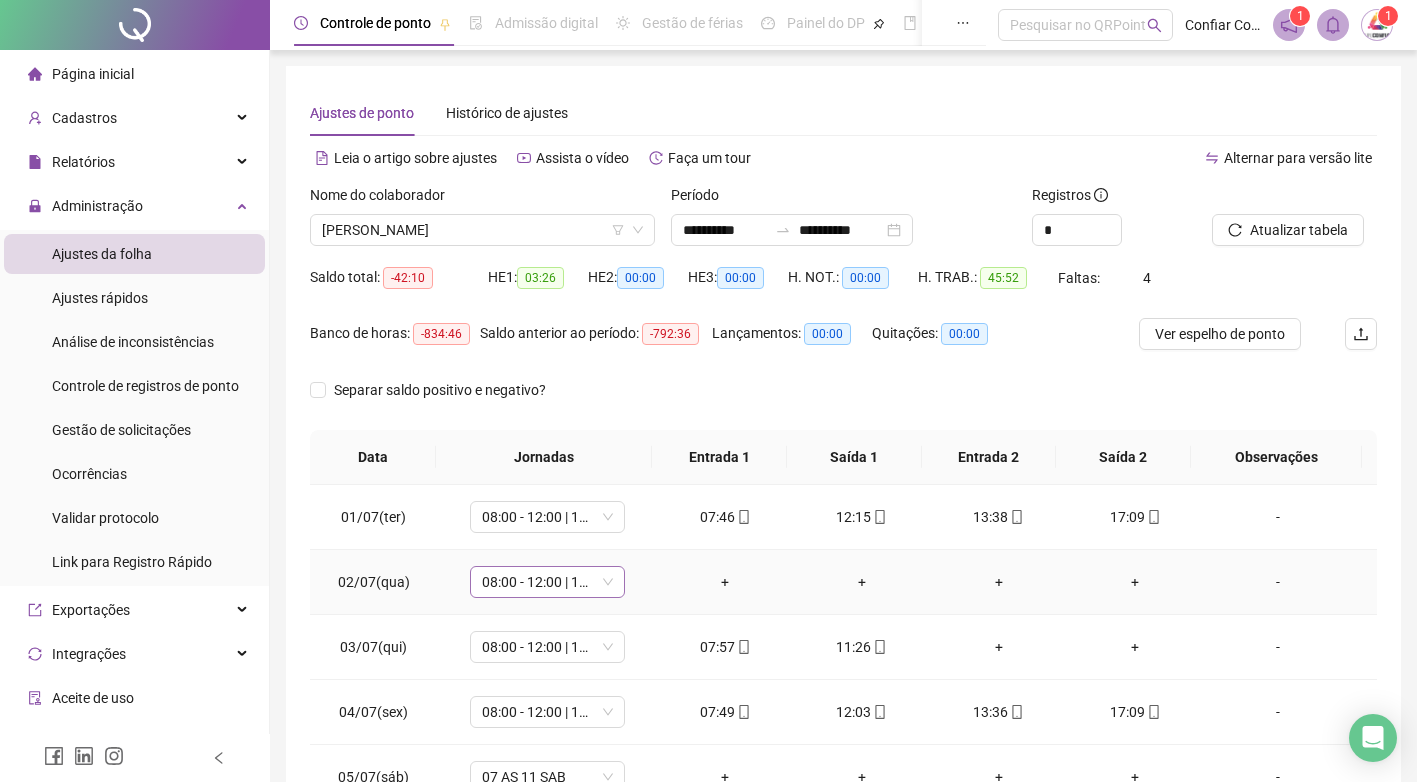 click on "08:00 - 12:00 | 14:00 - 18:00" at bounding box center [547, 582] 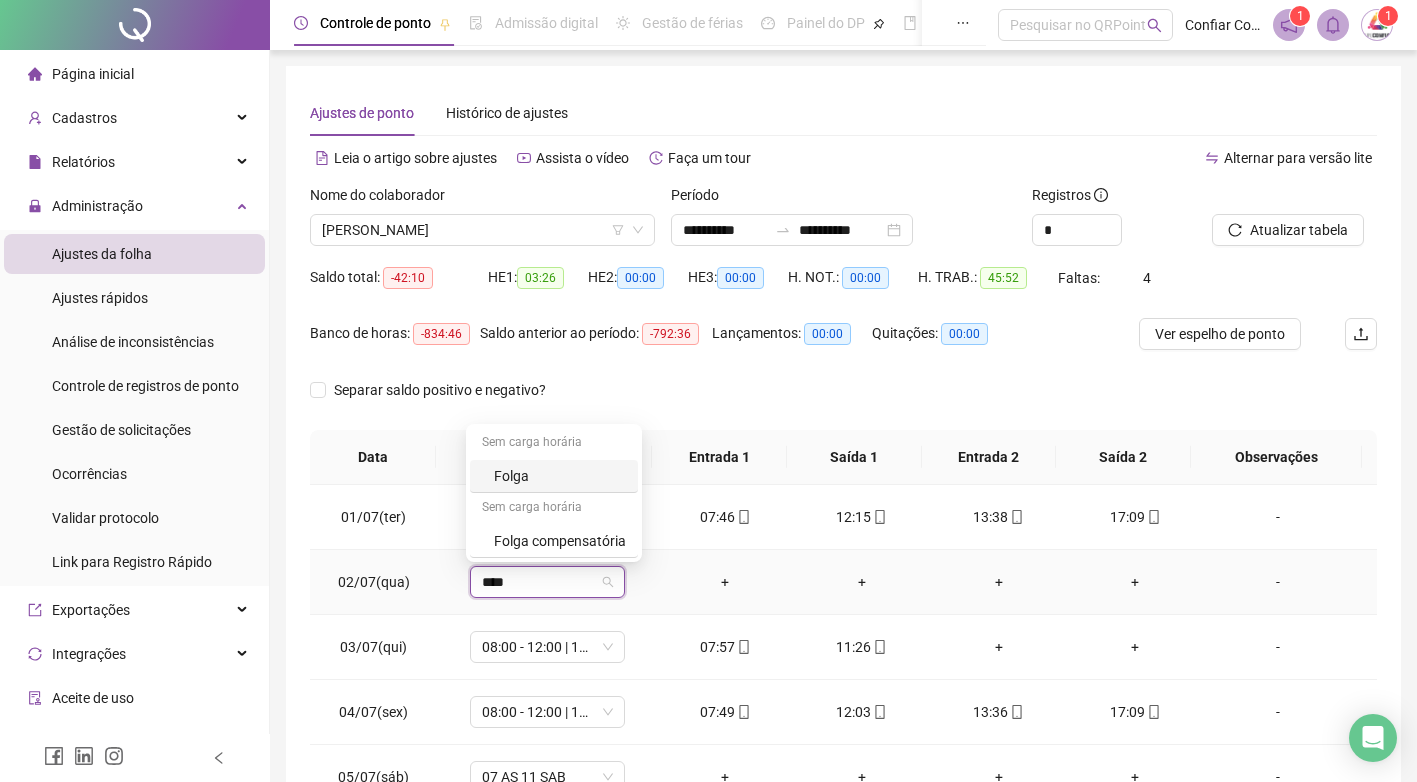type on "*****" 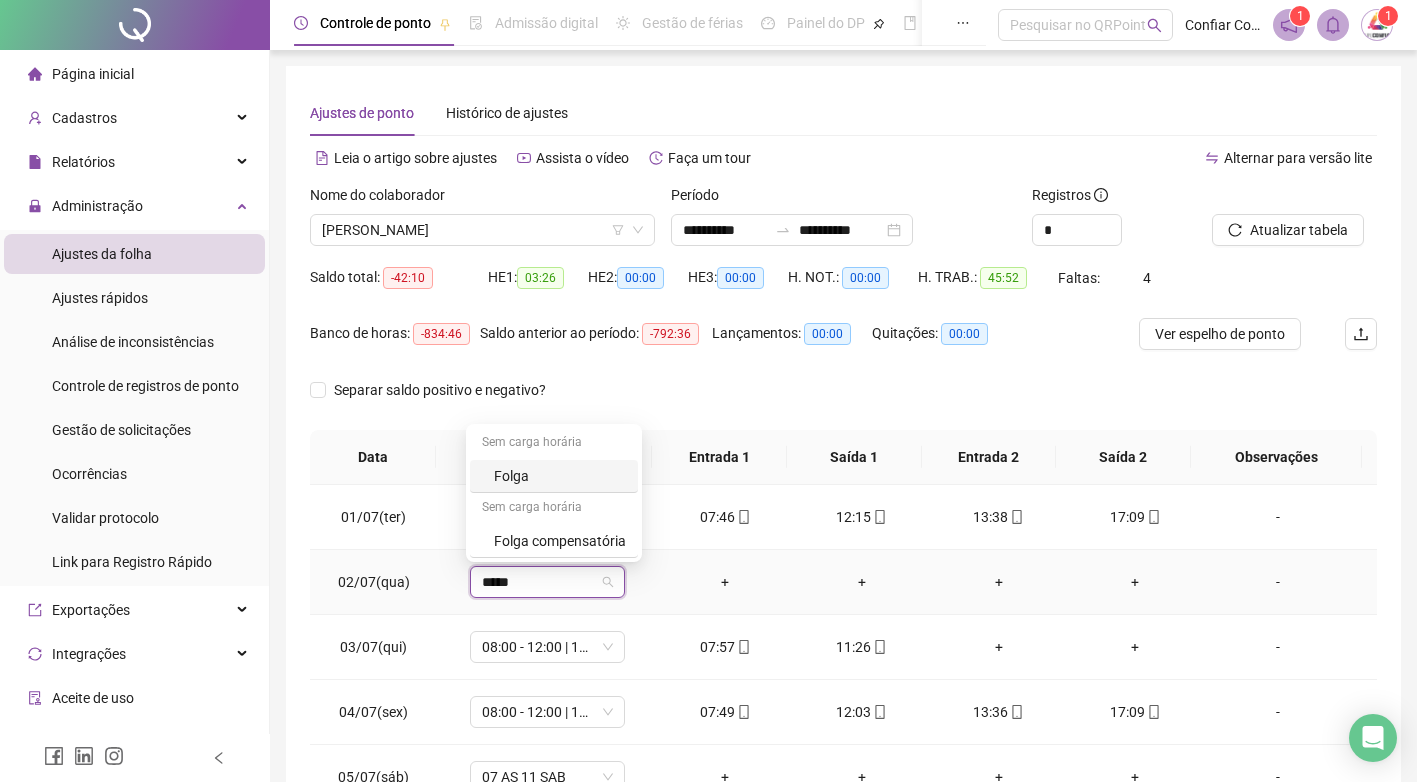 click on "Folga" at bounding box center [560, 476] 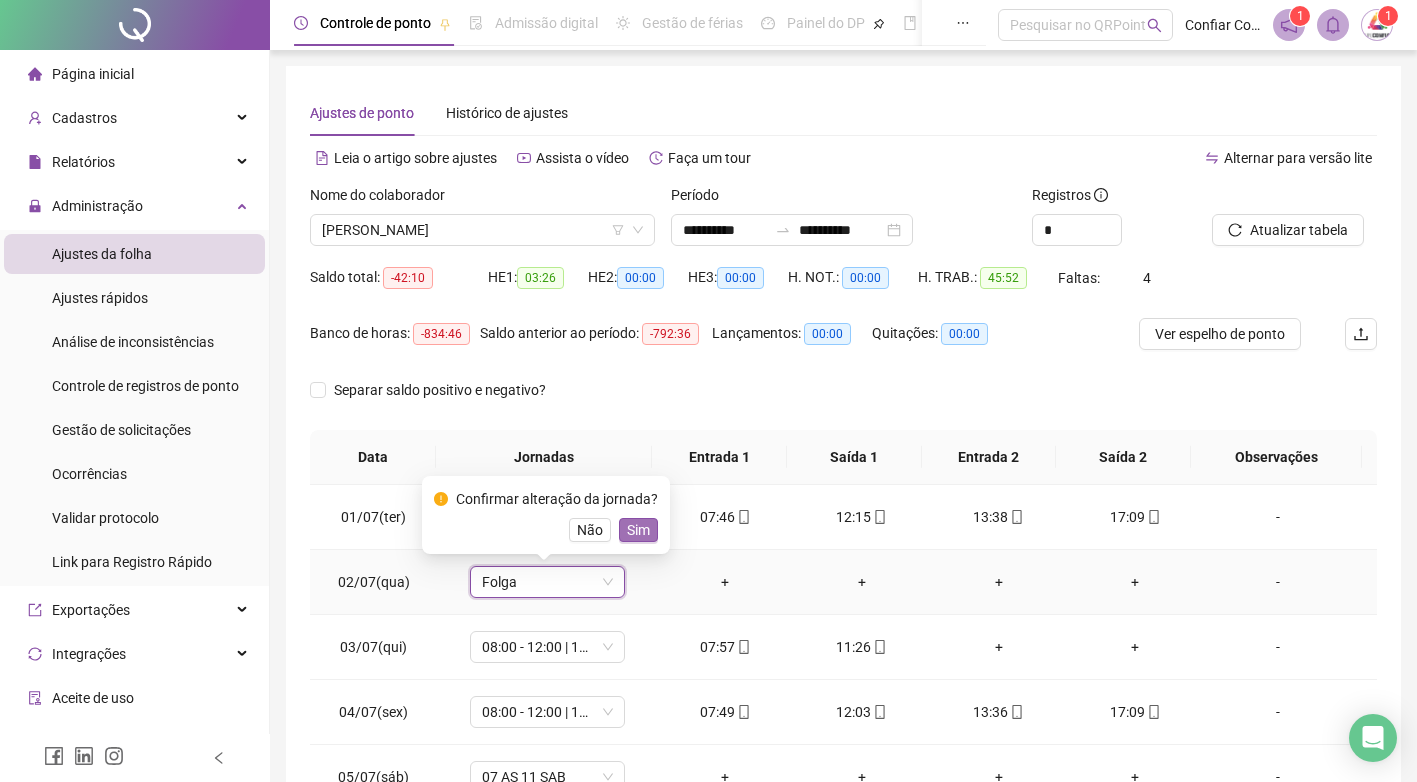 click on "Sim" at bounding box center (638, 530) 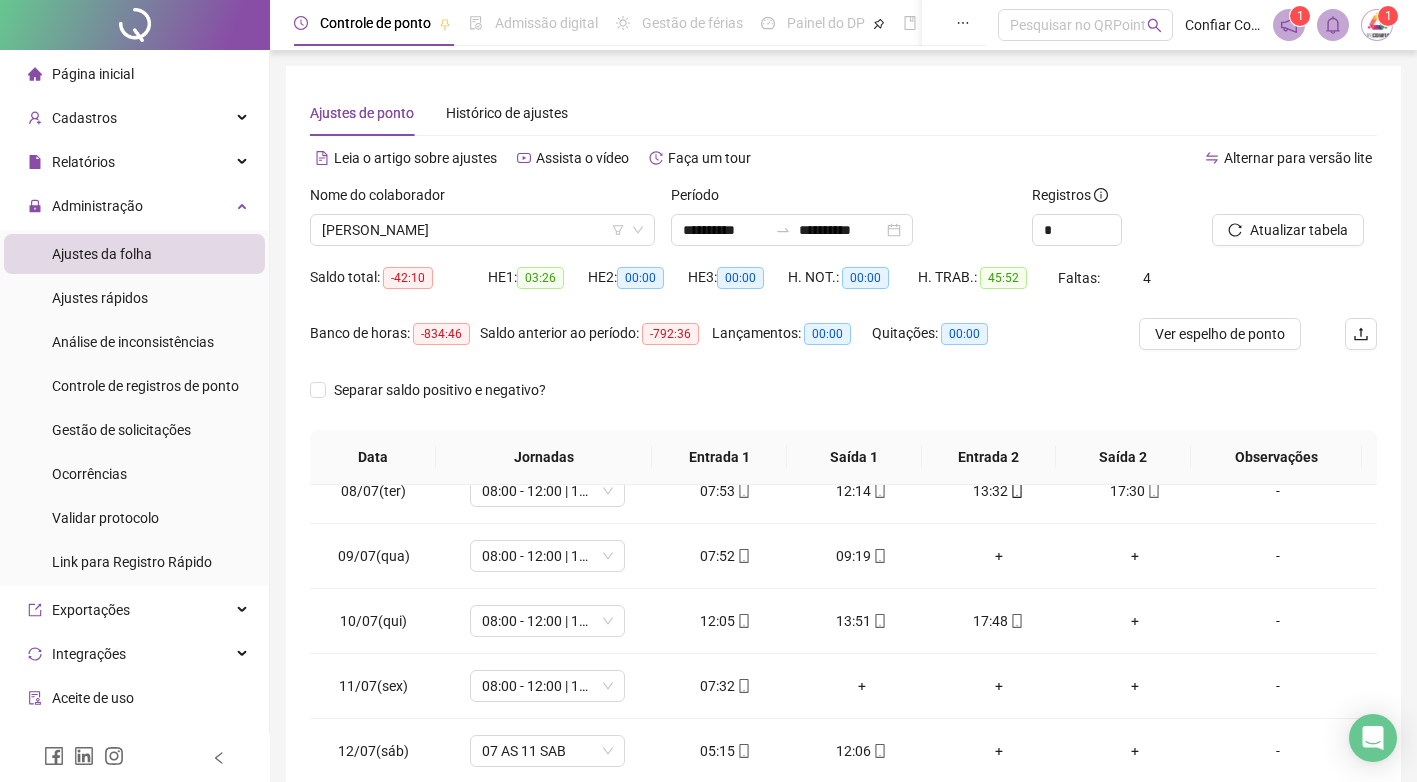 scroll, scrollTop: 483, scrollLeft: 0, axis: vertical 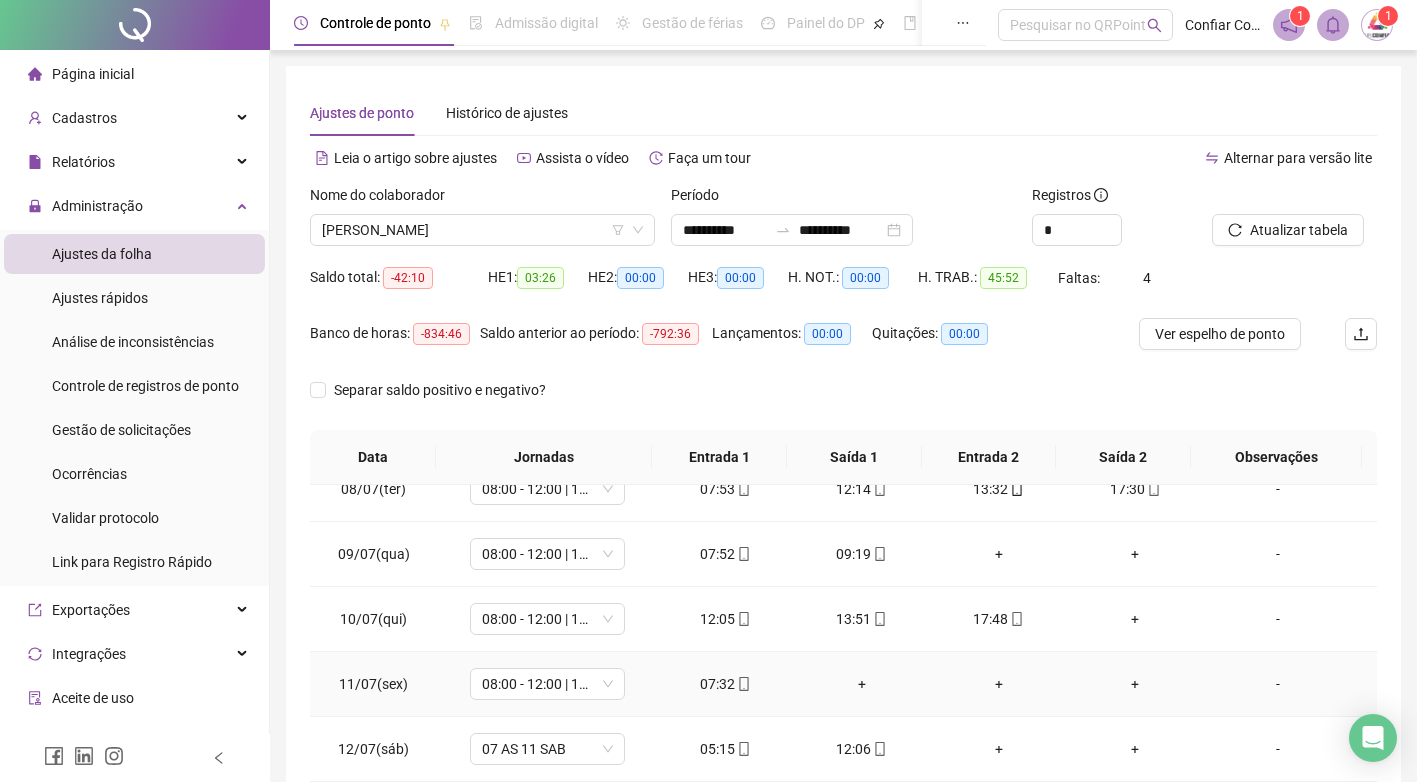 click on "+" at bounding box center [862, 684] 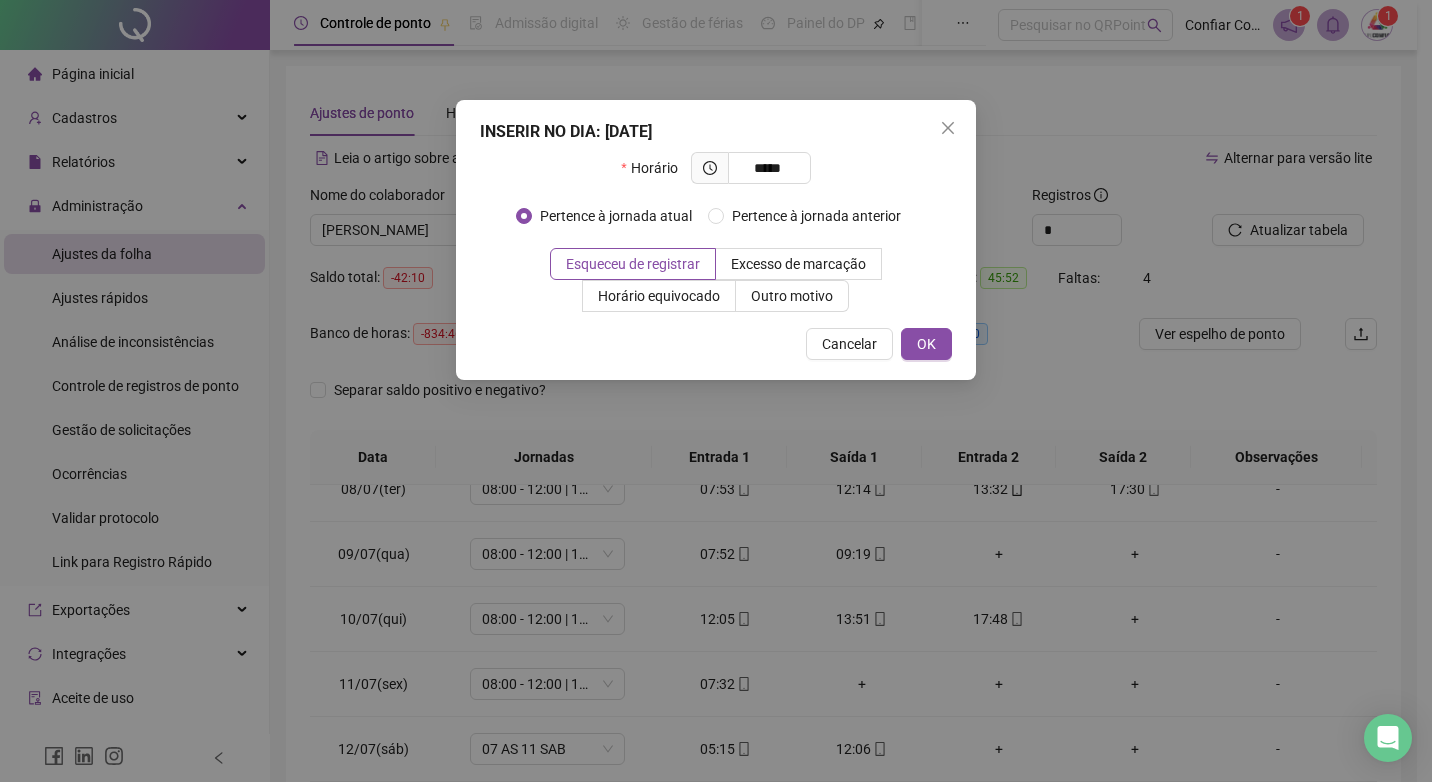 type on "*****" 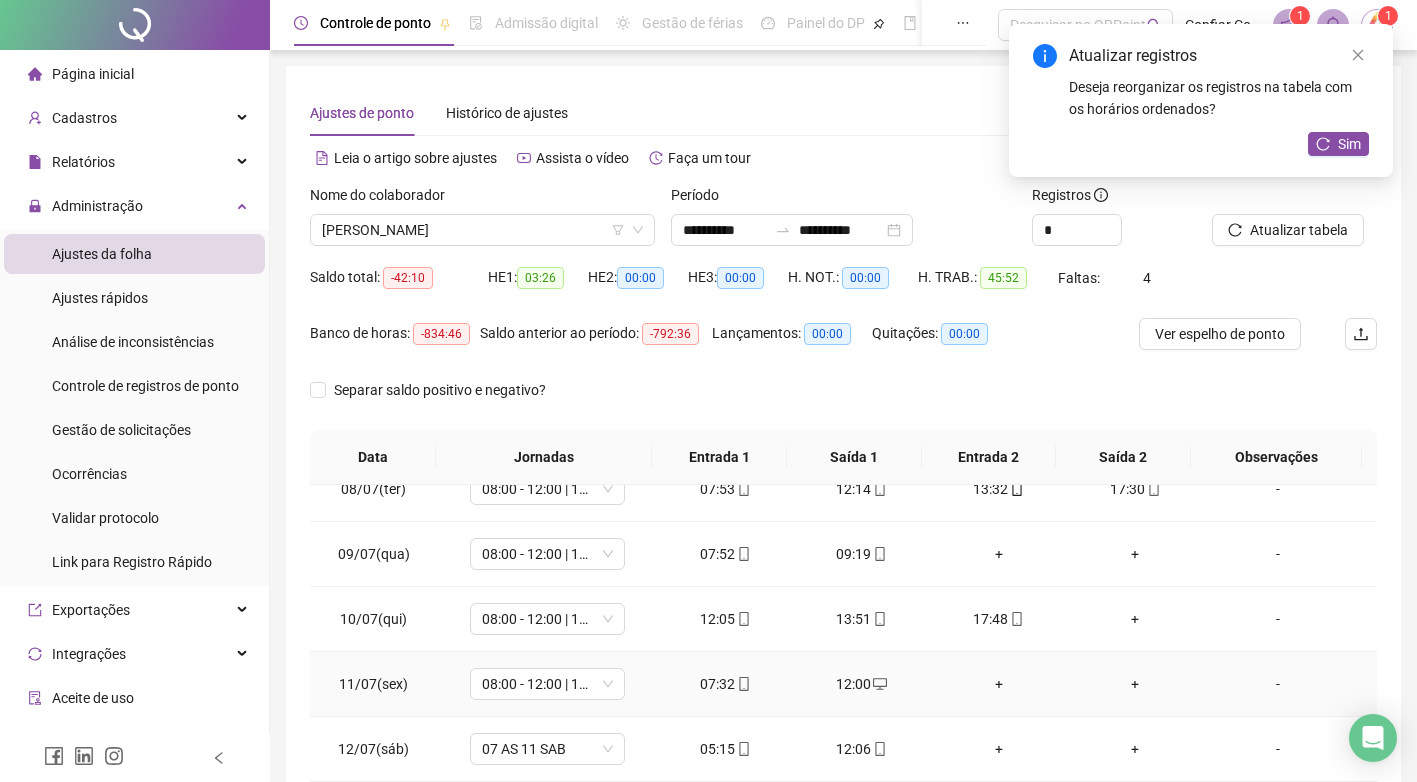 click on "+" at bounding box center [998, 684] 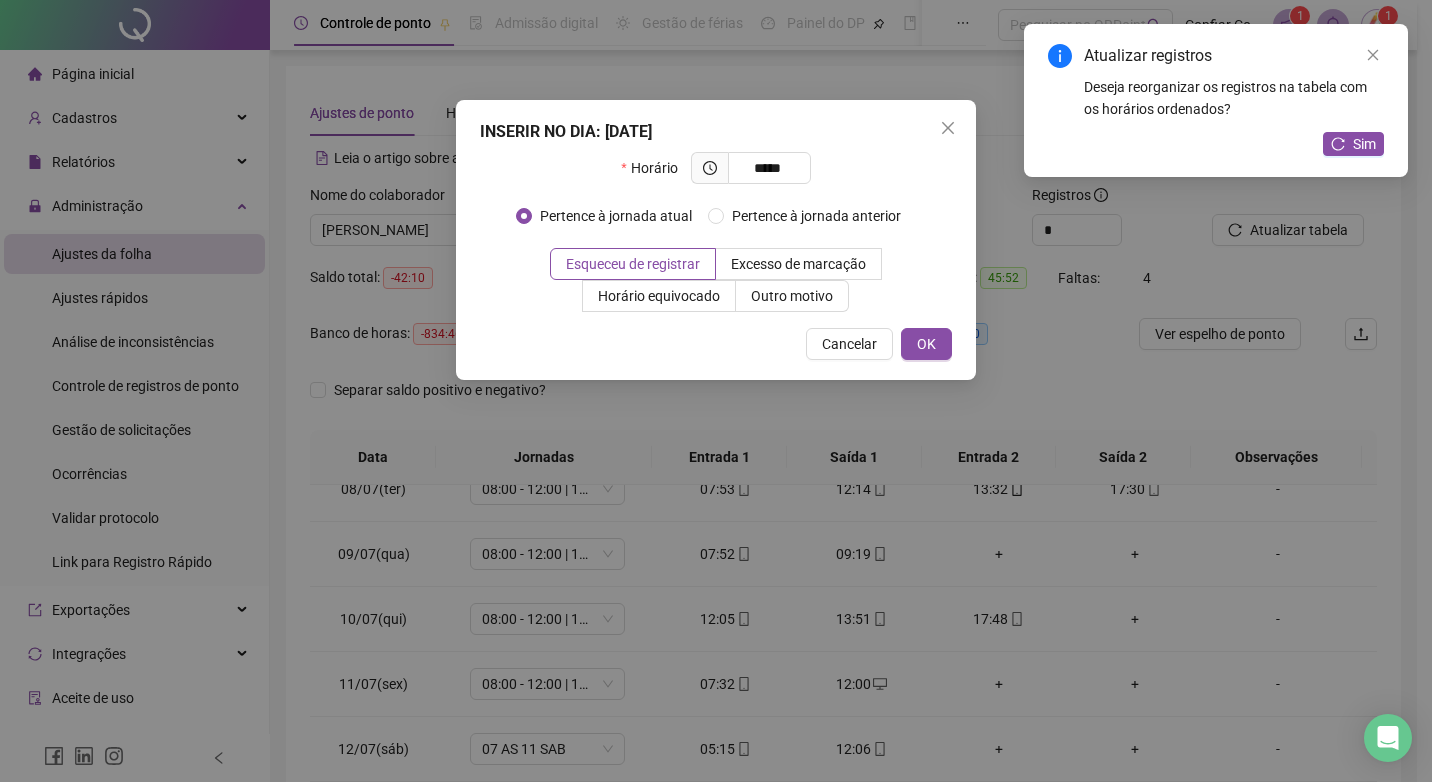 type on "*****" 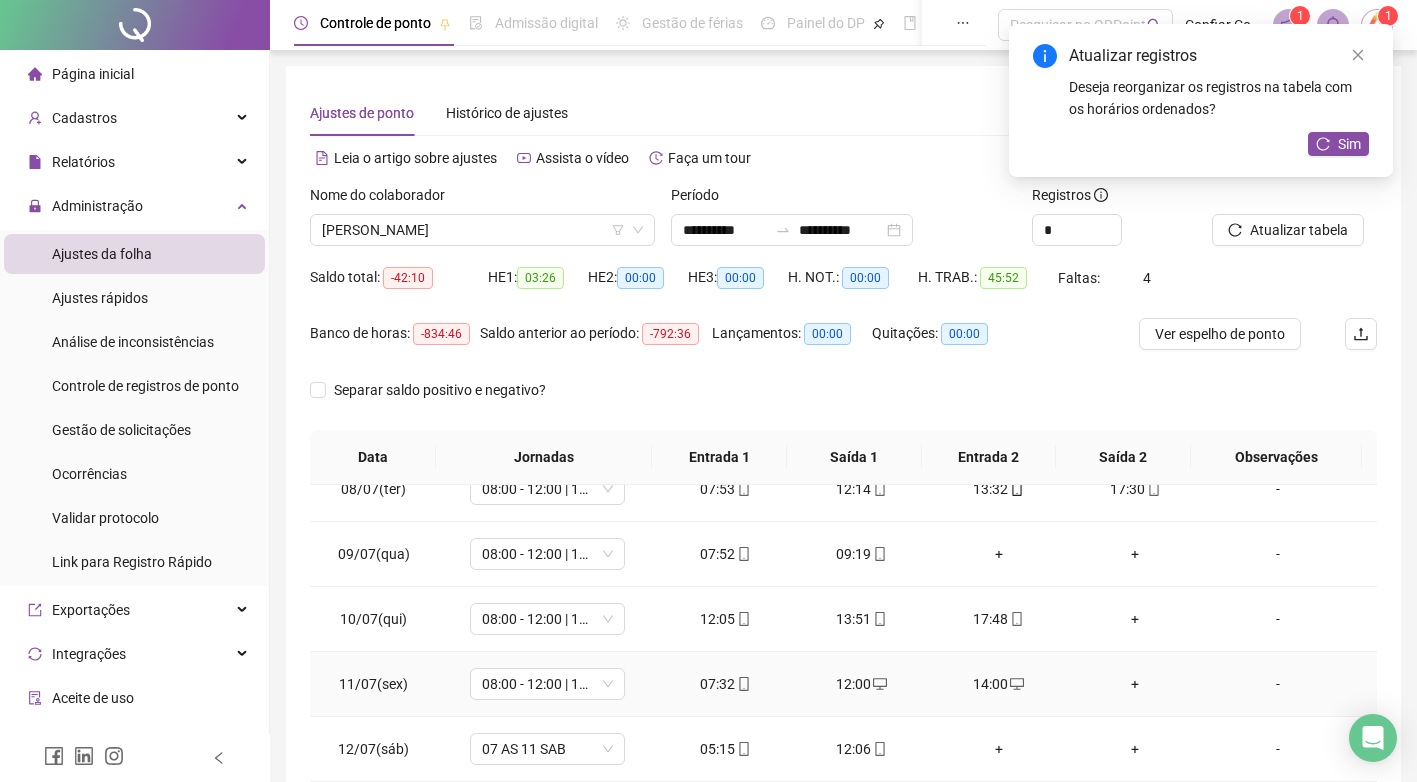 click on "+" at bounding box center [1135, 684] 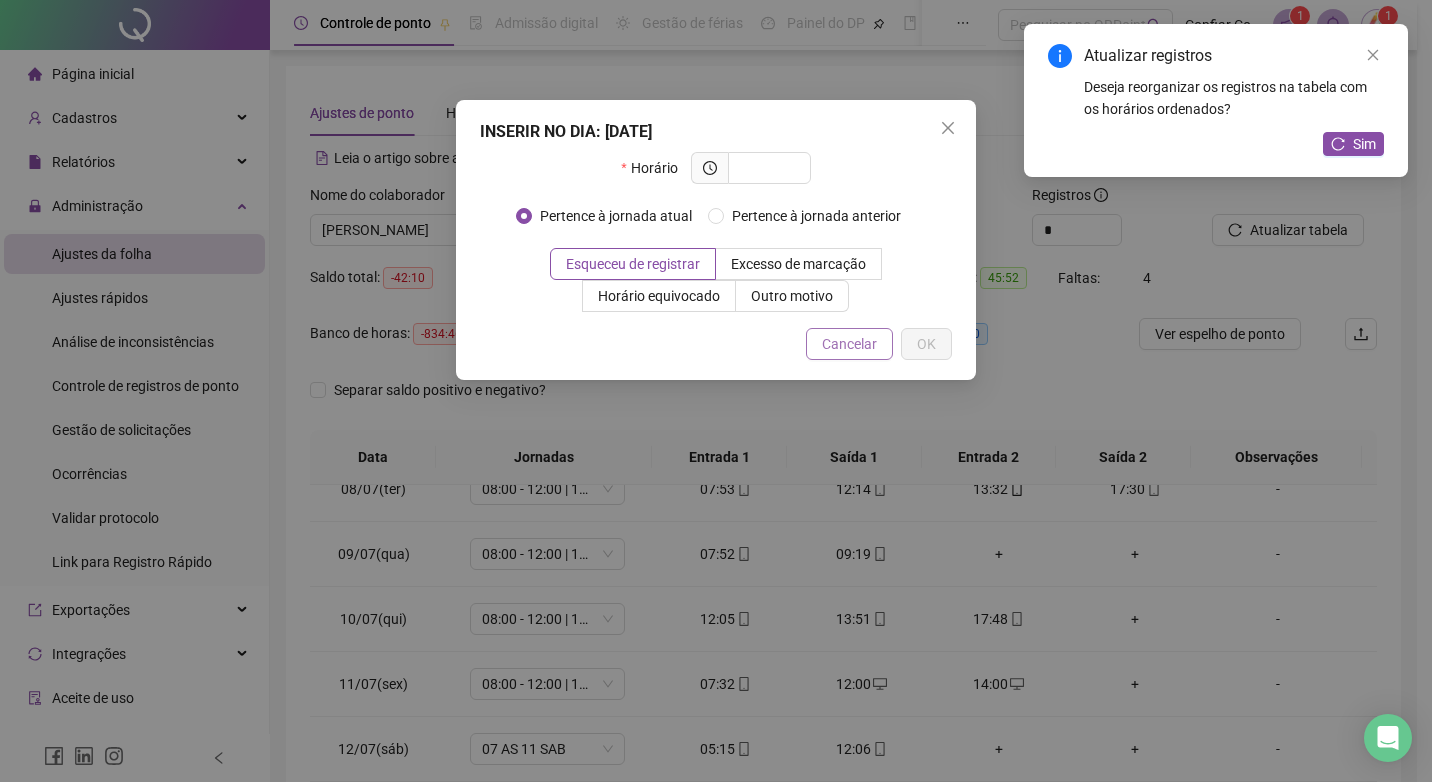 click on "Cancelar" at bounding box center (849, 344) 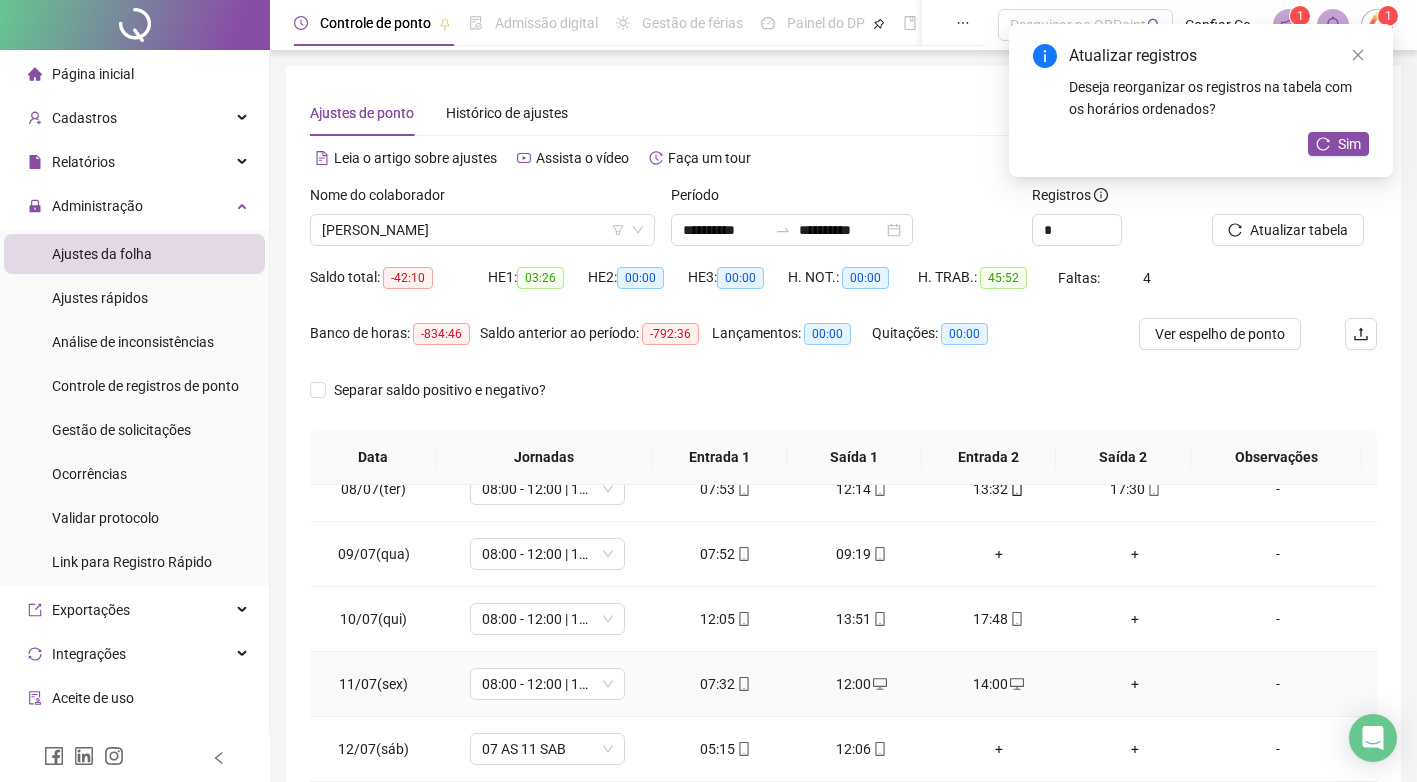 drag, startPoint x: 1126, startPoint y: 686, endPoint x: 1103, endPoint y: 662, distance: 33.24154 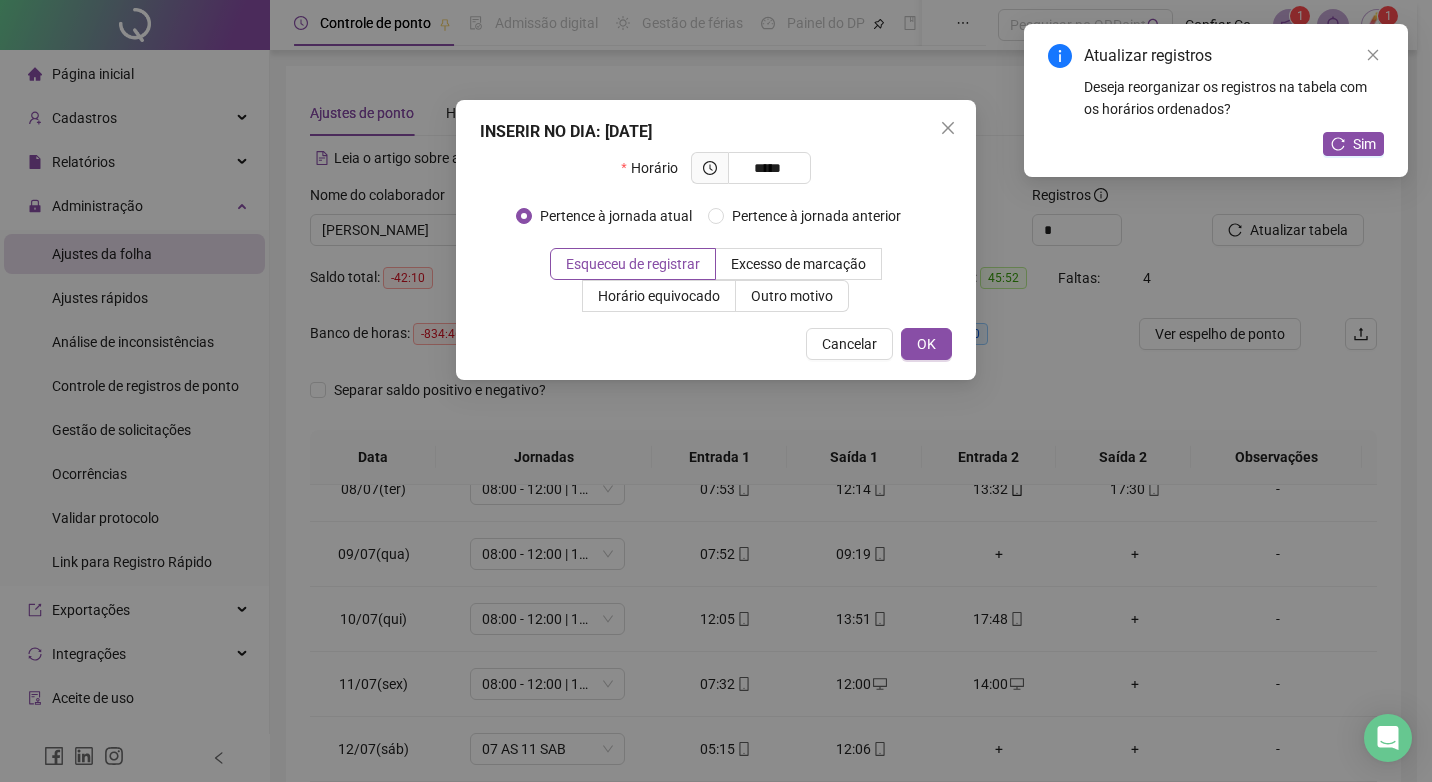 type on "*****" 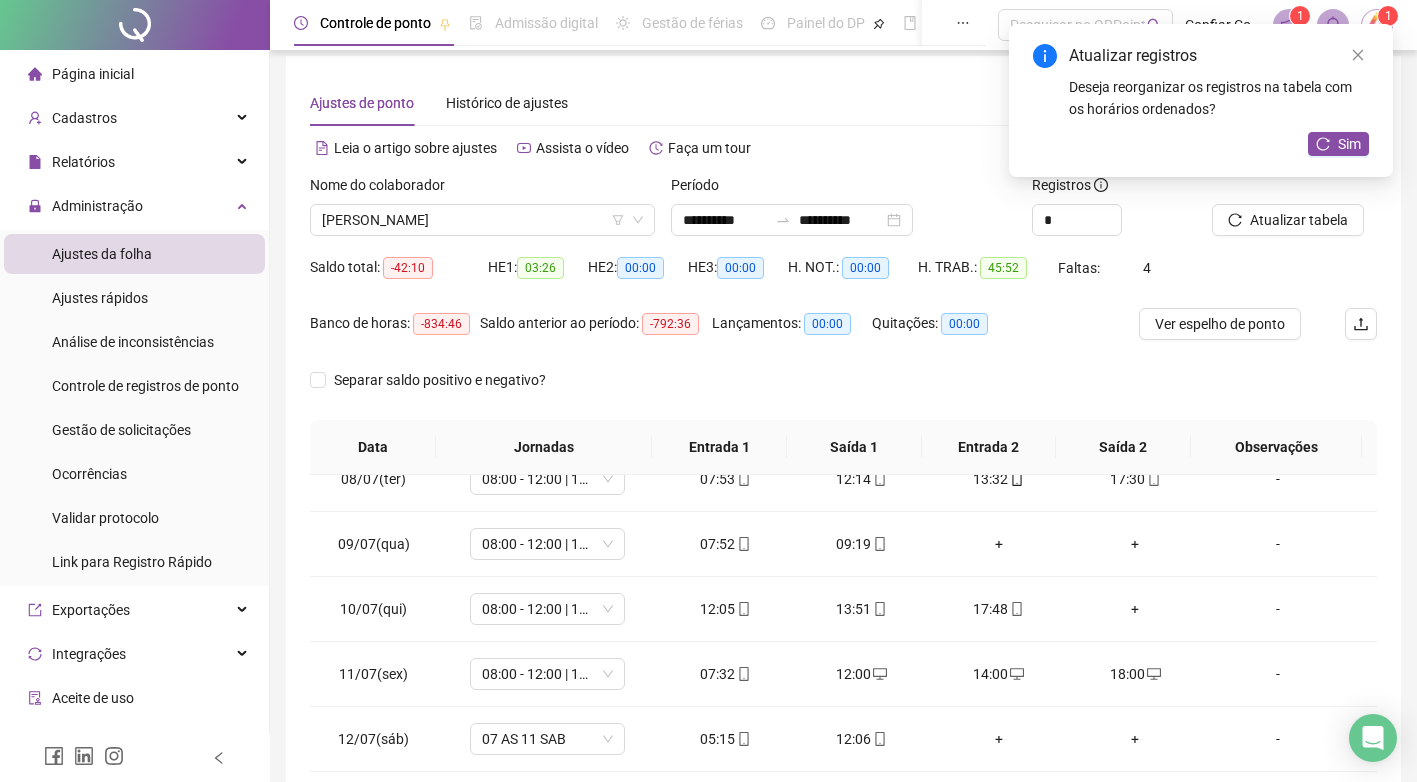 scroll, scrollTop: 6, scrollLeft: 0, axis: vertical 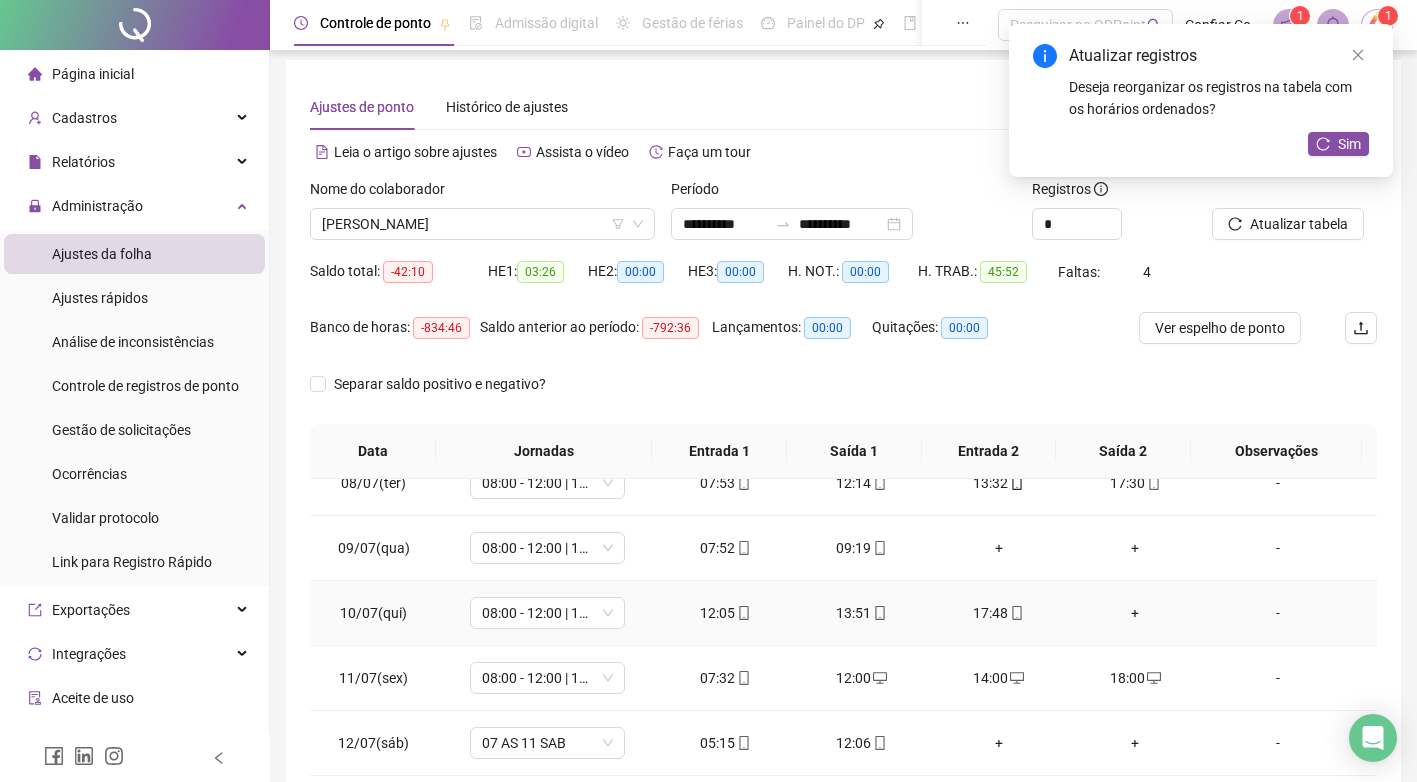 click on "+" at bounding box center [1135, 613] 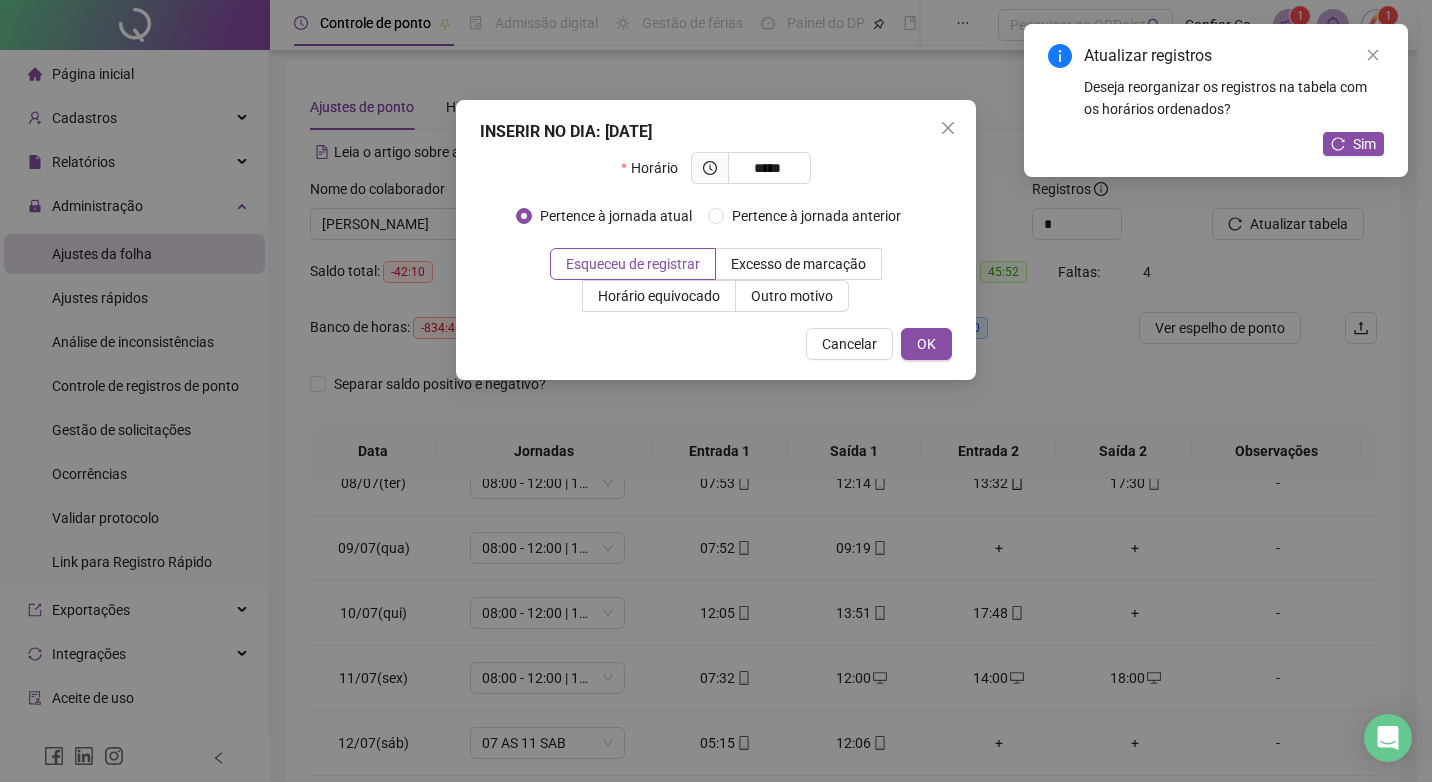 type on "*****" 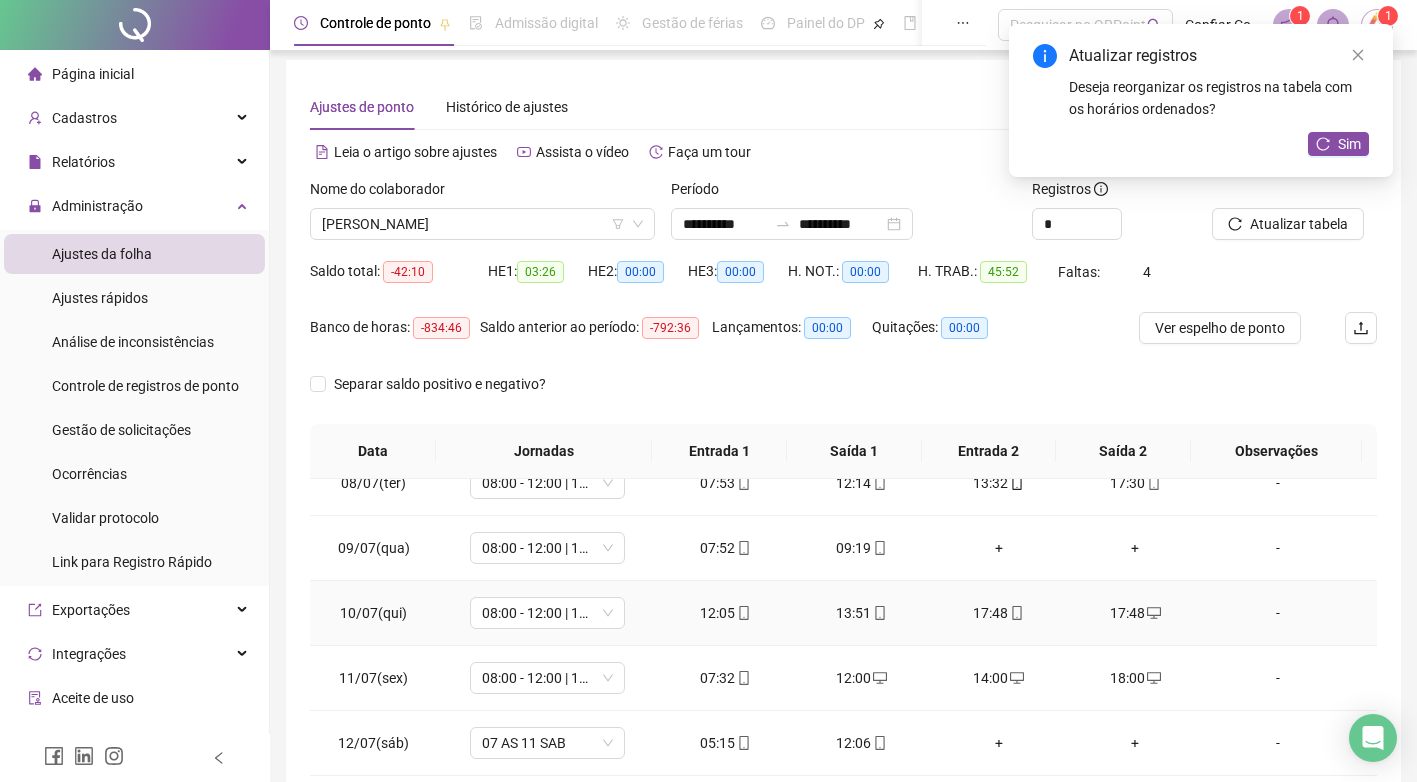 click on "17:48" at bounding box center [998, 613] 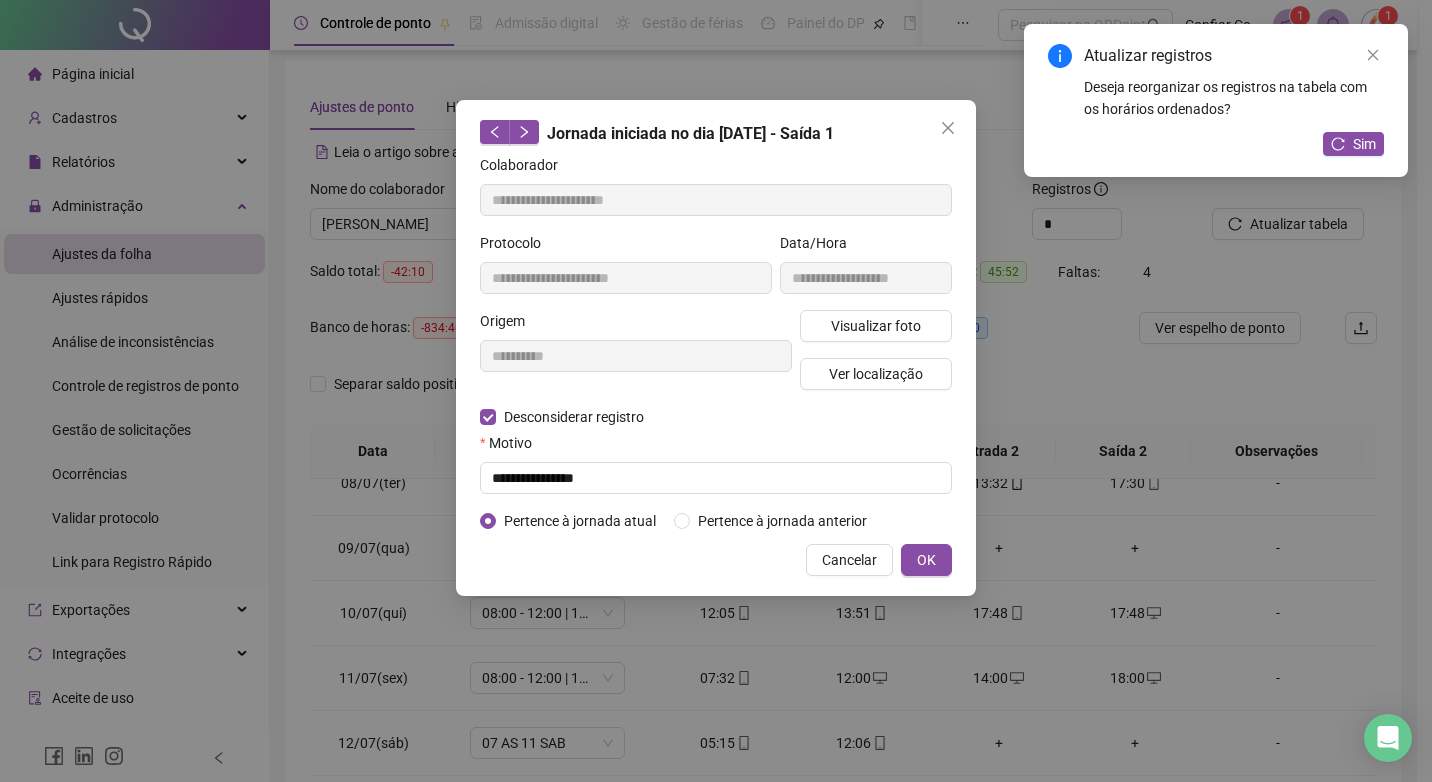 type on "**********" 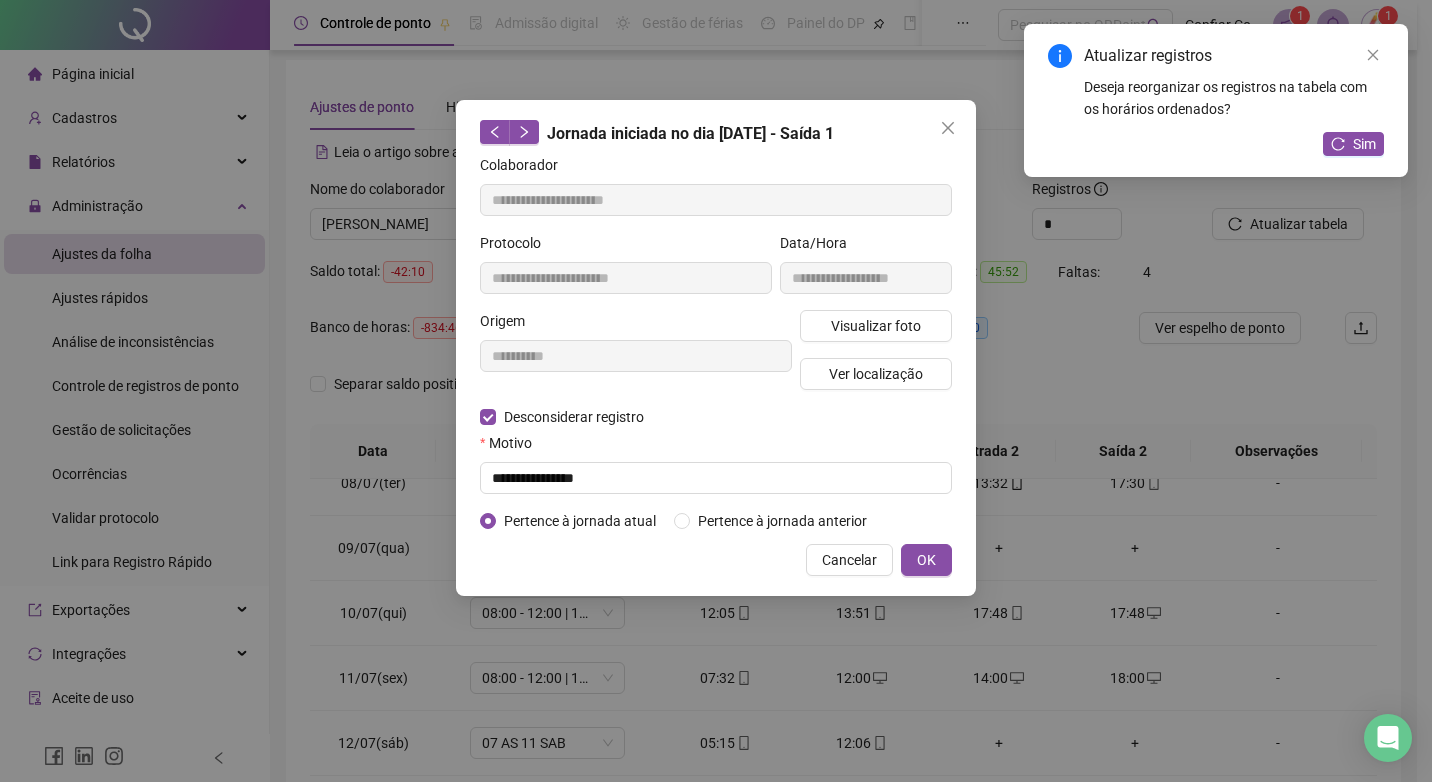 type on "**********" 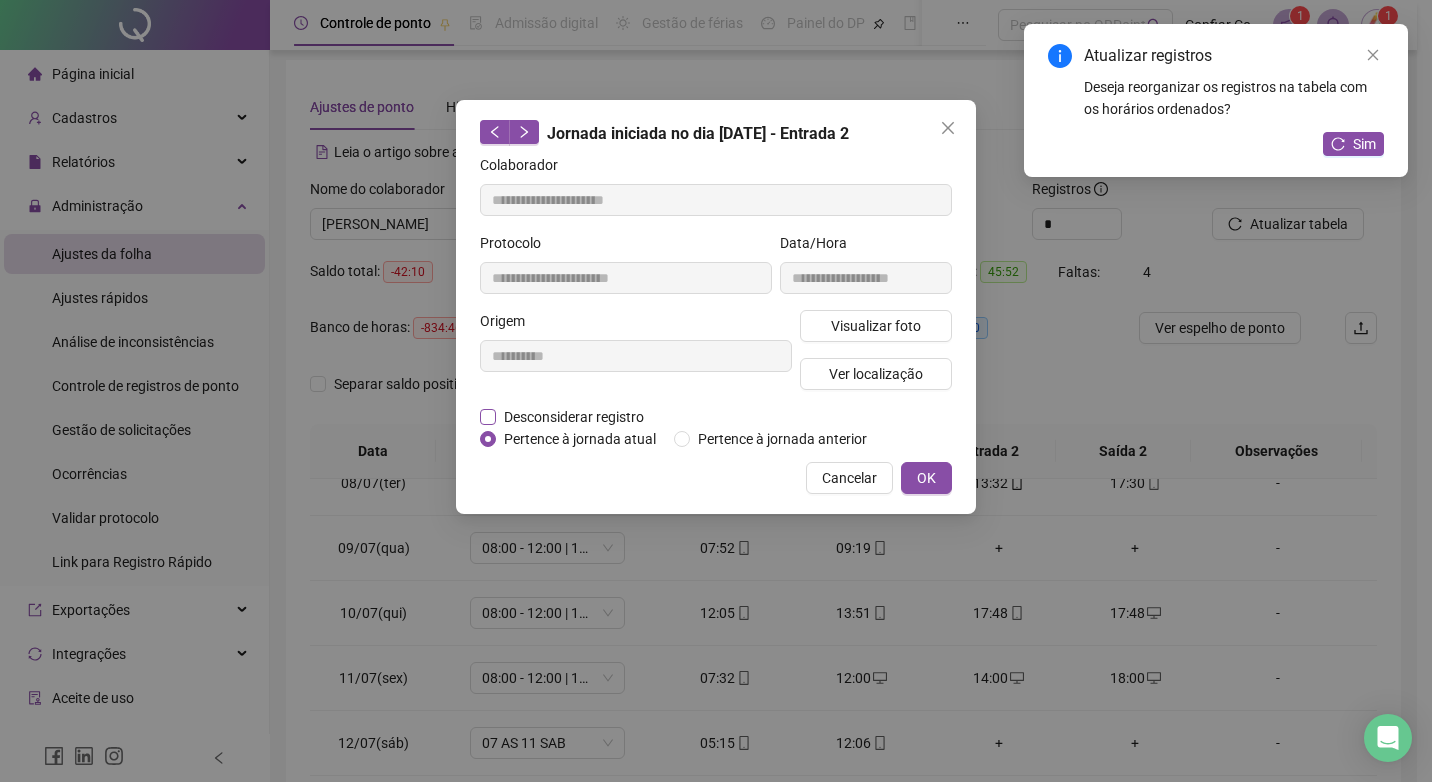 click on "Desconsiderar registro" at bounding box center (574, 417) 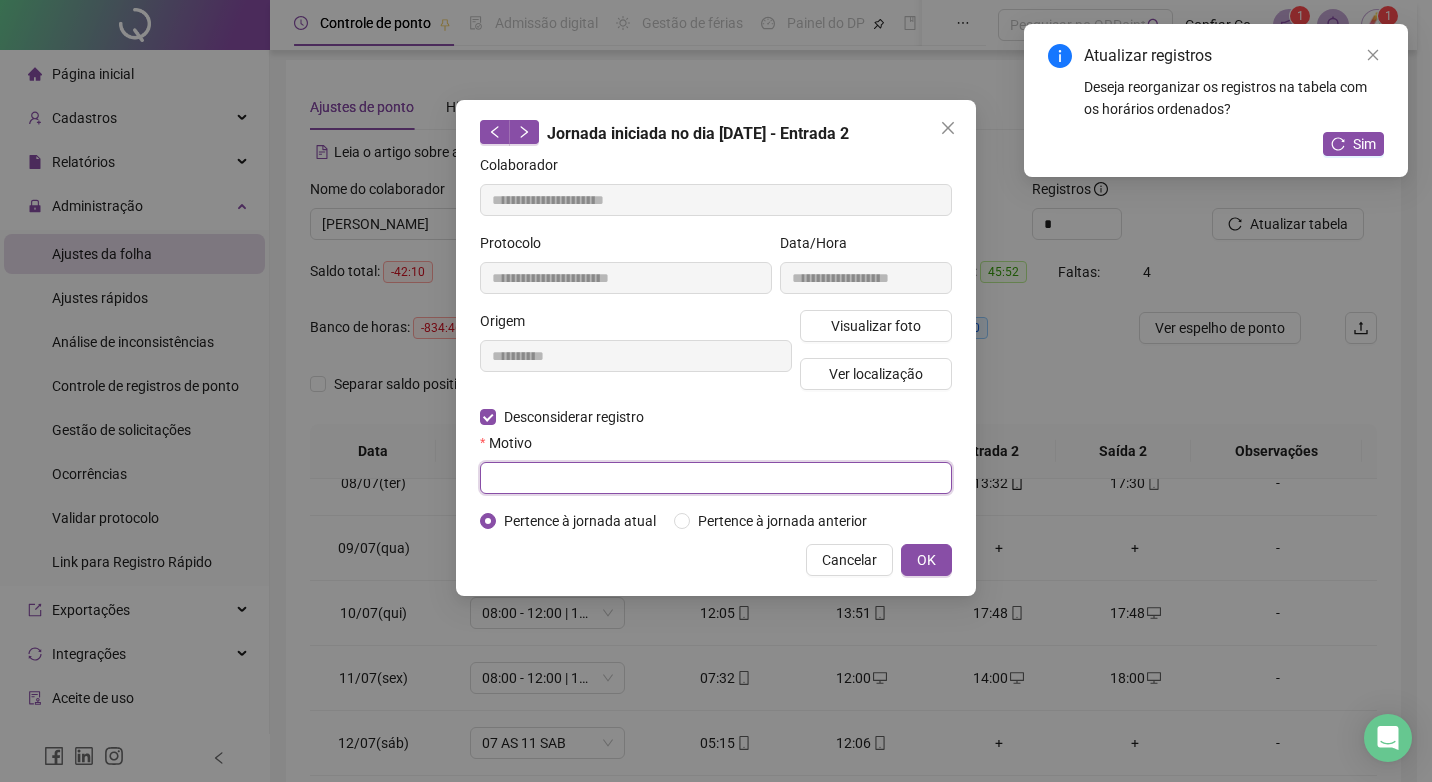 click at bounding box center (716, 478) 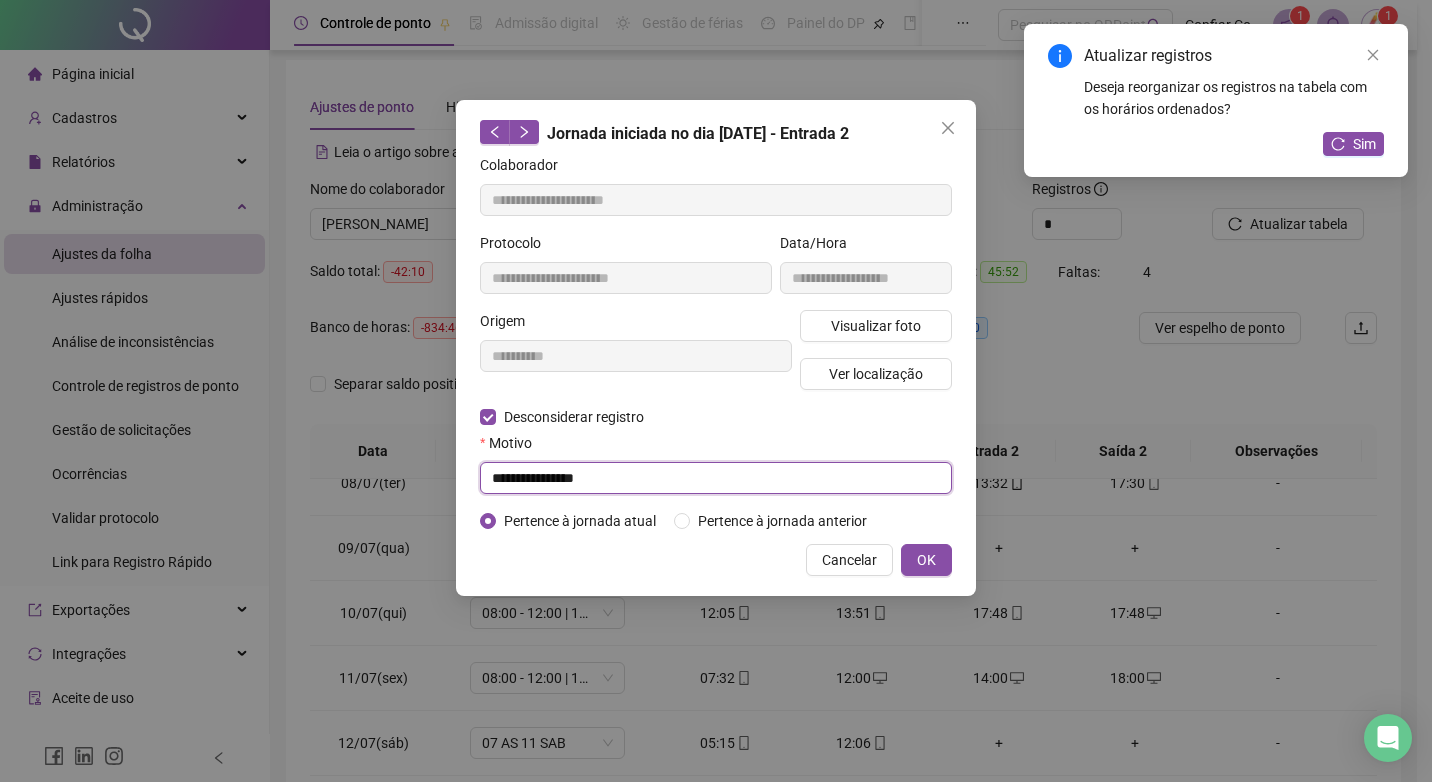 type on "**********" 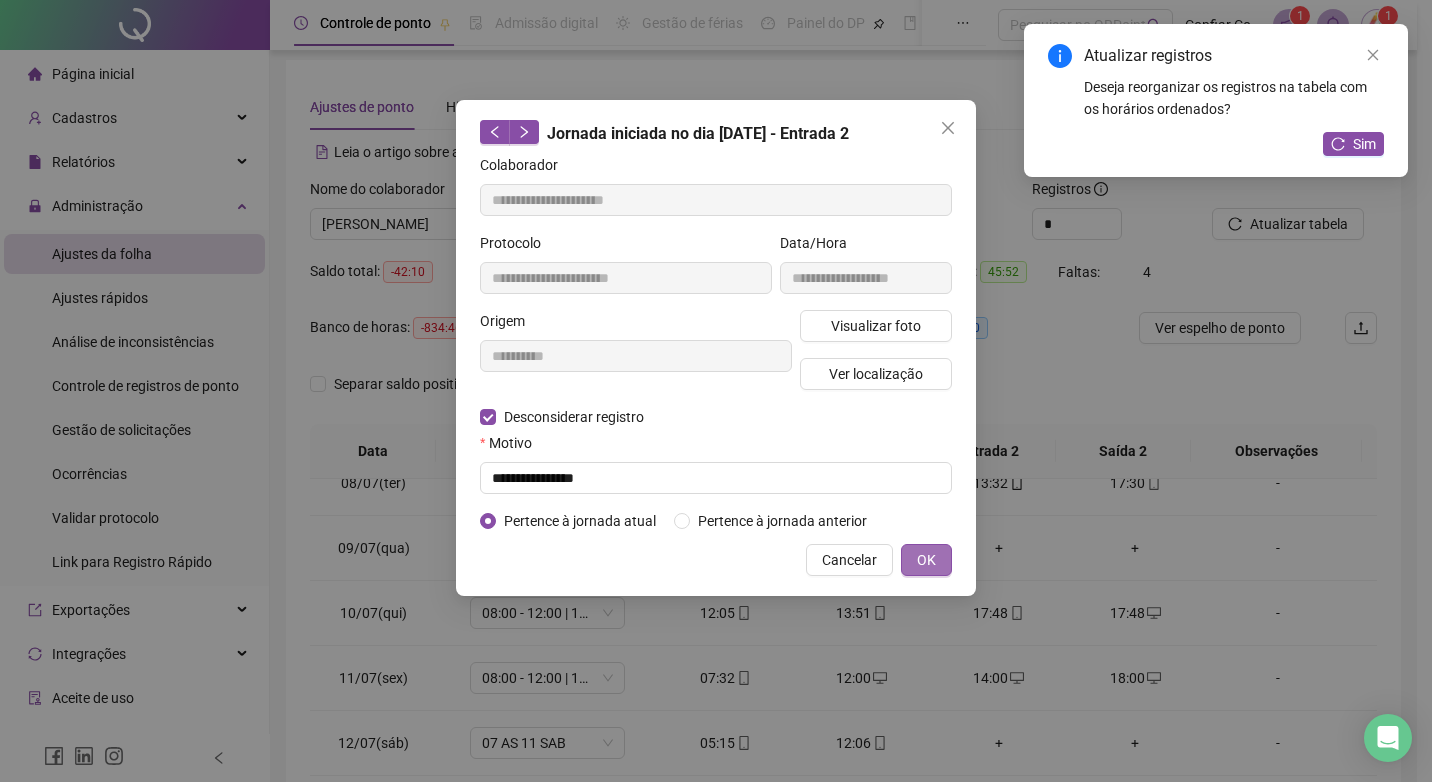 click on "OK" at bounding box center [926, 560] 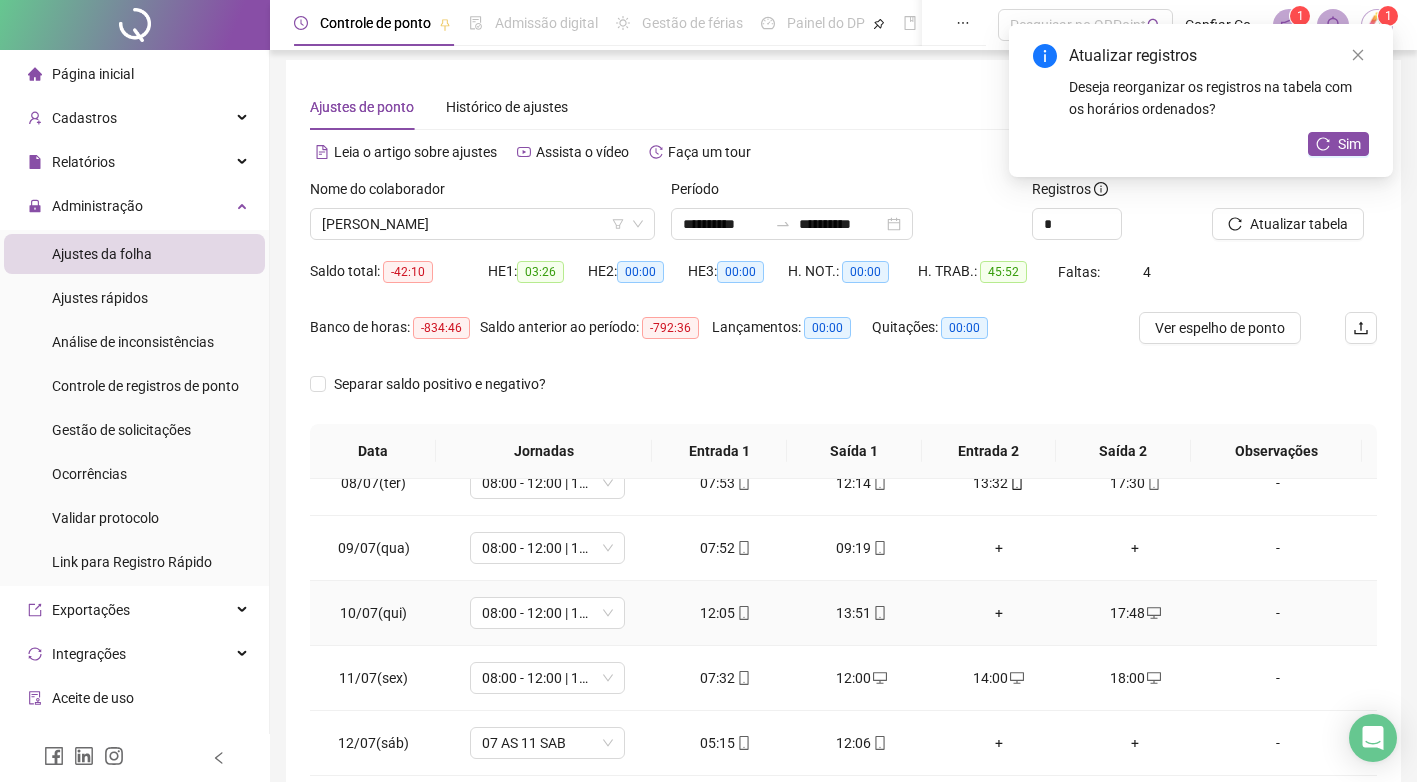 click on "+" at bounding box center [998, 613] 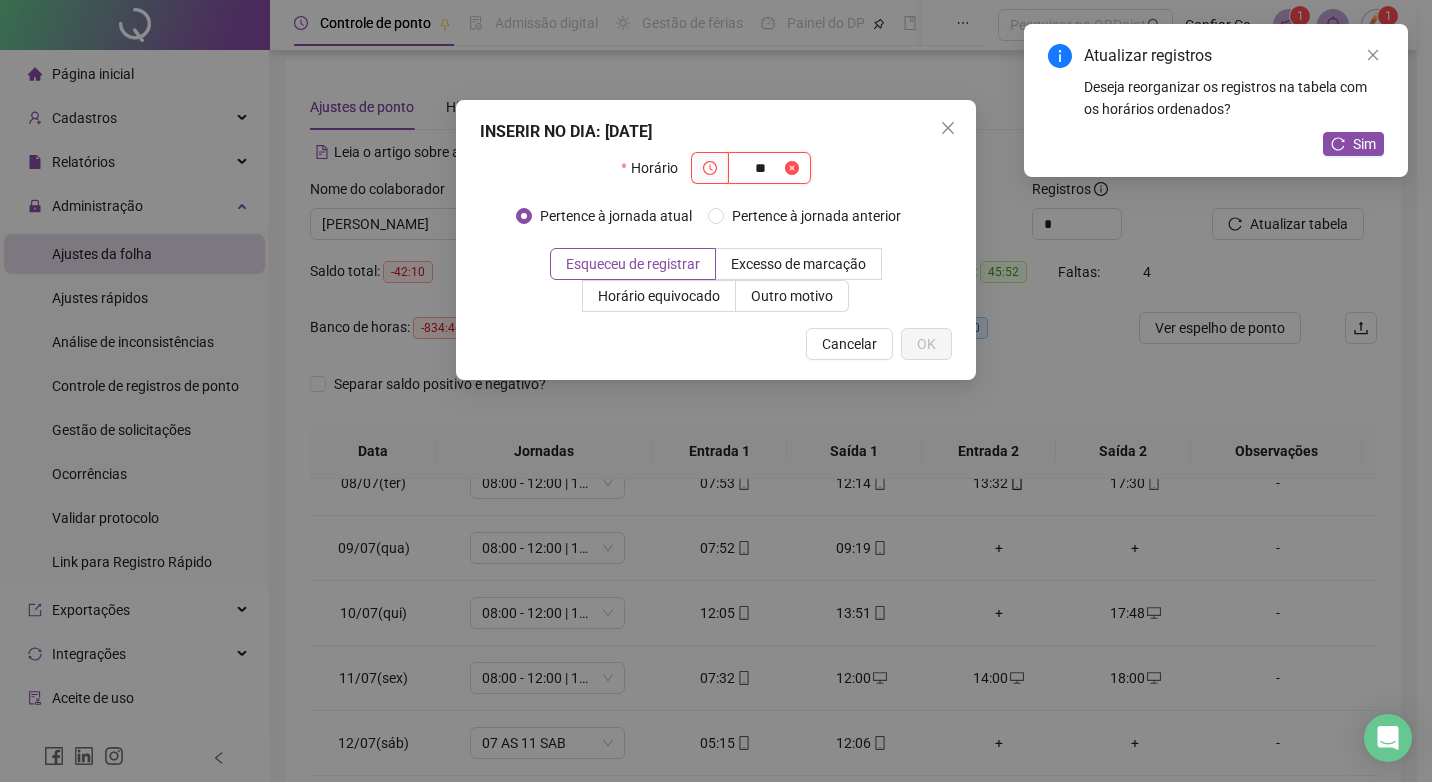 type on "*" 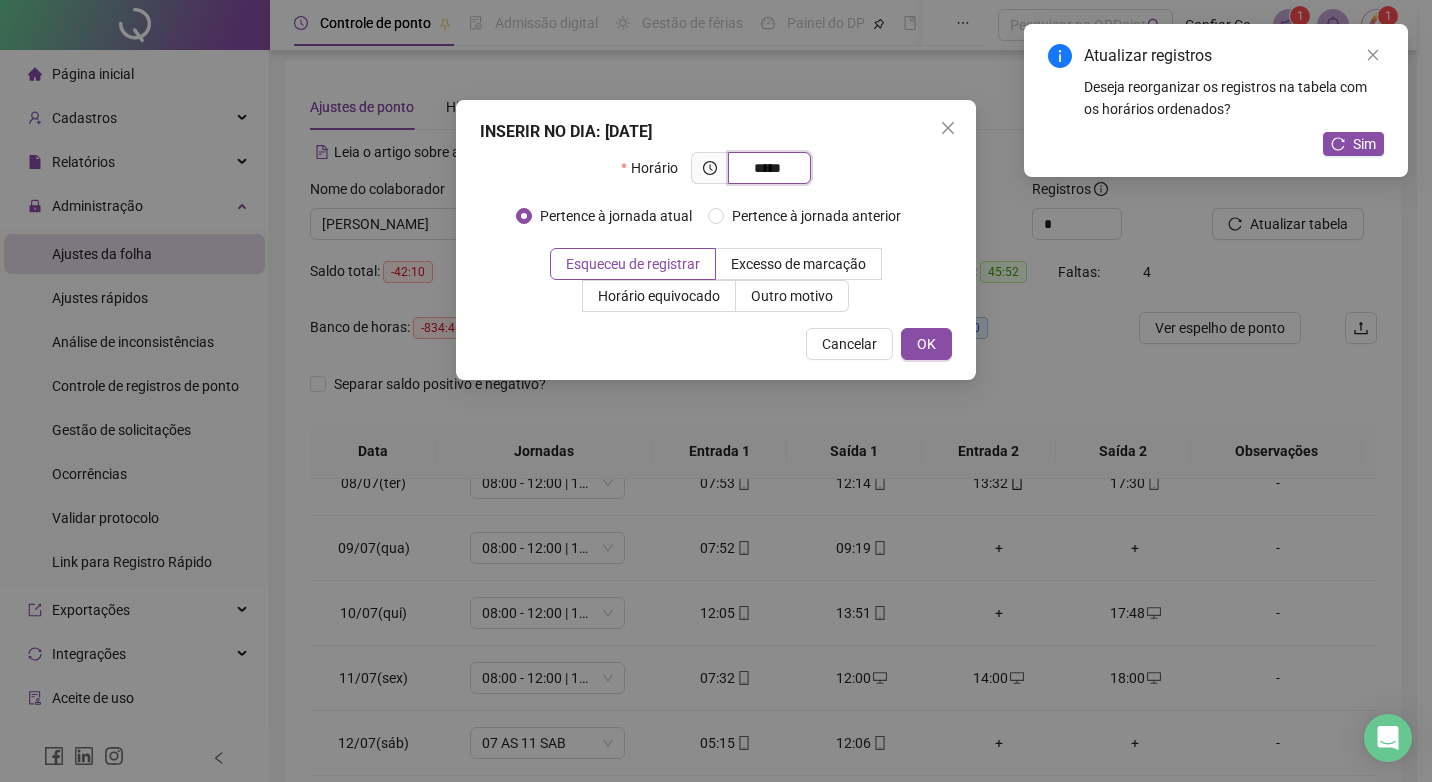 type on "*****" 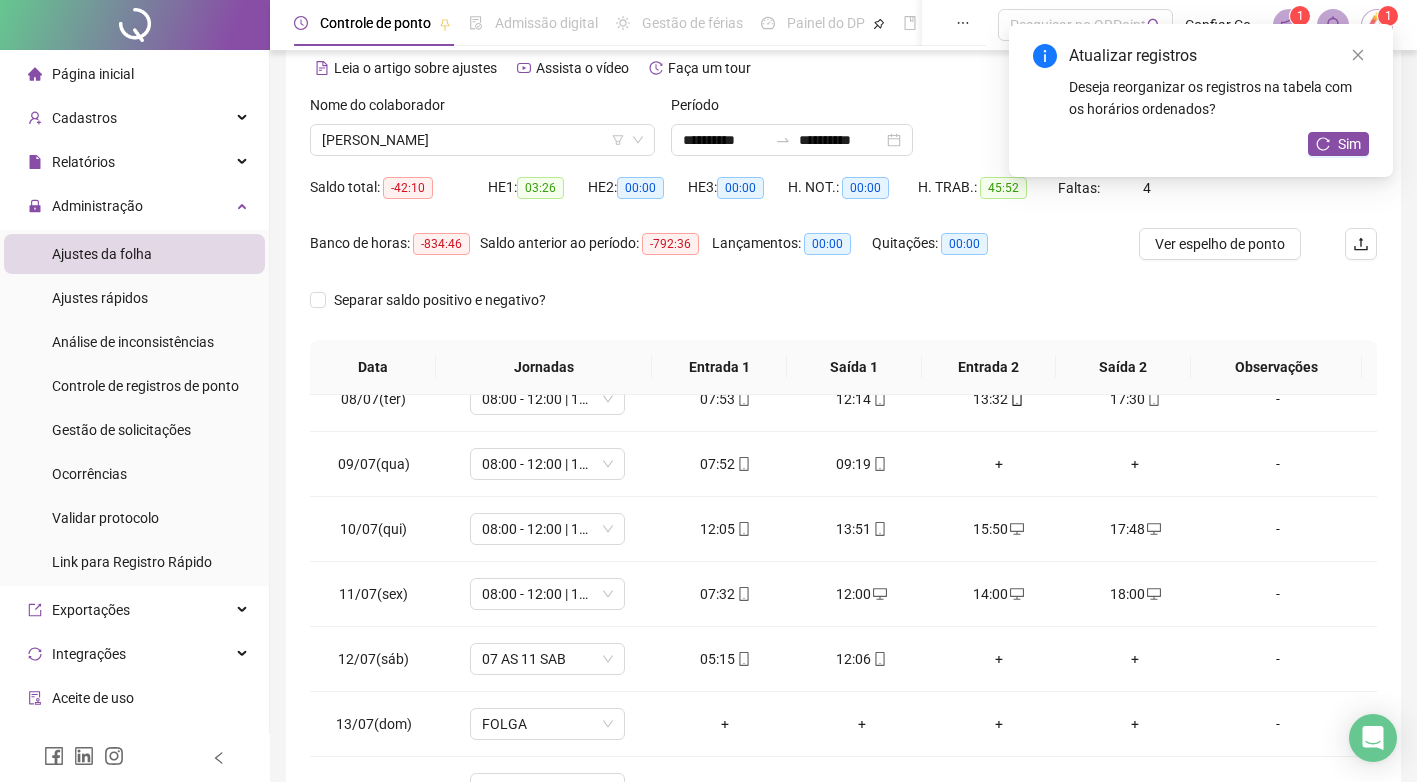 scroll, scrollTop: 75, scrollLeft: 0, axis: vertical 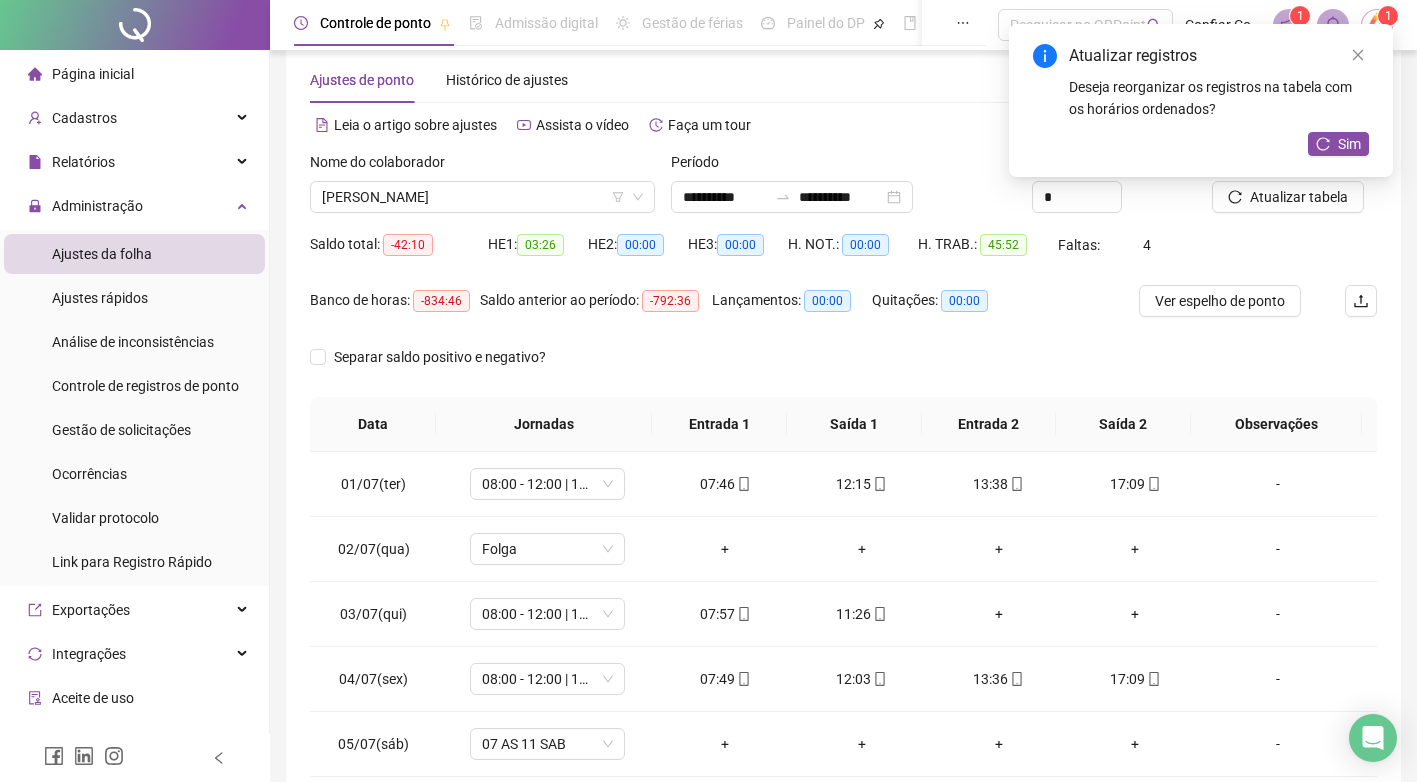 click on "Atualizar registros Deseja reorganizar os registros na tabela com os horários ordenados? Sim" at bounding box center (1201, 100) 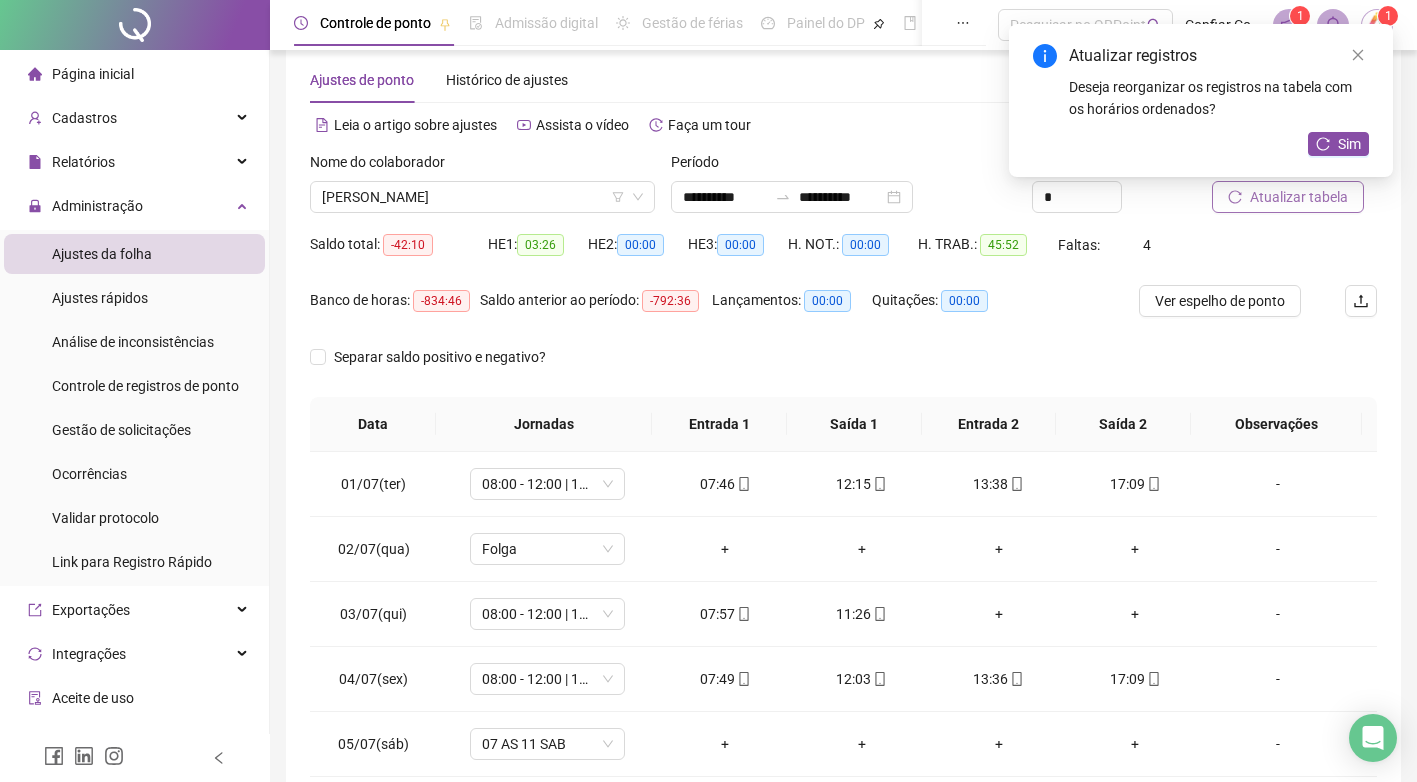 click on "Atualizar tabela" at bounding box center (1299, 197) 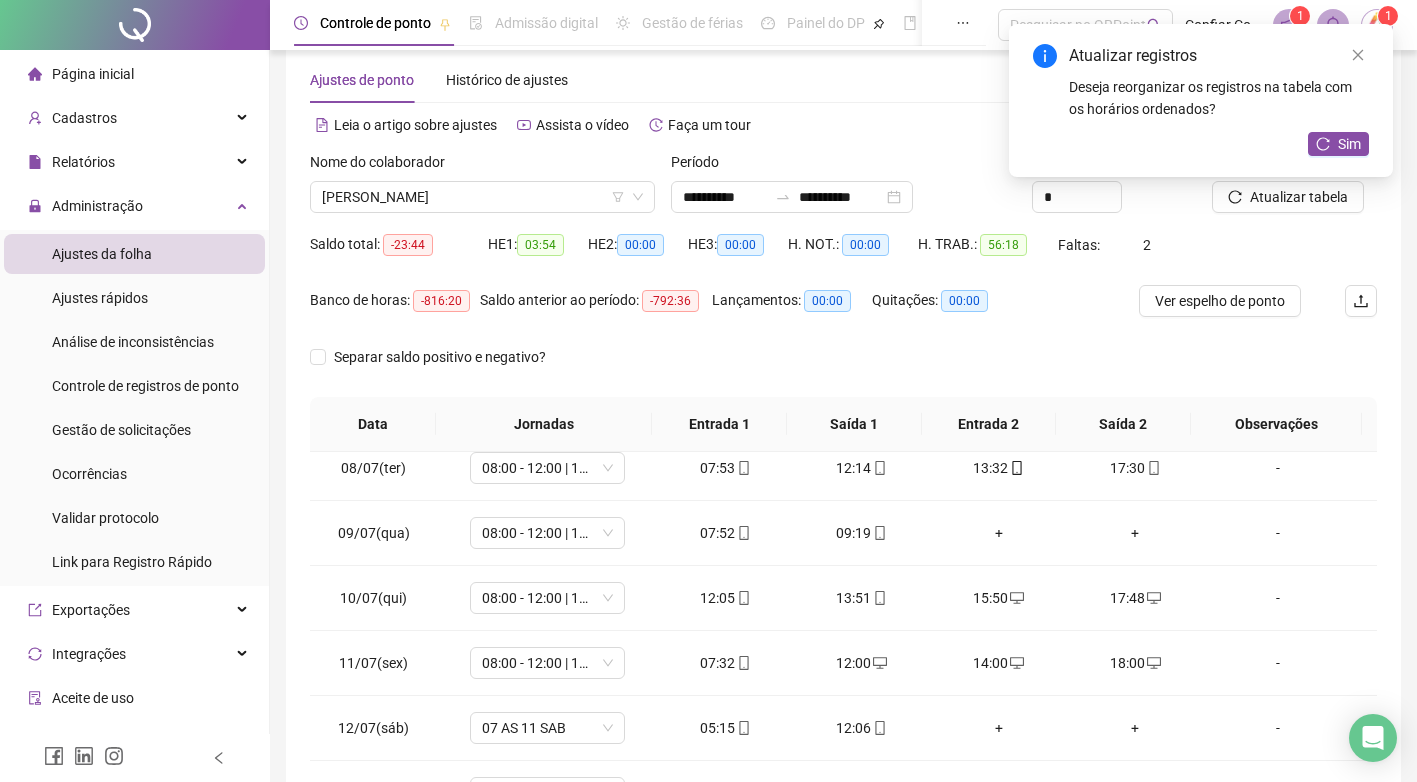 scroll, scrollTop: 483, scrollLeft: 0, axis: vertical 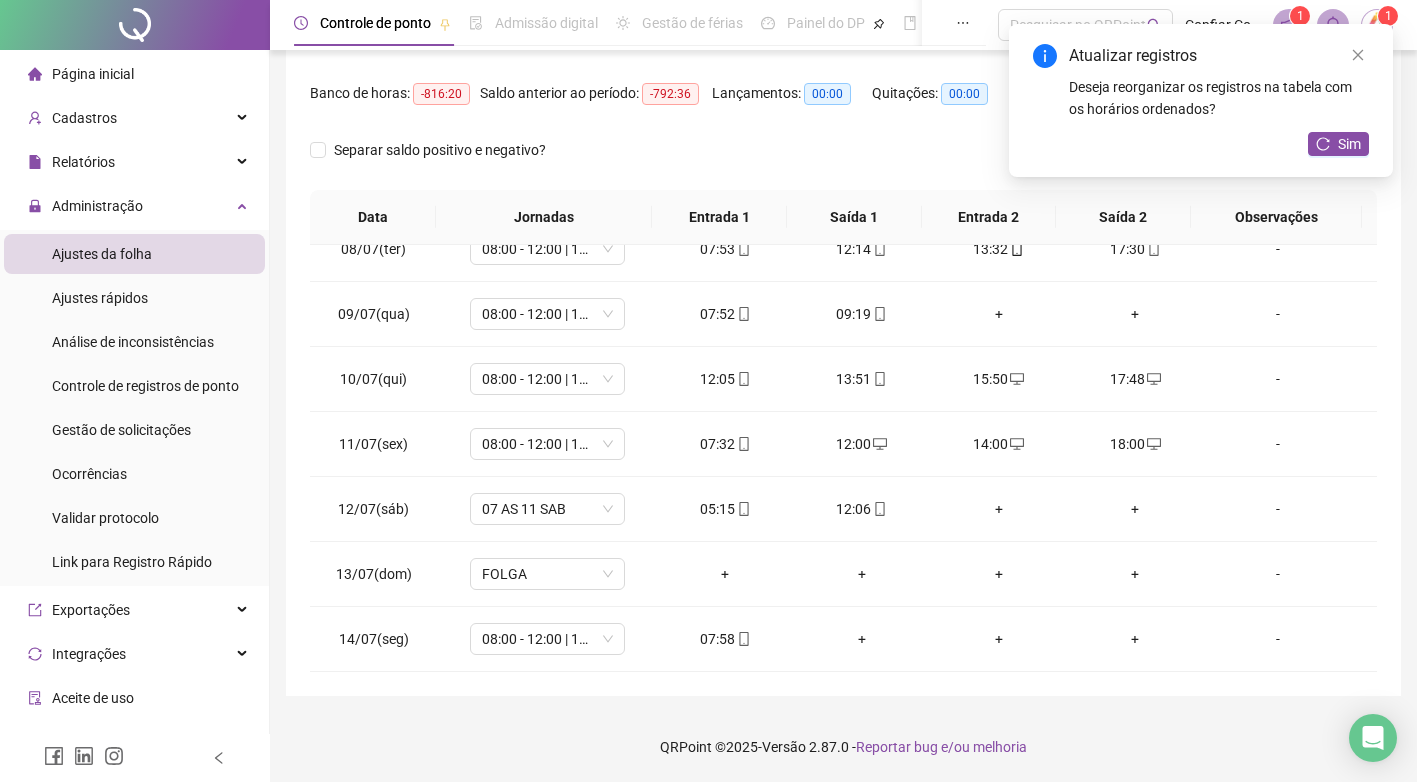 click on "**********" at bounding box center (843, 271) 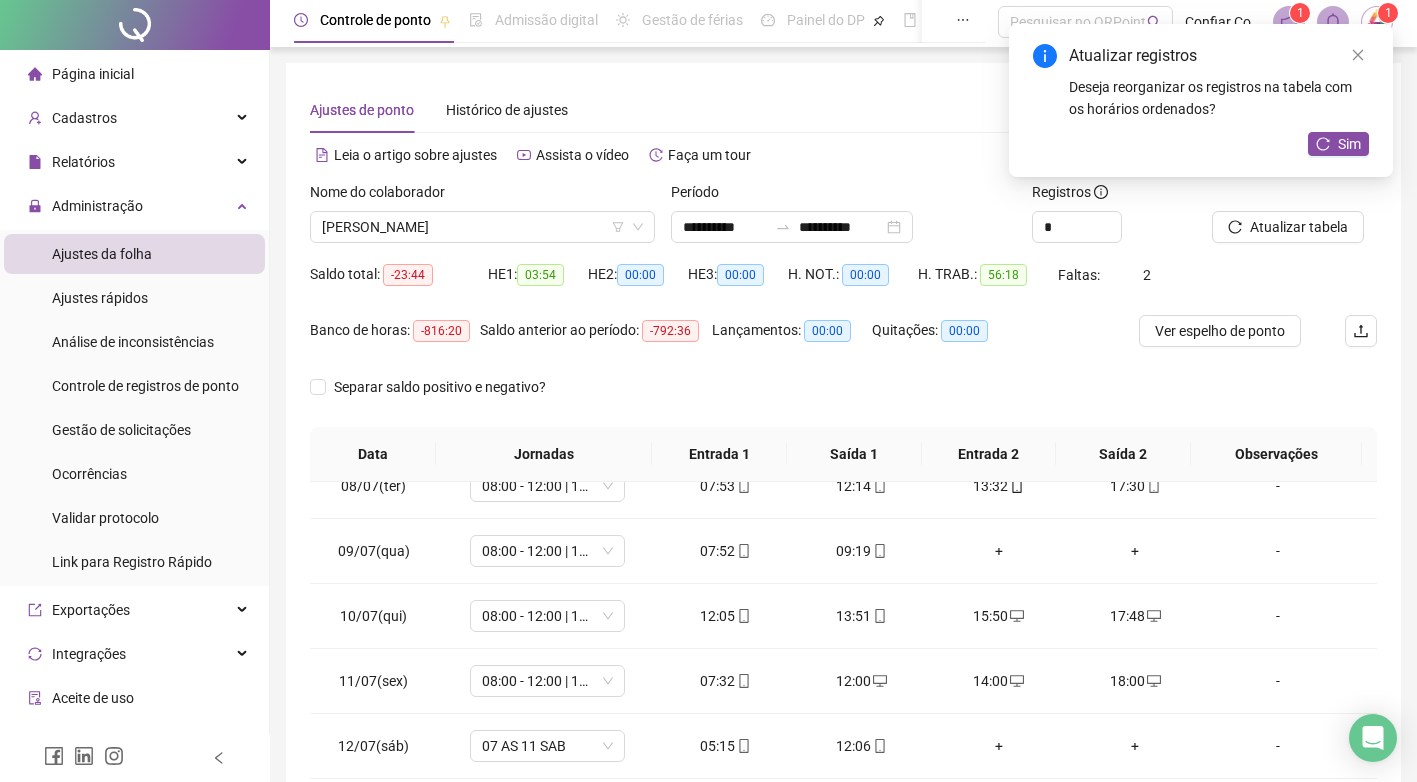scroll, scrollTop: 0, scrollLeft: 0, axis: both 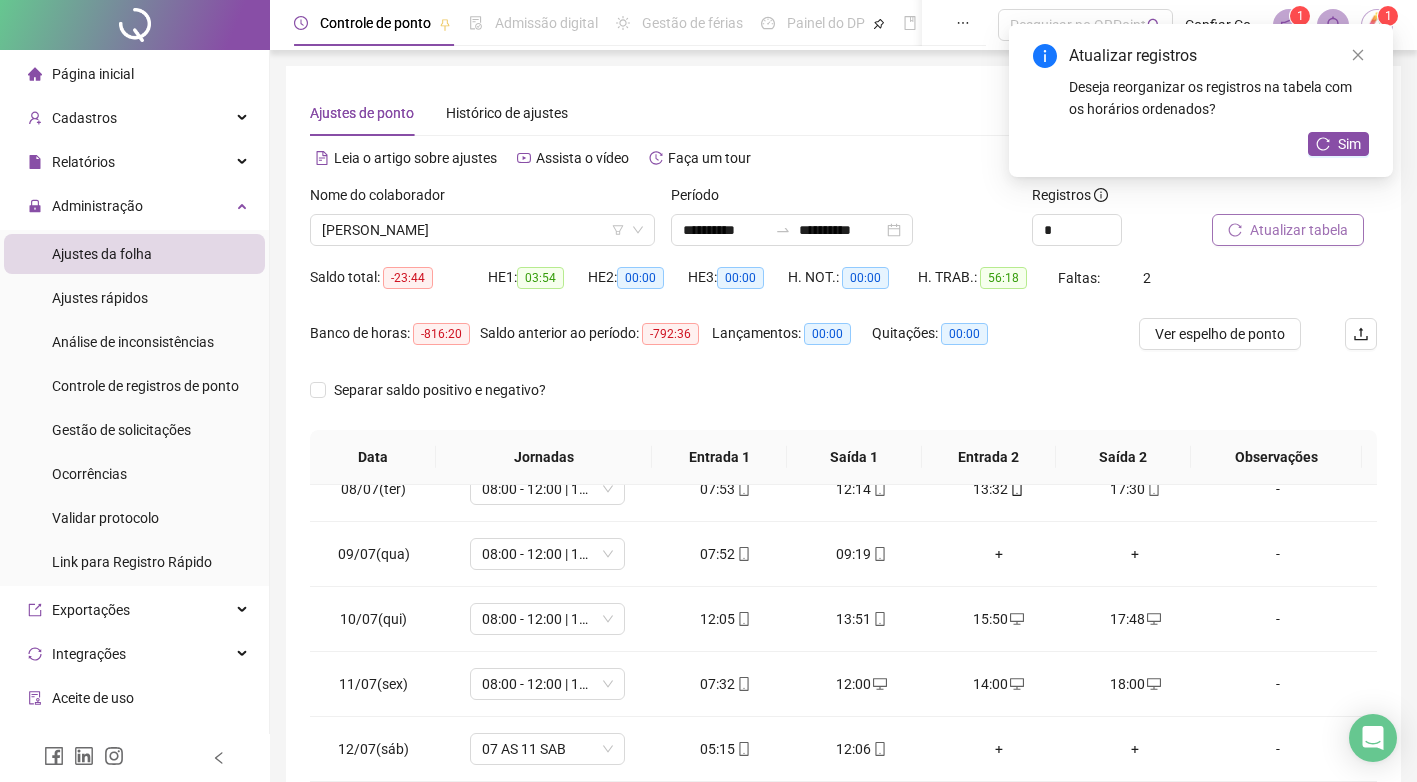 click on "Atualizar tabela" at bounding box center [1299, 230] 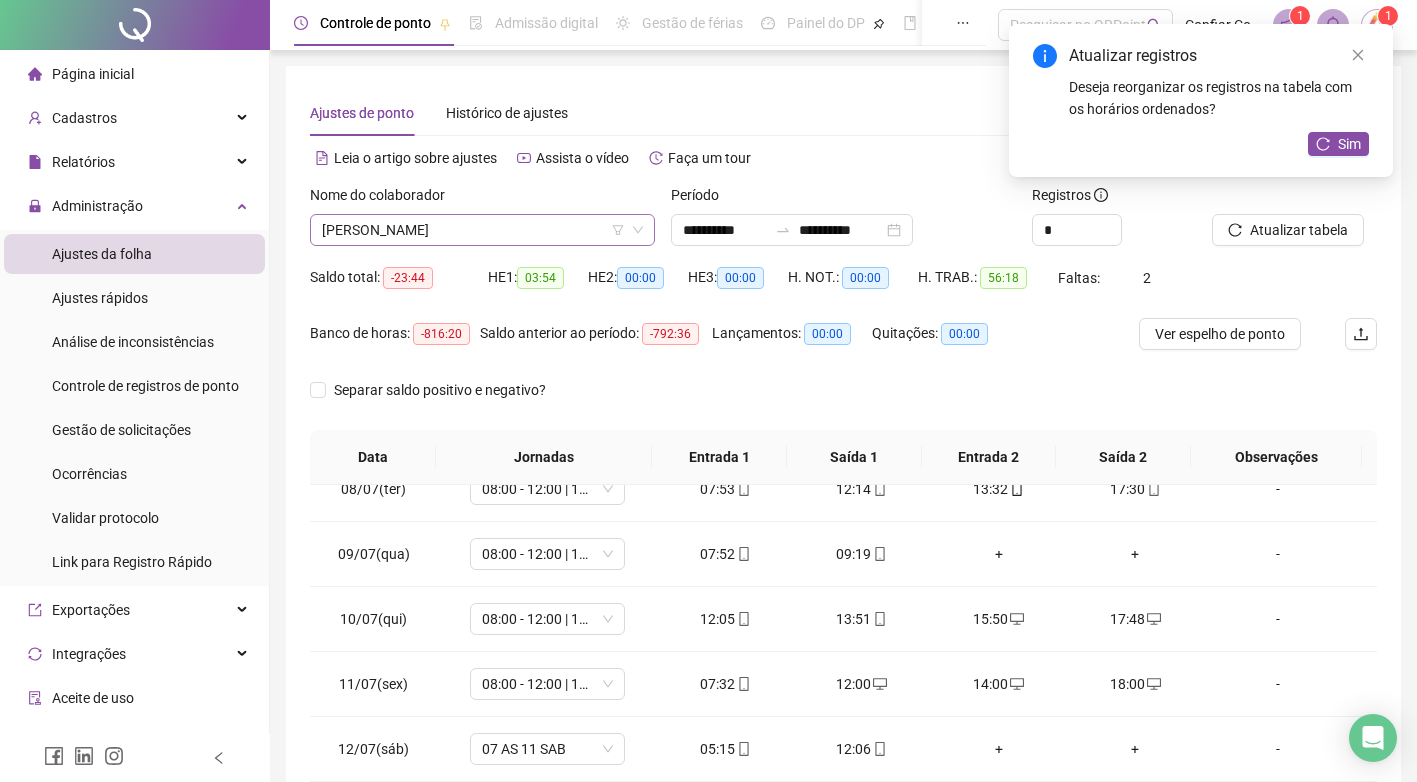 click on "[PERSON_NAME]" at bounding box center [482, 230] 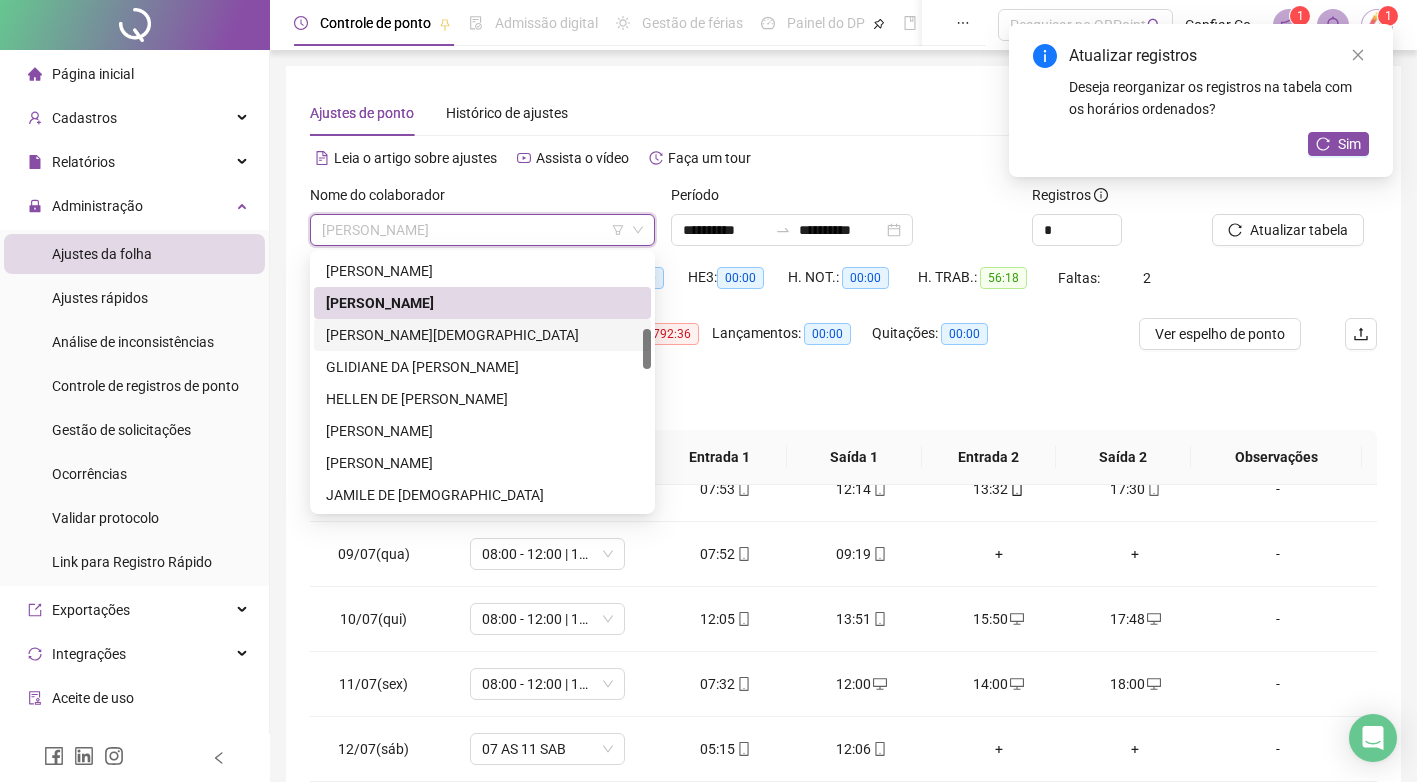 click on "[PERSON_NAME][DEMOGRAPHIC_DATA]" at bounding box center (482, 335) 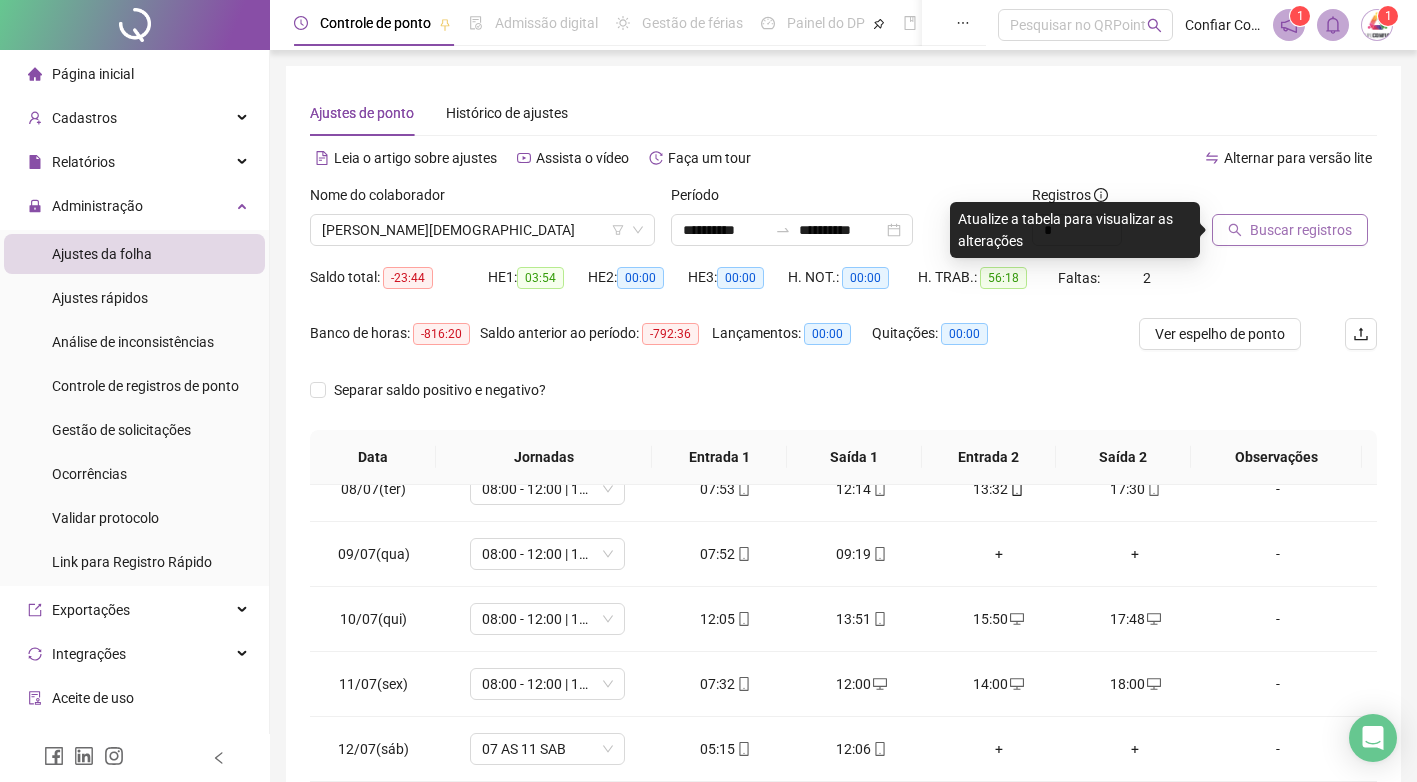 click on "Buscar registros" at bounding box center [1301, 230] 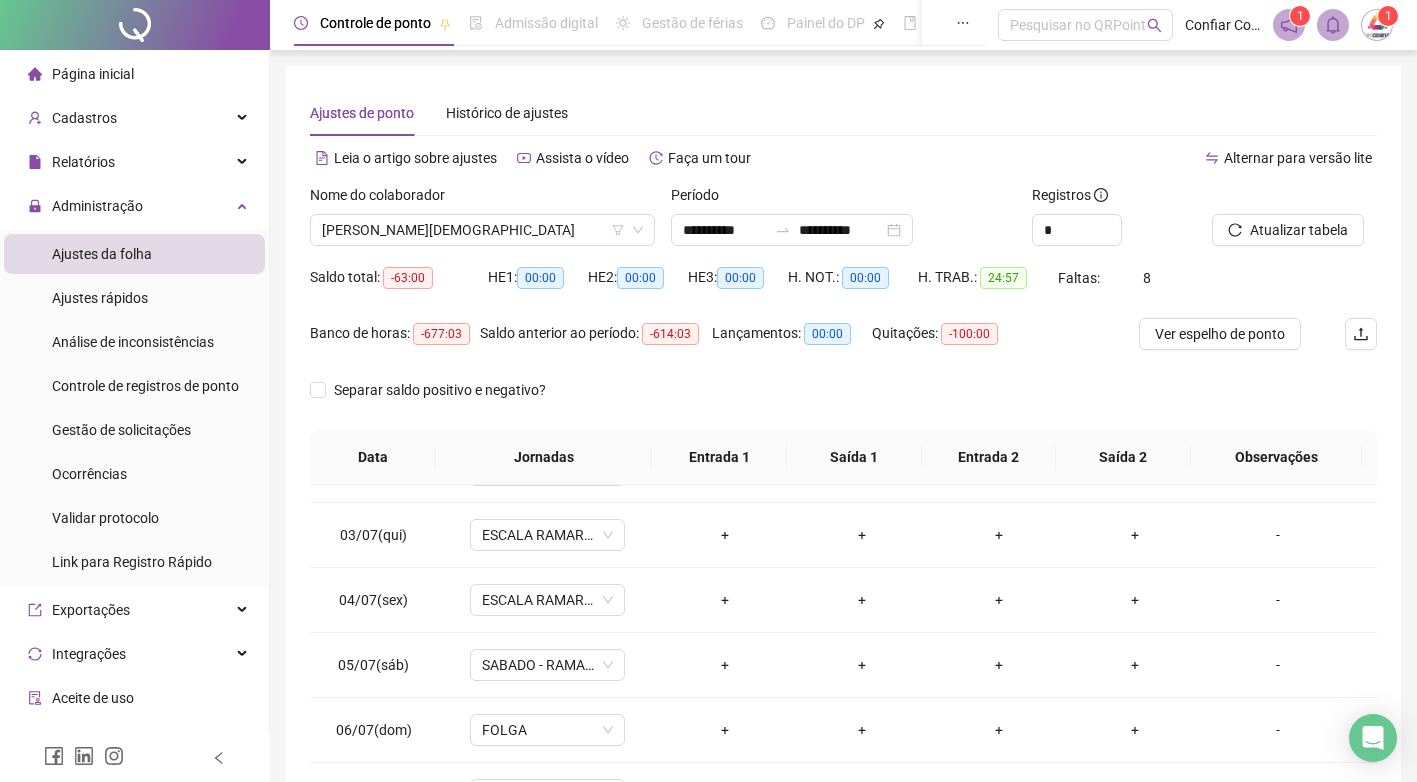 scroll, scrollTop: 0, scrollLeft: 0, axis: both 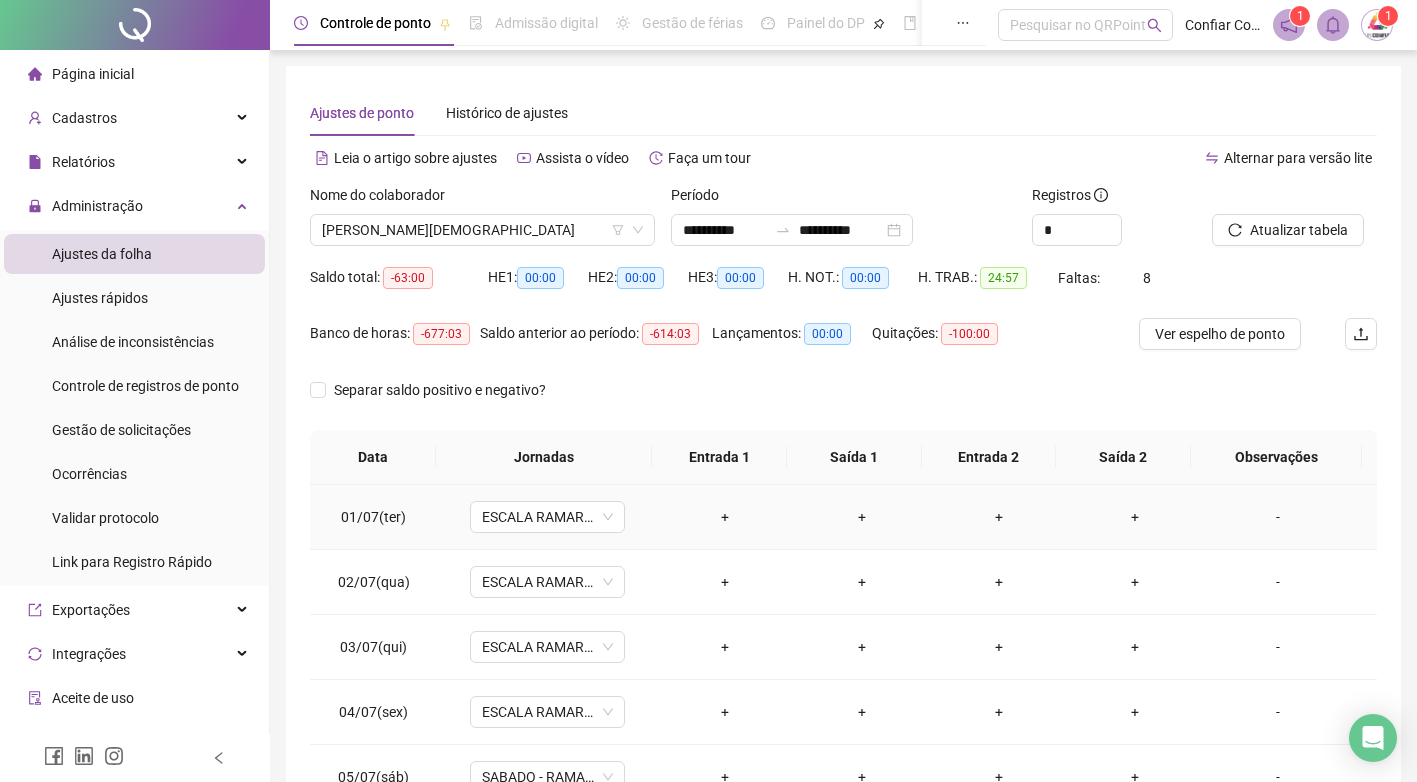 click on "+" at bounding box center (725, 517) 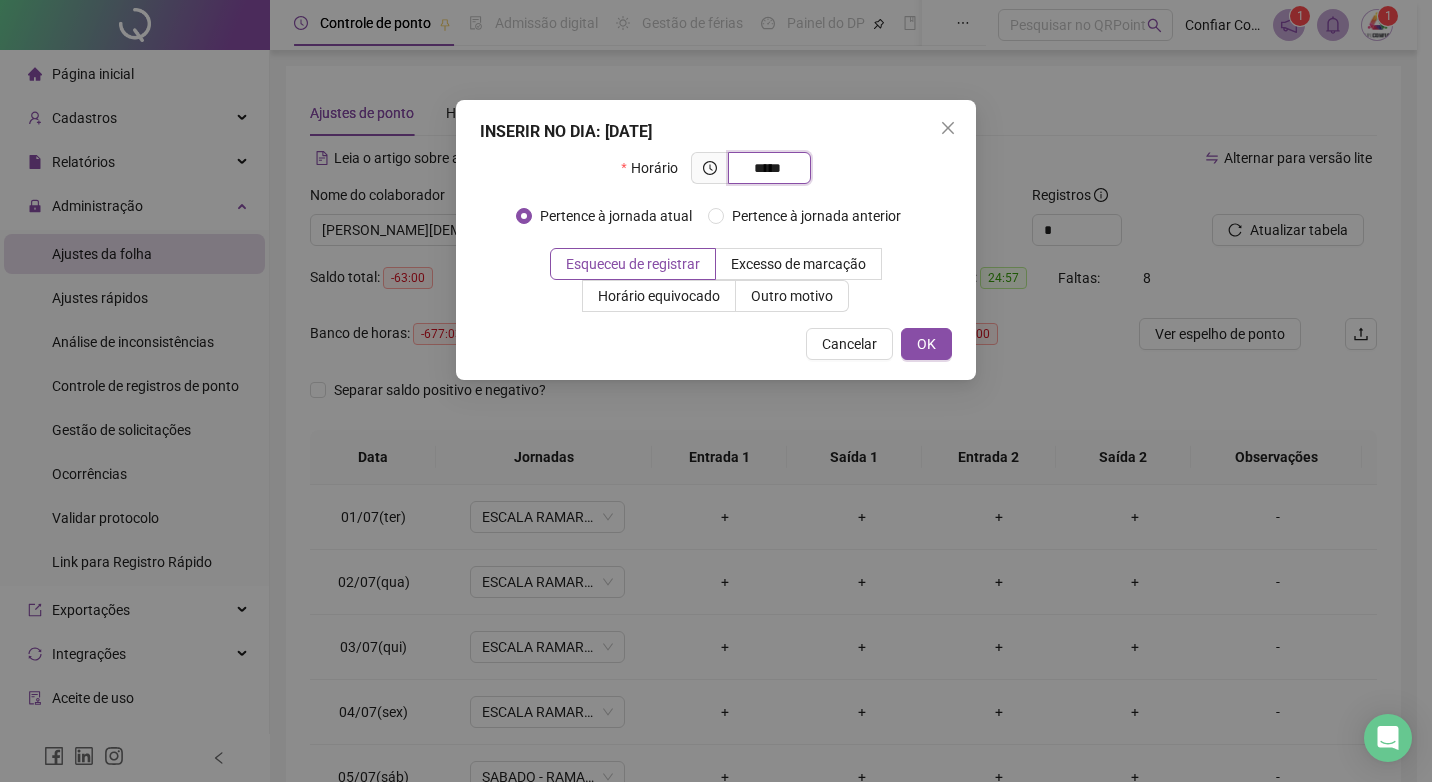 type on "*****" 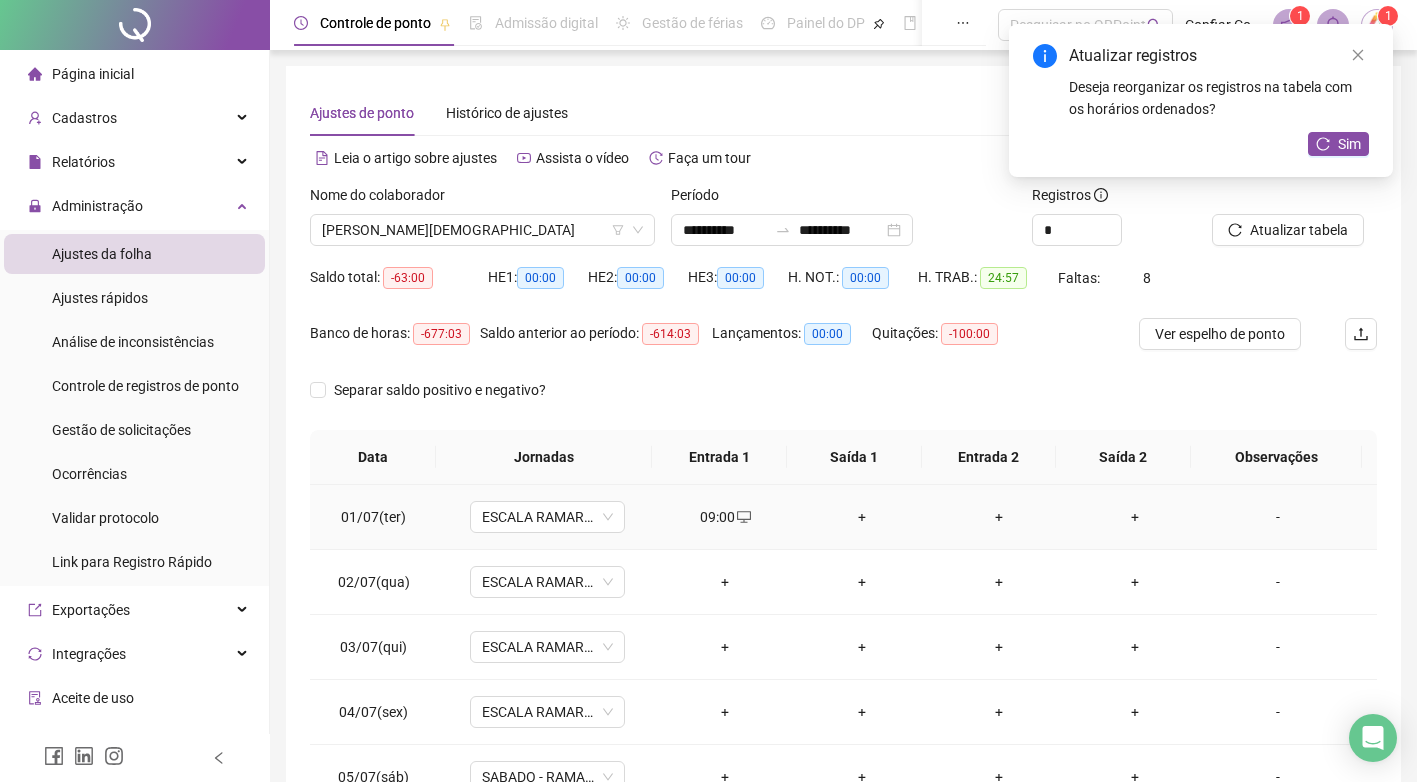 click on "+" at bounding box center (862, 517) 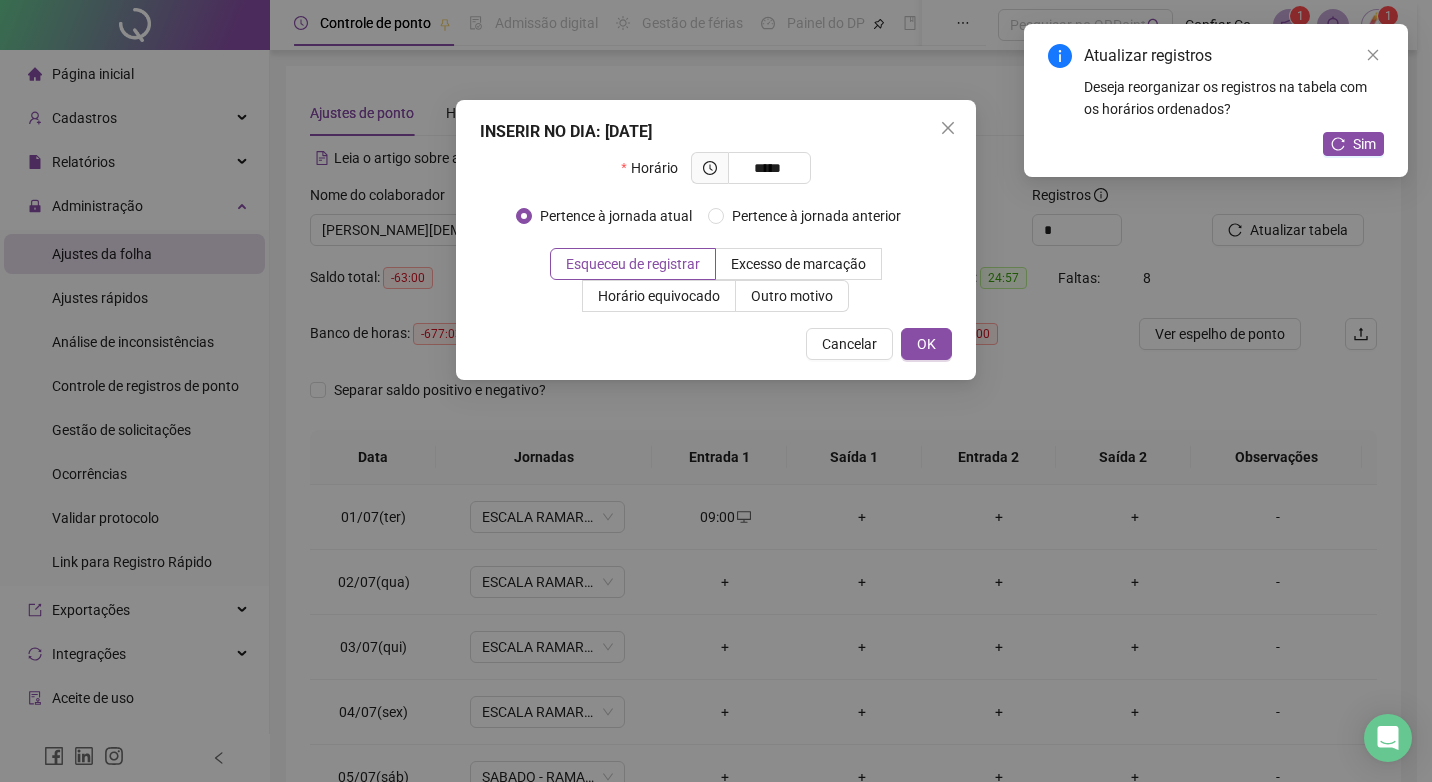 type on "*****" 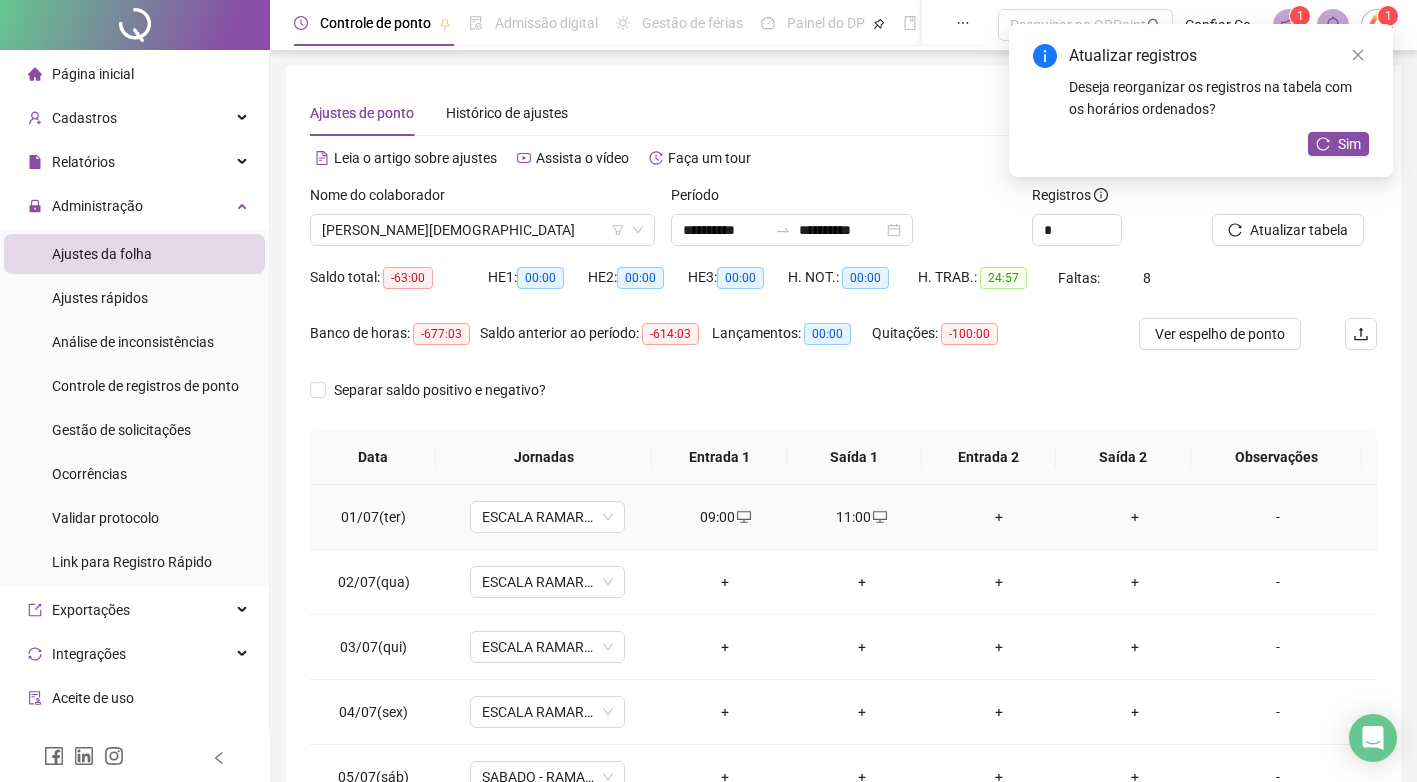 click on "+" at bounding box center (998, 517) 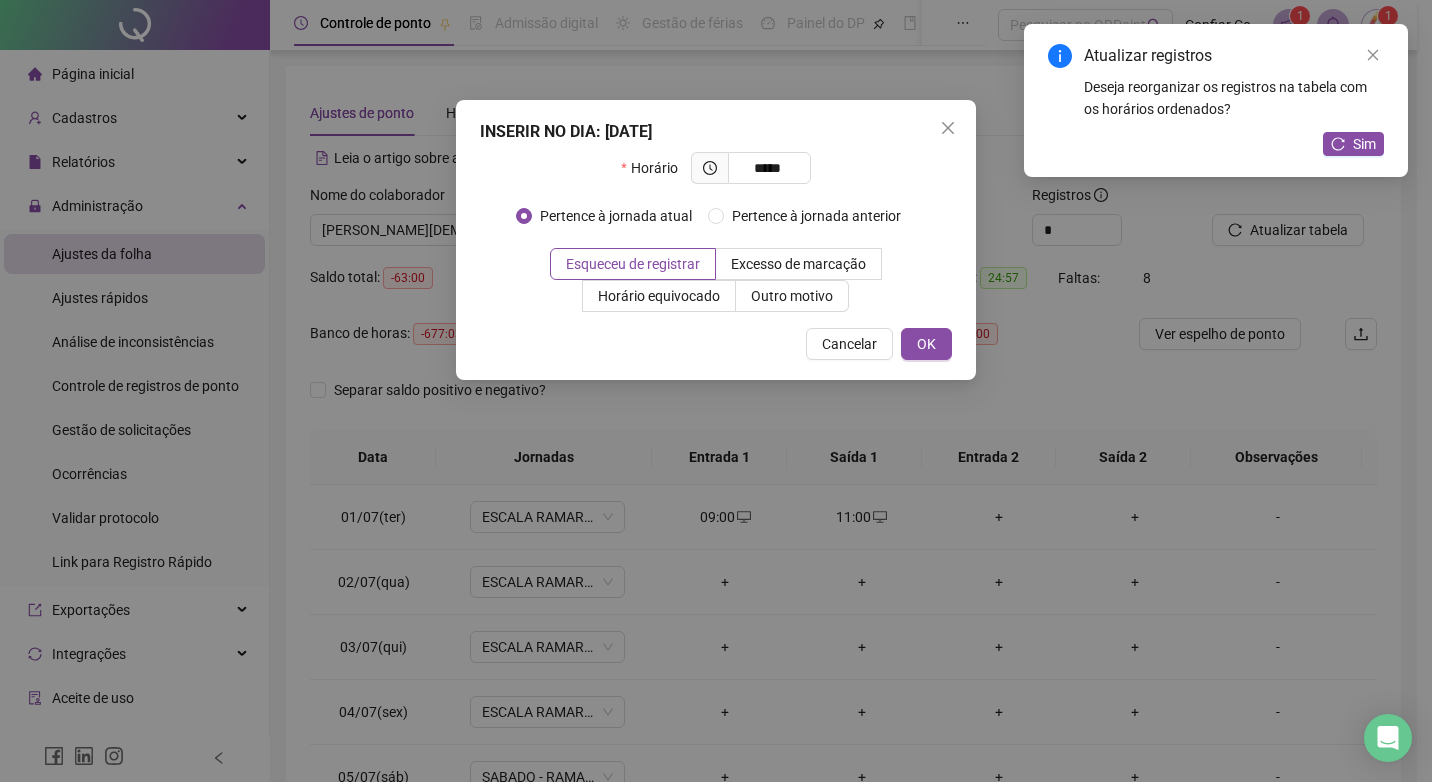 type on "*****" 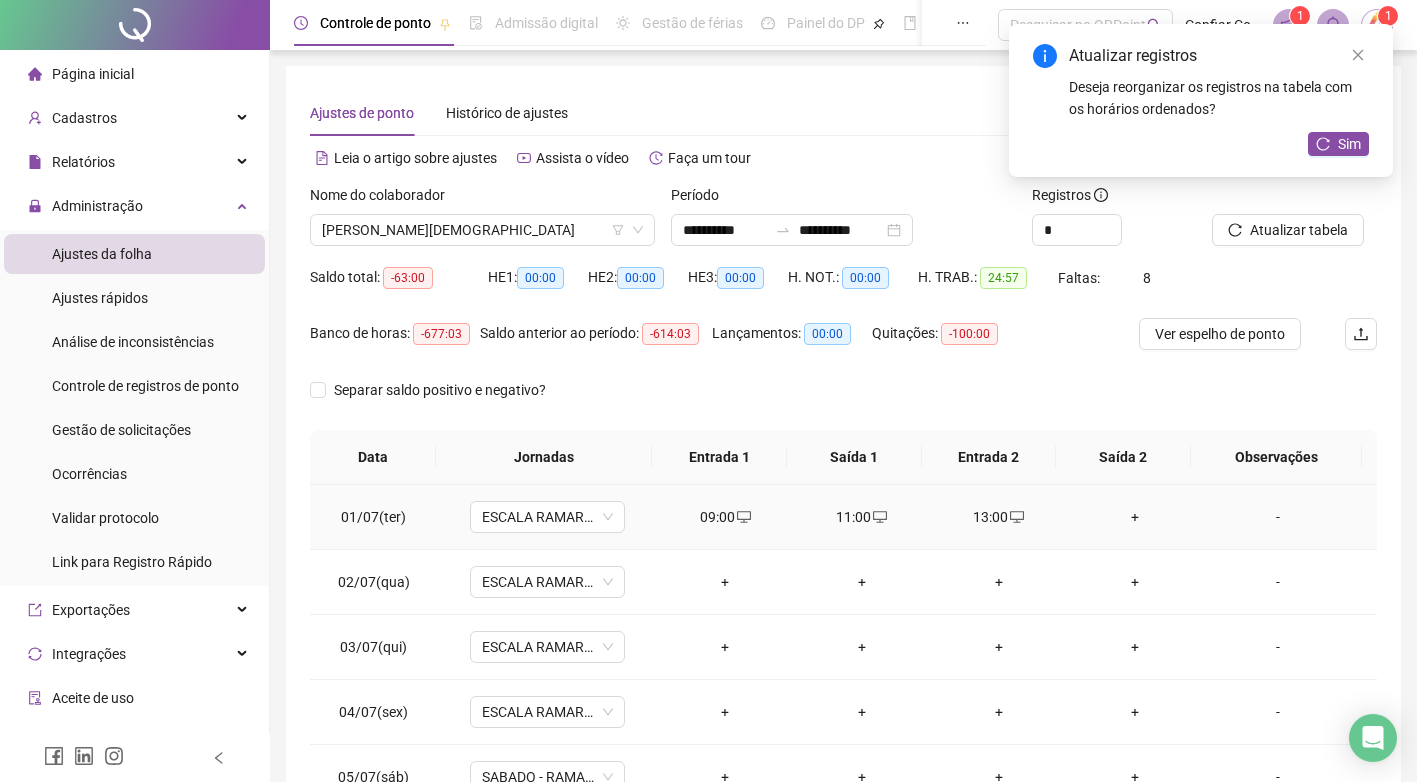 click on "+" at bounding box center (1135, 517) 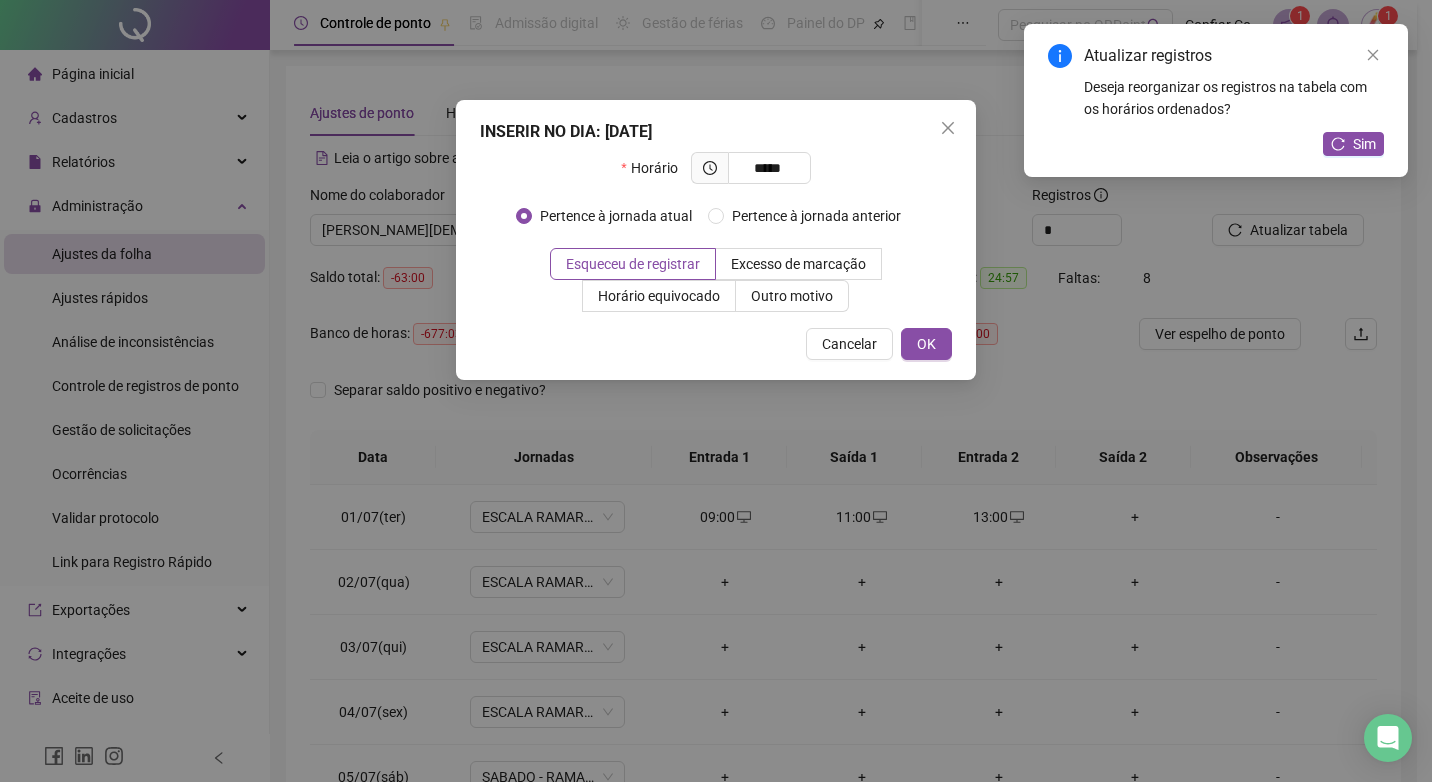 type on "*****" 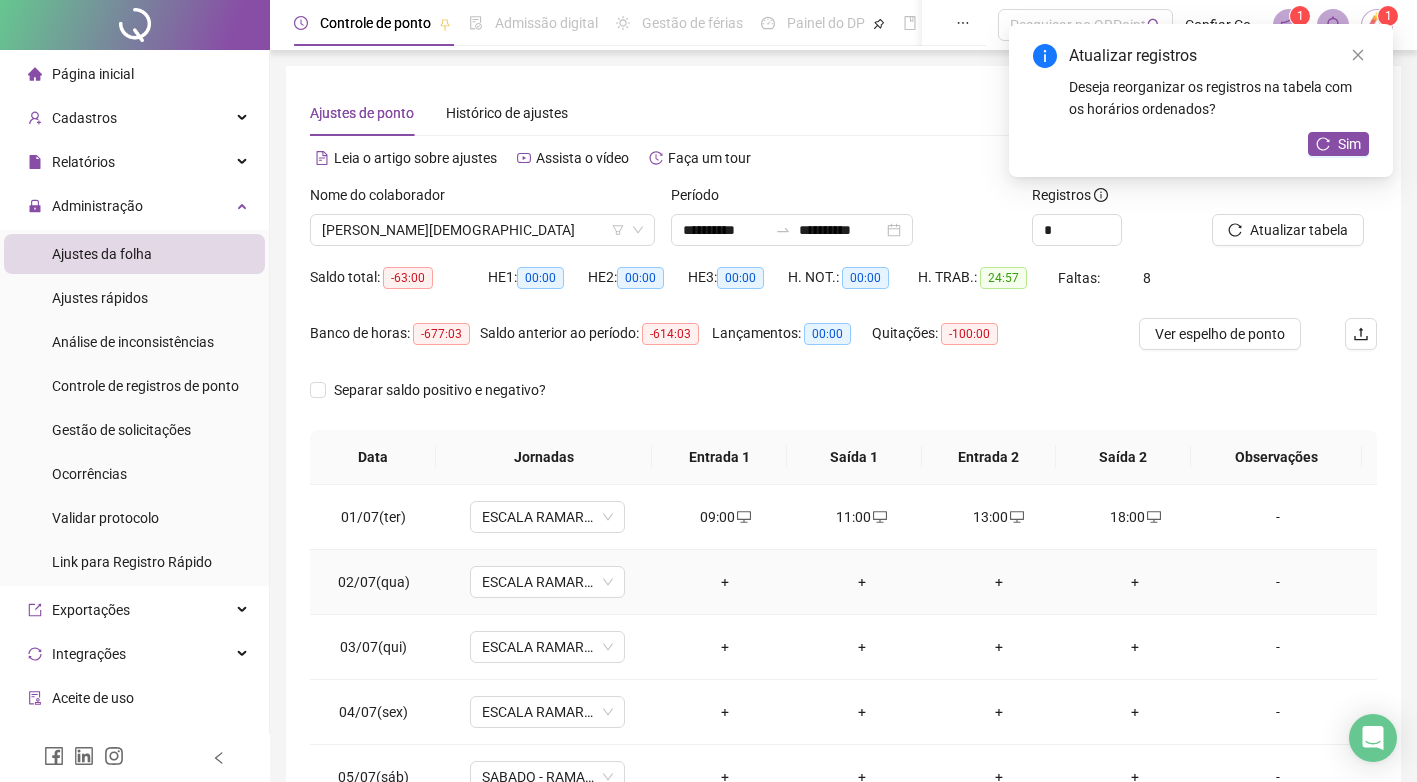 click on "+" at bounding box center [725, 582] 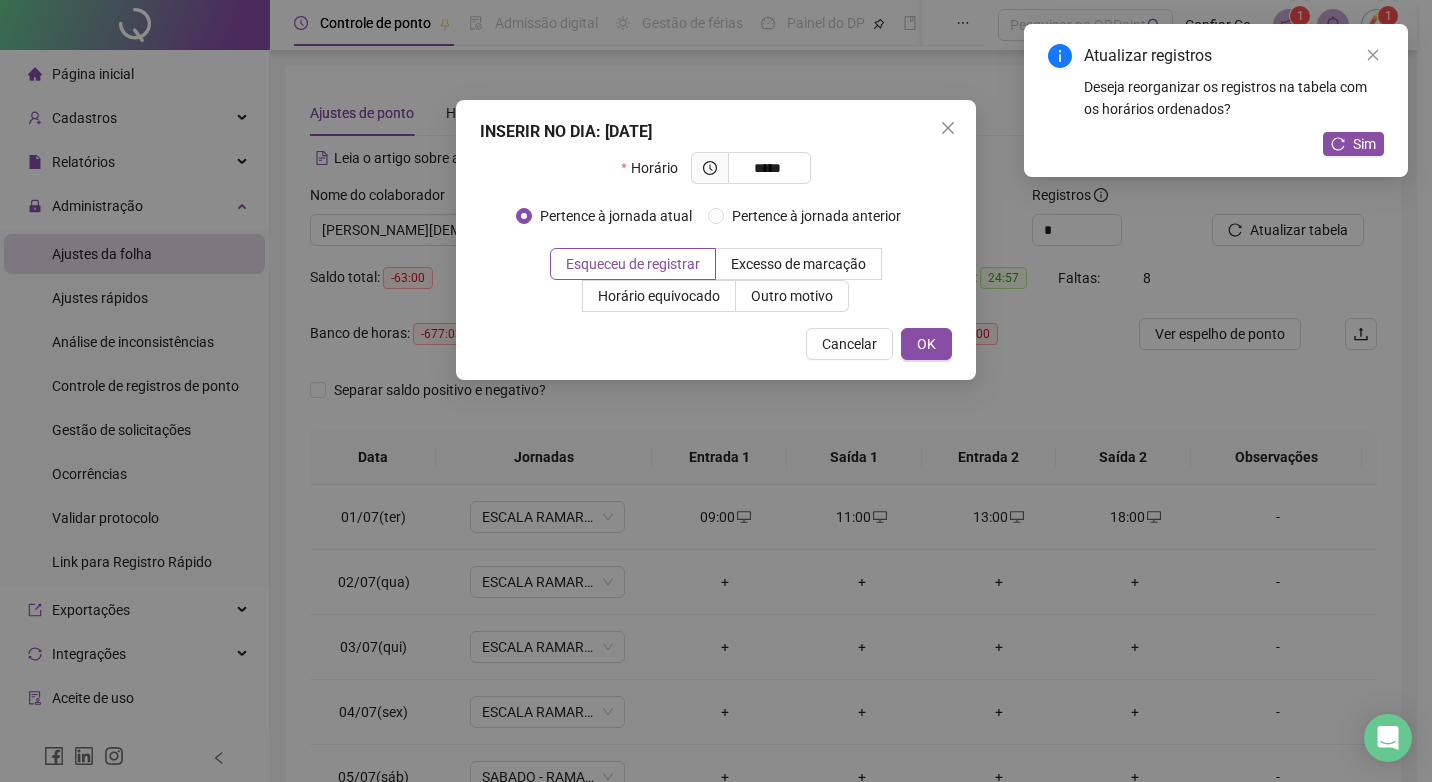 type on "*****" 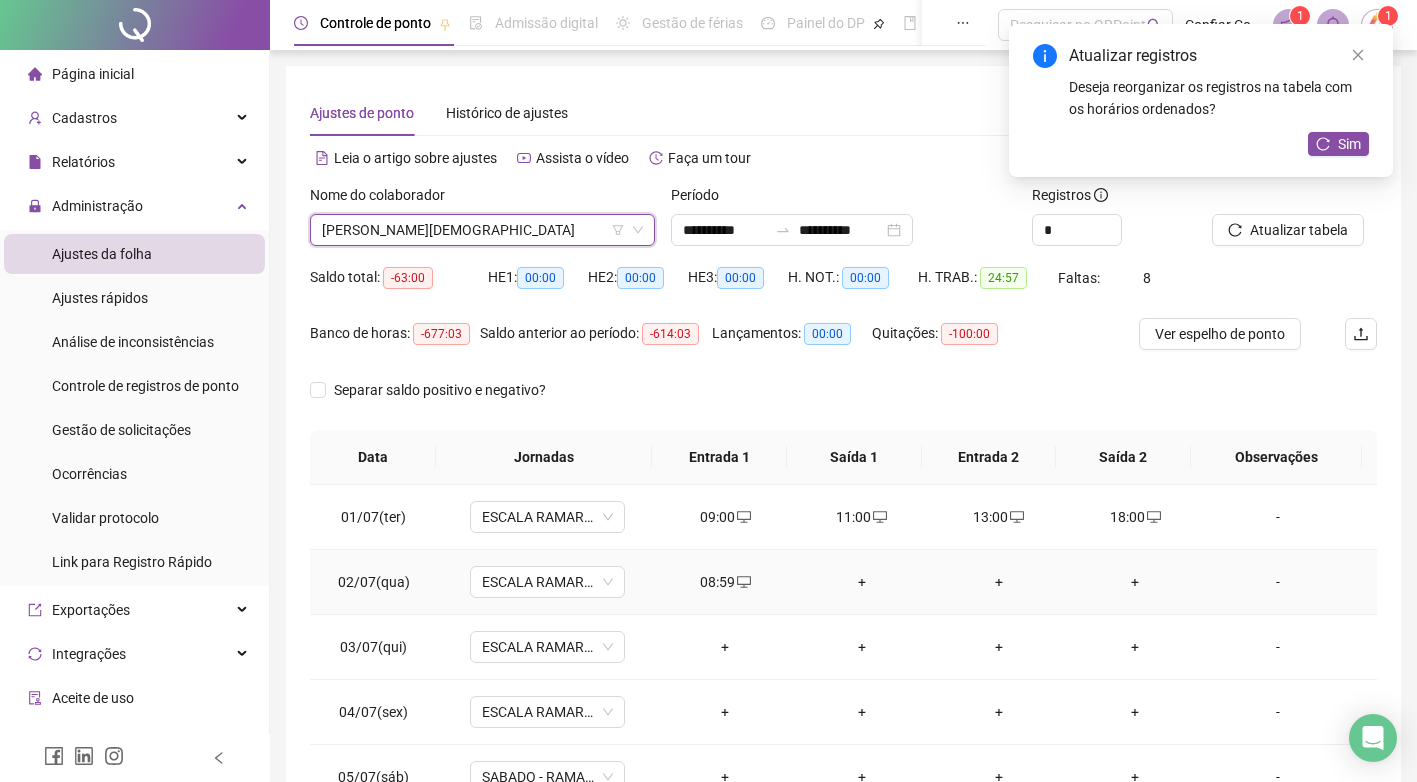 click on "+" at bounding box center (862, 582) 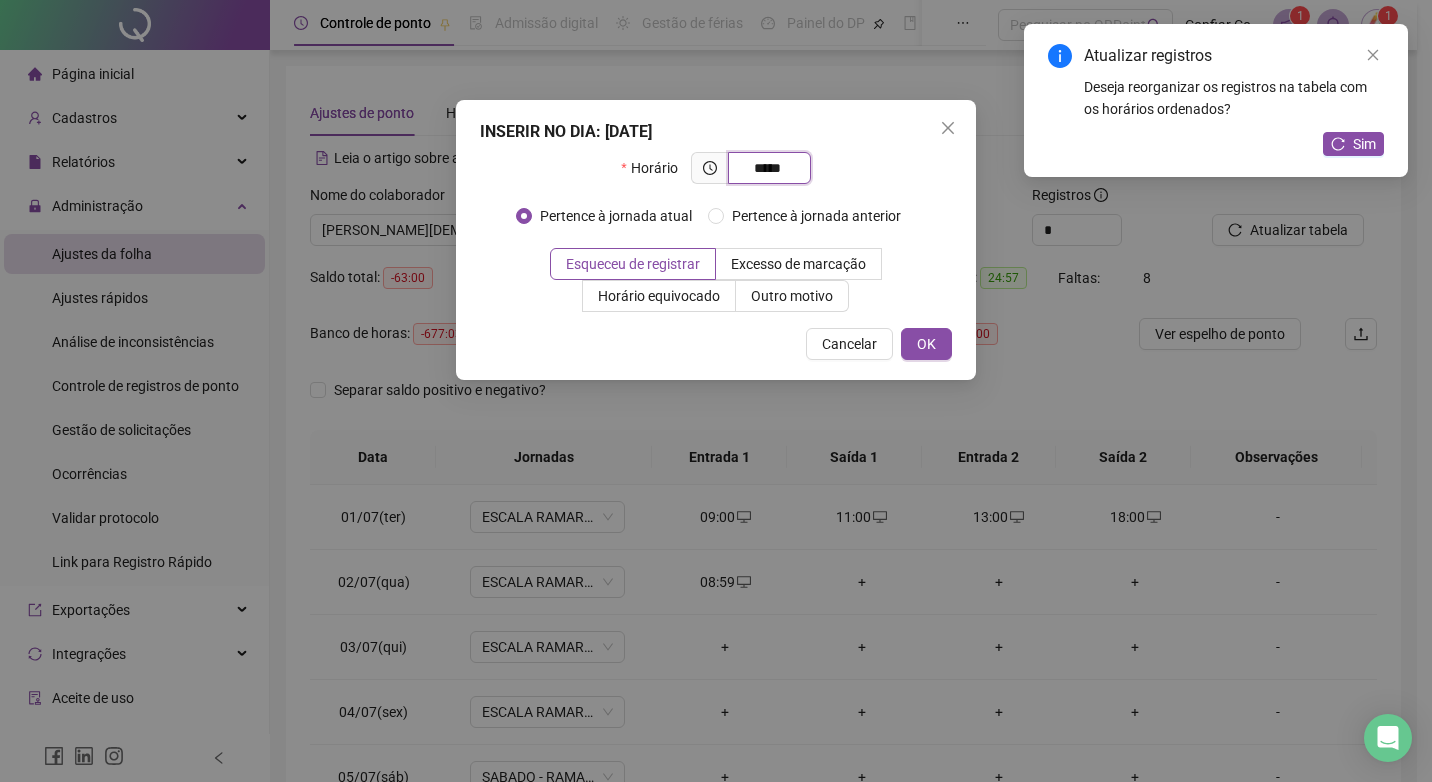 type on "*****" 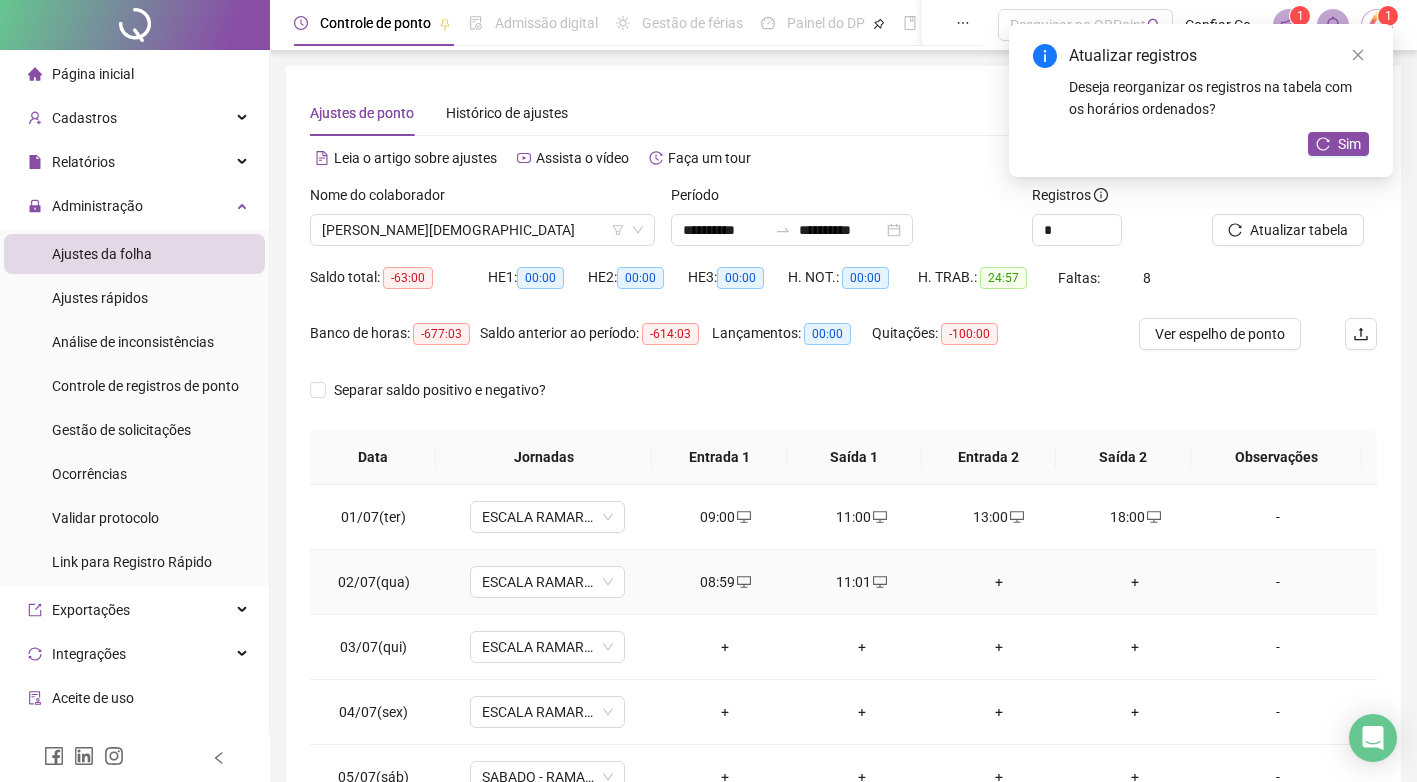 click on "+" at bounding box center (998, 582) 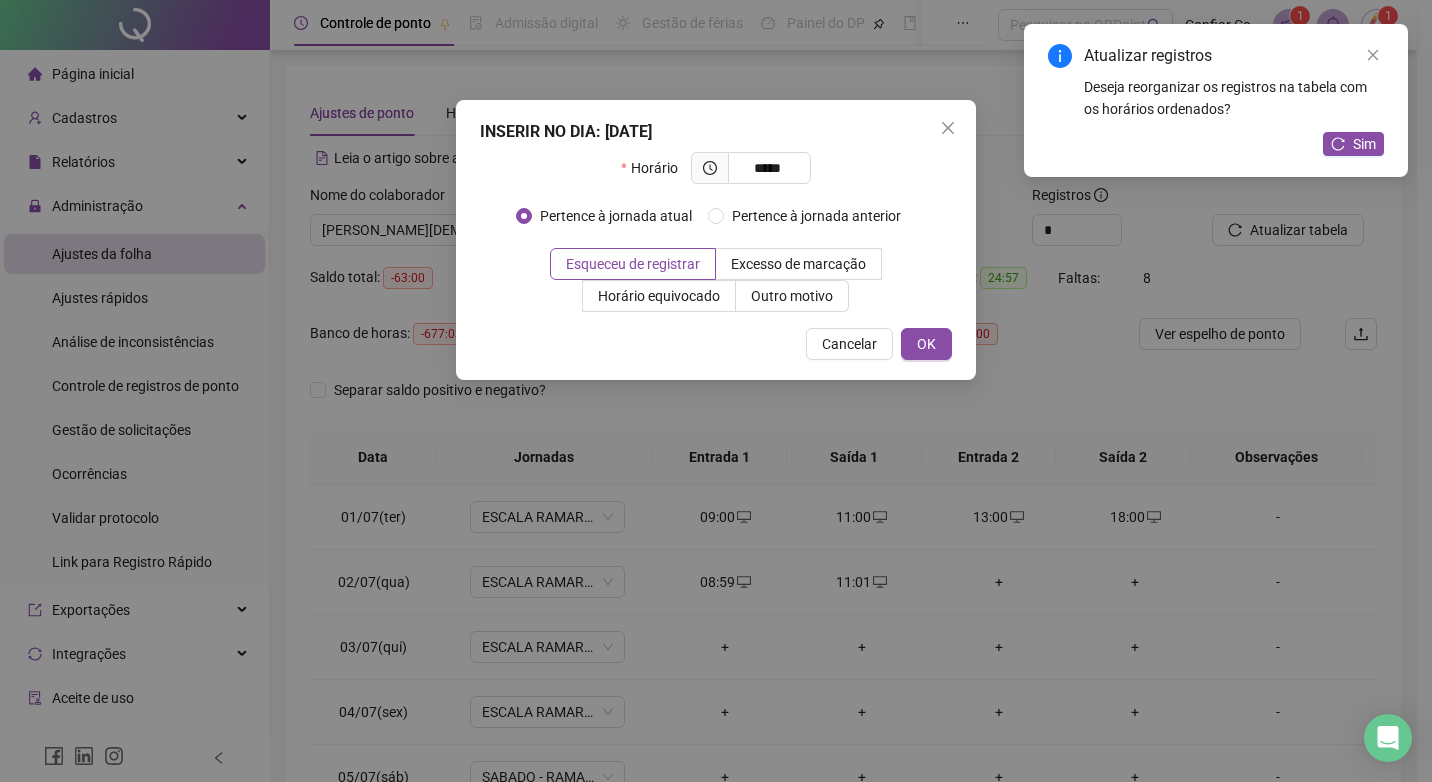 type on "*****" 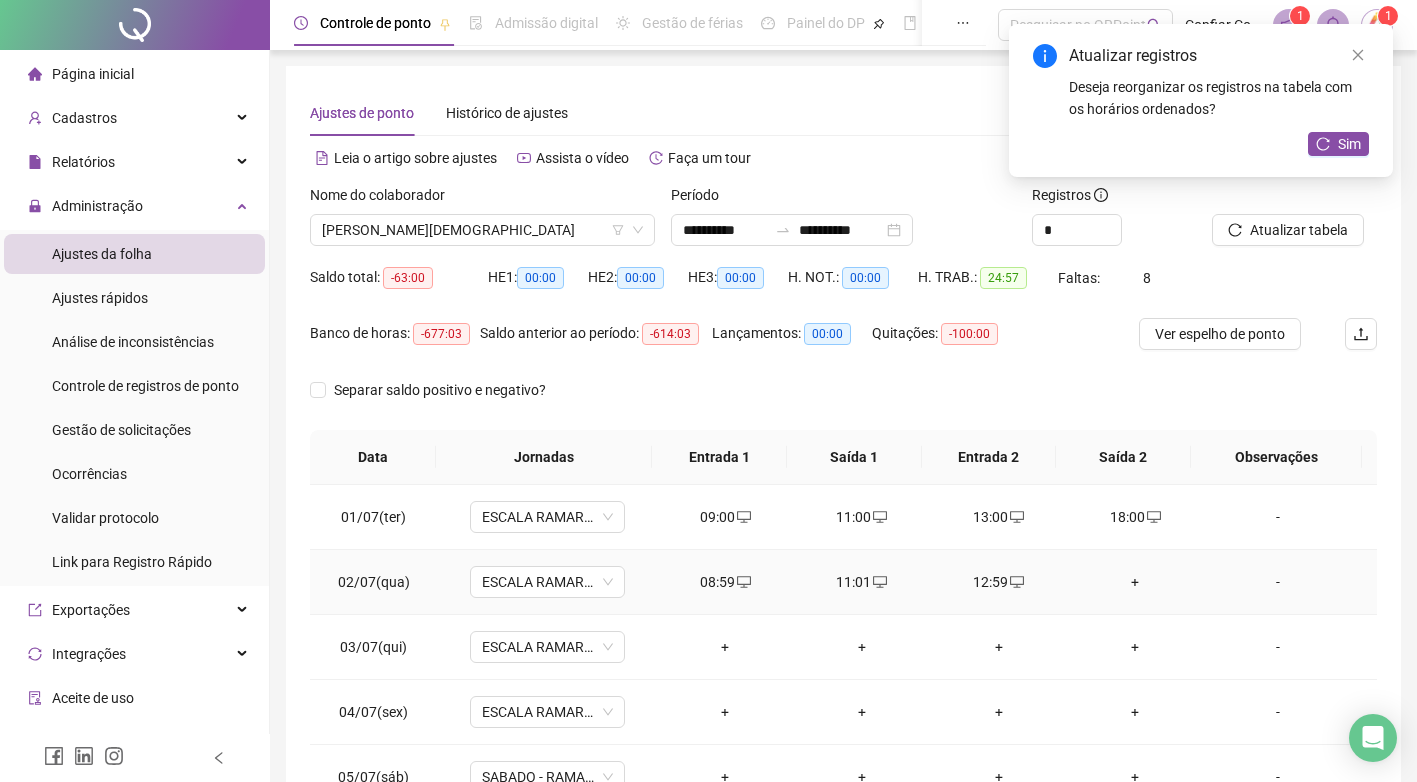 click on "+" at bounding box center [1135, 582] 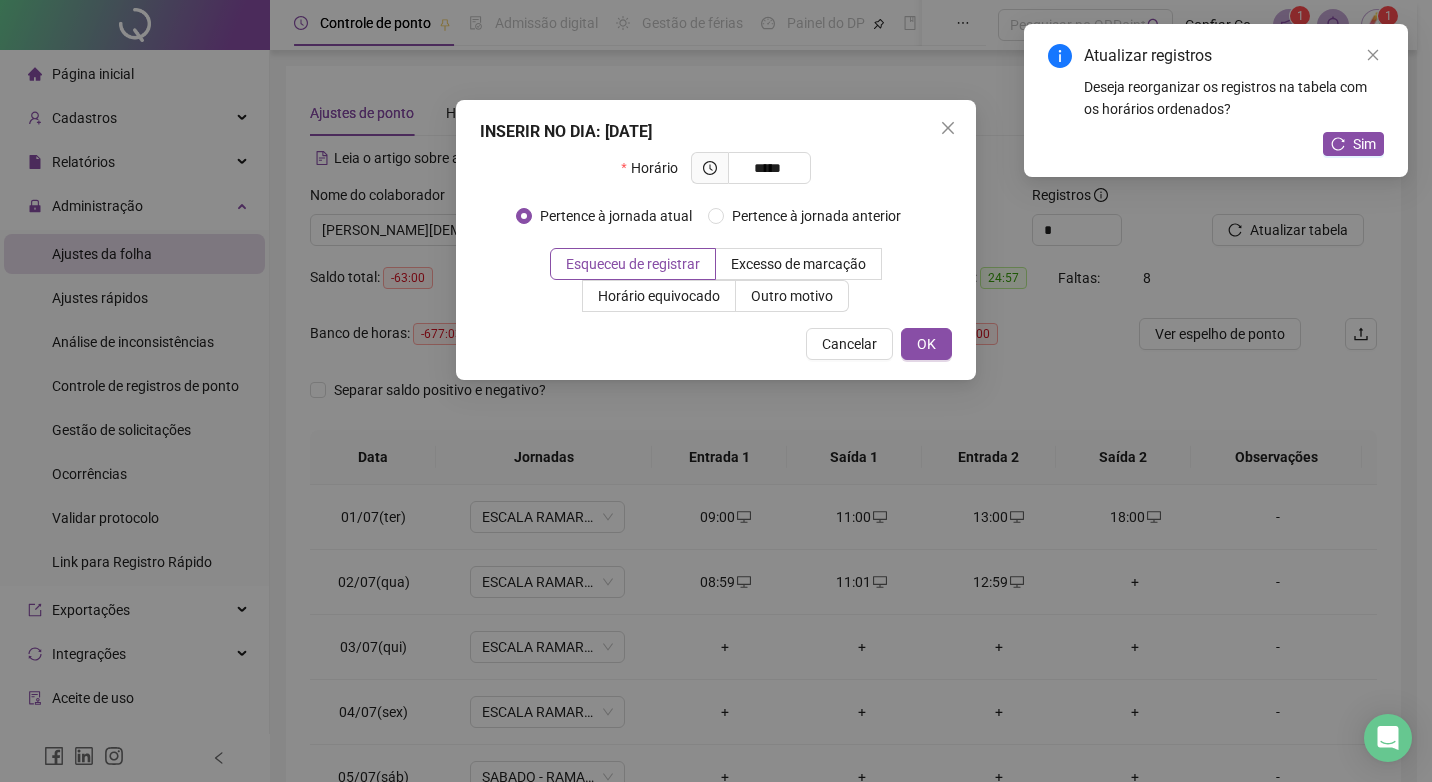 type on "*****" 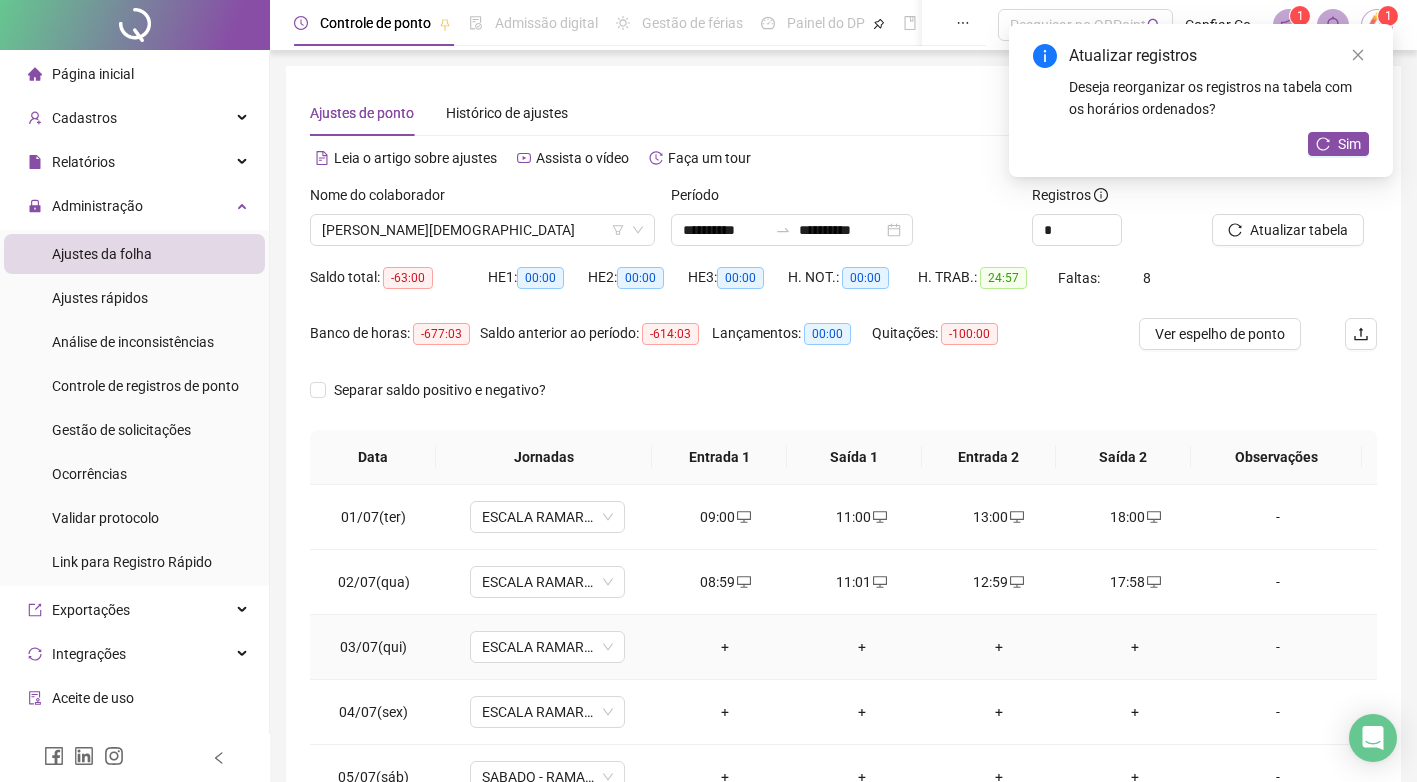 click on "+" at bounding box center (725, 647) 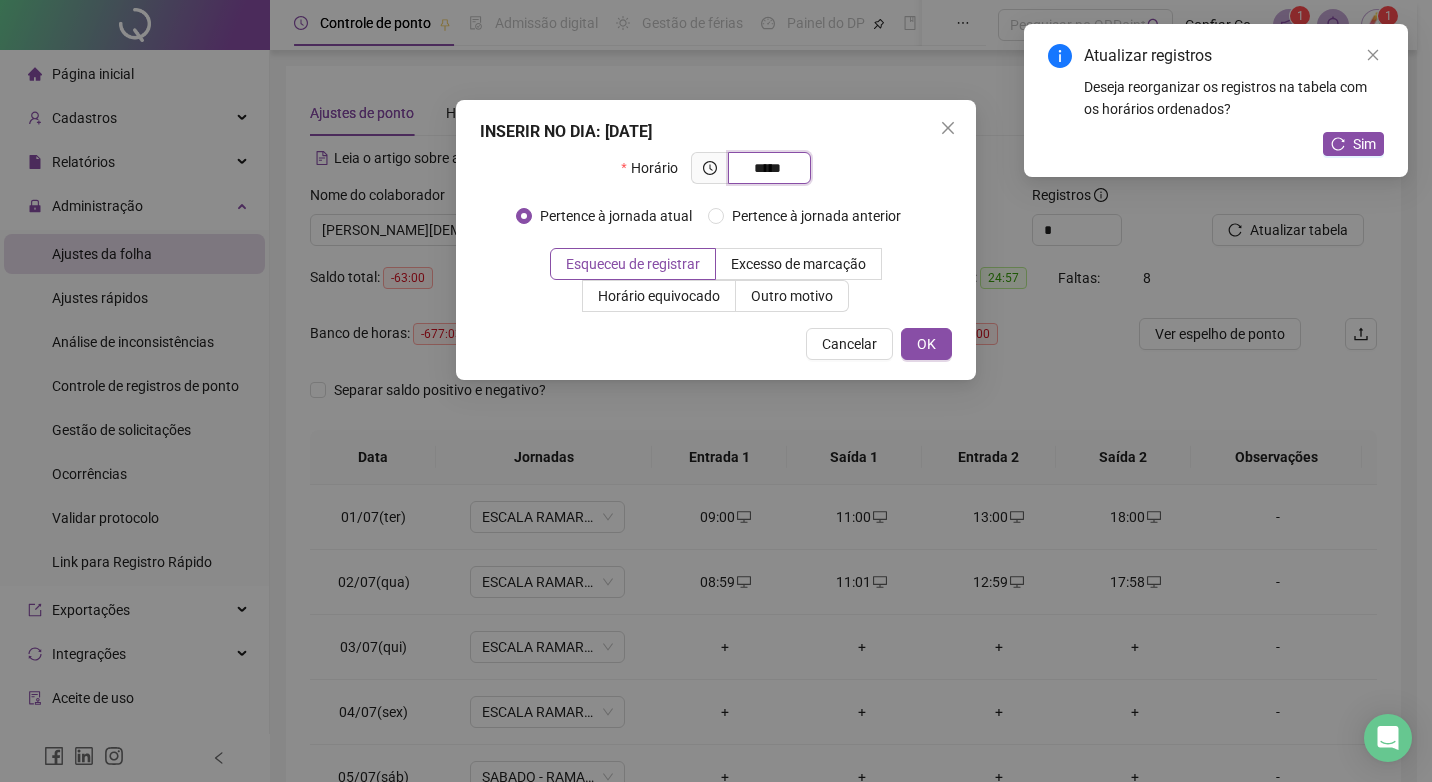 type on "*****" 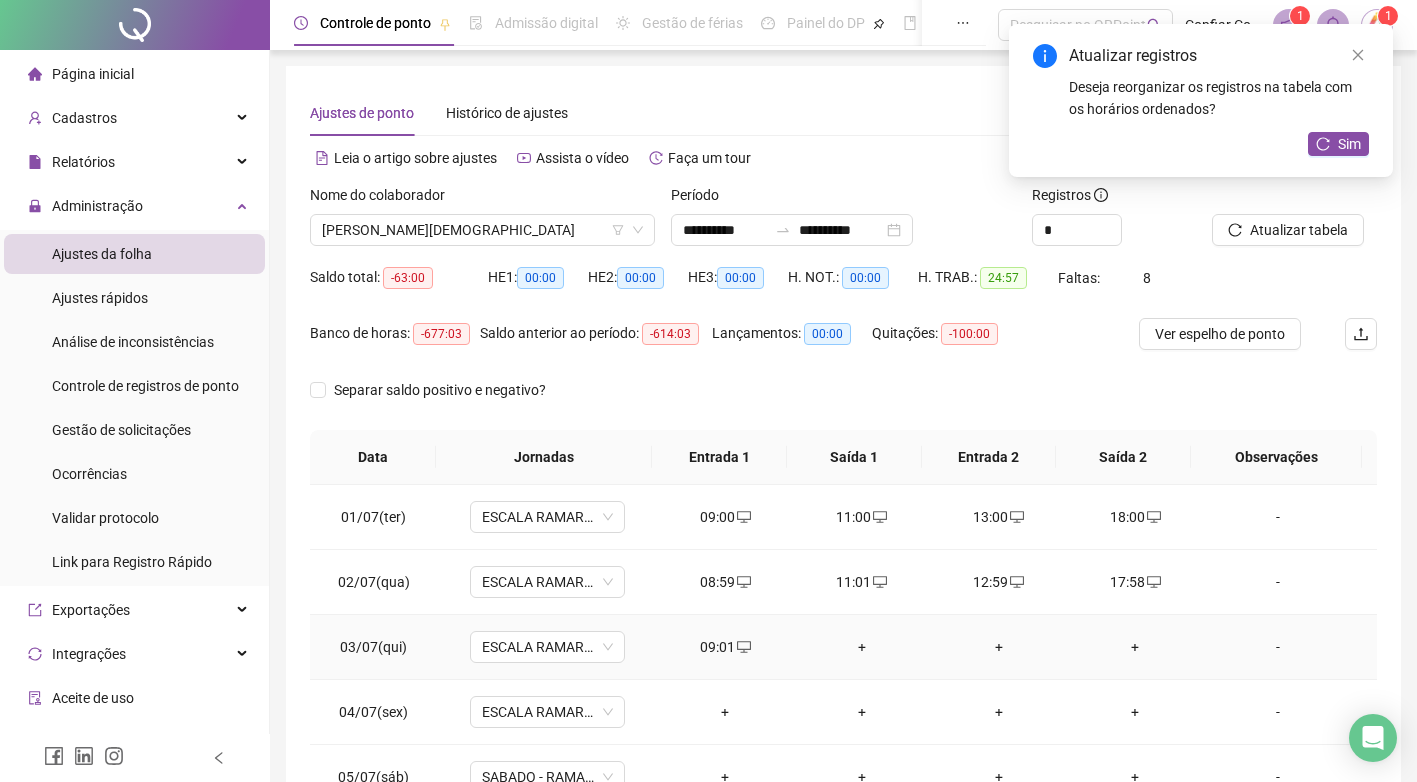 click on "+" at bounding box center (862, 647) 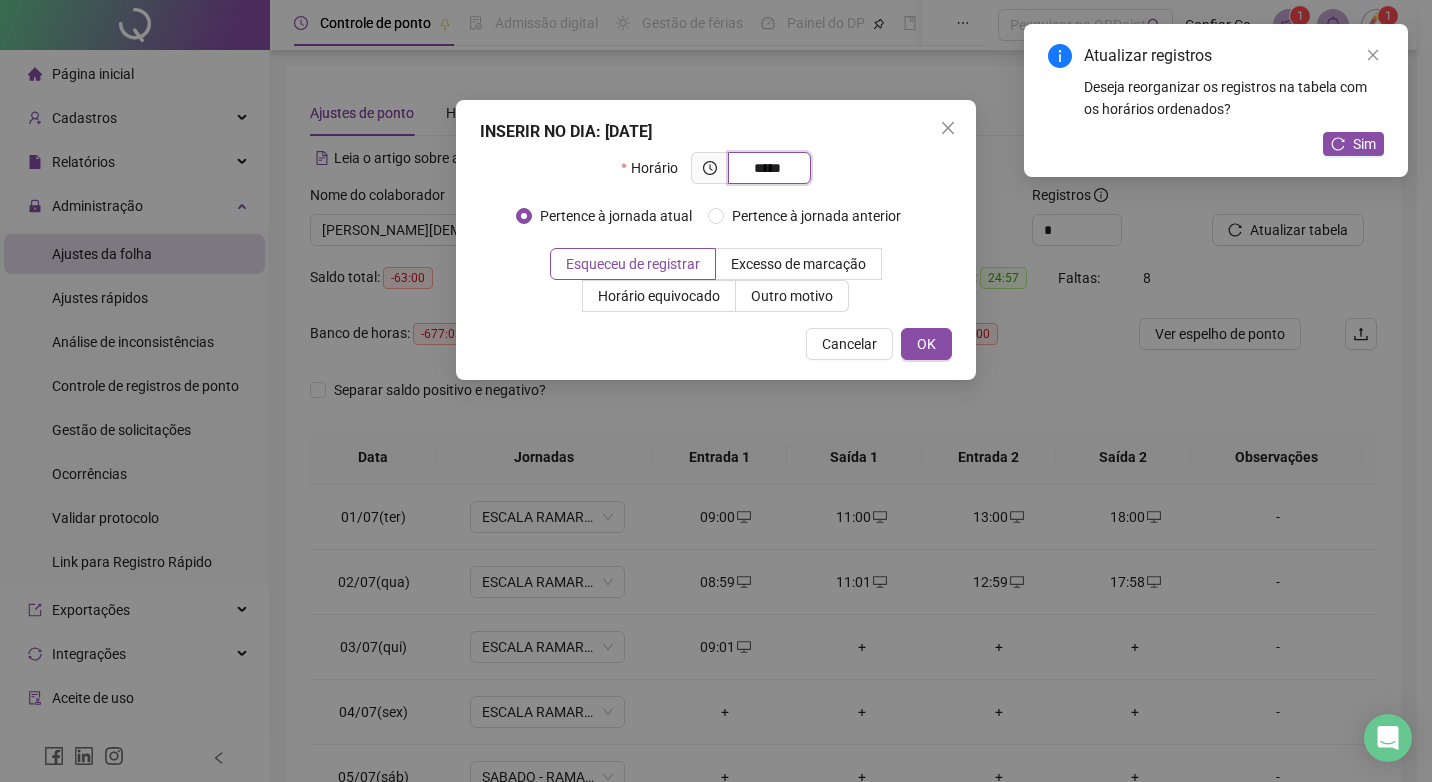type on "*****" 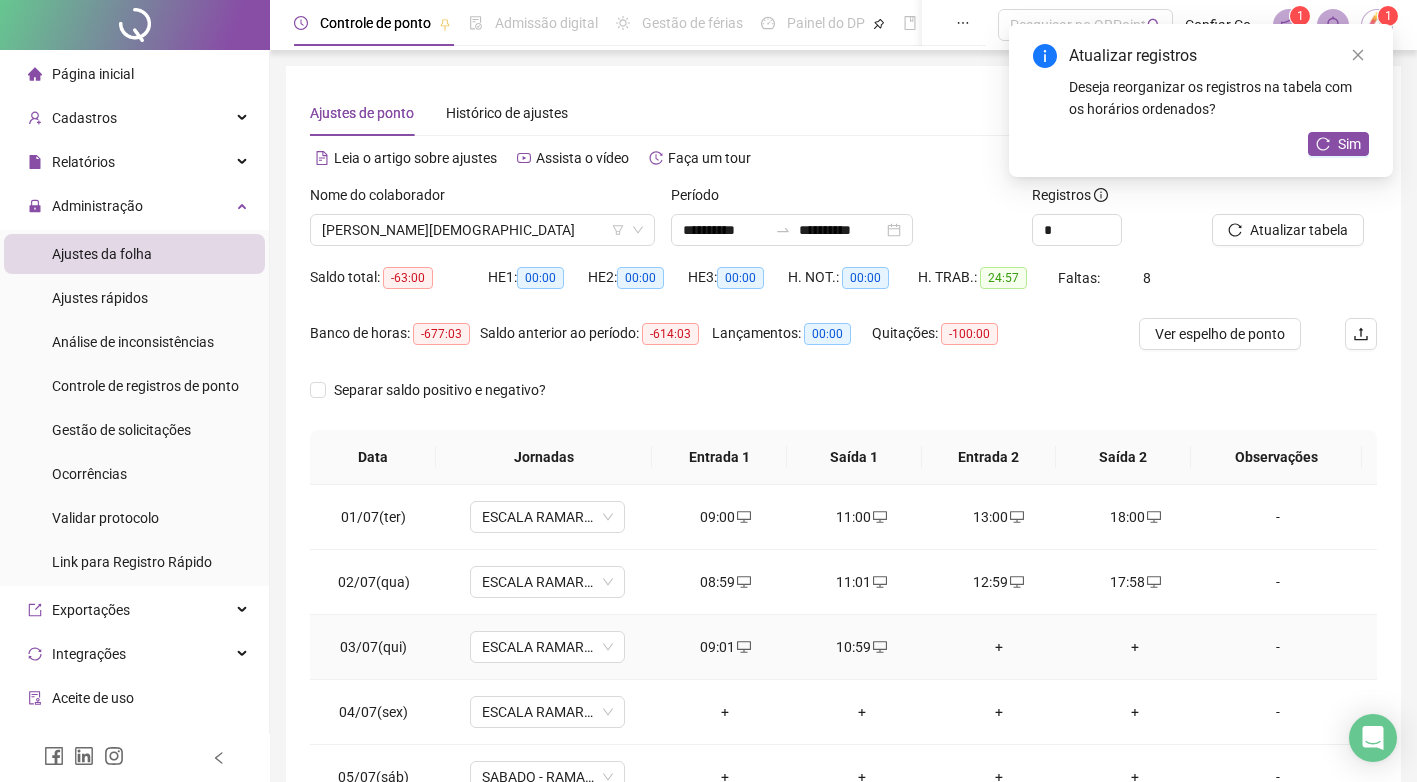 click on "+" at bounding box center [998, 647] 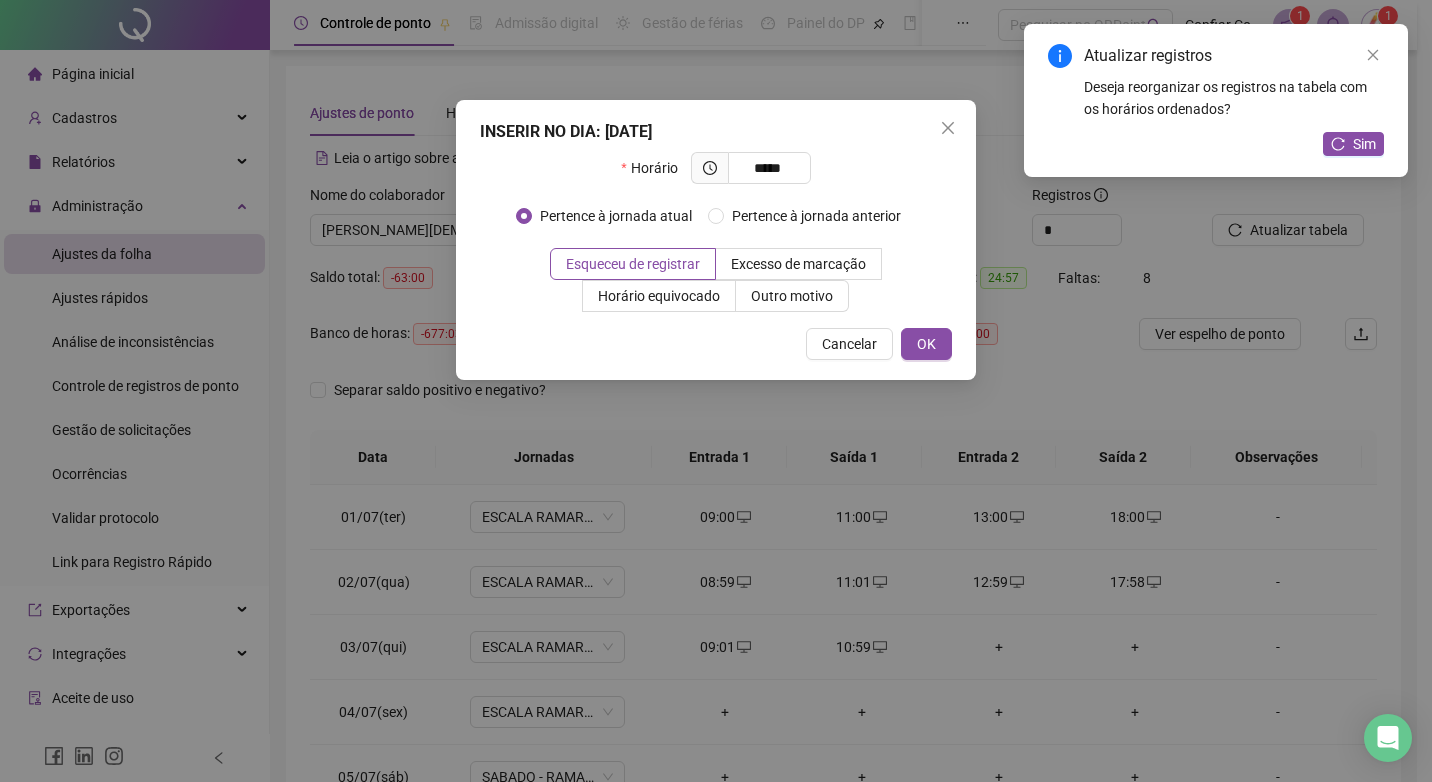 type on "*****" 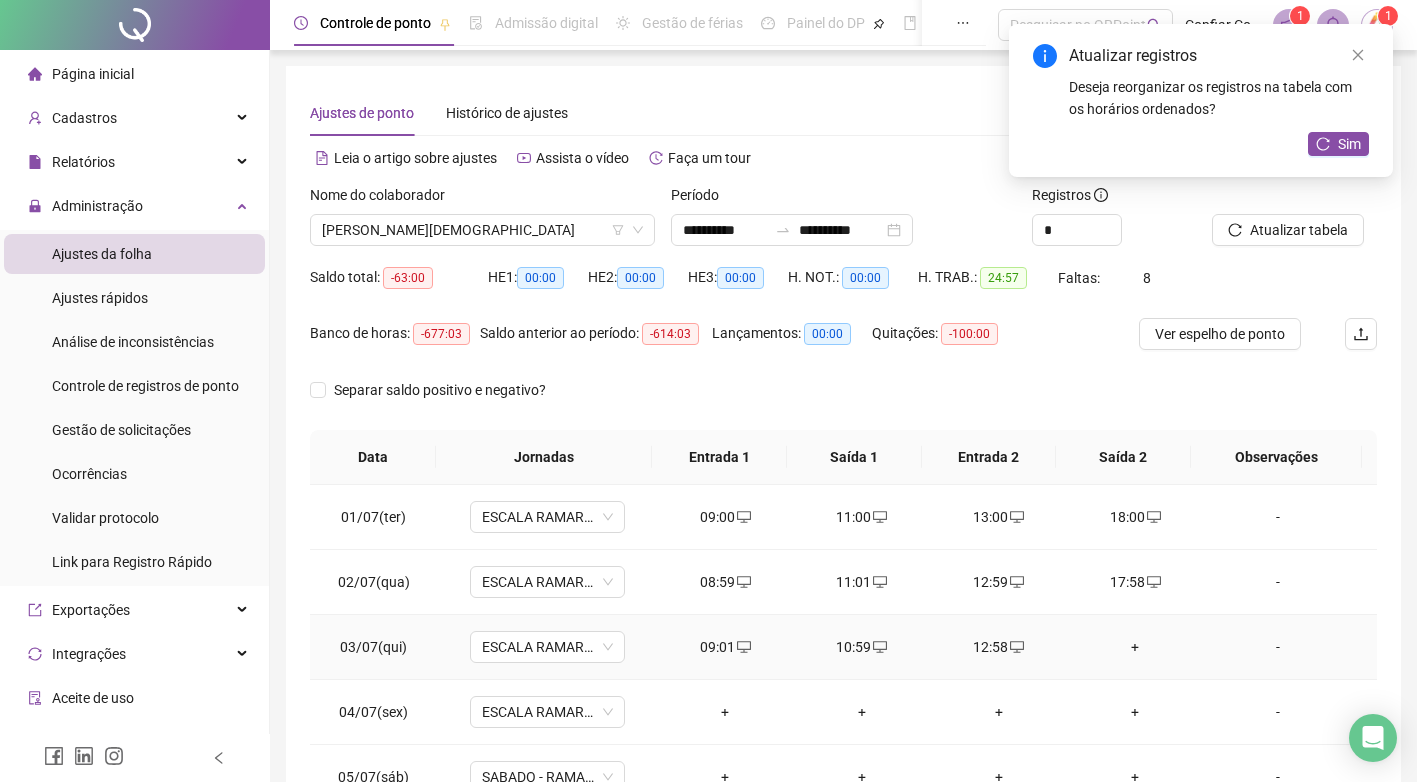 click on "+" at bounding box center [1135, 647] 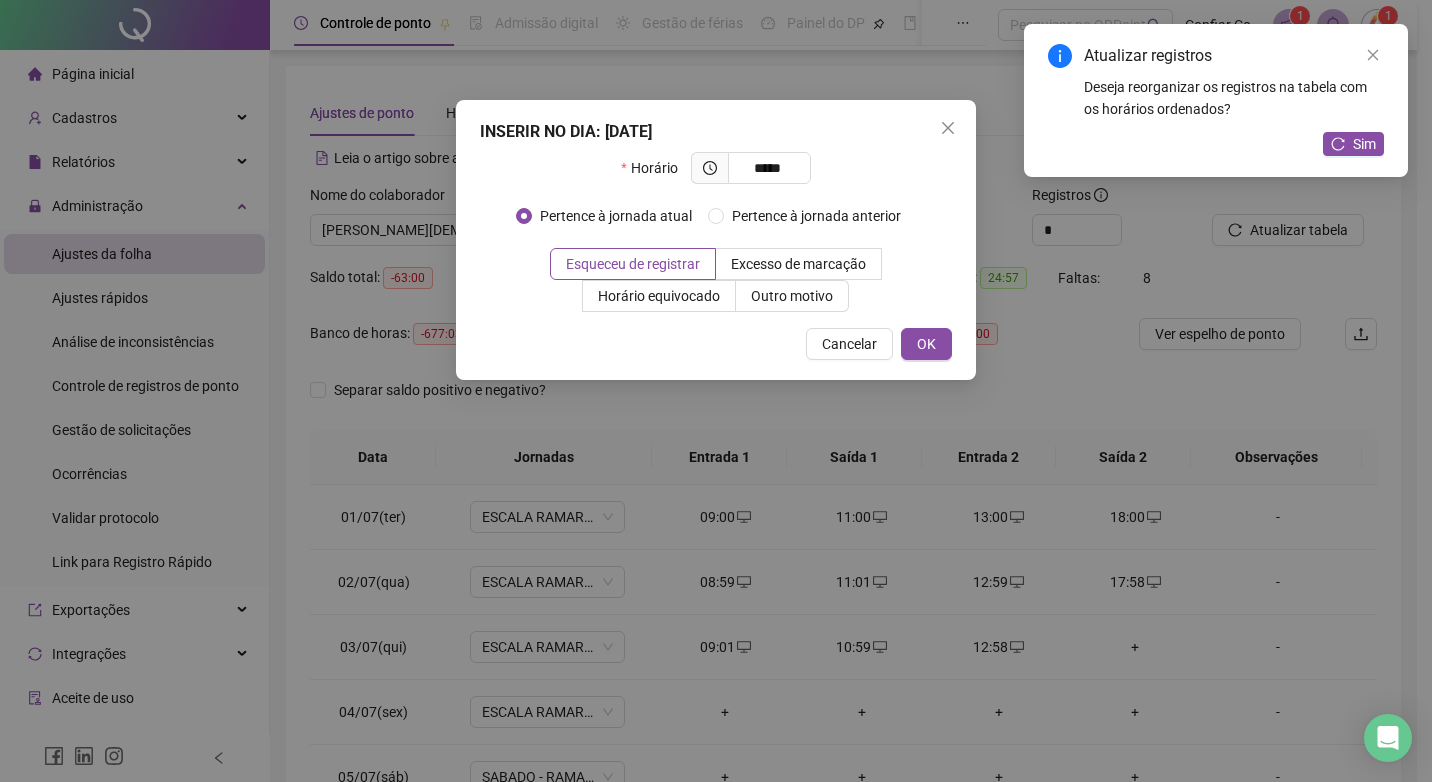 type on "*****" 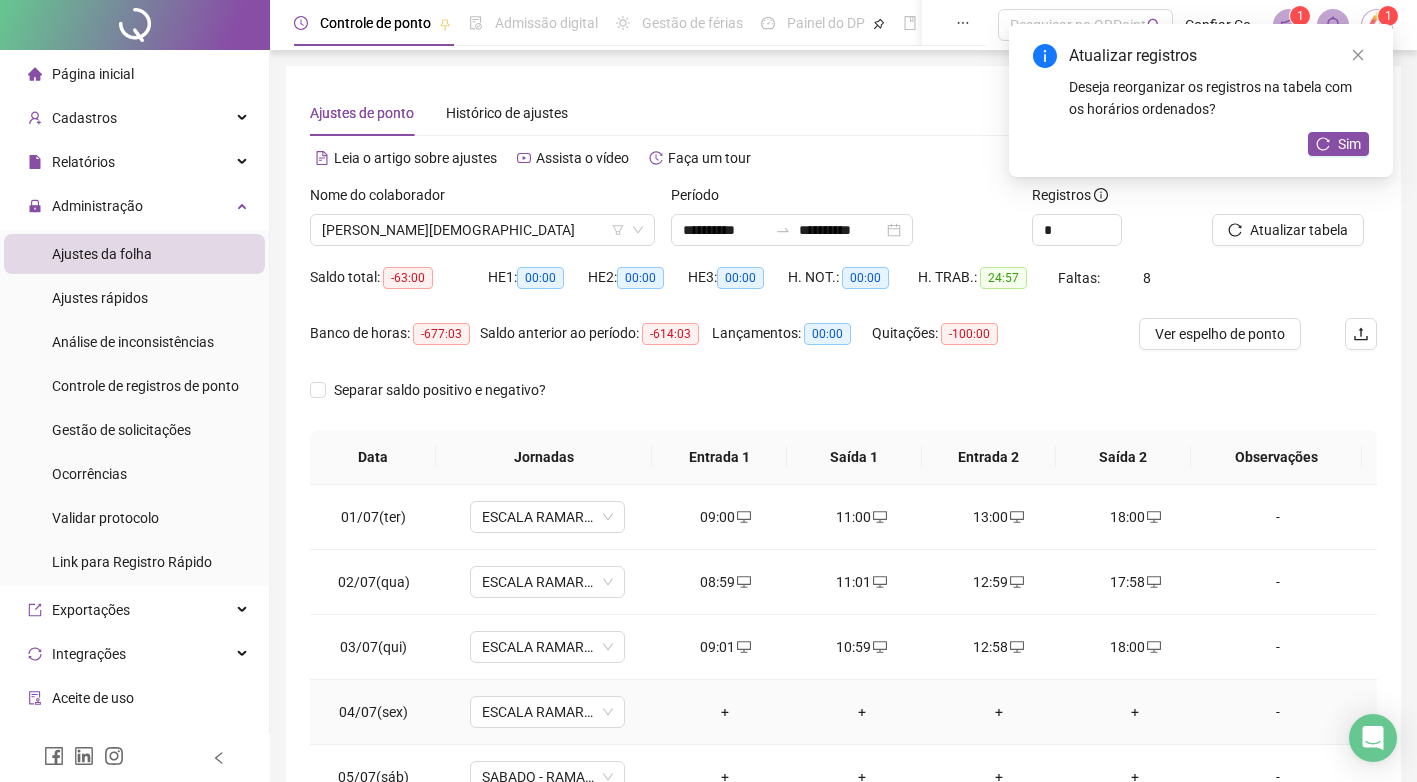 drag, startPoint x: 716, startPoint y: 690, endPoint x: 716, endPoint y: 713, distance: 23 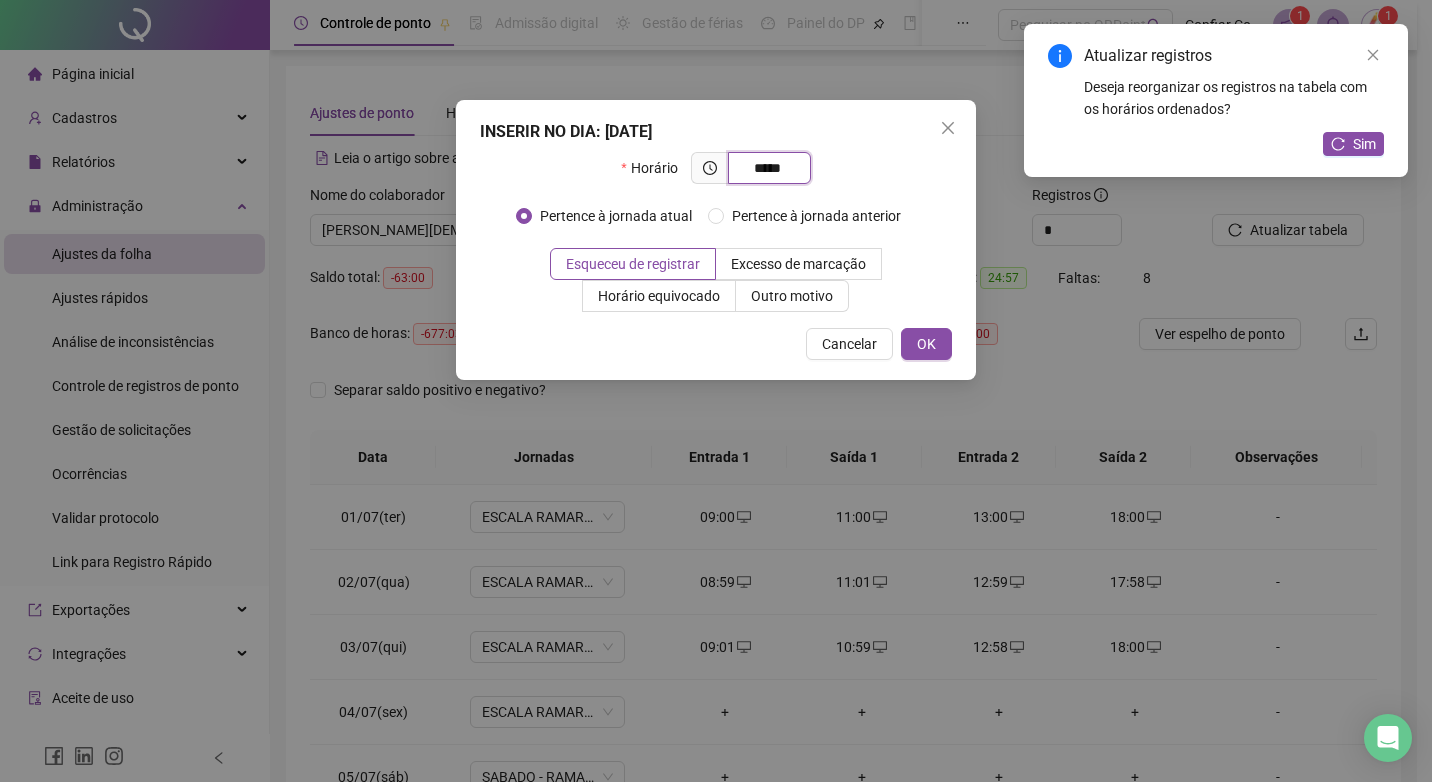 type on "*****" 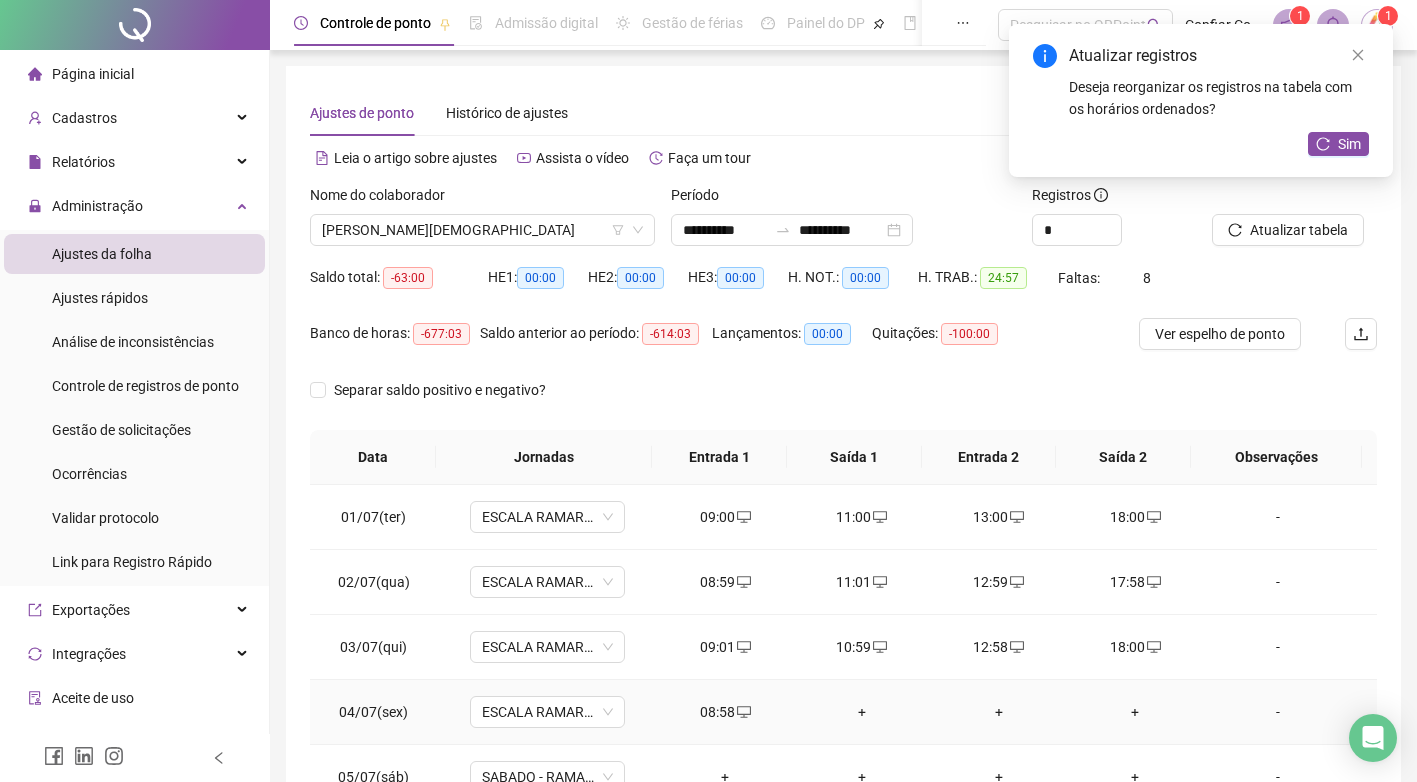 click on "+" at bounding box center [862, 712] 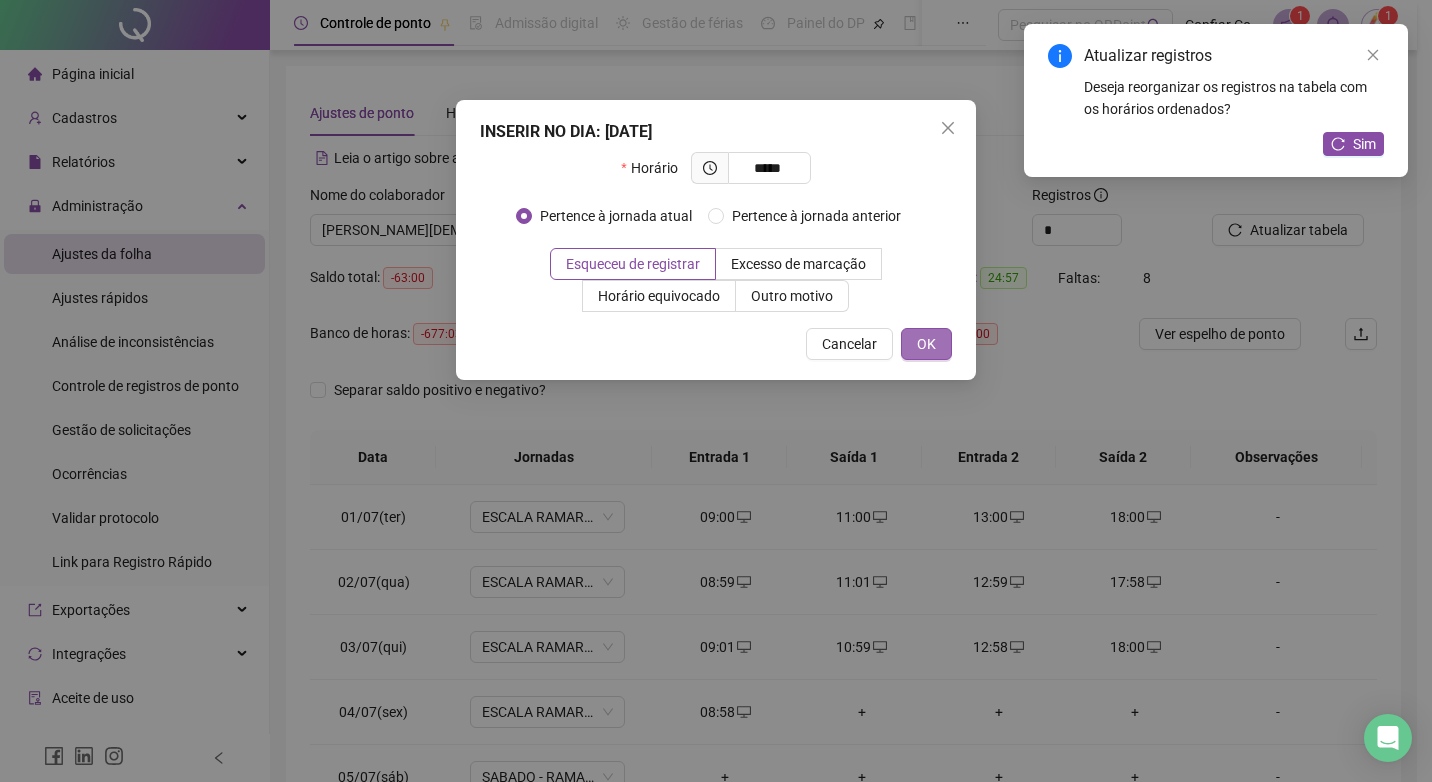 type on "*****" 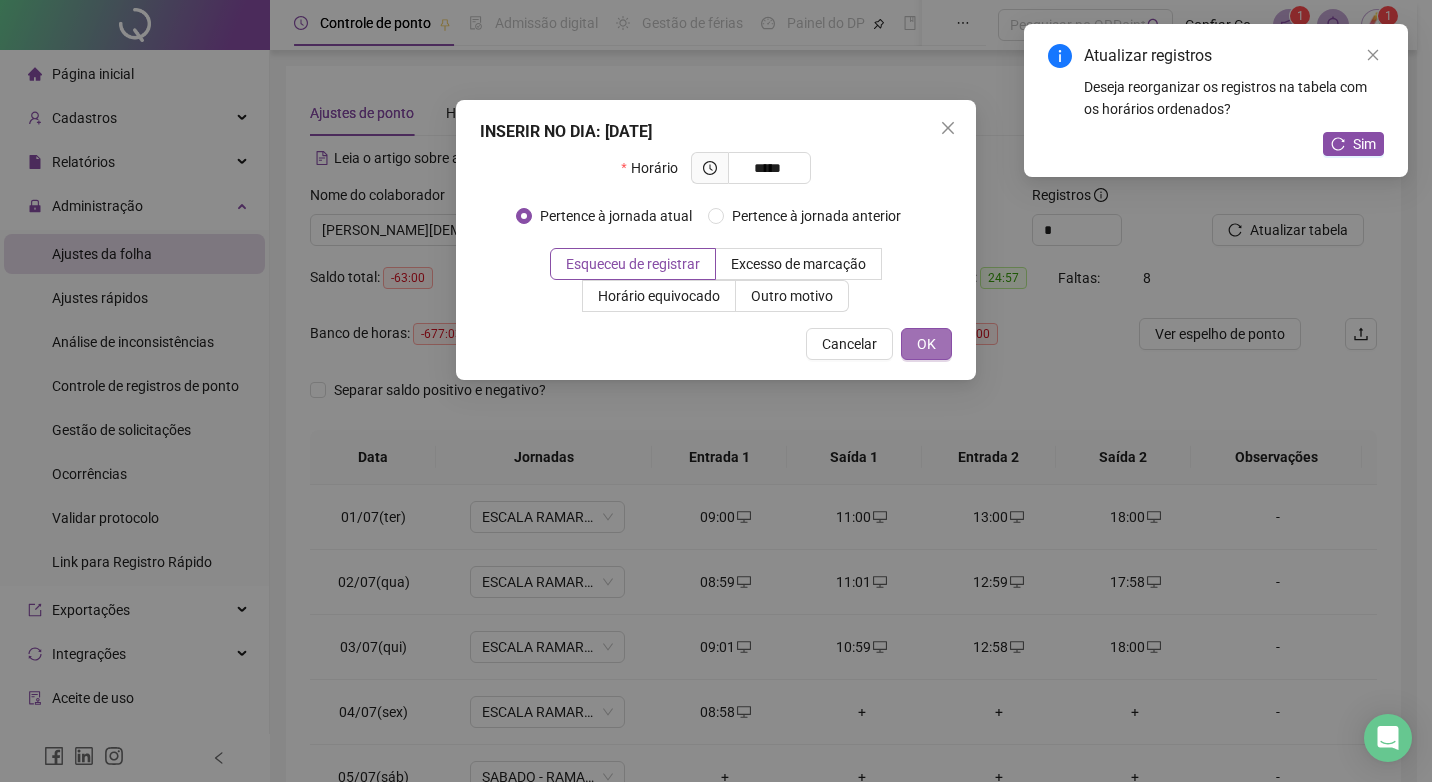 click on "OK" at bounding box center [926, 344] 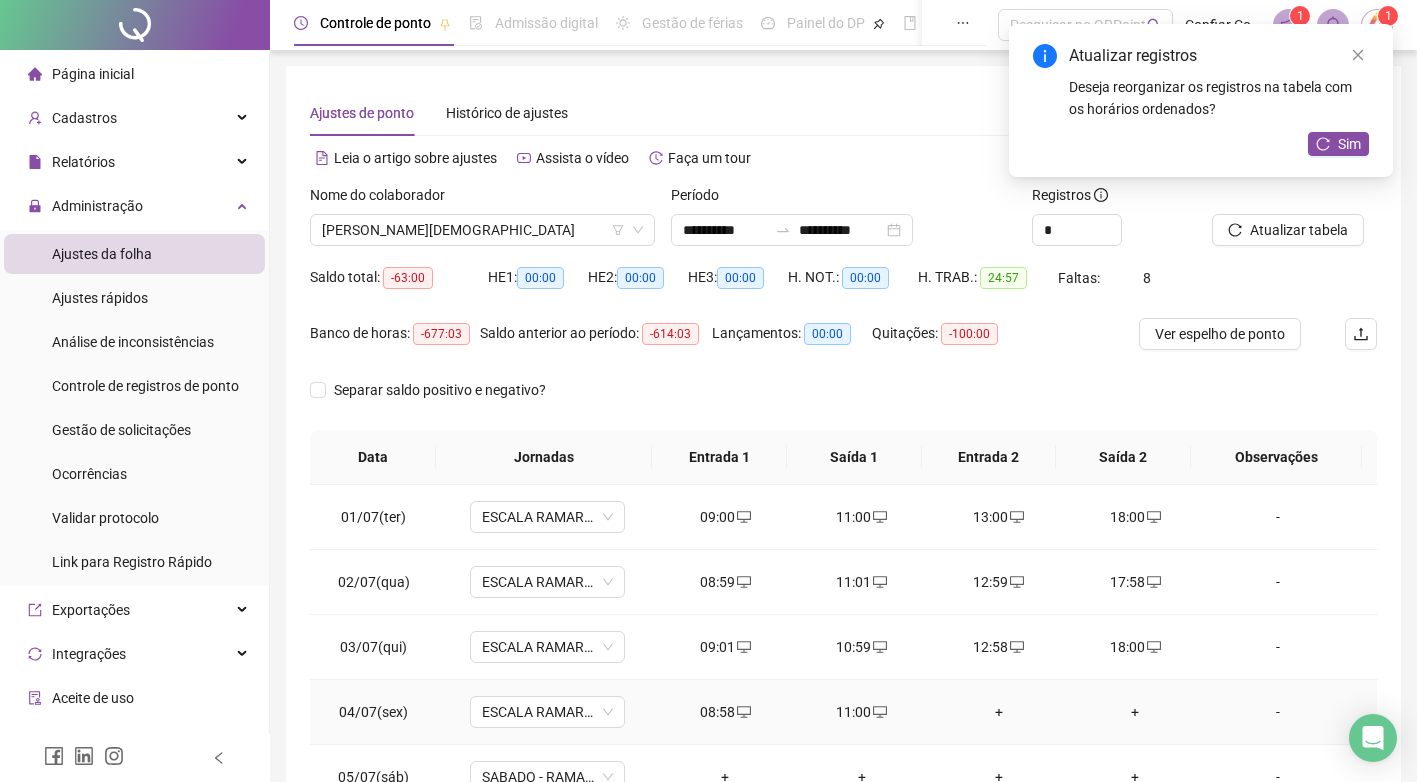 click on "+" at bounding box center (998, 712) 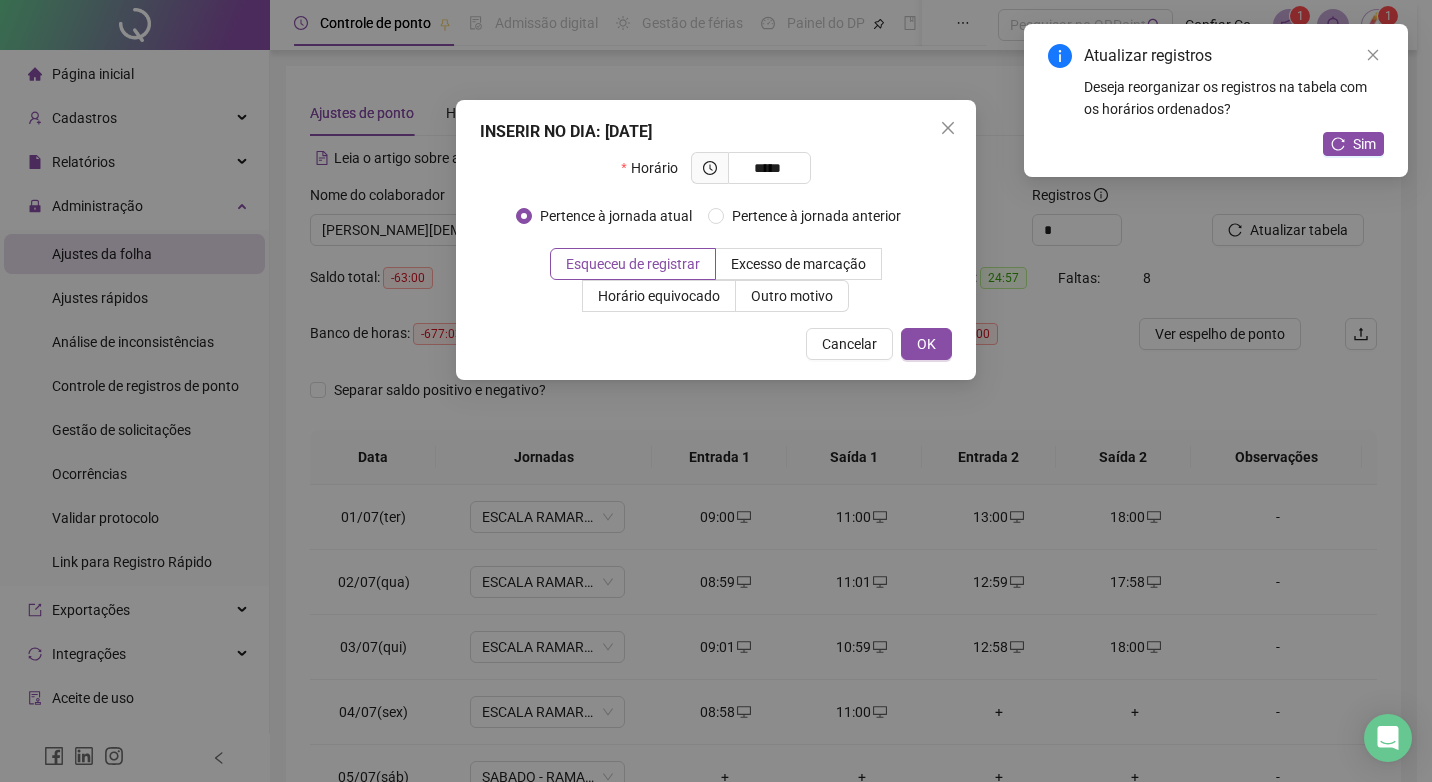 type on "*****" 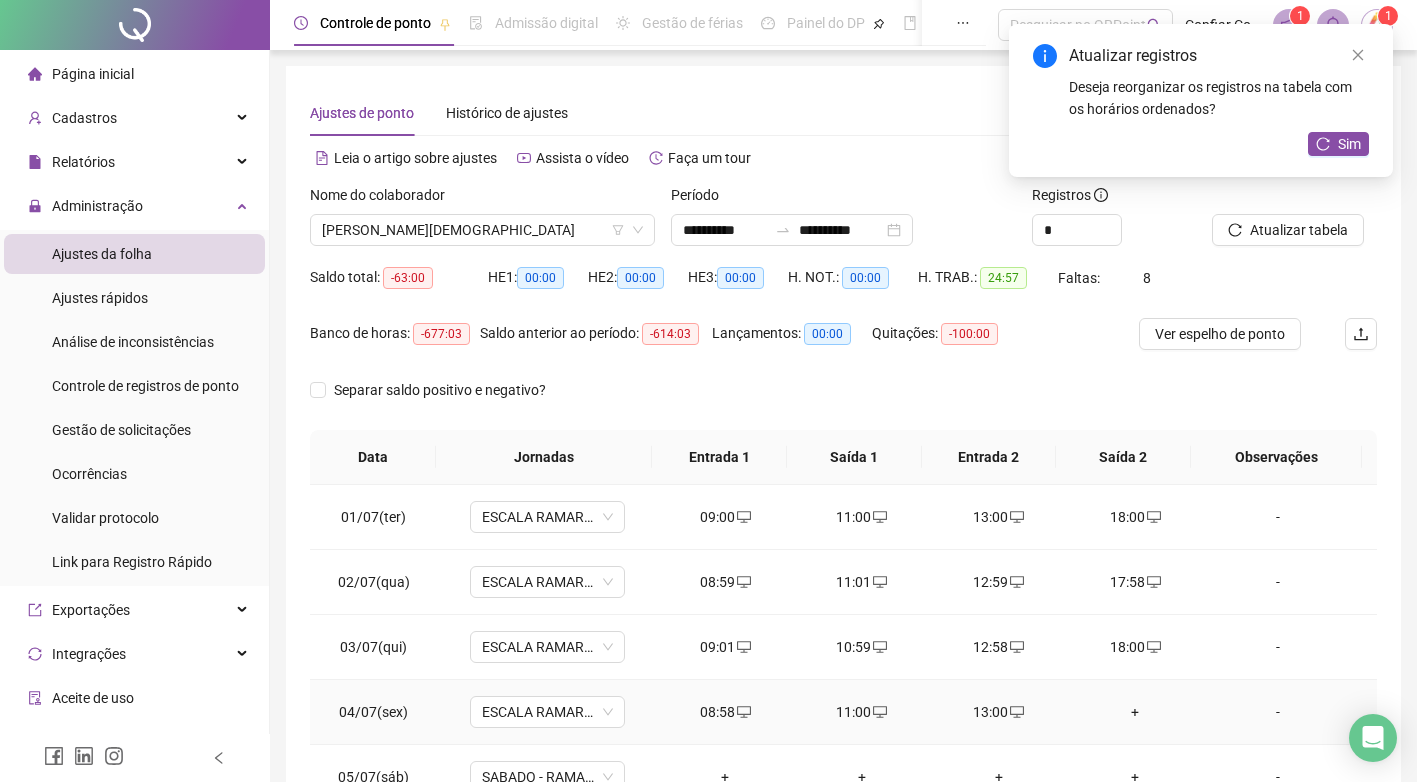 click on "+" at bounding box center [1135, 712] 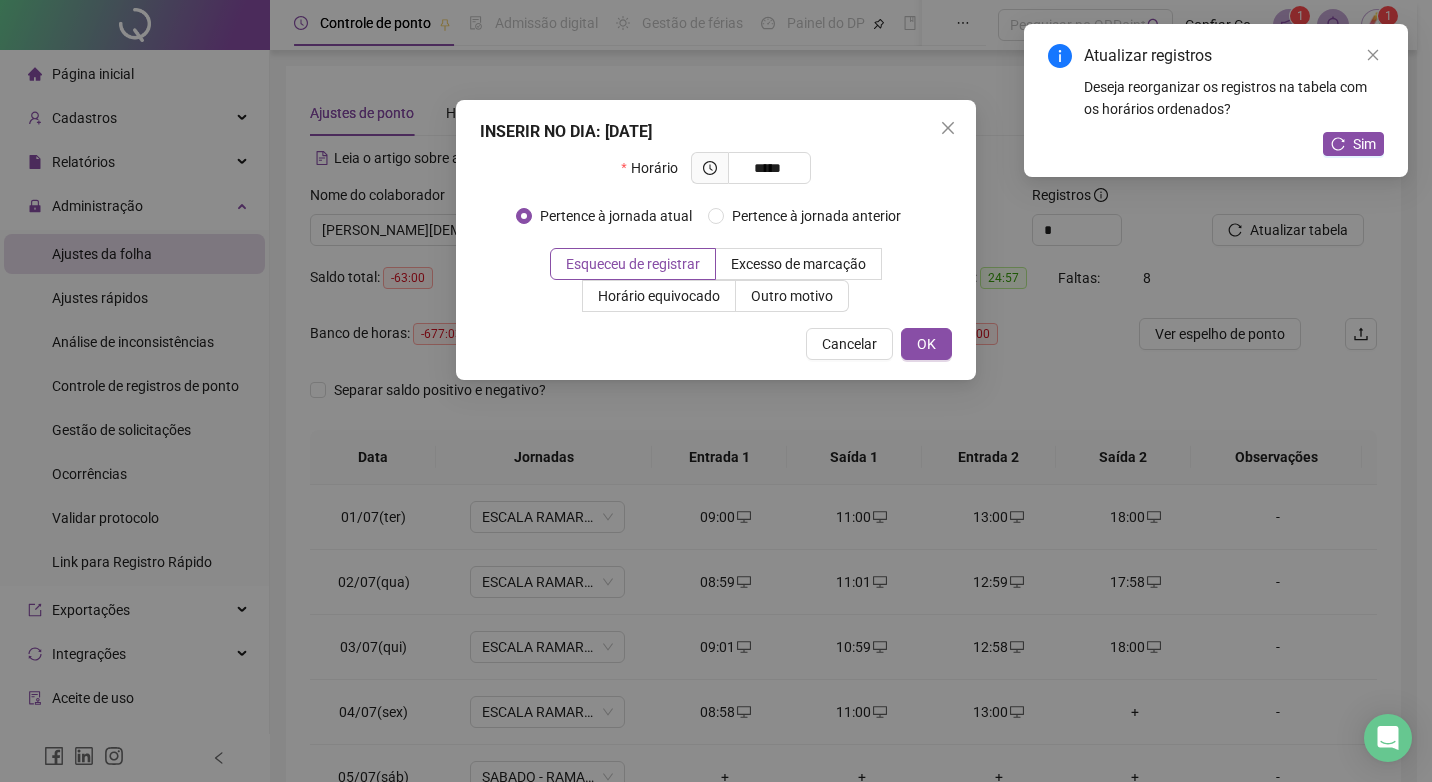 type on "*****" 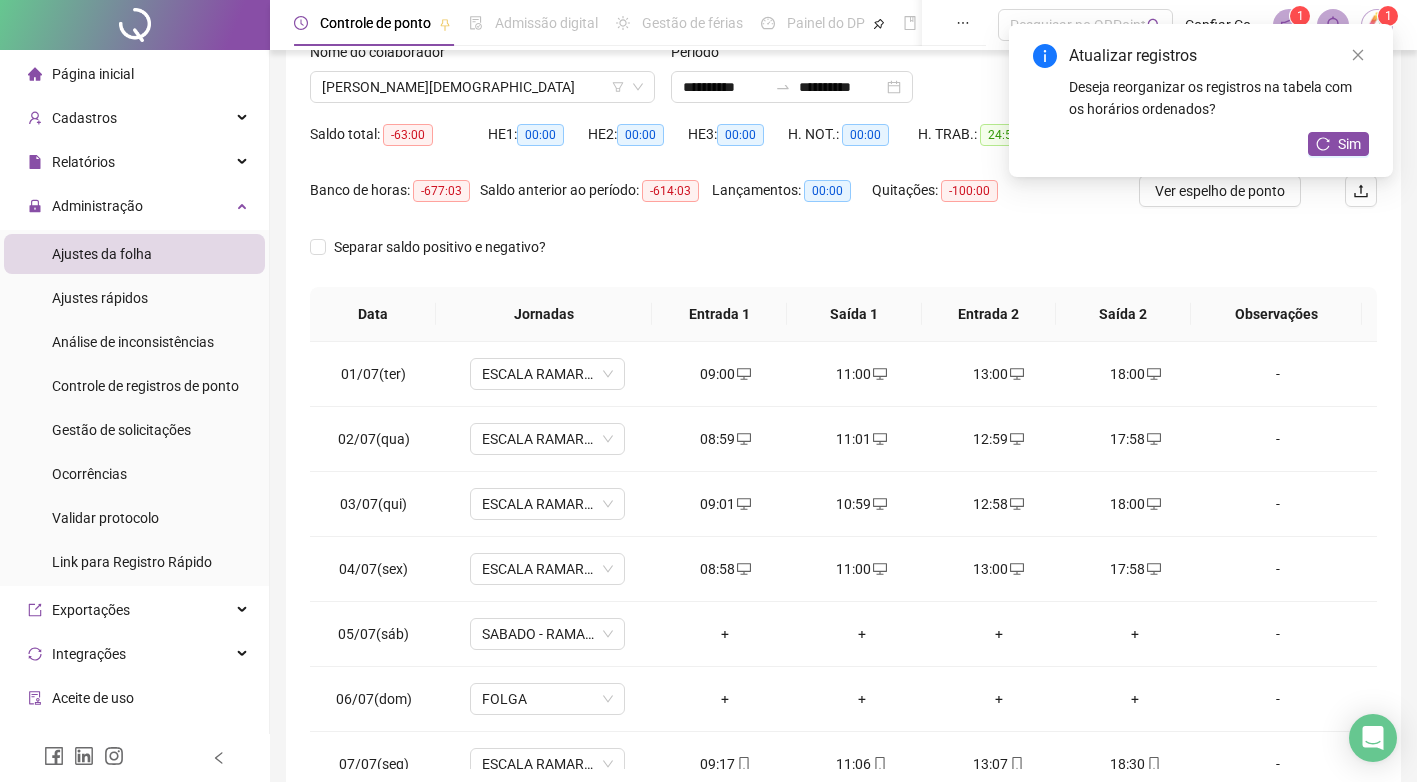 scroll, scrollTop: 158, scrollLeft: 0, axis: vertical 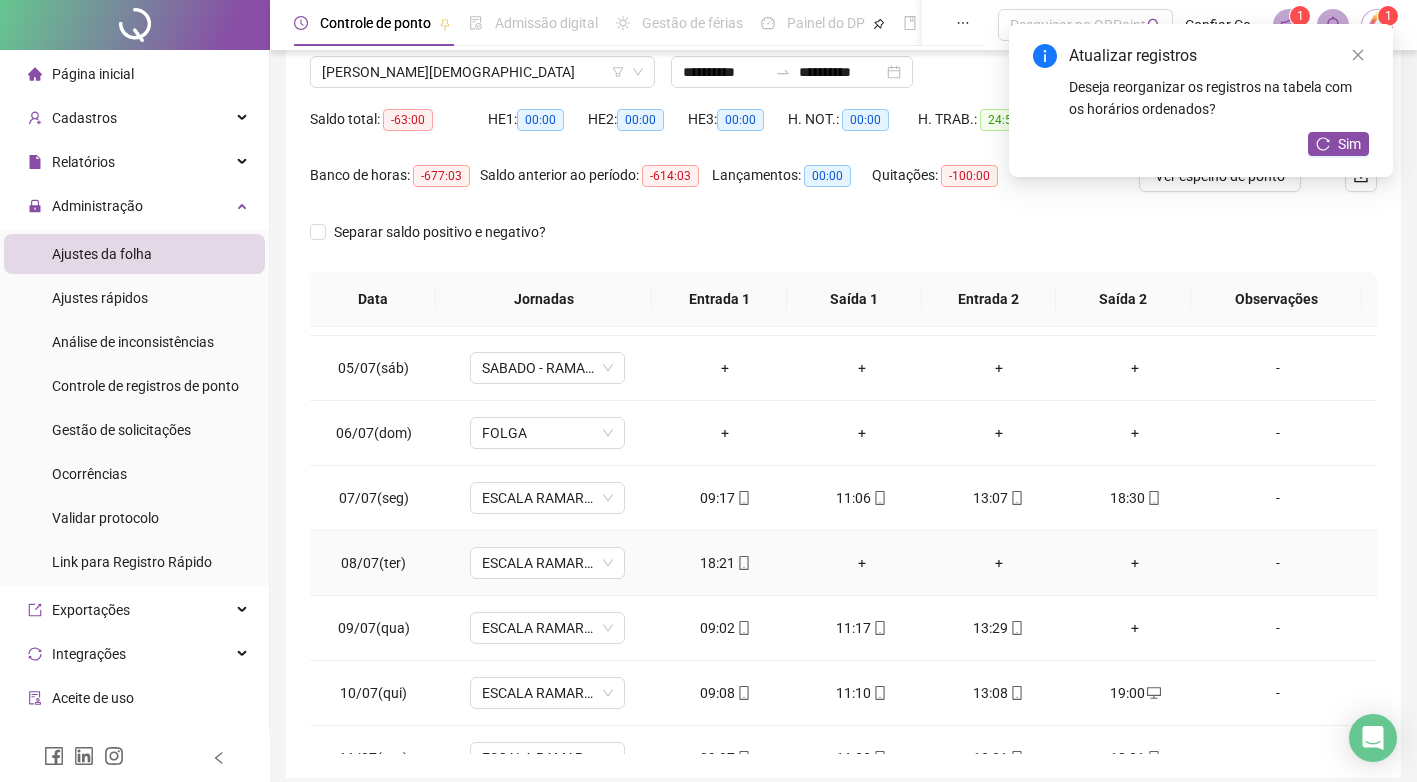 click on "+" at bounding box center [1135, 563] 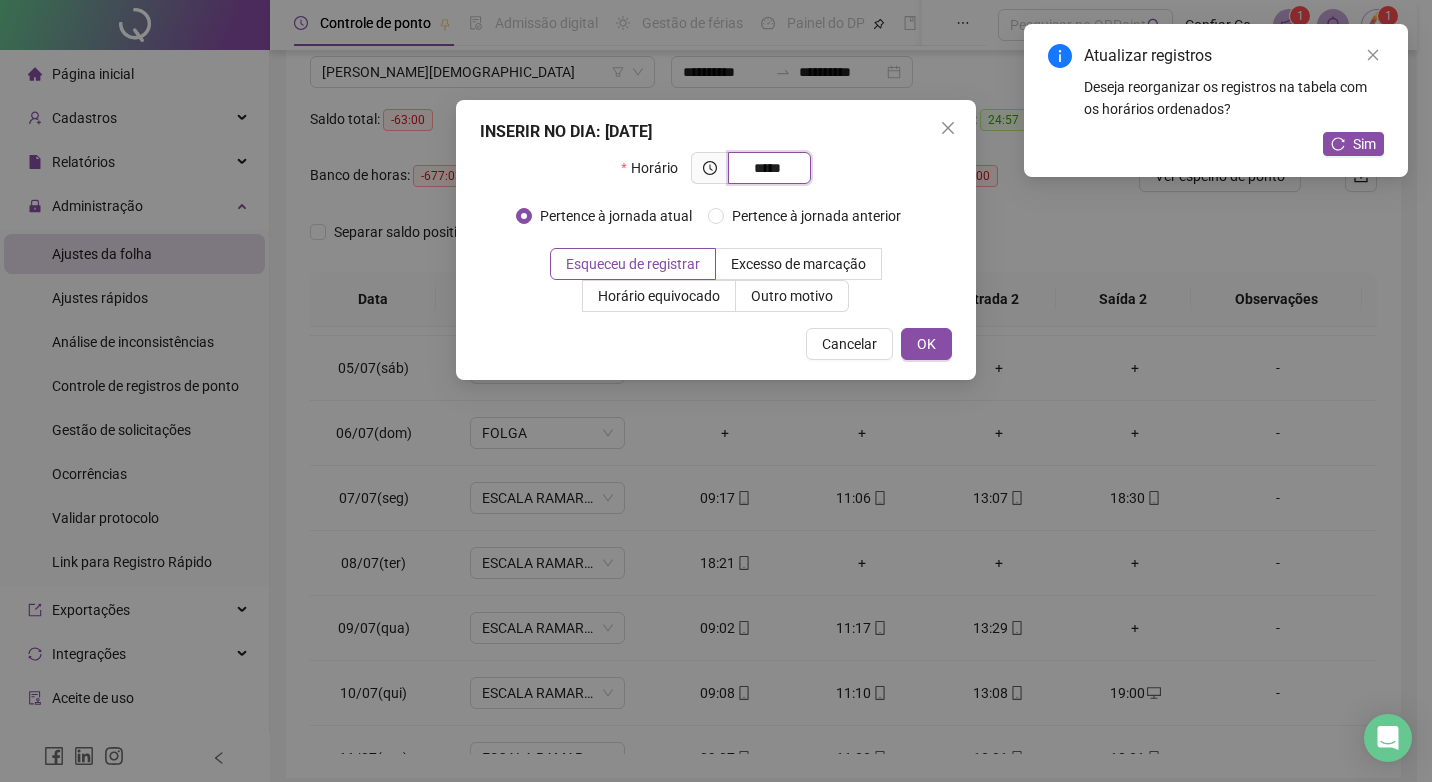 type on "*****" 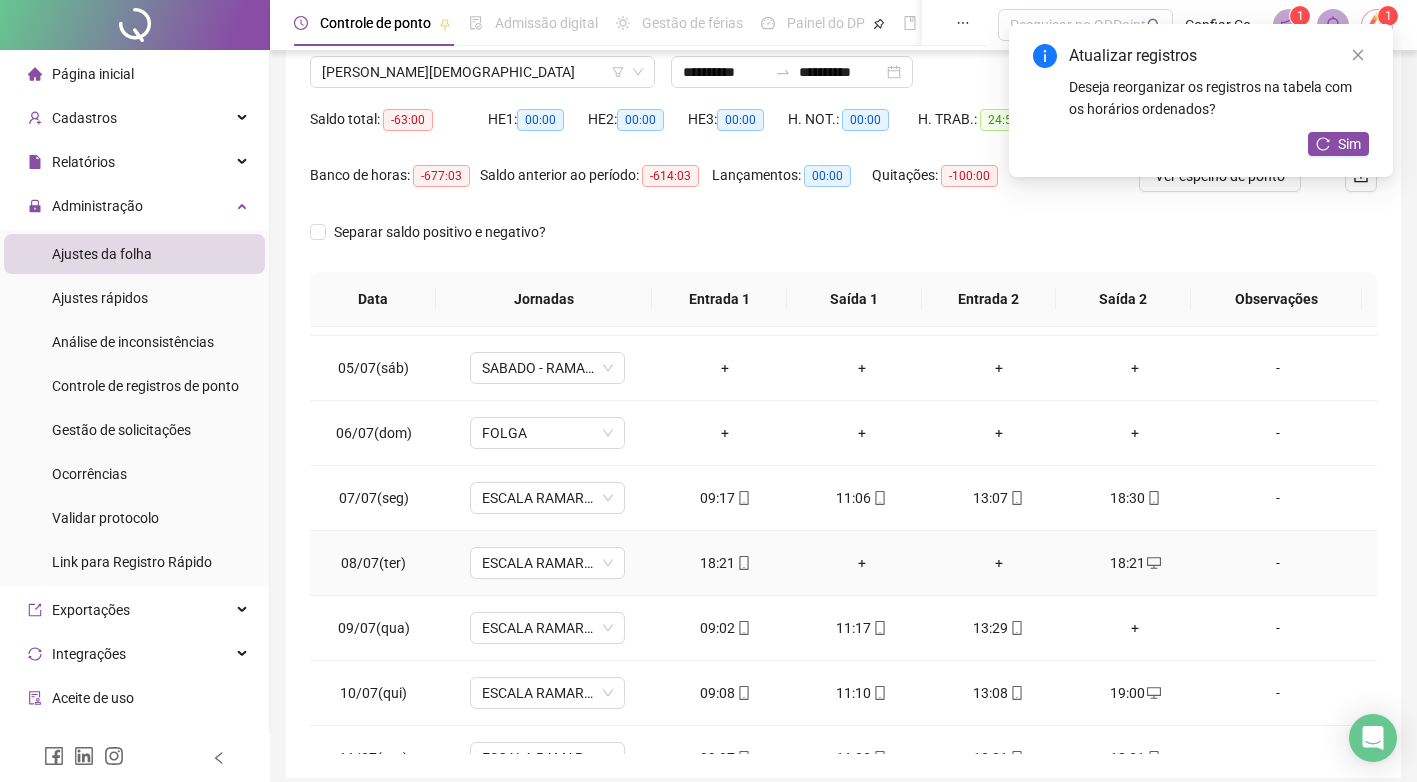 click on "18:21" at bounding box center [725, 563] 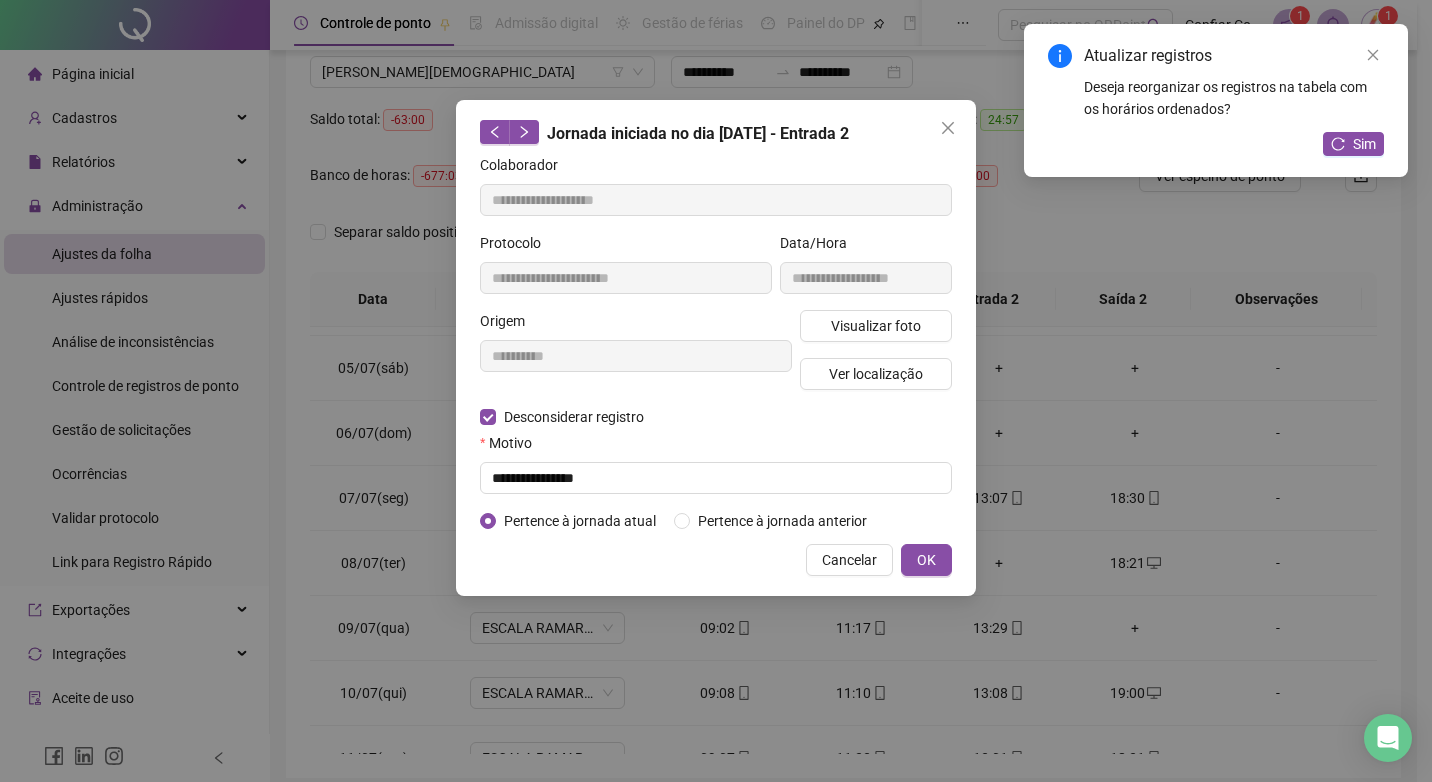type on "**********" 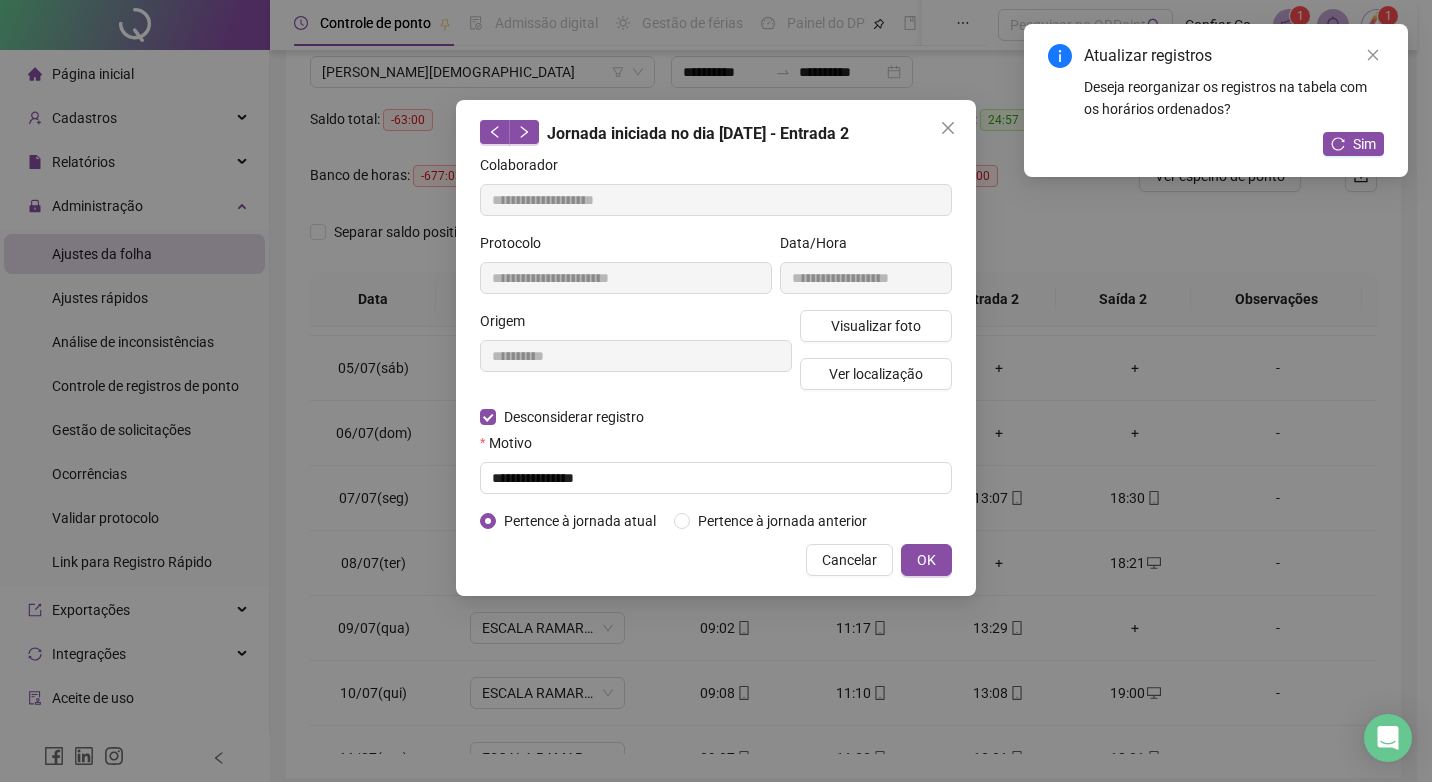 type on "**********" 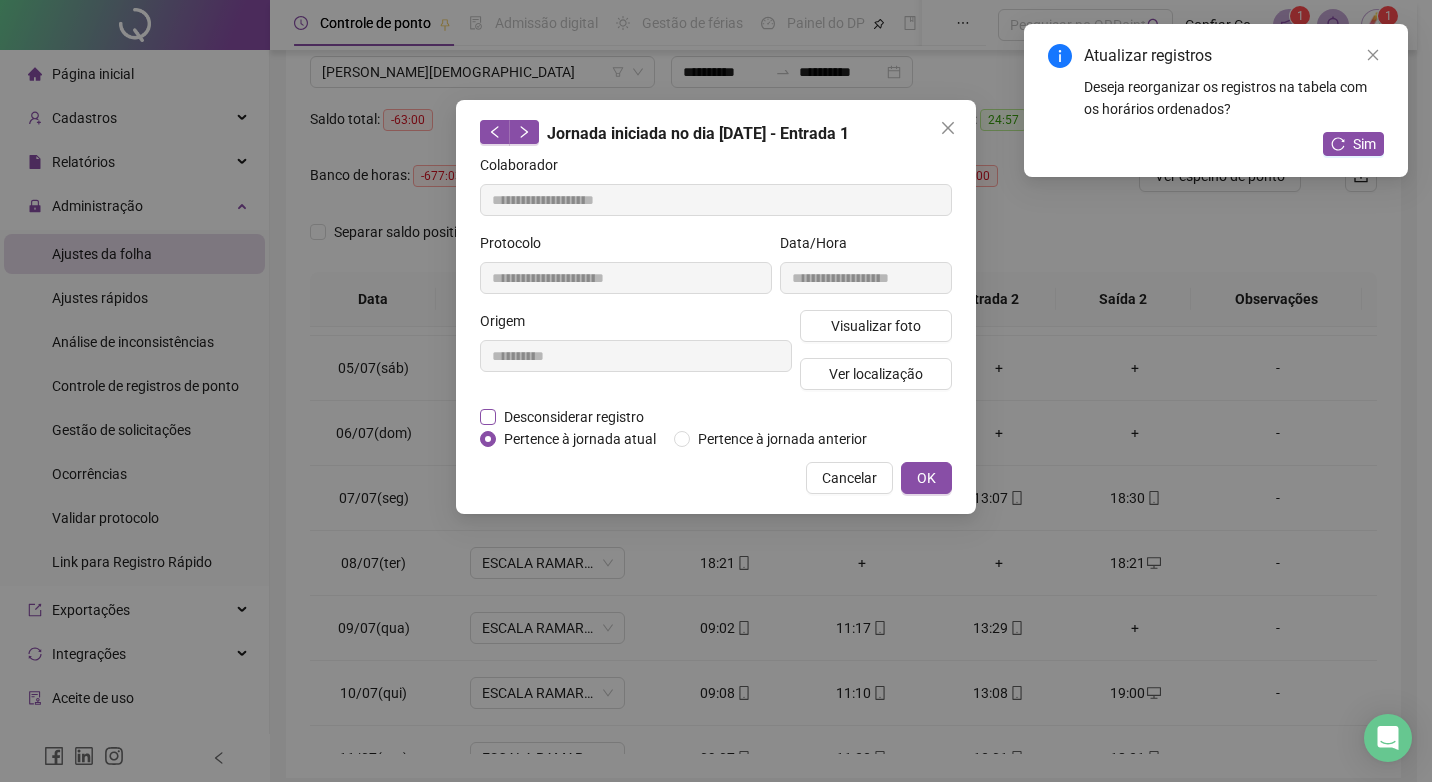 click on "Desconsiderar registro" at bounding box center [574, 417] 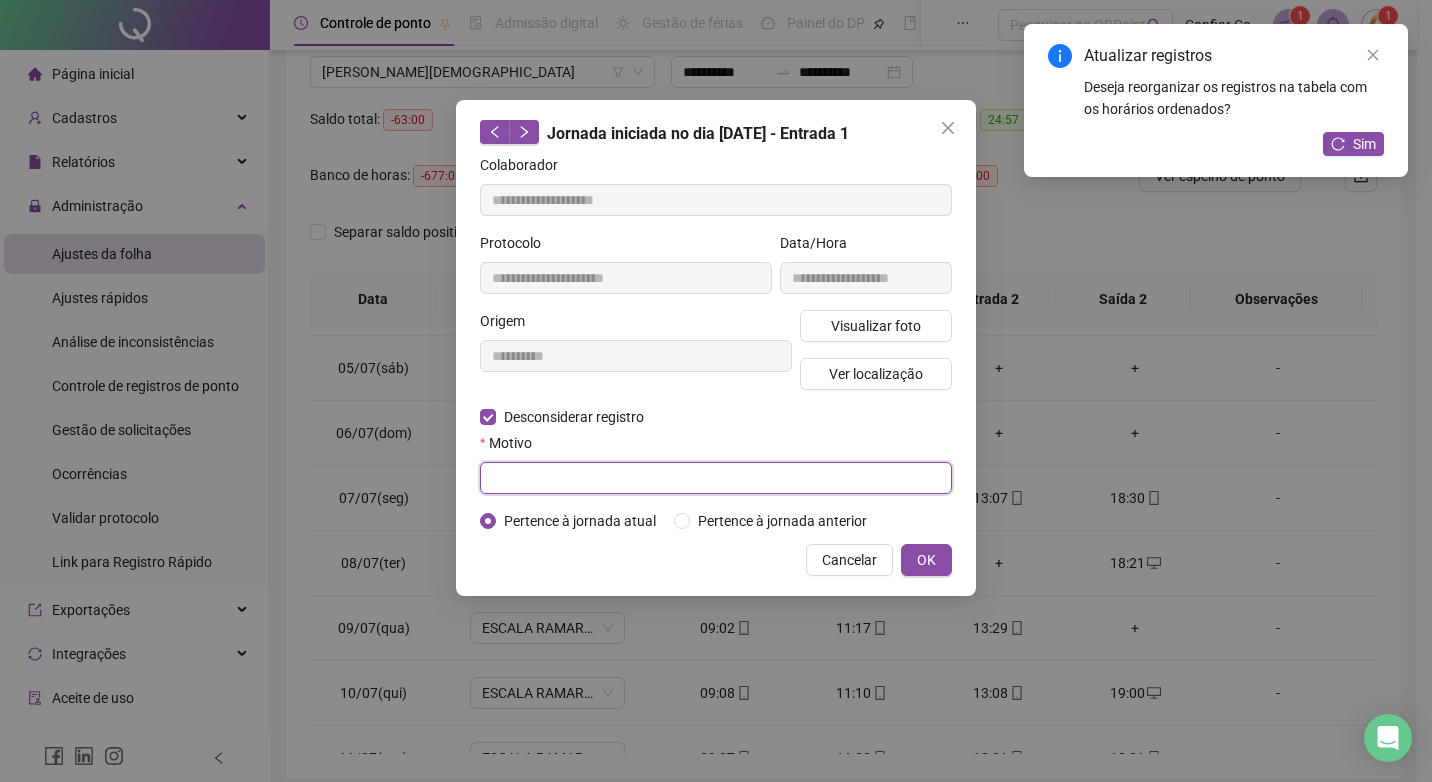 click at bounding box center (716, 478) 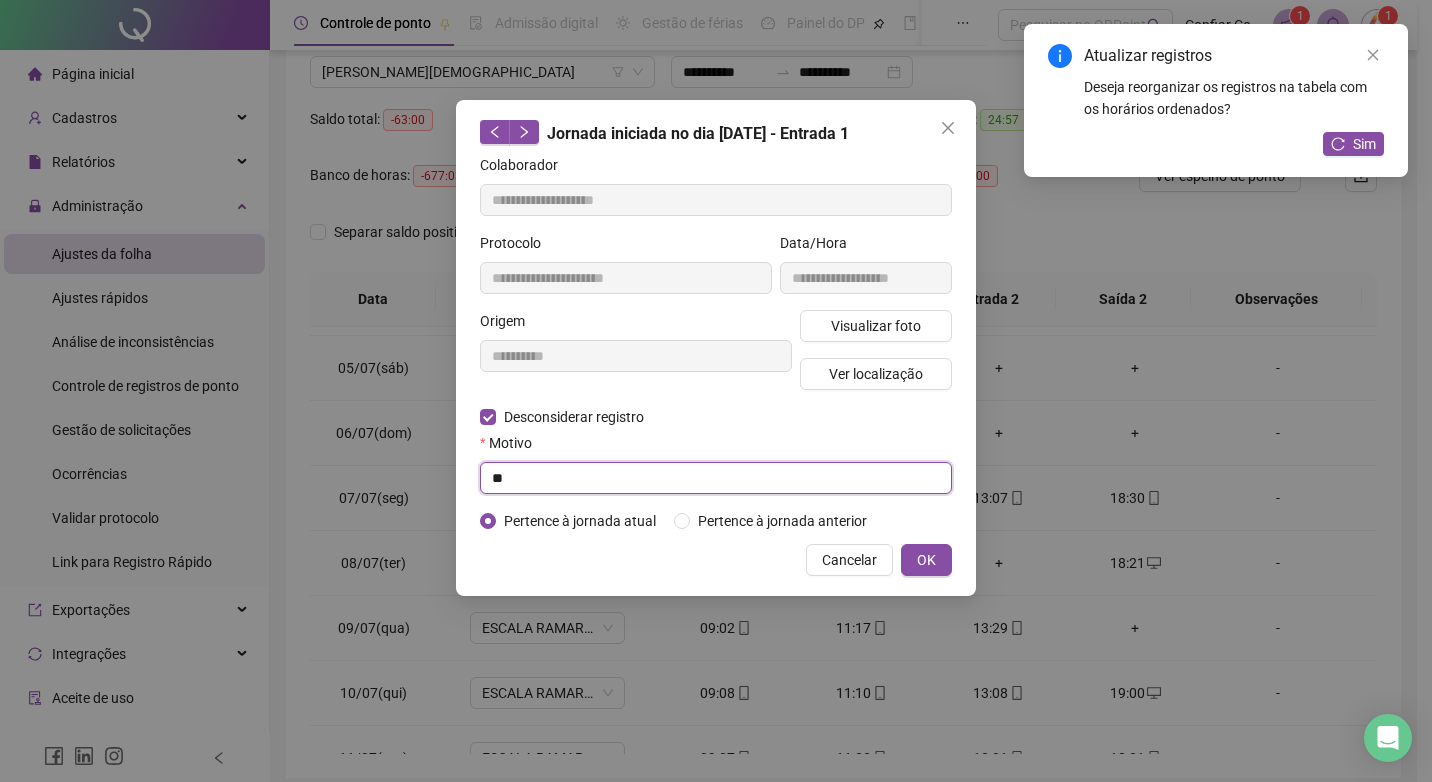 type on "*" 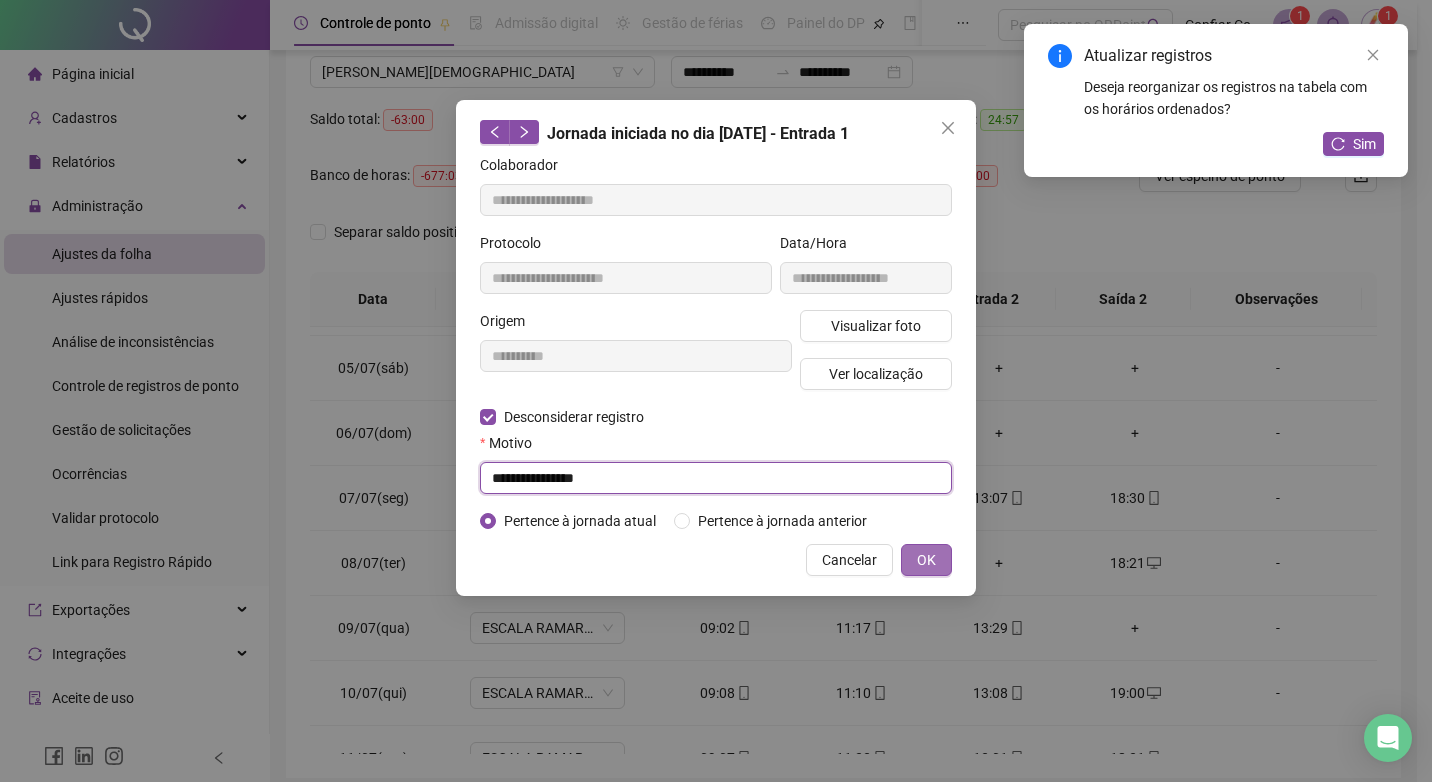 type on "**********" 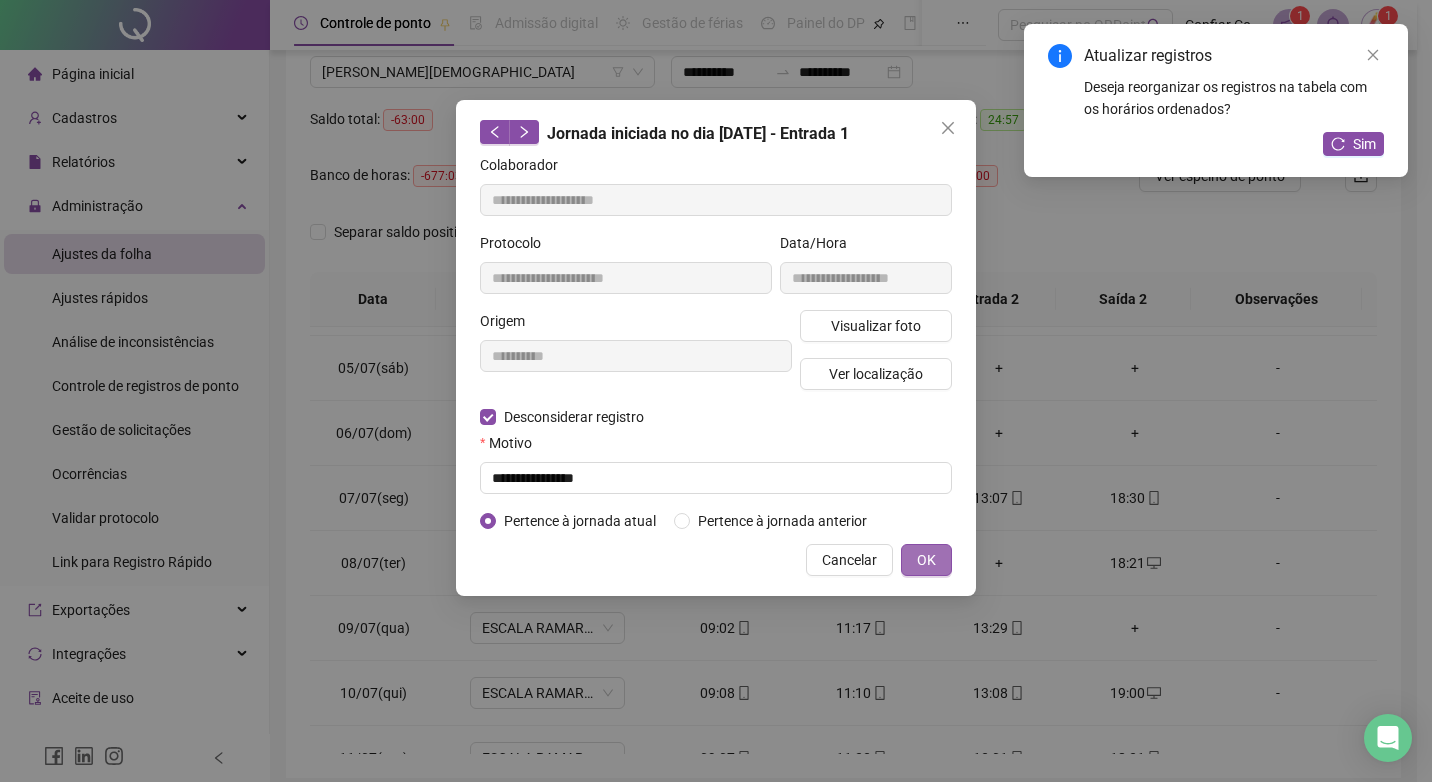 click on "OK" at bounding box center [926, 560] 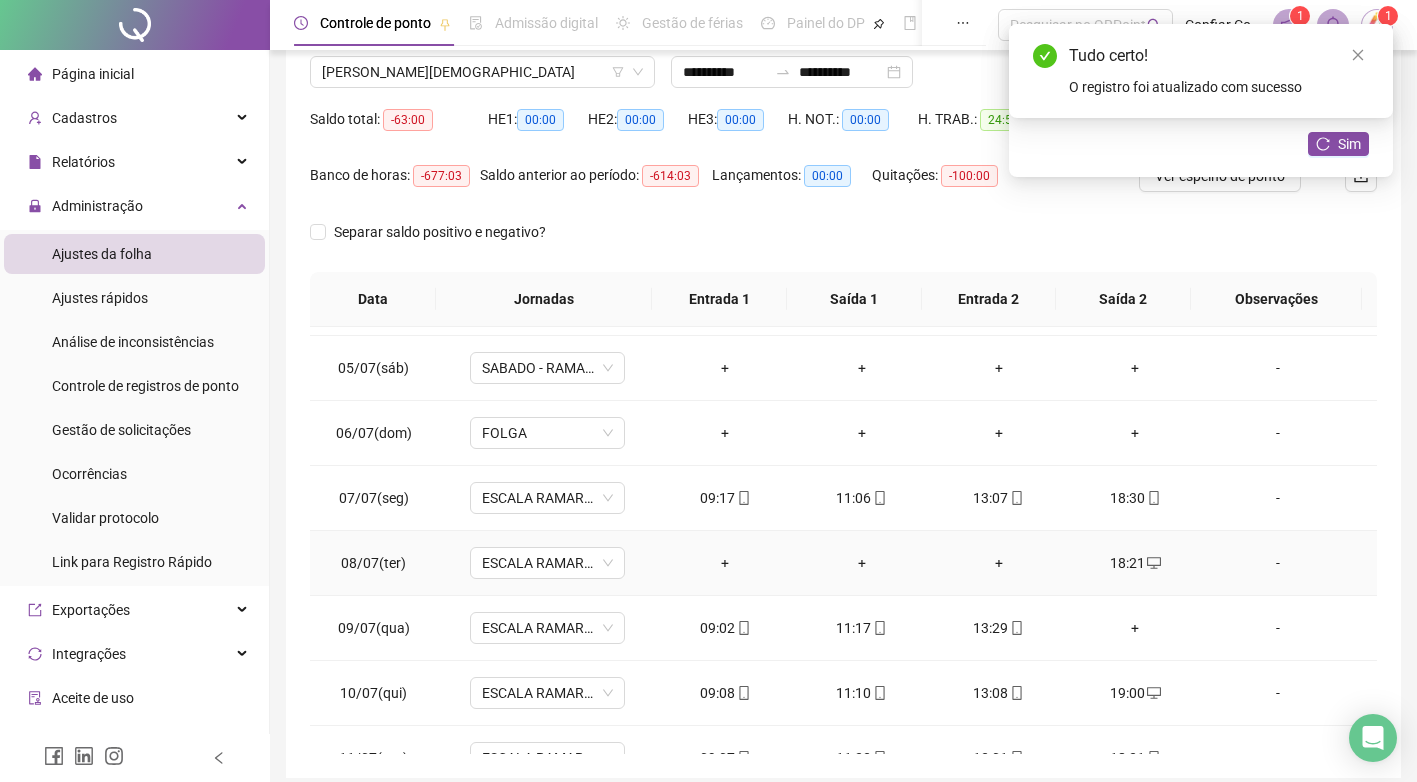 click on "+" at bounding box center (725, 563) 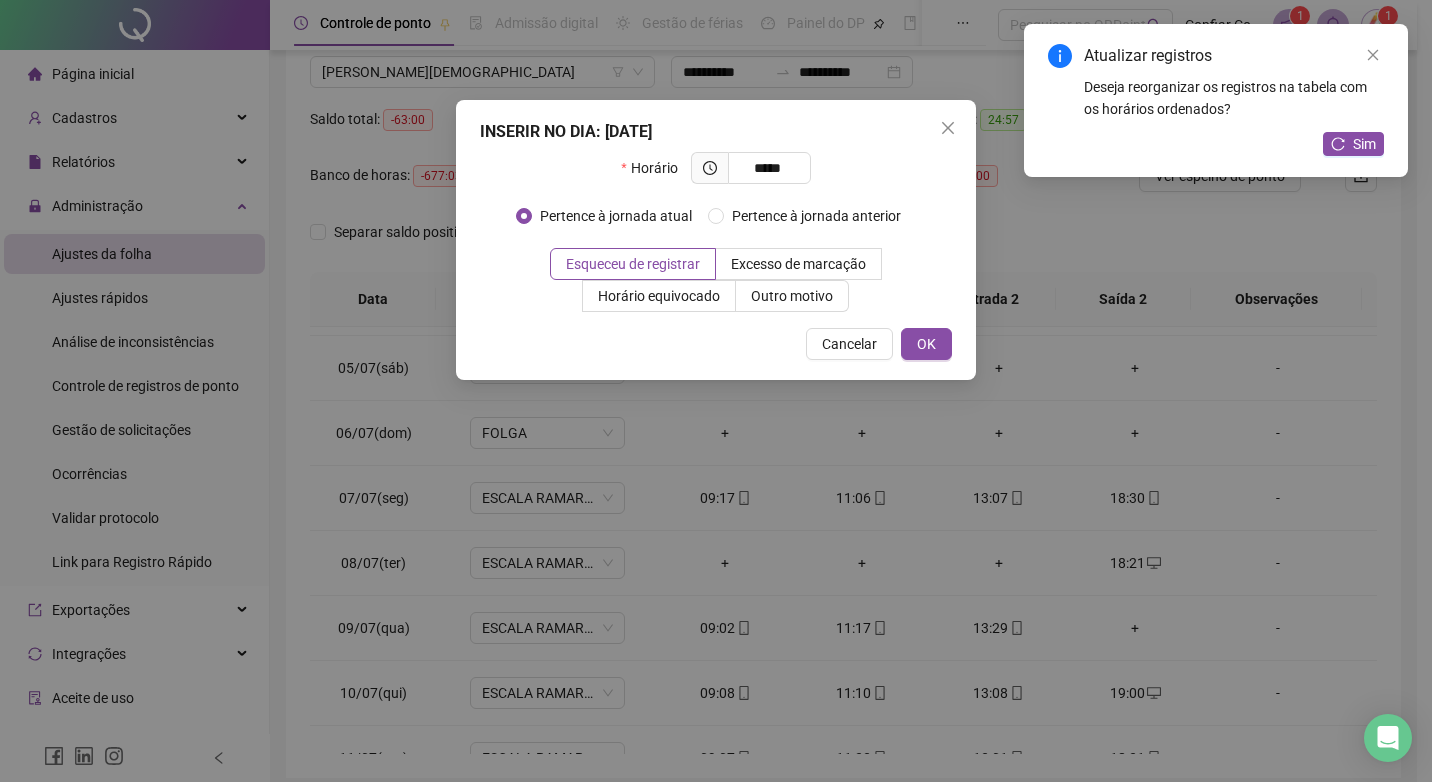 type on "*****" 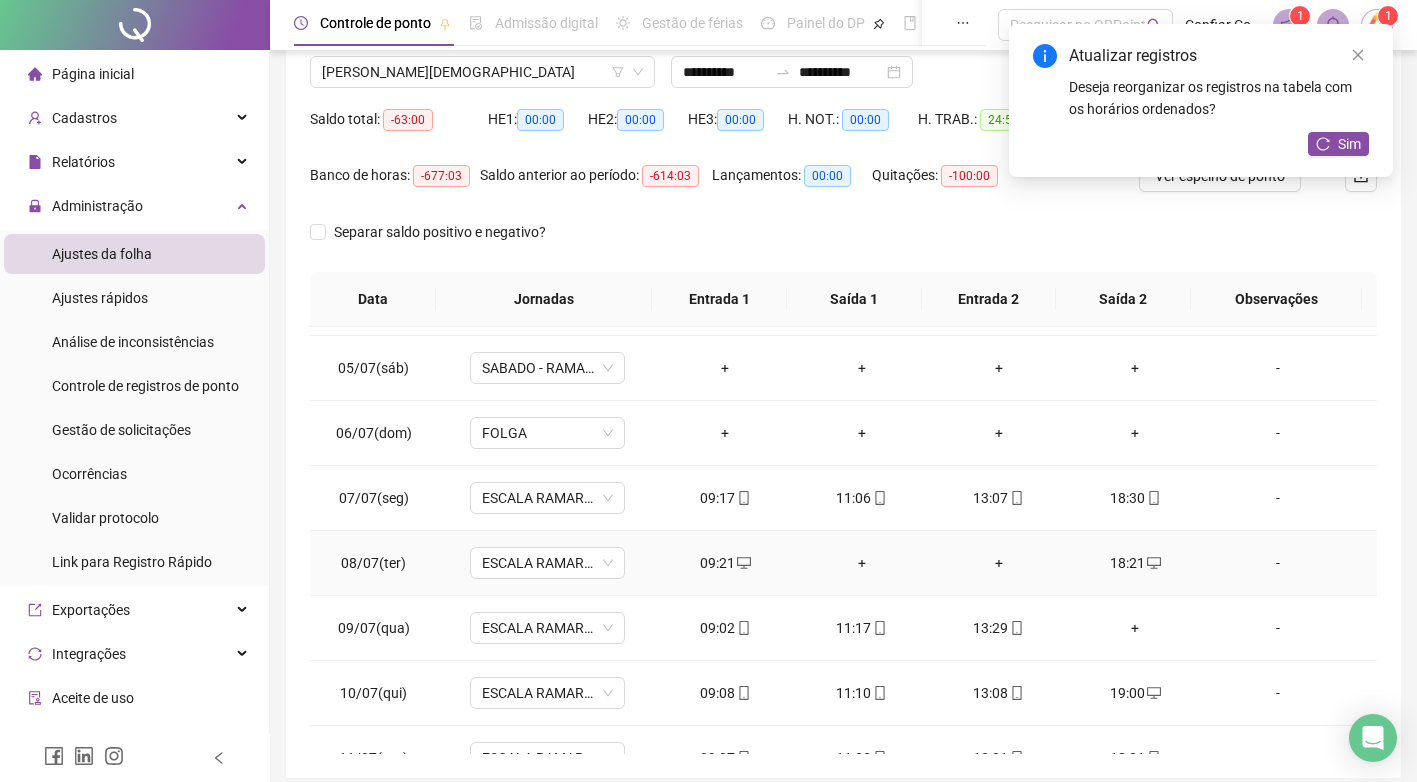 click on "+" at bounding box center [862, 563] 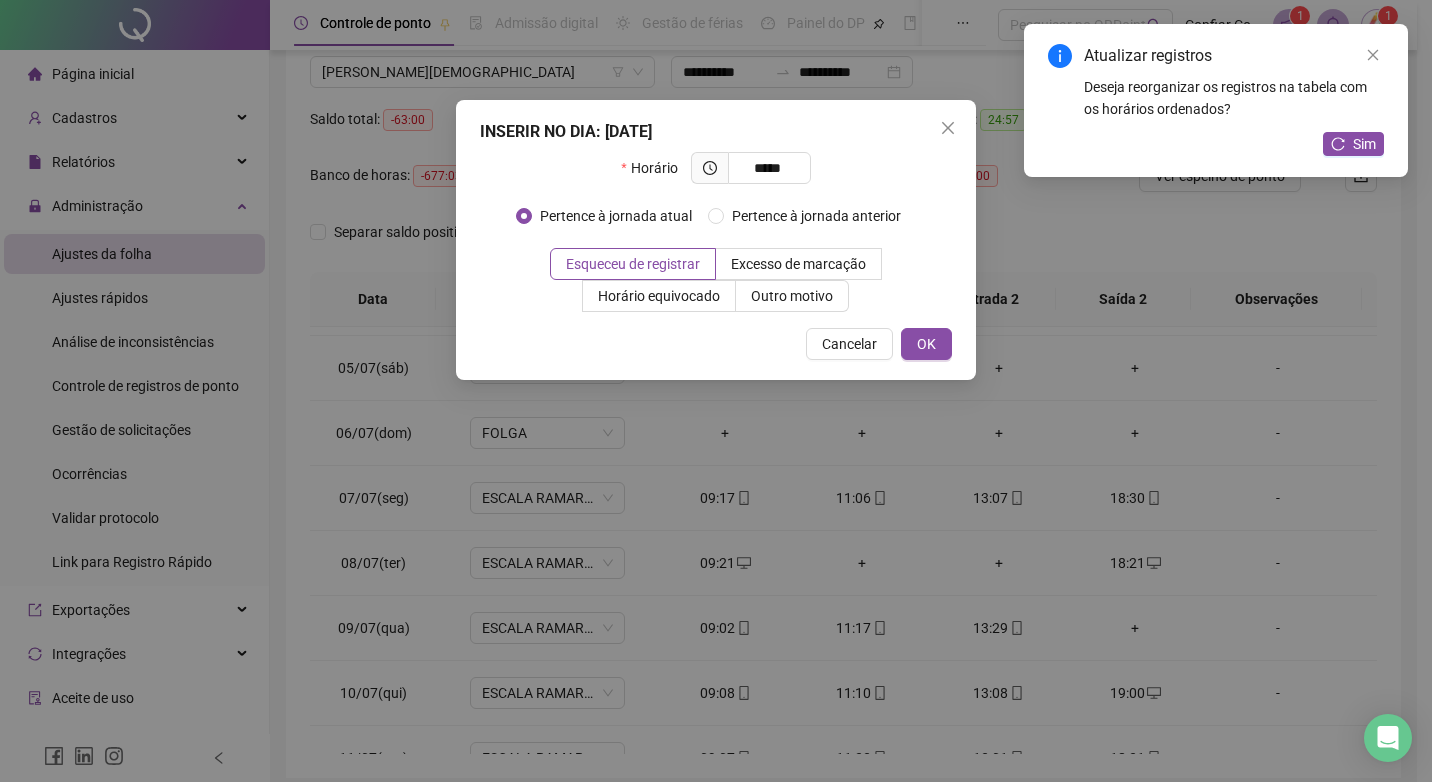 type on "*****" 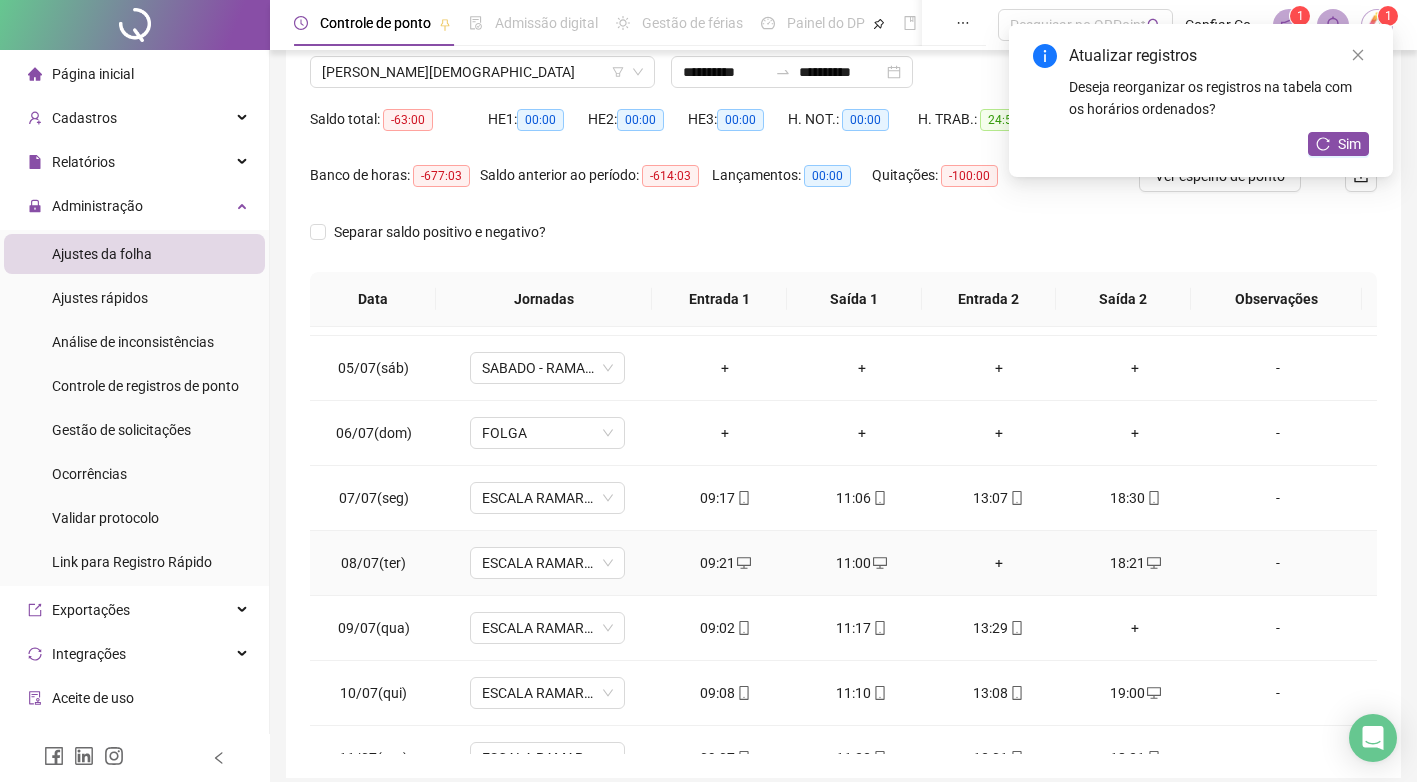 click on "+" at bounding box center [998, 563] 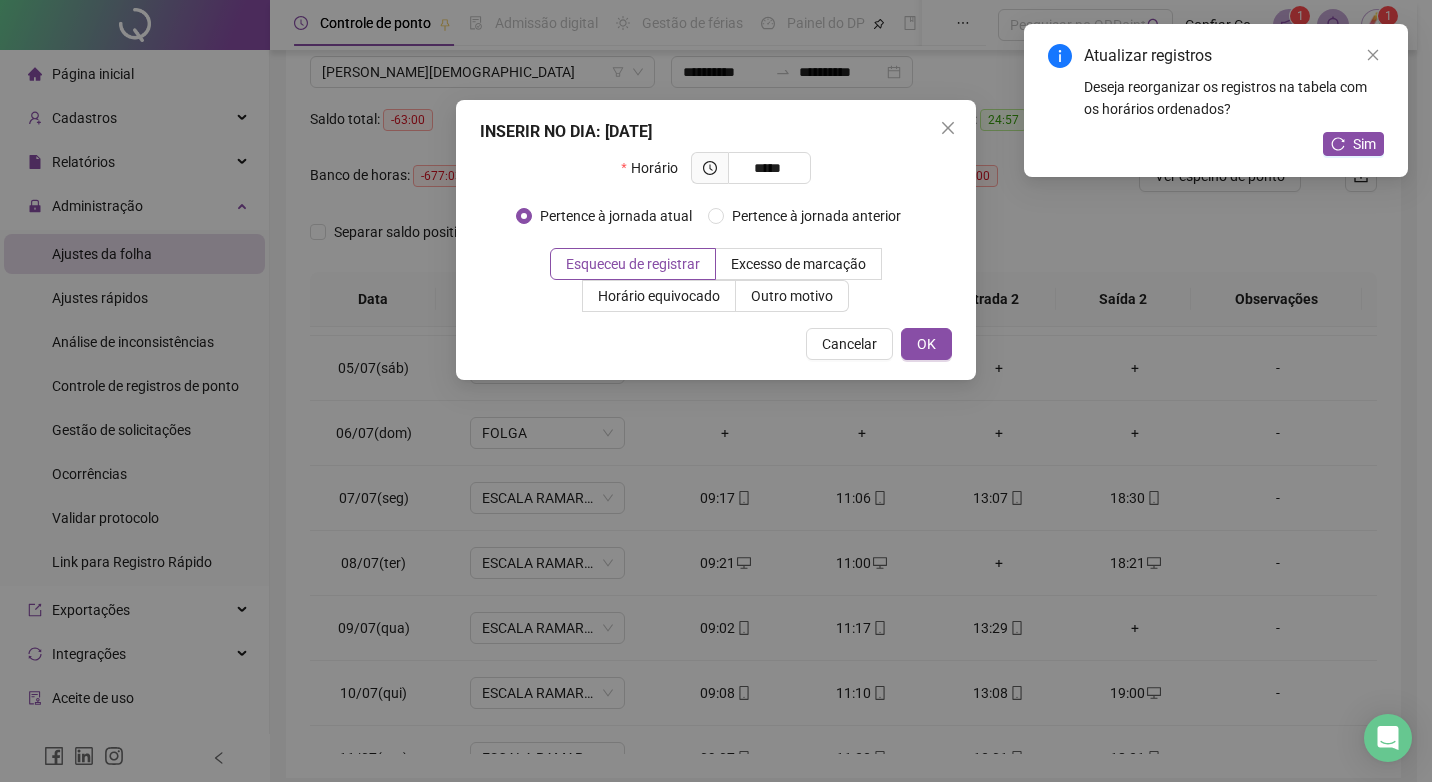 type on "*****" 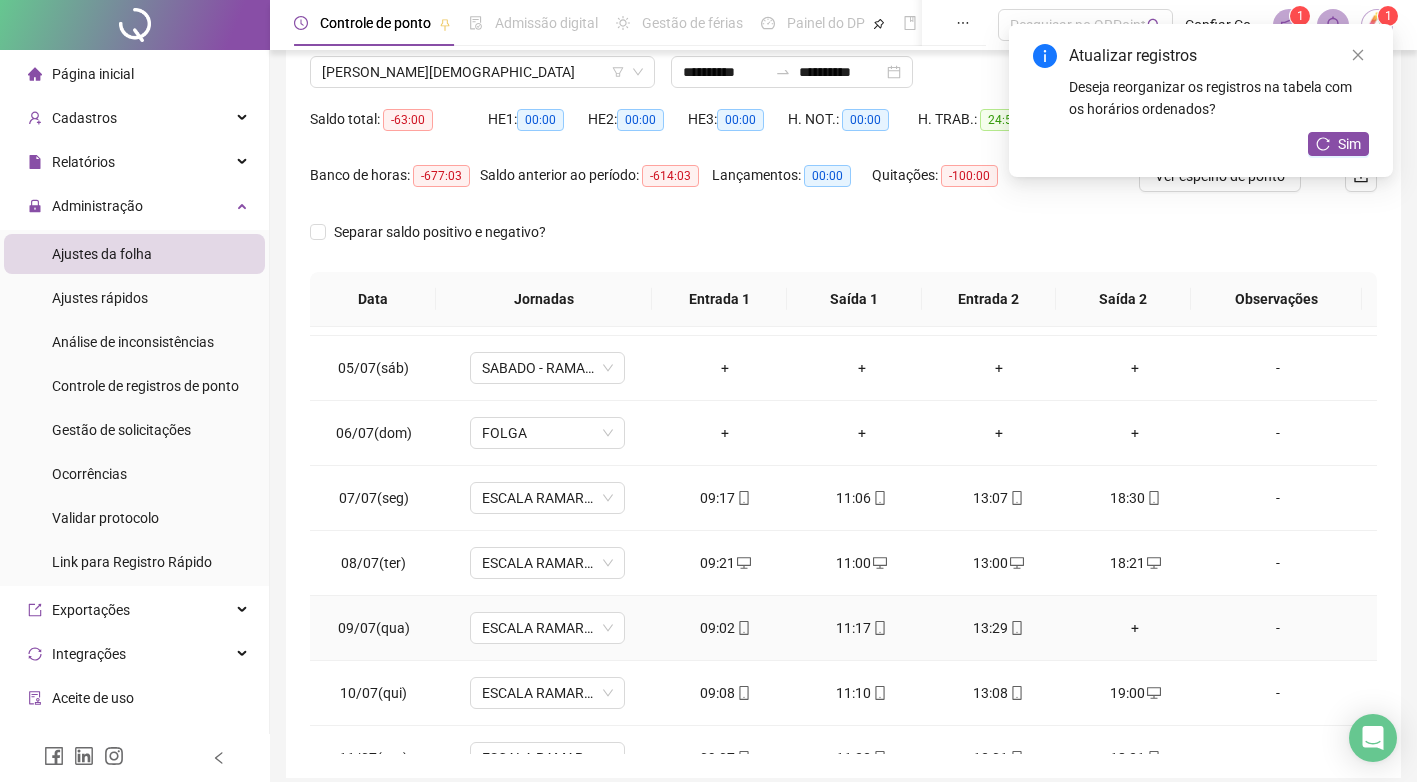 click on "+" at bounding box center [1135, 628] 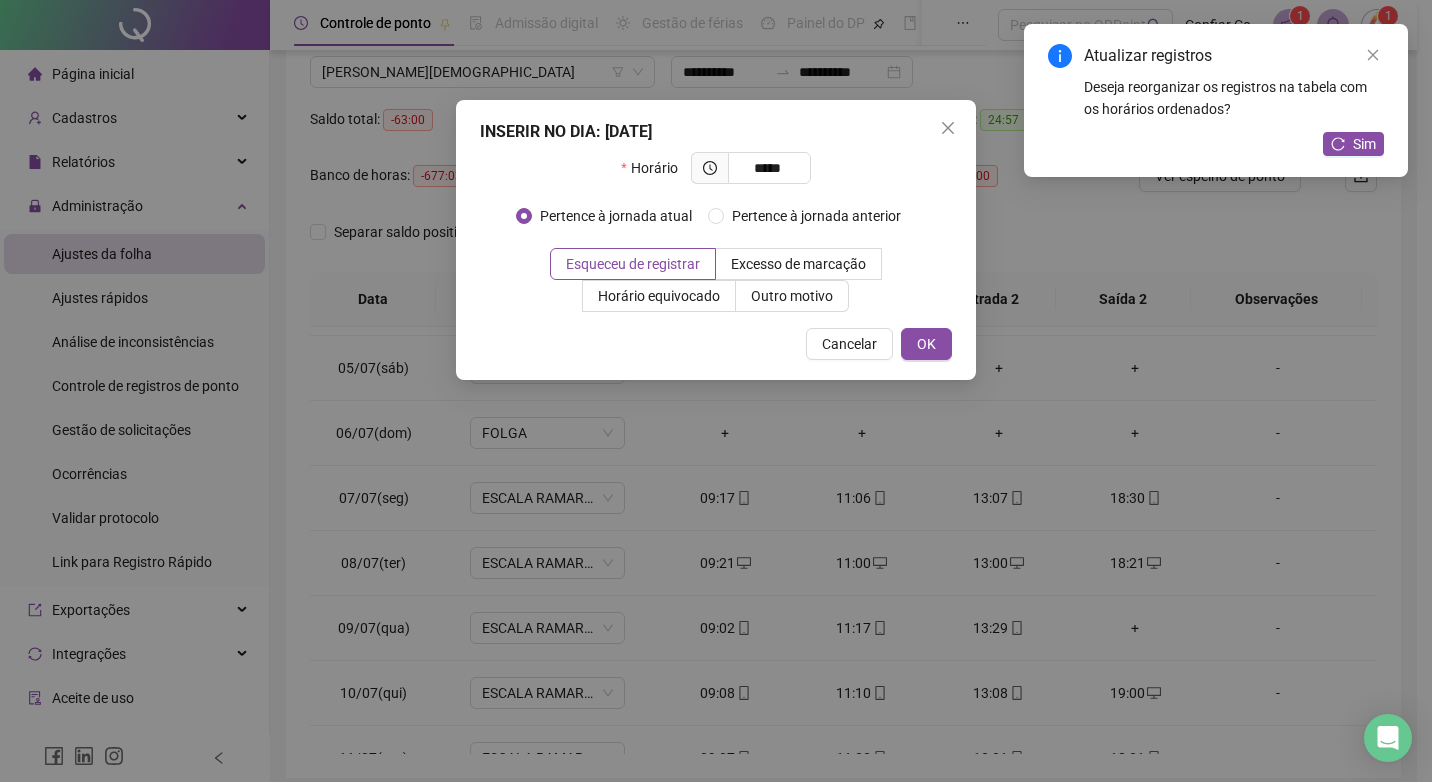 type on "*****" 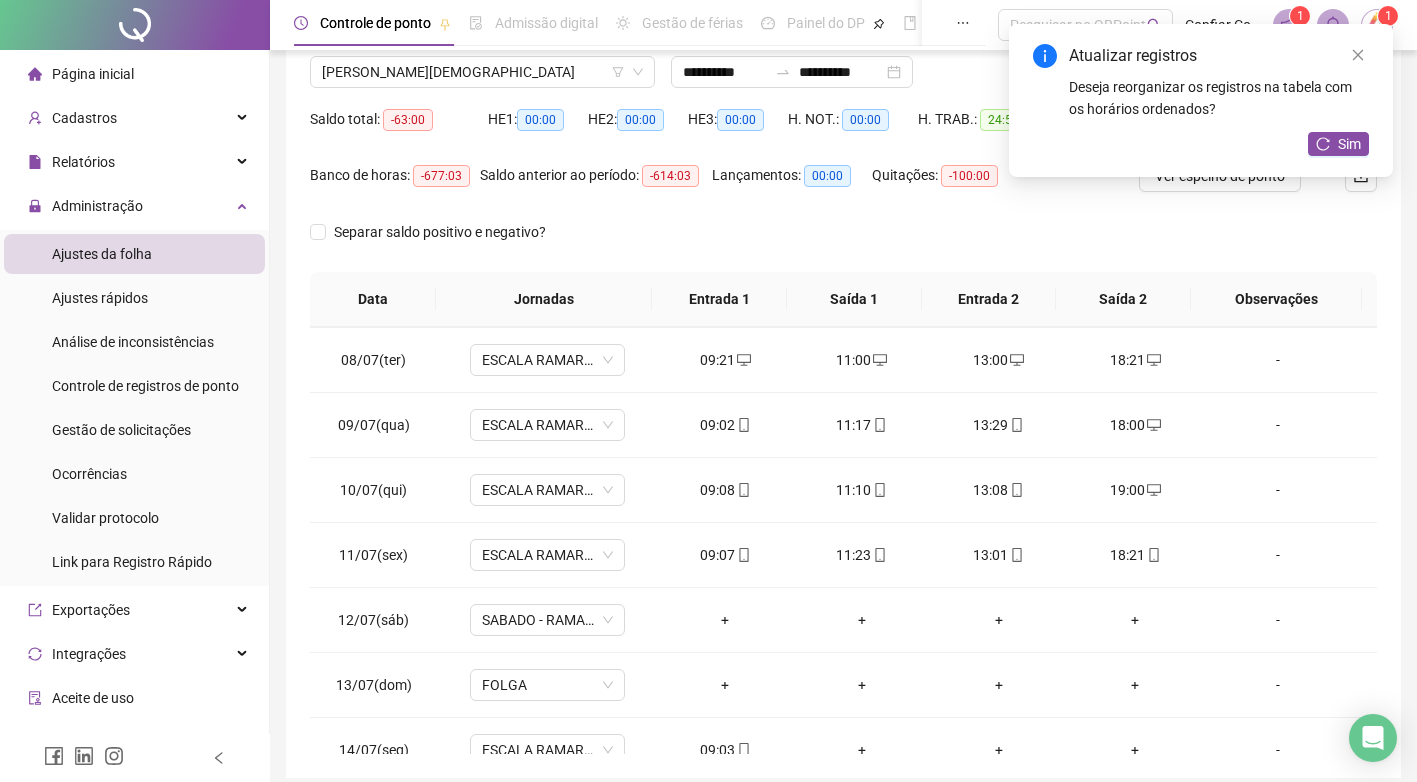 scroll, scrollTop: 483, scrollLeft: 0, axis: vertical 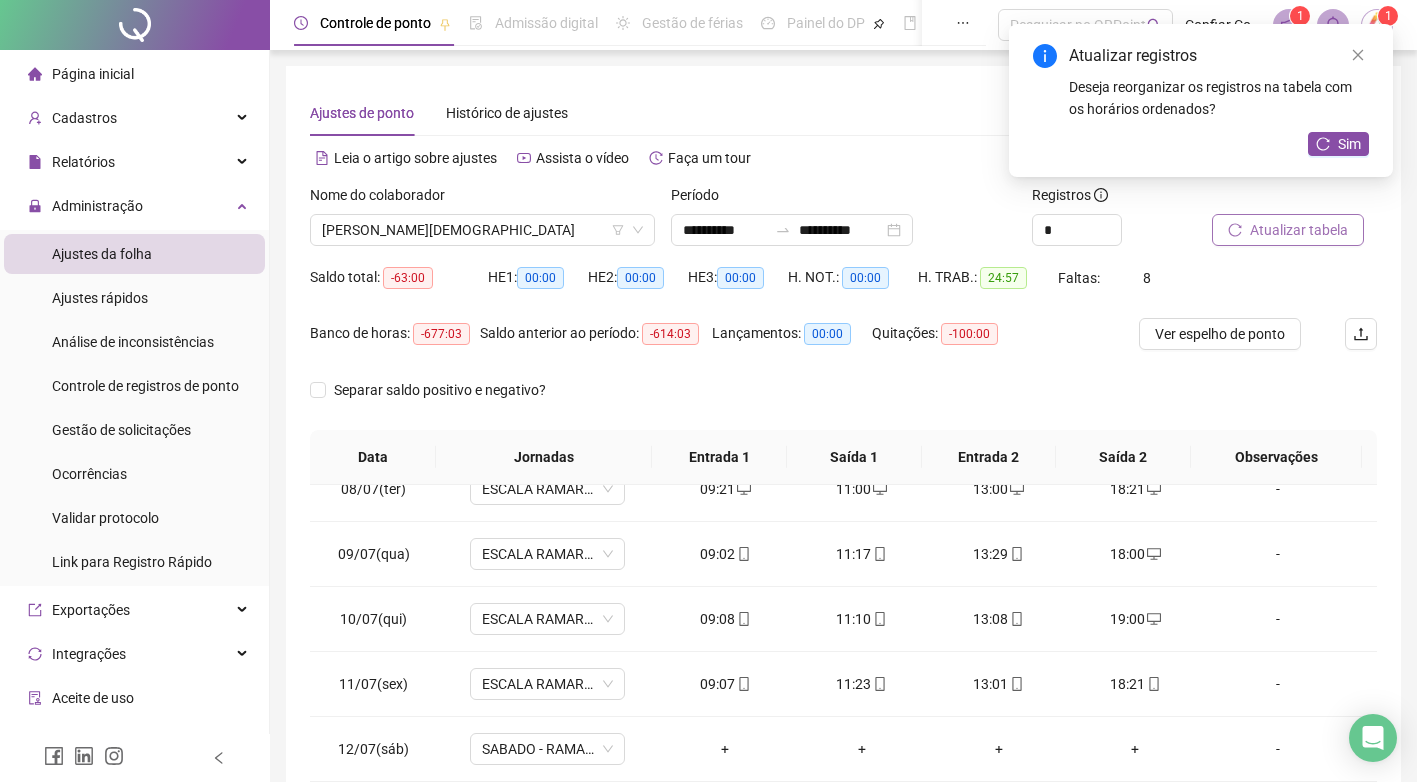 click on "Atualizar tabela" at bounding box center [1299, 230] 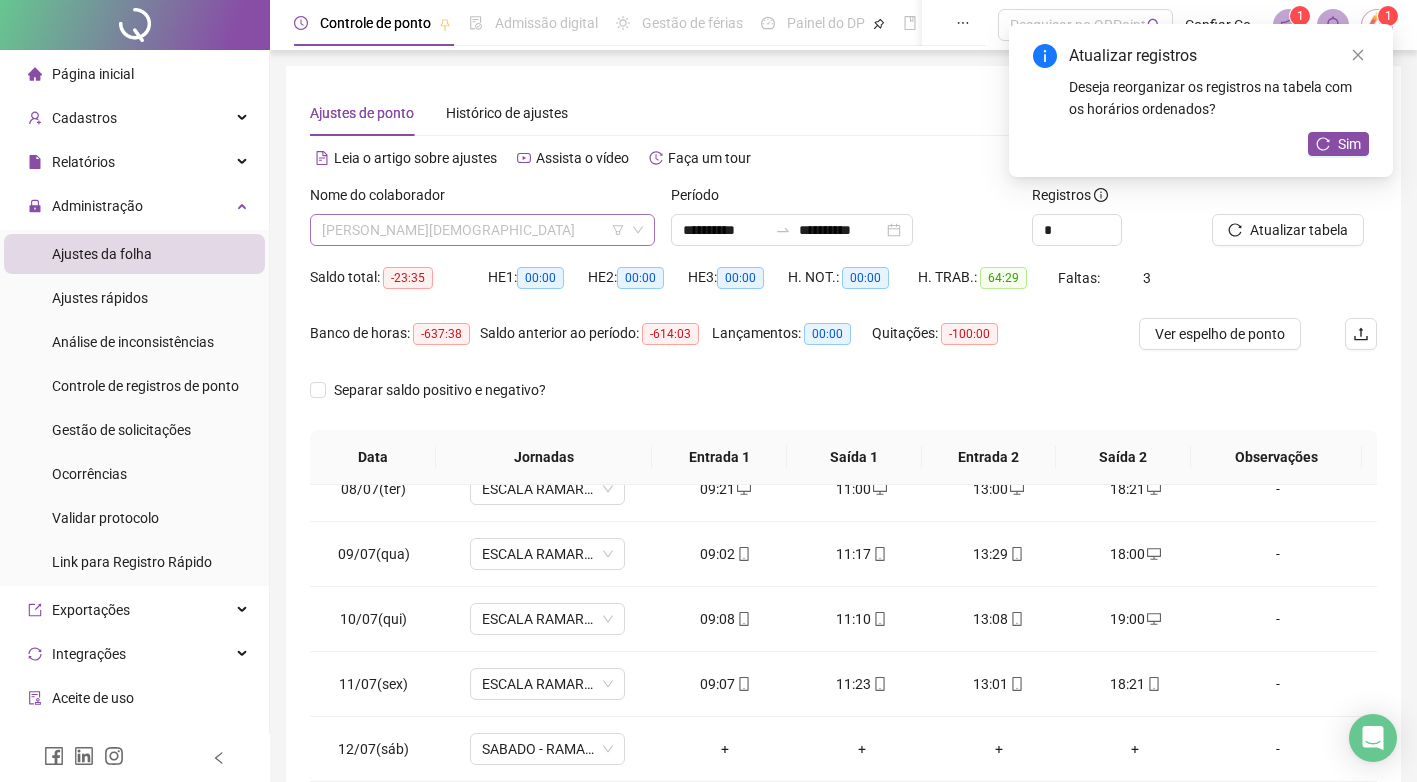 click on "[PERSON_NAME][DEMOGRAPHIC_DATA]" at bounding box center (482, 230) 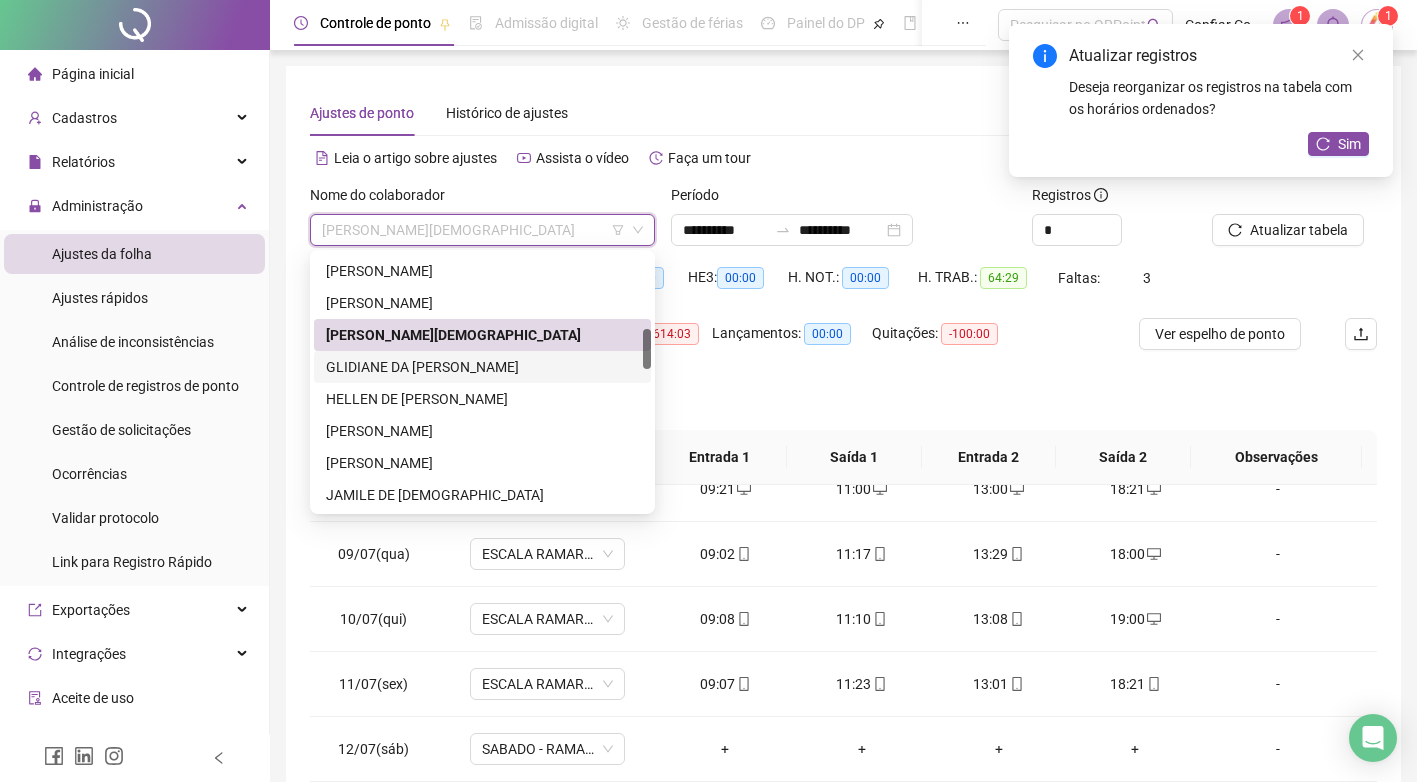 click on "GLIDIANE DA [PERSON_NAME]" at bounding box center [482, 367] 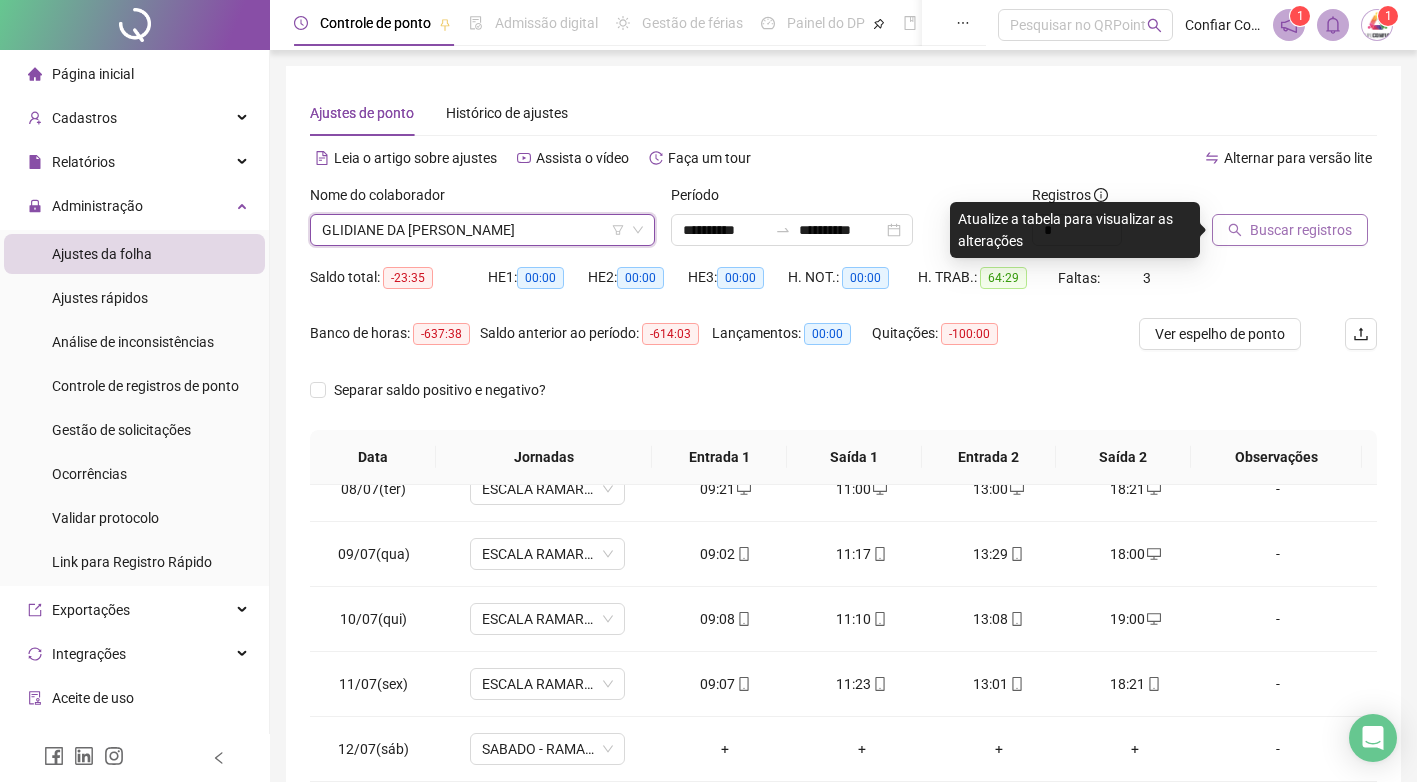 click on "Buscar registros" at bounding box center (1301, 230) 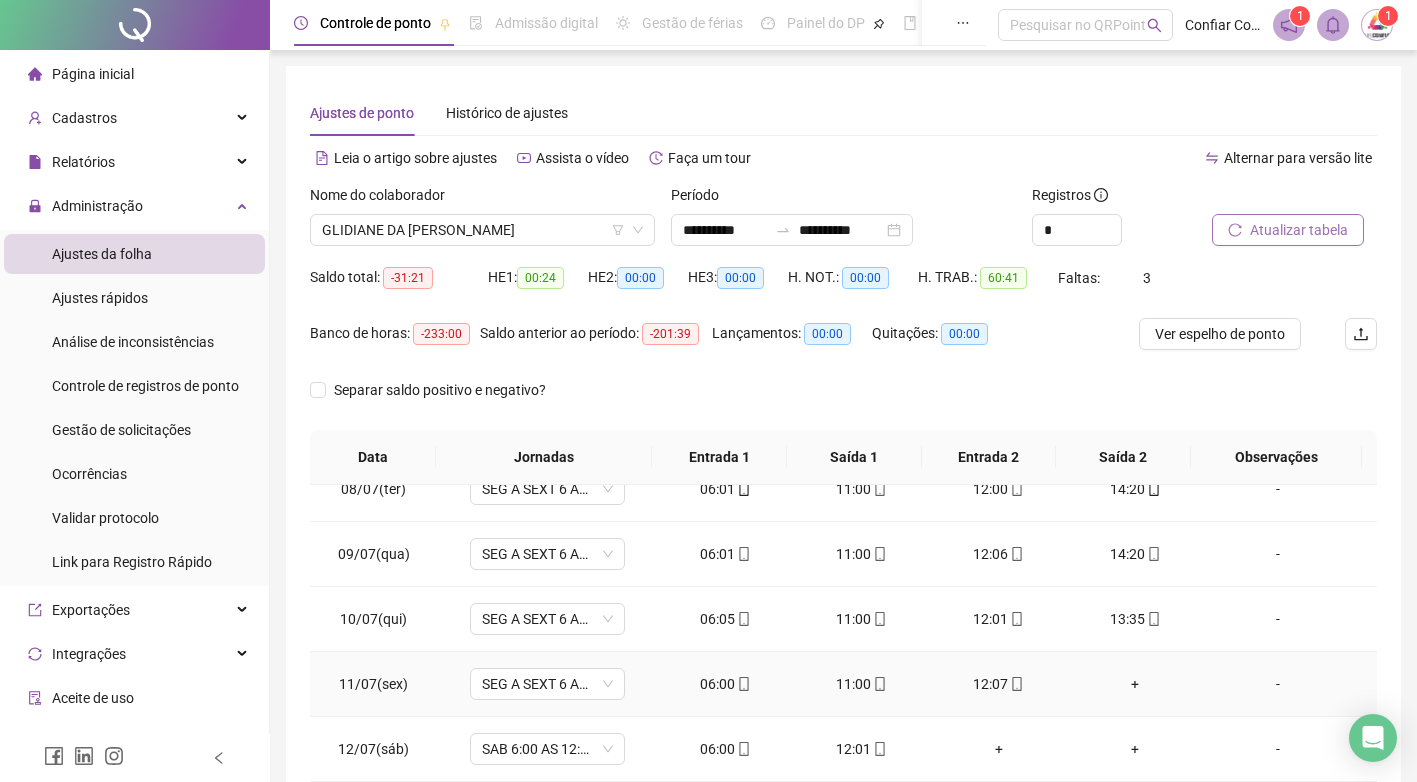 click on "+" at bounding box center [1135, 684] 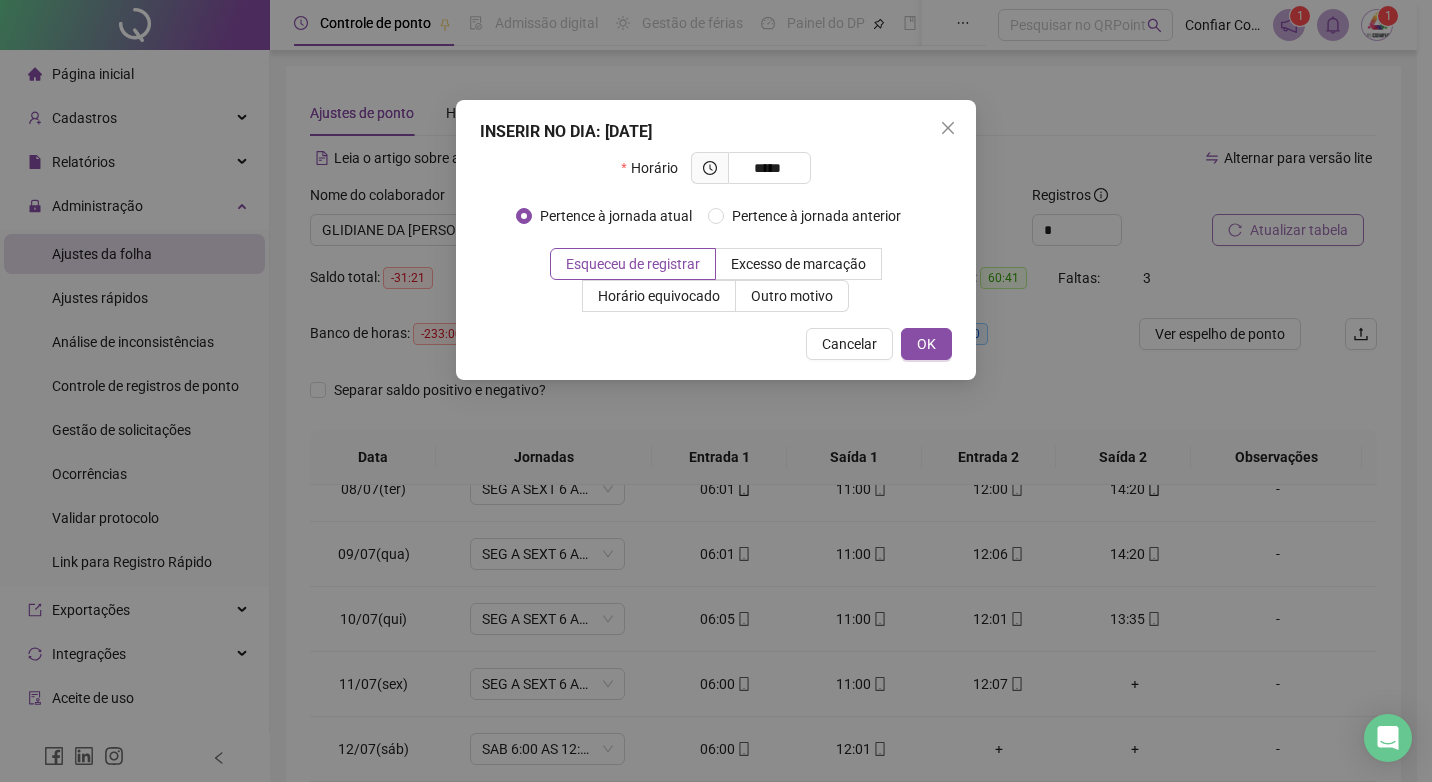 type on "*****" 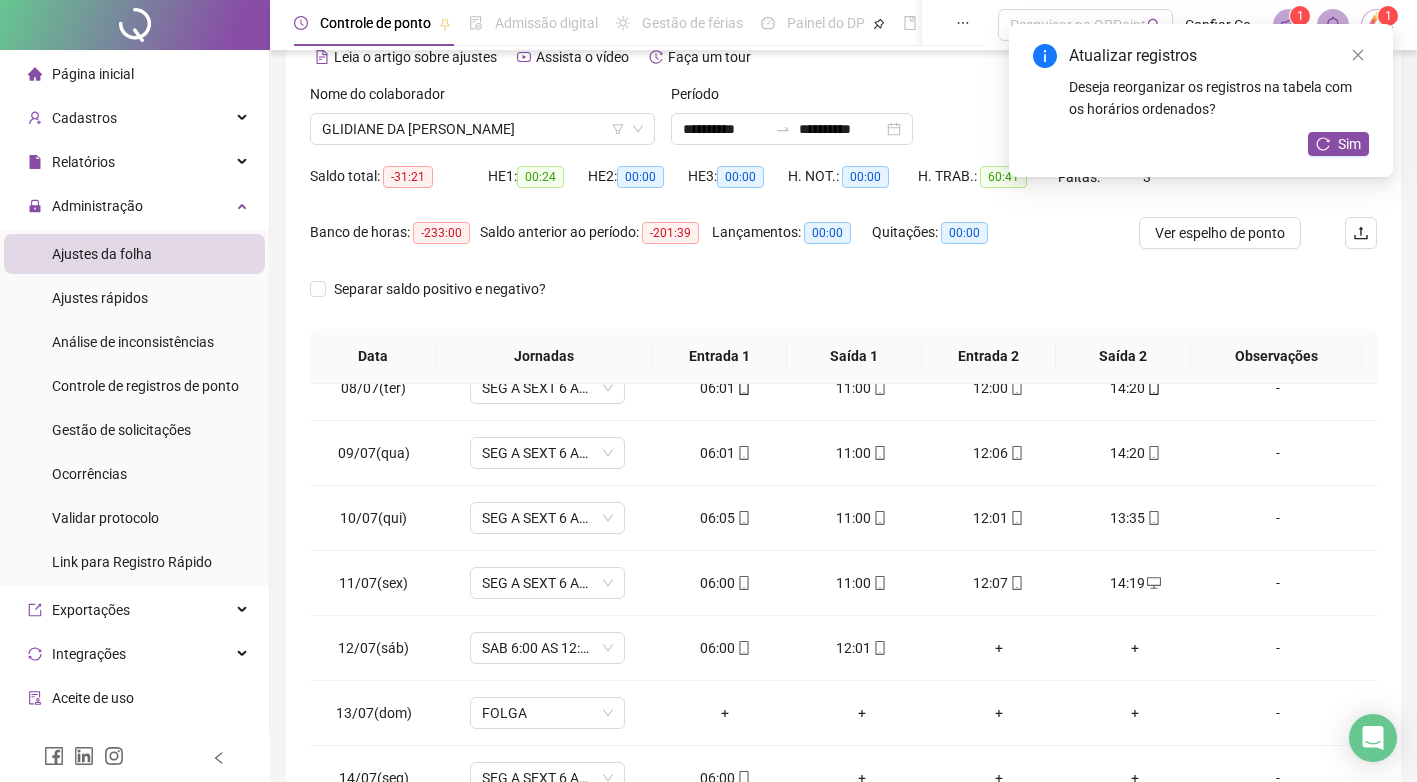 scroll, scrollTop: 85, scrollLeft: 0, axis: vertical 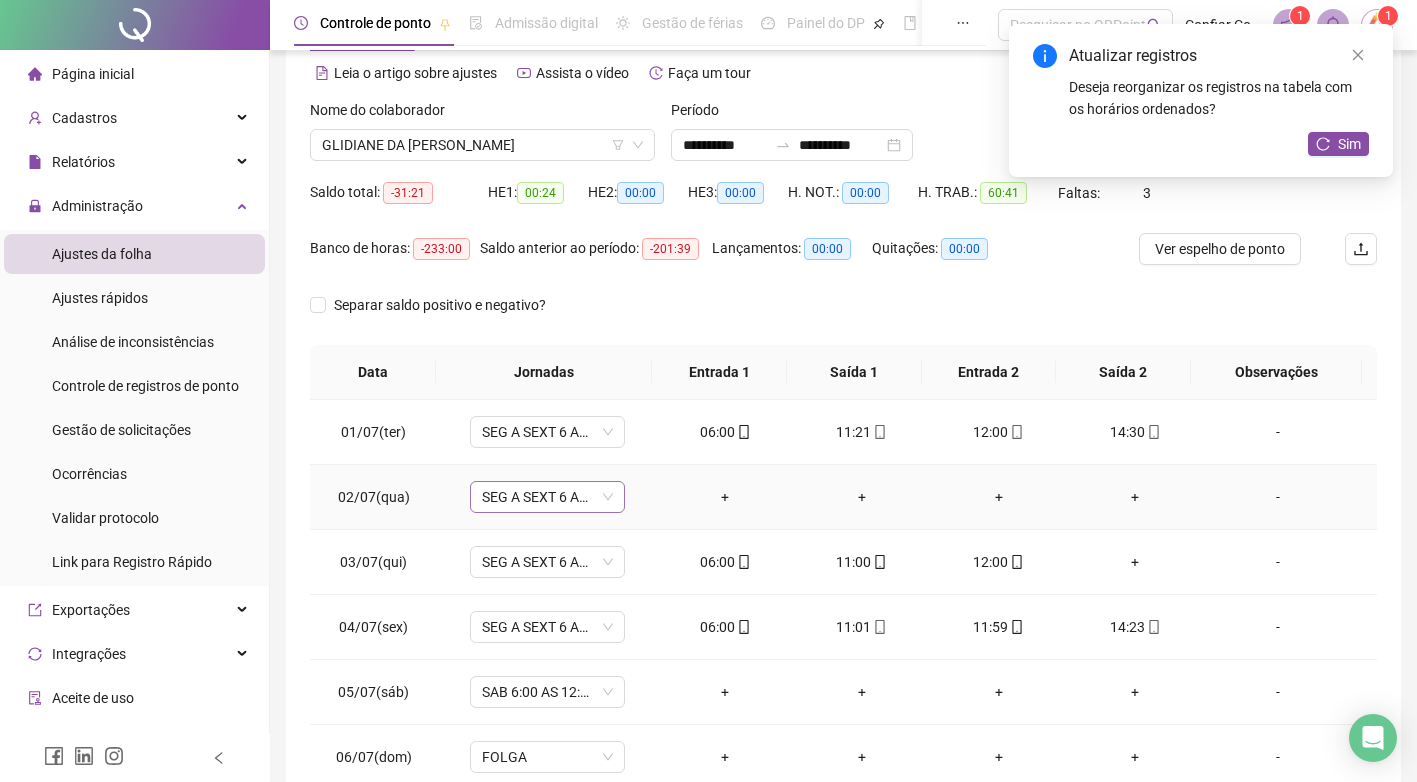 click on "SEG A SEXT 6 AS 15" at bounding box center (547, 497) 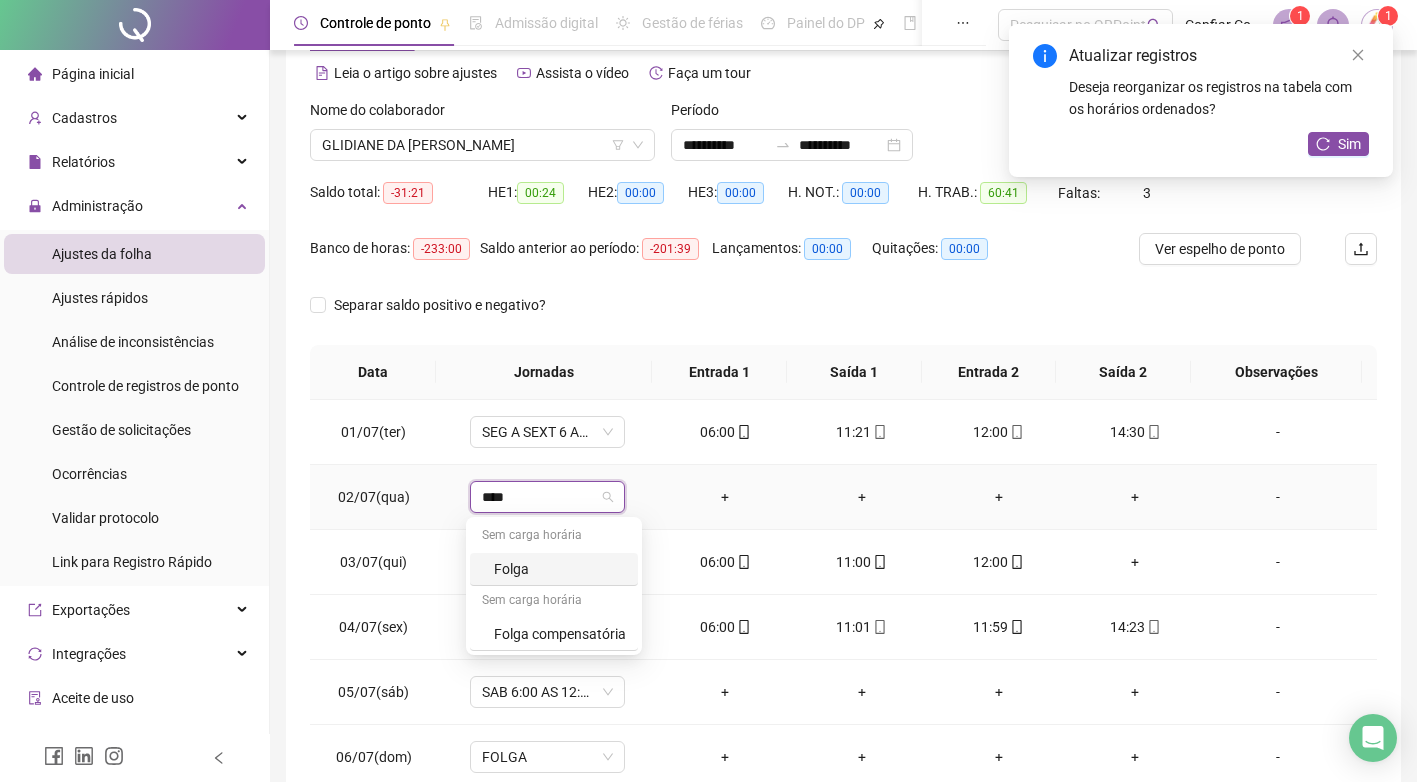 type on "*****" 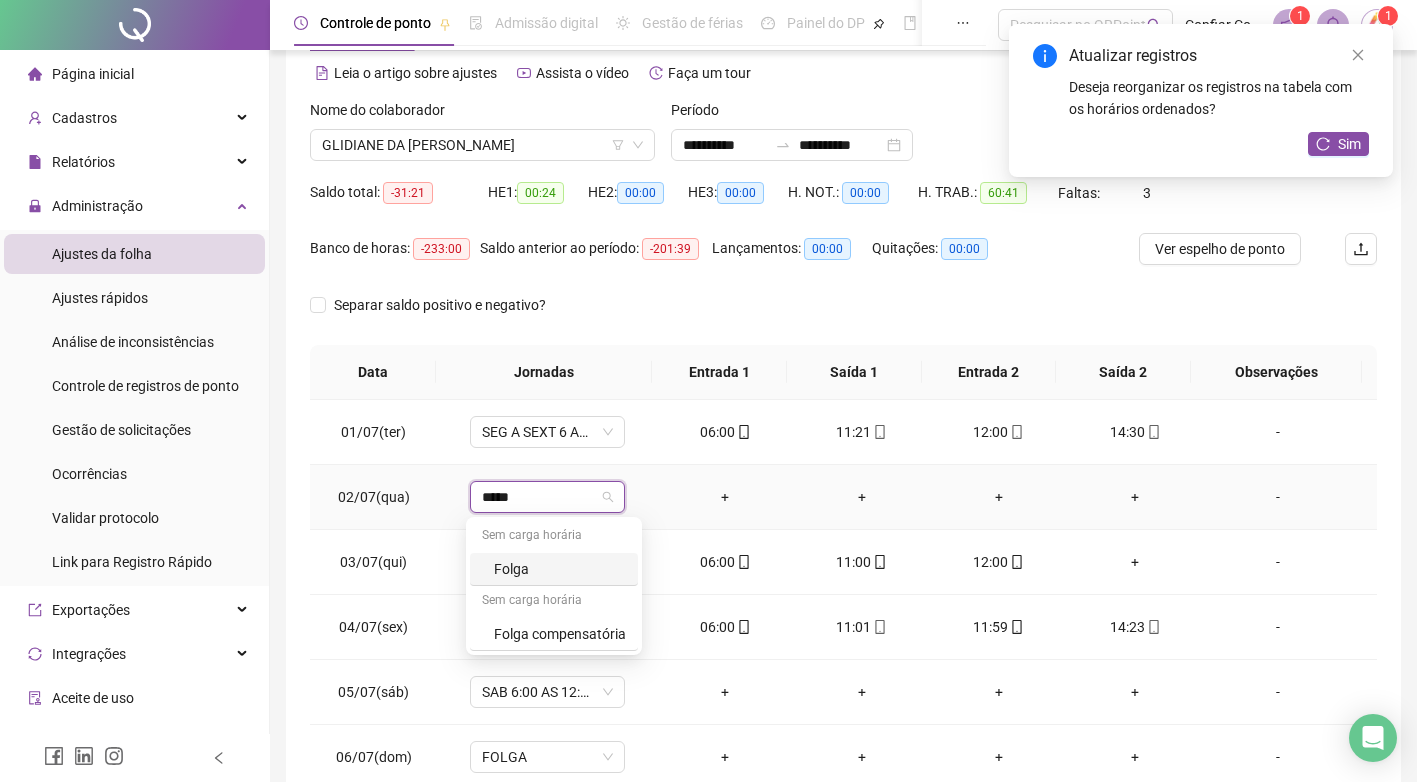click on "Folga" at bounding box center (554, 569) 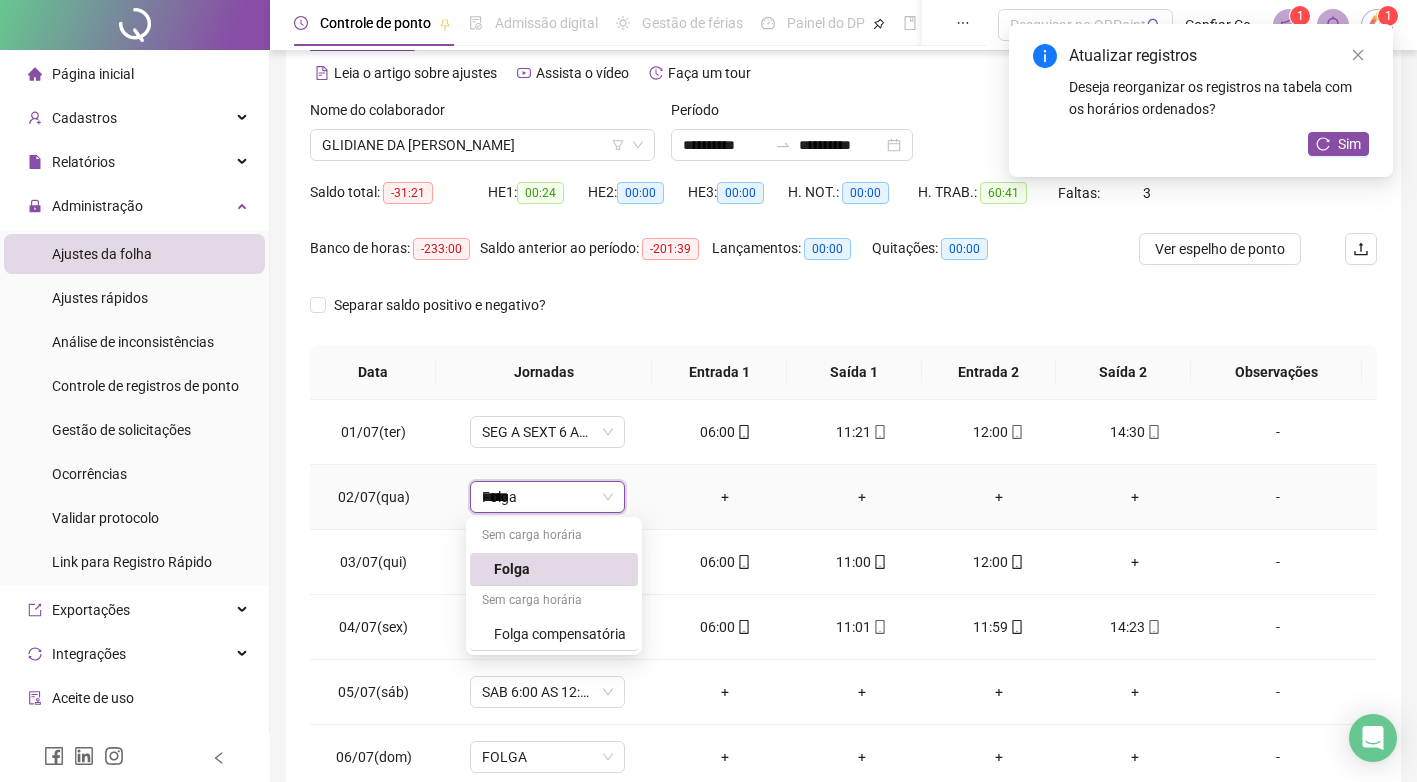type 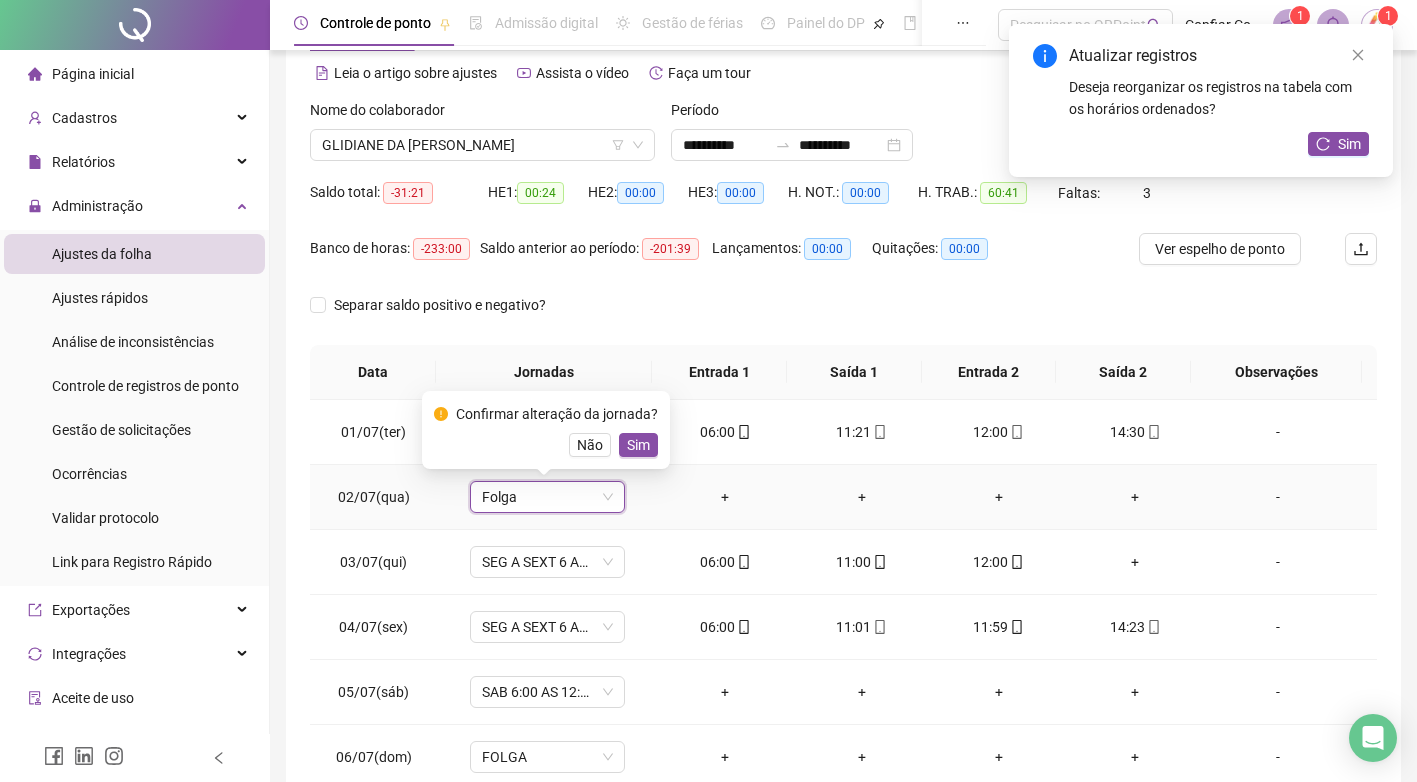 drag, startPoint x: 635, startPoint y: 439, endPoint x: 660, endPoint y: 452, distance: 28.178005 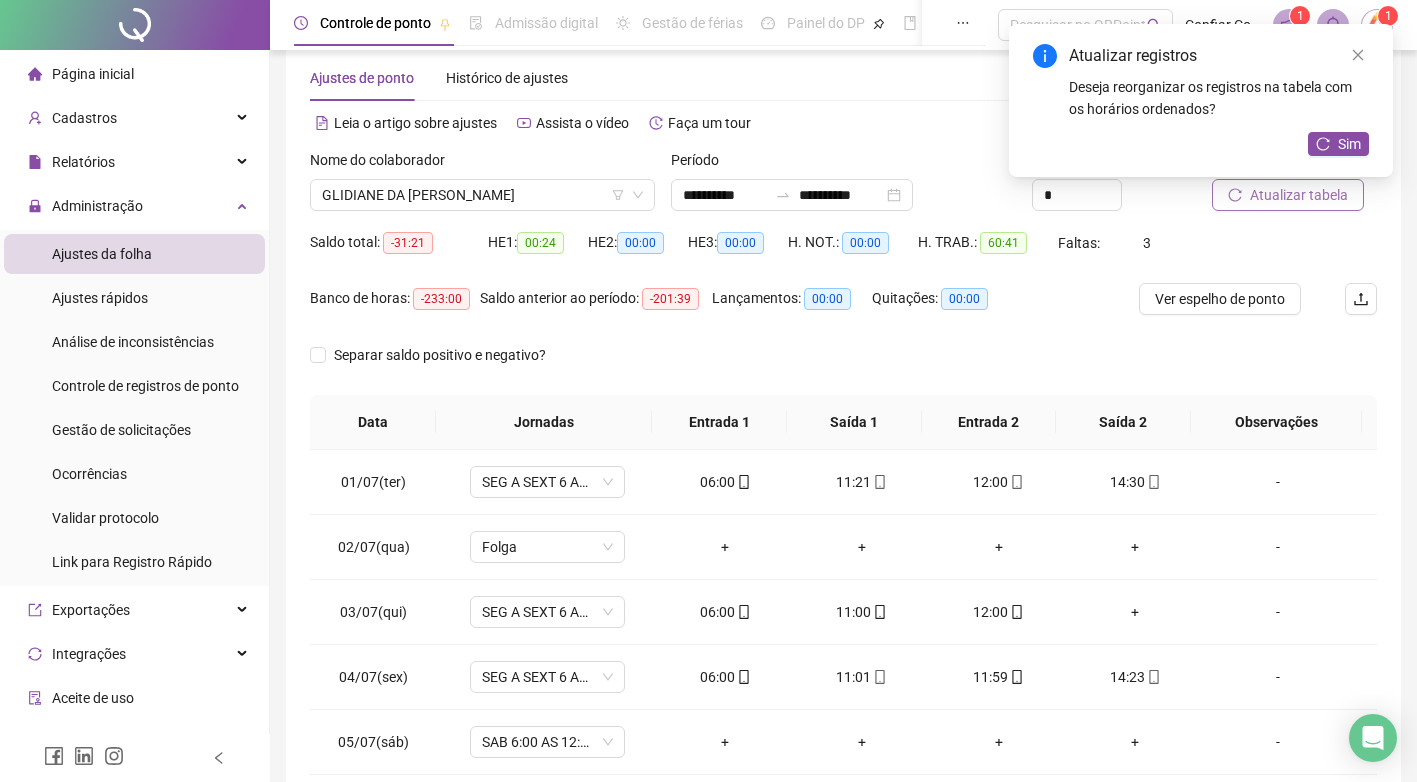 scroll, scrollTop: 0, scrollLeft: 0, axis: both 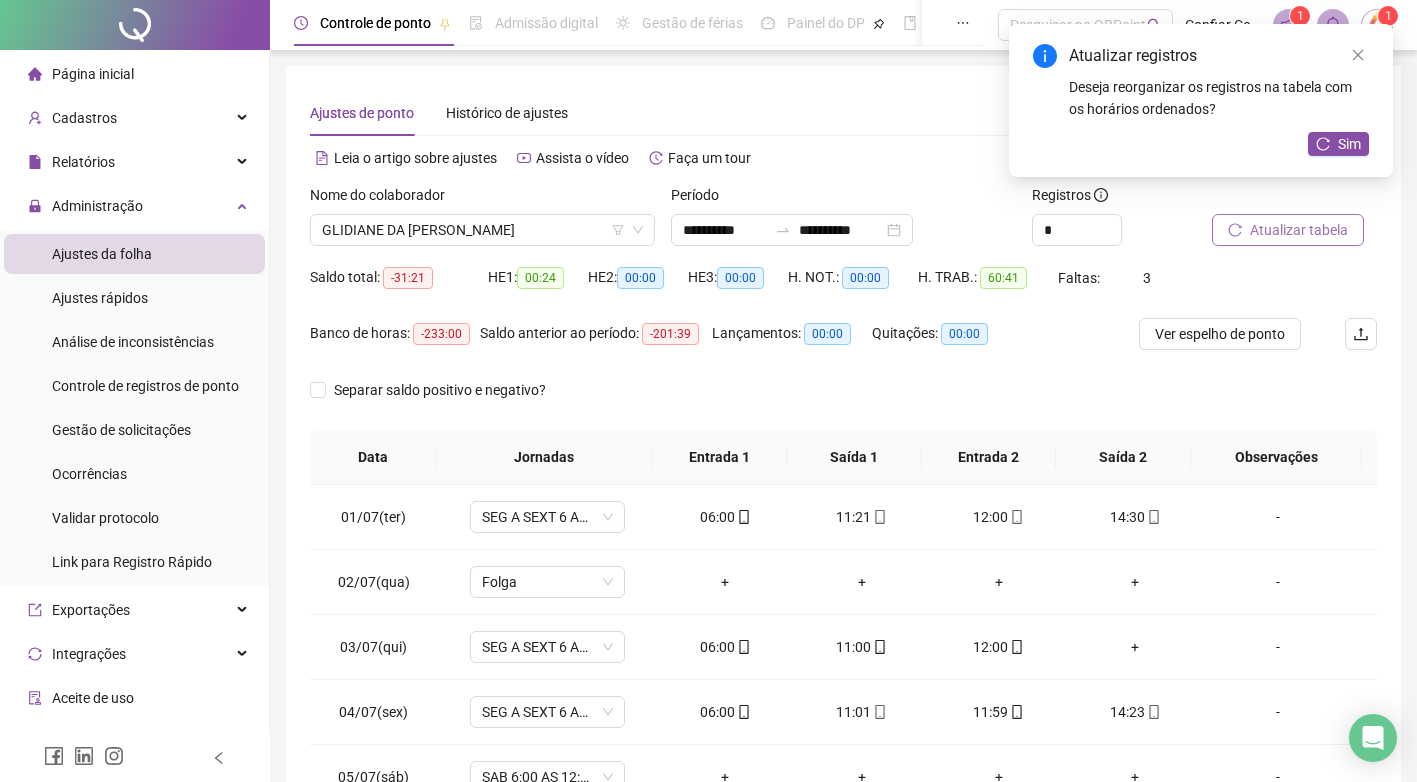 click on "Atualizar tabela" at bounding box center [1299, 230] 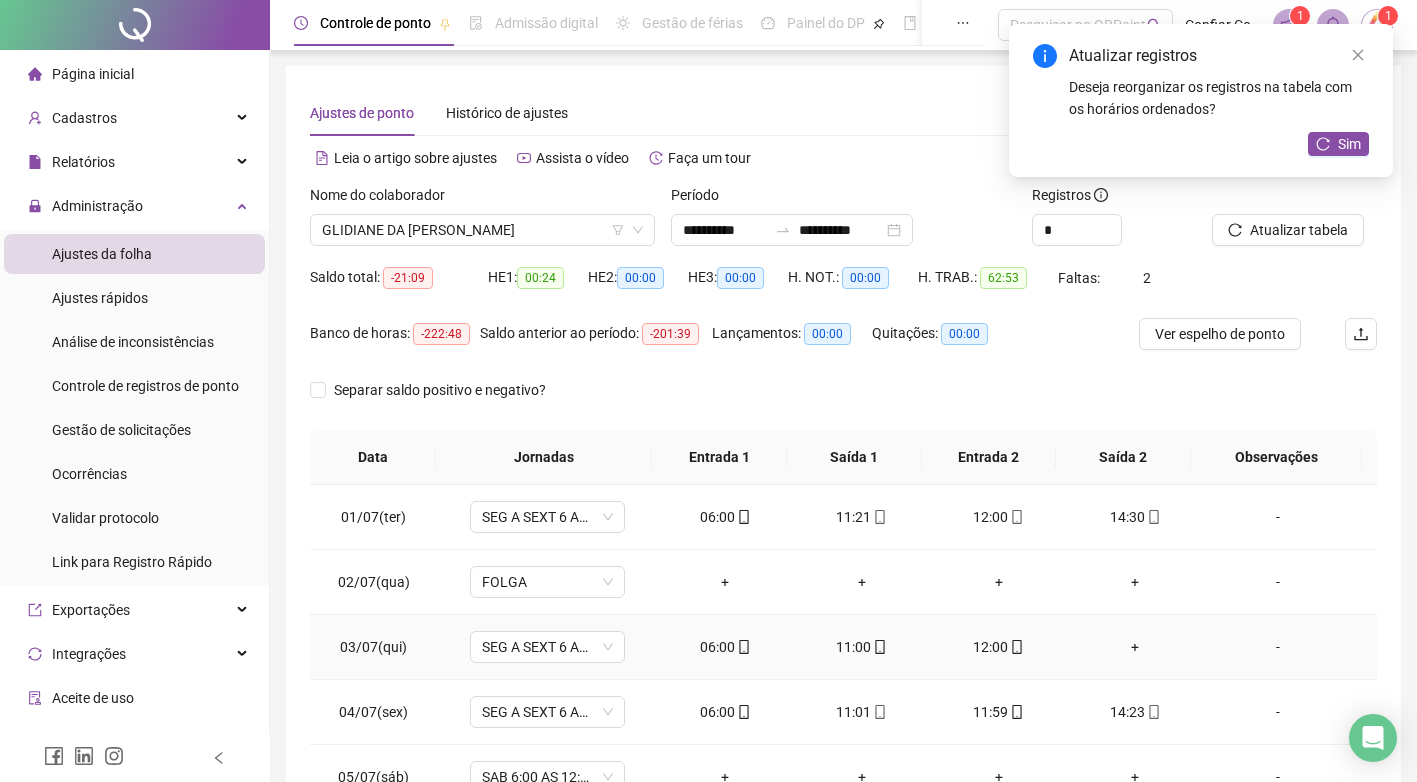 click on "+" at bounding box center [1135, 647] 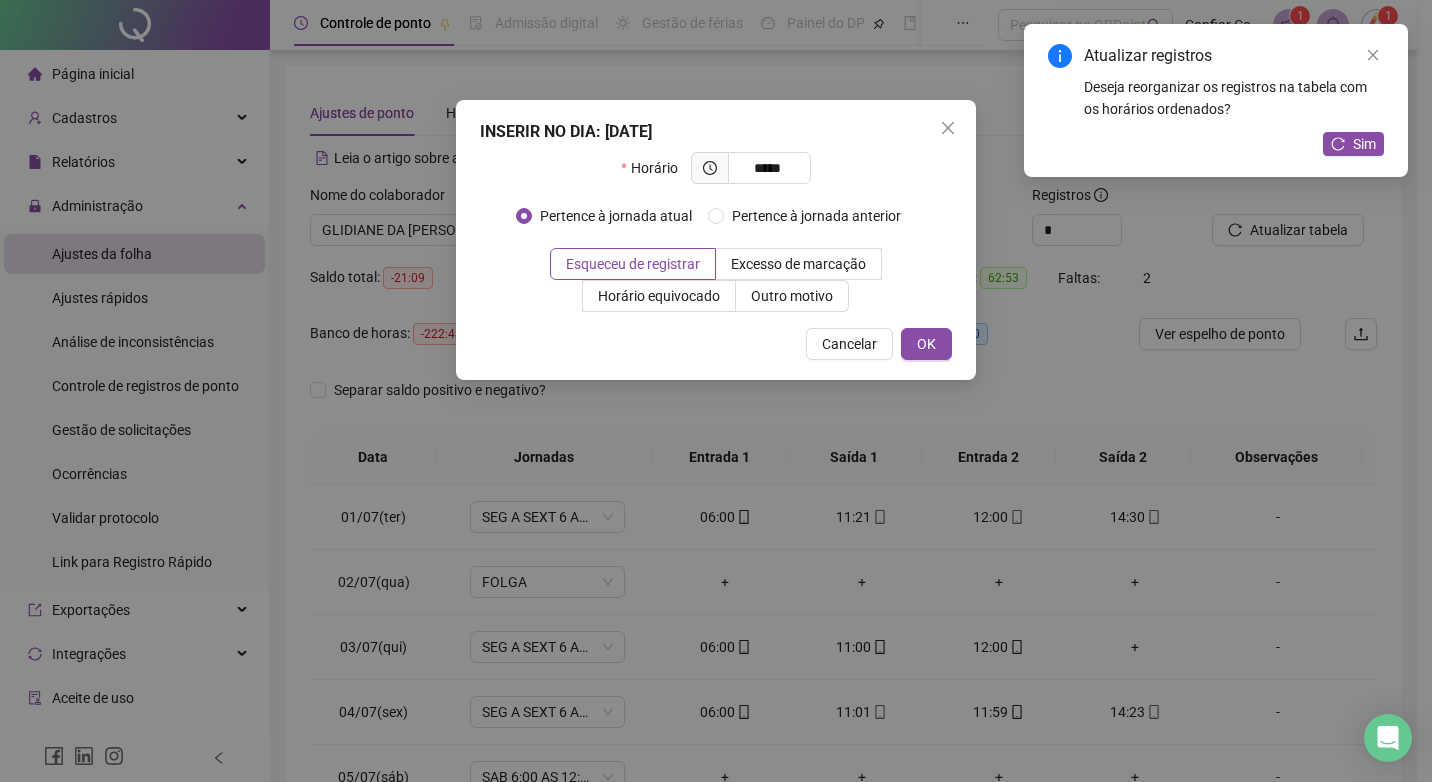 type on "*****" 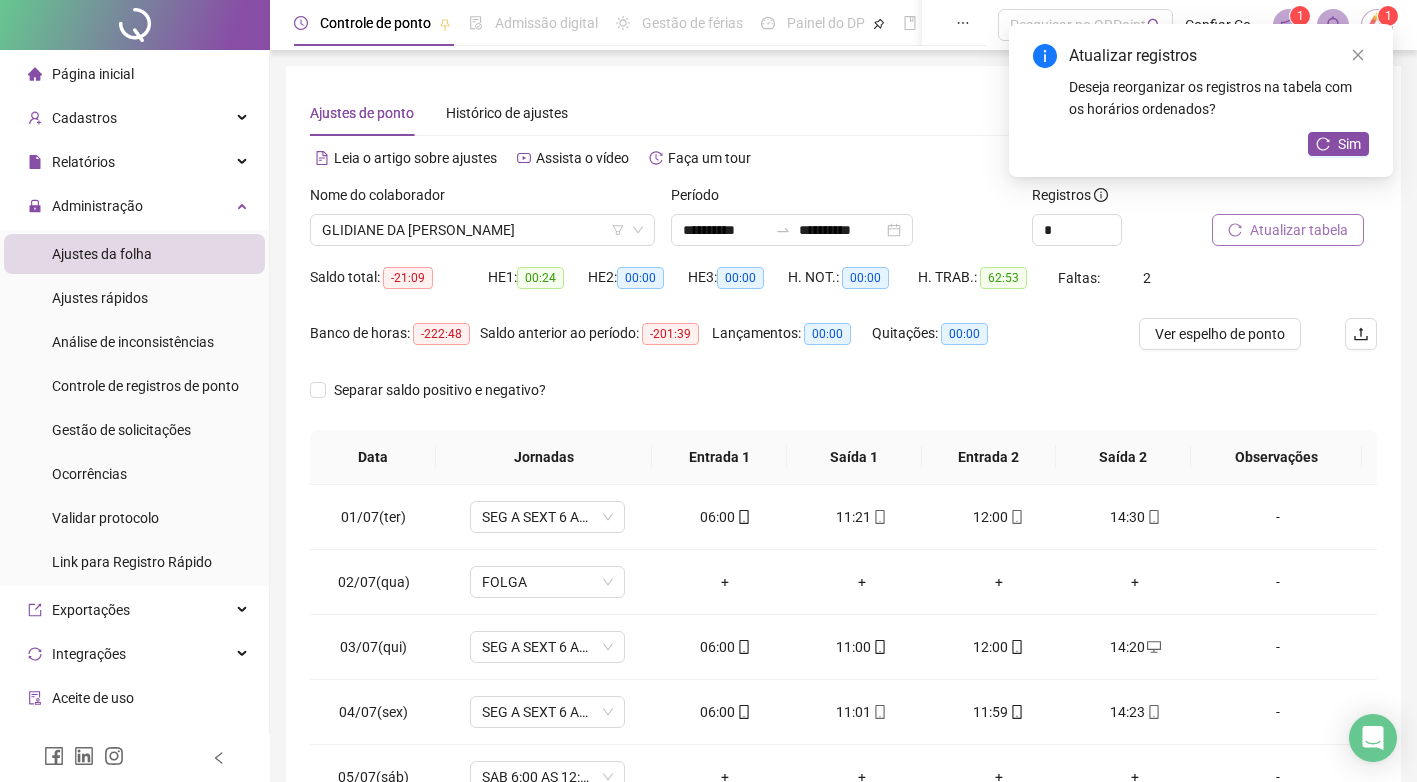 click on "Atualizar tabela" at bounding box center [1299, 230] 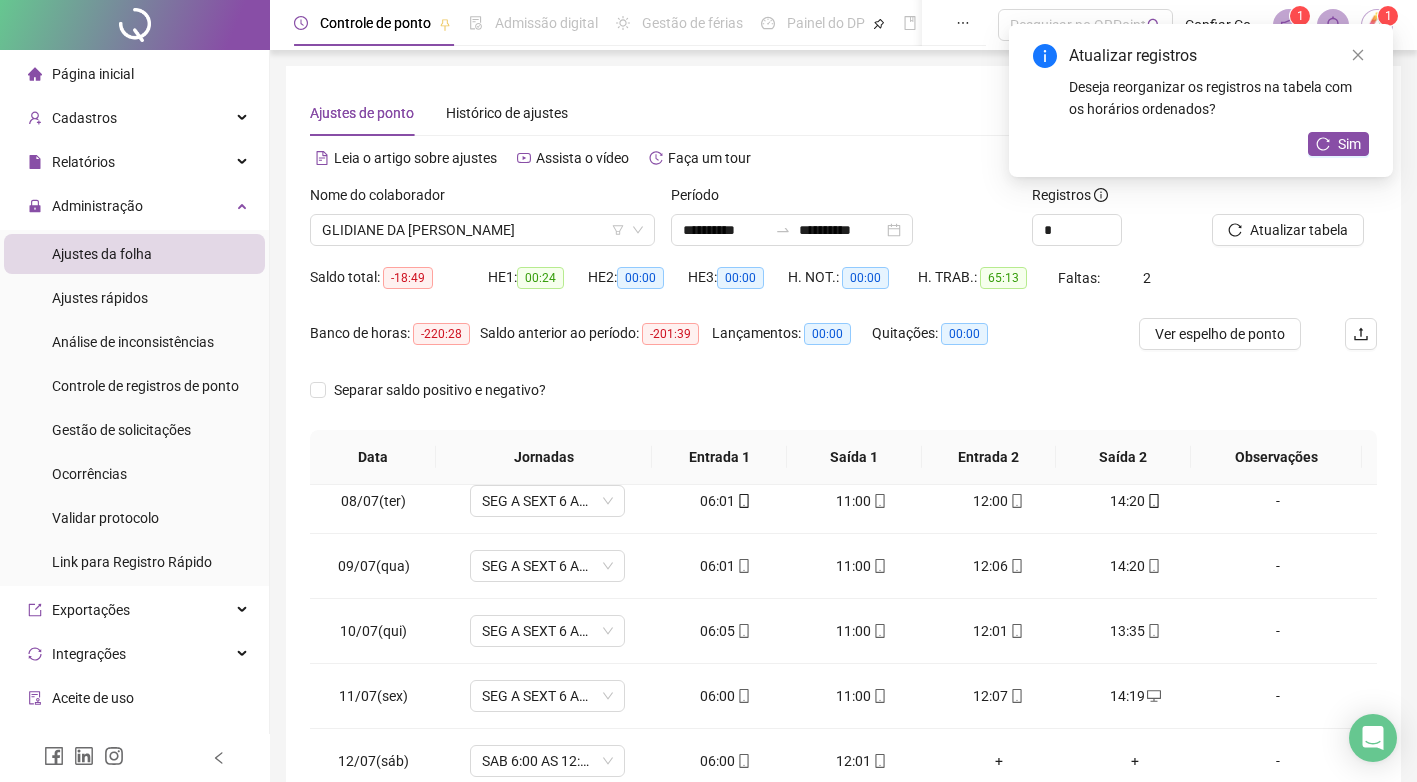 scroll, scrollTop: 483, scrollLeft: 0, axis: vertical 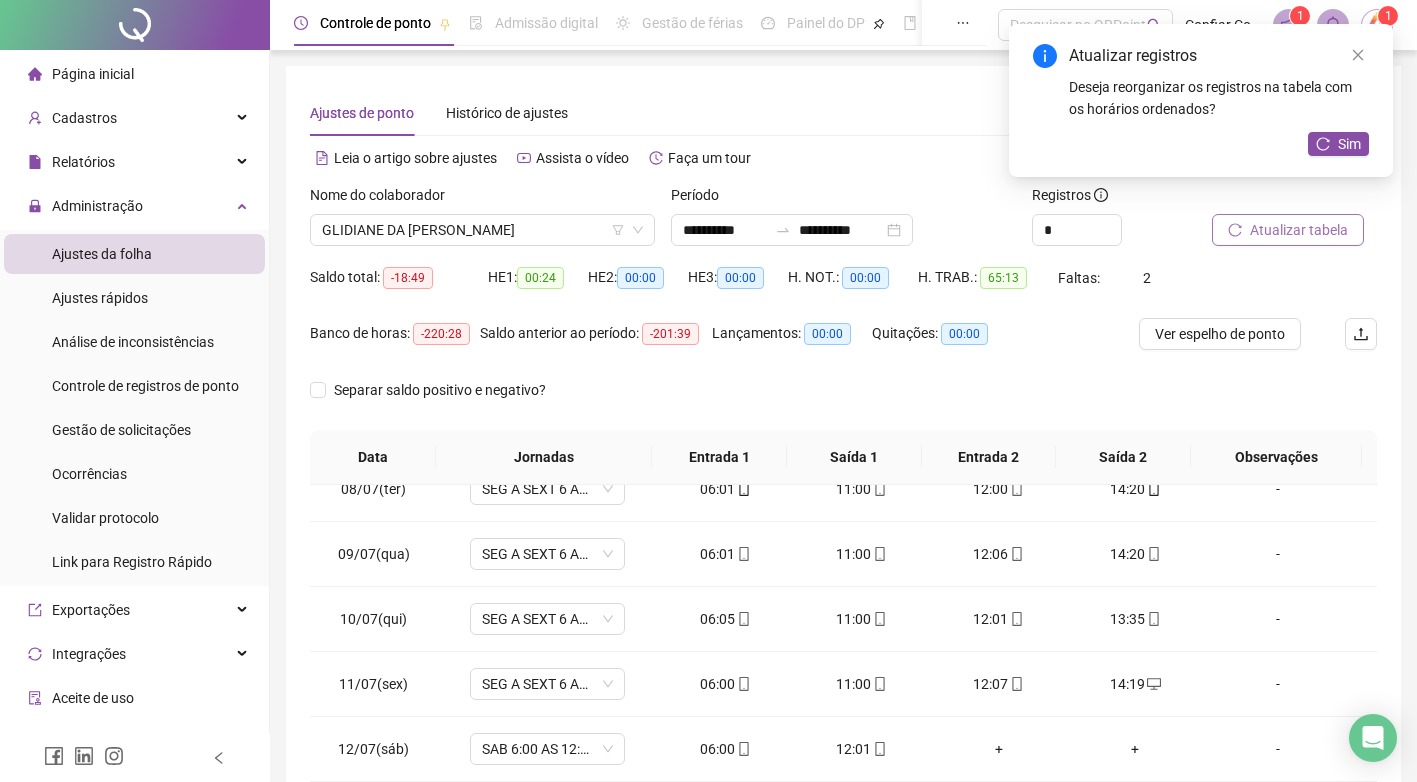 click on "Atualizar tabela" at bounding box center (1299, 230) 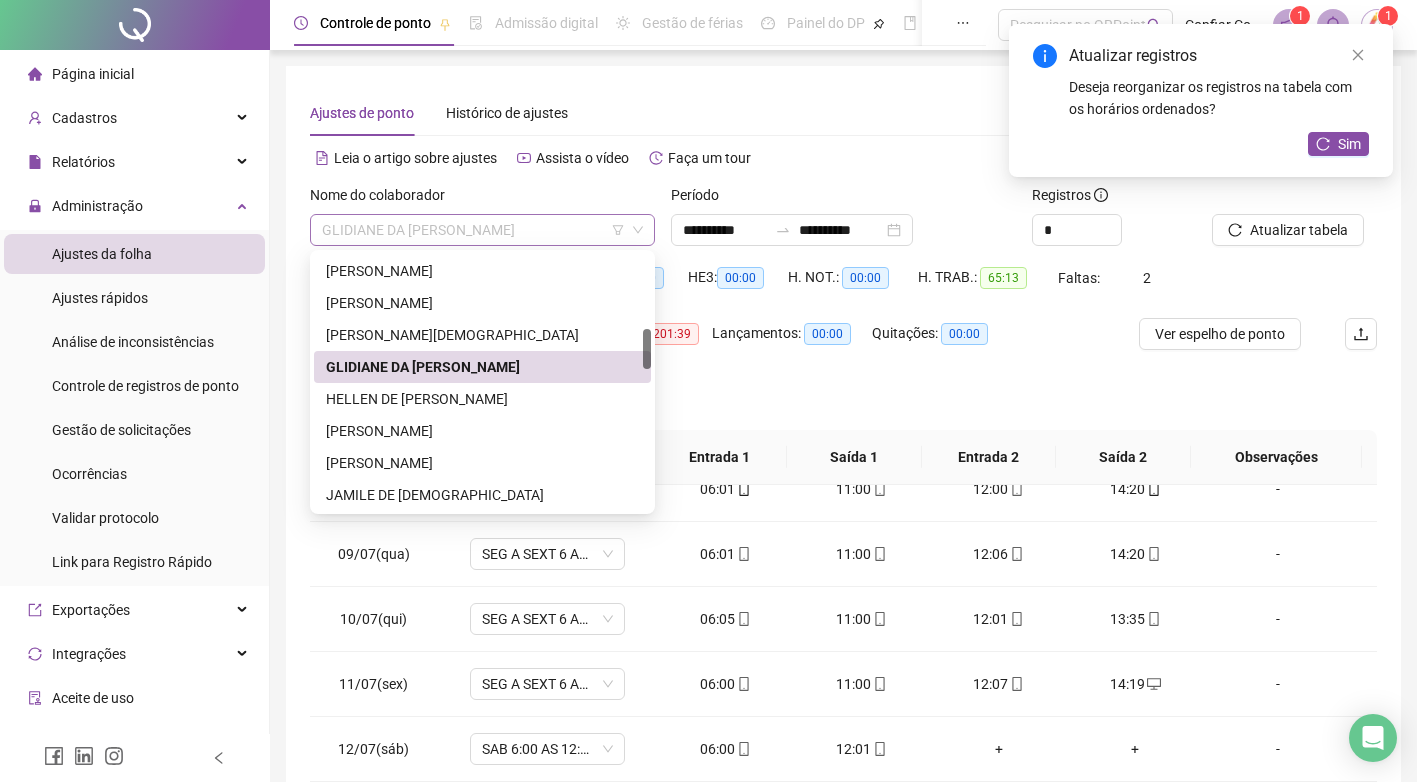 click on "GLIDIANE DA [PERSON_NAME]" at bounding box center [482, 230] 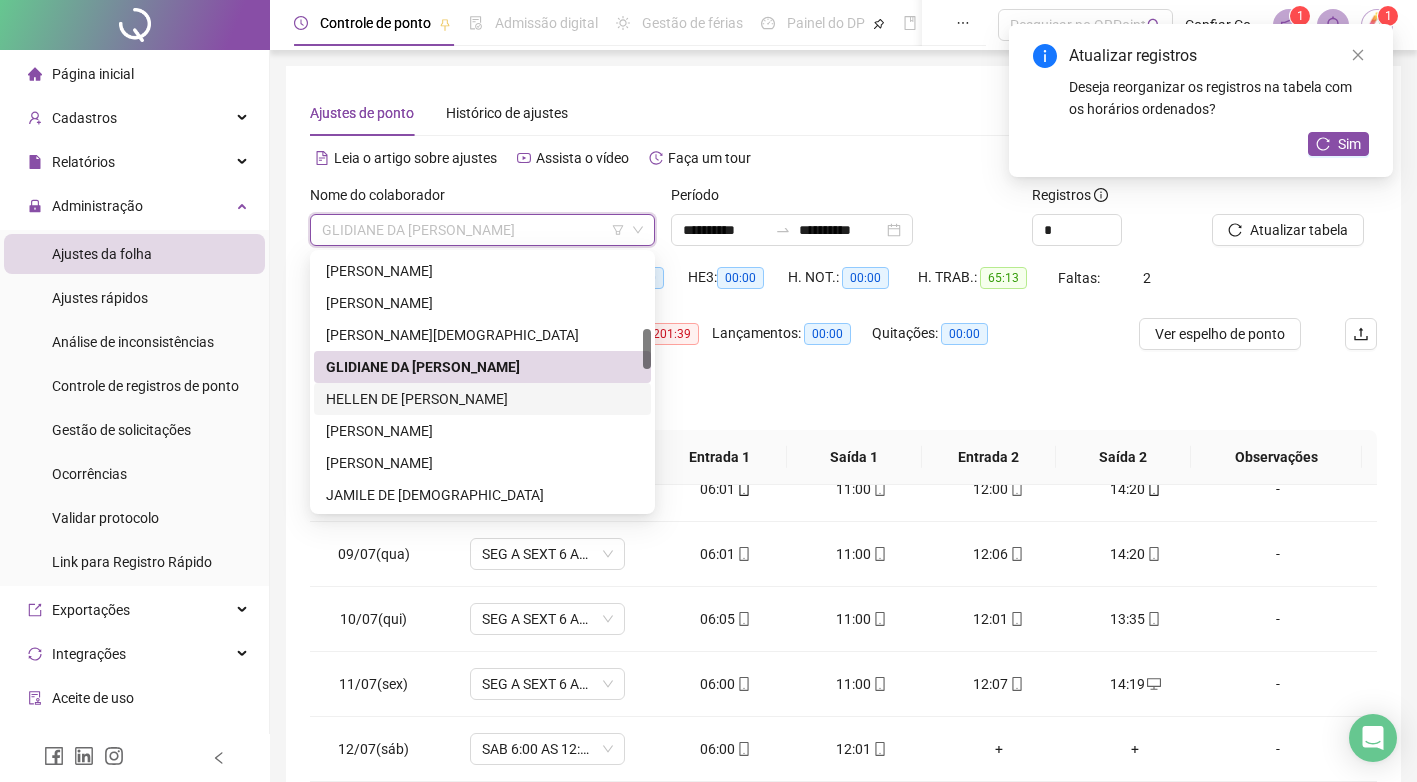 click on "HELLEN DE [PERSON_NAME]" at bounding box center [482, 399] 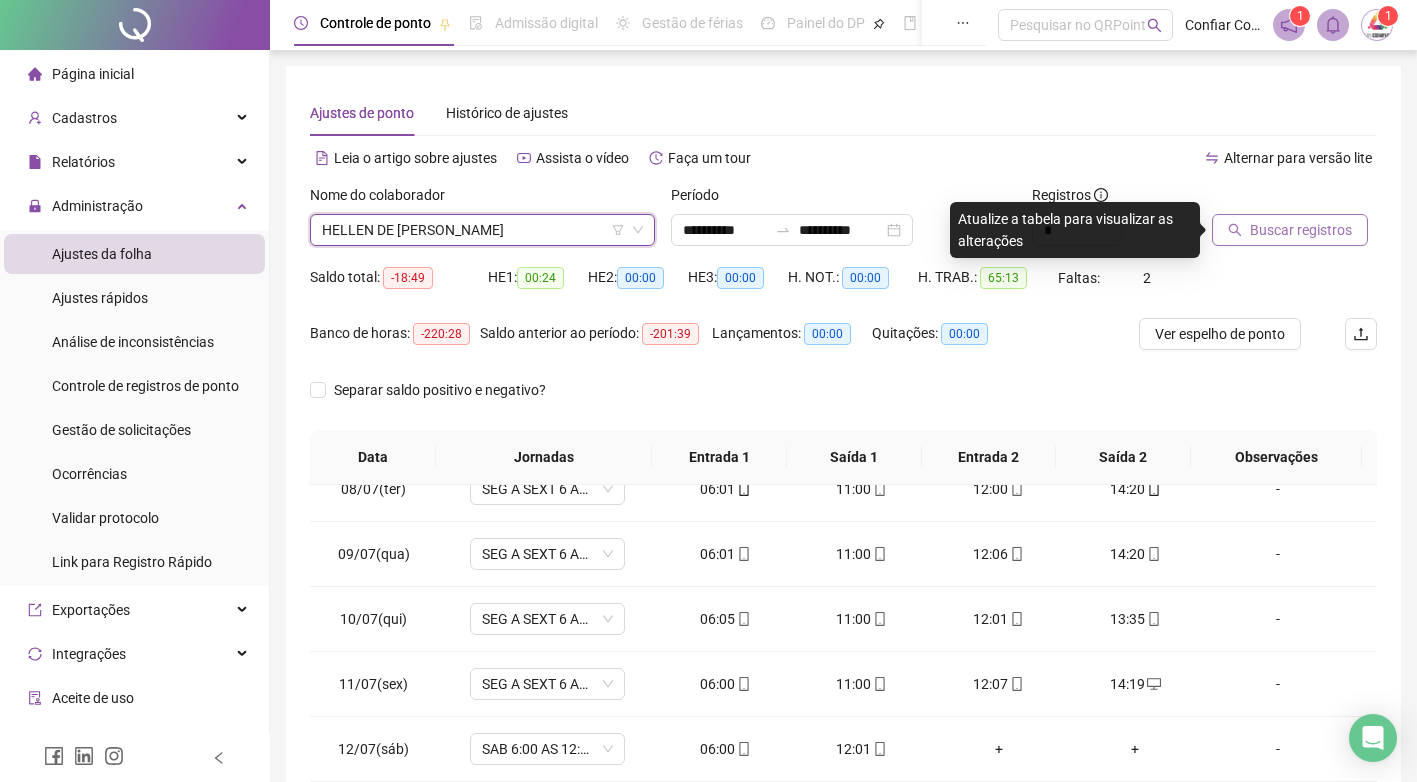 click on "Buscar registros" at bounding box center (1290, 230) 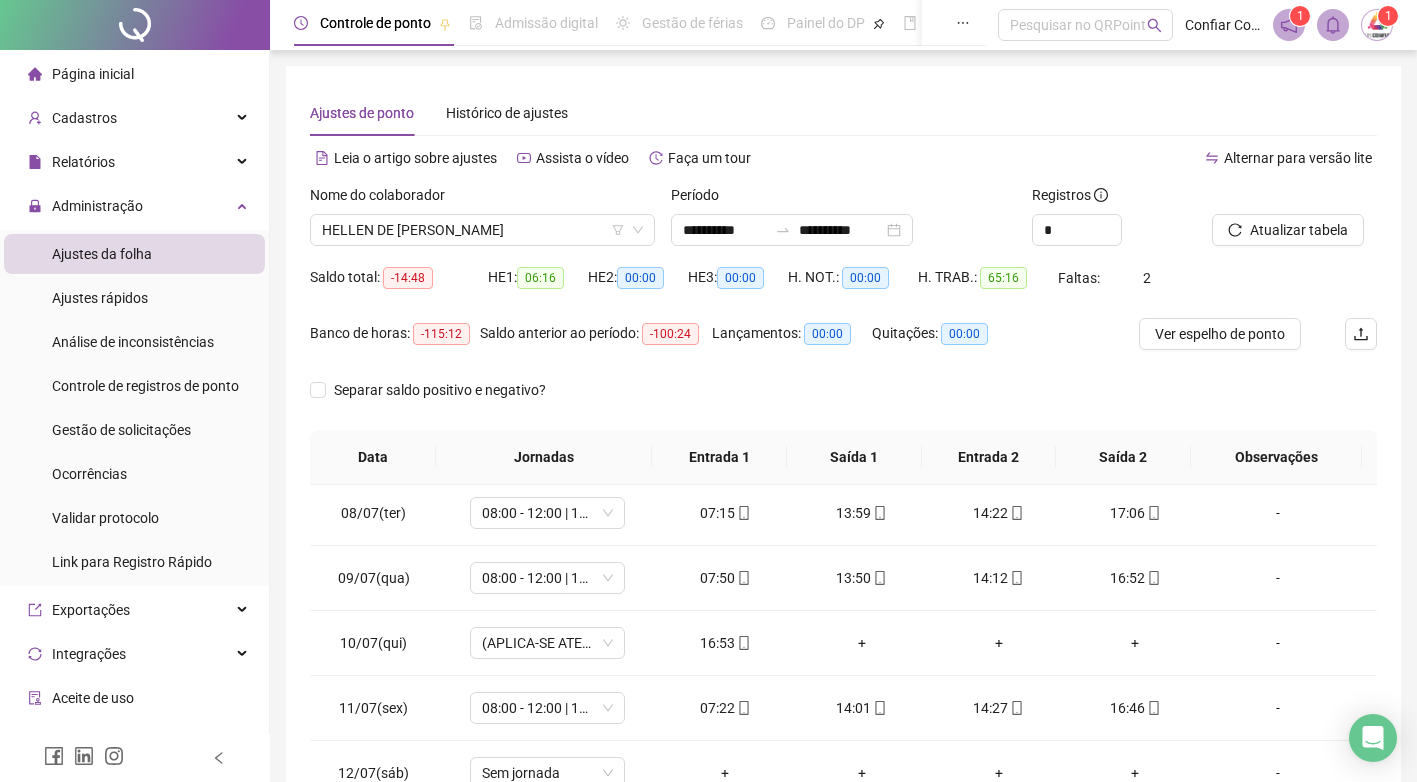 scroll, scrollTop: 443, scrollLeft: 0, axis: vertical 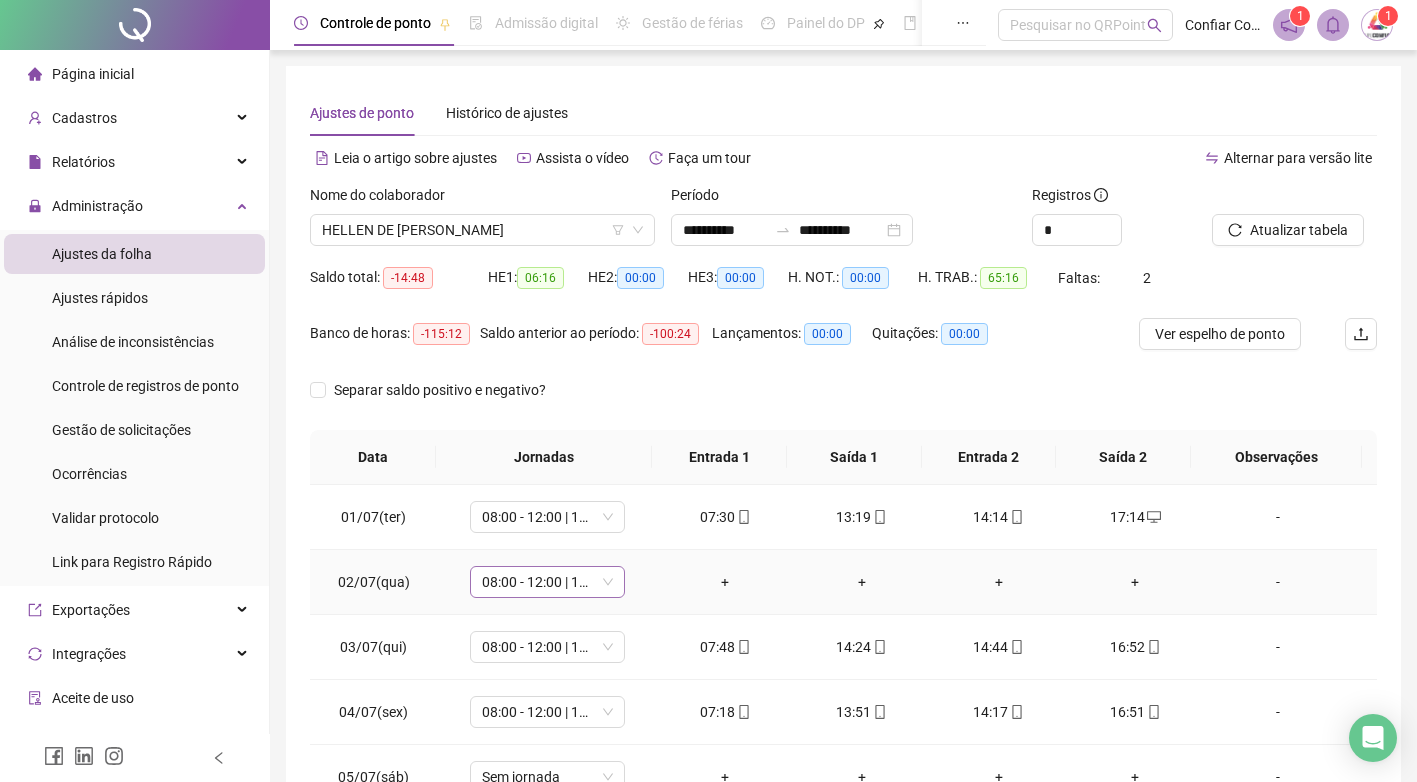 click on "08:00 - 12:00 | 13:00 - 17:00" at bounding box center (547, 582) 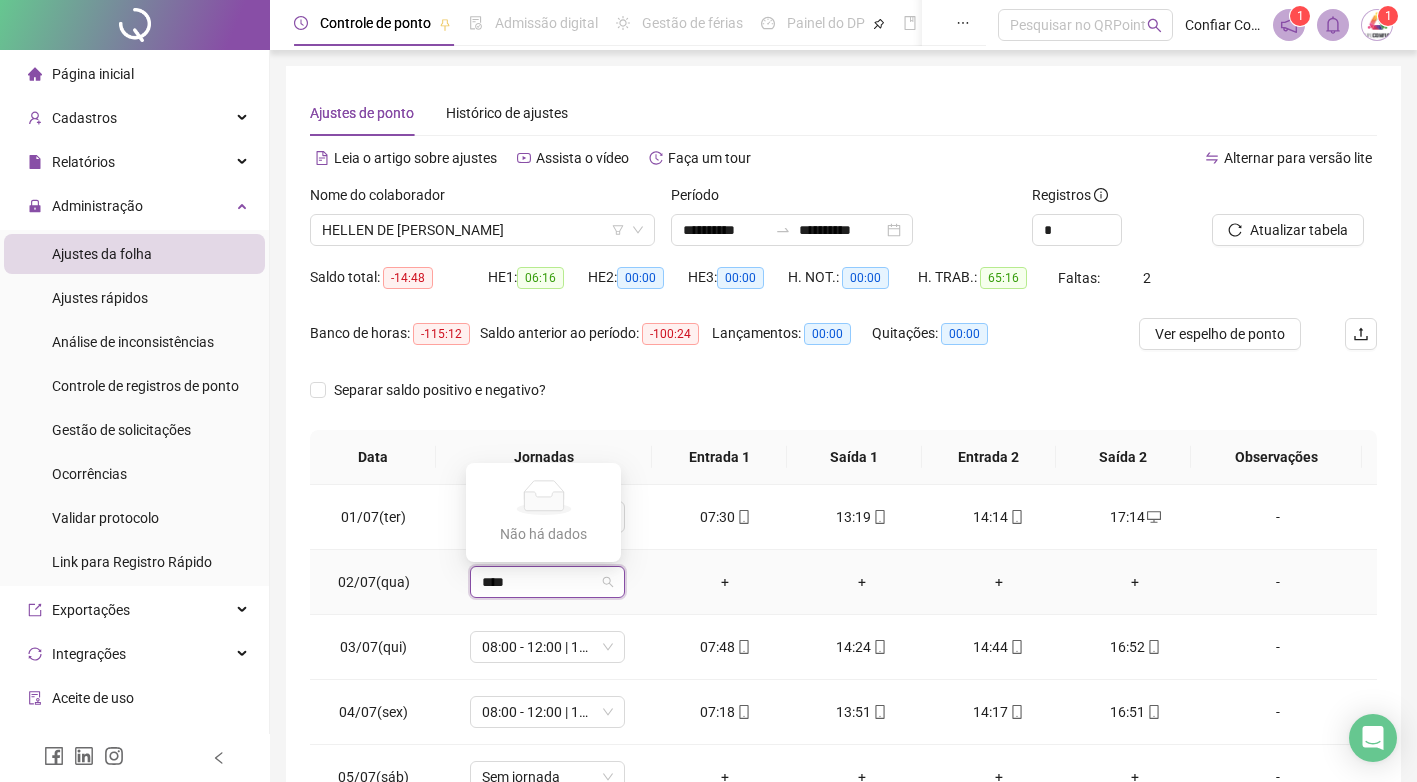 type on "***" 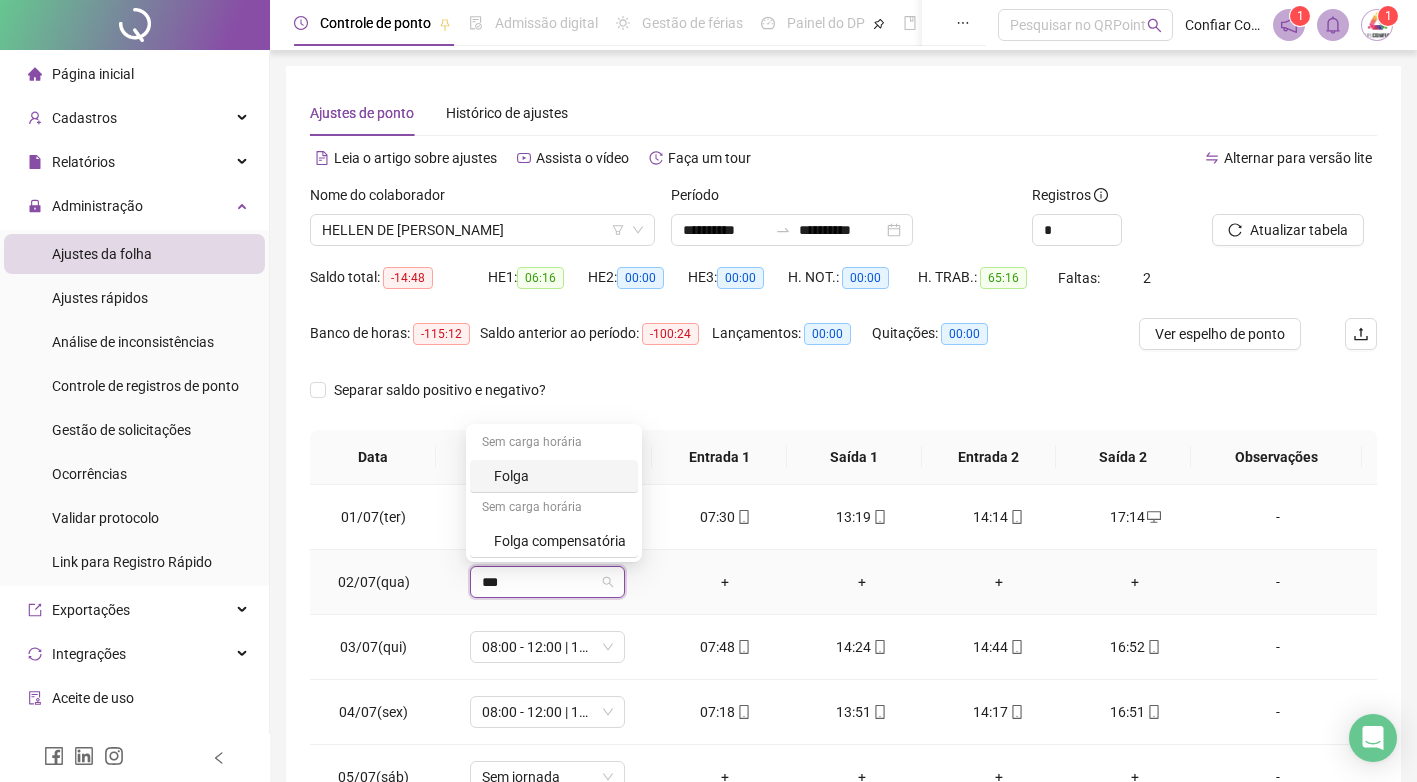 click on "Folga" at bounding box center [560, 476] 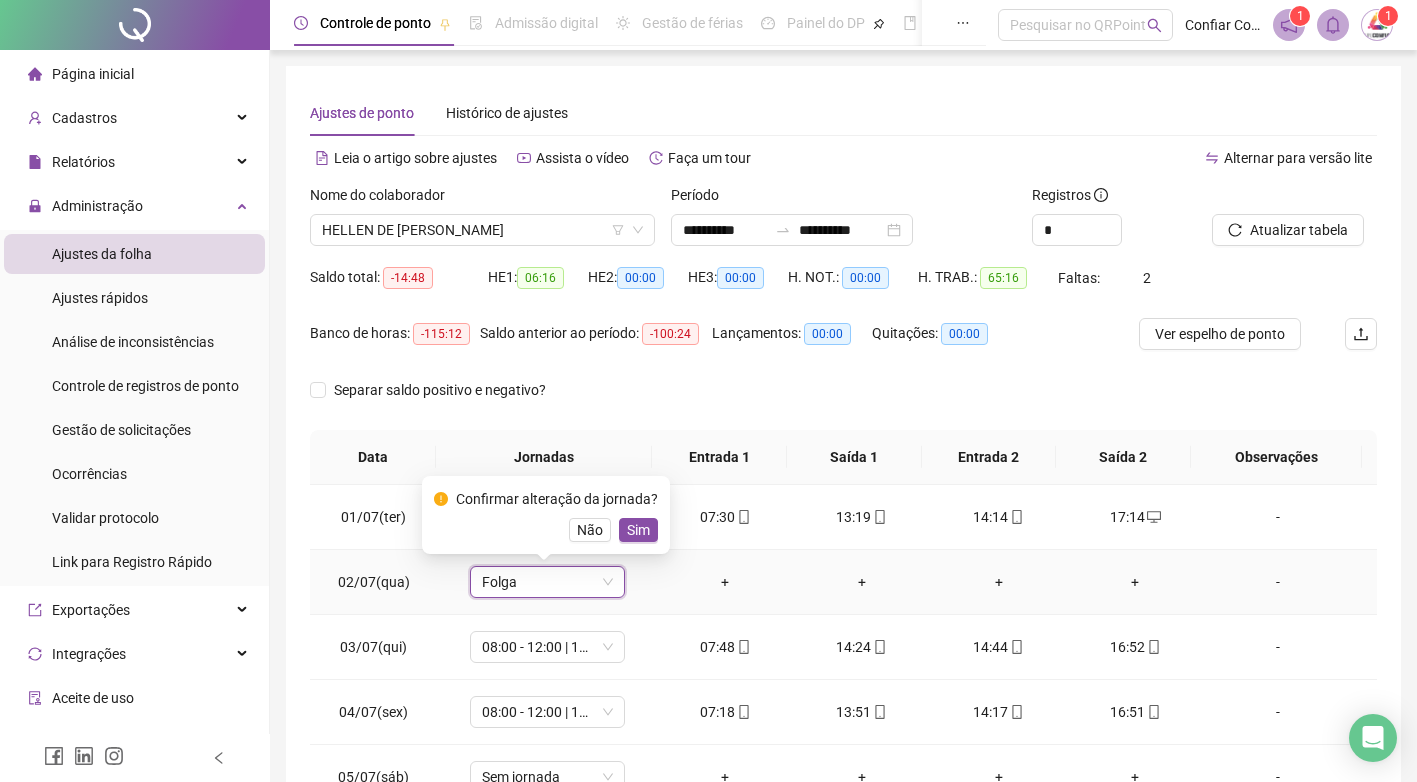 drag, startPoint x: 642, startPoint y: 532, endPoint x: 818, endPoint y: 536, distance: 176.04546 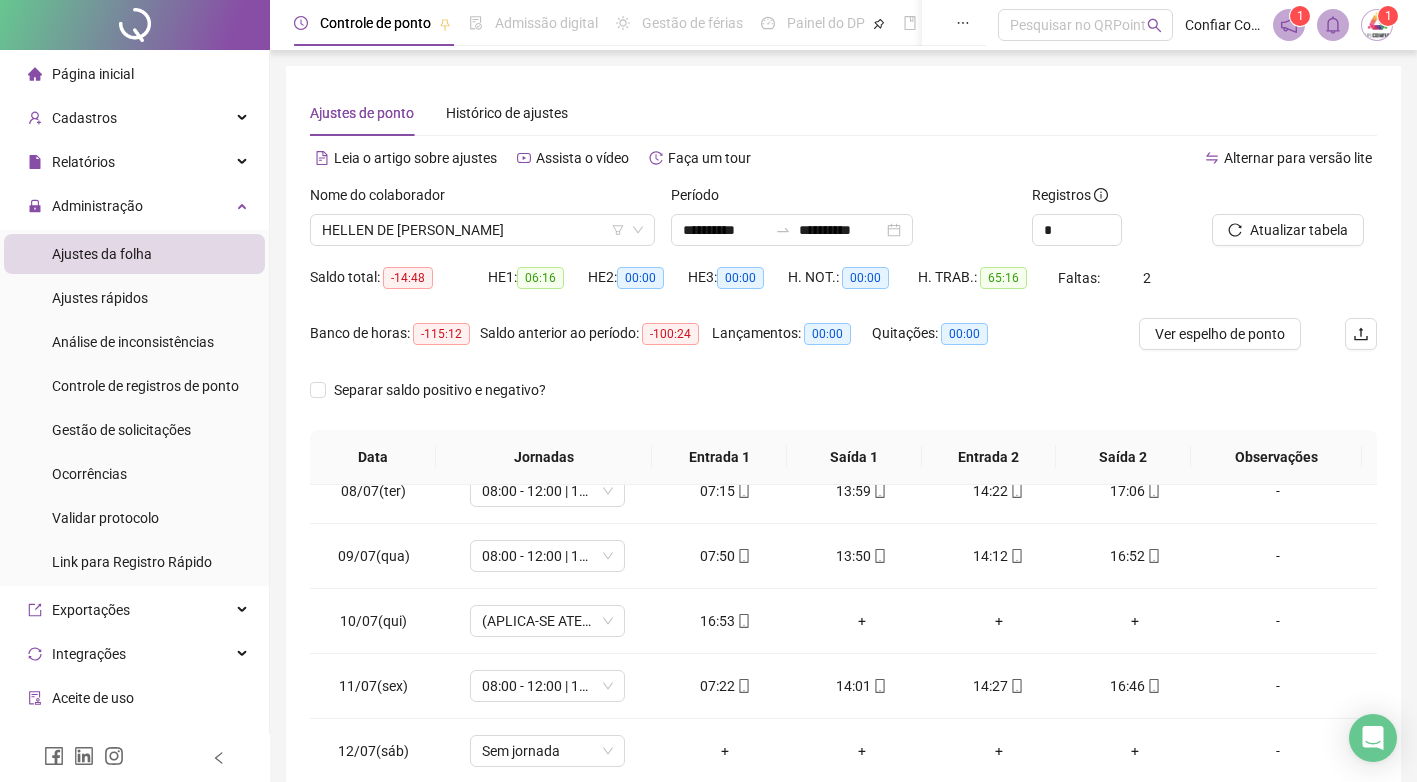 scroll, scrollTop: 483, scrollLeft: 0, axis: vertical 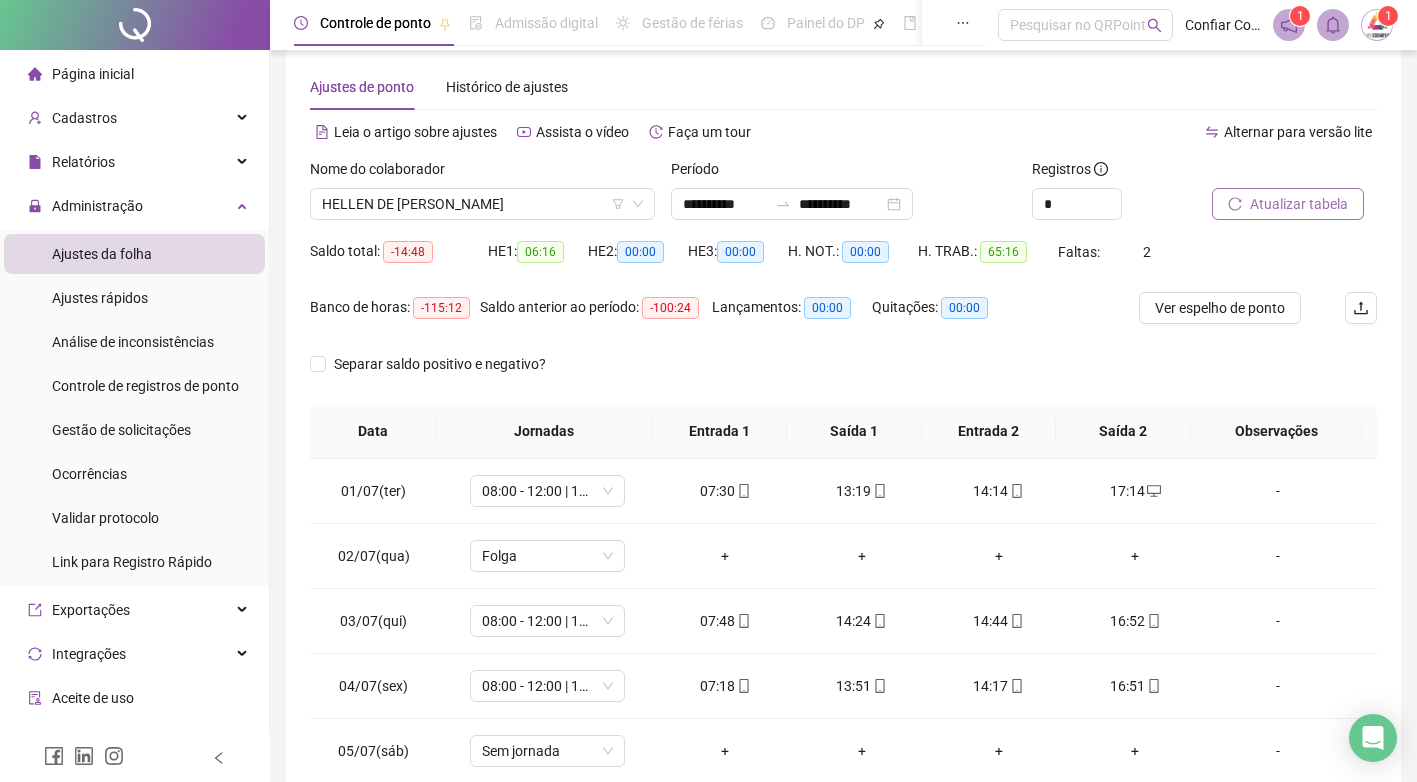 click on "Atualizar tabela" at bounding box center [1299, 204] 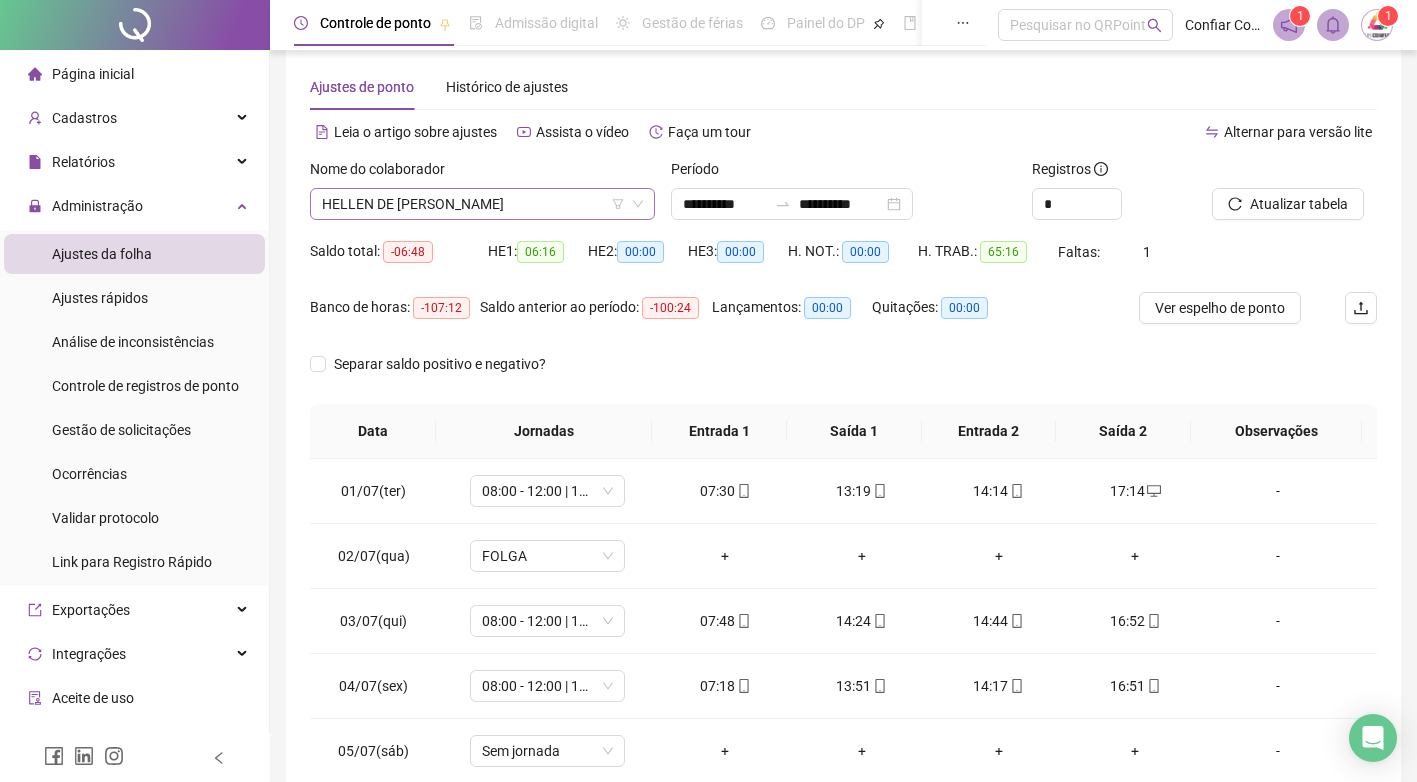 click on "HELLEN DE [PERSON_NAME]" at bounding box center [482, 204] 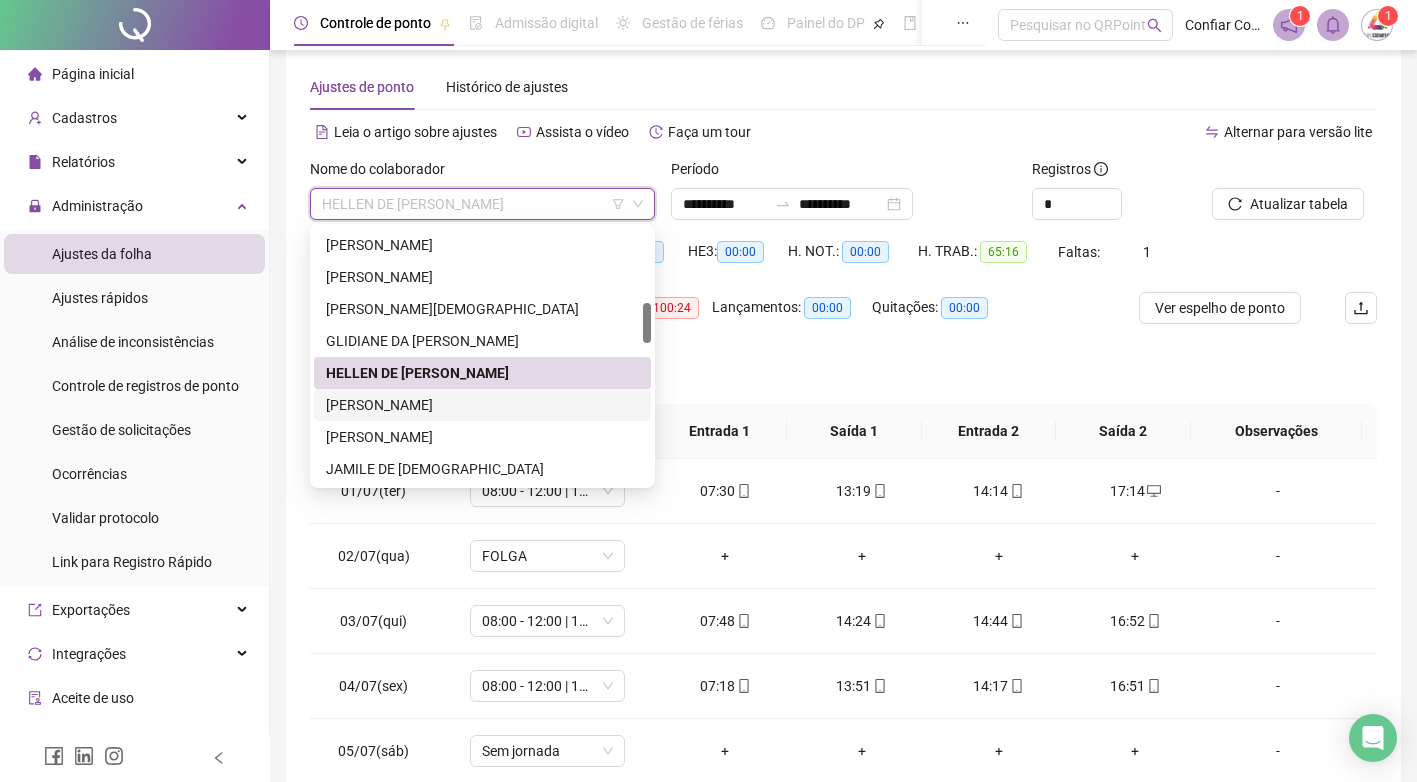 click on "[PERSON_NAME]" at bounding box center (482, 405) 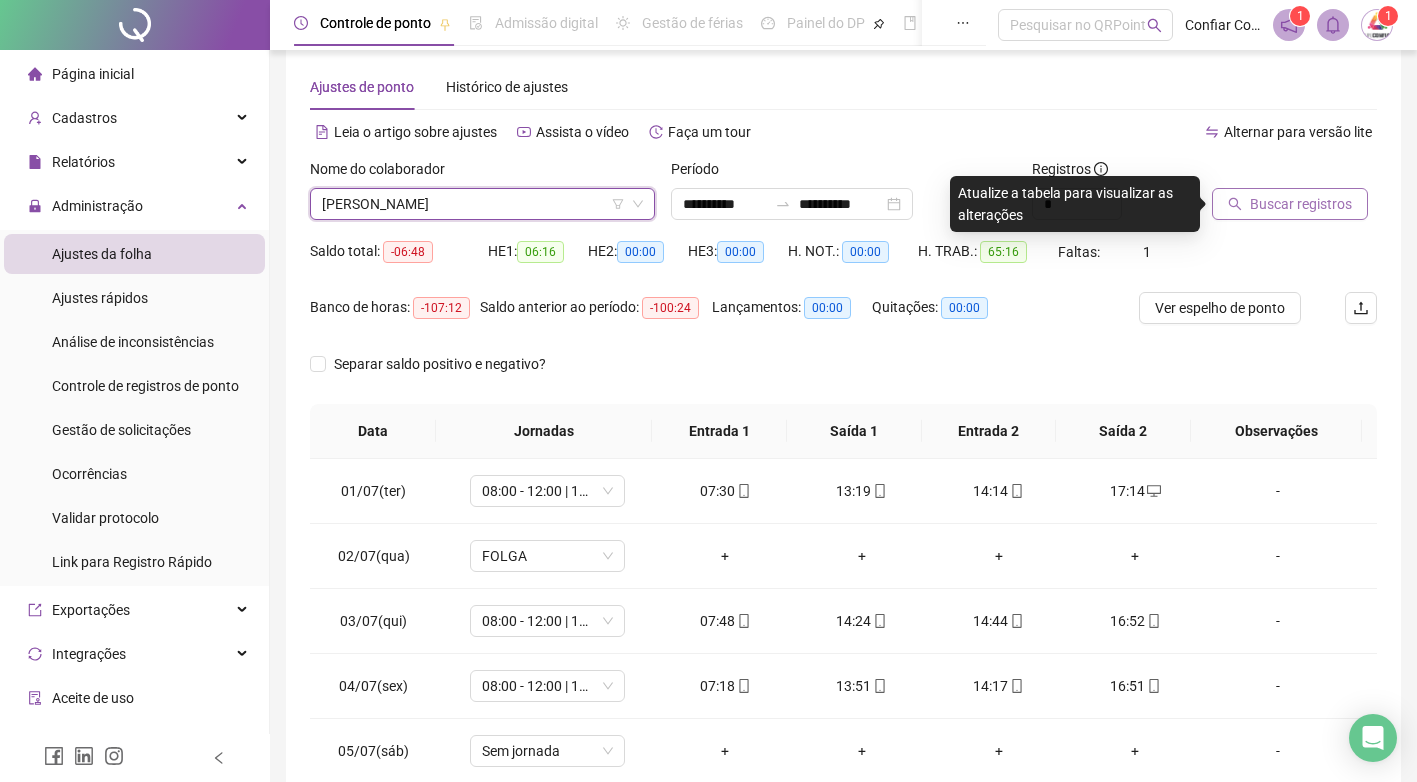 click on "Buscar registros" at bounding box center (1301, 204) 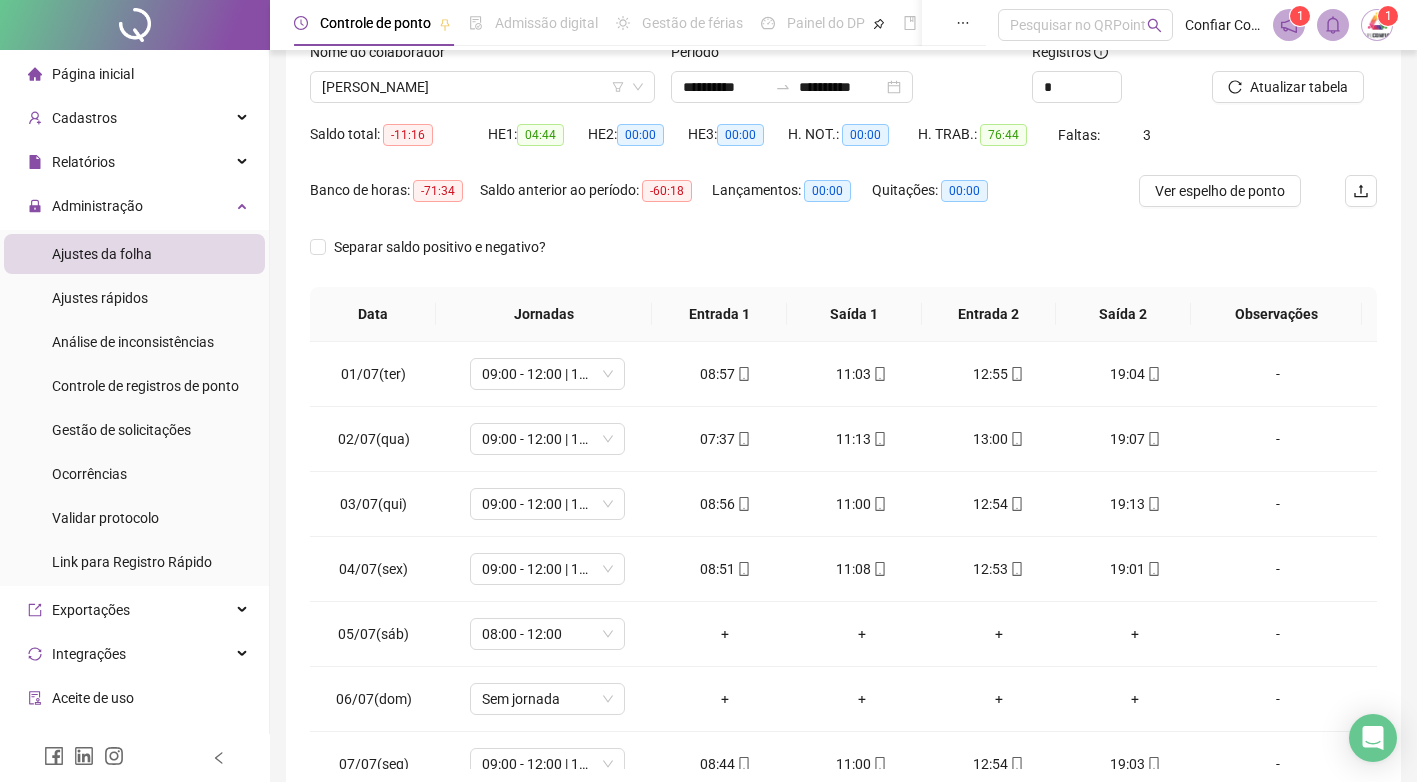 scroll, scrollTop: 144, scrollLeft: 0, axis: vertical 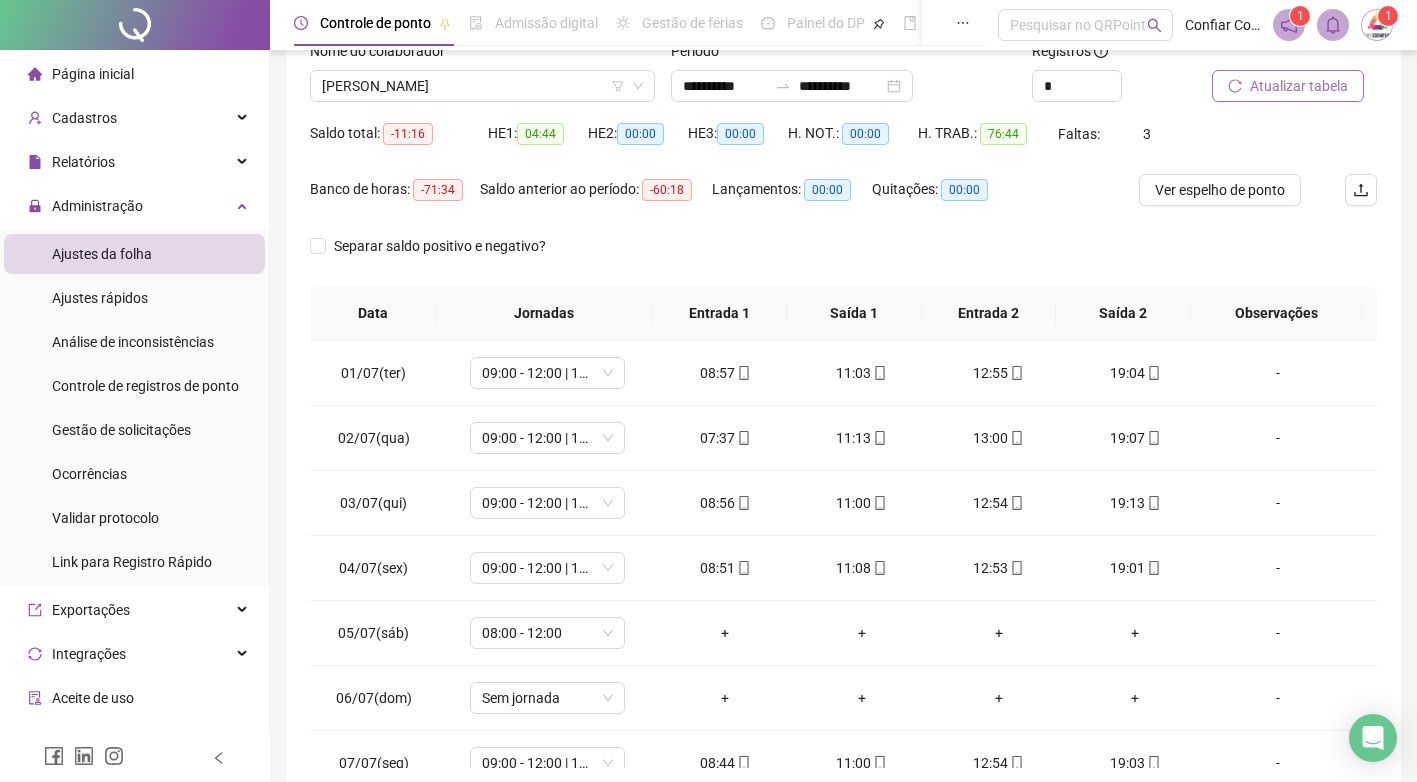 click on "Atualizar tabela" at bounding box center [1299, 86] 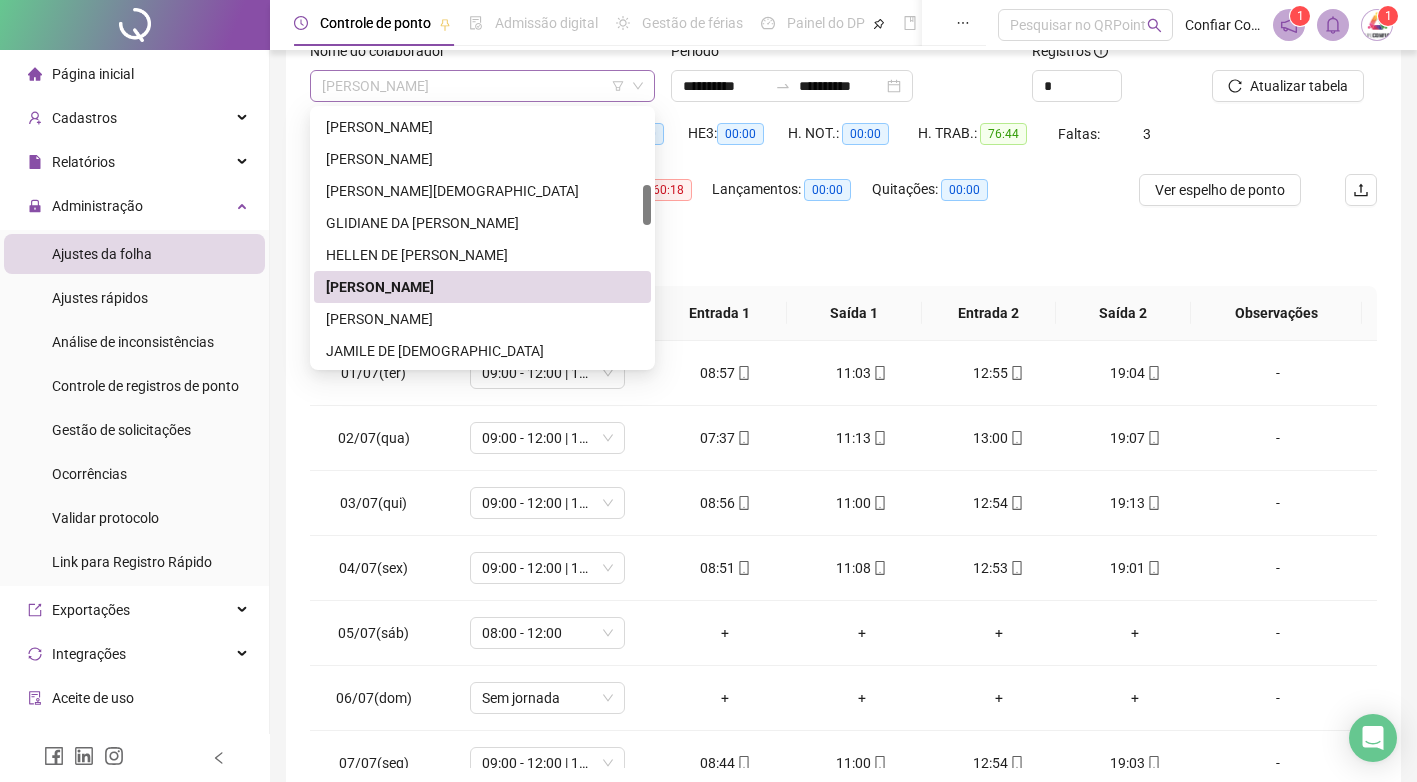 click on "[PERSON_NAME]" at bounding box center [482, 86] 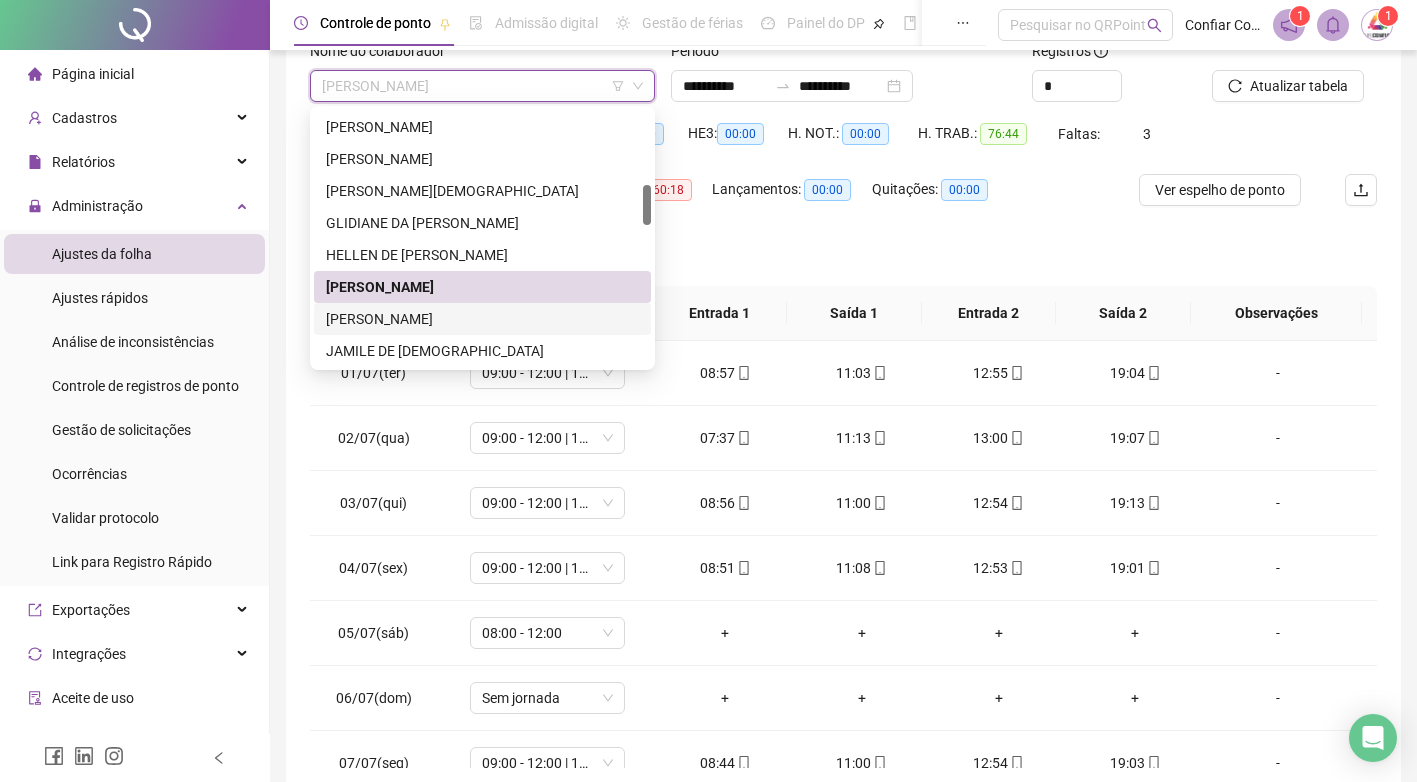 click on "[PERSON_NAME]" at bounding box center [482, 319] 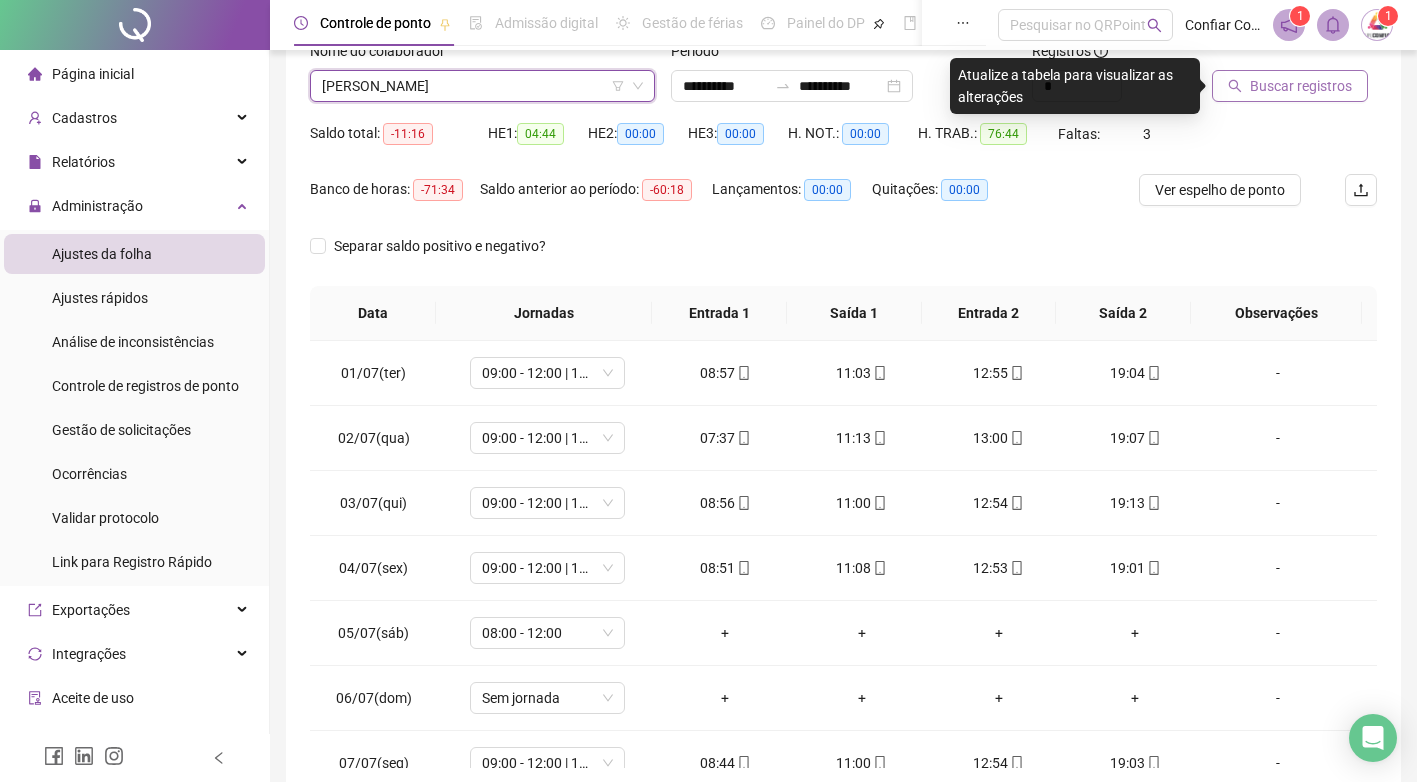 click on "Buscar registros" at bounding box center [1301, 86] 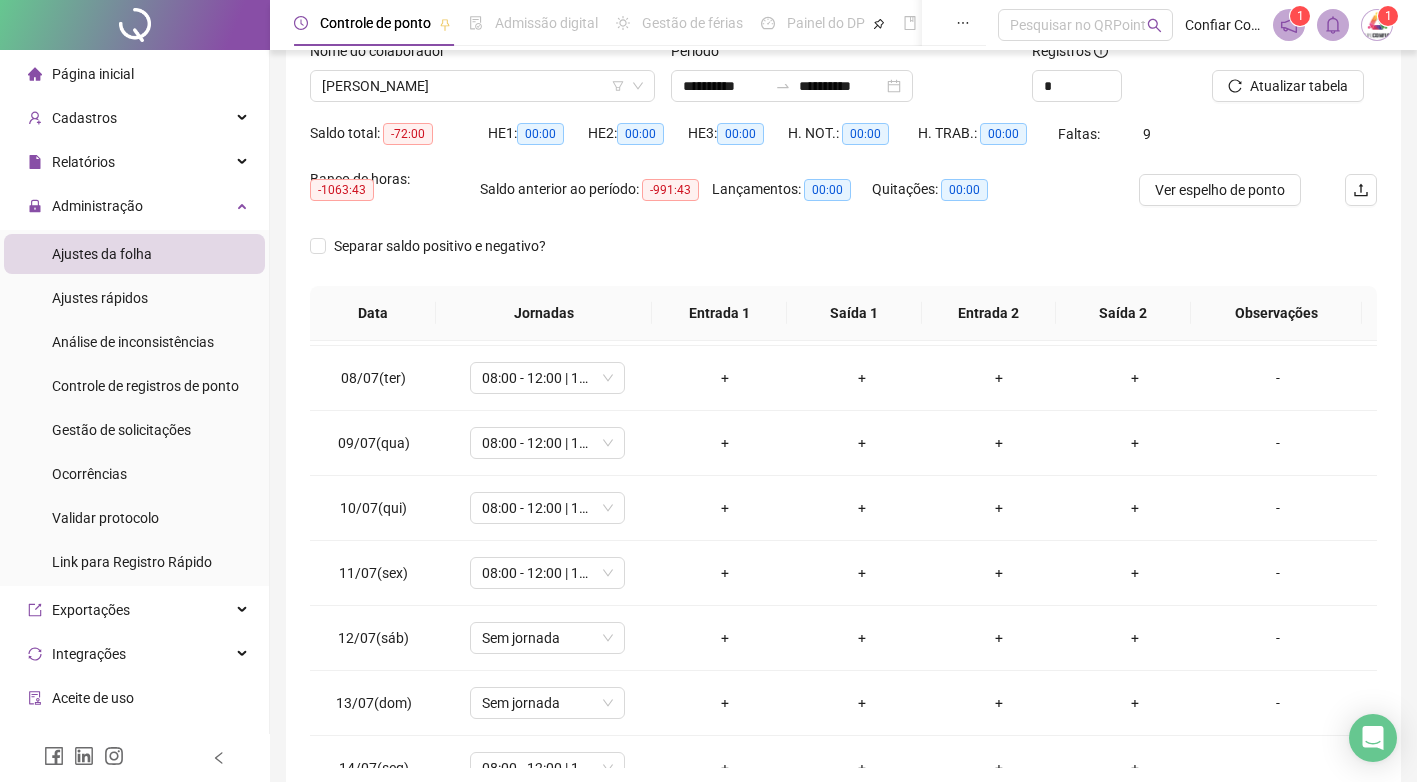 scroll, scrollTop: 483, scrollLeft: 0, axis: vertical 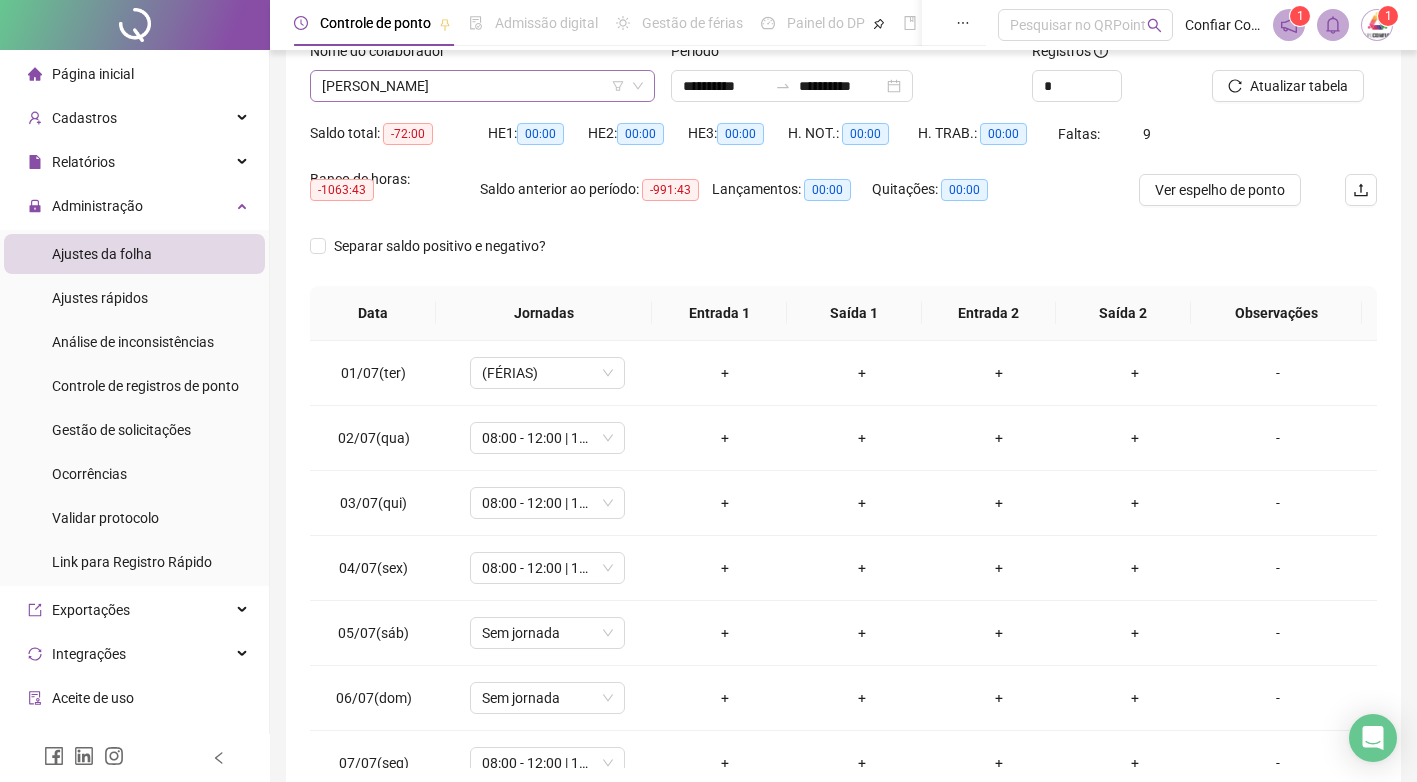 click on "[PERSON_NAME]" at bounding box center (482, 86) 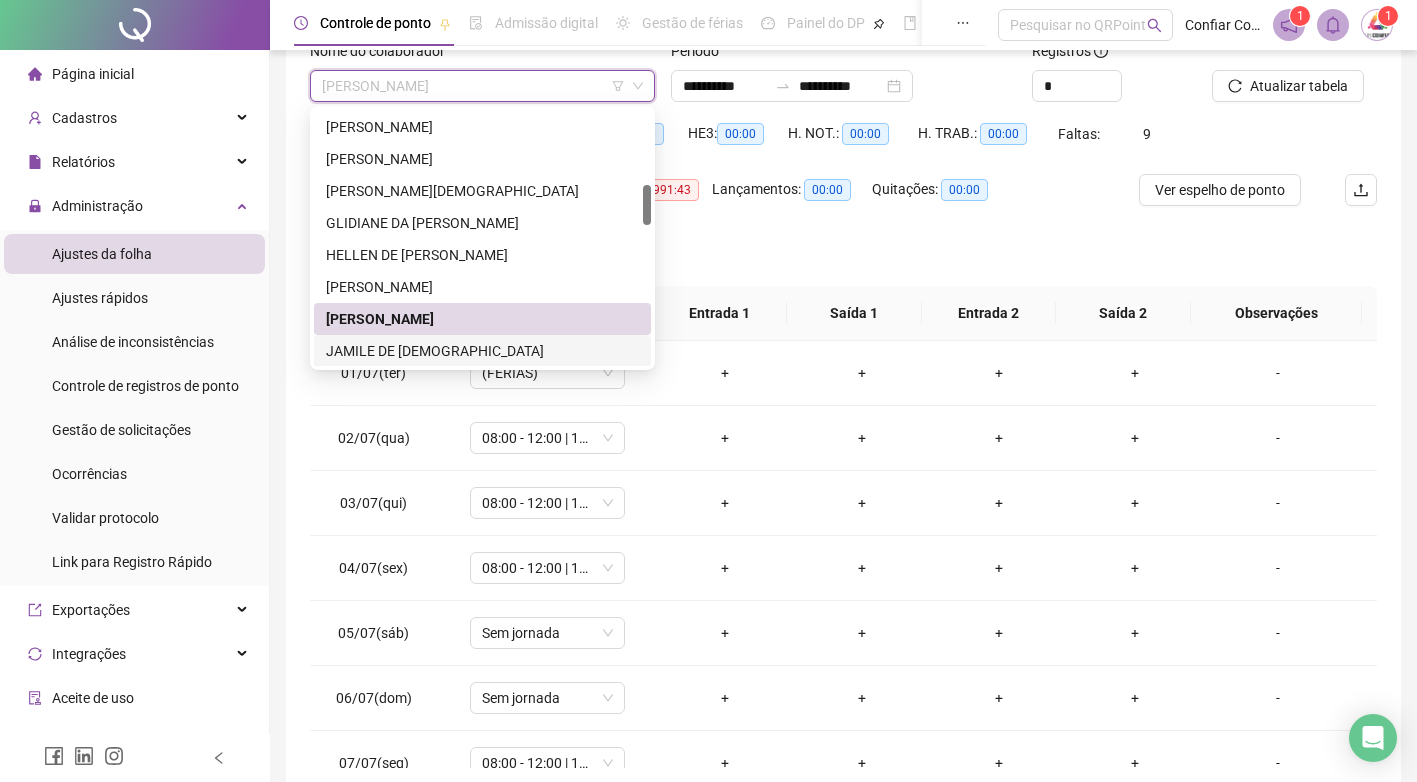 click on "JAMILE DE [DEMOGRAPHIC_DATA]" at bounding box center [482, 351] 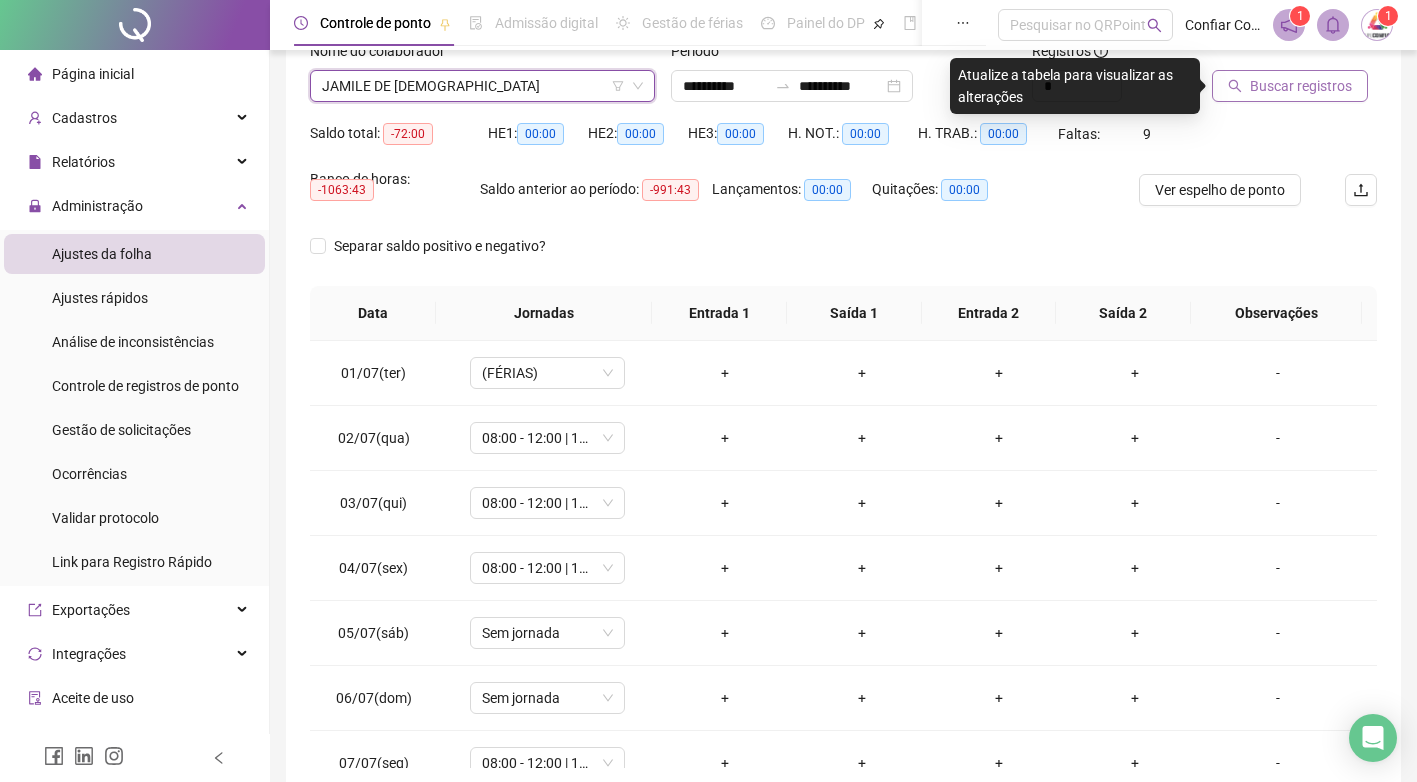 drag, startPoint x: 1287, startPoint y: 68, endPoint x: 1287, endPoint y: 81, distance: 13 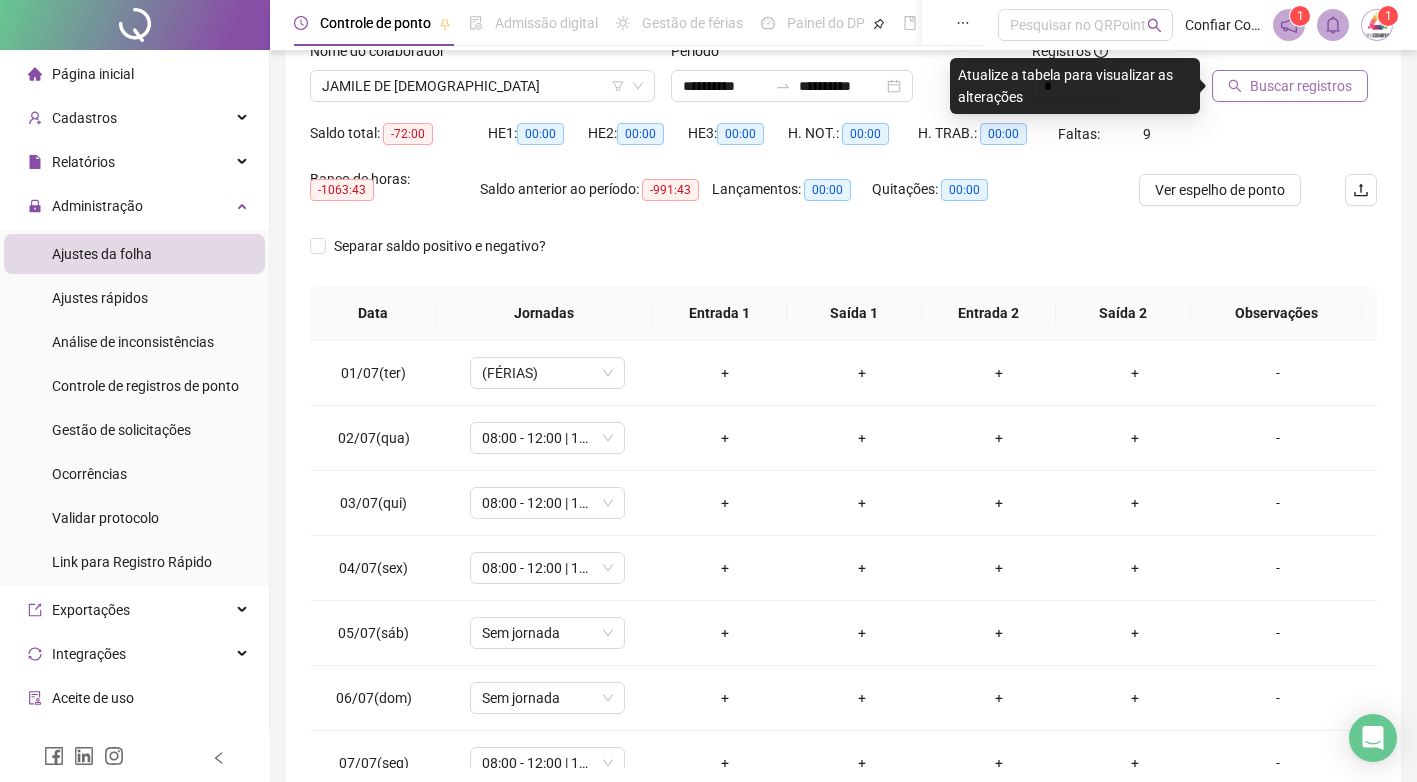 drag, startPoint x: 1287, startPoint y: 81, endPoint x: 1271, endPoint y: 82, distance: 16.03122 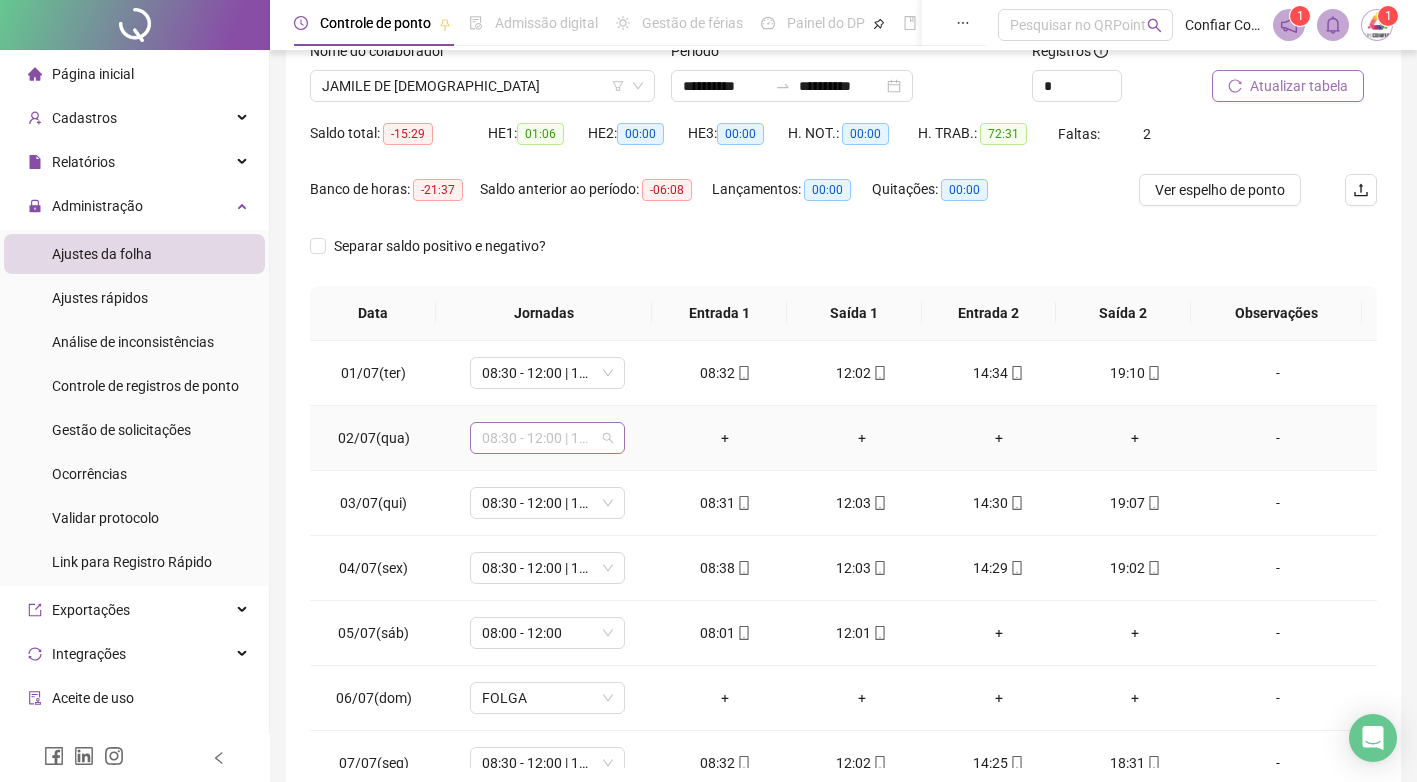 click on "08:30 - 12:00 | 14:30 - 19:00" at bounding box center [547, 438] 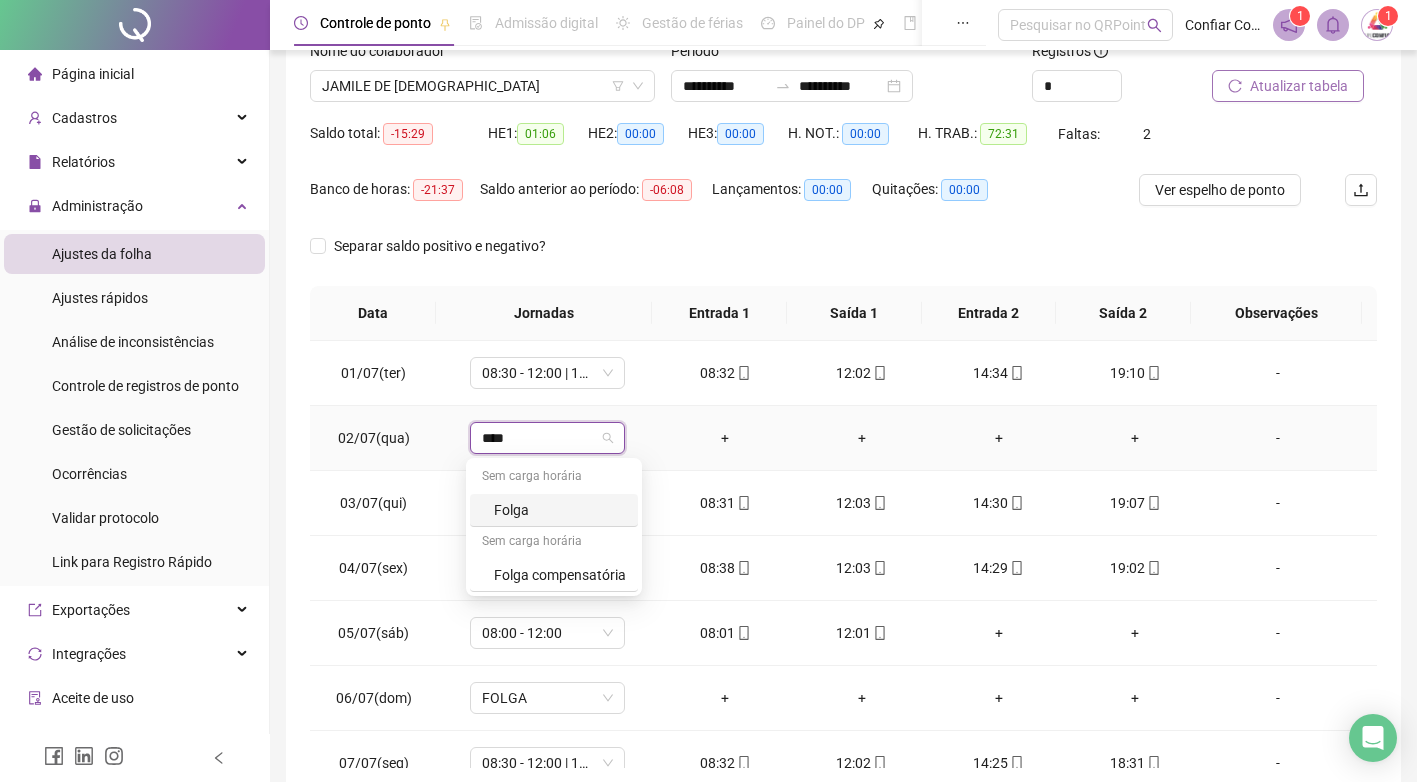 type on "*****" 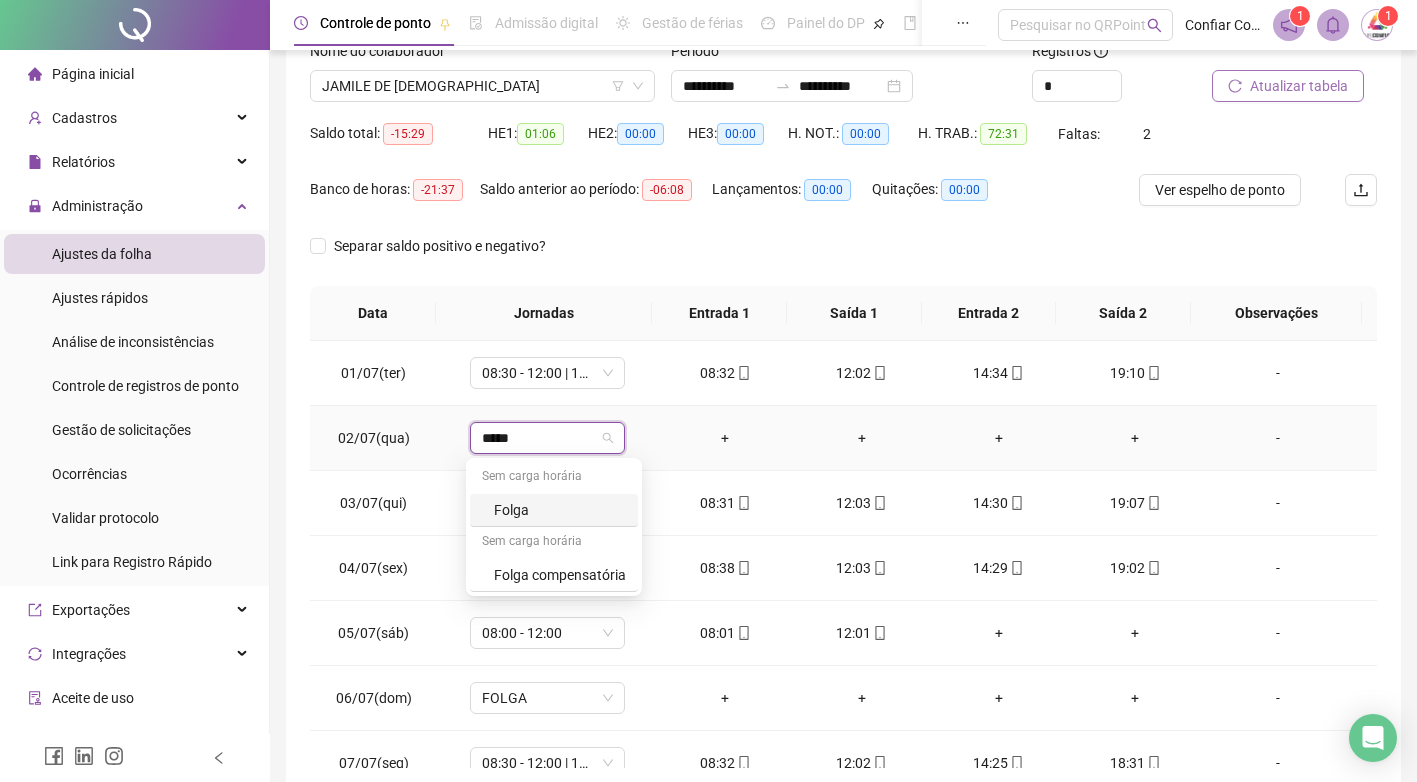 click on "Folga" at bounding box center [560, 510] 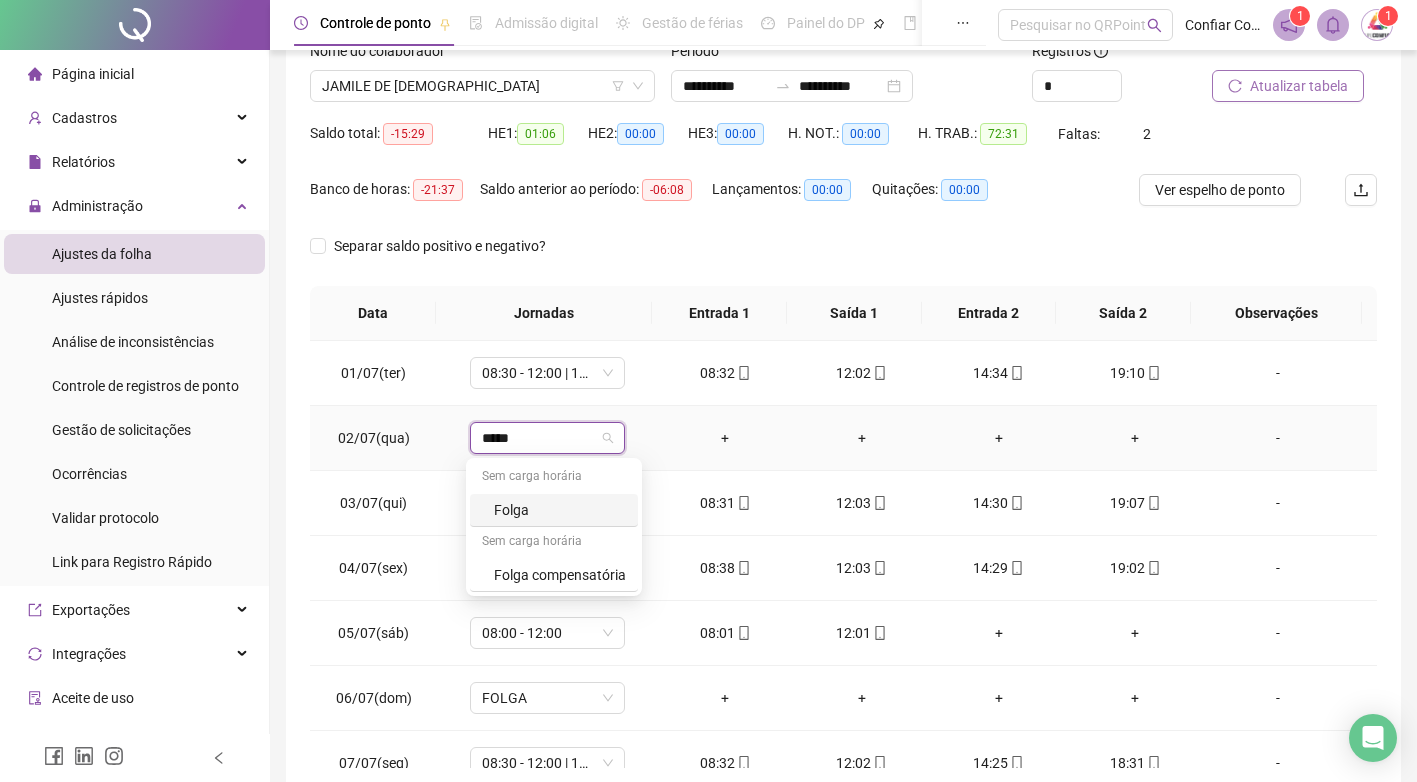 type 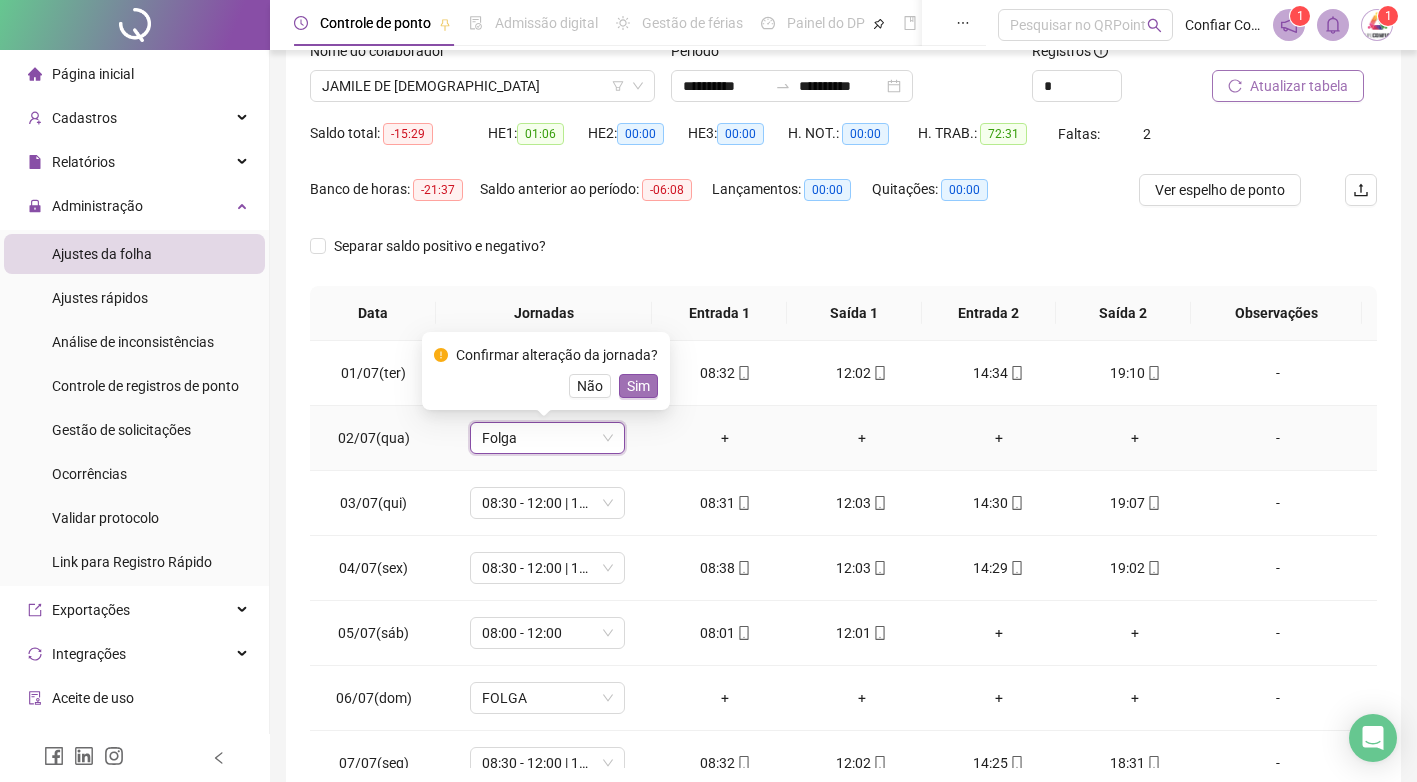 click on "Sim" at bounding box center (638, 386) 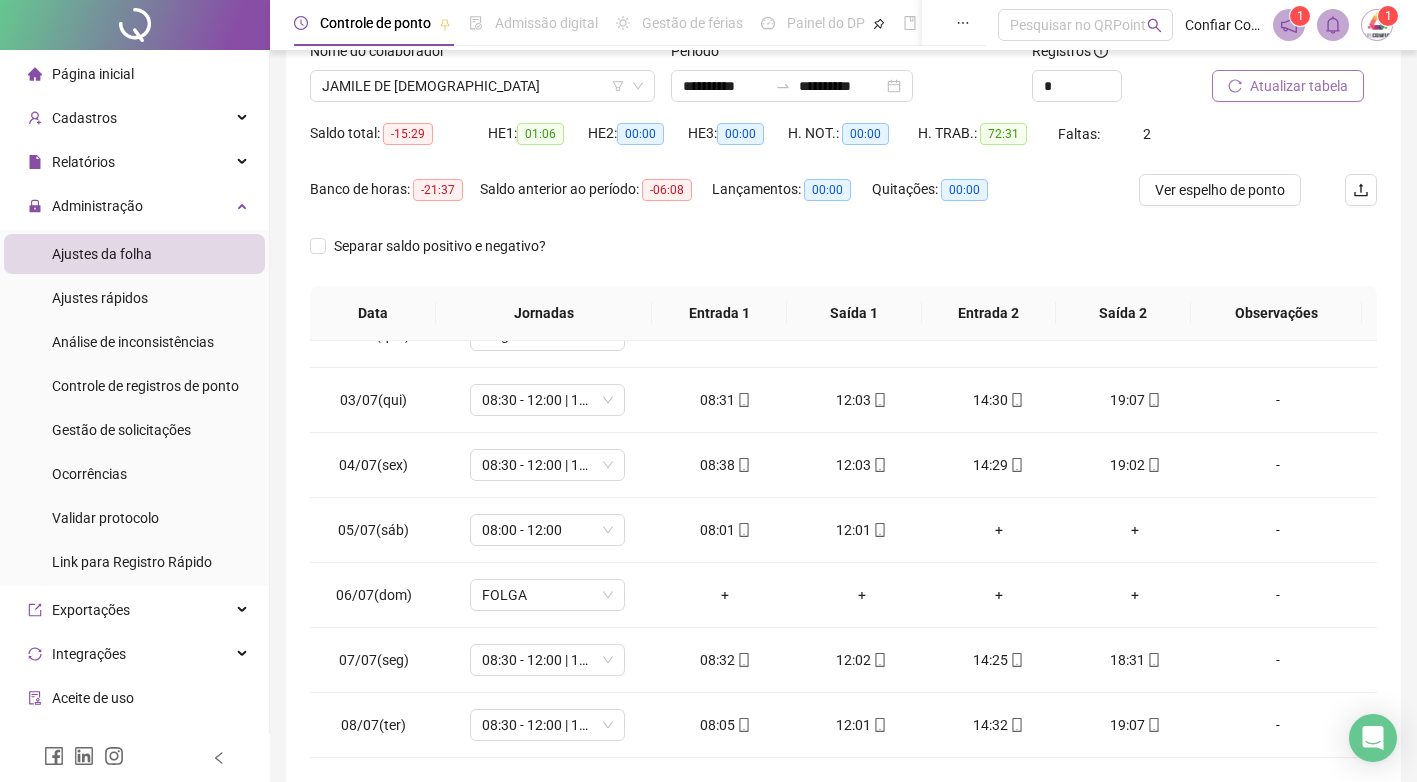 scroll, scrollTop: 0, scrollLeft: 0, axis: both 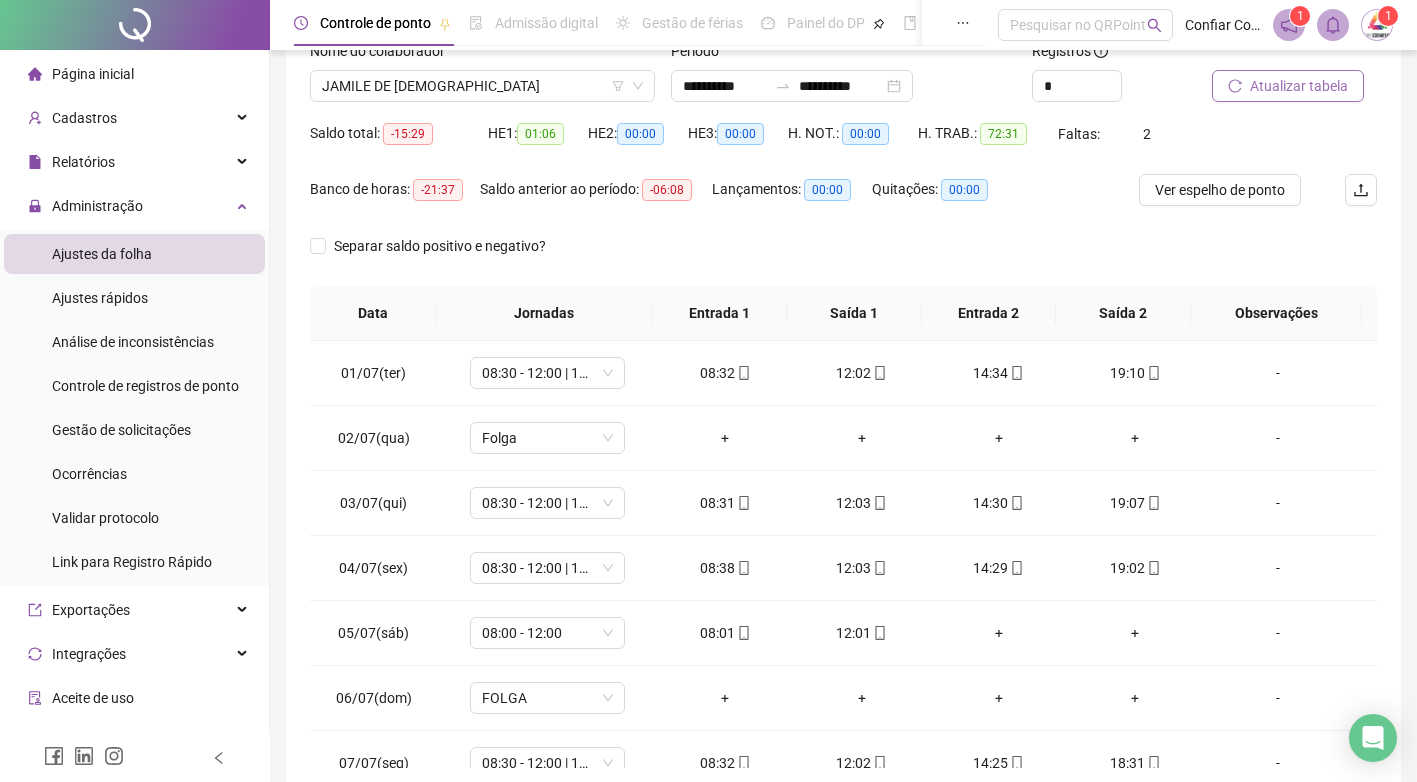 click at bounding box center (1269, 55) 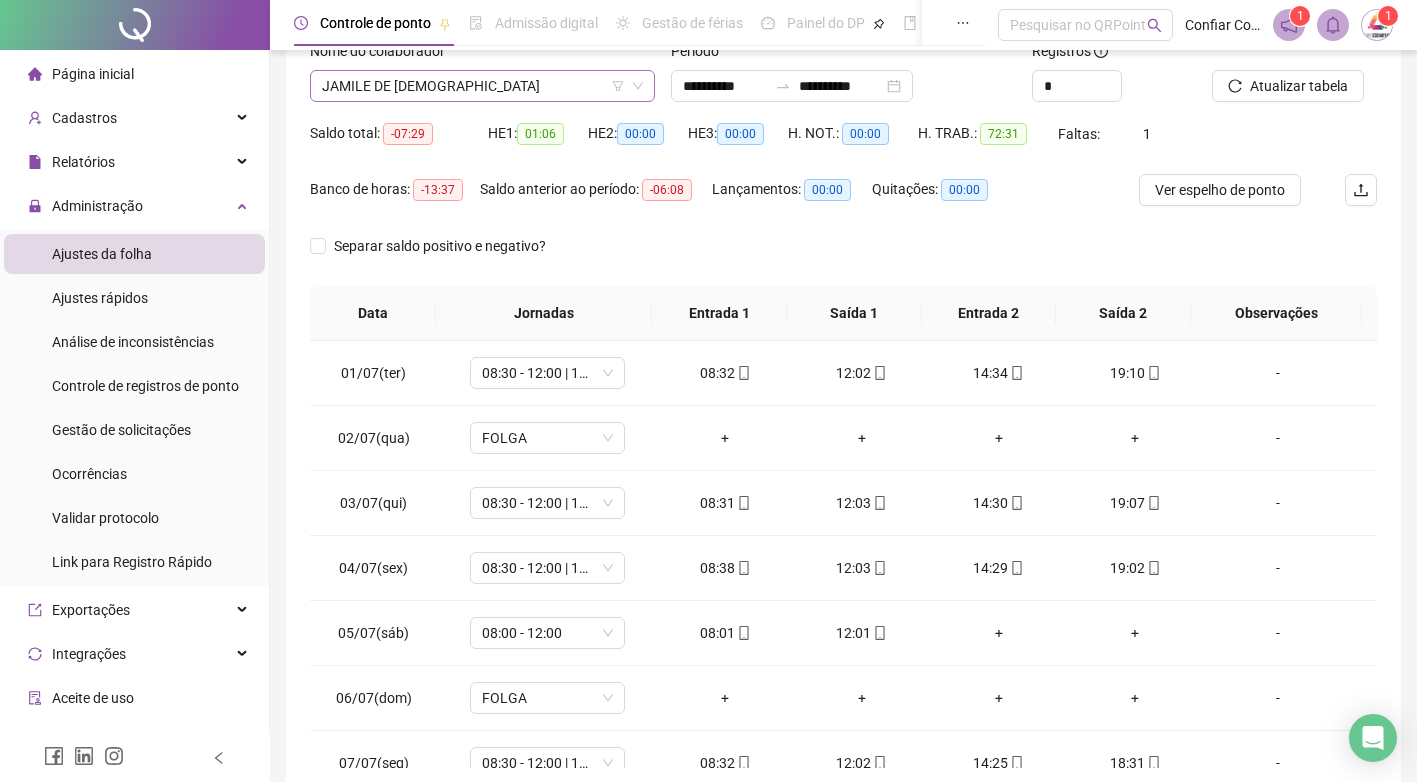 scroll, scrollTop: 480, scrollLeft: 0, axis: vertical 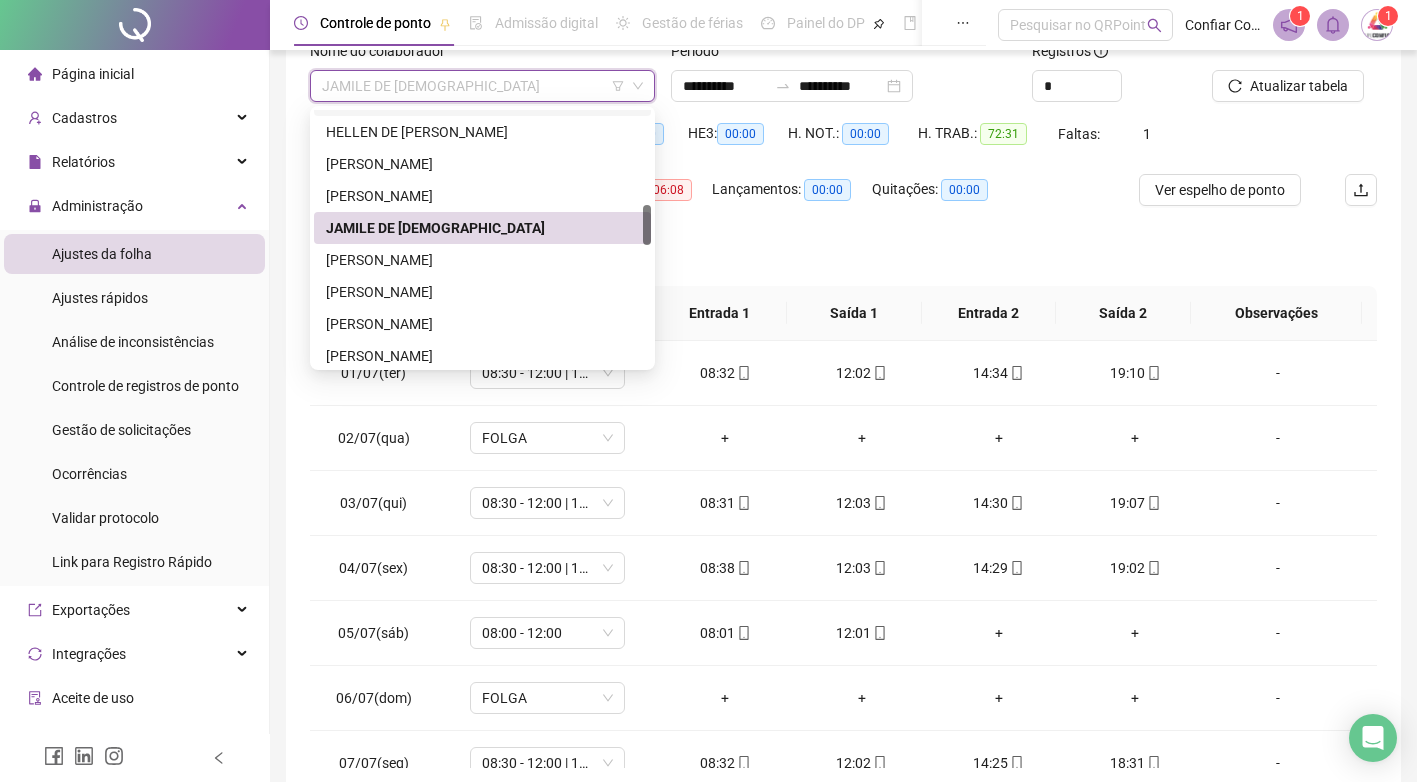 drag, startPoint x: 646, startPoint y: 208, endPoint x: 621, endPoint y: 249, distance: 48.02083 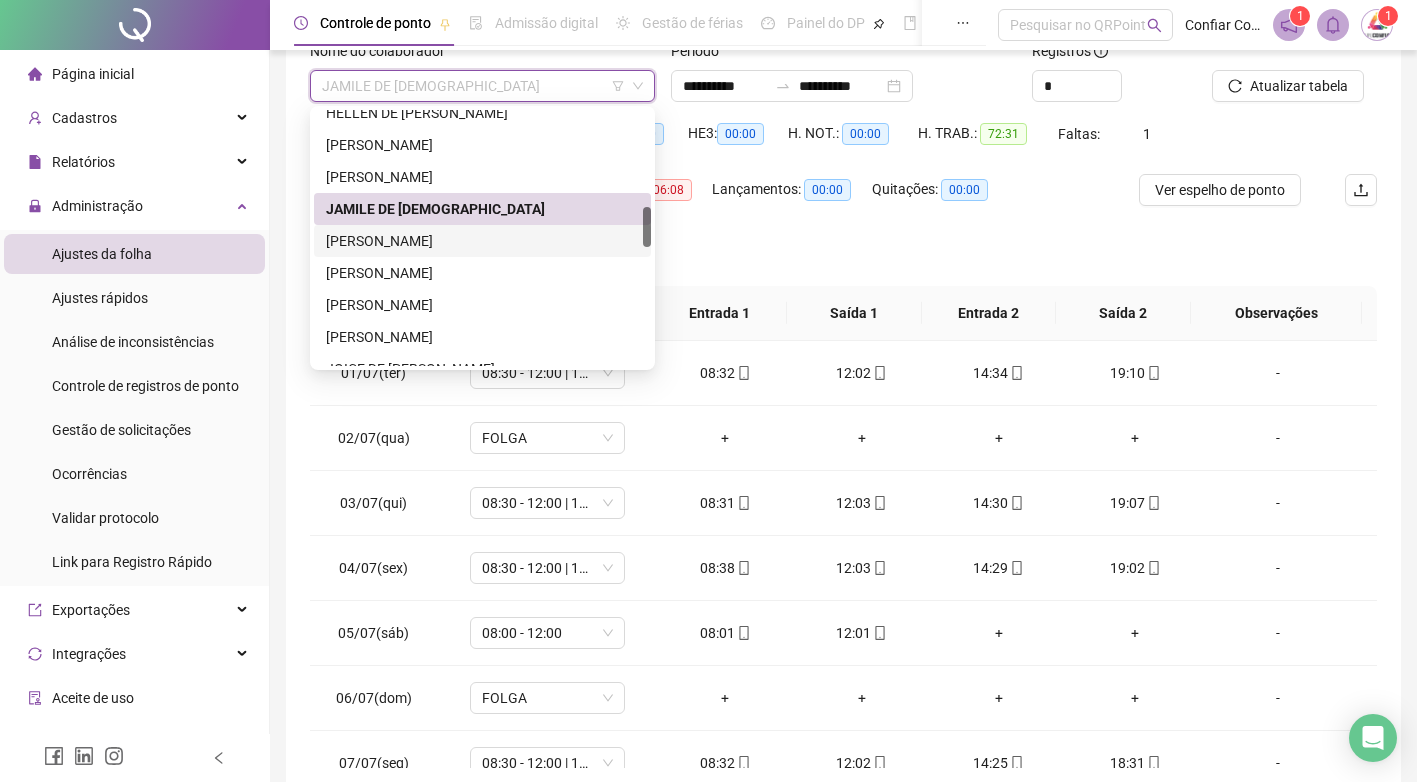 click on "[PERSON_NAME]" at bounding box center [482, 241] 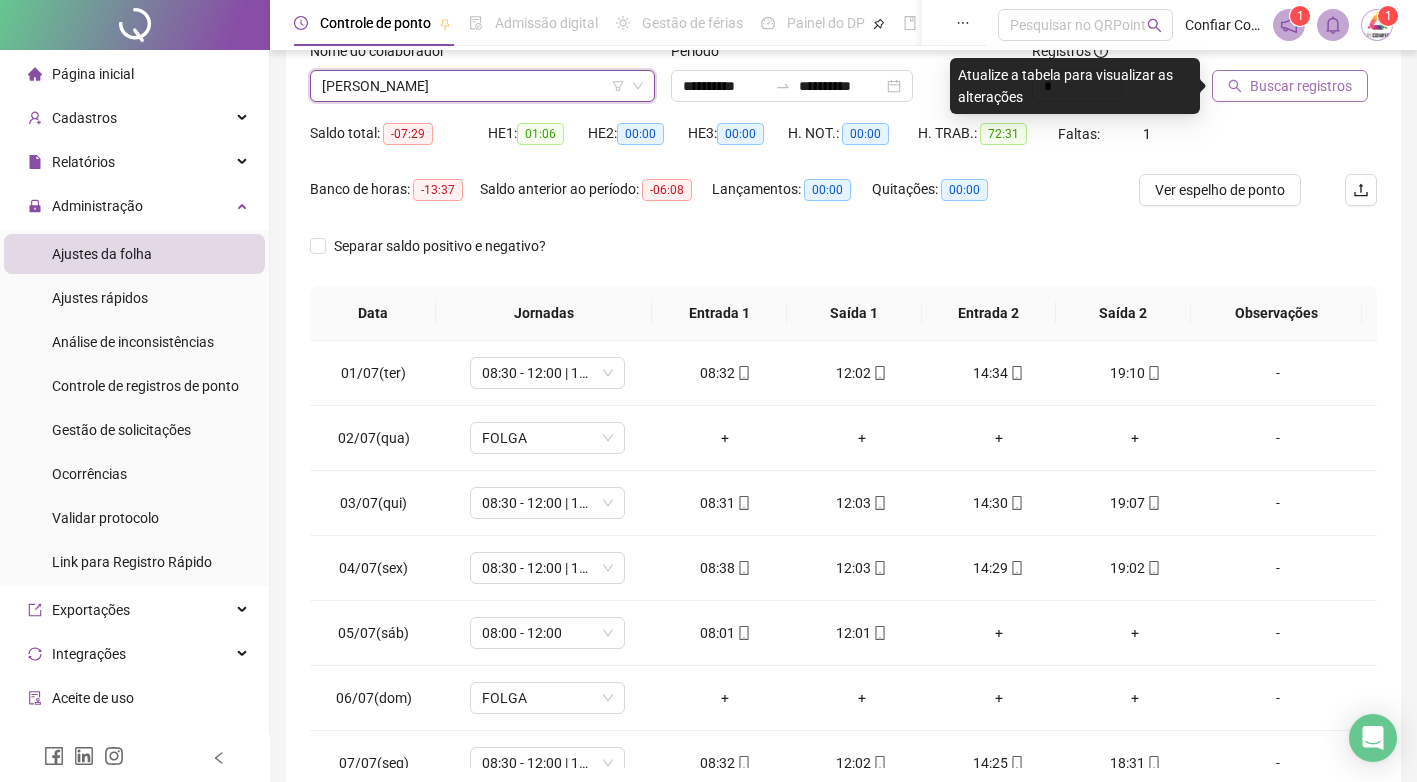 click on "Buscar registros" at bounding box center (1301, 86) 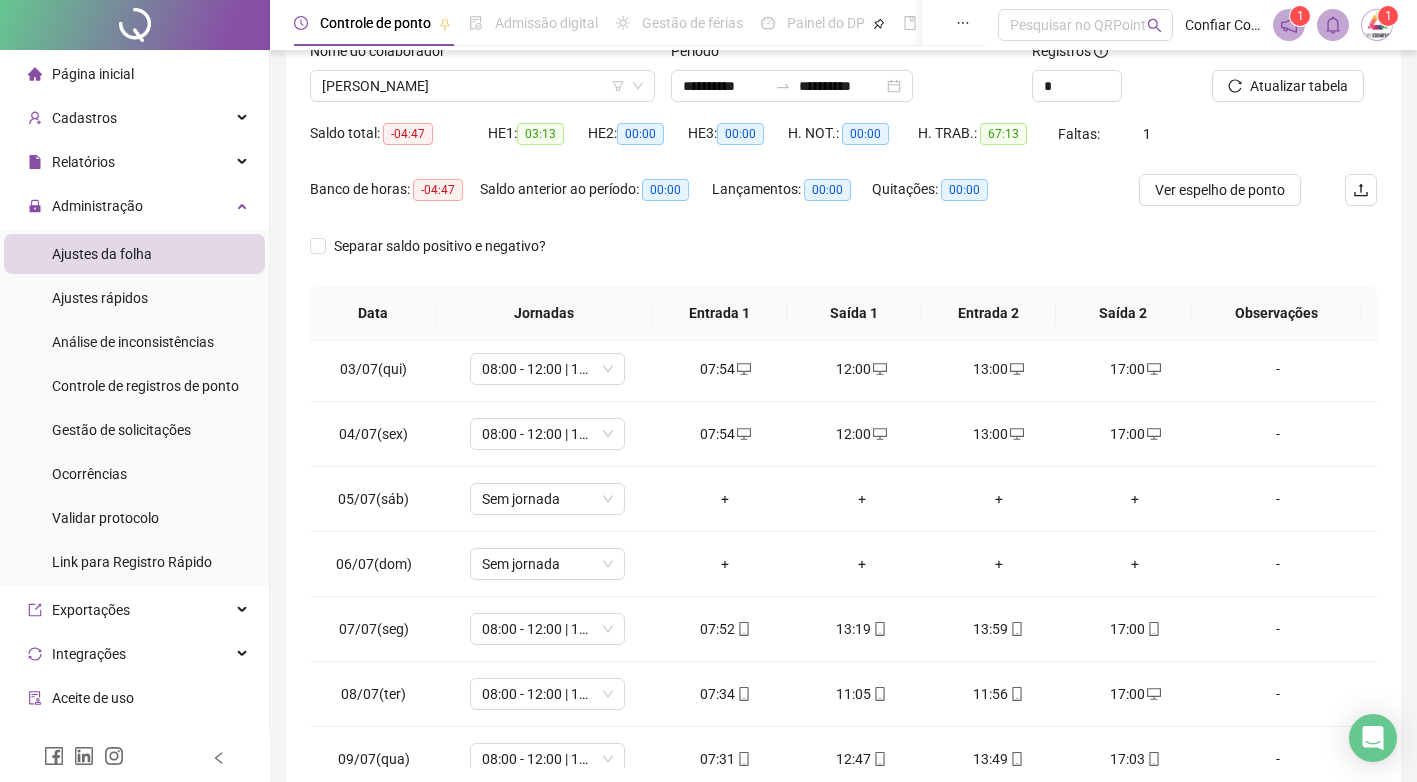 scroll, scrollTop: 0, scrollLeft: 0, axis: both 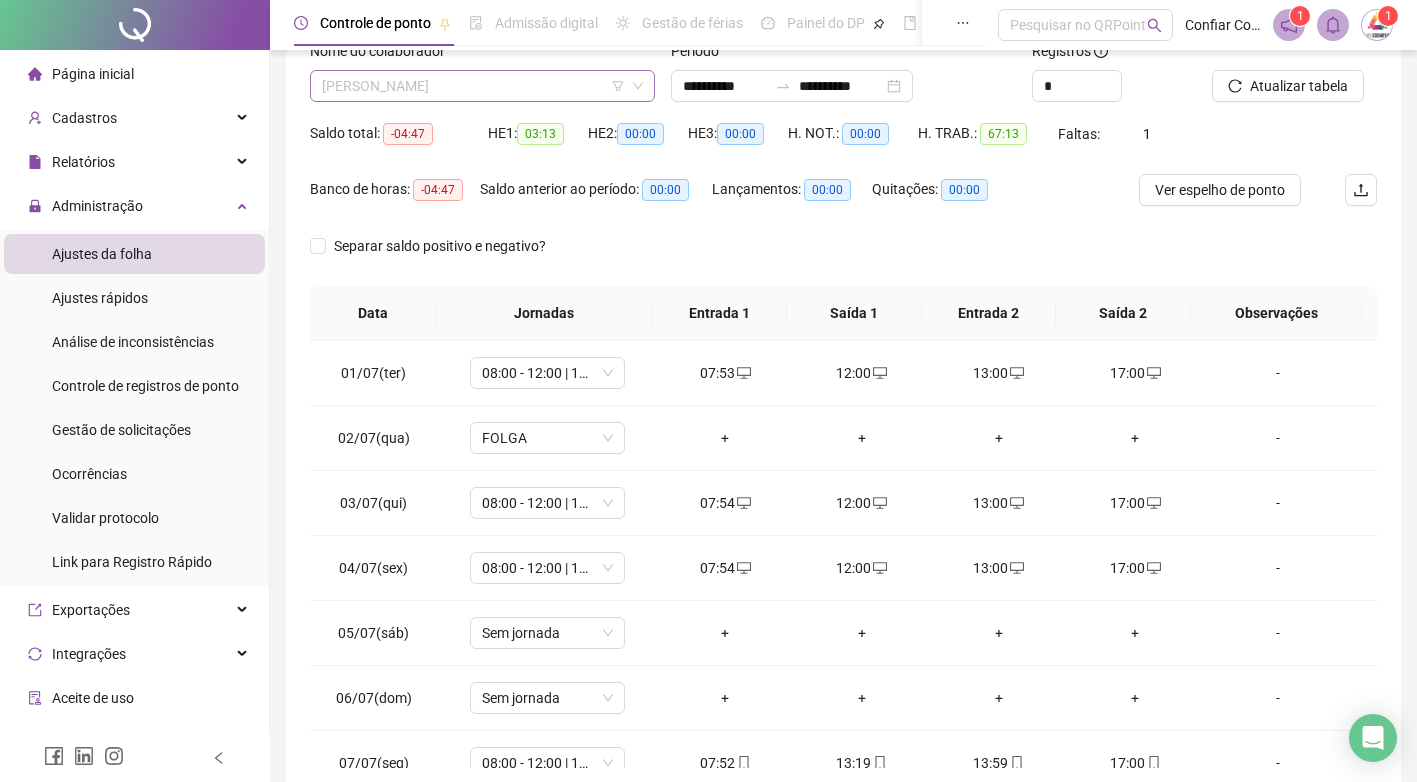 click on "[PERSON_NAME]" at bounding box center [482, 86] 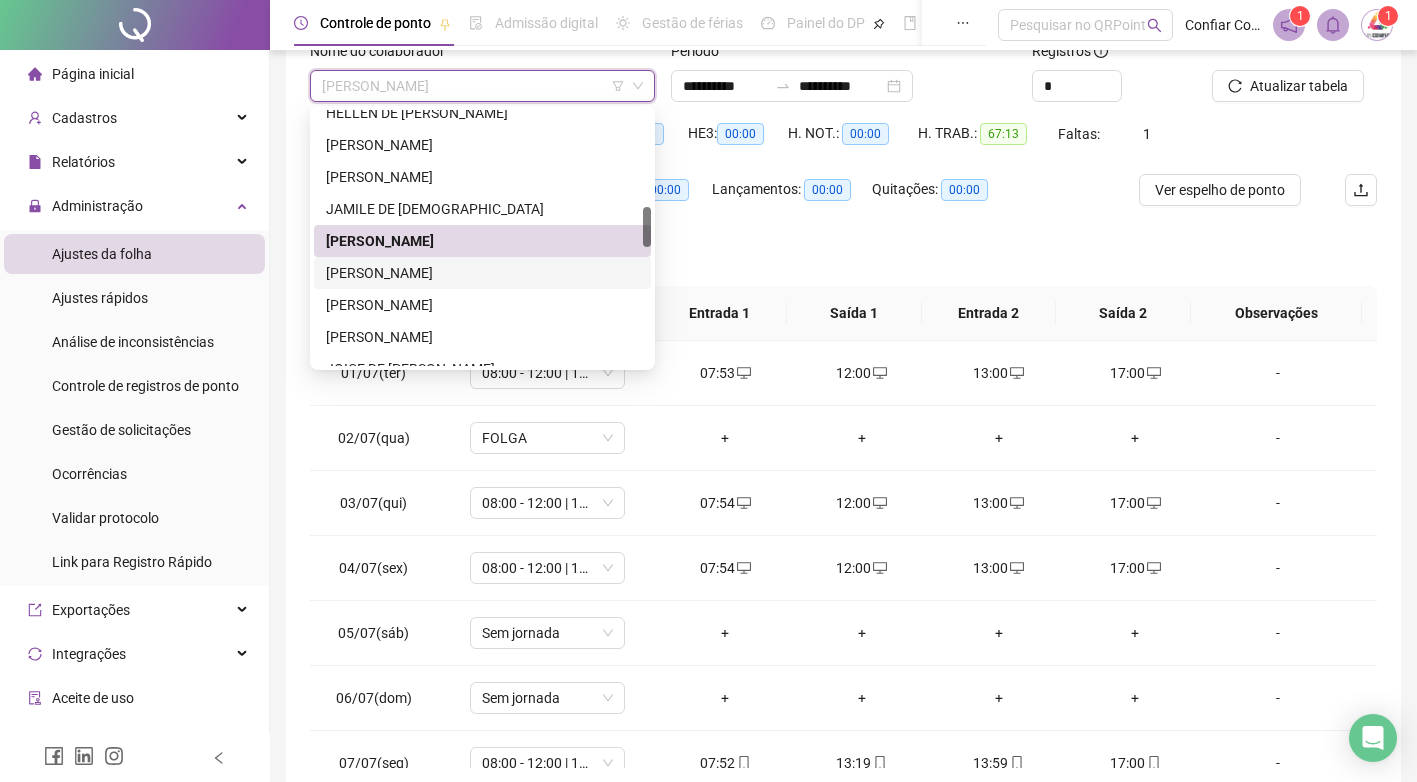 click on "[PERSON_NAME]" at bounding box center (482, 273) 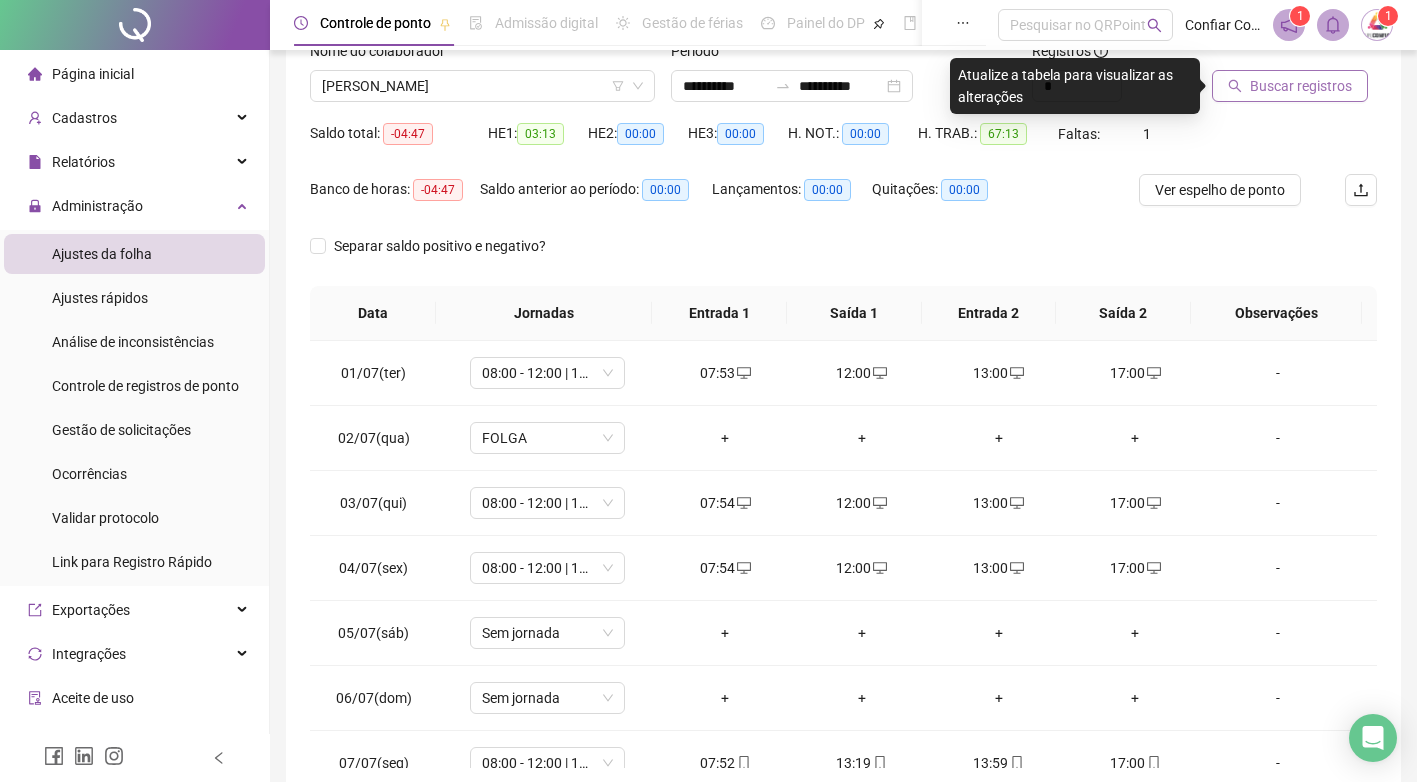 click on "Buscar registros" at bounding box center [1301, 86] 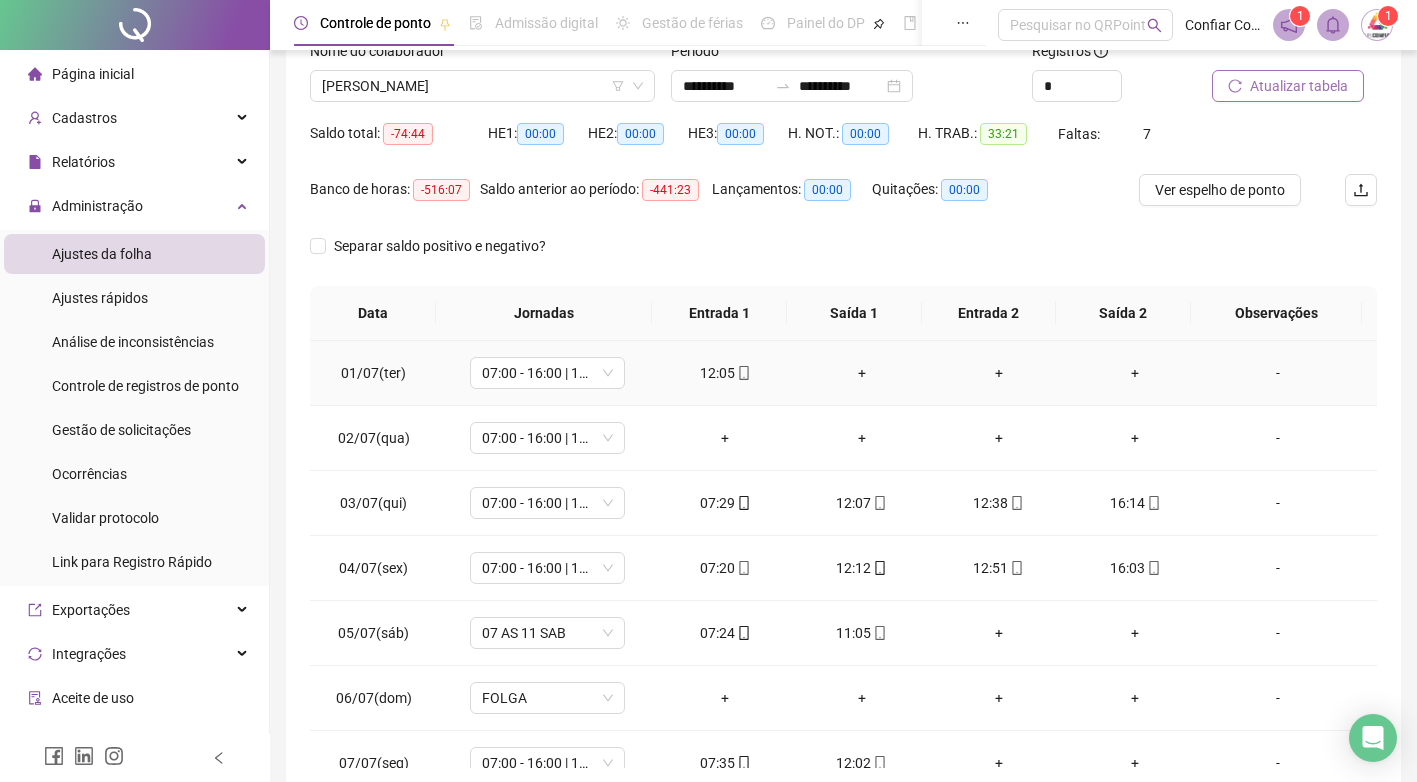 click on "+" at bounding box center [862, 373] 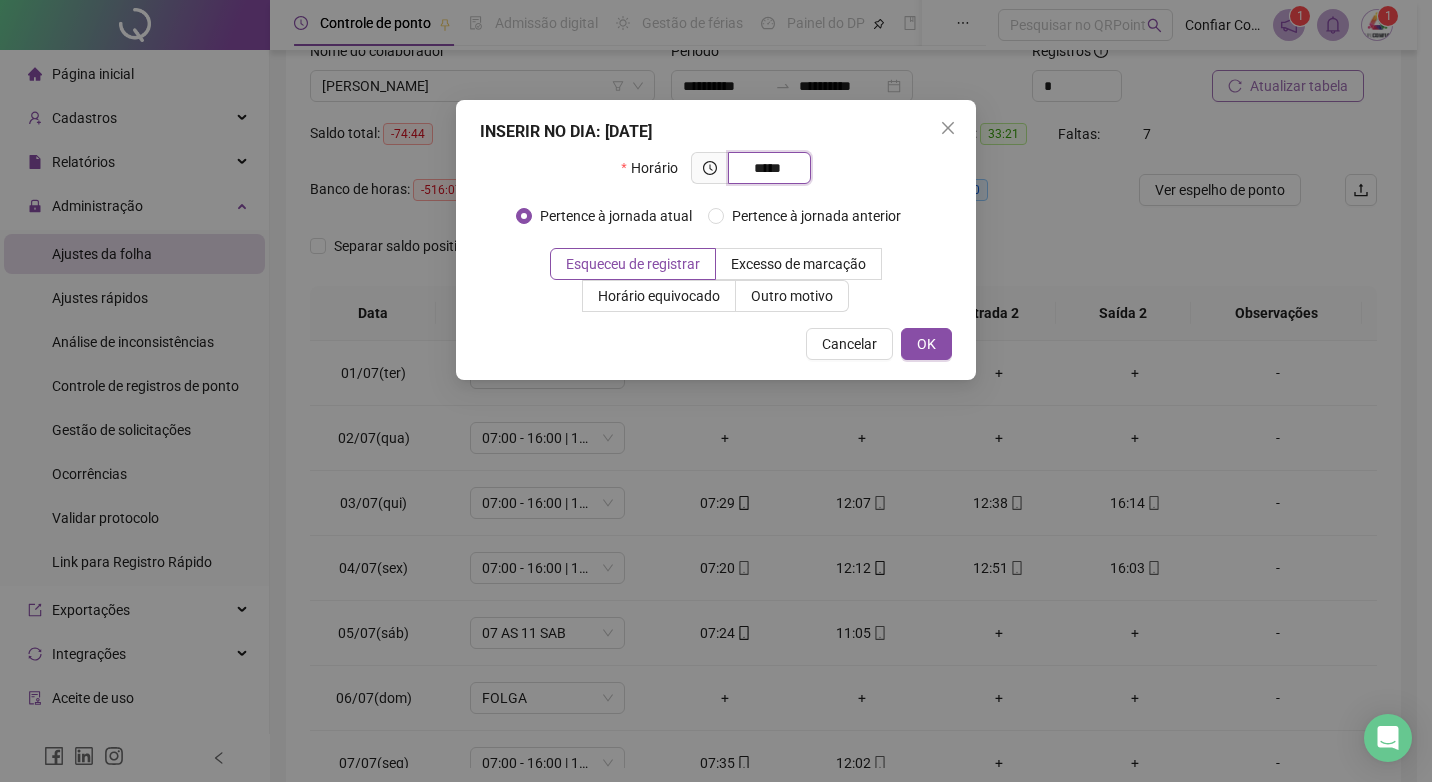 type on "*****" 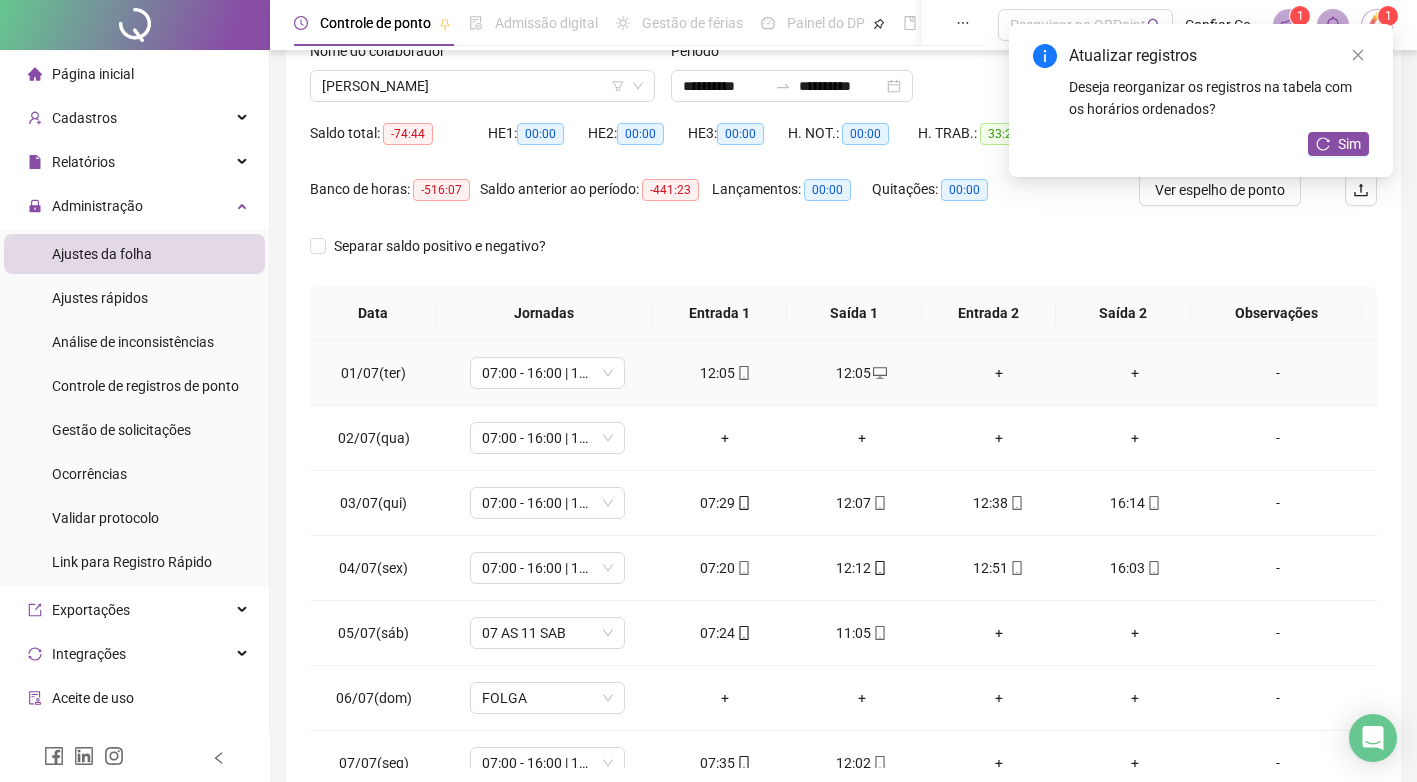 click on "12:05" at bounding box center (725, 373) 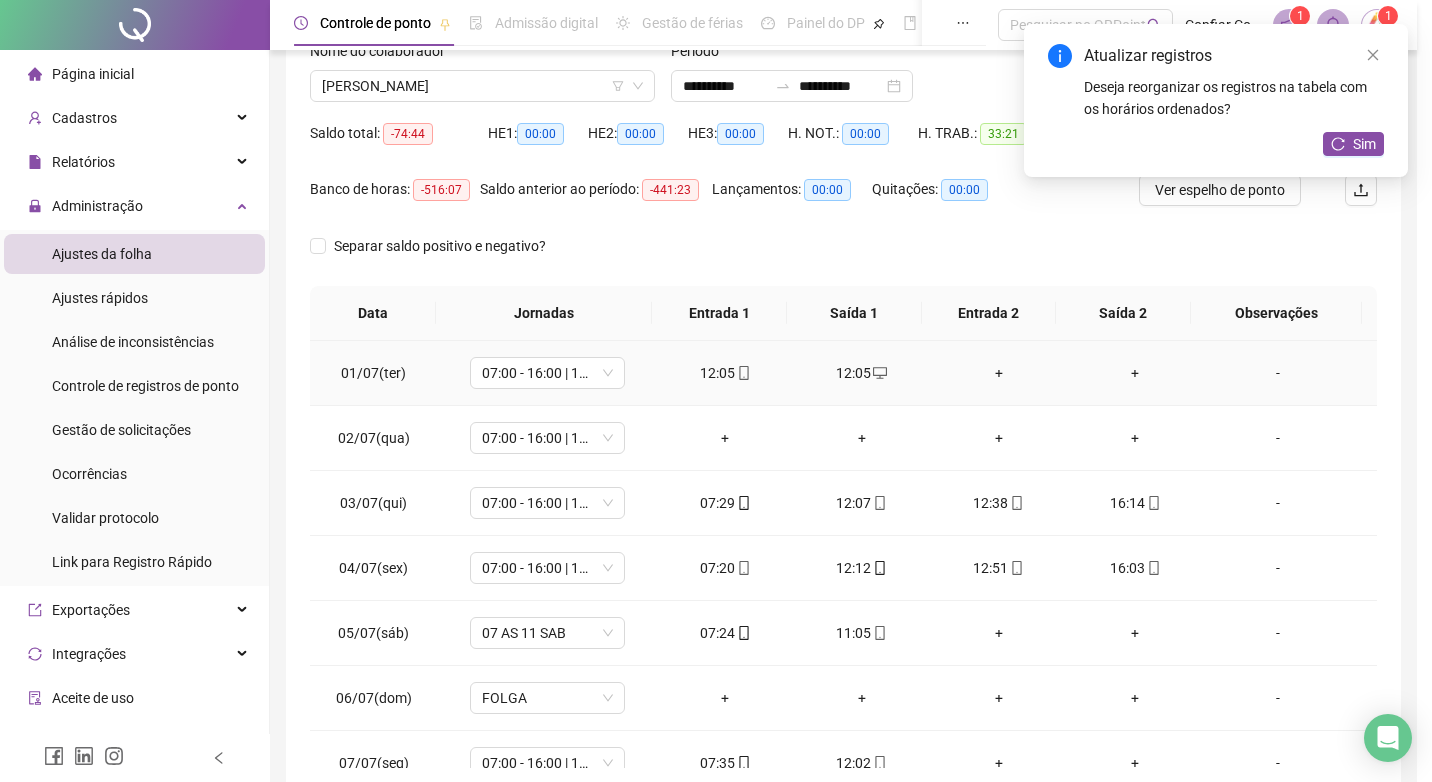 type on "**********" 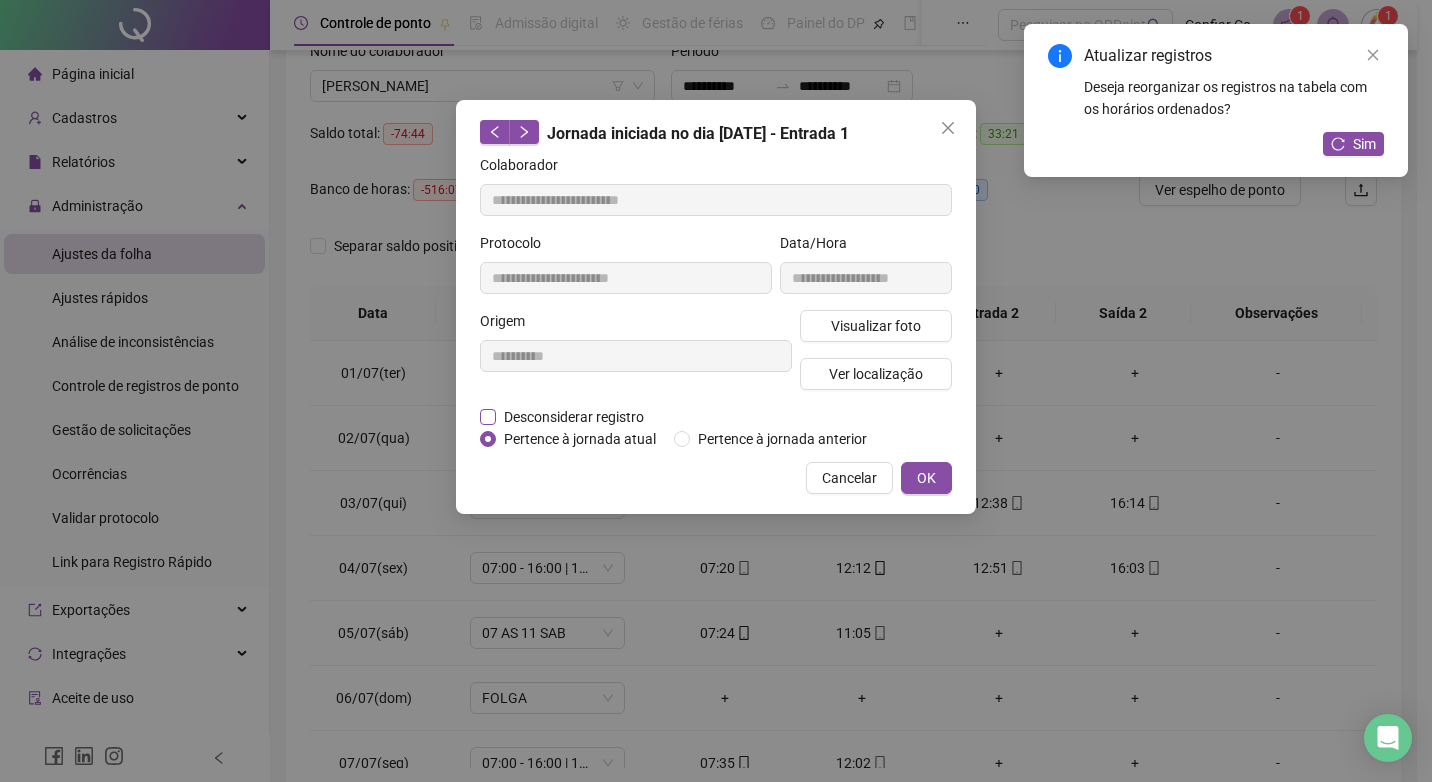click on "Desconsiderar registro" at bounding box center (574, 417) 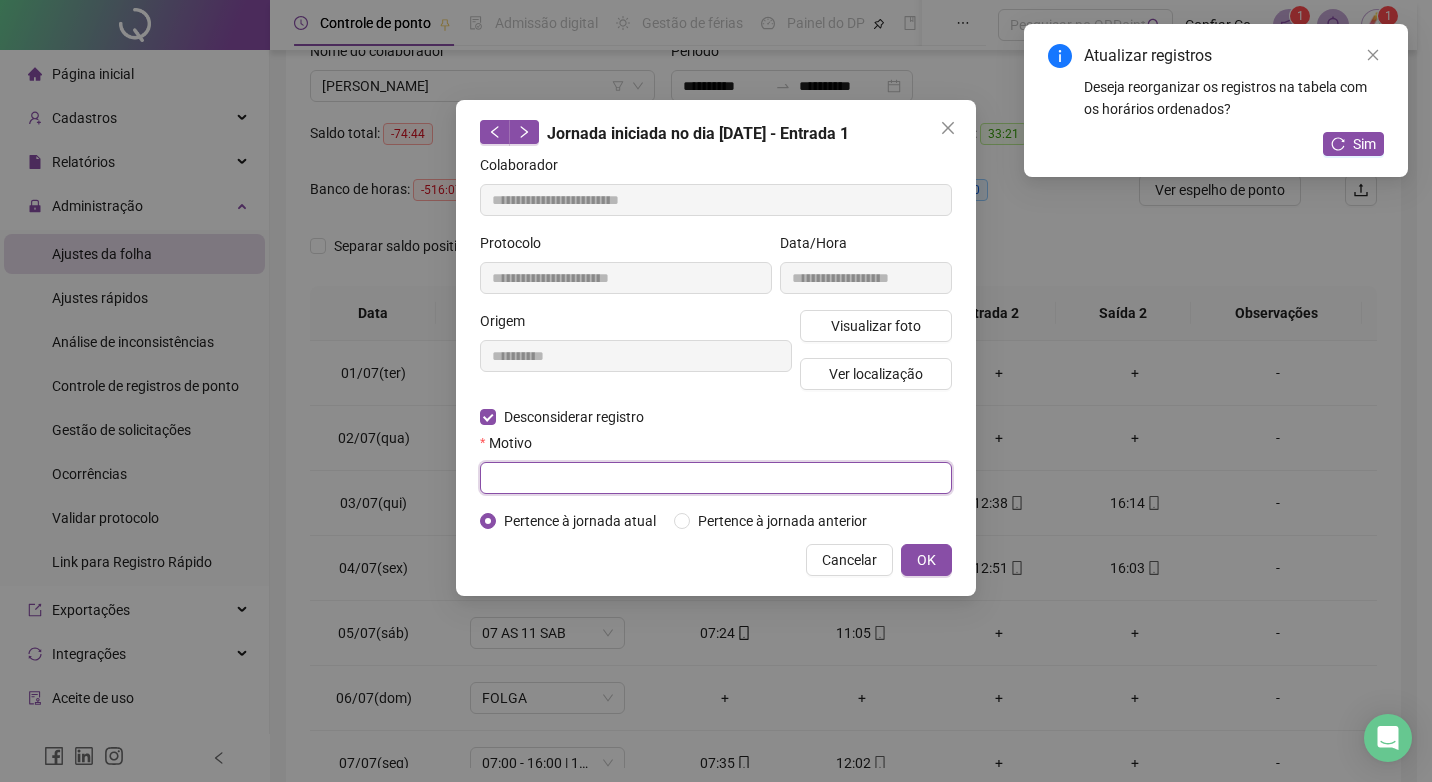 click at bounding box center (716, 478) 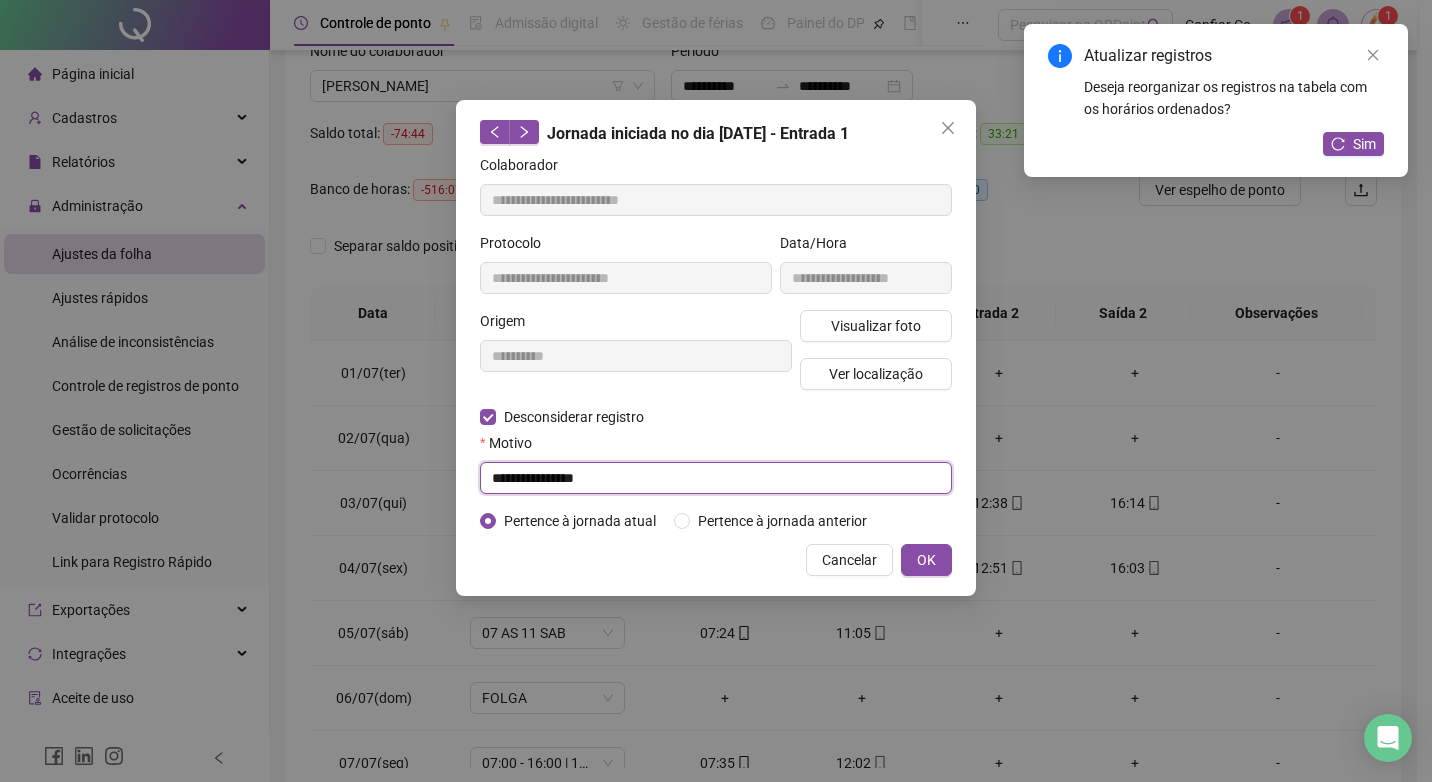 type on "**********" 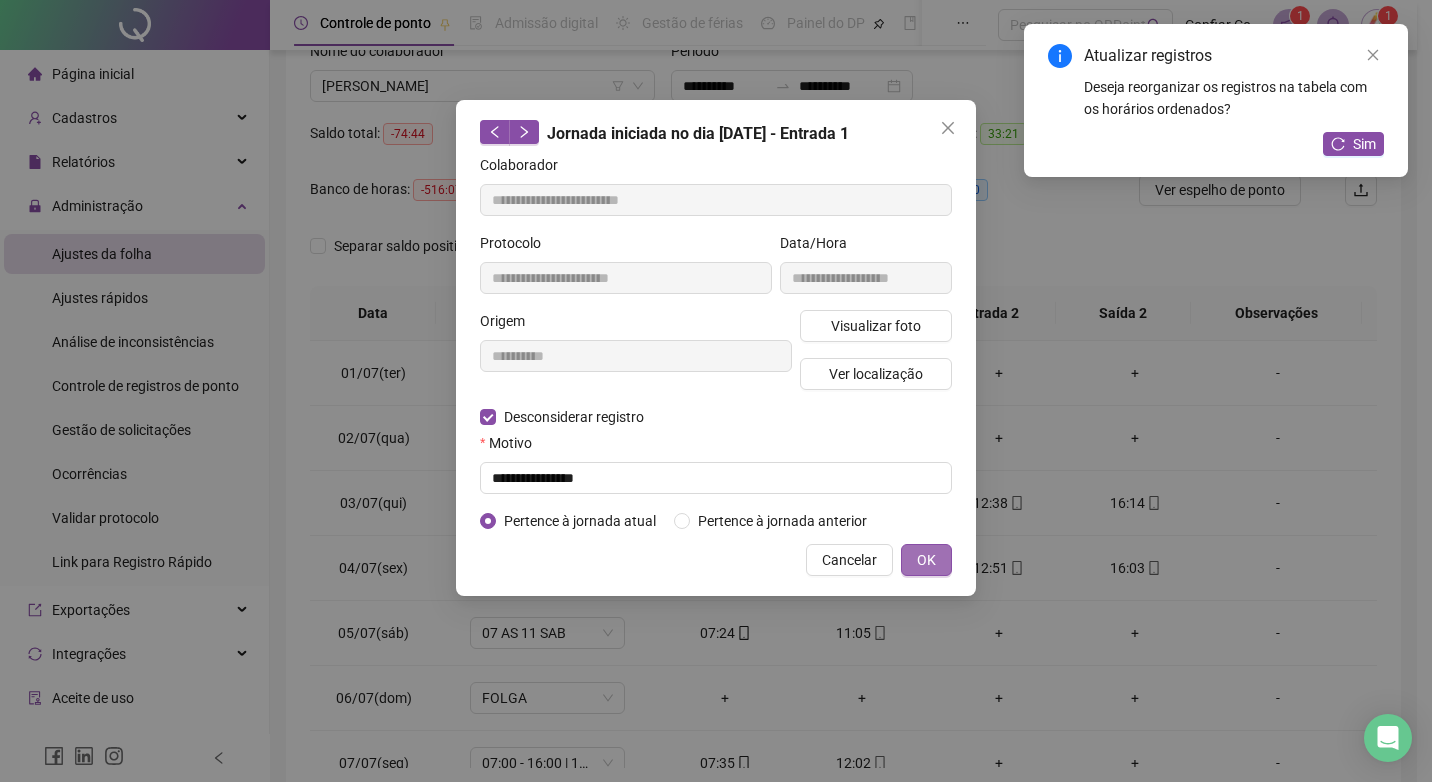 click on "OK" at bounding box center [926, 560] 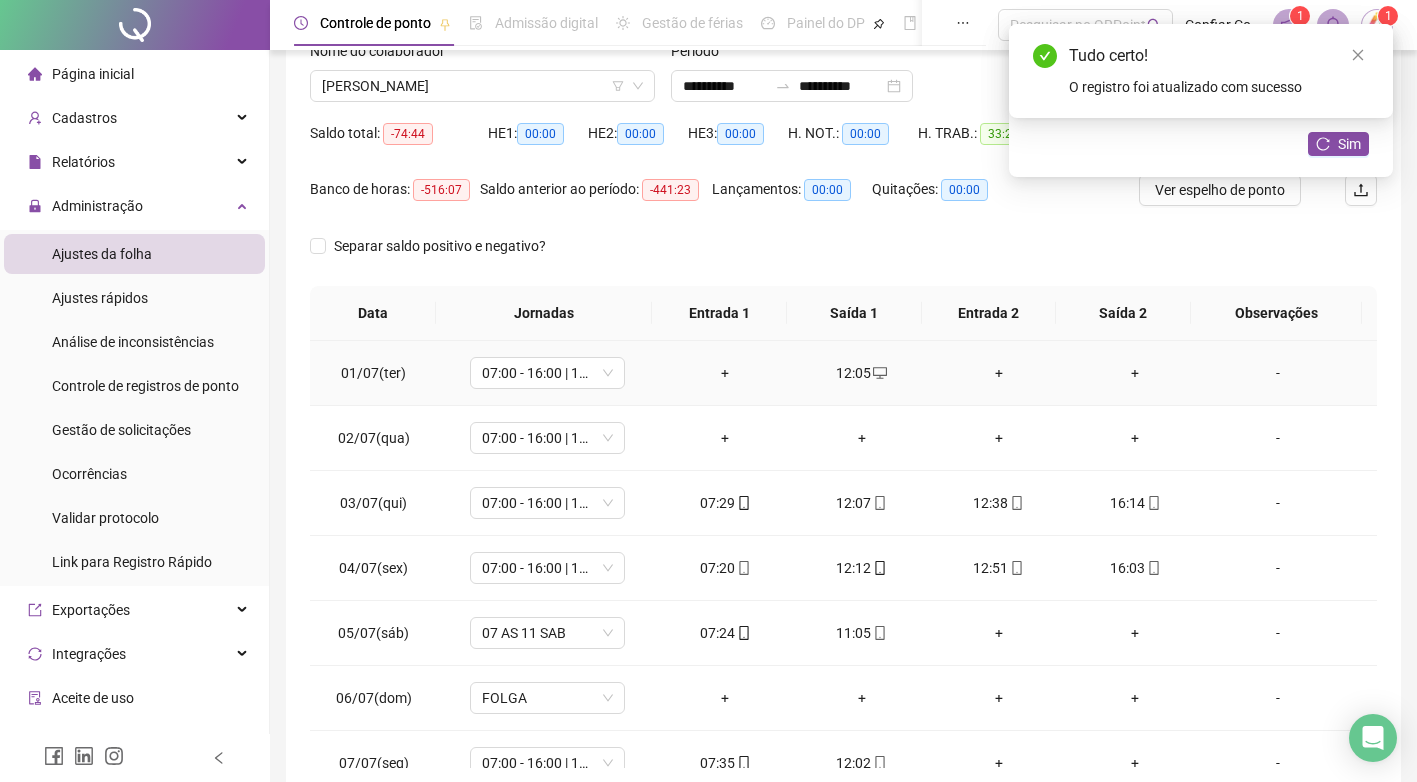 click on "+" at bounding box center (725, 373) 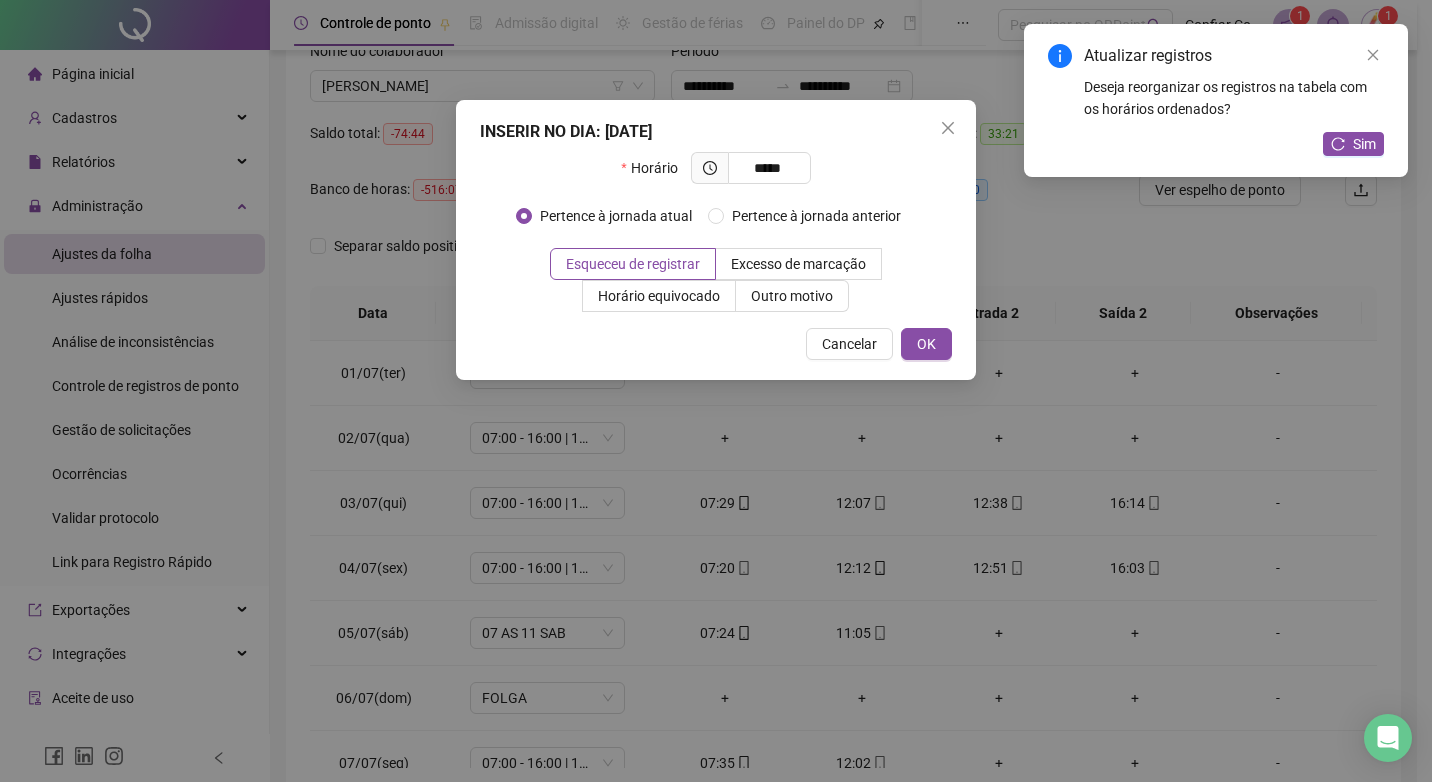 type on "*****" 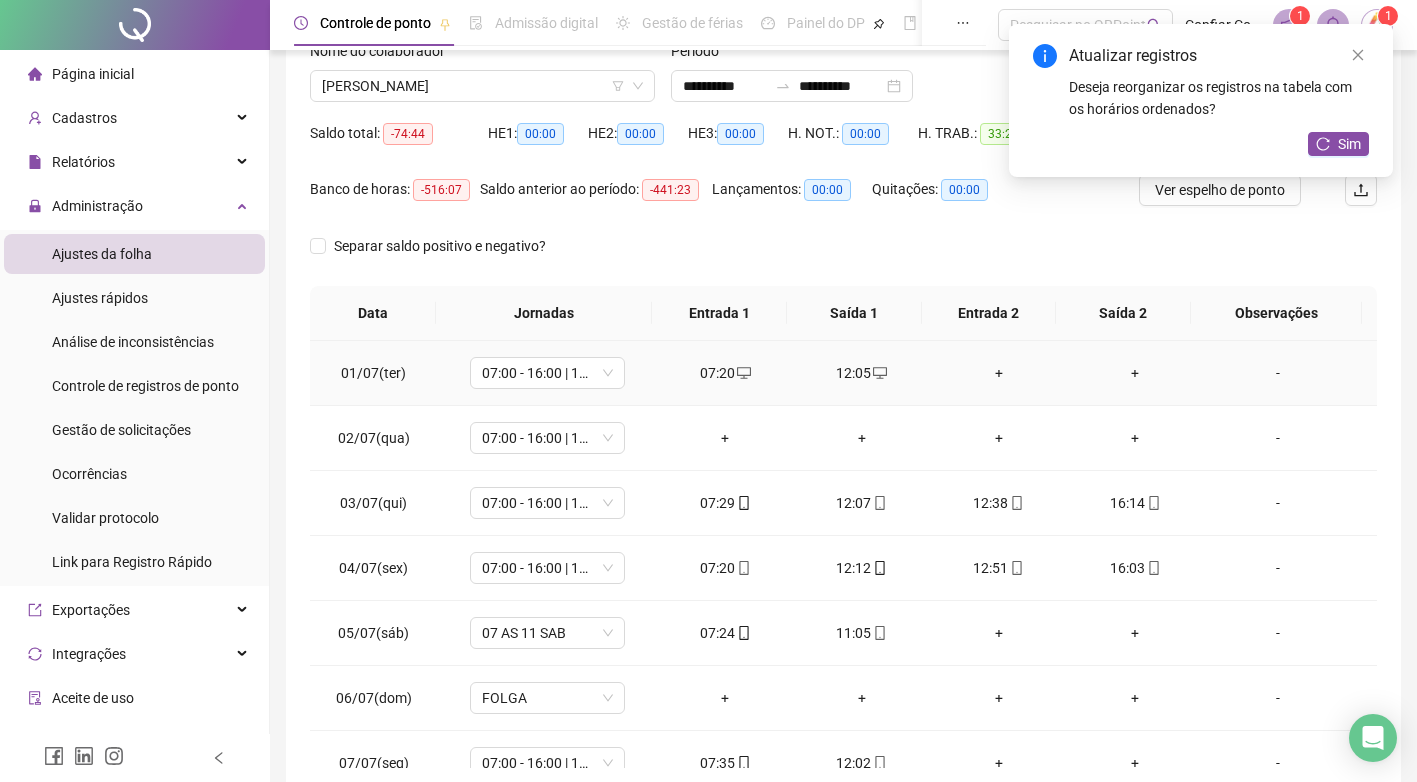 click on "+" at bounding box center (998, 373) 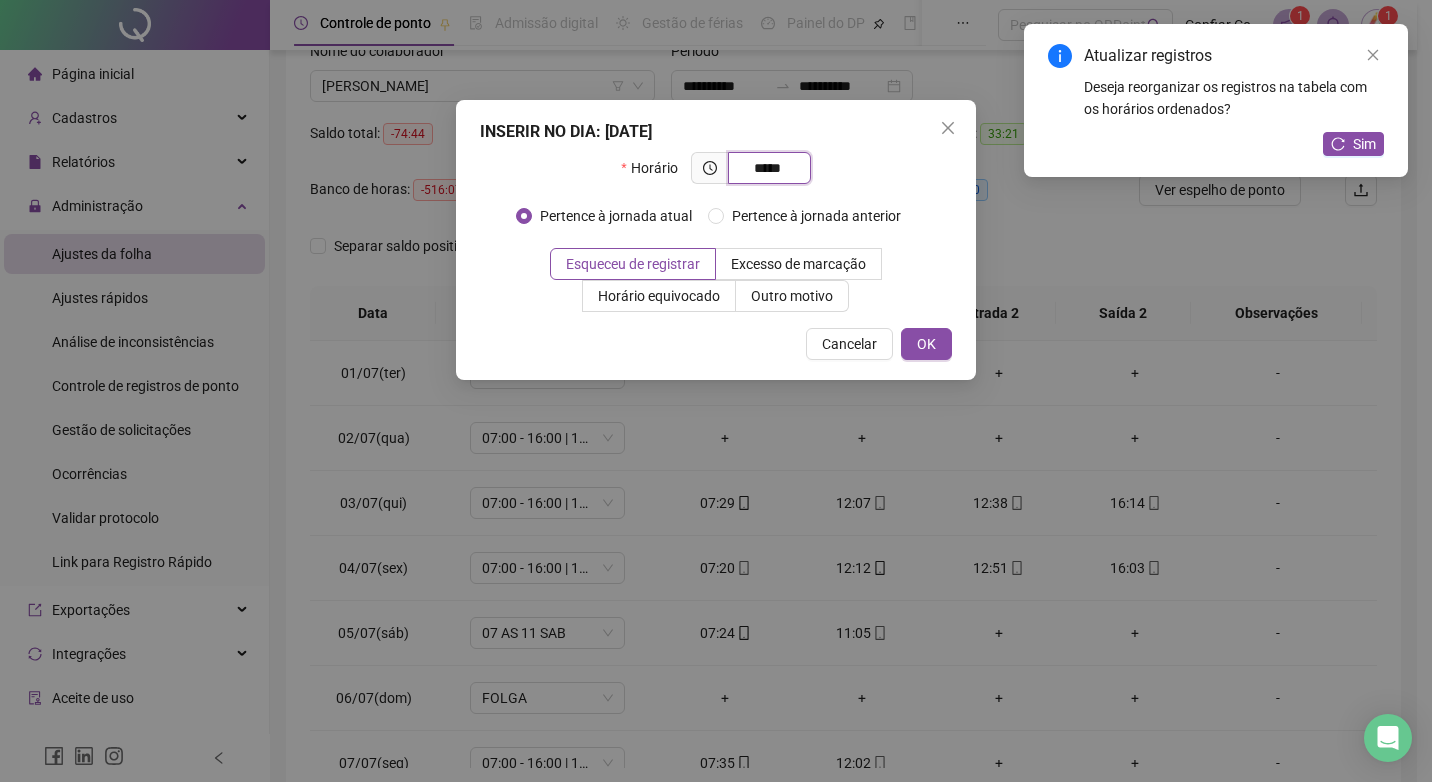 type on "*****" 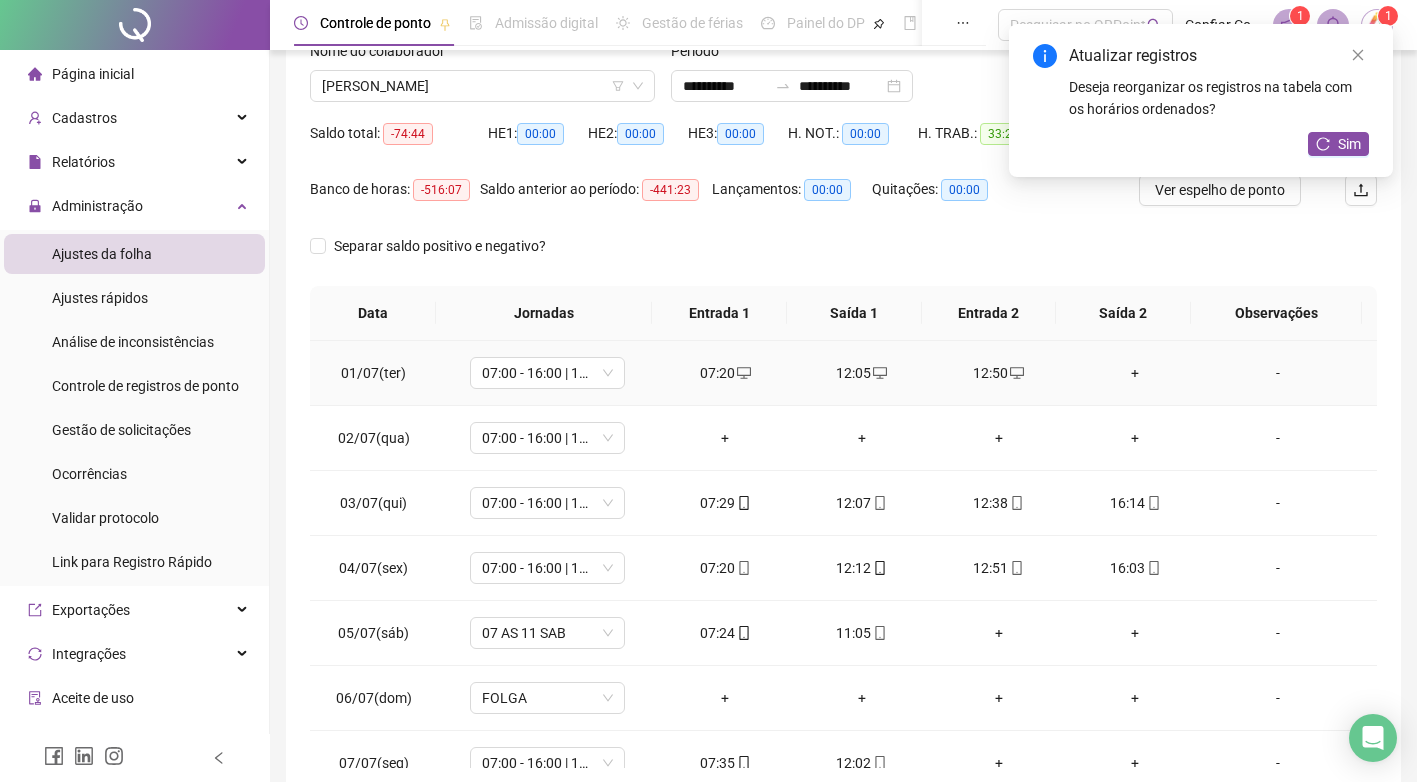click on "+" at bounding box center [1135, 373] 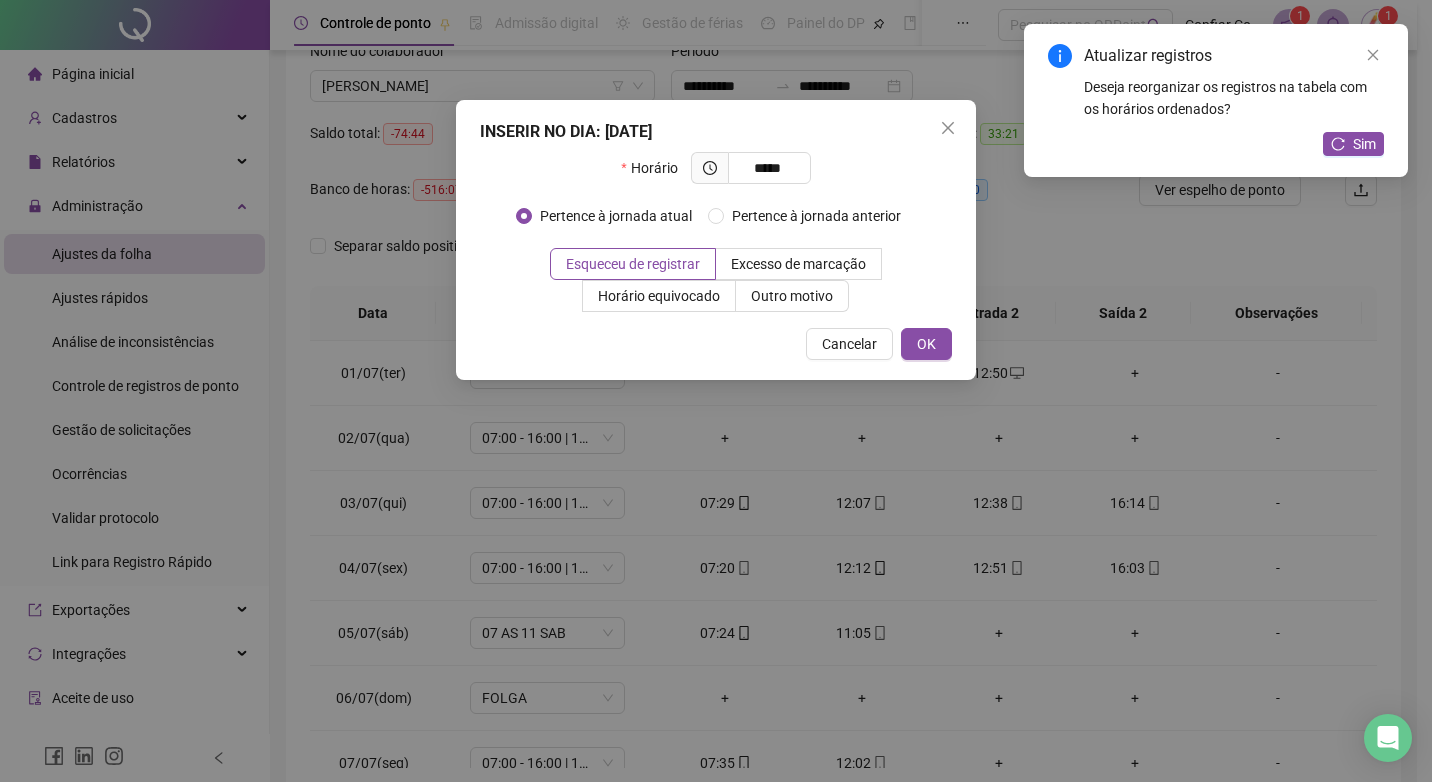 type on "*****" 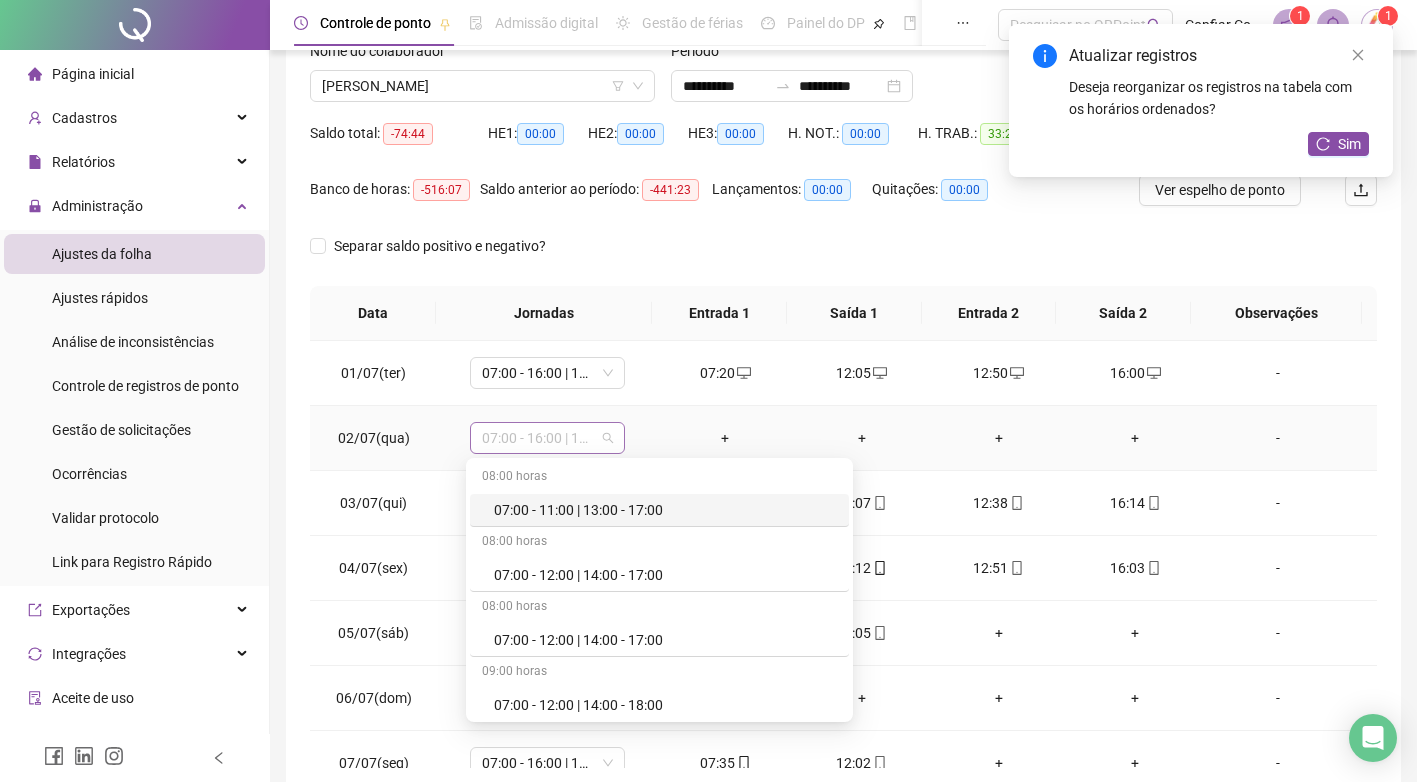 click on "07:00 - 16:00 | 12:00 - 13:00" at bounding box center (547, 438) 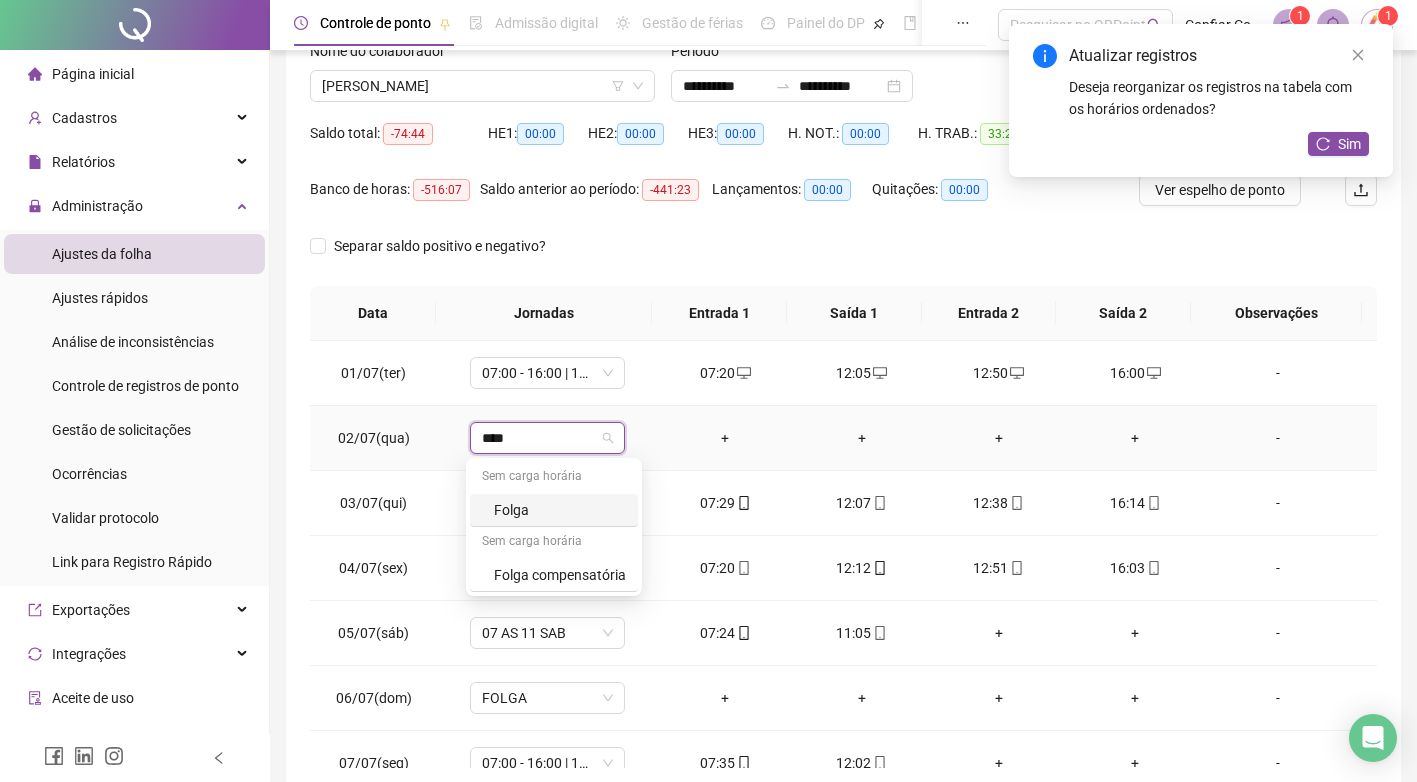 type on "*****" 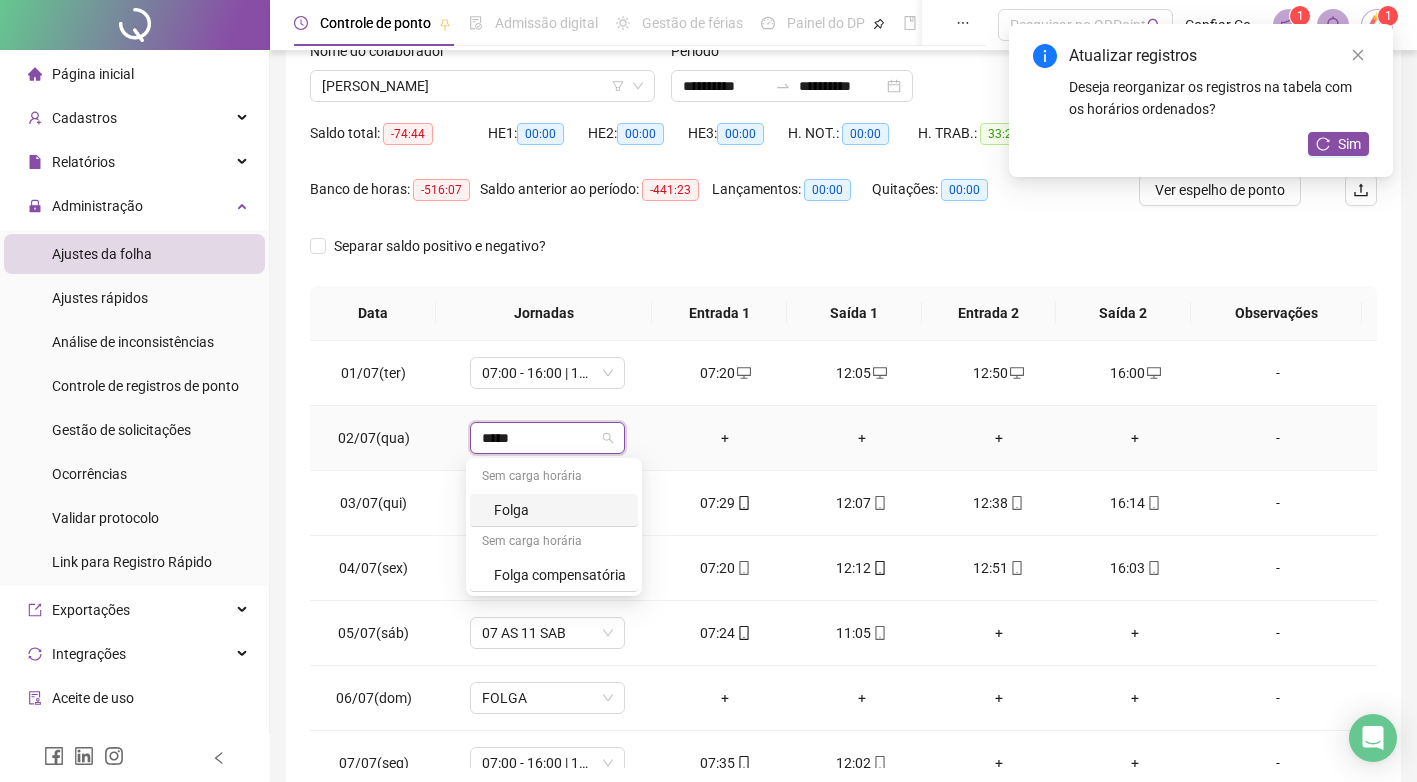 click on "Folga" at bounding box center [560, 510] 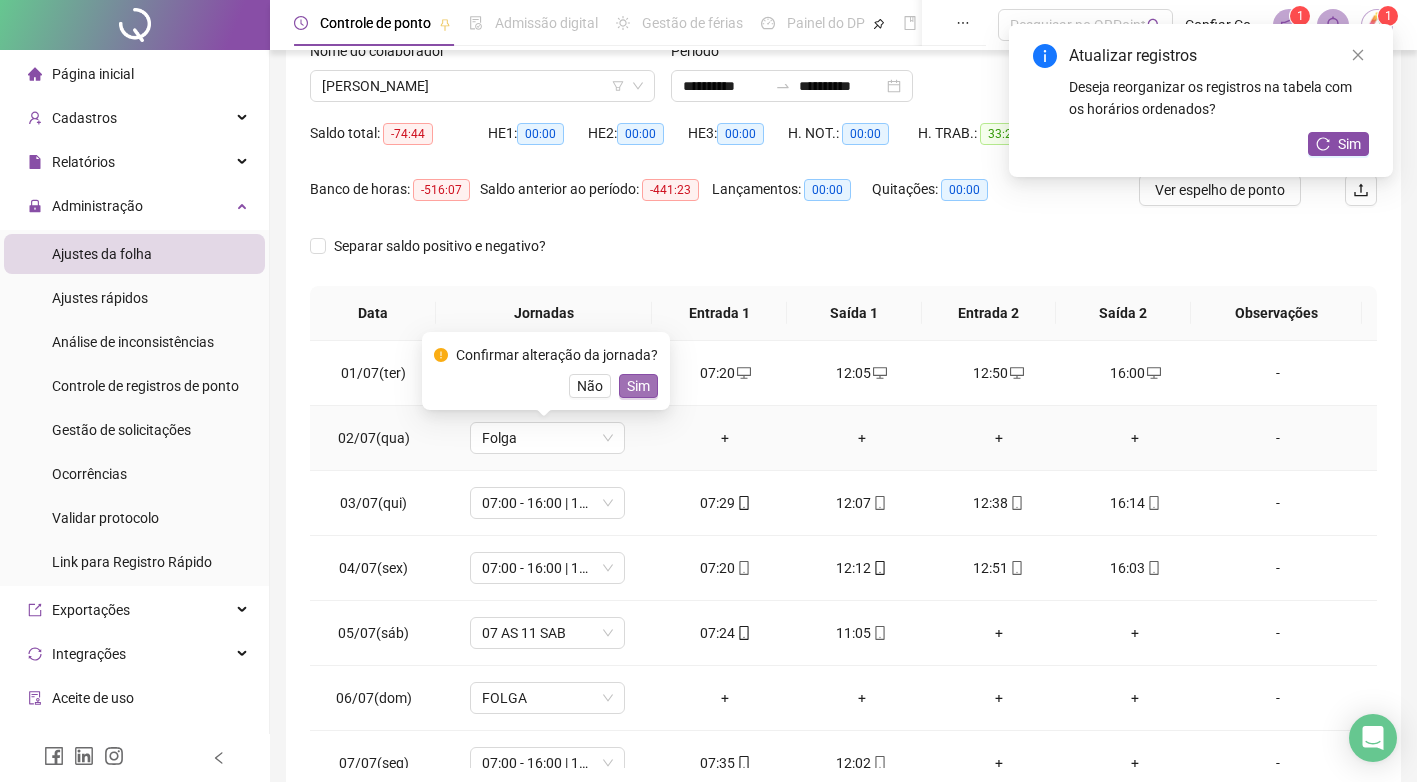 click on "Sim" at bounding box center [638, 386] 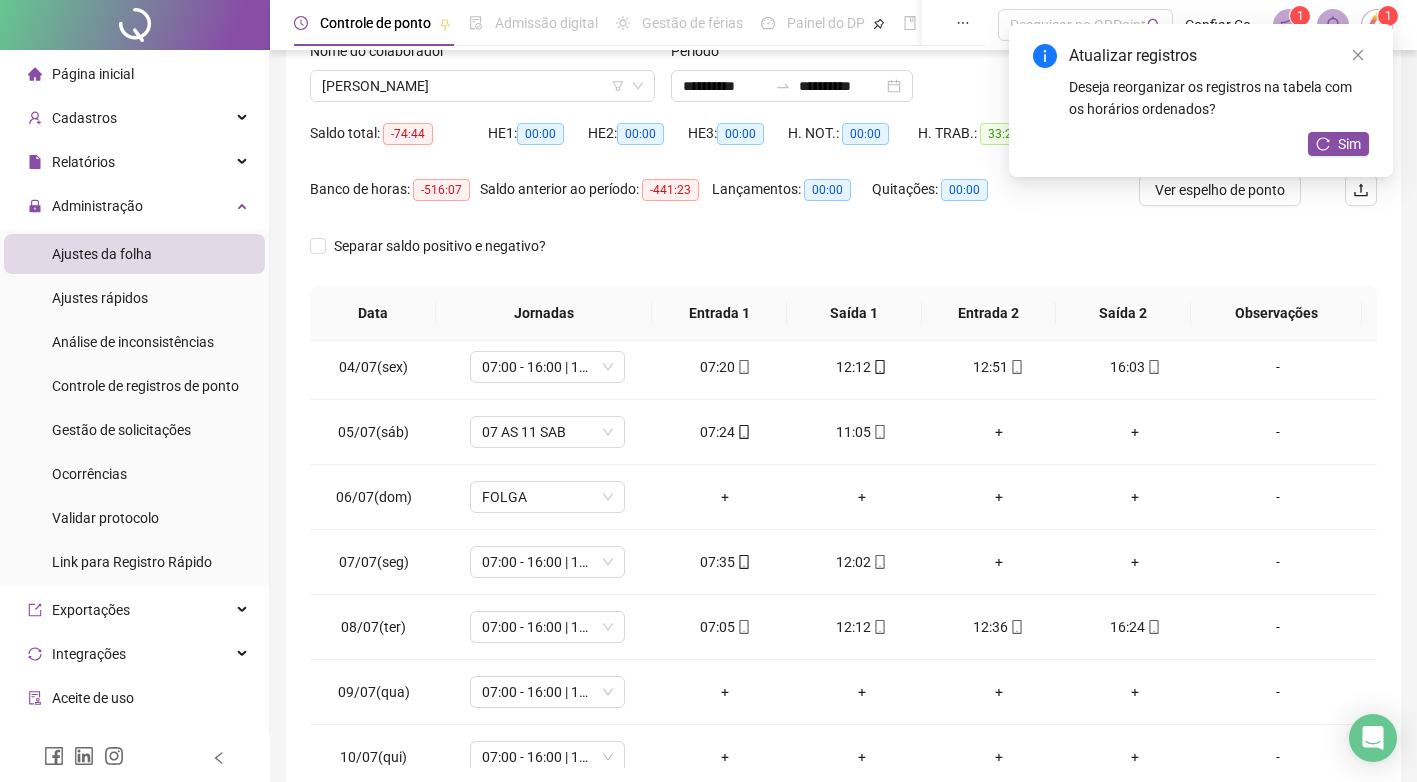 scroll, scrollTop: 203, scrollLeft: 0, axis: vertical 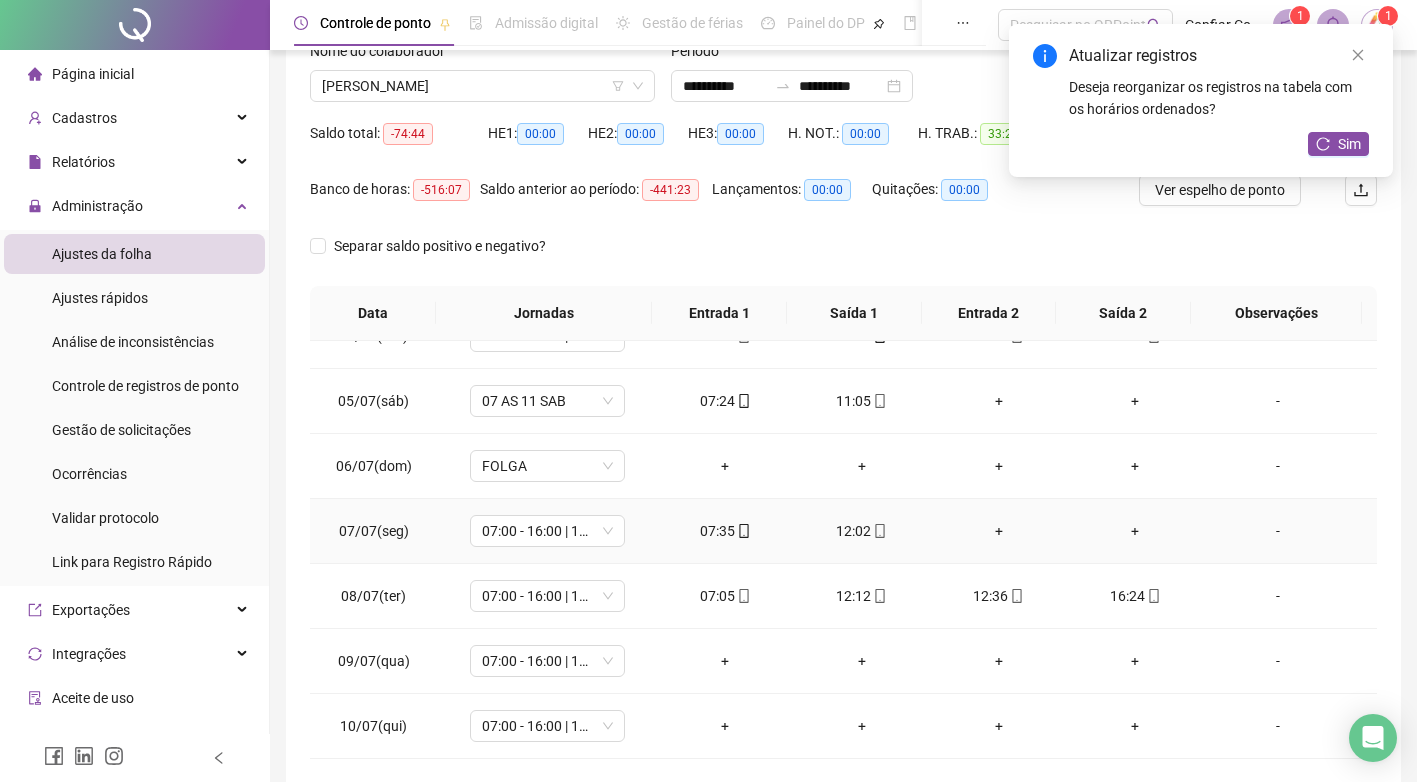 click on "+" at bounding box center [998, 531] 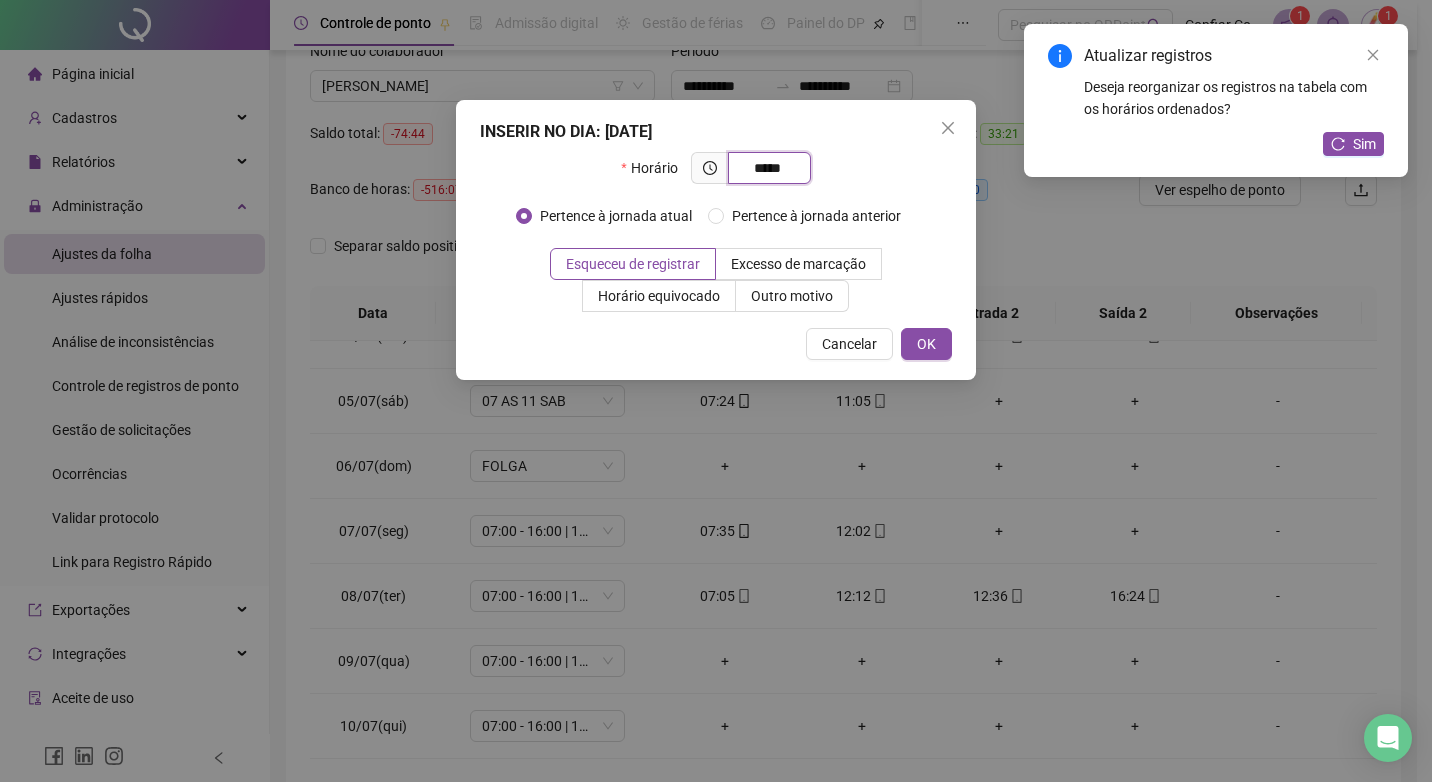 type on "*****" 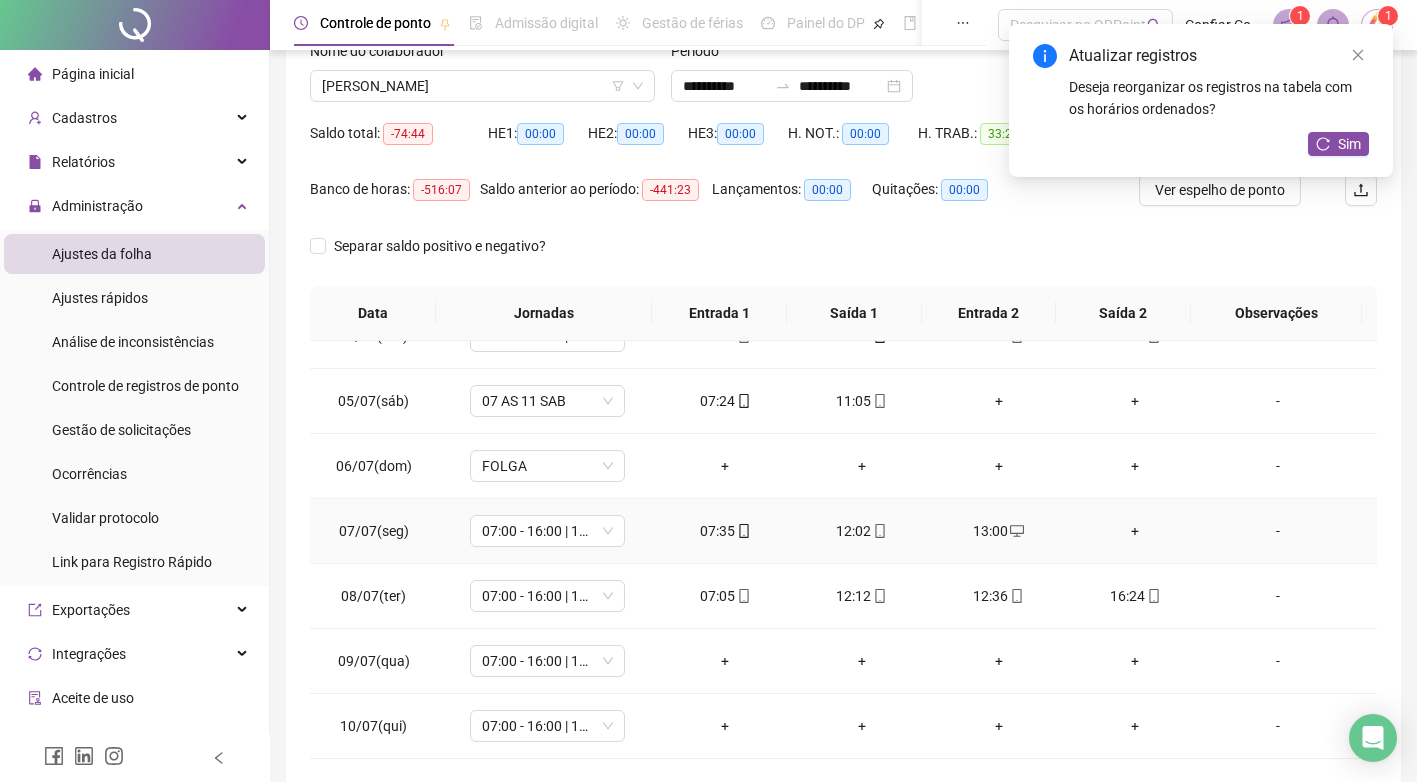click on "+" at bounding box center [1135, 531] 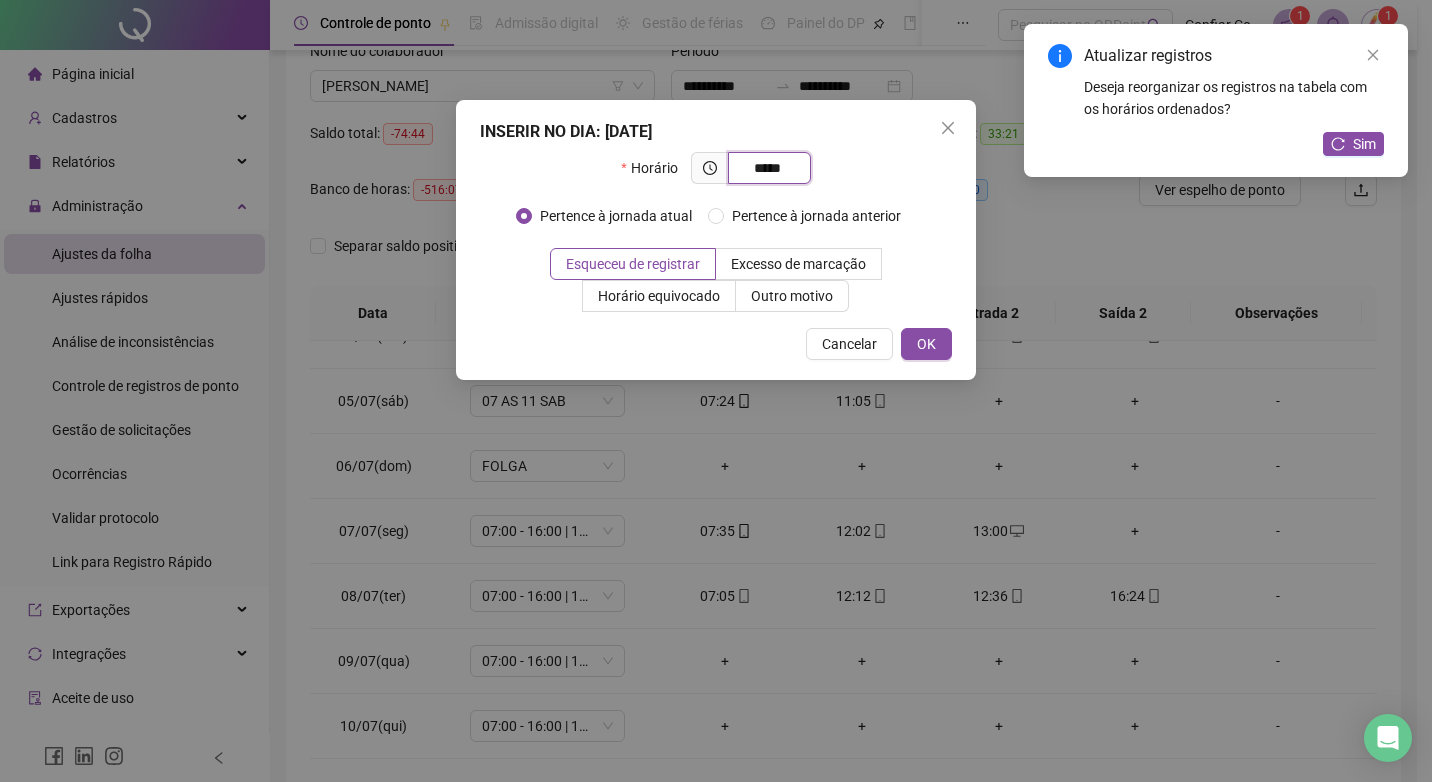 type on "*****" 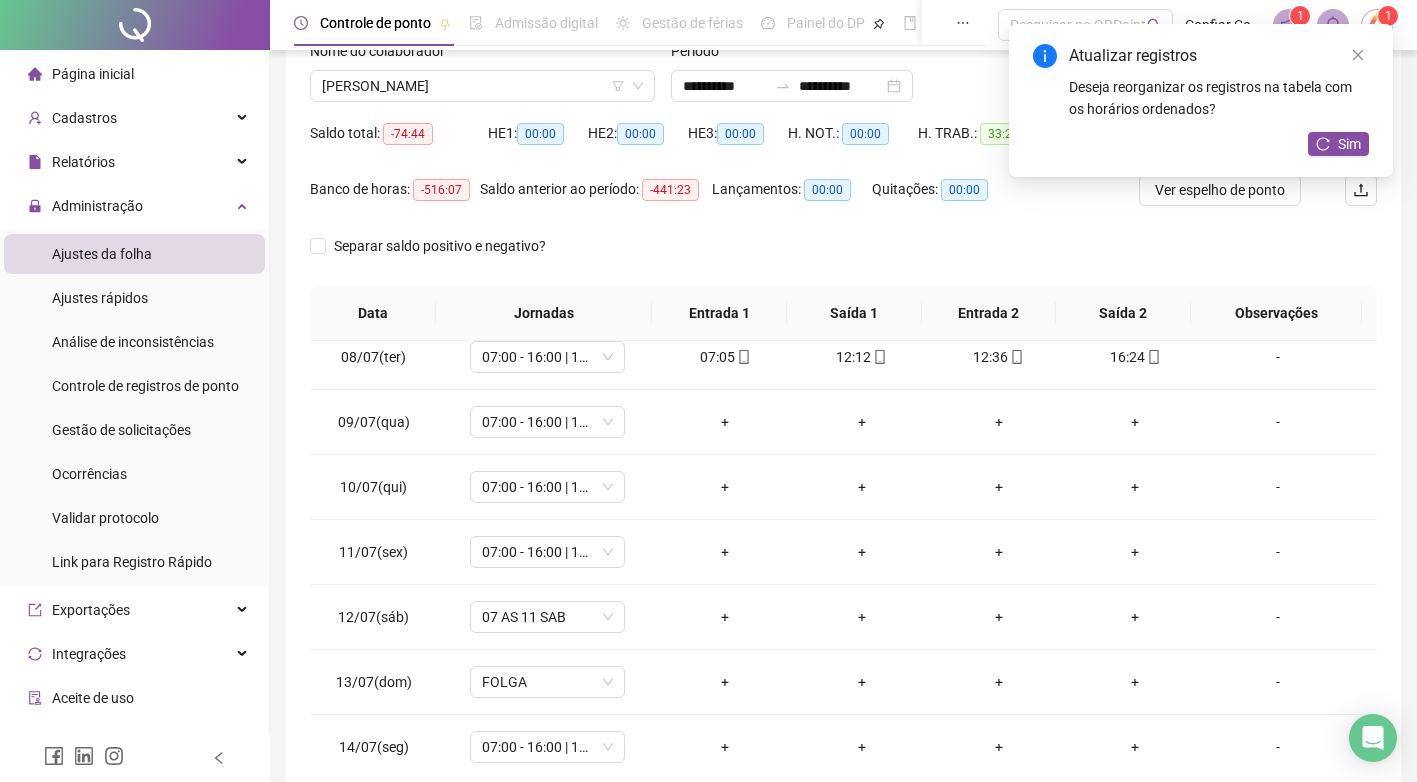 scroll, scrollTop: 483, scrollLeft: 0, axis: vertical 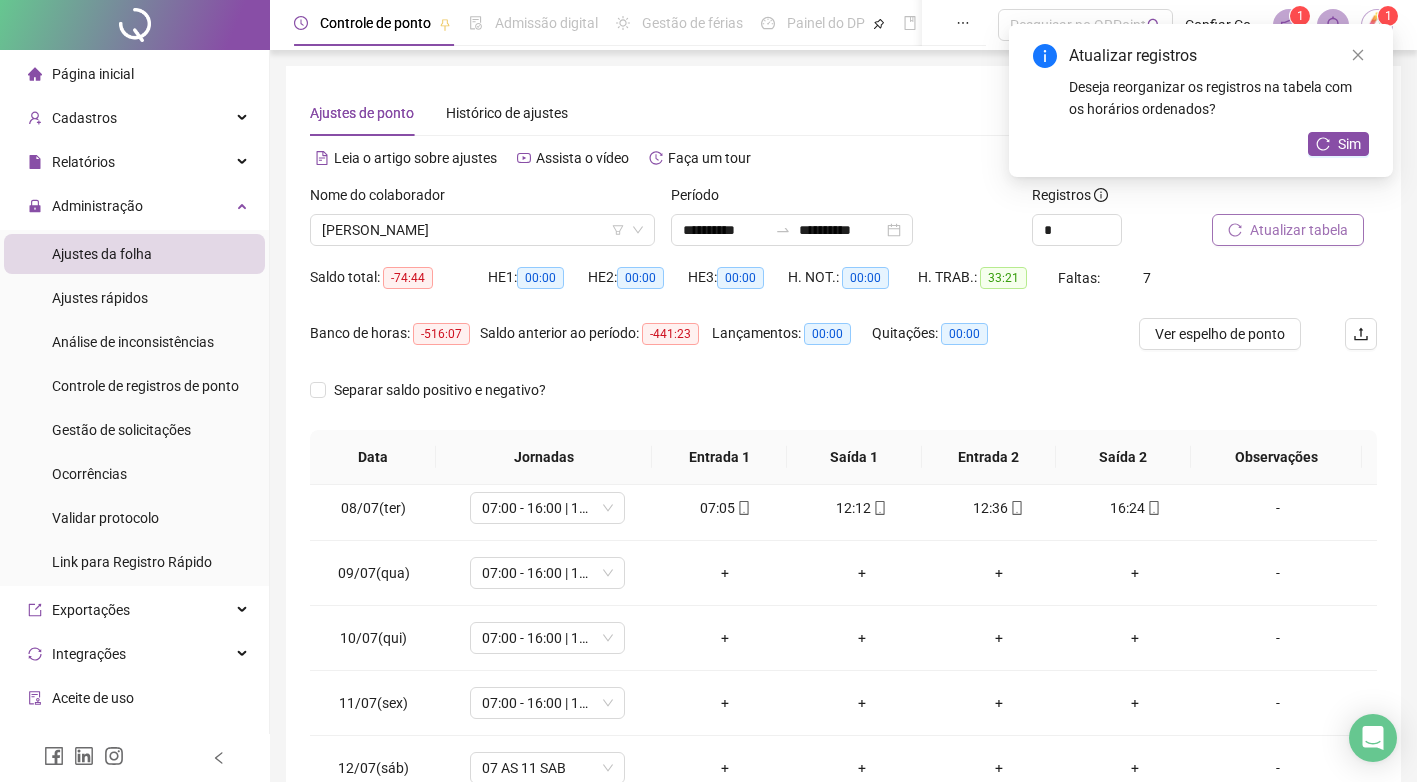 click on "Atualizar tabela" at bounding box center (1299, 230) 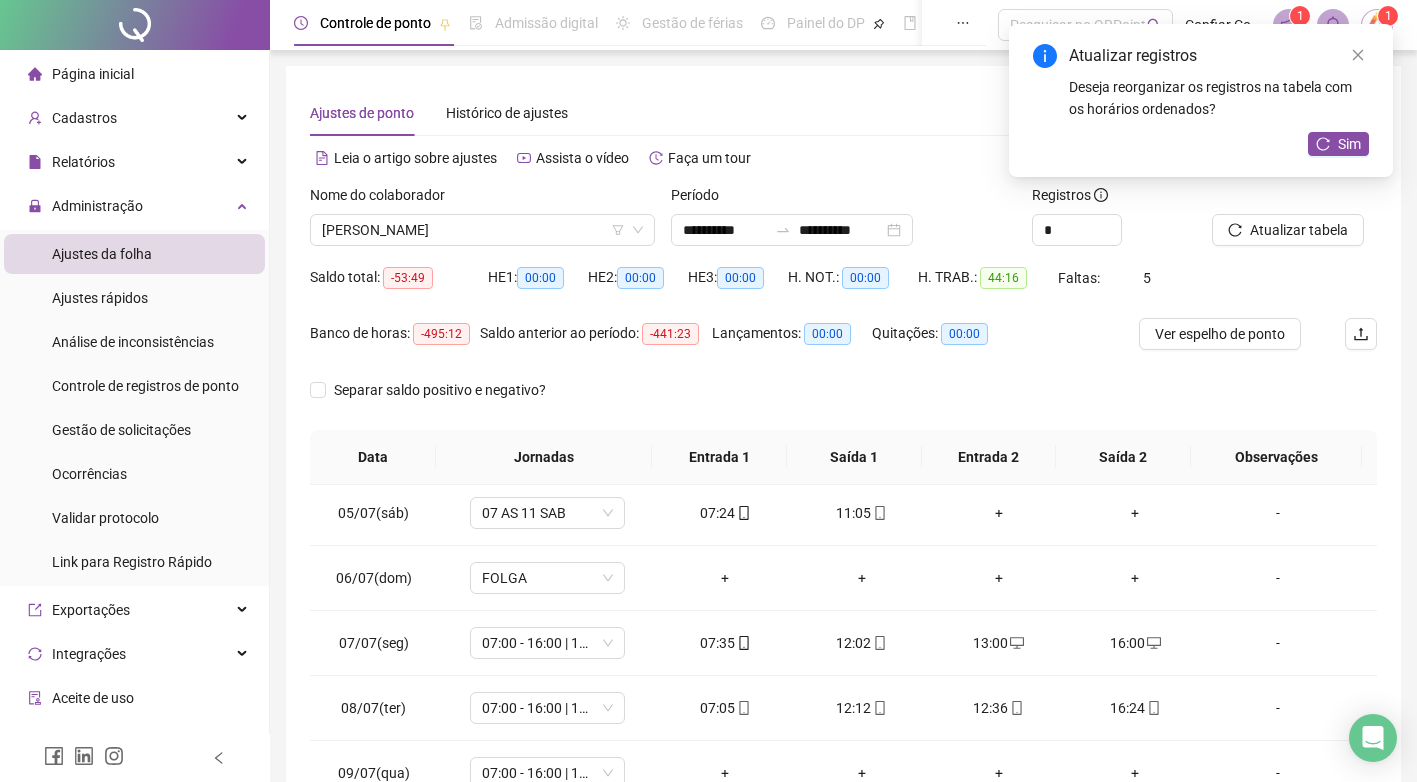 scroll, scrollTop: 104, scrollLeft: 0, axis: vertical 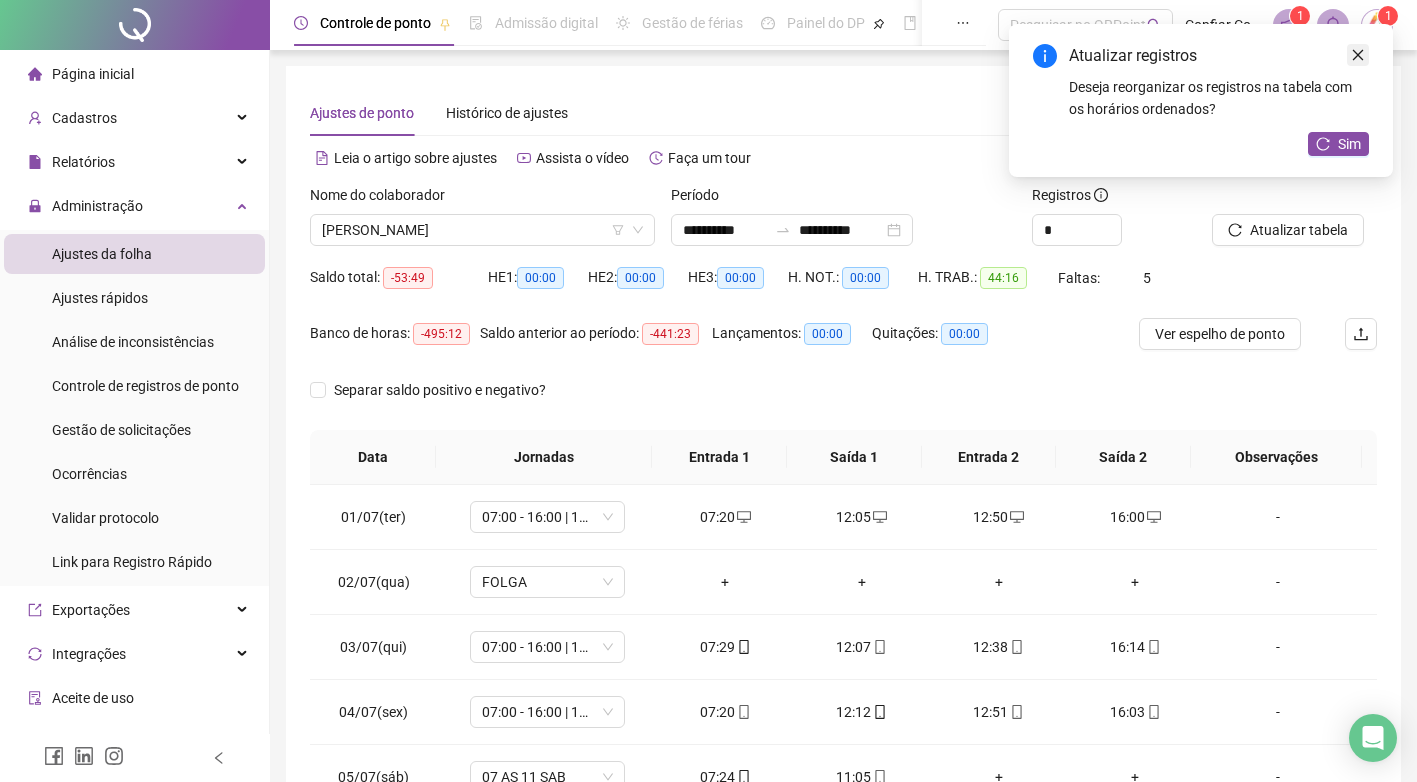click 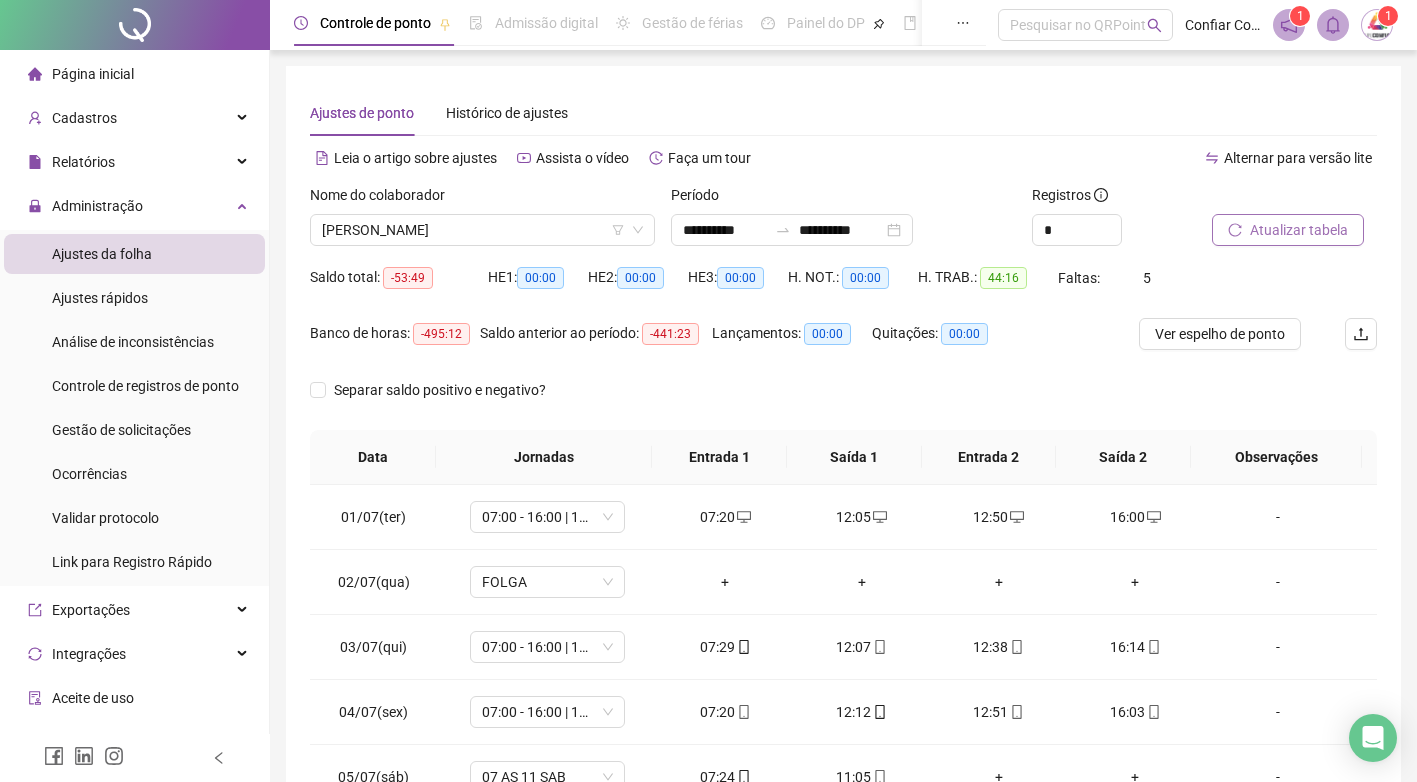 click on "Atualizar tabela" at bounding box center [1299, 230] 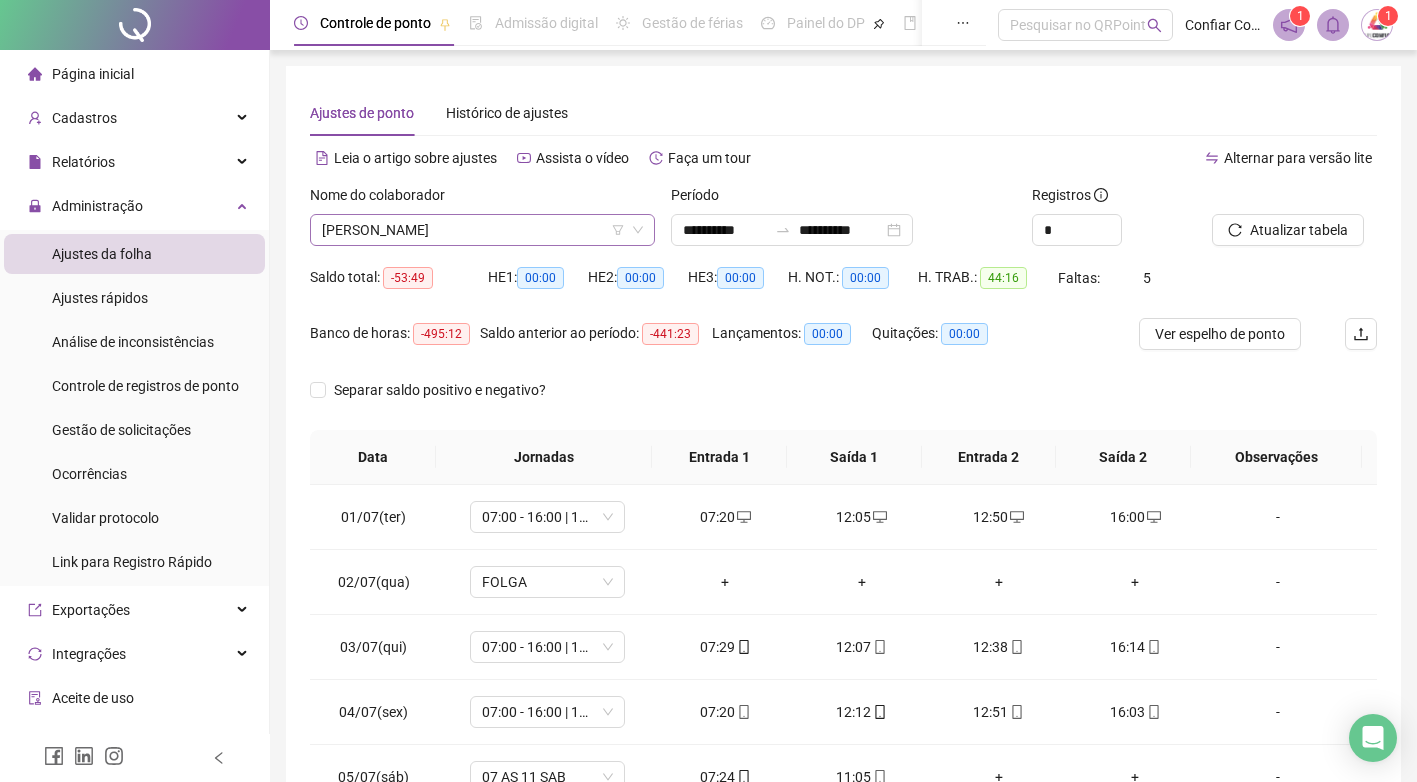 click on "[PERSON_NAME]" at bounding box center [482, 230] 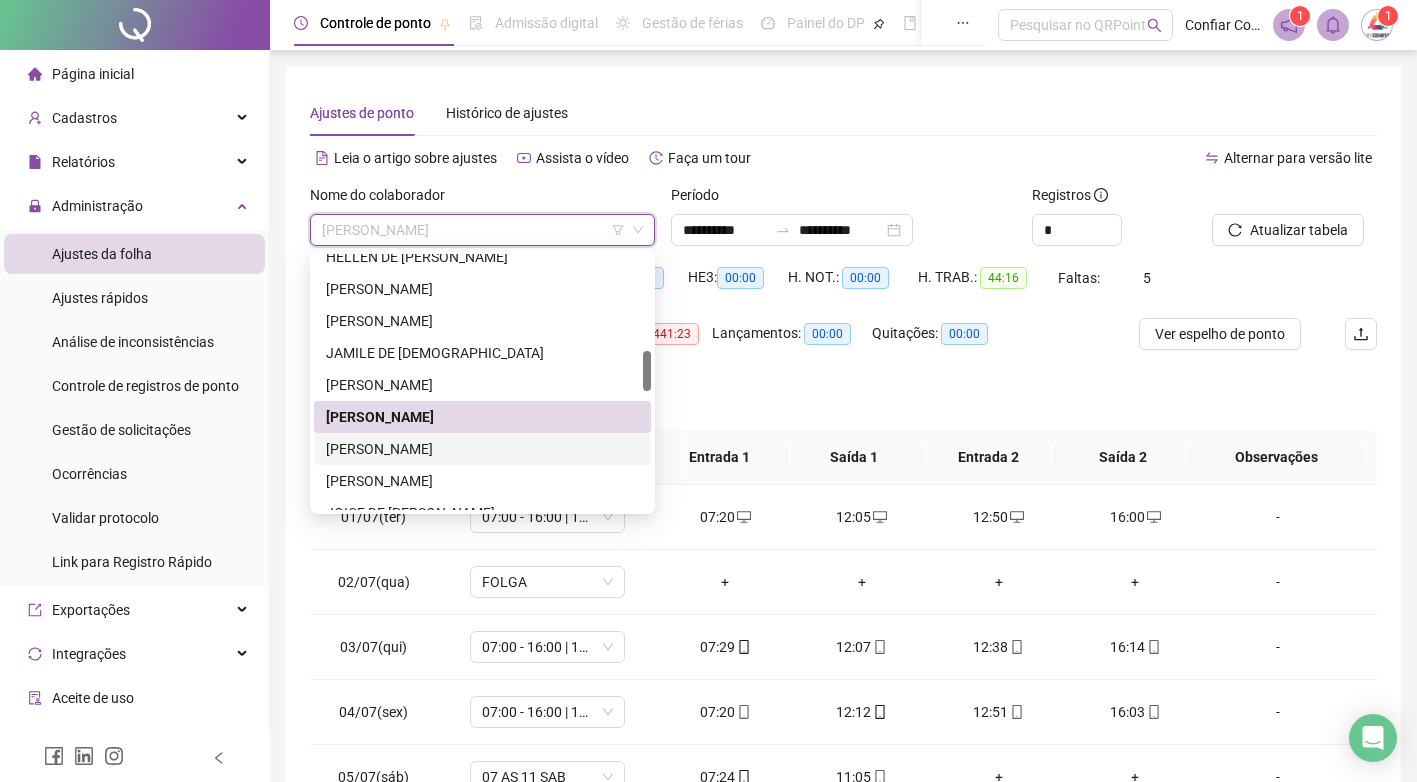 click on "[PERSON_NAME]" at bounding box center (482, 449) 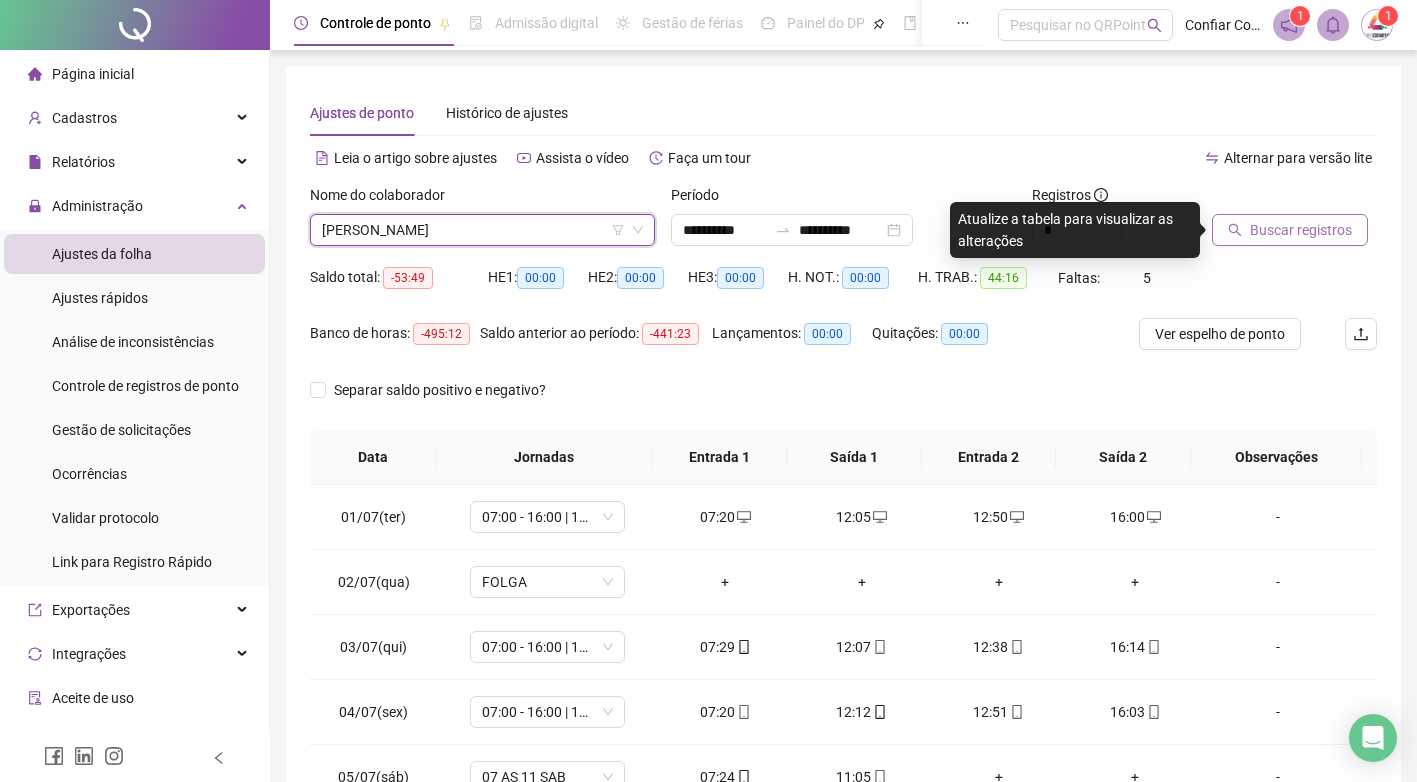 click on "Buscar registros" at bounding box center (1301, 230) 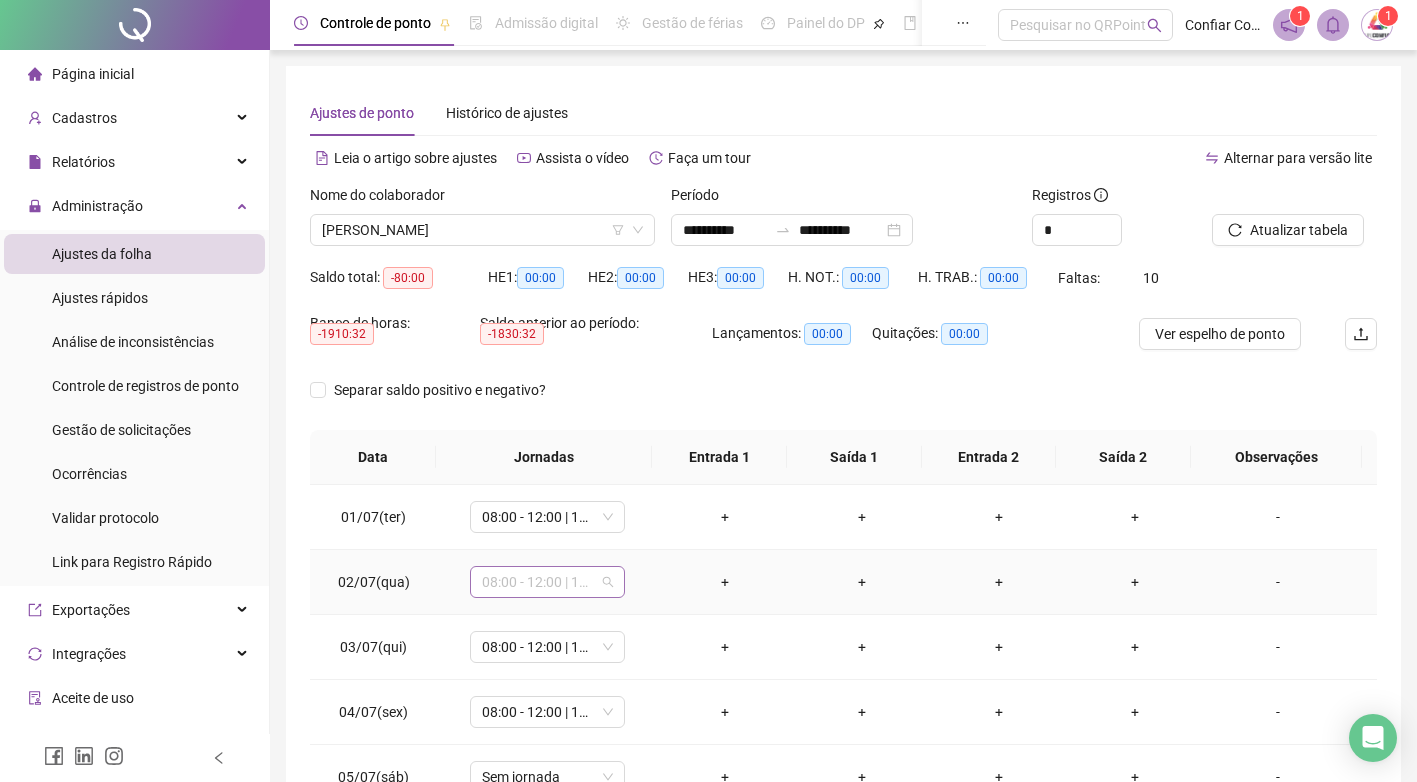 click on "08:00 - 12:00 | 13:00 - 17:00" at bounding box center [547, 582] 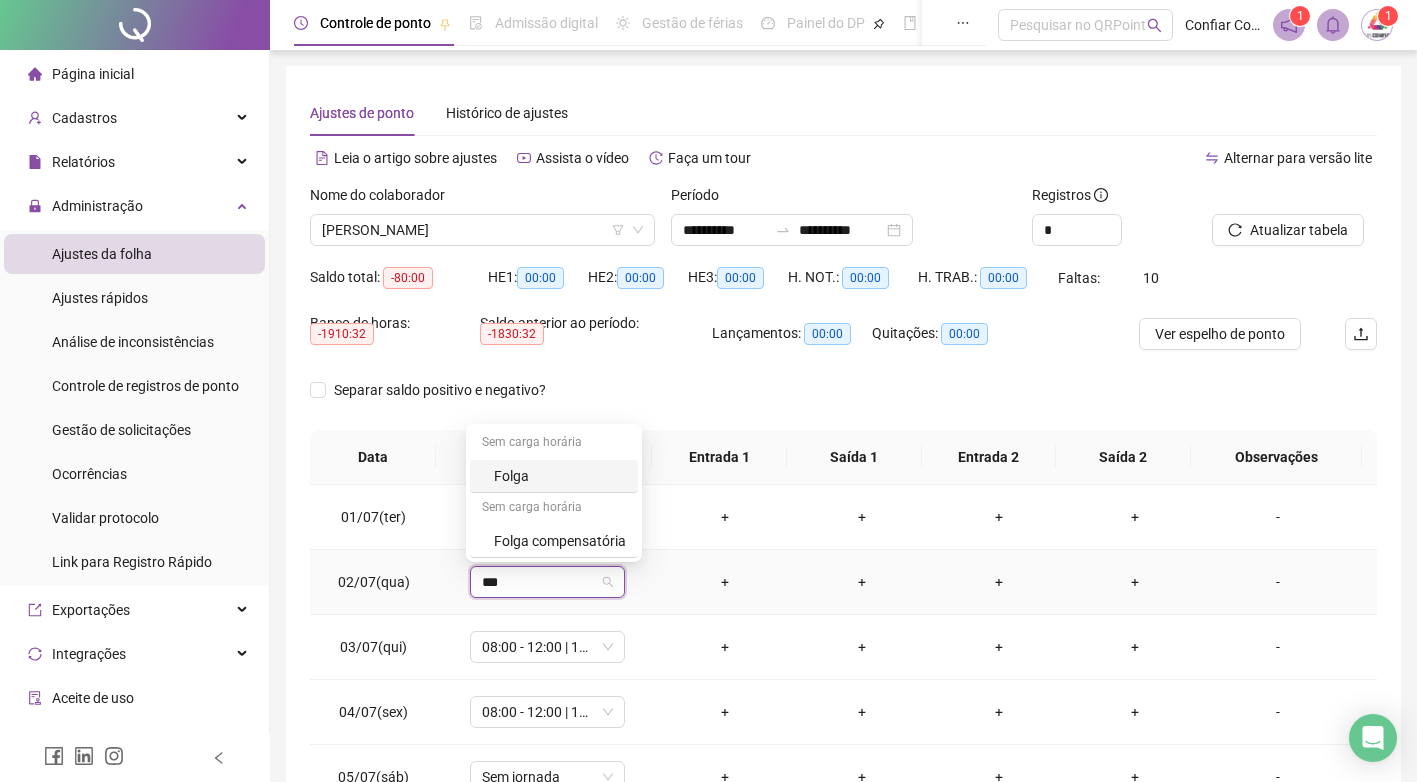type on "****" 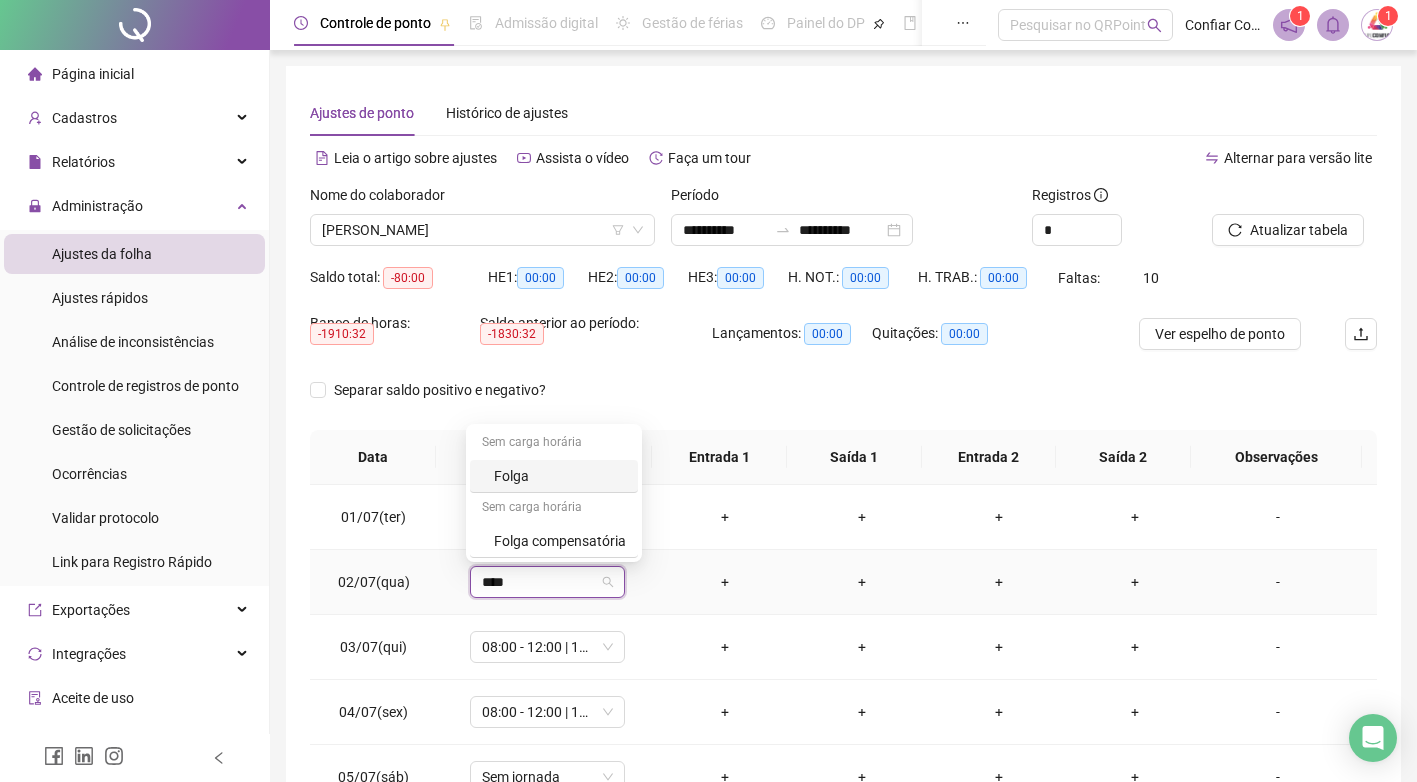 click on "Folga" at bounding box center [560, 476] 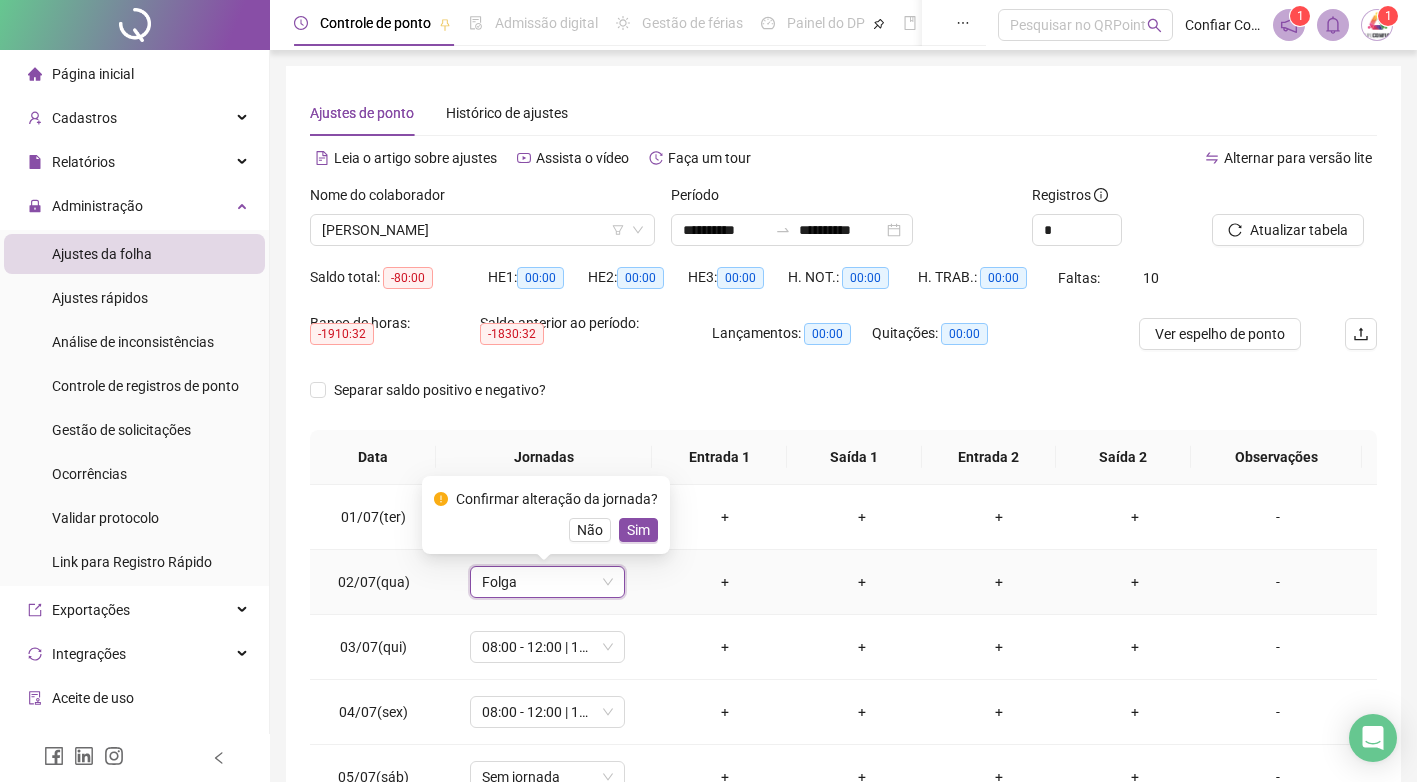 click on "Sim" at bounding box center [638, 530] 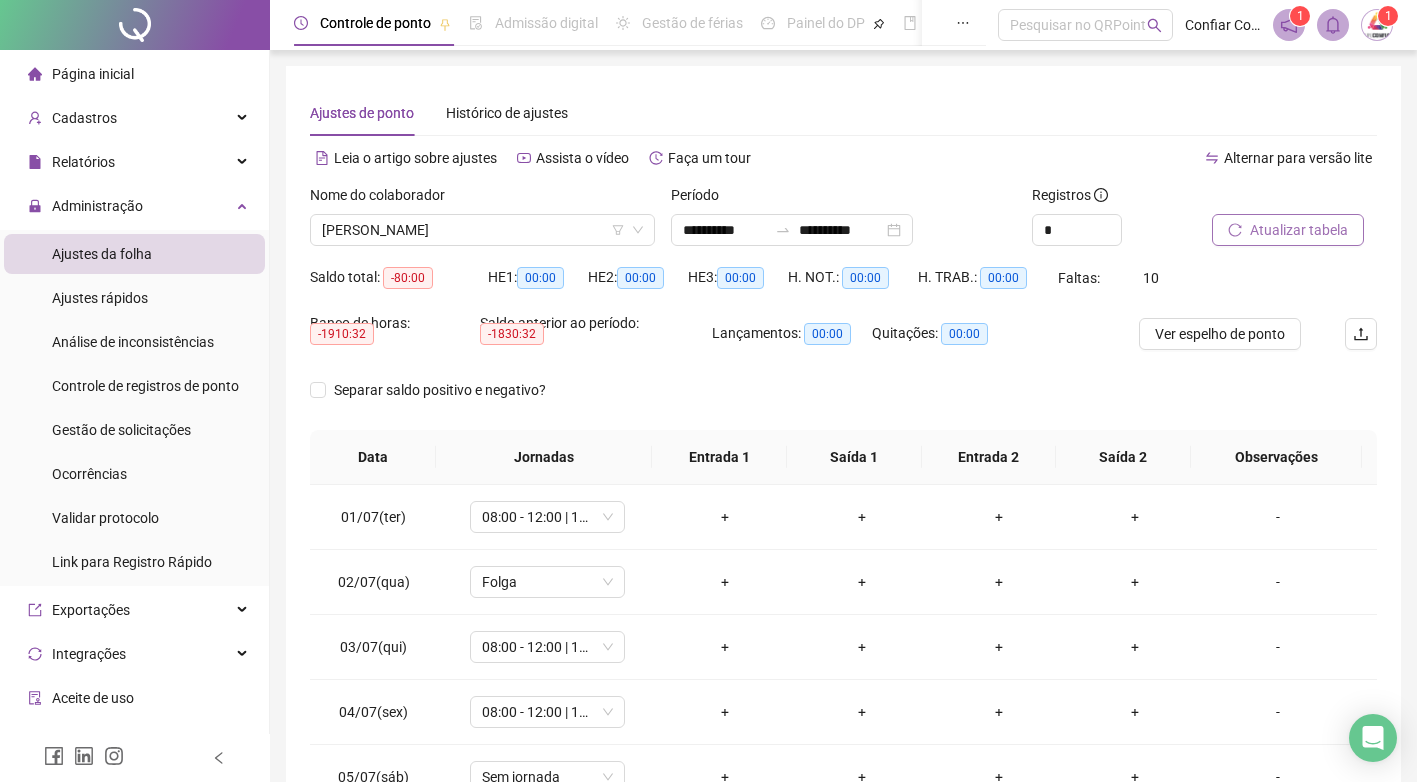 click on "Atualizar tabela" at bounding box center (1299, 230) 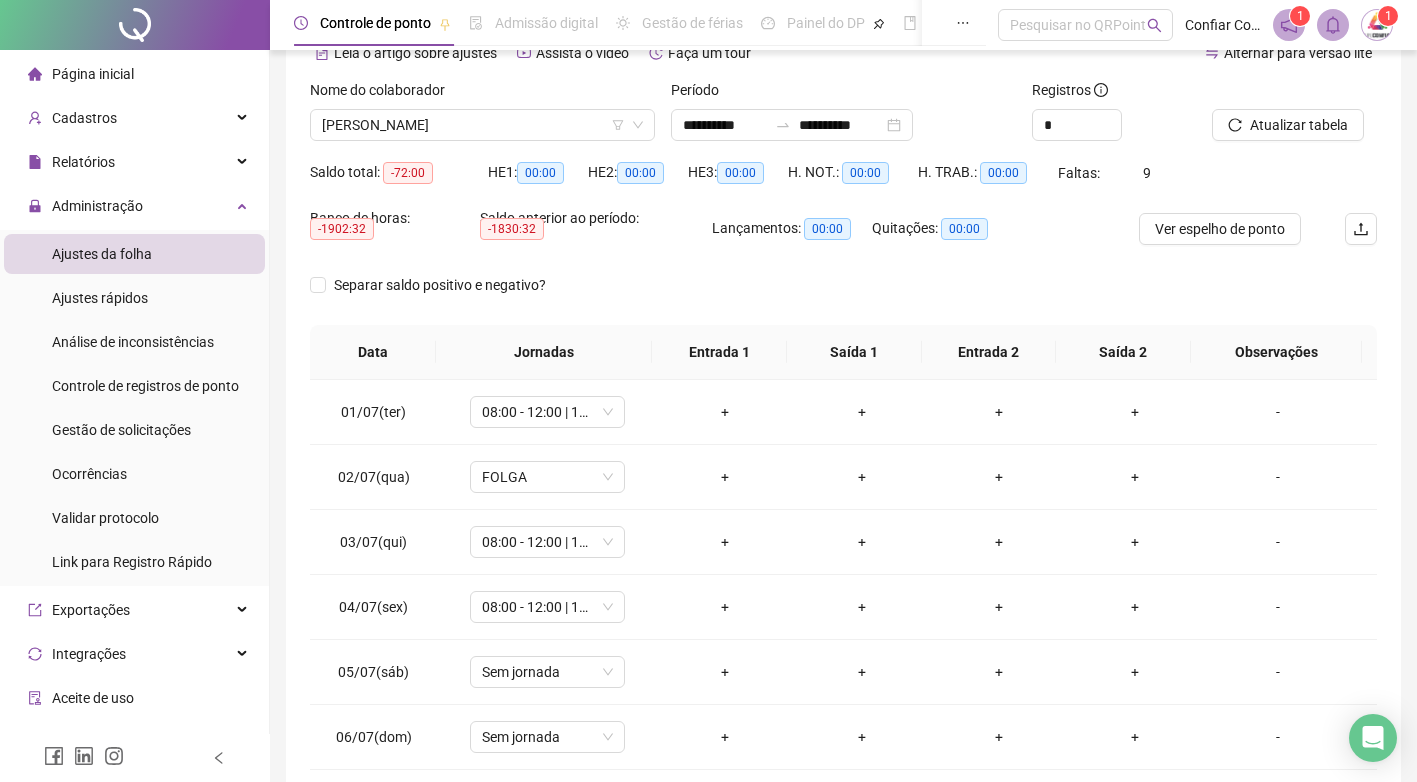 scroll, scrollTop: 108, scrollLeft: 0, axis: vertical 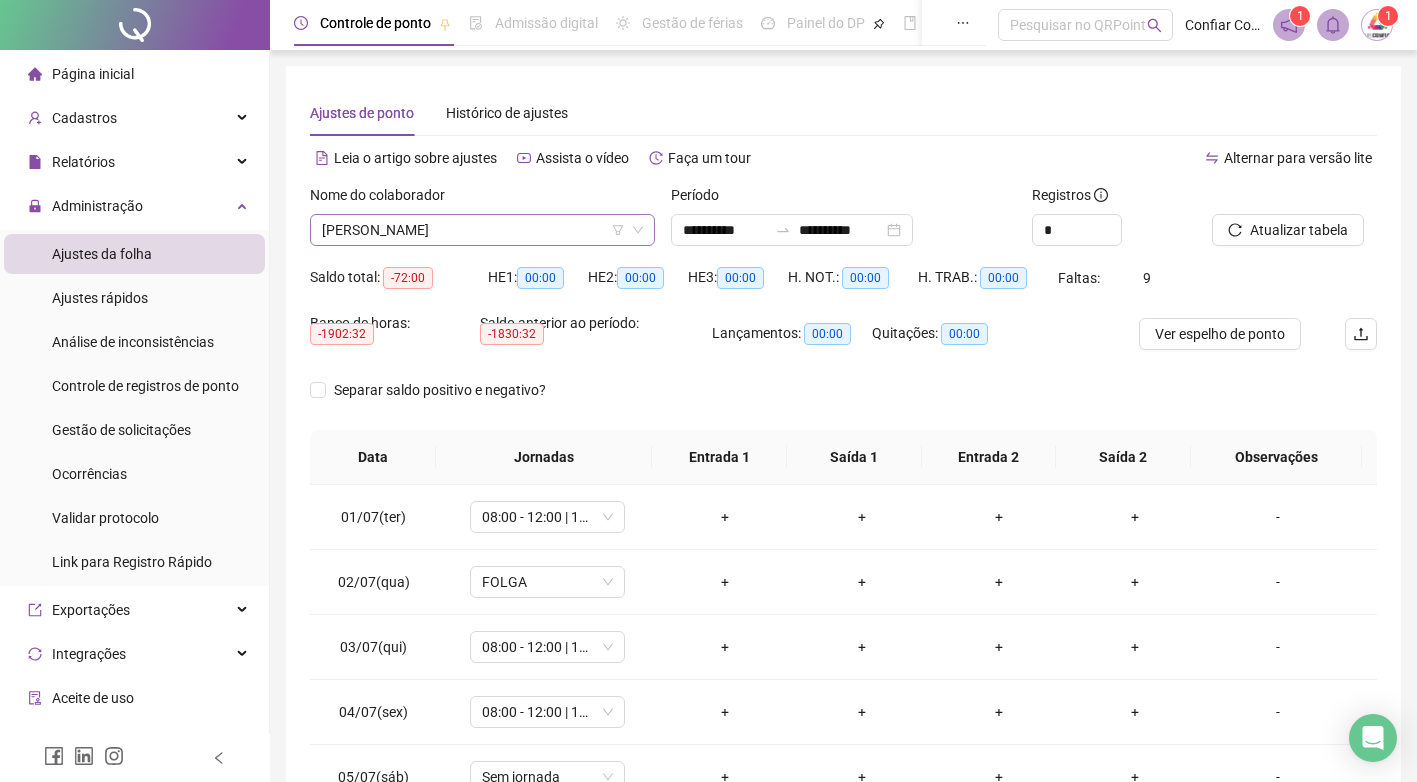 click on "[PERSON_NAME]" at bounding box center [482, 230] 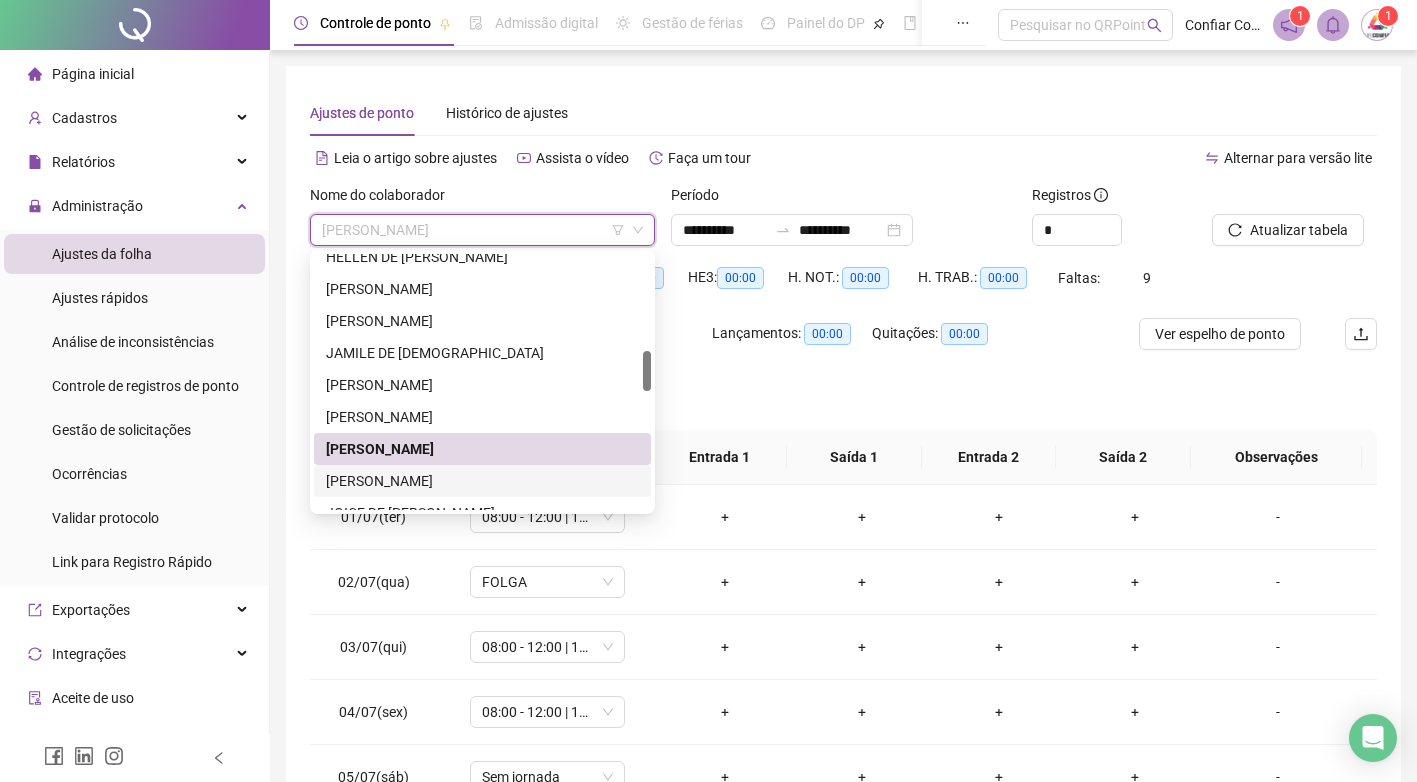 click on "[PERSON_NAME]" at bounding box center [482, 481] 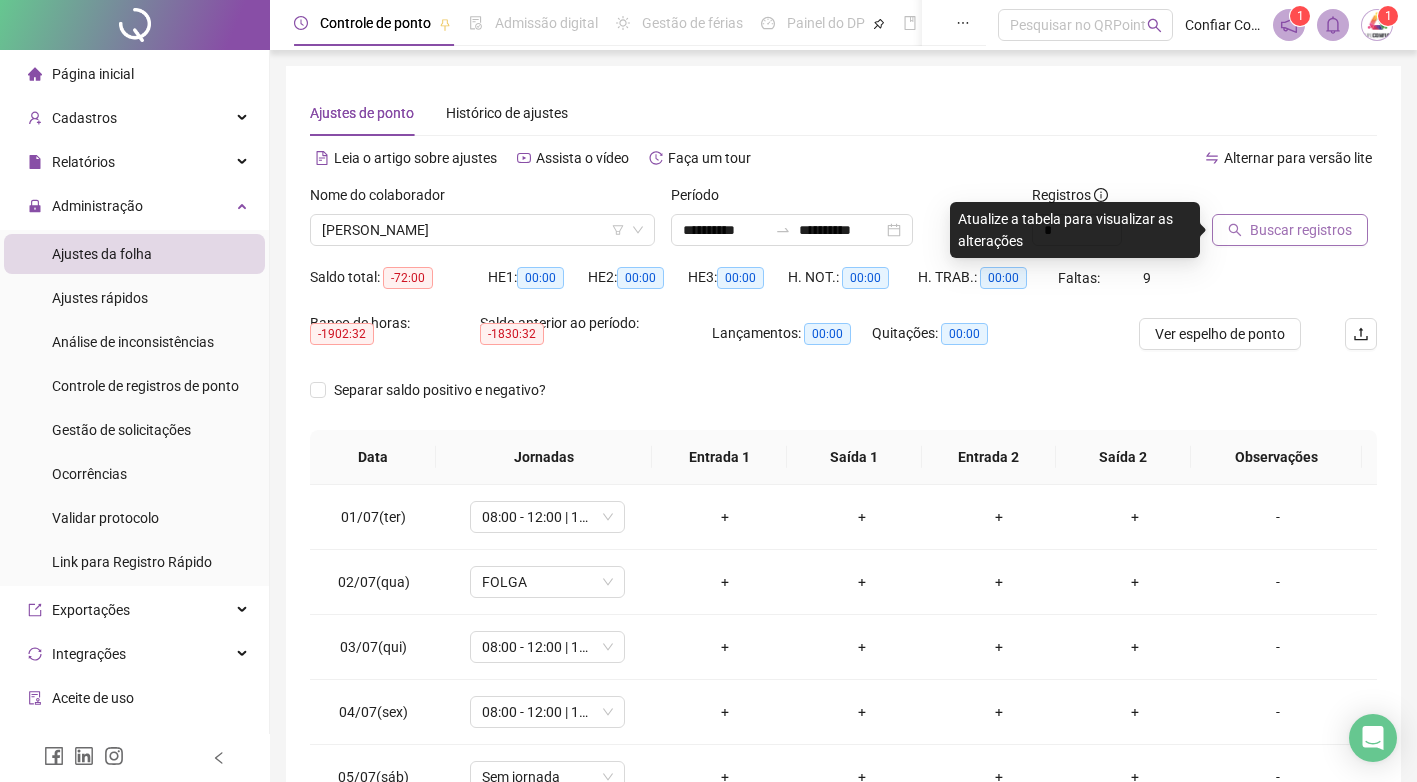 click on "Buscar registros" at bounding box center (1290, 230) 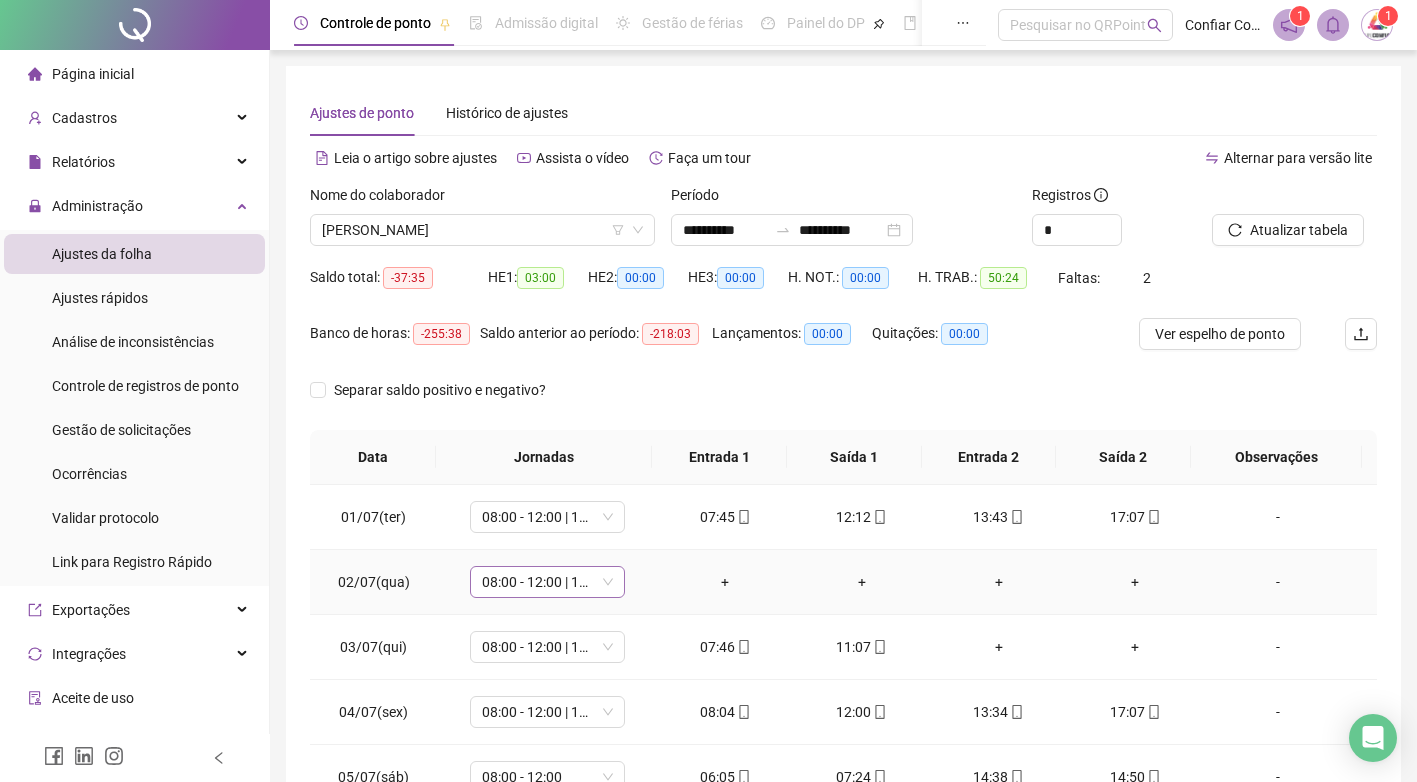 click on "08:00 - 12:00 | 14:00 - 18:00" at bounding box center (547, 582) 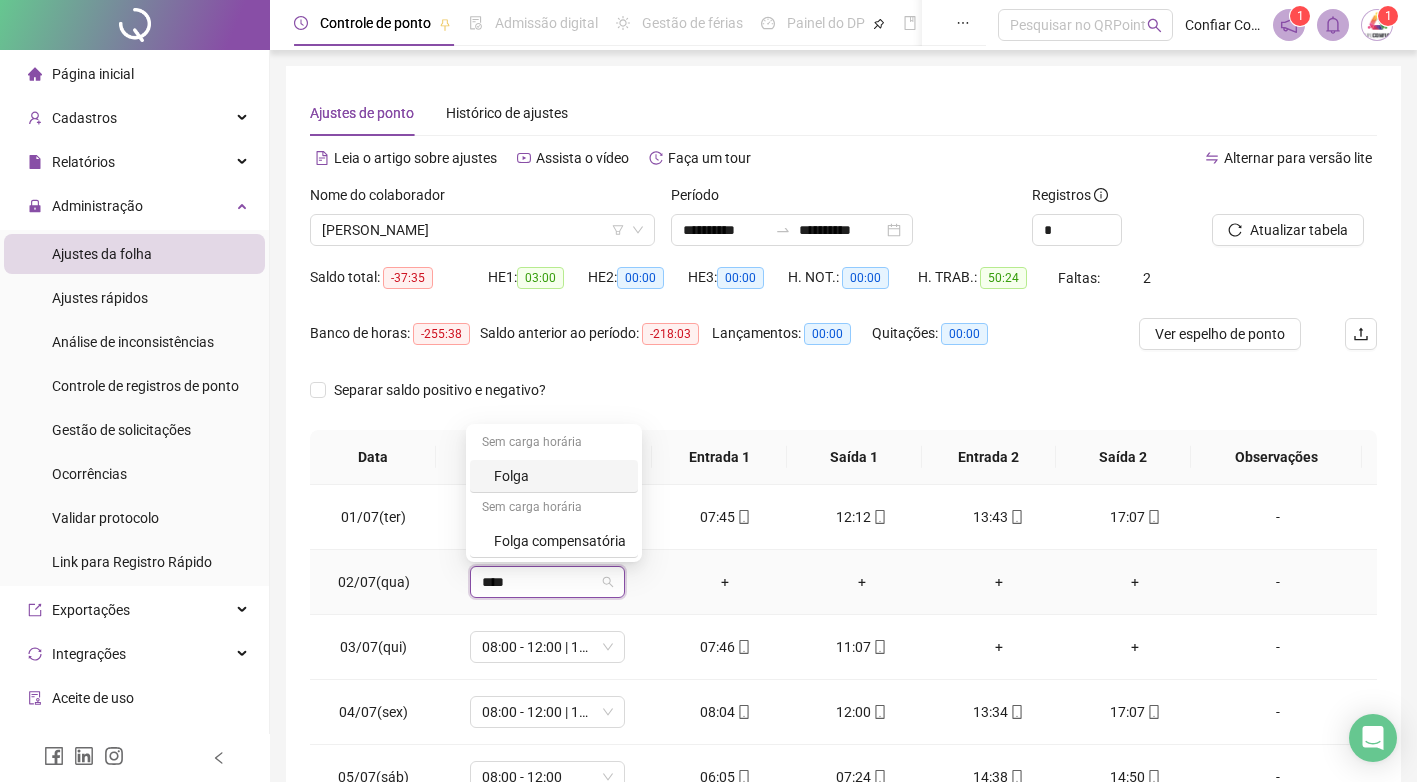 type on "*****" 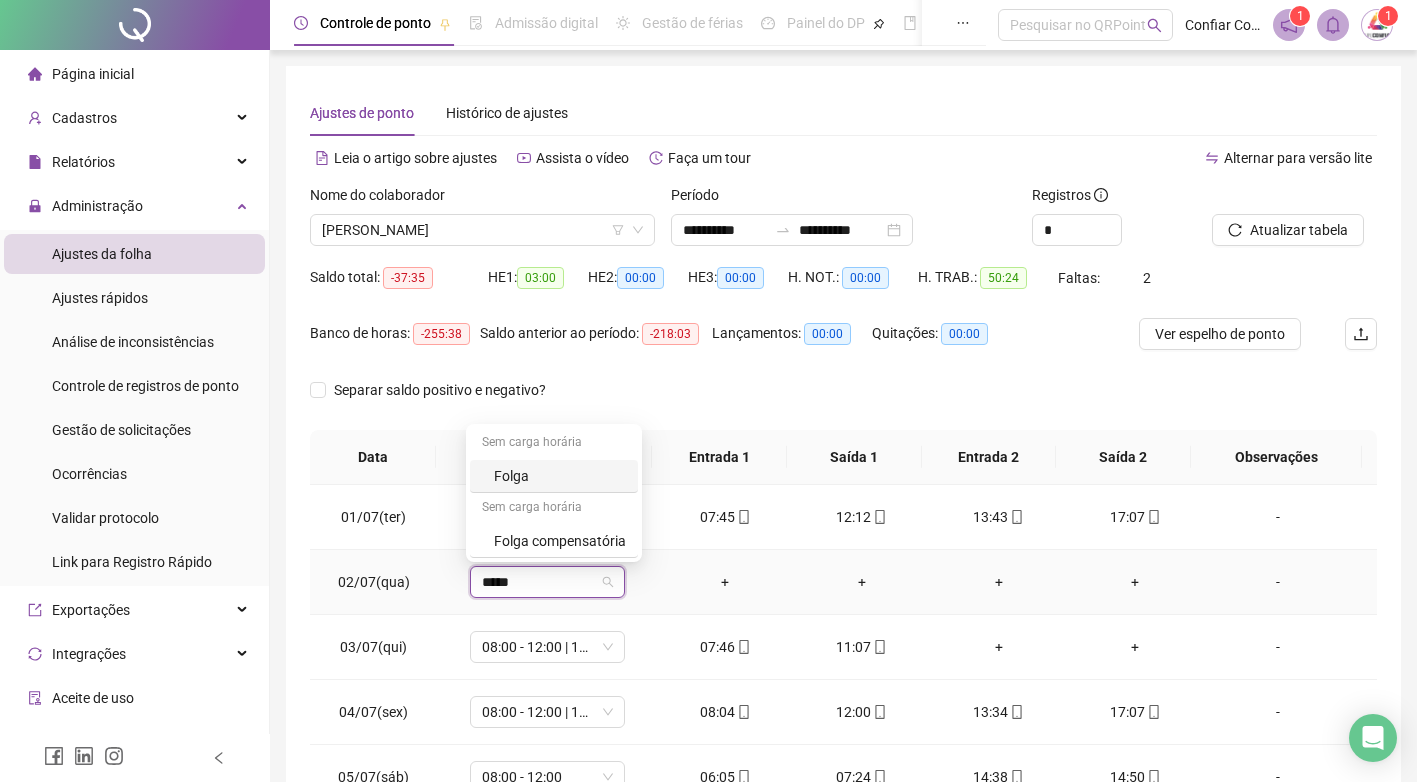 type 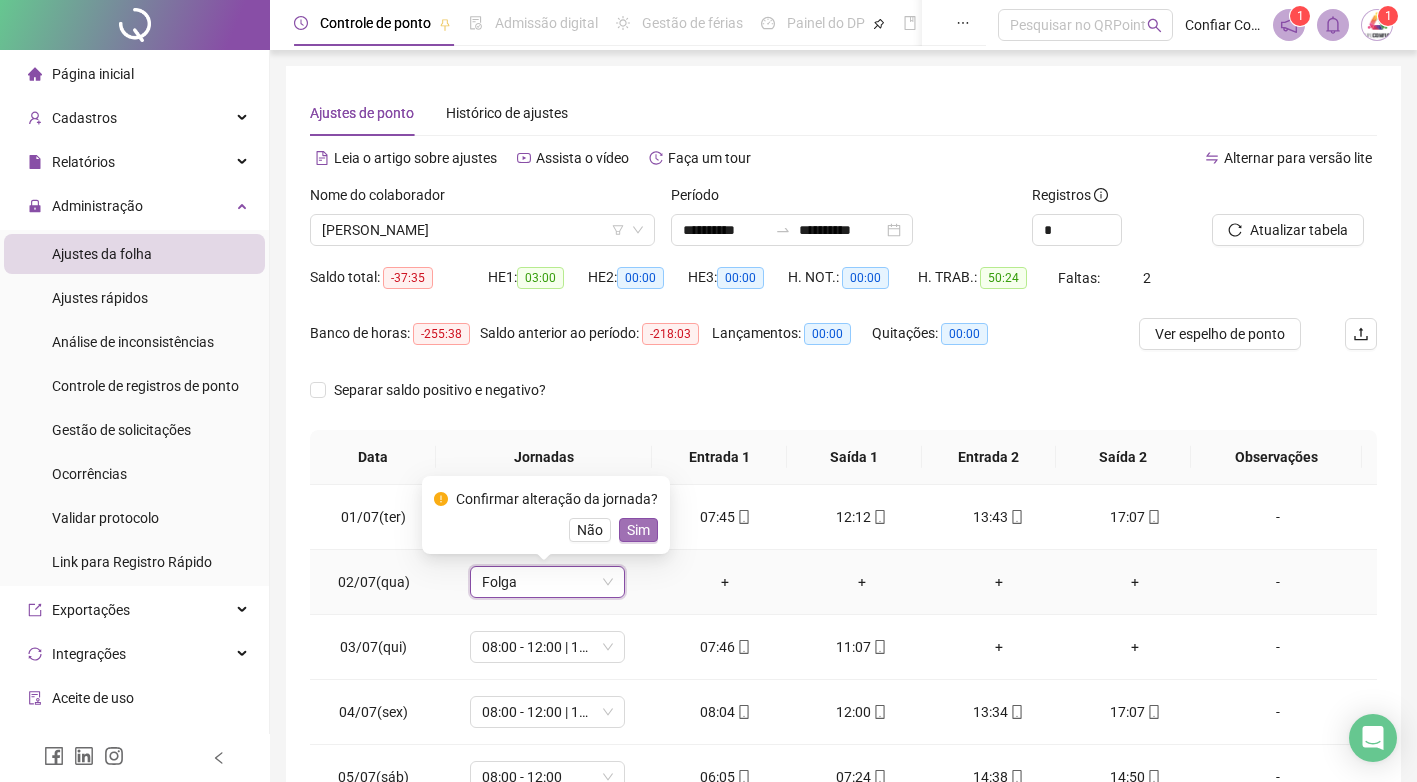 click on "Sim" at bounding box center [638, 530] 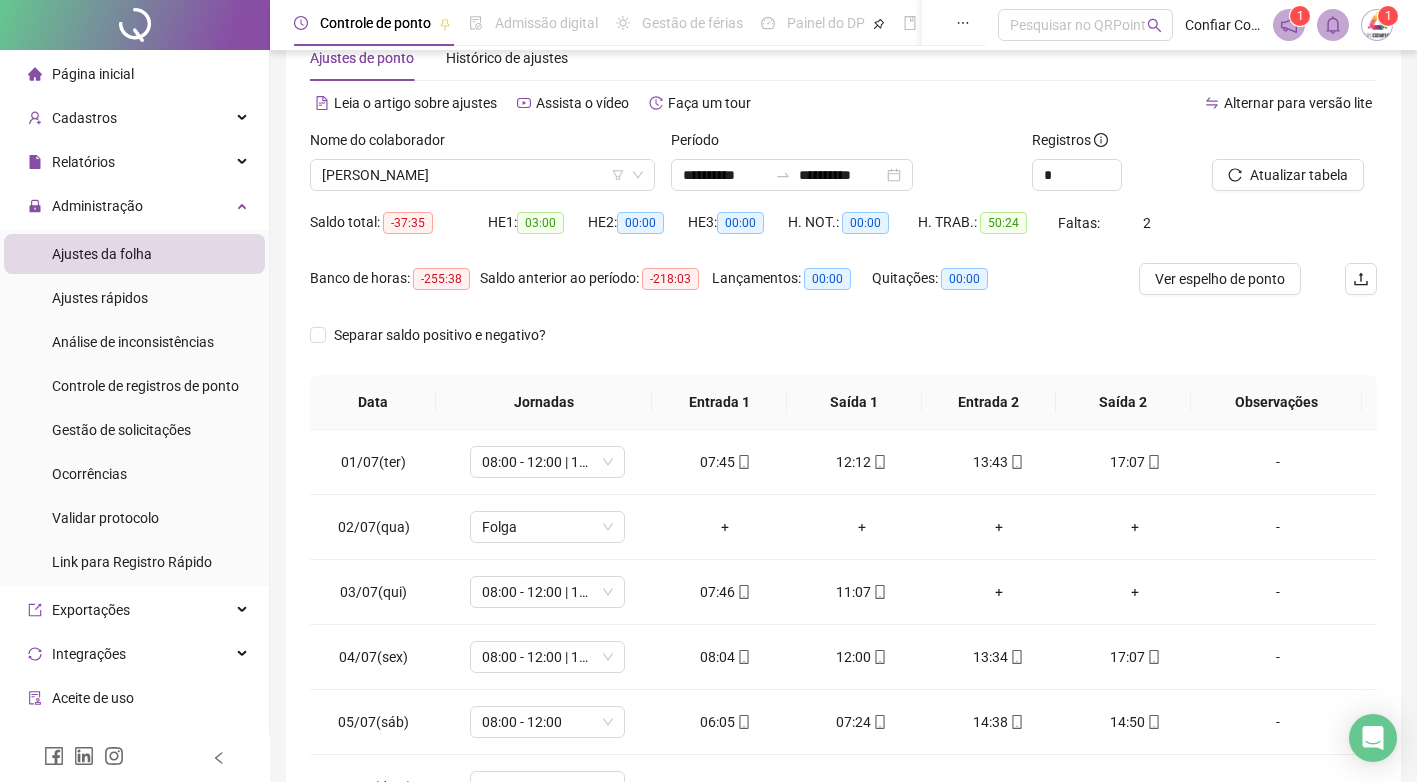scroll, scrollTop: 64, scrollLeft: 0, axis: vertical 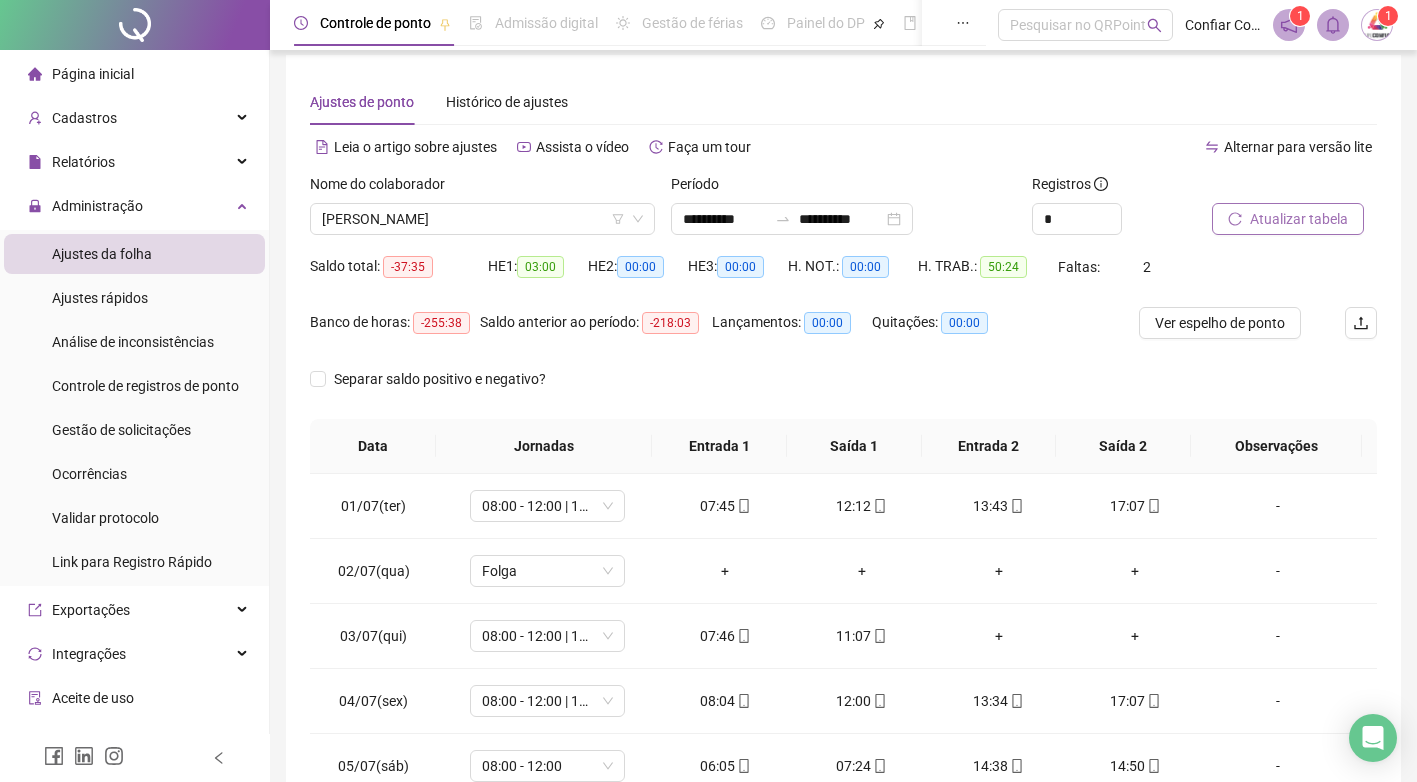 click on "Atualizar tabela" at bounding box center [1299, 219] 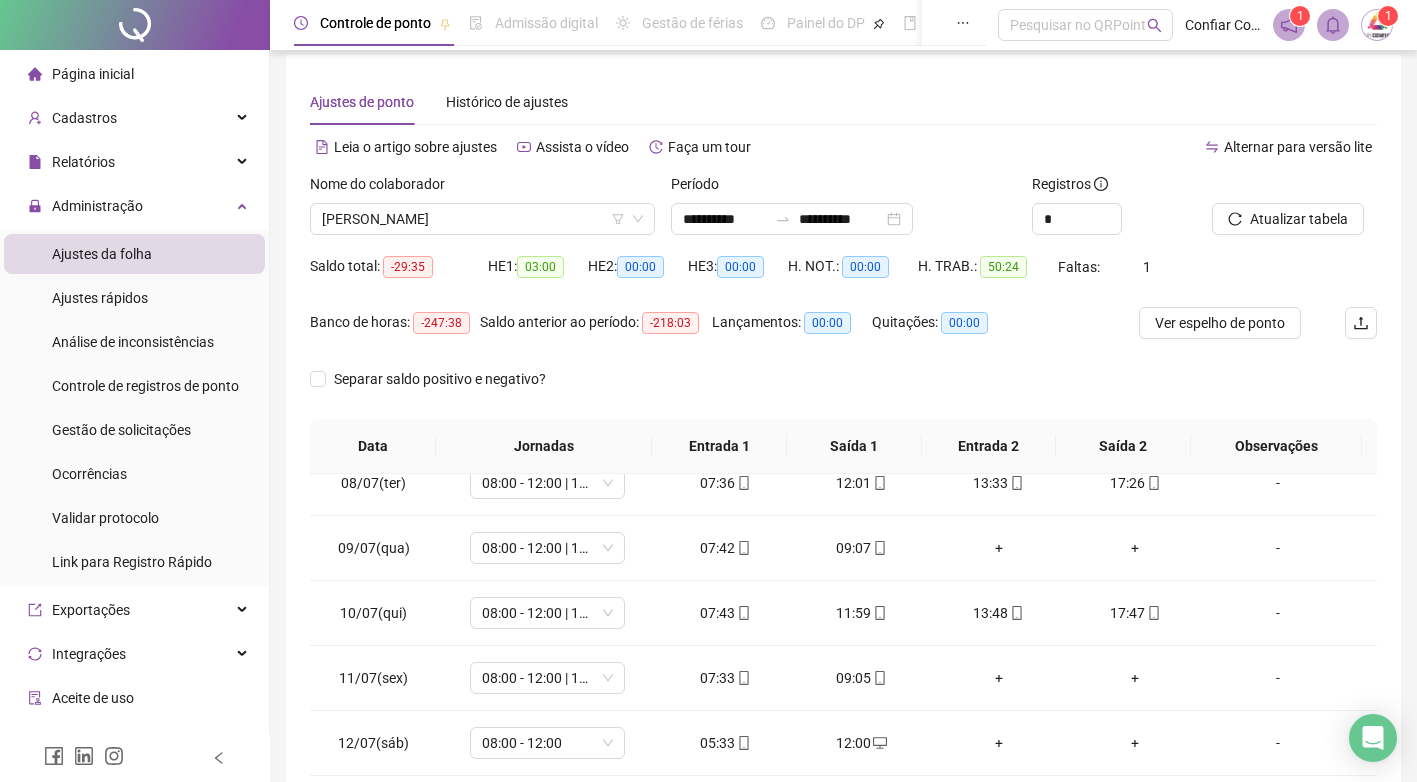 scroll, scrollTop: 483, scrollLeft: 0, axis: vertical 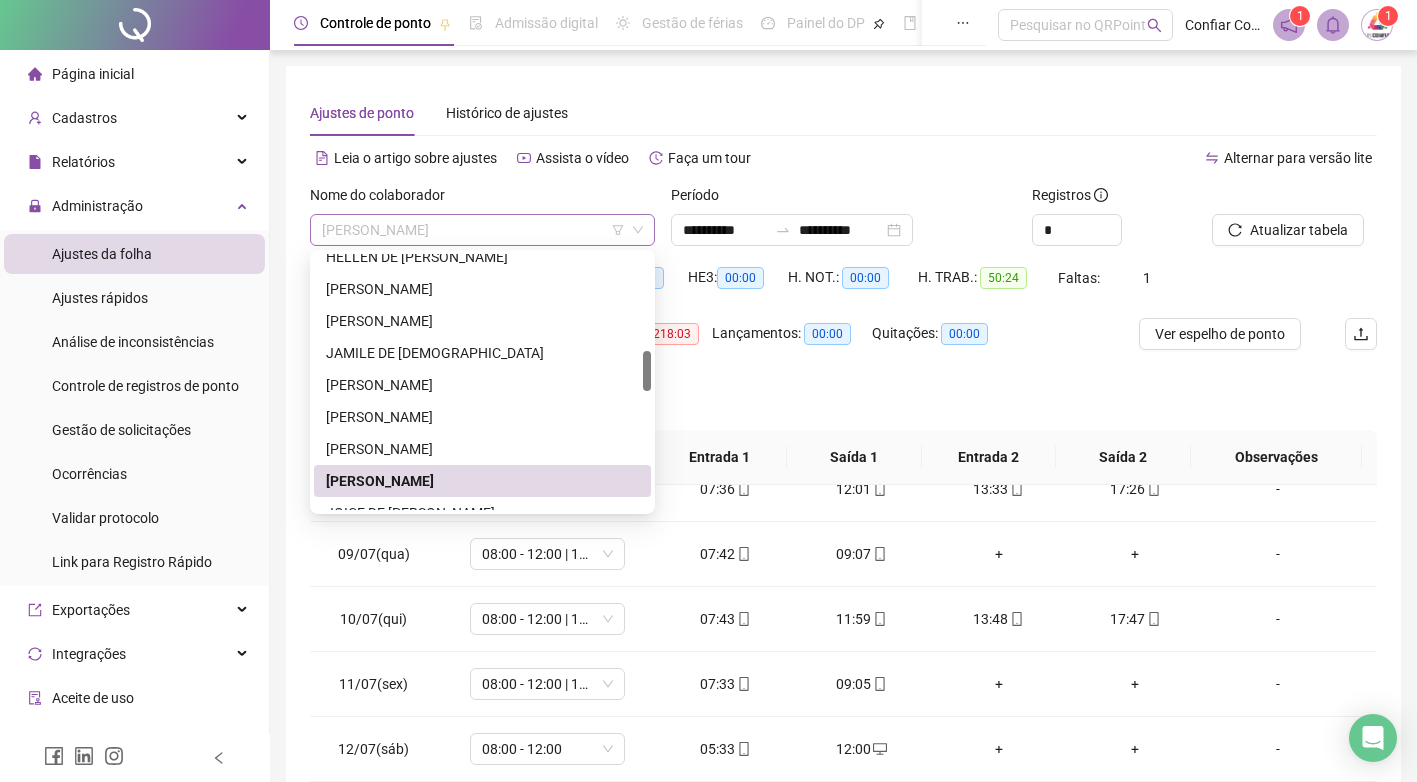 click on "[PERSON_NAME]" at bounding box center [482, 230] 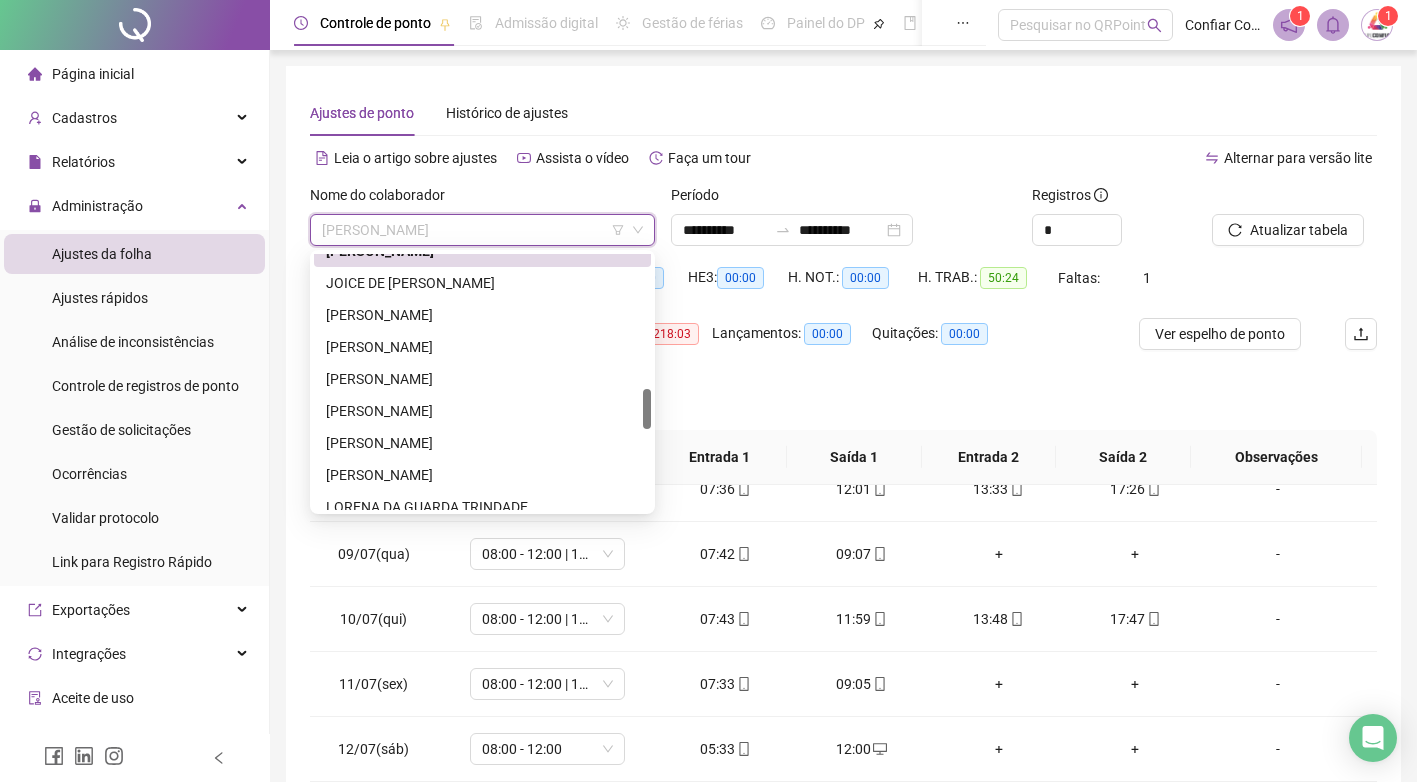 scroll, scrollTop: 864, scrollLeft: 0, axis: vertical 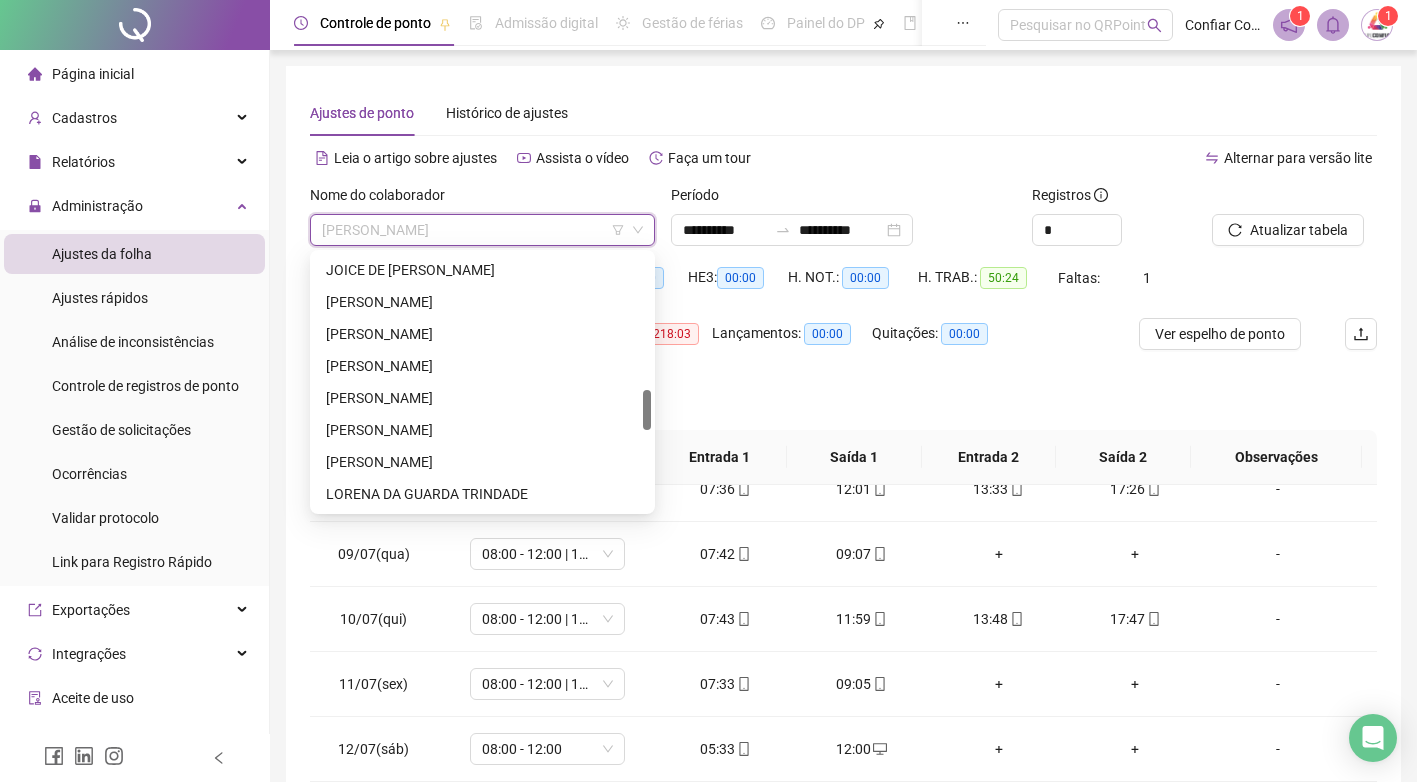 drag, startPoint x: 648, startPoint y: 372, endPoint x: 653, endPoint y: 410, distance: 38.327538 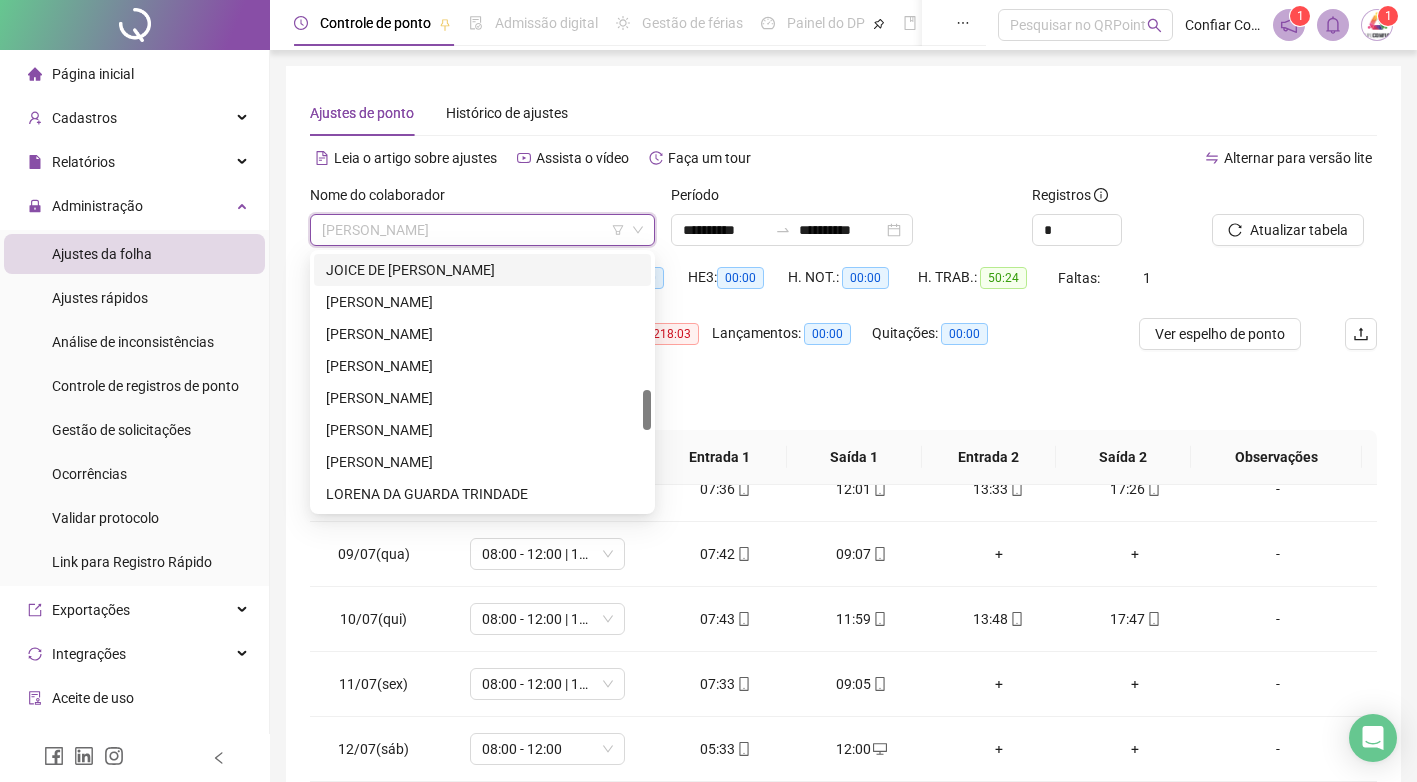 click on "JOICE DE [PERSON_NAME]" at bounding box center (482, 270) 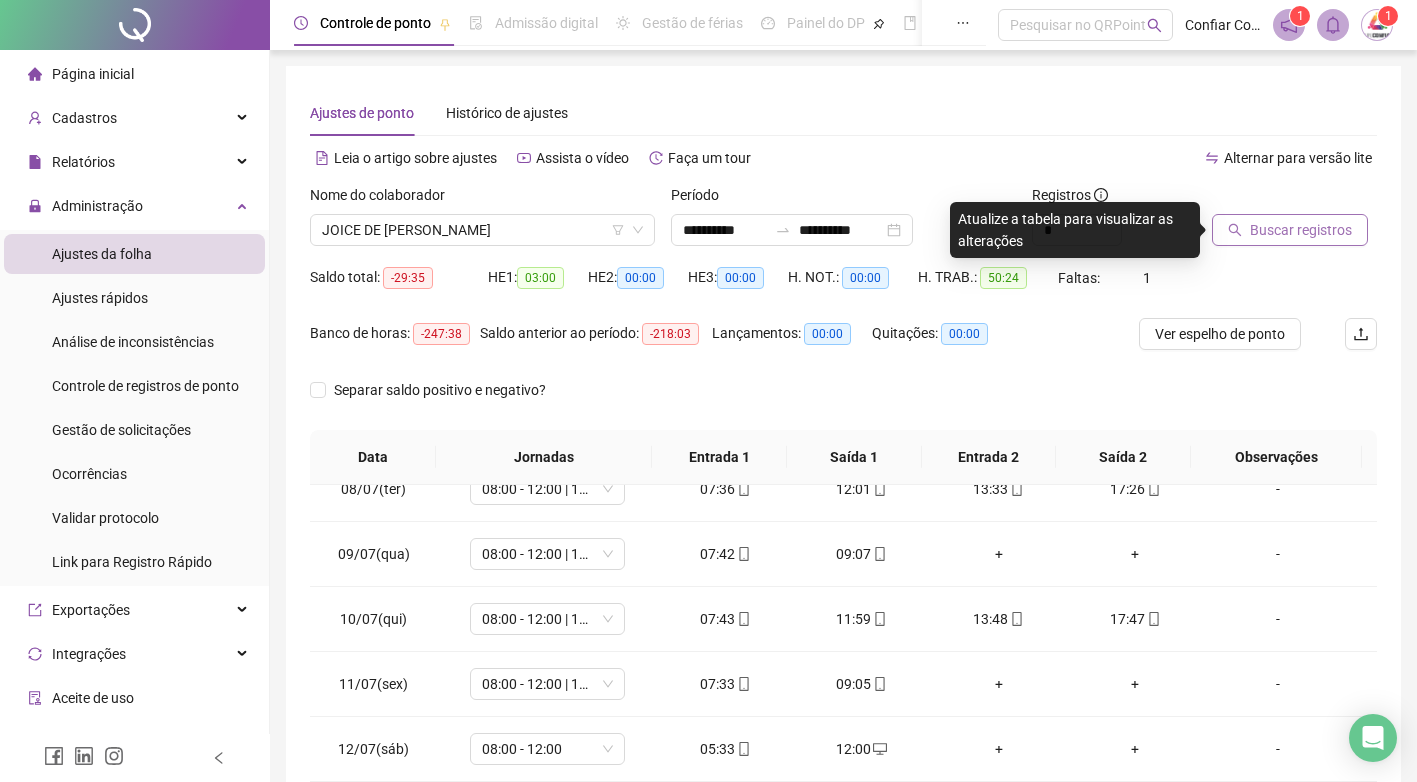 click on "Buscar registros" at bounding box center (1301, 230) 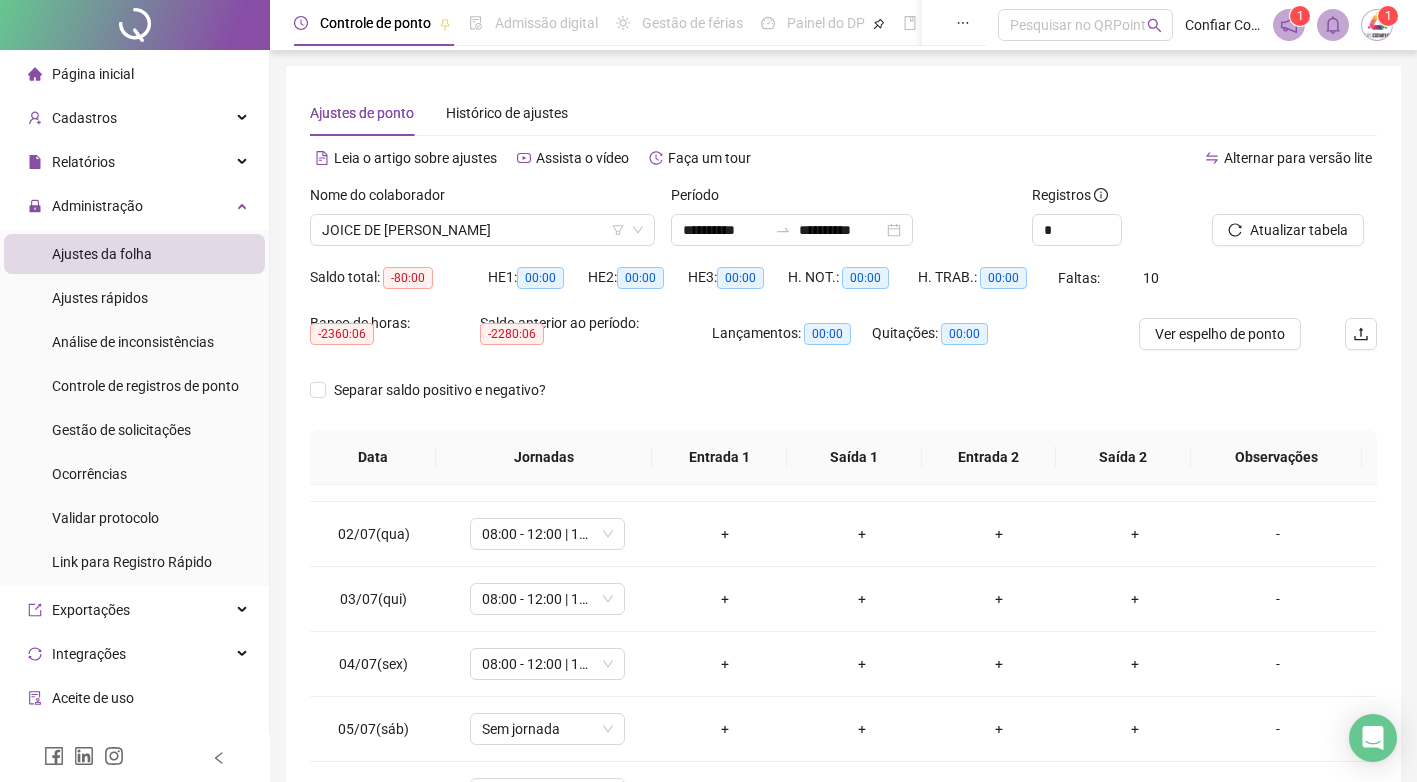 scroll, scrollTop: 0, scrollLeft: 0, axis: both 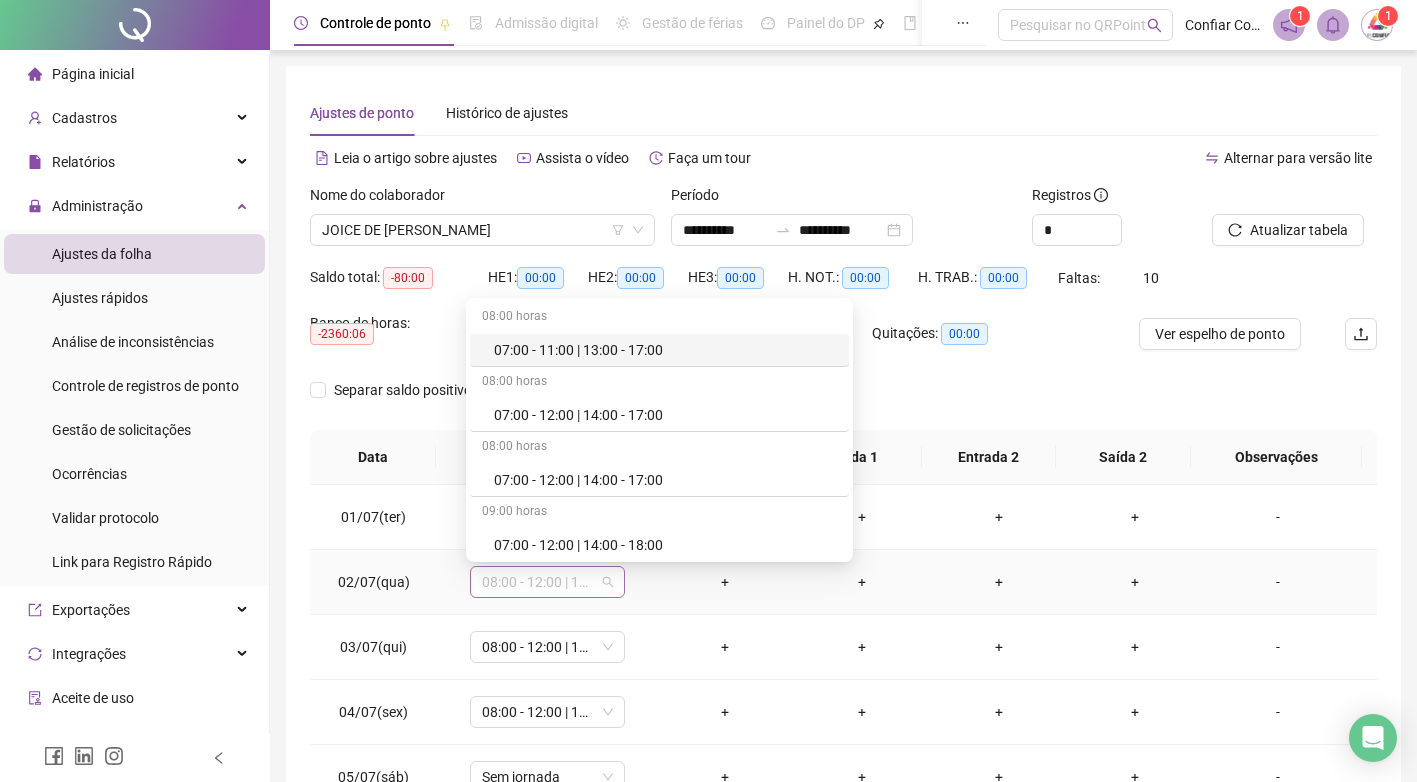 click on "08:00 - 12:00 | 13:00 - 17:00" at bounding box center [547, 582] 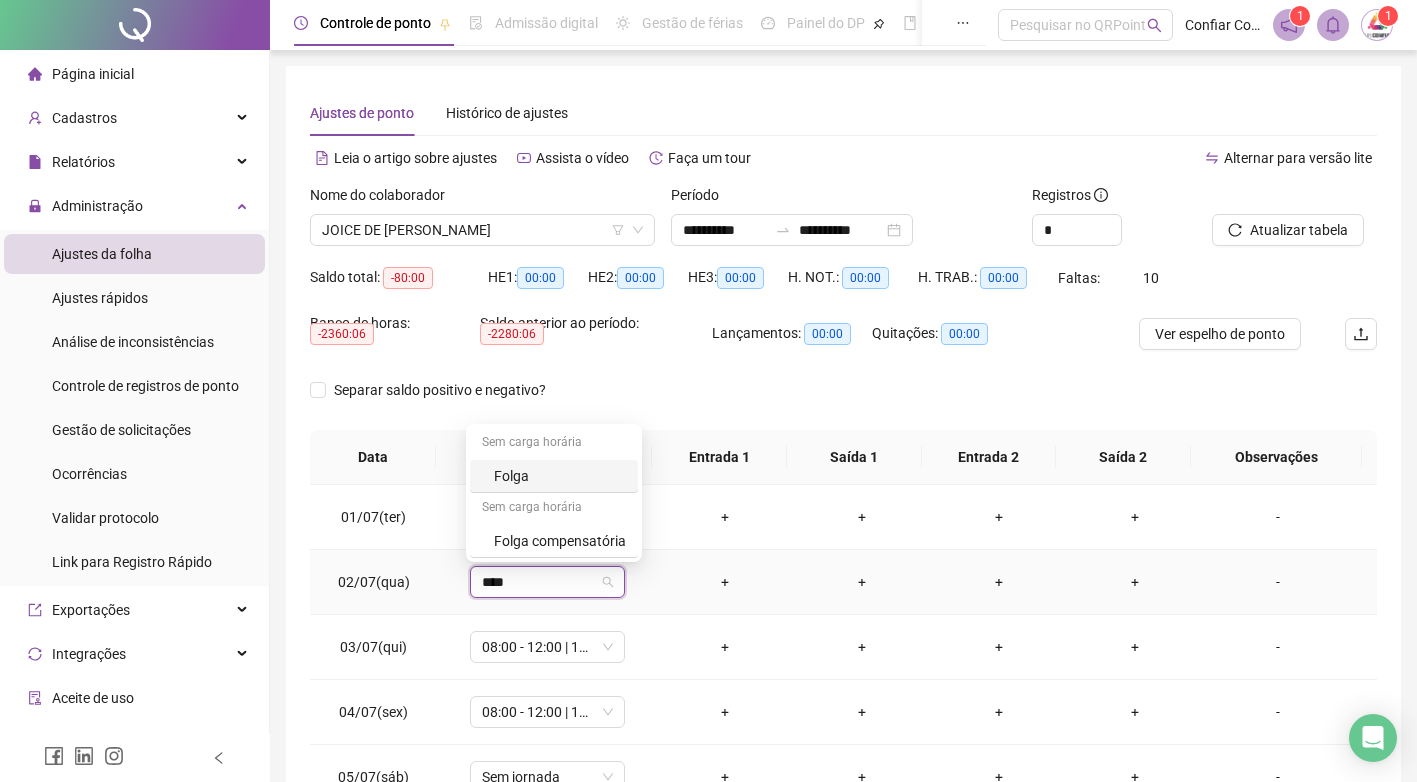 type on "*****" 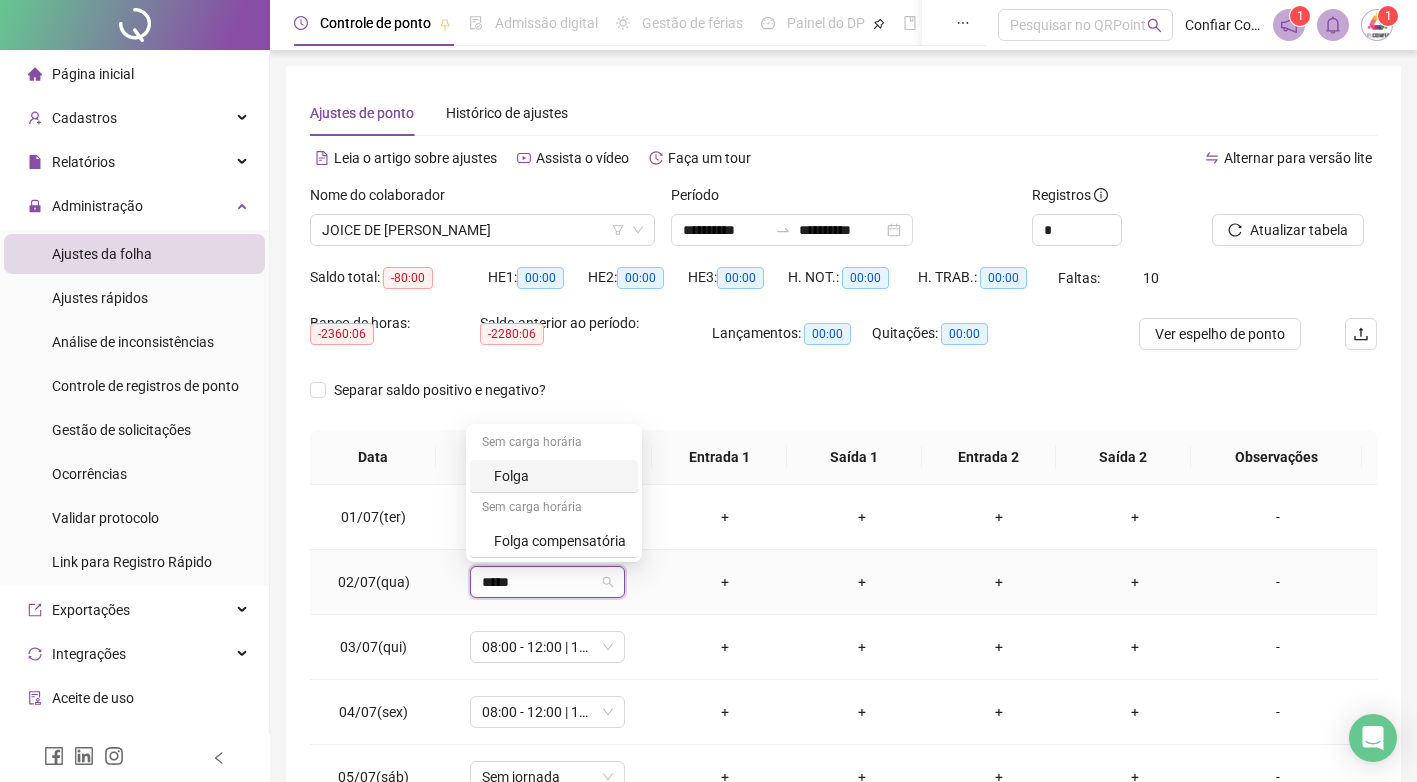 click on "Folga" at bounding box center [560, 476] 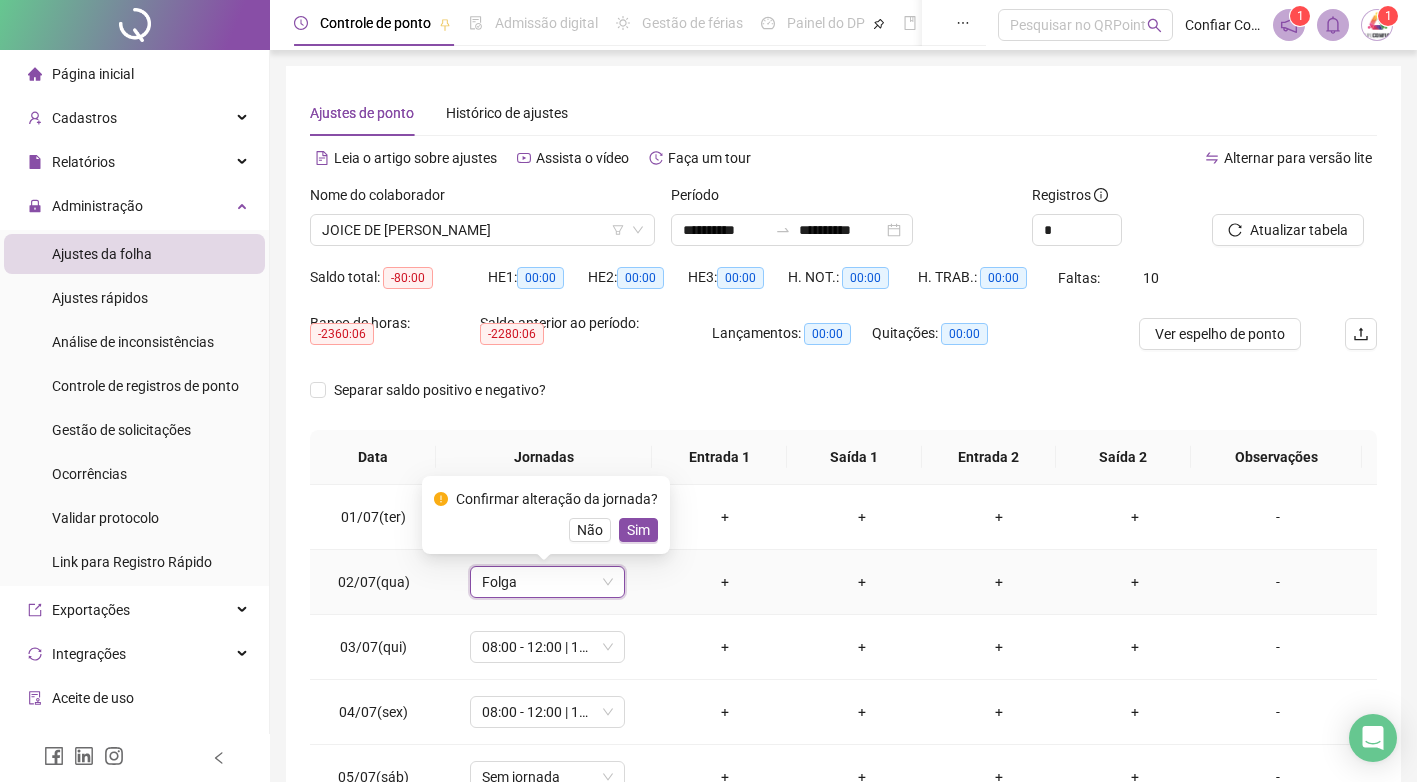 click on "Sim" at bounding box center (638, 530) 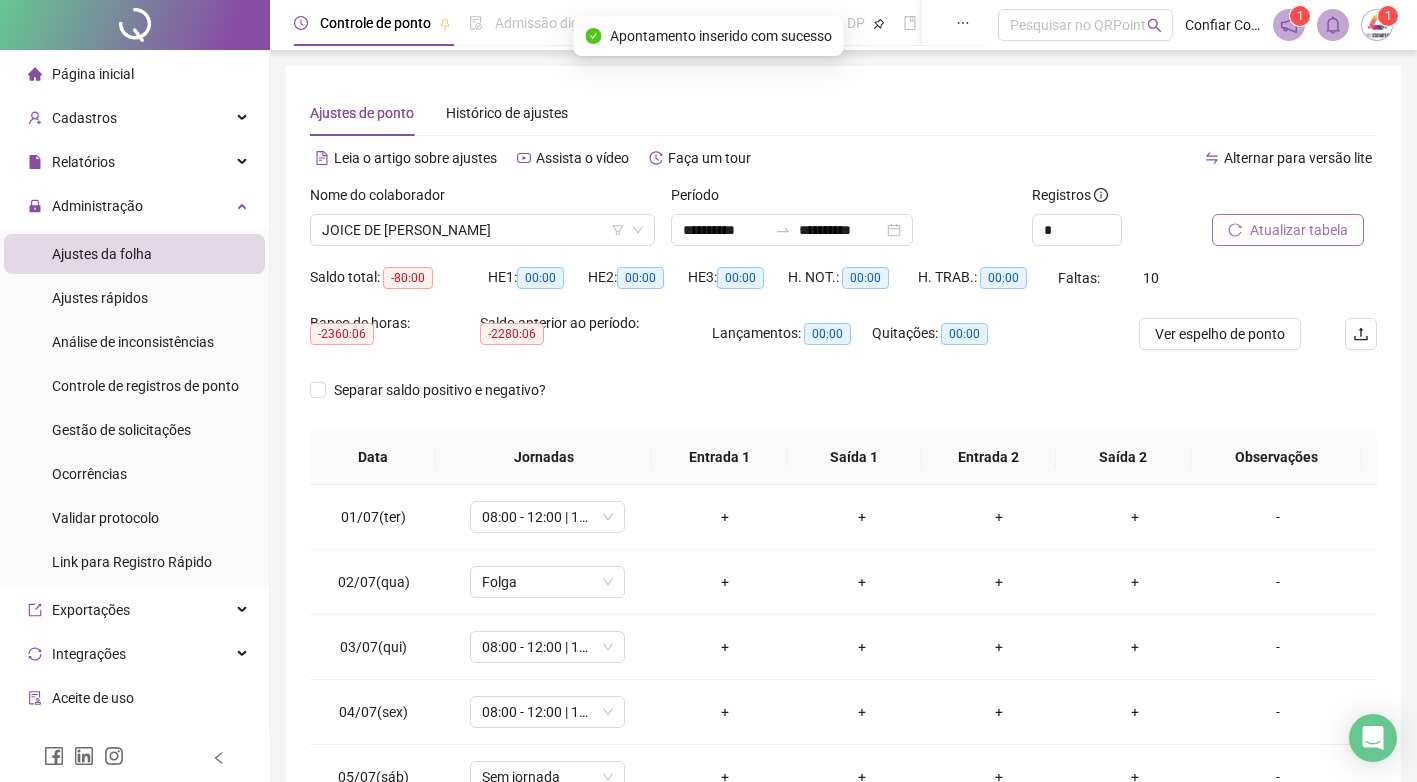 click on "Atualizar tabela" at bounding box center (1299, 230) 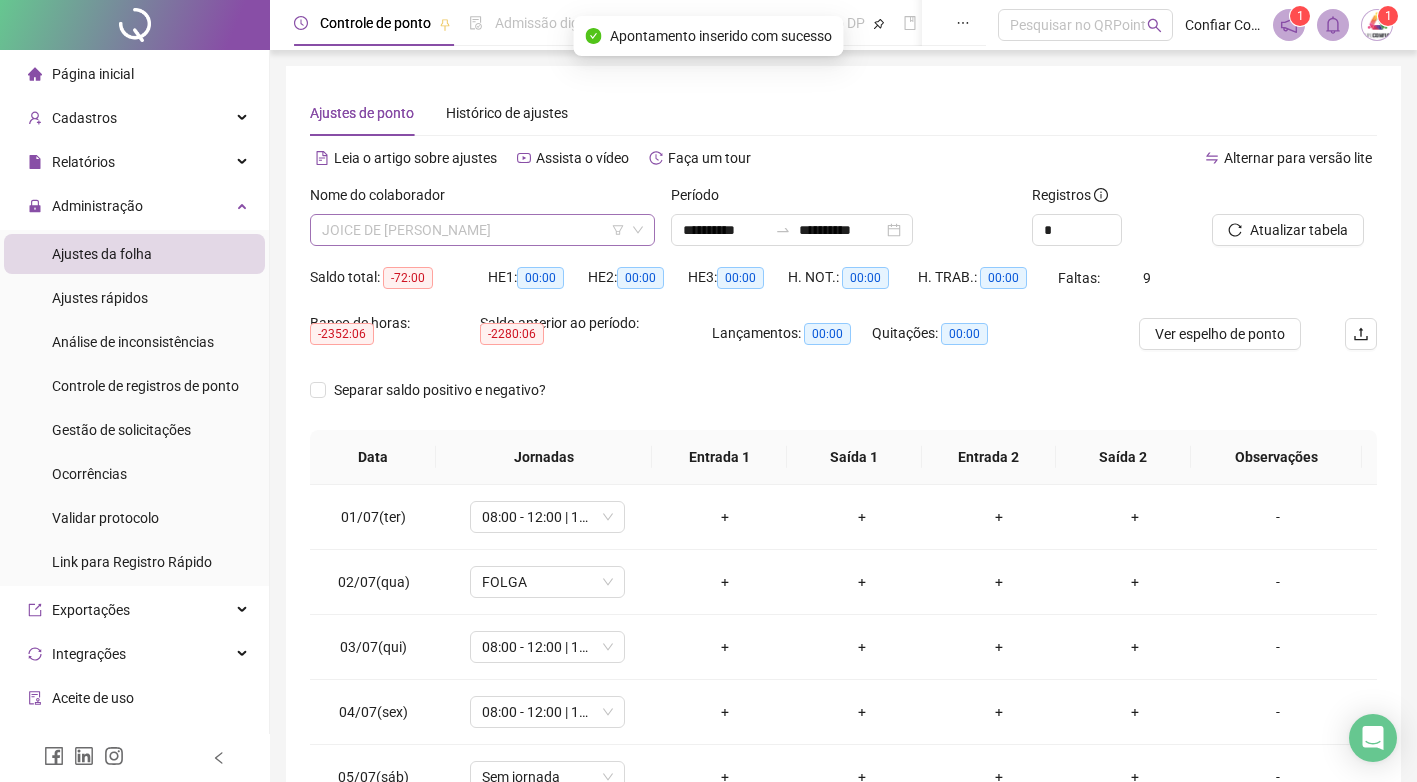 click on "JOICE DE [PERSON_NAME]" at bounding box center [482, 230] 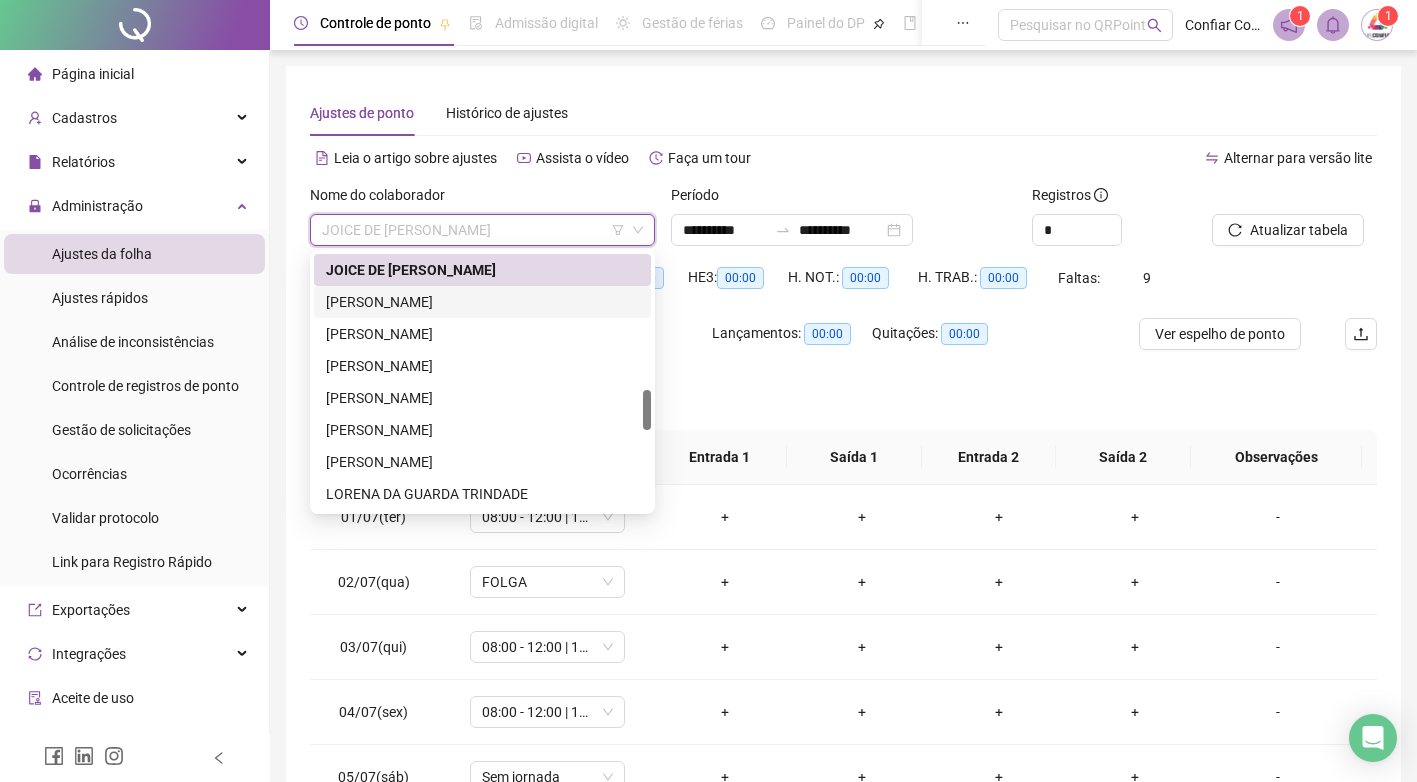 click on "[PERSON_NAME]" at bounding box center (482, 302) 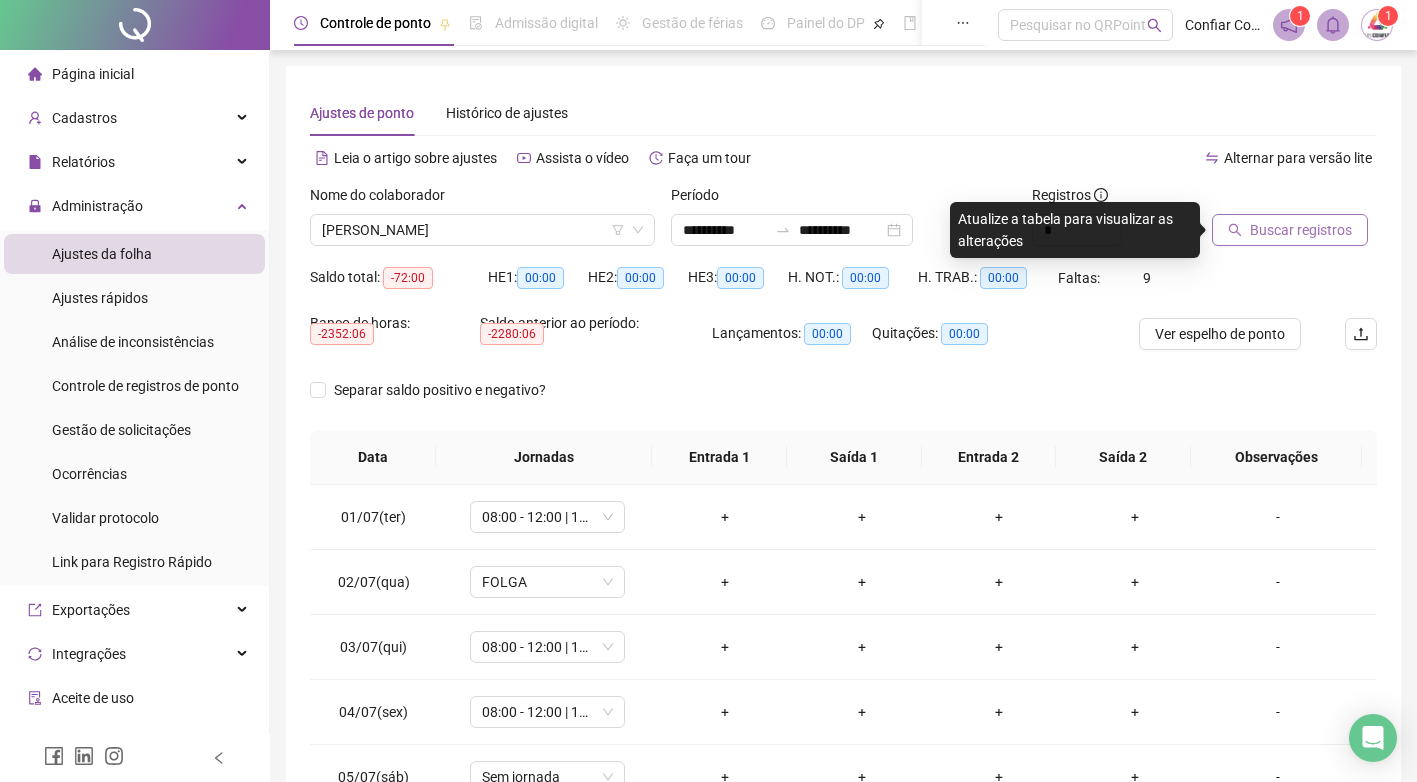 click on "Buscar registros" at bounding box center [1301, 230] 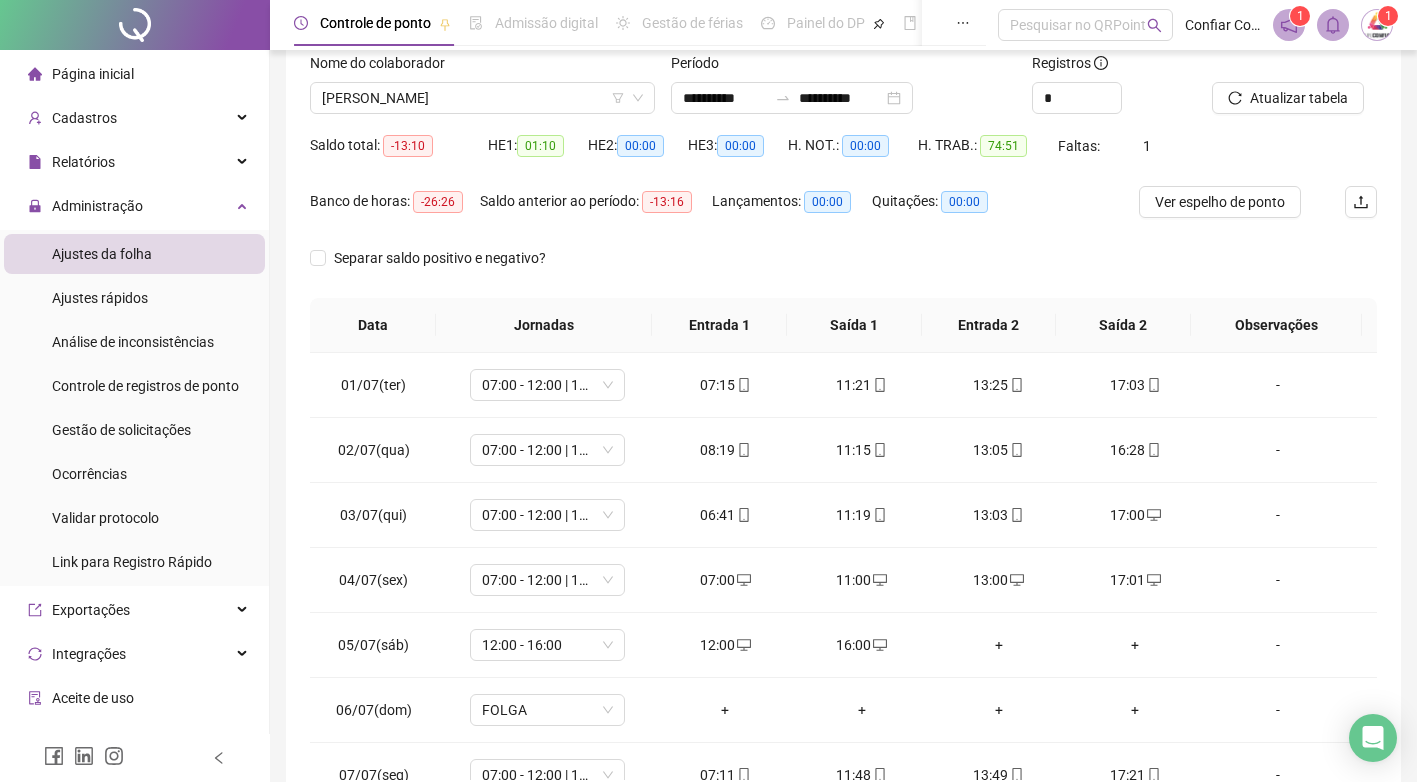 scroll, scrollTop: 128, scrollLeft: 0, axis: vertical 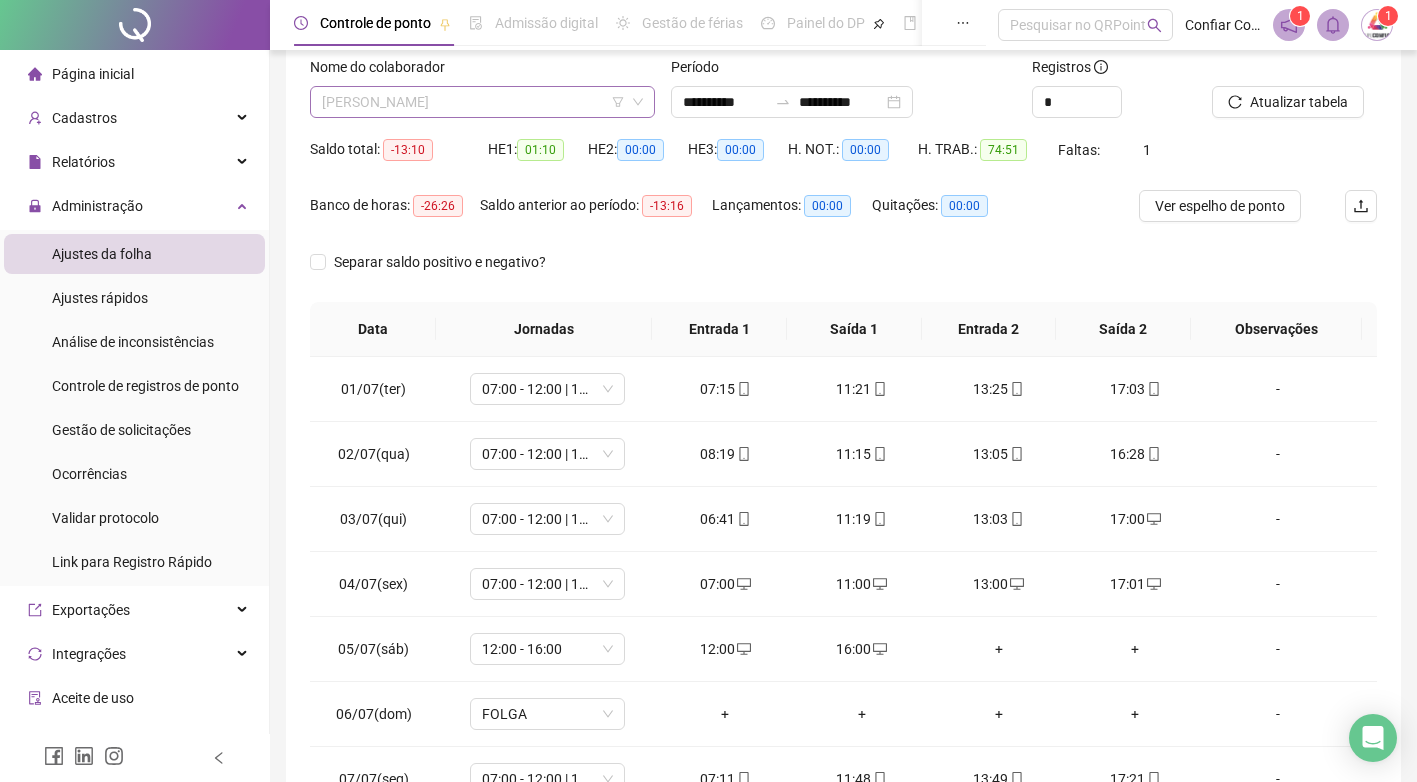 click on "[PERSON_NAME]" at bounding box center [482, 102] 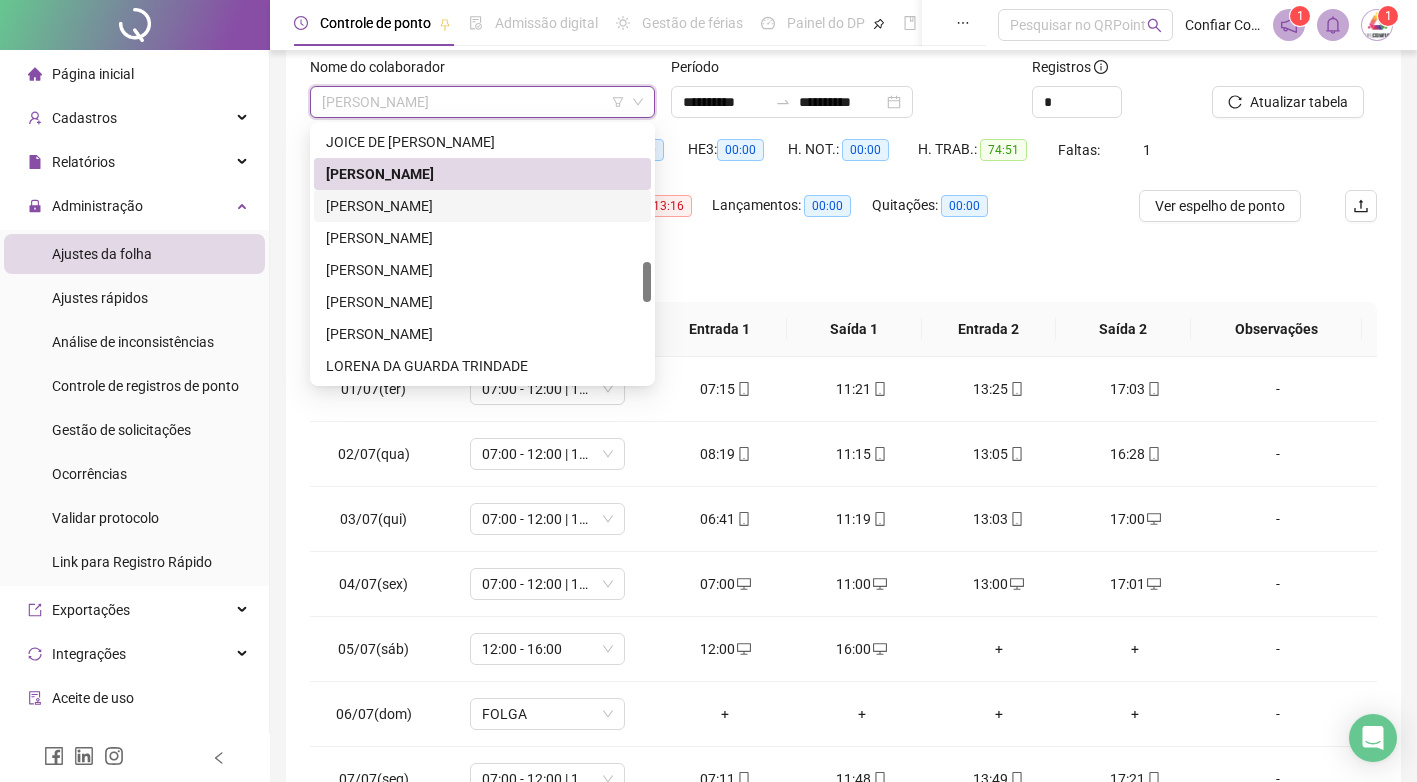 click on "[PERSON_NAME]" at bounding box center [482, 206] 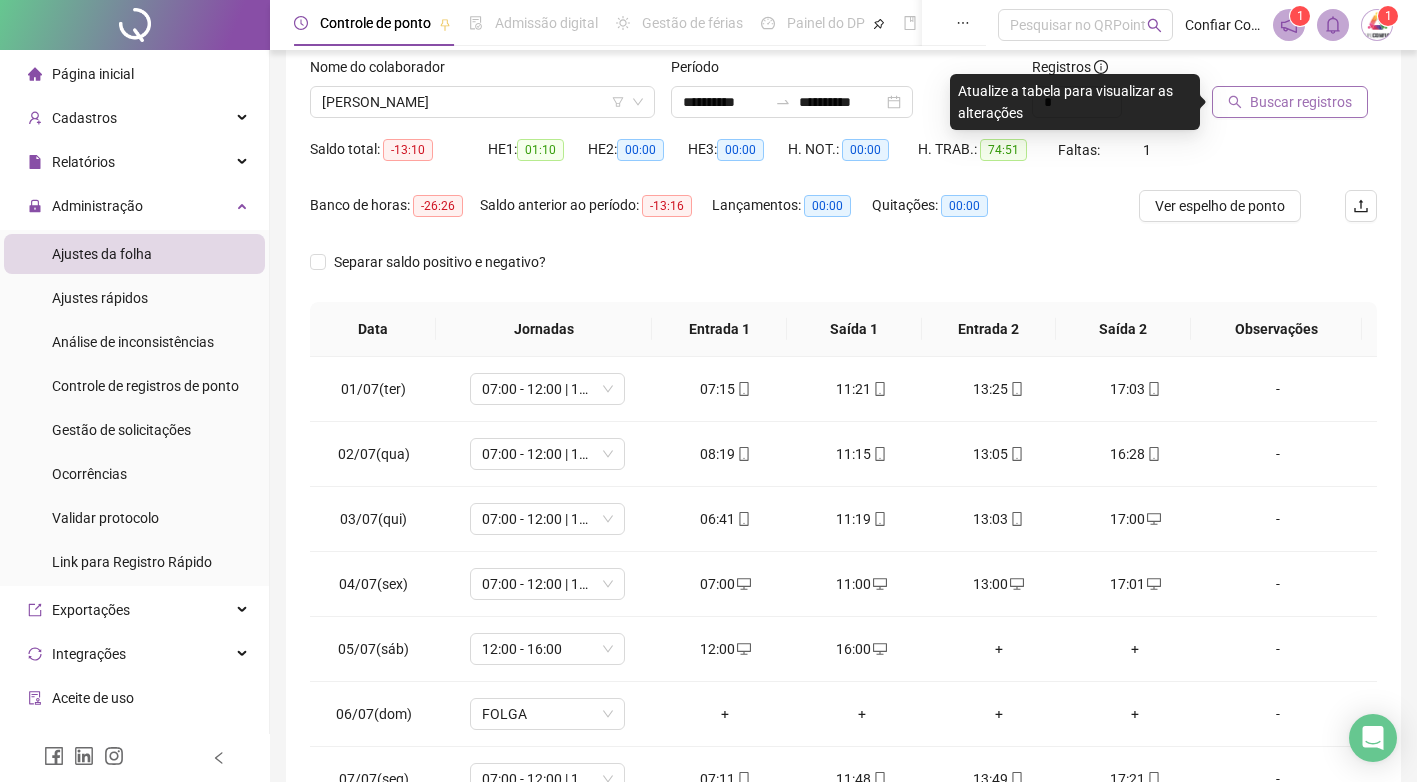 click on "Buscar registros" at bounding box center (1301, 102) 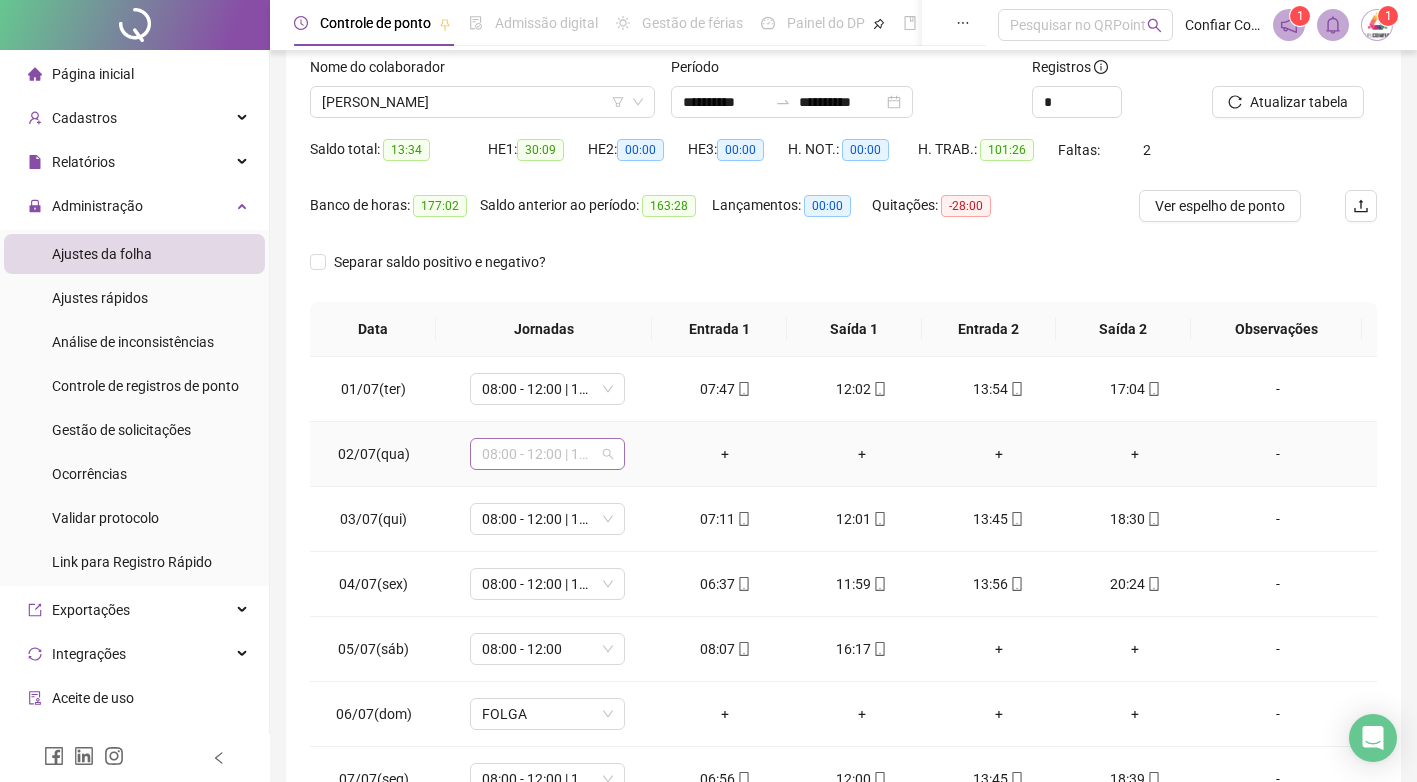 click on "08:00 - 12:00 | 14:00 - 18:00" at bounding box center (547, 454) 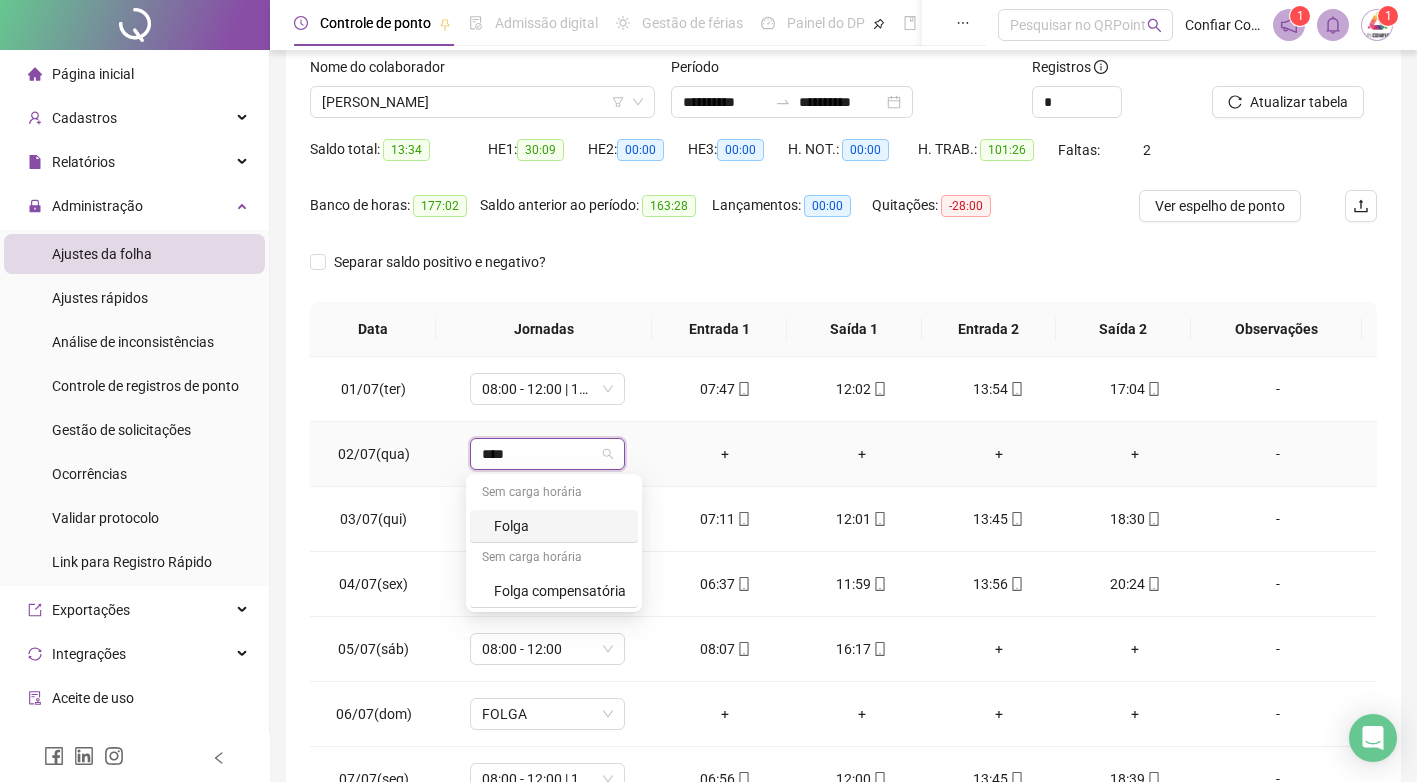 type on "*****" 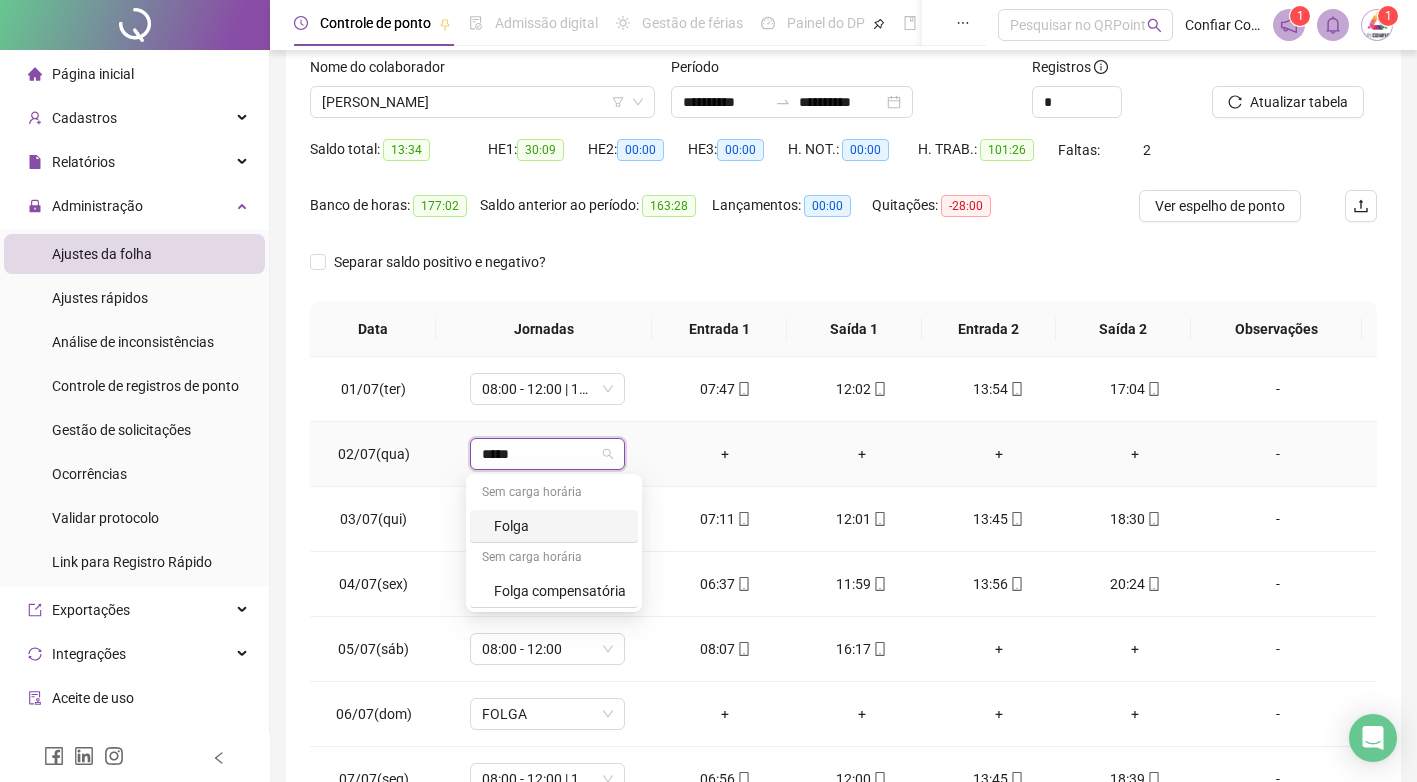 click on "Folga" at bounding box center (560, 526) 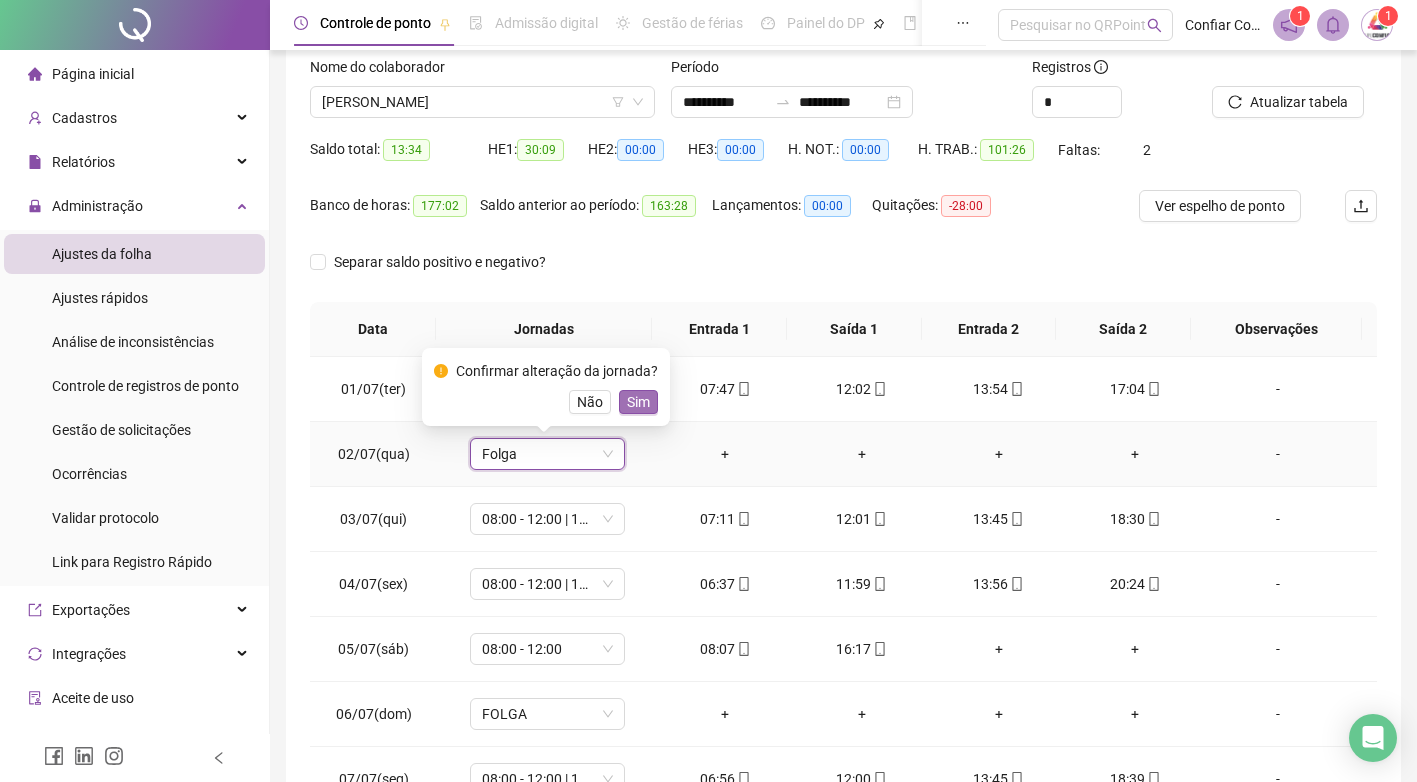 click on "Sim" at bounding box center (638, 402) 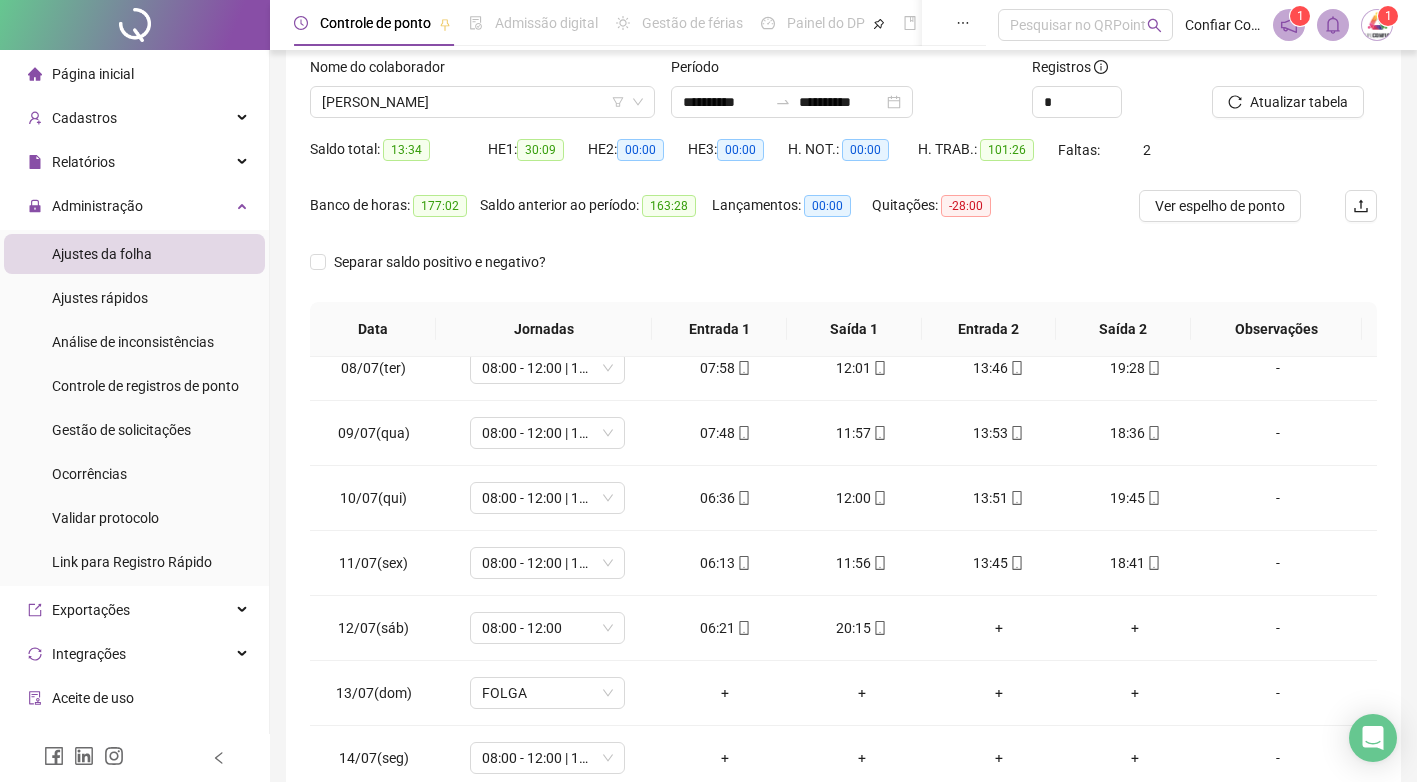 scroll, scrollTop: 483, scrollLeft: 0, axis: vertical 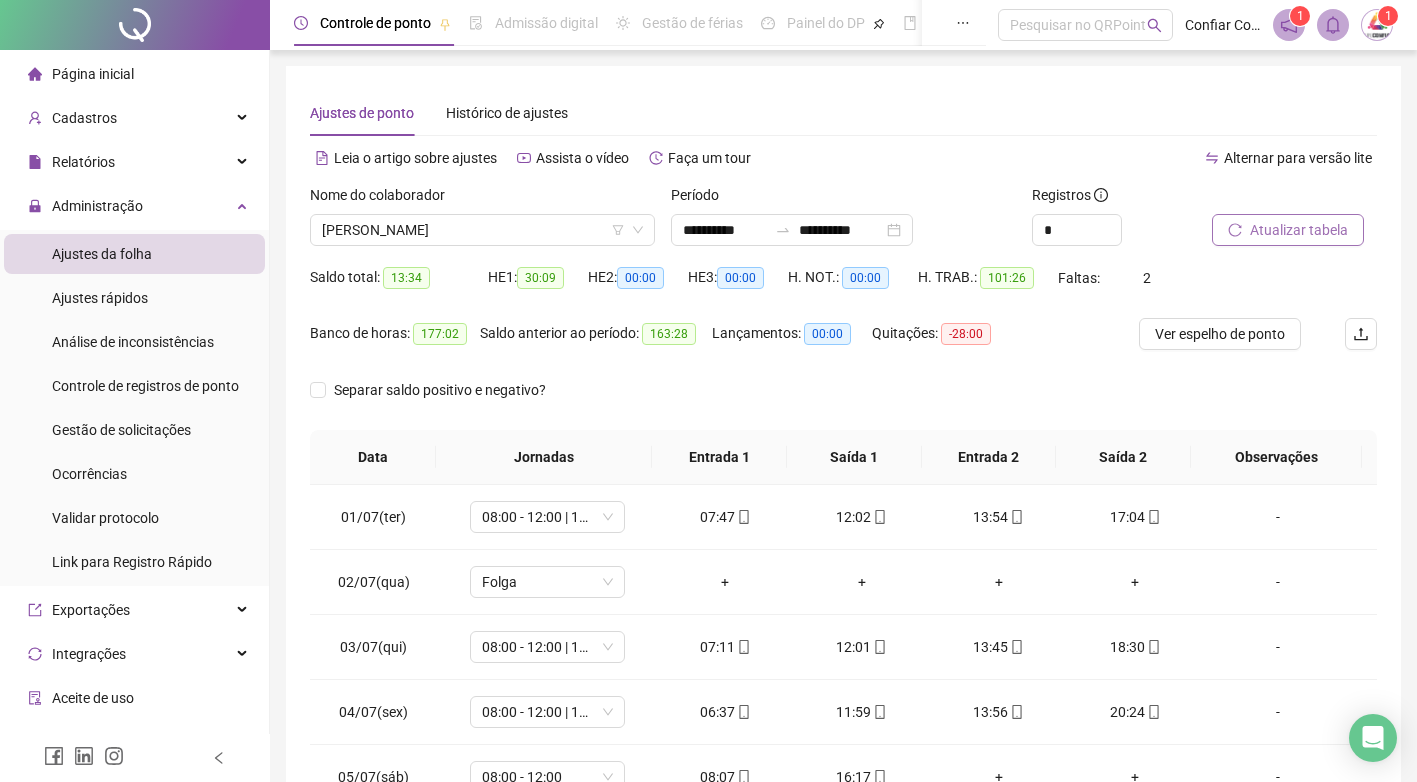 click on "Atualizar tabela" at bounding box center [1299, 230] 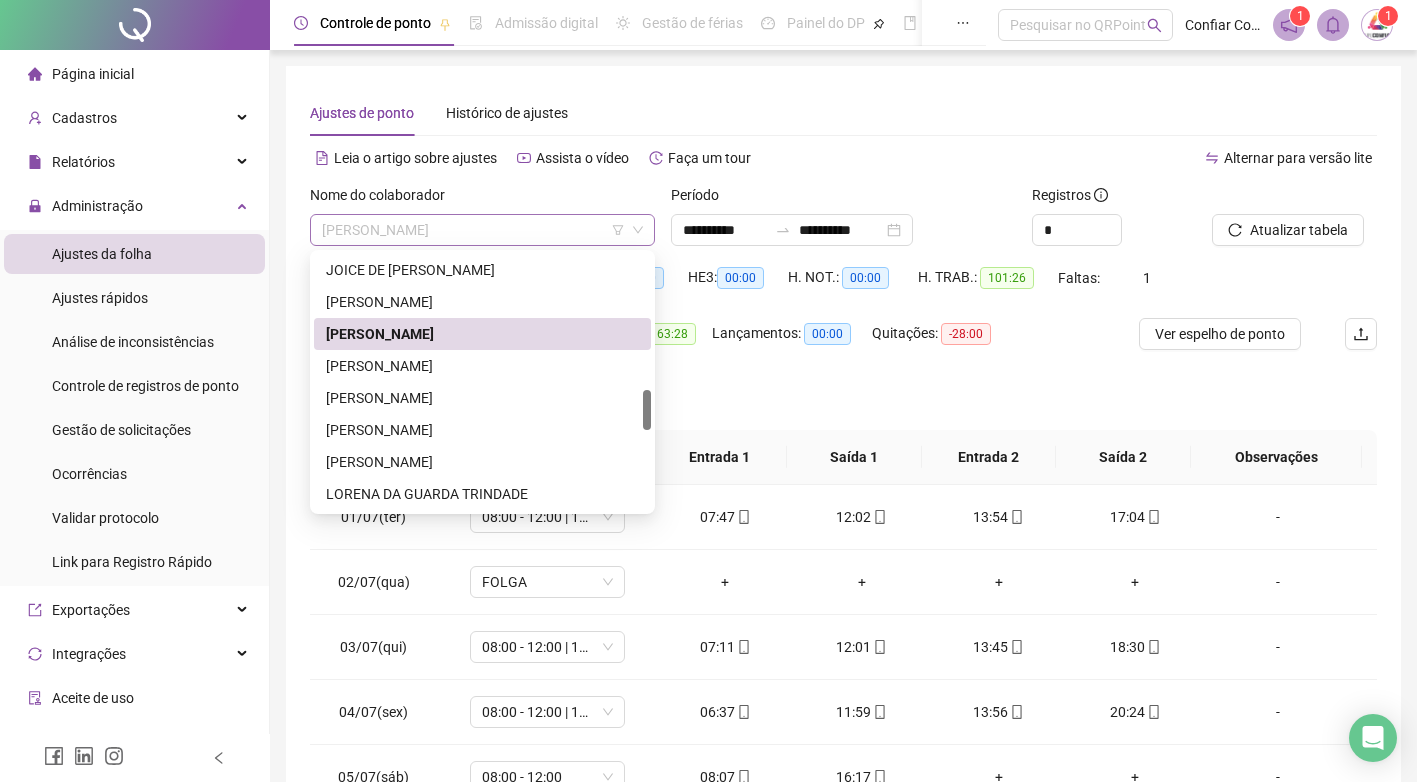 click on "[PERSON_NAME]" at bounding box center [482, 230] 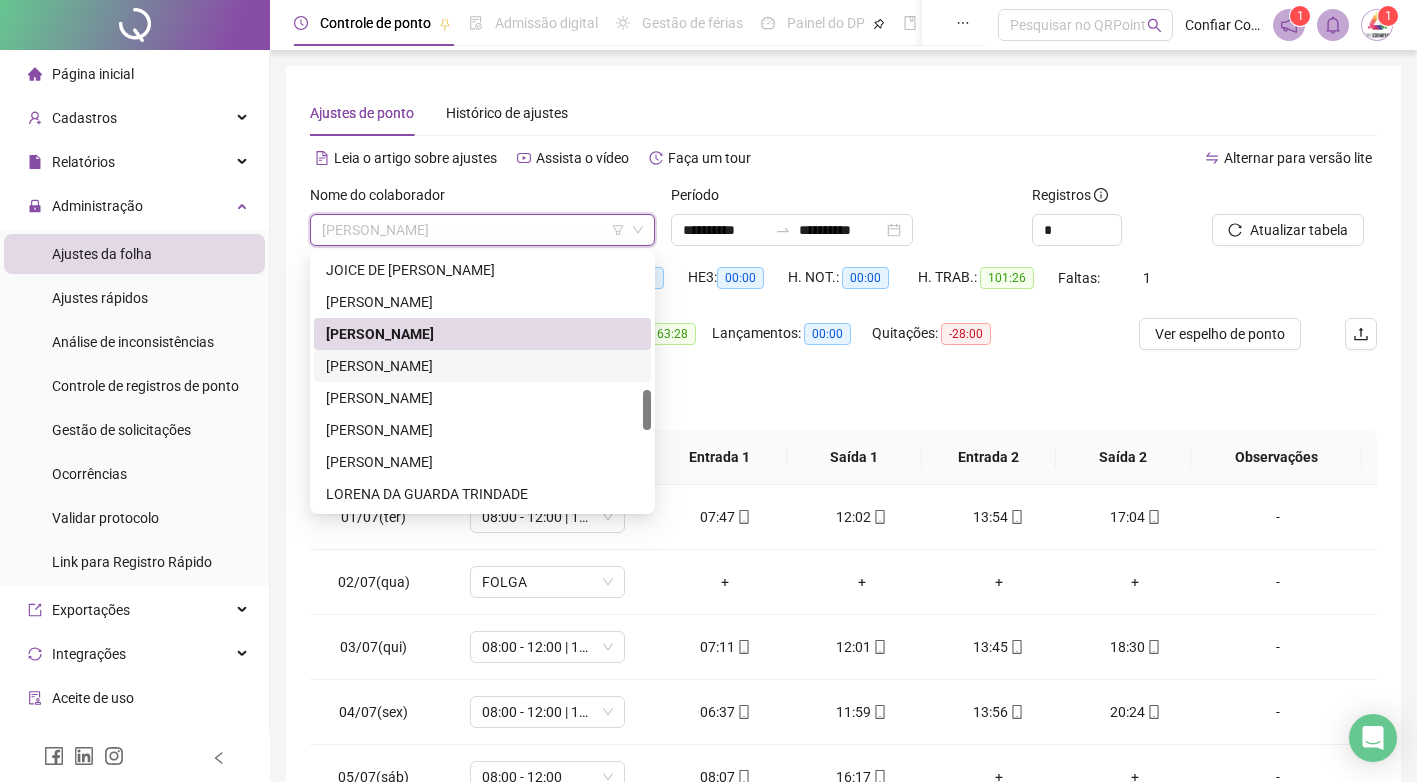 click on "[PERSON_NAME]" at bounding box center [482, 366] 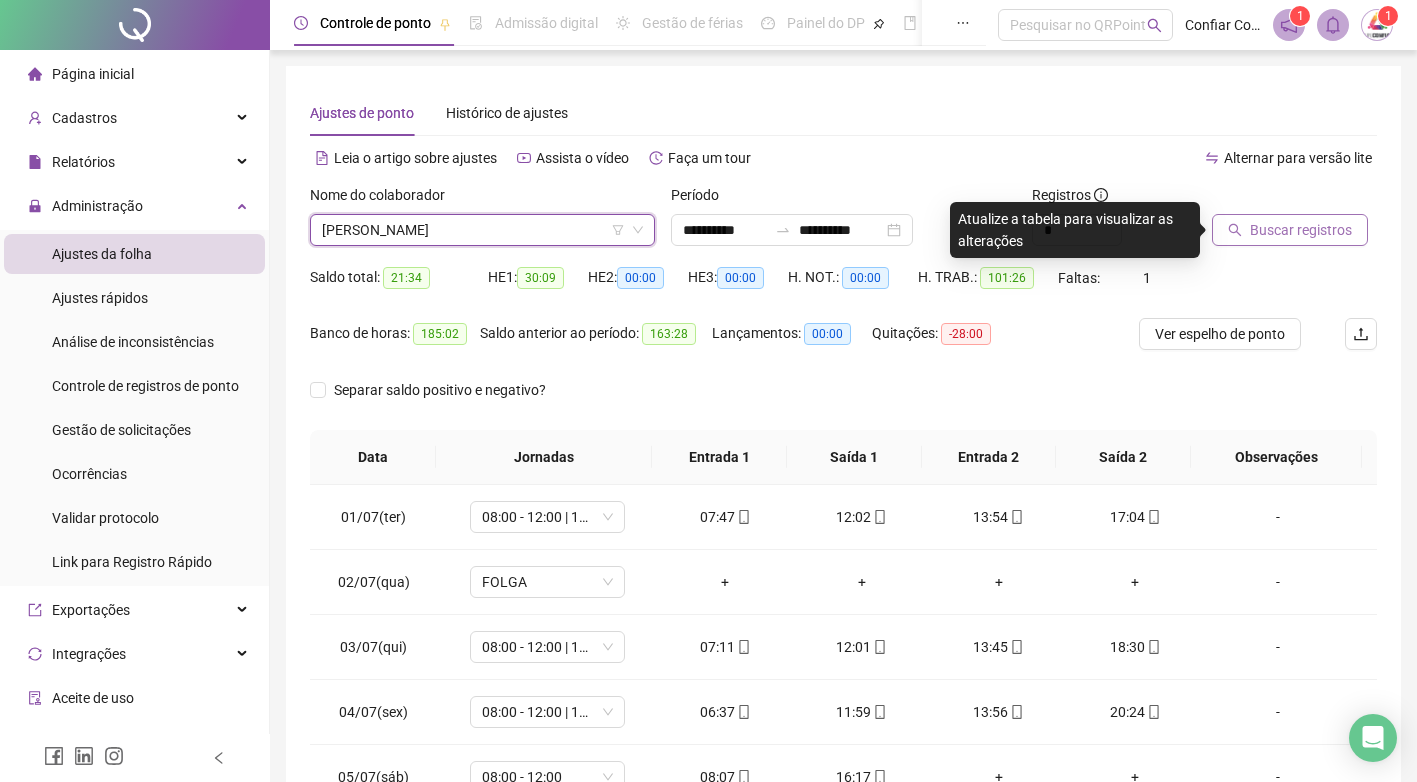 click on "Buscar registros" at bounding box center [1301, 230] 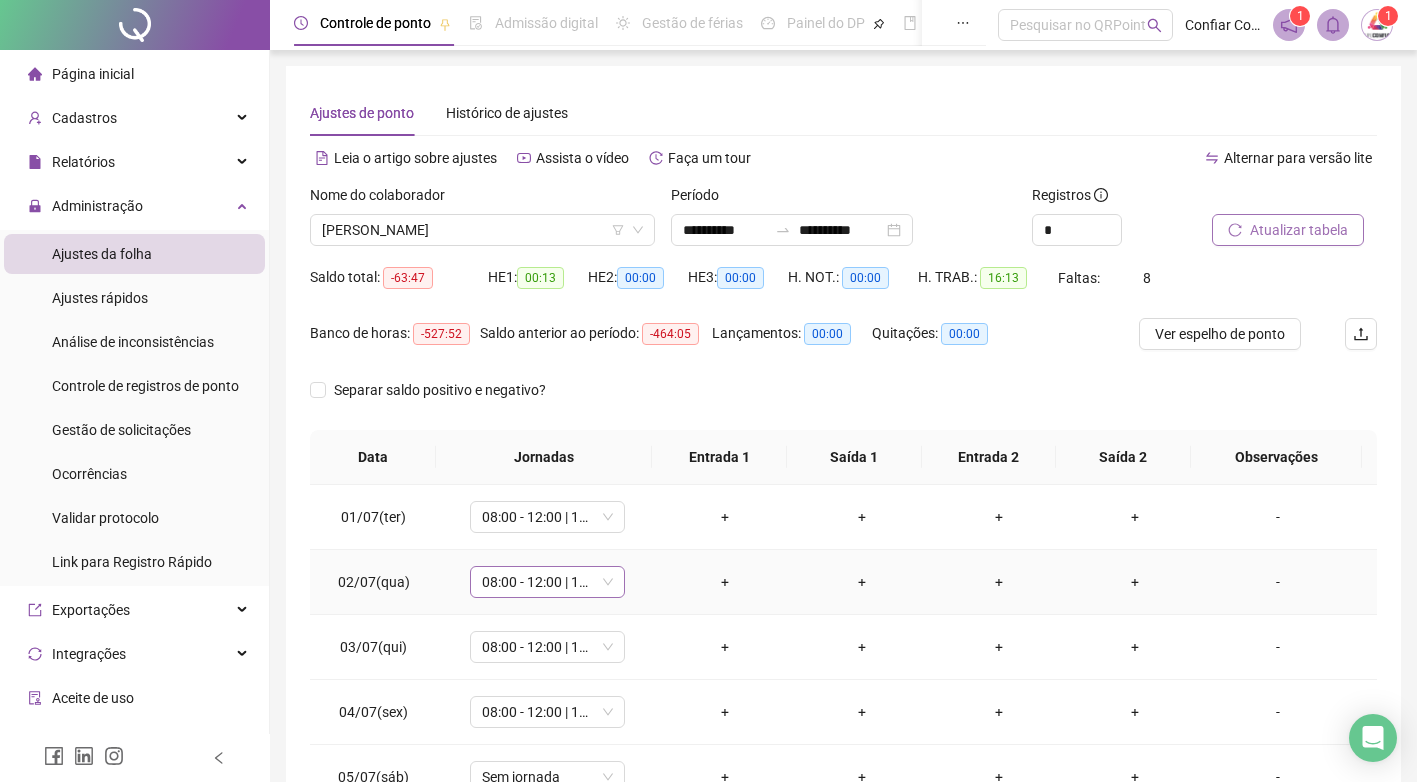 drag, startPoint x: 478, startPoint y: 581, endPoint x: 503, endPoint y: 594, distance: 28.178005 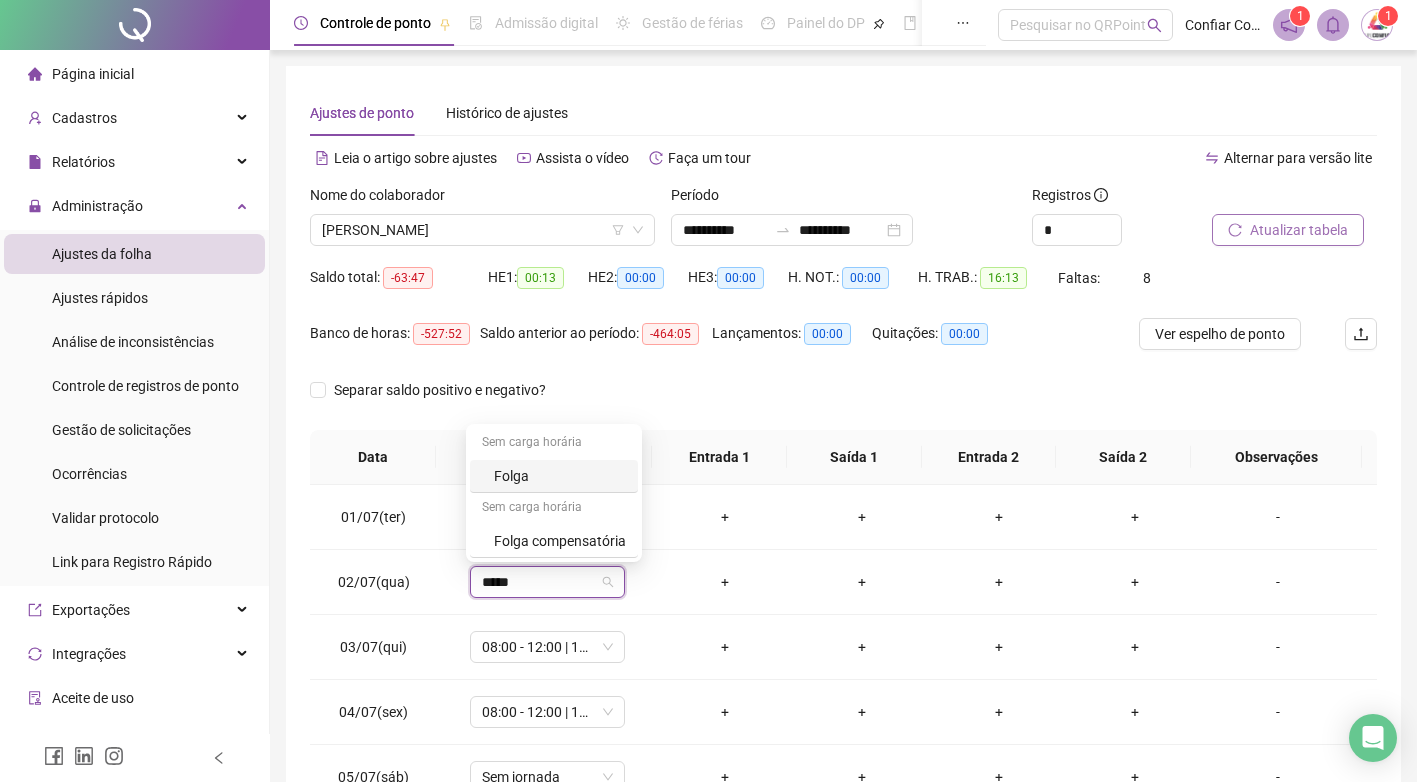 type on "*****" 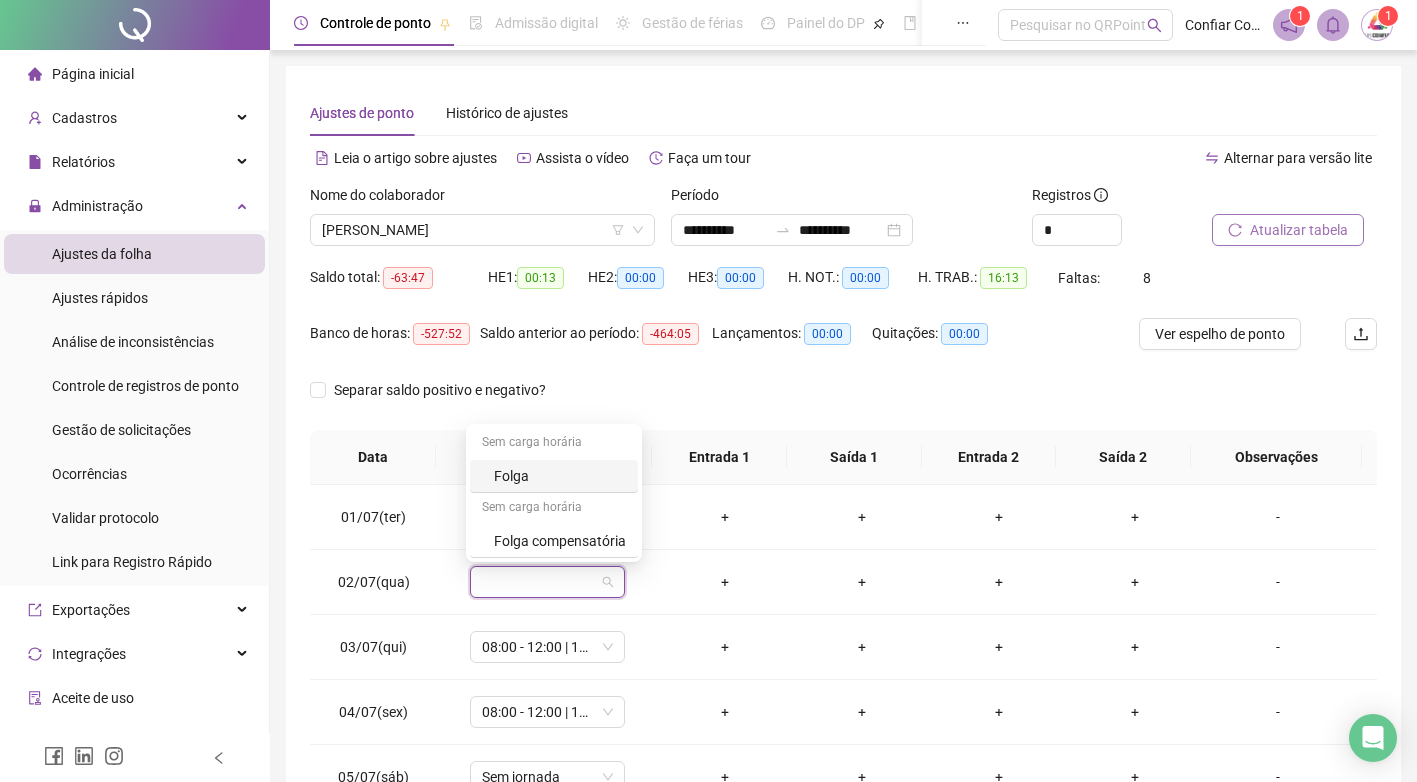 click on "Atualizar tabela" at bounding box center (1299, 230) 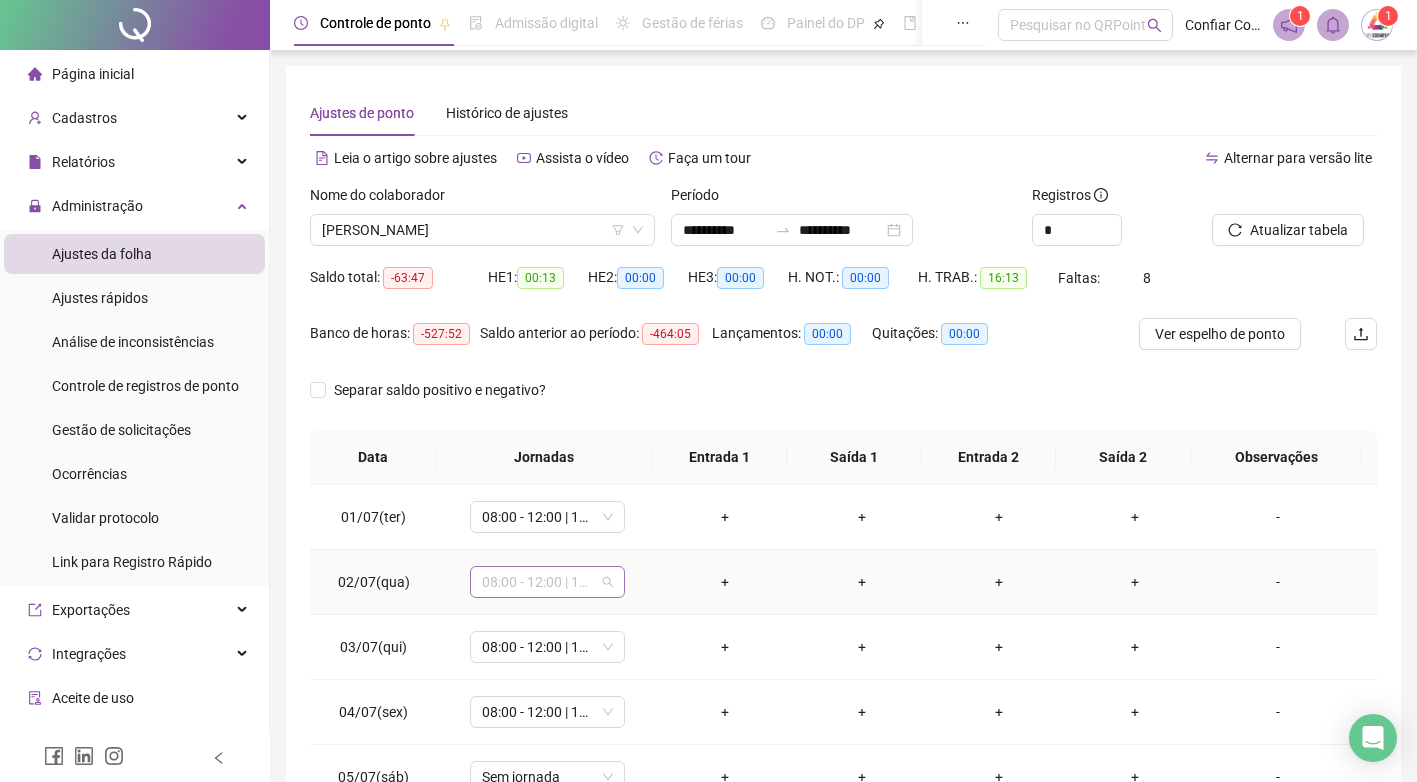 click on "08:00 - 12:00 | 13:00 - 17:00" at bounding box center [547, 582] 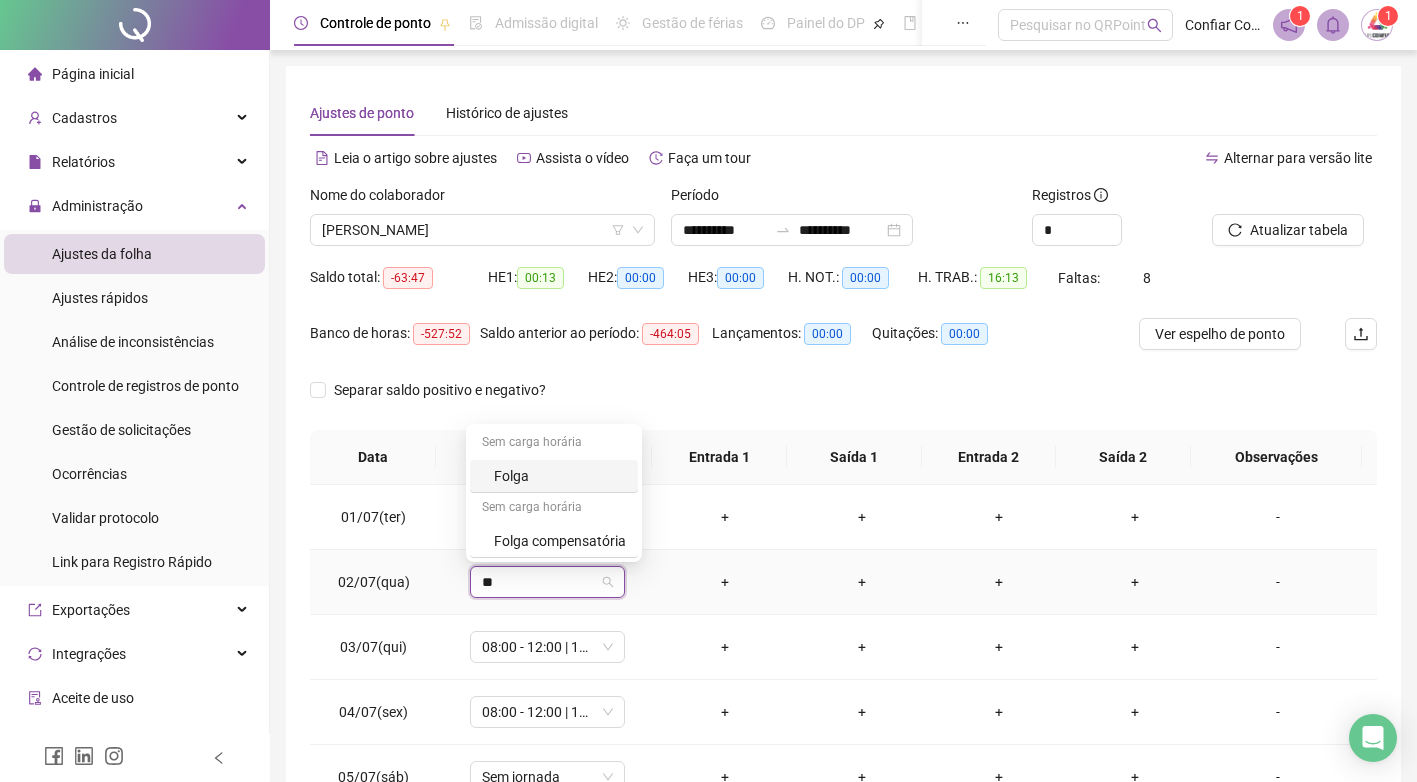type on "***" 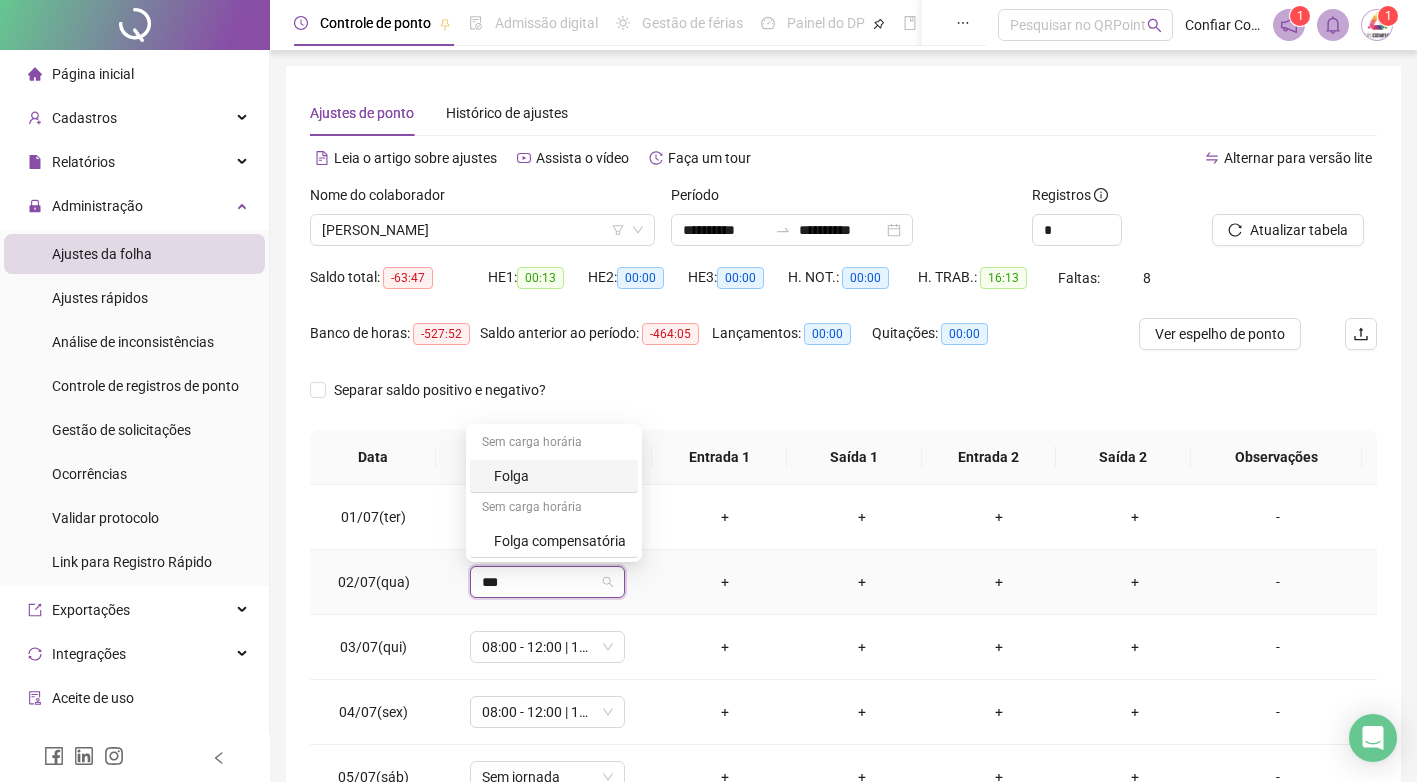 click on "Folga" at bounding box center (560, 476) 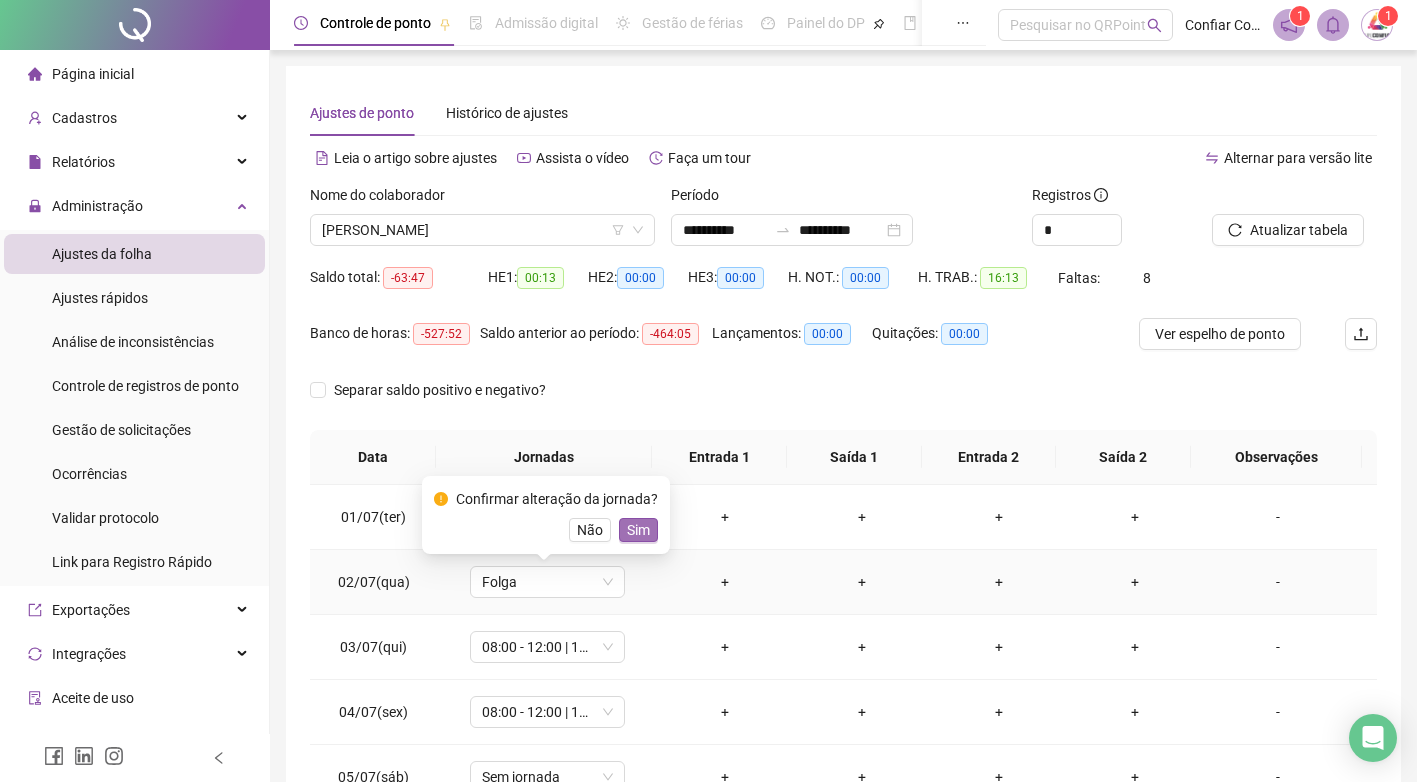 click on "Sim" at bounding box center [638, 530] 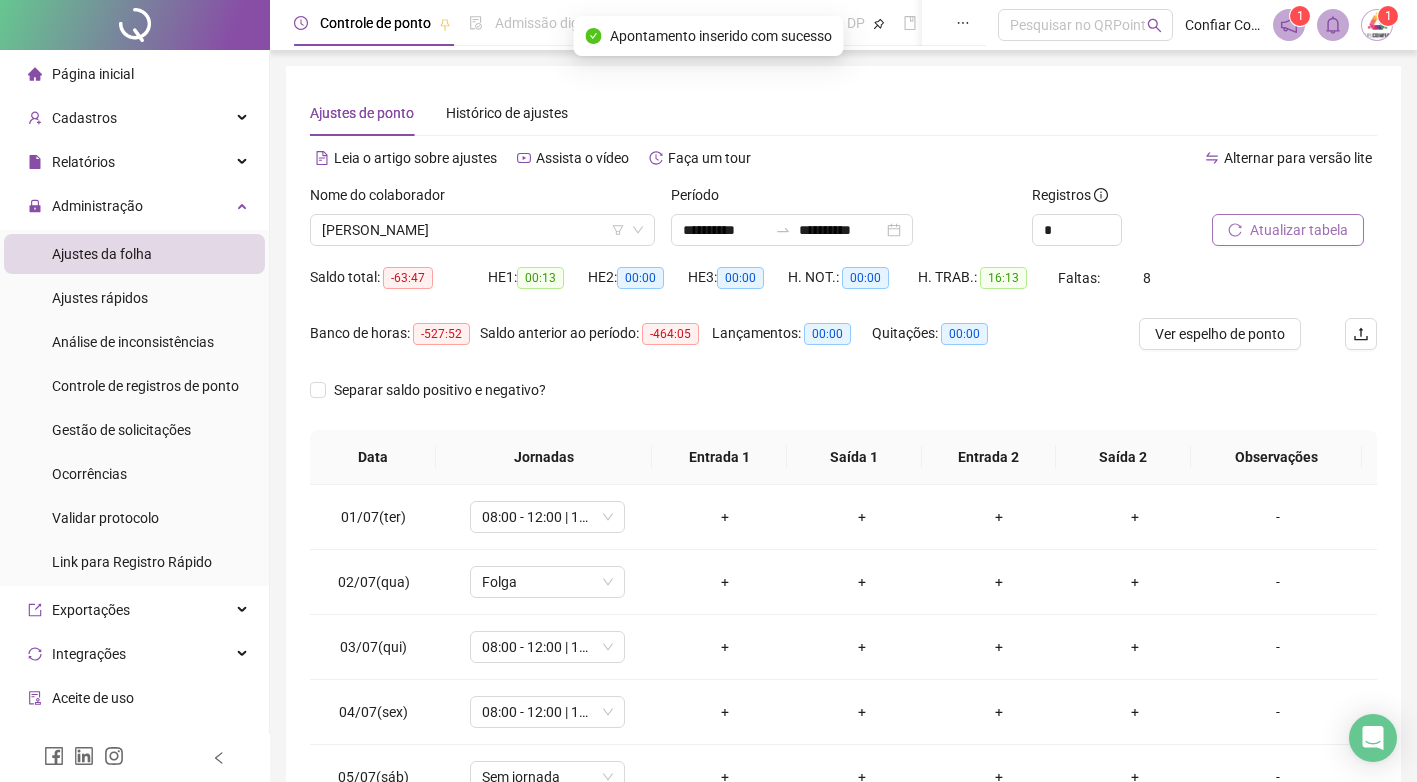 click 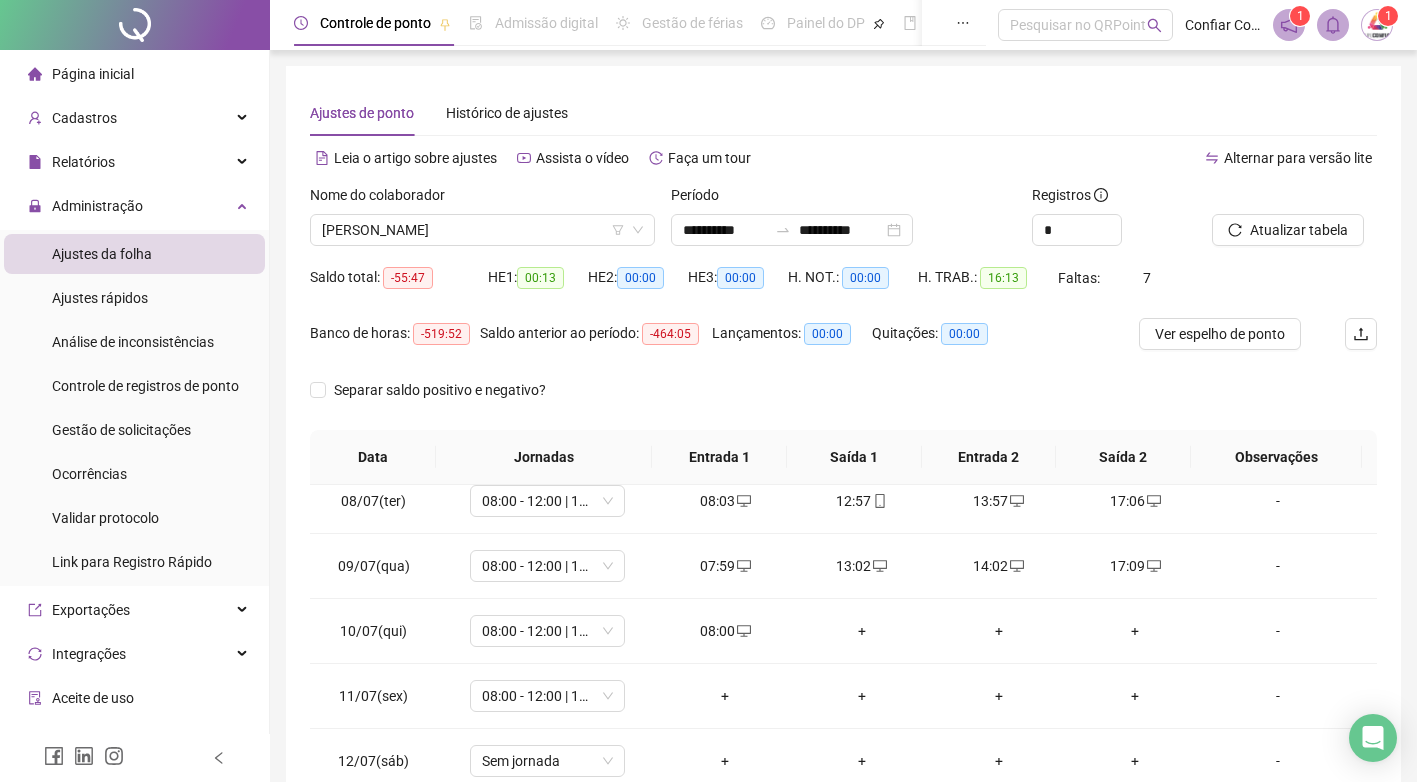 scroll, scrollTop: 483, scrollLeft: 0, axis: vertical 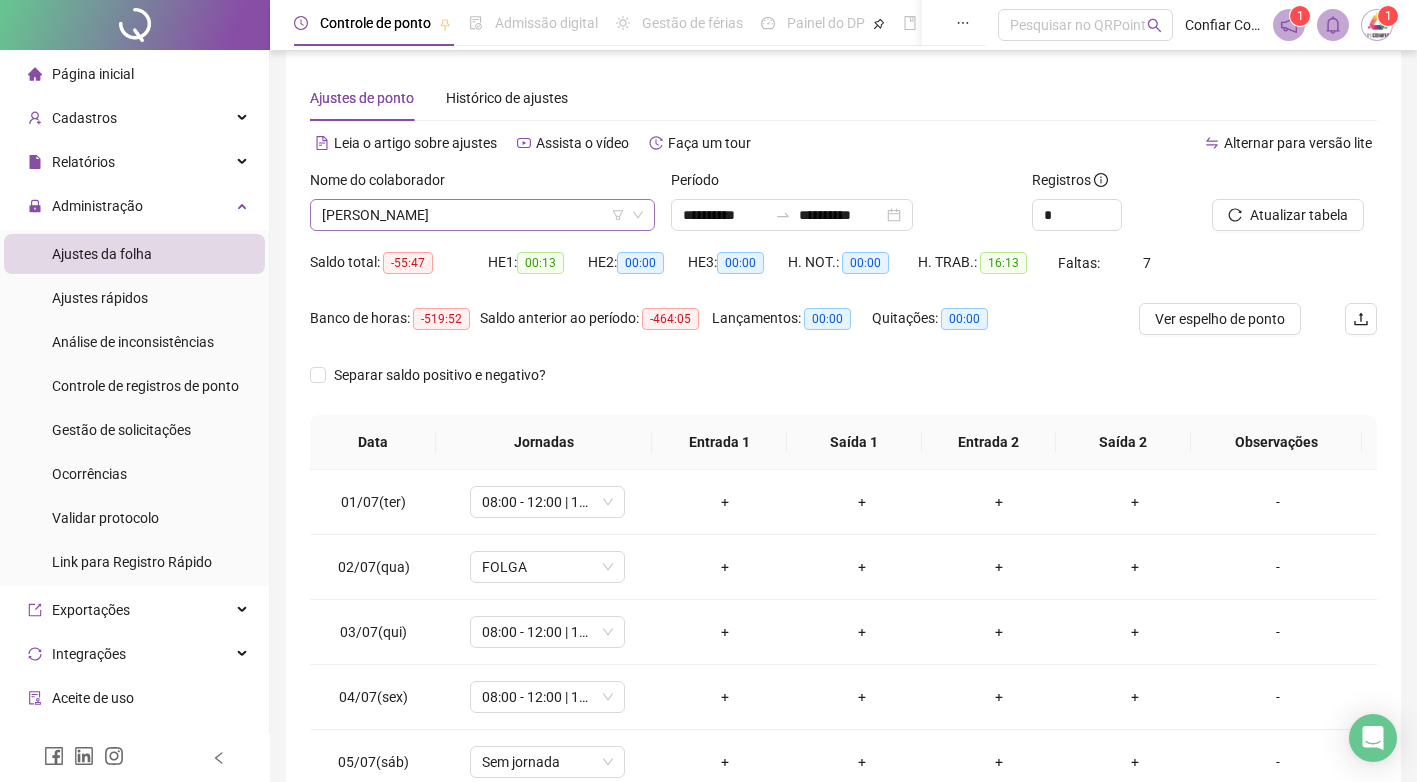 click on "[PERSON_NAME]" at bounding box center (482, 215) 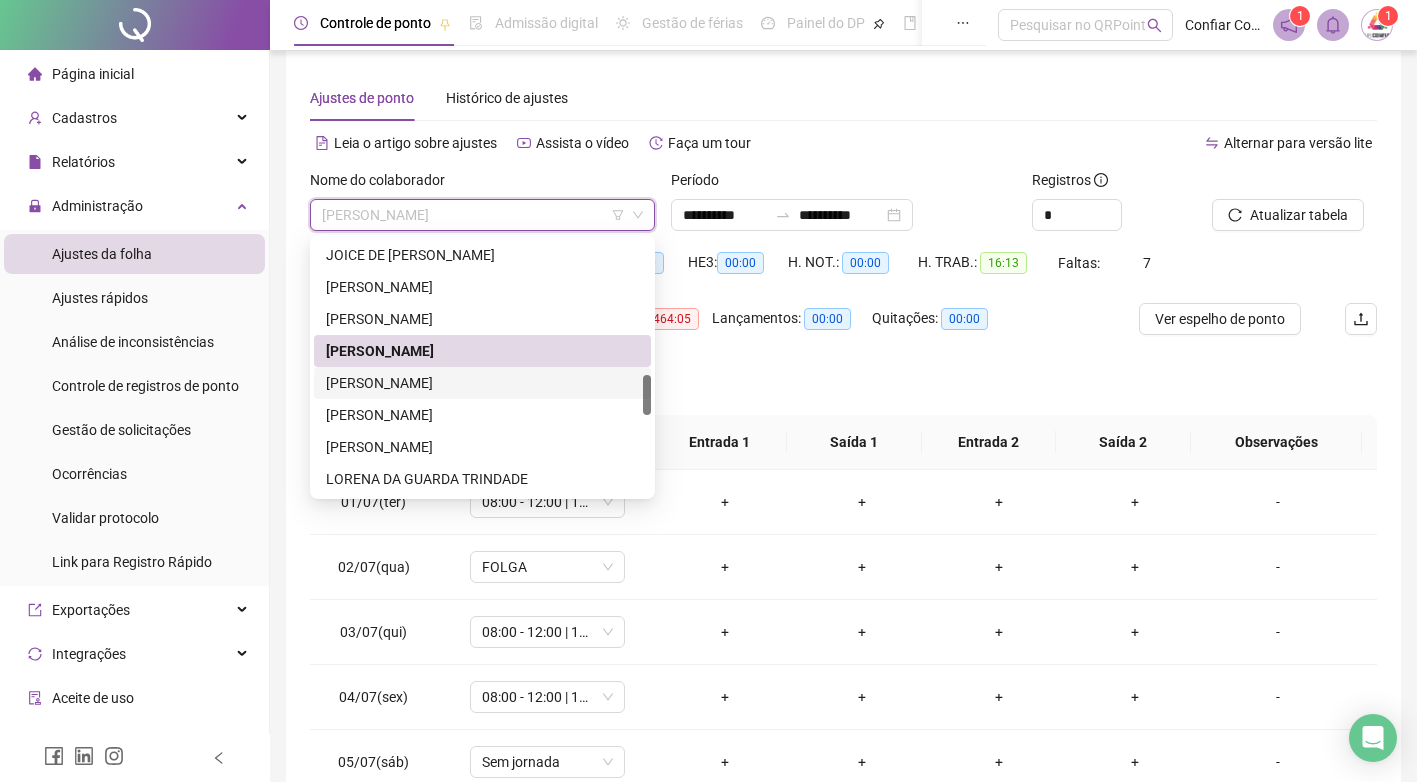 click on "[PERSON_NAME]" at bounding box center (482, 383) 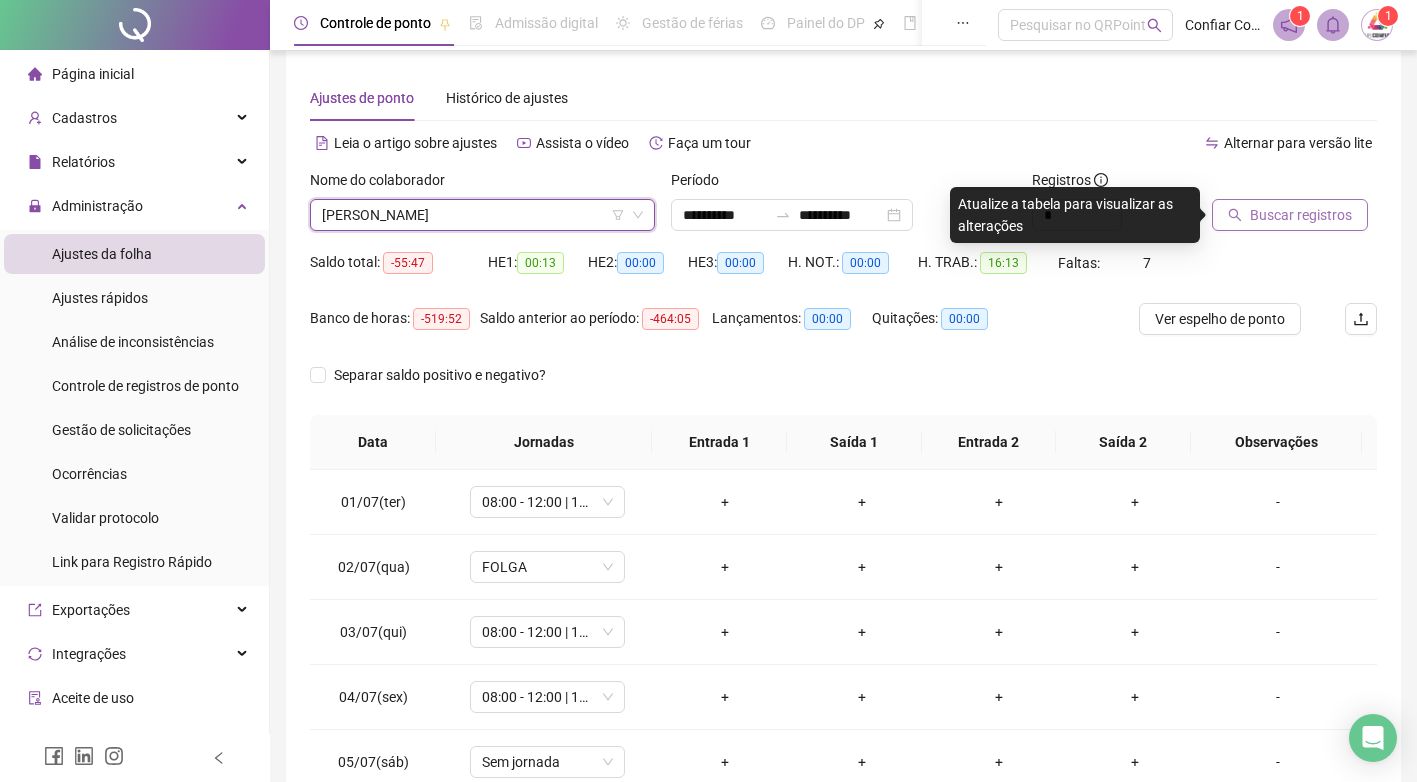 drag, startPoint x: 1312, startPoint y: 213, endPoint x: 1320, endPoint y: 227, distance: 16.124516 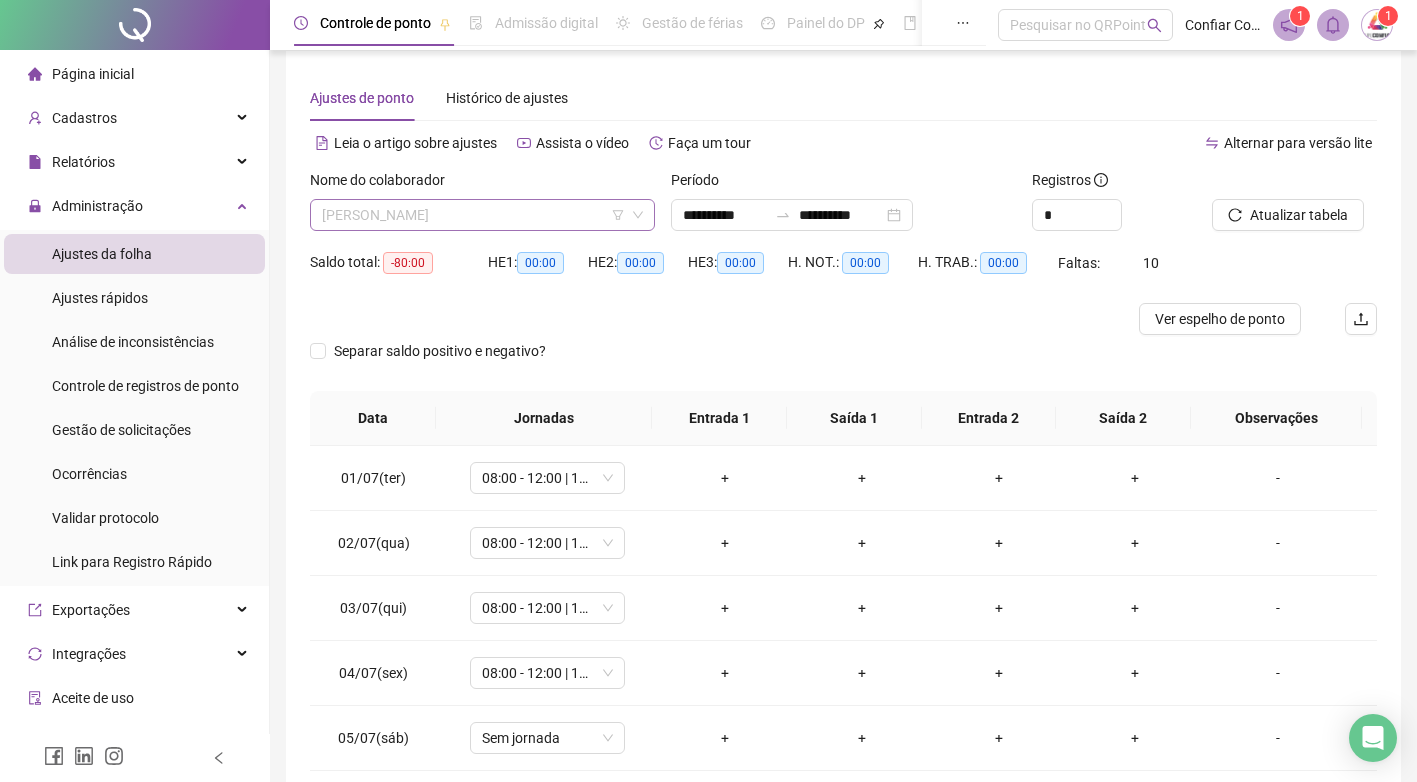 click on "[PERSON_NAME]" at bounding box center (482, 215) 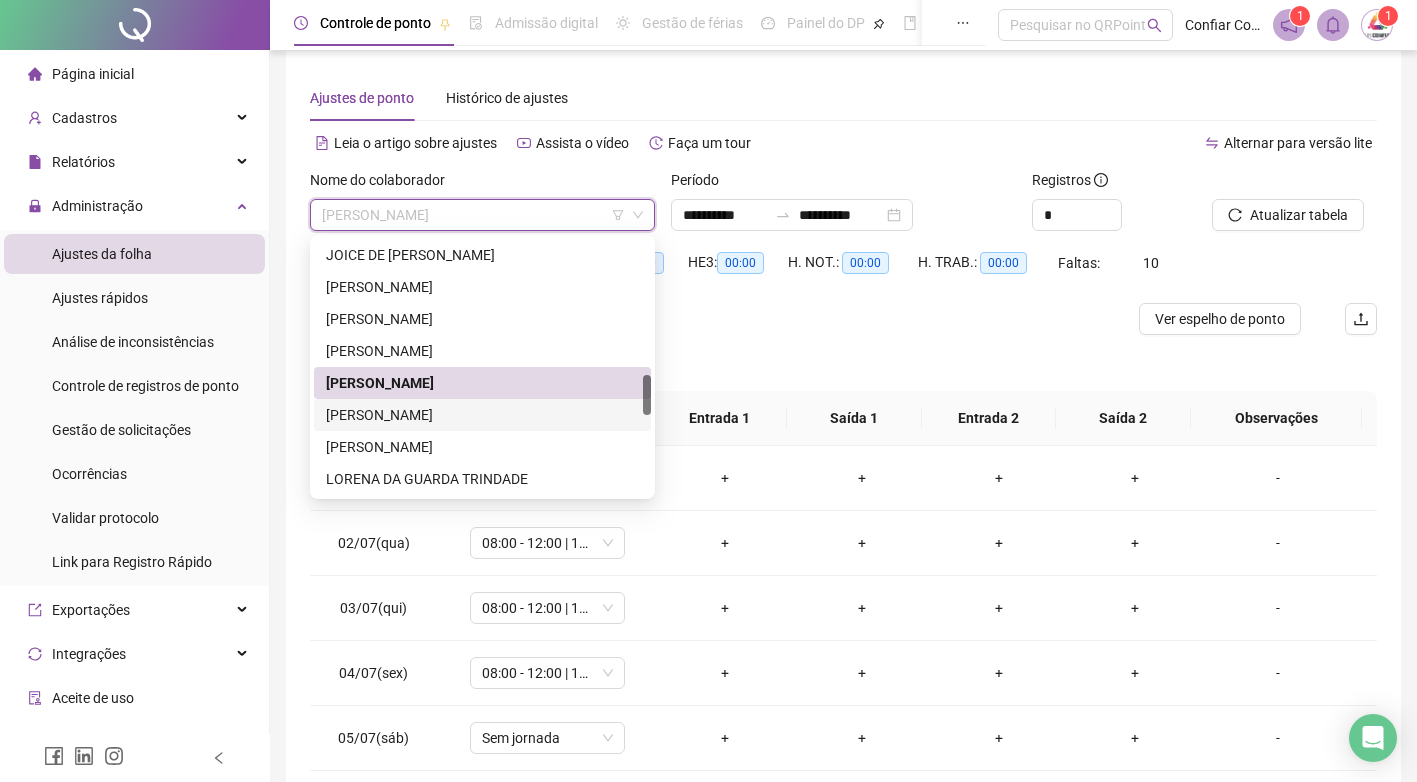 click on "[PERSON_NAME]" at bounding box center (482, 415) 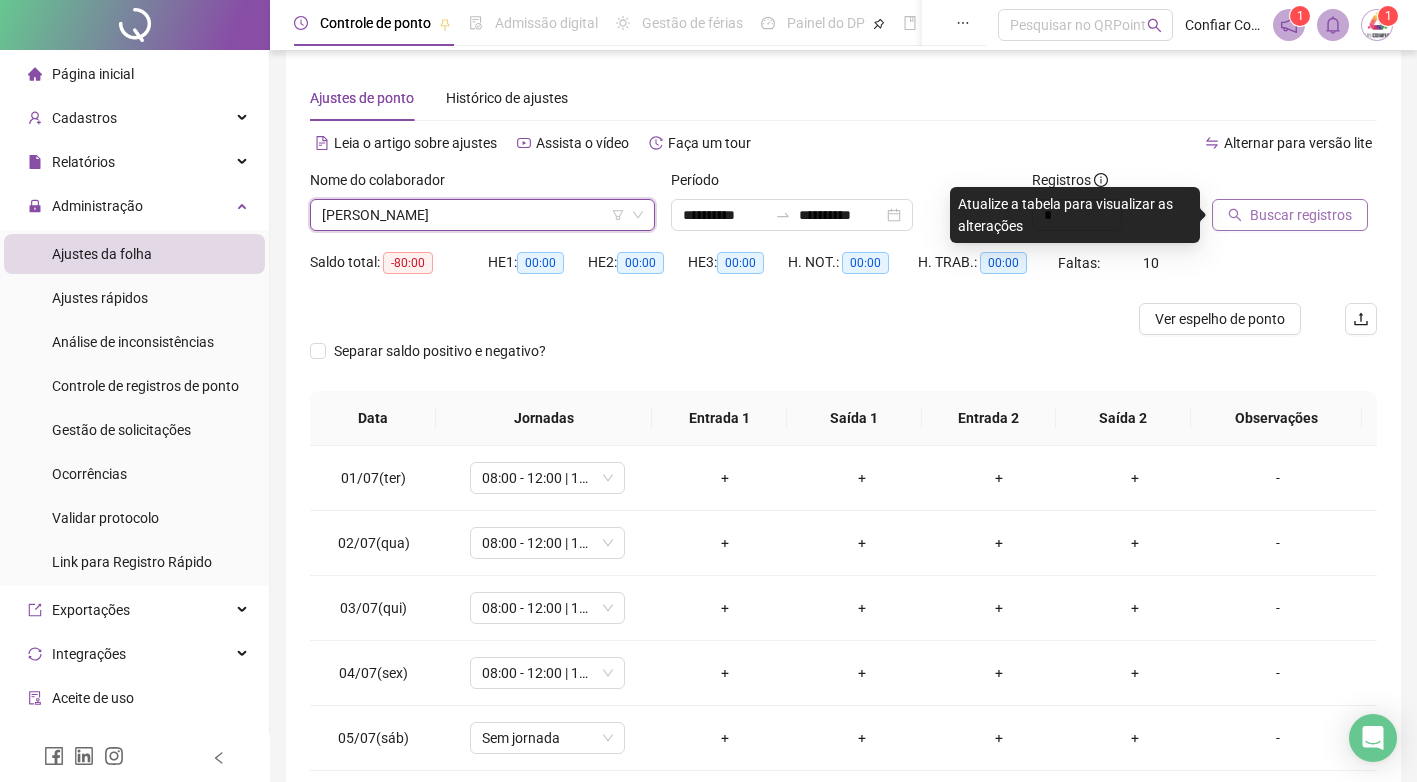 click on "Buscar registros" at bounding box center (1301, 215) 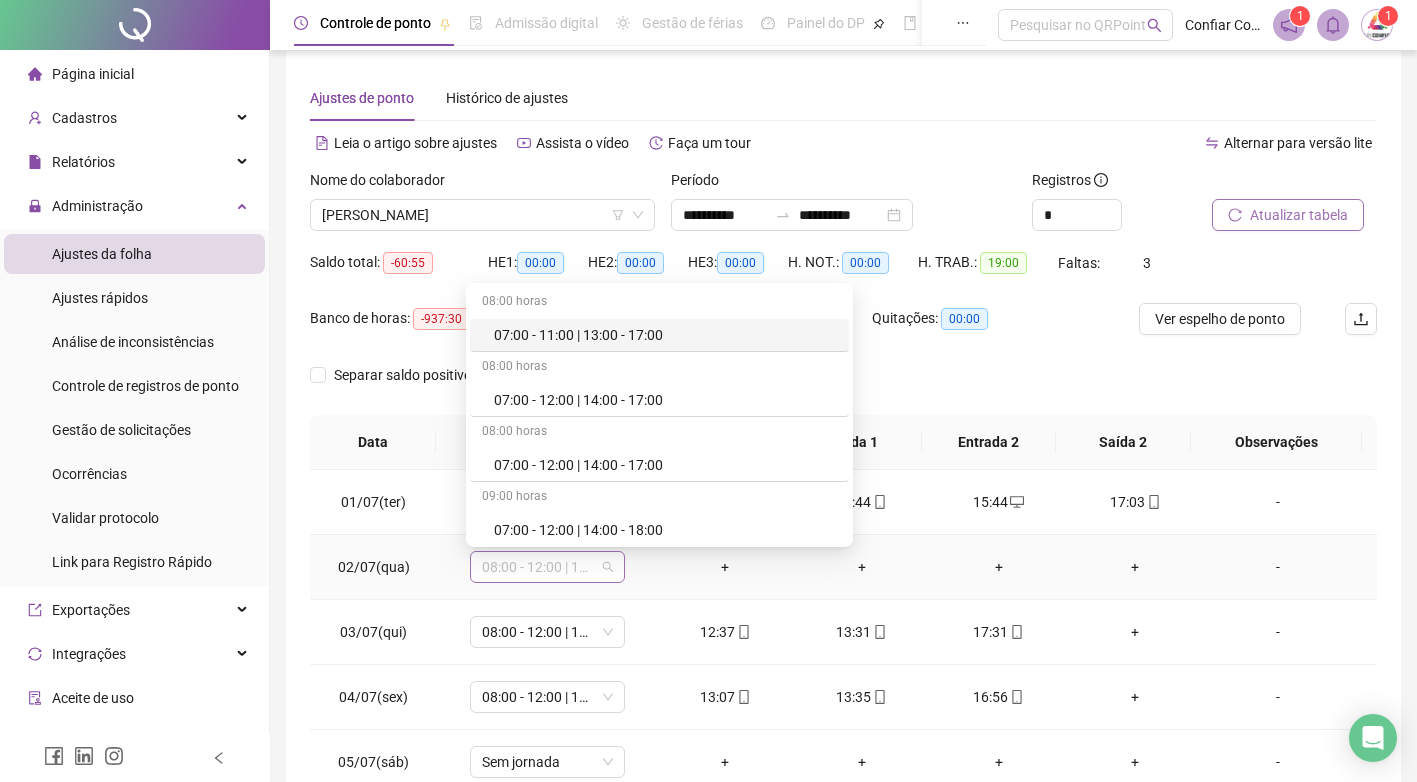 click on "08:00 - 12:00 | 13:00 - 17:00" at bounding box center [547, 567] 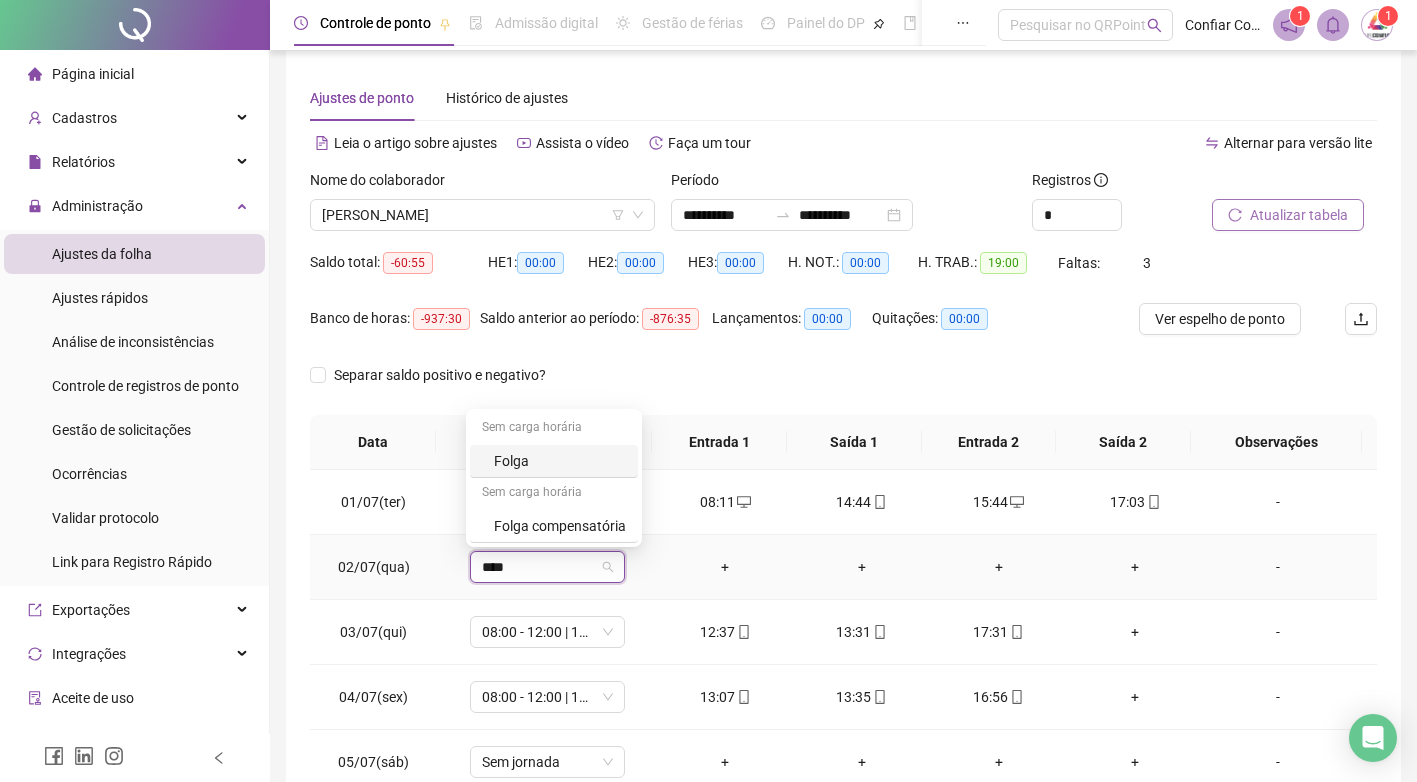type on "*****" 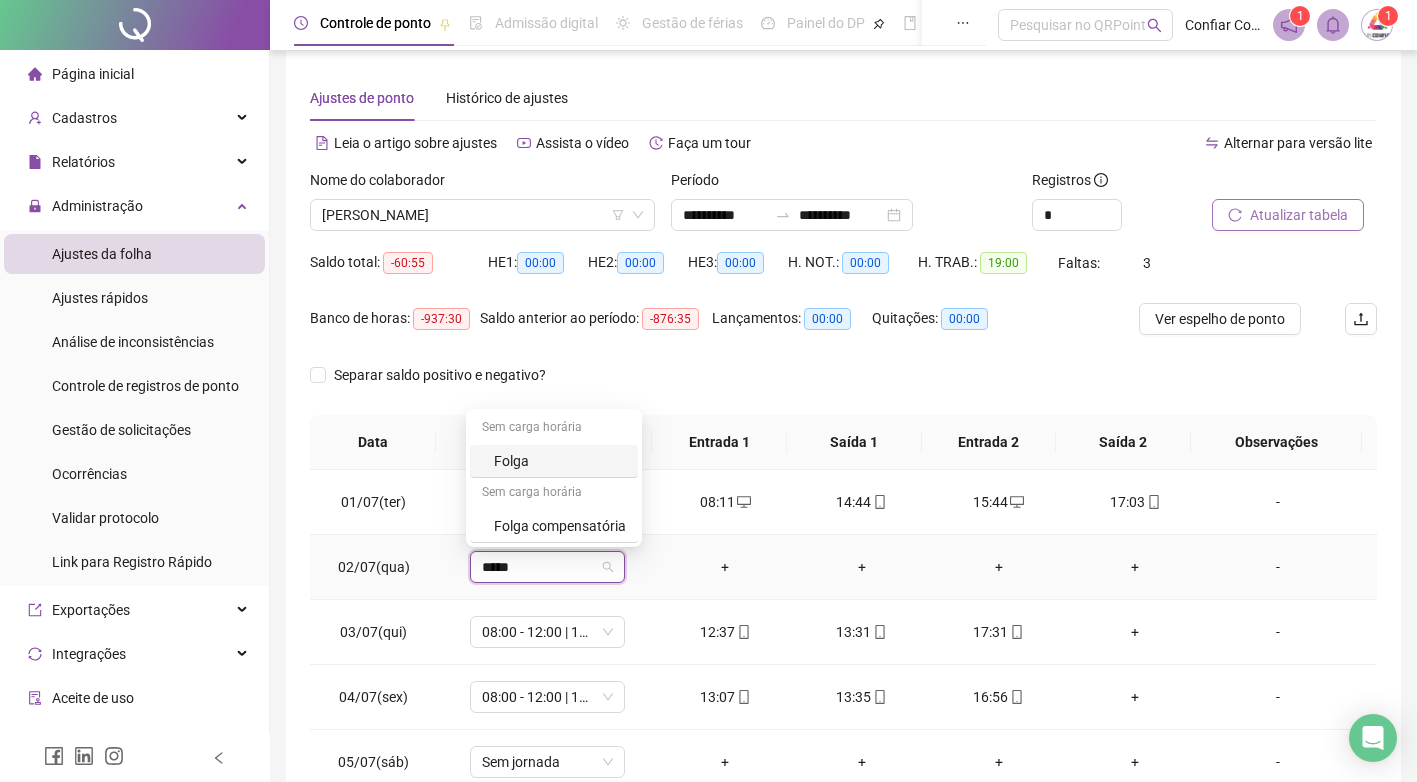 click on "Folga" at bounding box center (560, 461) 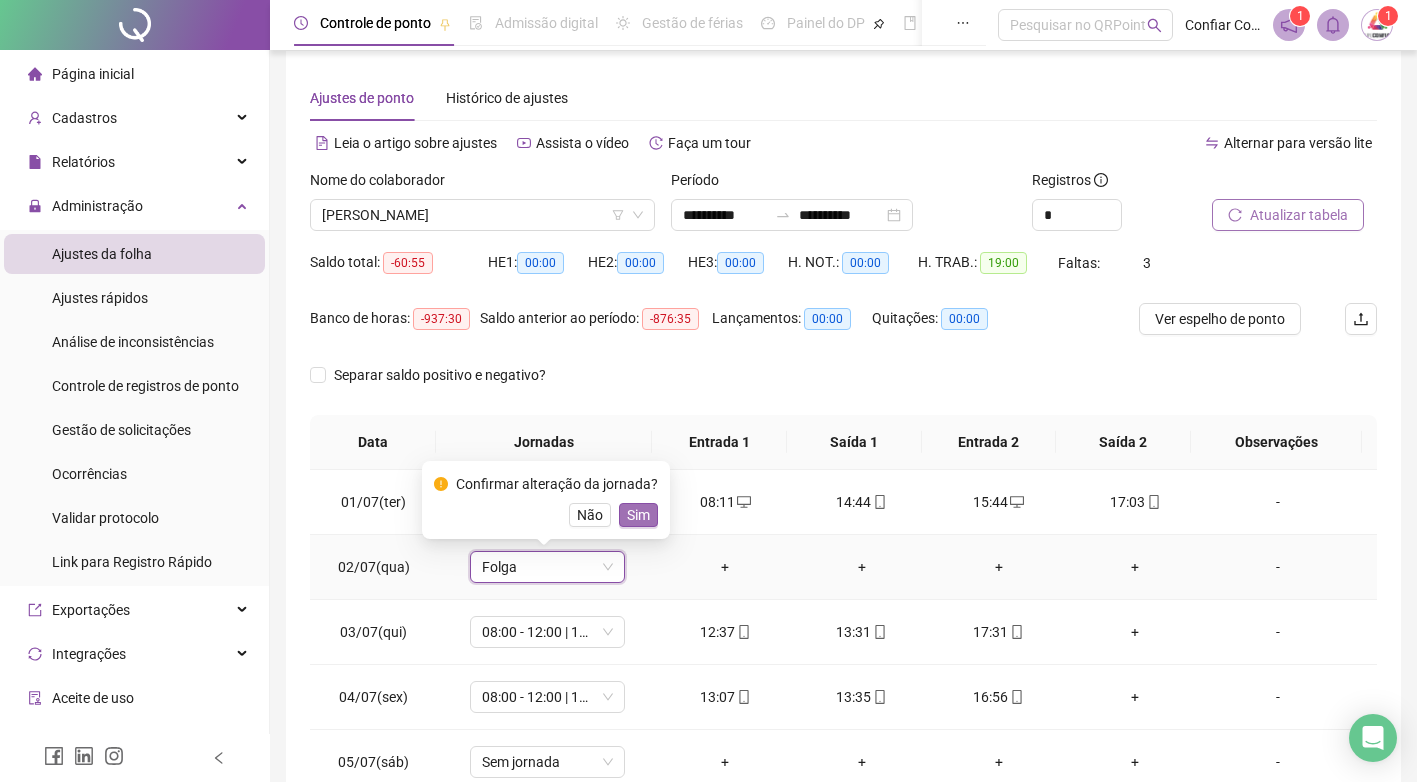 click on "Sim" at bounding box center [638, 515] 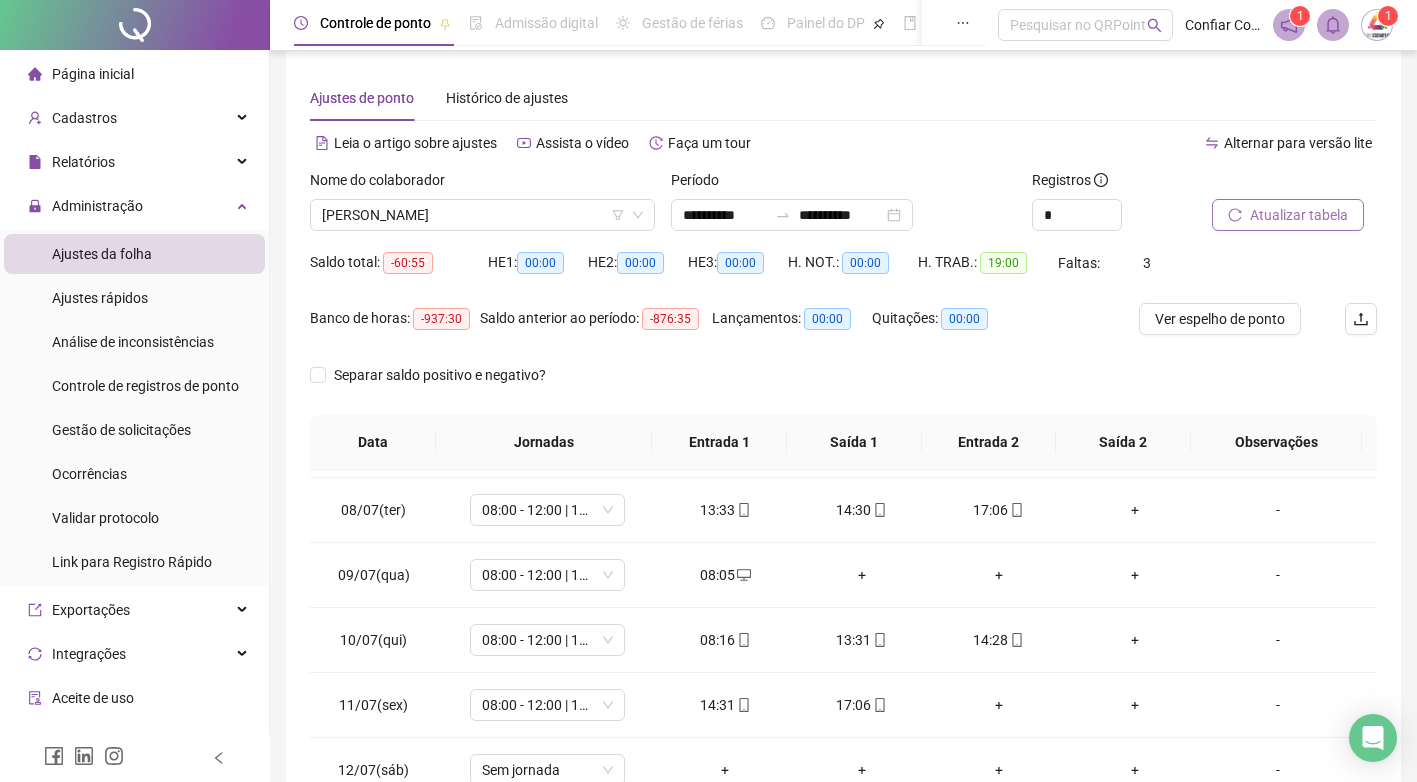 scroll, scrollTop: 466, scrollLeft: 0, axis: vertical 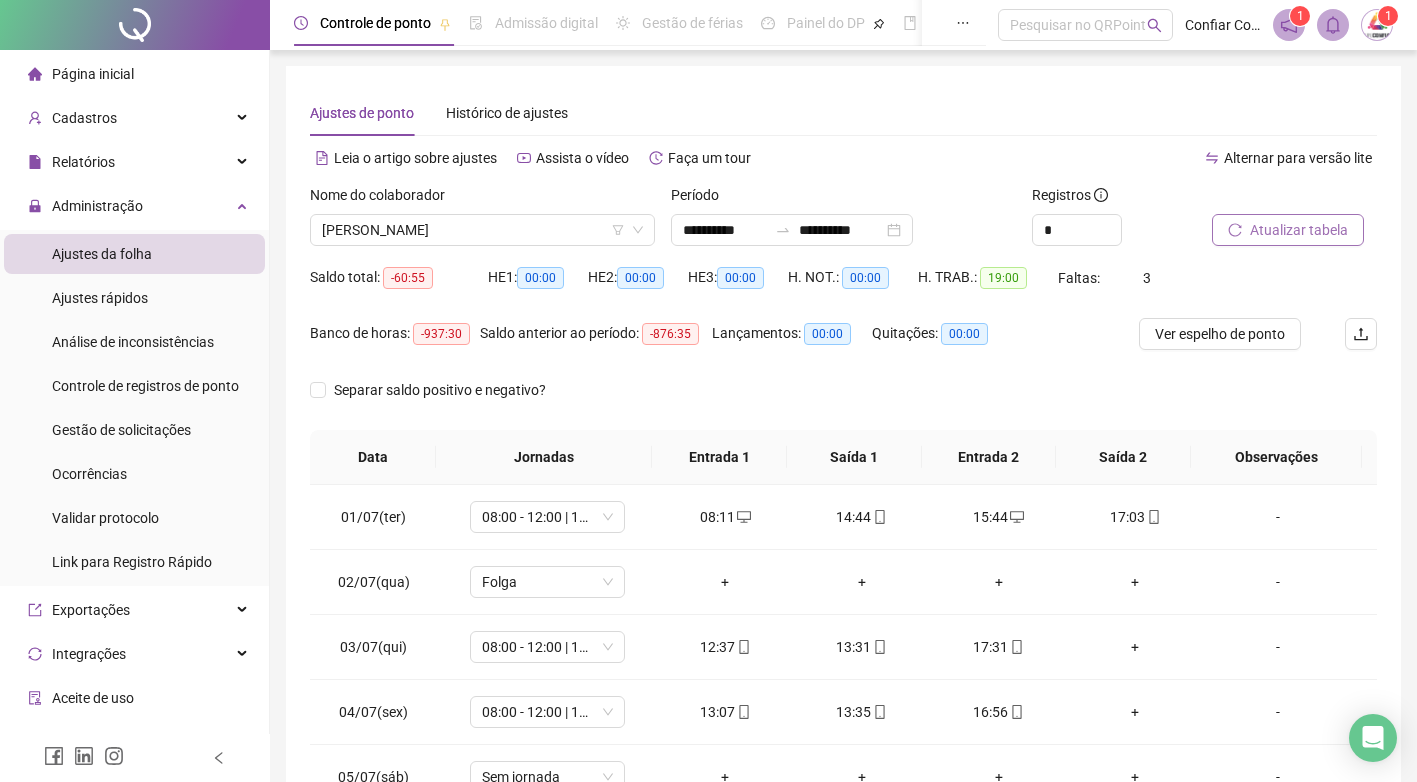 click on "Atualizar tabela" at bounding box center [1299, 230] 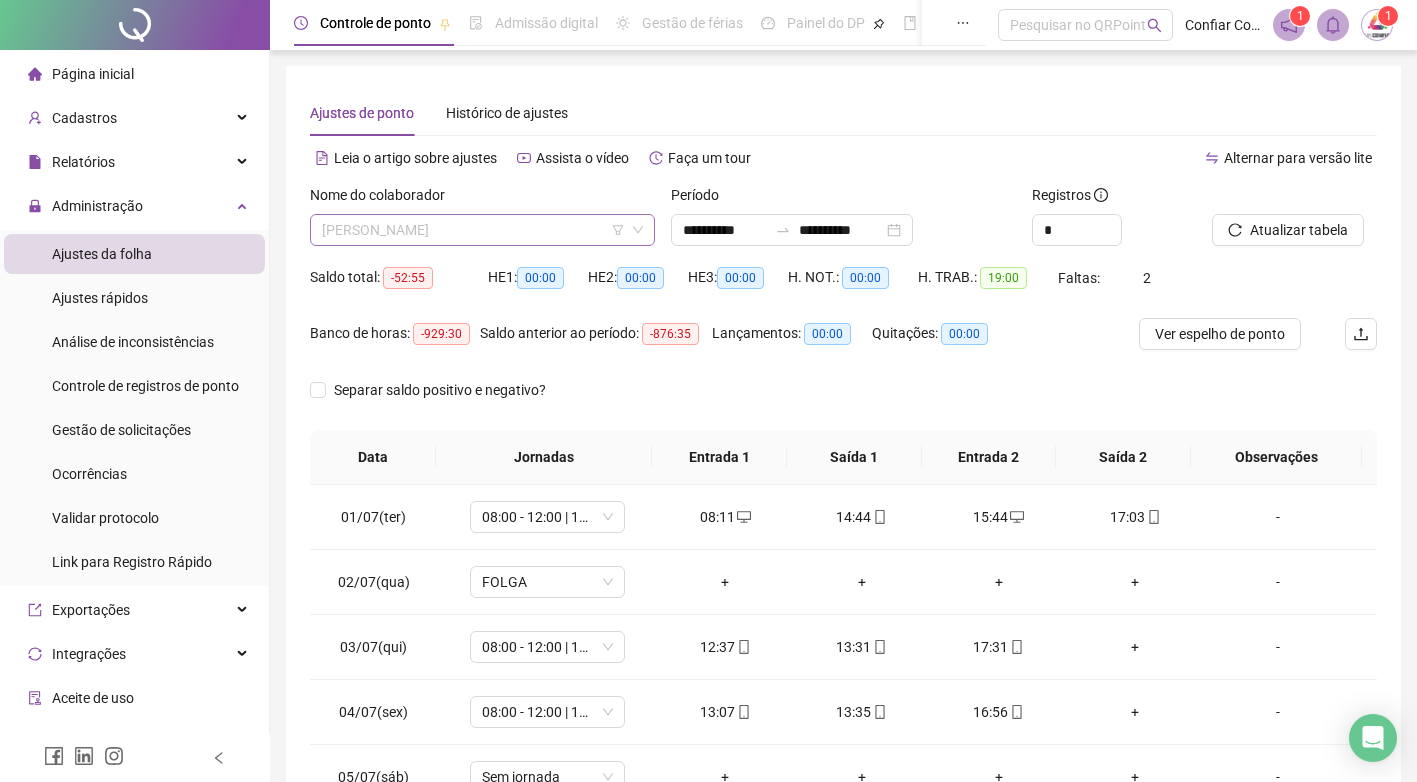 click on "[PERSON_NAME]" at bounding box center [482, 230] 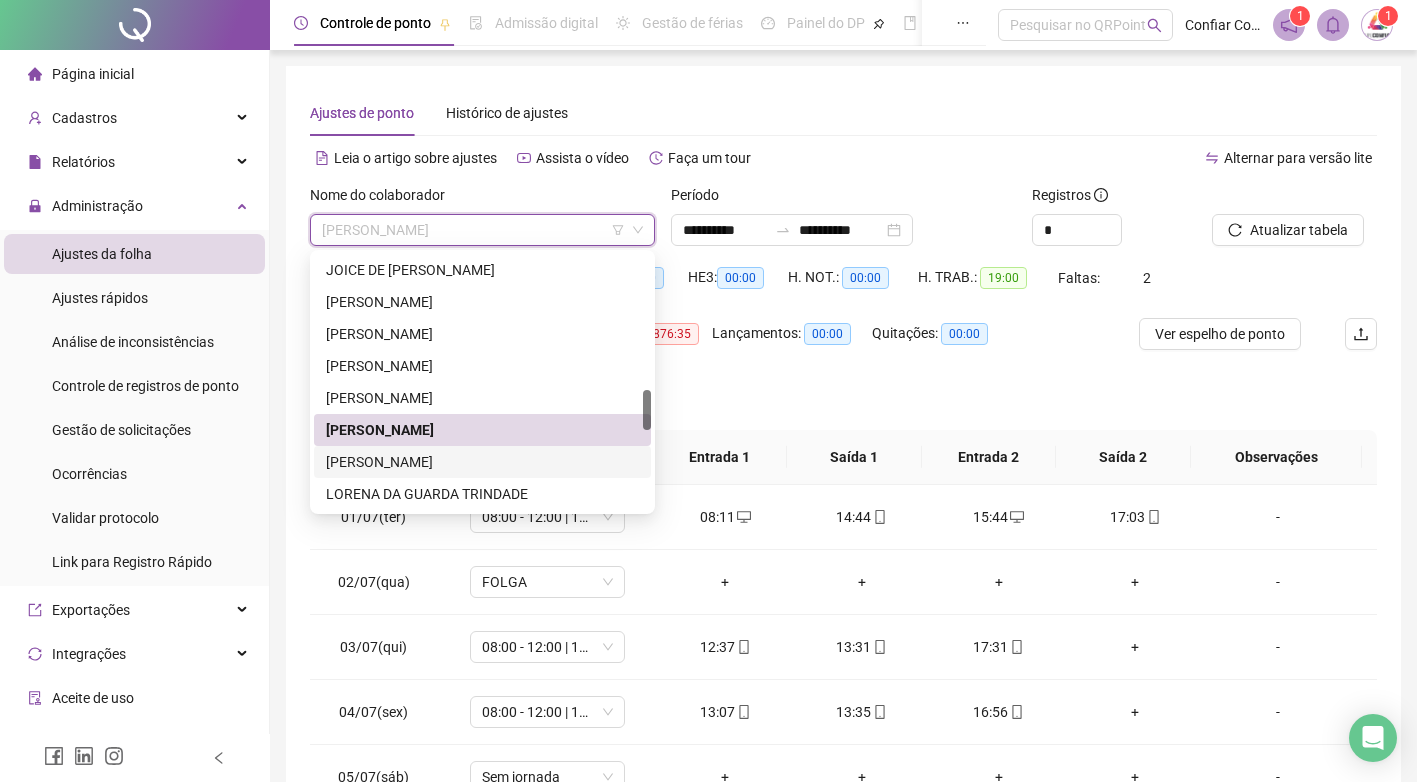 click on "[PERSON_NAME]" at bounding box center [482, 462] 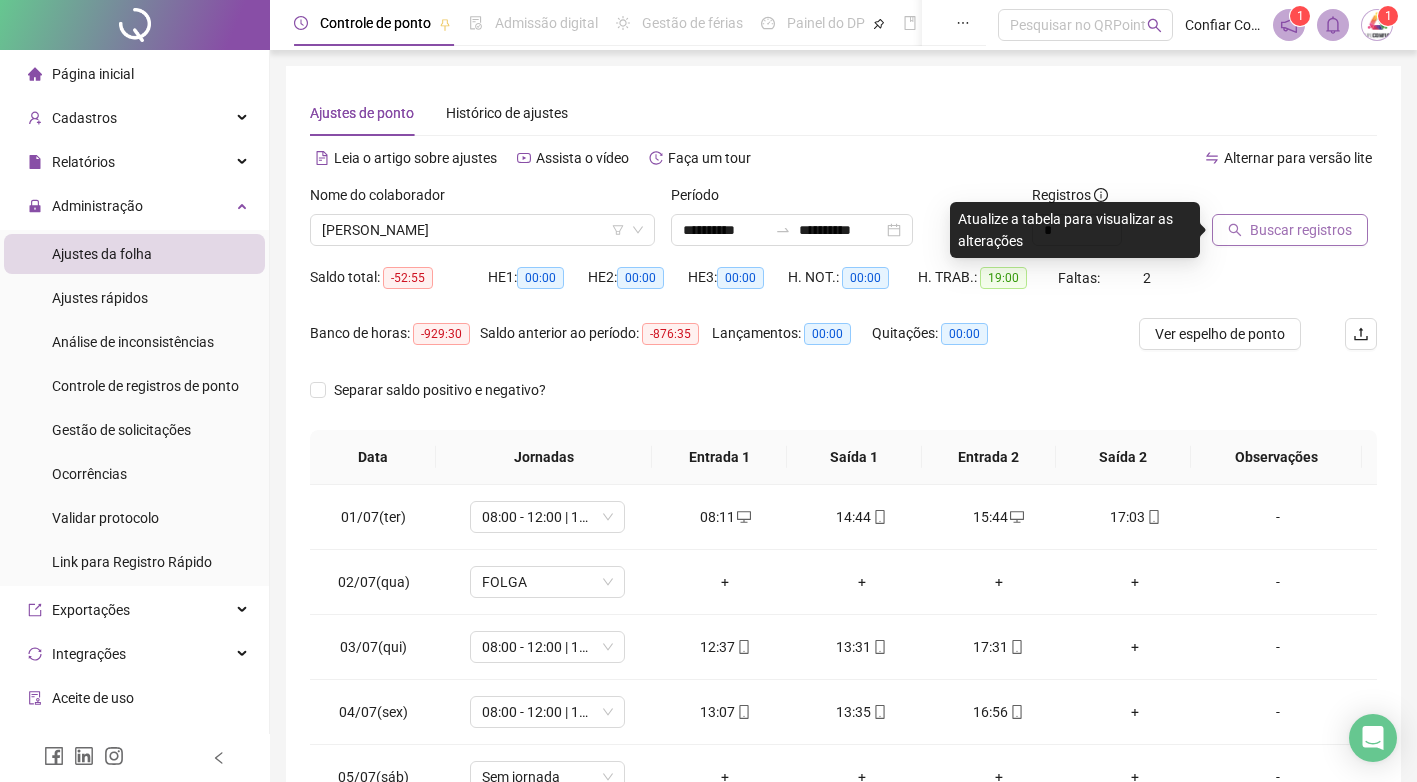 click on "Buscar registros" at bounding box center [1301, 230] 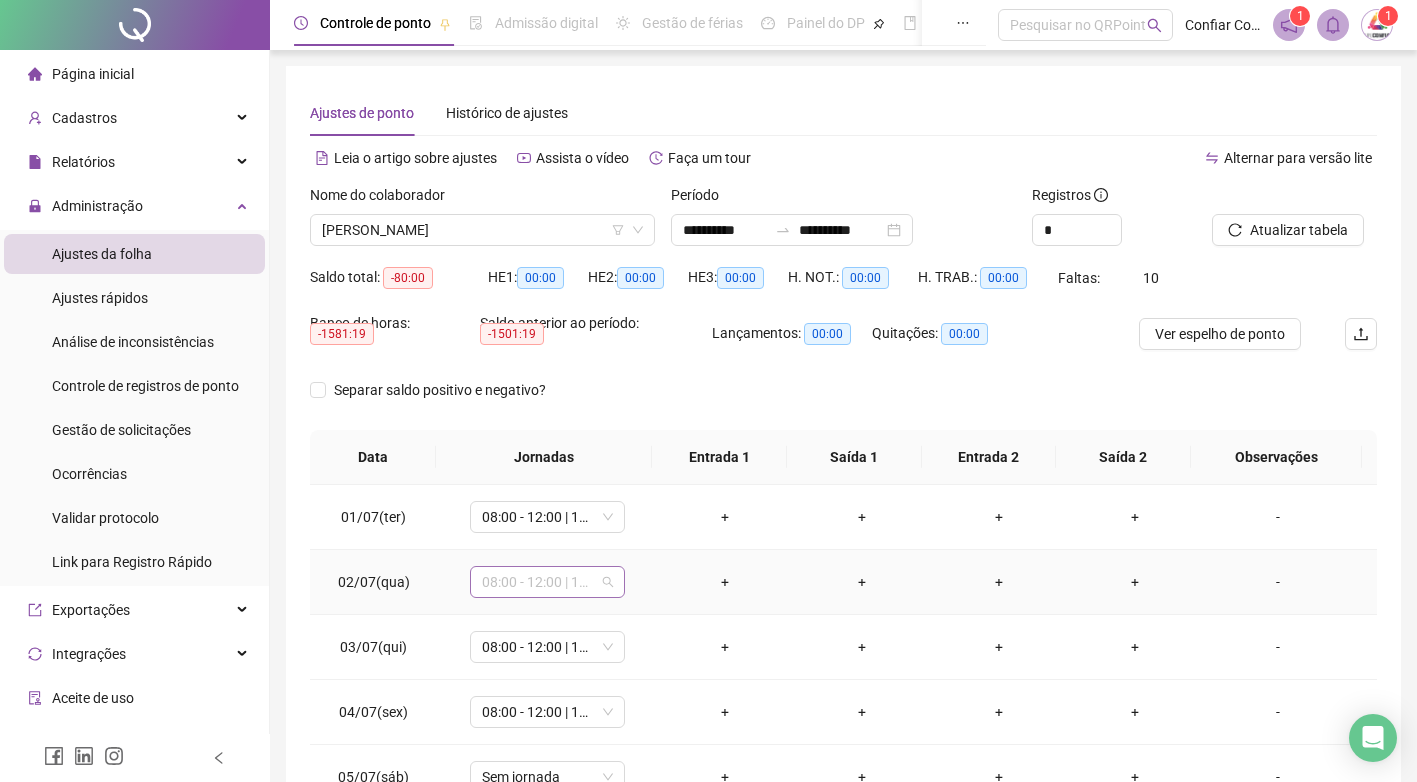 click on "08:00 - 12:00 | 13:00 - 17:00" at bounding box center (547, 582) 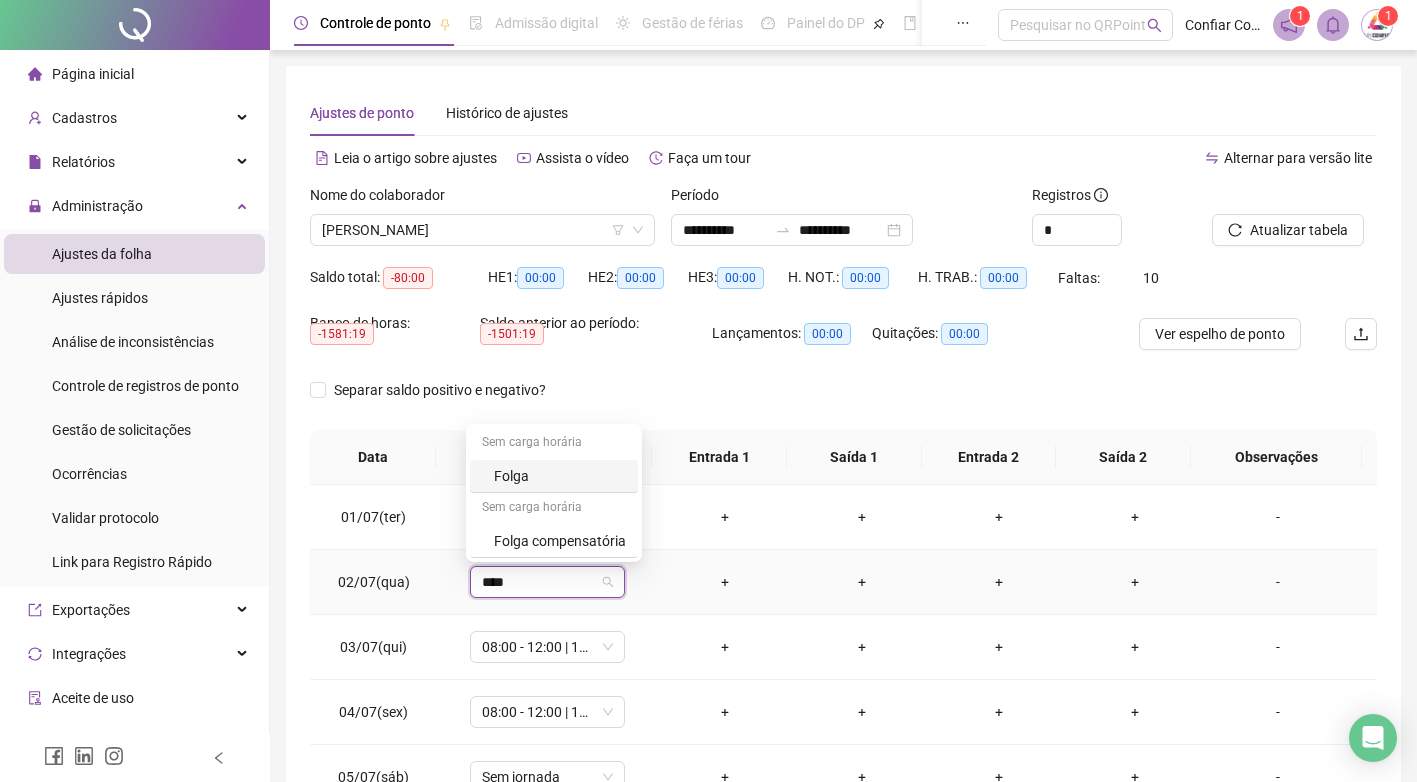 type on "*****" 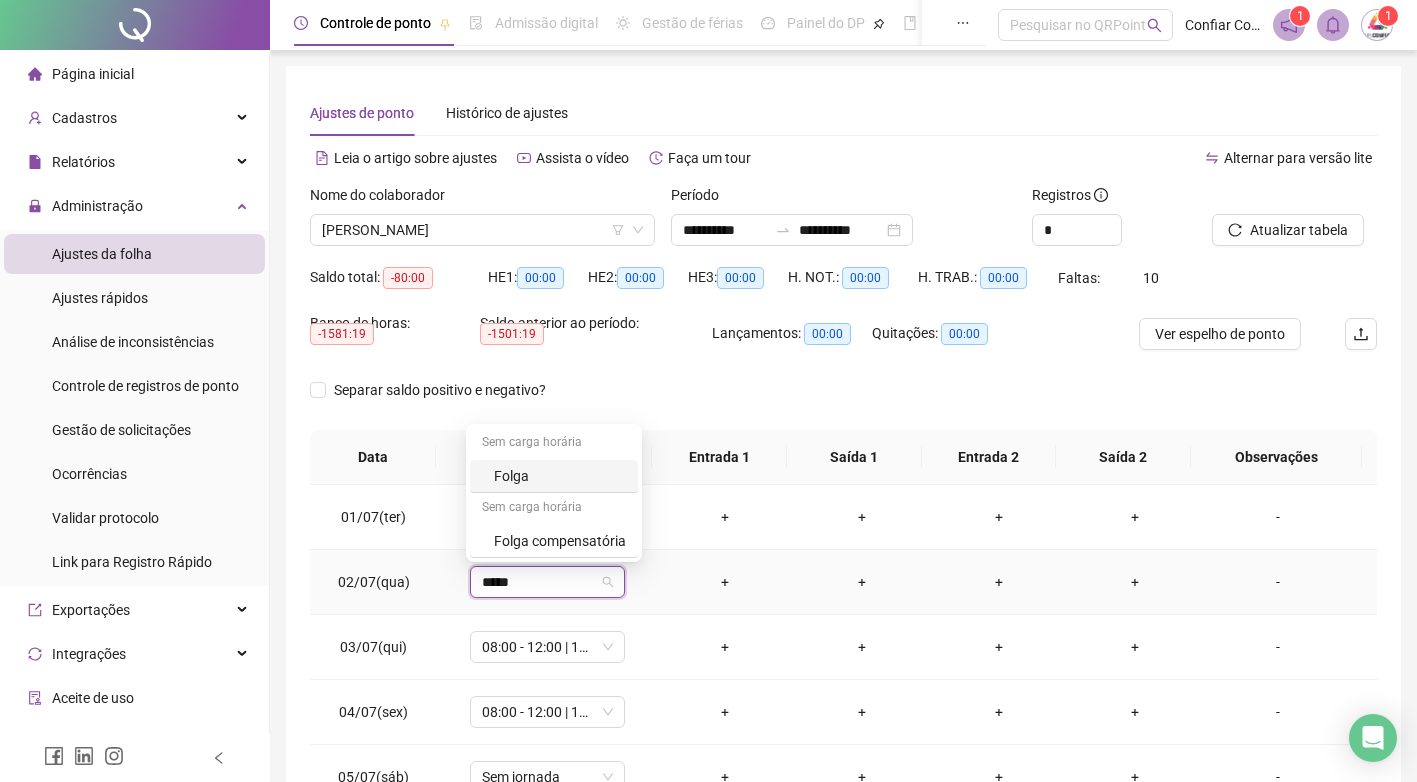 click on "Folga" at bounding box center [560, 476] 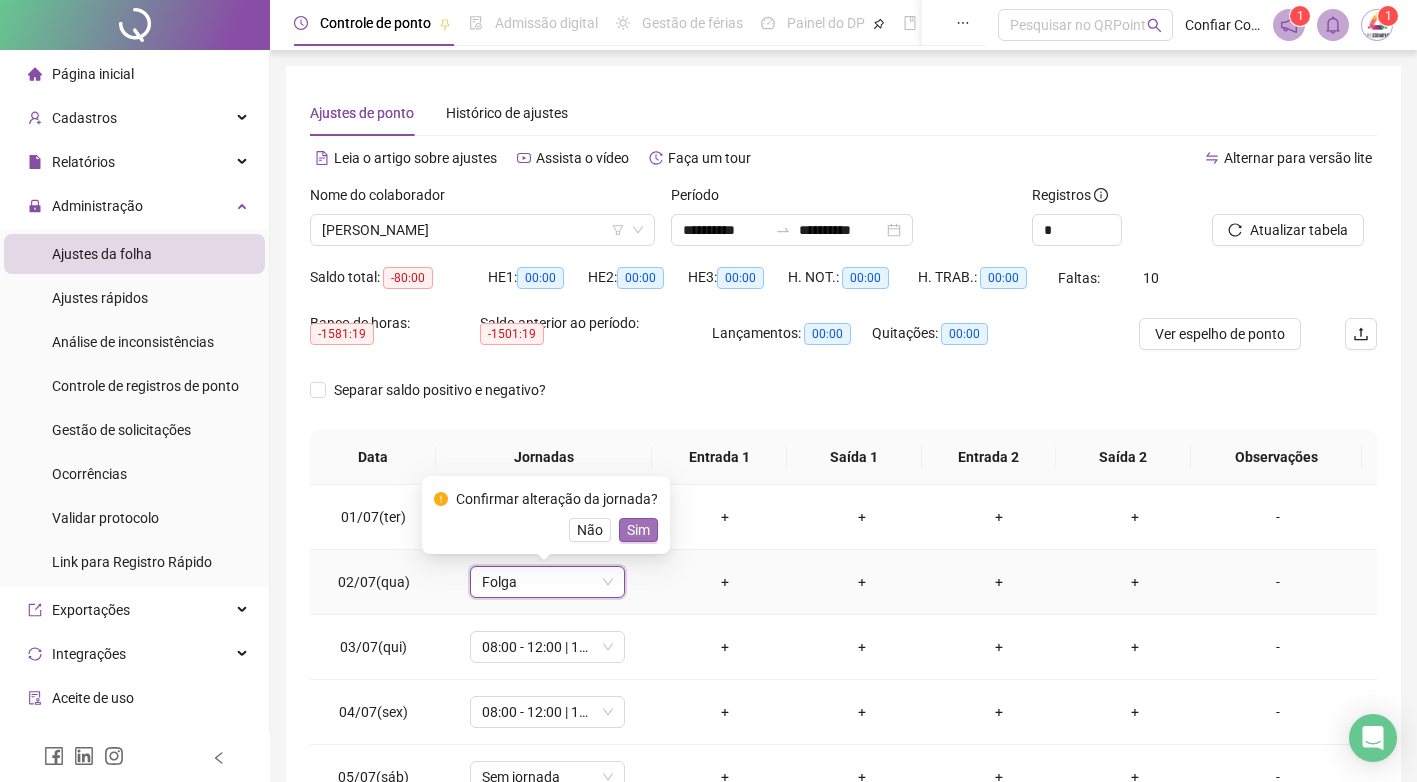 click on "Sim" at bounding box center (638, 530) 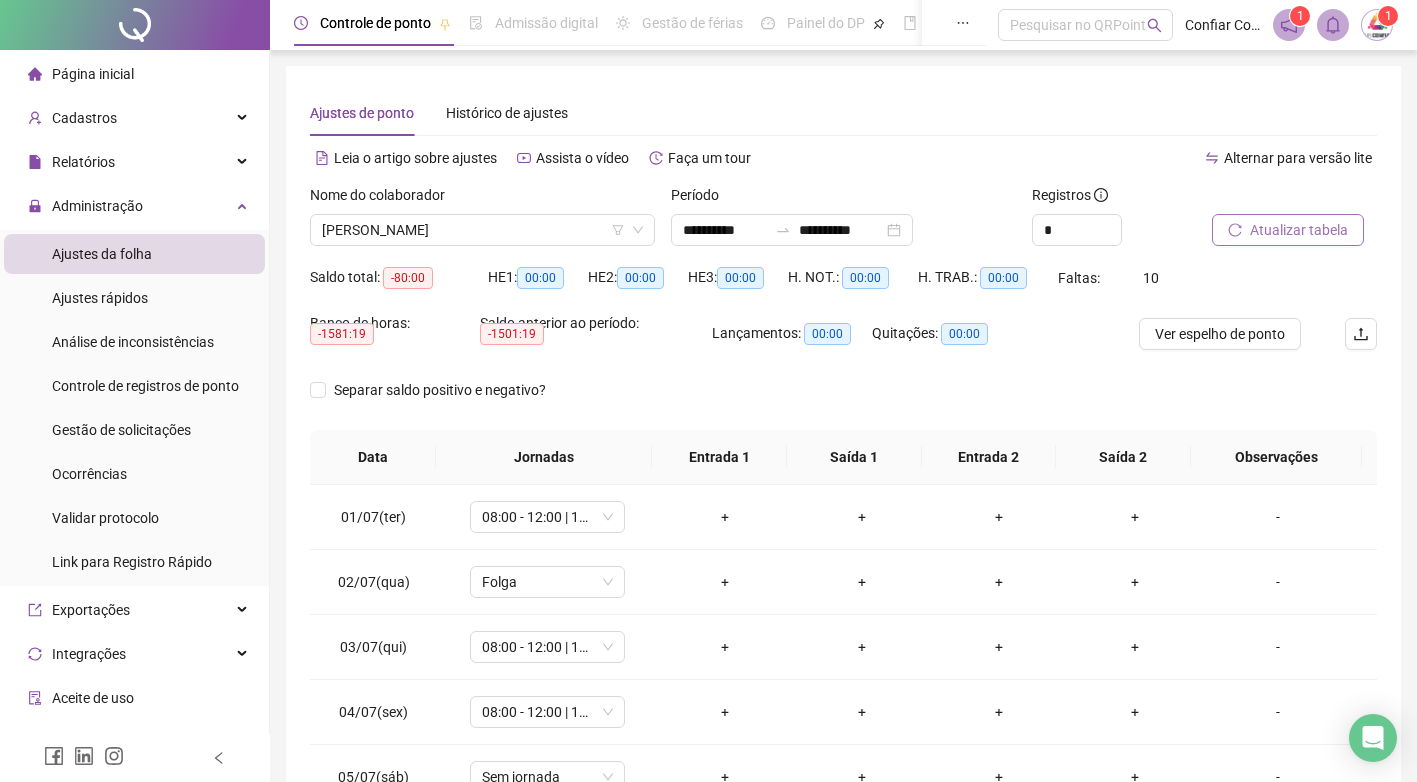 click on "Atualizar tabela" at bounding box center [1299, 230] 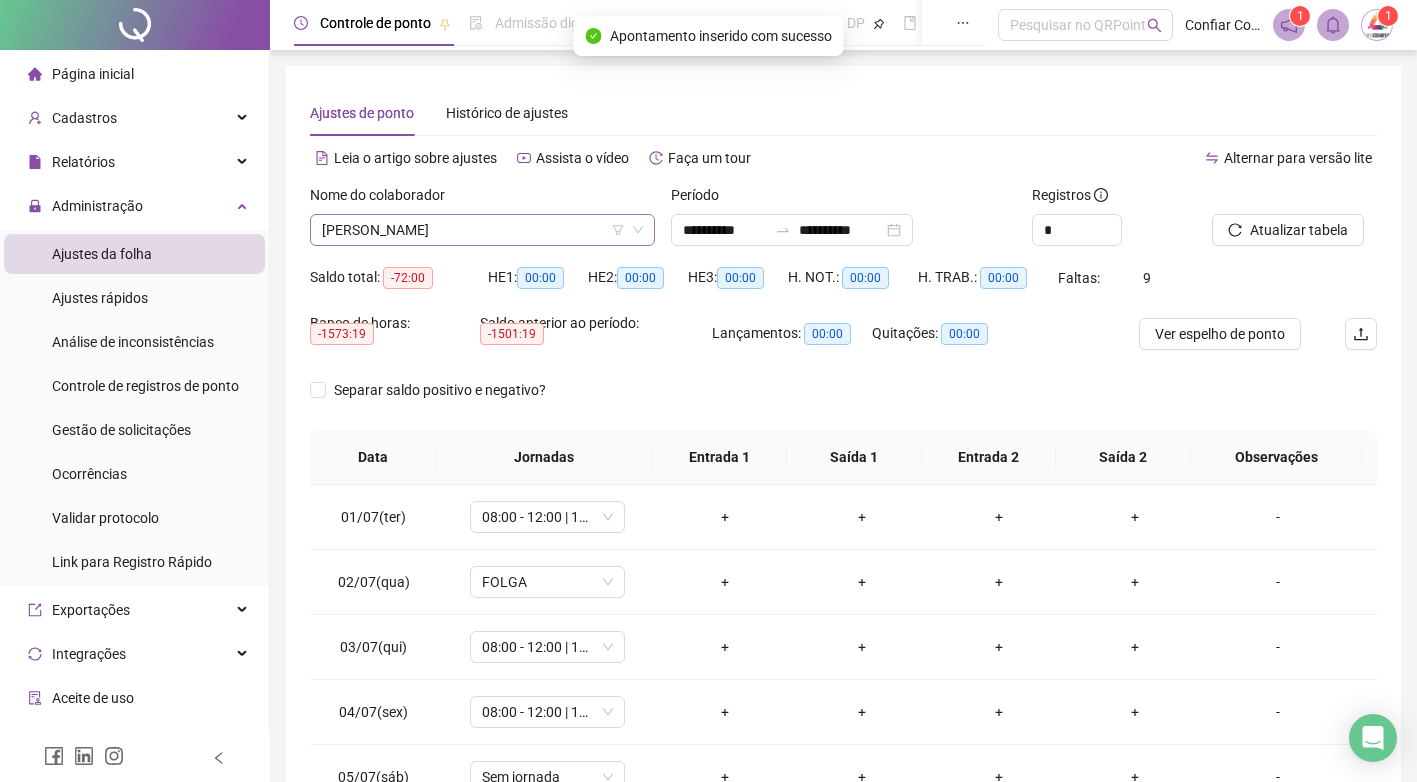 click on "[PERSON_NAME]" at bounding box center [482, 230] 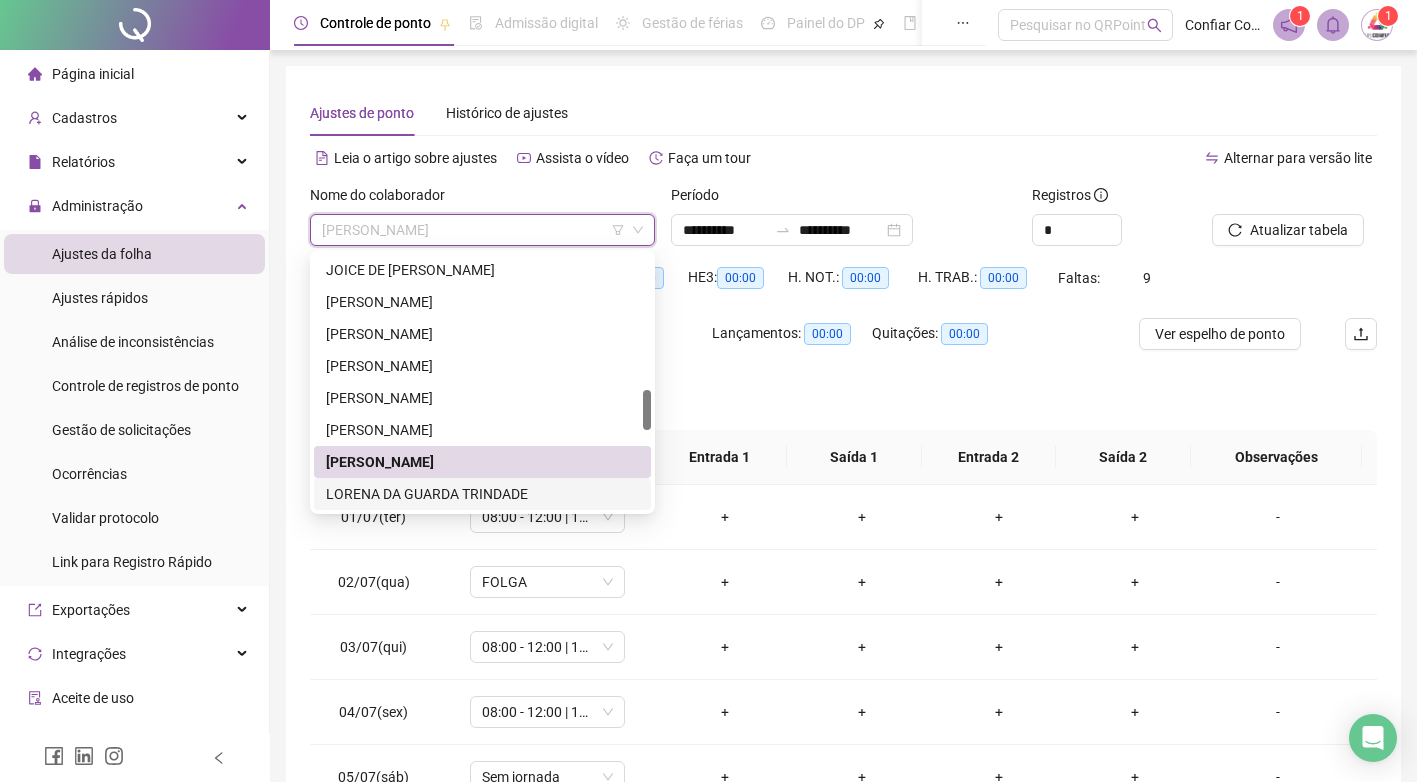 click on "LORENA DA GUARDA TRINDADE" at bounding box center (482, 494) 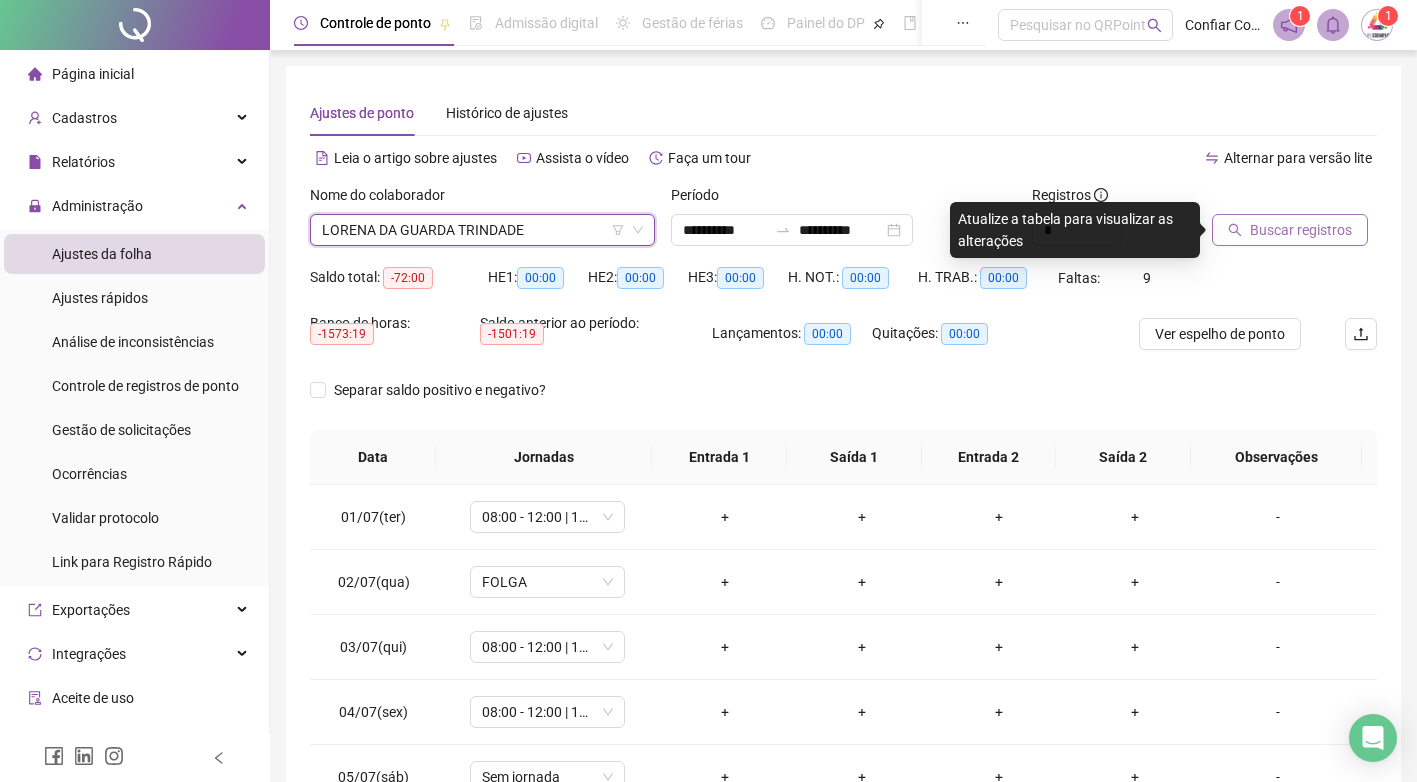 click on "Buscar registros" at bounding box center (1301, 230) 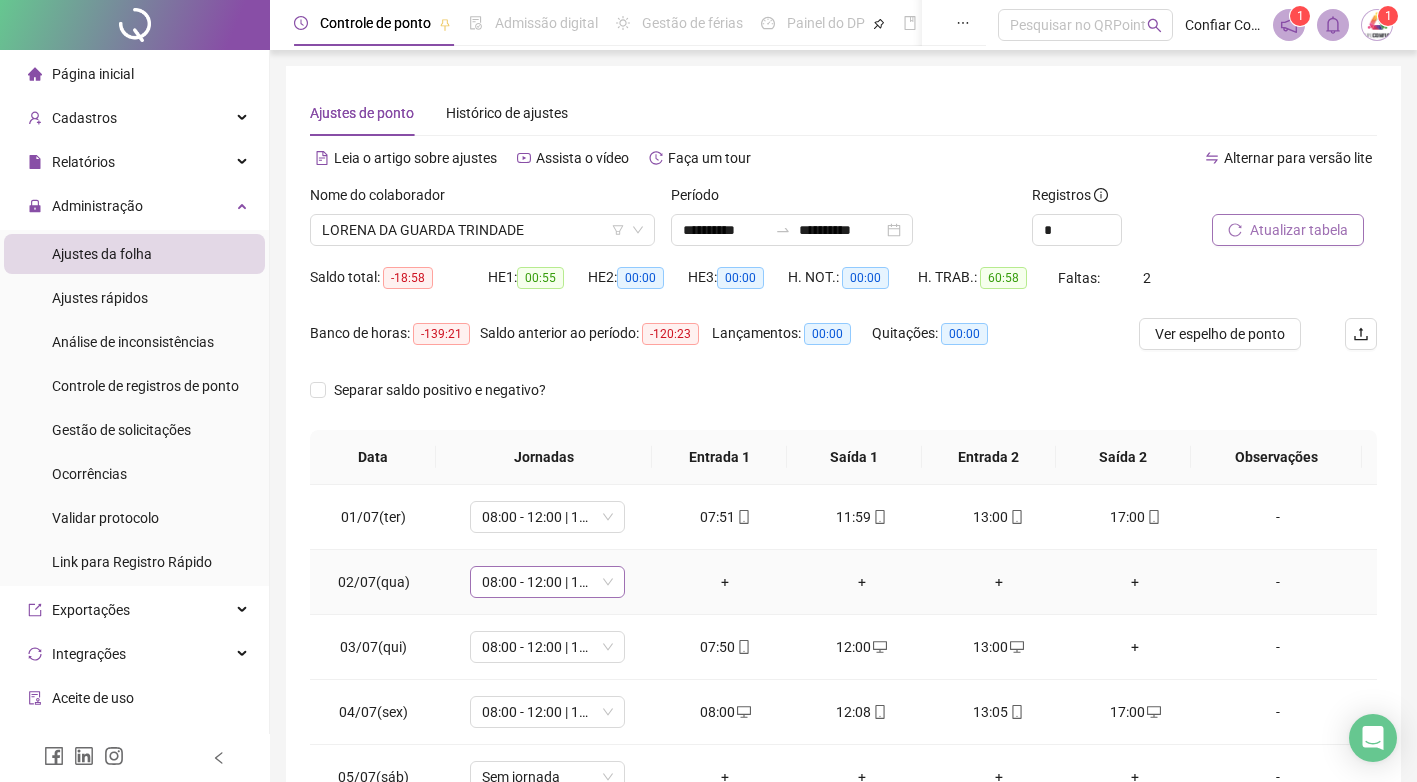 click on "08:00 - 12:00 | 13:00 - 17:00" at bounding box center [547, 582] 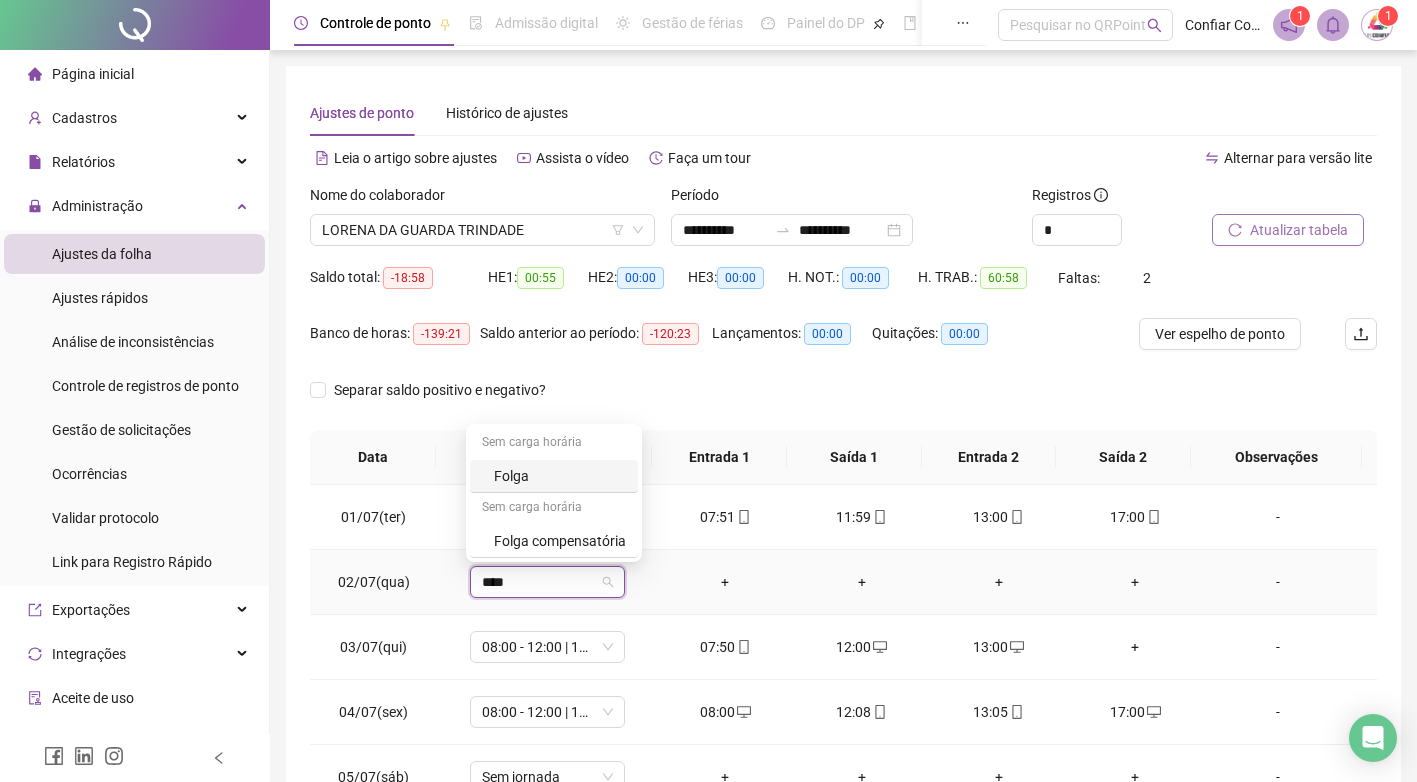 type on "*****" 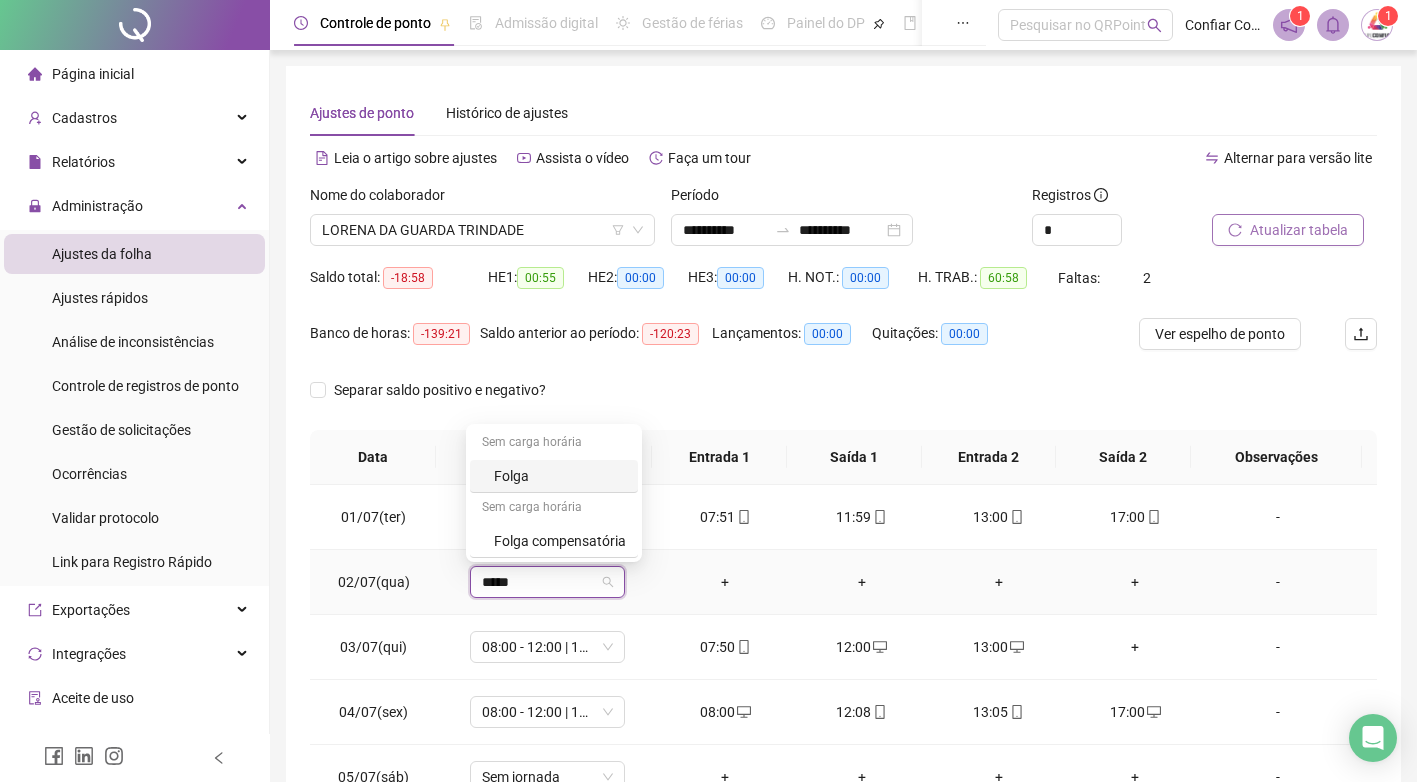 click on "Folga" at bounding box center [560, 476] 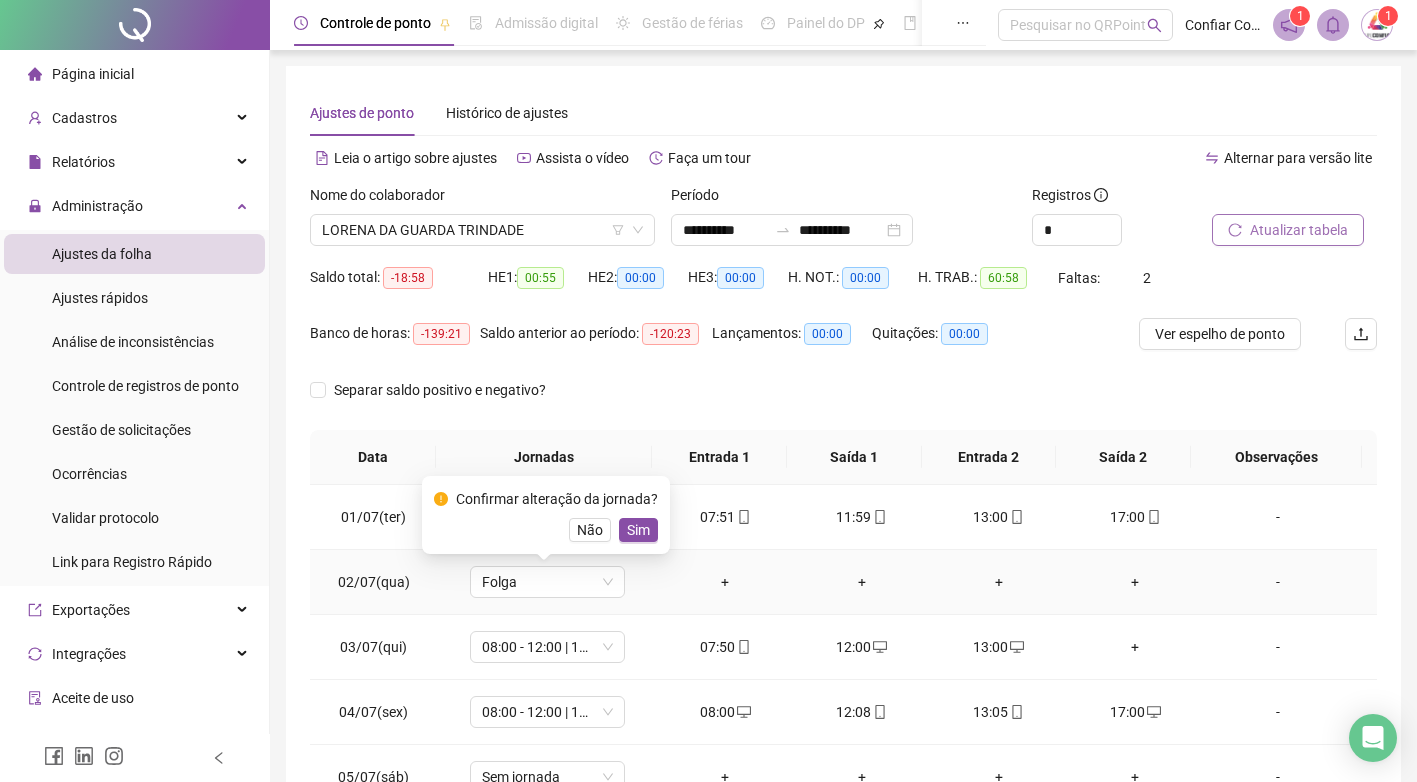 drag, startPoint x: 633, startPoint y: 526, endPoint x: 874, endPoint y: 397, distance: 273.35324 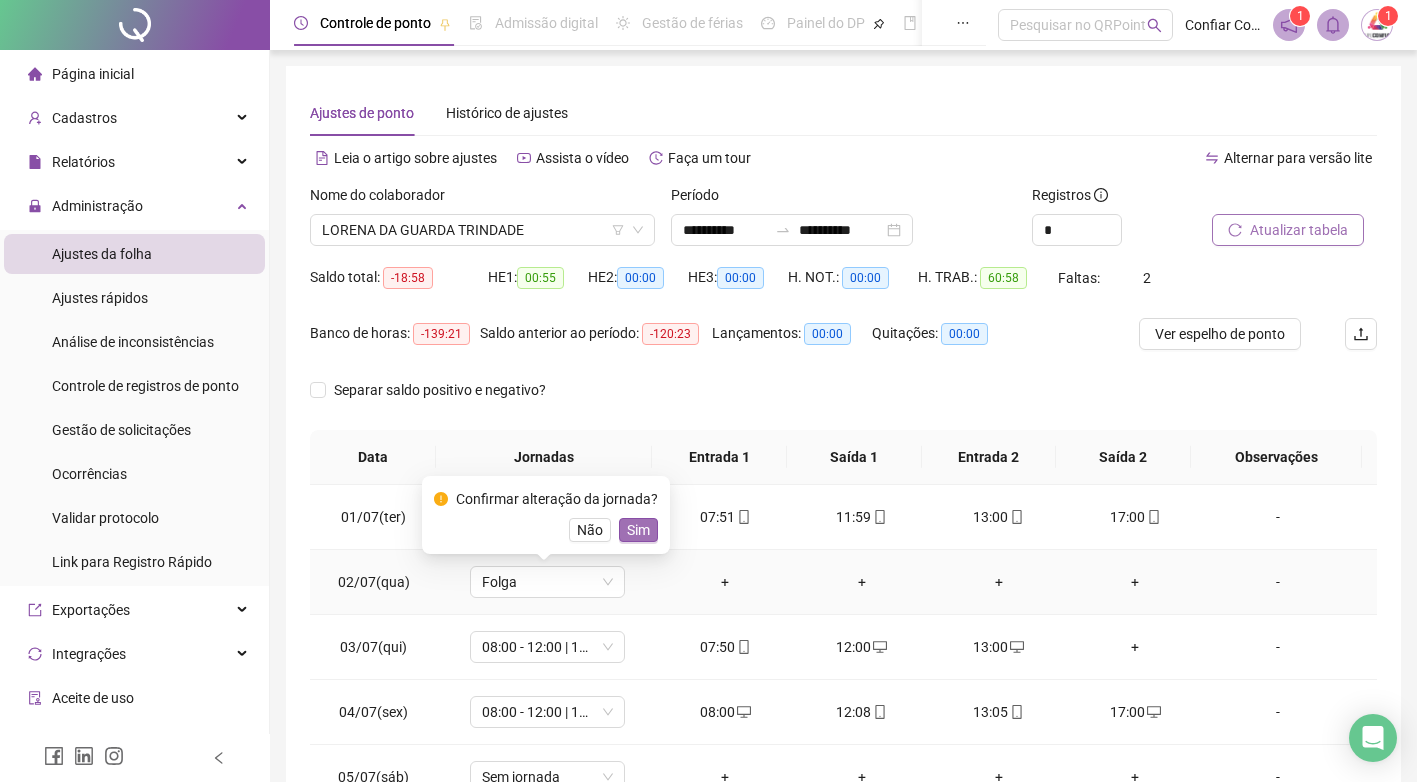 click on "Sim" at bounding box center (638, 530) 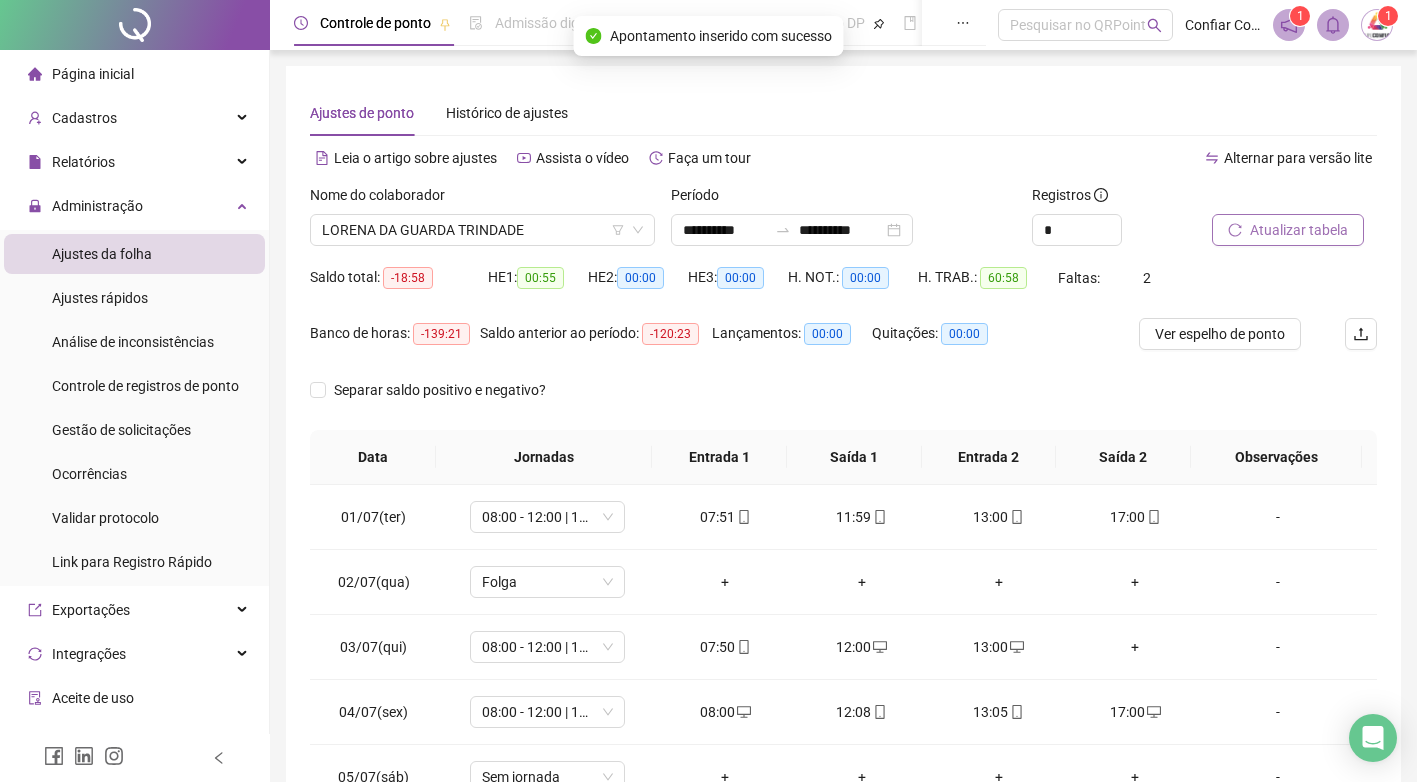 click on "Atualizar tabela" at bounding box center [1299, 230] 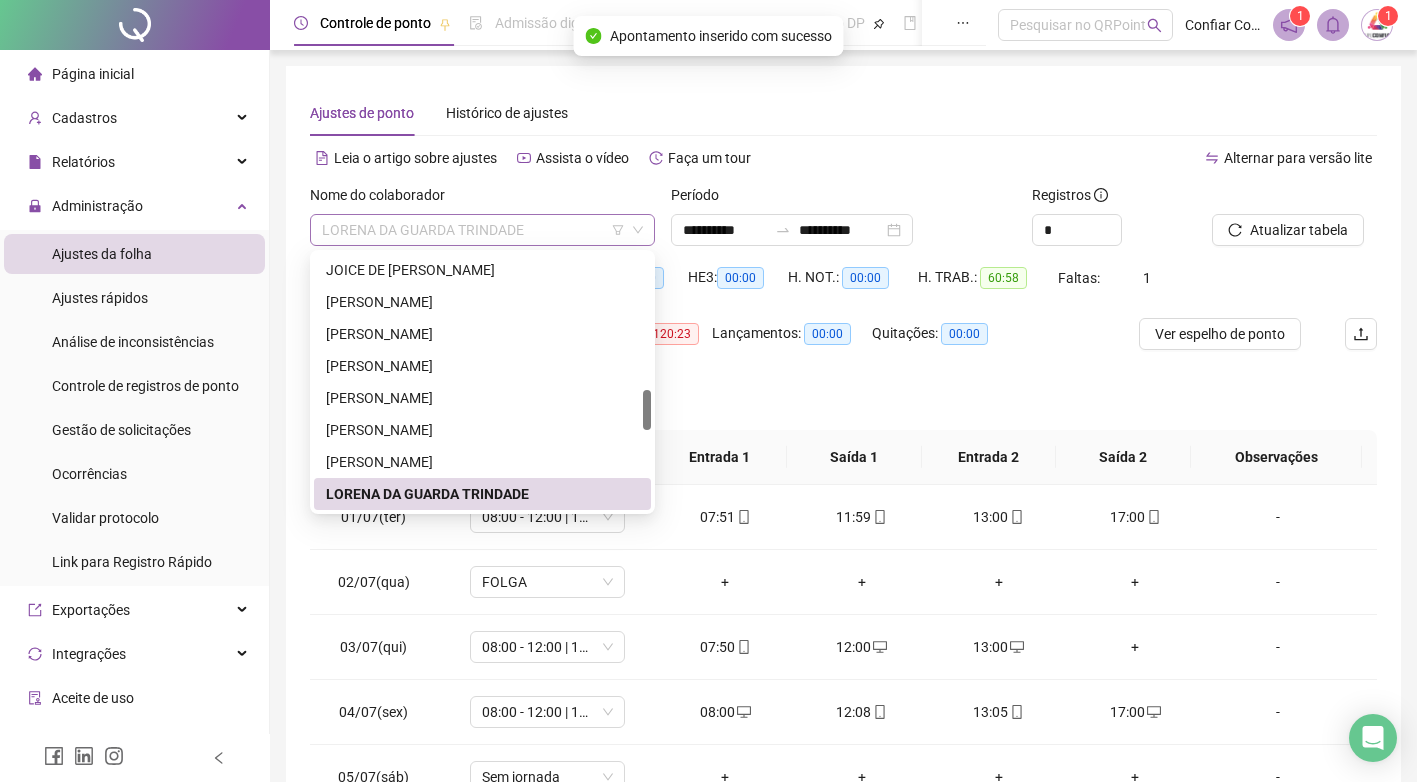 click on "LORENA DA GUARDA TRINDADE" at bounding box center [482, 230] 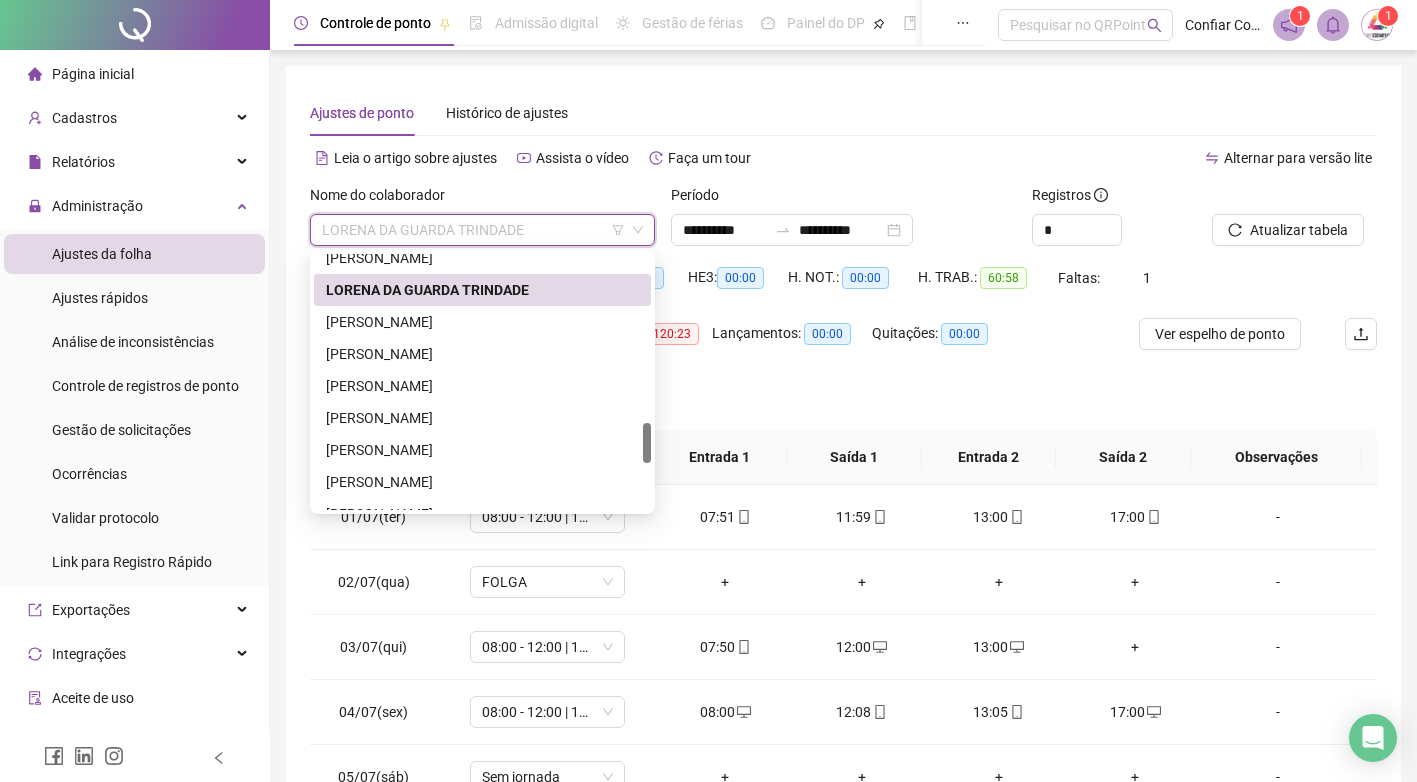 scroll, scrollTop: 1075, scrollLeft: 0, axis: vertical 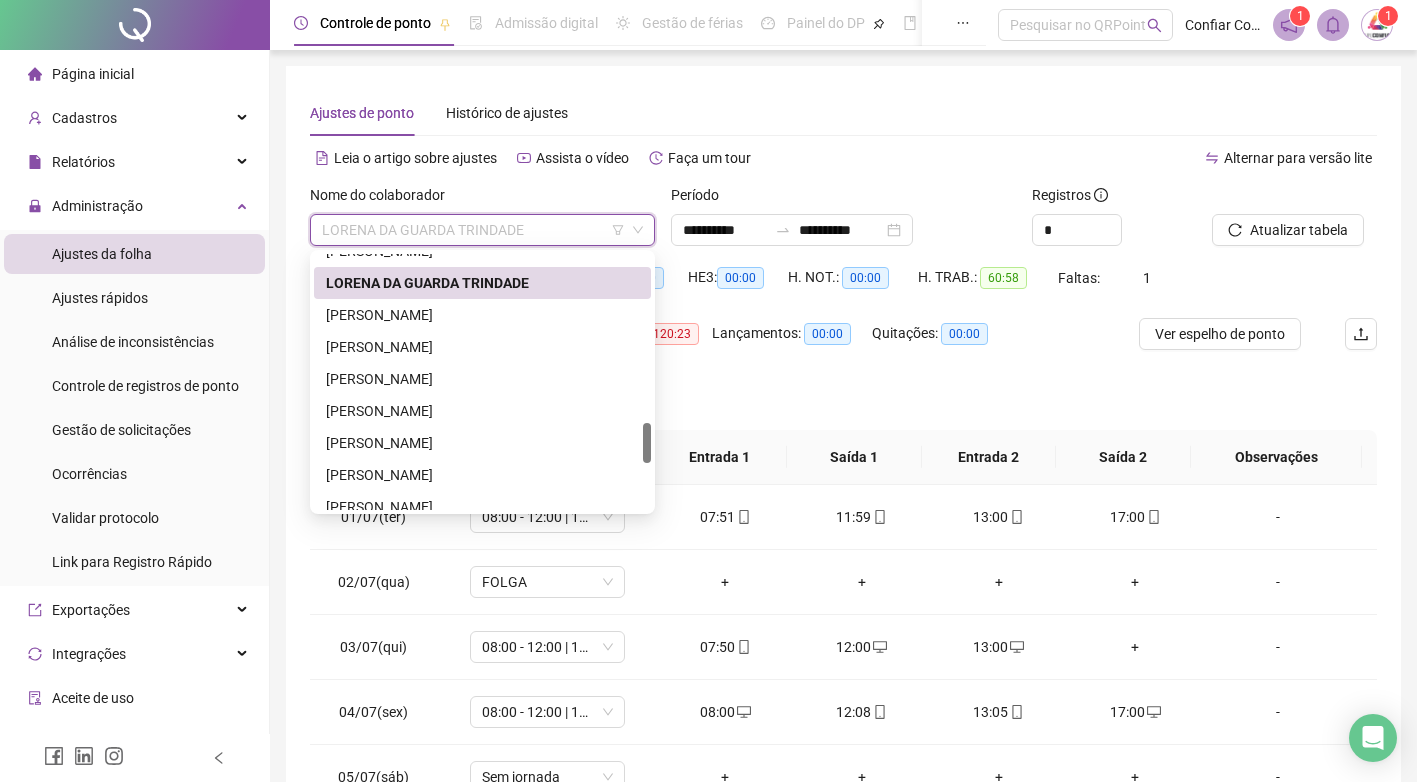 drag, startPoint x: 645, startPoint y: 400, endPoint x: 648, endPoint y: 433, distance: 33.13608 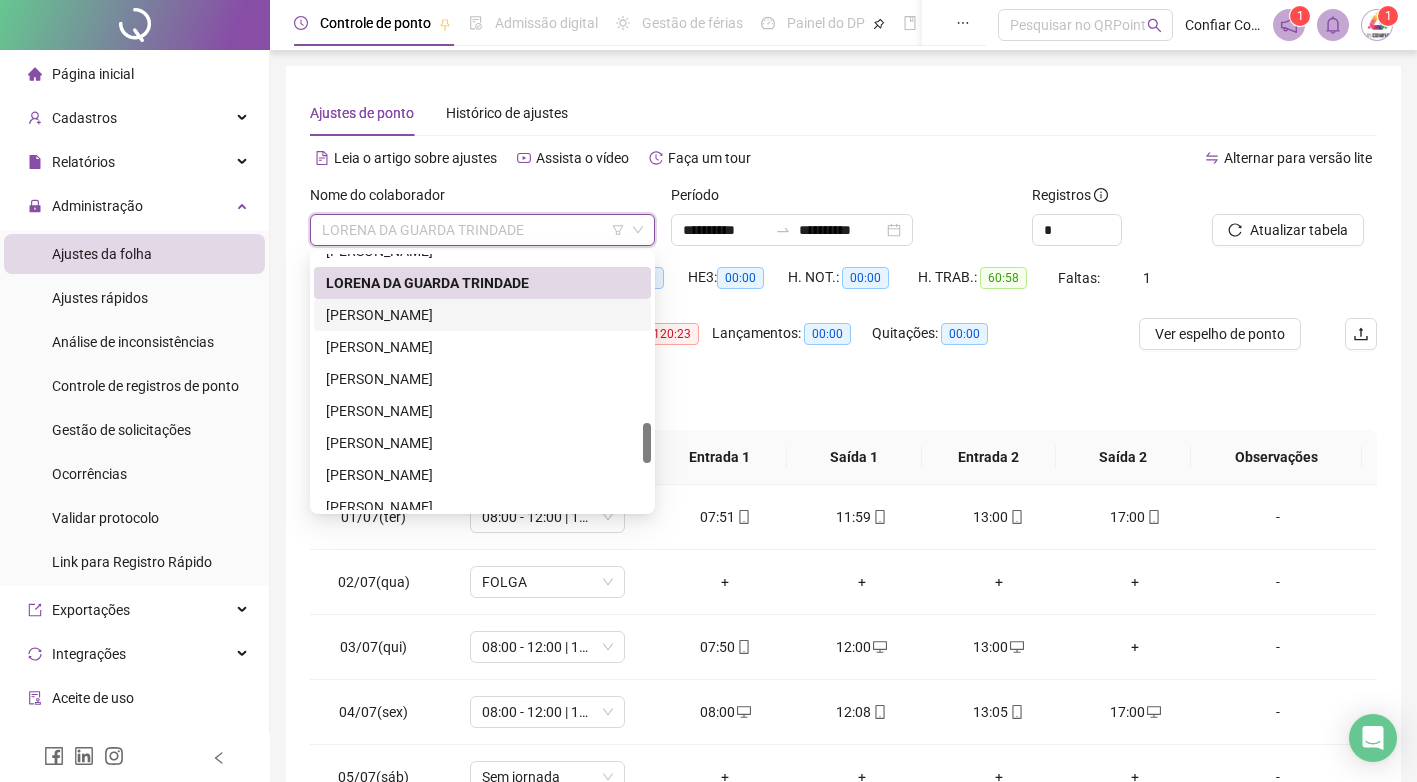 click on "[PERSON_NAME]" at bounding box center [482, 315] 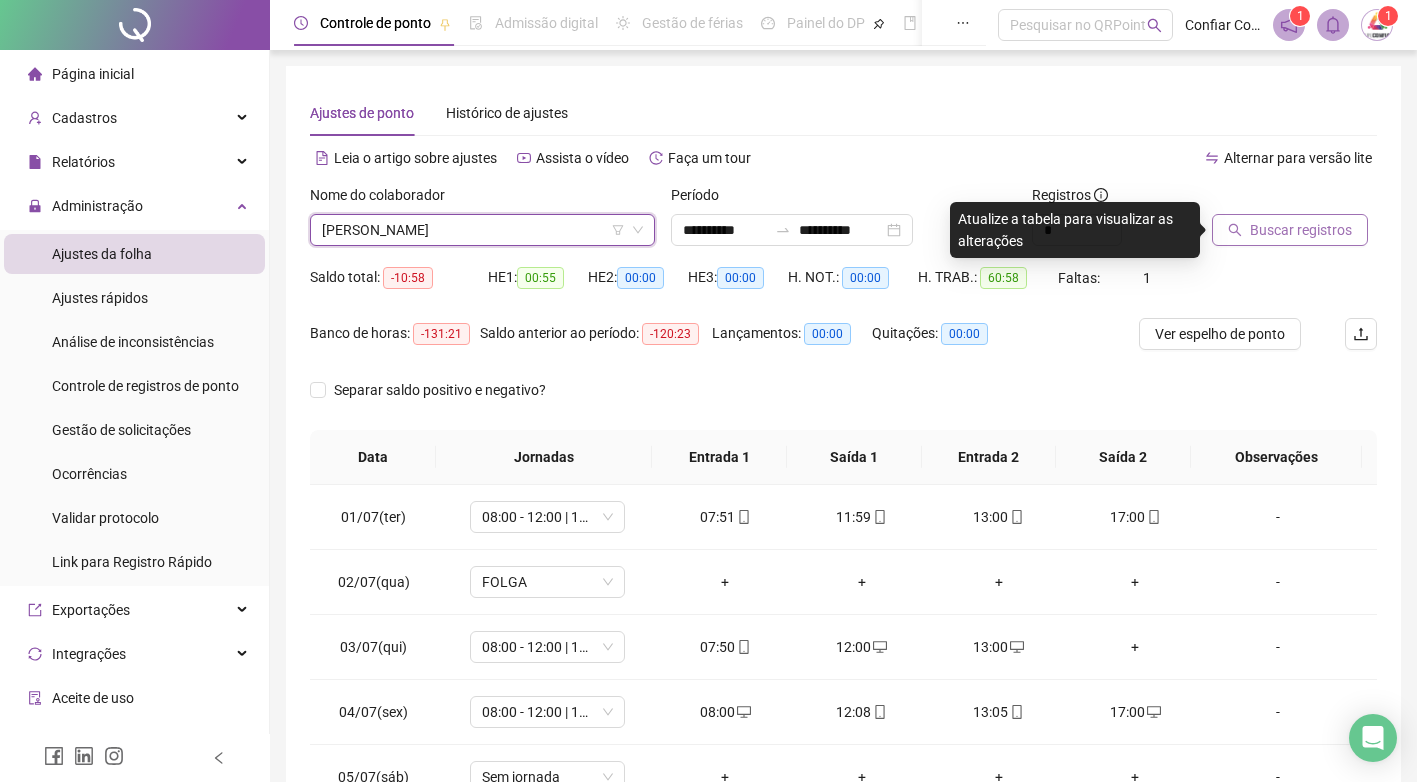 click on "Buscar registros" at bounding box center [1301, 230] 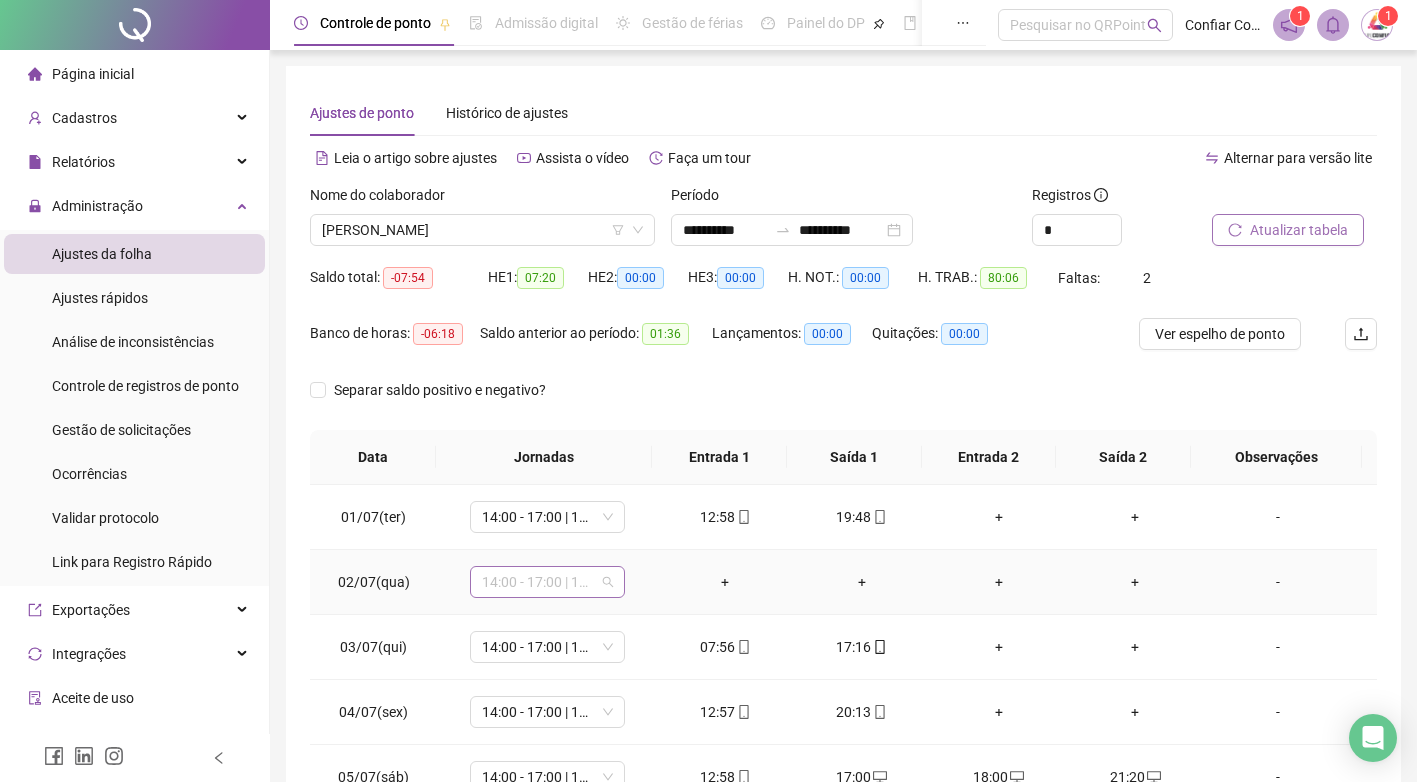 click on "14:00 - 17:00 | 18:00 - 22:20" at bounding box center (547, 582) 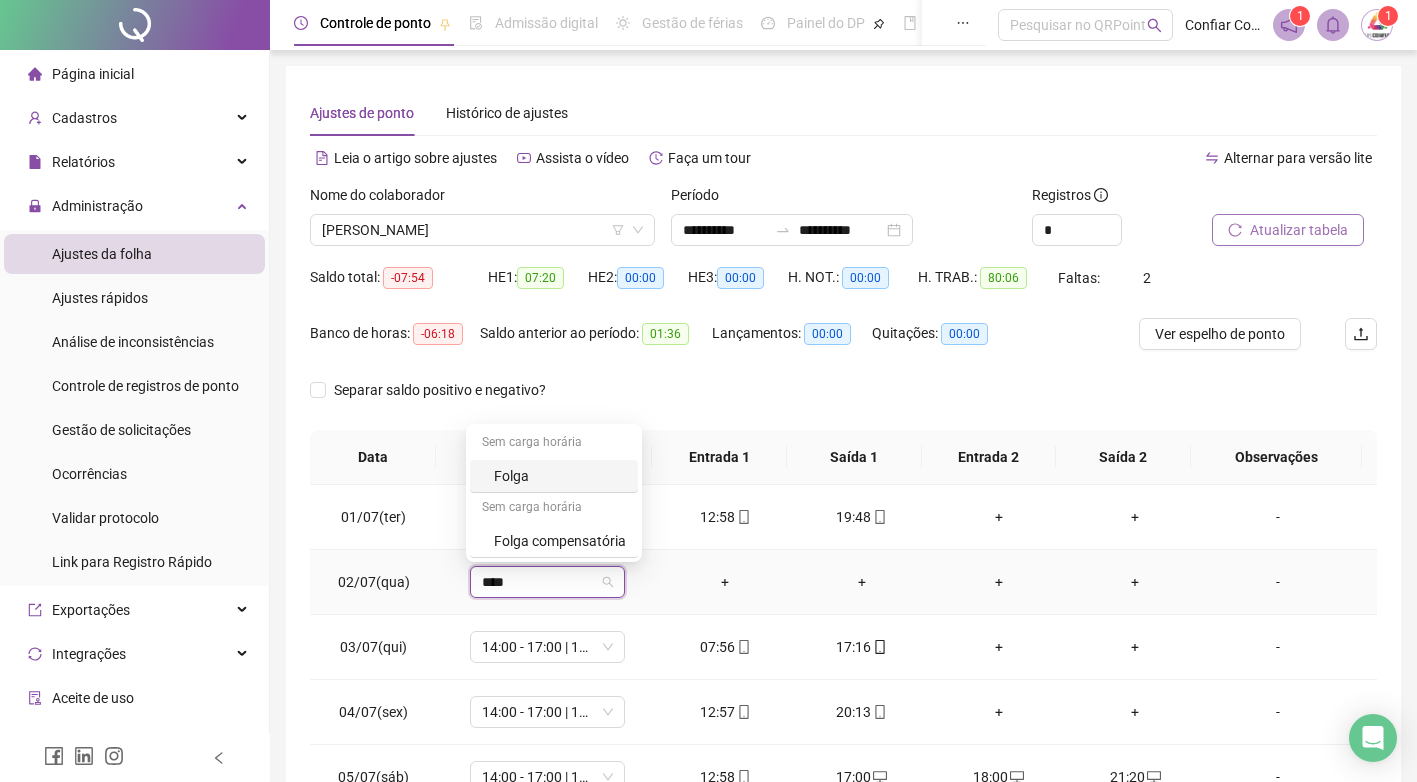 type on "*****" 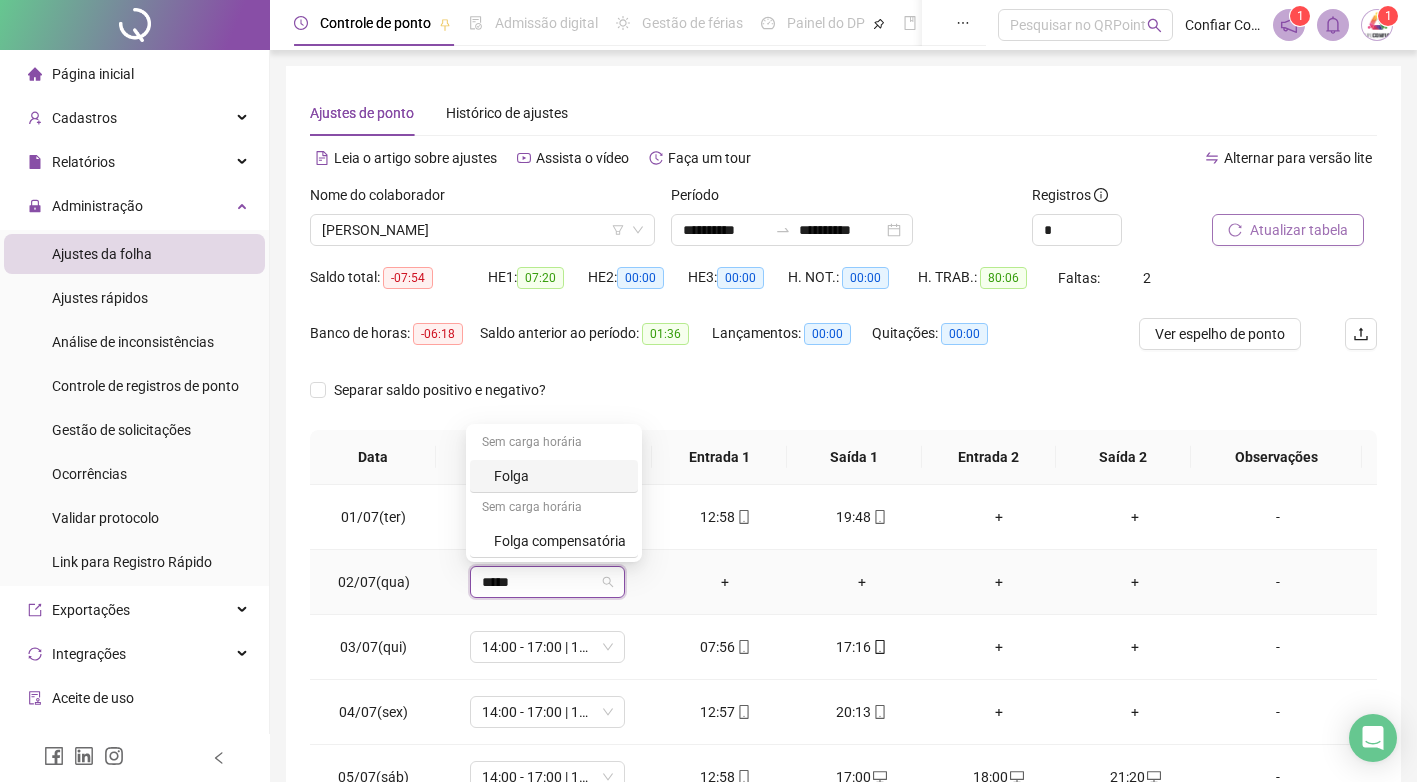 click on "Folga" at bounding box center (560, 476) 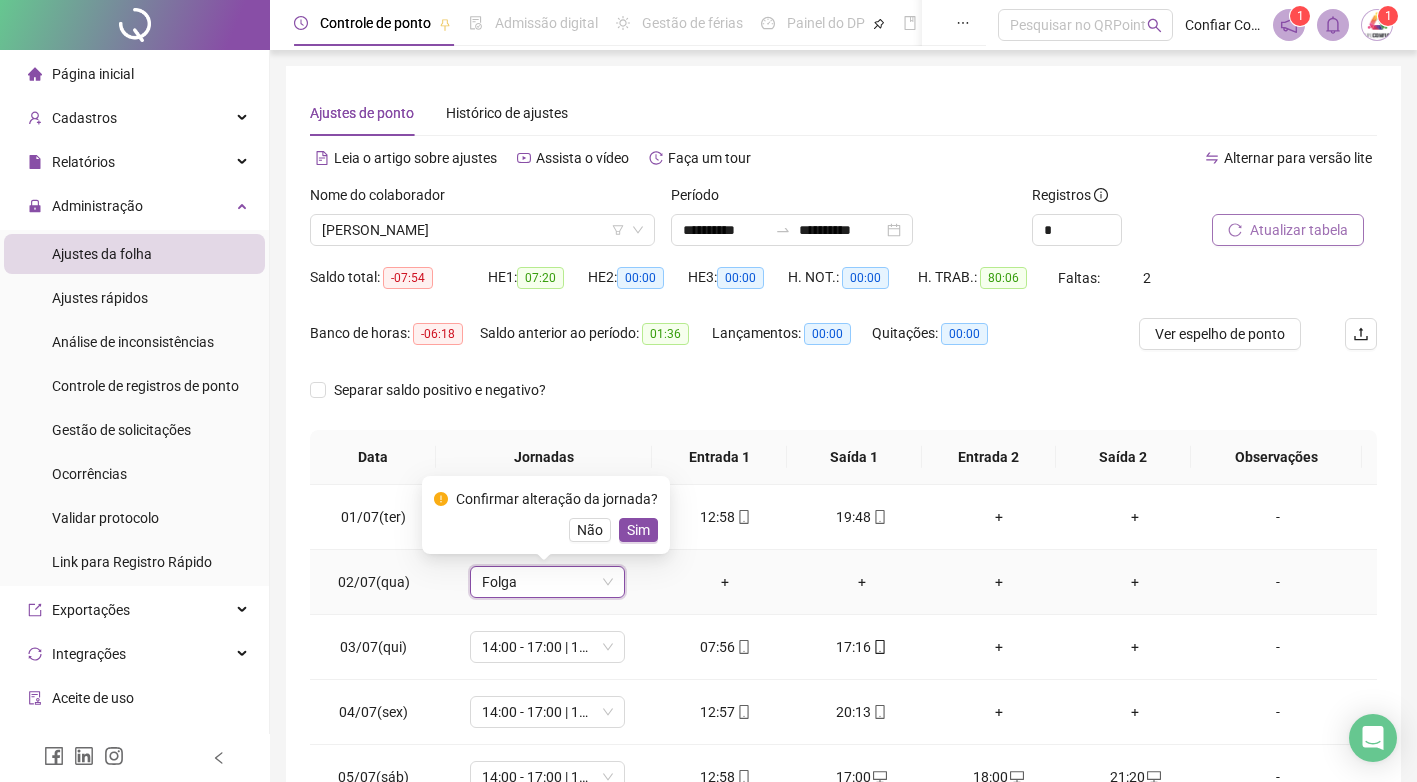 drag, startPoint x: 636, startPoint y: 536, endPoint x: 992, endPoint y: 628, distance: 367.69553 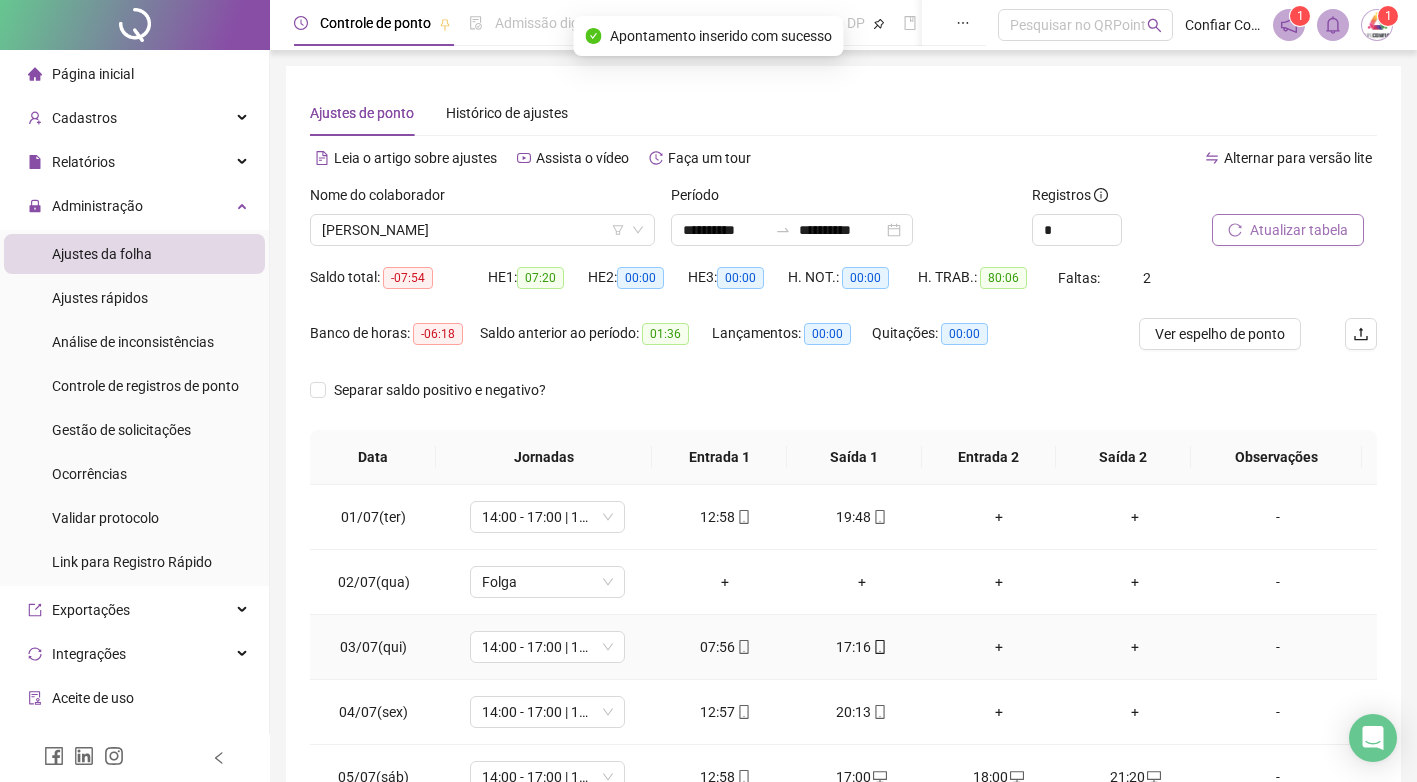 click on "+" at bounding box center (1135, 647) 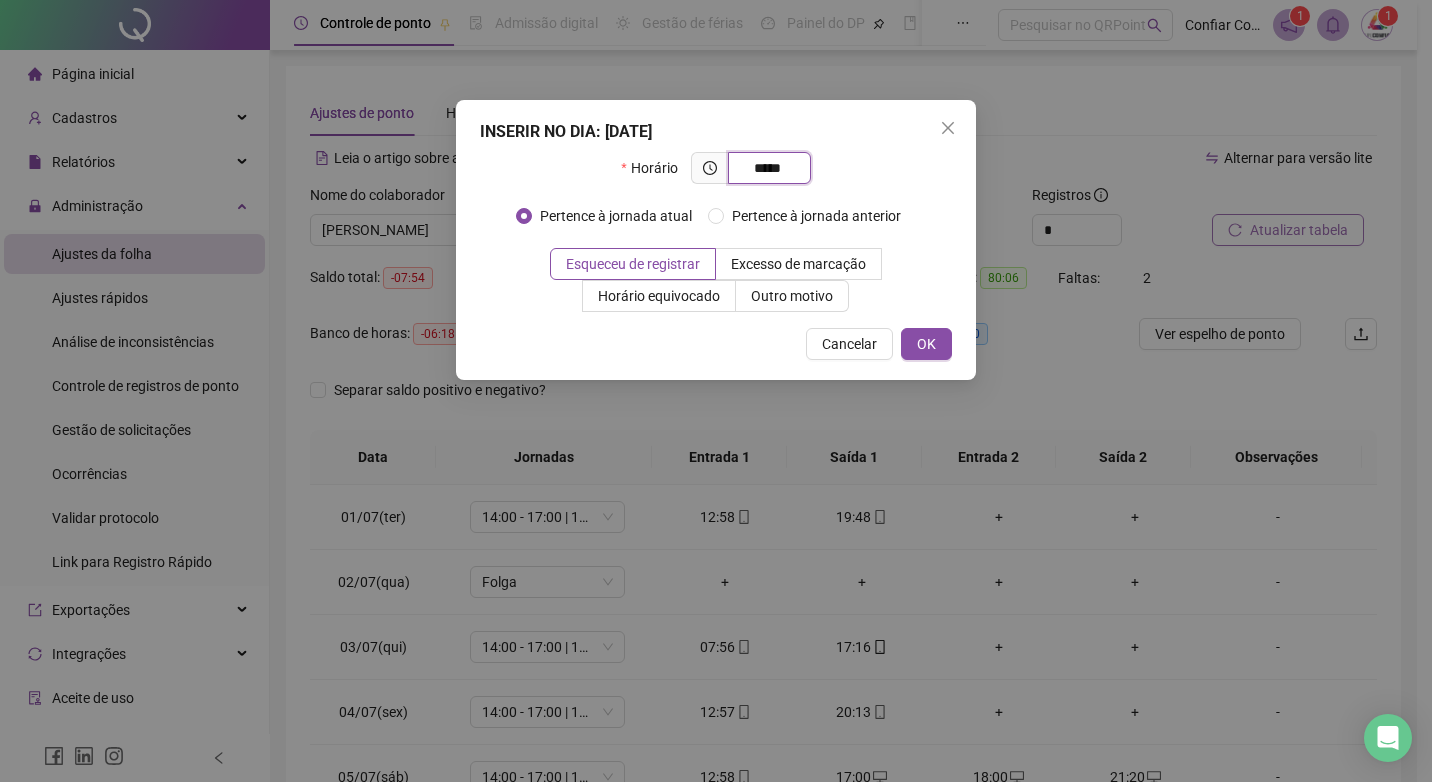 type on "*****" 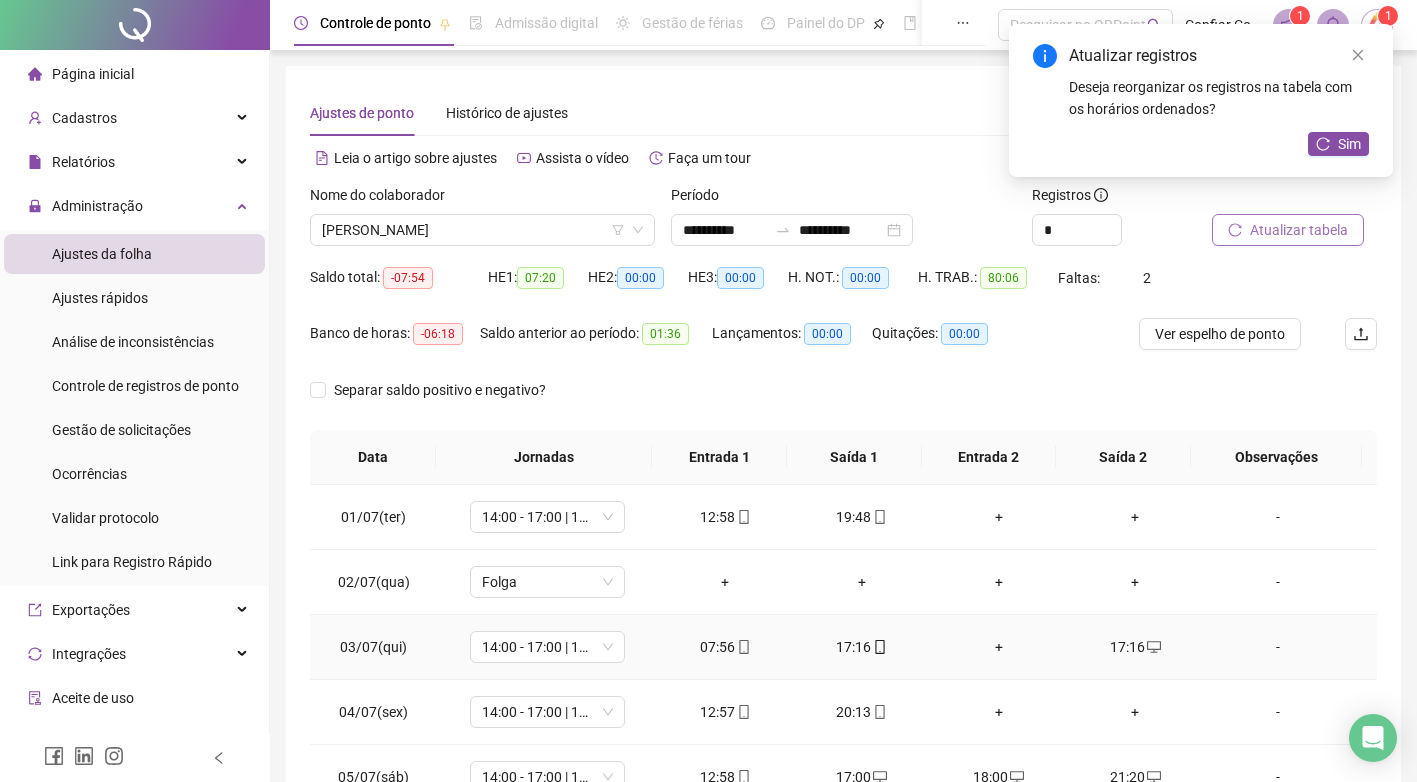 click on "+" at bounding box center [998, 647] 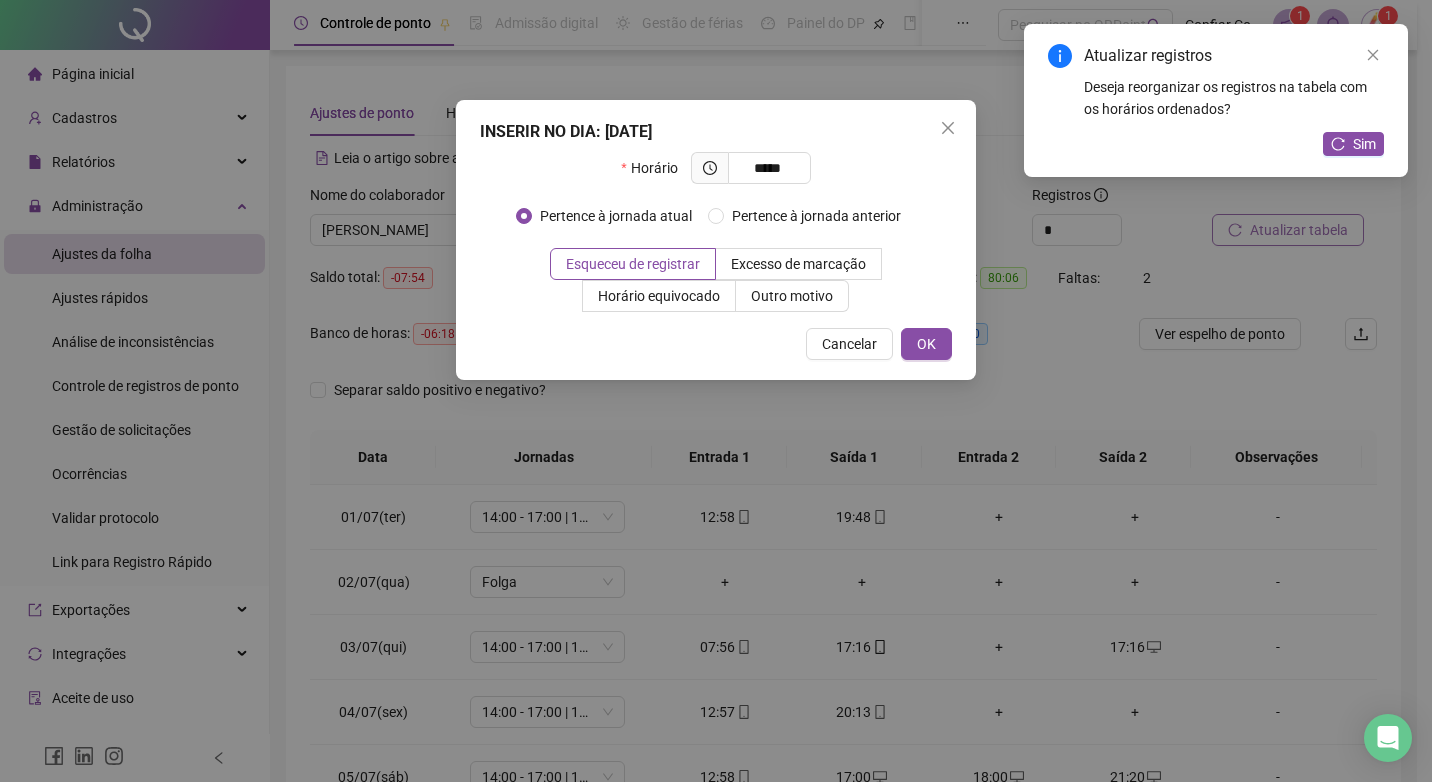 type on "*****" 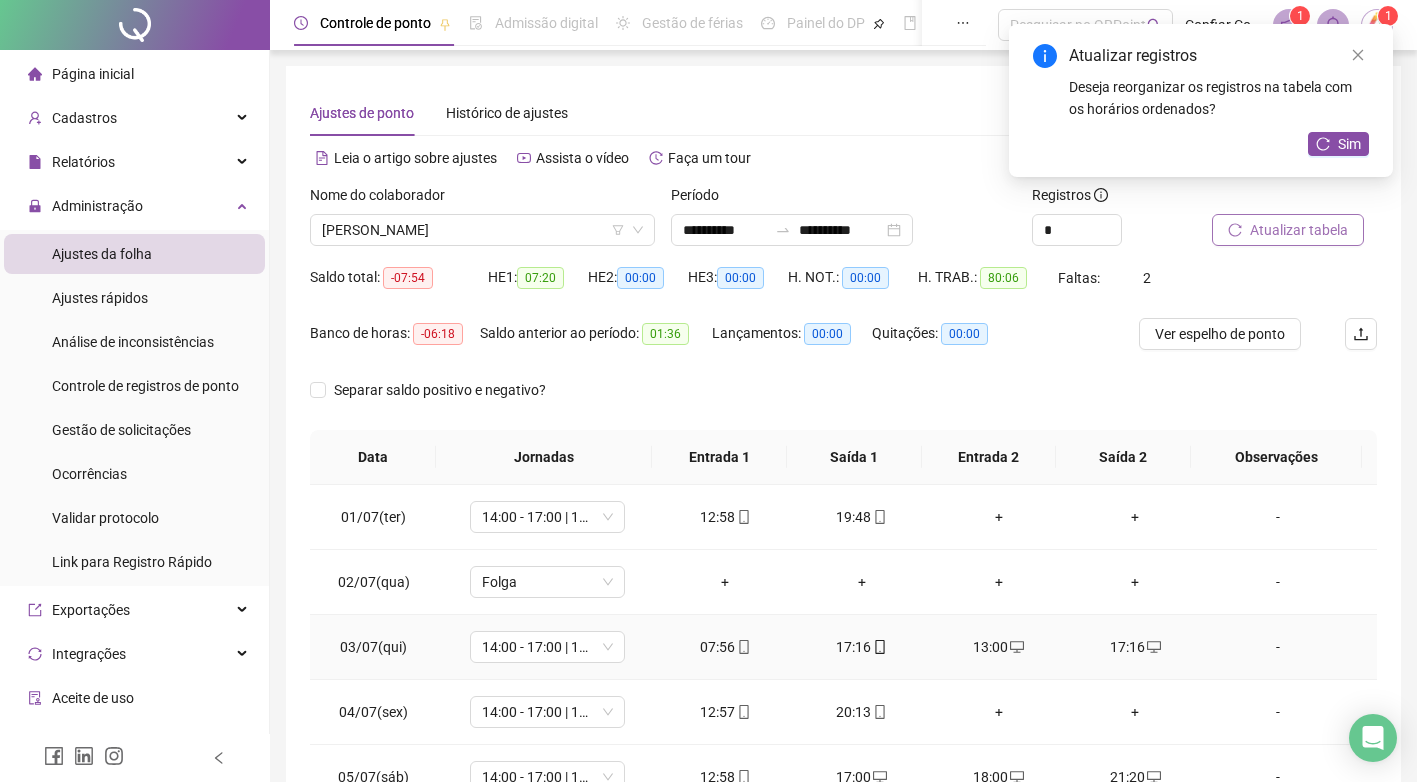 click on "17:16" at bounding box center [862, 647] 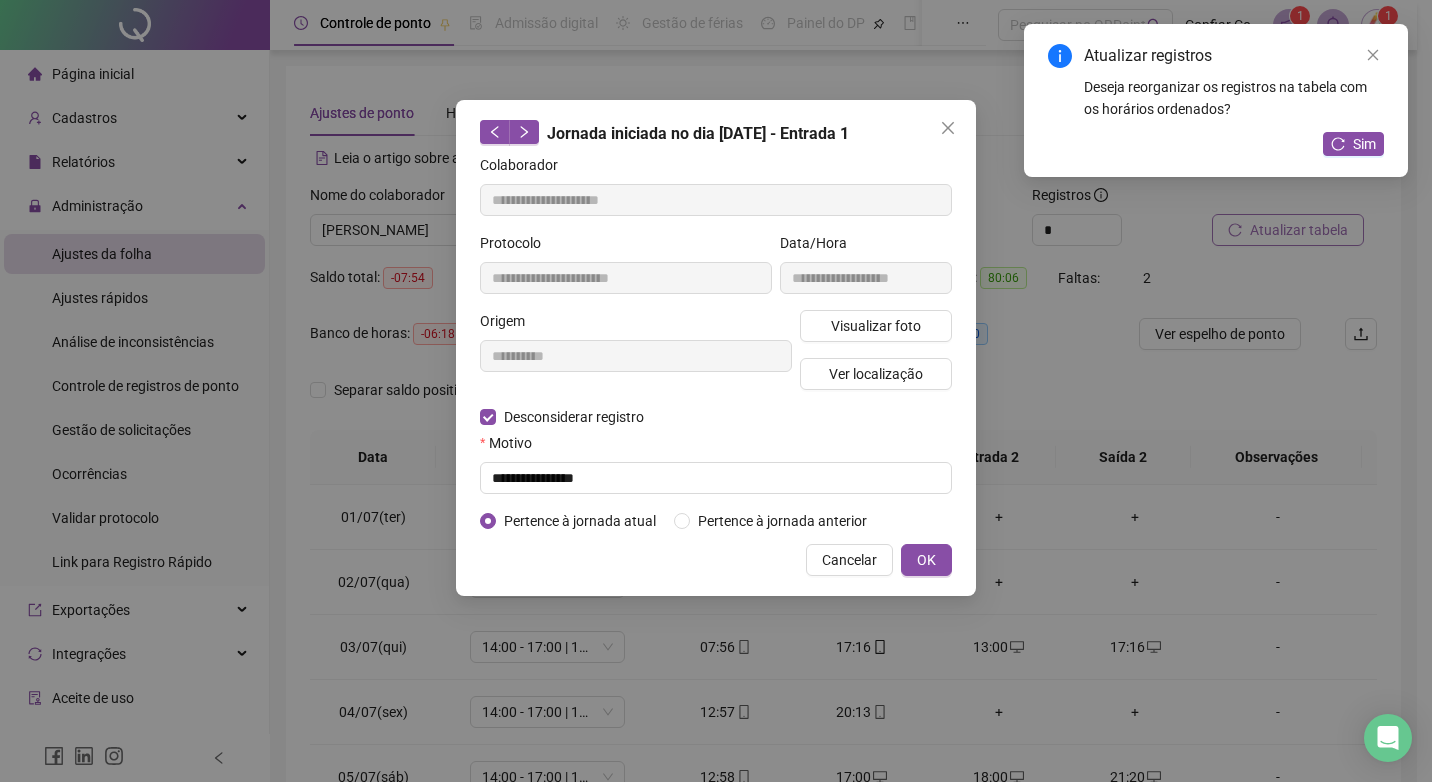 type on "**********" 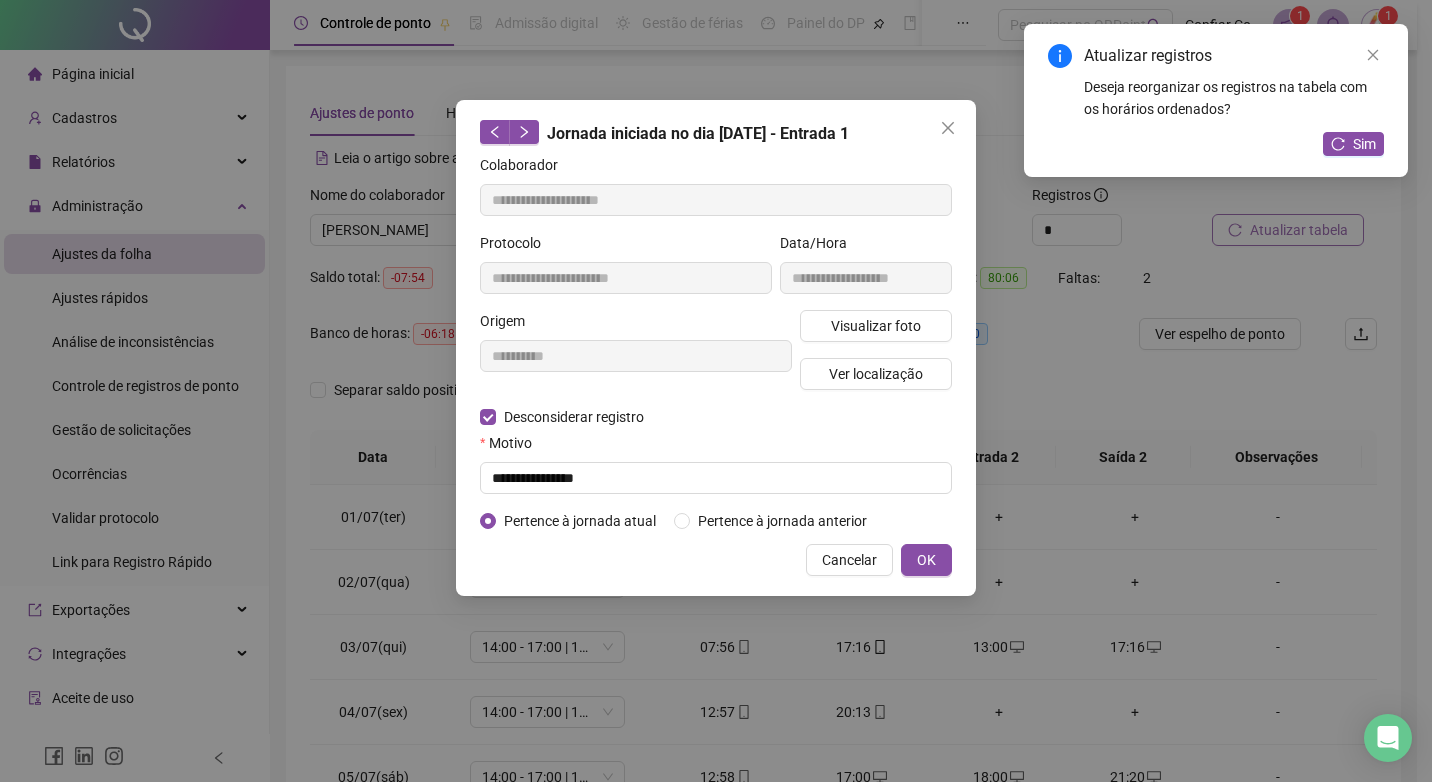 type on "**********" 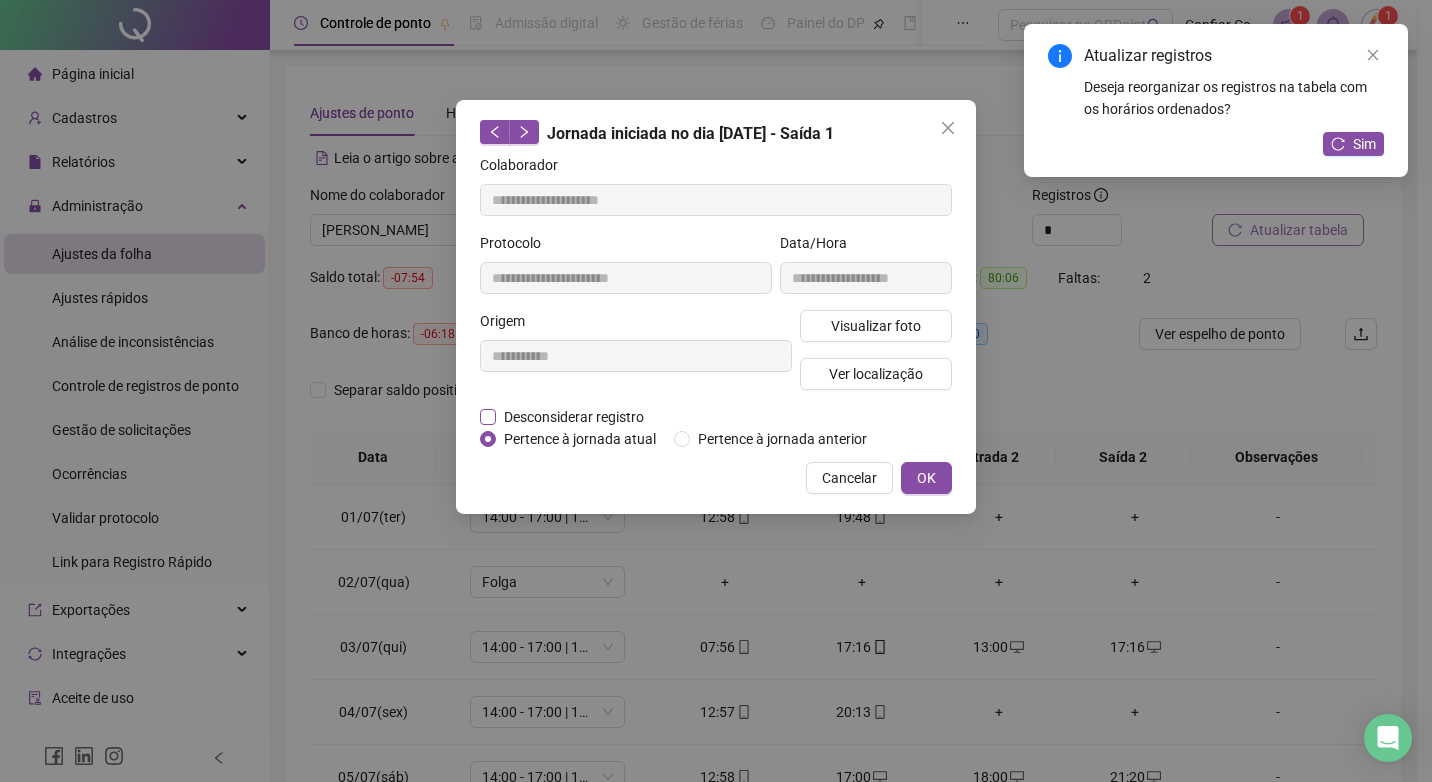 click on "Desconsiderar registro" at bounding box center [574, 417] 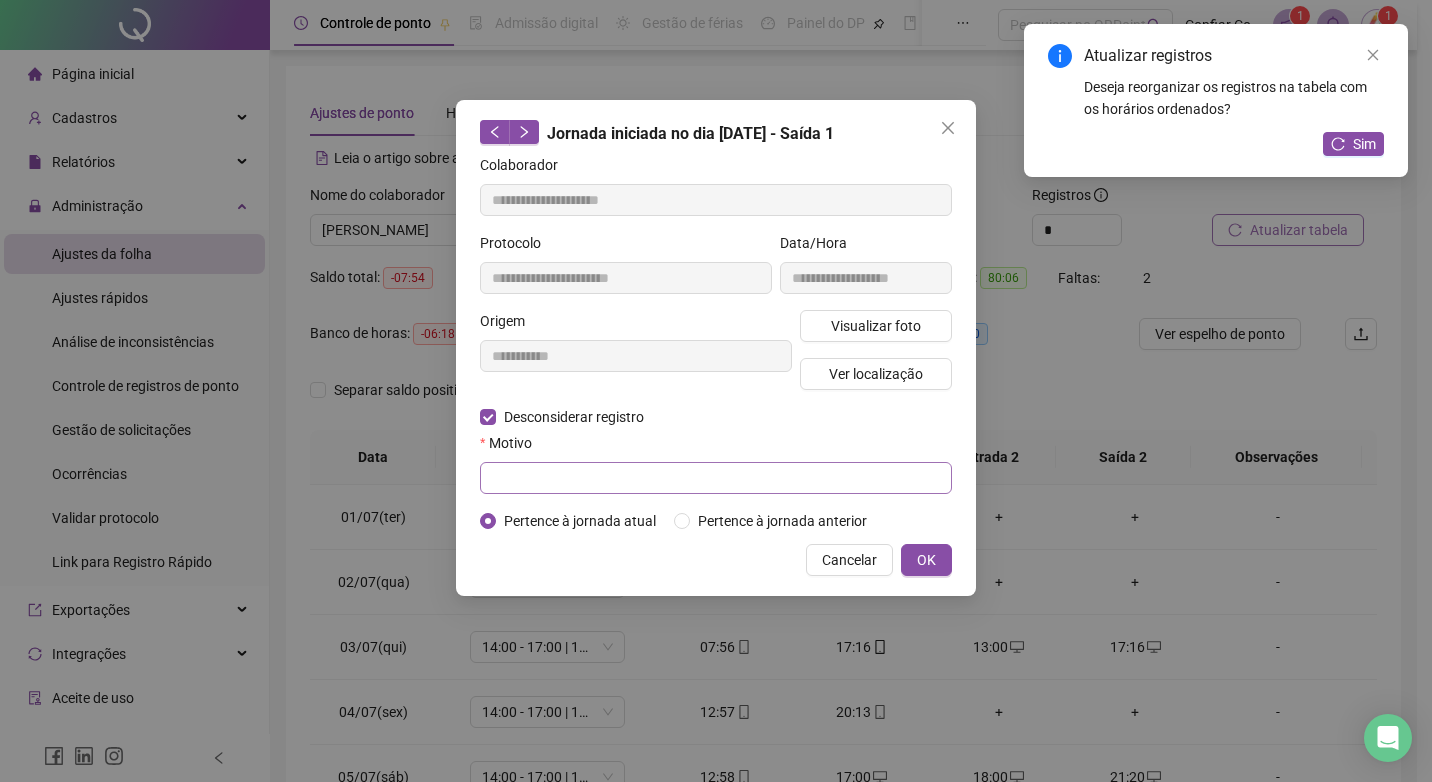 drag, startPoint x: 548, startPoint y: 495, endPoint x: 554, endPoint y: 484, distance: 12.529964 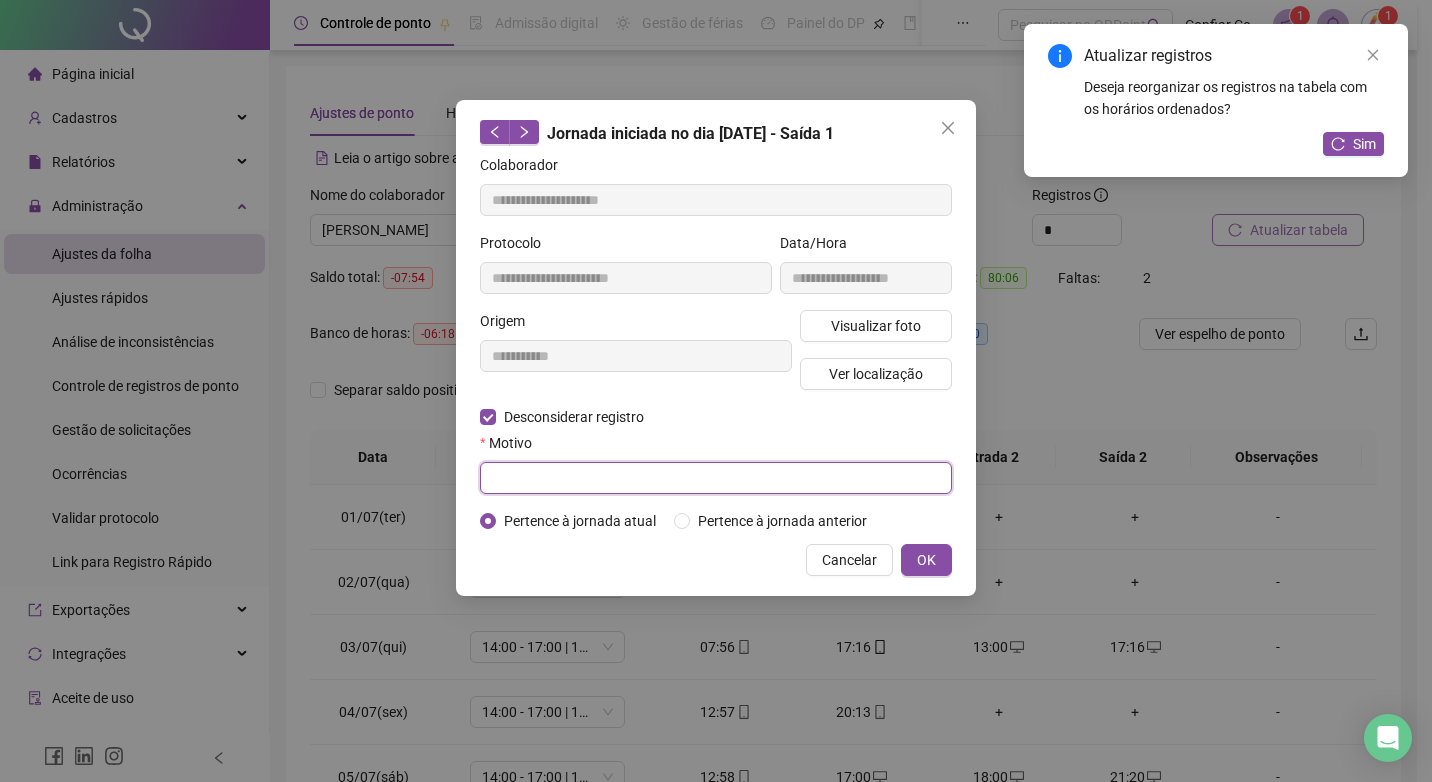 click at bounding box center [716, 478] 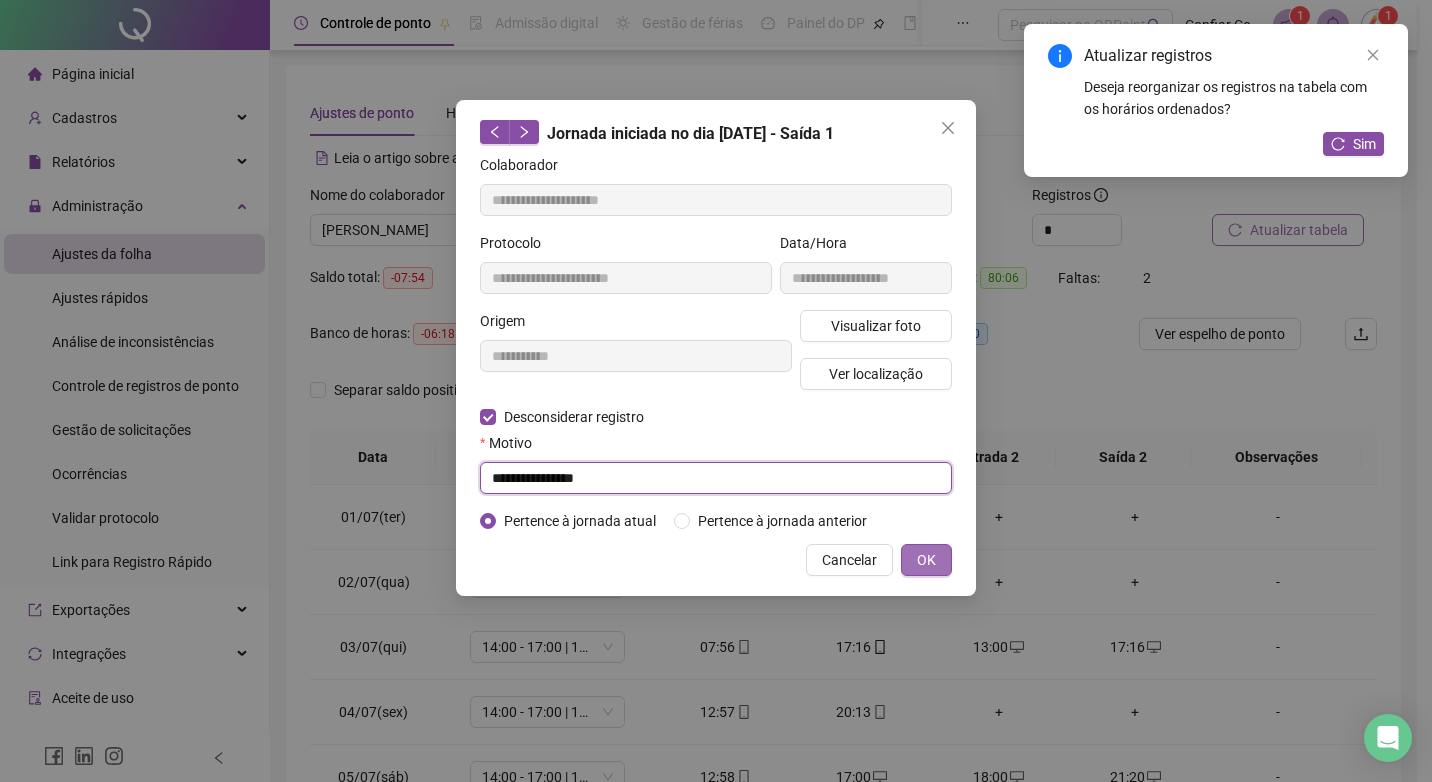 type on "**********" 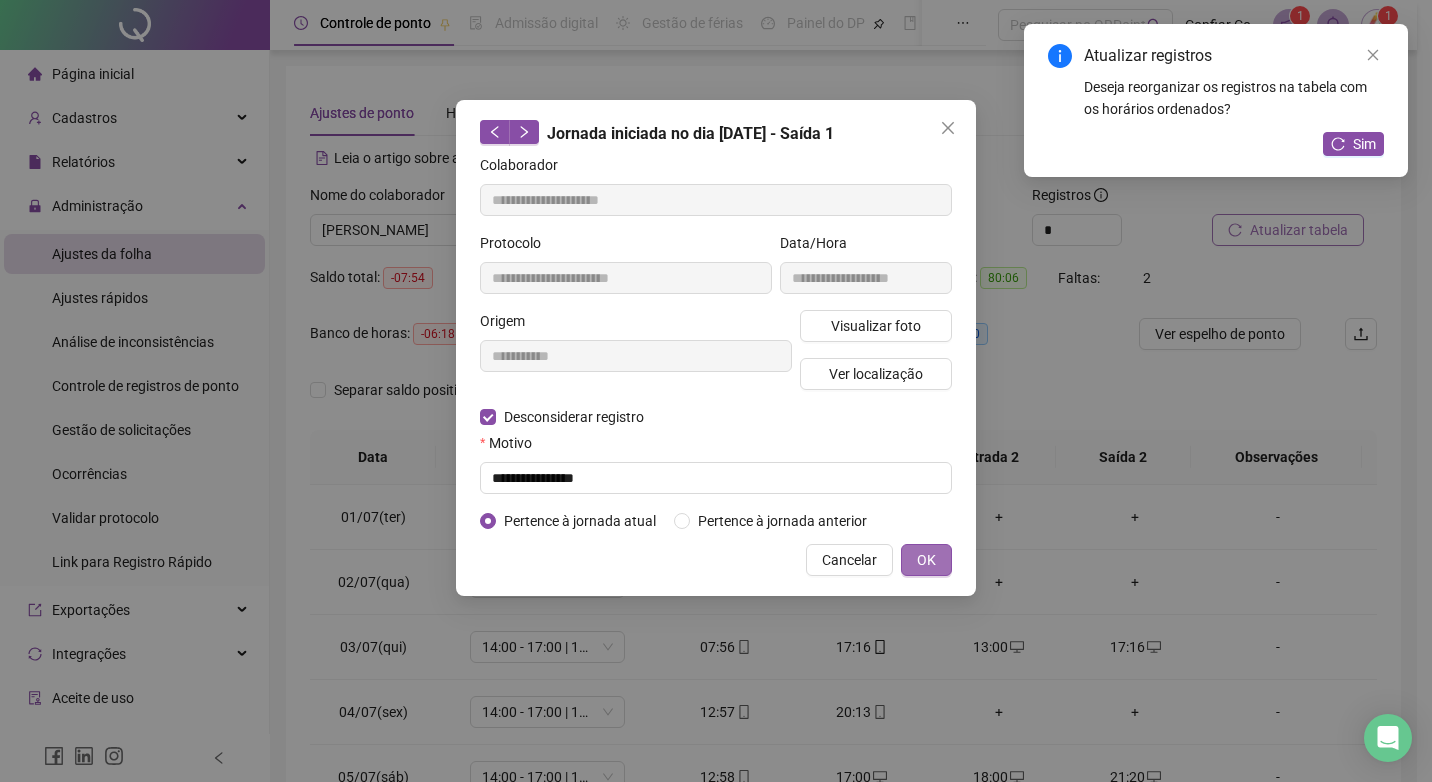 drag, startPoint x: 929, startPoint y: 560, endPoint x: 925, endPoint y: 570, distance: 10.770329 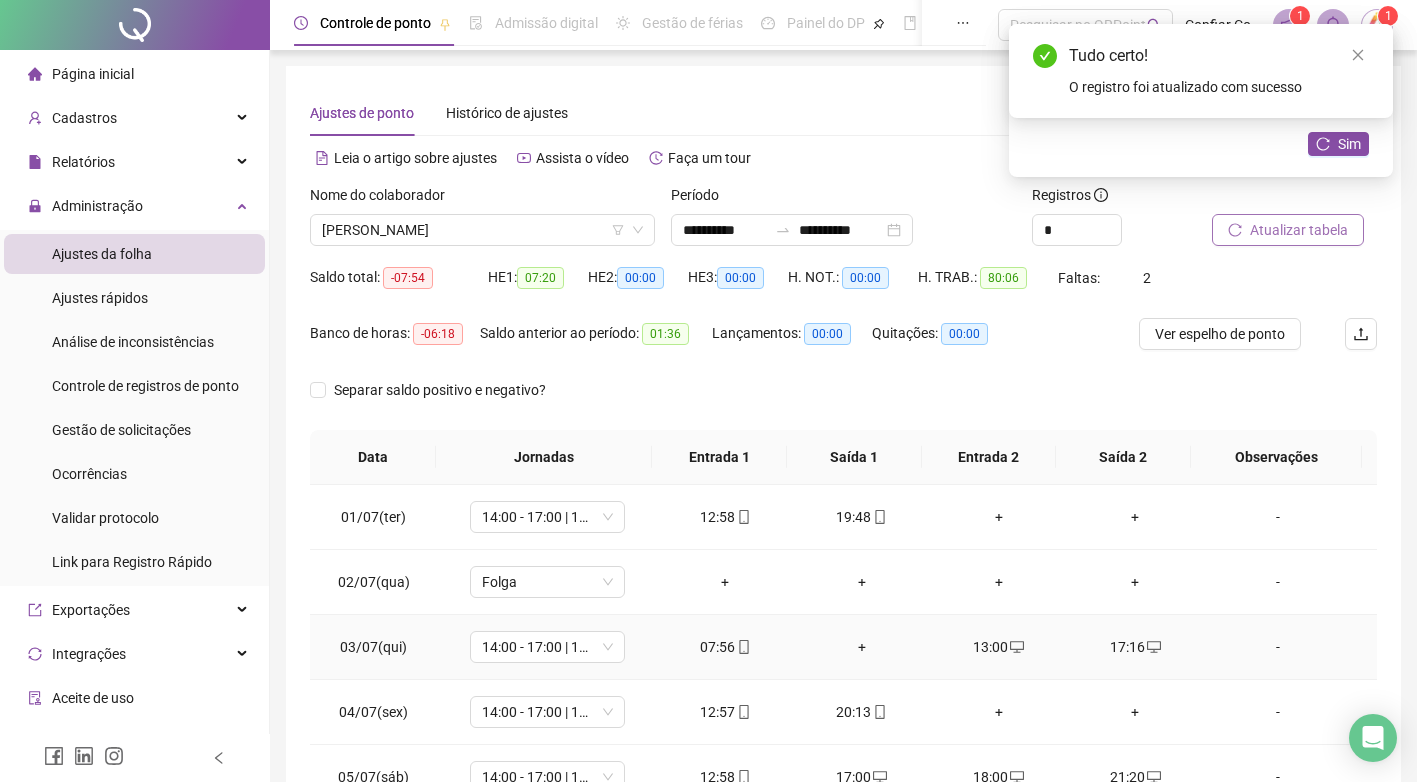 click on "+" at bounding box center (862, 647) 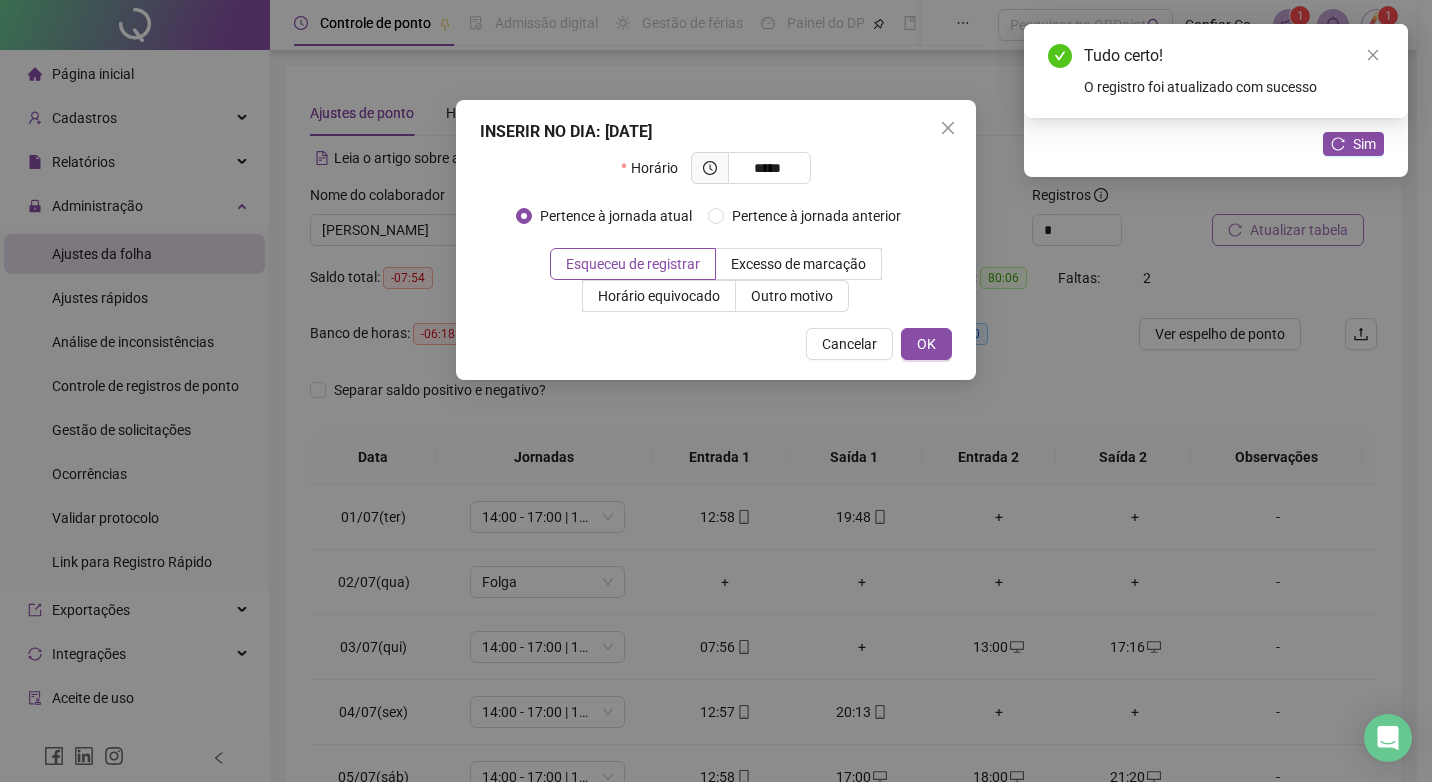 type on "*****" 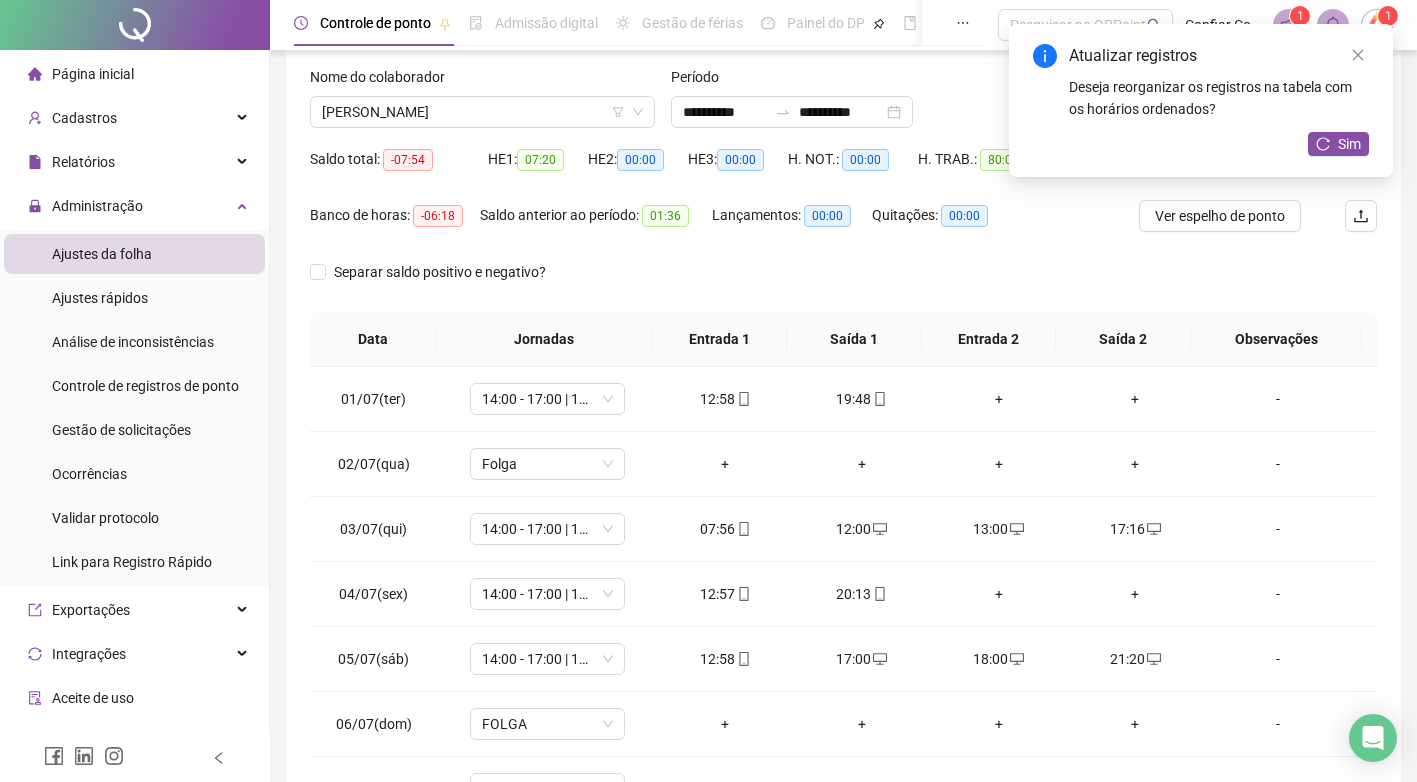 scroll, scrollTop: 130, scrollLeft: 0, axis: vertical 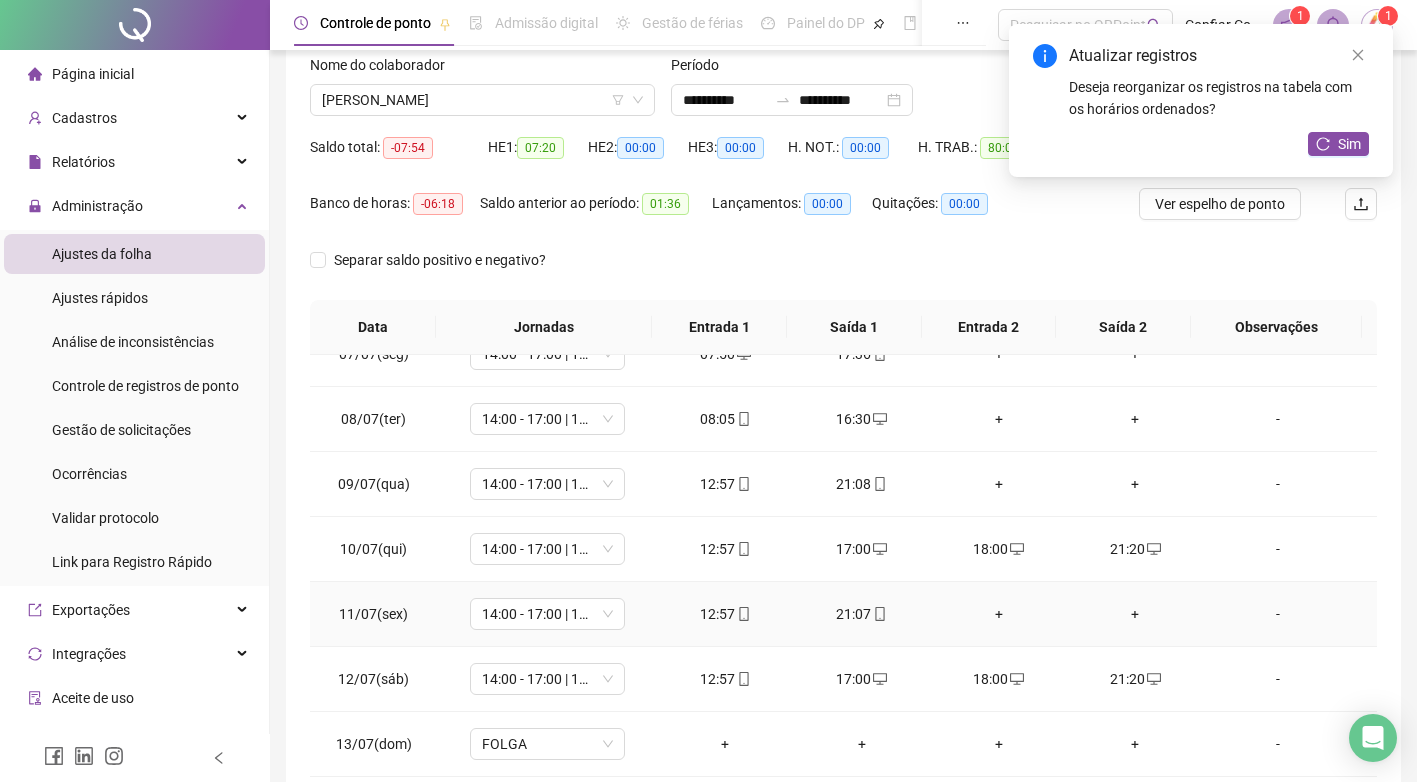 click on "+" at bounding box center [1135, 614] 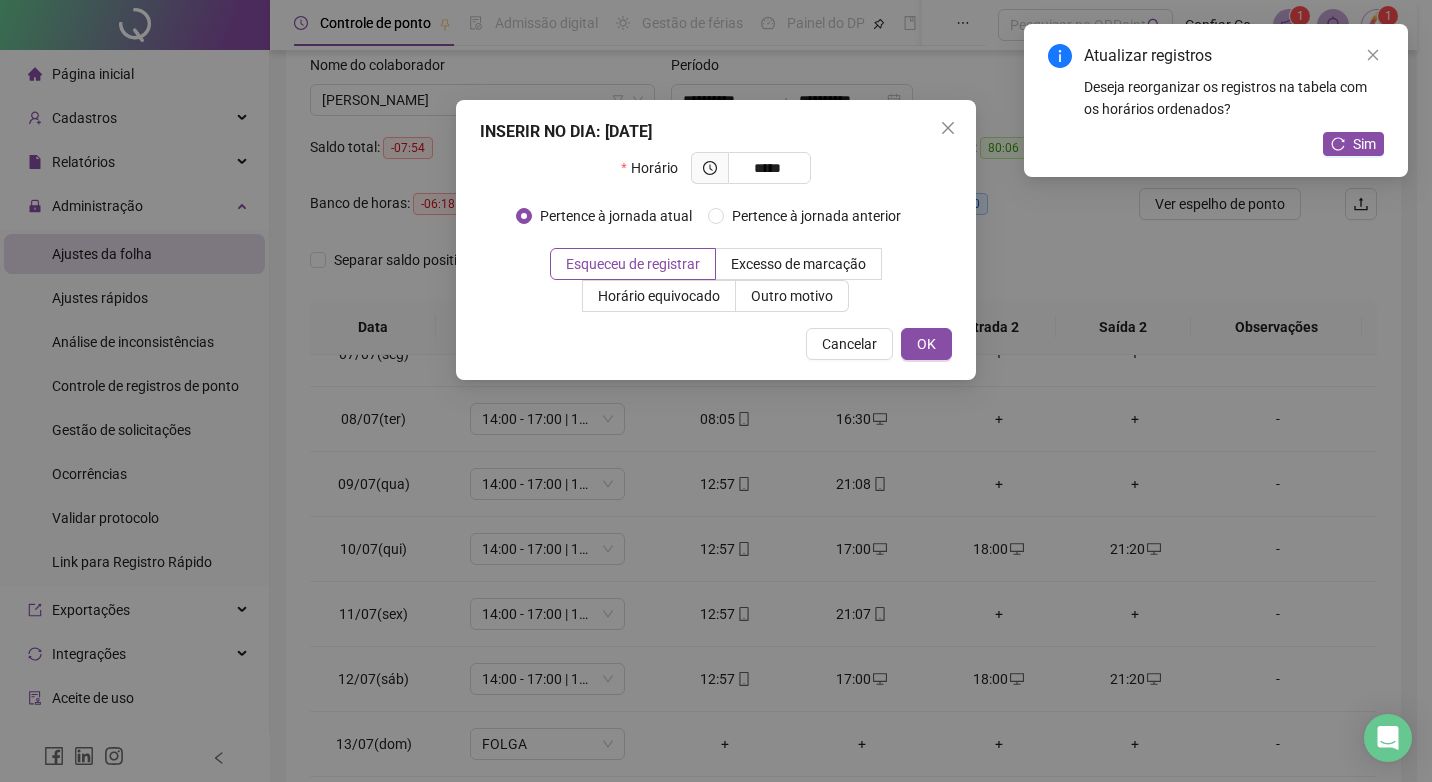 type on "*****" 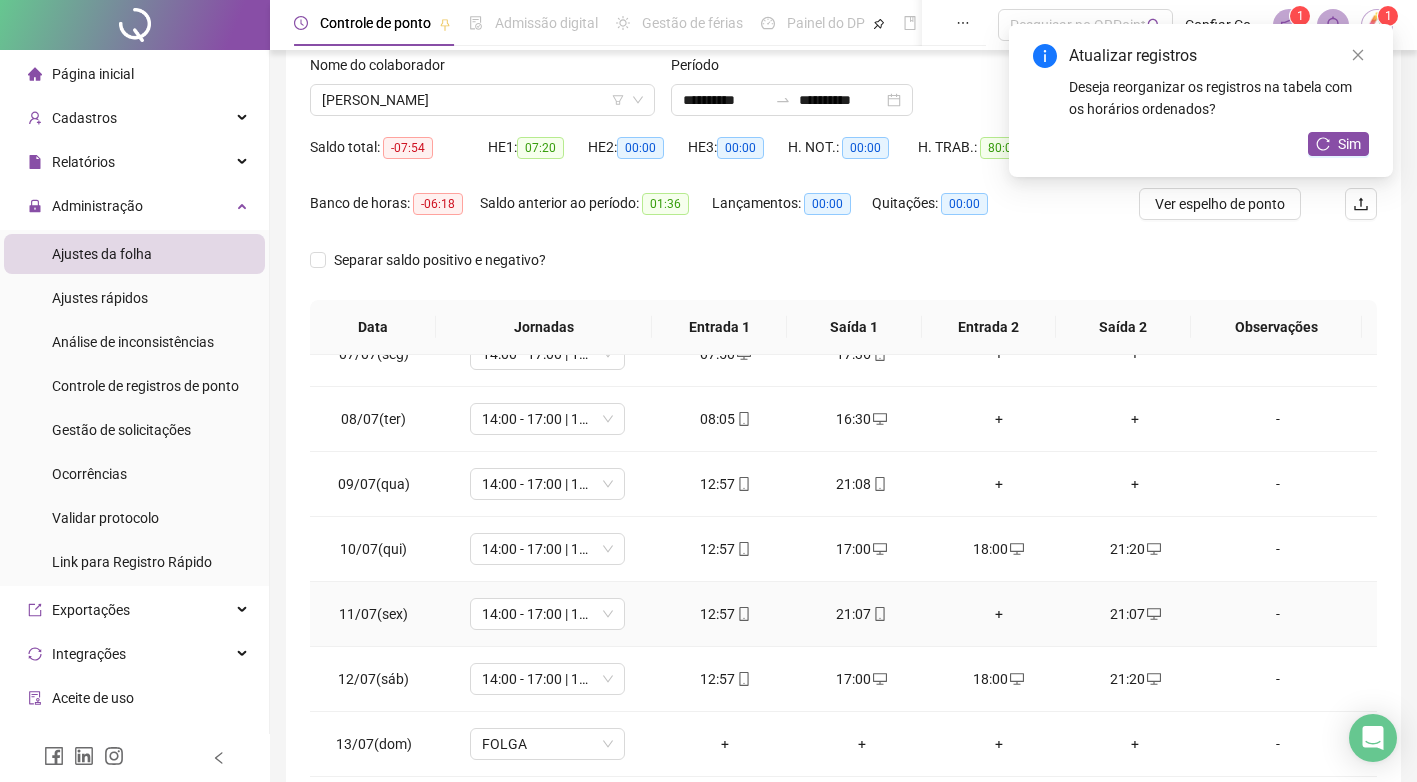 drag, startPoint x: 975, startPoint y: 607, endPoint x: 959, endPoint y: 580, distance: 31.38471 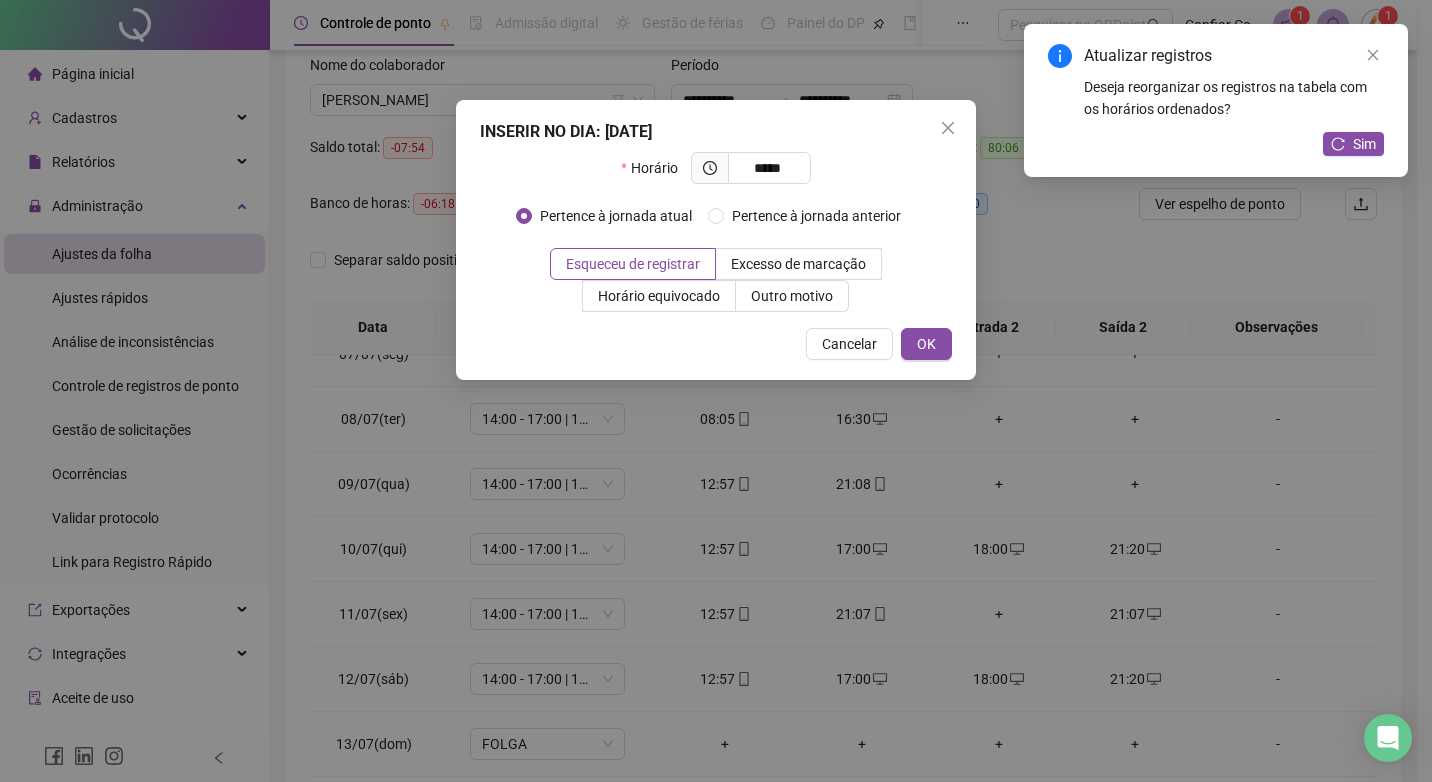 type on "*****" 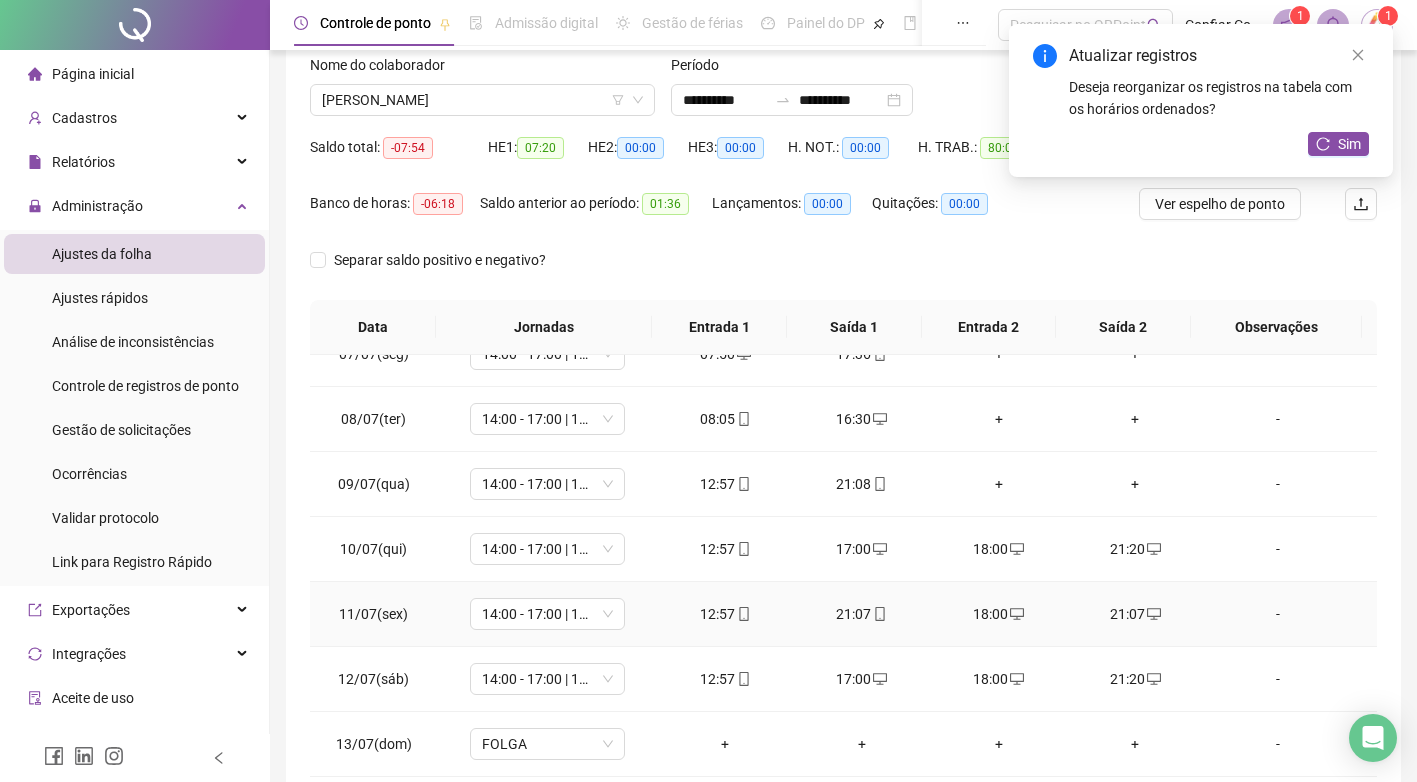 click on "21:07" at bounding box center (862, 614) 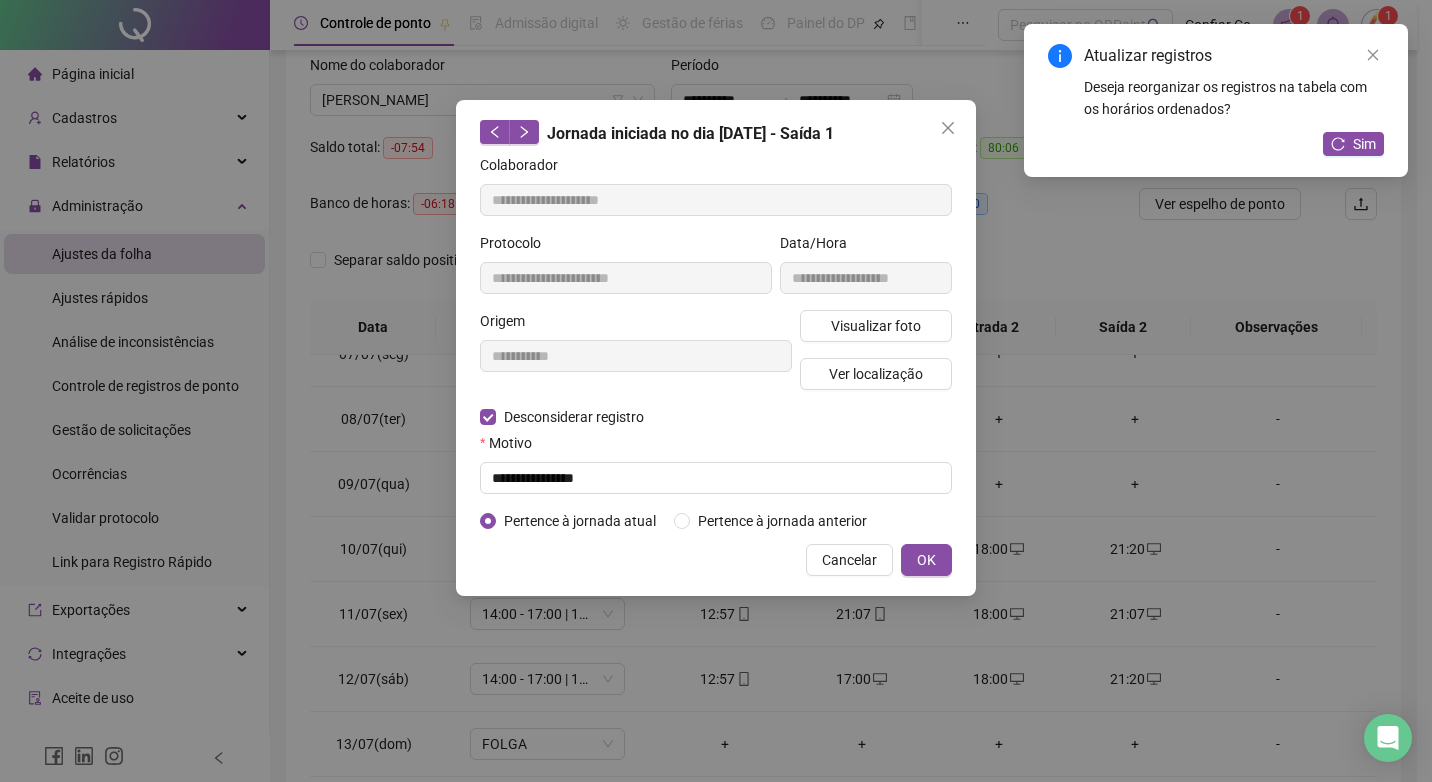 type on "**********" 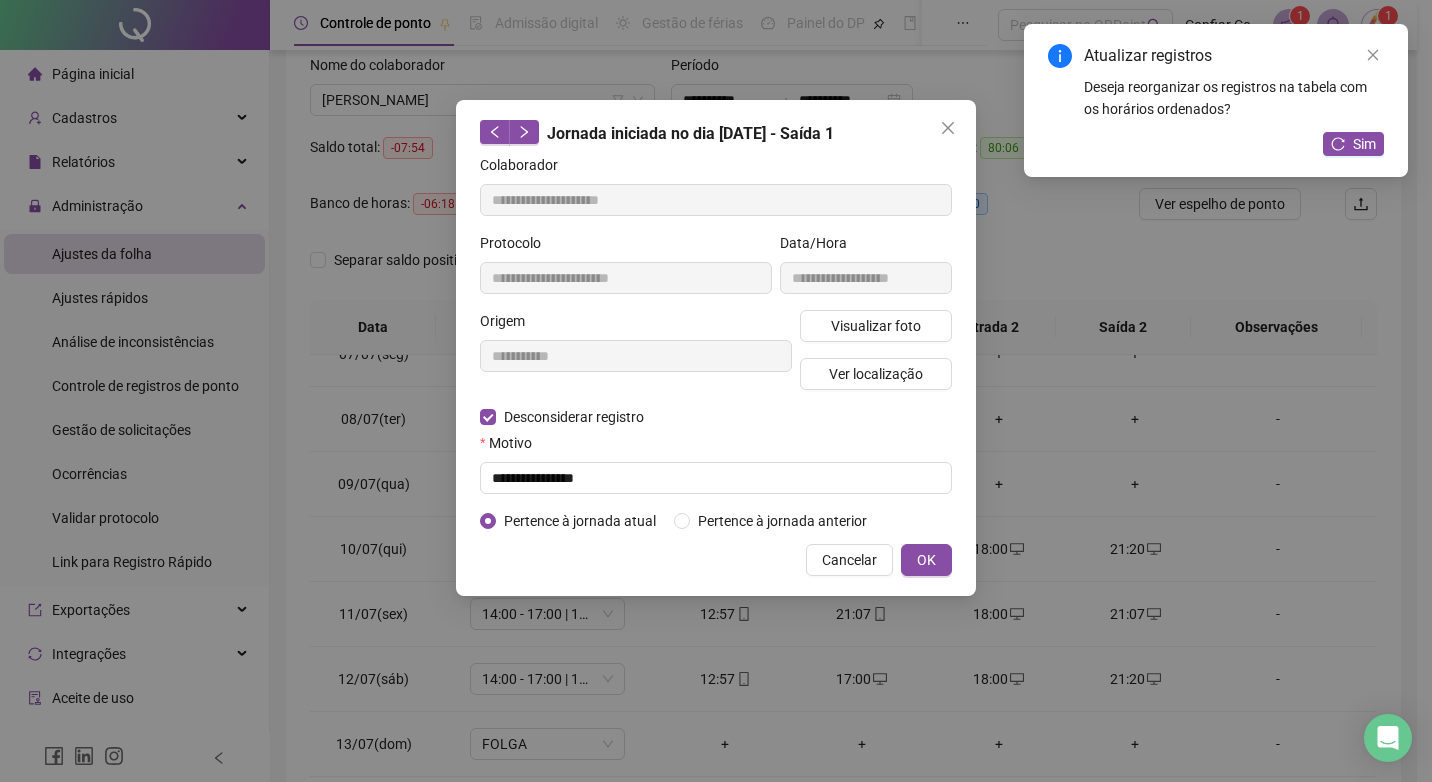 type on "**********" 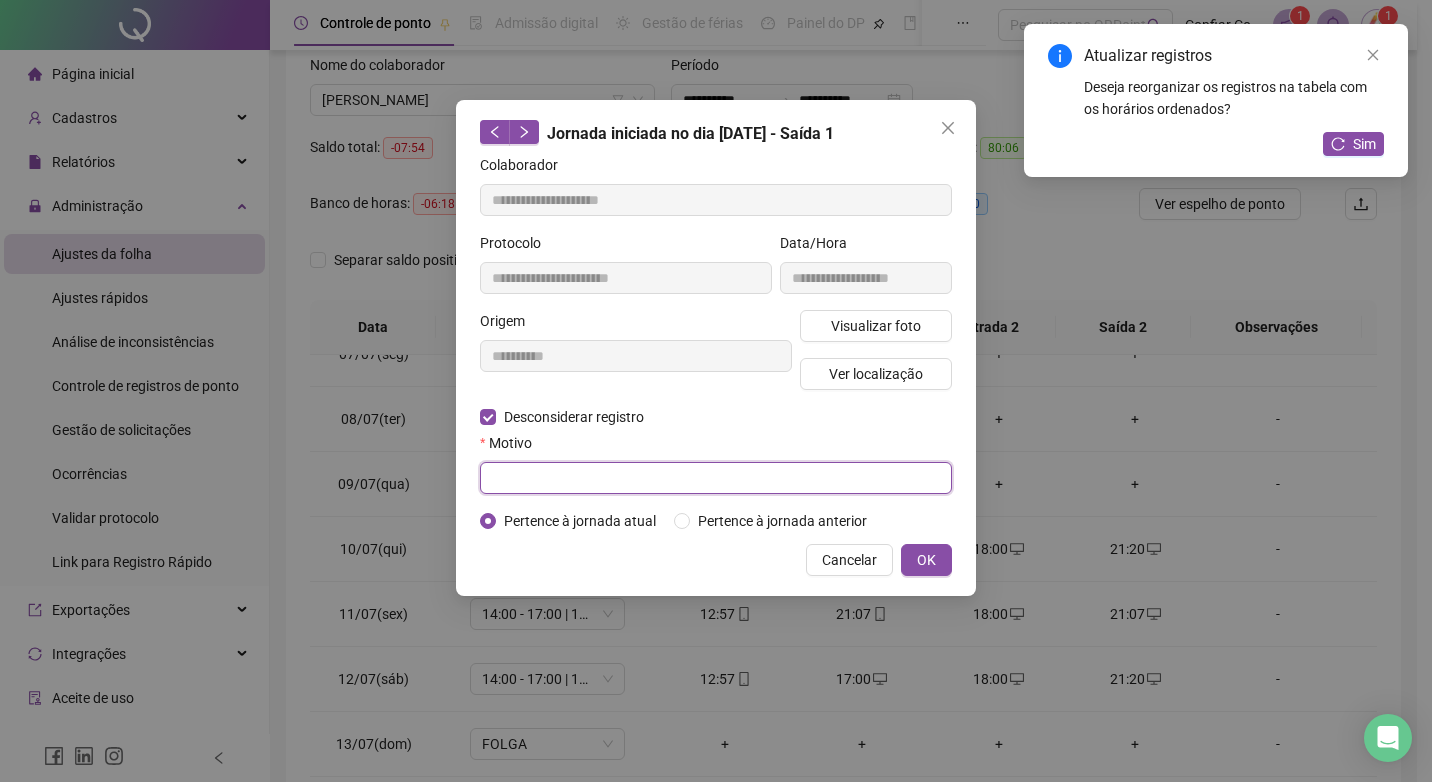 click at bounding box center (716, 478) 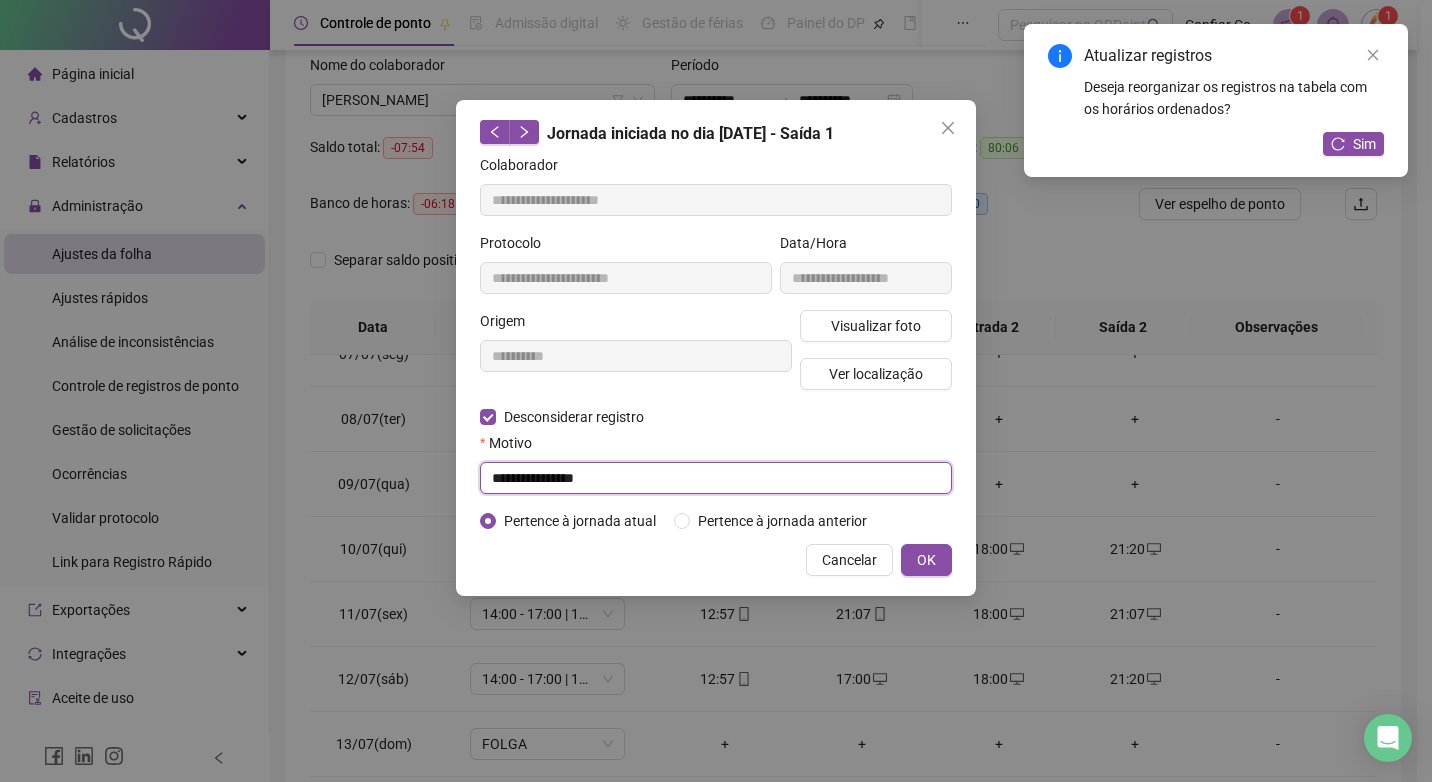 type on "**********" 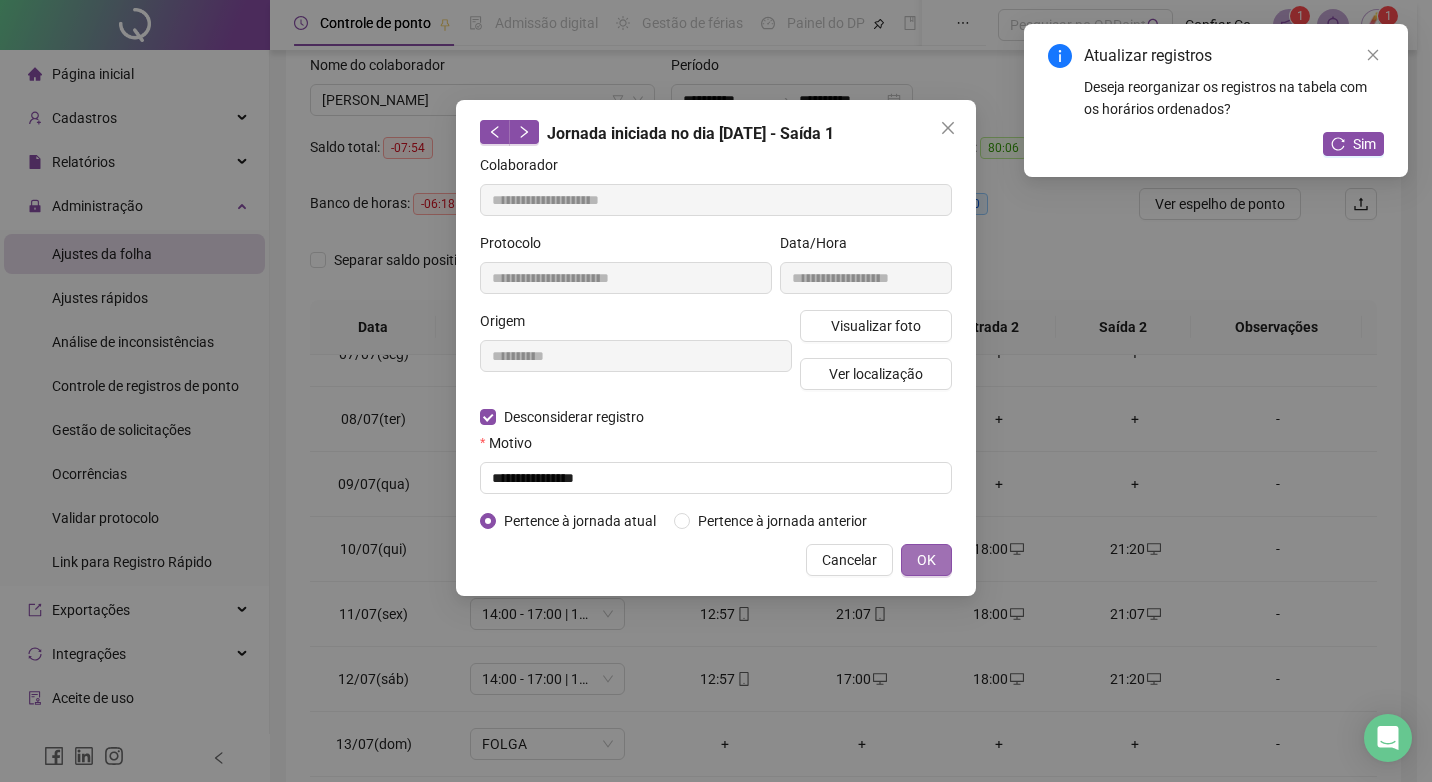 click on "OK" at bounding box center (926, 560) 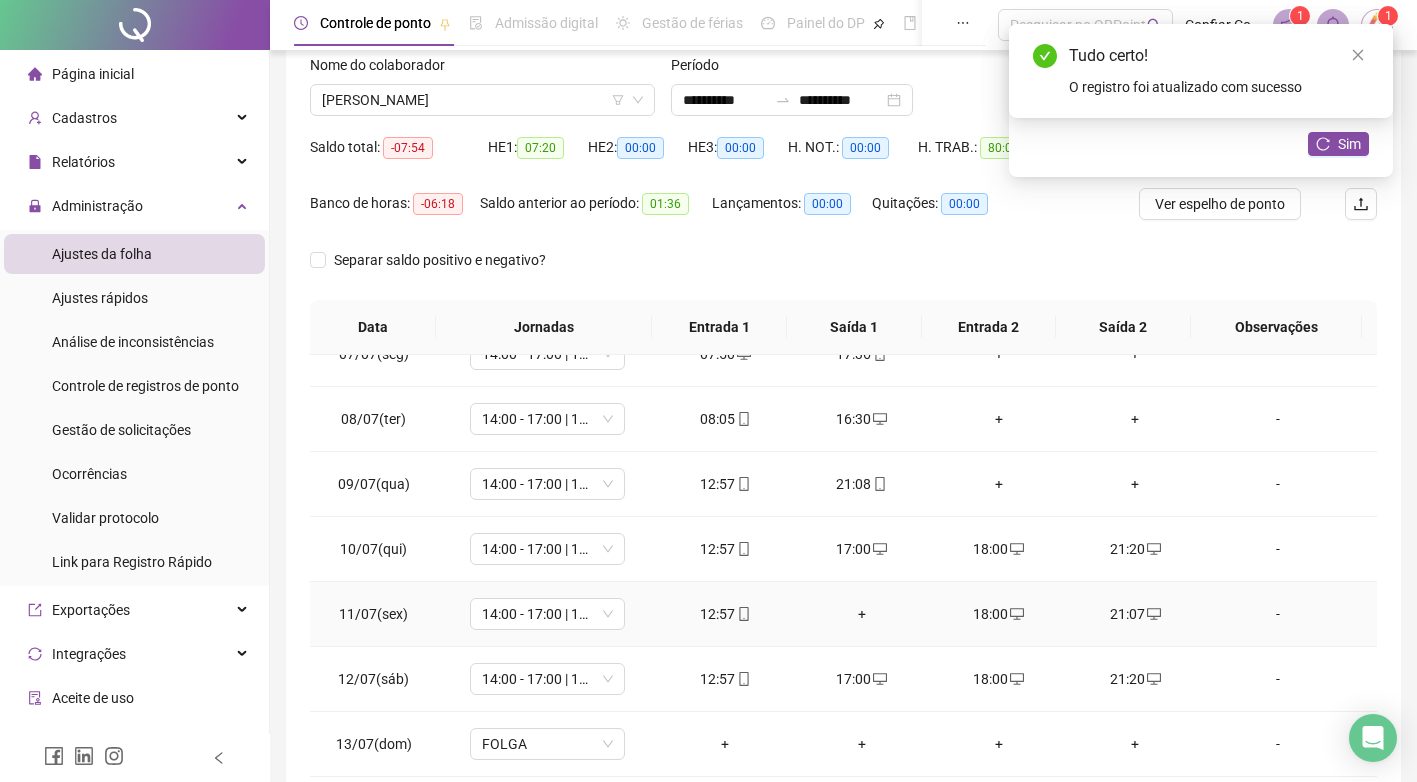 click on "+" at bounding box center [862, 614] 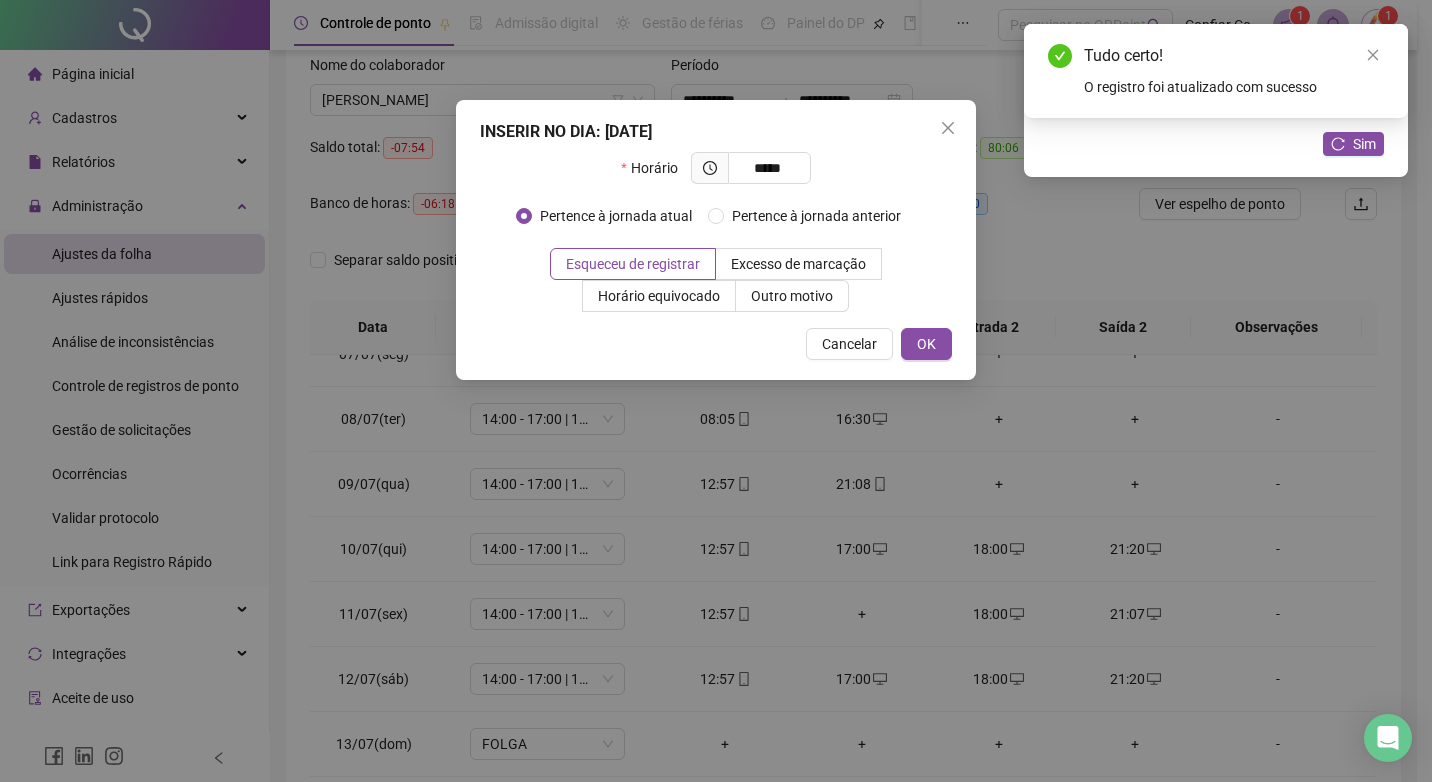 type on "*****" 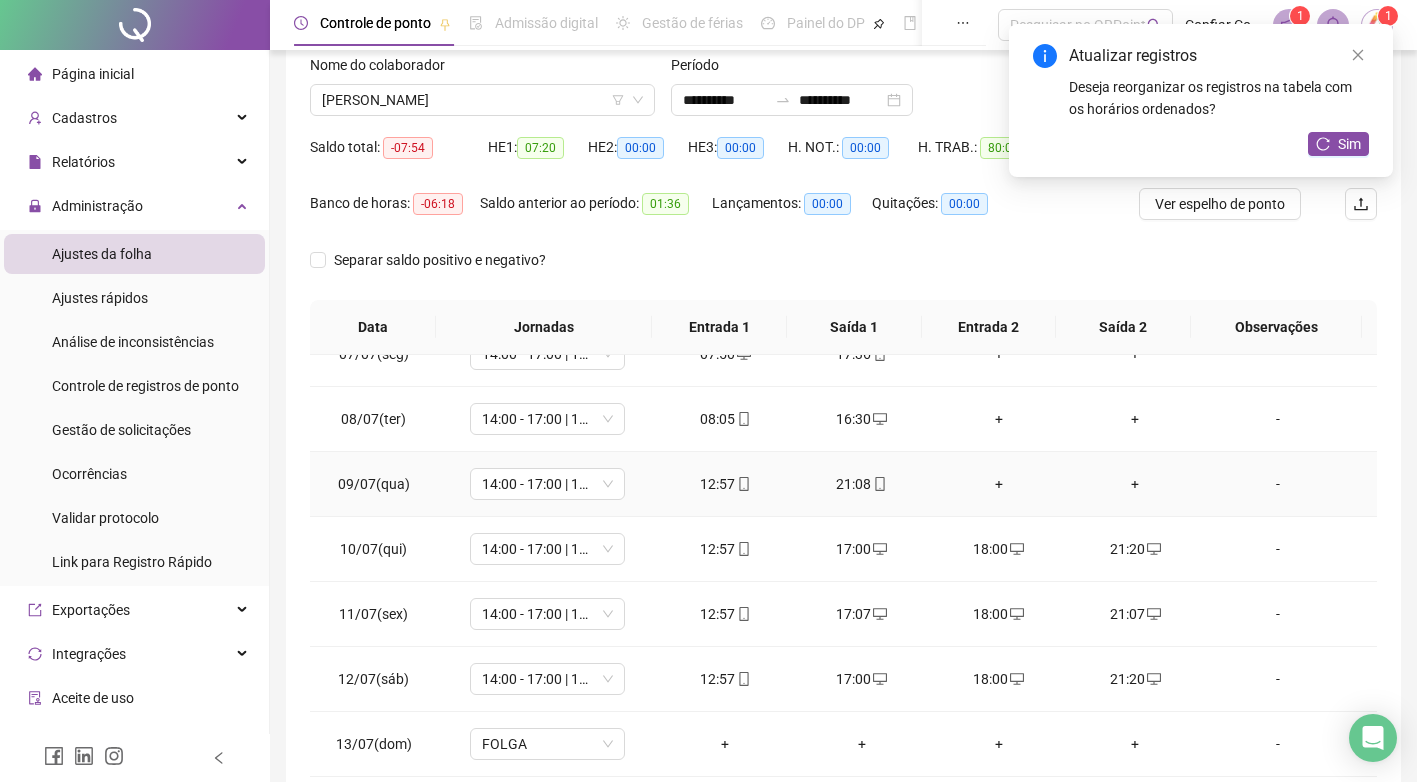 click on "+" at bounding box center (1135, 484) 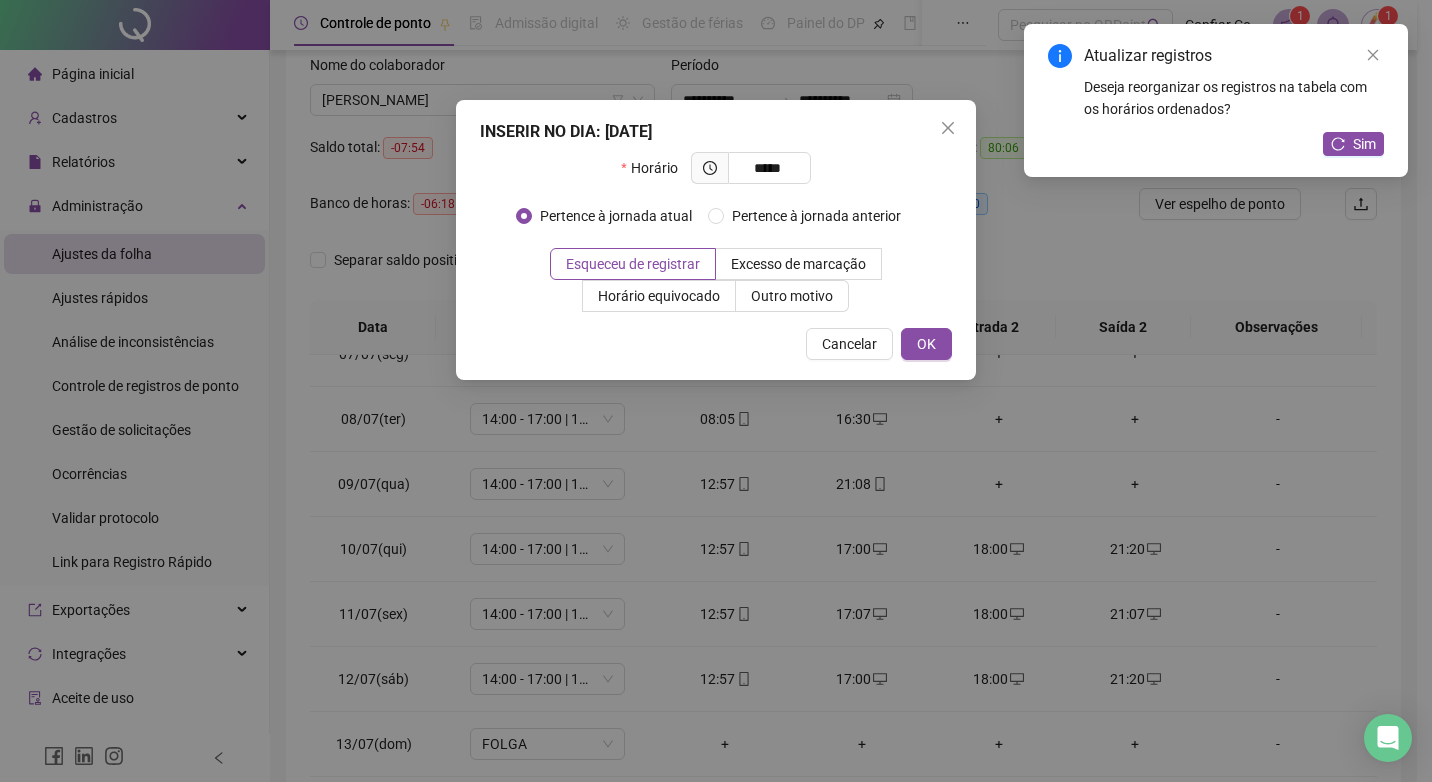 type on "*****" 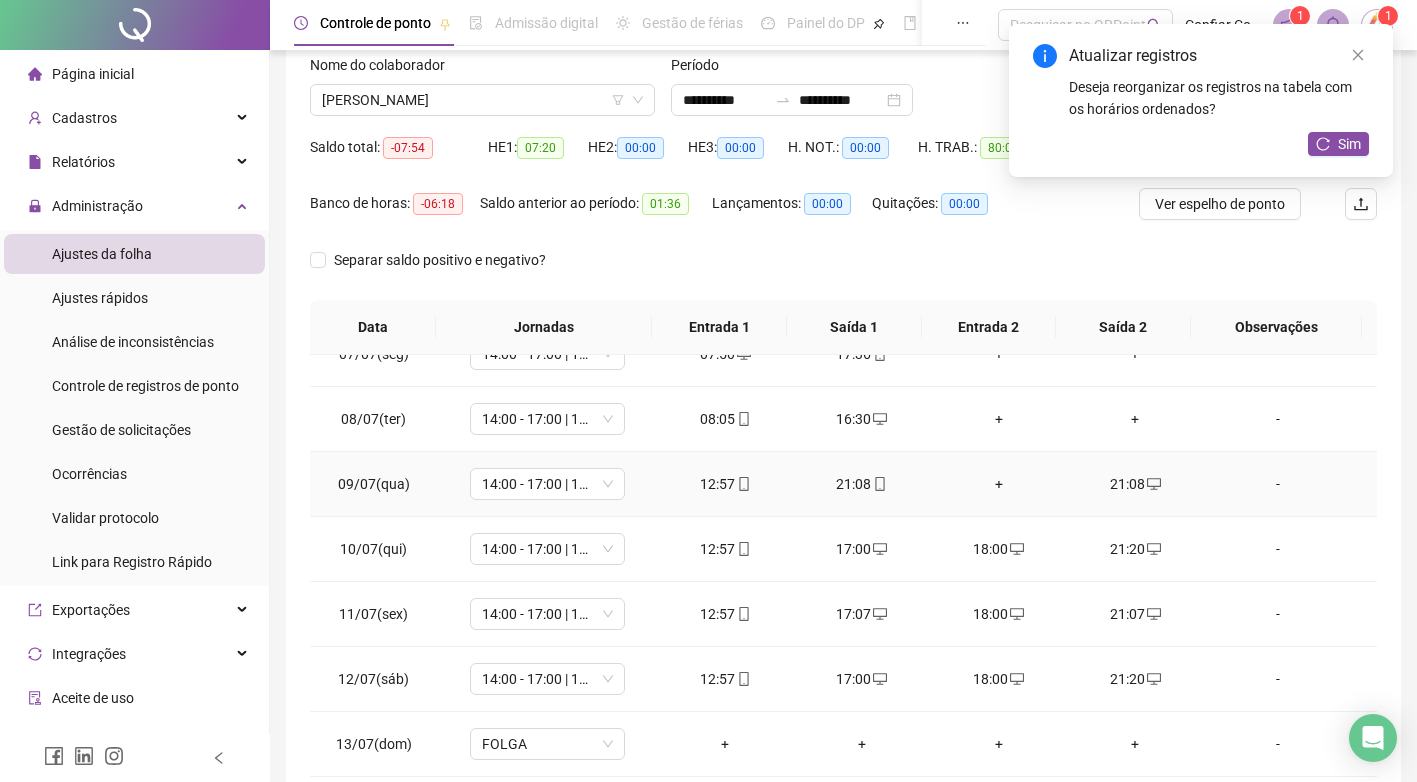 click on "+" at bounding box center (998, 484) 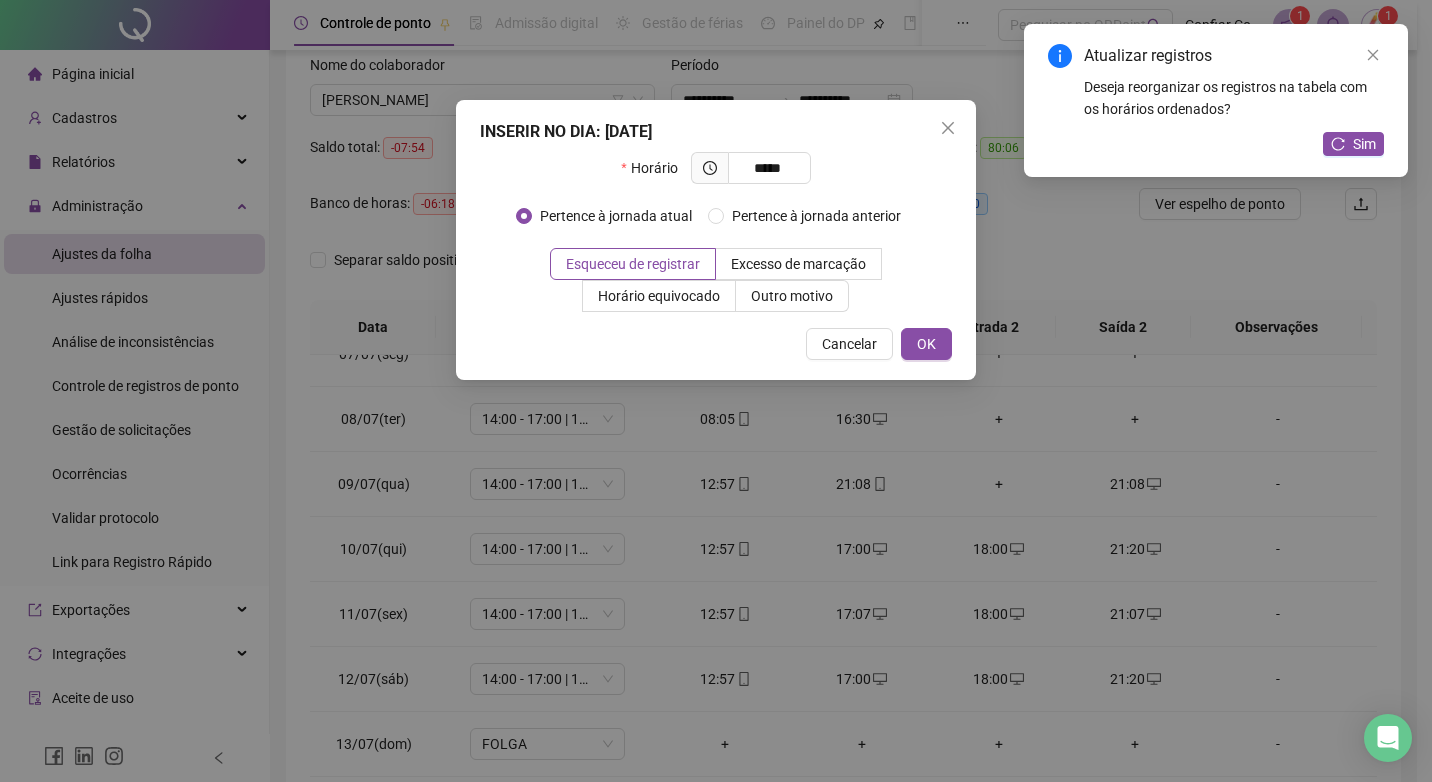 type on "*****" 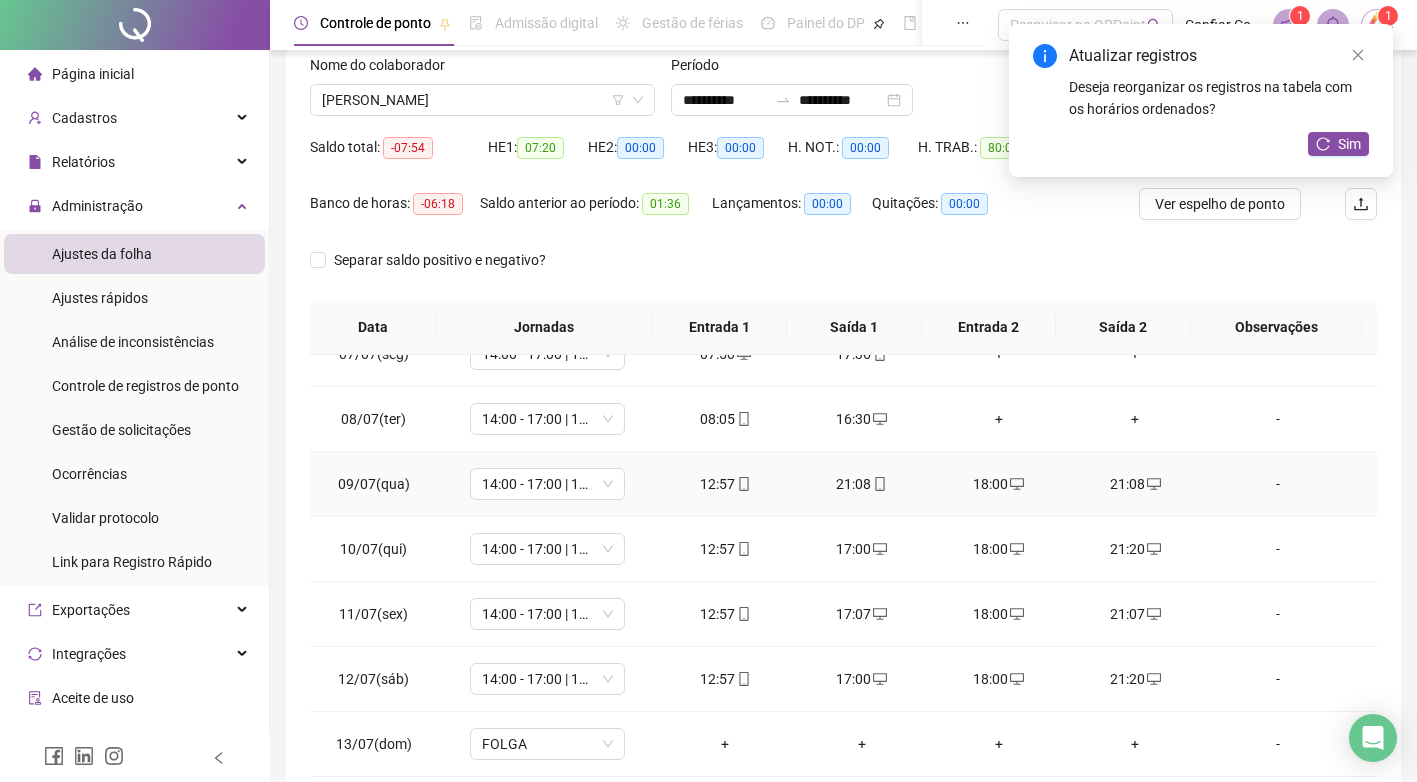 click on "21:08" at bounding box center (862, 484) 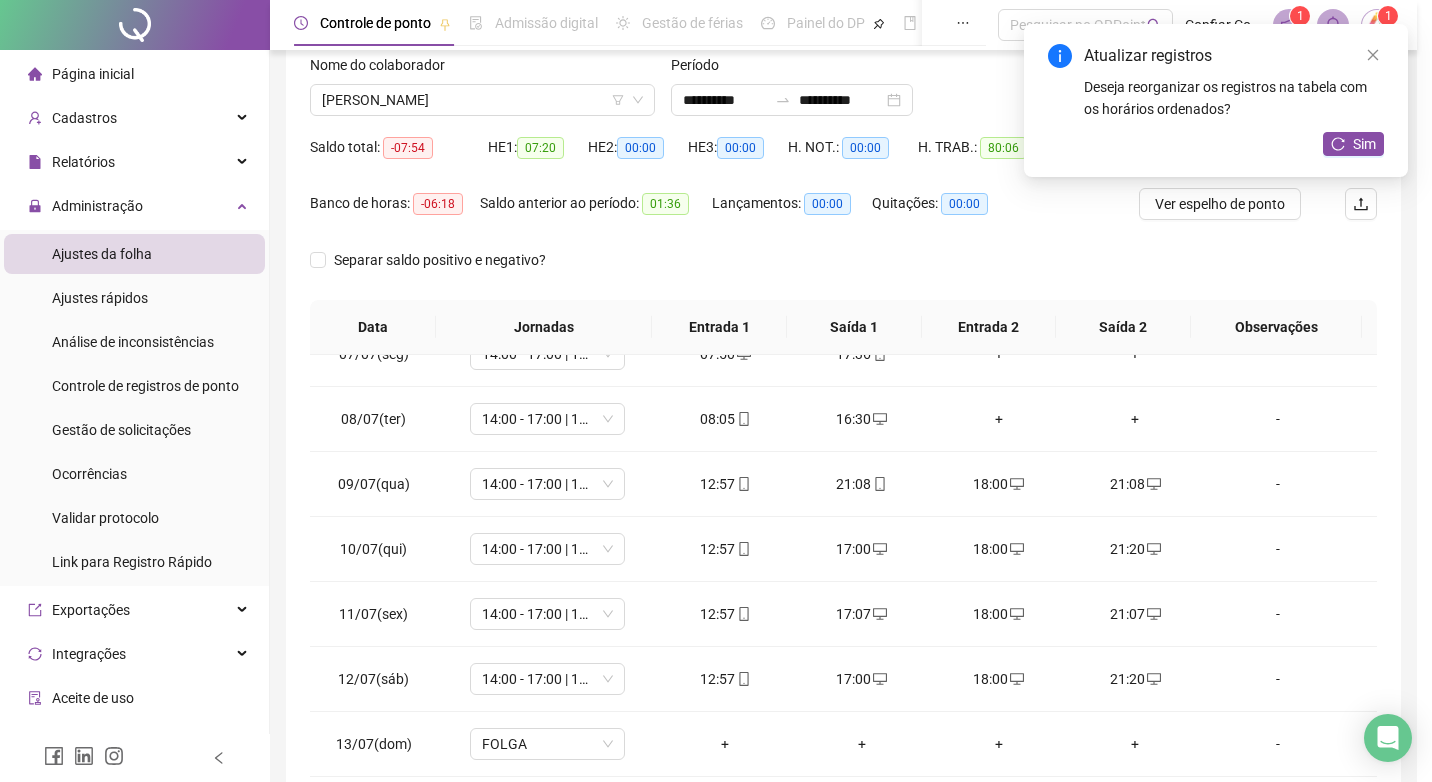 type on "**********" 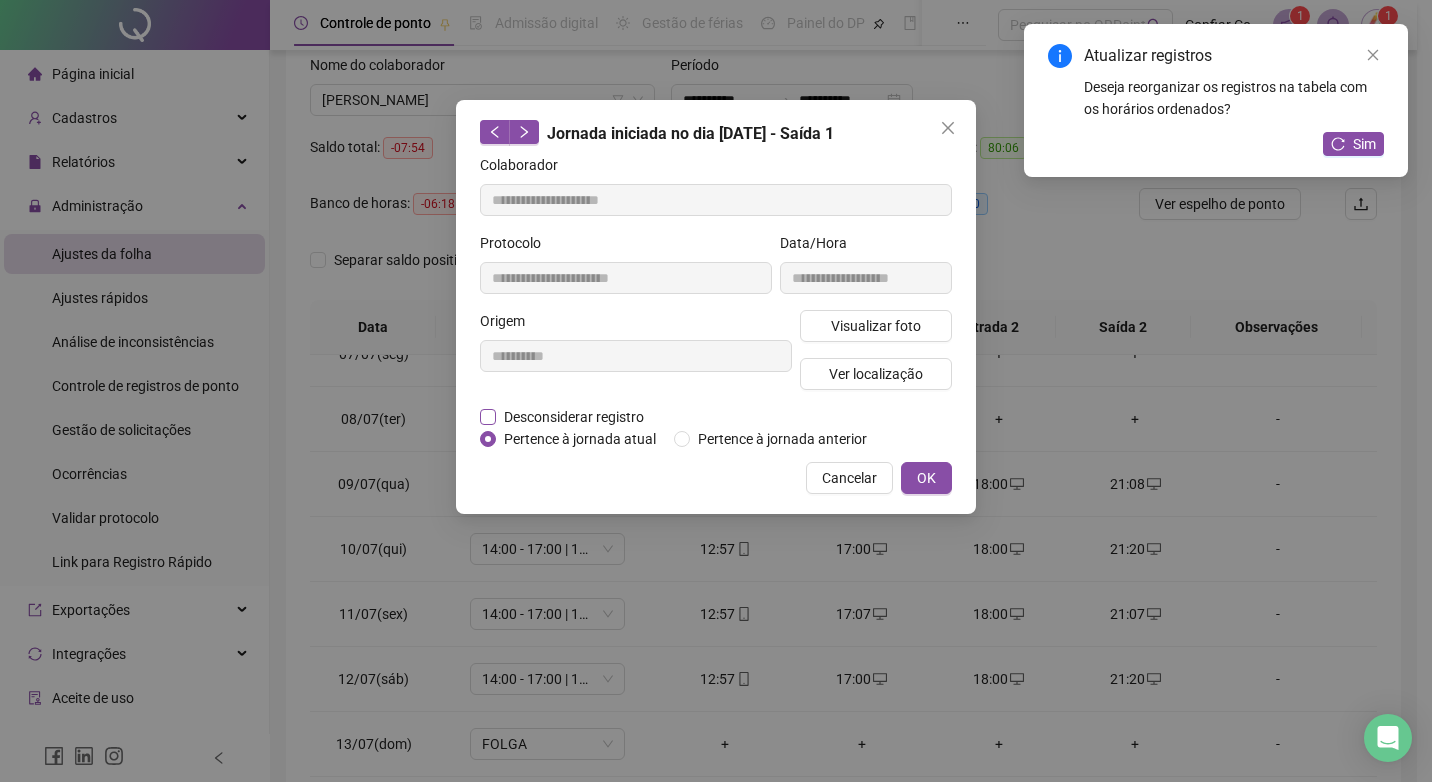 click on "Desconsiderar registro" at bounding box center (574, 417) 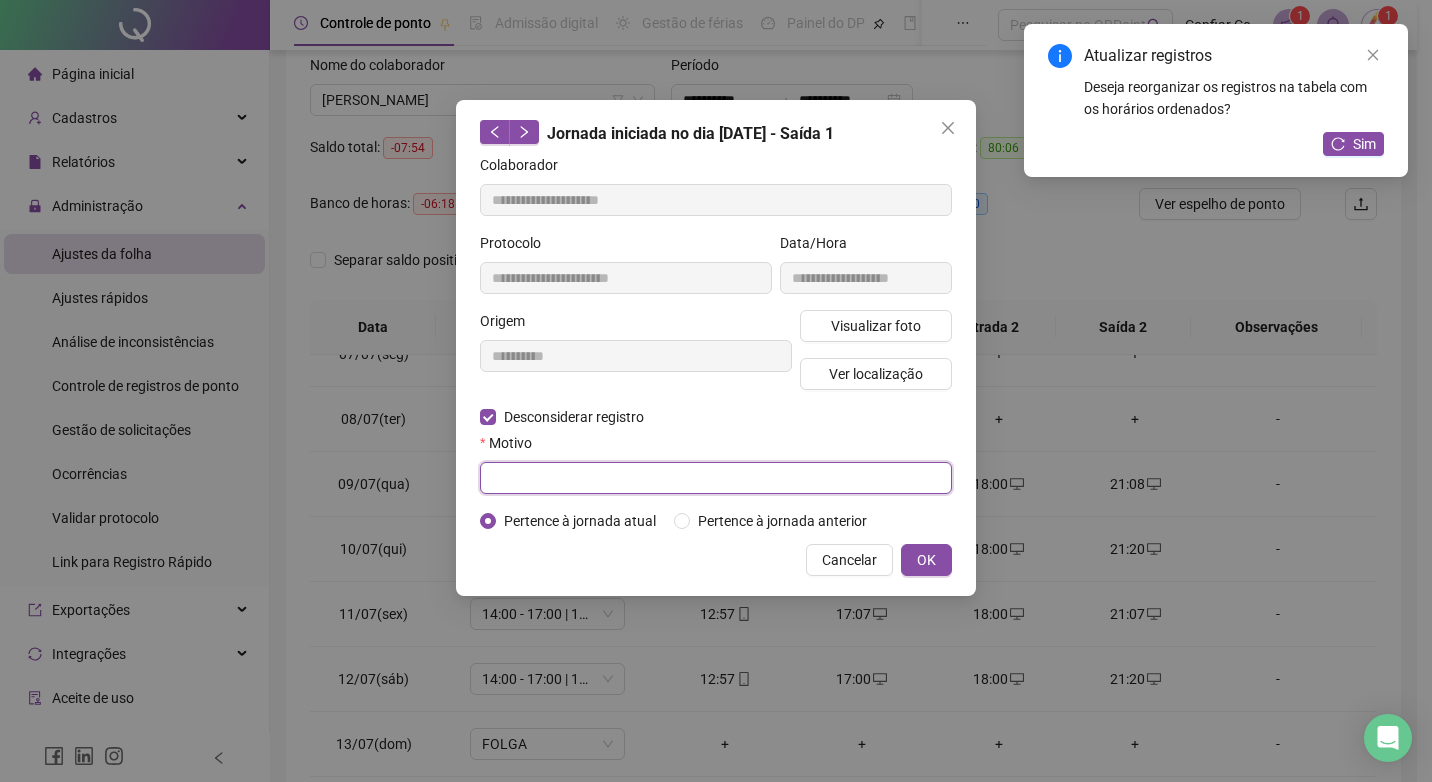 click at bounding box center [716, 478] 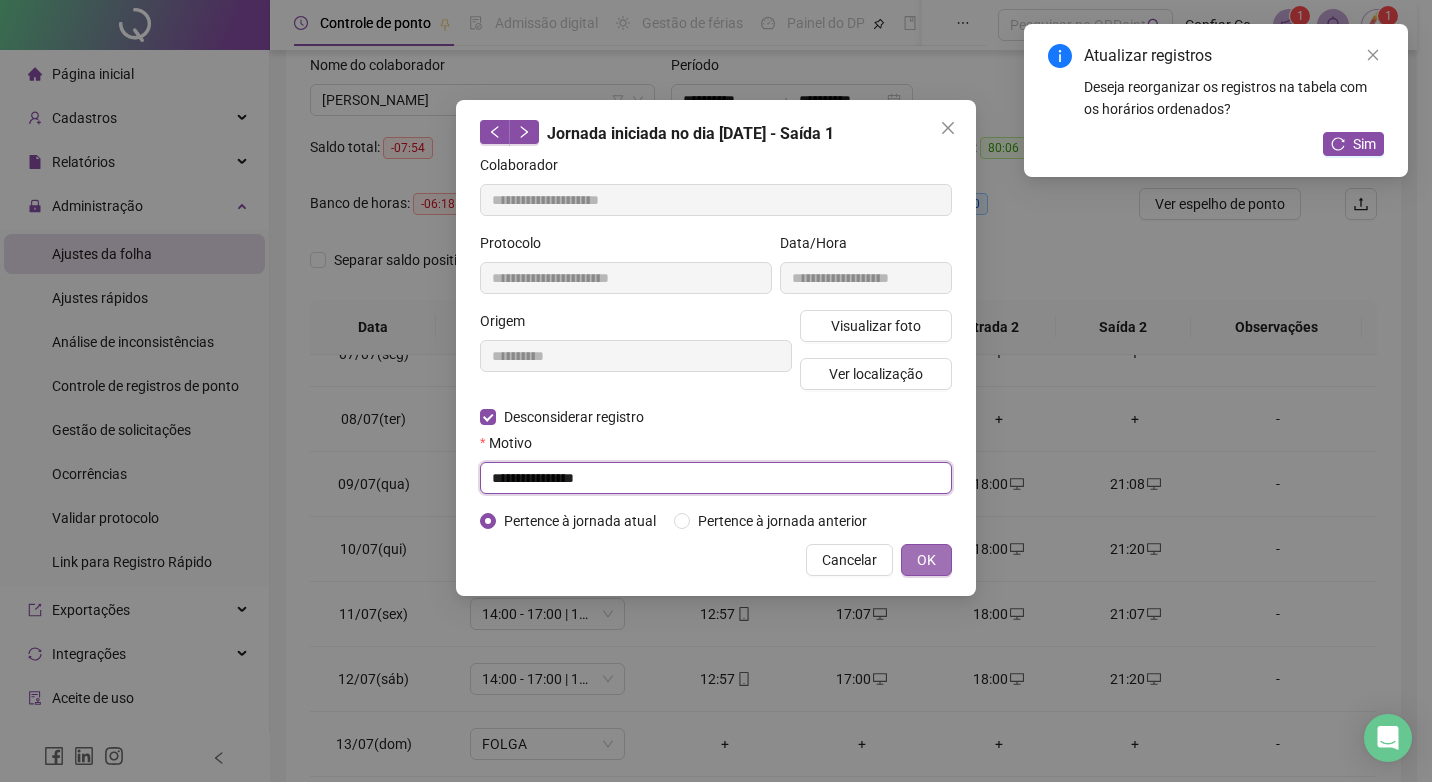 type on "**********" 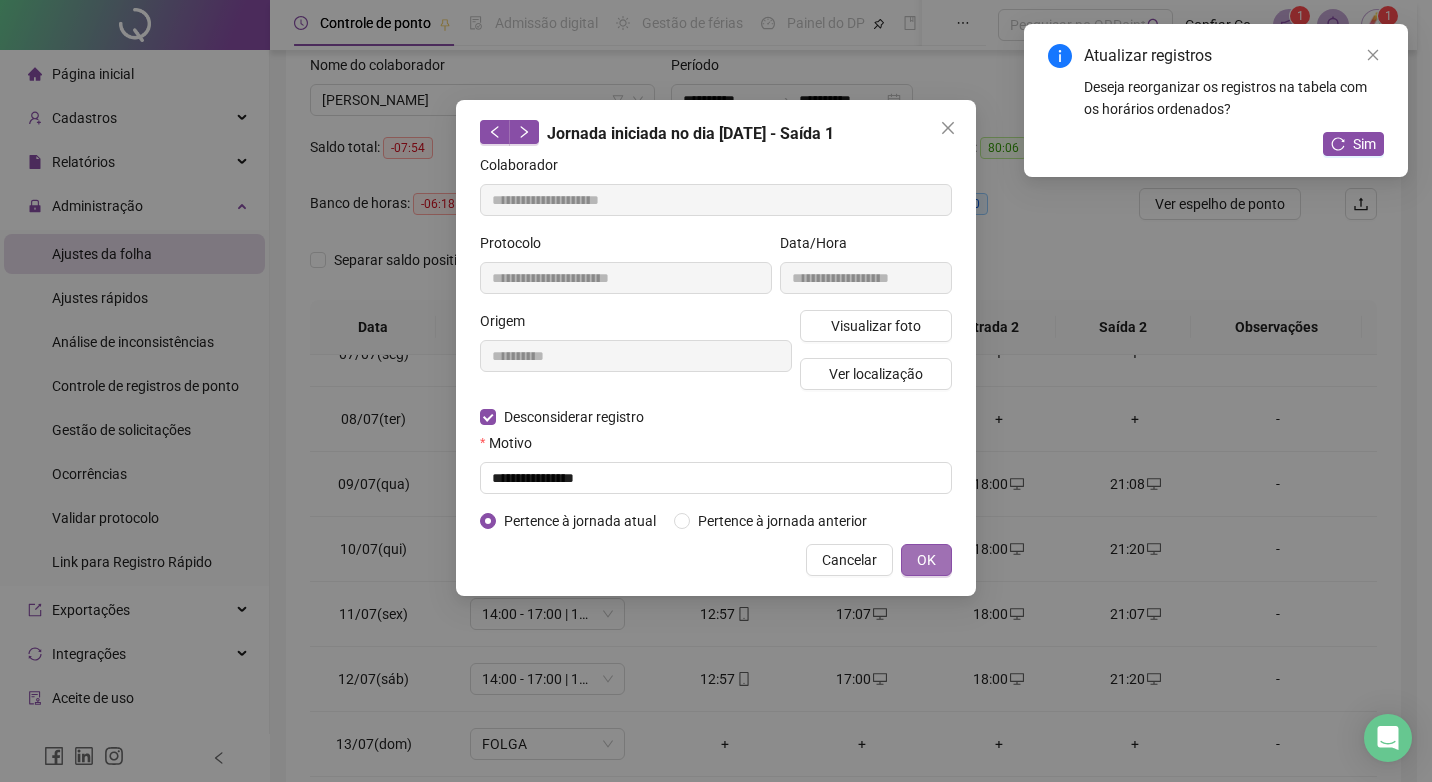 click on "OK" at bounding box center [926, 560] 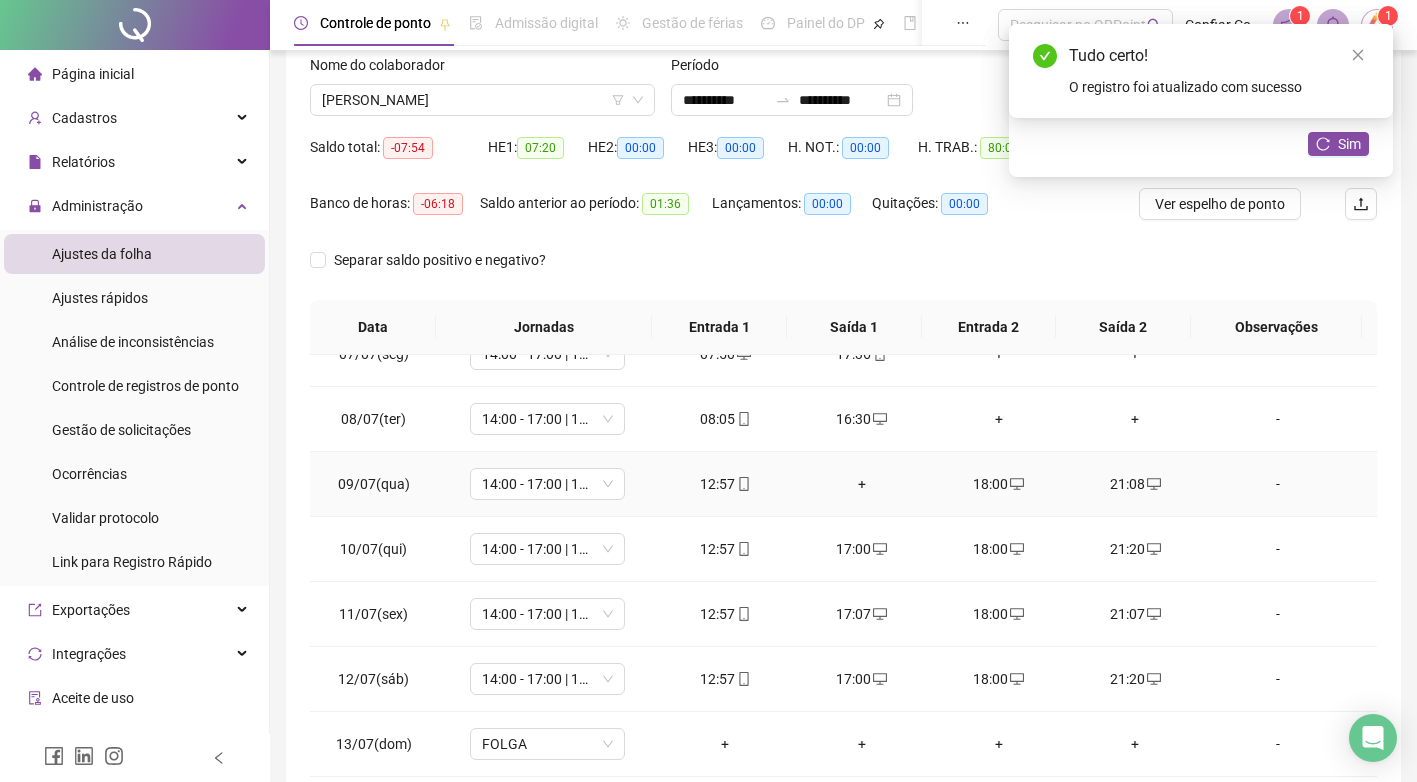 click on "+" at bounding box center (862, 484) 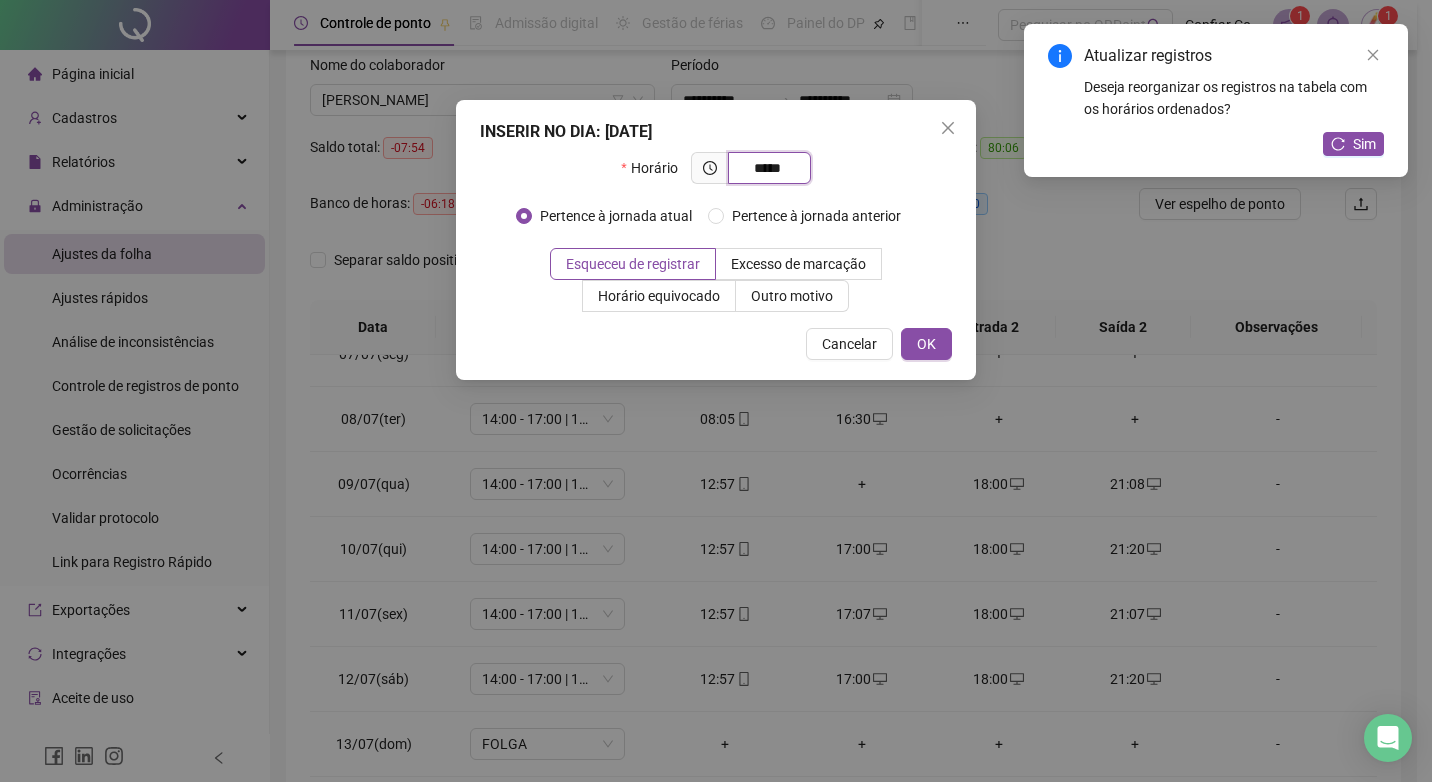 type on "*****" 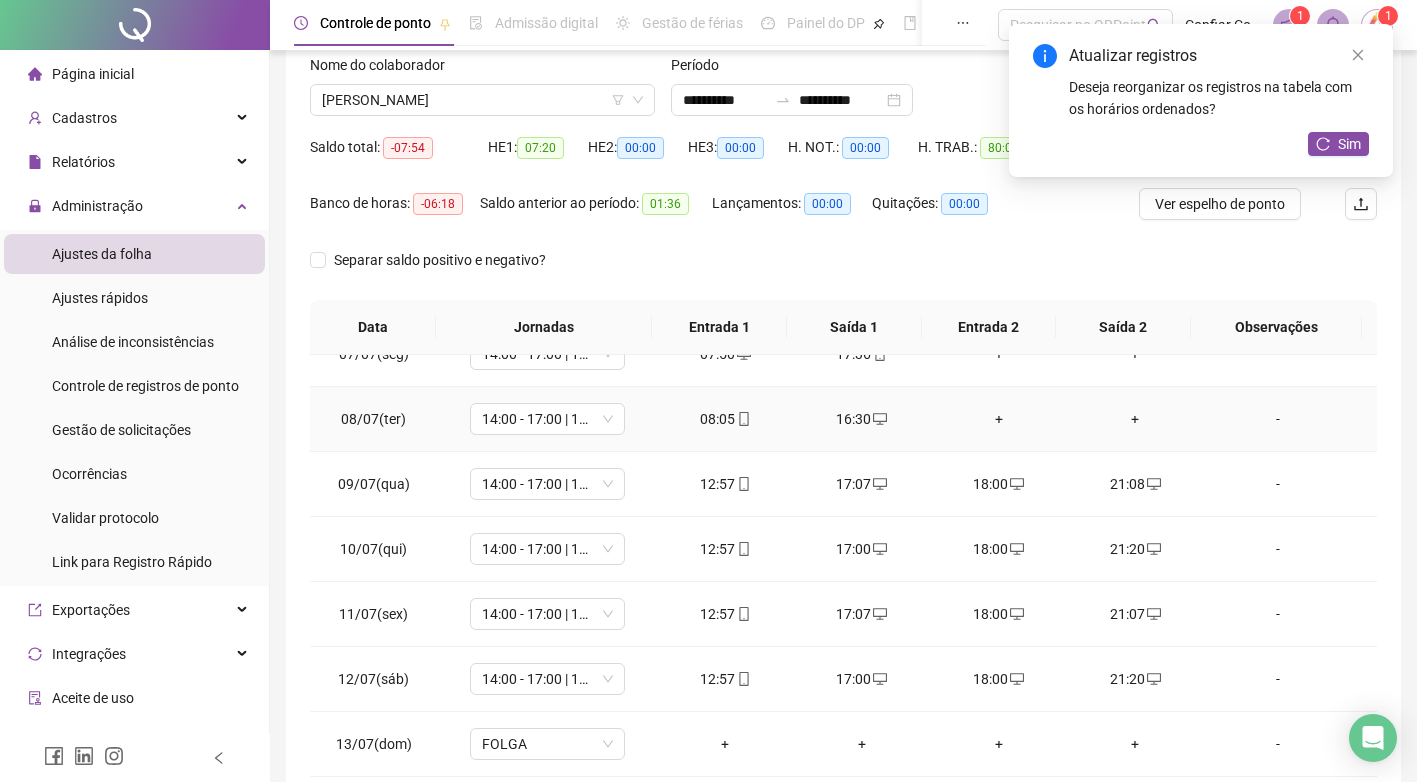 click on "+" at bounding box center (1135, 419) 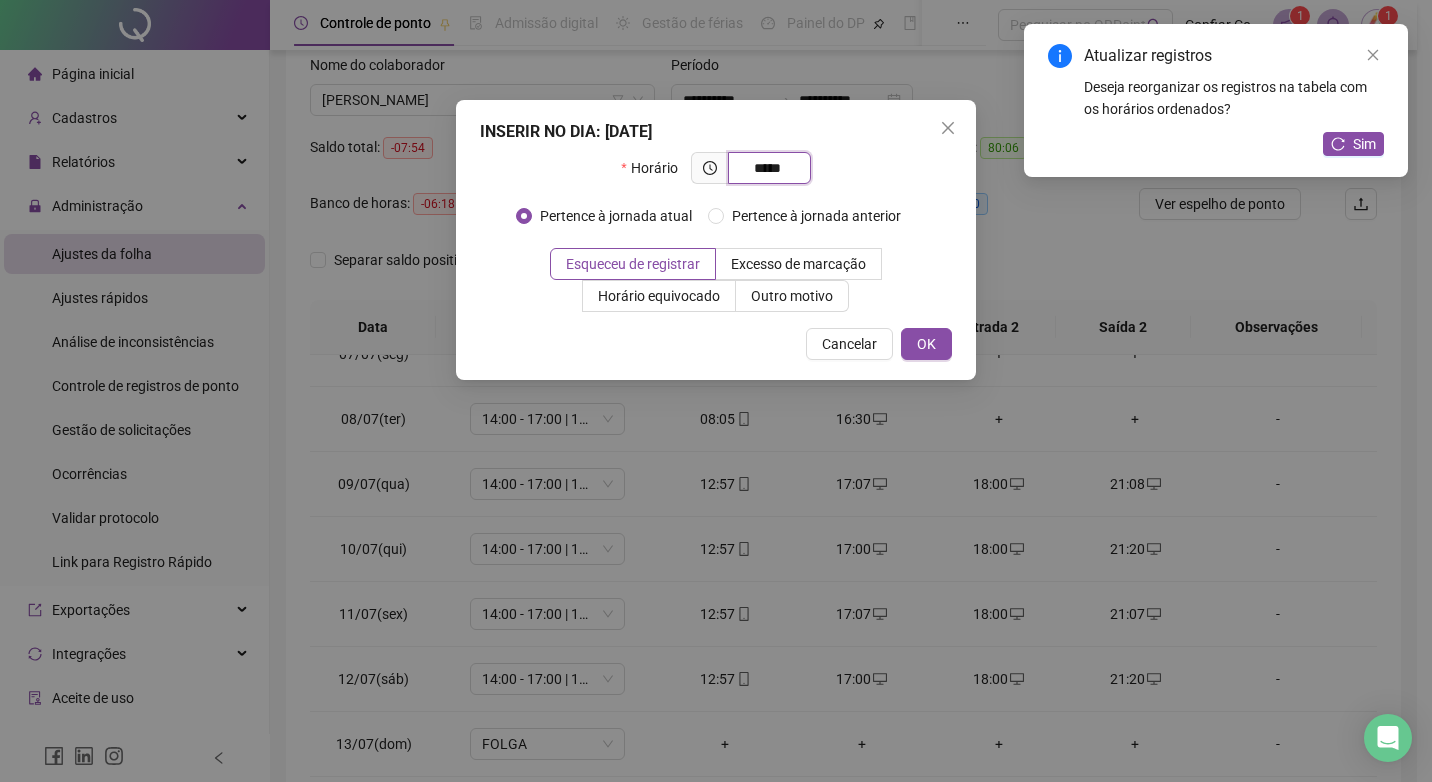 type 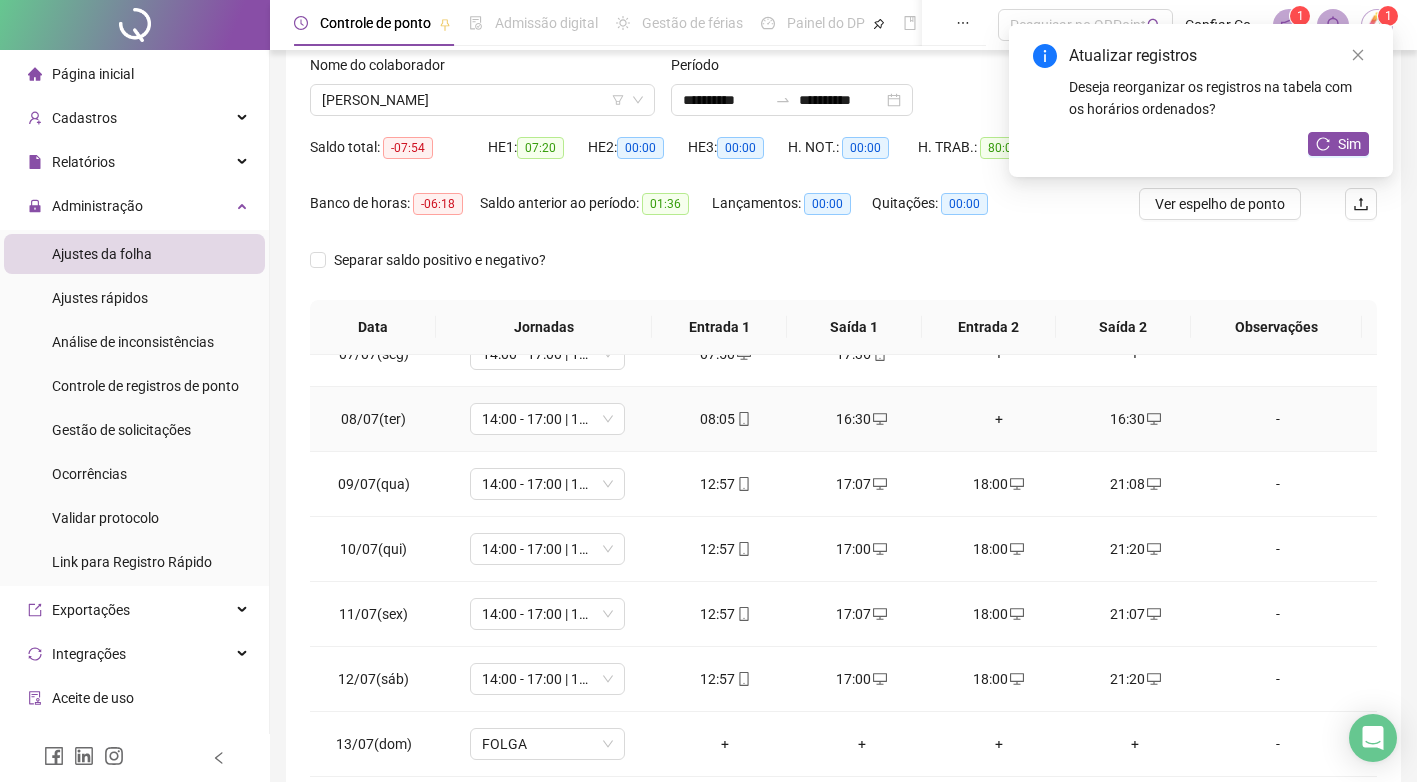 click on "+" at bounding box center (998, 419) 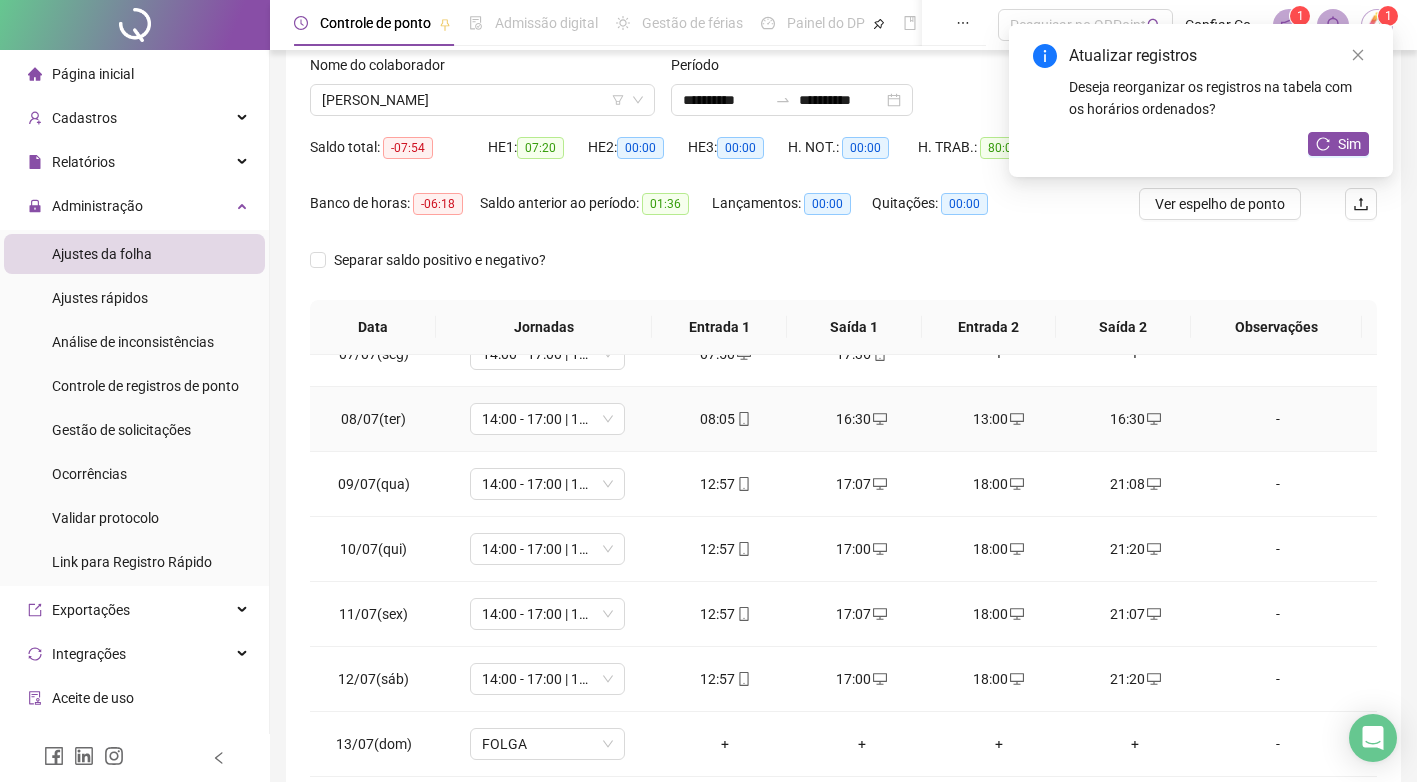 click on "16:30" at bounding box center [862, 419] 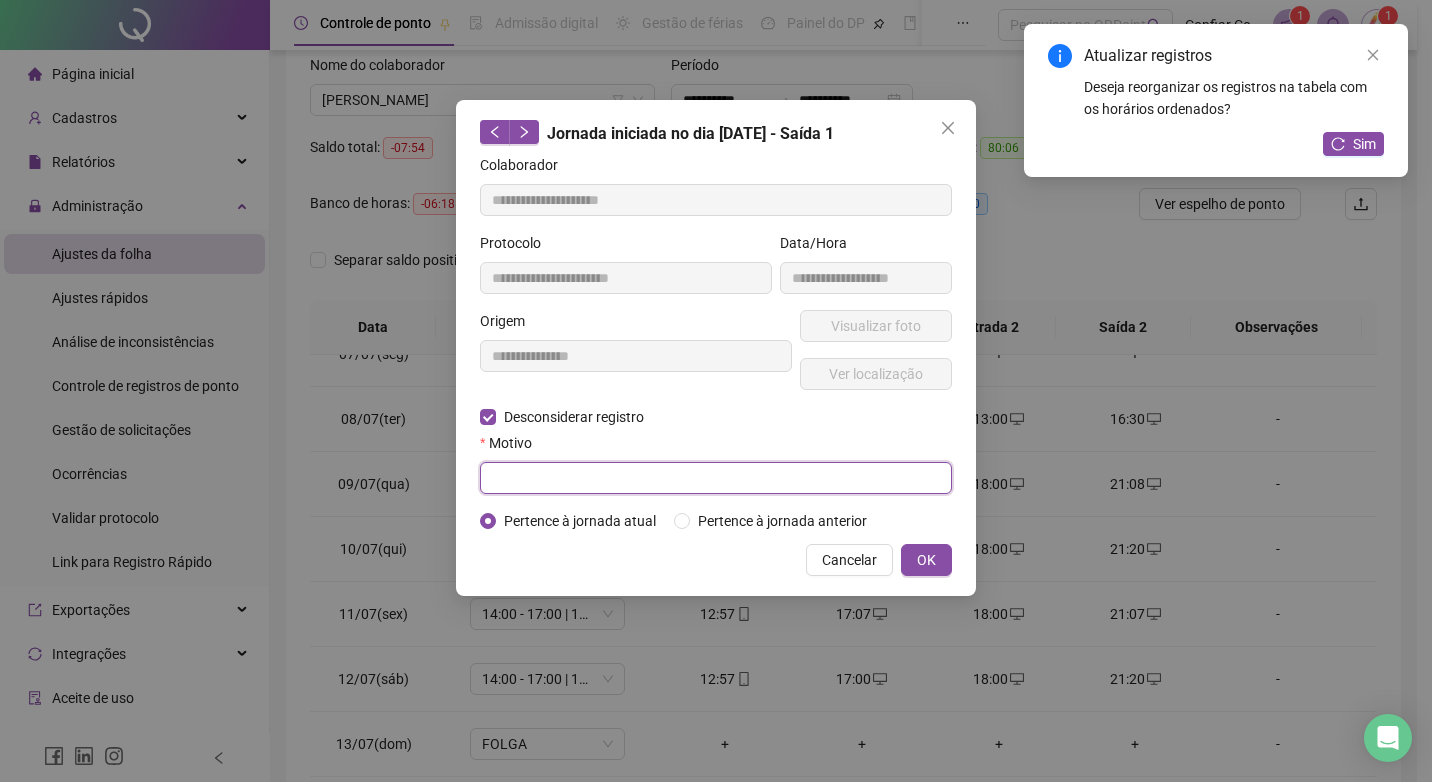 click at bounding box center [716, 478] 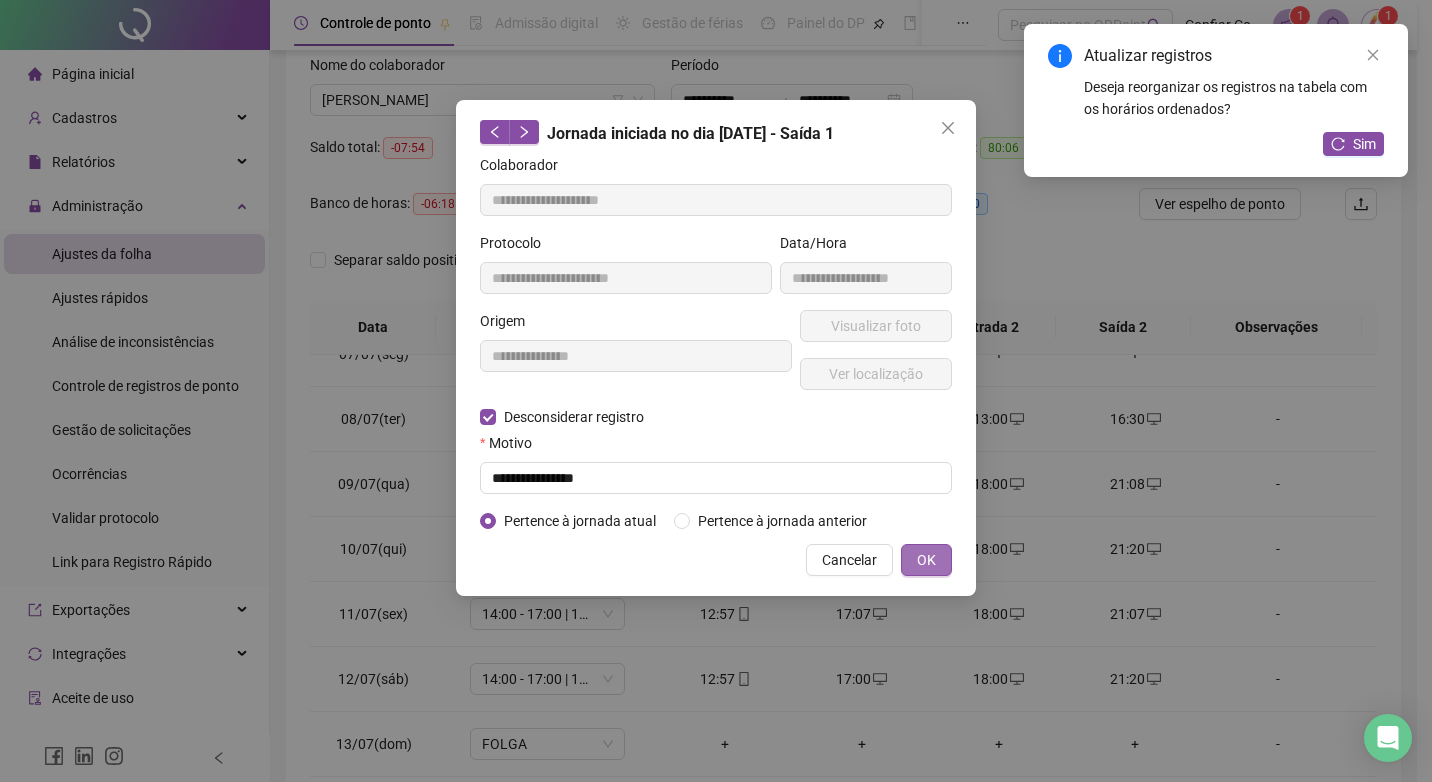 click on "OK" at bounding box center (926, 560) 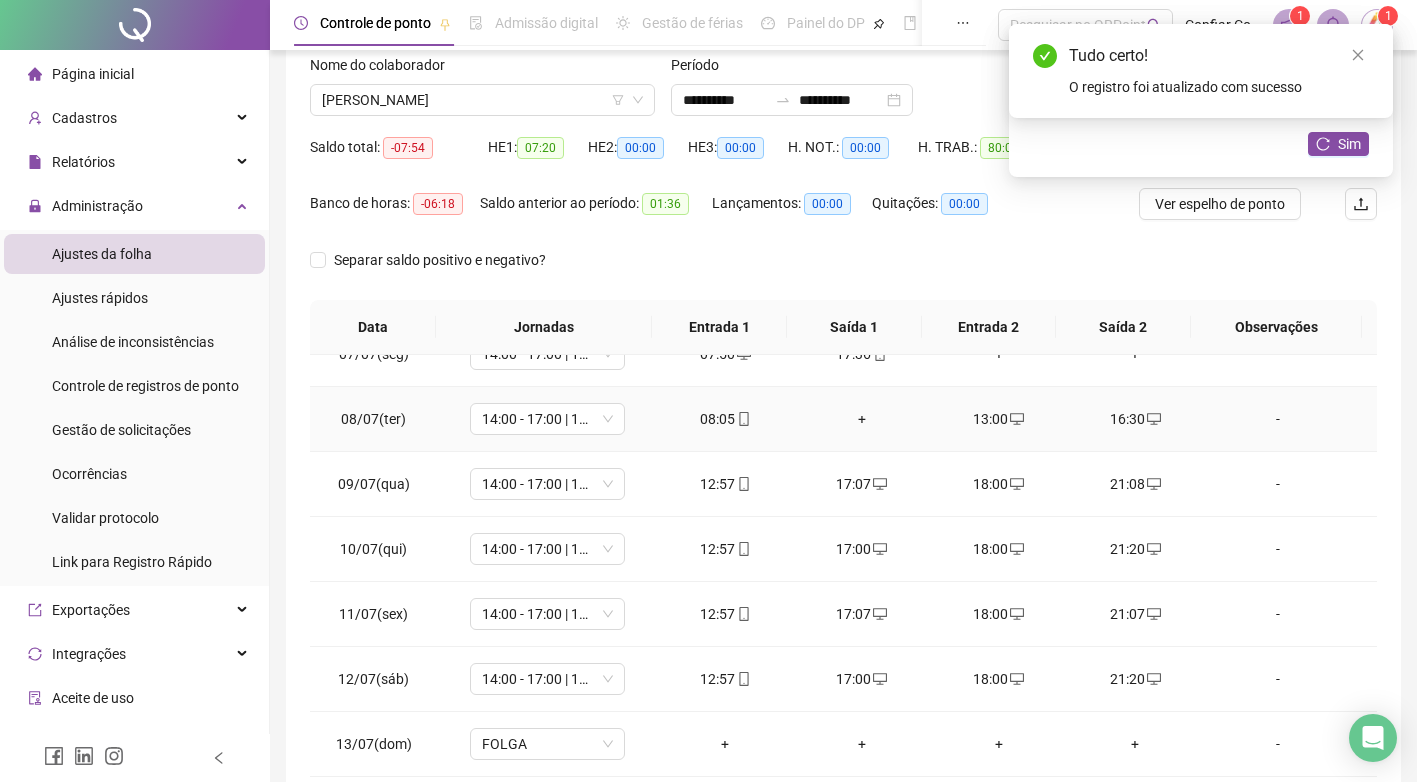 click on "+" at bounding box center (862, 419) 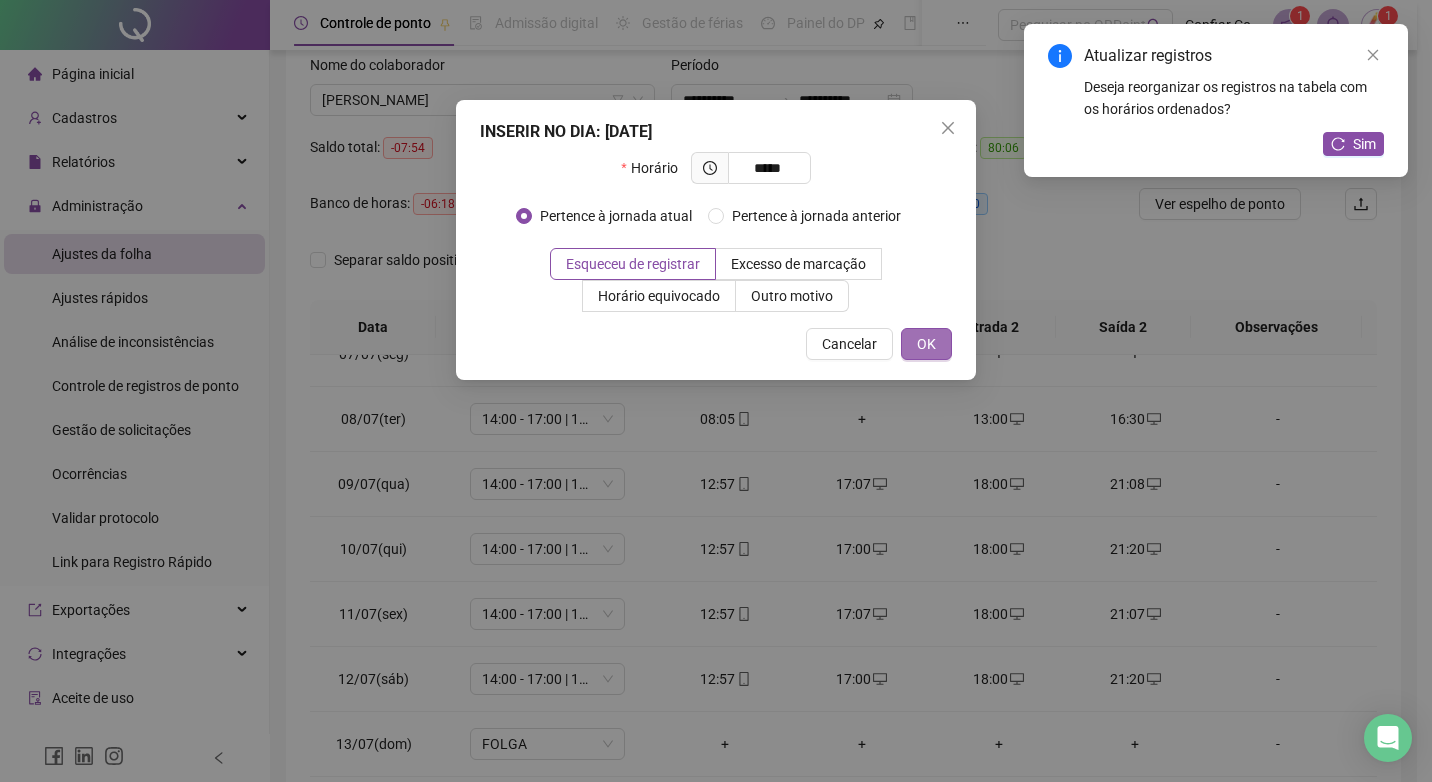 click on "OK" at bounding box center (926, 344) 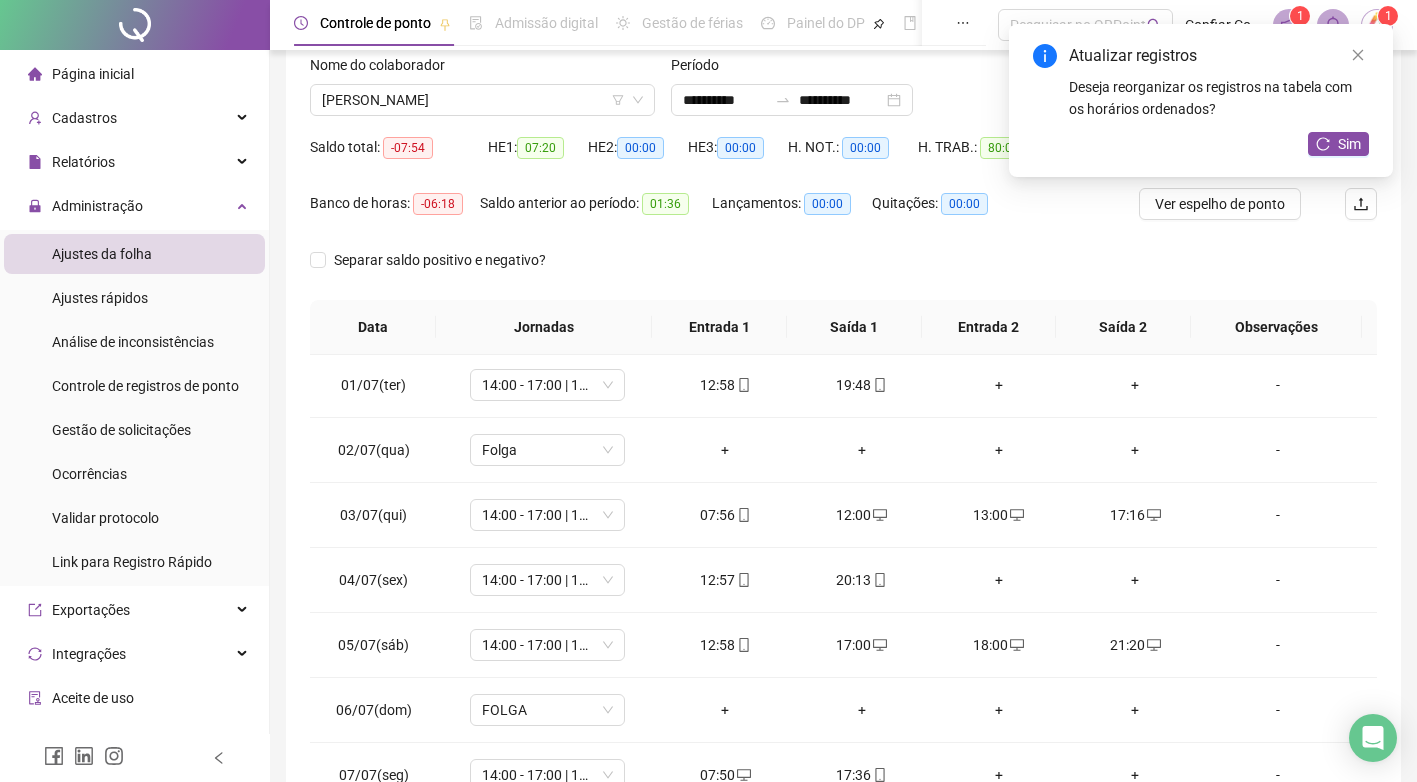 scroll, scrollTop: 0, scrollLeft: 0, axis: both 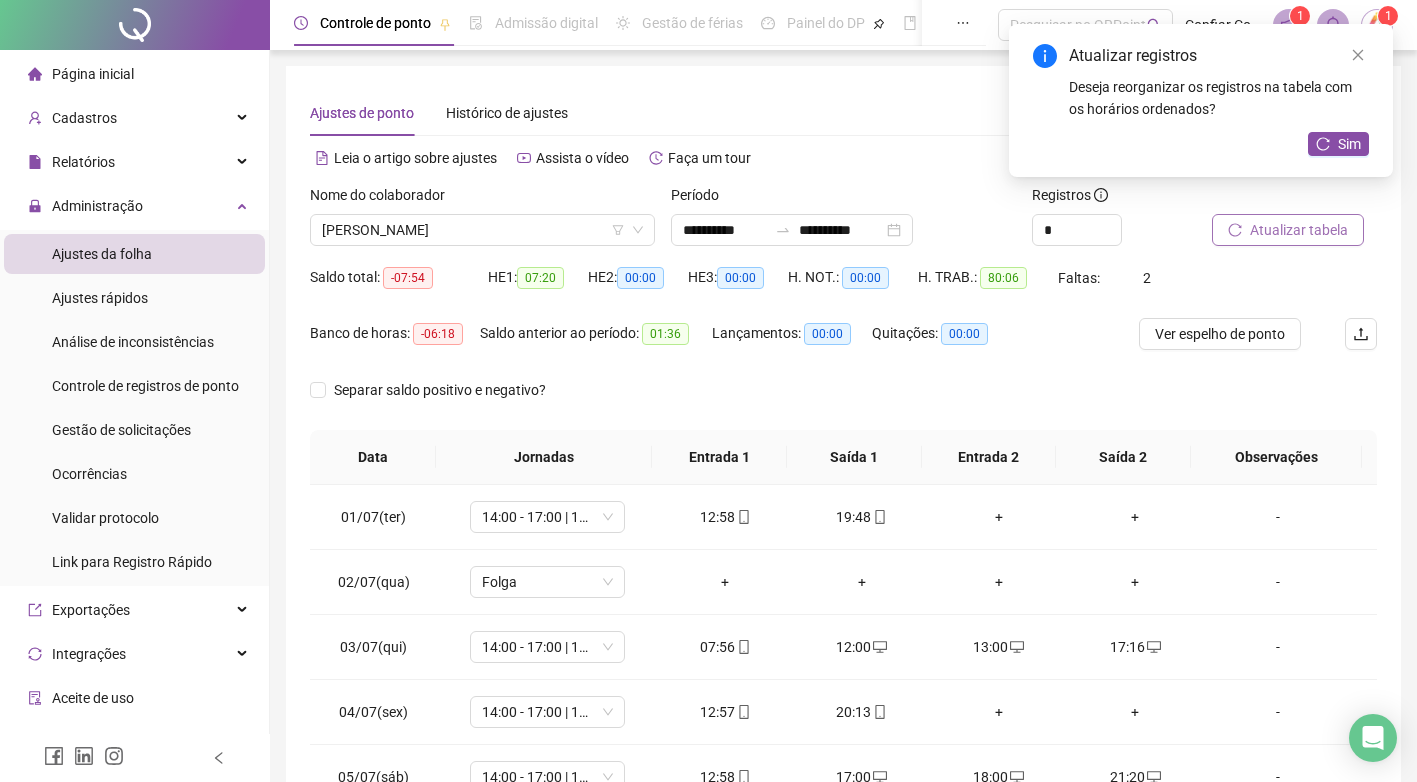 click on "Atualizar tabela" at bounding box center [1299, 230] 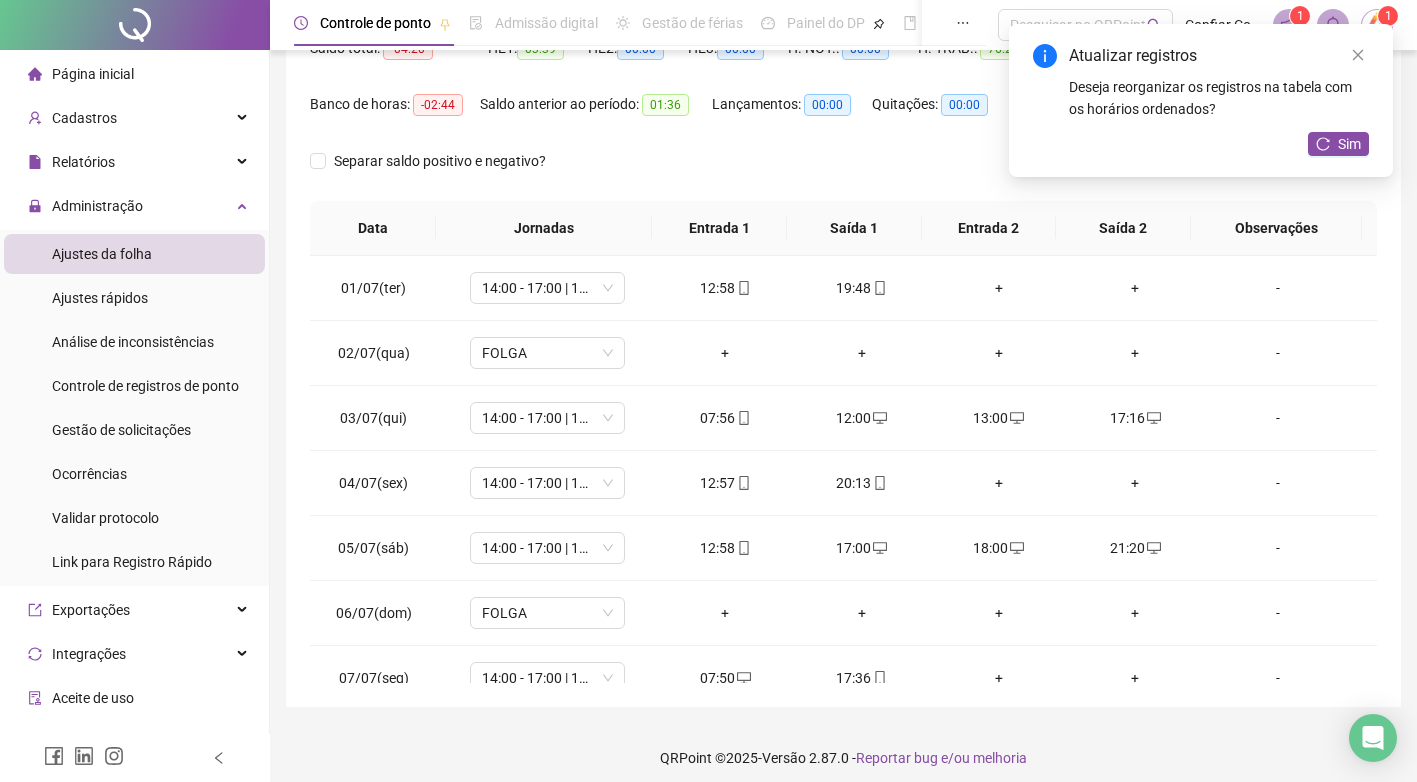 scroll, scrollTop: 240, scrollLeft: 0, axis: vertical 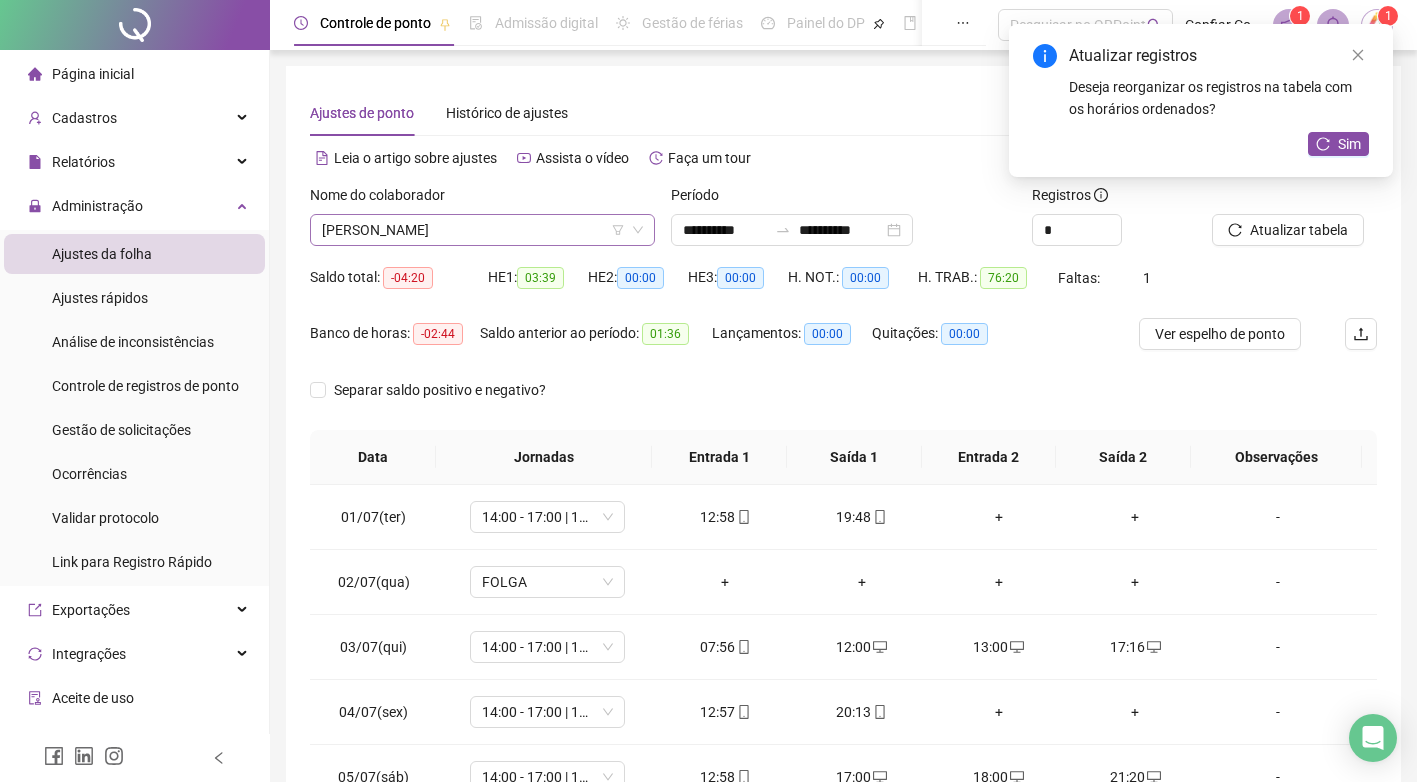 click on "[PERSON_NAME]" at bounding box center (482, 230) 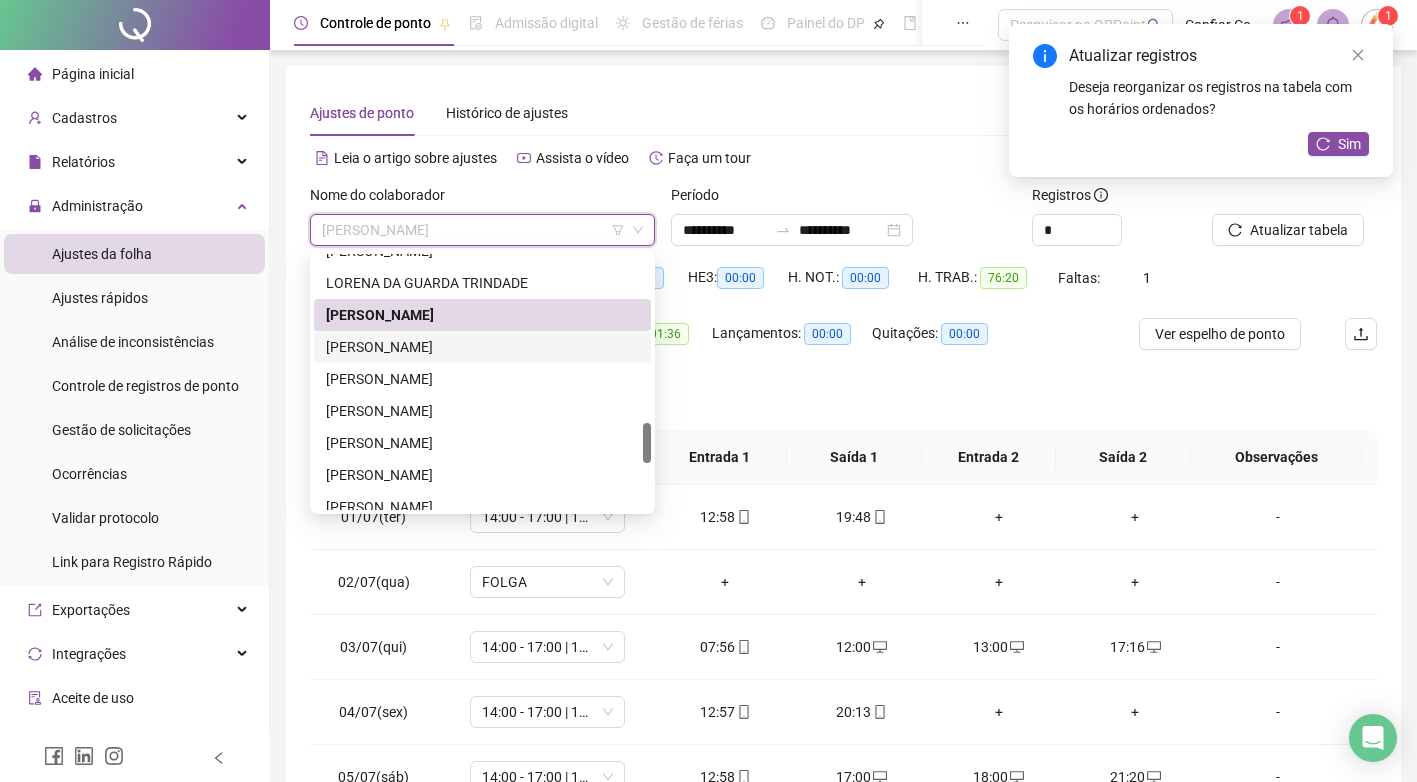click on "[PERSON_NAME]" at bounding box center [482, 347] 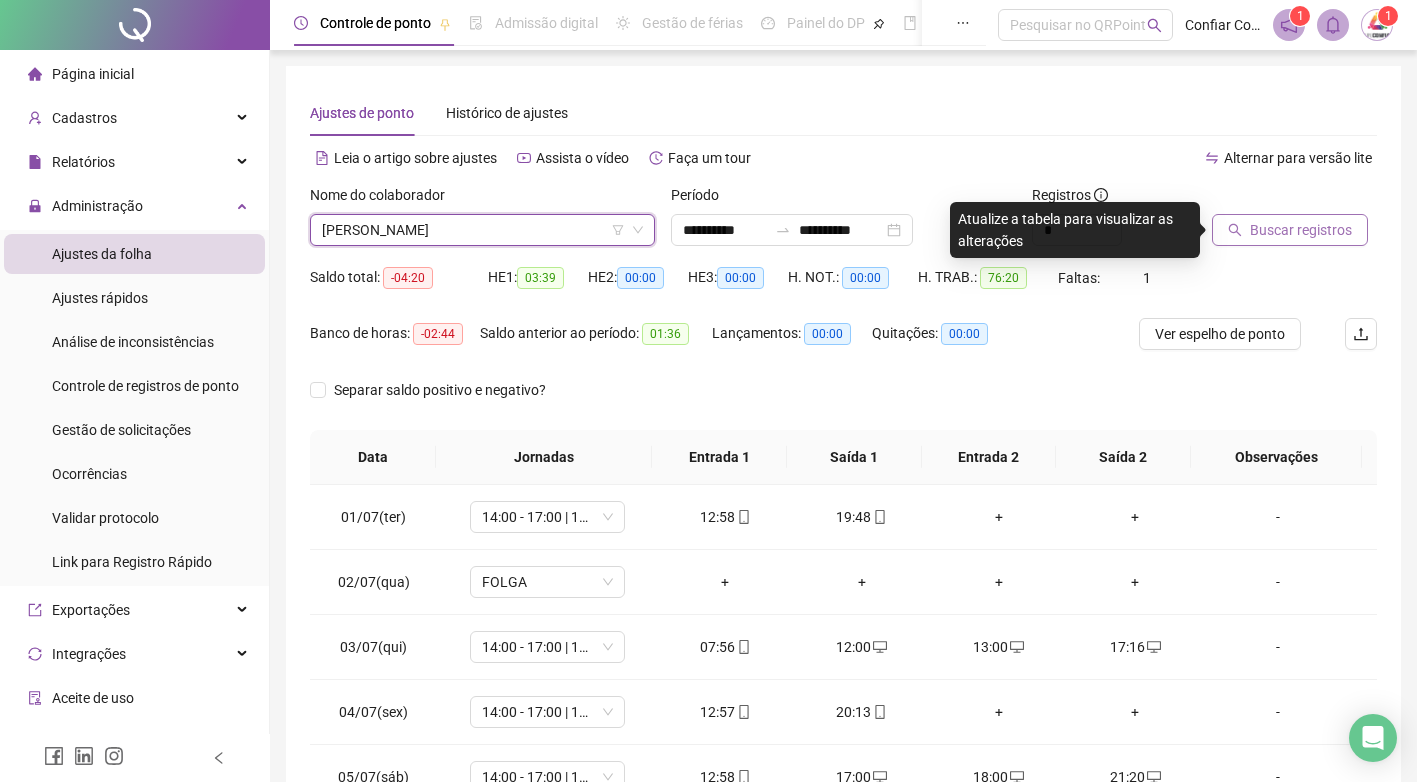 click on "Buscar registros" at bounding box center (1301, 230) 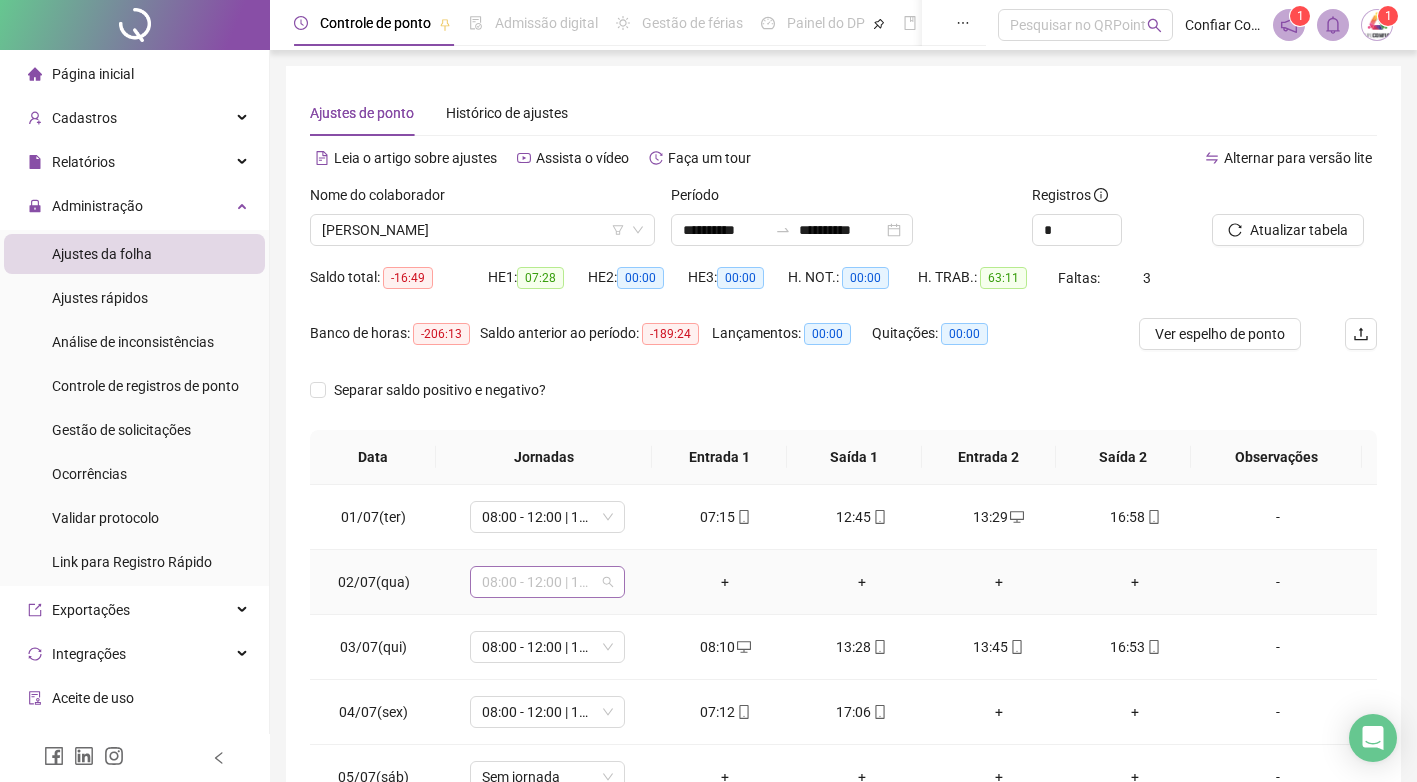 click on "08:00 - 12:00 | 13:00 - 17:00" at bounding box center [547, 582] 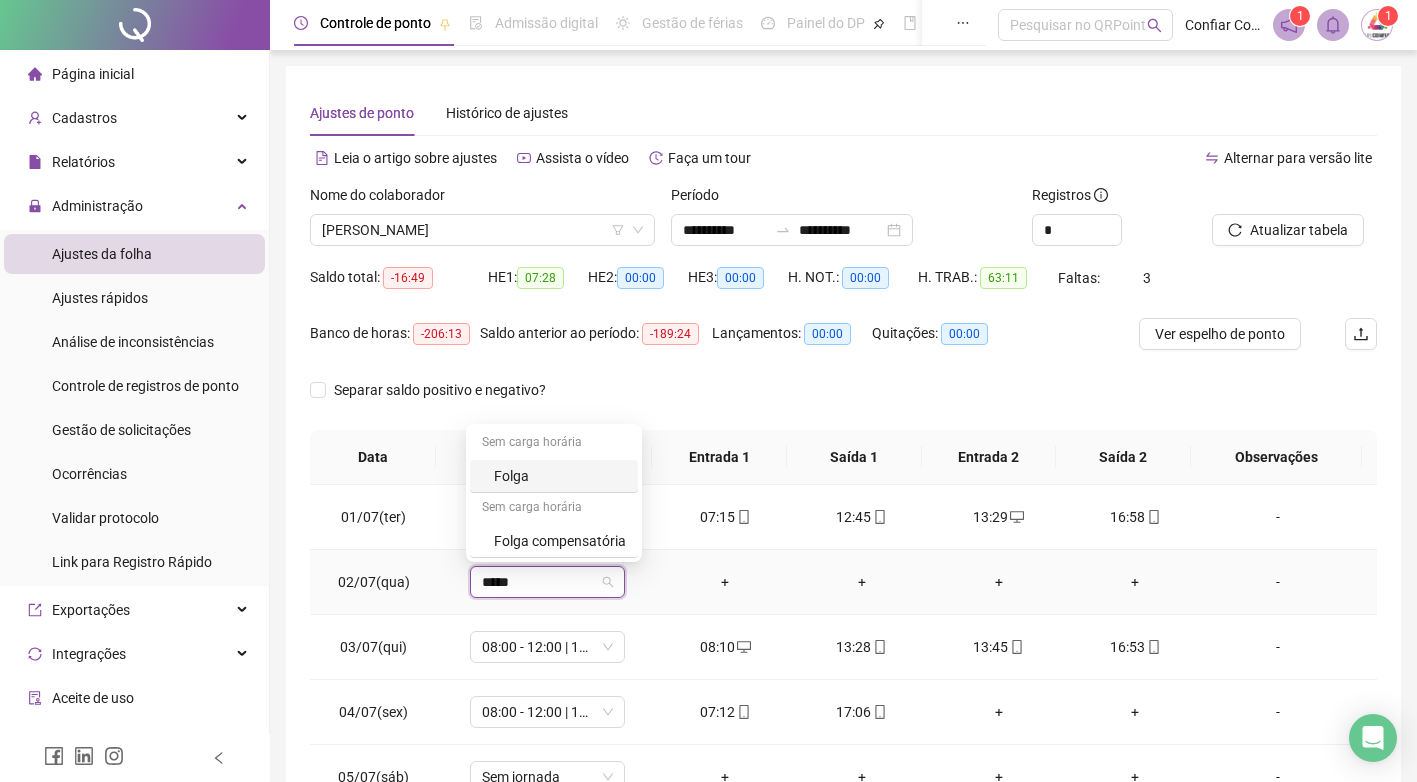 click on "Folga" at bounding box center [560, 476] 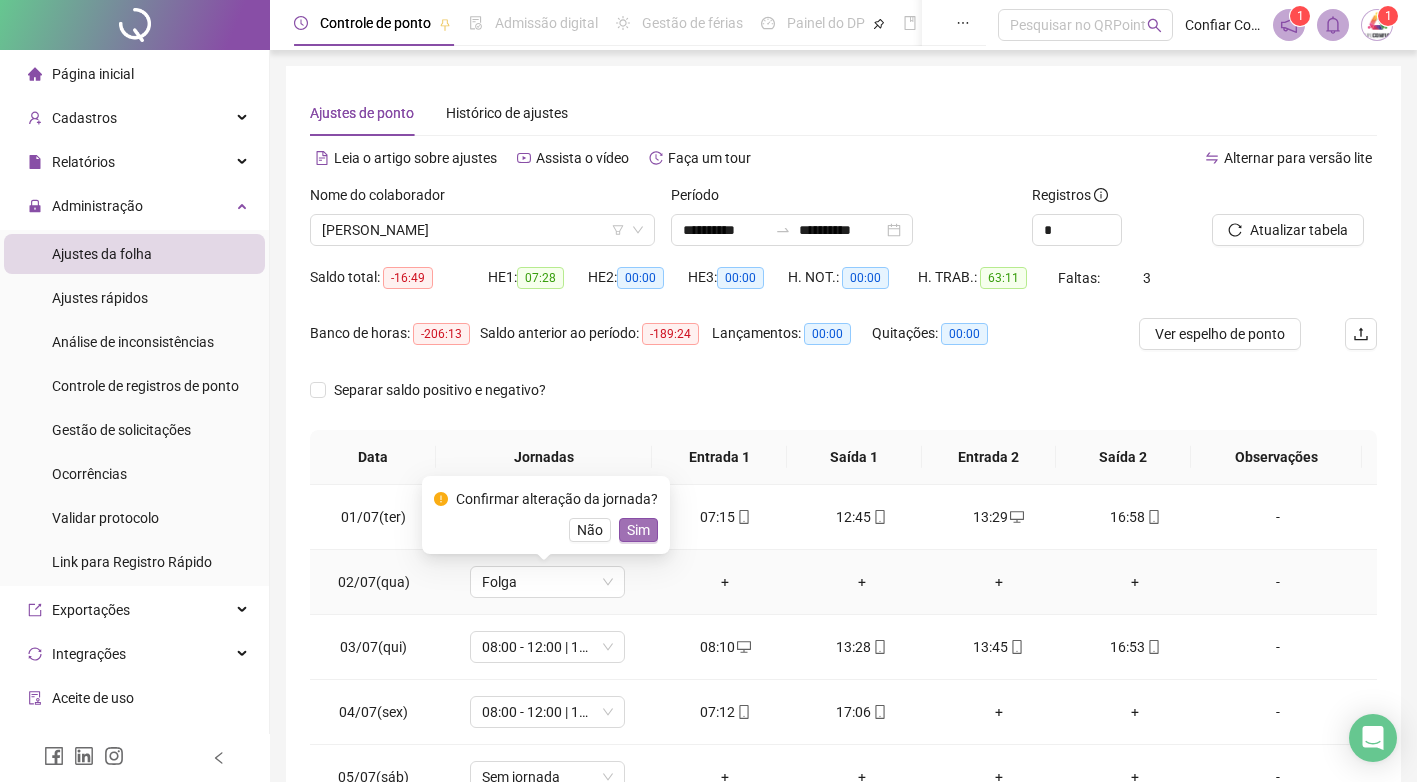 click on "Sim" at bounding box center (638, 530) 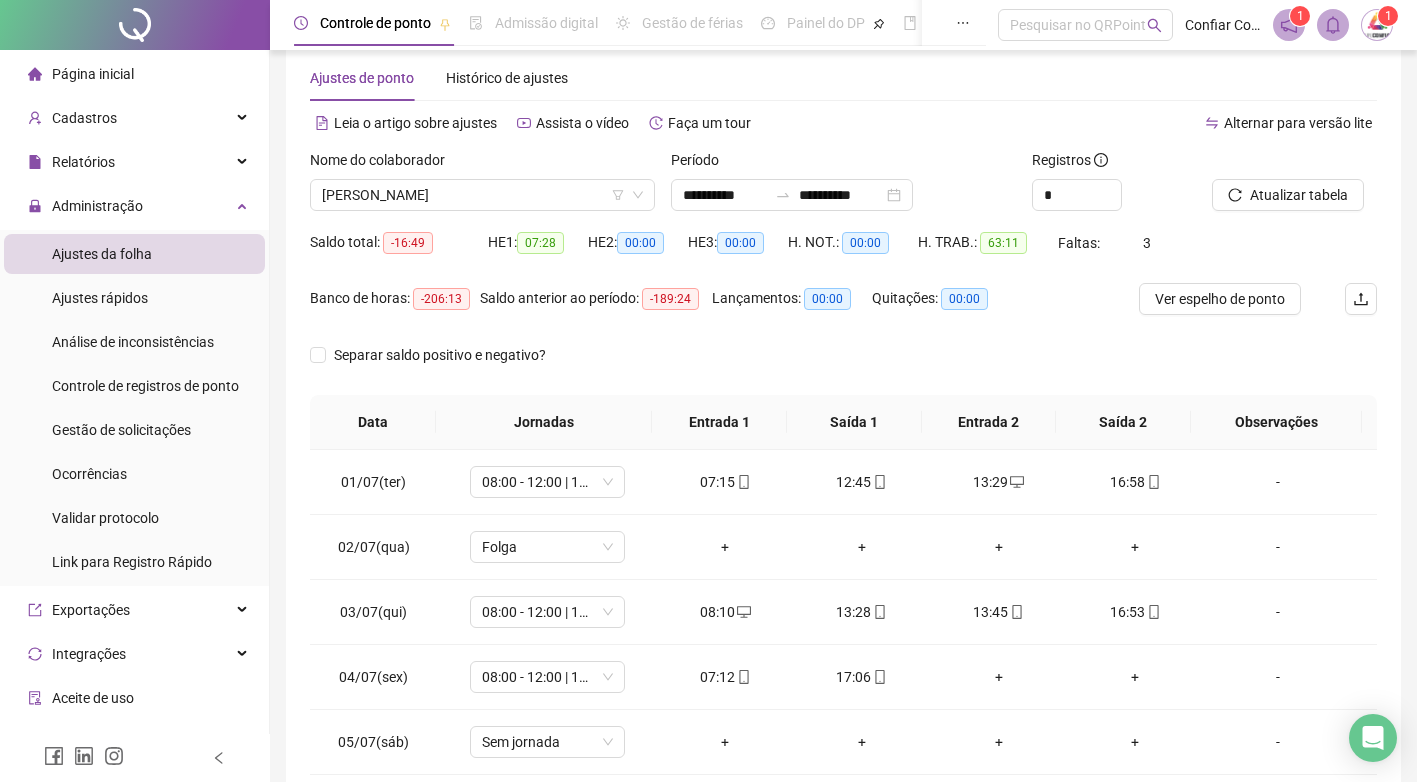 scroll, scrollTop: 39, scrollLeft: 0, axis: vertical 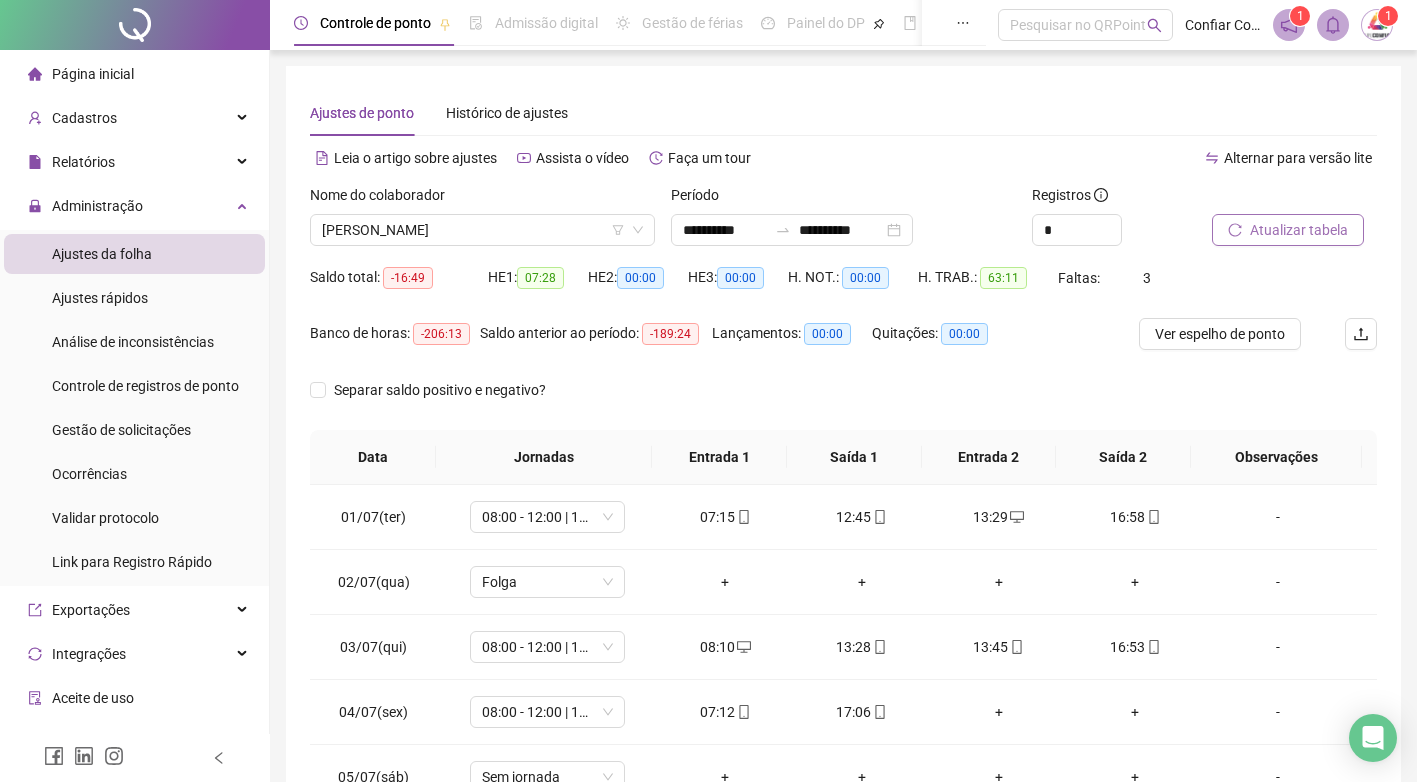 click on "Atualizar tabela" at bounding box center (1299, 230) 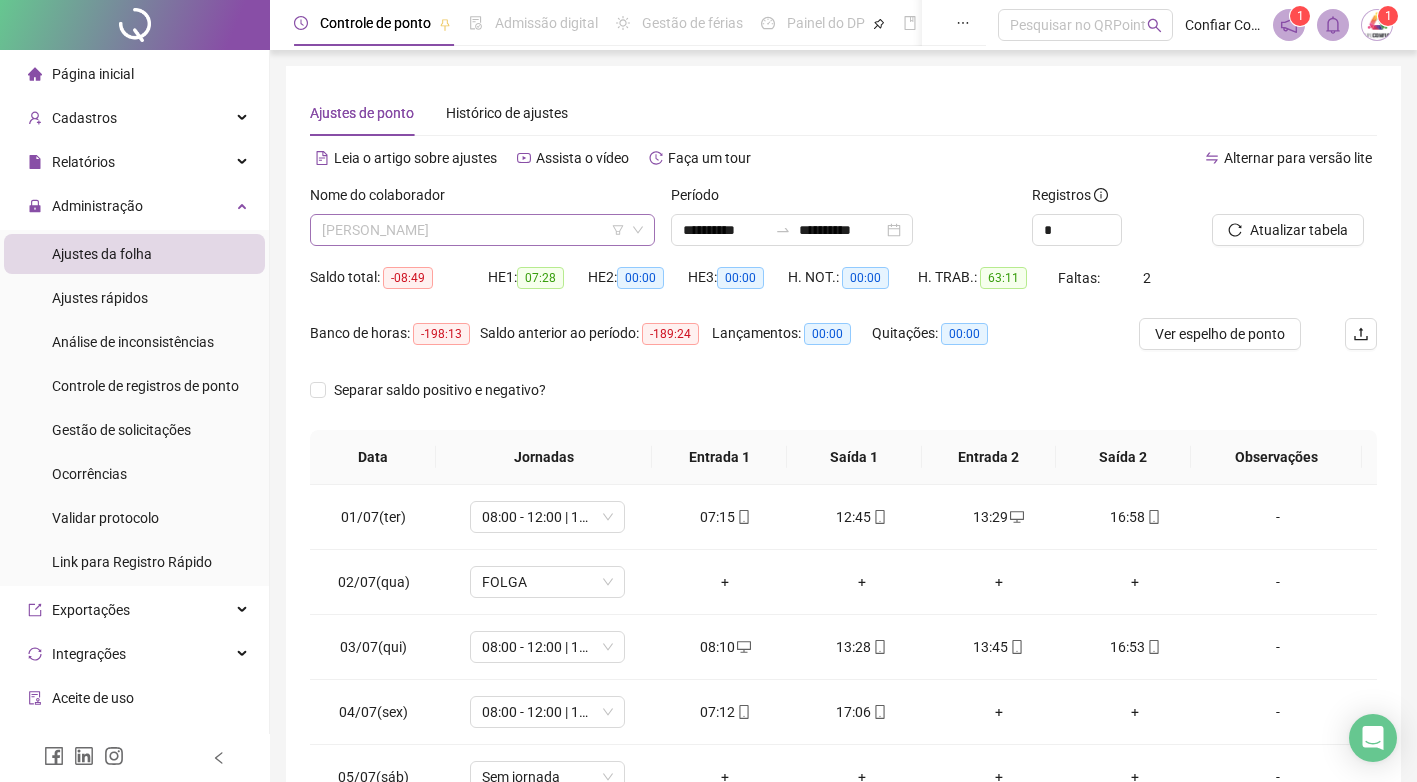 click on "[PERSON_NAME]" at bounding box center (482, 230) 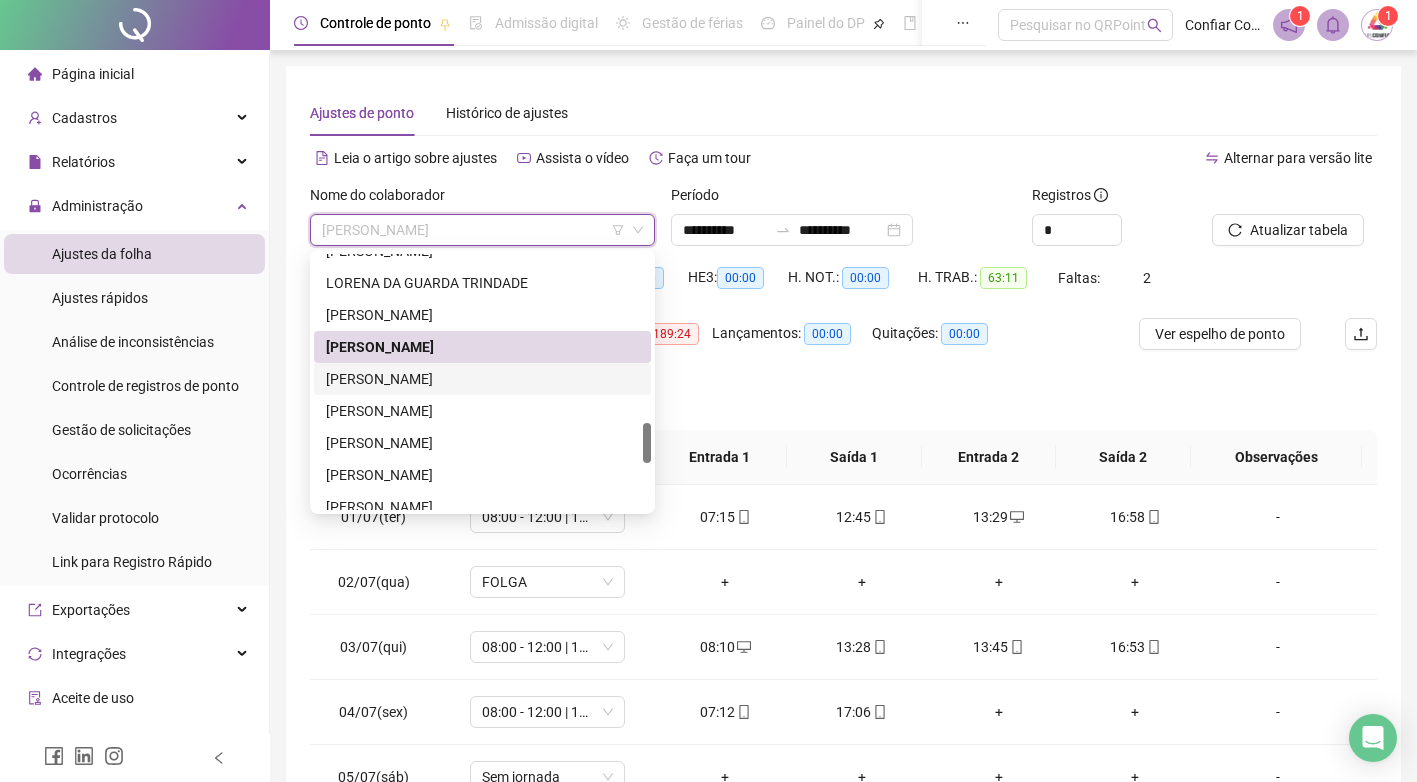 click on "[PERSON_NAME]" at bounding box center (482, 379) 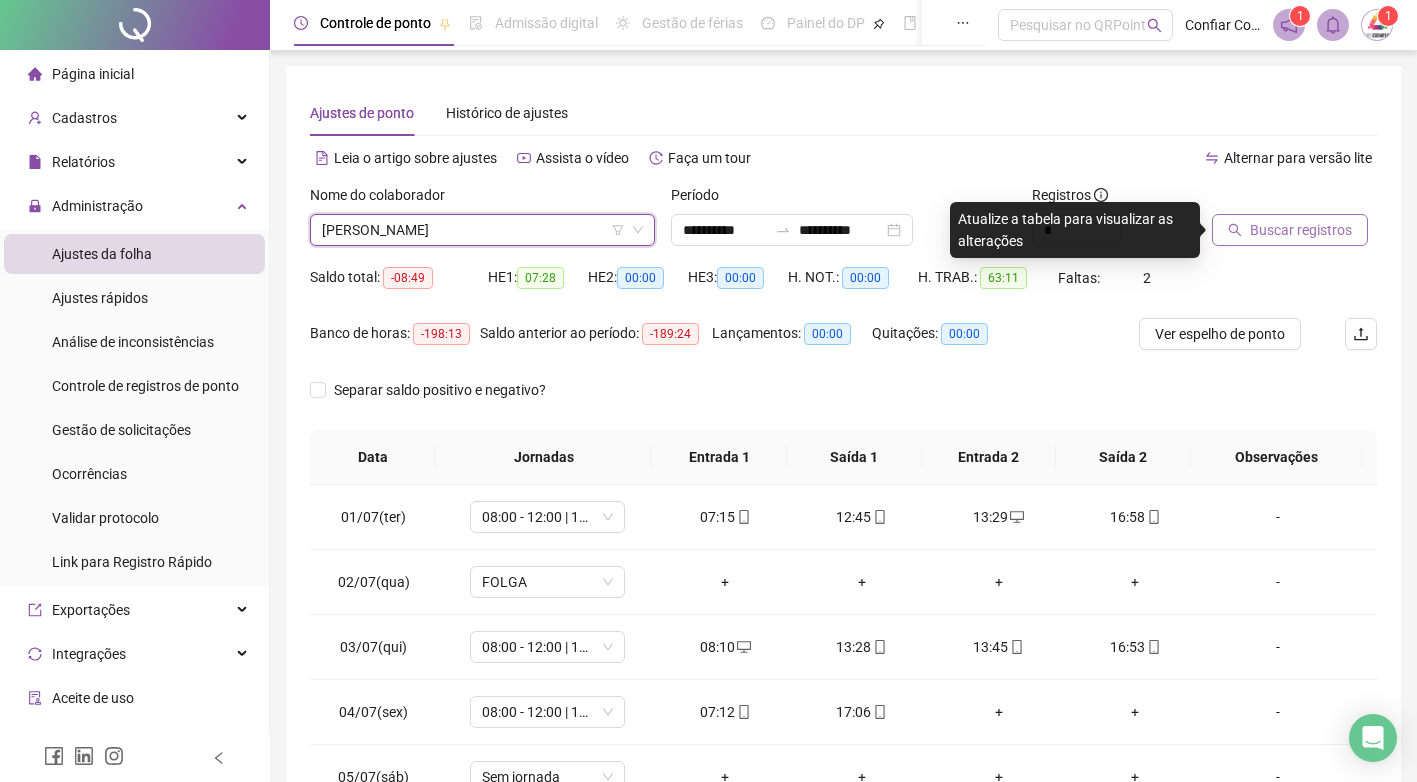 click on "Buscar registros" at bounding box center [1301, 230] 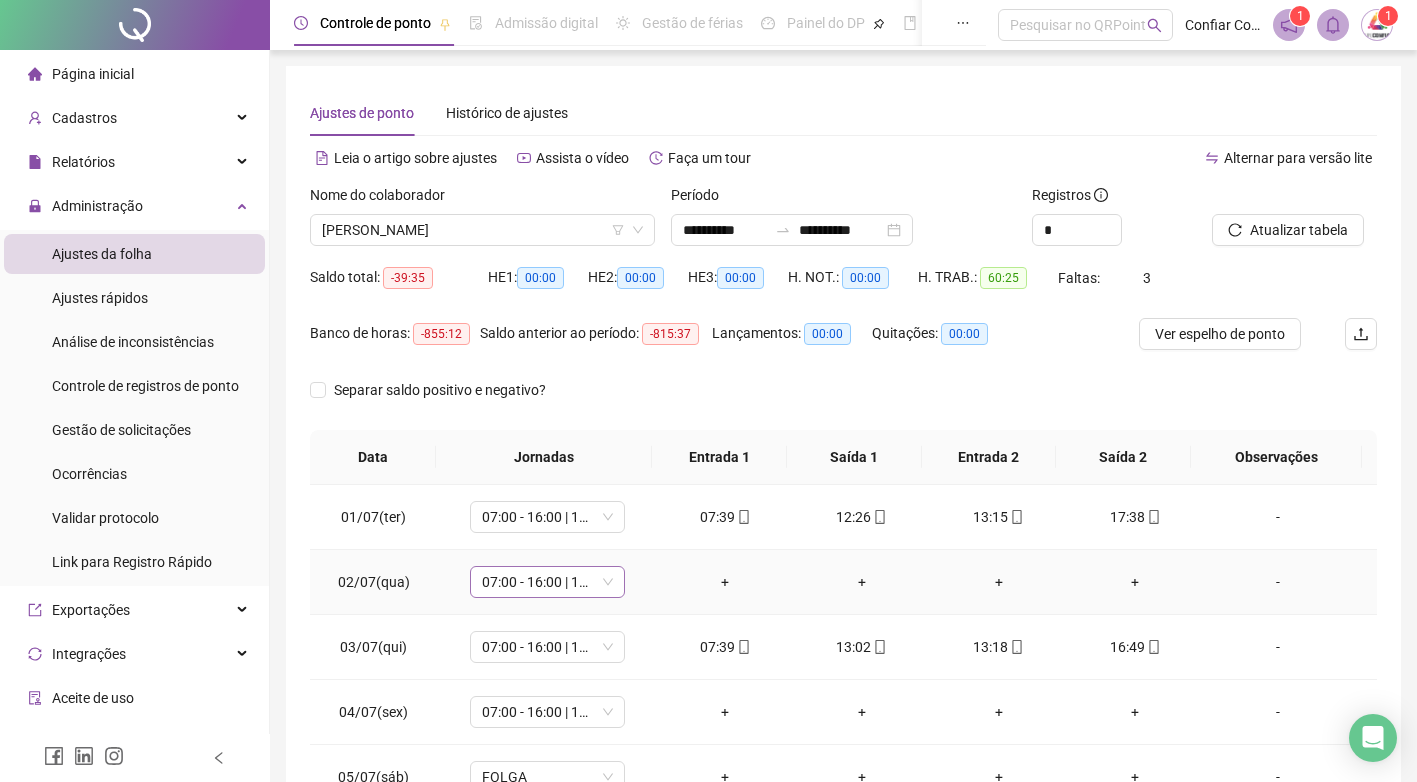 click on "07:00 - 16:00 | 12:00 - 13:00" at bounding box center [547, 582] 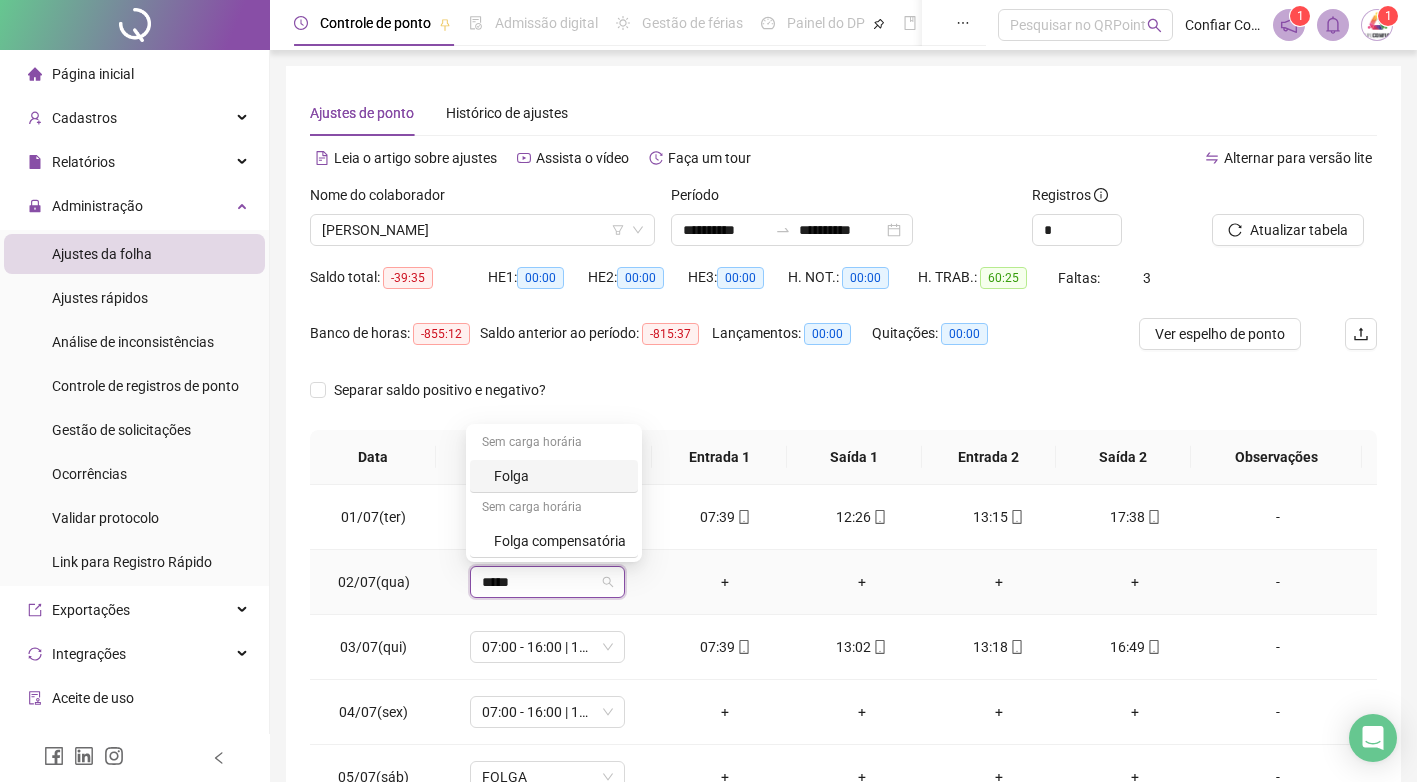 click on "Folga" at bounding box center [560, 476] 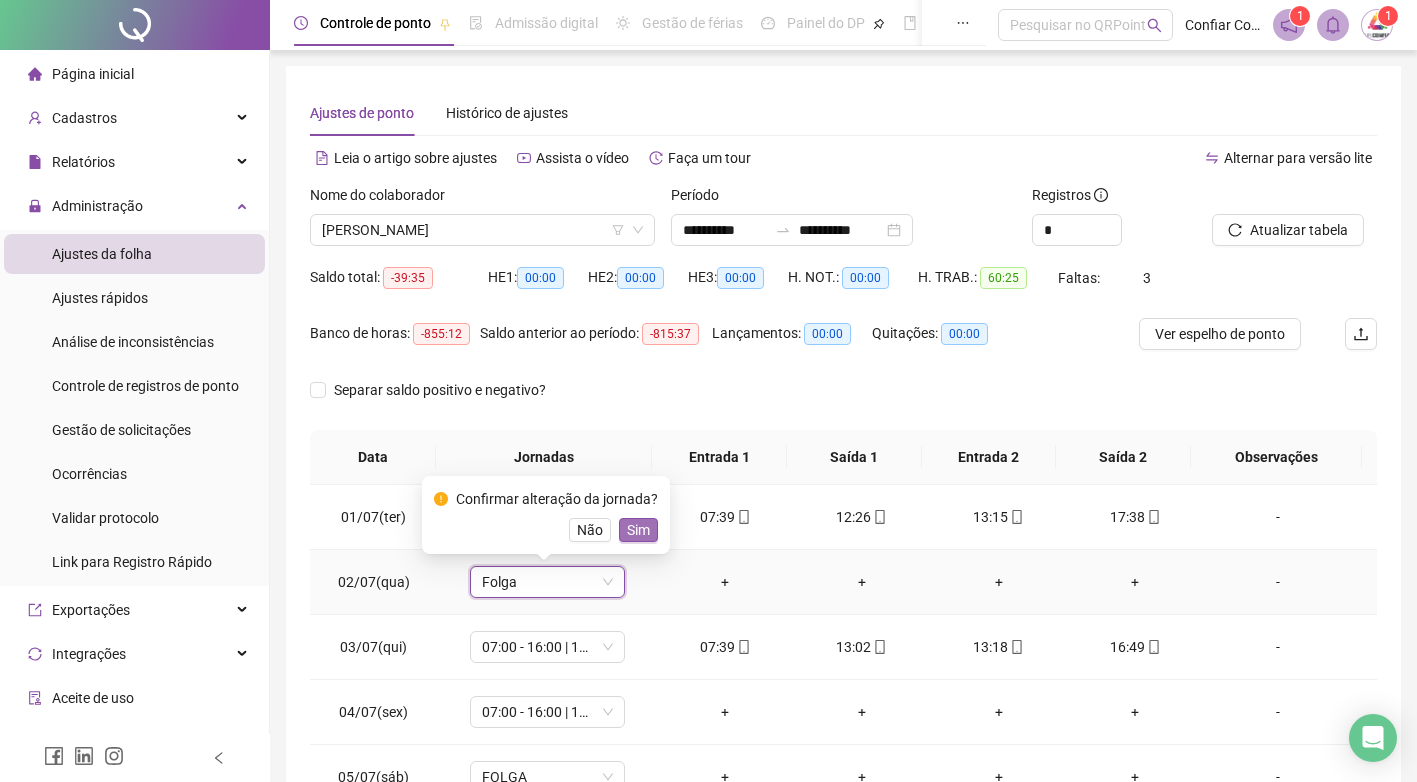 click on "Sim" at bounding box center [638, 530] 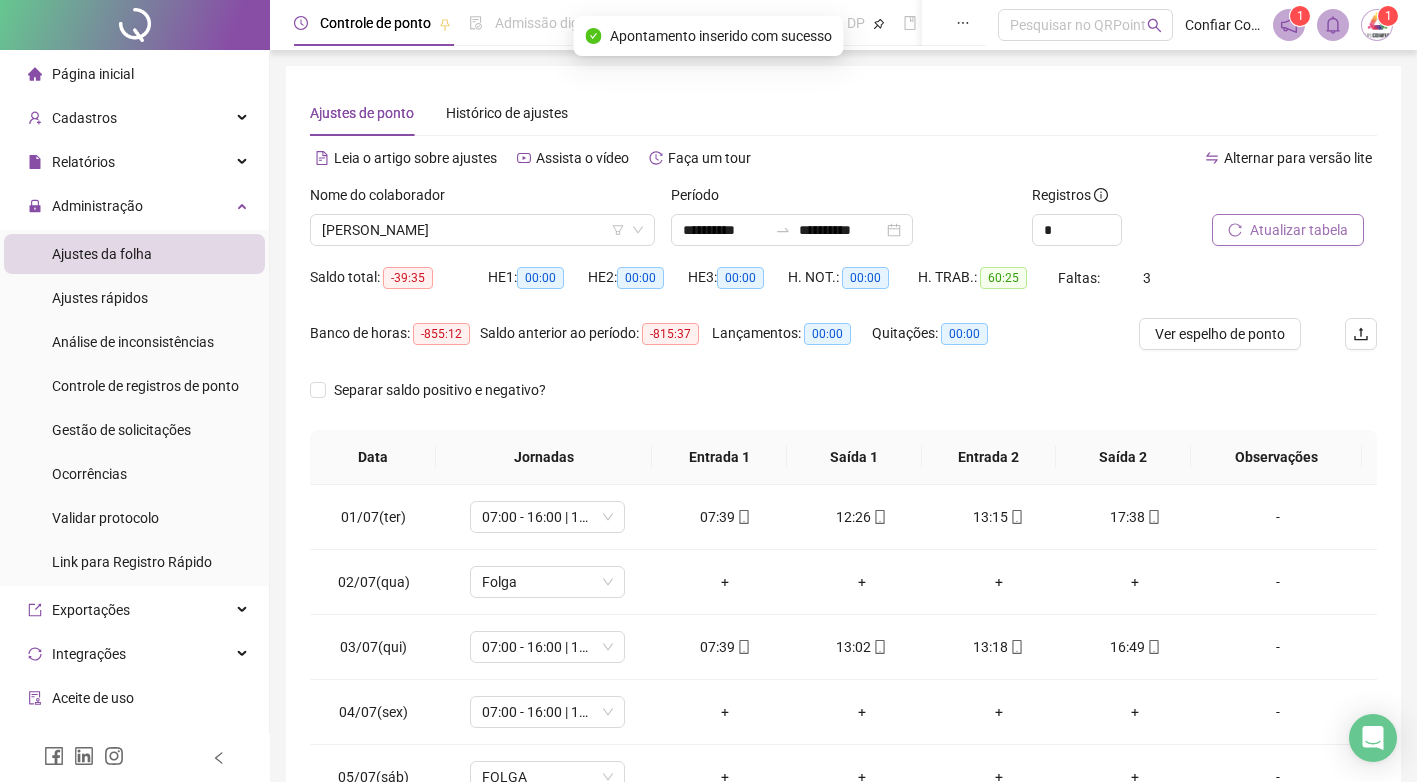 click on "Atualizar tabela" at bounding box center [1299, 230] 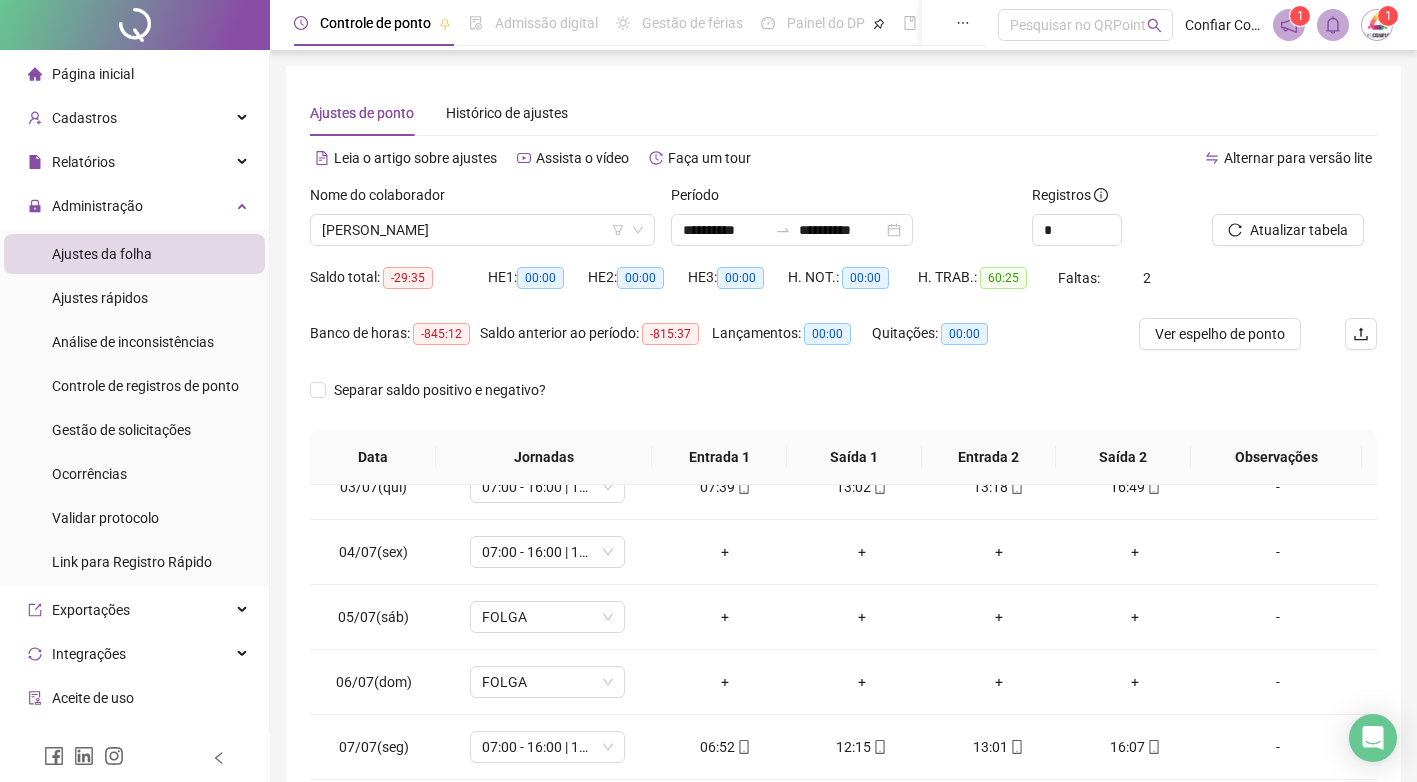 scroll, scrollTop: 175, scrollLeft: 0, axis: vertical 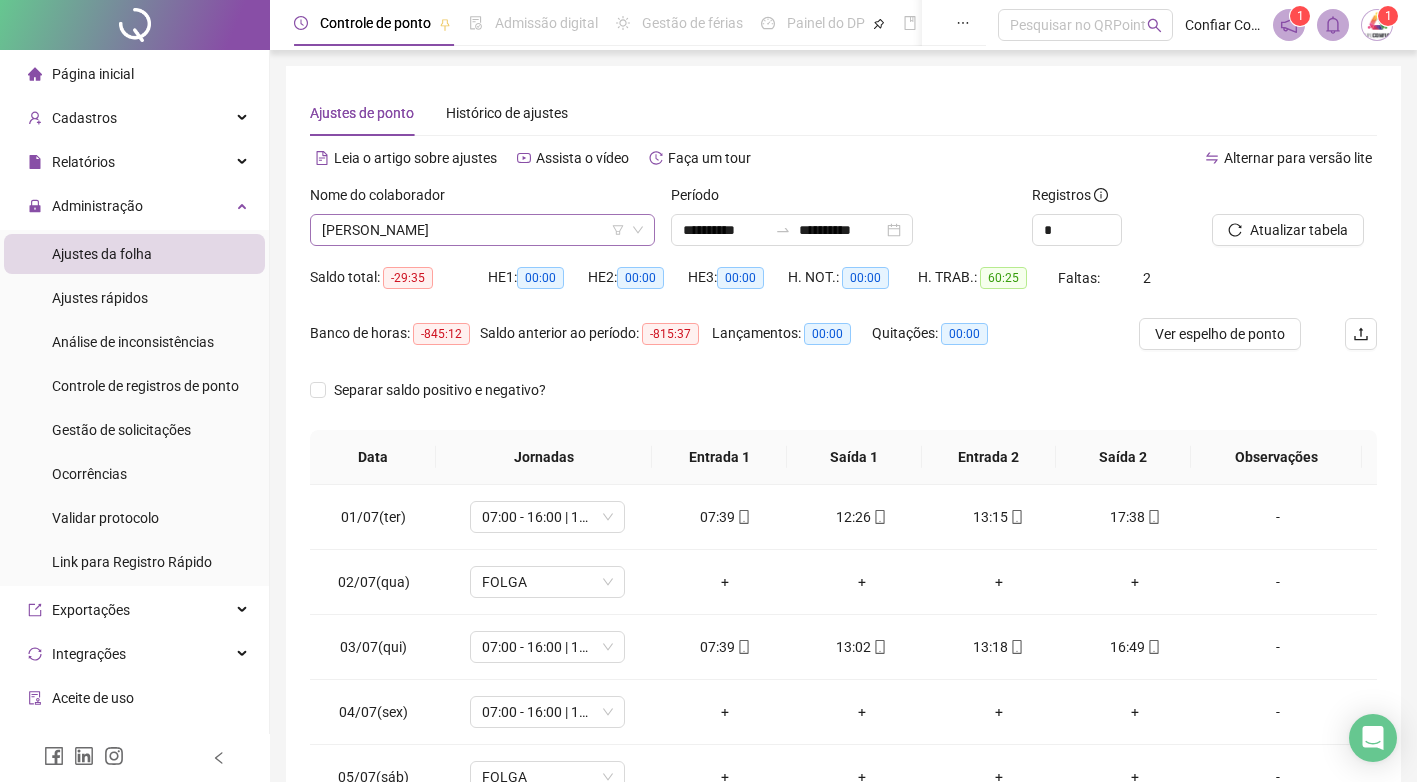 click on "[PERSON_NAME]" at bounding box center (482, 230) 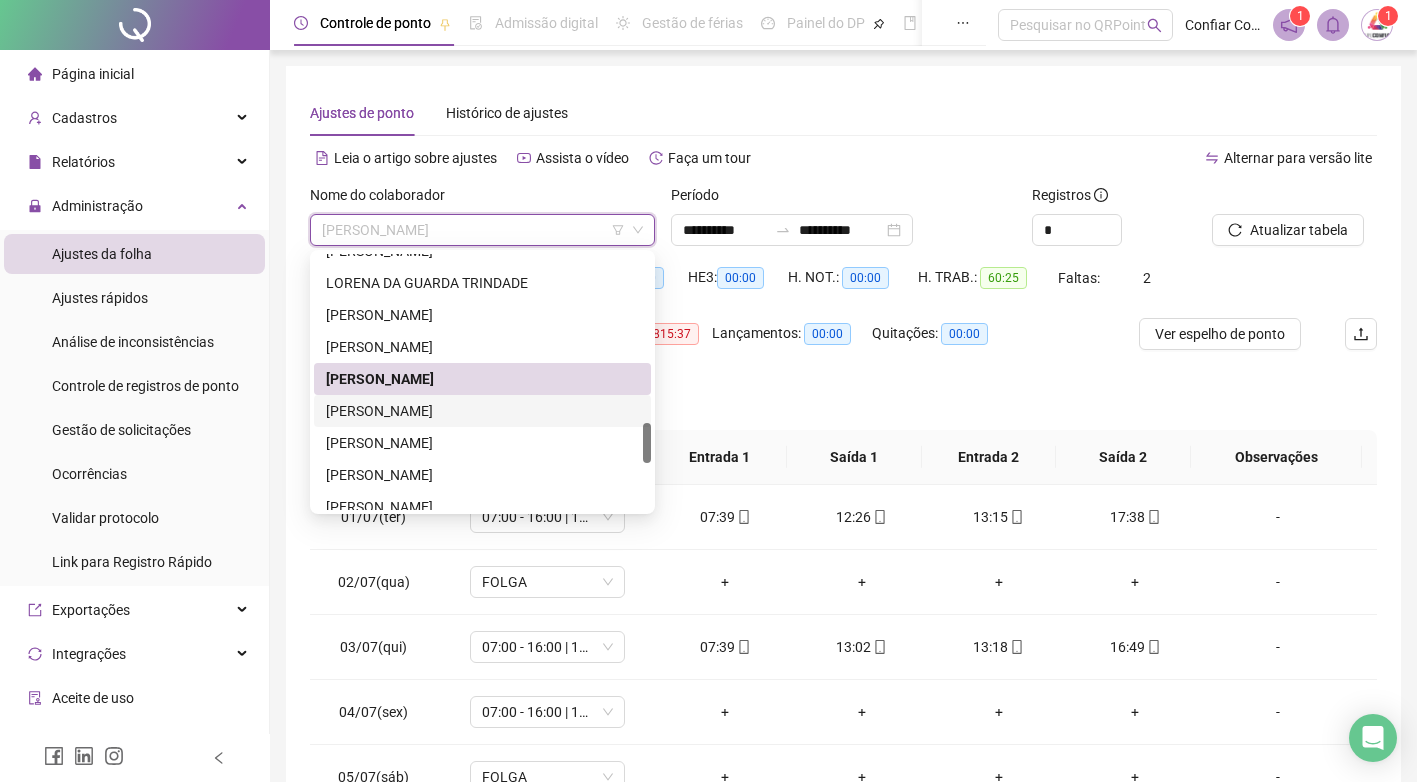 click on "[PERSON_NAME]" at bounding box center [482, 411] 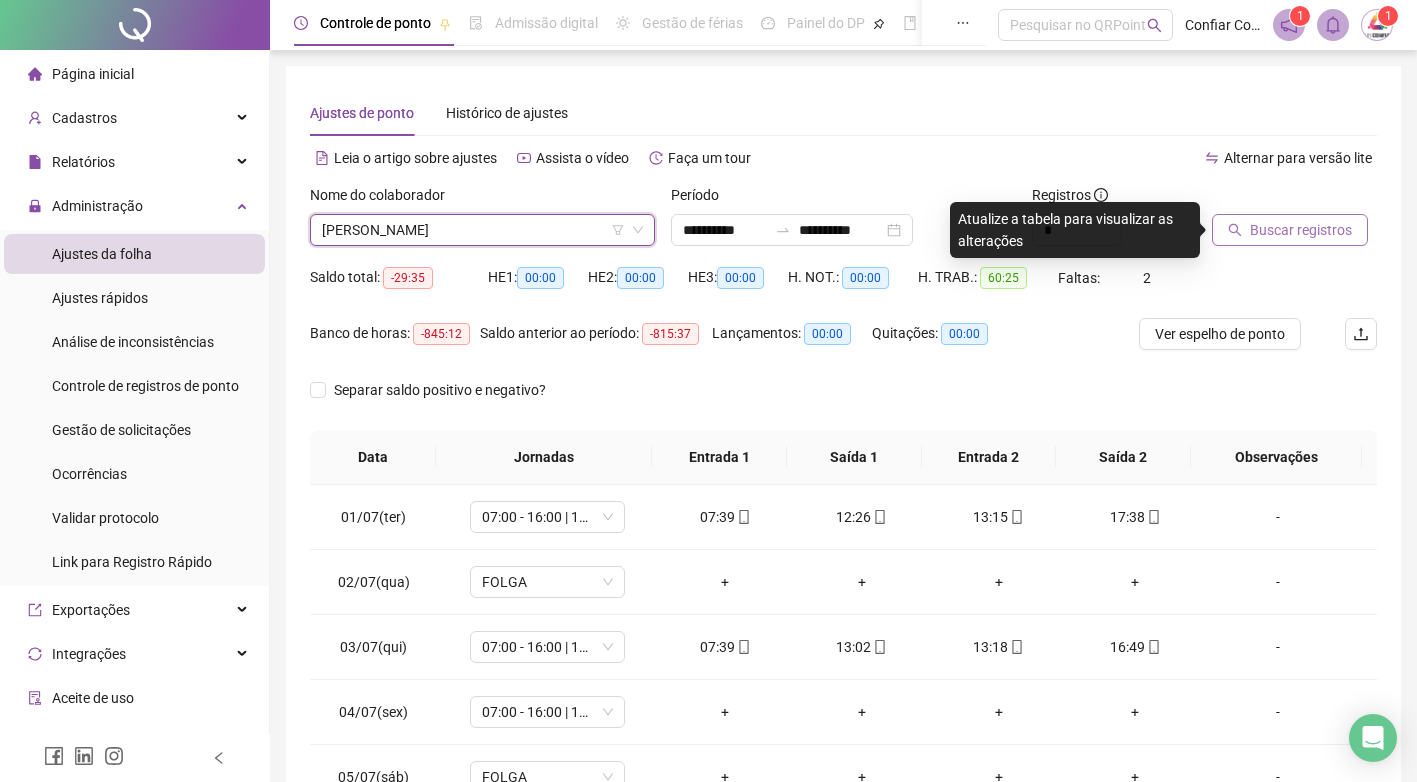 click on "Buscar registros" at bounding box center (1301, 230) 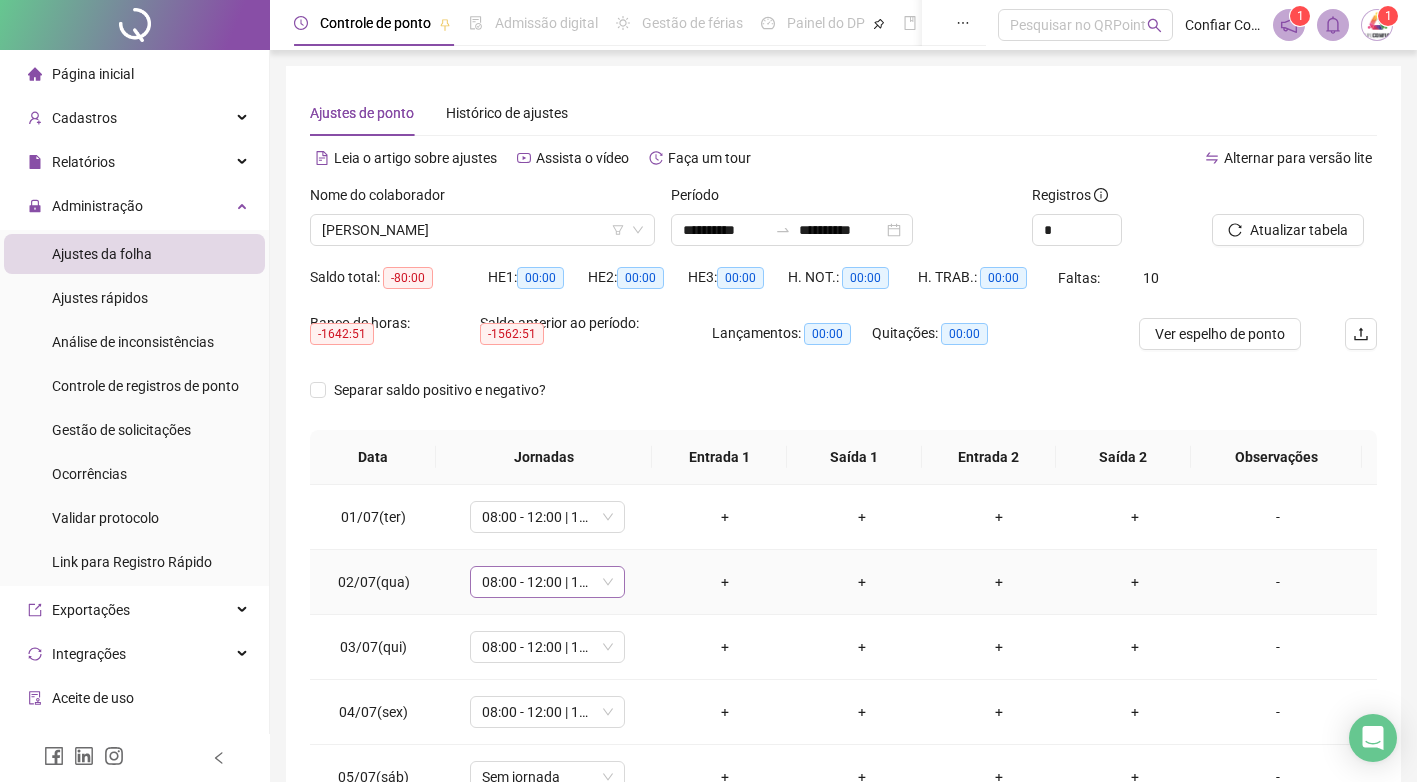 click on "08:00 - 12:00 | 13:00 - 17:00" at bounding box center (547, 582) 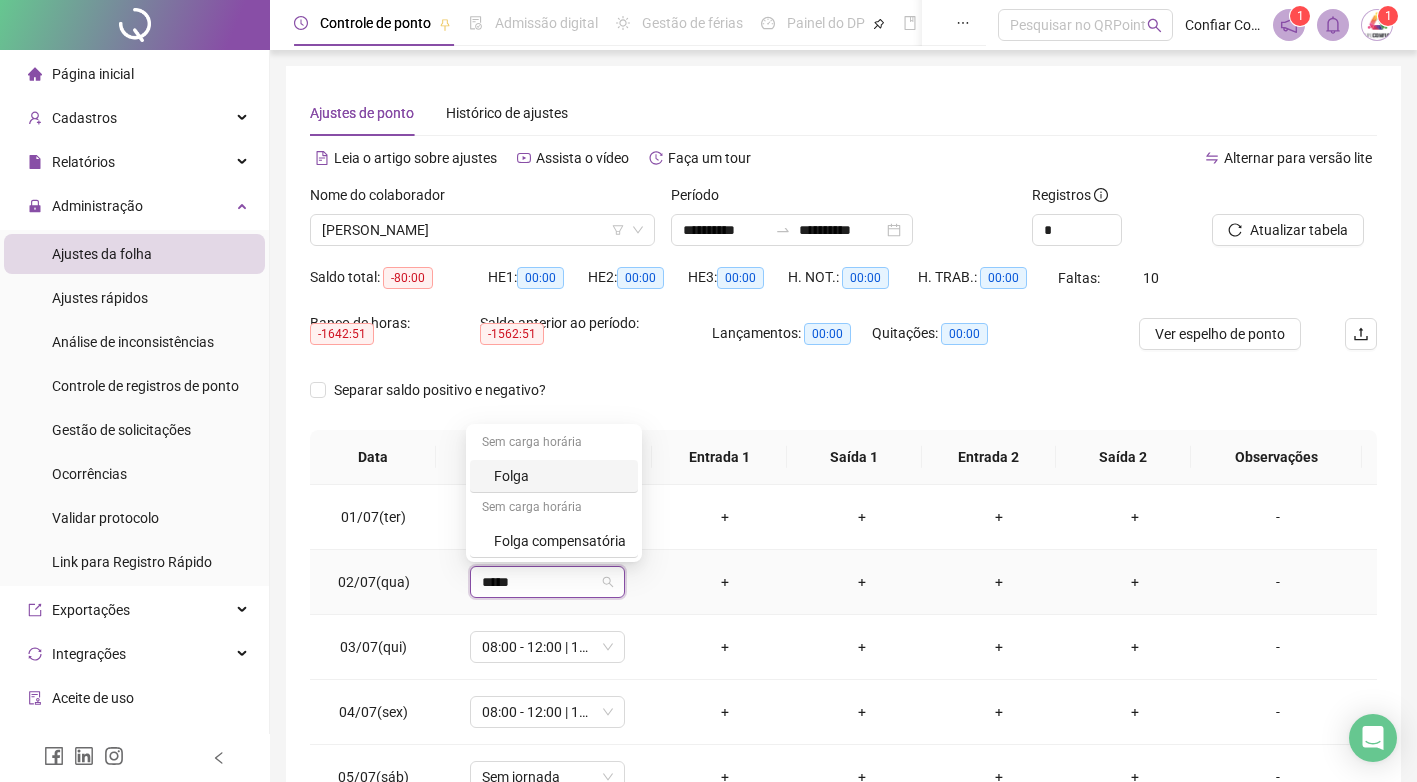 click on "Folga" at bounding box center [560, 476] 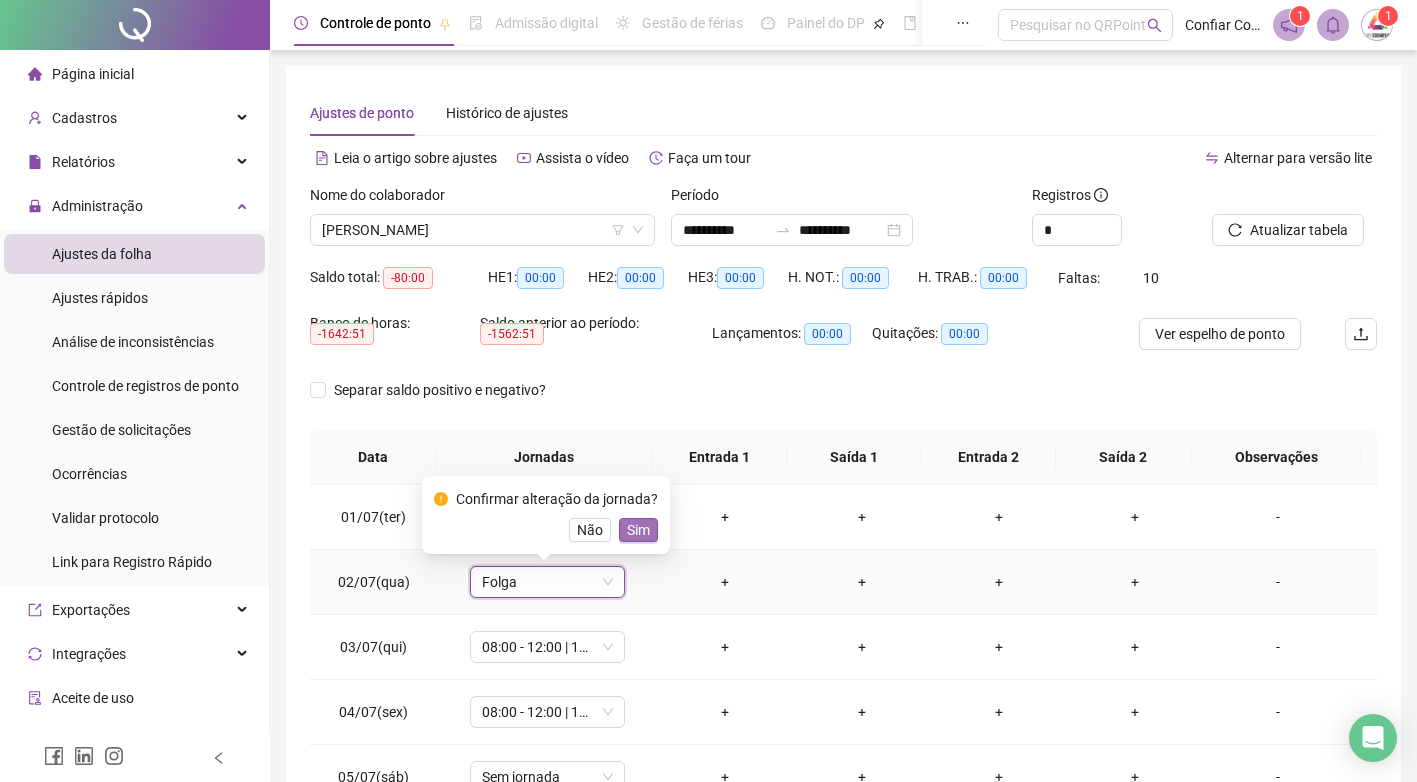 click on "Sim" at bounding box center (638, 530) 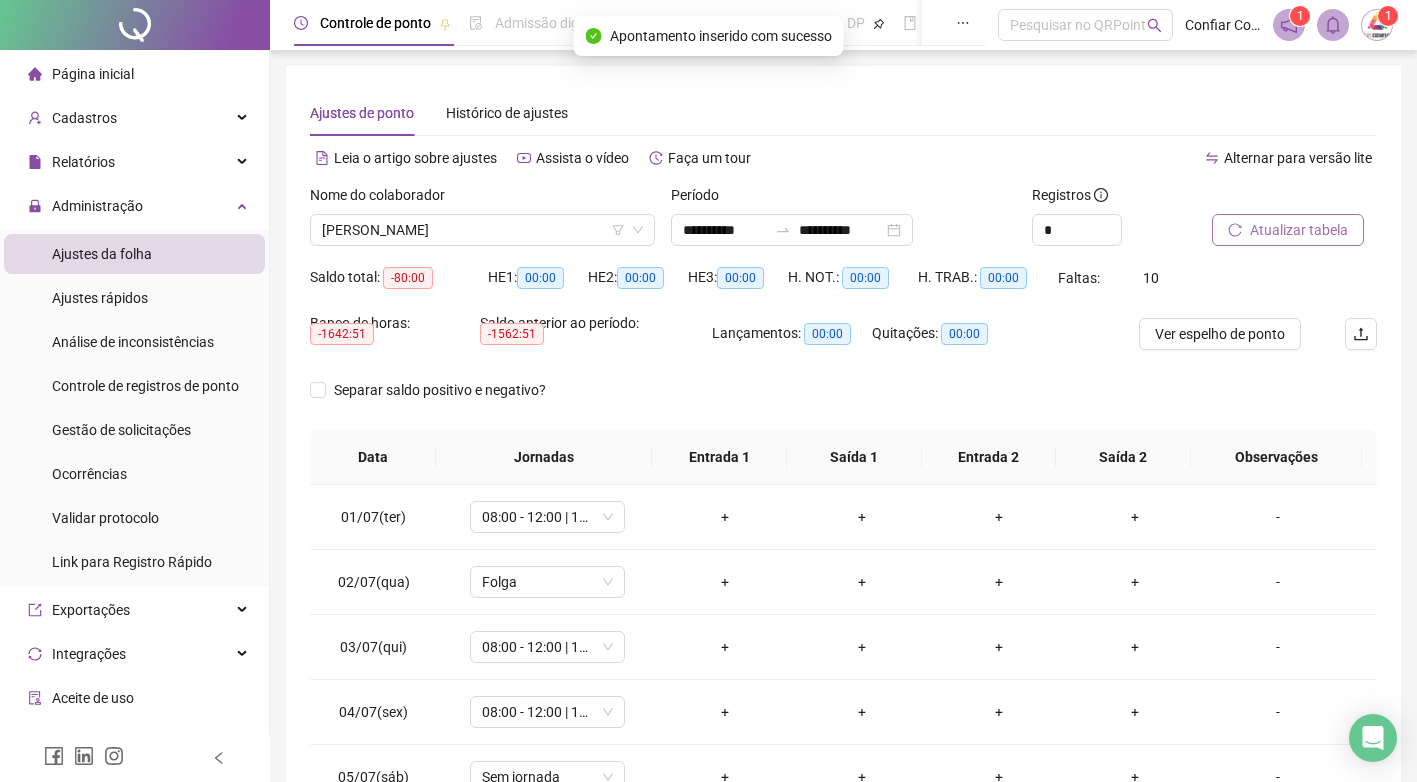 click on "Atualizar tabela" at bounding box center (1299, 230) 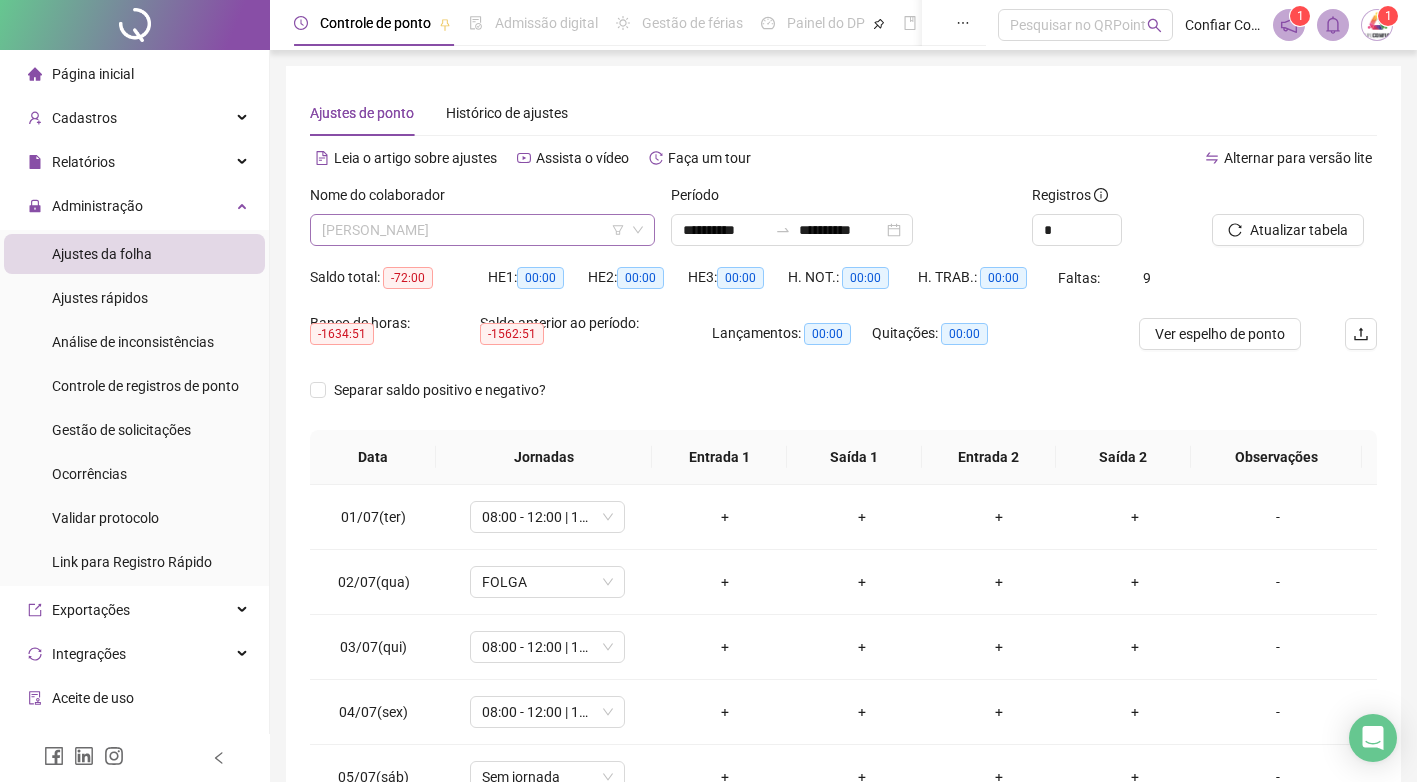 click on "[PERSON_NAME]" at bounding box center (482, 230) 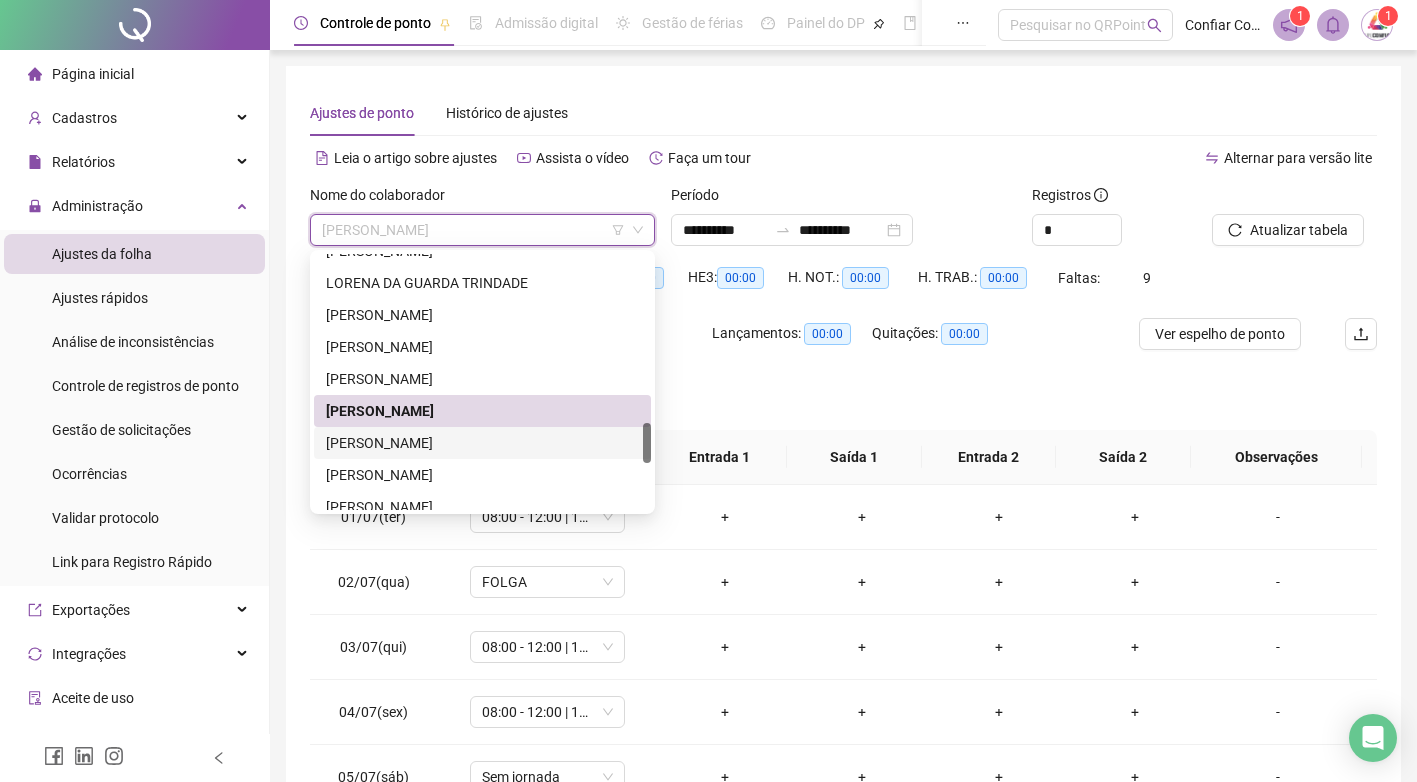 click on "[PERSON_NAME]" at bounding box center [482, 443] 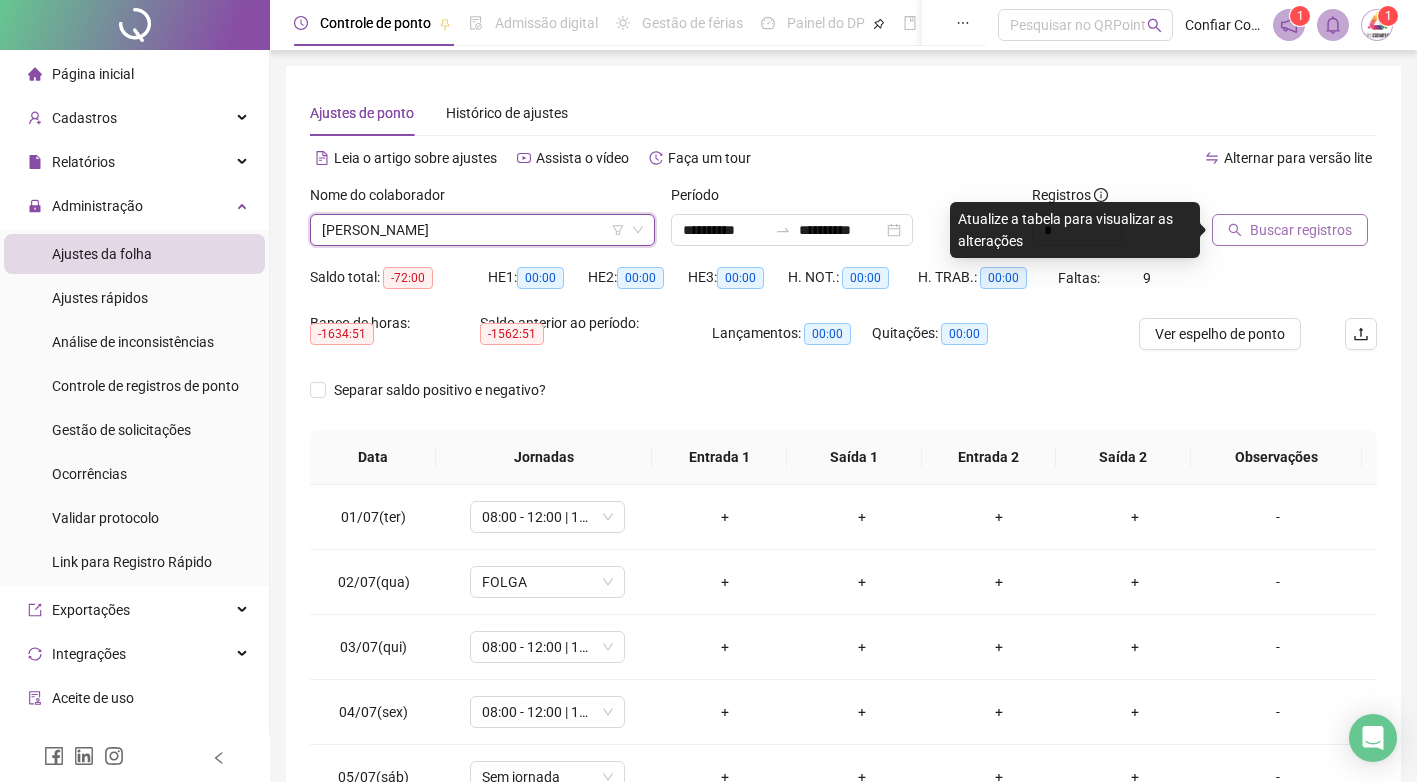 click on "Buscar registros" at bounding box center (1301, 230) 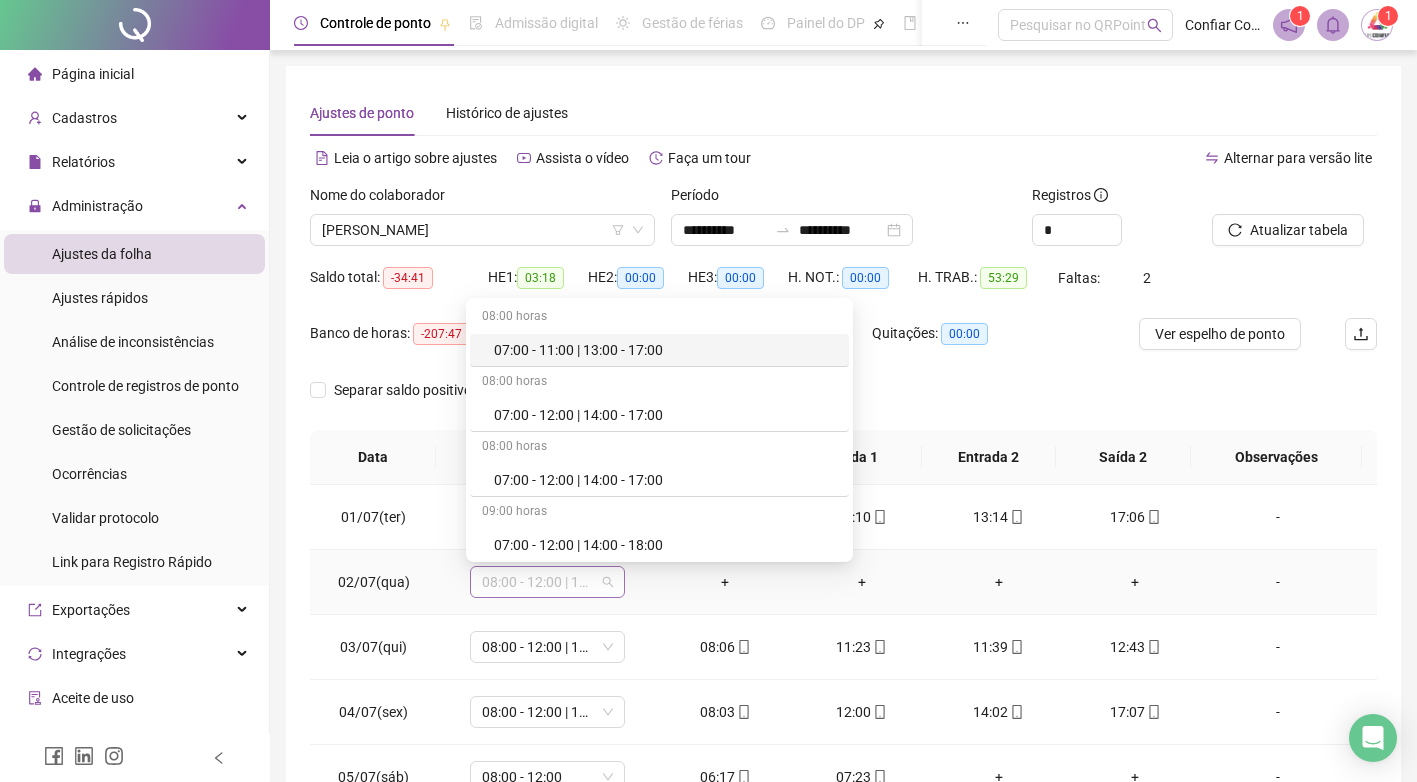 click on "08:00 - 12:00 | 14:00 - 18:00" at bounding box center [547, 582] 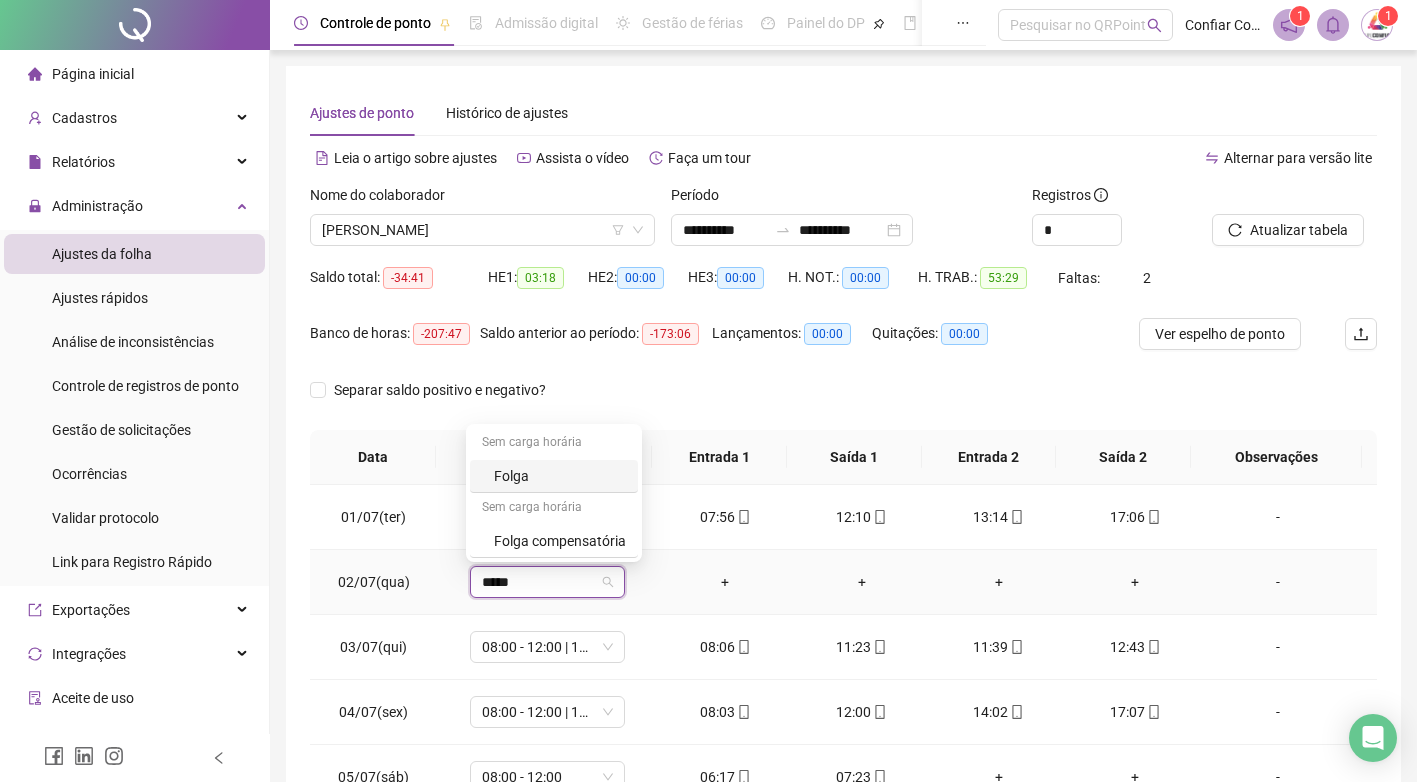 click on "Folga" at bounding box center [560, 476] 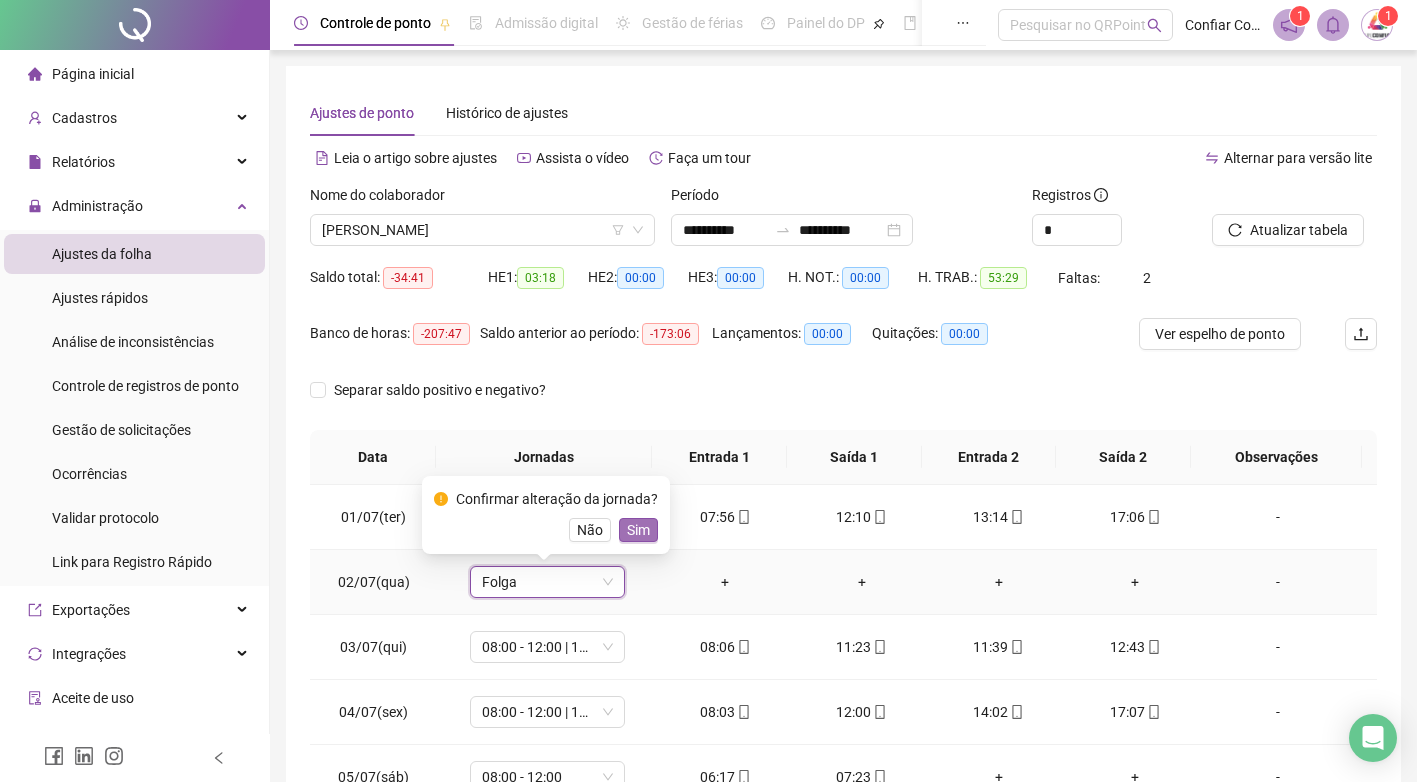 click on "Sim" at bounding box center [638, 530] 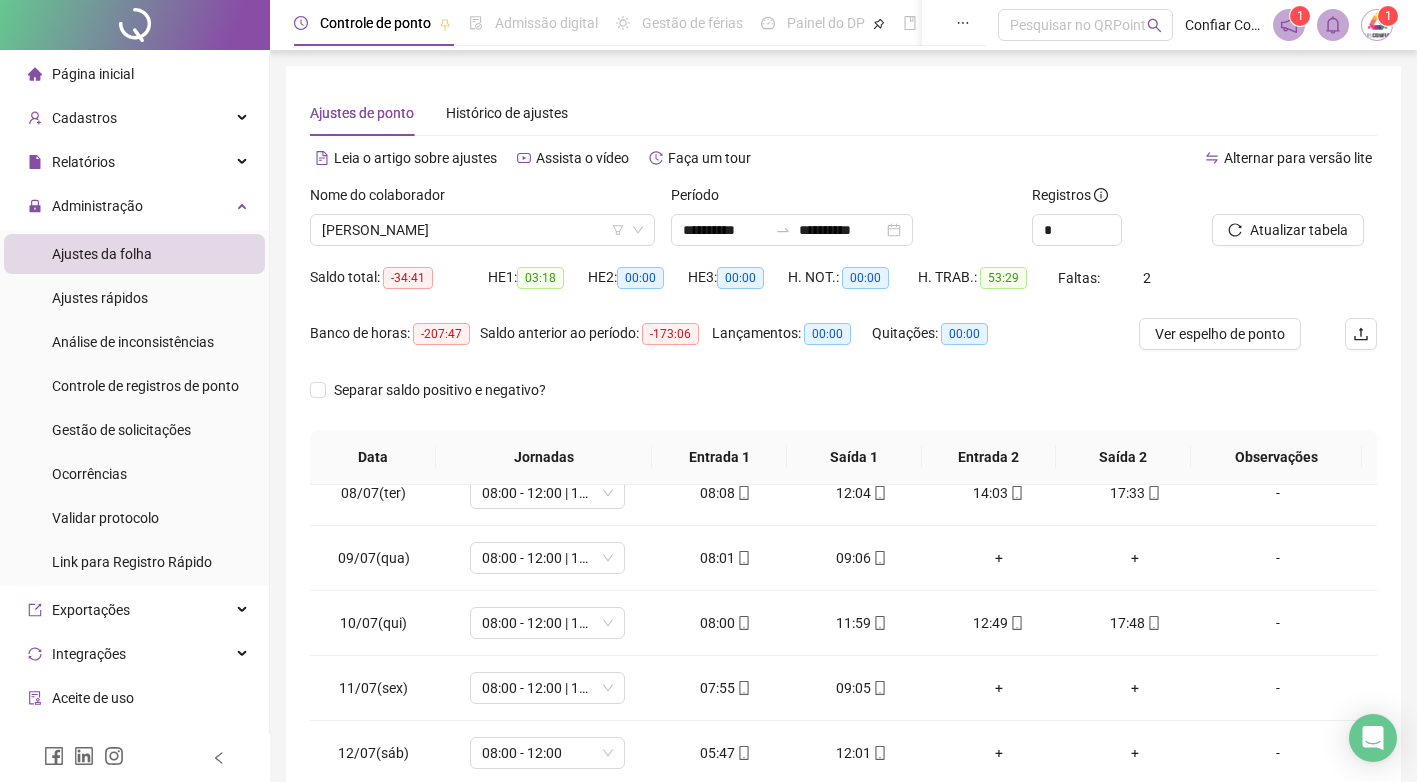 scroll, scrollTop: 483, scrollLeft: 0, axis: vertical 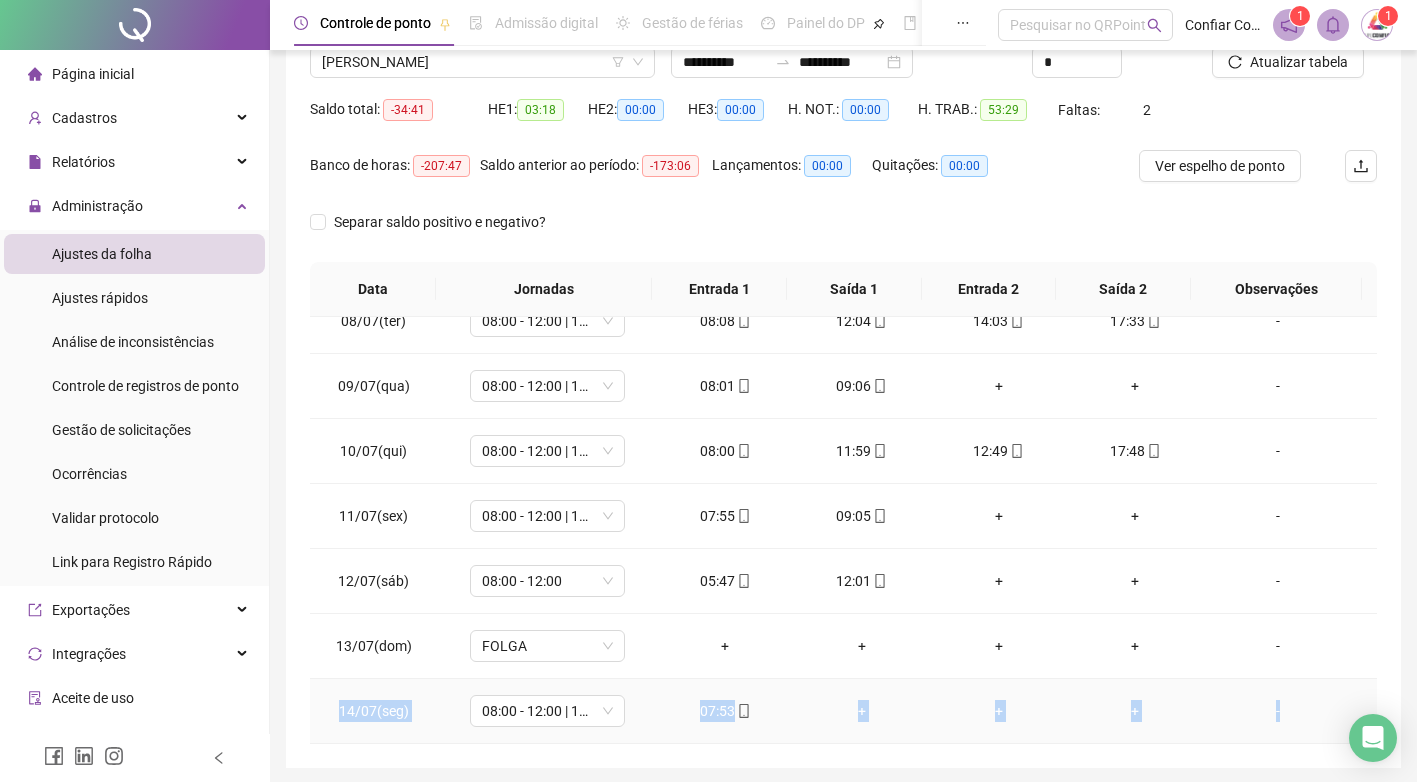 drag, startPoint x: 1358, startPoint y: 647, endPoint x: 1360, endPoint y: 710, distance: 63.03174 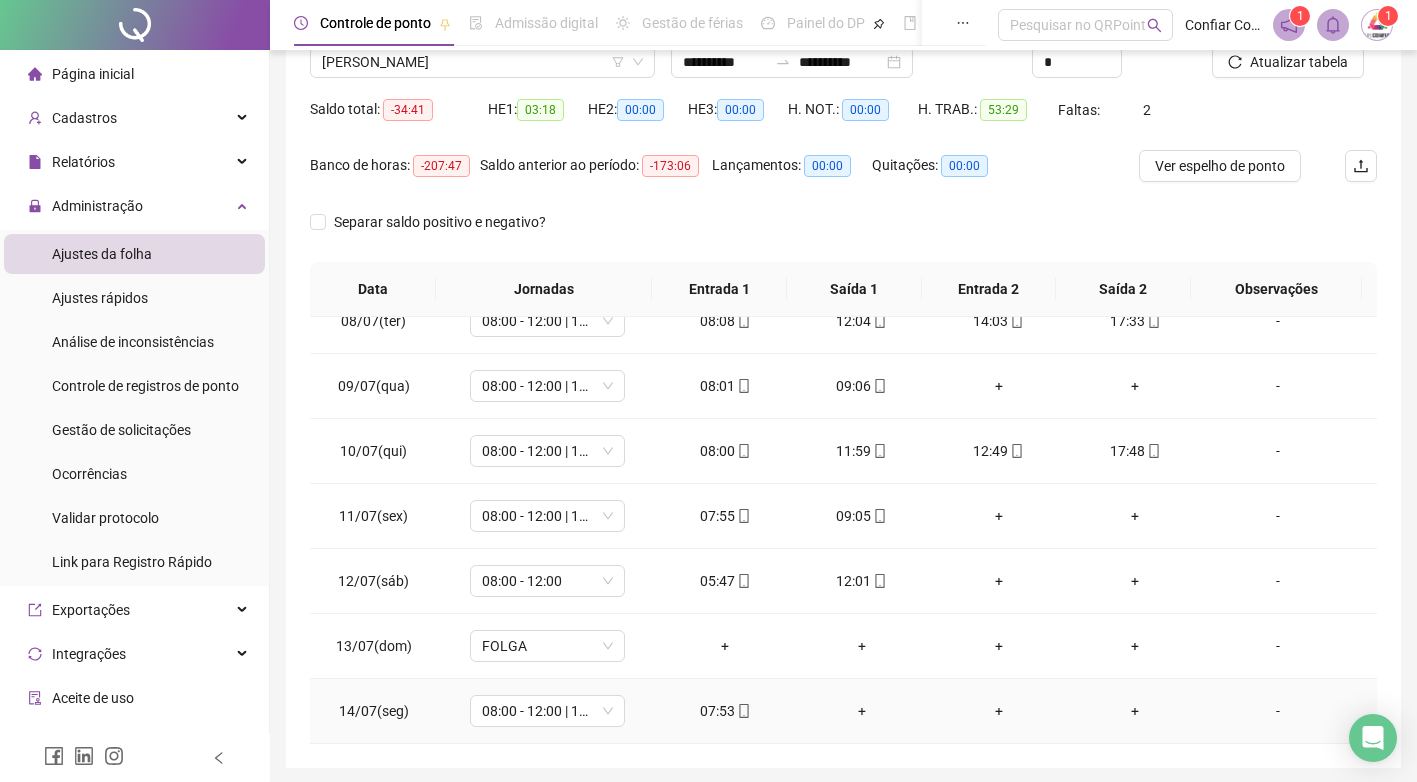 drag, startPoint x: 1360, startPoint y: 710, endPoint x: 1392, endPoint y: 419, distance: 292.75415 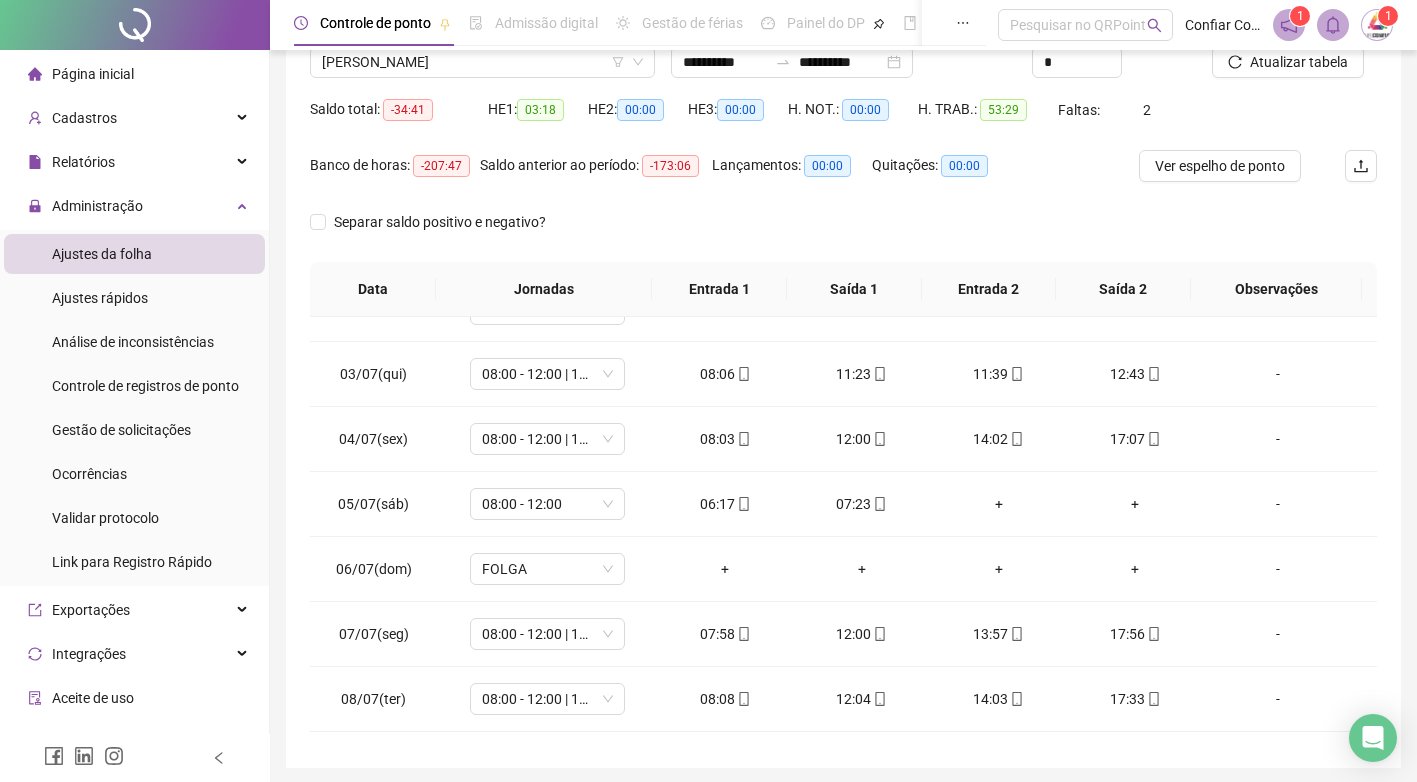 scroll, scrollTop: 0, scrollLeft: 0, axis: both 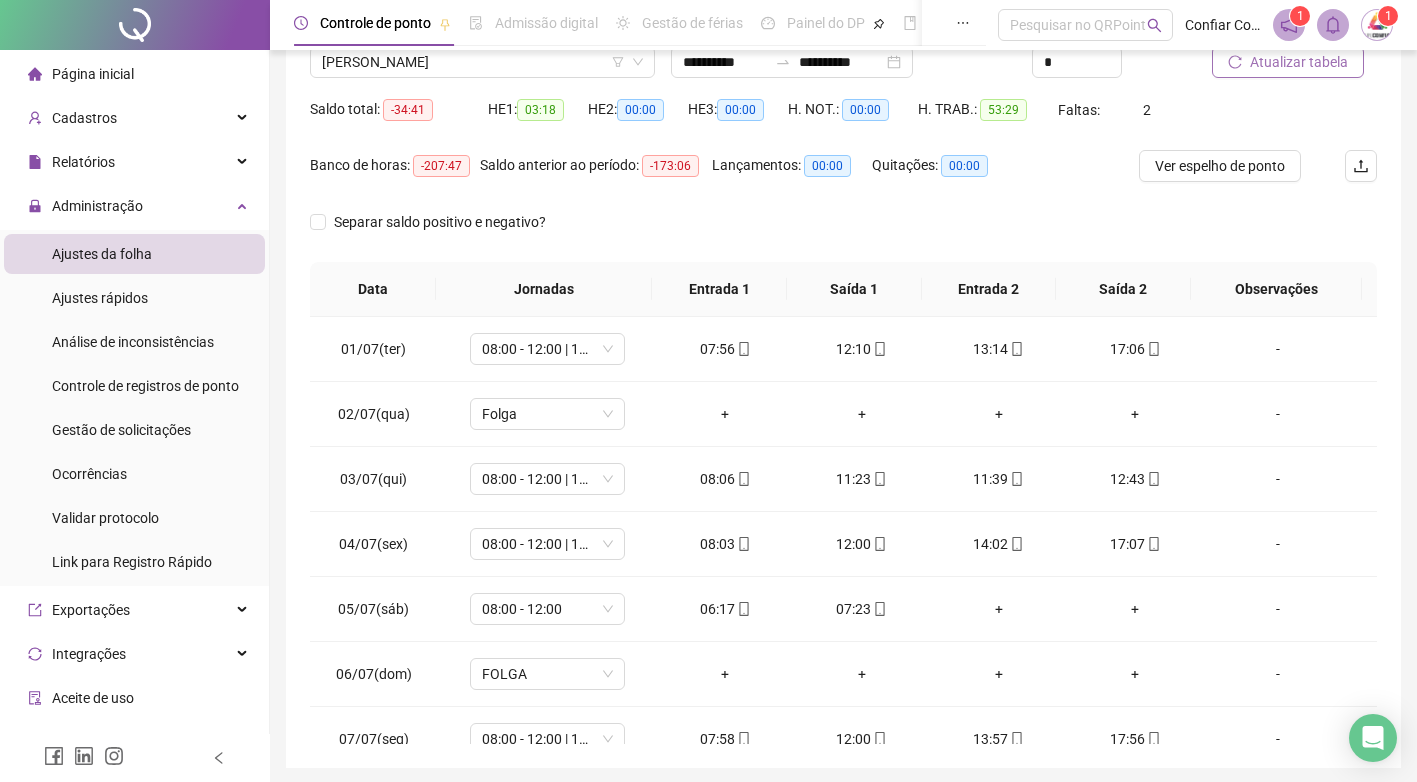 click on "Atualizar tabela" at bounding box center (1299, 62) 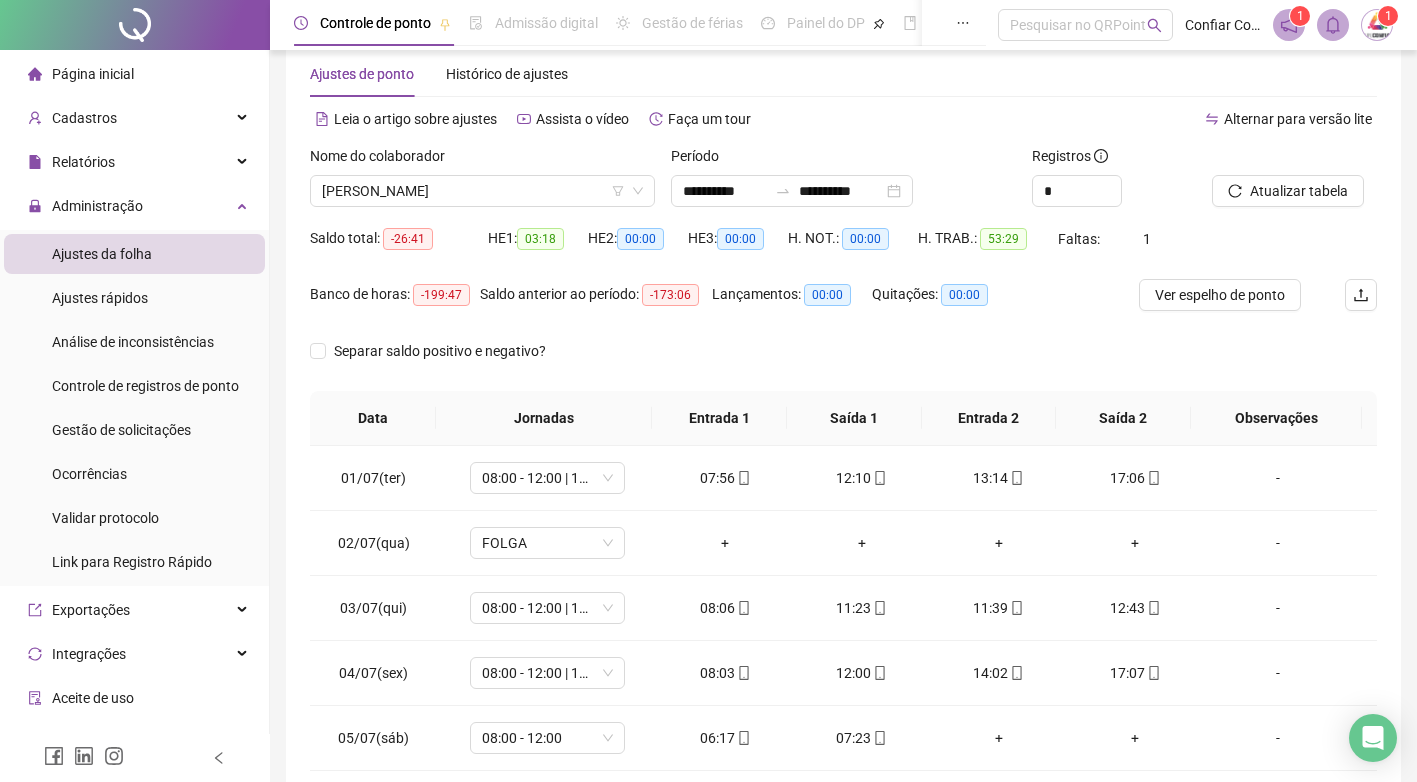 scroll, scrollTop: 26, scrollLeft: 0, axis: vertical 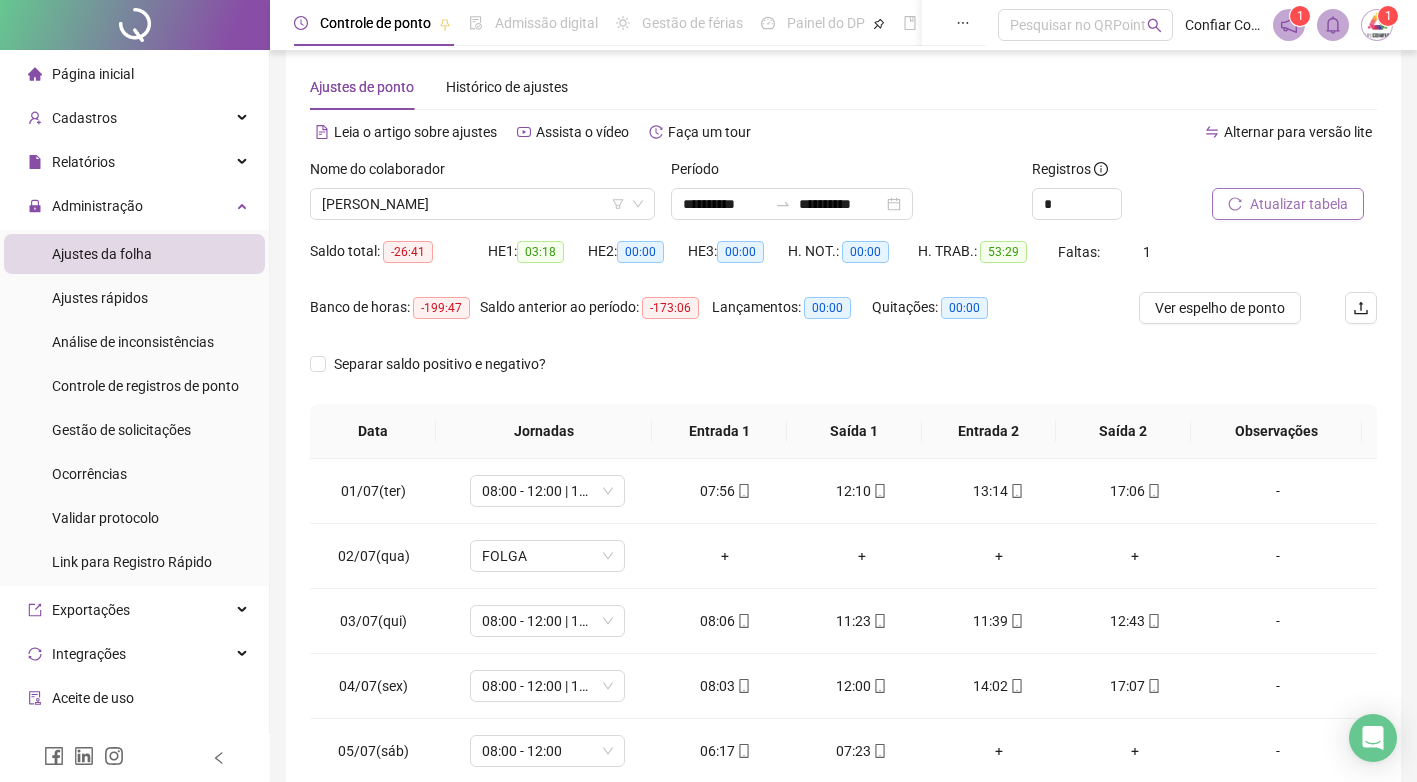 click on "Atualizar tabela" at bounding box center (1288, 204) 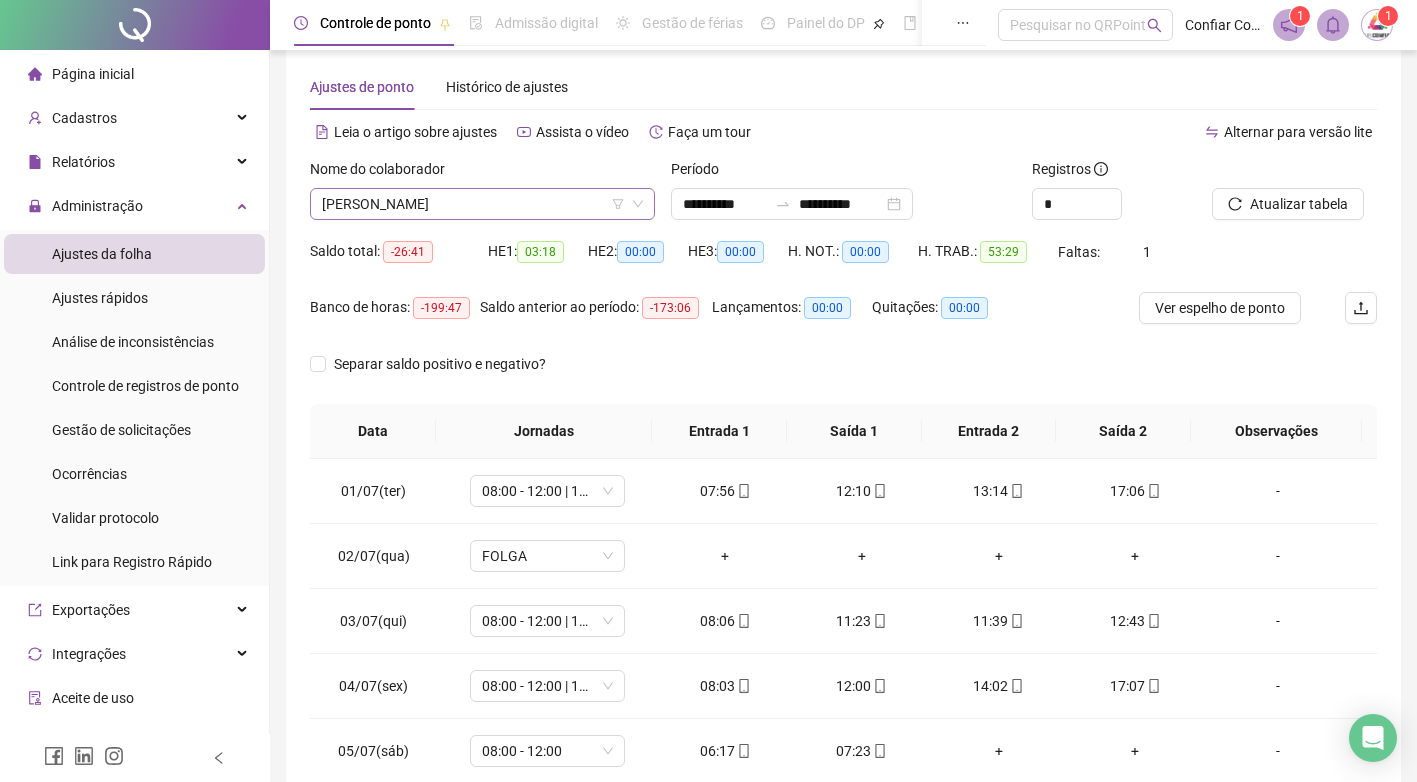 click on "[PERSON_NAME]" at bounding box center (482, 204) 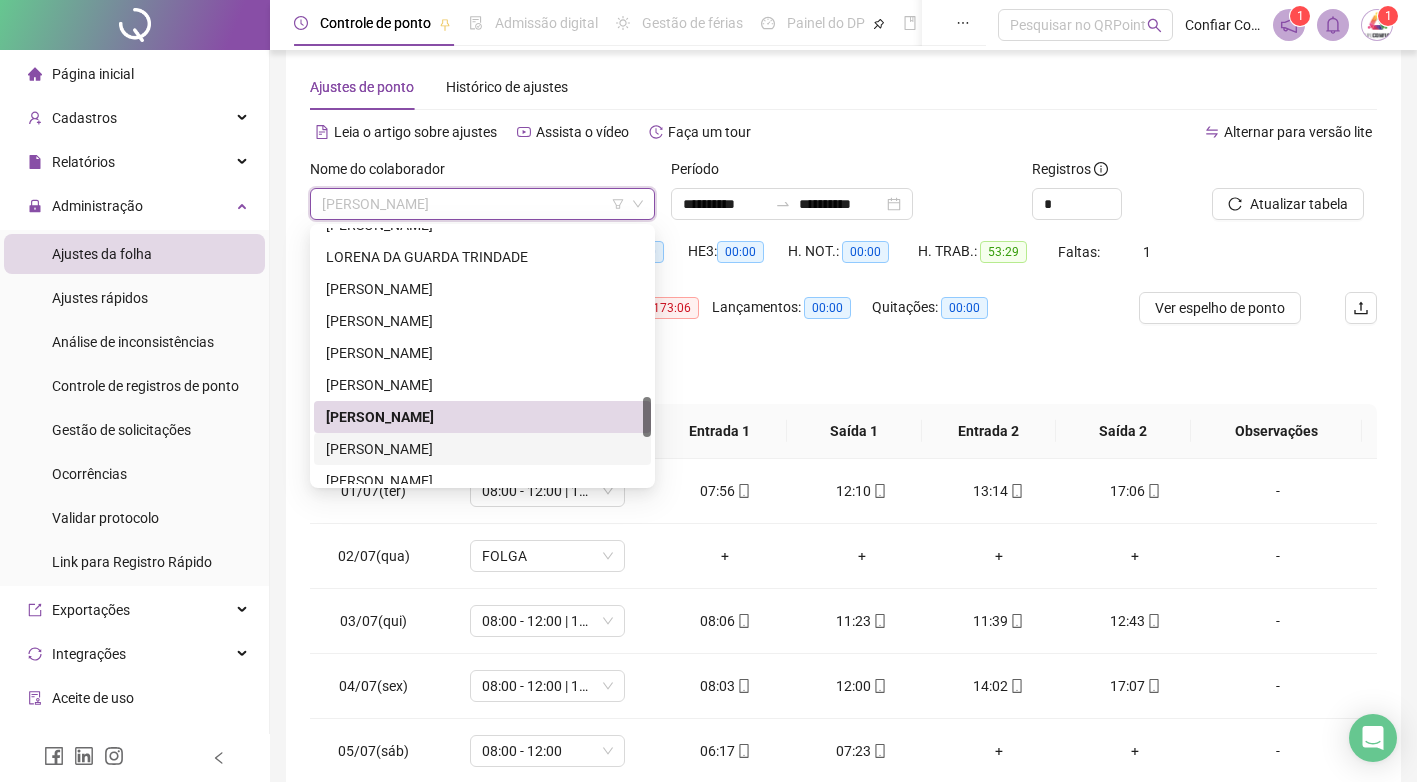 click on "[PERSON_NAME]" at bounding box center (482, 449) 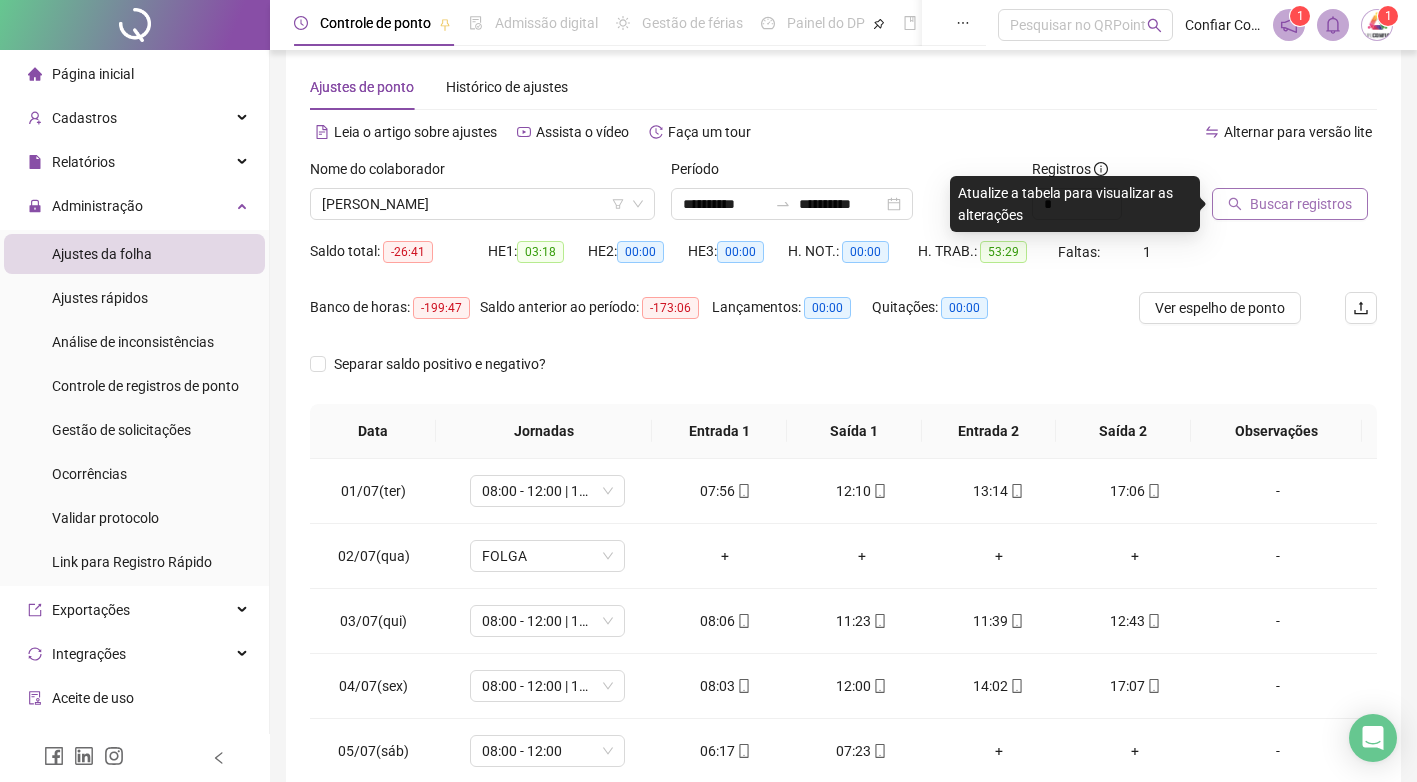 click on "Buscar registros" at bounding box center [1301, 204] 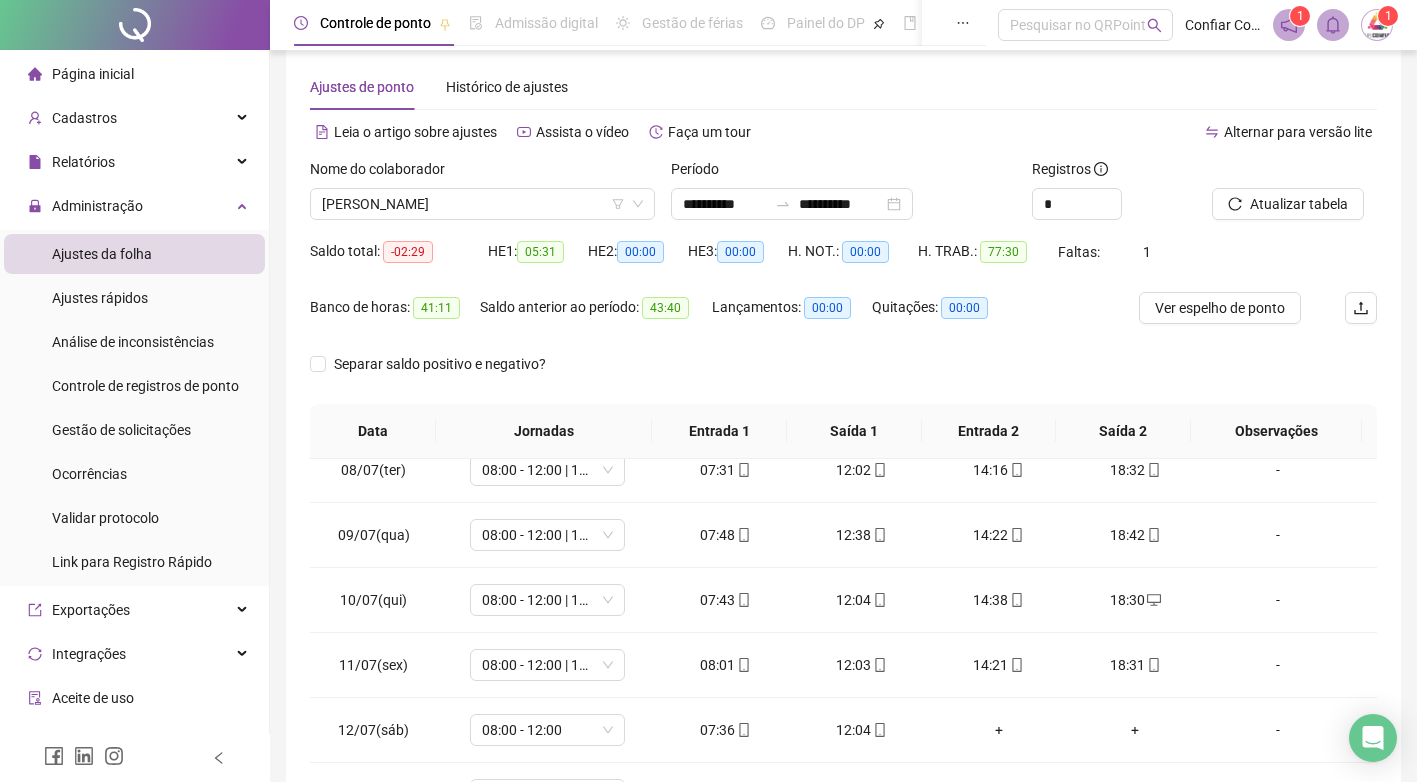scroll, scrollTop: 483, scrollLeft: 0, axis: vertical 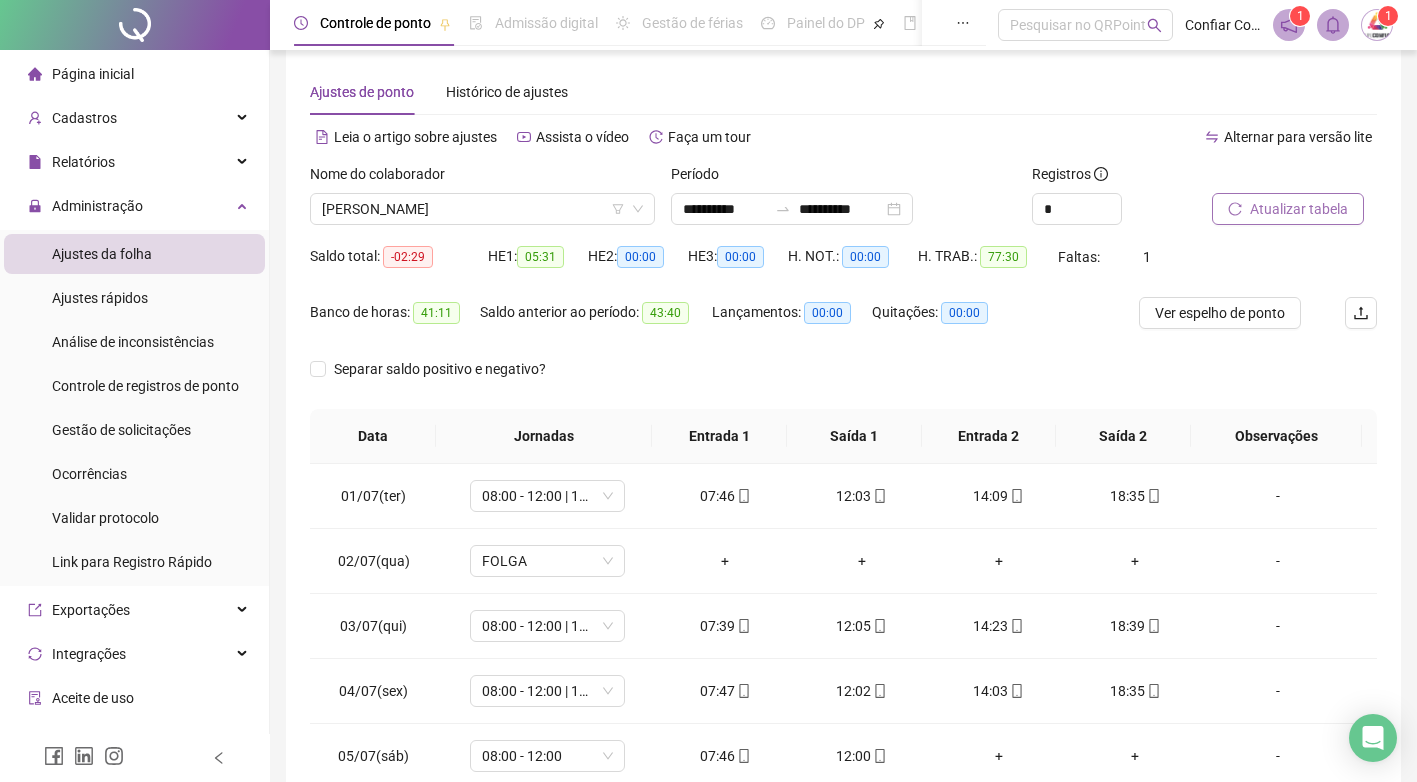click on "Atualizar tabela" at bounding box center (1299, 209) 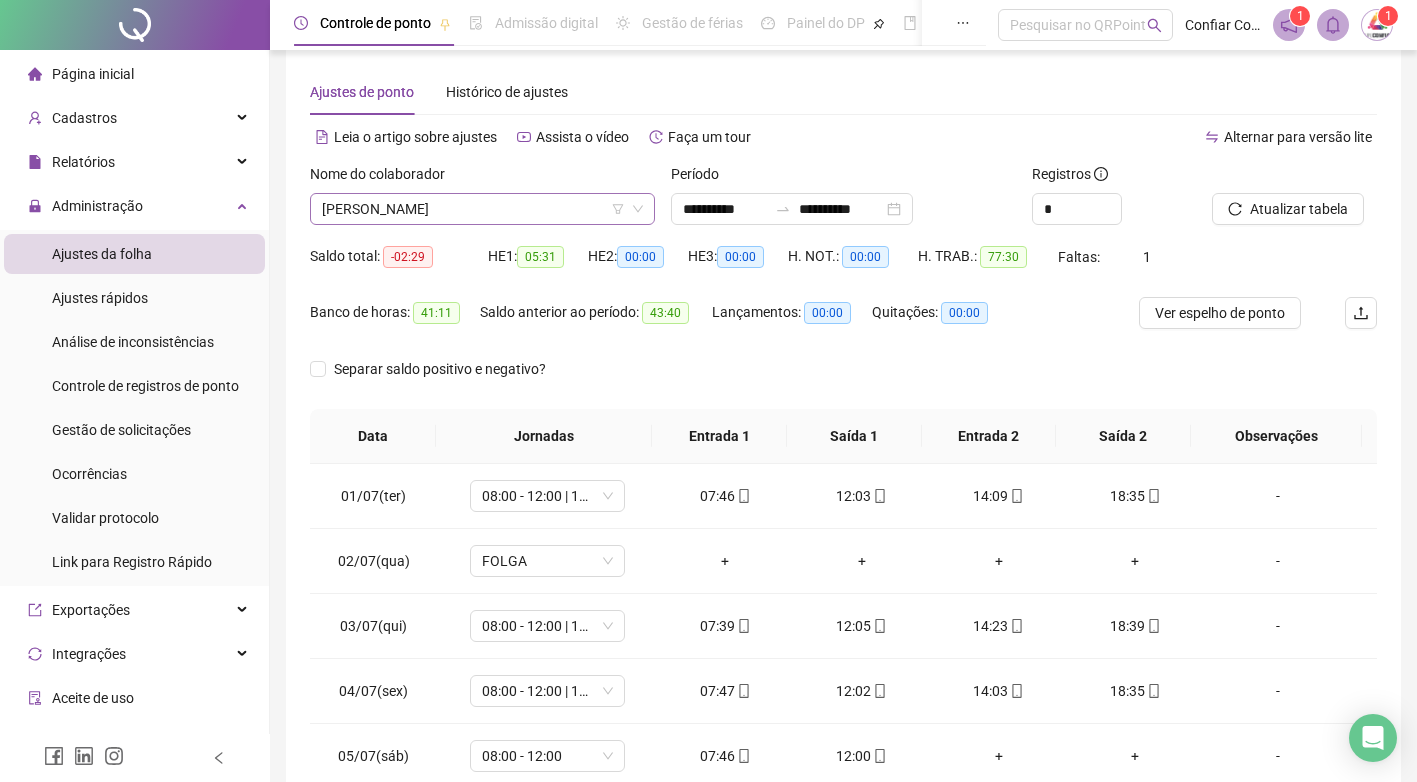 click on "[PERSON_NAME]" at bounding box center (482, 209) 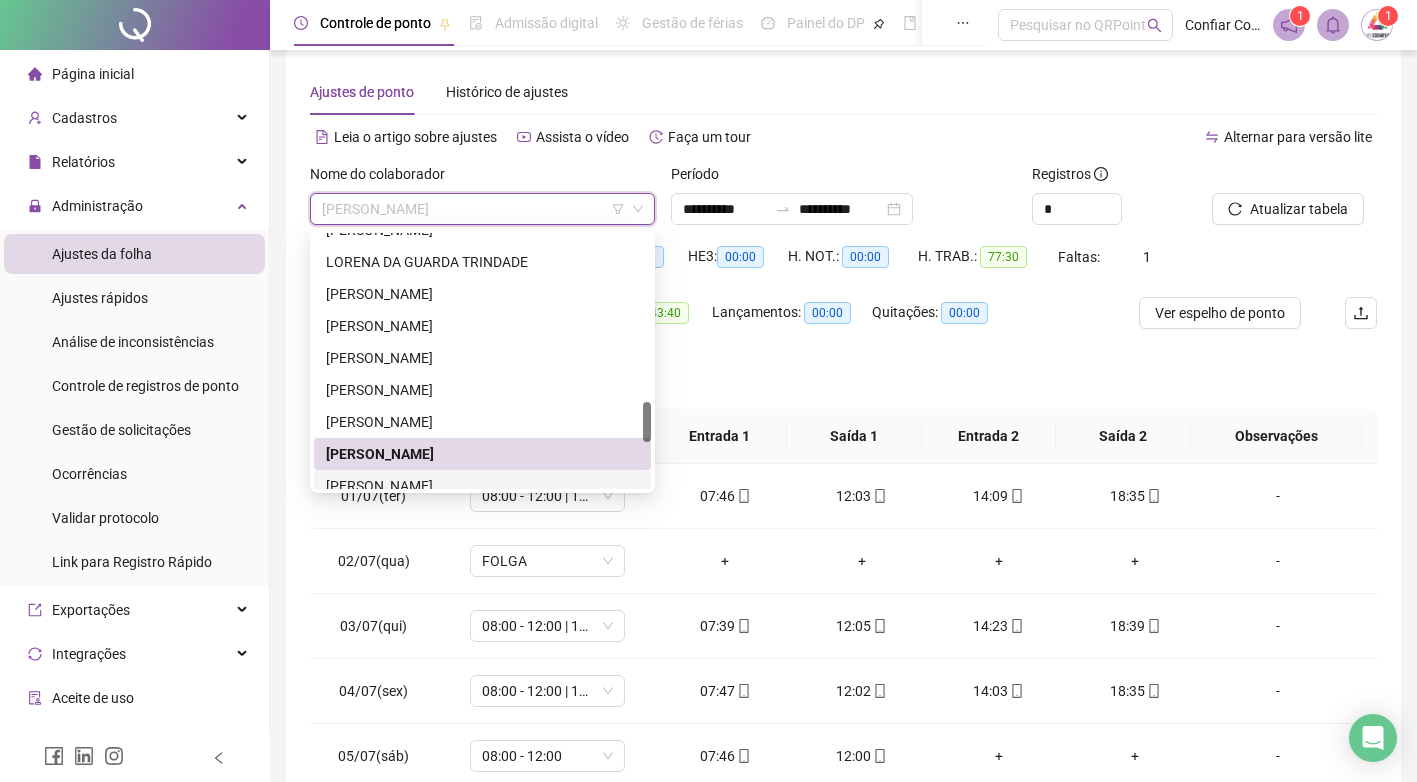 click on "[PERSON_NAME]" at bounding box center [482, 486] 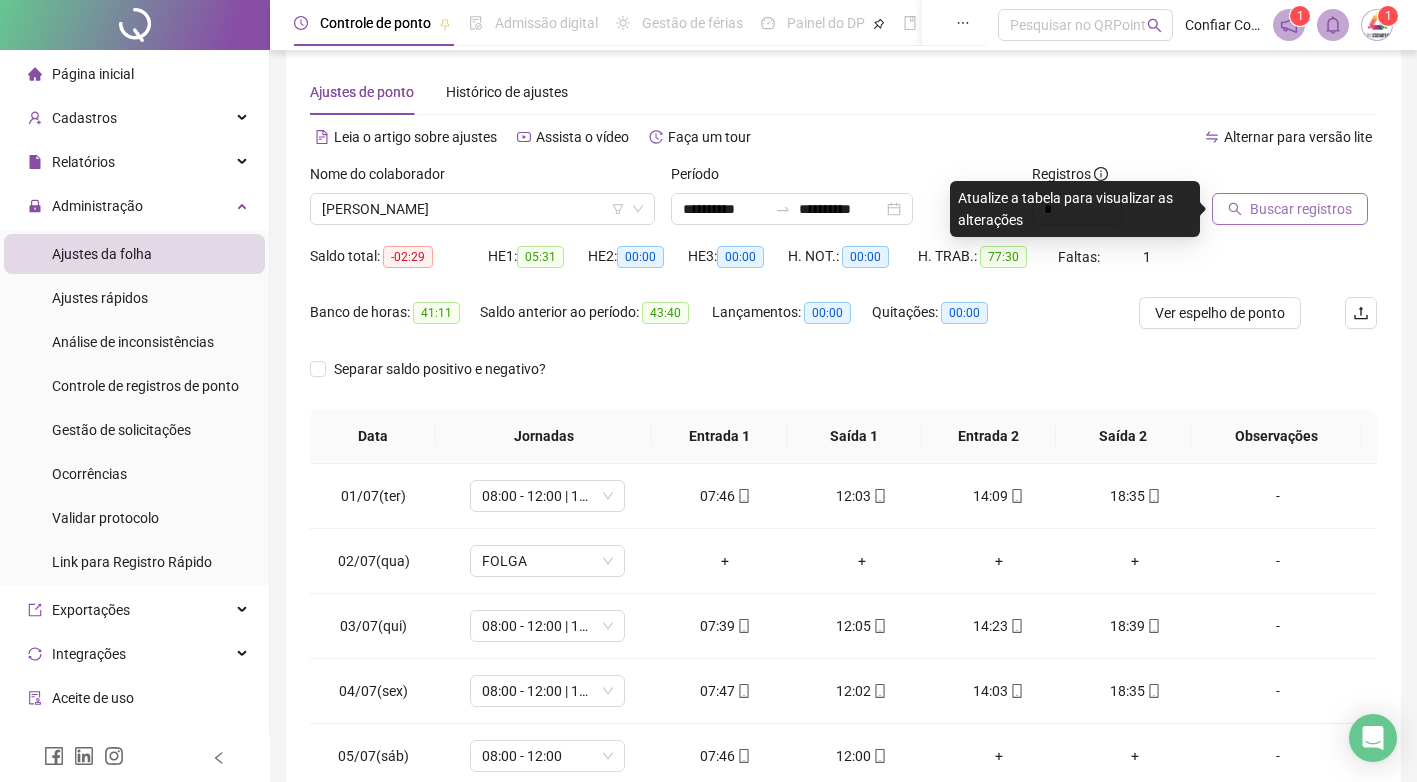 click on "Buscar registros" at bounding box center (1301, 209) 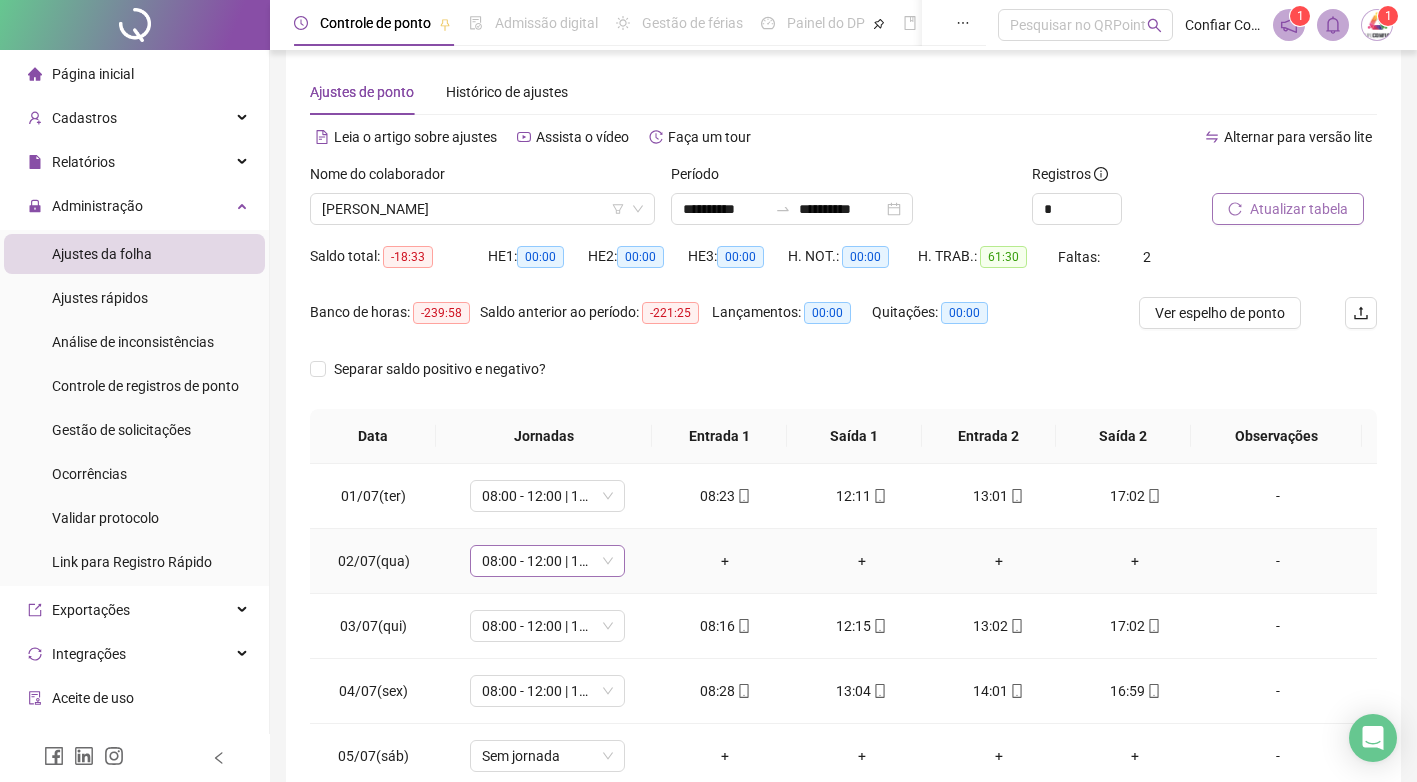 click on "08:00 - 12:00 | 13:00 - 17:00" at bounding box center [547, 561] 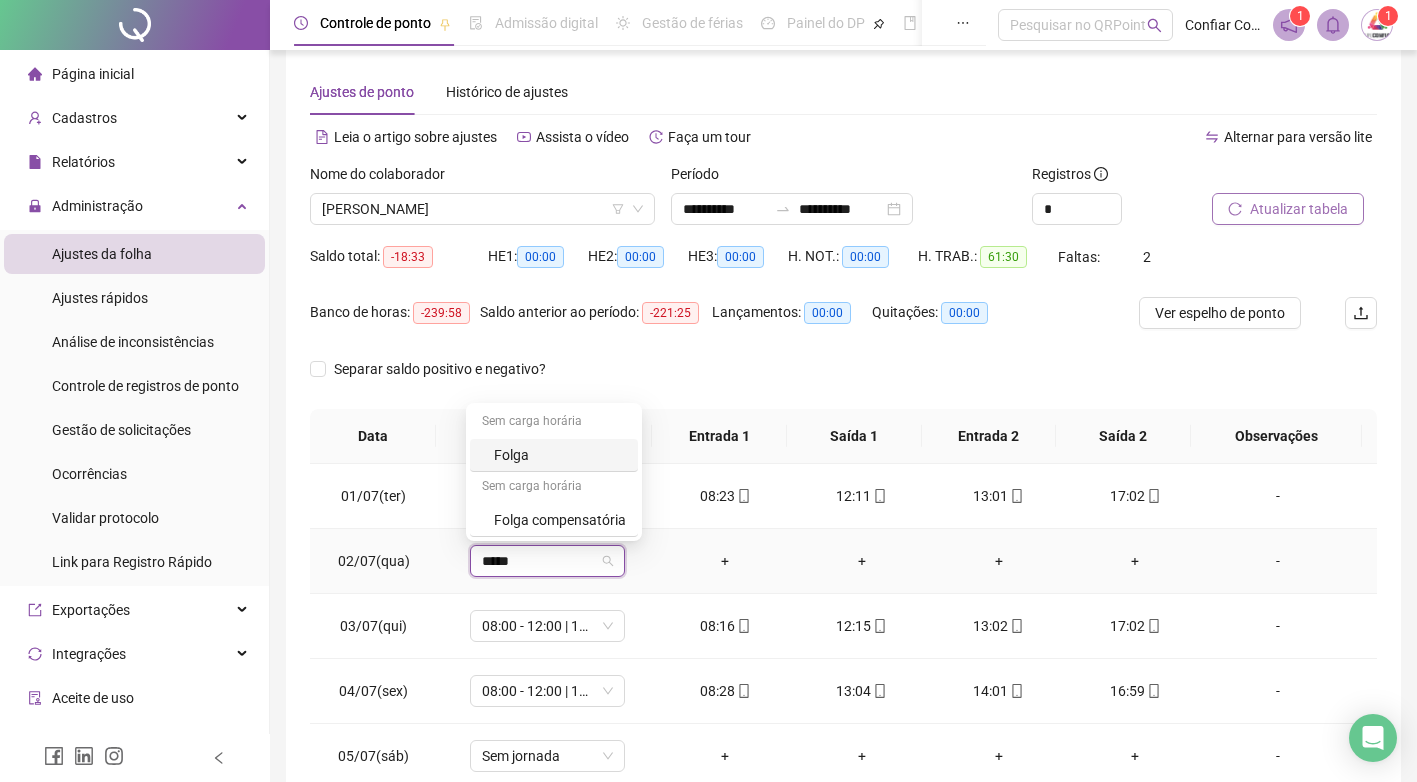 click on "Folga" at bounding box center [560, 455] 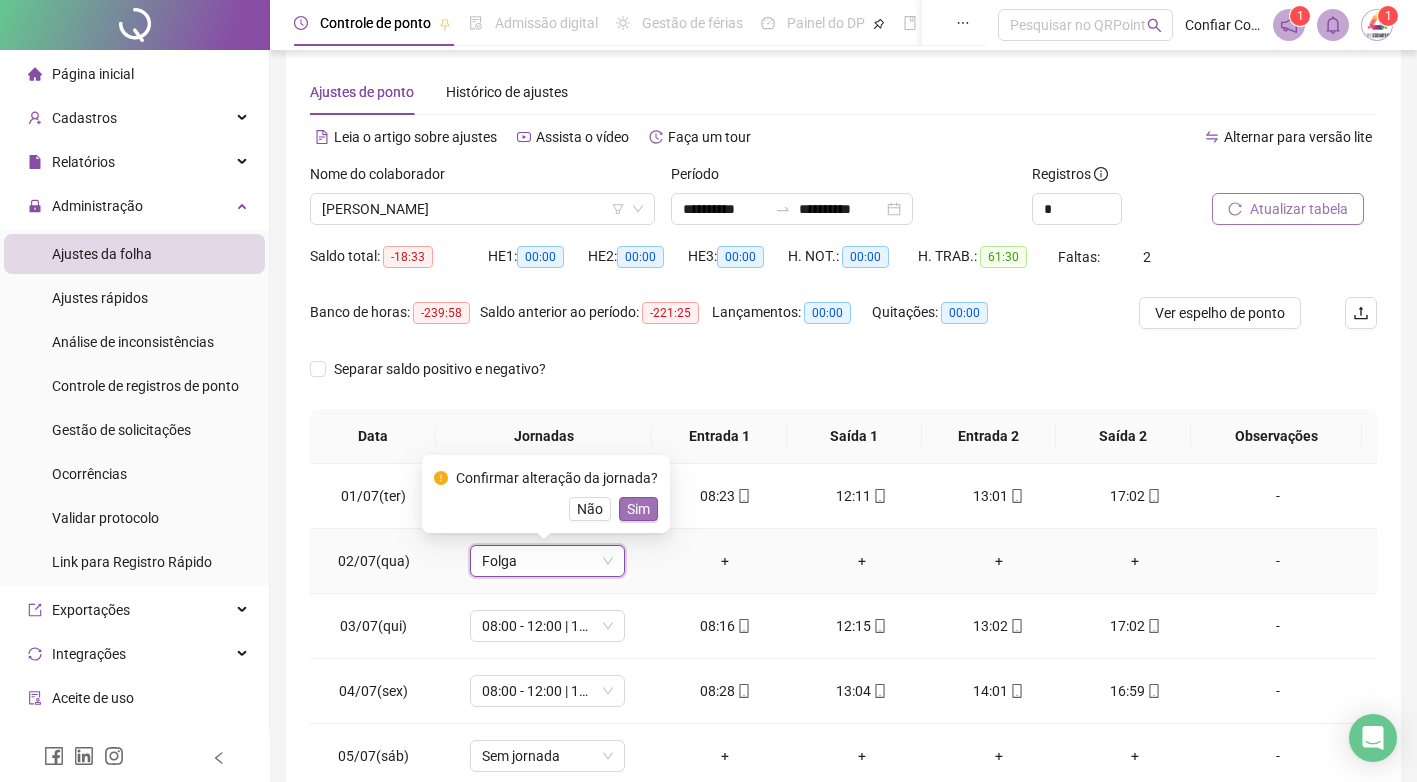 drag, startPoint x: 642, startPoint y: 503, endPoint x: 882, endPoint y: 571, distance: 249.44739 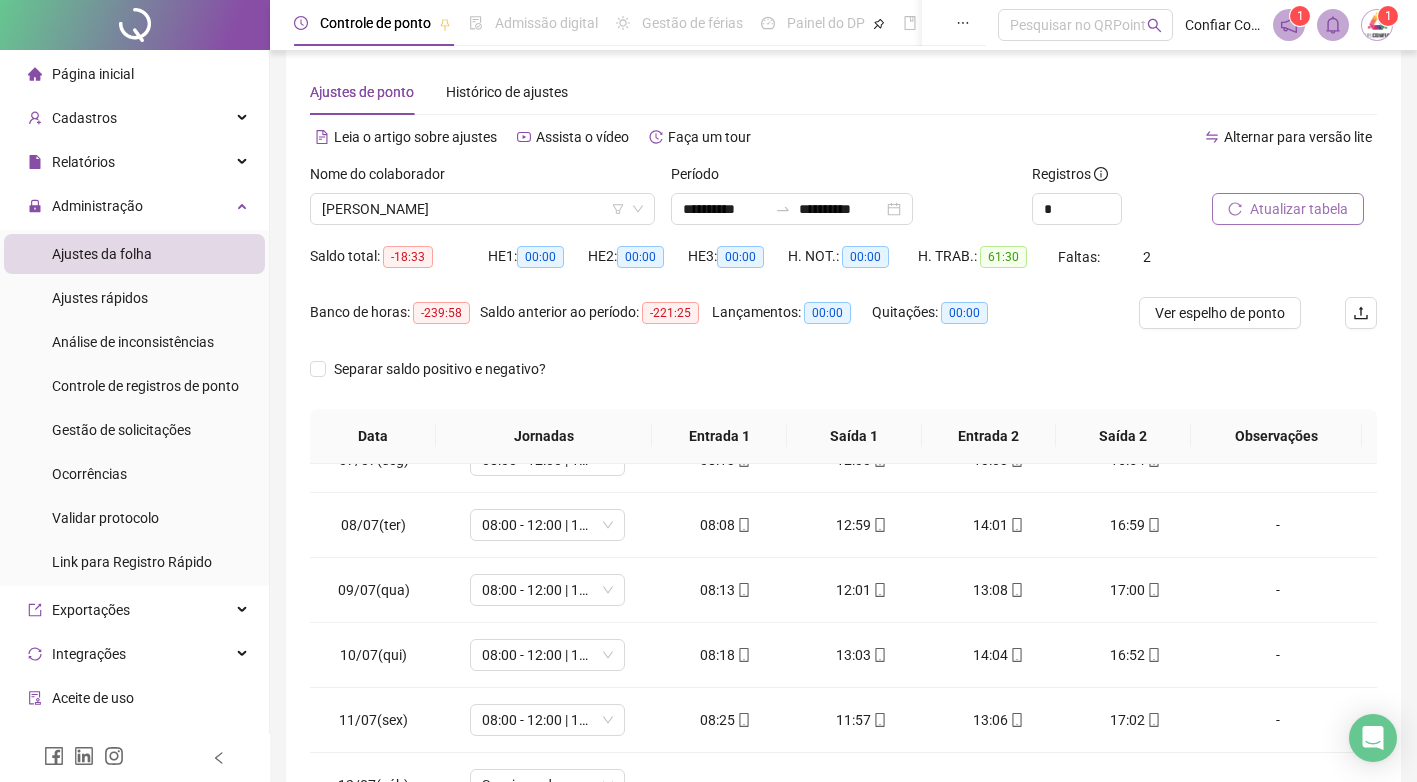 scroll, scrollTop: 428, scrollLeft: 0, axis: vertical 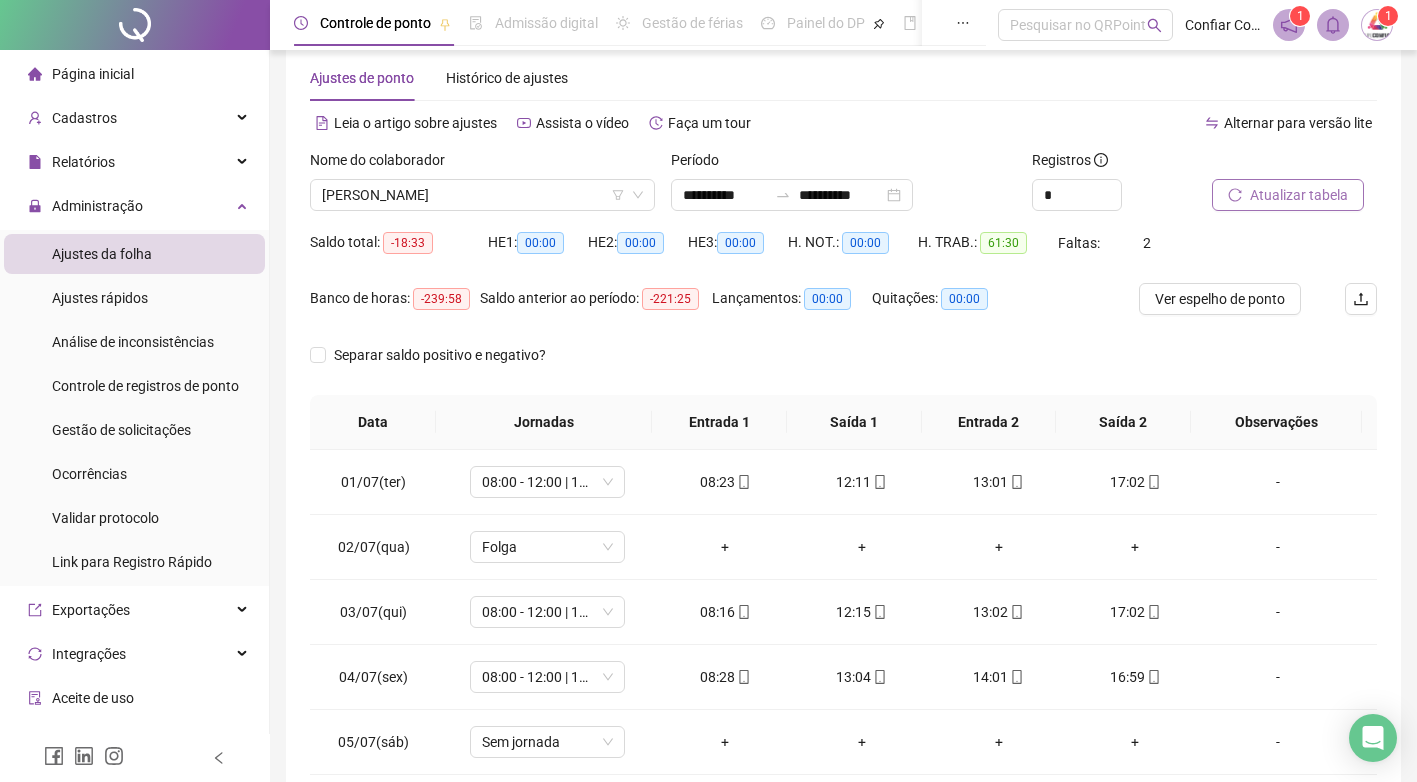 click on "Atualizar tabela" at bounding box center (1299, 195) 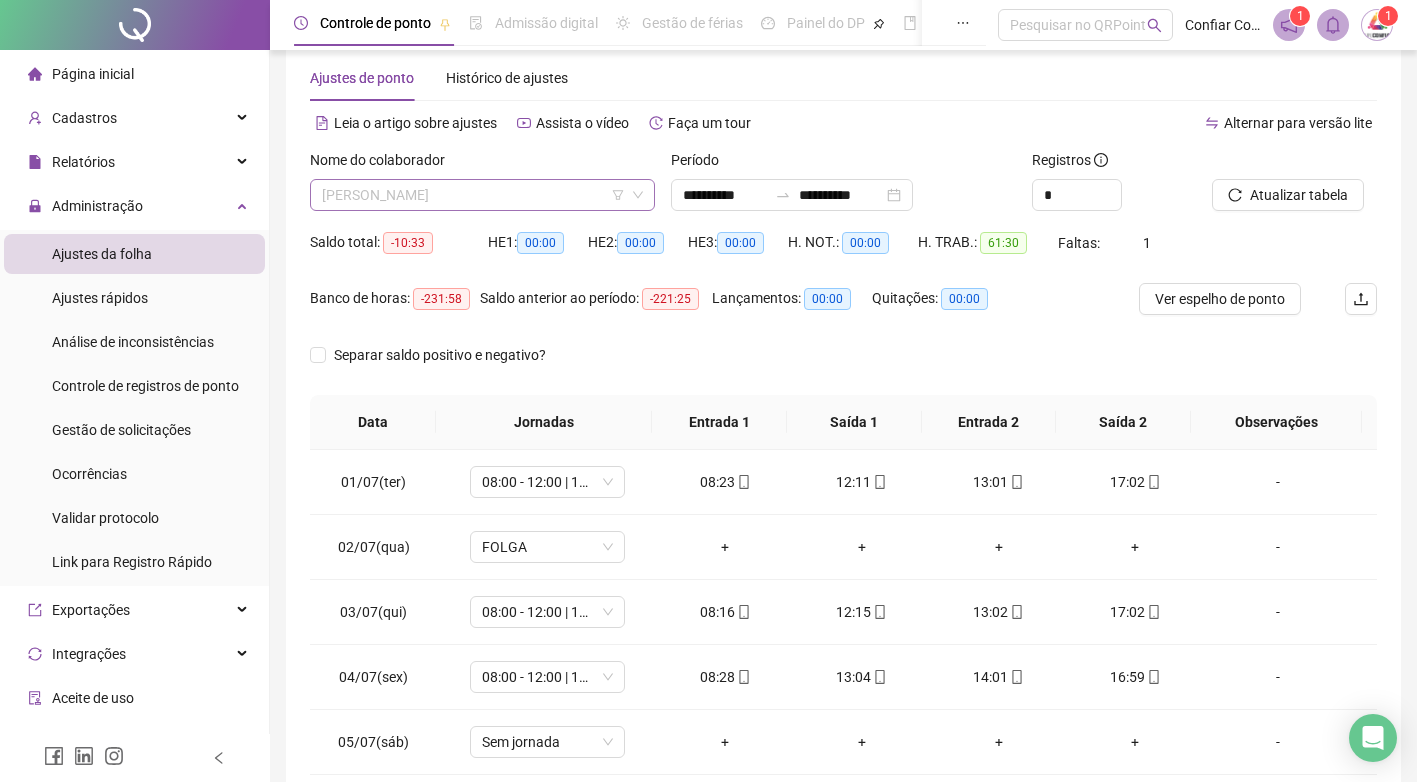 scroll, scrollTop: 1088, scrollLeft: 0, axis: vertical 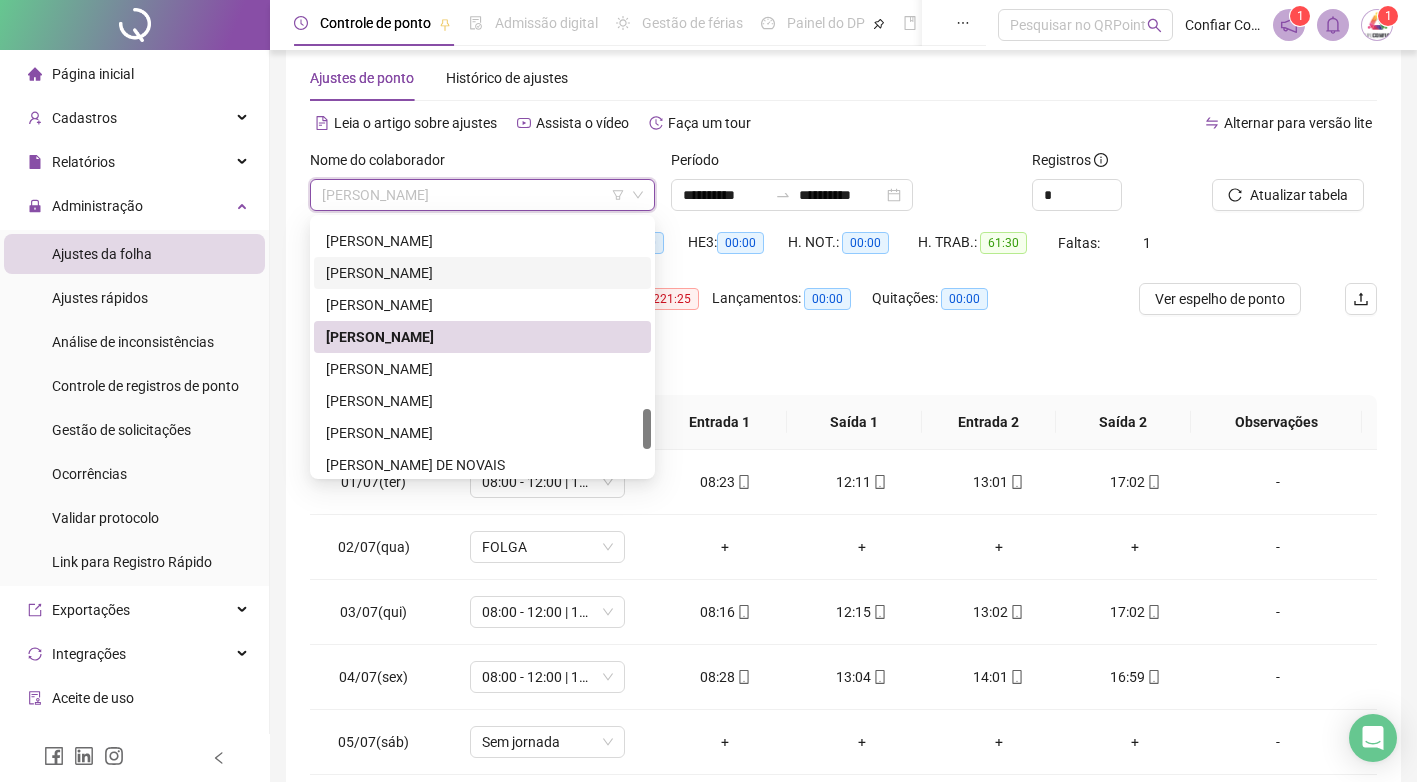 drag, startPoint x: 648, startPoint y: 406, endPoint x: 650, endPoint y: 421, distance: 15.132746 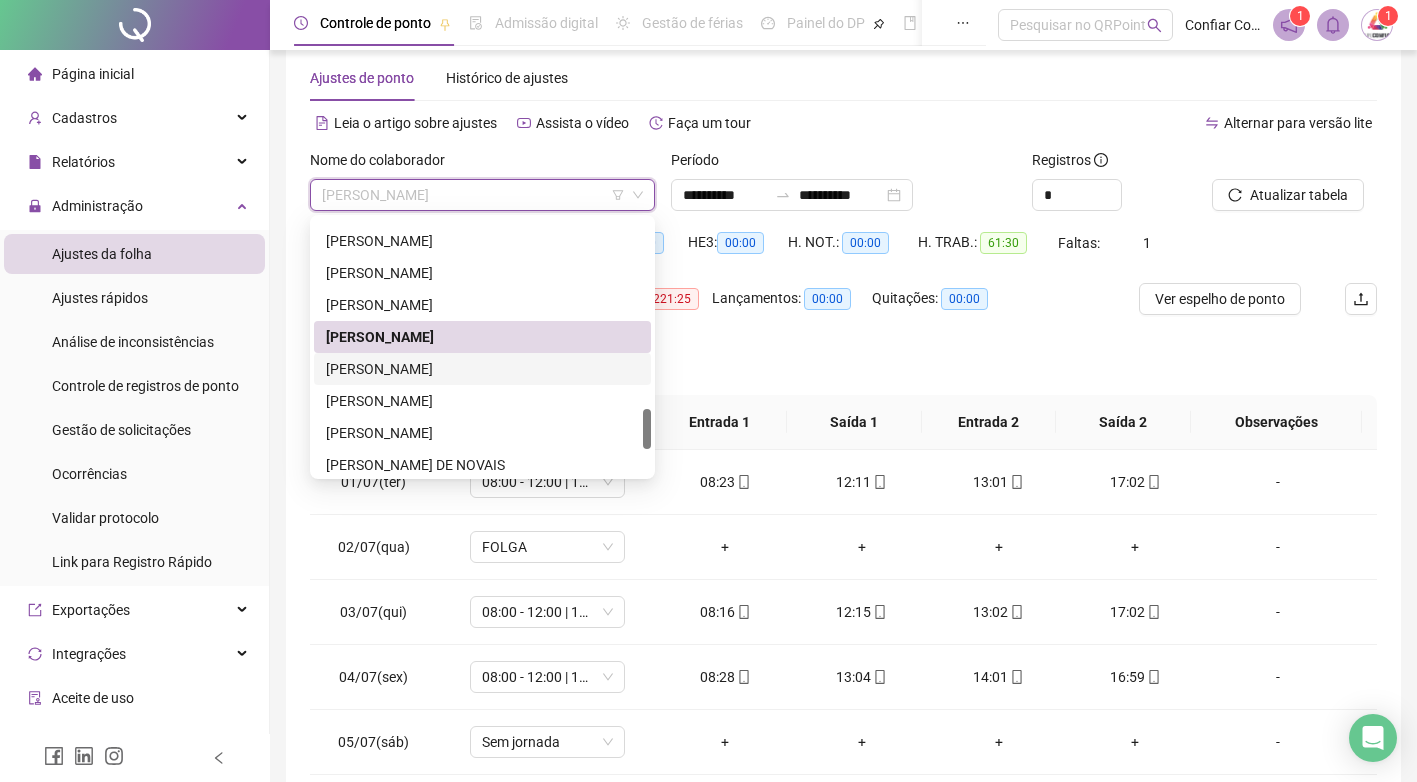 click on "[PERSON_NAME]" at bounding box center (482, 369) 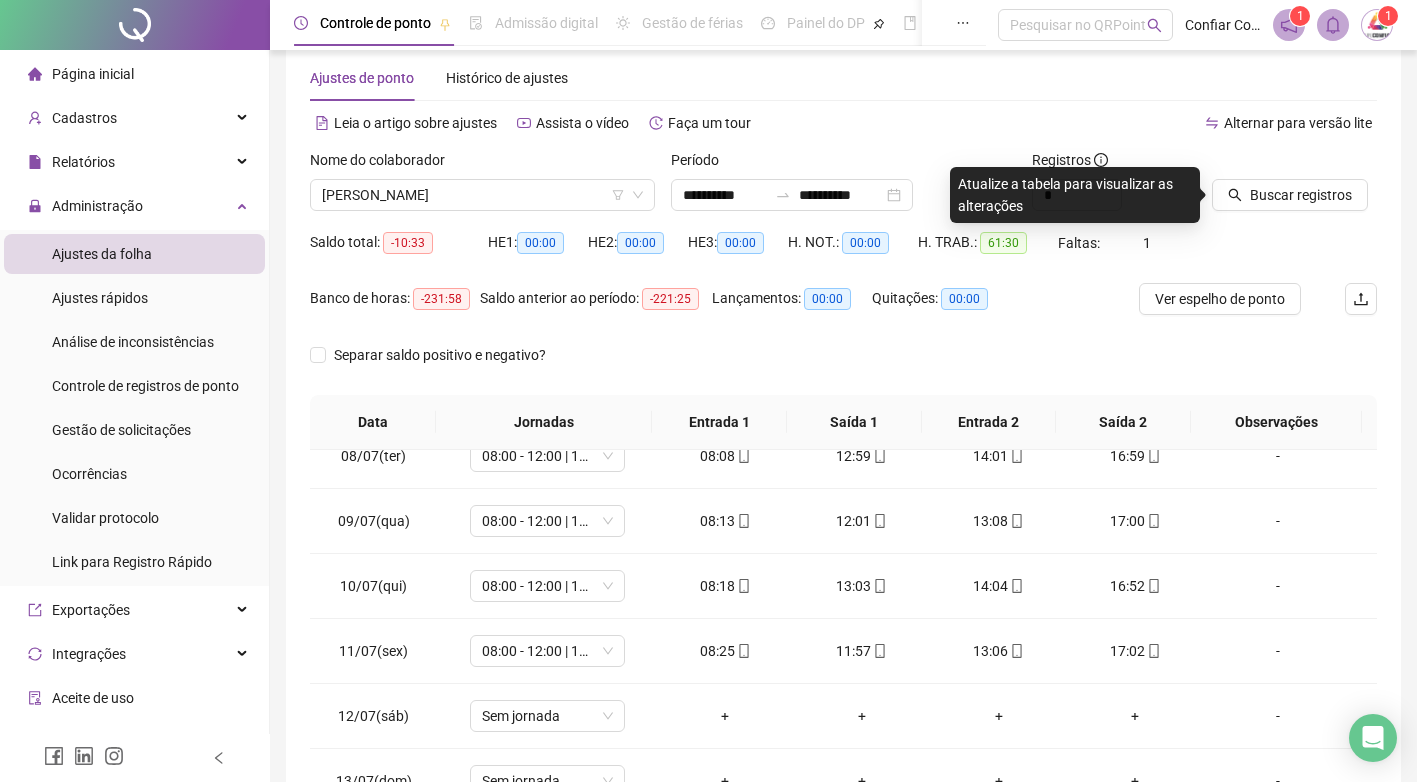 scroll, scrollTop: 483, scrollLeft: 0, axis: vertical 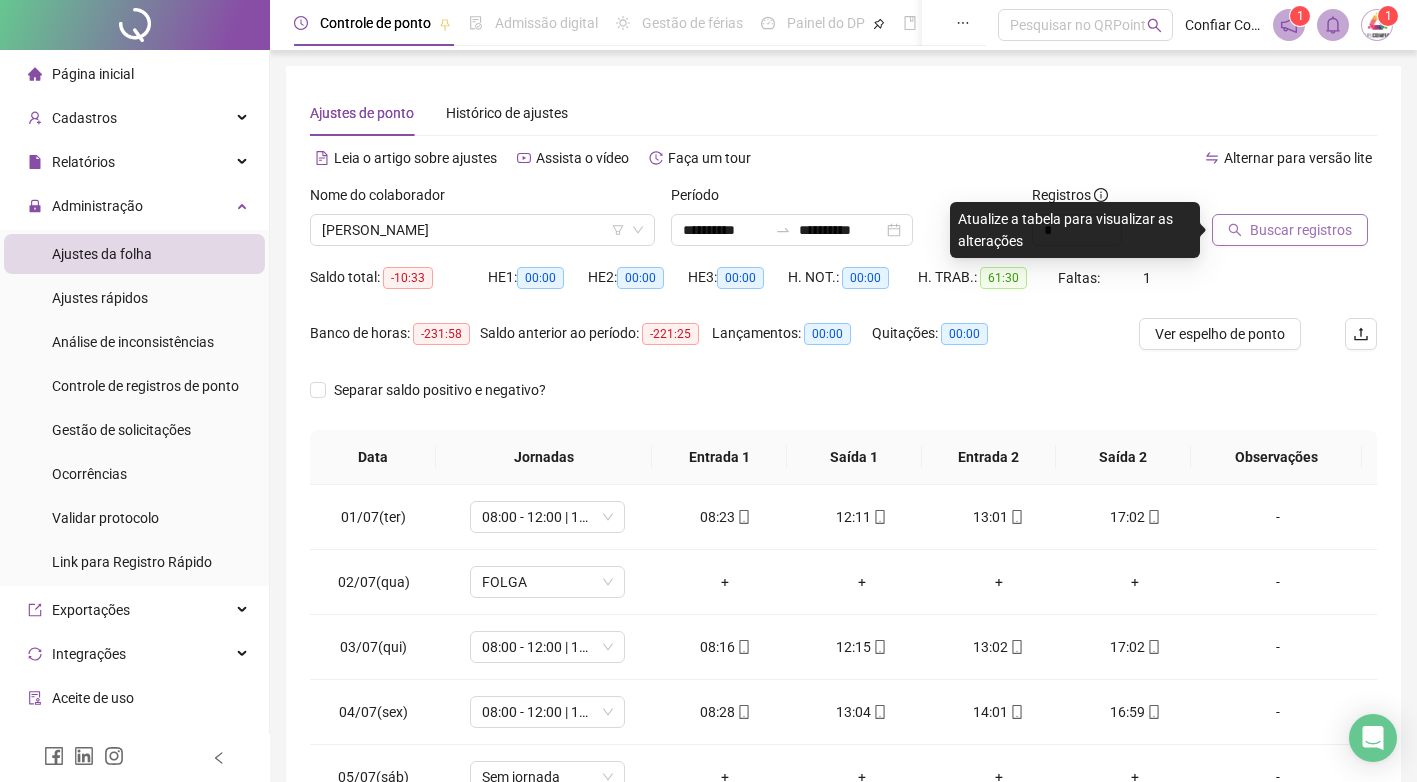 click on "Buscar registros" at bounding box center (1301, 230) 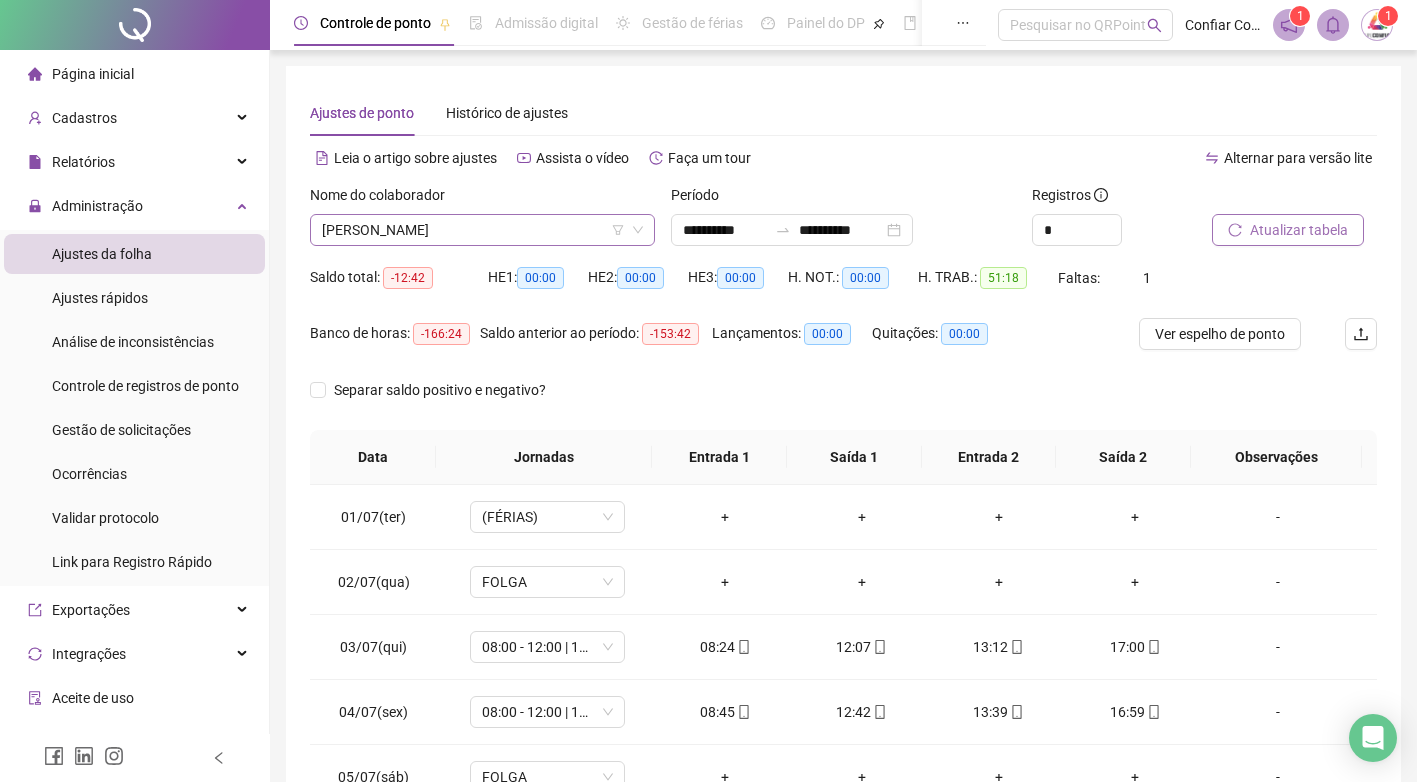 click on "[PERSON_NAME]" at bounding box center [482, 230] 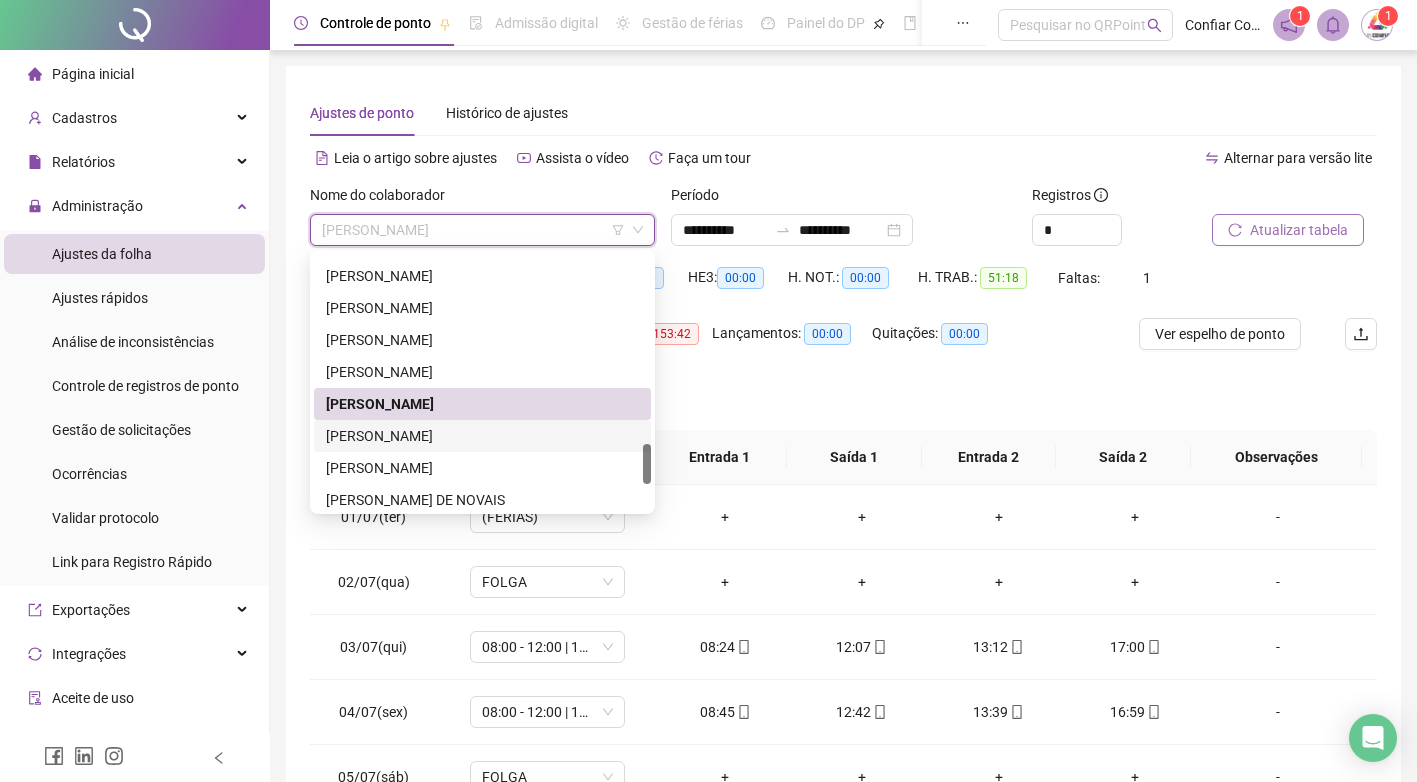 click on "[PERSON_NAME]" at bounding box center (482, 436) 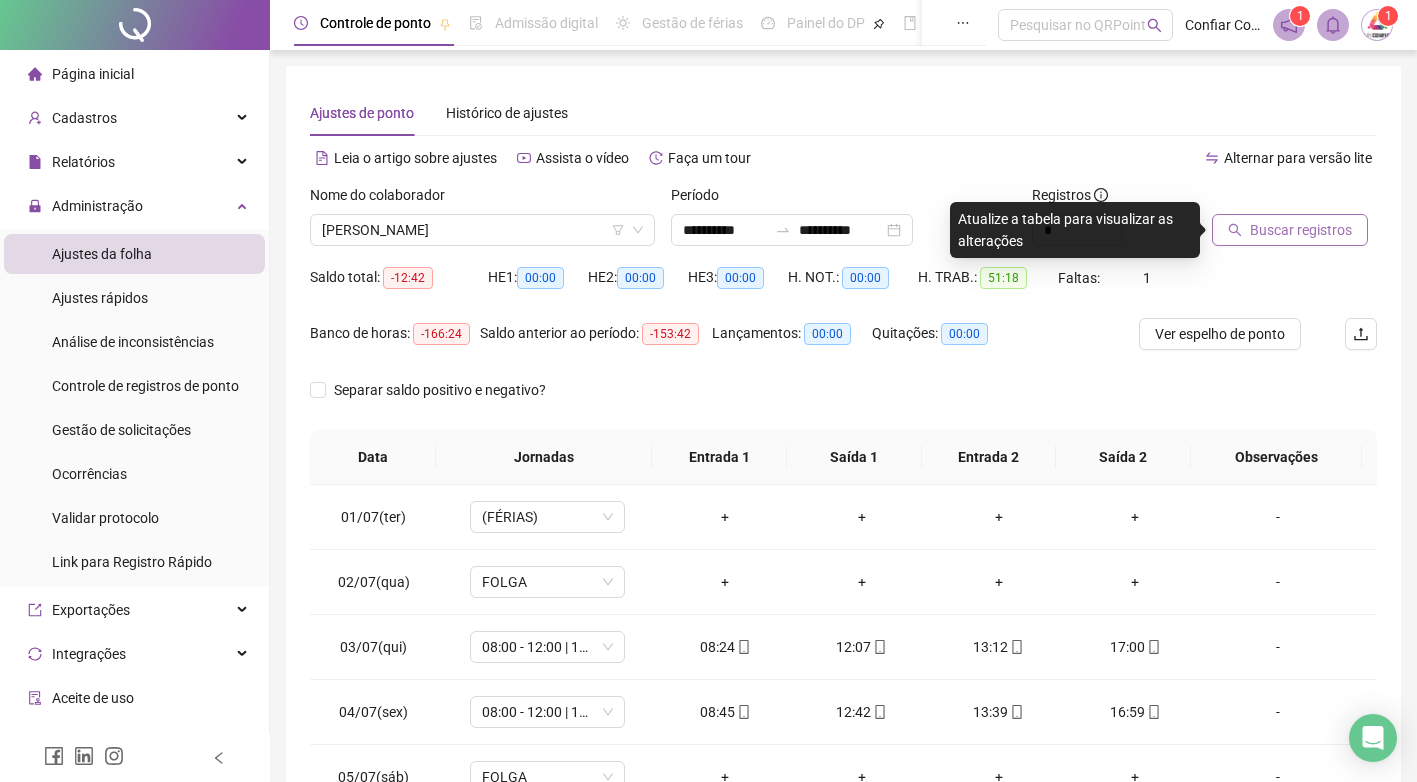 click on "Buscar registros" at bounding box center (1301, 230) 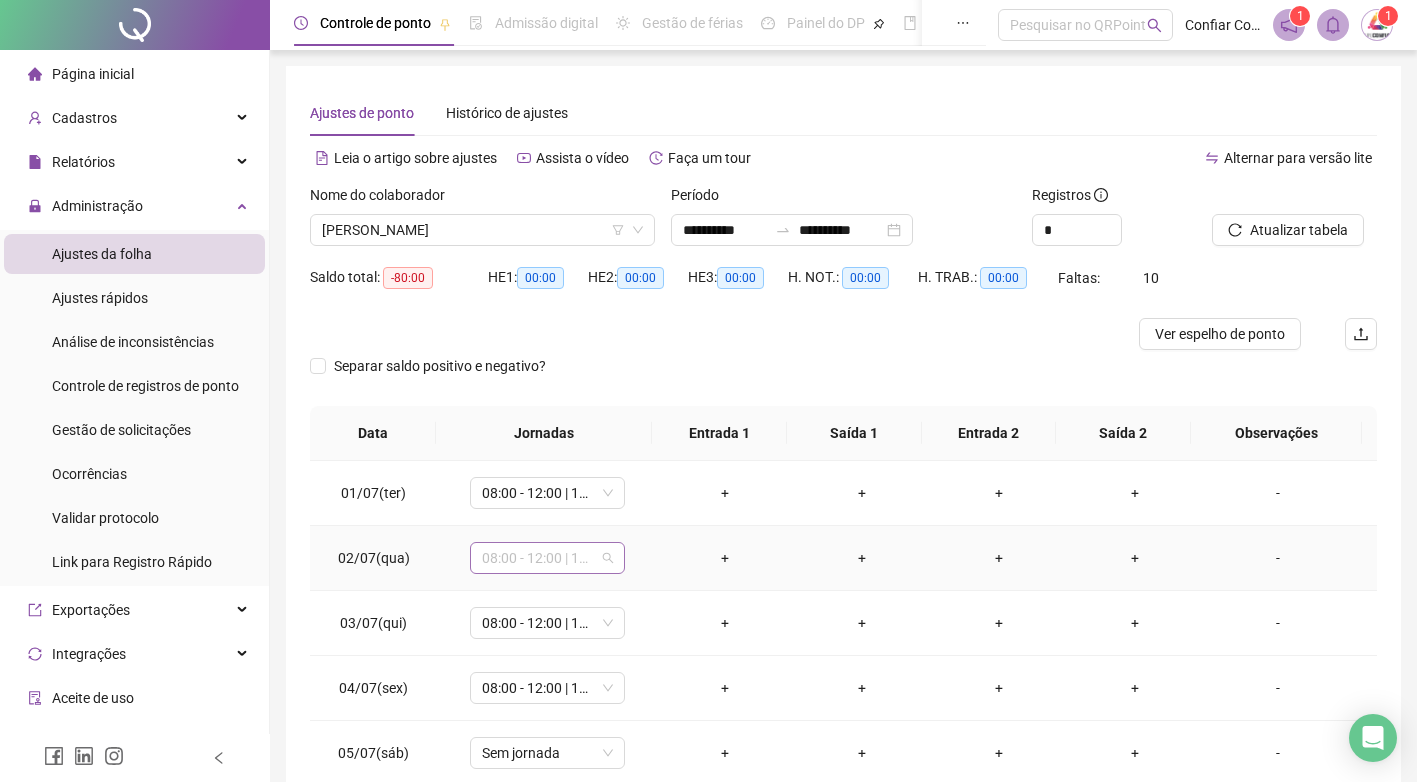 click on "08:00 - 12:00 | 13:00 - 17:00" at bounding box center (547, 558) 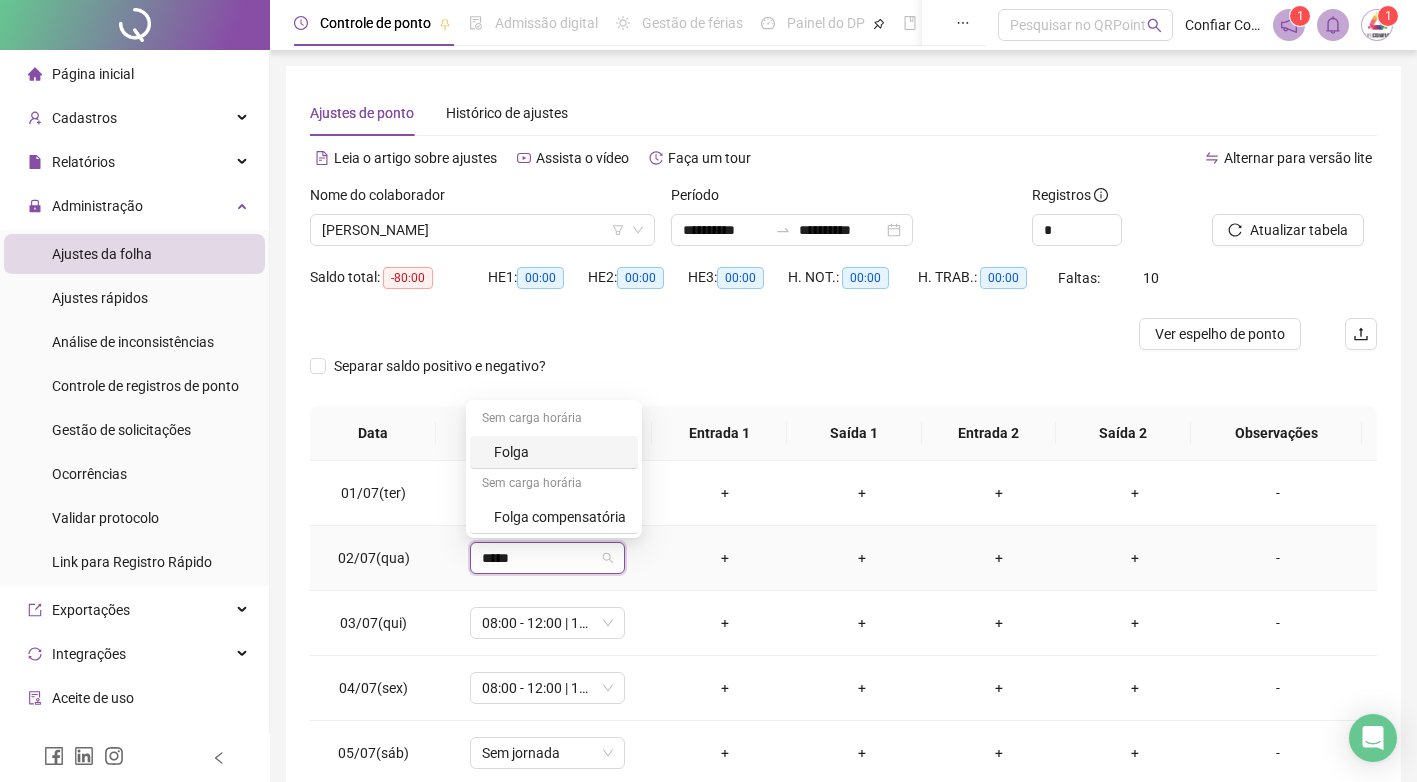 click on "Folga" at bounding box center (560, 452) 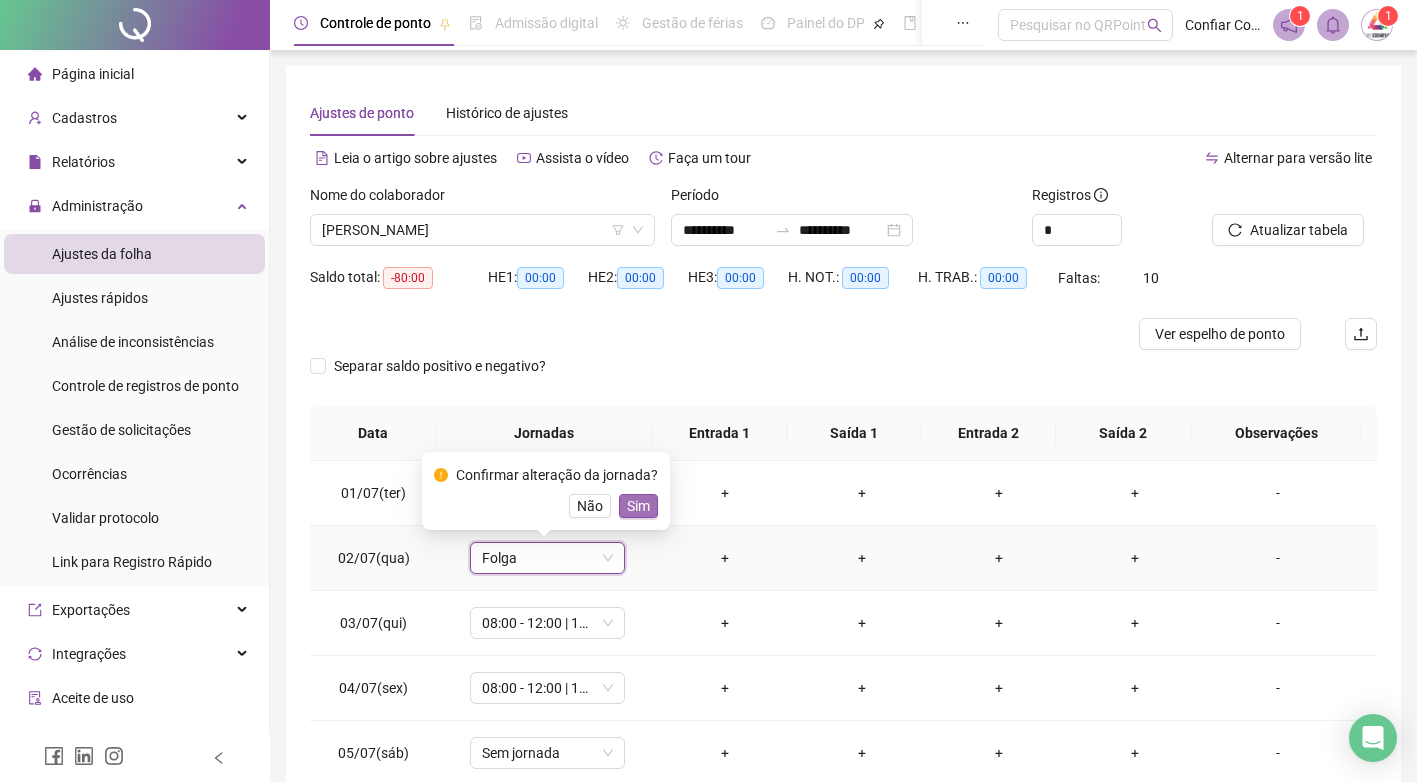 click on "Sim" at bounding box center (638, 506) 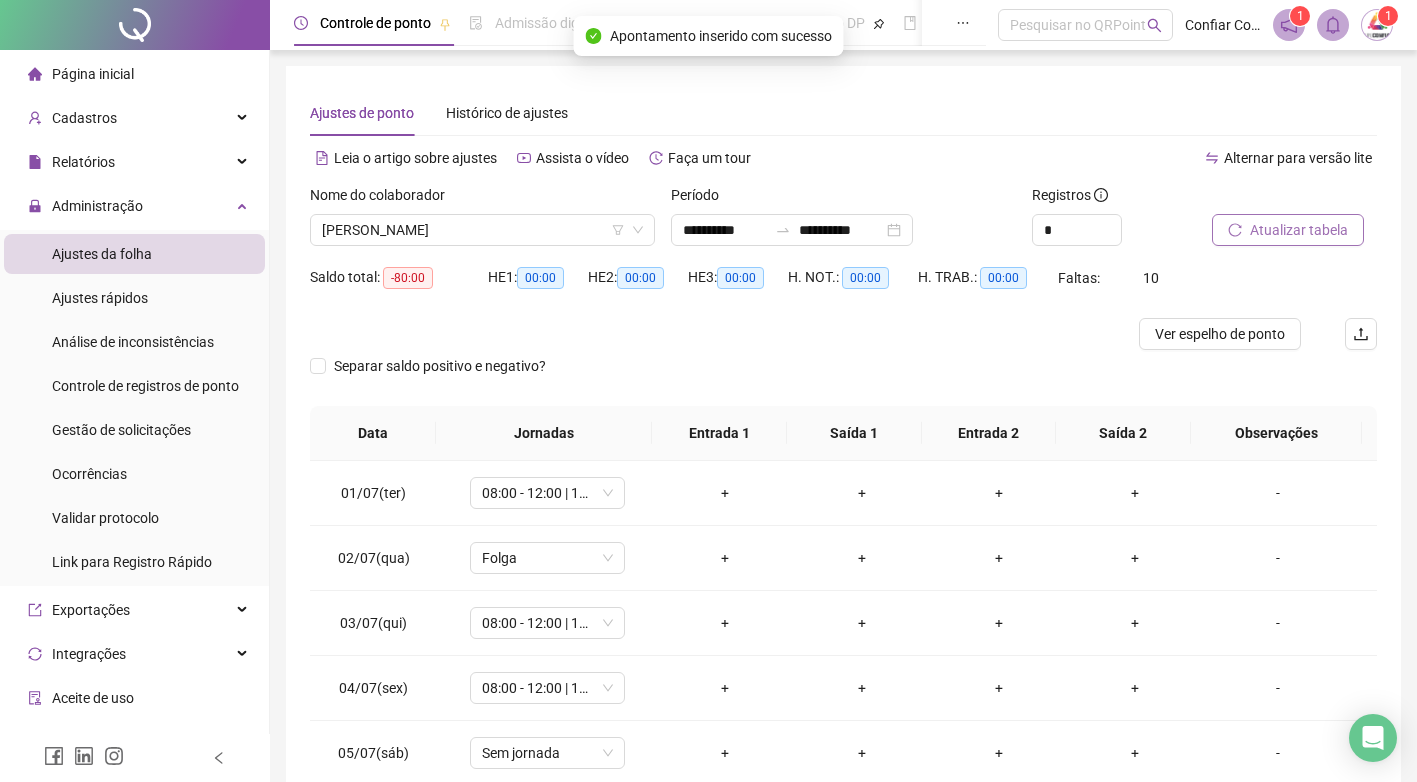 click on "Atualizar tabela" at bounding box center [1299, 230] 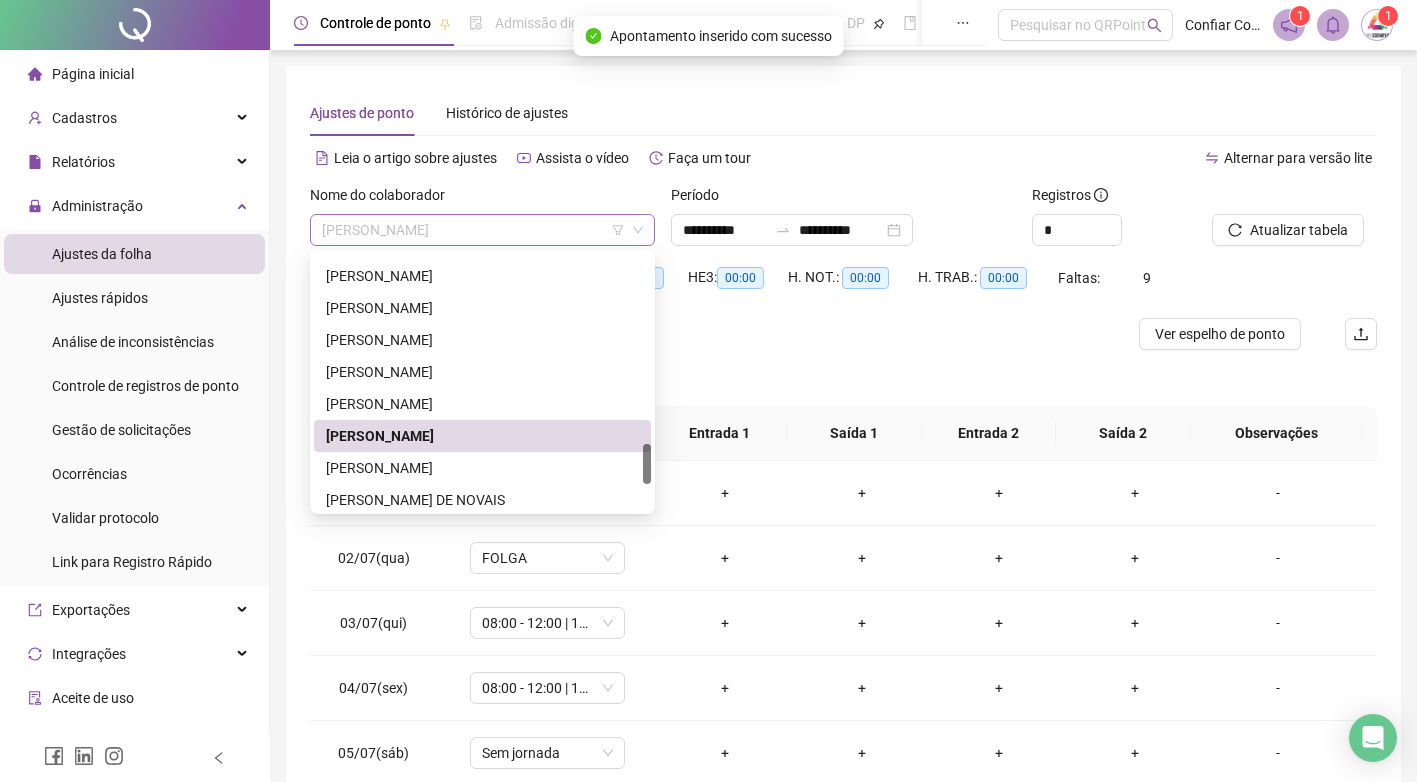 click on "[PERSON_NAME]" at bounding box center (482, 230) 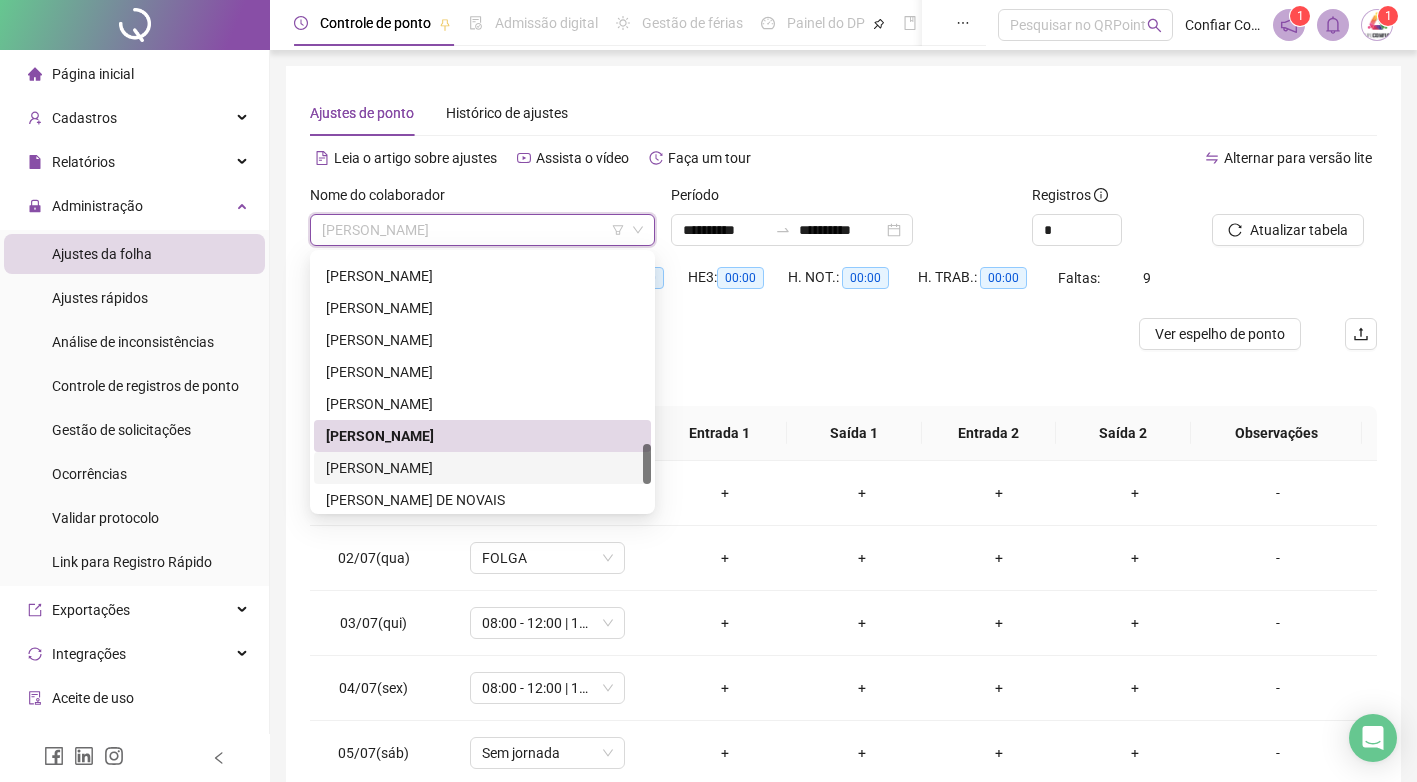 click on "[PERSON_NAME]" at bounding box center [482, 468] 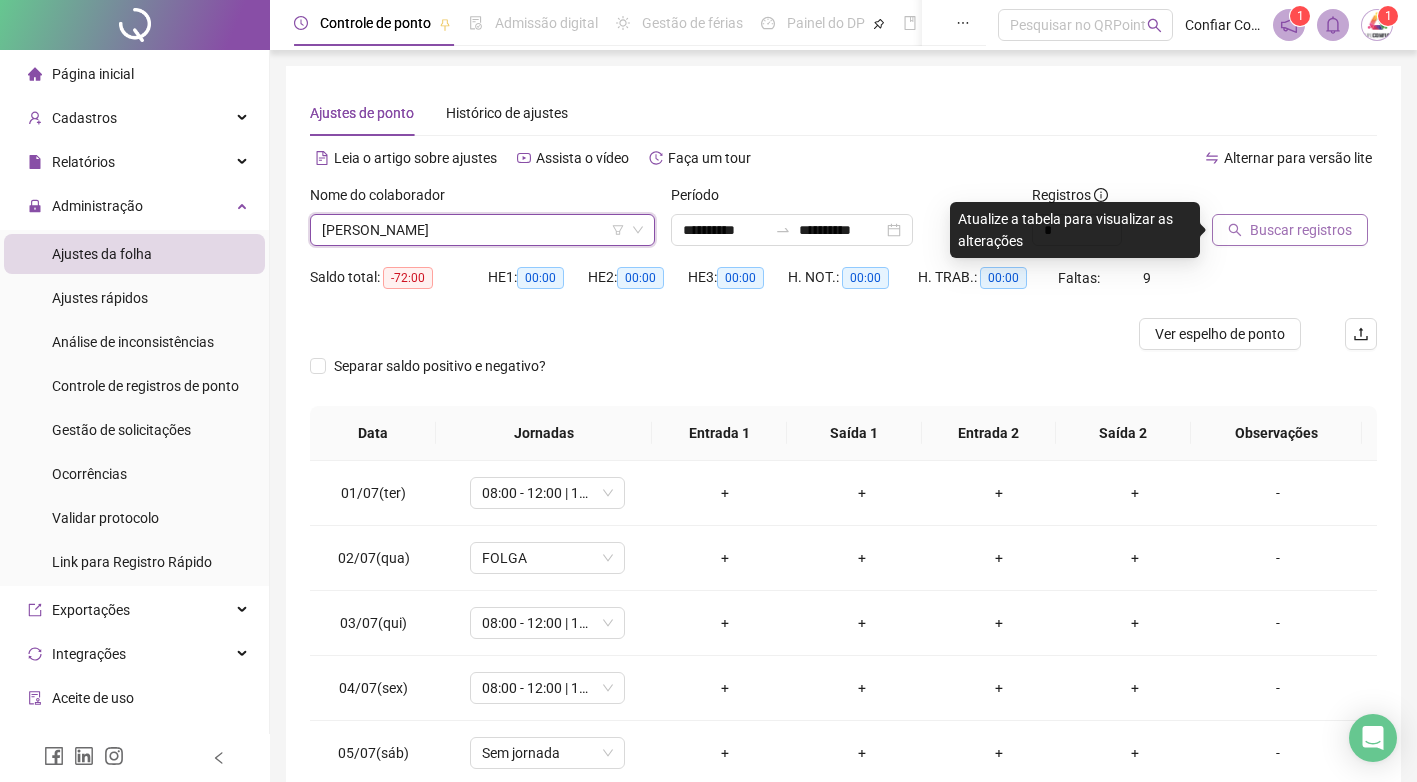 click on "Buscar registros" at bounding box center [1290, 230] 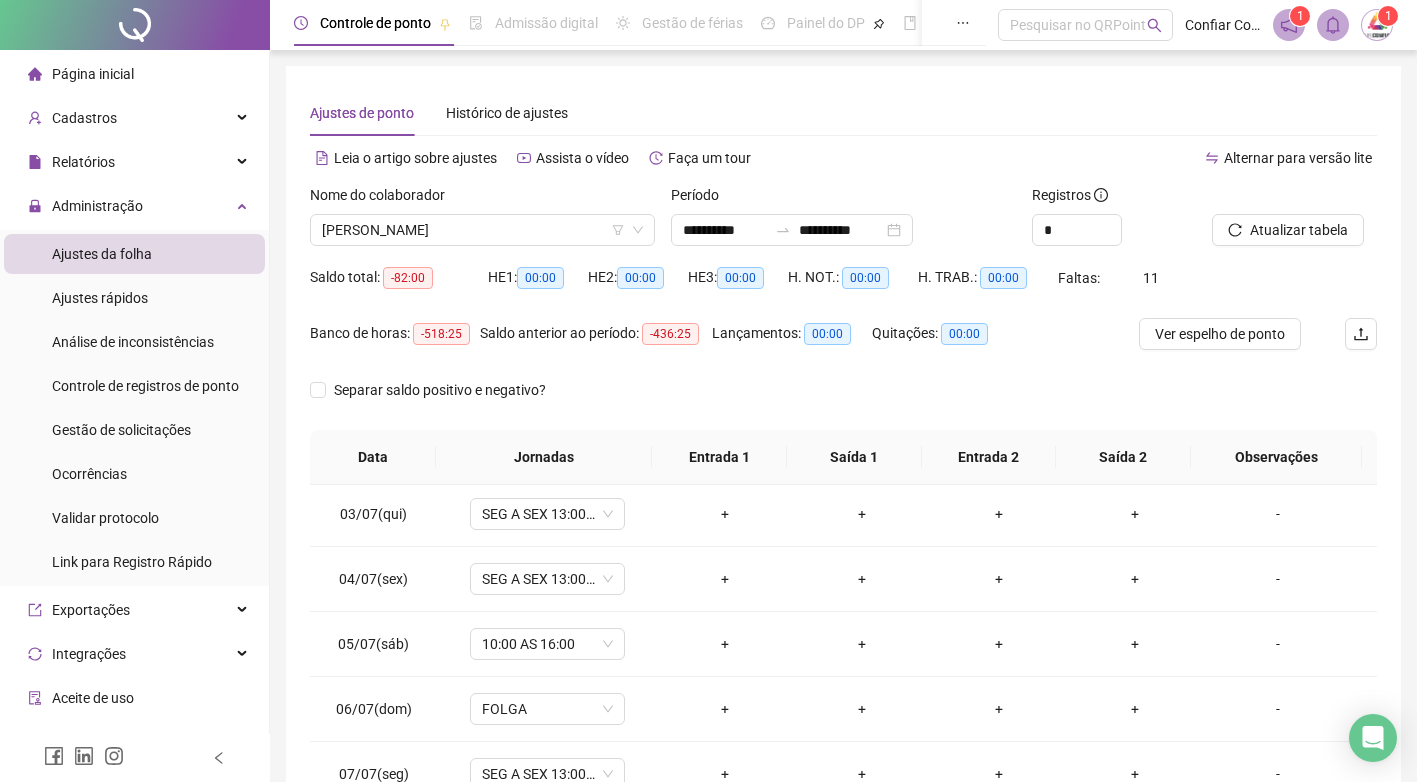 scroll, scrollTop: 0, scrollLeft: 0, axis: both 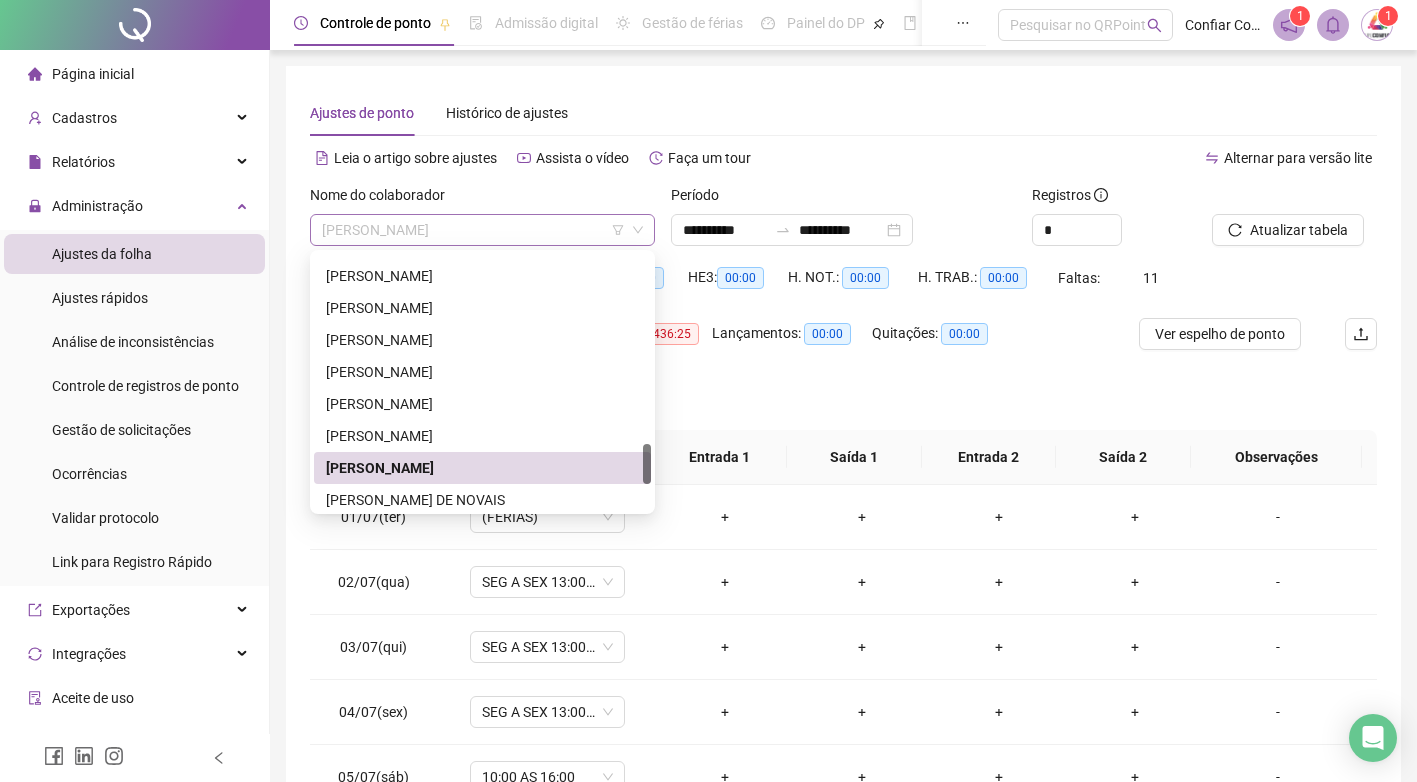 click on "[PERSON_NAME]" at bounding box center [482, 230] 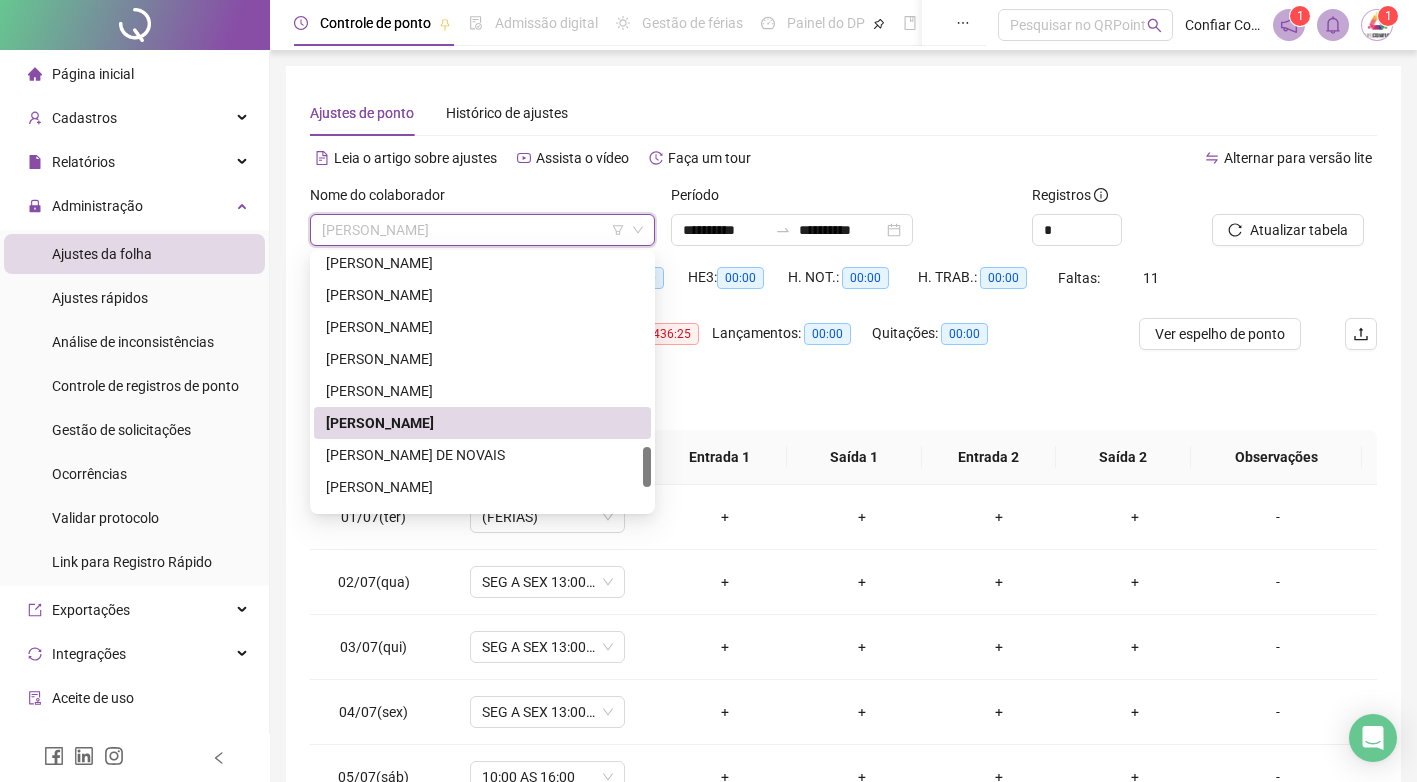 scroll, scrollTop: 1376, scrollLeft: 0, axis: vertical 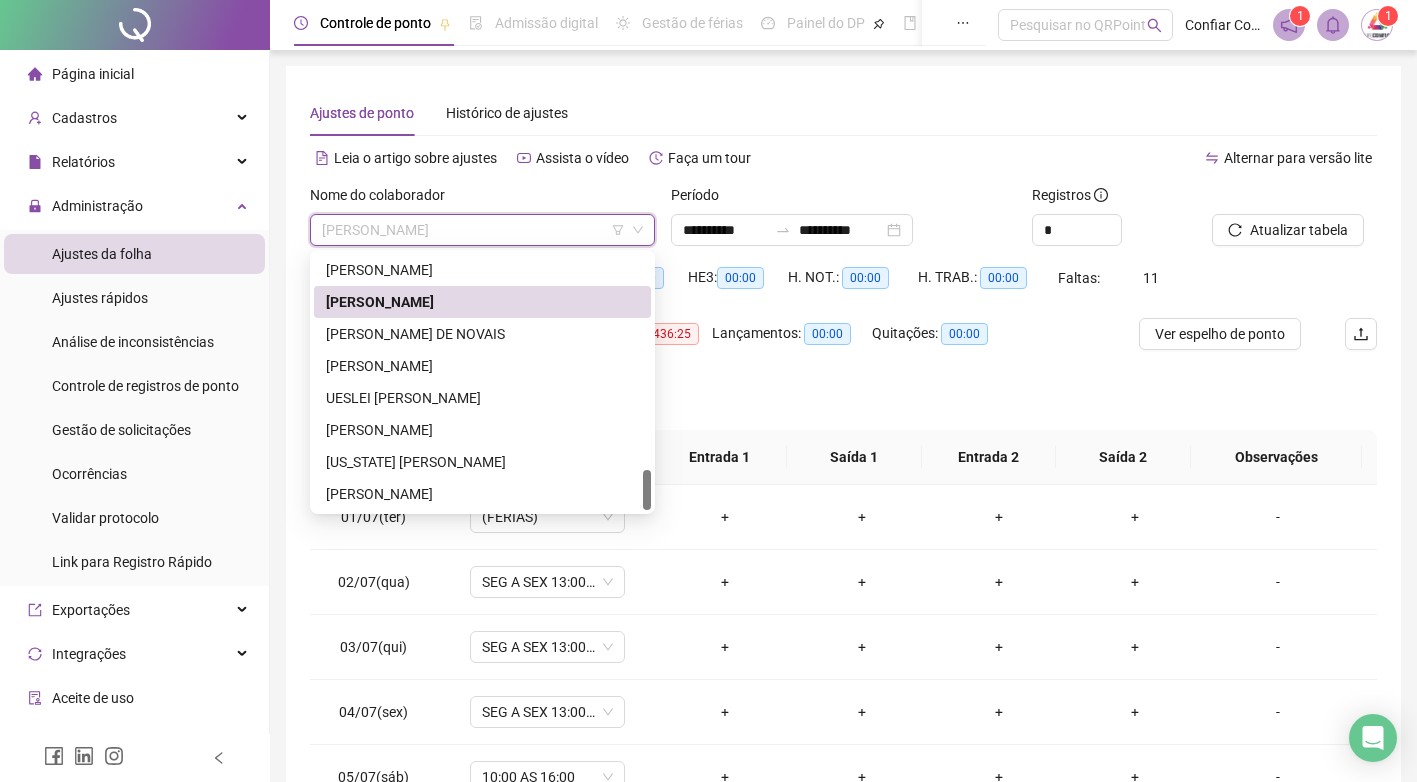 drag, startPoint x: 644, startPoint y: 465, endPoint x: 642, endPoint y: 498, distance: 33.06055 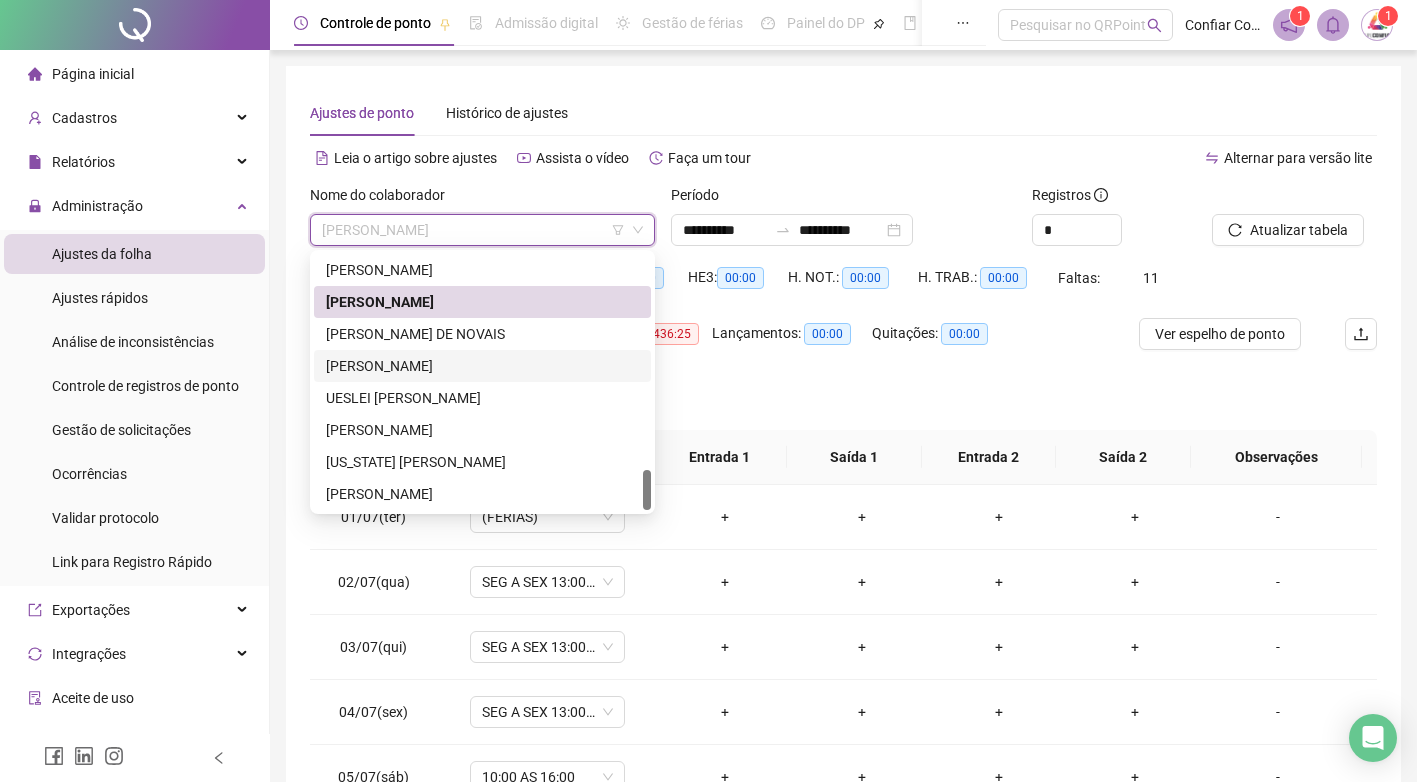 click on "[PERSON_NAME]" at bounding box center [482, 366] 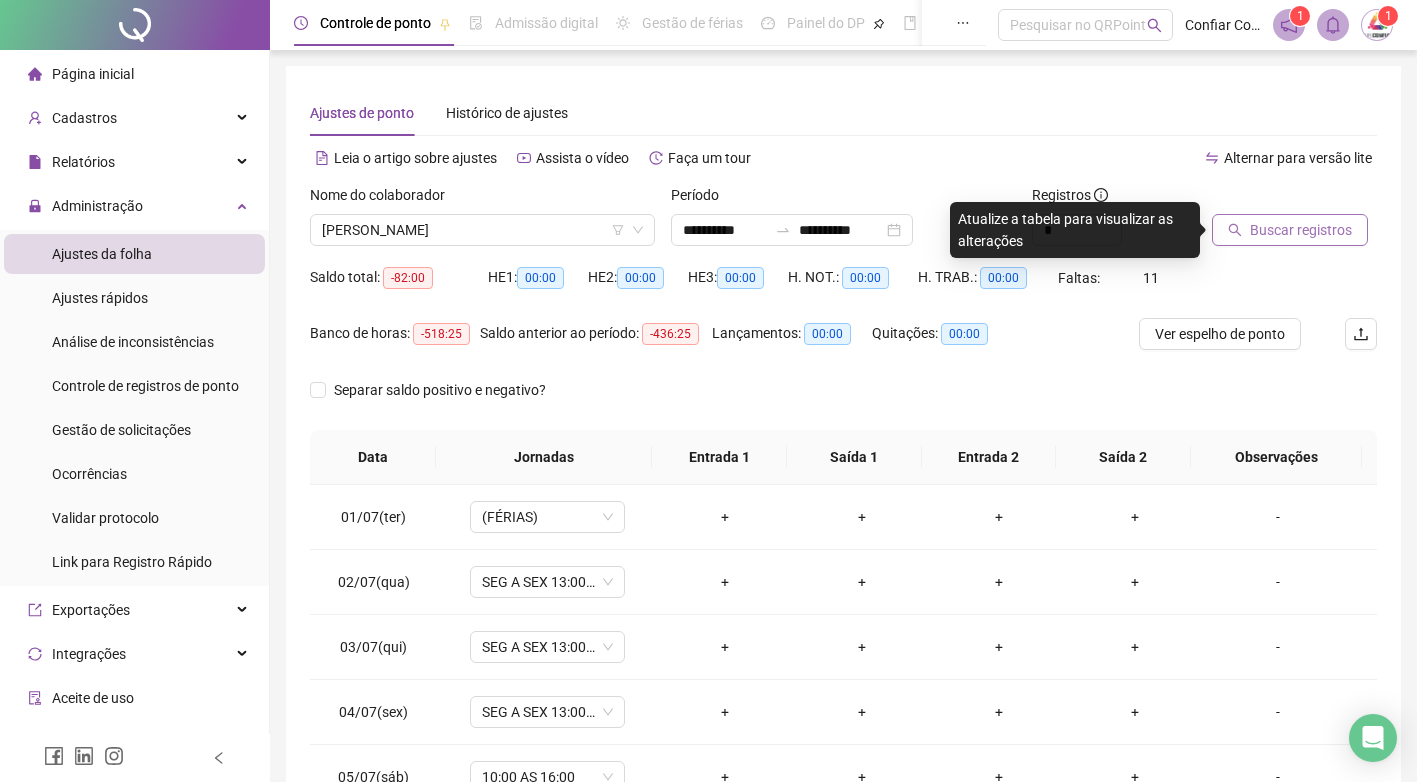 click on "Buscar registros" at bounding box center [1301, 230] 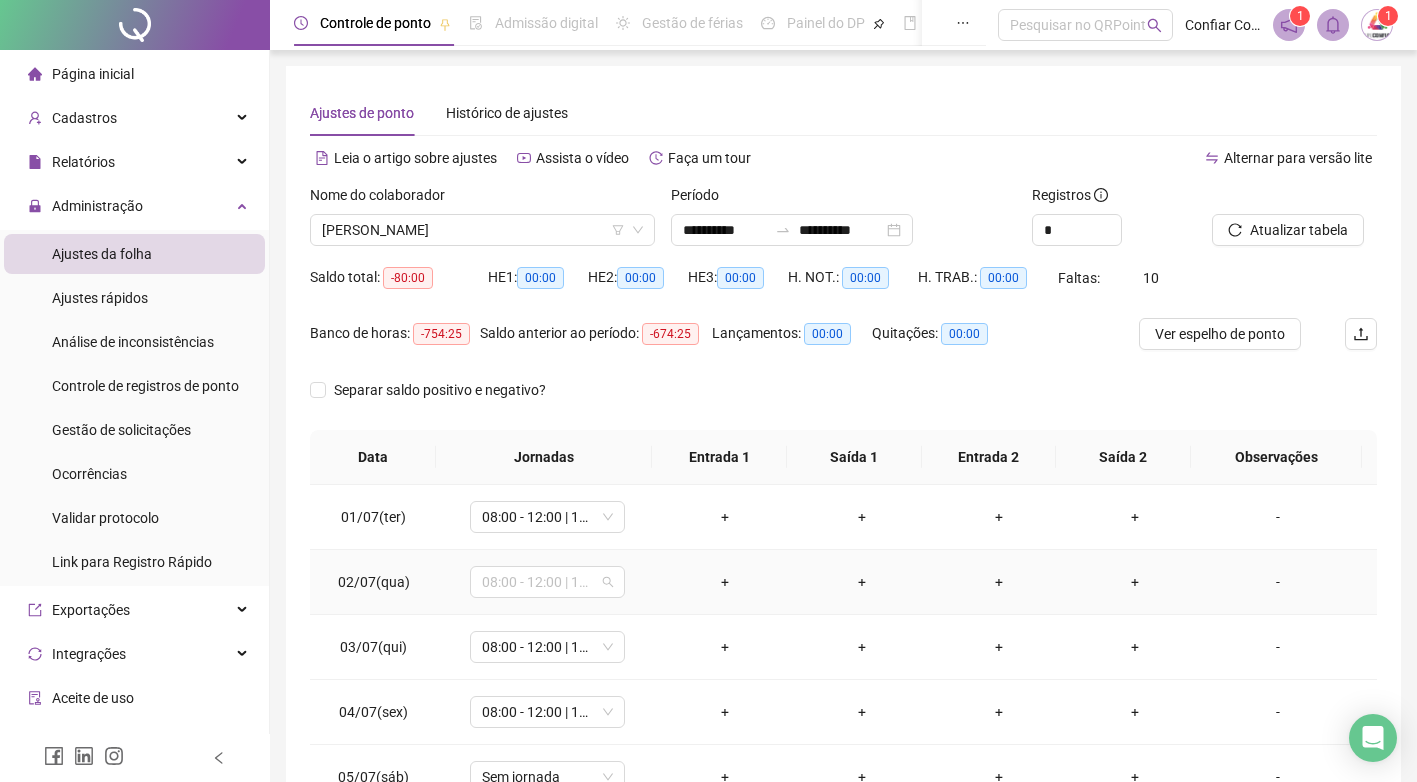 drag, startPoint x: 479, startPoint y: 584, endPoint x: 535, endPoint y: 603, distance: 59.135437 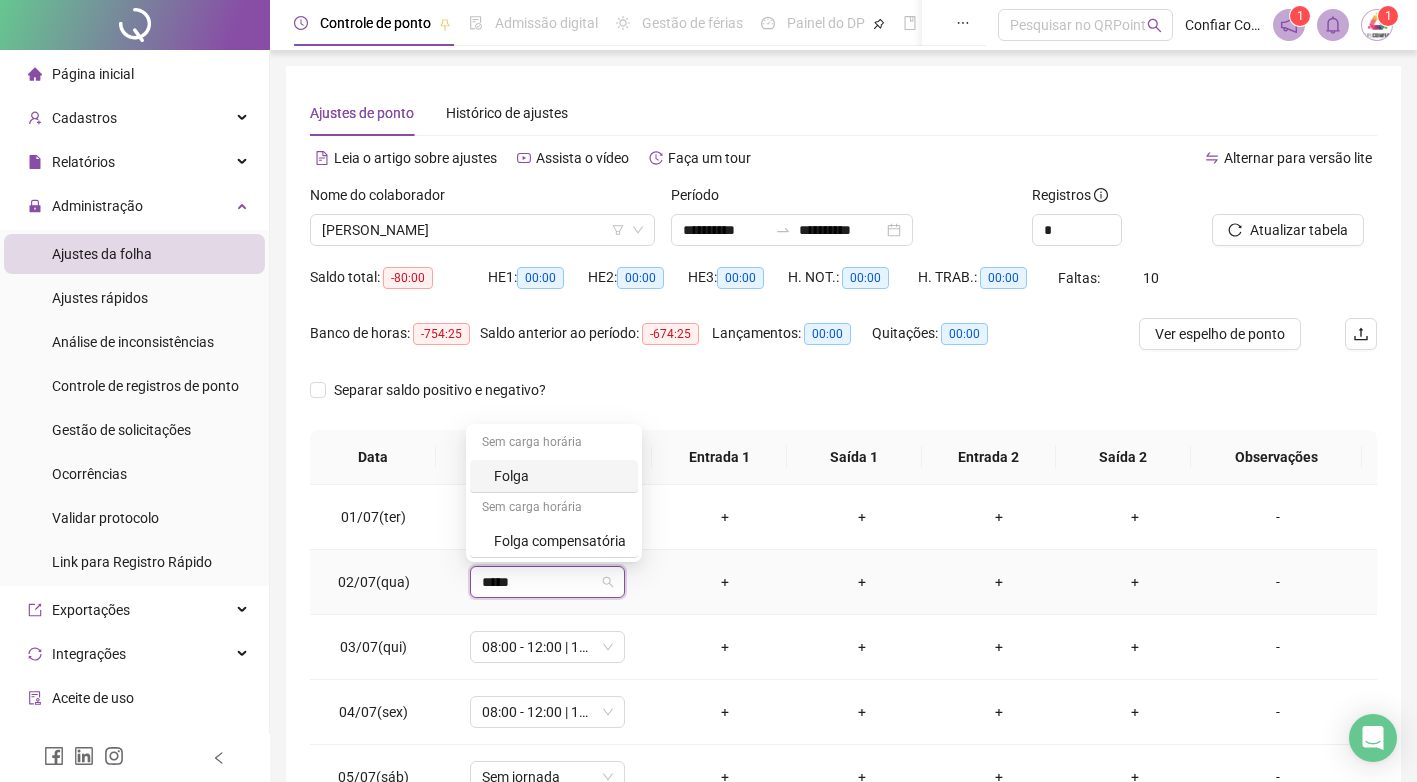 click on "Folga" at bounding box center (560, 476) 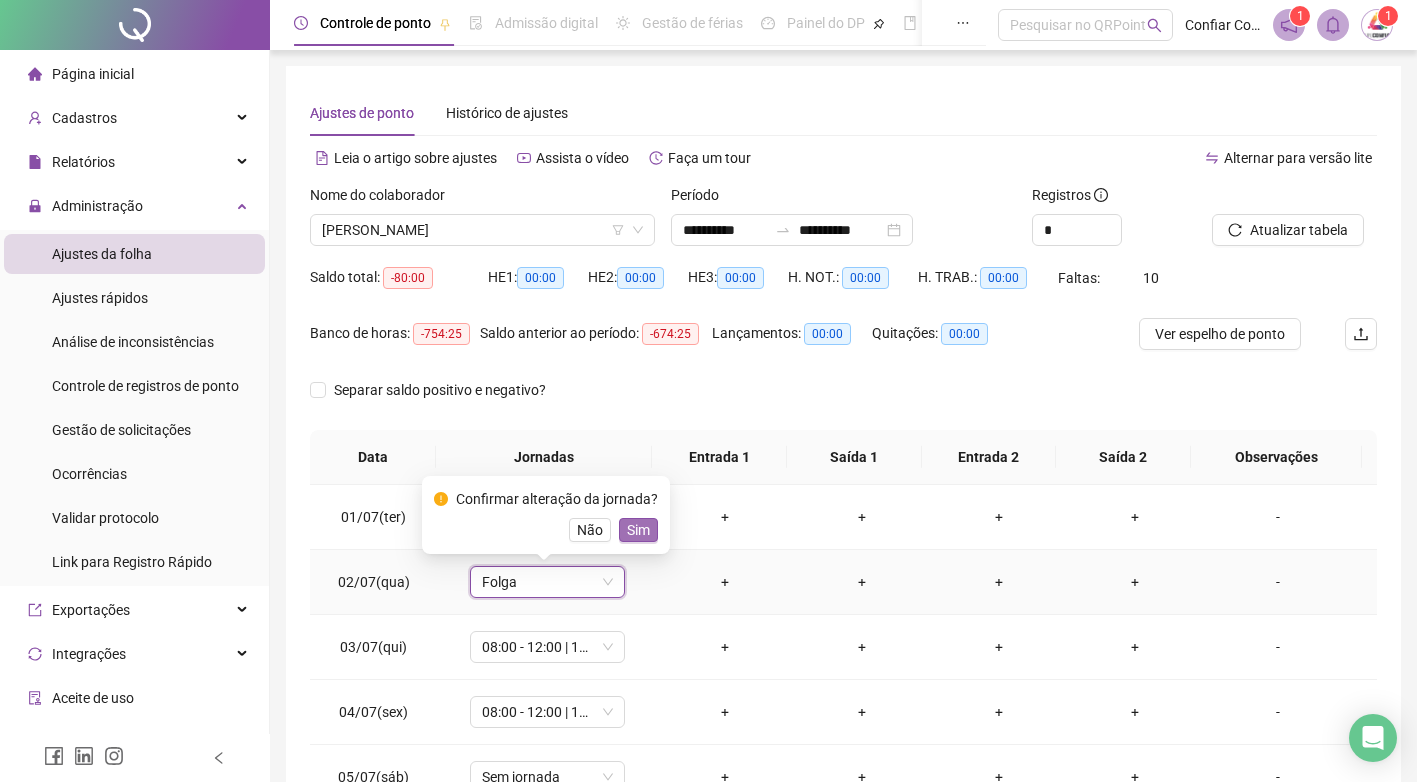 click on "Sim" at bounding box center (638, 530) 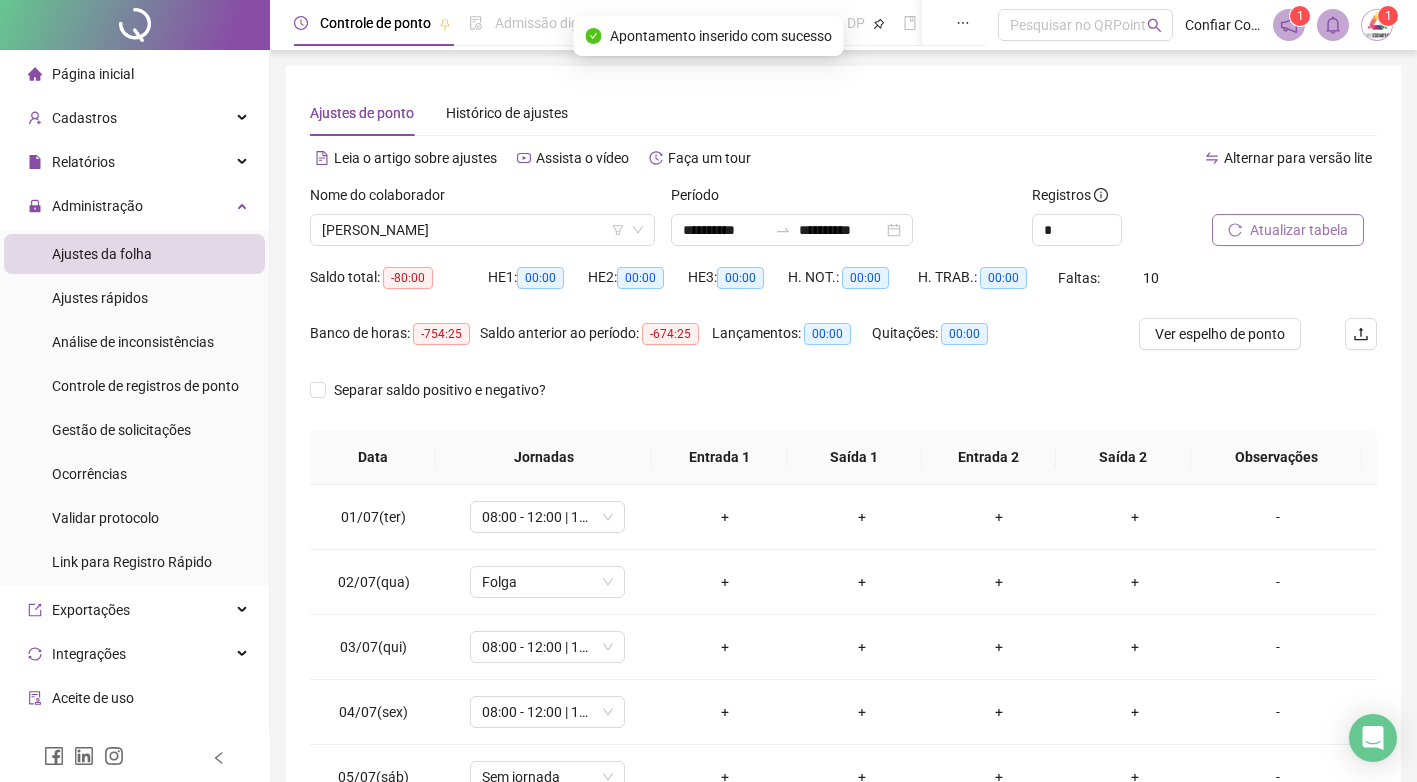 click on "Atualizar tabela" at bounding box center (1299, 230) 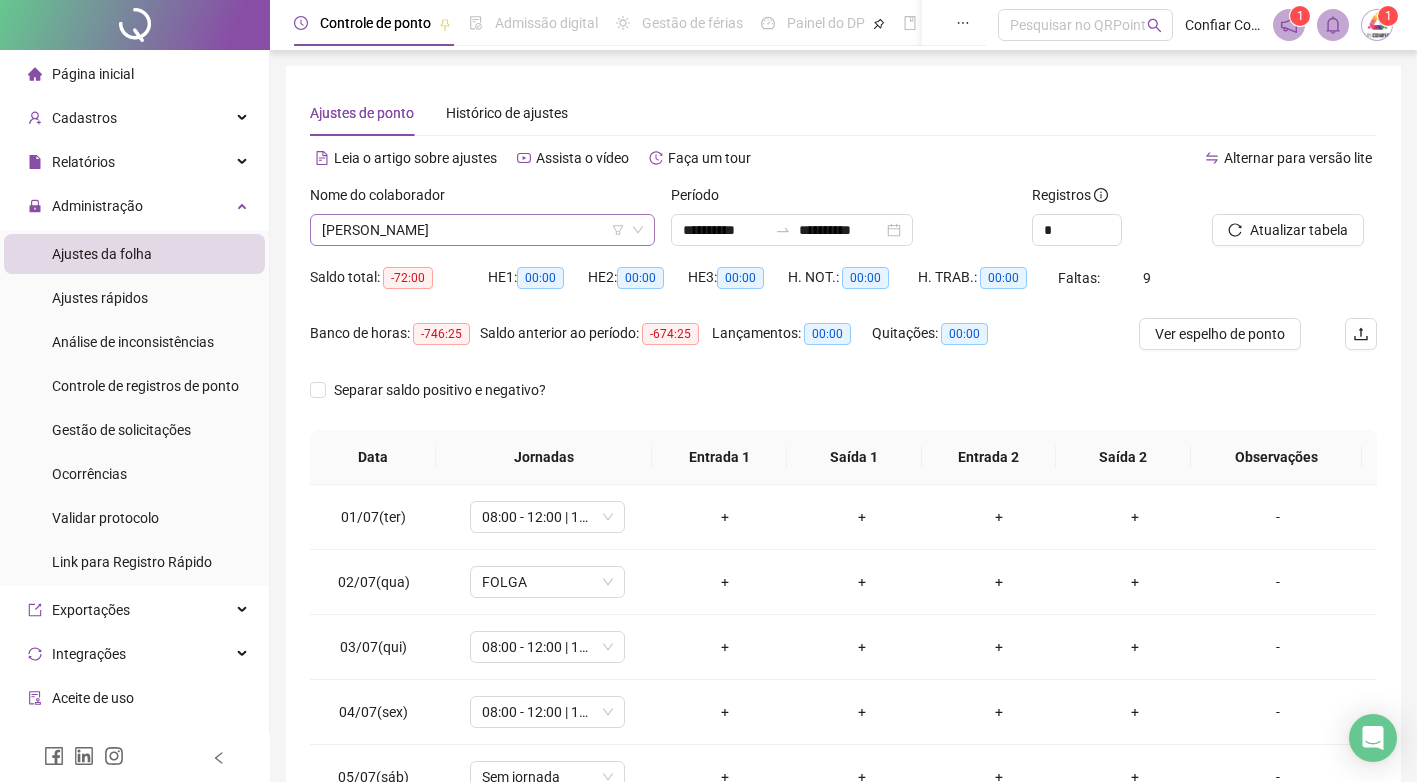 click on "[PERSON_NAME]" at bounding box center (482, 230) 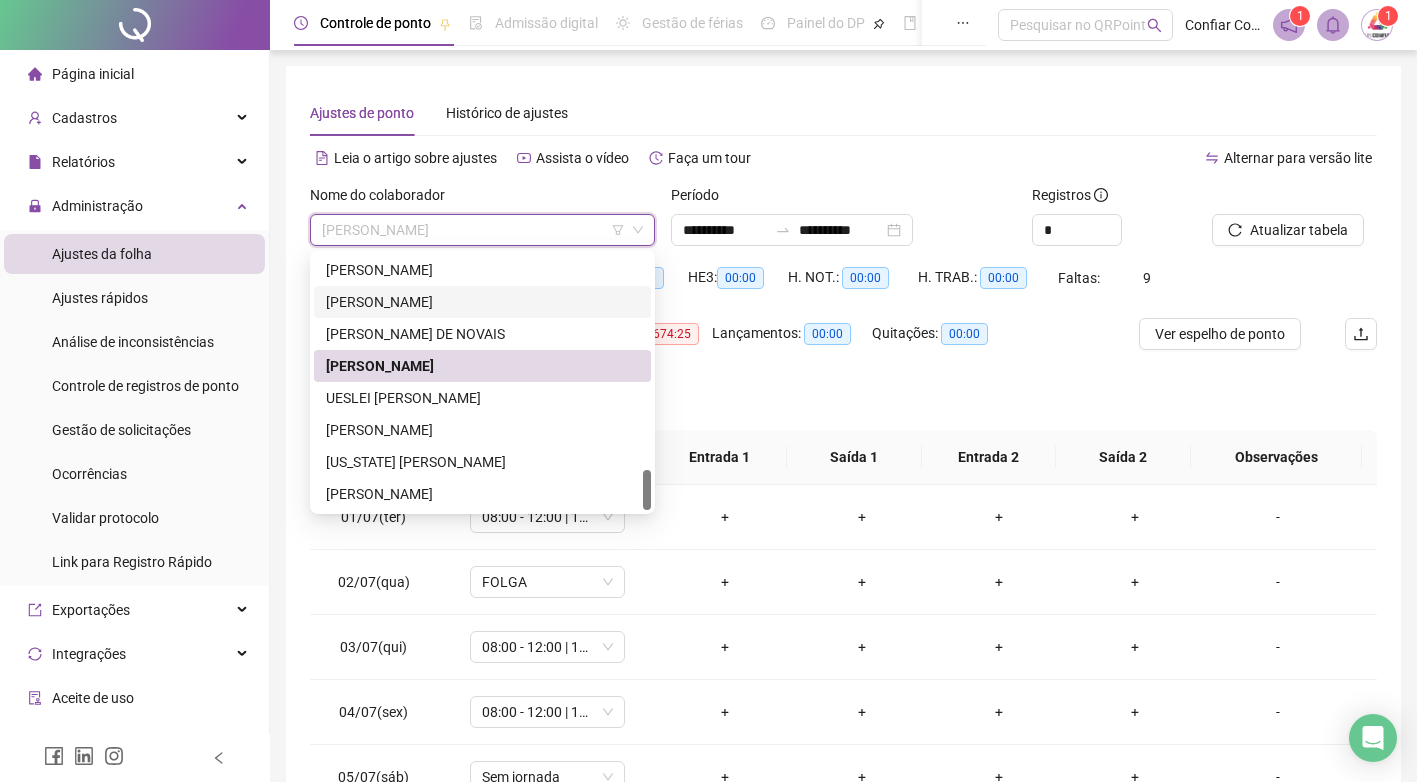 click on "[PERSON_NAME]" at bounding box center [482, 302] 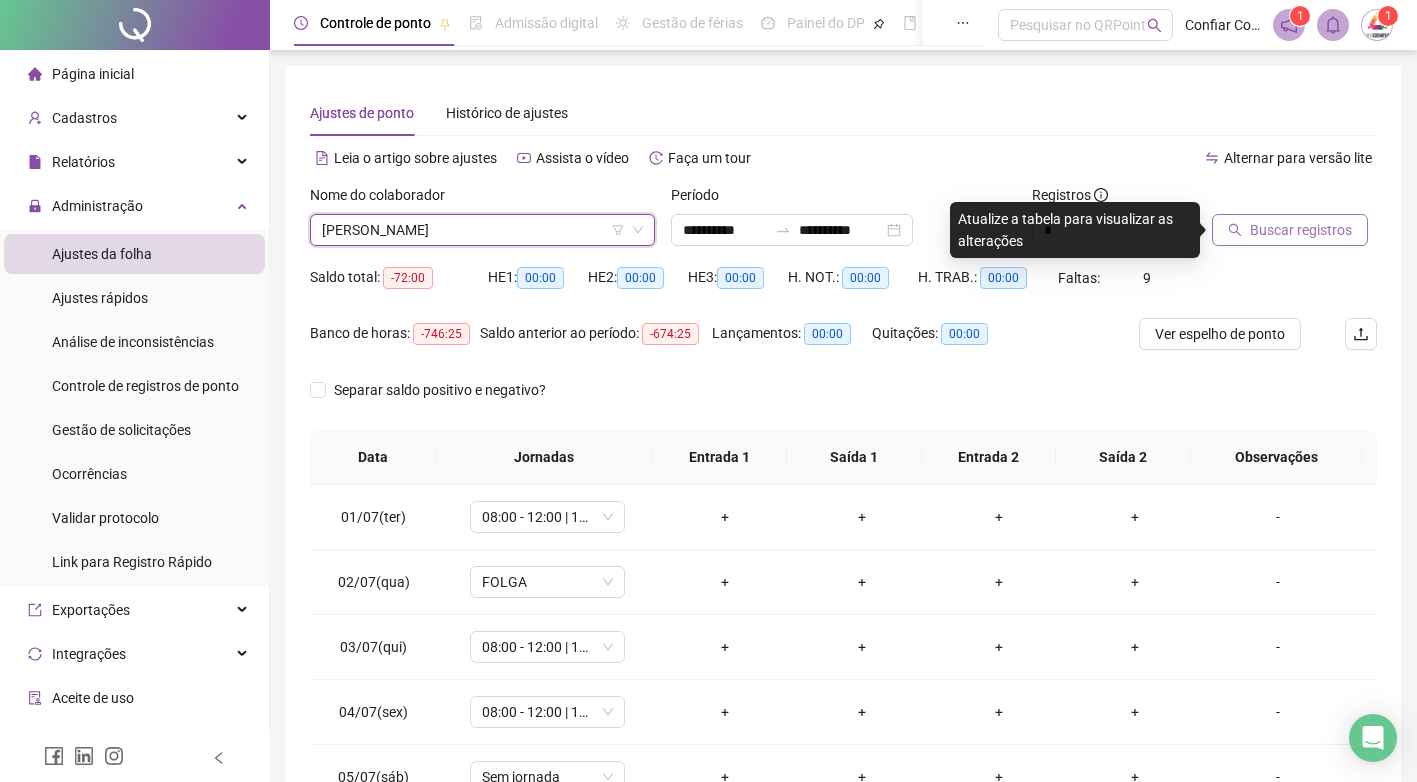 click on "Buscar registros" at bounding box center (1301, 230) 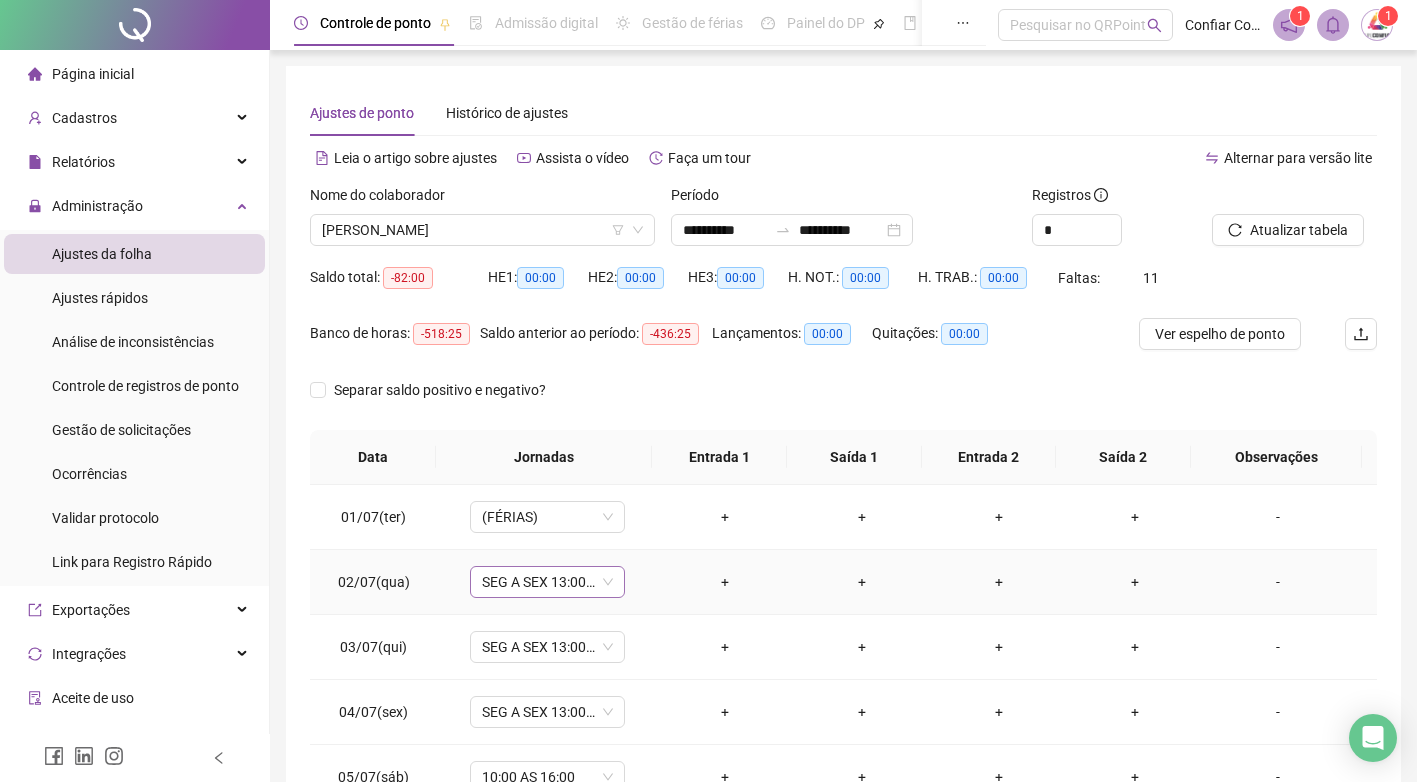 click on "SEG A SEX 13:00 AS 22" at bounding box center (547, 582) 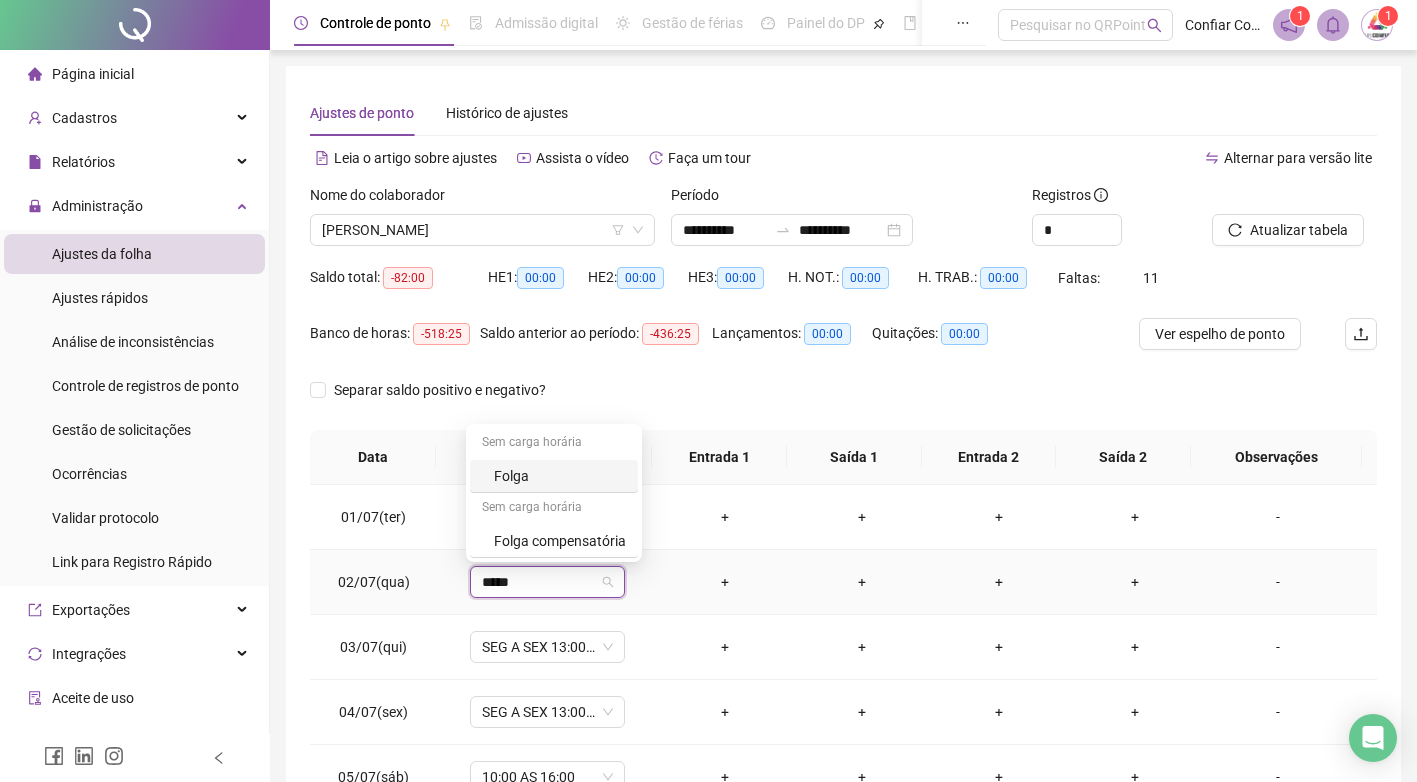 click on "Folga" at bounding box center [560, 476] 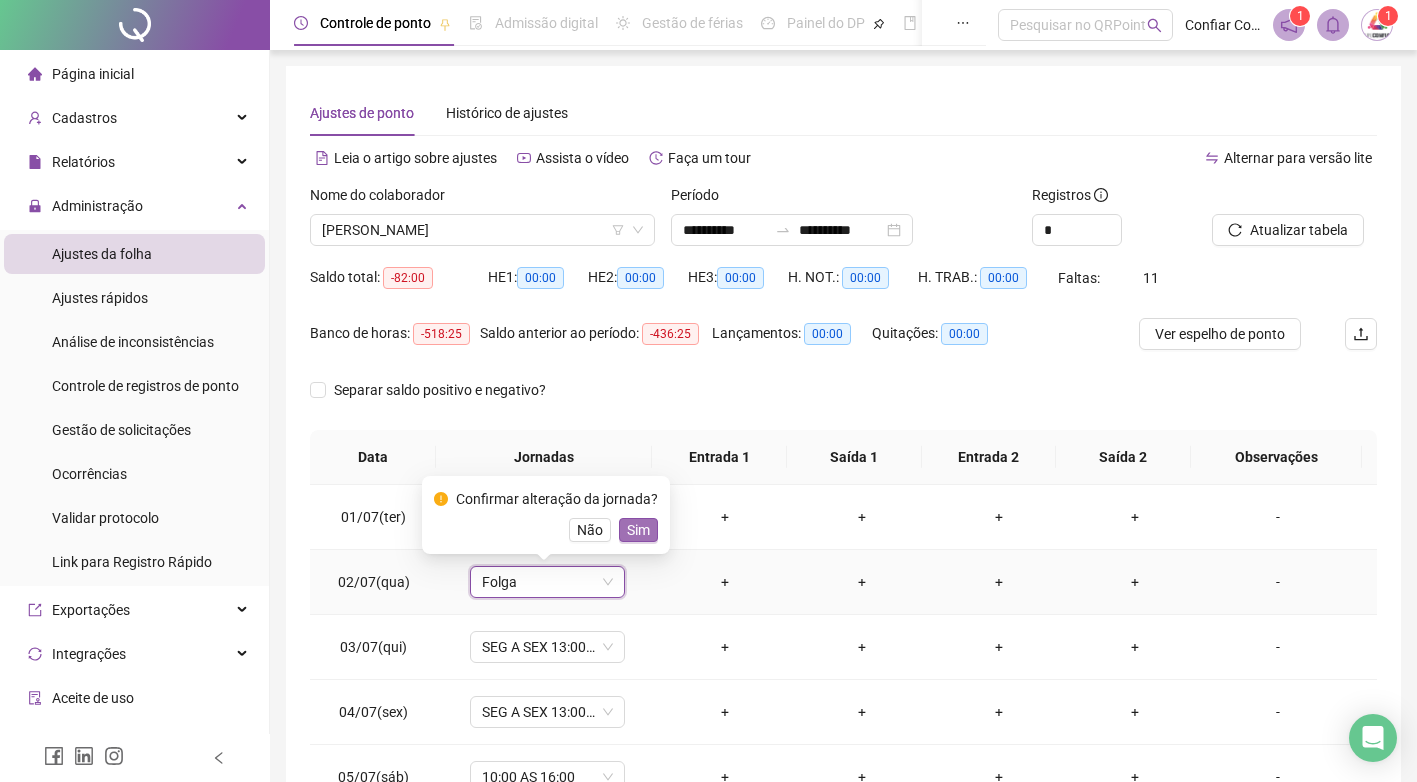 click on "Sim" at bounding box center (638, 530) 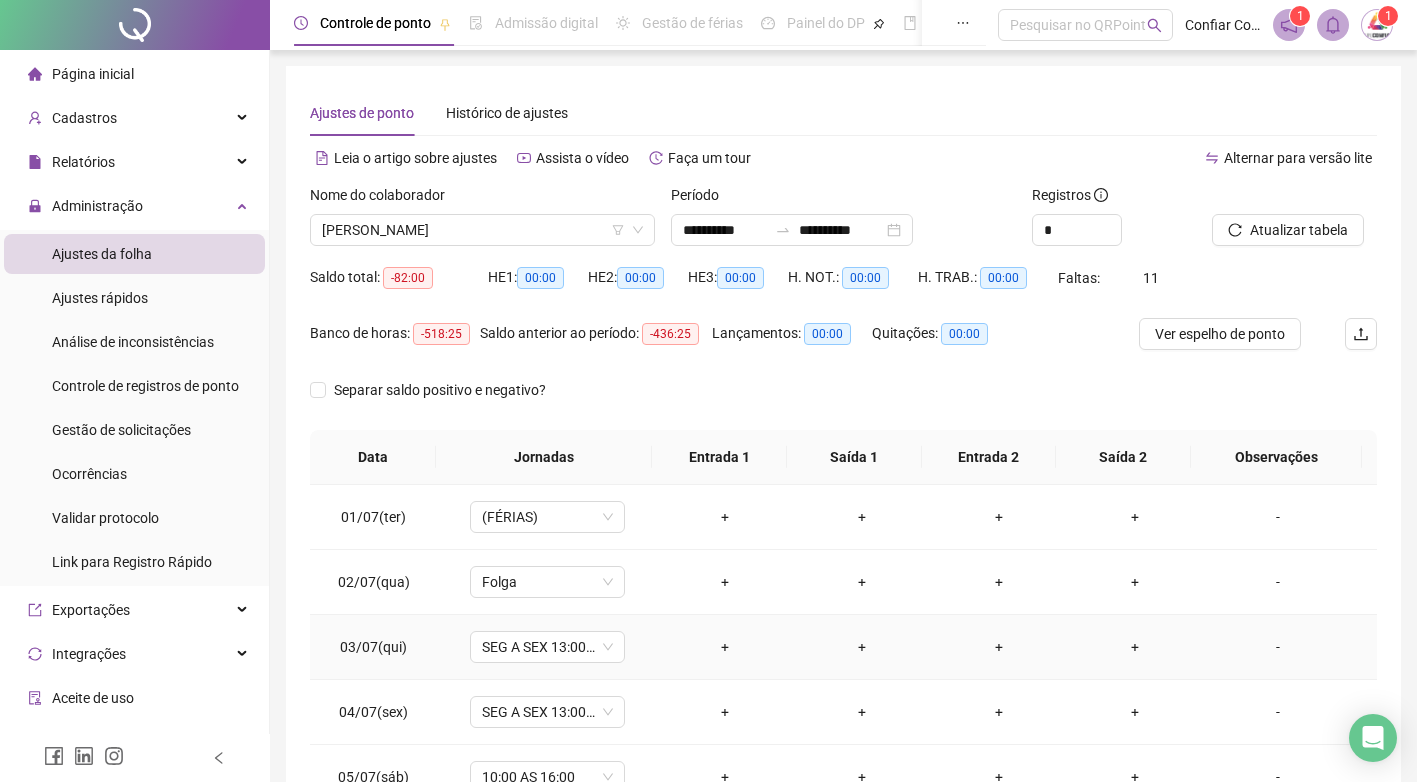 click on "+" at bounding box center [725, 647] 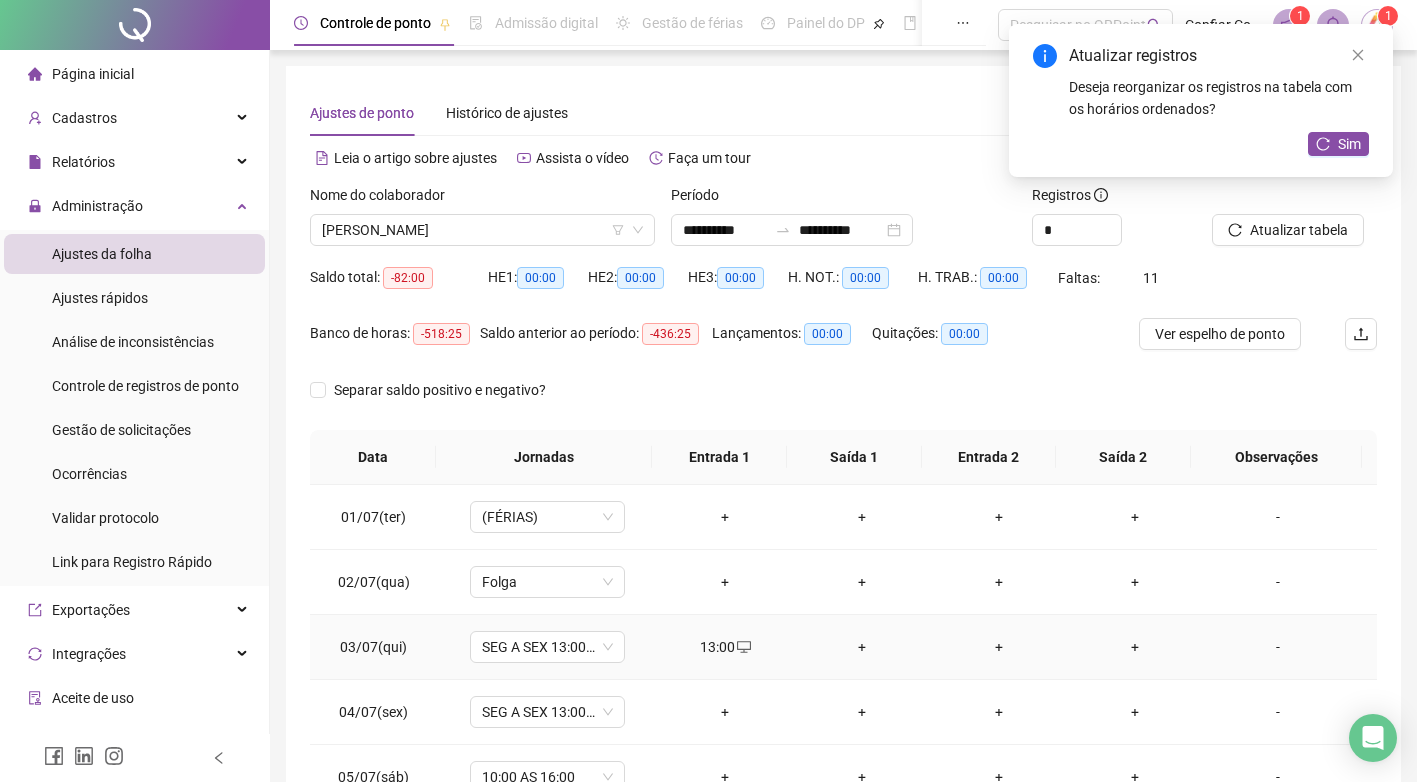 click on "+" at bounding box center (862, 647) 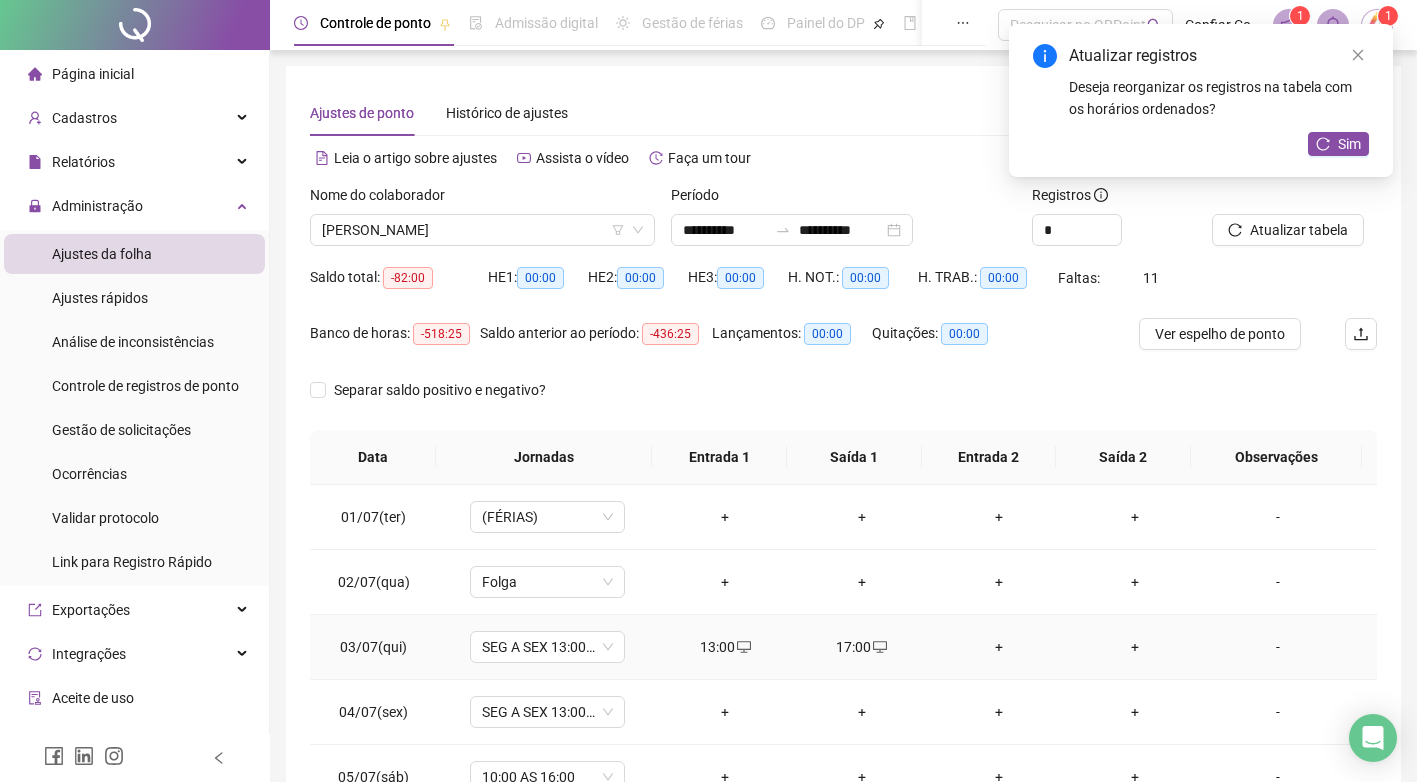 click on "+" at bounding box center (998, 647) 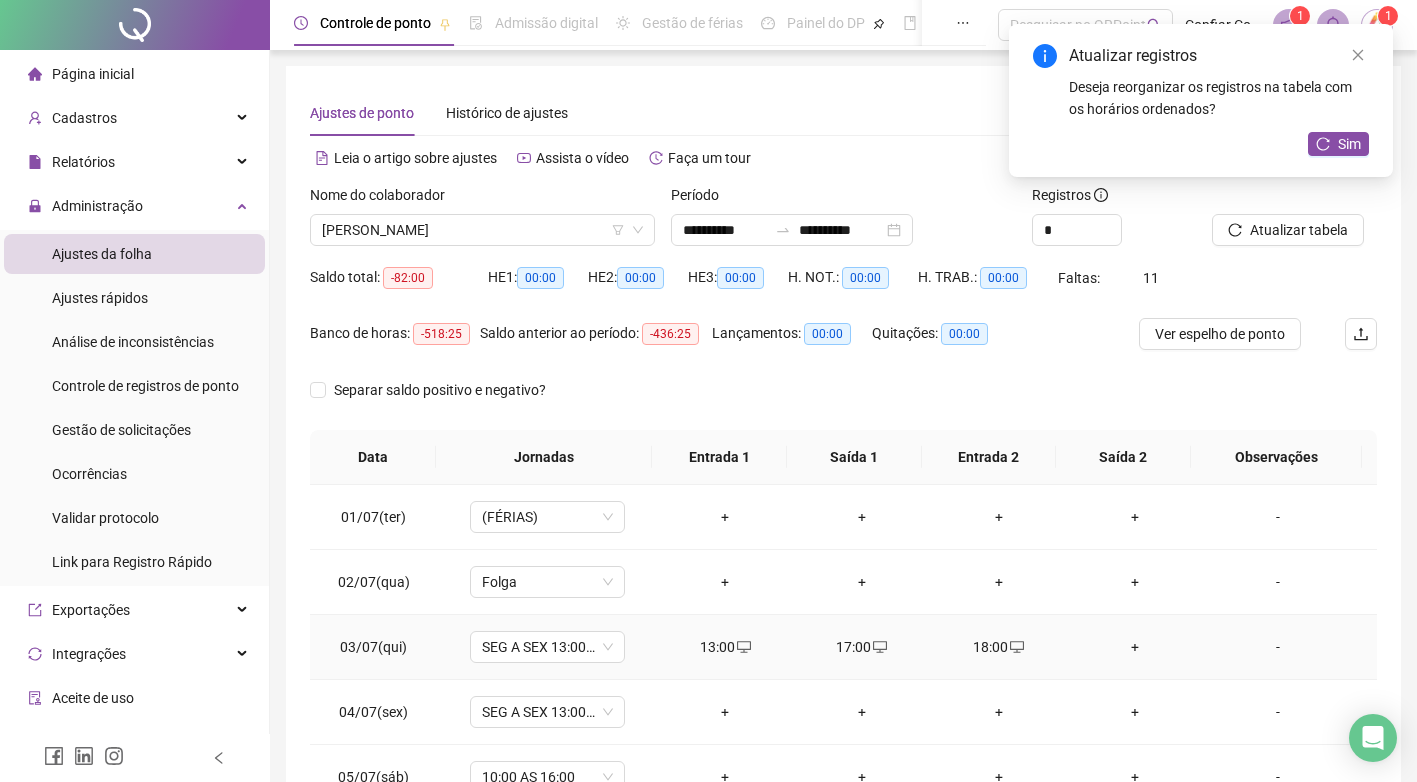 click on "+" at bounding box center (1135, 647) 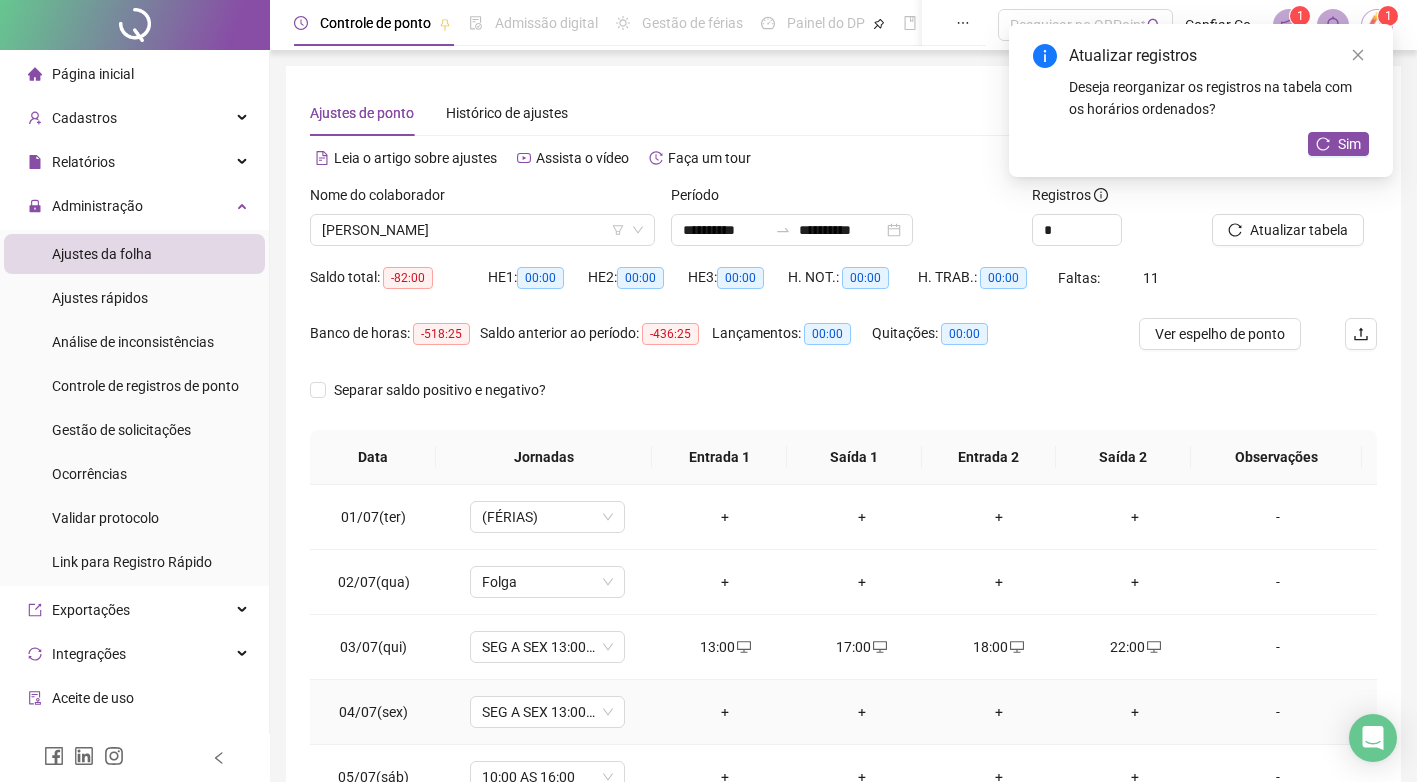click on "+" at bounding box center [725, 712] 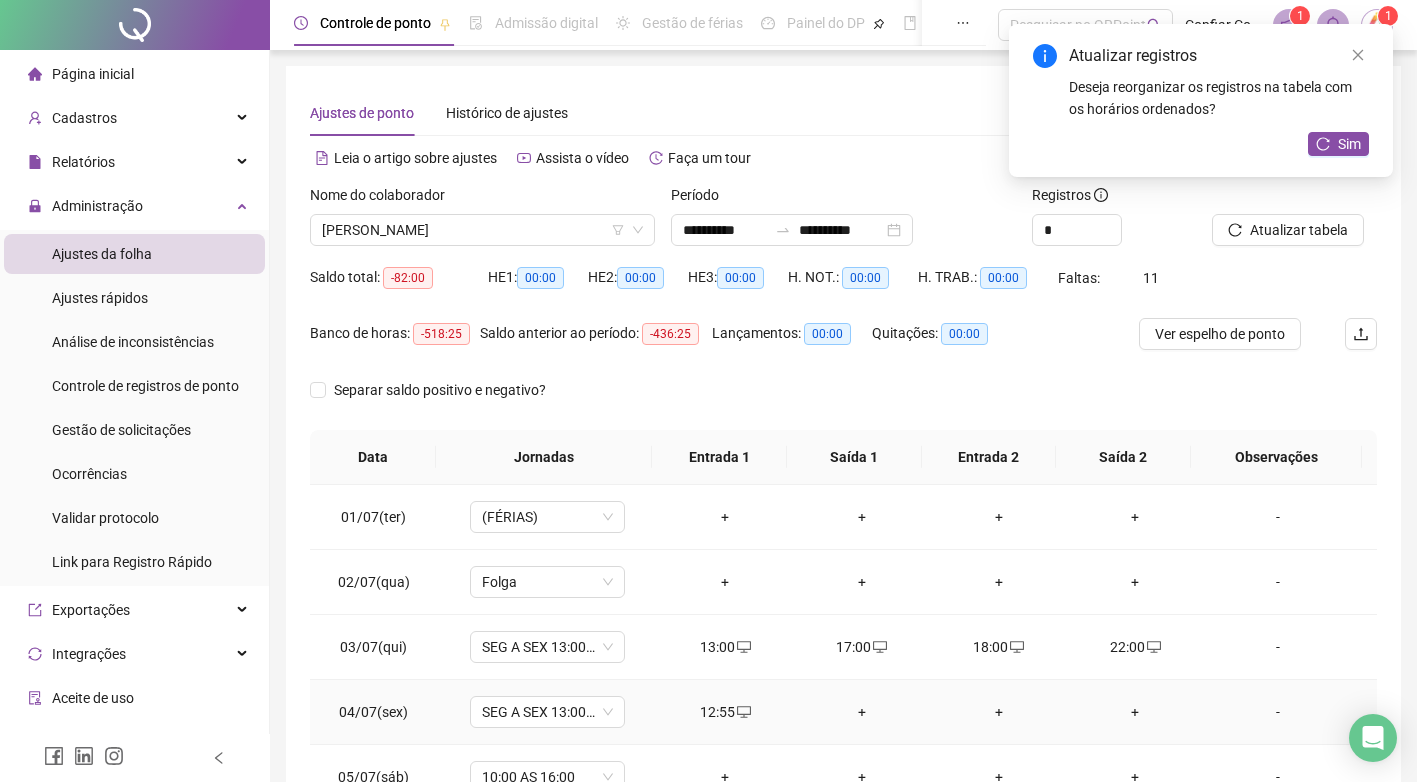 click on "+" at bounding box center [862, 712] 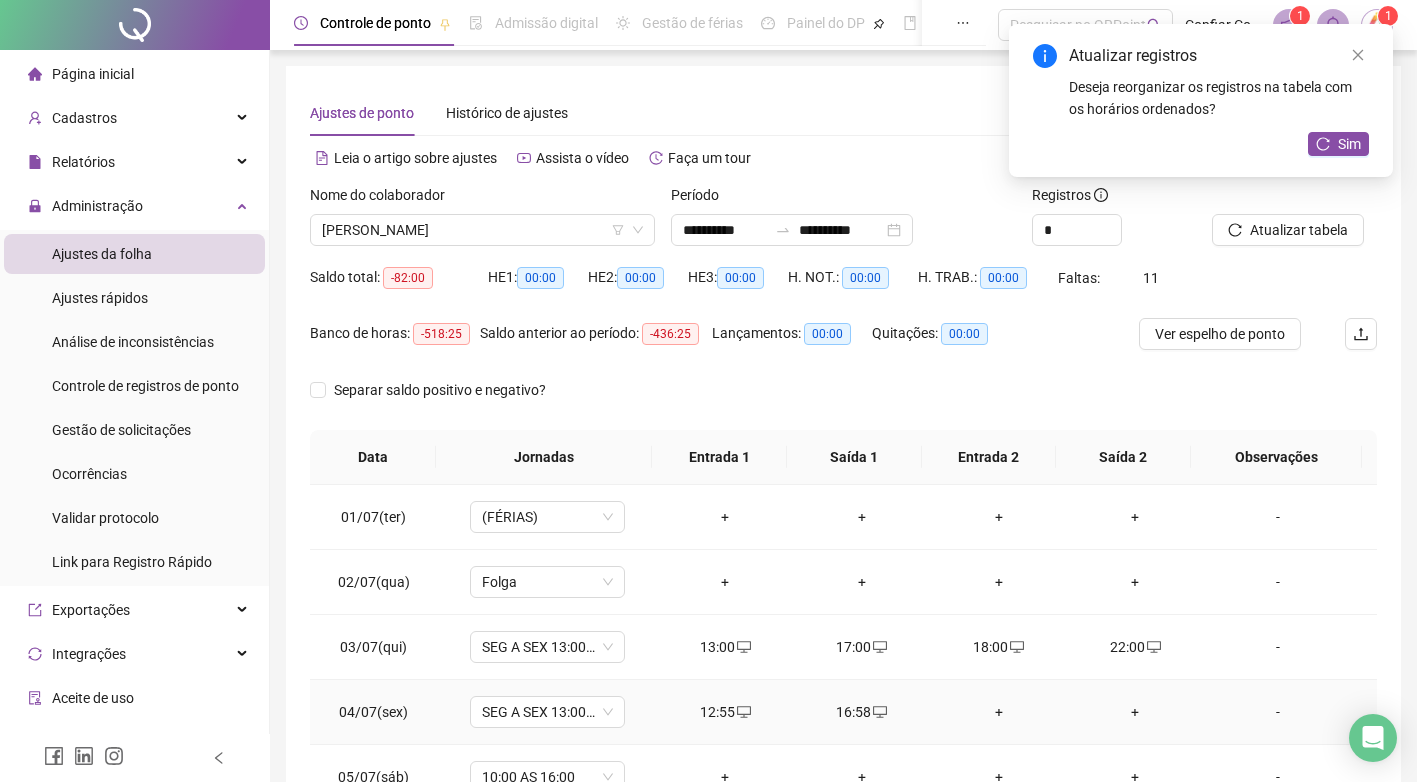 click on "+" at bounding box center (998, 712) 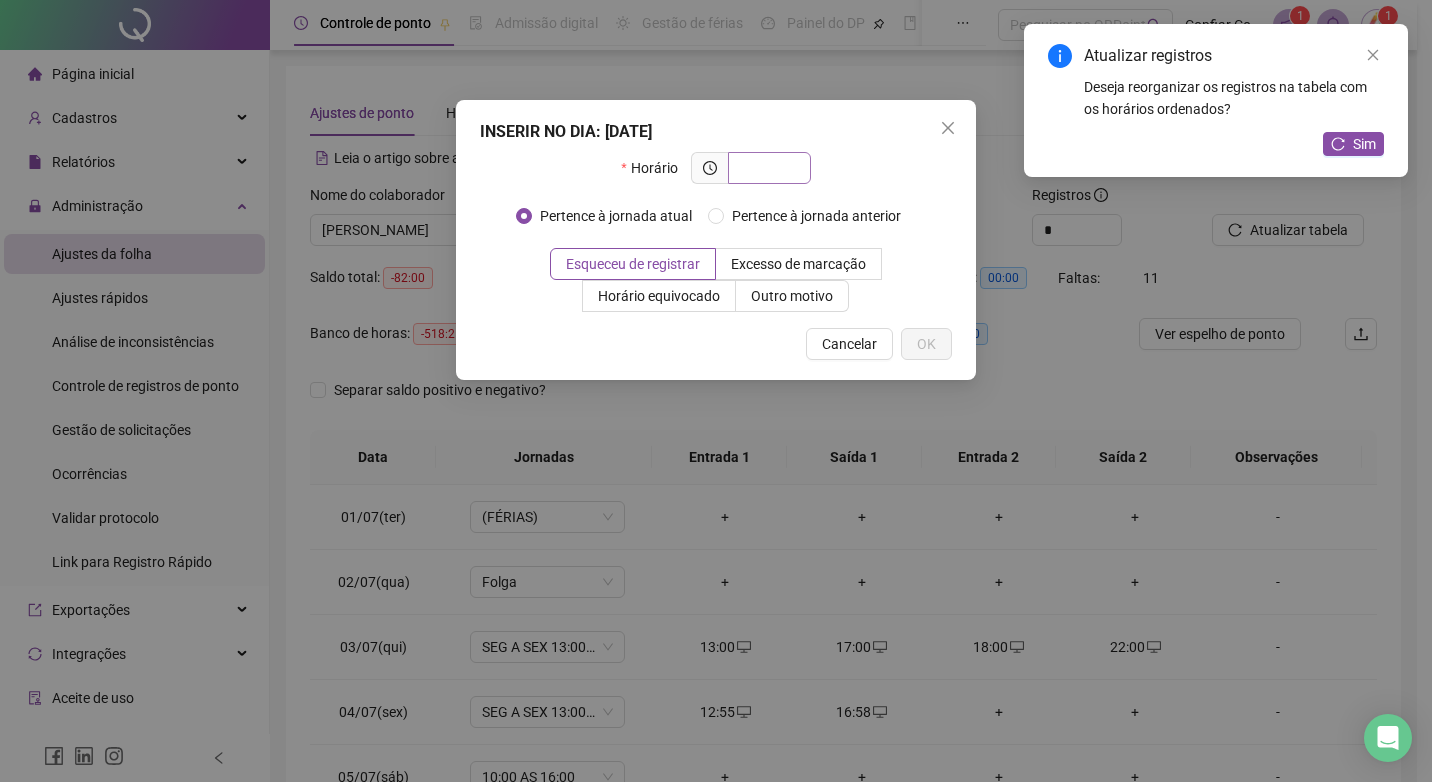 click at bounding box center (767, 168) 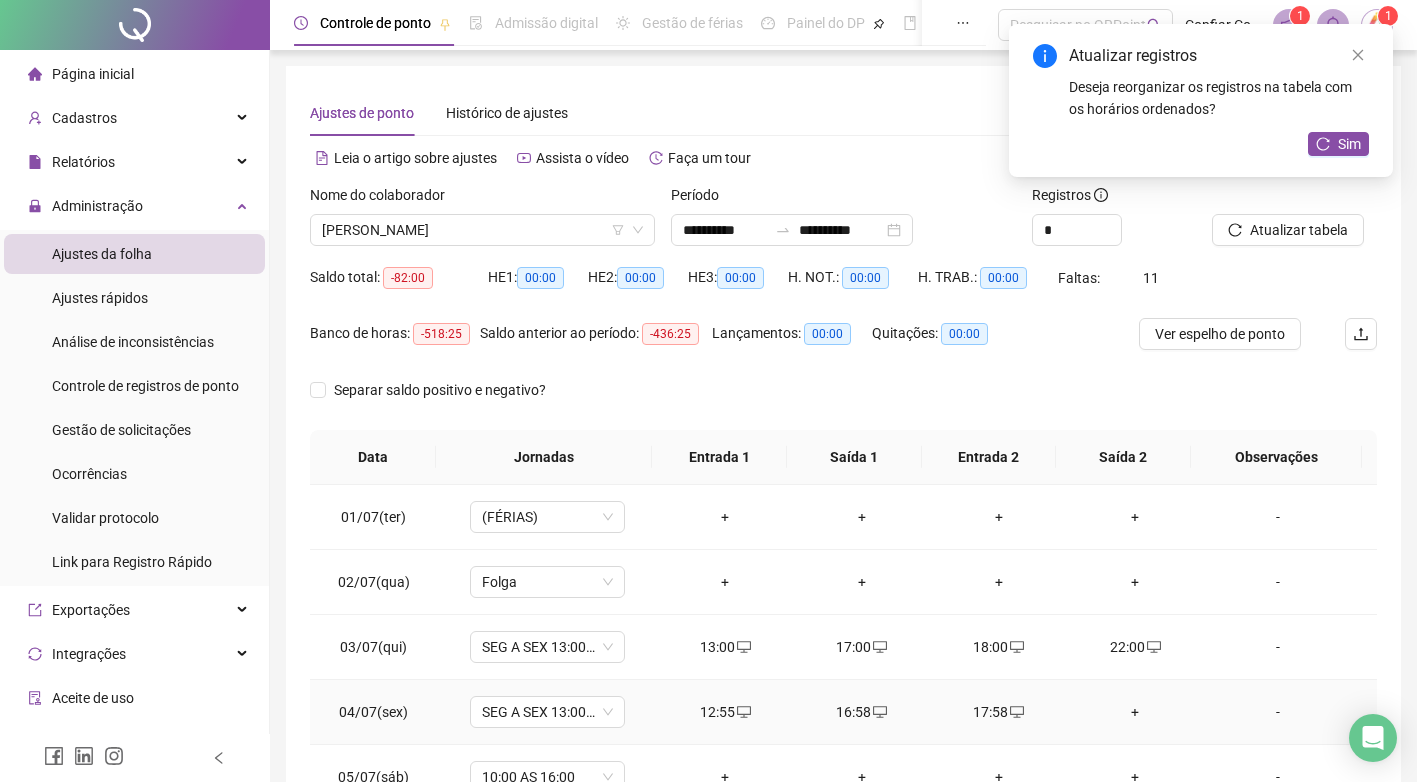 click on "+" at bounding box center (1135, 712) 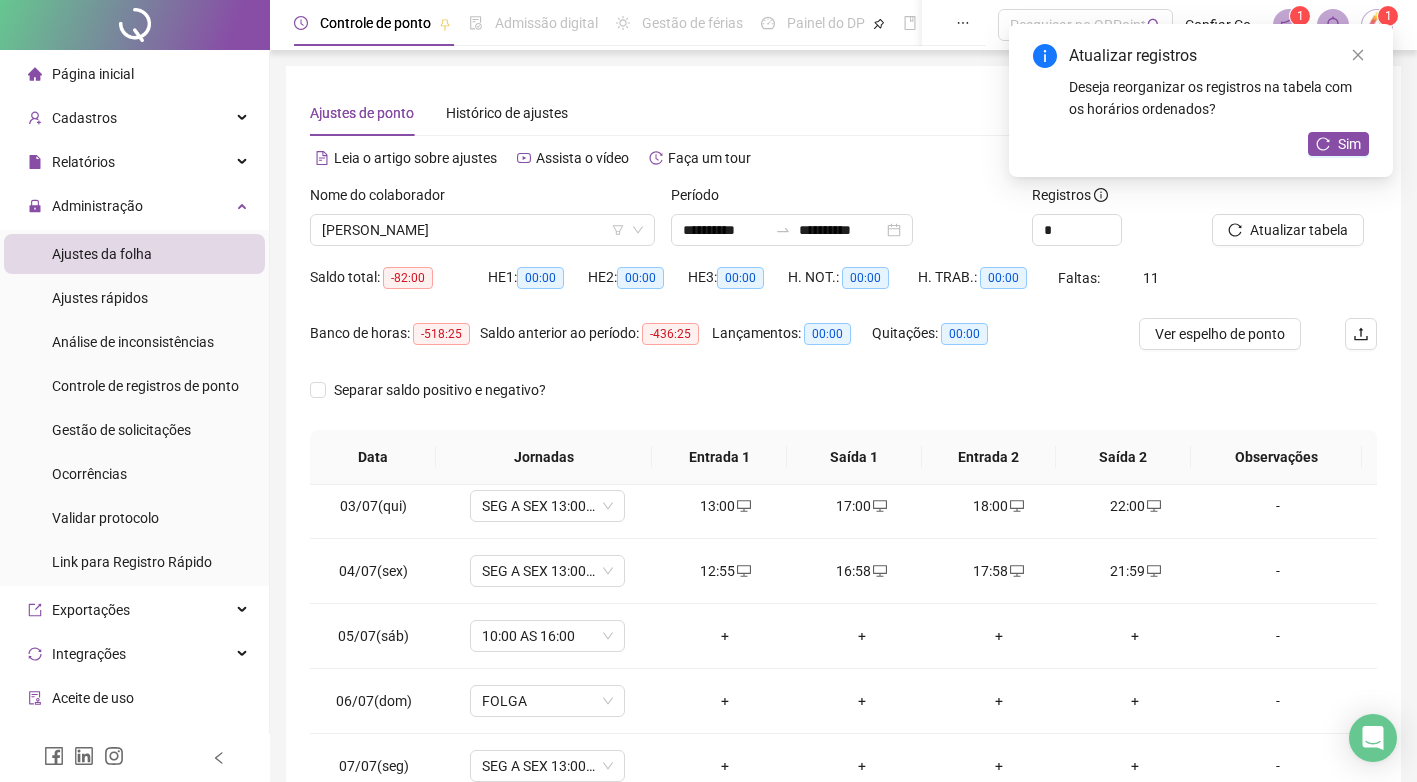 scroll, scrollTop: 143, scrollLeft: 0, axis: vertical 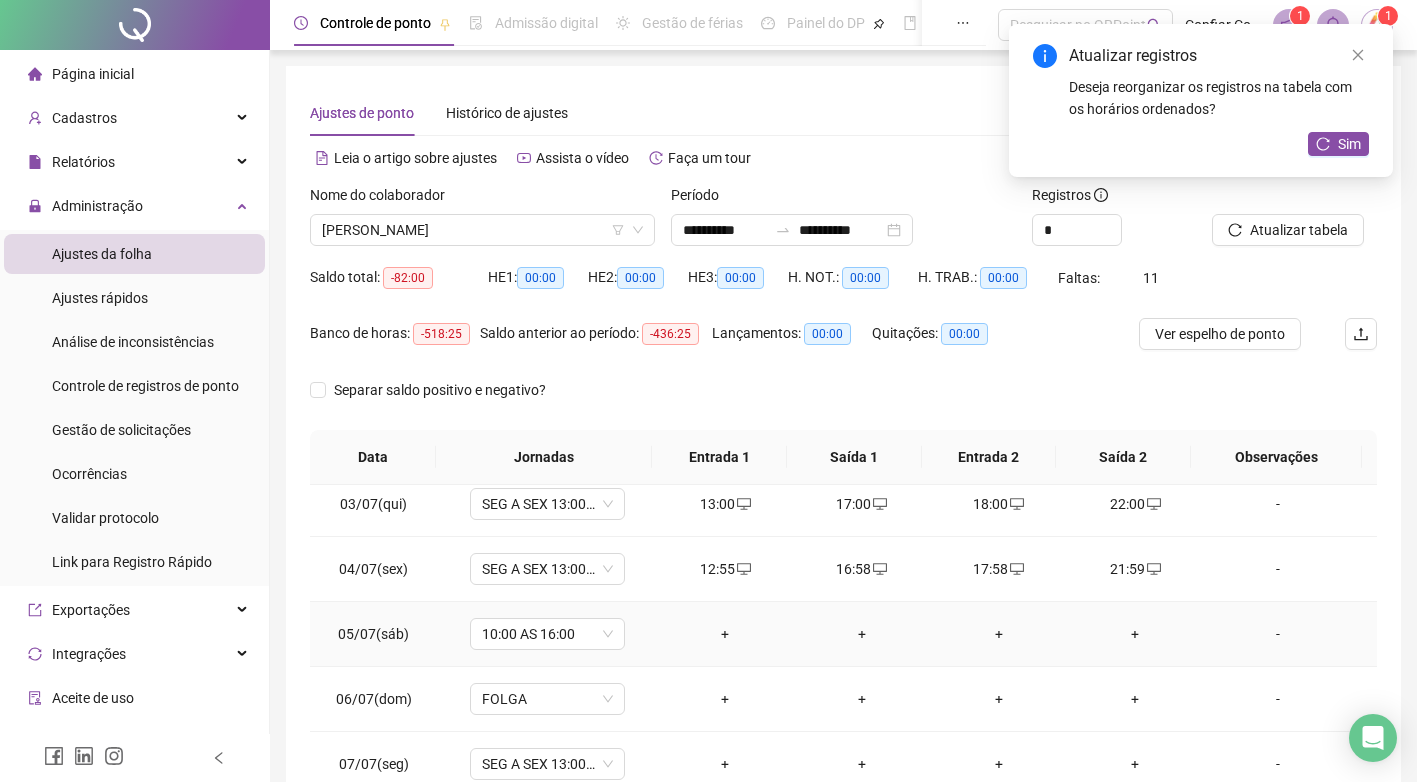click on "+" at bounding box center (725, 634) 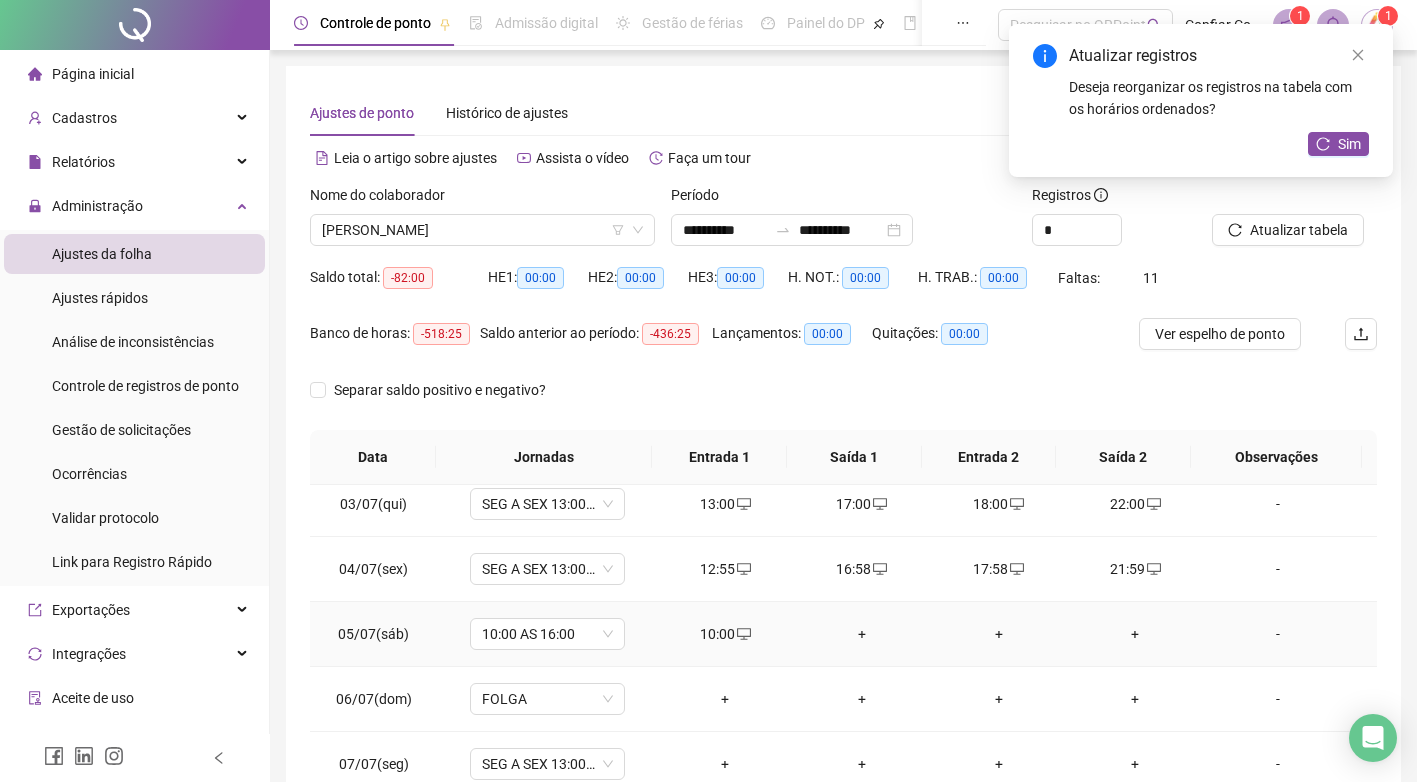 click on "+" at bounding box center [862, 634] 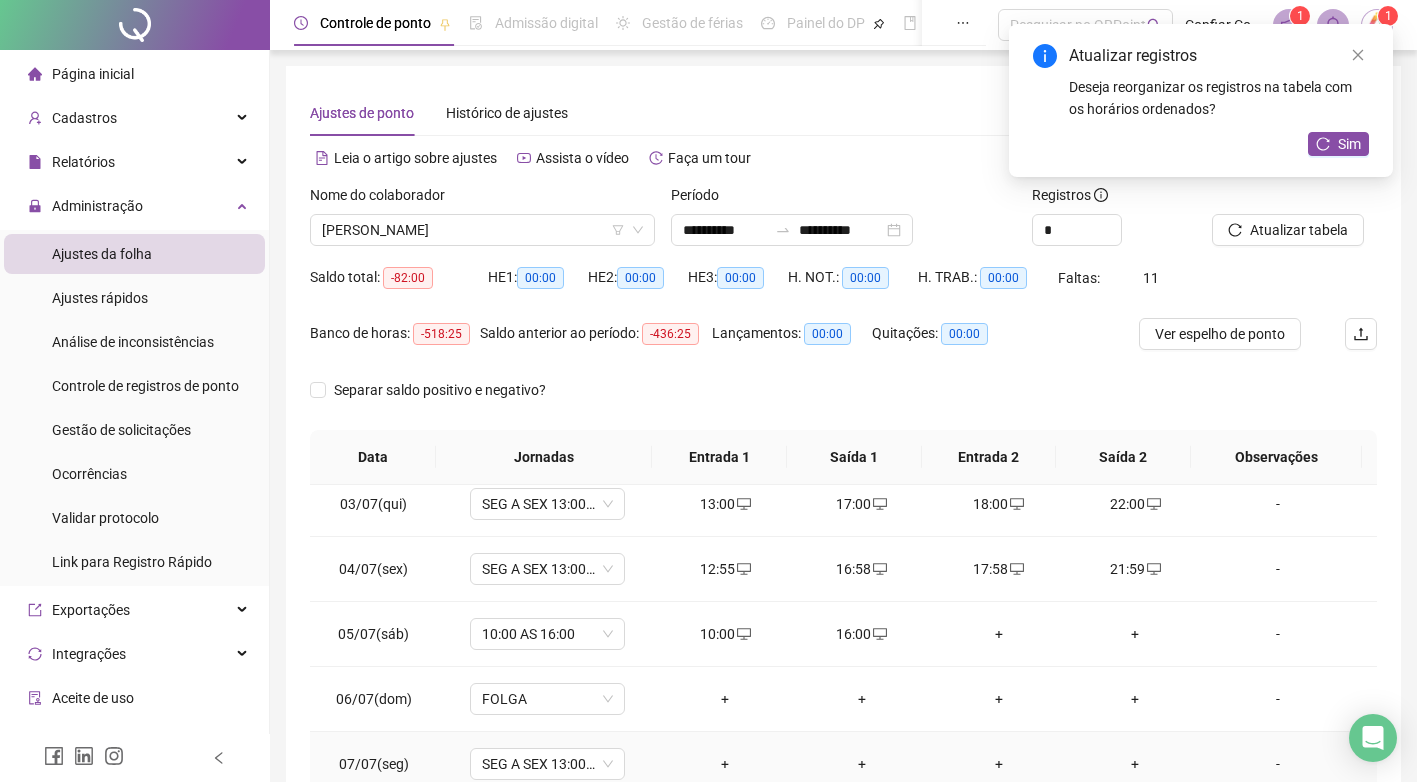 click on "+" at bounding box center [725, 764] 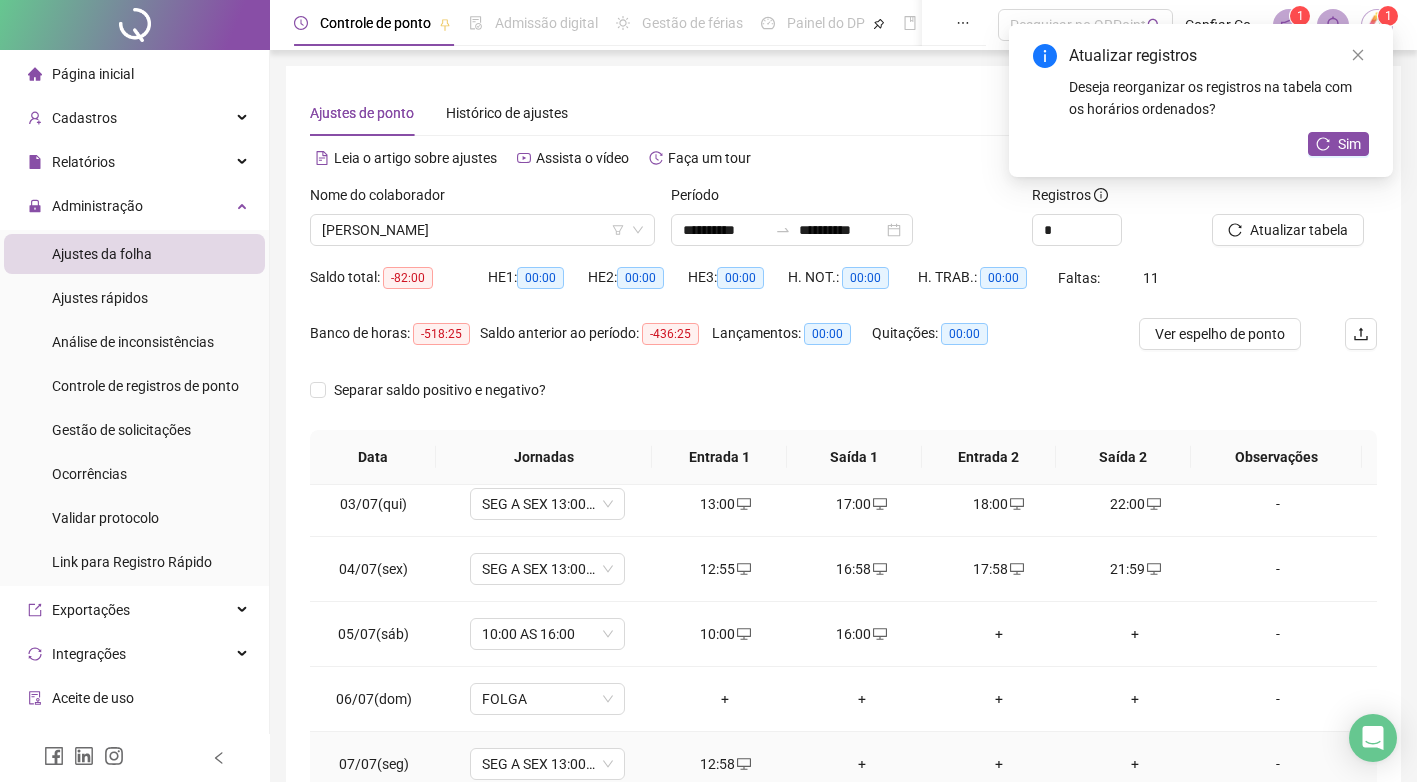 click on "+" at bounding box center [862, 764] 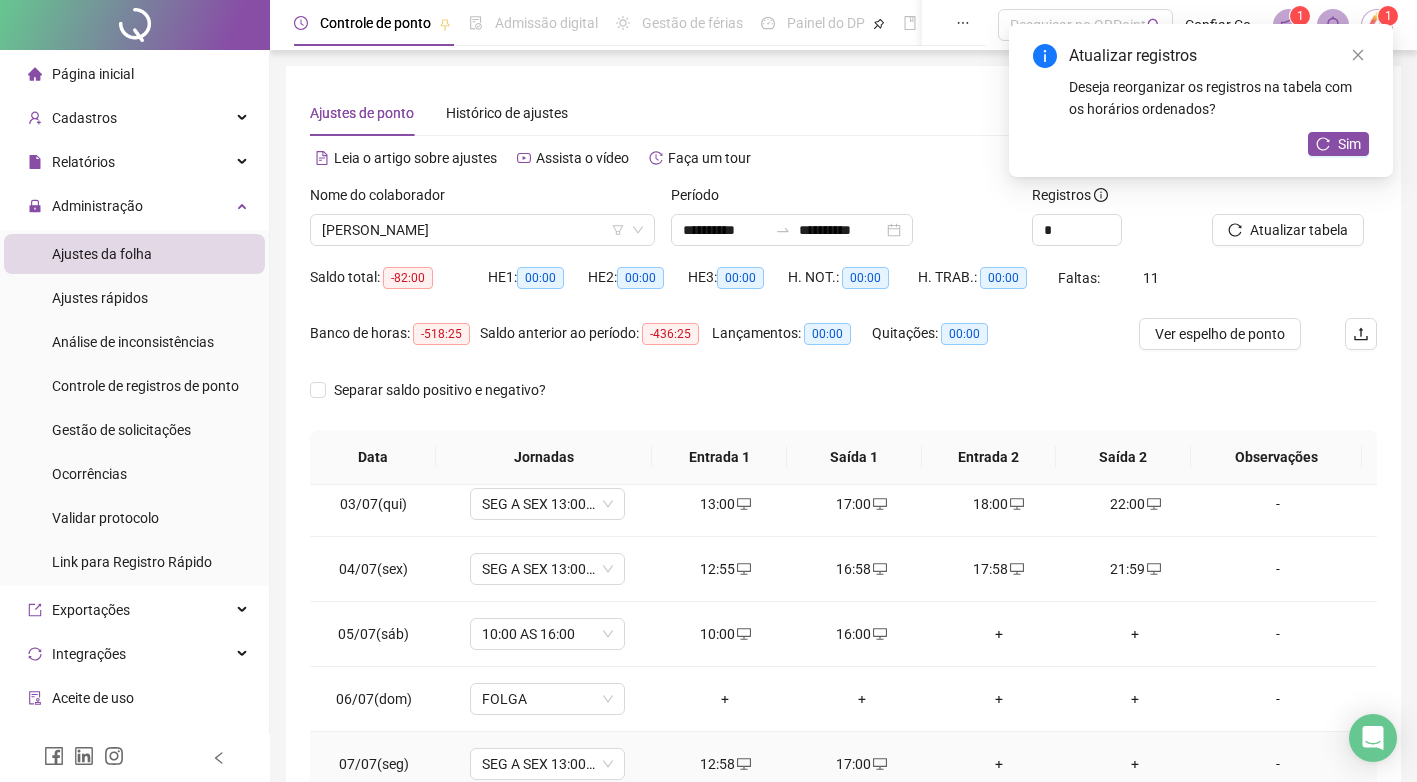 click on "+" at bounding box center [998, 764] 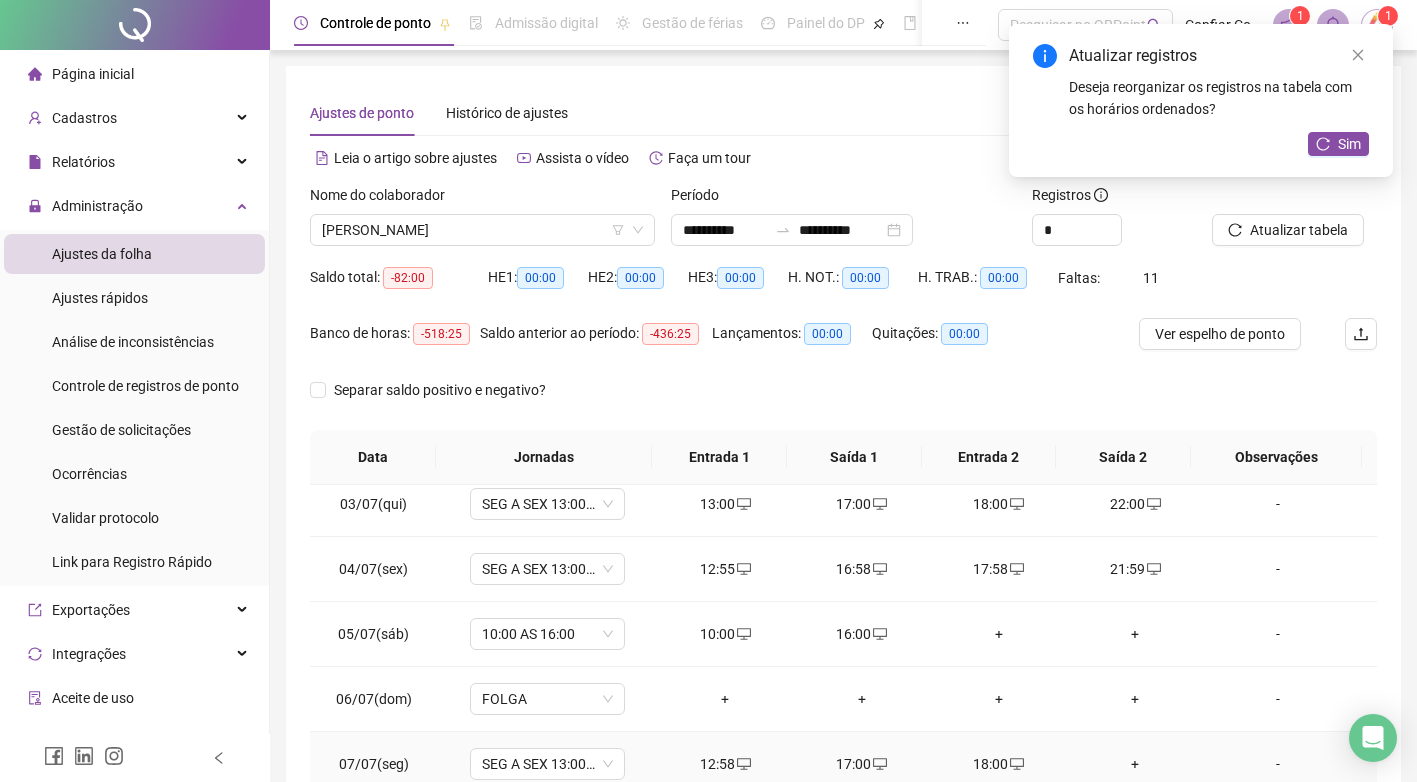 click on "+" at bounding box center (1135, 764) 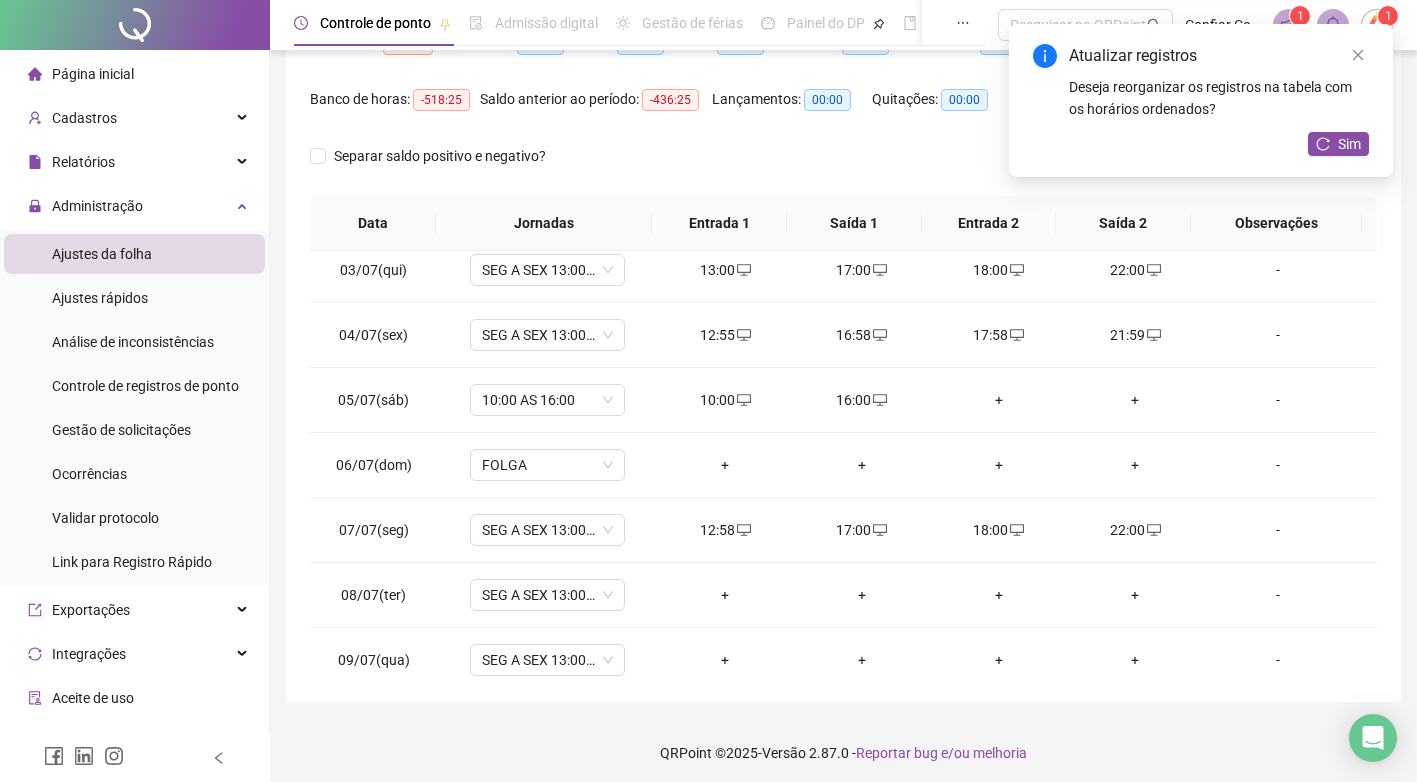 scroll, scrollTop: 240, scrollLeft: 0, axis: vertical 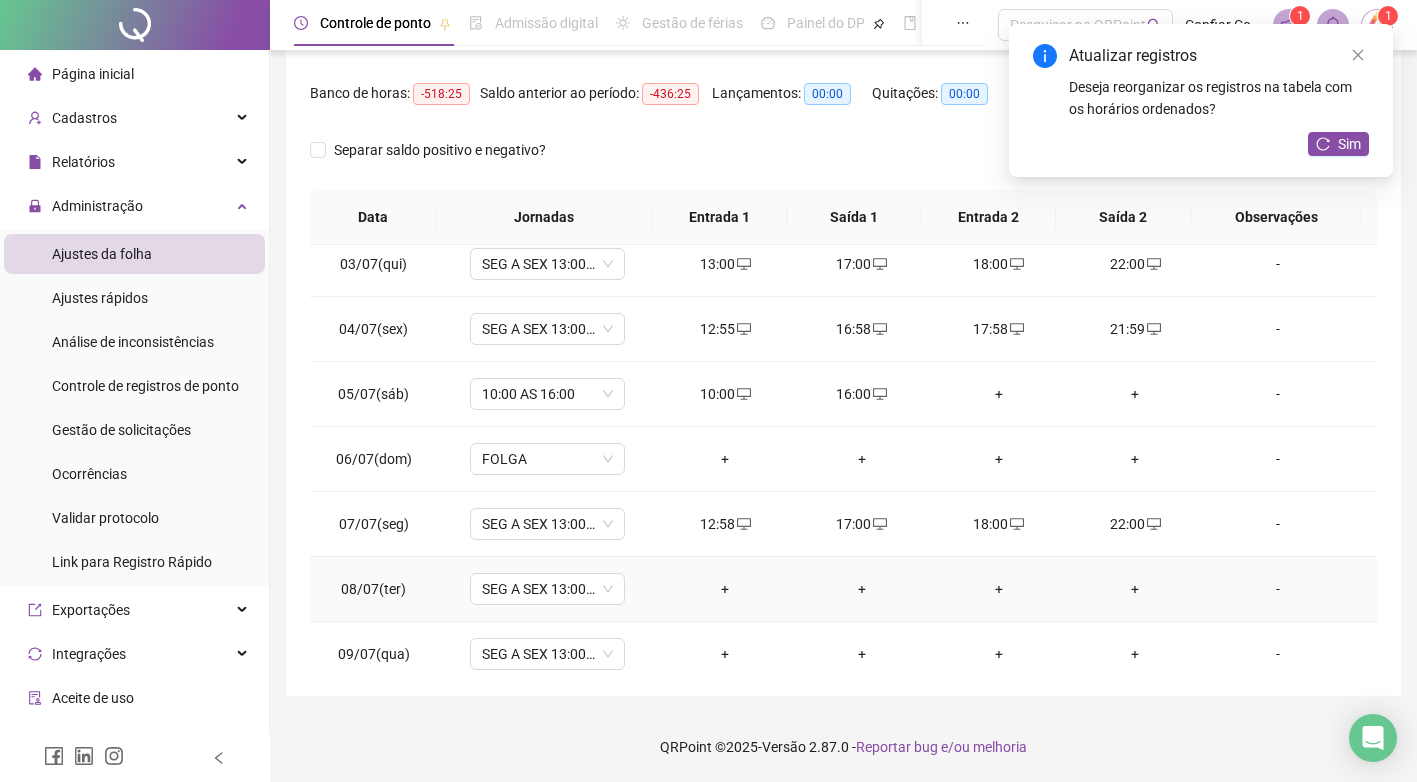 click on "+" at bounding box center [725, 589] 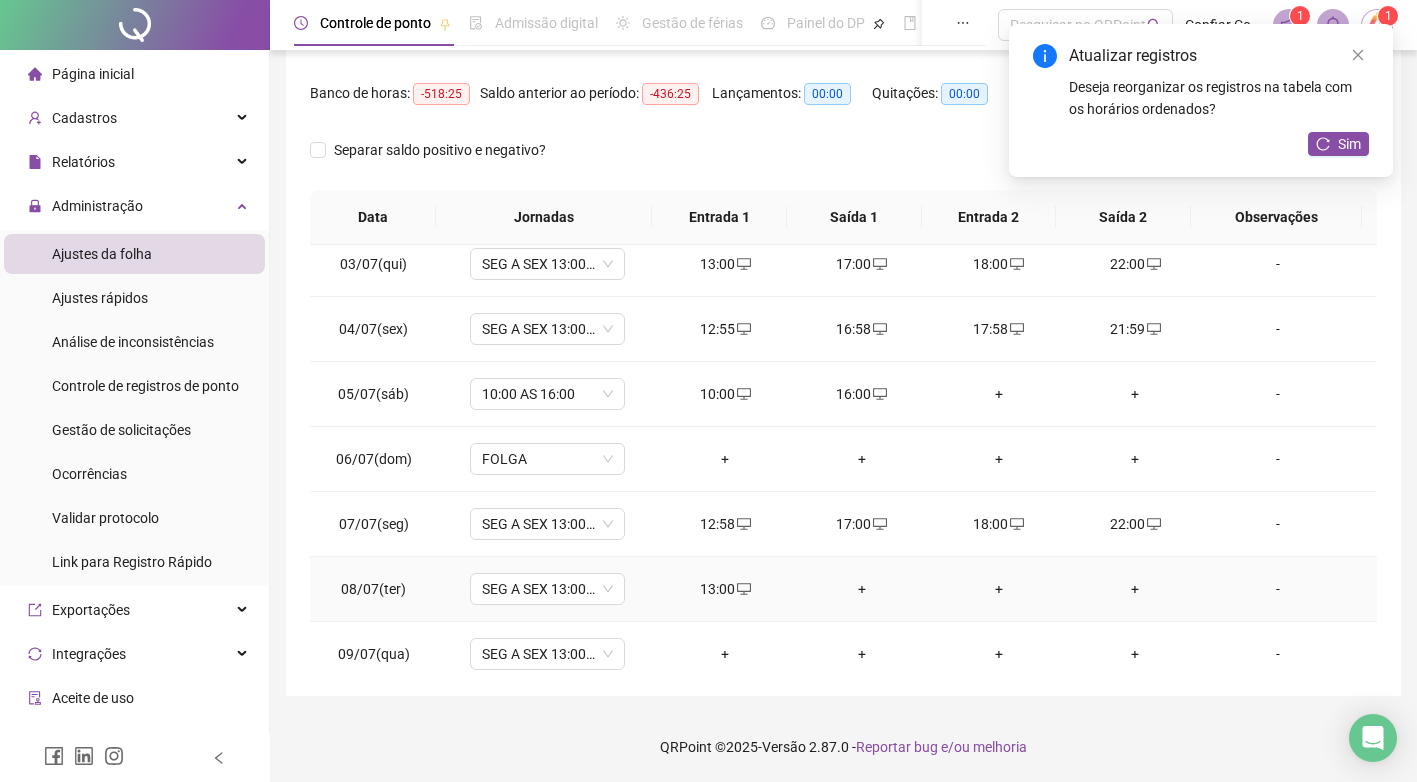 click on "+" at bounding box center [862, 589] 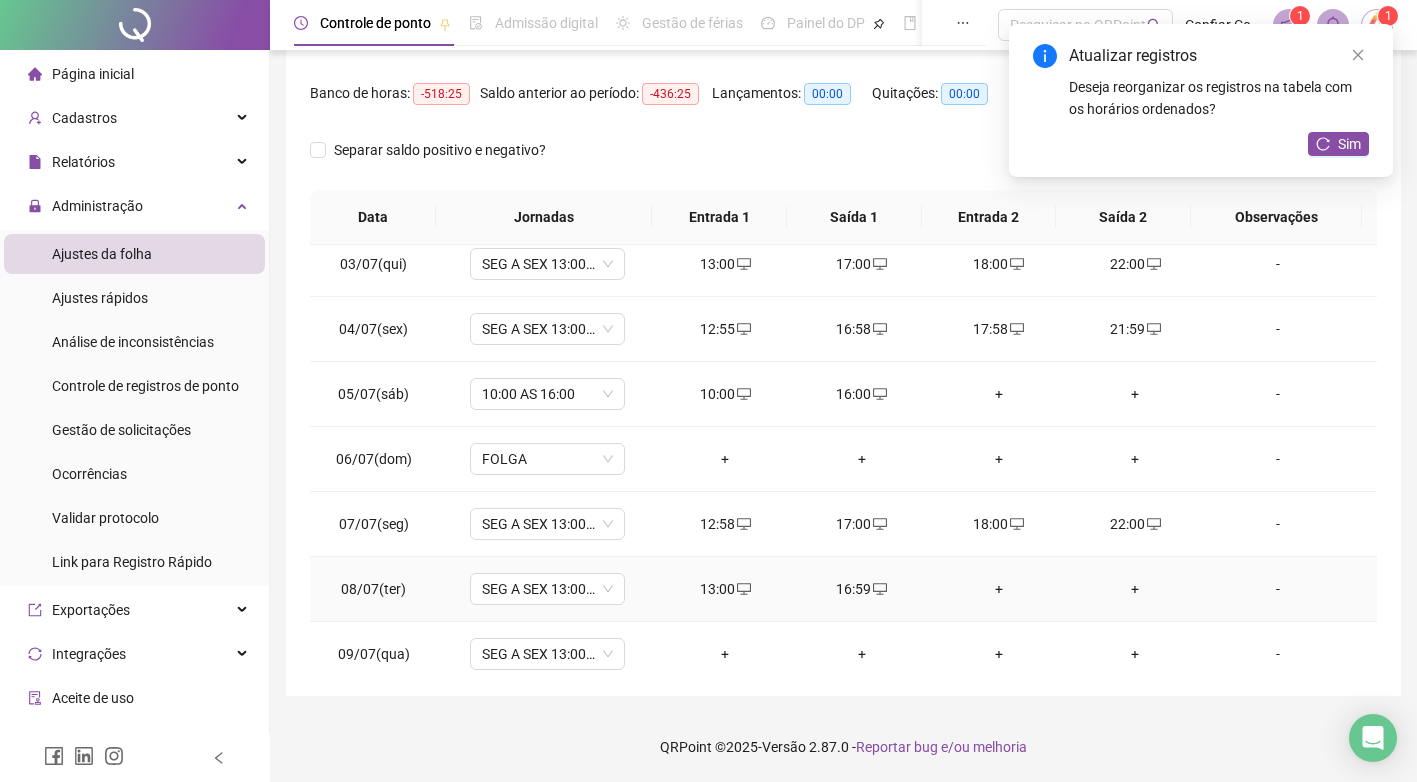 click on "+" at bounding box center [998, 589] 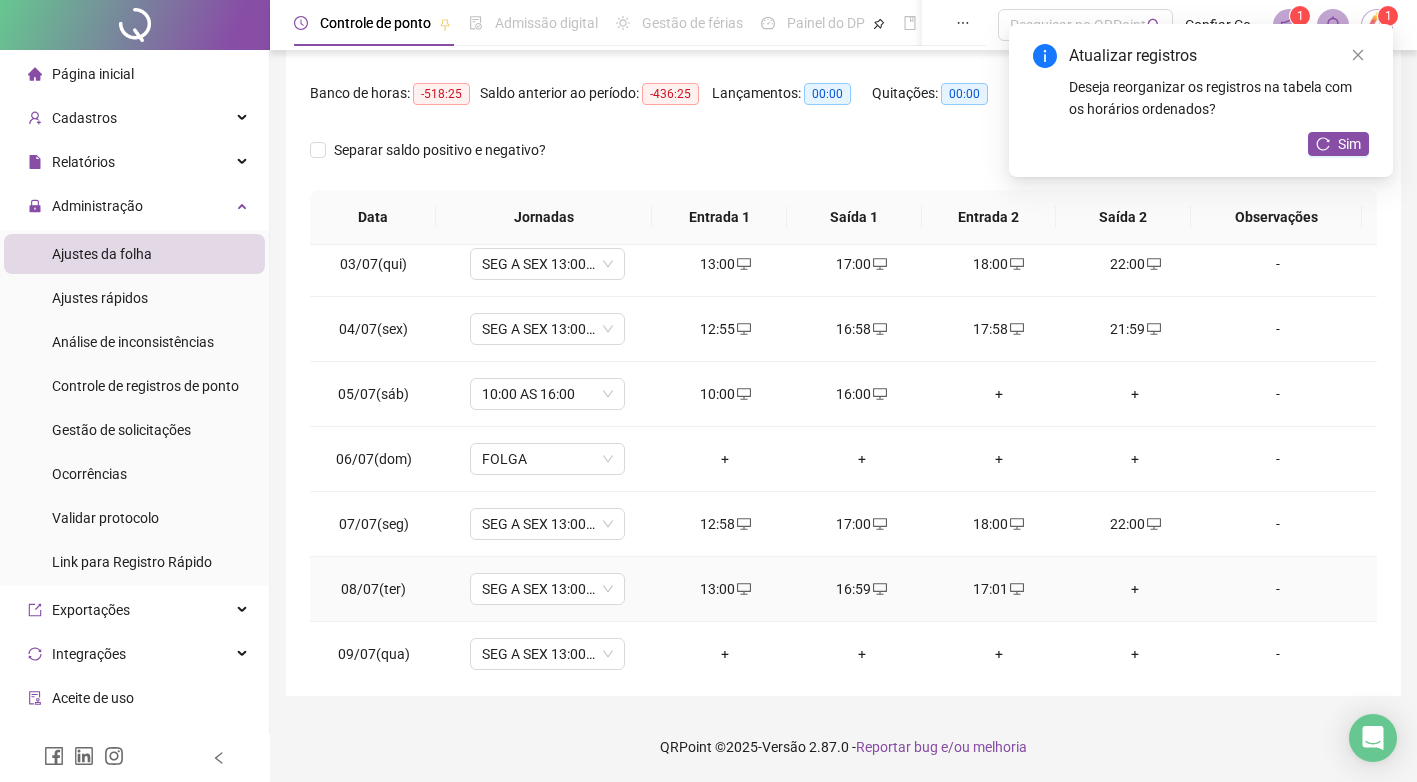 click on "17:01" at bounding box center [998, 589] 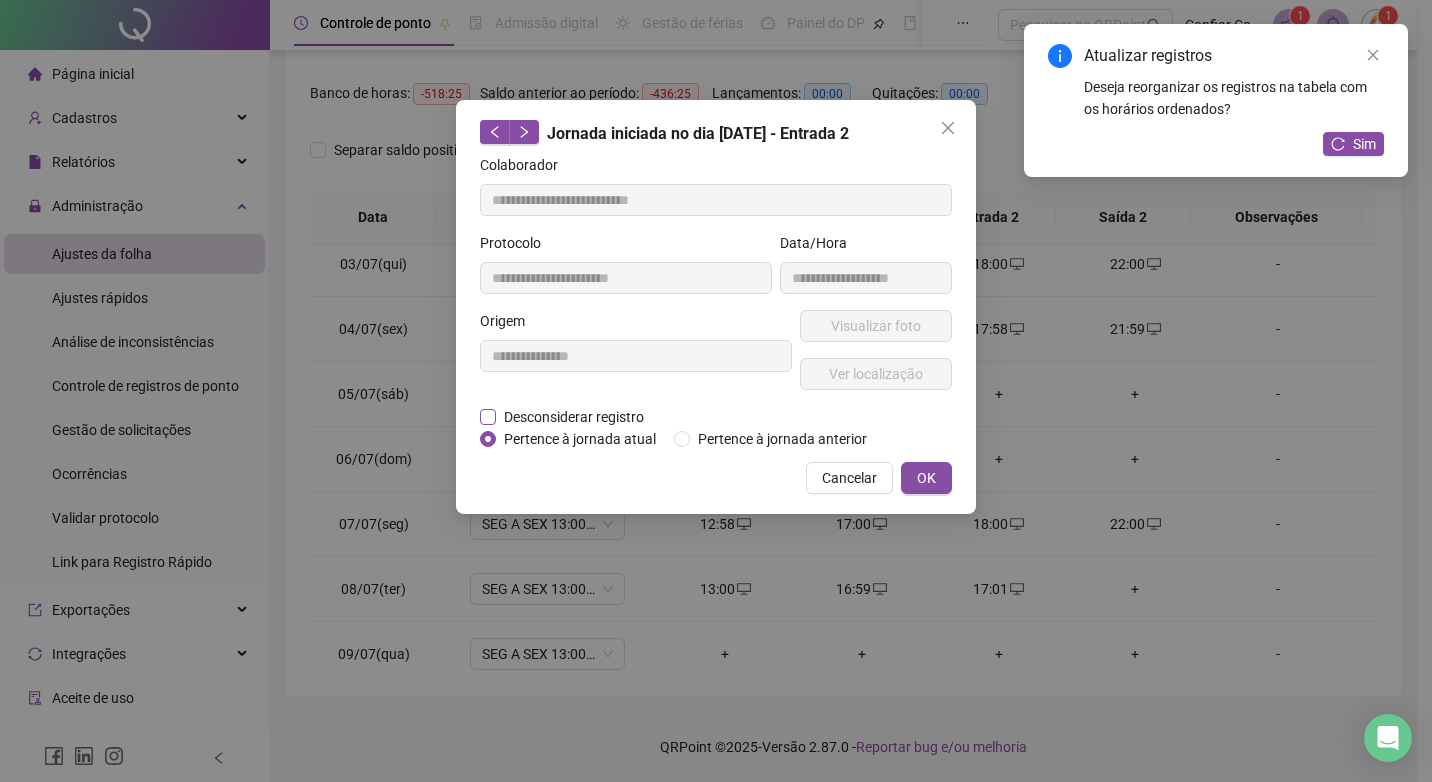 click on "Desconsiderar registro" at bounding box center (574, 417) 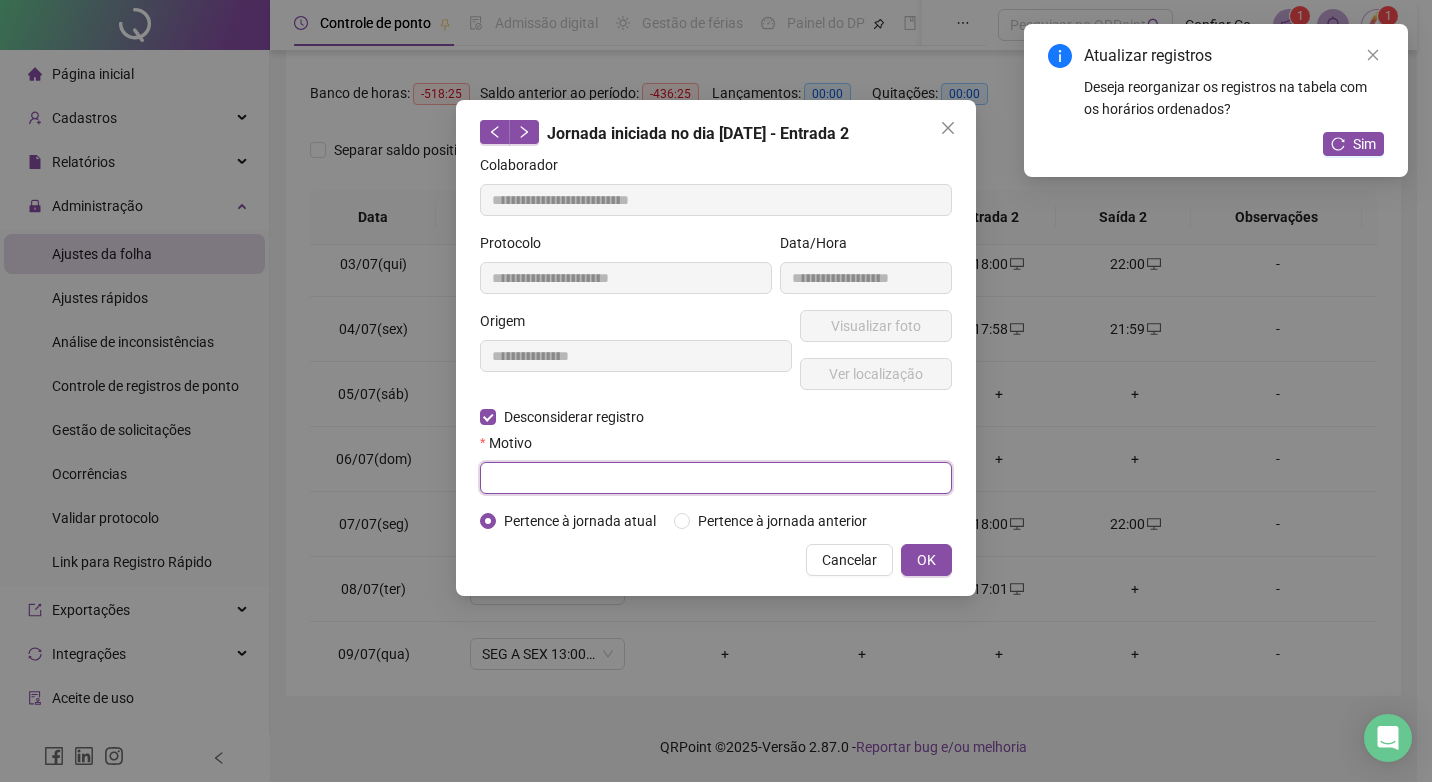 click at bounding box center (716, 478) 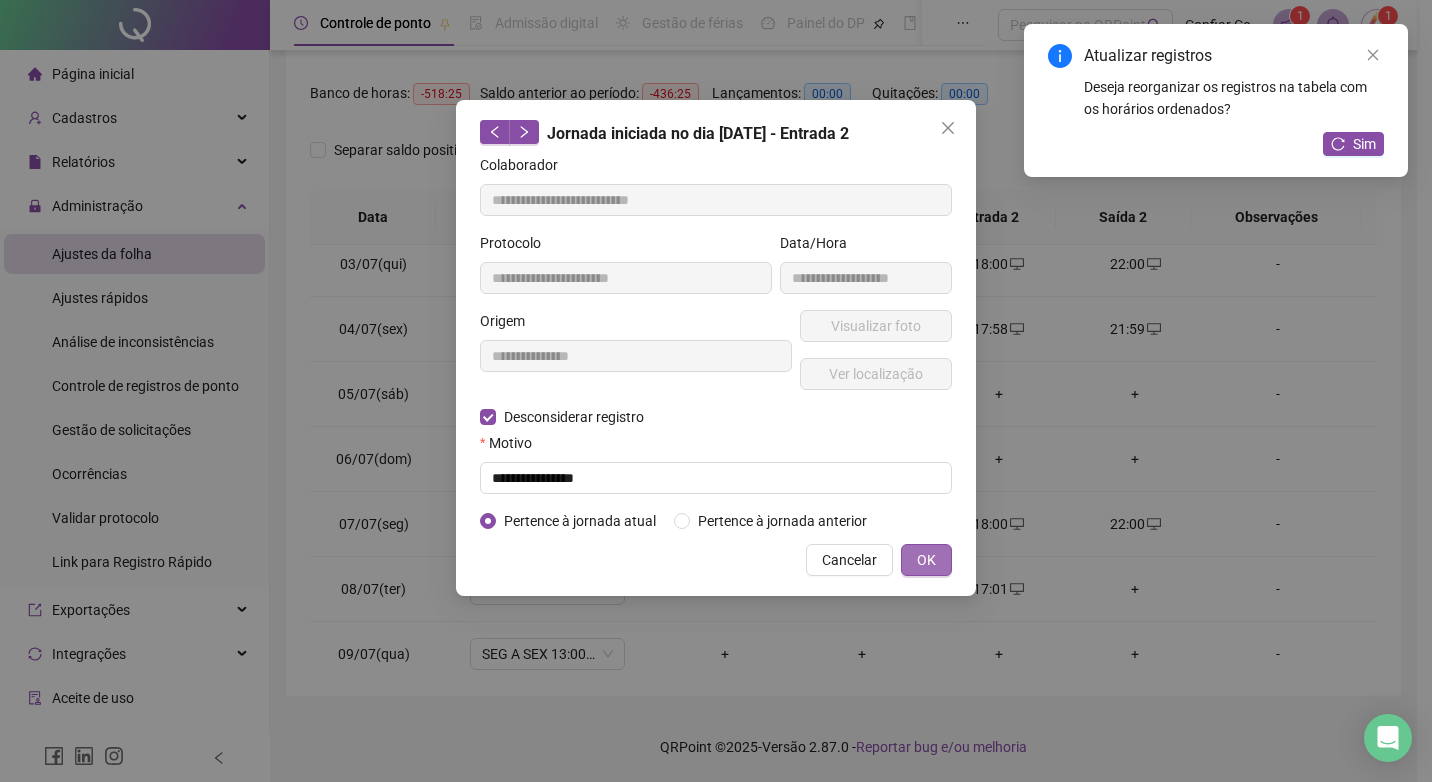 click on "OK" at bounding box center [926, 560] 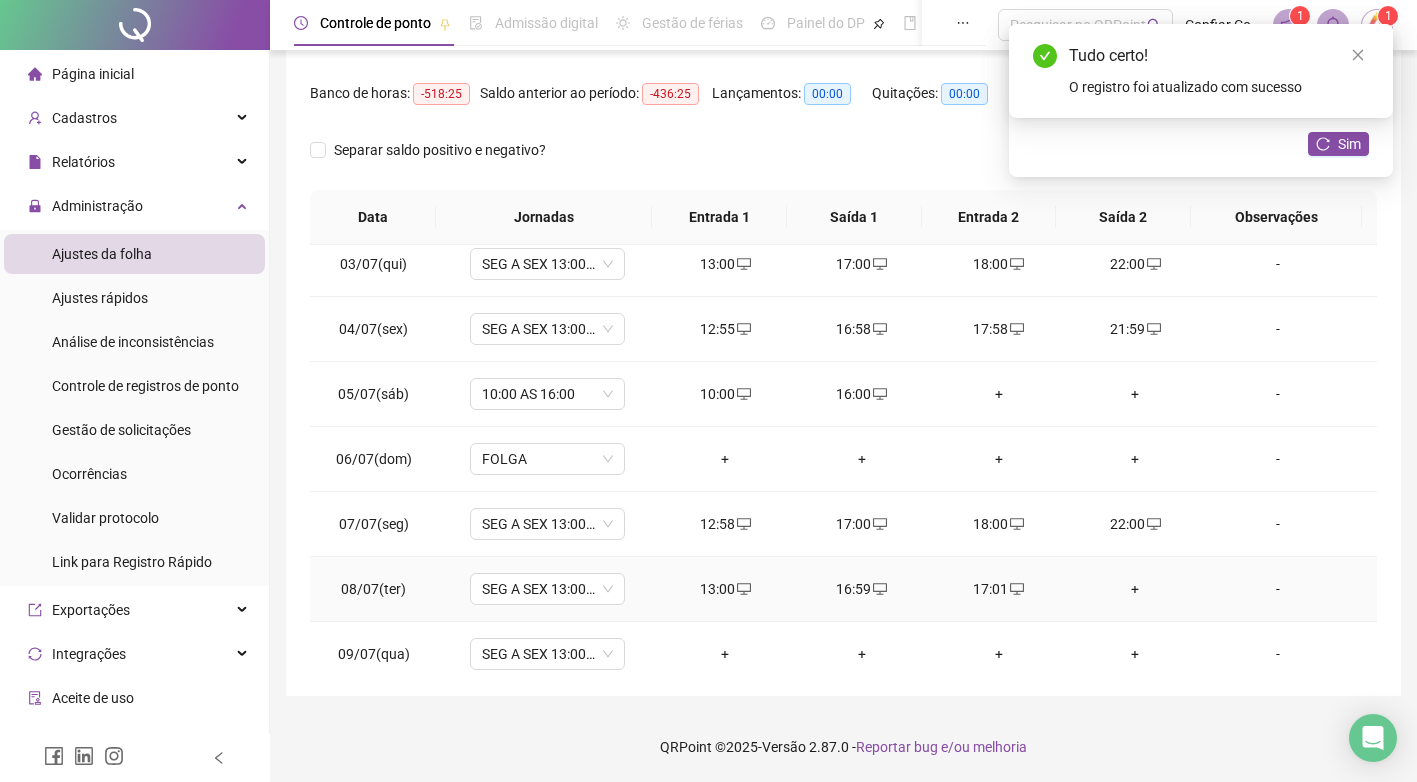 click on "17:01" at bounding box center (998, 589) 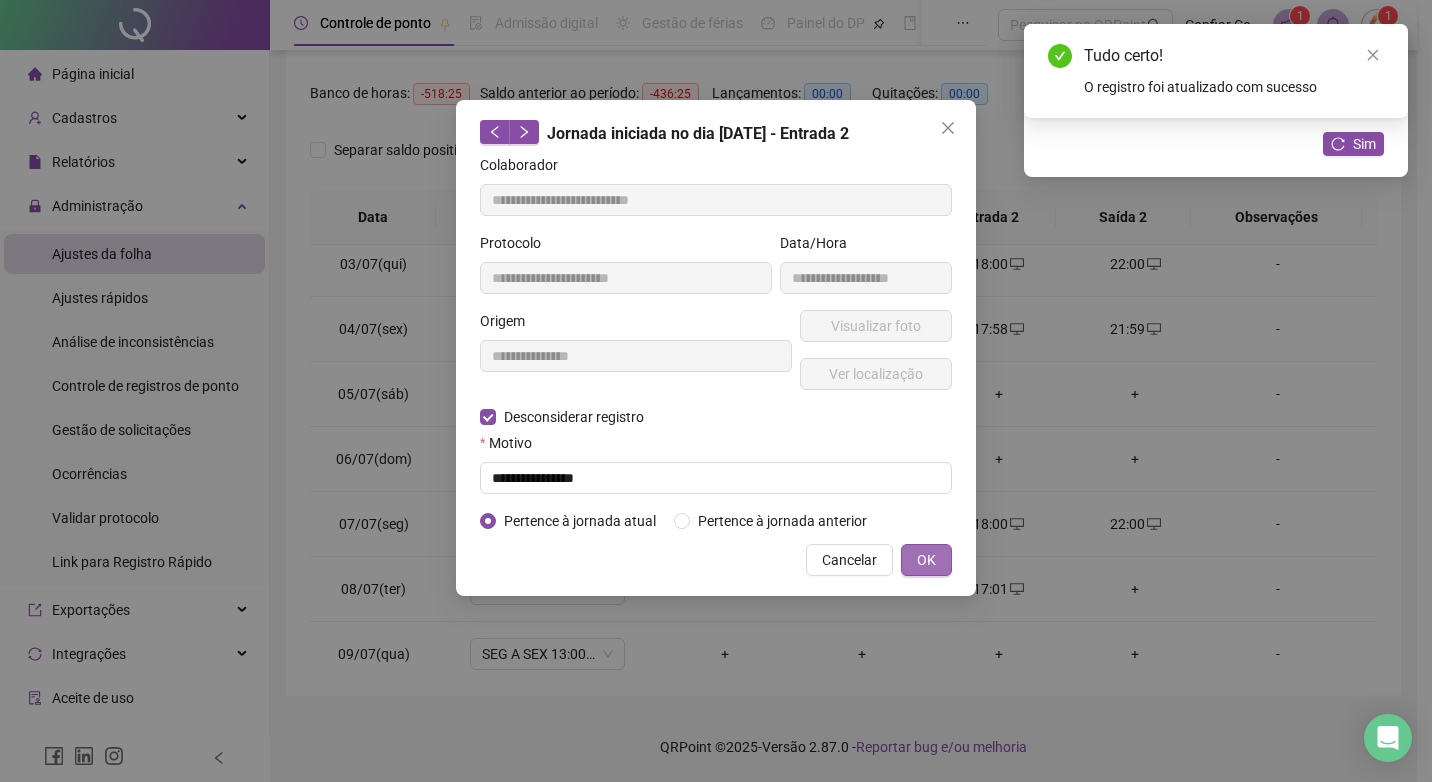 click on "OK" at bounding box center [926, 560] 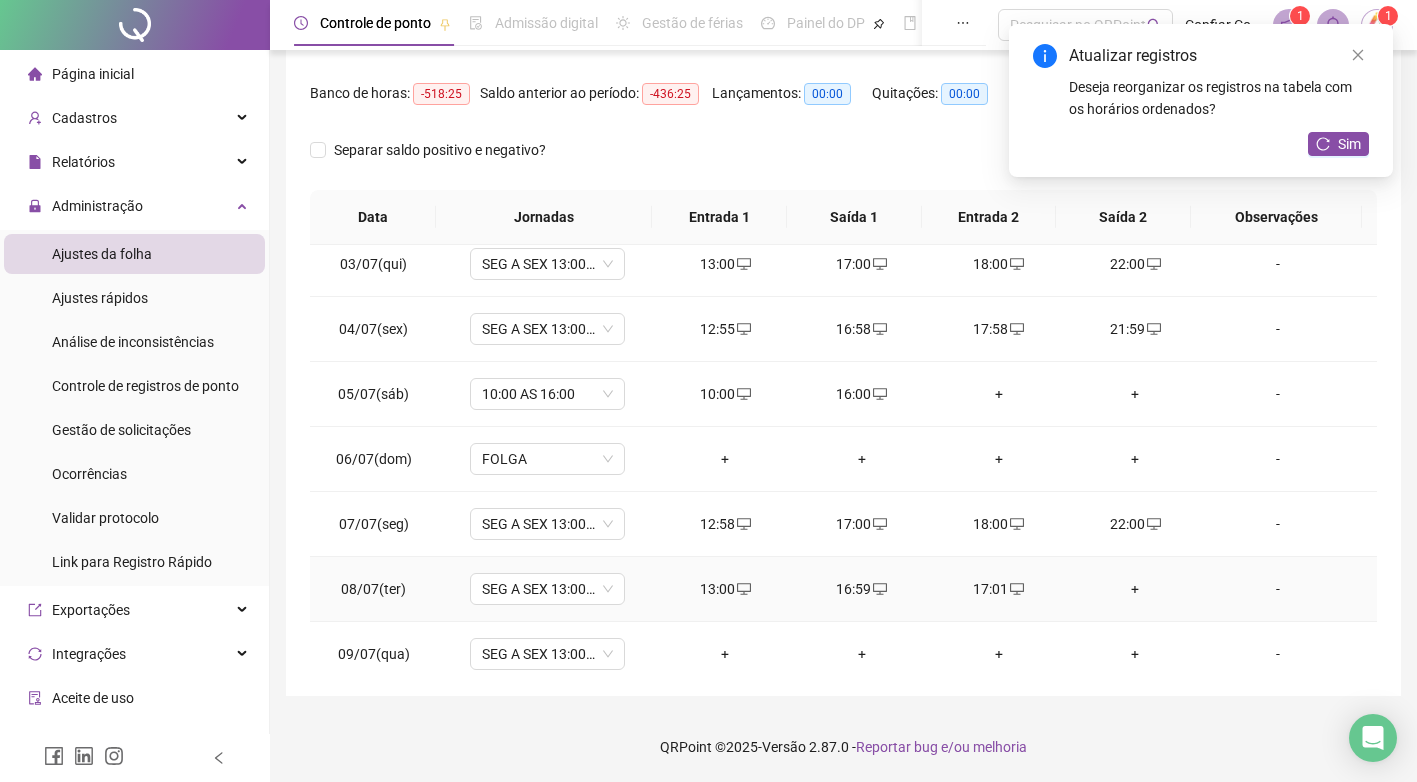 click on "17:01" at bounding box center [998, 589] 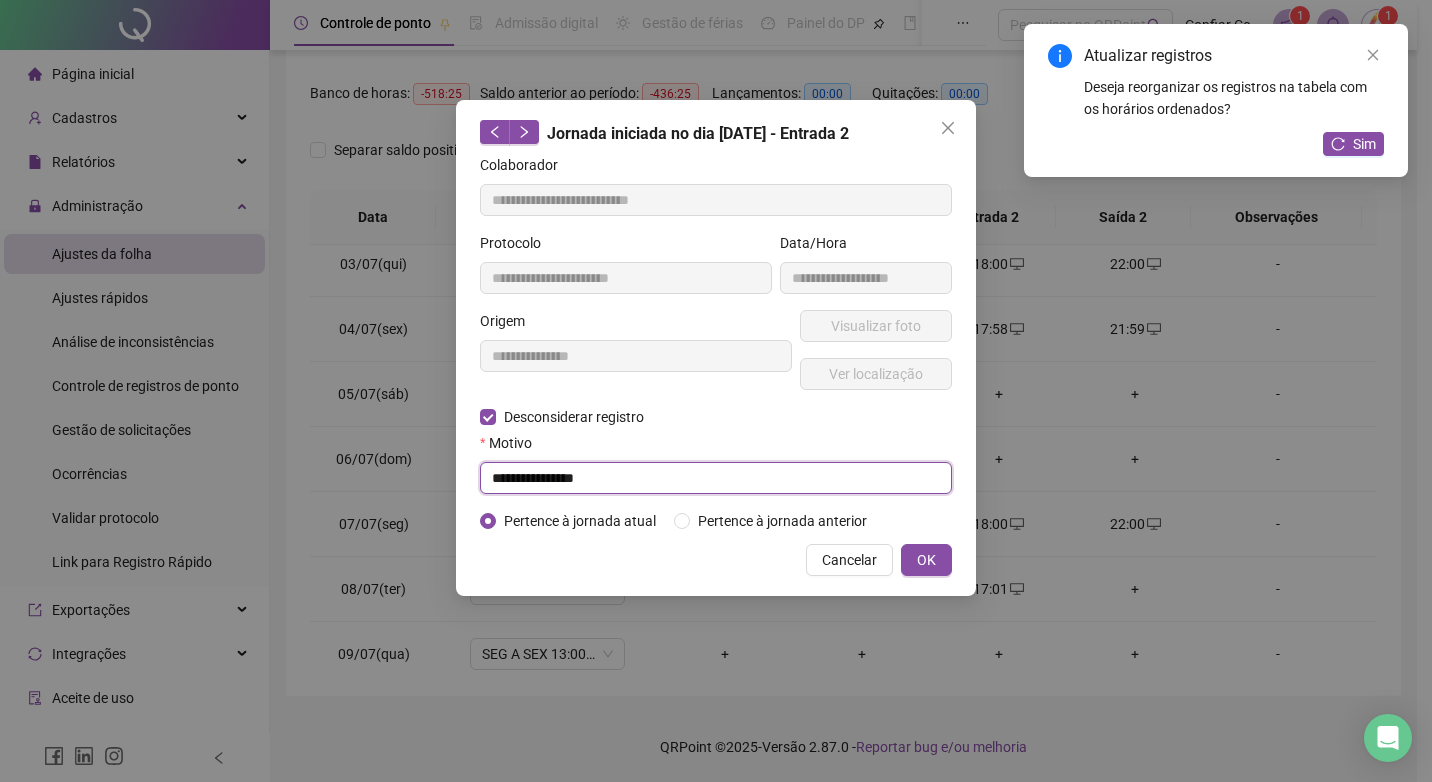 drag, startPoint x: 501, startPoint y: 477, endPoint x: 777, endPoint y: 666, distance: 334.5101 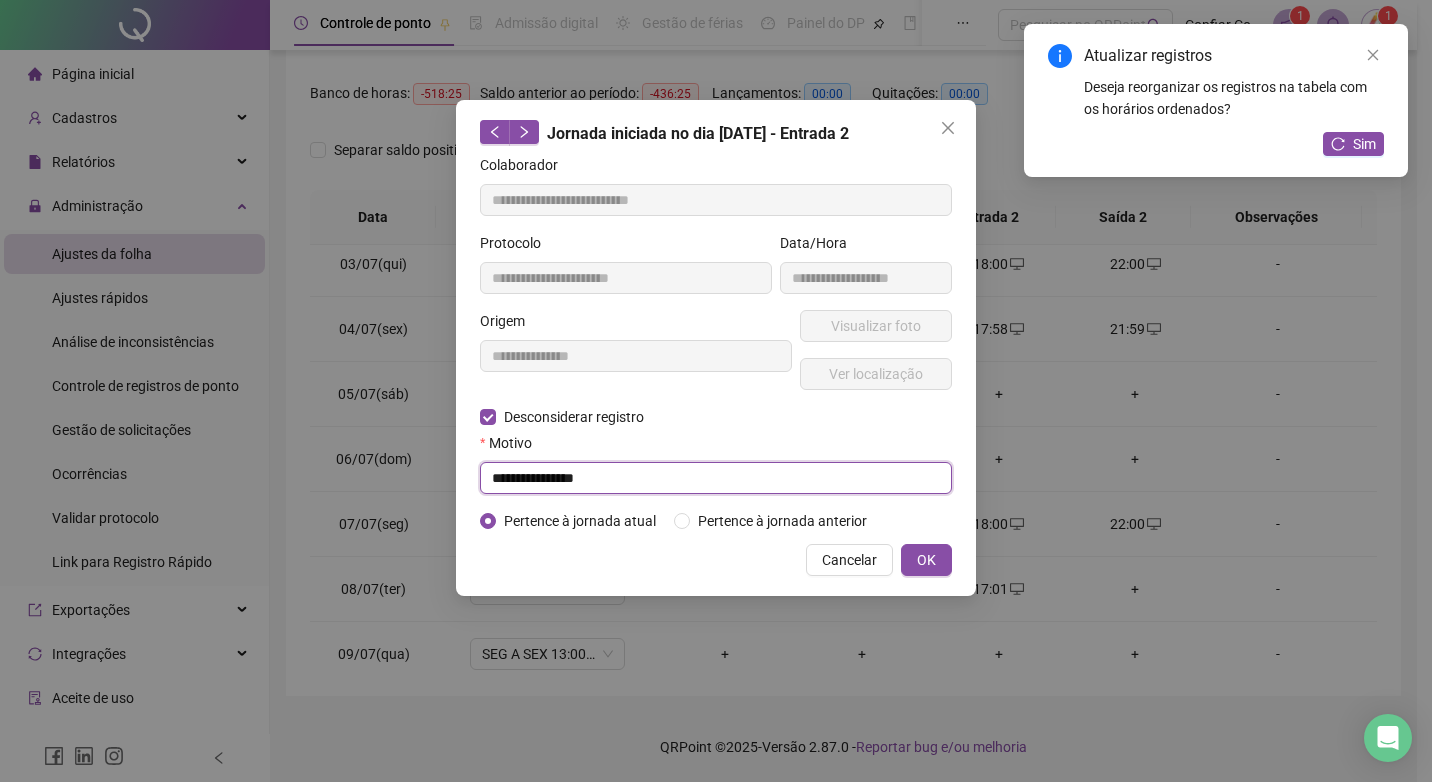 click on "**********" at bounding box center (716, 478) 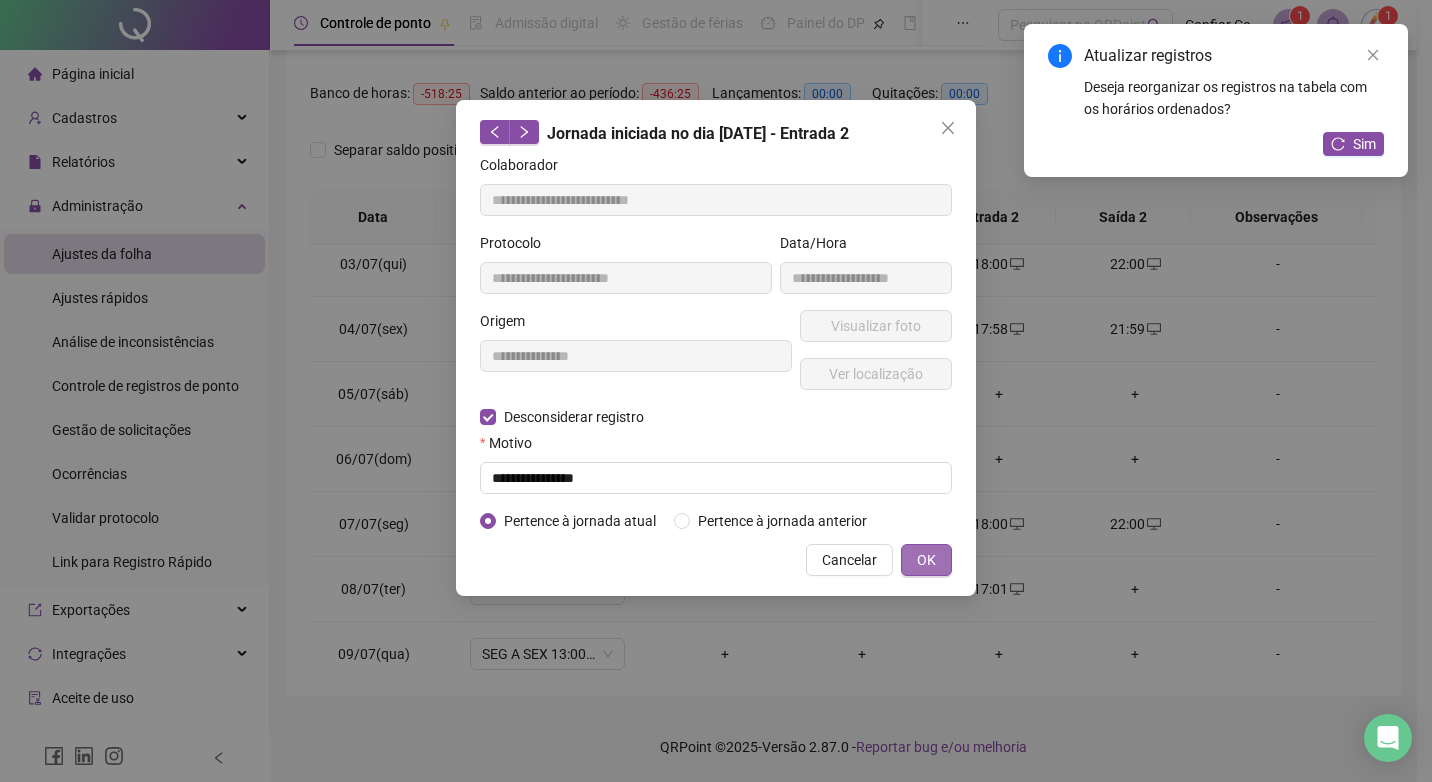 click on "OK" at bounding box center [926, 560] 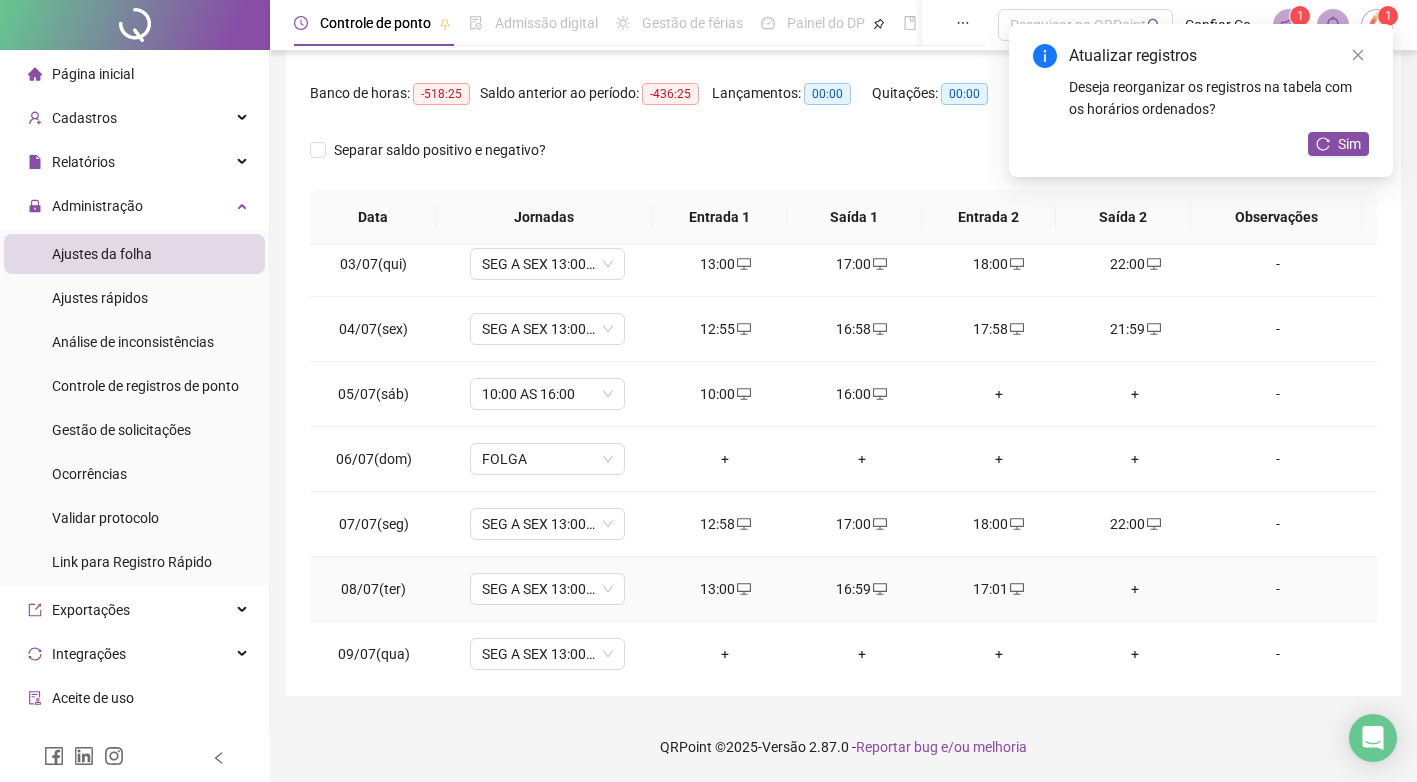 click on "17:01" at bounding box center (998, 589) 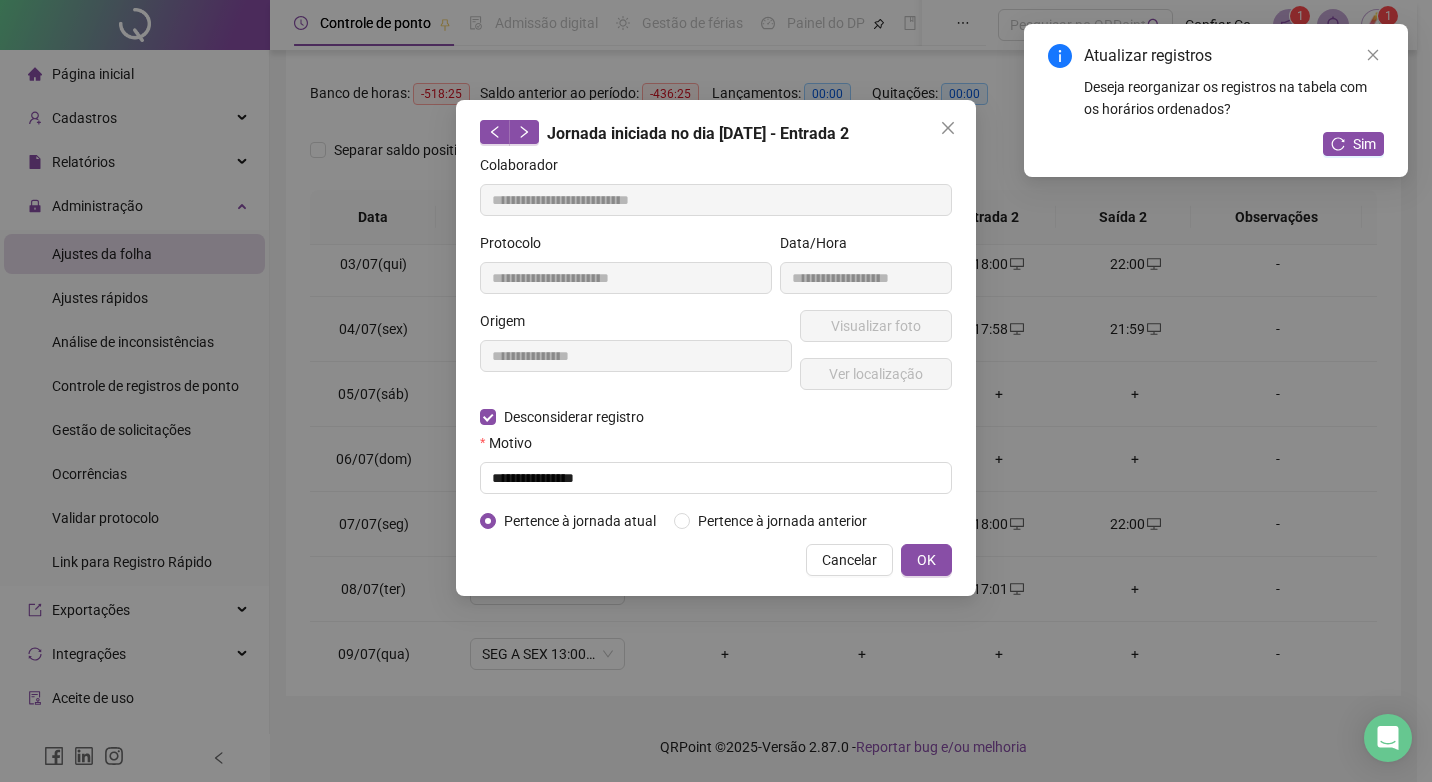 click on "OK" at bounding box center [926, 560] 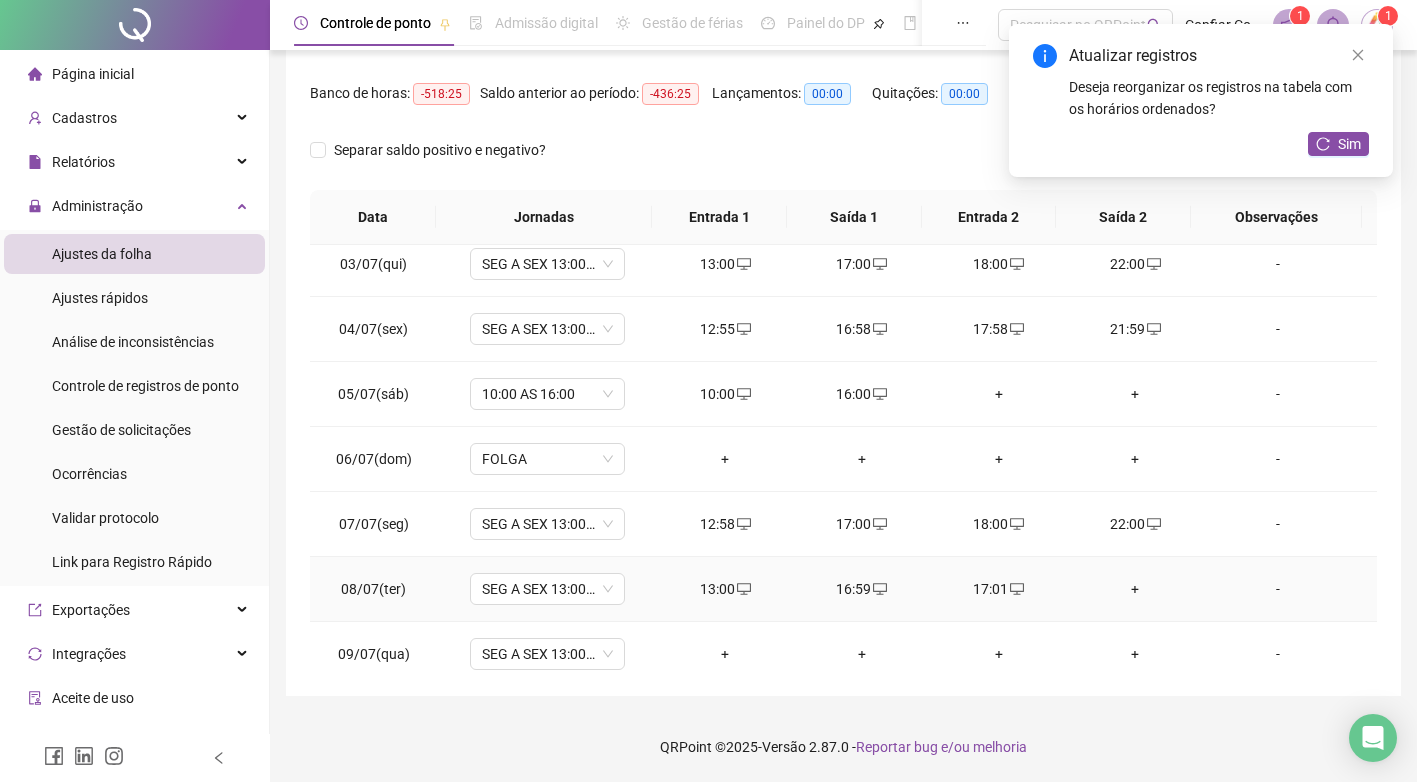 click on "+" at bounding box center (1135, 589) 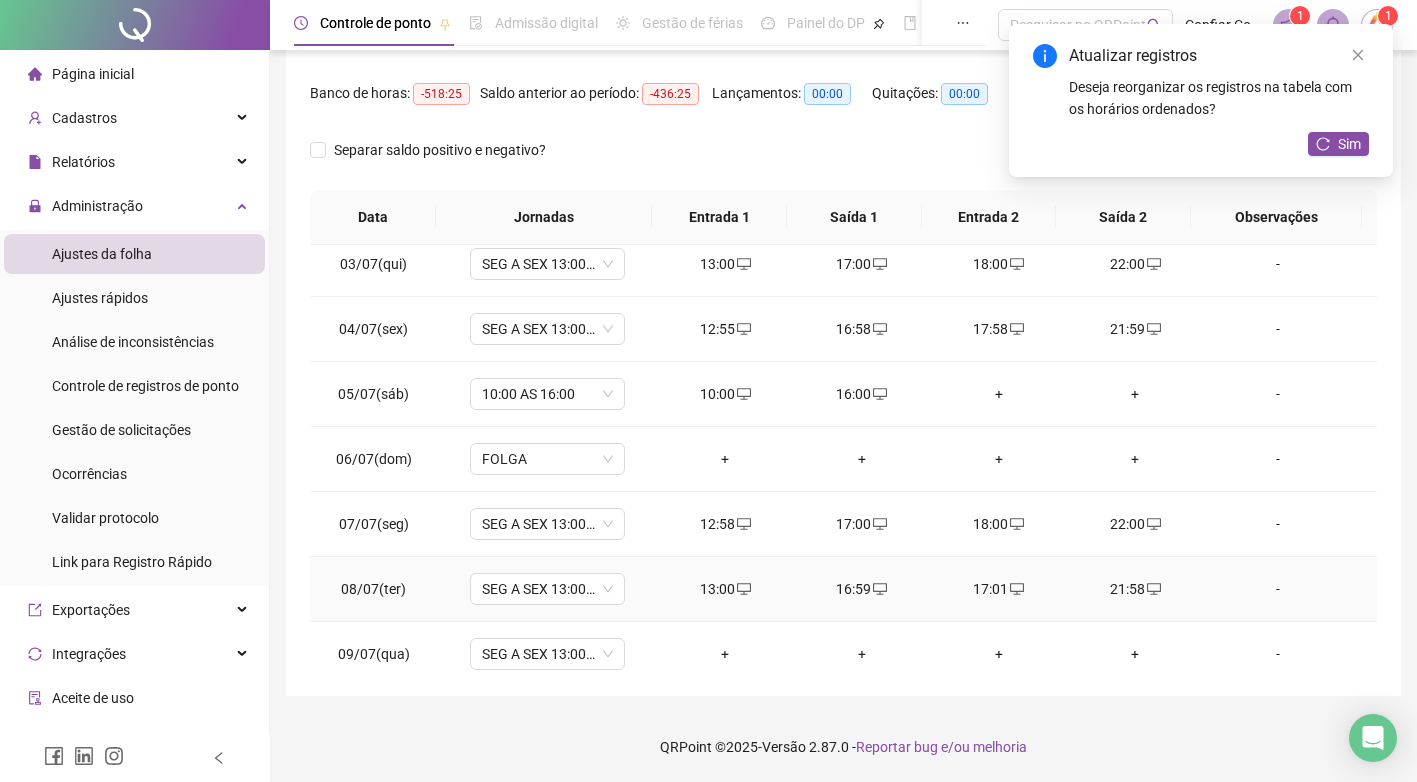 click on "17:01" at bounding box center (998, 589) 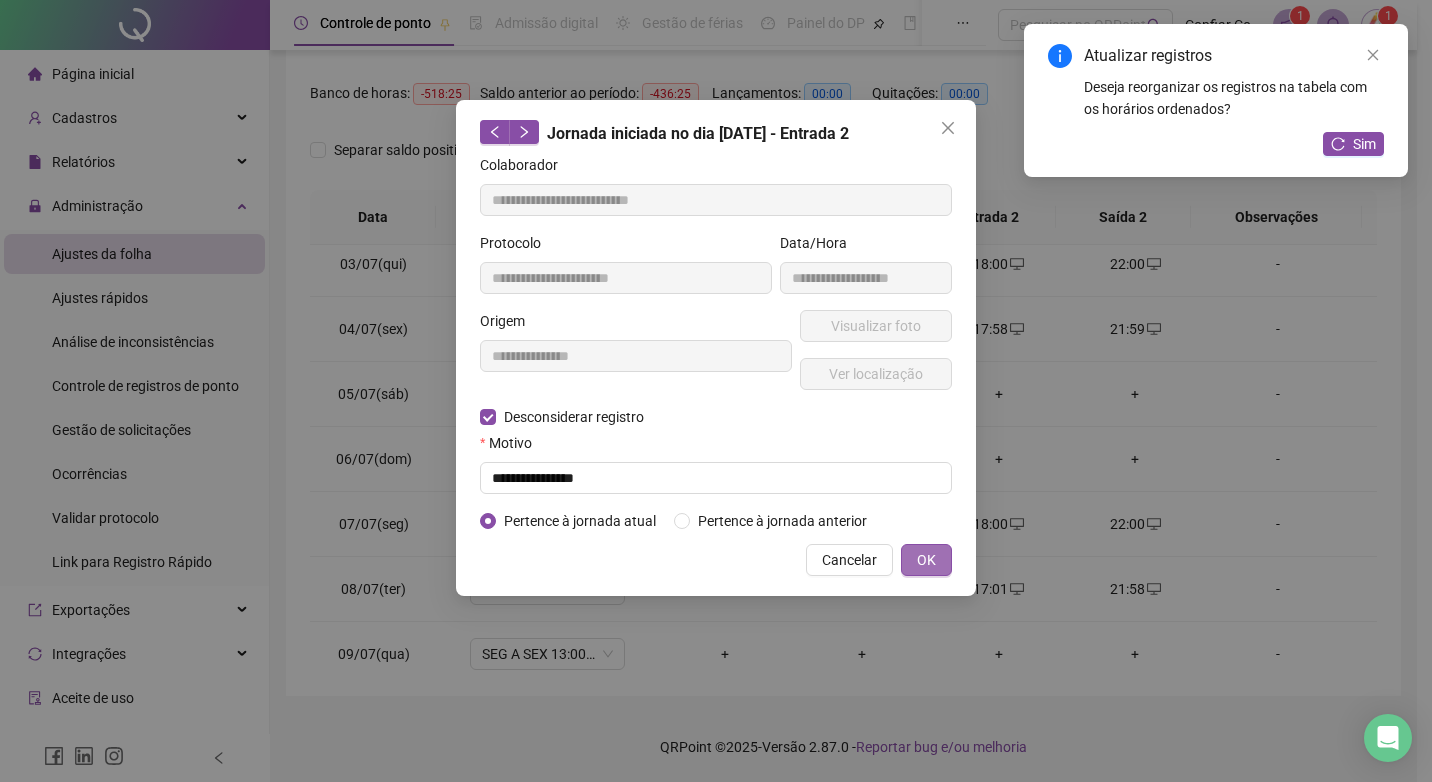 click on "OK" at bounding box center (926, 560) 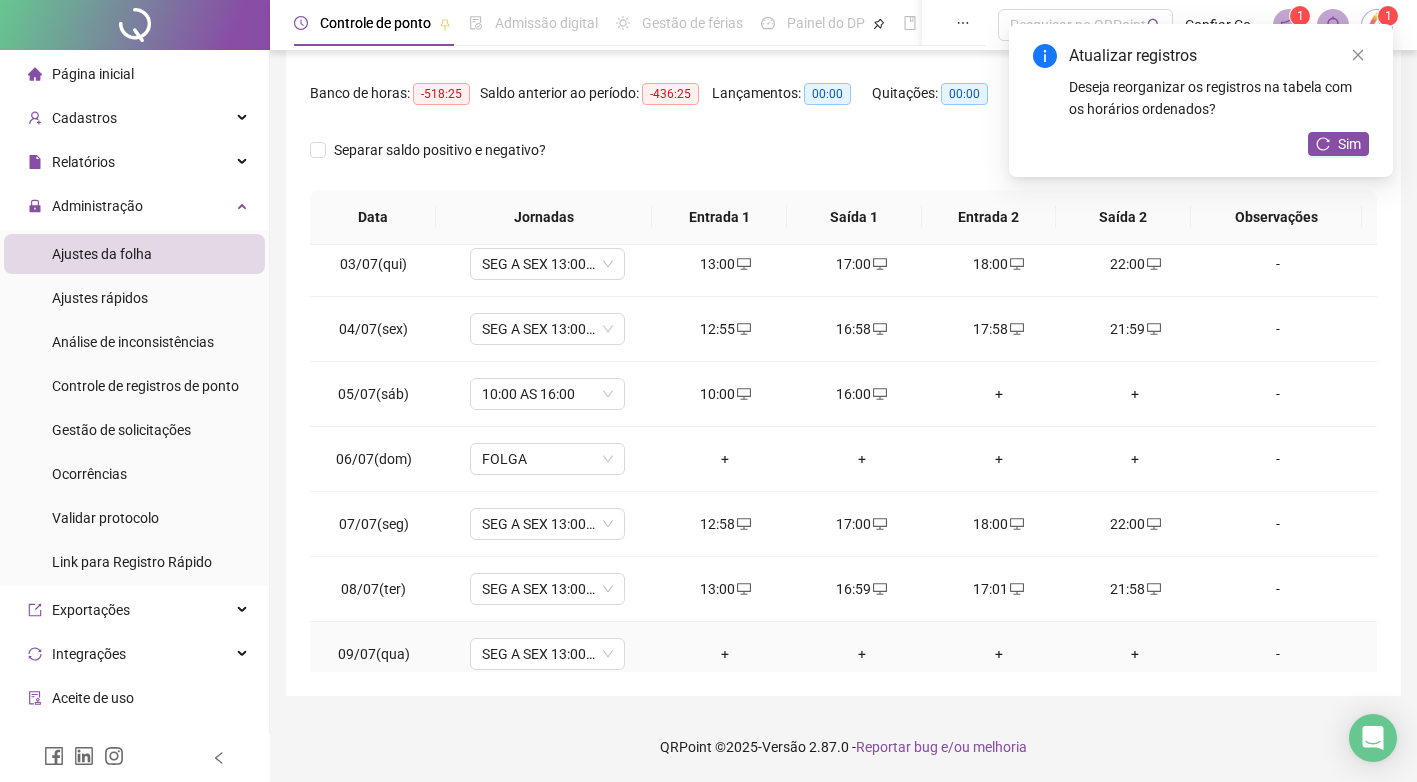 click on "+" at bounding box center (725, 654) 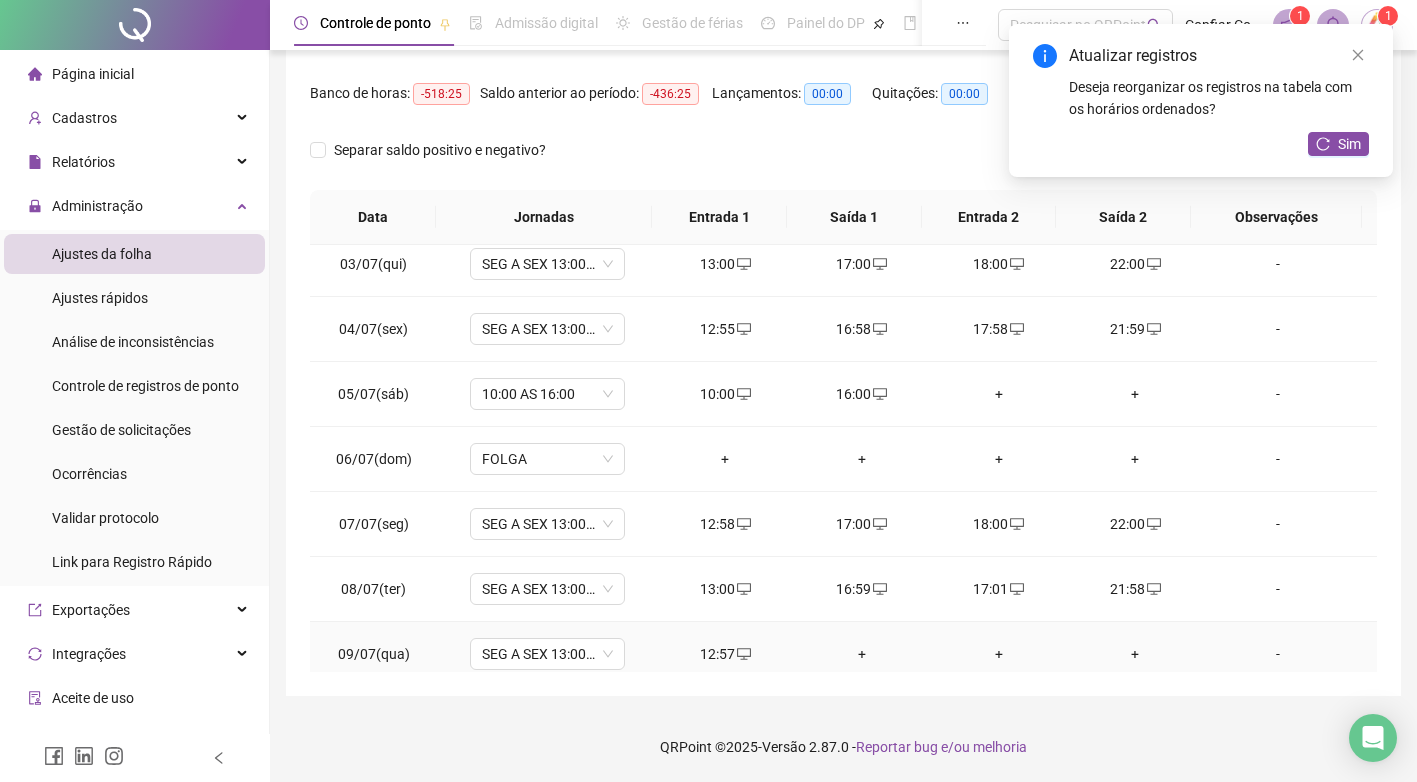 click on "+" at bounding box center (862, 654) 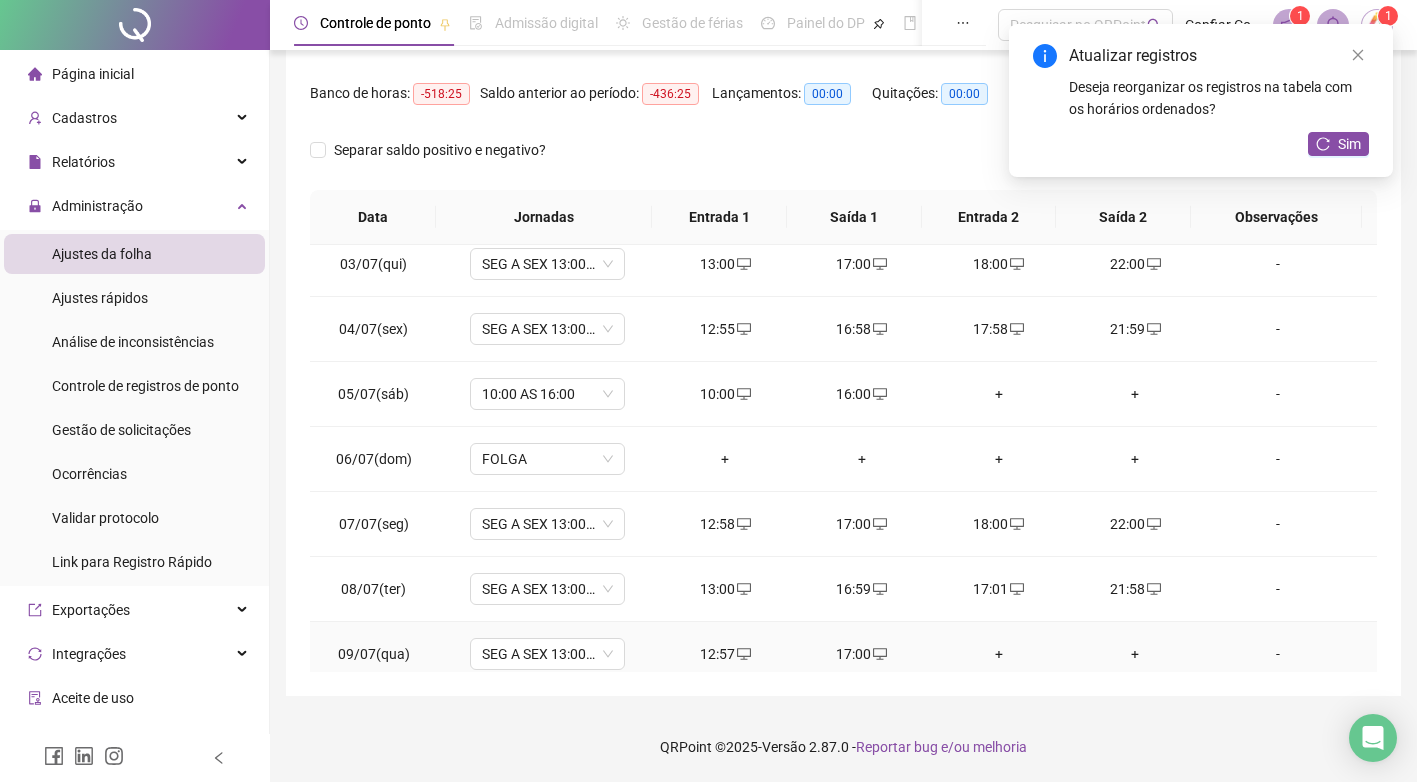 click on "+" at bounding box center (998, 654) 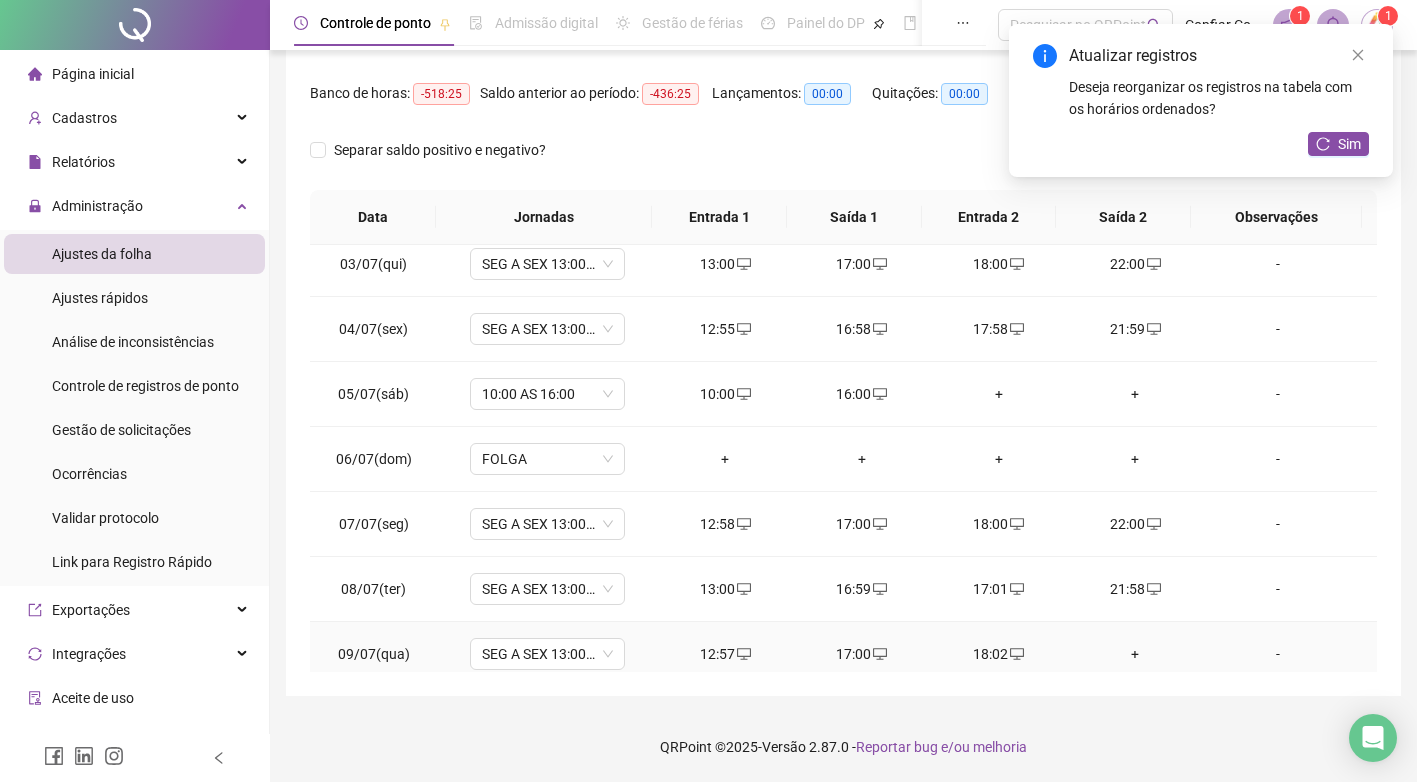 click on "+" at bounding box center [1135, 654] 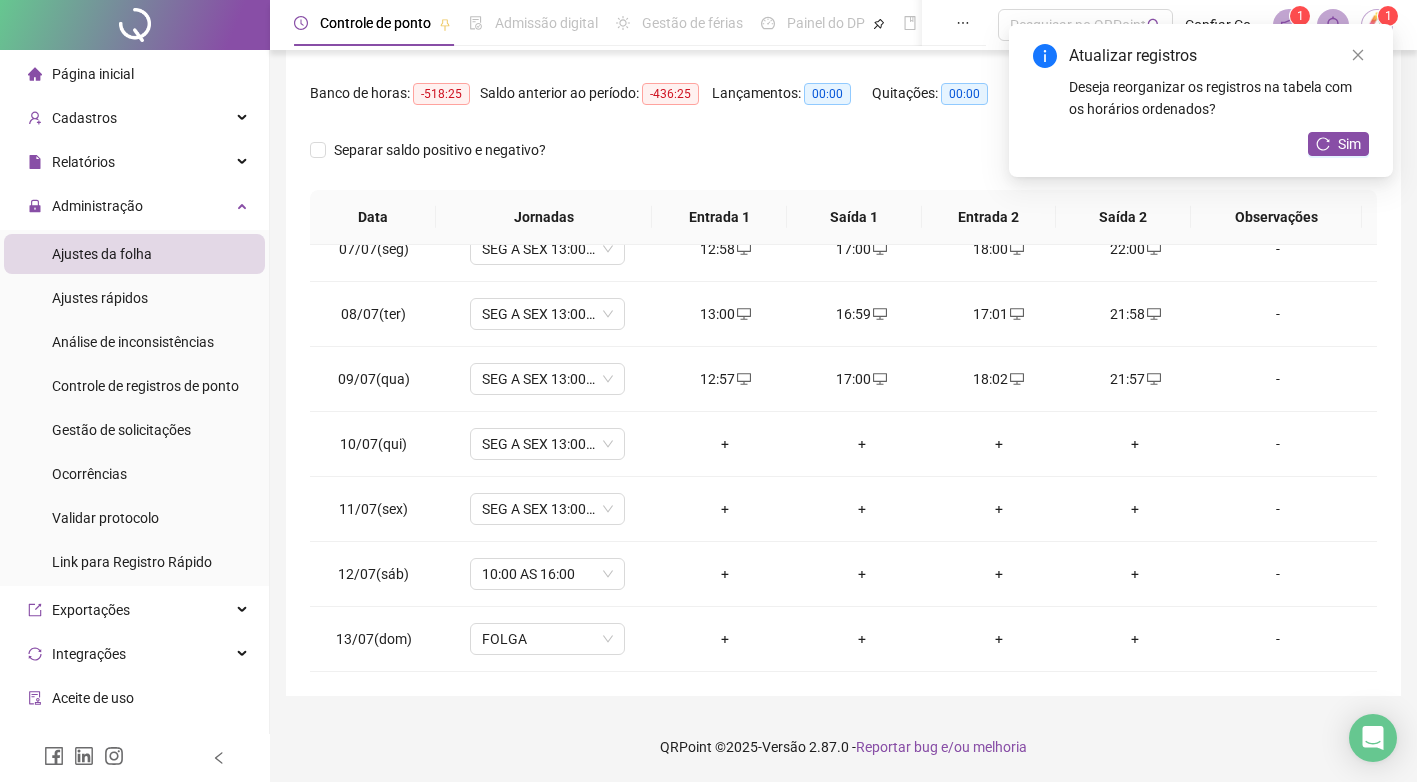 scroll, scrollTop: 426, scrollLeft: 0, axis: vertical 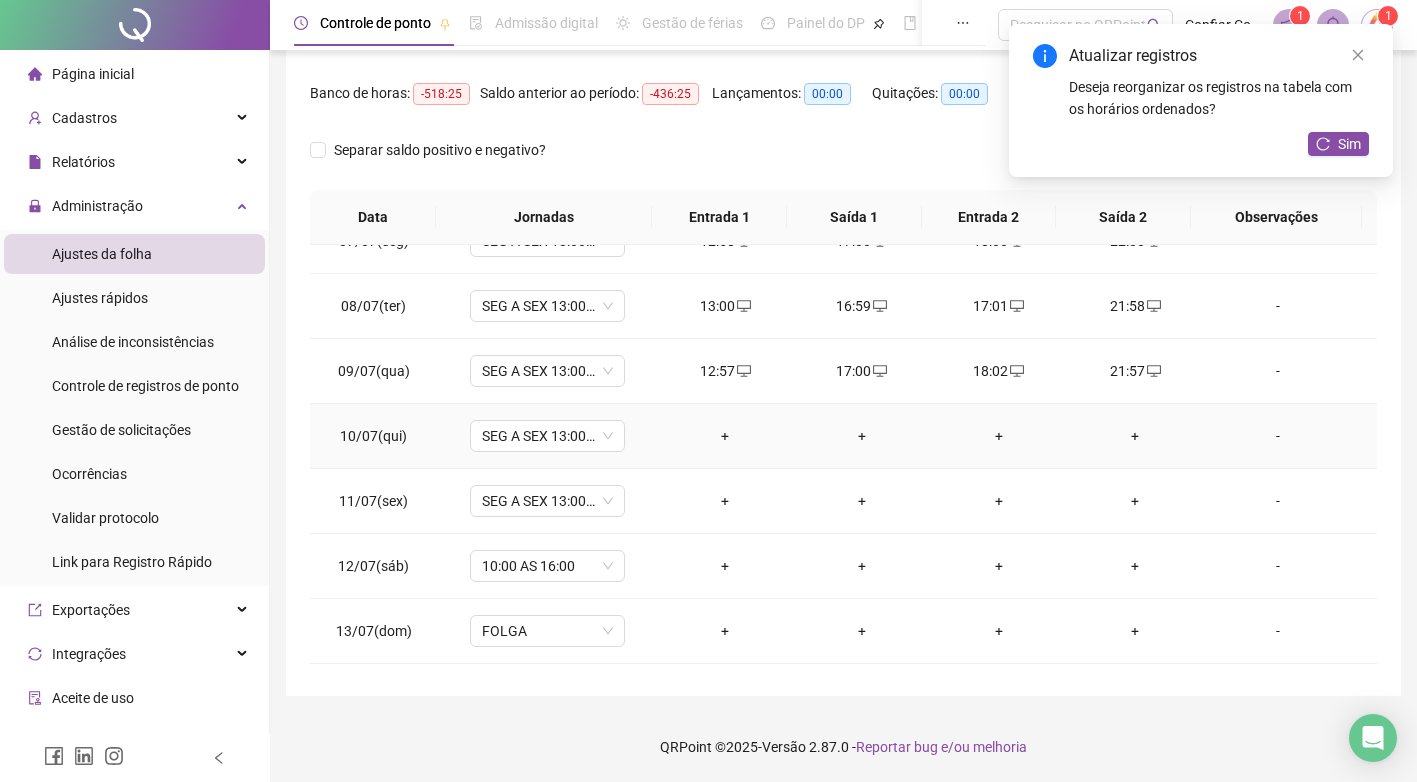 click on "+" at bounding box center (725, 436) 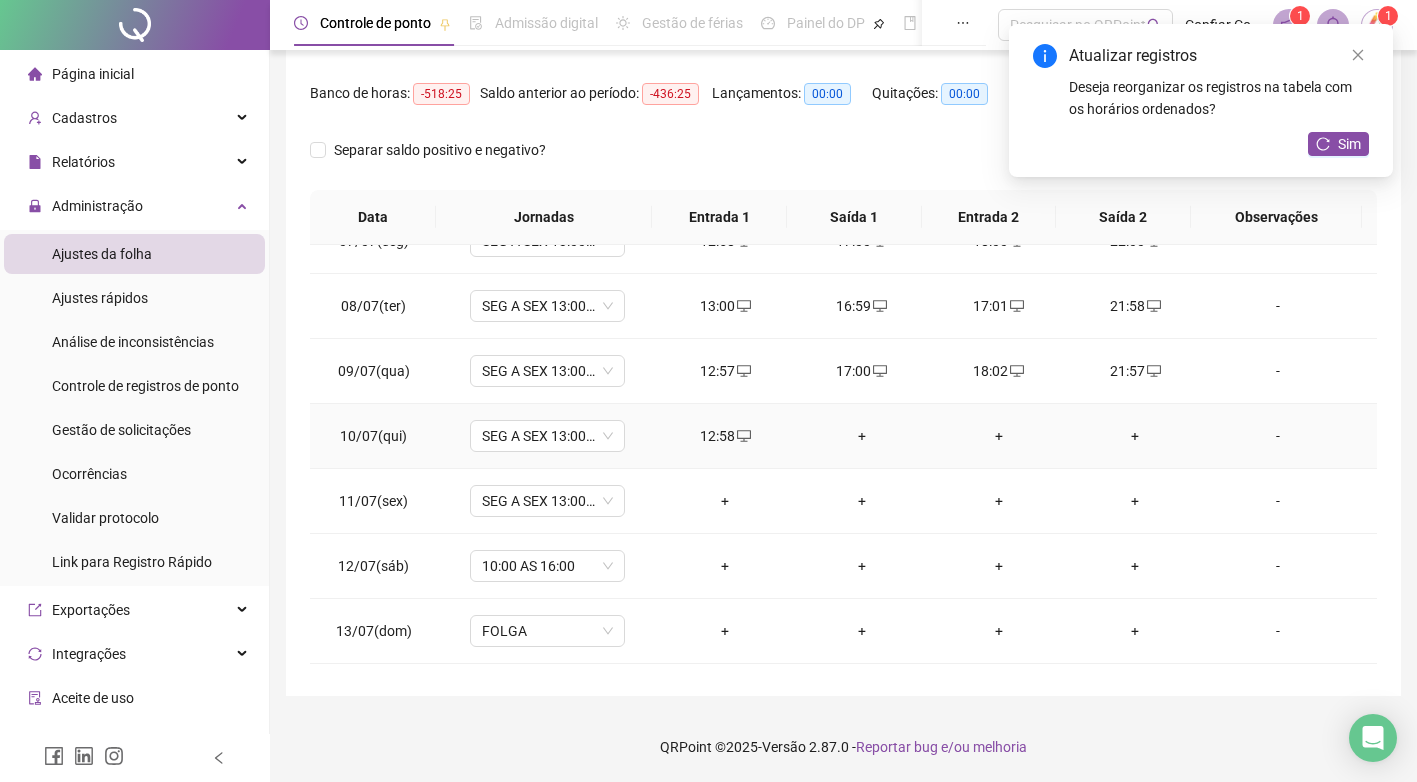 click on "+" at bounding box center [862, 436] 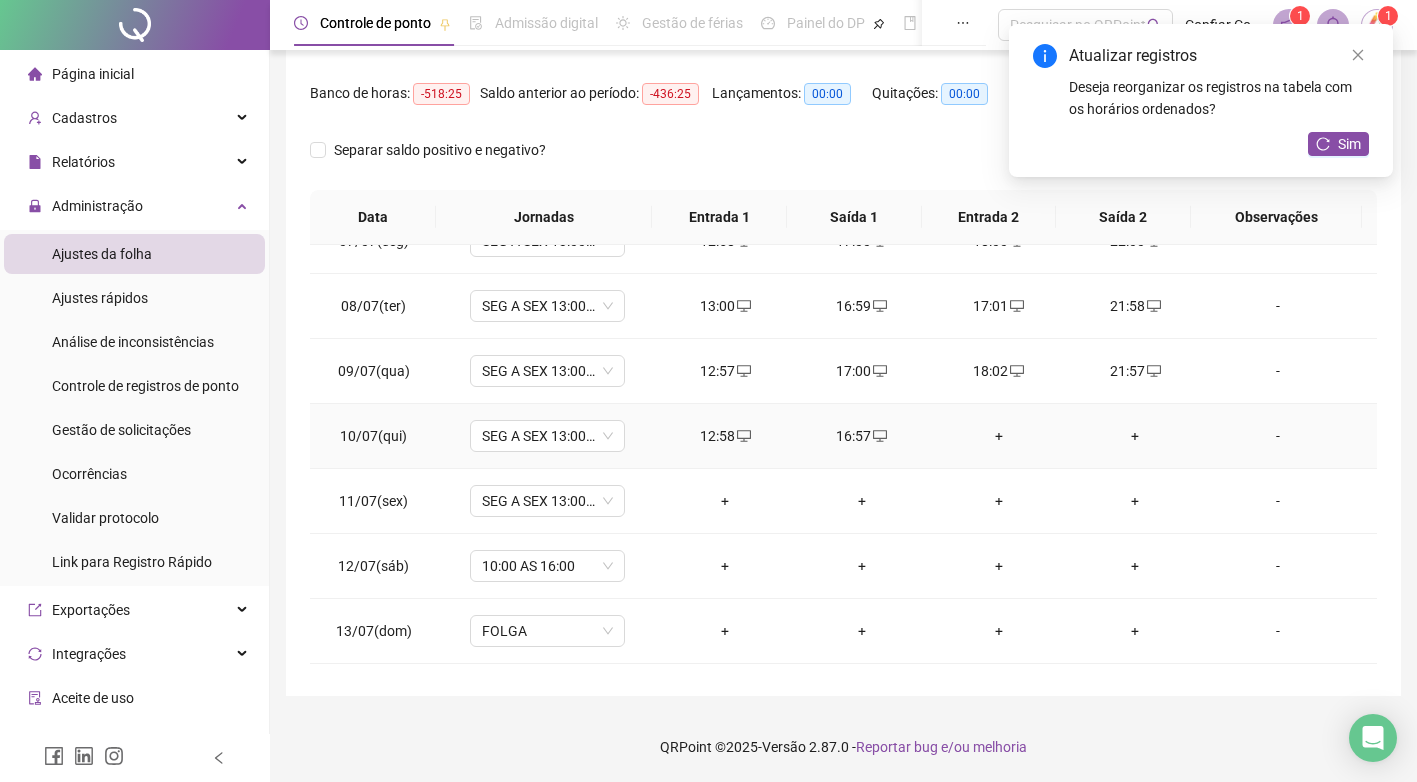 click on "+" at bounding box center (998, 436) 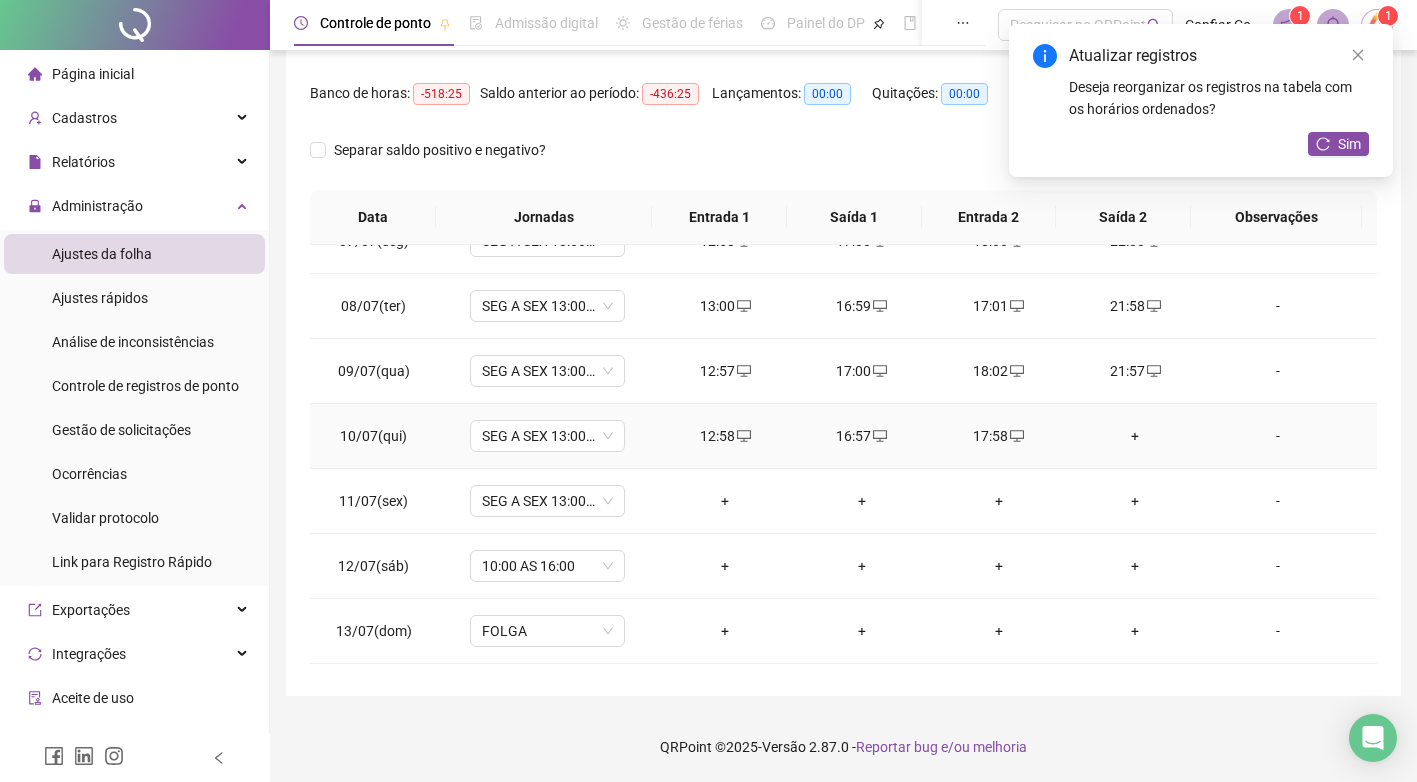 click on "+" at bounding box center (1135, 436) 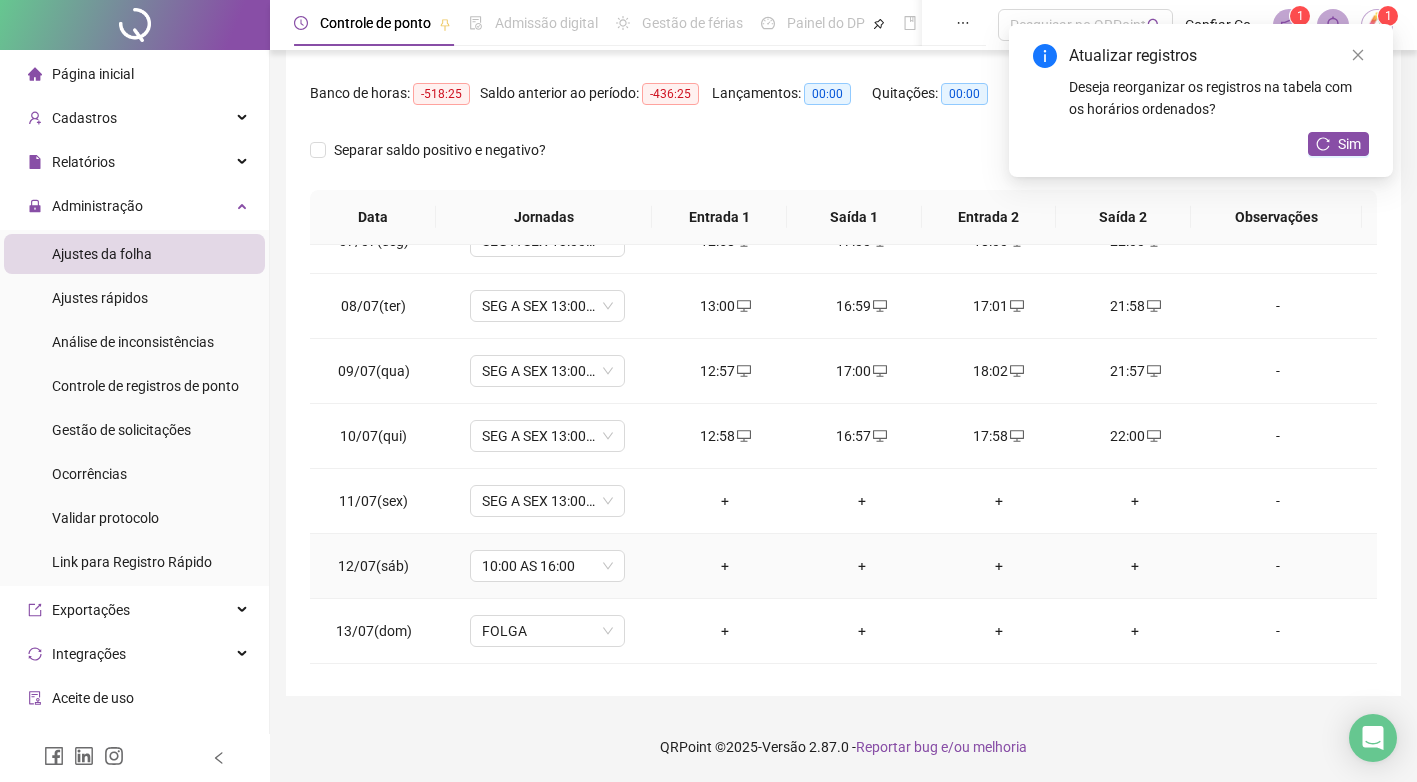 click on "+" at bounding box center (725, 566) 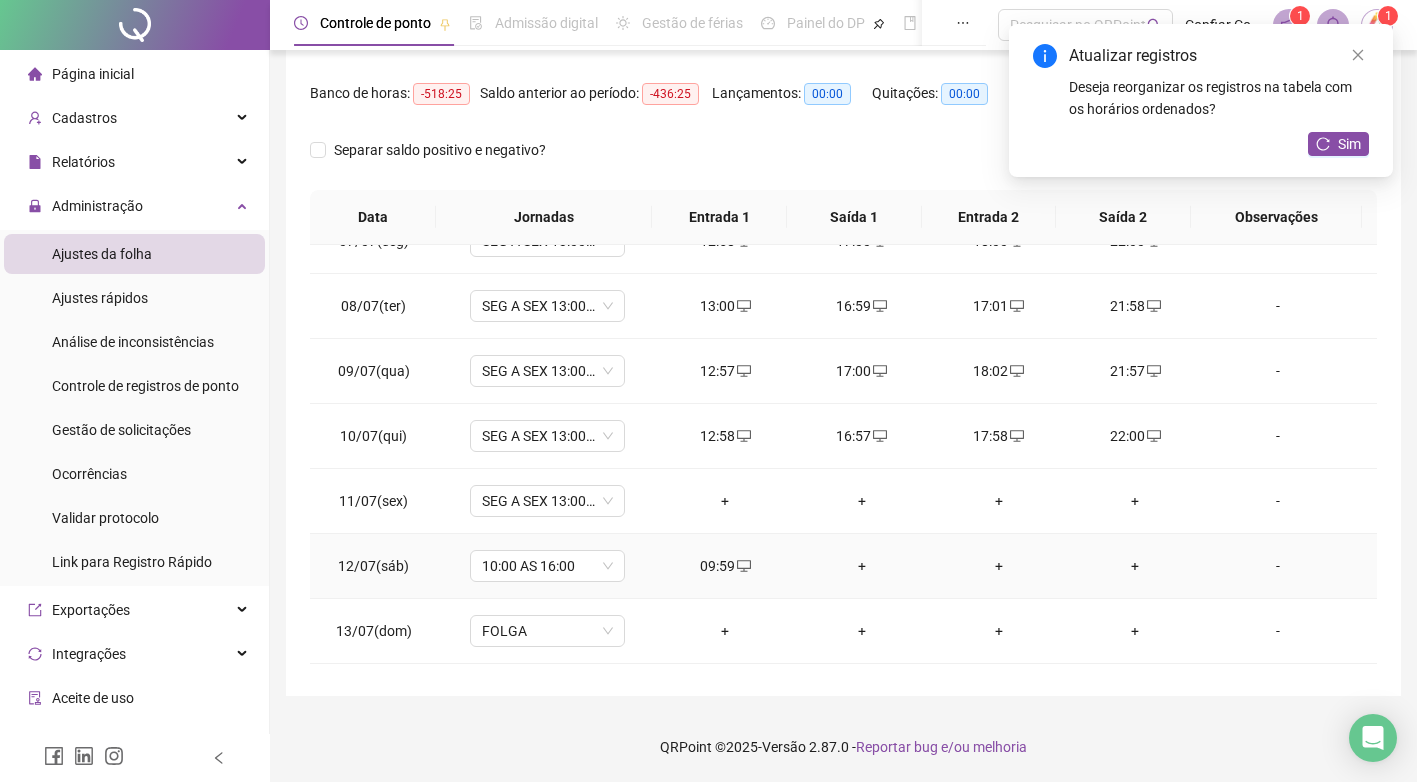 click on "+" at bounding box center [862, 566] 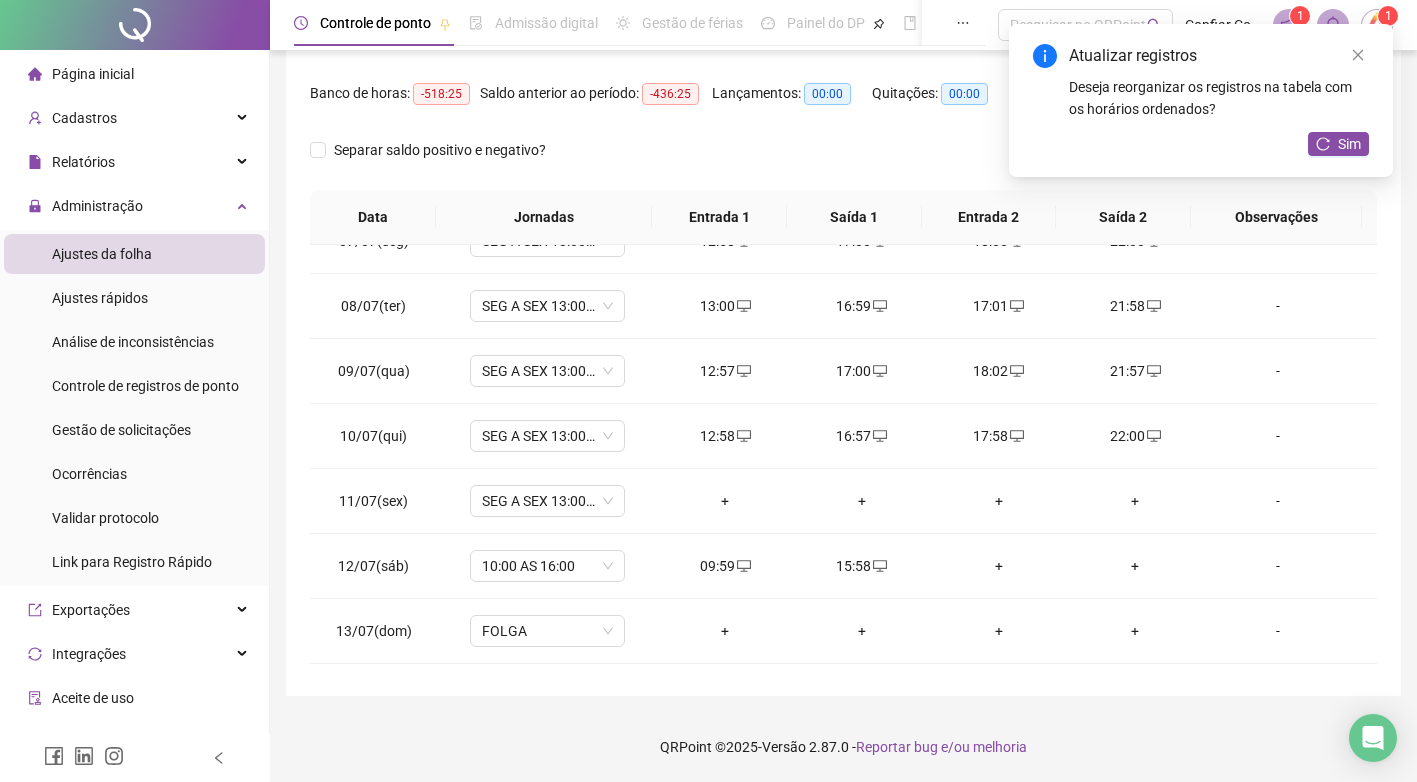 scroll, scrollTop: 483, scrollLeft: 0, axis: vertical 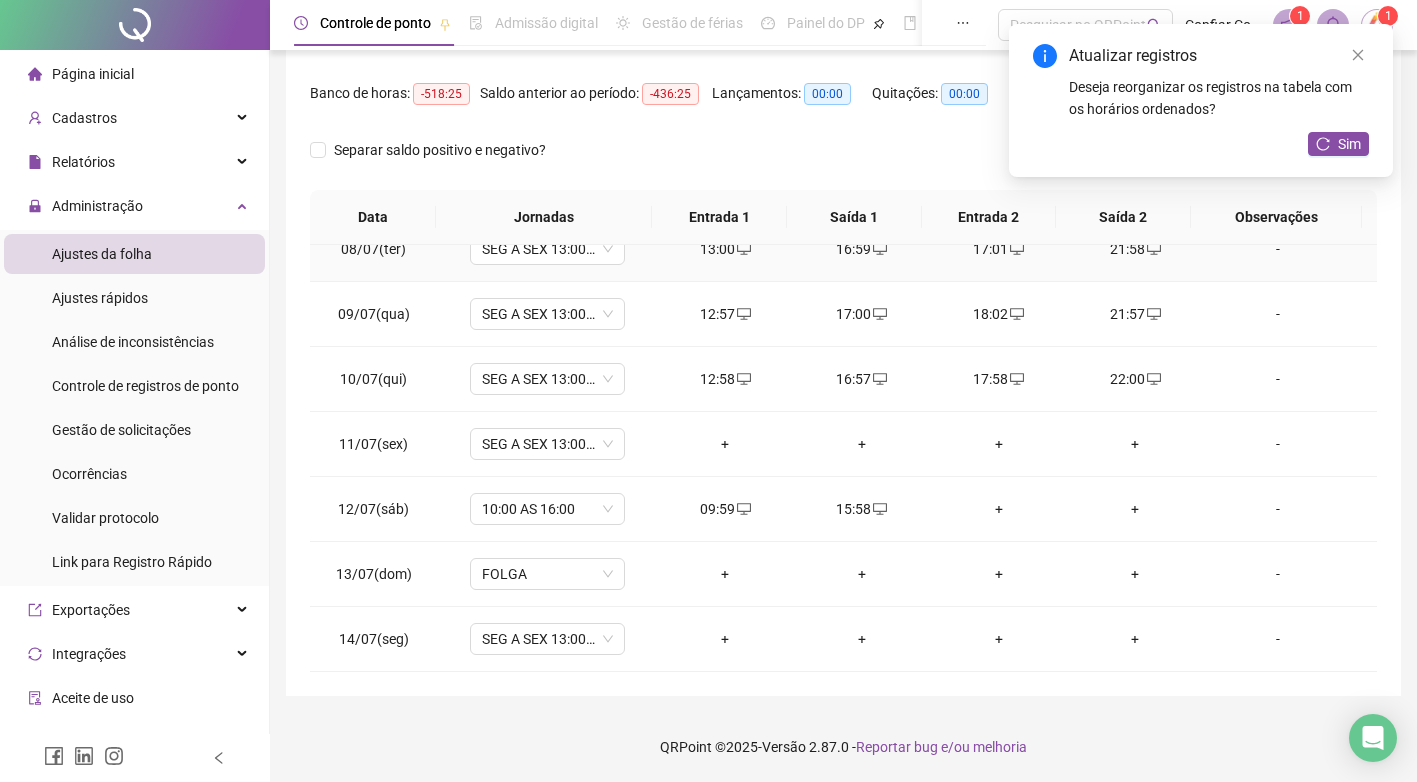 click on "17:01" at bounding box center [998, 249] 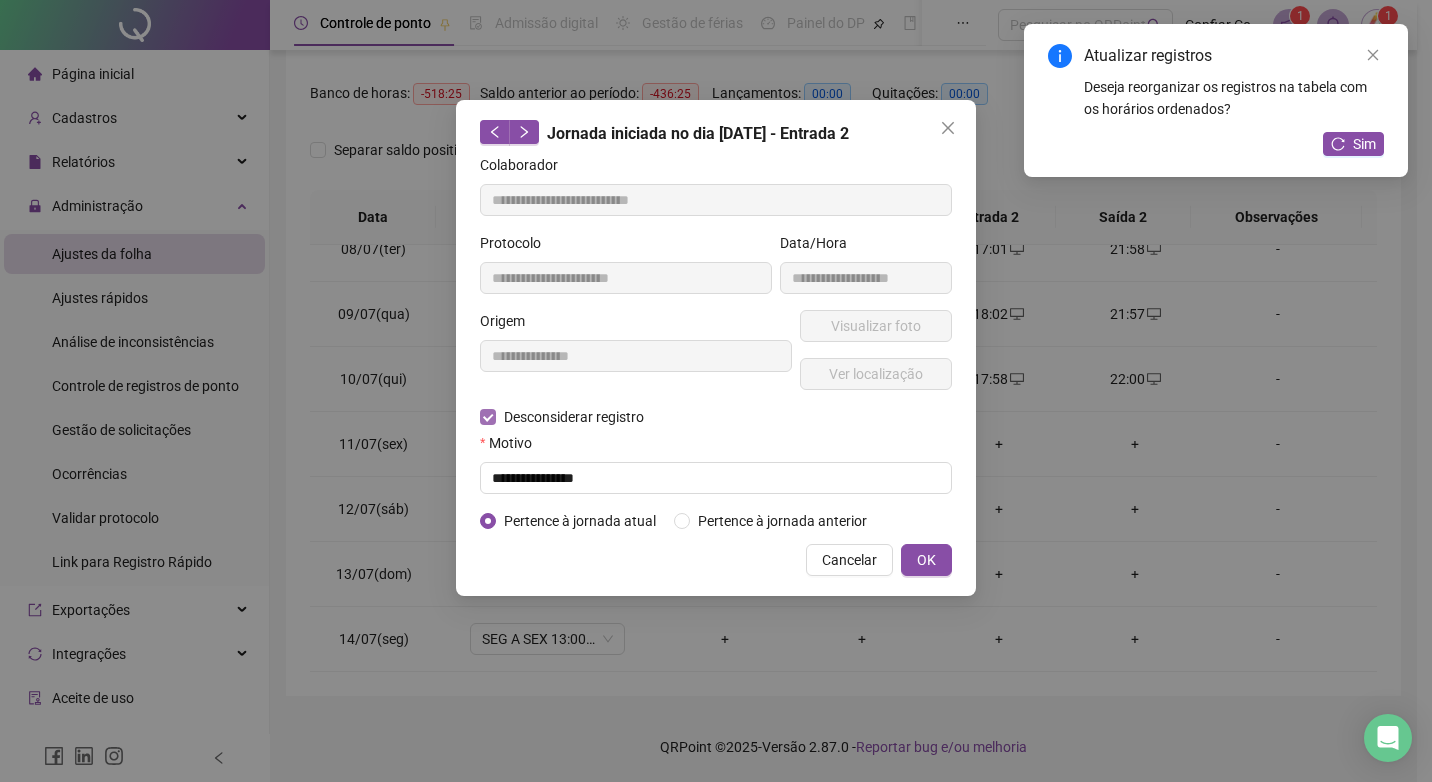 click on "Desconsiderar registro" at bounding box center (574, 417) 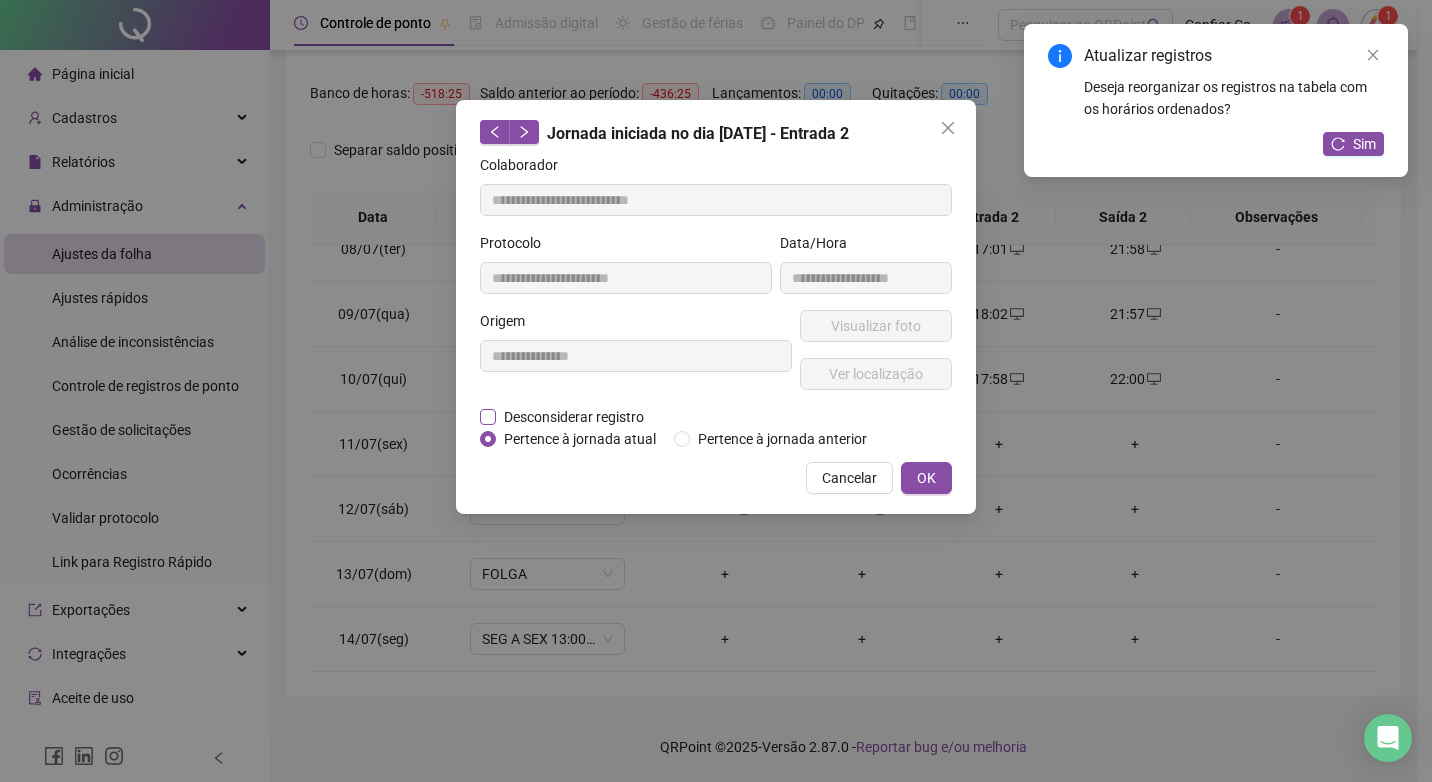 click on "Desconsiderar registro" at bounding box center [574, 417] 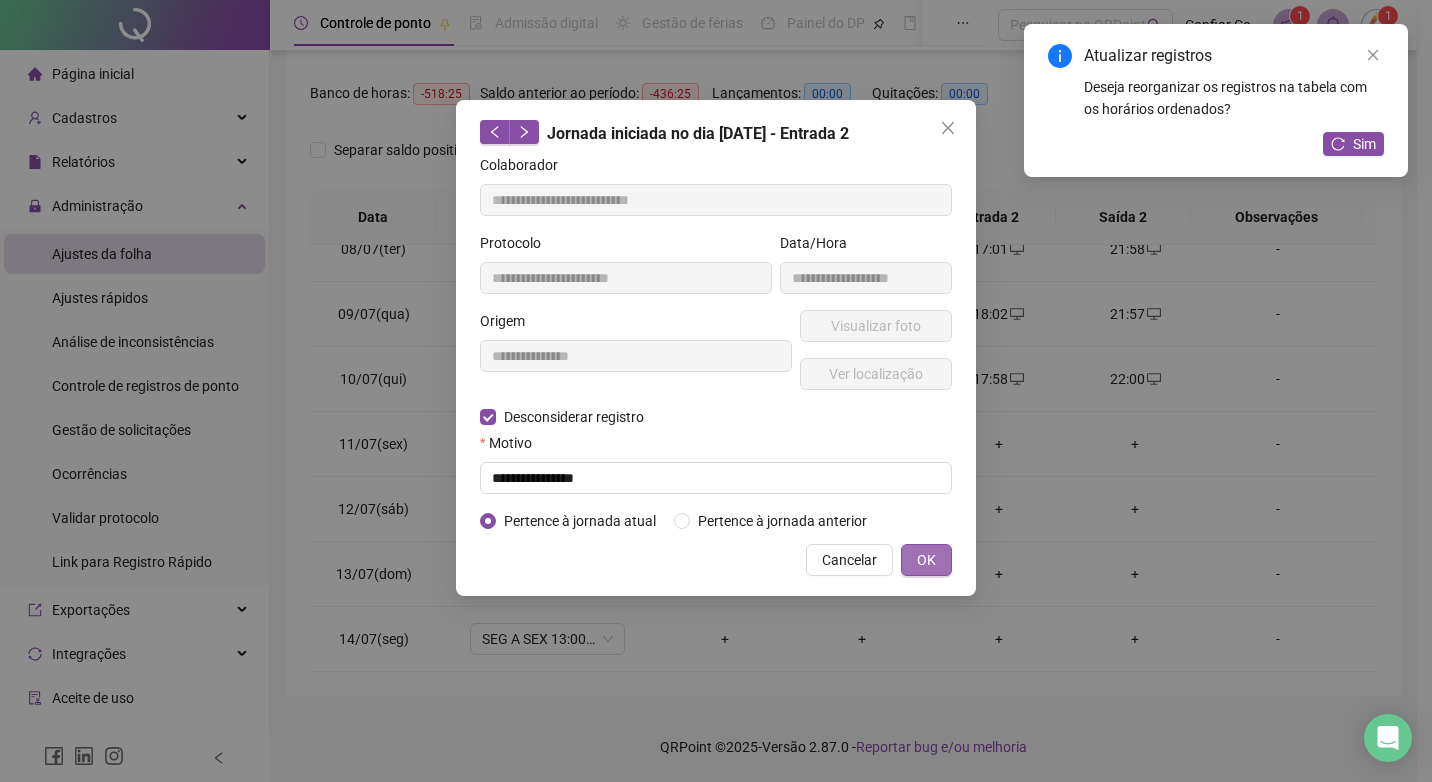 click on "OK" at bounding box center (926, 560) 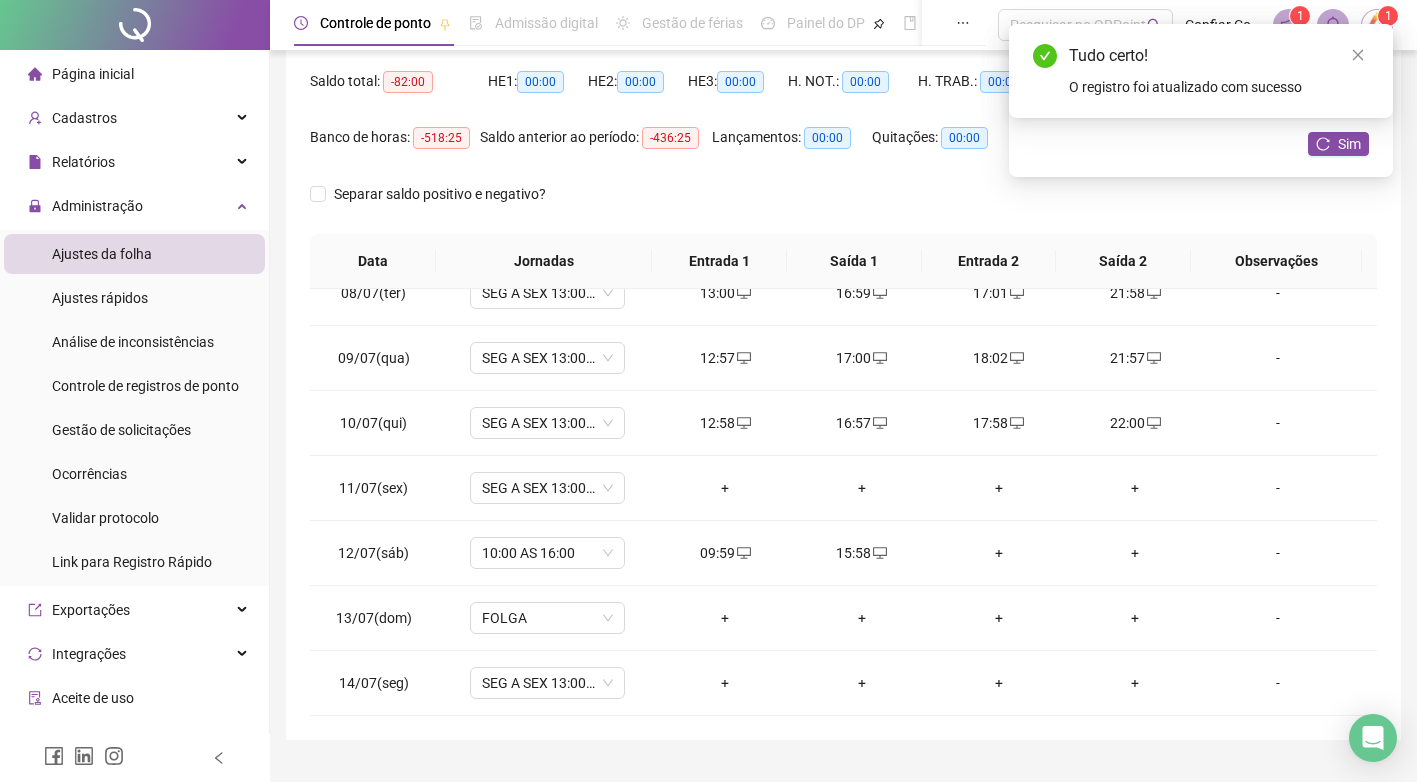 scroll, scrollTop: 165, scrollLeft: 0, axis: vertical 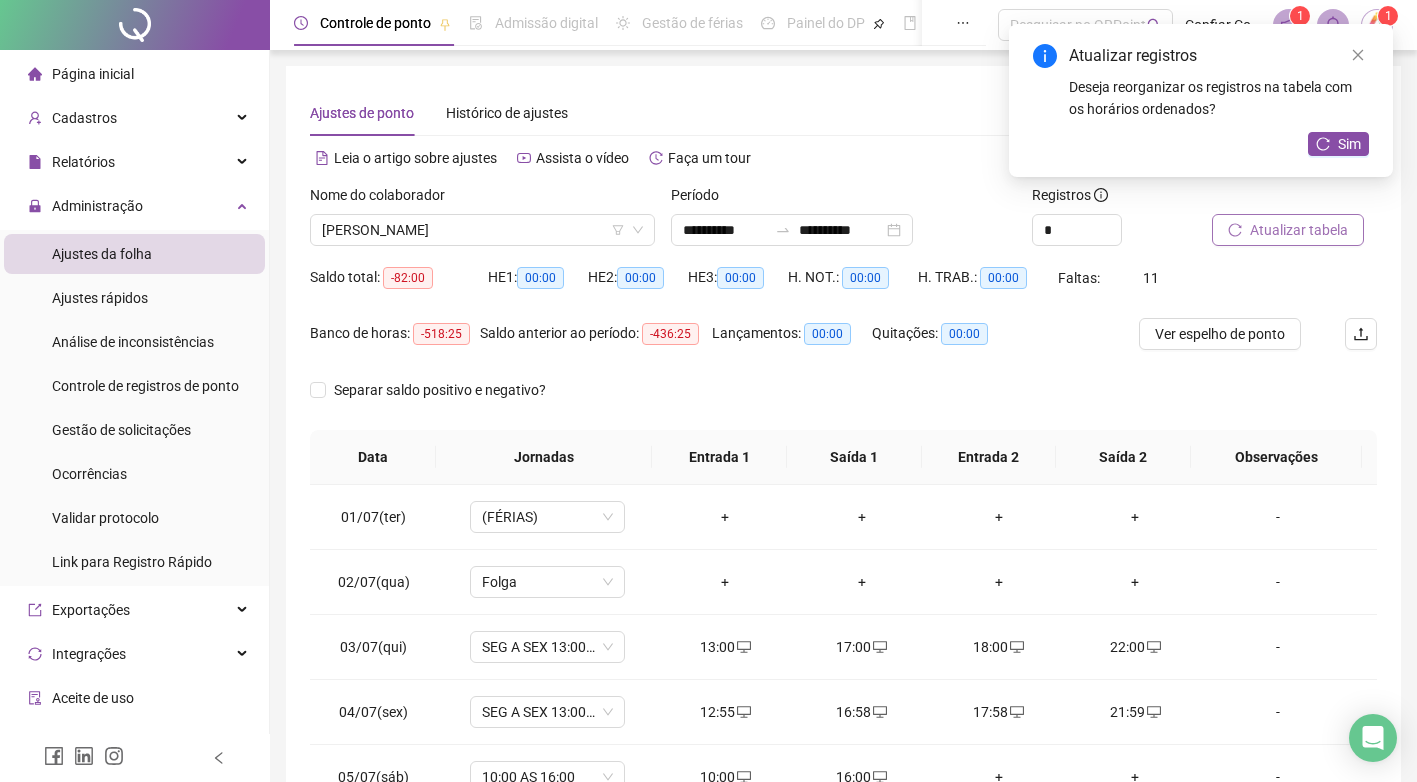 click on "Atualizar tabela" at bounding box center (1299, 230) 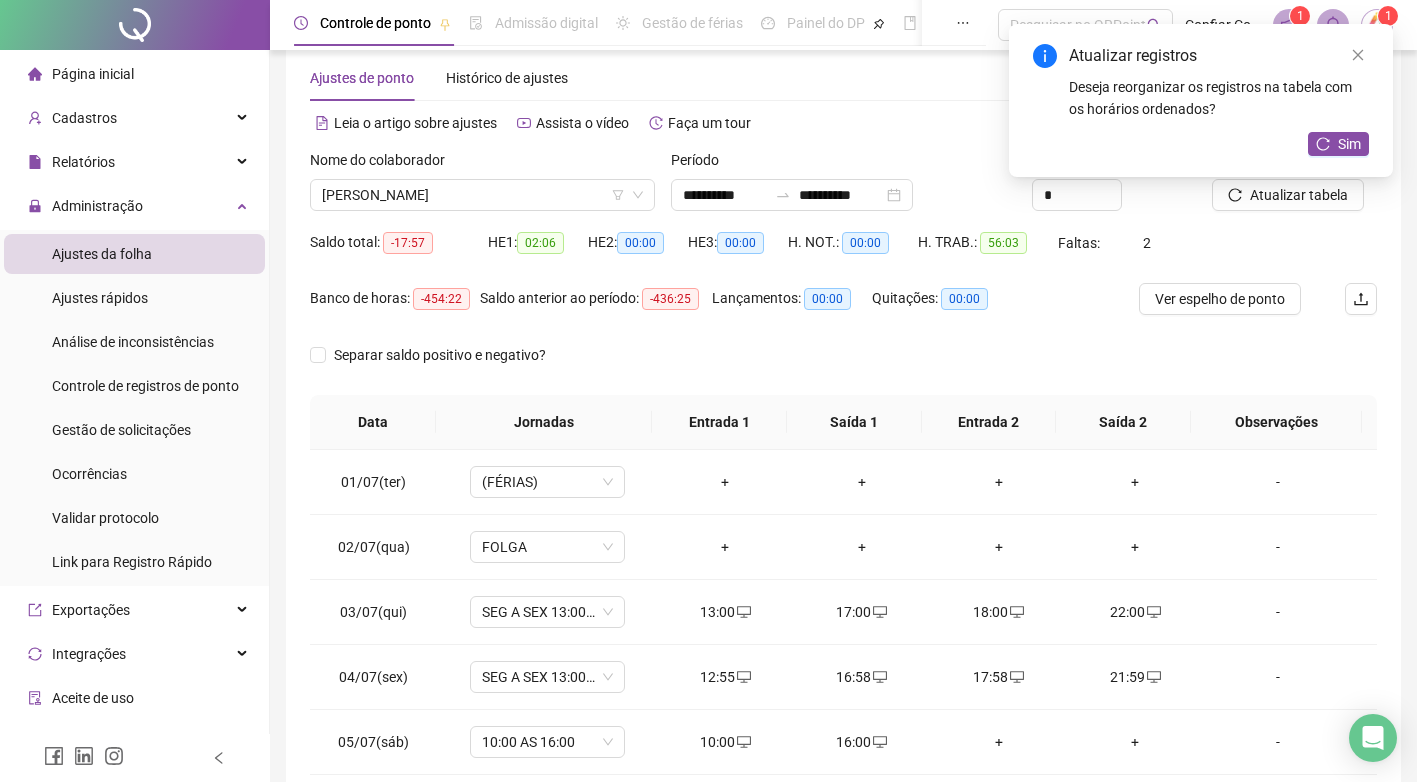 scroll, scrollTop: 42, scrollLeft: 0, axis: vertical 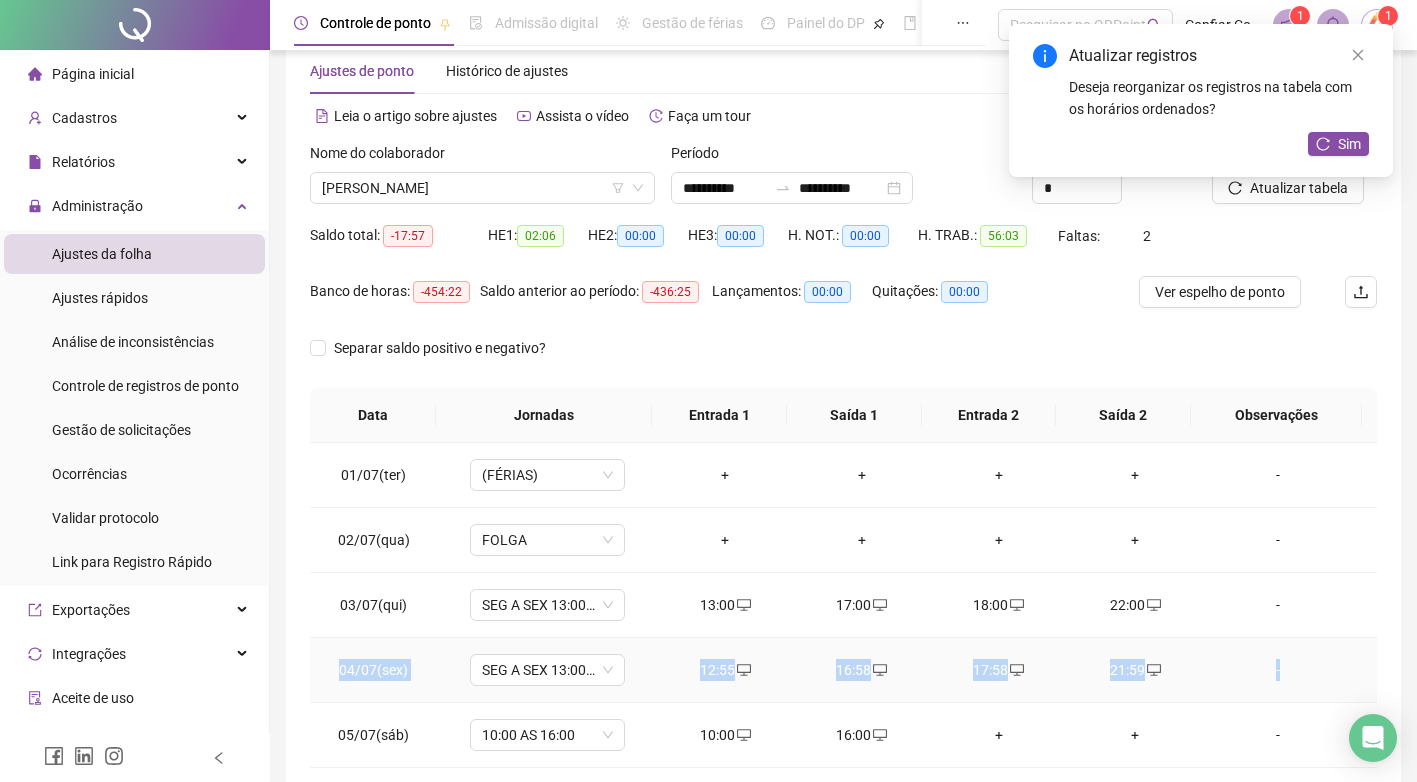 drag, startPoint x: 1352, startPoint y: 579, endPoint x: 1356, endPoint y: 656, distance: 77.10383 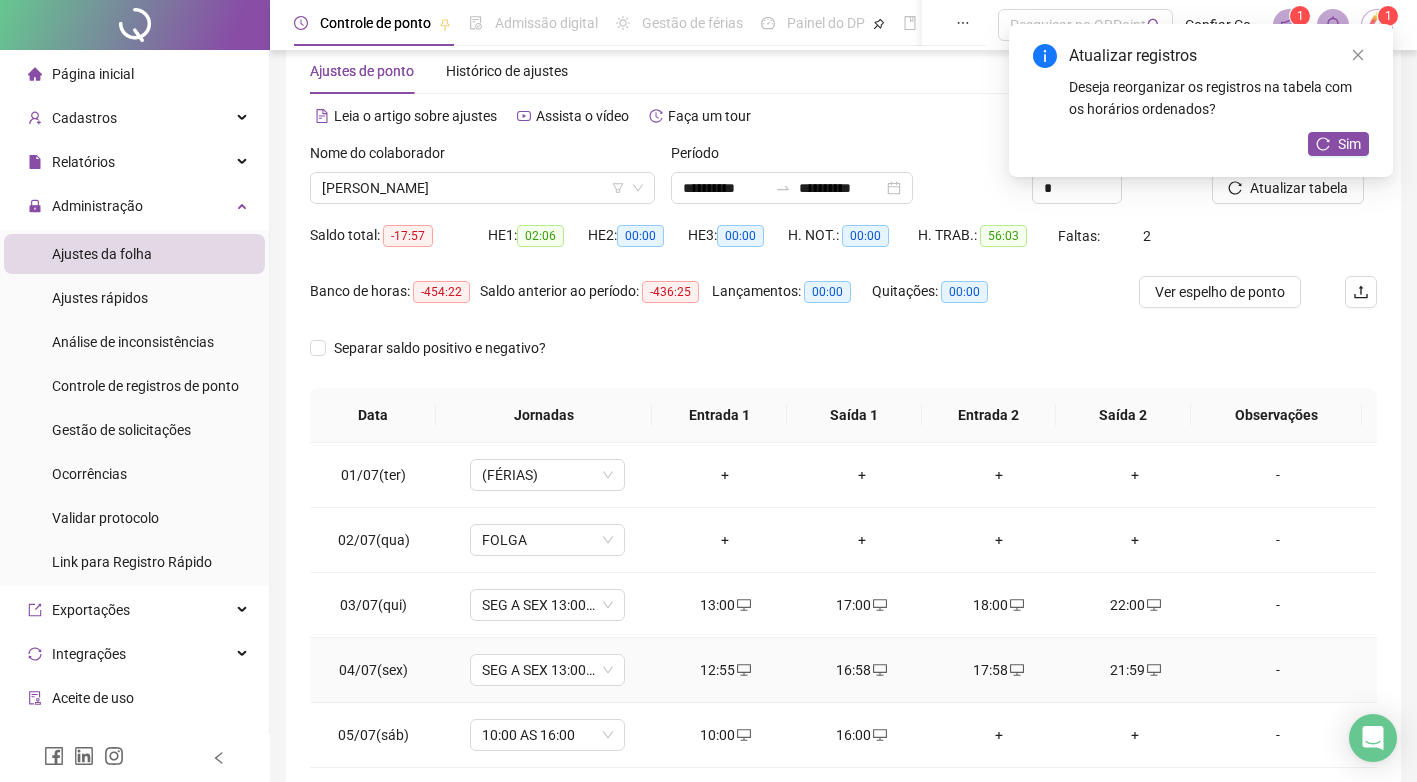 drag, startPoint x: 1356, startPoint y: 656, endPoint x: 1358, endPoint y: 317, distance: 339.0059 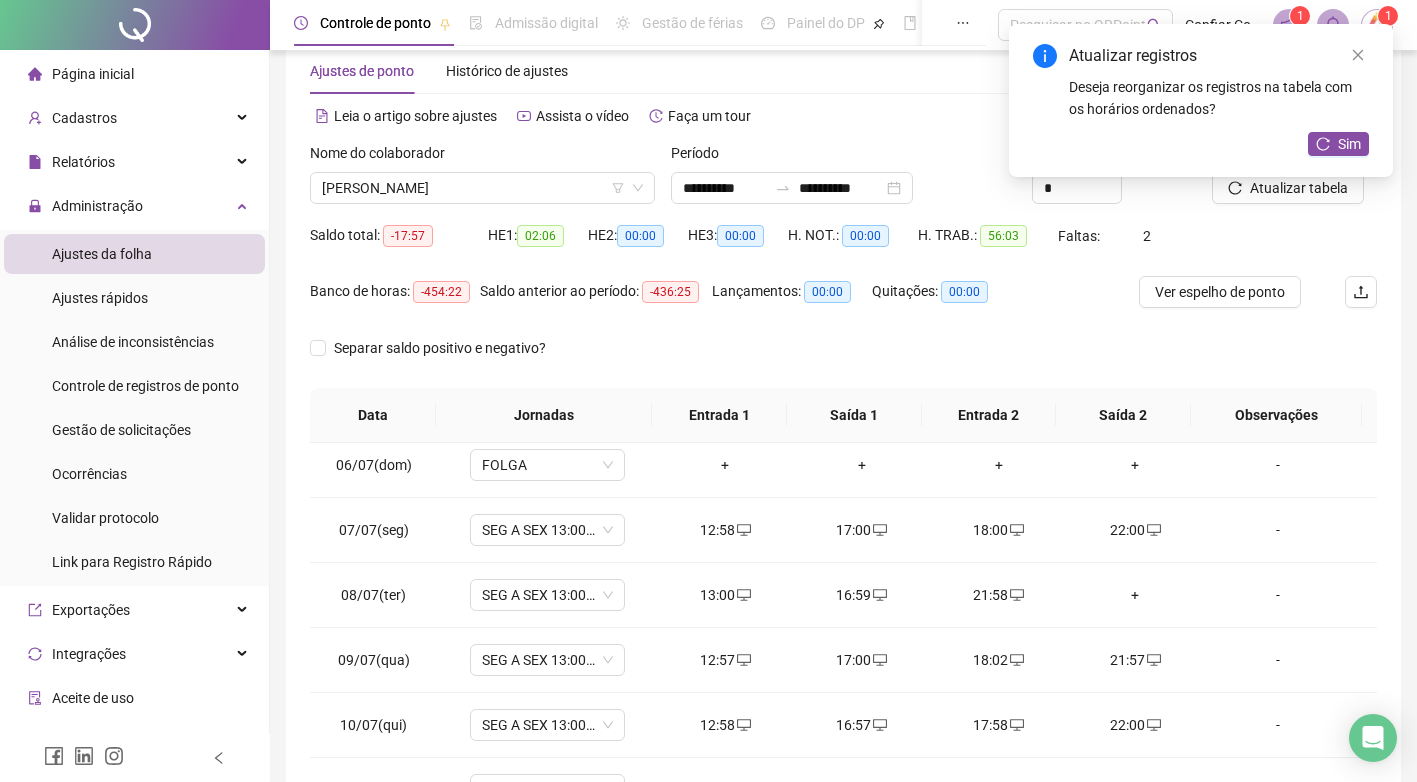 scroll, scrollTop: 337, scrollLeft: 0, axis: vertical 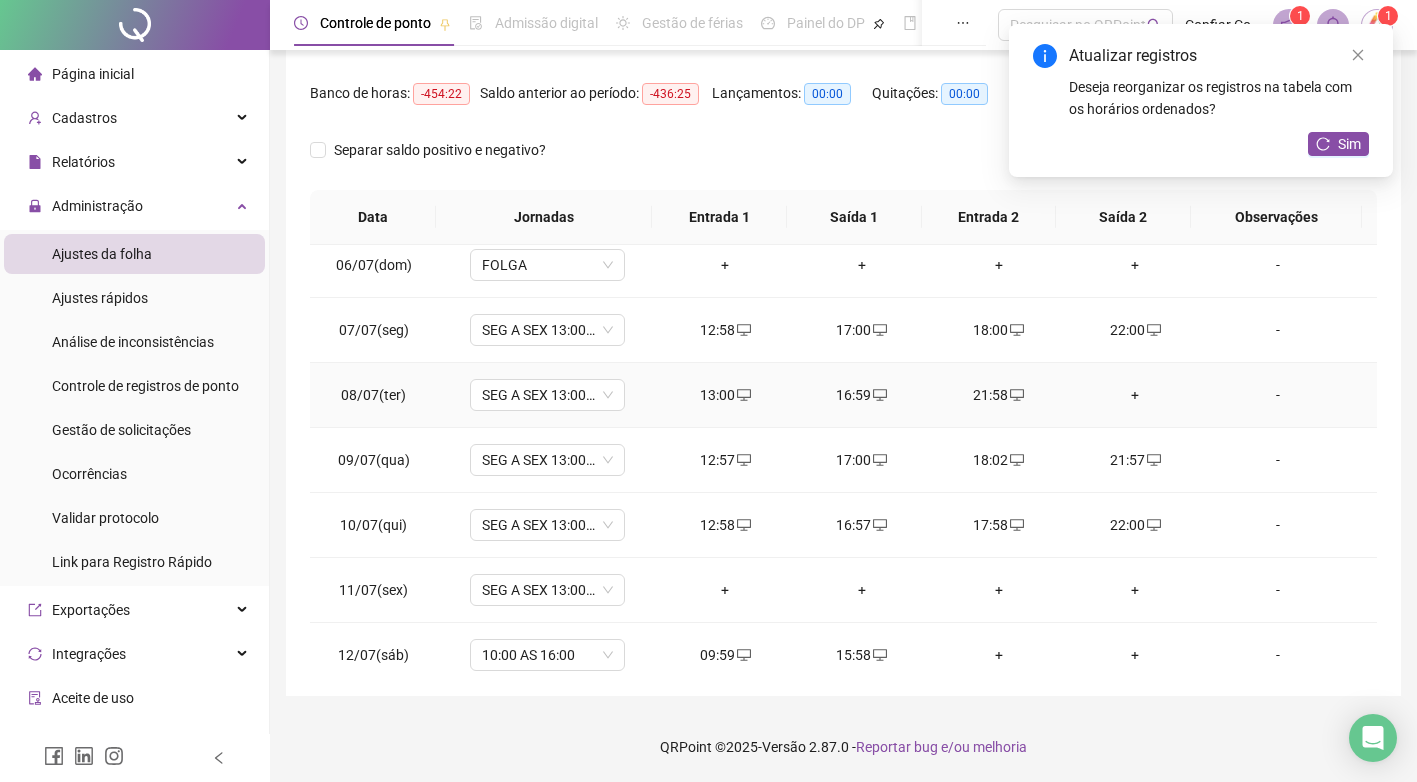 click on "+" at bounding box center [1135, 395] 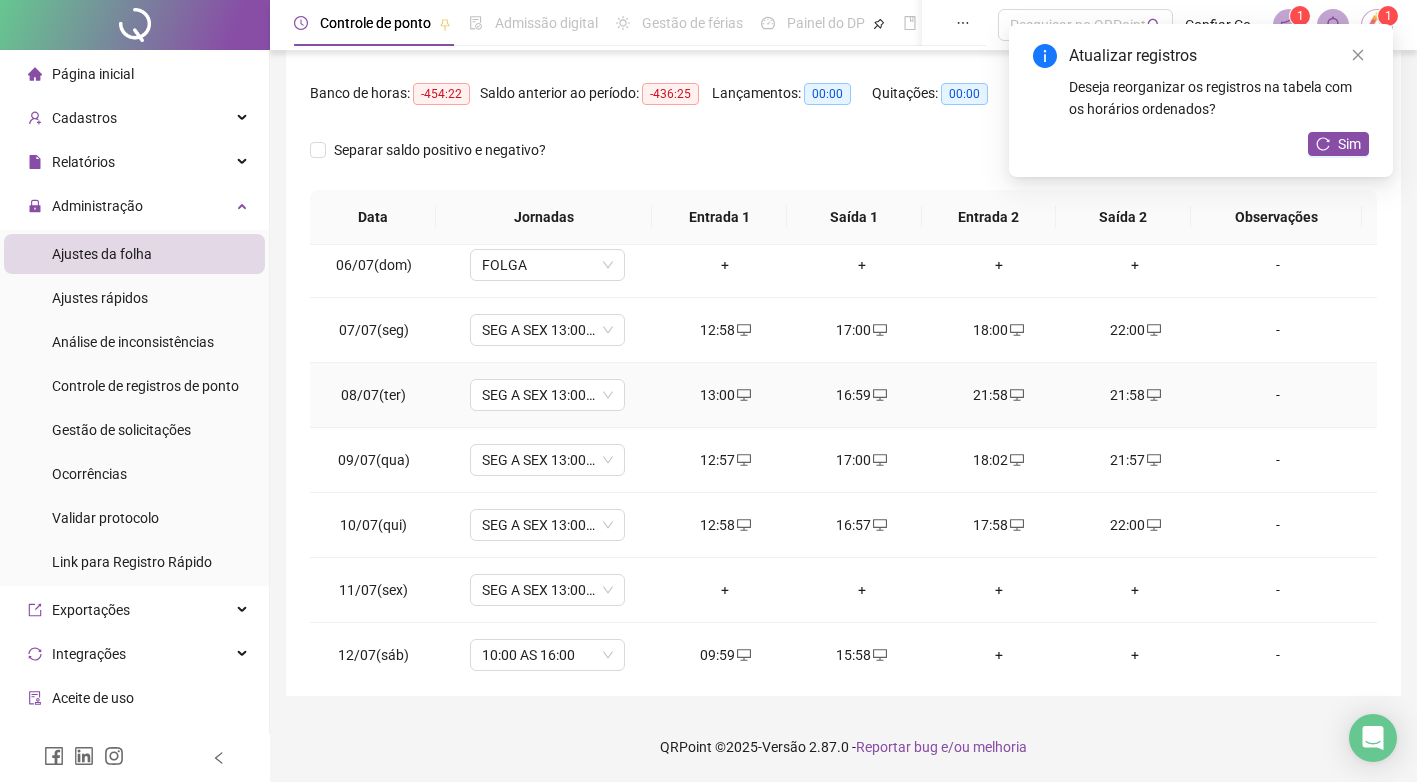 click on "21:58" at bounding box center [998, 395] 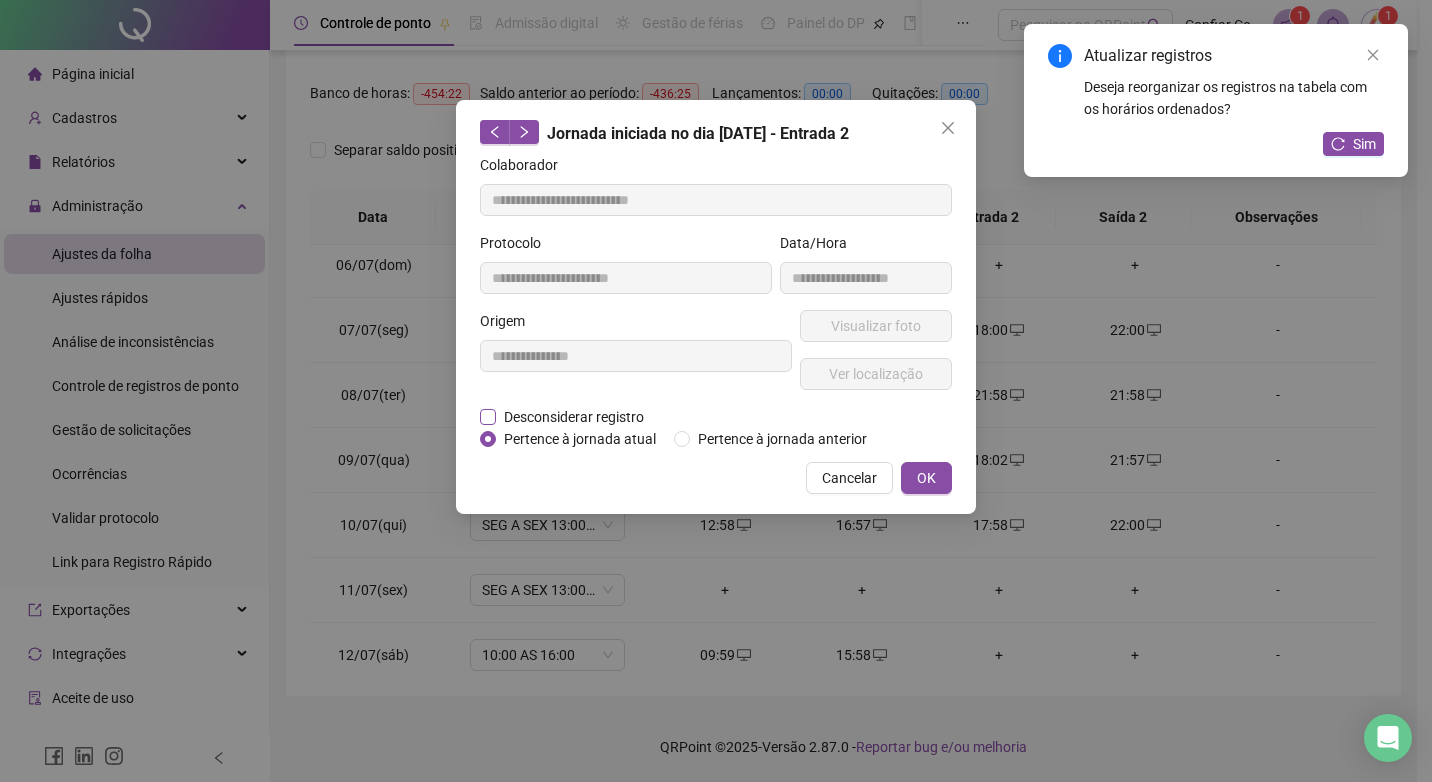 click on "Desconsiderar registro" at bounding box center [574, 417] 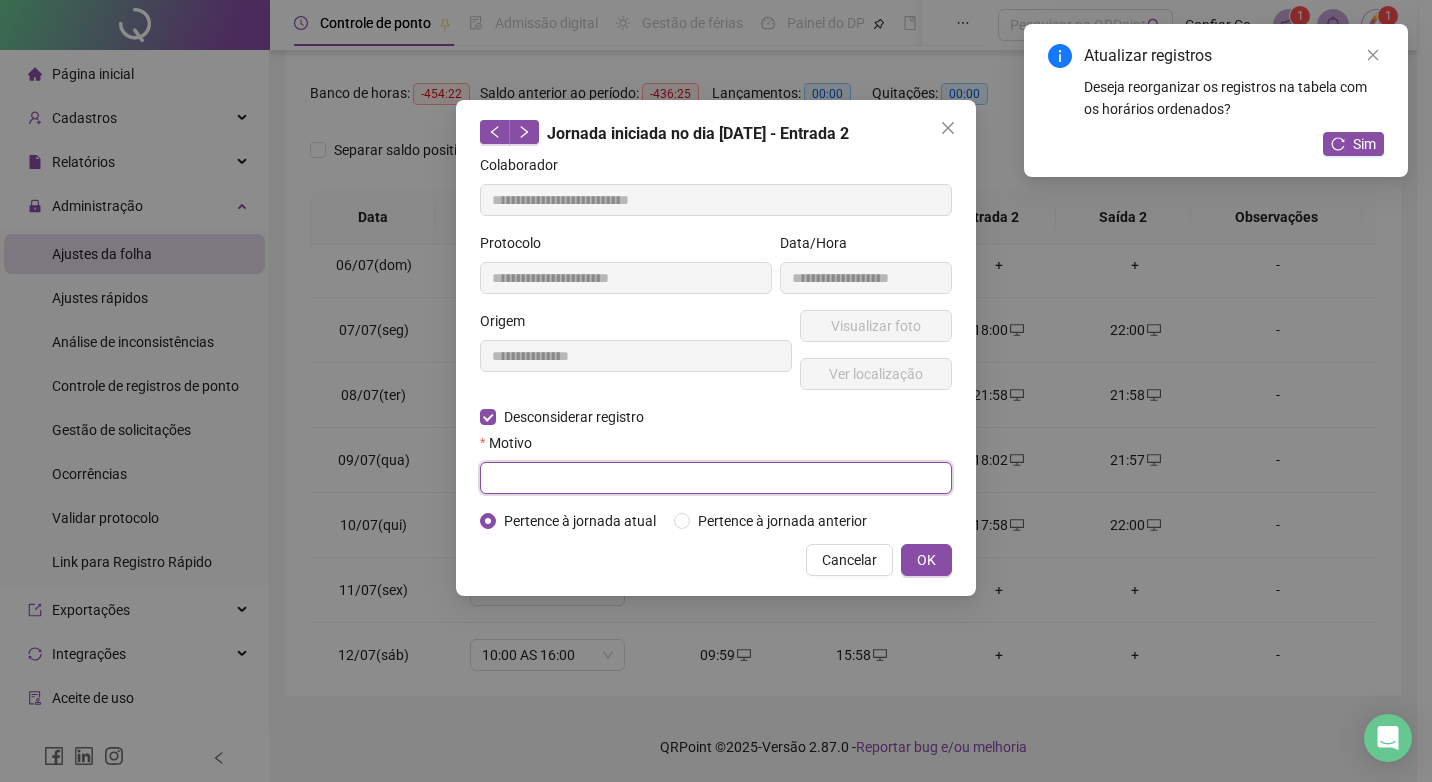 click at bounding box center (716, 478) 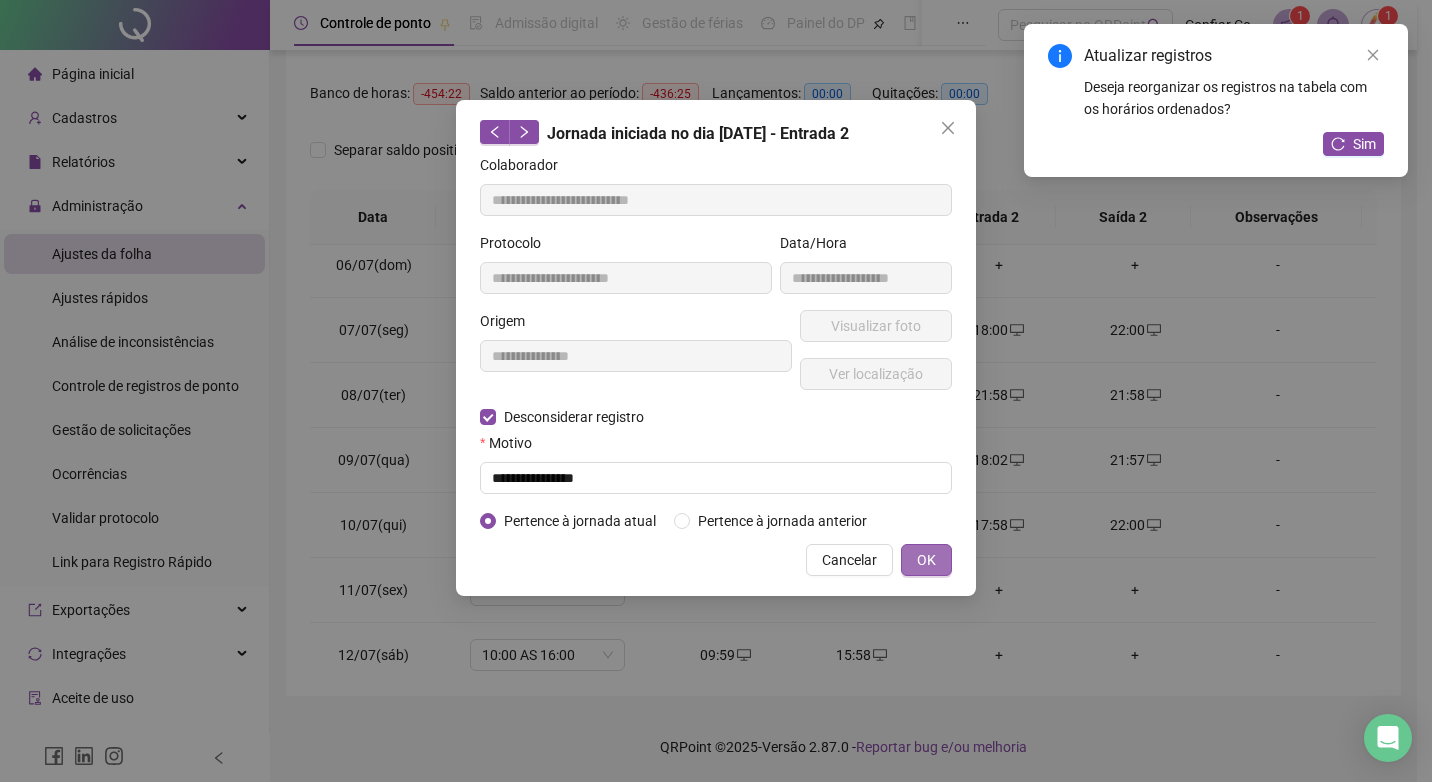 click on "OK" at bounding box center [926, 560] 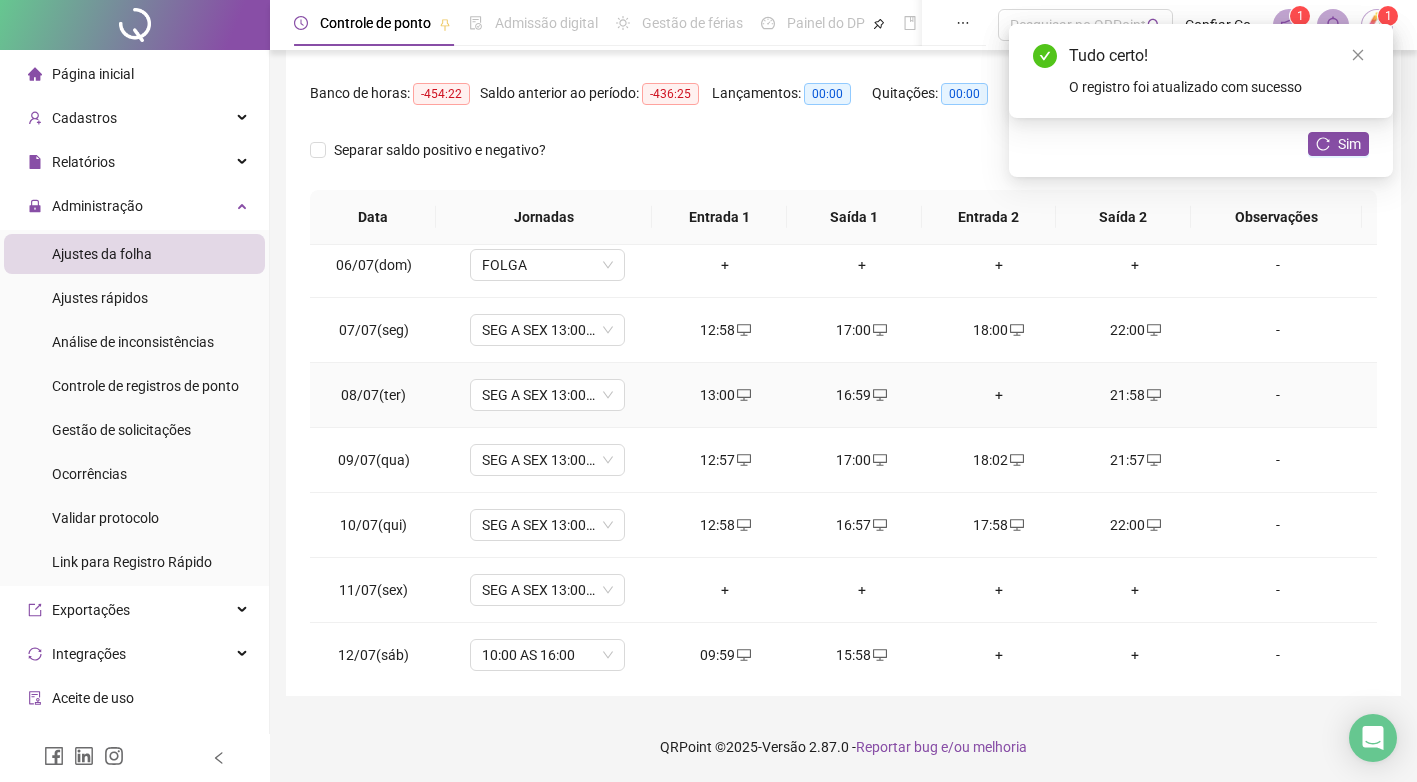 click on "+" at bounding box center [998, 395] 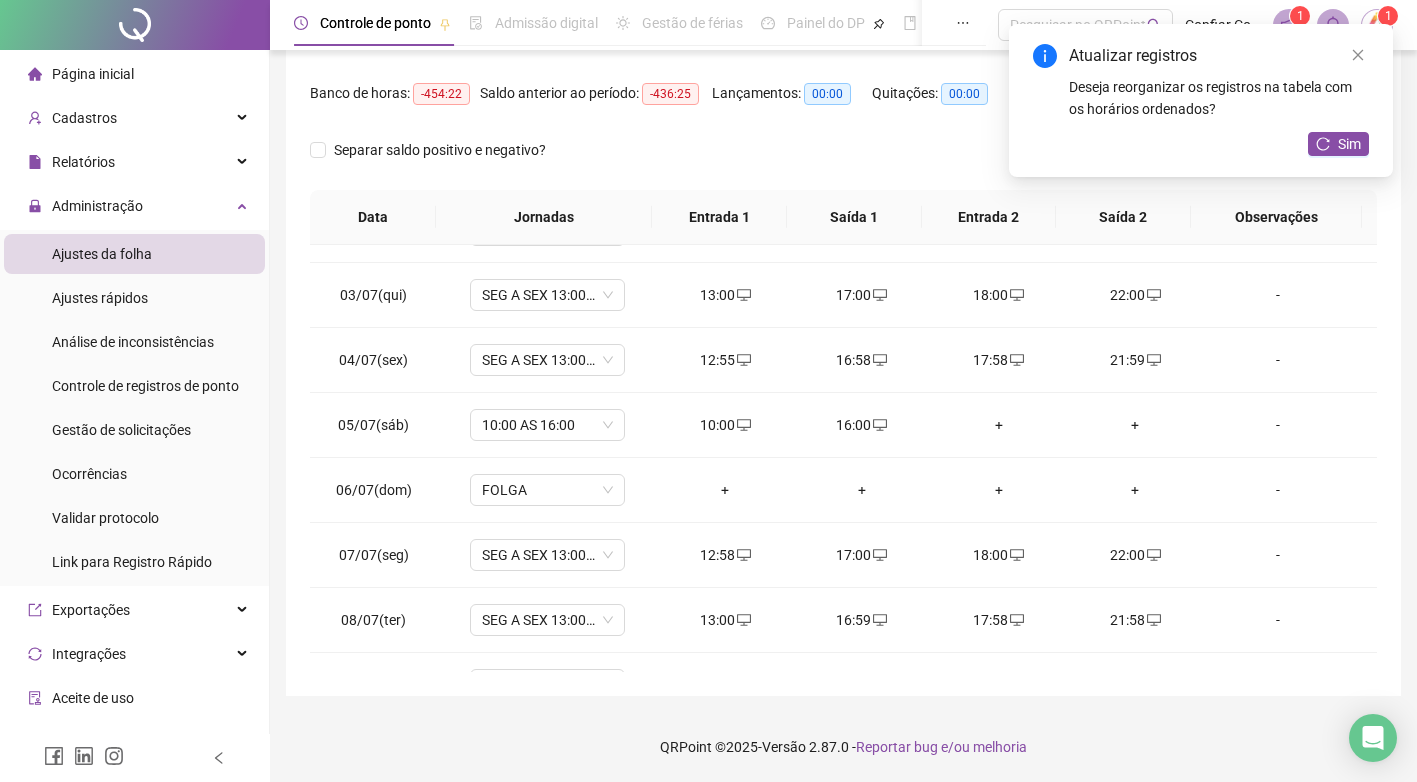 scroll, scrollTop: 0, scrollLeft: 0, axis: both 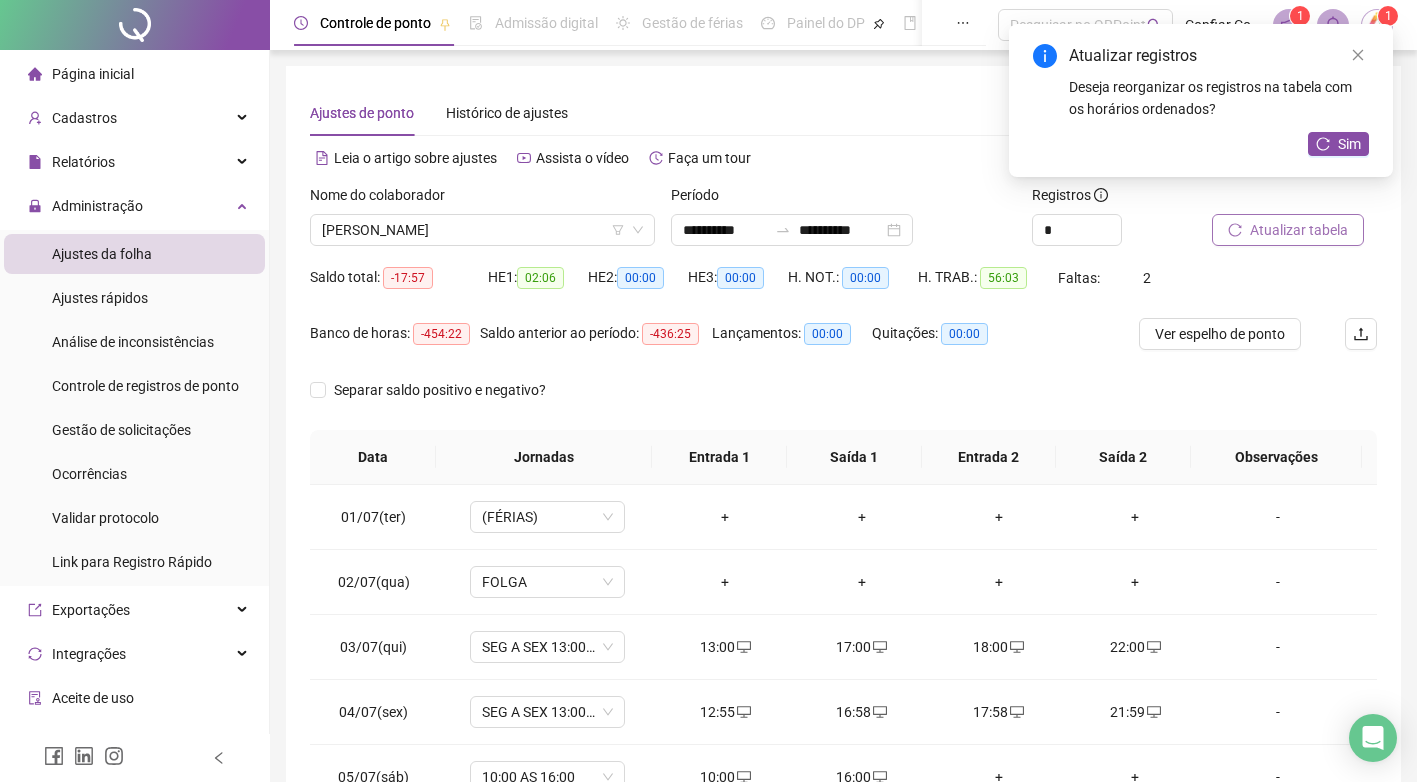 click on "Atualizar tabela" at bounding box center [1299, 230] 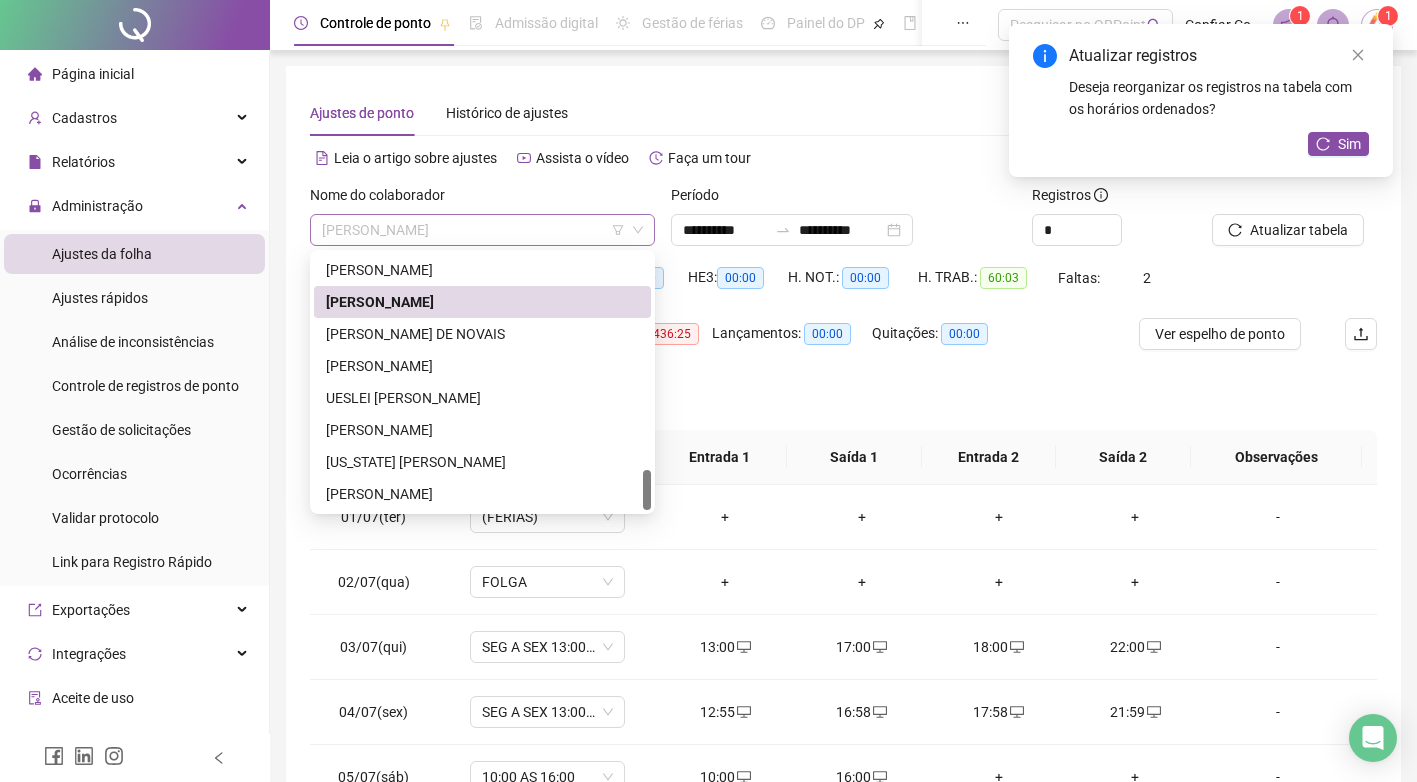 click on "[PERSON_NAME]" at bounding box center [482, 230] 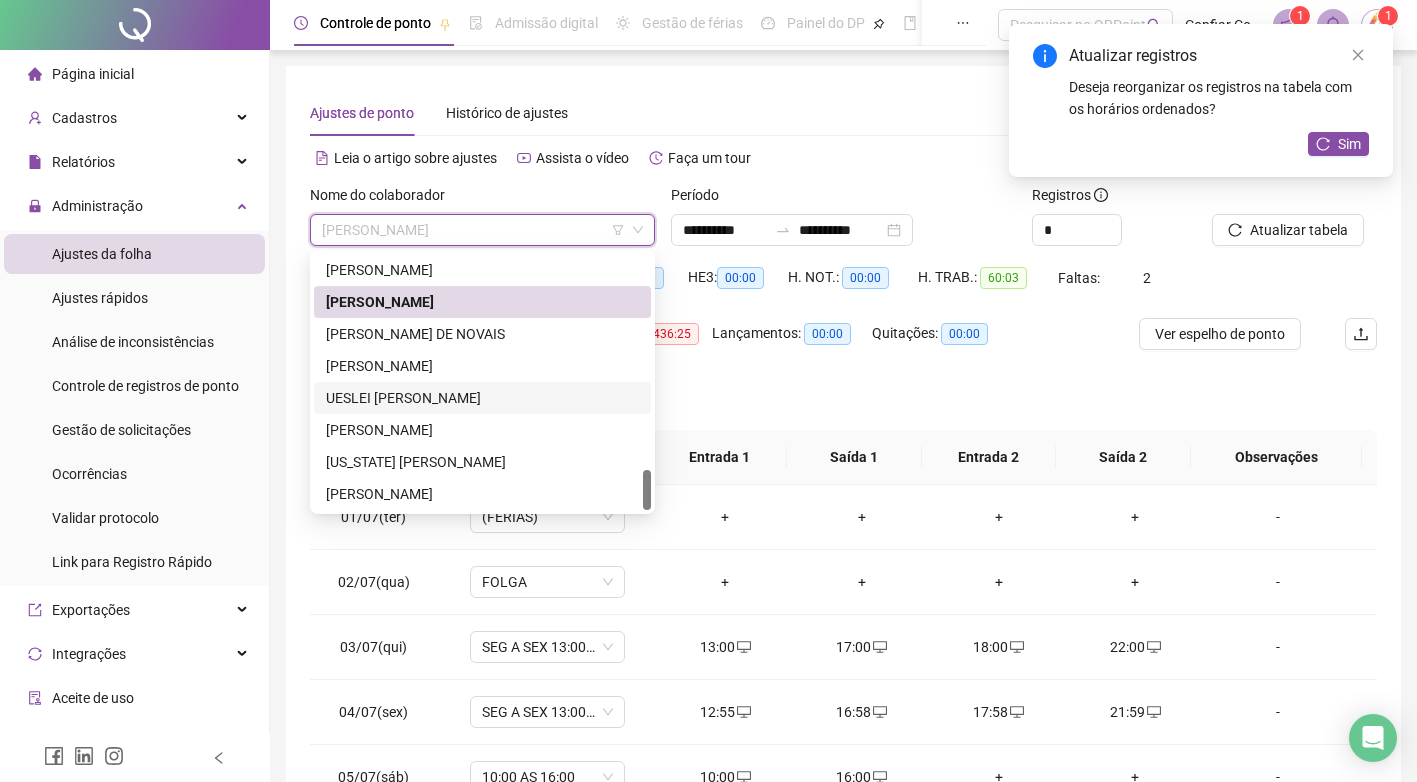 click on "UESLEI [PERSON_NAME]" at bounding box center (482, 398) 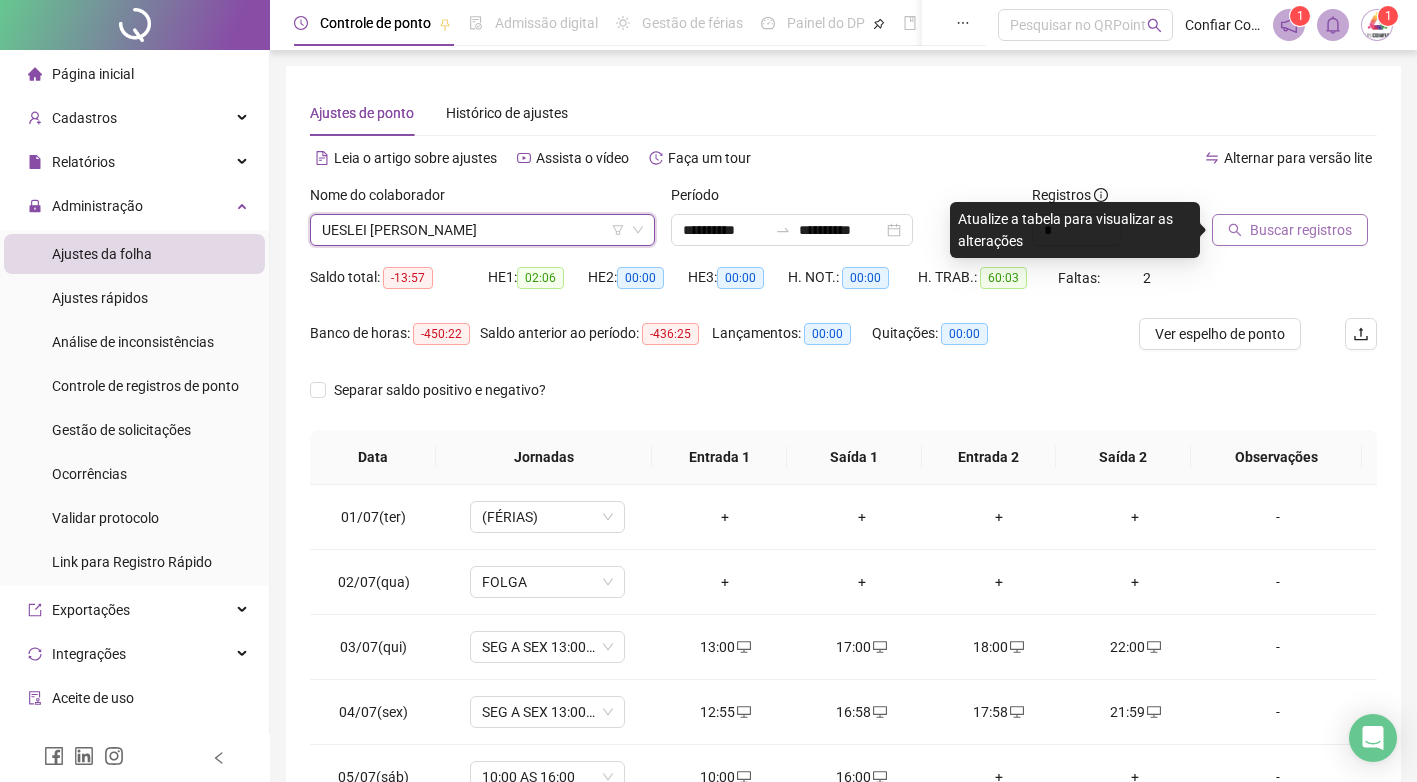 click on "Buscar registros" at bounding box center [1301, 230] 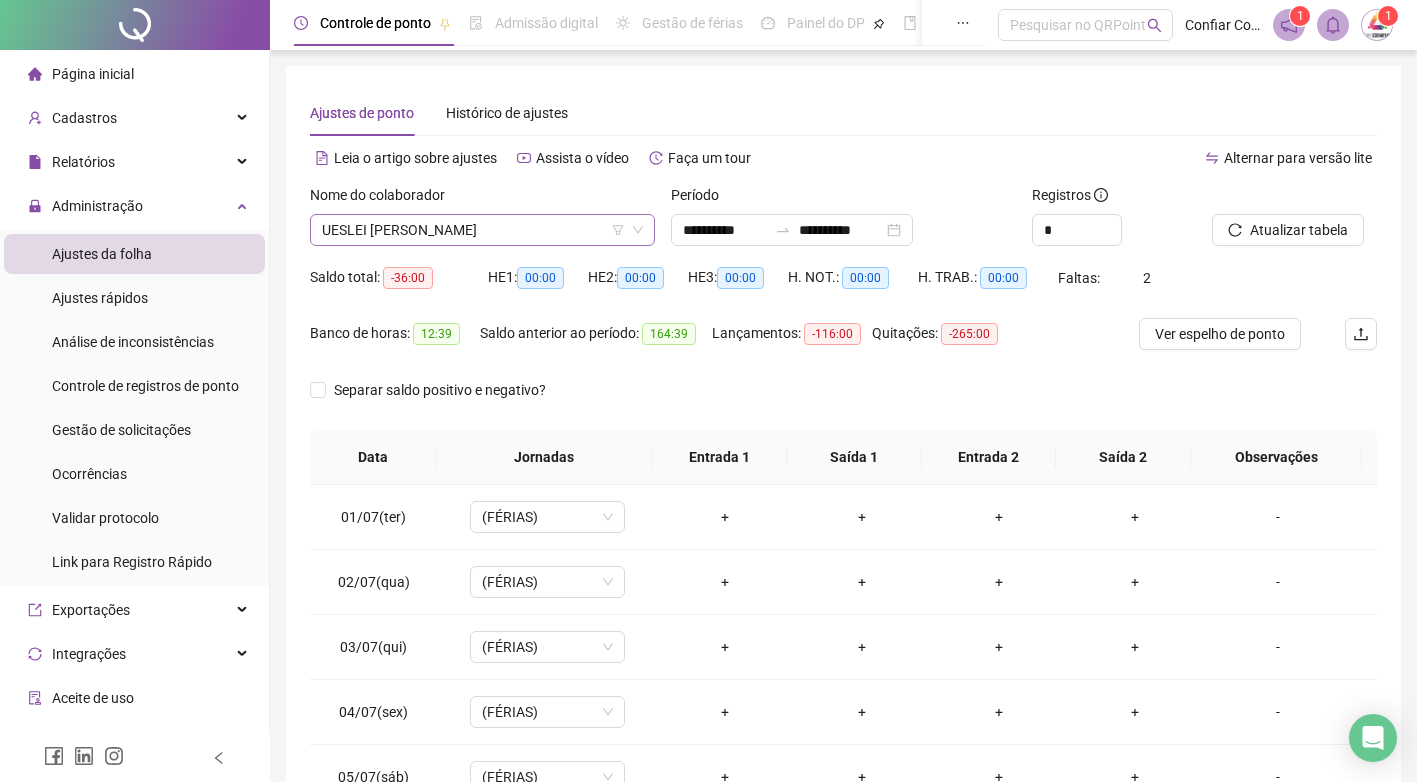 click on "UESLEI [PERSON_NAME]" at bounding box center [482, 230] 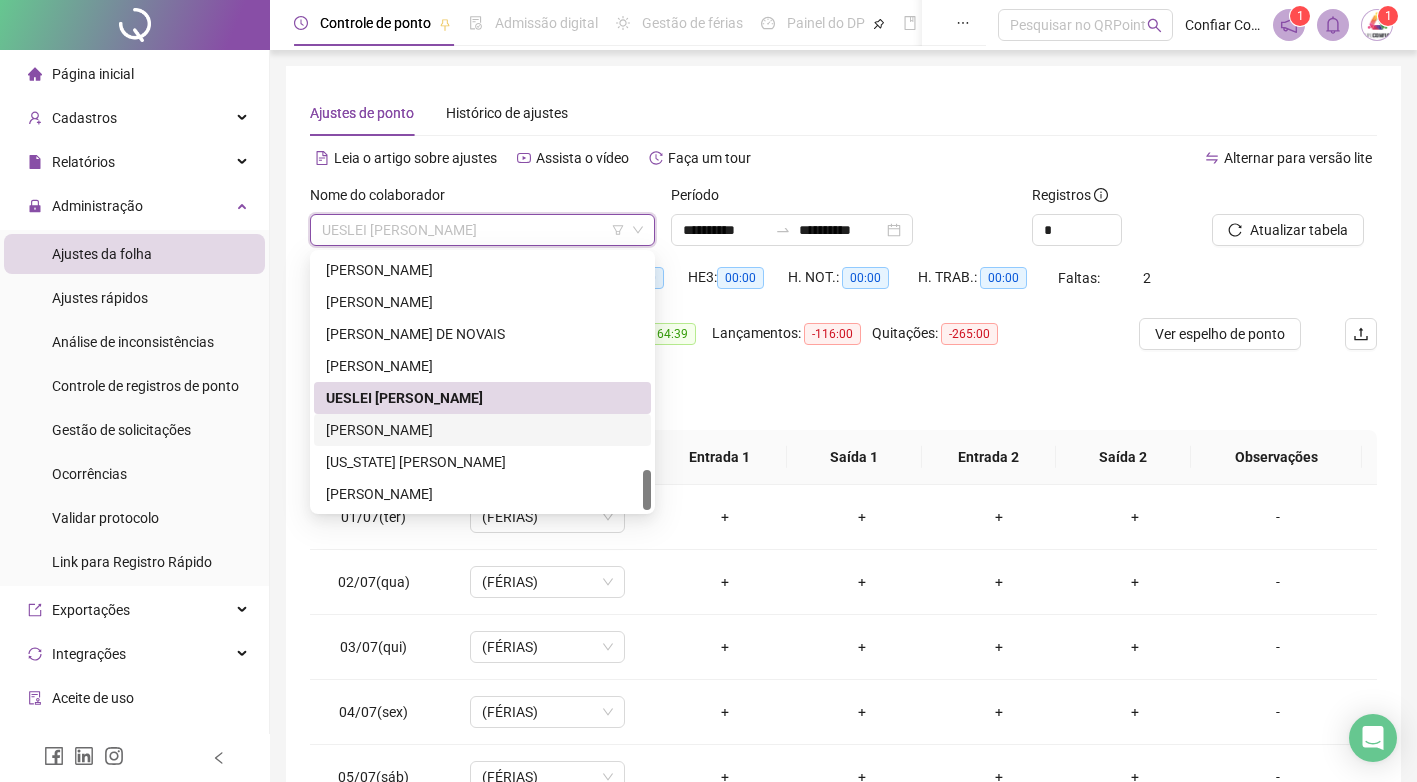 click on "[PERSON_NAME]" at bounding box center (482, 430) 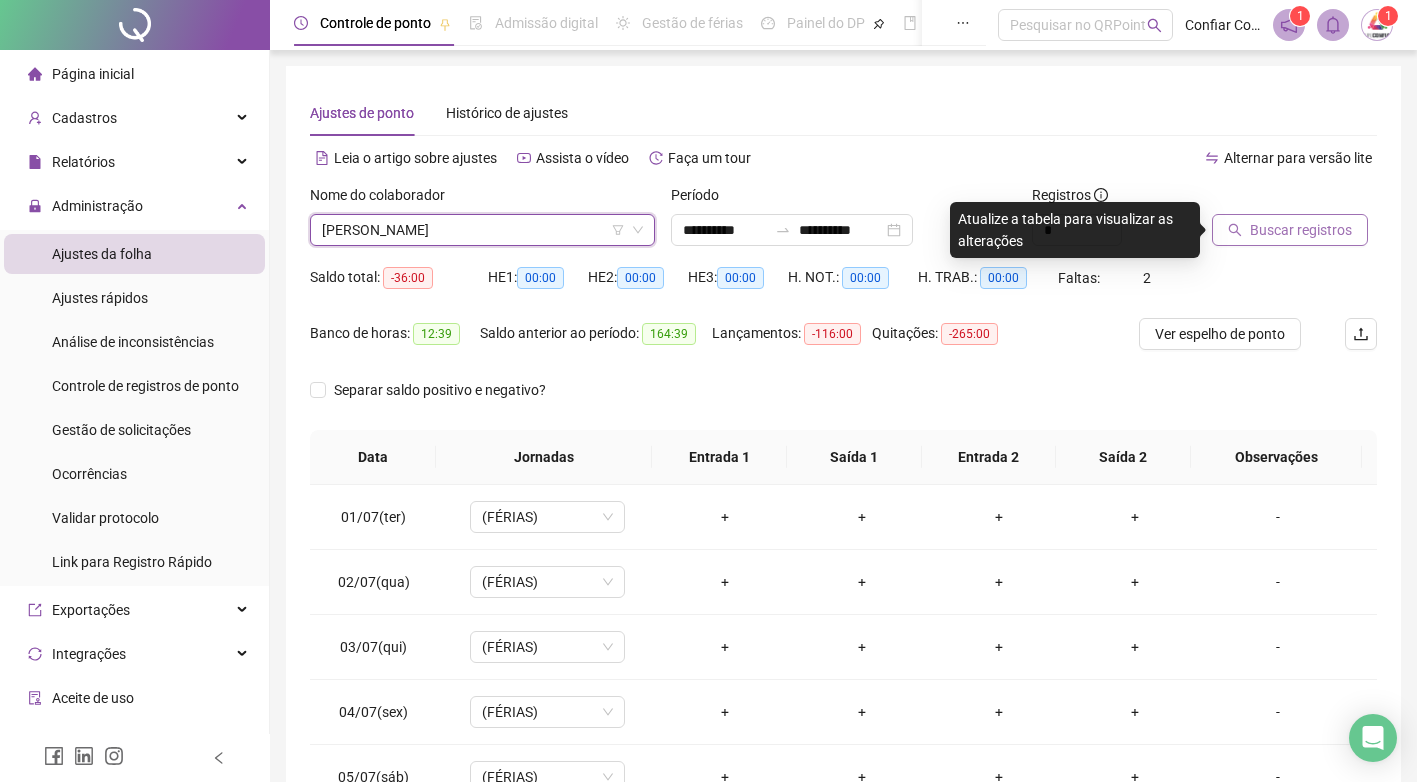 click on "Buscar registros" at bounding box center (1301, 230) 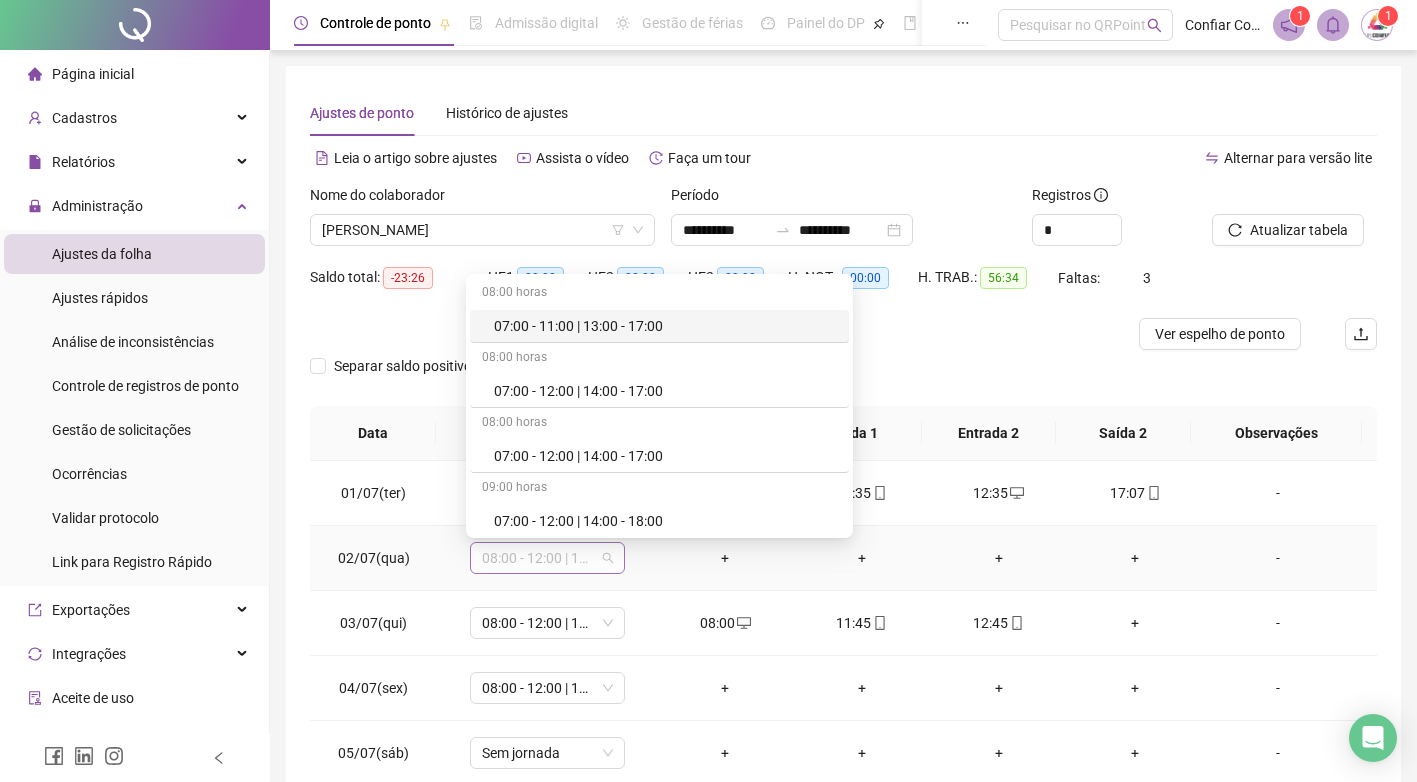 drag, startPoint x: 481, startPoint y: 552, endPoint x: 491, endPoint y: 562, distance: 14.142136 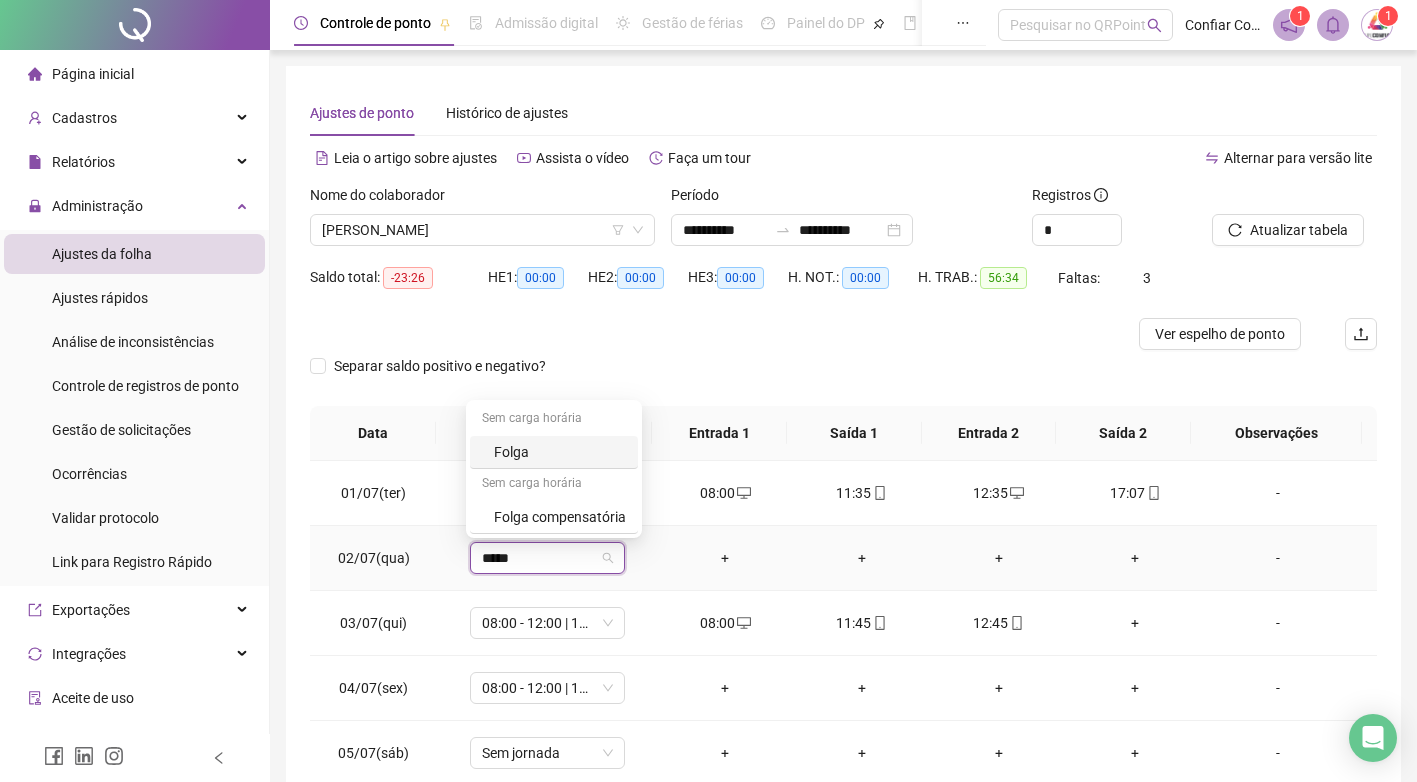 click on "Folga" at bounding box center [560, 452] 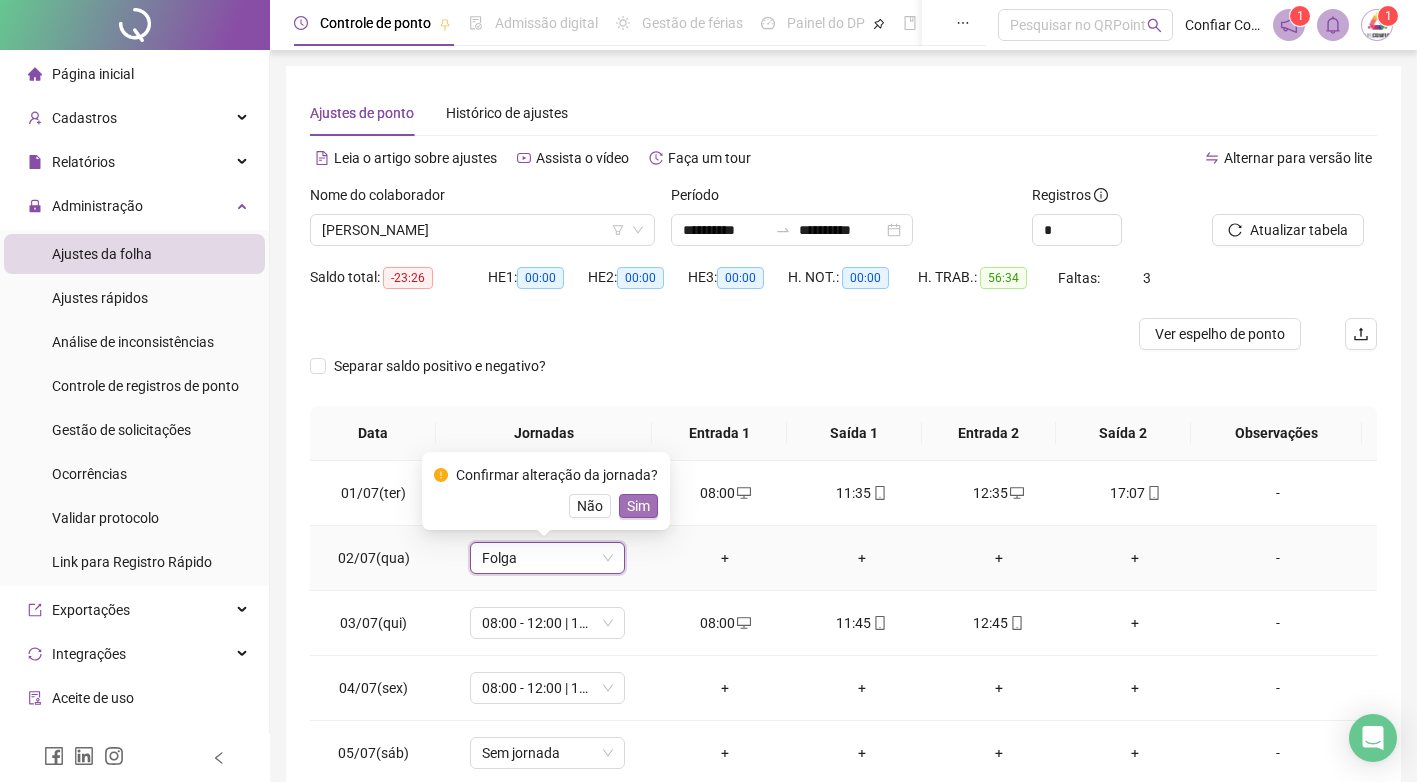 click on "Sim" at bounding box center (638, 506) 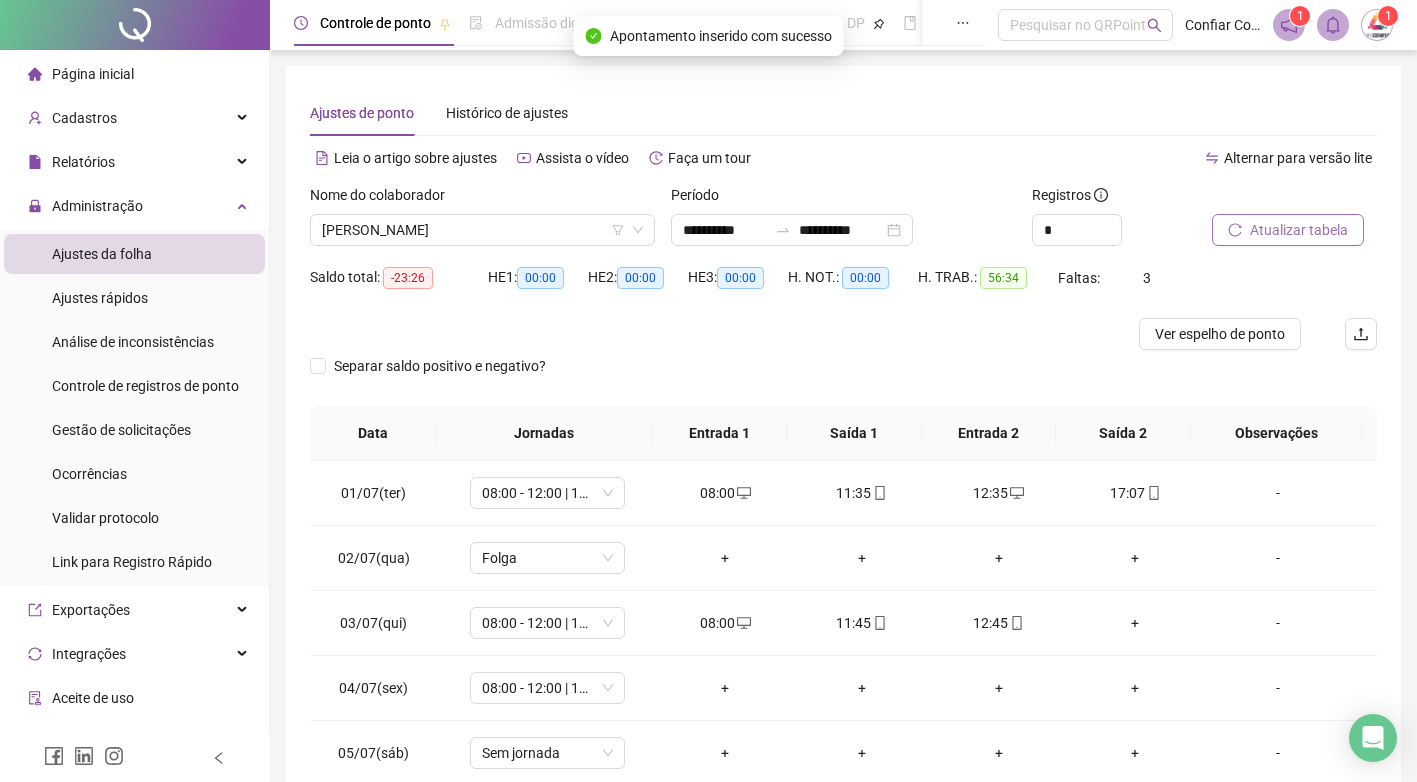 click on "Atualizar tabela" at bounding box center [1299, 230] 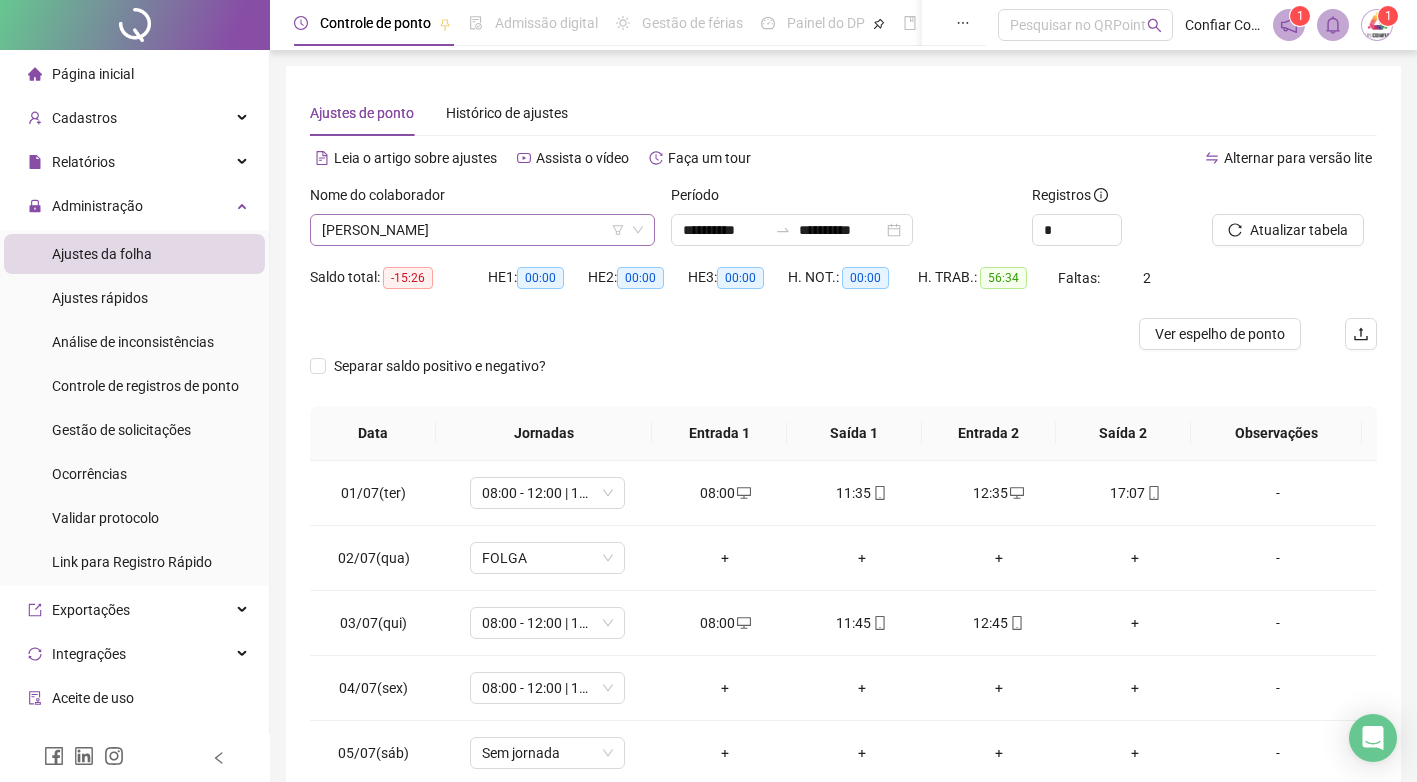 click on "[PERSON_NAME]" at bounding box center (482, 230) 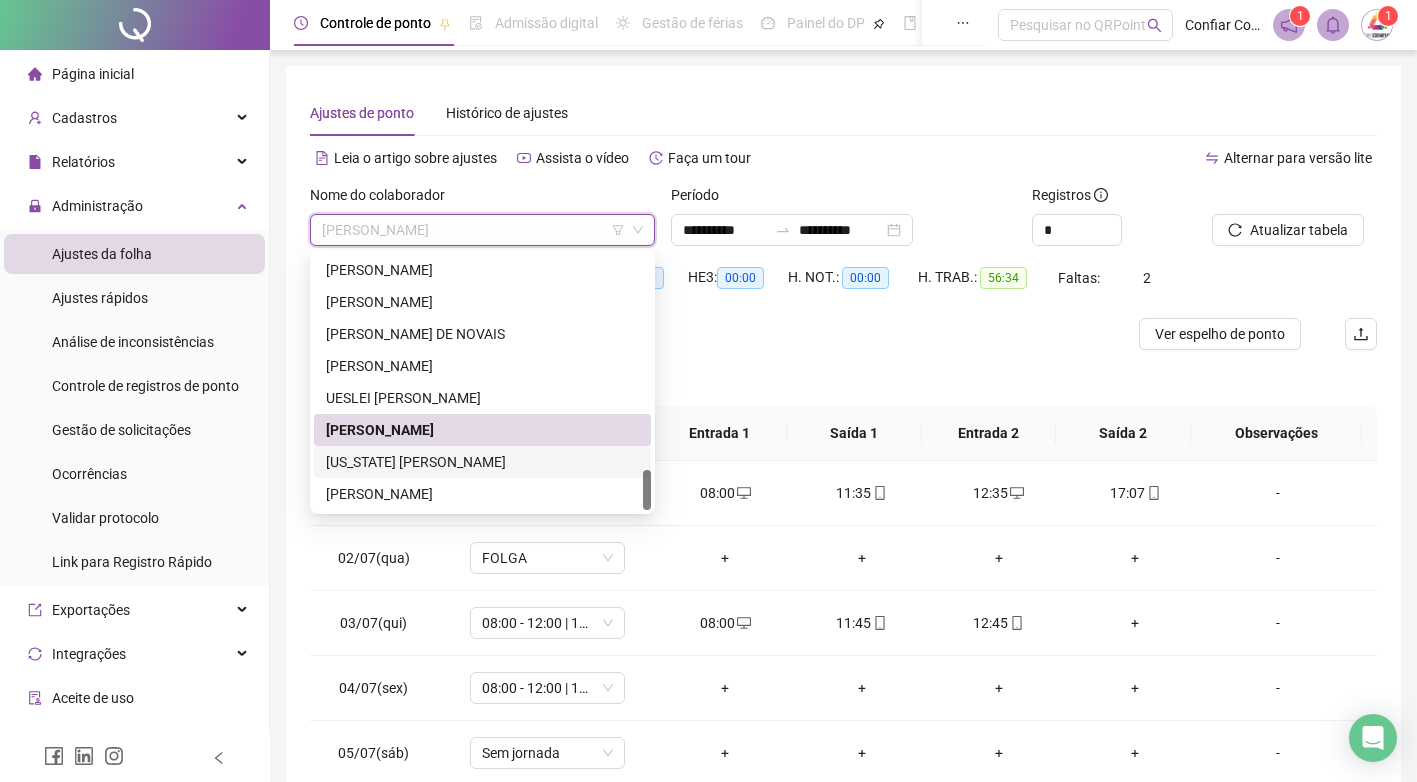 click on "[US_STATE] [PERSON_NAME]" at bounding box center (482, 462) 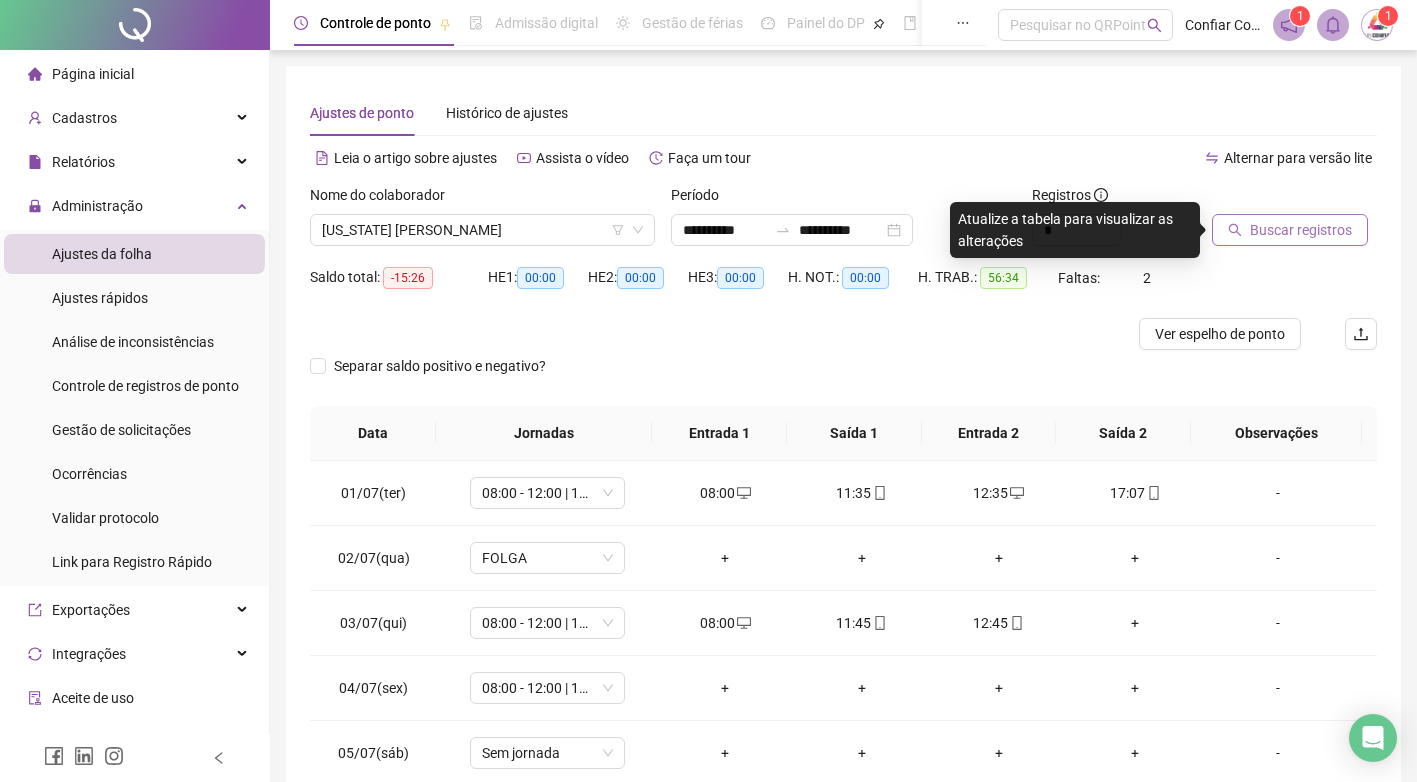 click 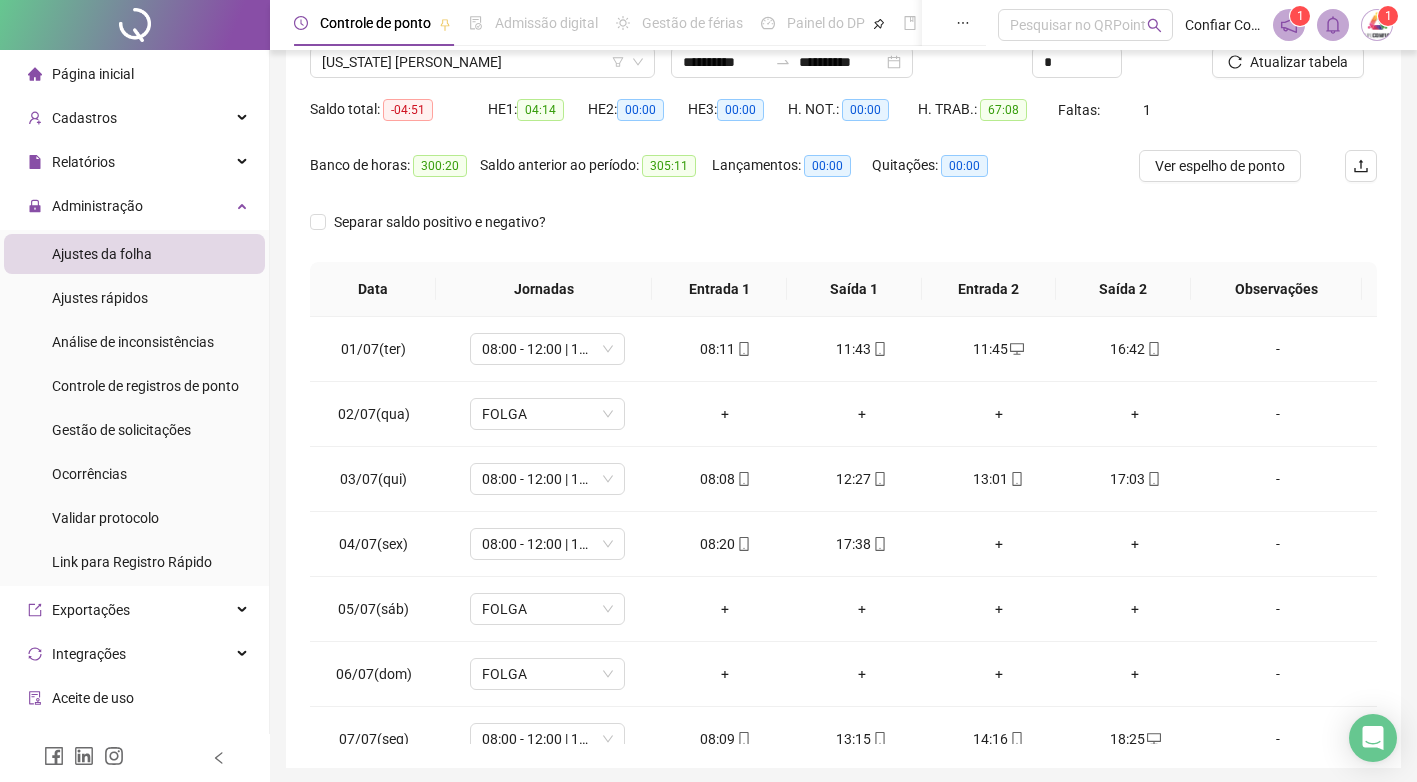 scroll, scrollTop: 129, scrollLeft: 0, axis: vertical 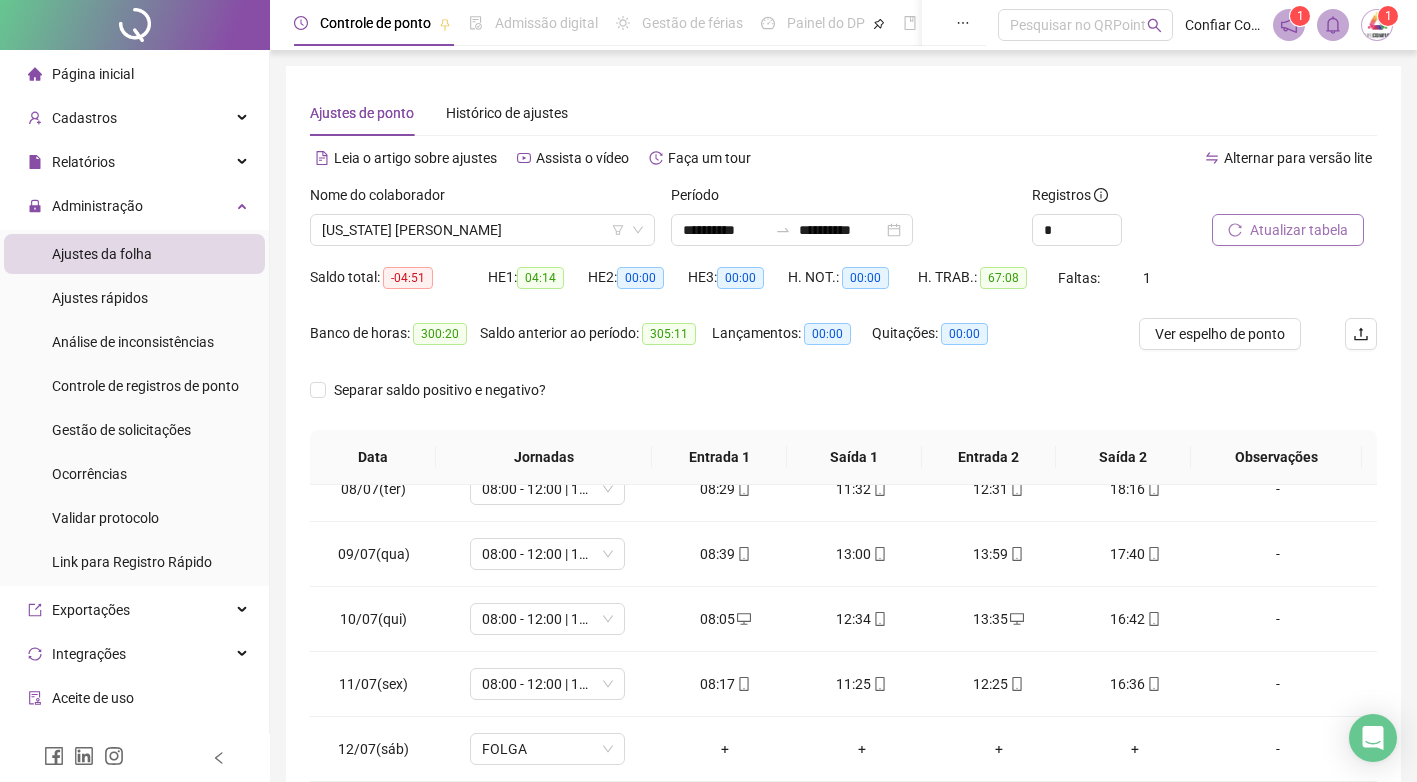 click on "Atualizar tabela" at bounding box center [1299, 230] 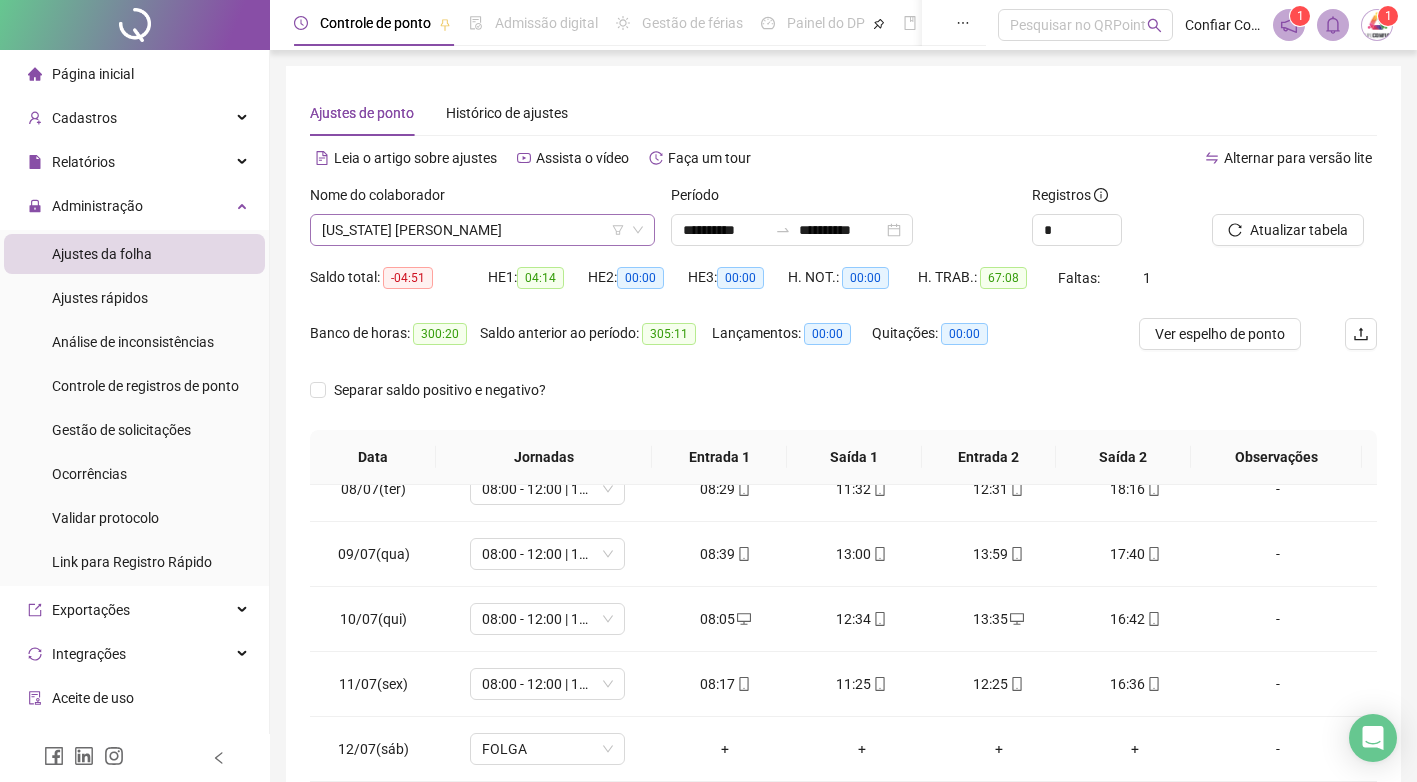 click on "[US_STATE] [PERSON_NAME]" at bounding box center [482, 230] 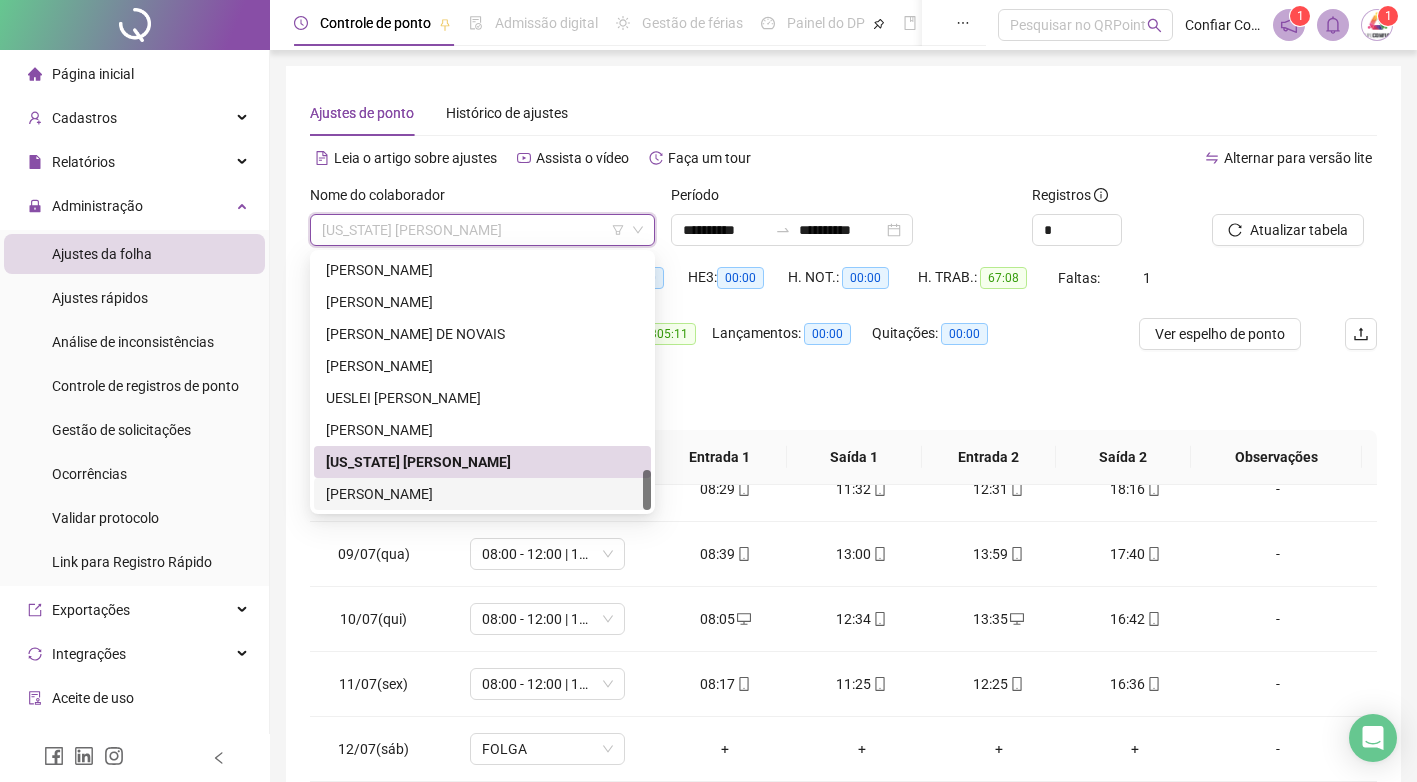 drag, startPoint x: 457, startPoint y: 491, endPoint x: 477, endPoint y: 494, distance: 20.22375 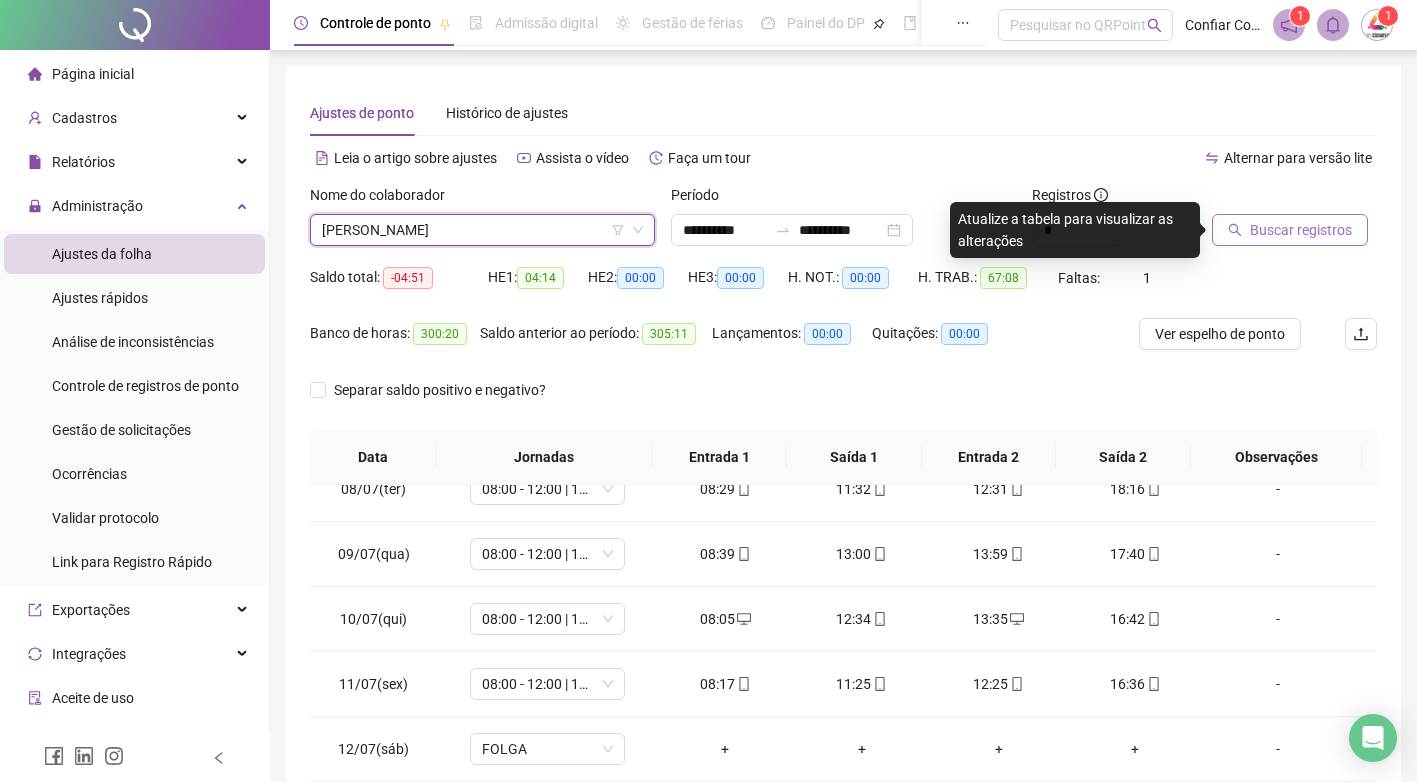 click on "Buscar registros" at bounding box center (1301, 230) 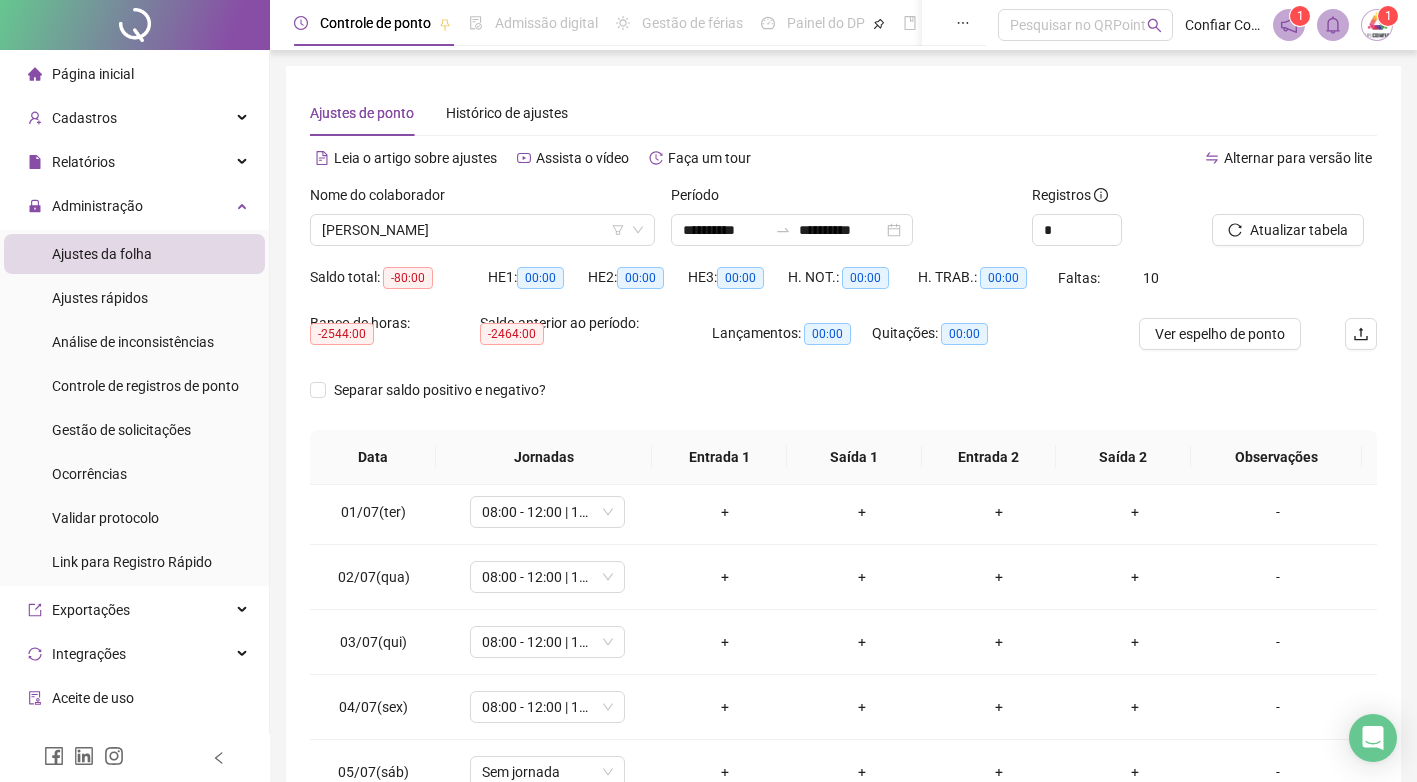 scroll, scrollTop: 0, scrollLeft: 0, axis: both 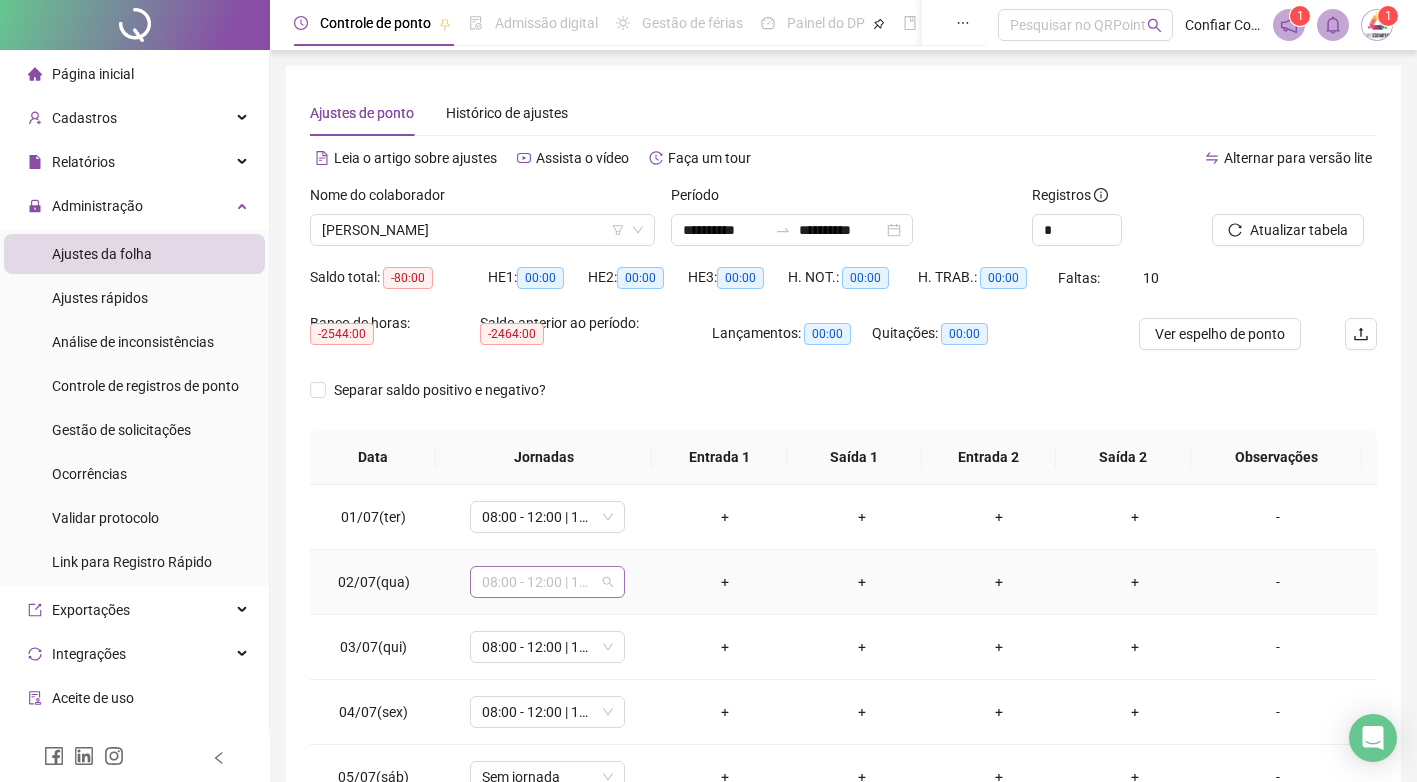 click on "08:00 - 12:00 | 13:00 - 17:00" at bounding box center [547, 582] 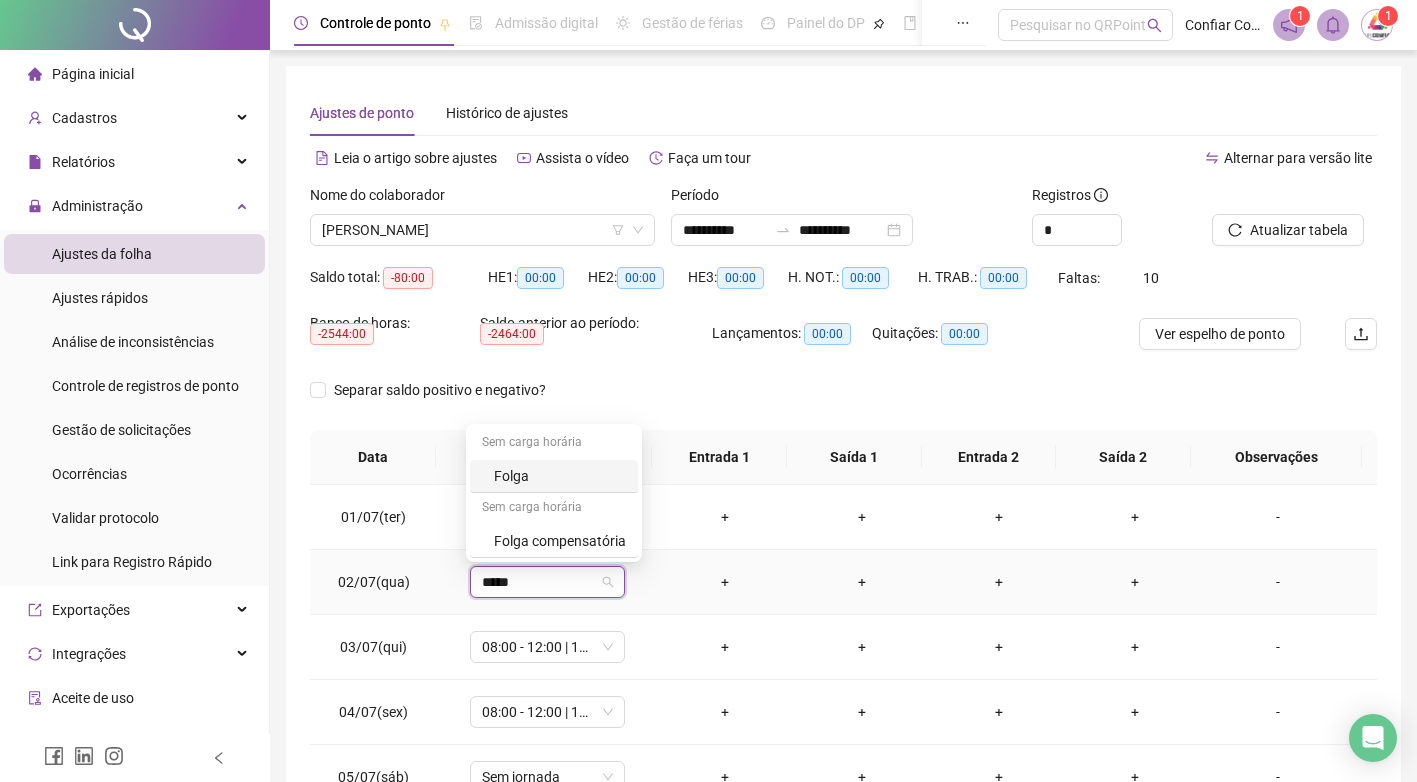 click on "Folga" at bounding box center [560, 476] 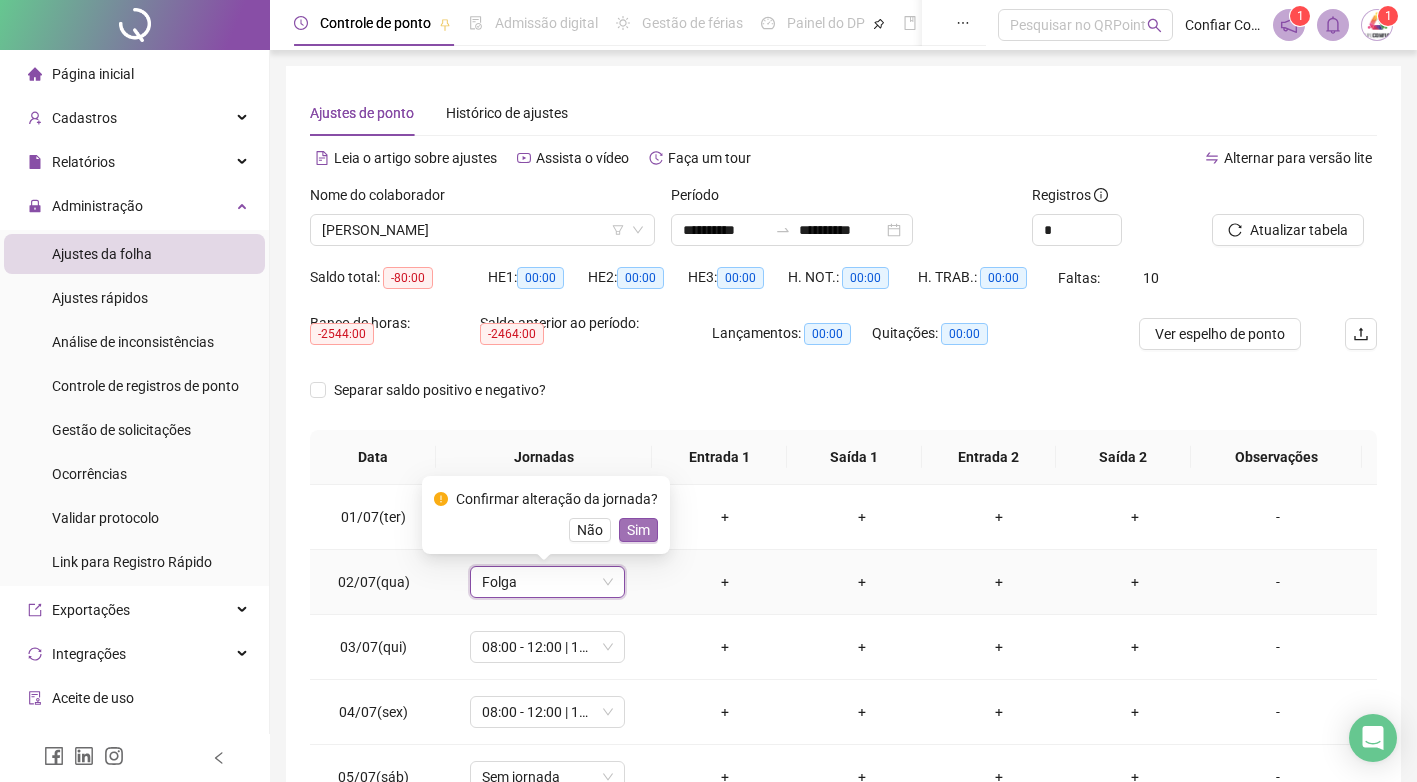 click on "Sim" at bounding box center [638, 530] 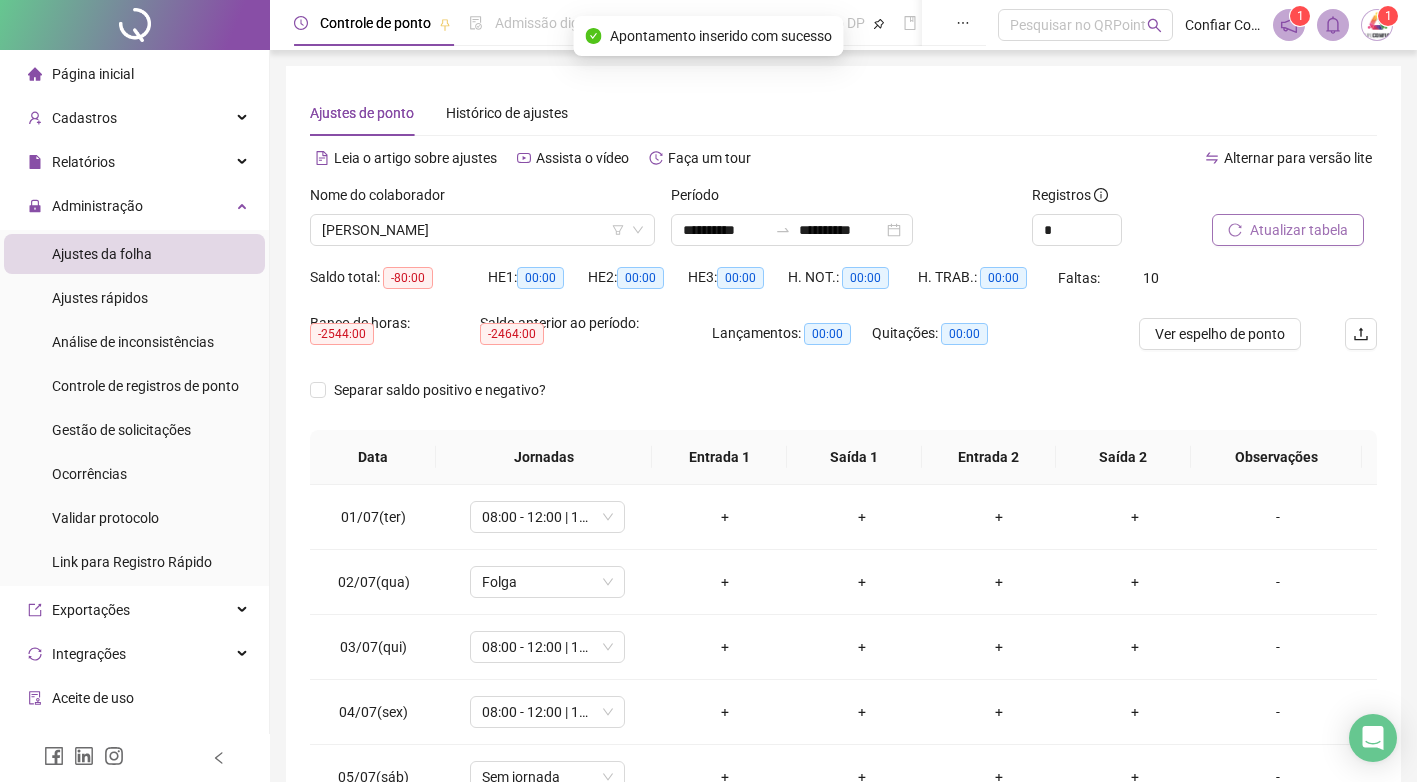 click on "Atualizar tabela" at bounding box center (1299, 230) 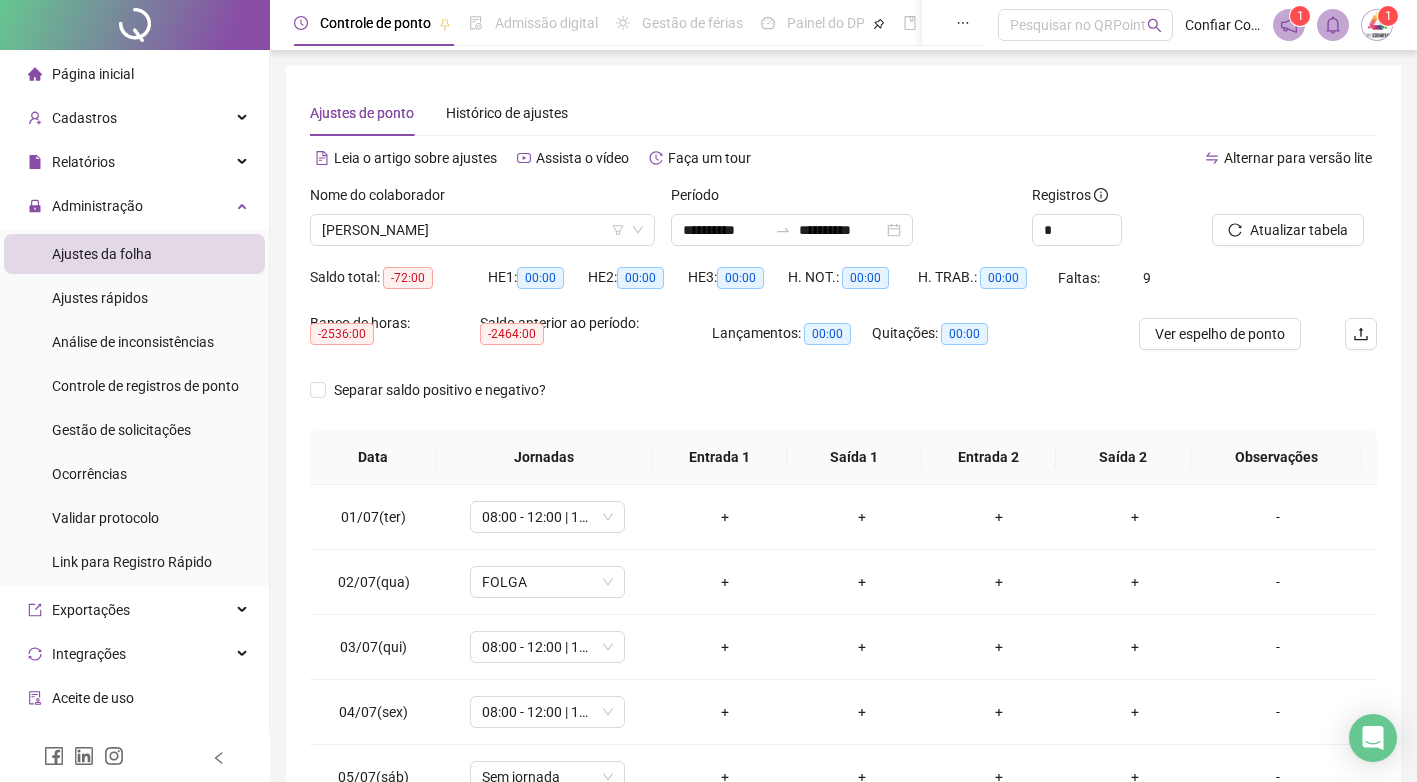 click on "Página inicial" at bounding box center [93, 74] 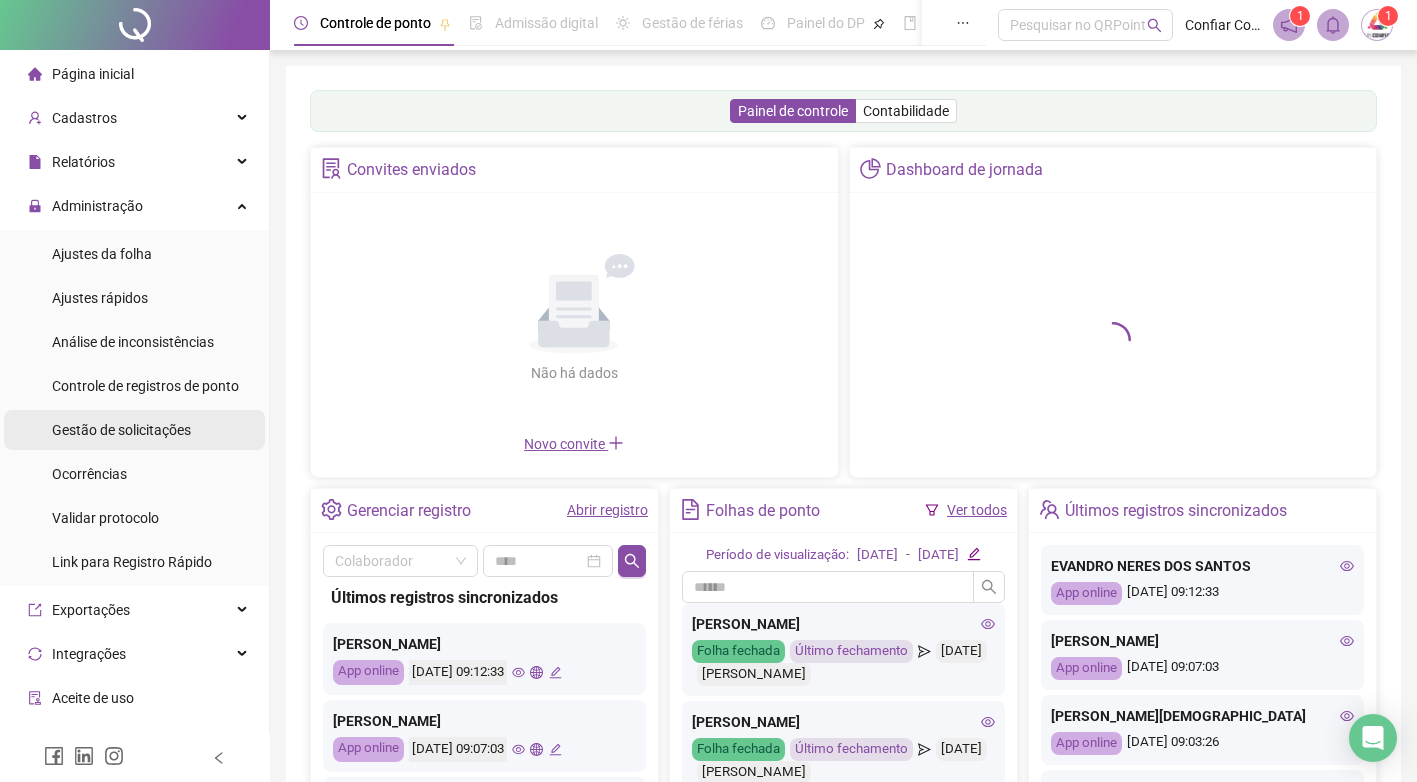 click on "Gestão de solicitações" at bounding box center (121, 430) 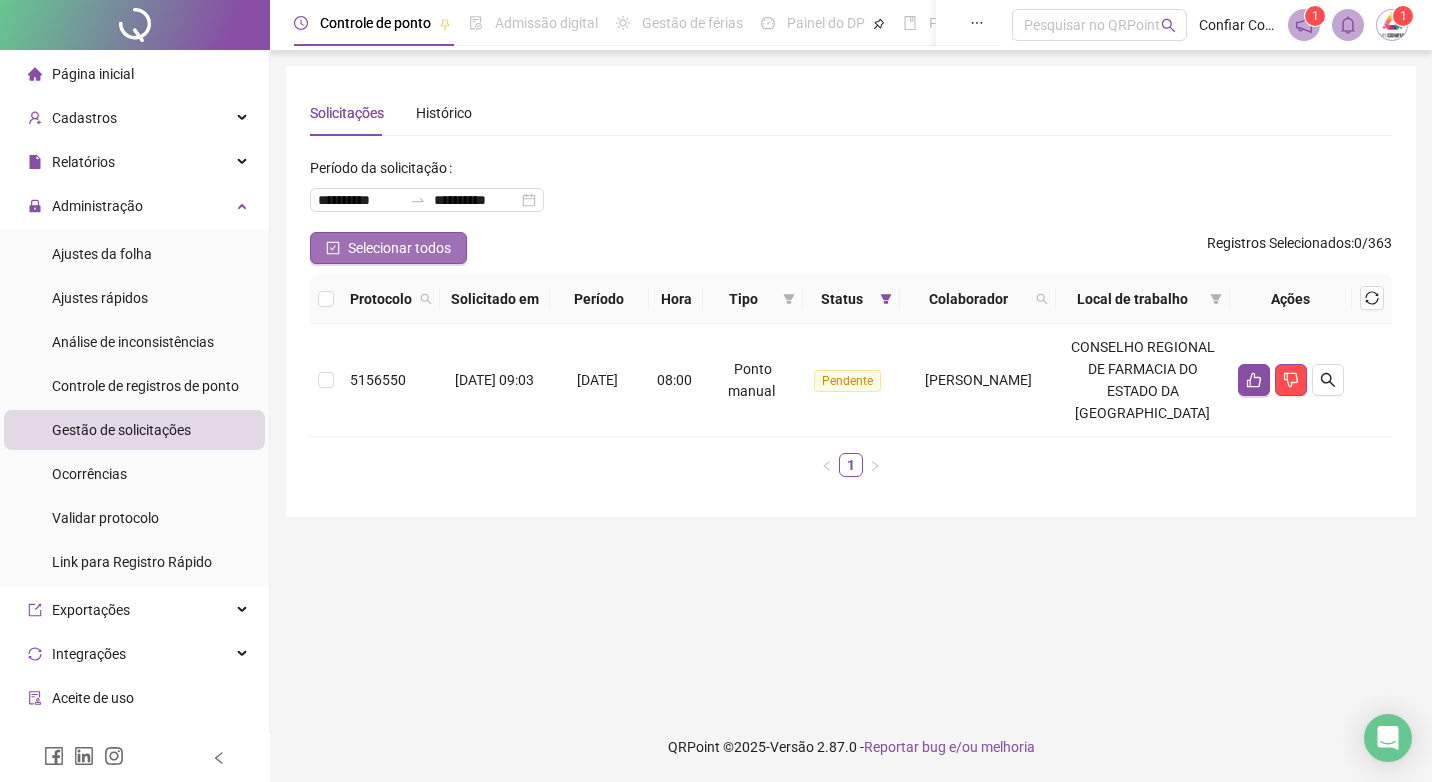 click 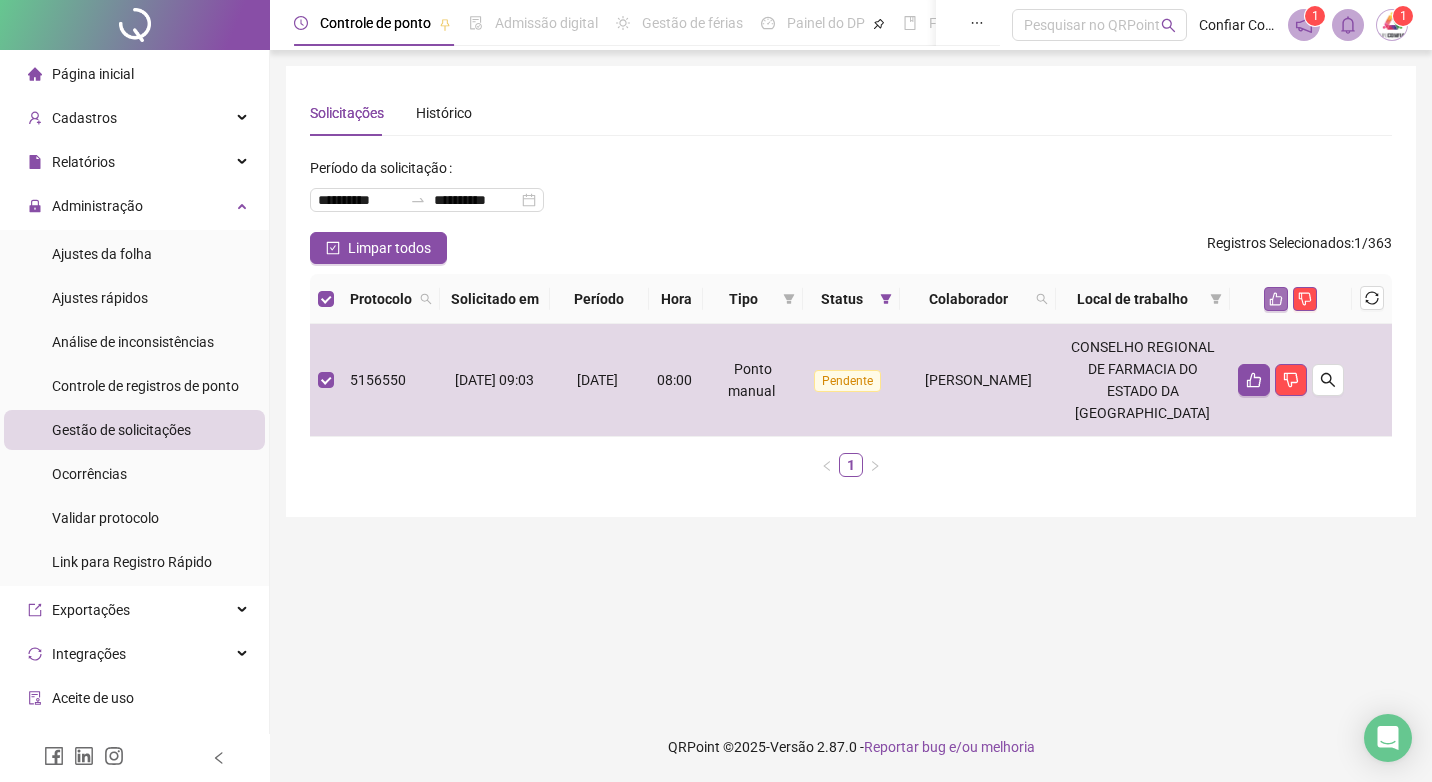 click 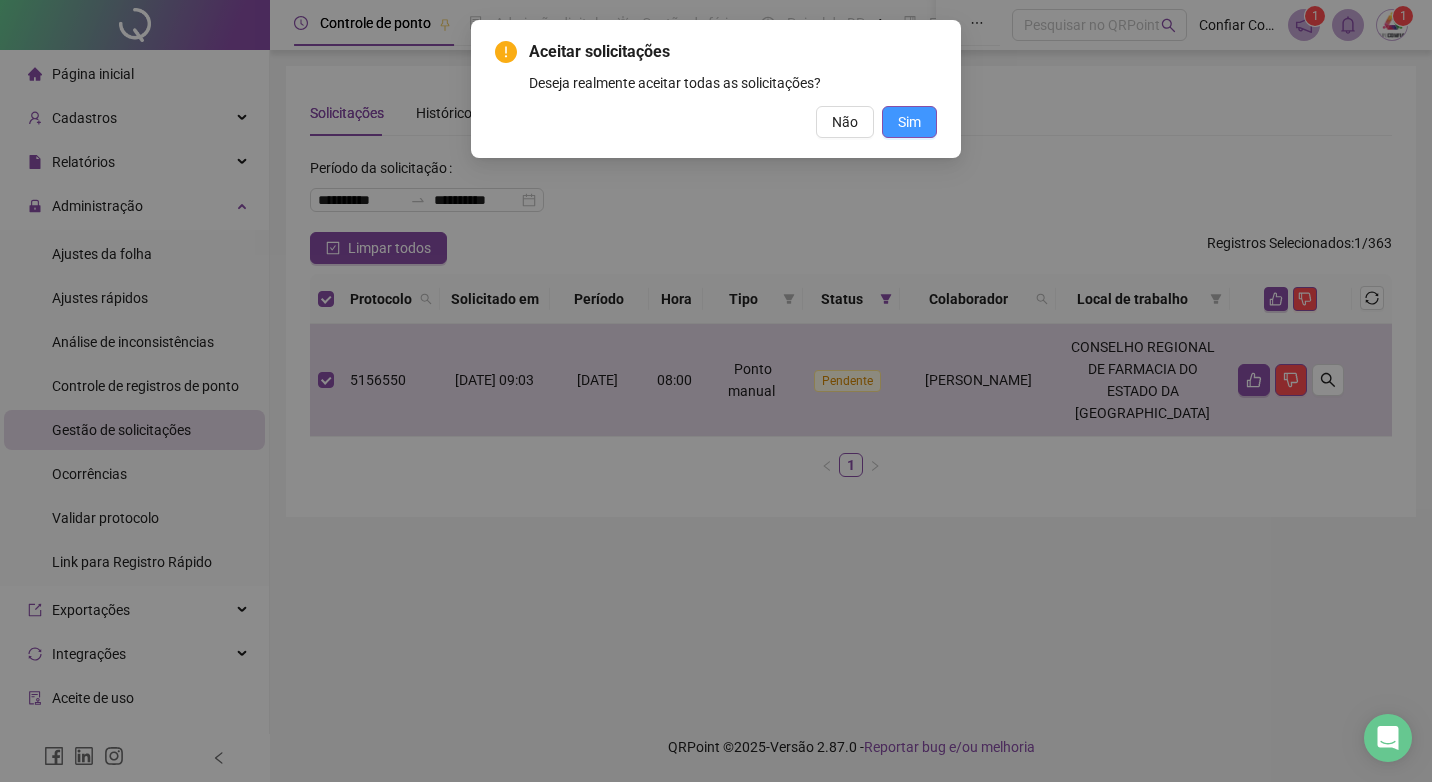 click on "Sim" at bounding box center (909, 122) 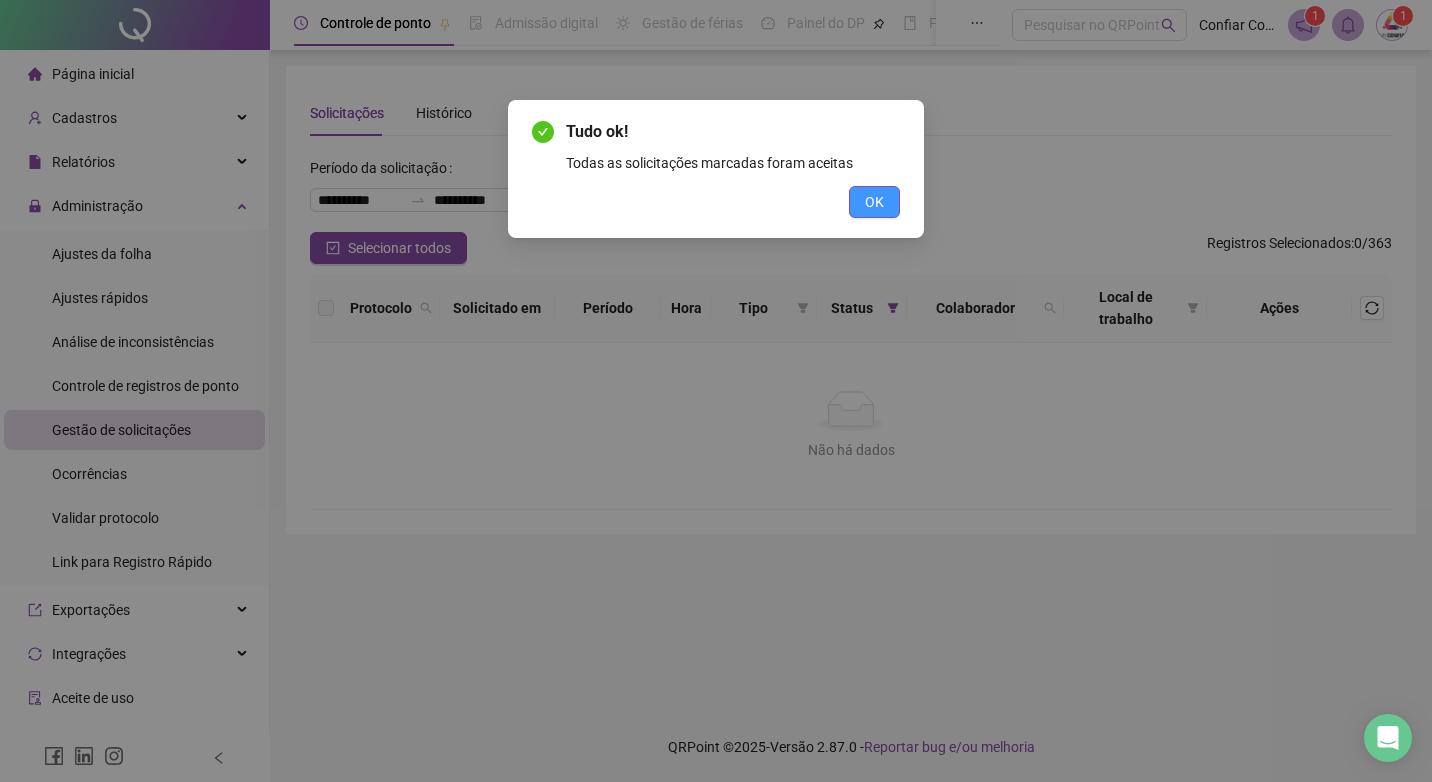 click on "OK" at bounding box center [874, 202] 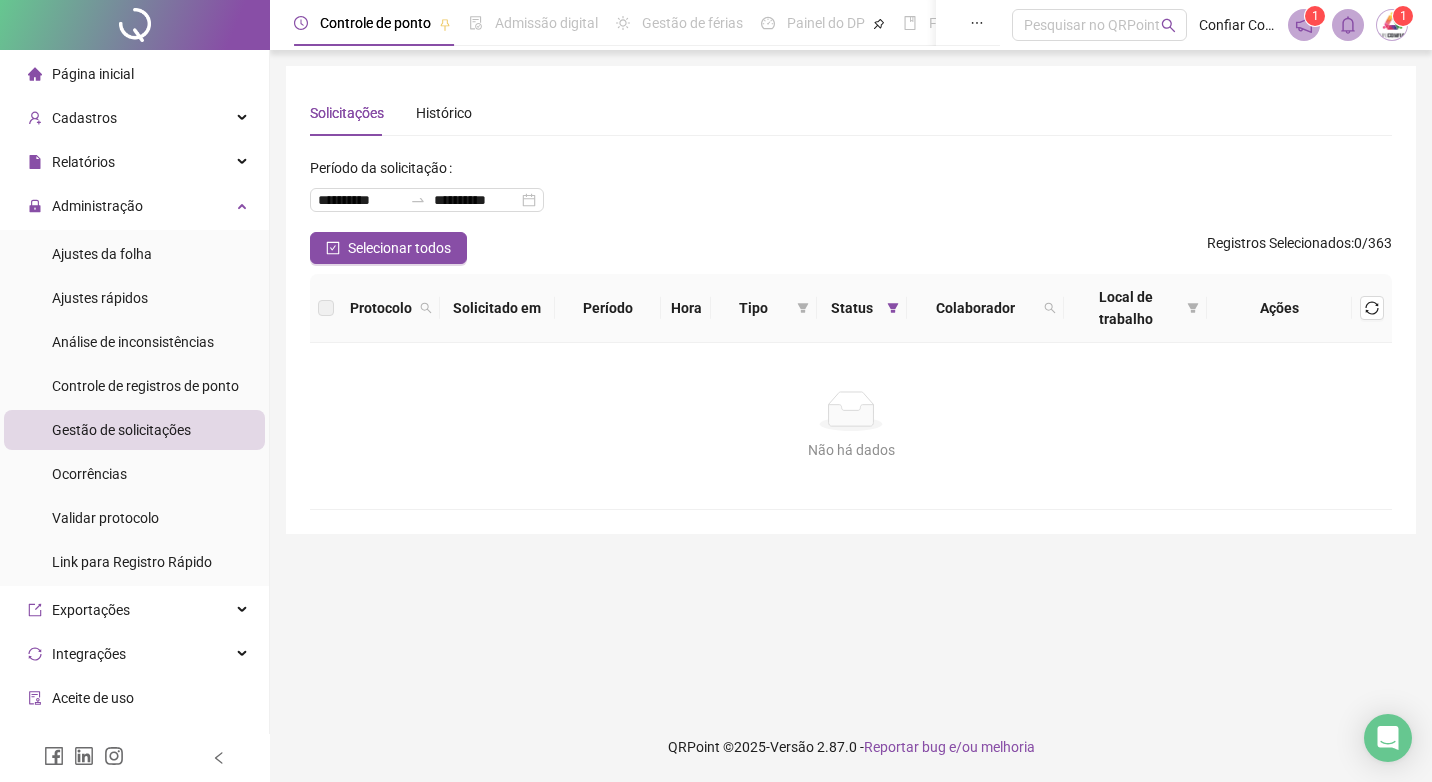 click on "Página inicial" at bounding box center (93, 74) 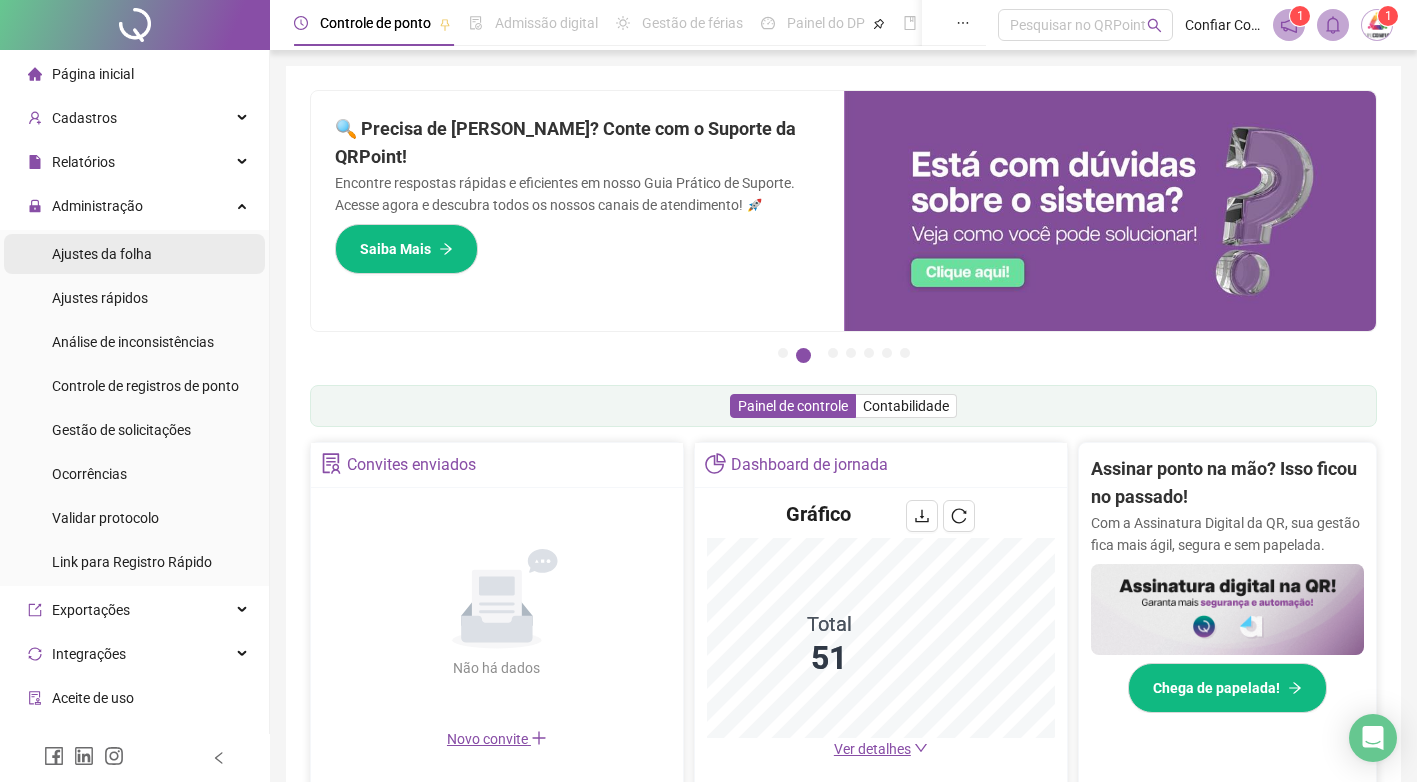 click on "Ajustes da folha" at bounding box center (134, 254) 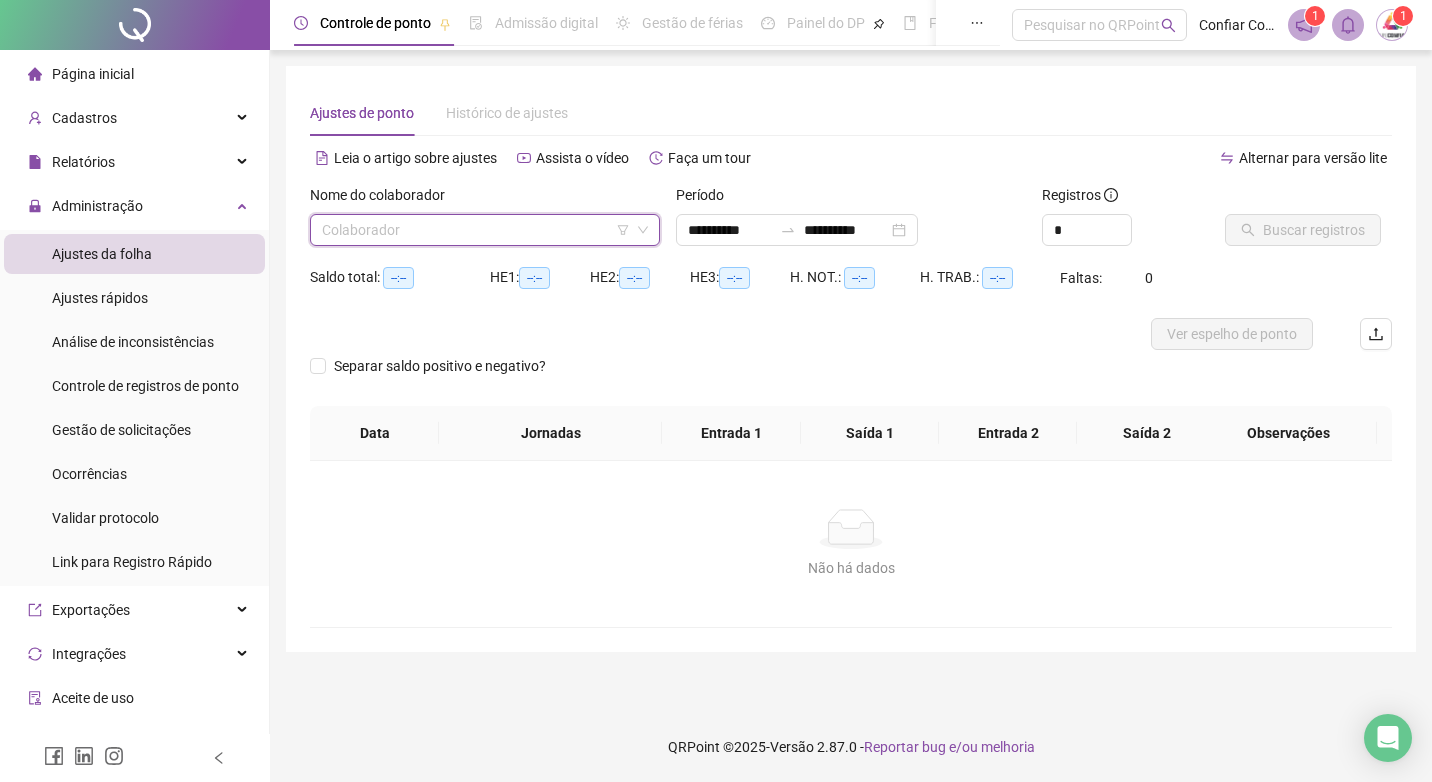 click at bounding box center (479, 230) 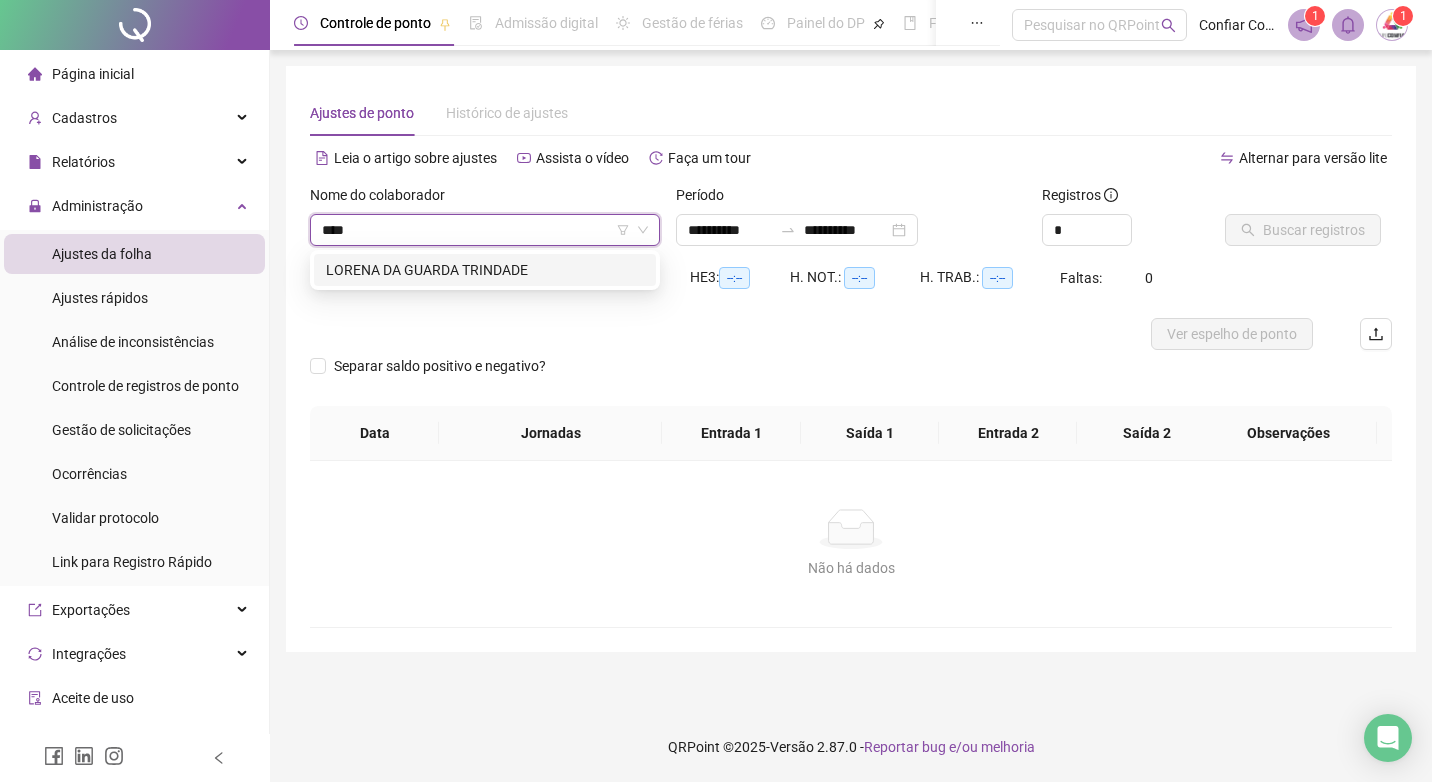 drag, startPoint x: 377, startPoint y: 266, endPoint x: 389, endPoint y: 268, distance: 12.165525 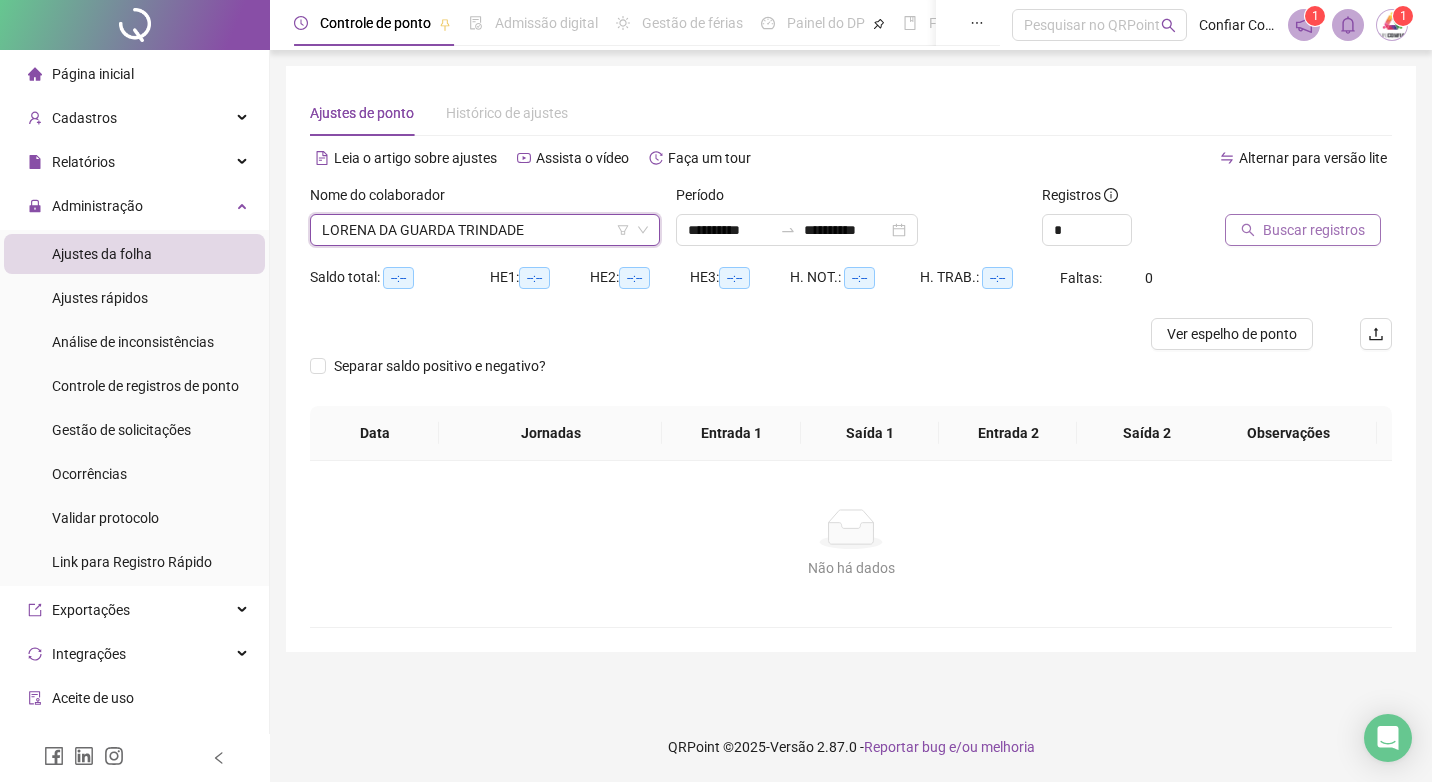 click on "Buscar registros" at bounding box center [1314, 230] 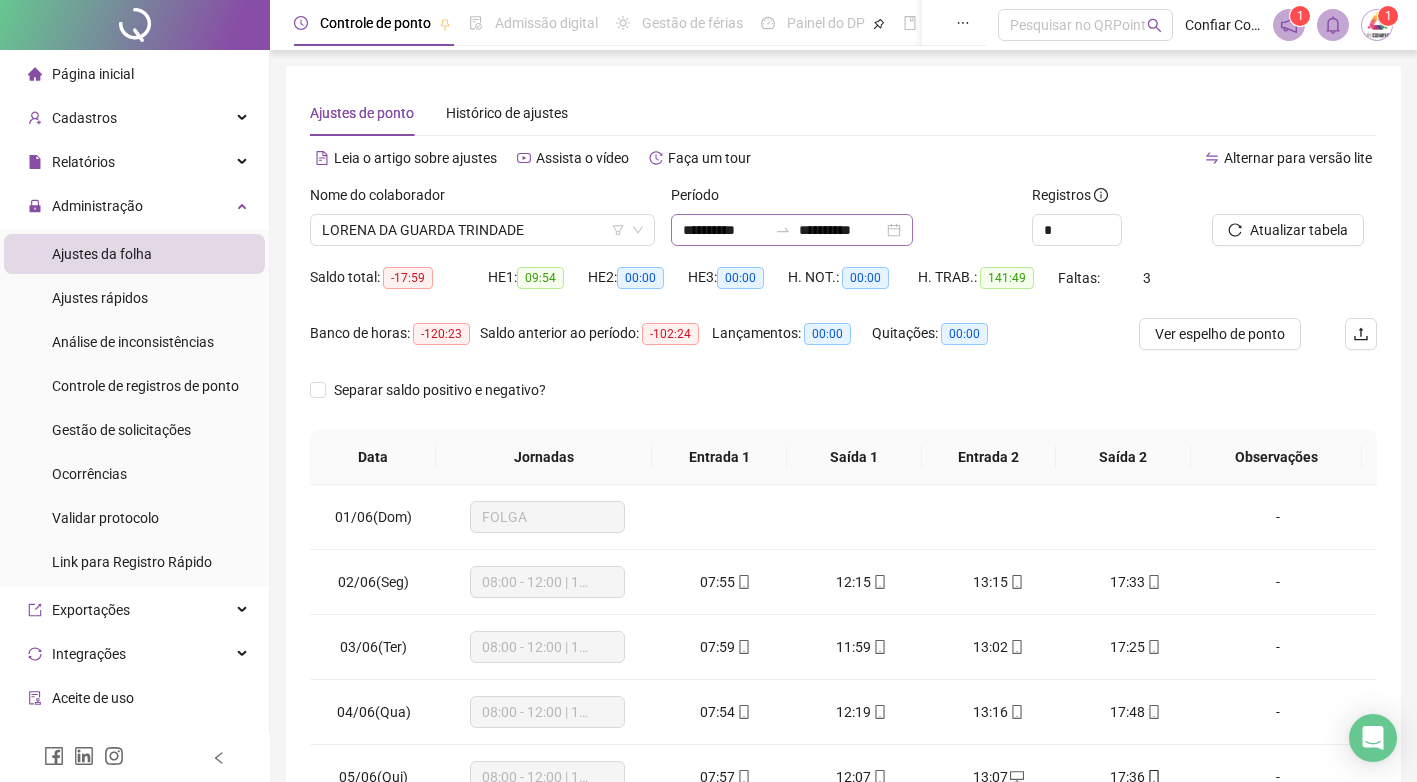 click on "**********" at bounding box center (792, 230) 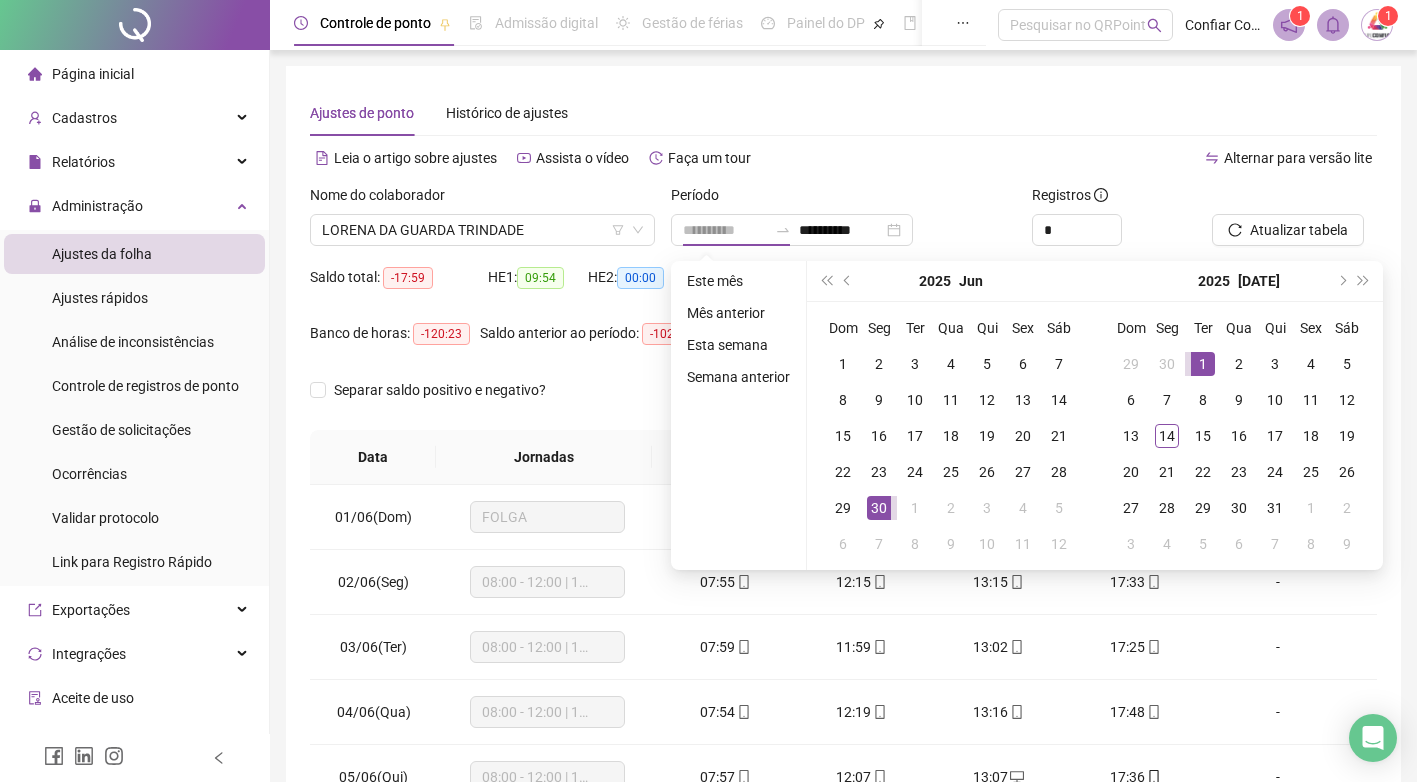 click on "1" at bounding box center [1203, 364] 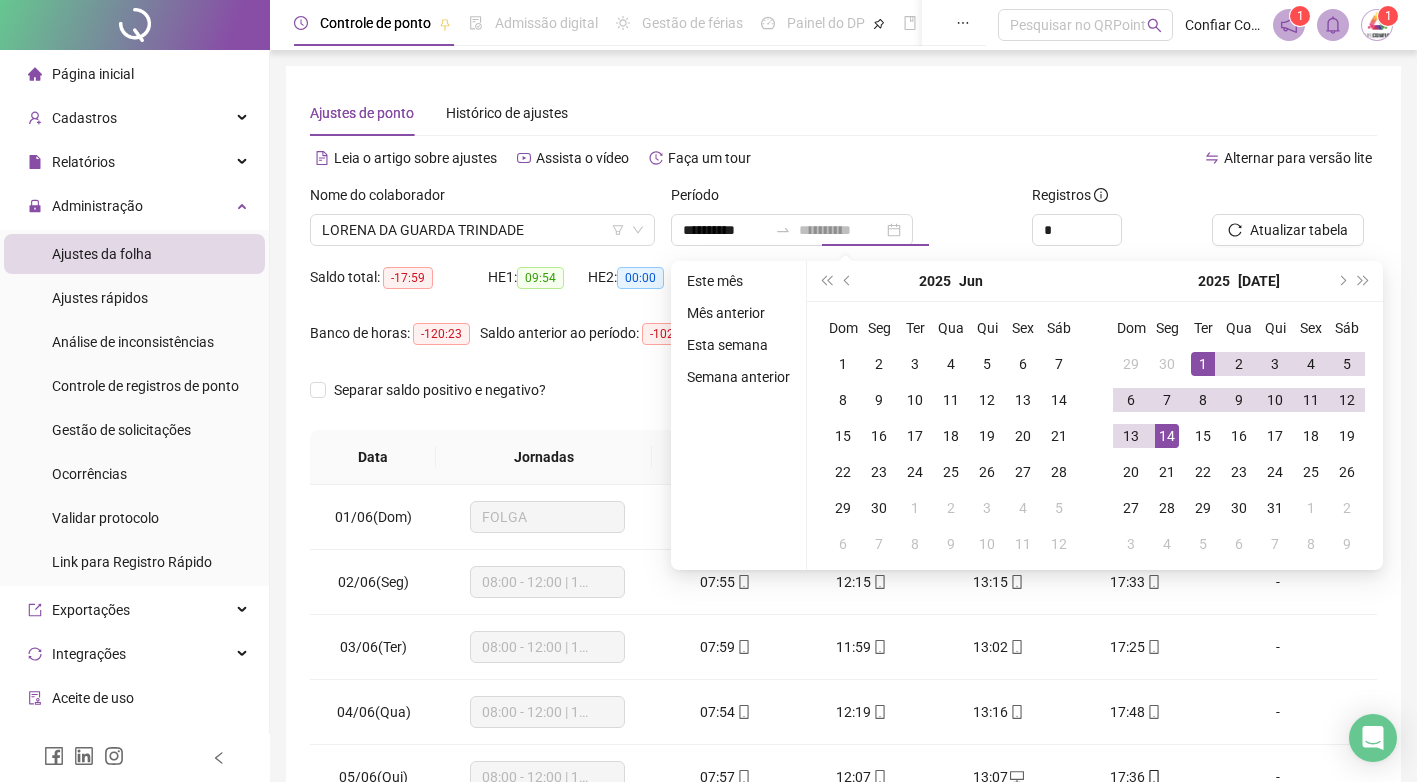 drag, startPoint x: 1170, startPoint y: 431, endPoint x: 1214, endPoint y: 397, distance: 55.605755 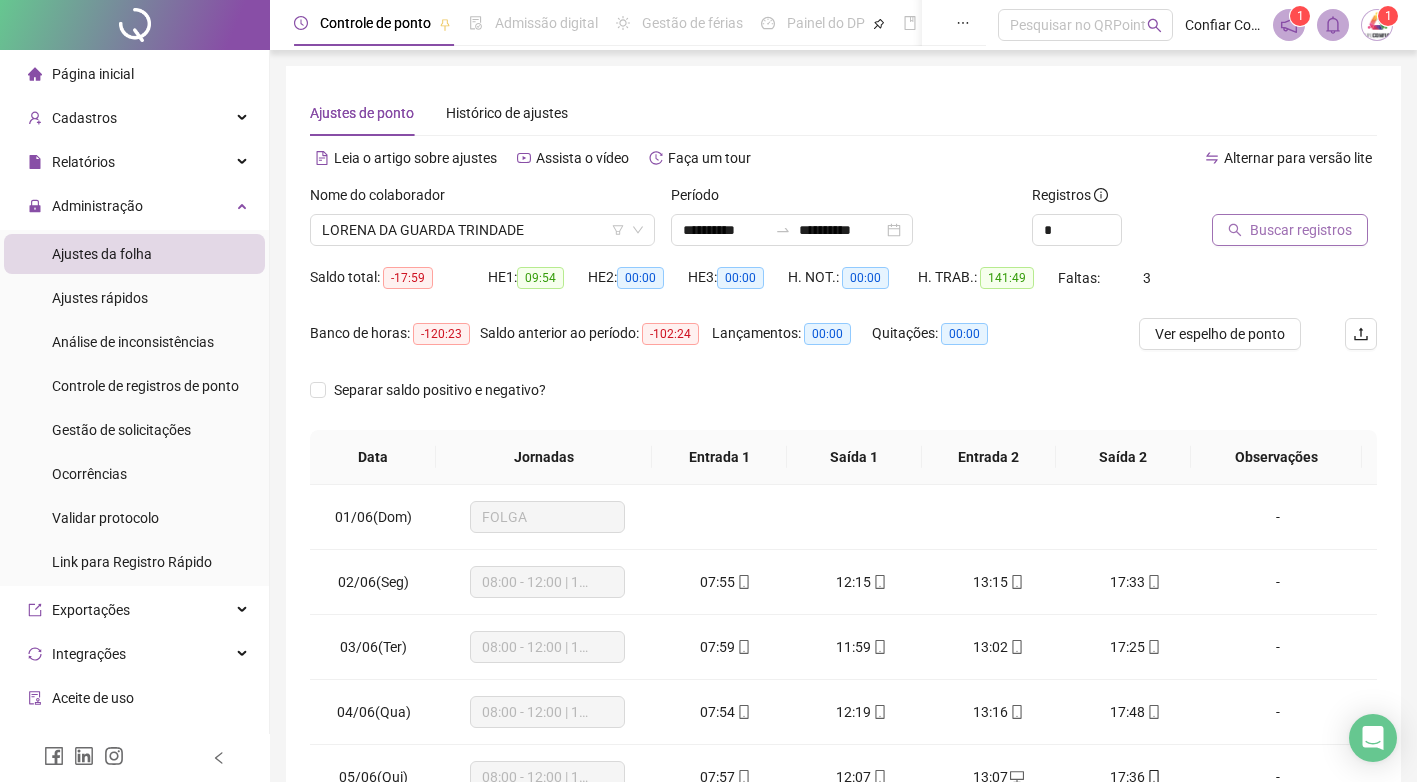 click on "Buscar registros" at bounding box center (1301, 230) 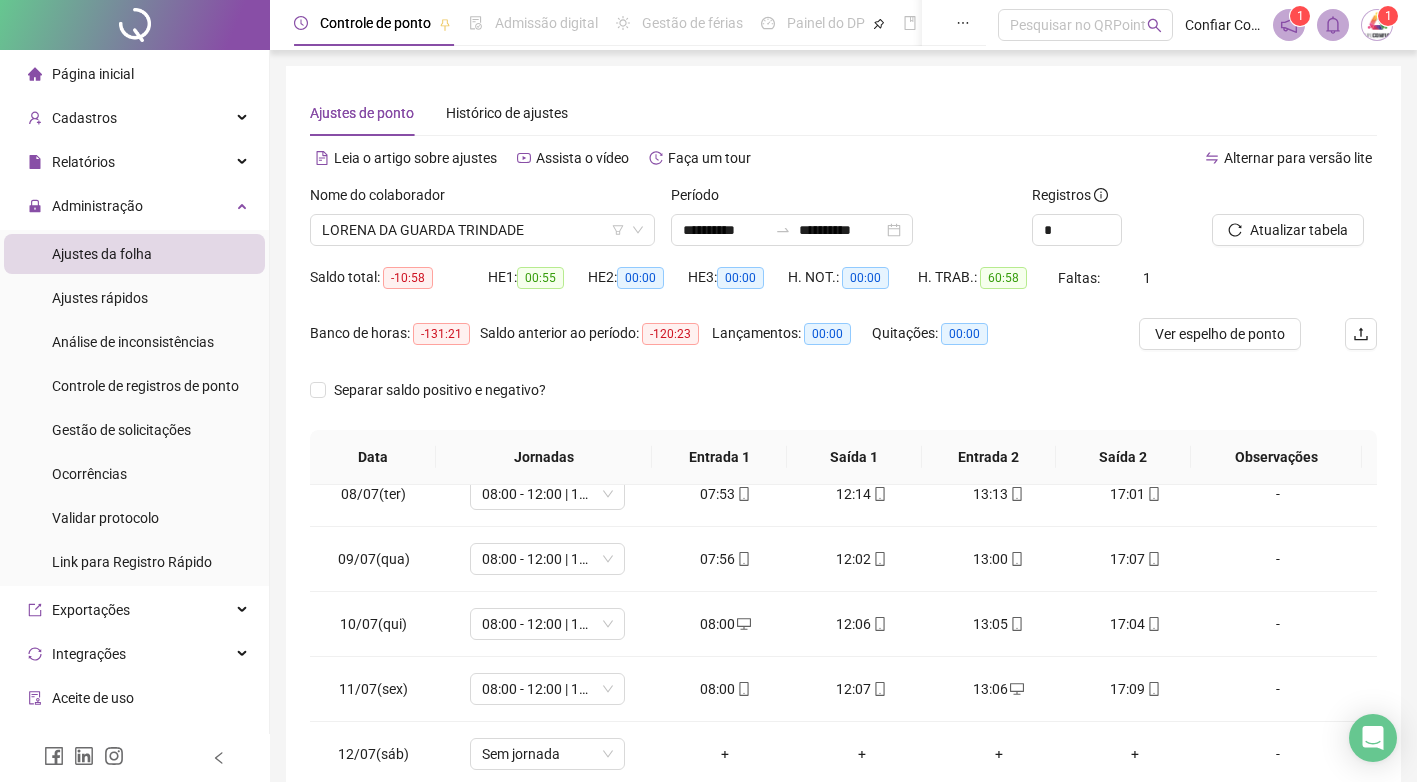 scroll, scrollTop: 483, scrollLeft: 0, axis: vertical 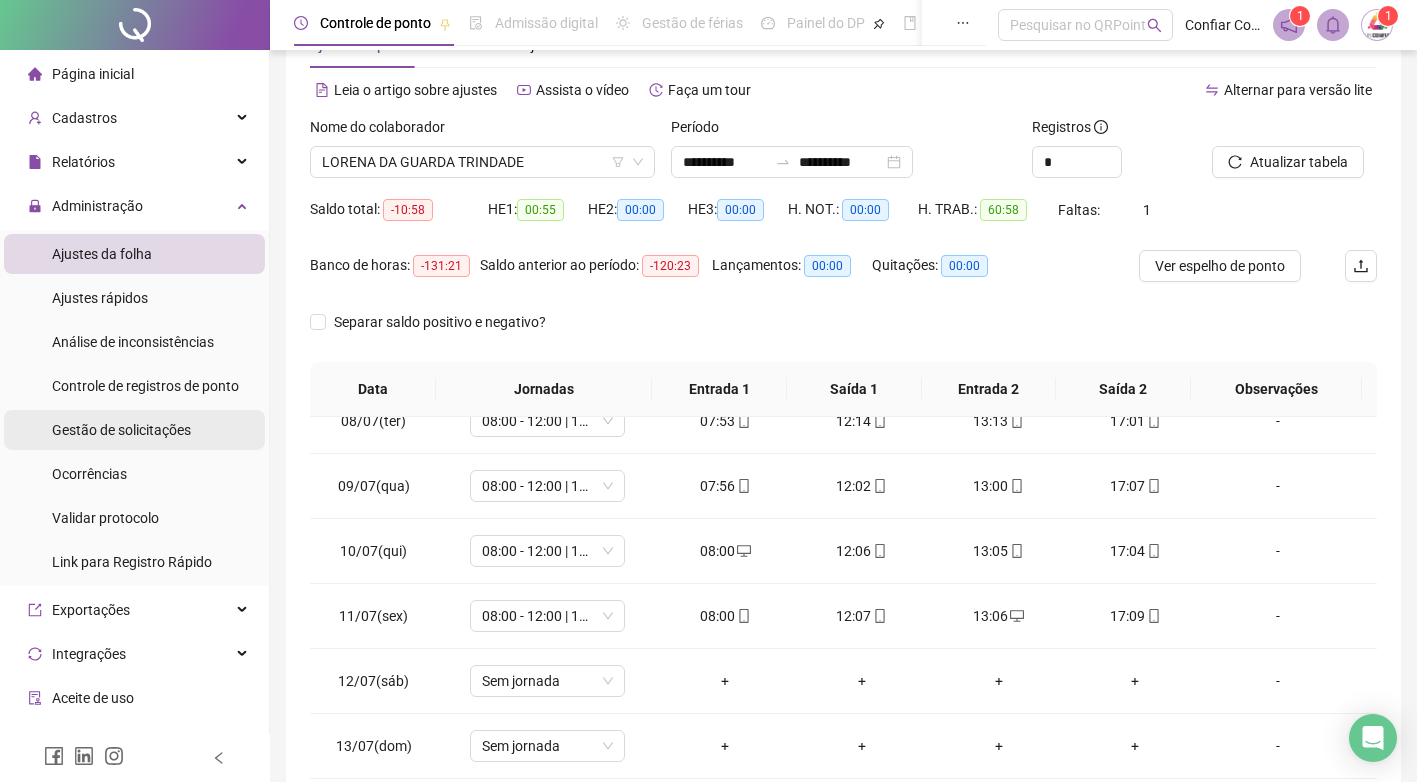 click on "Gestão de solicitações" at bounding box center (121, 430) 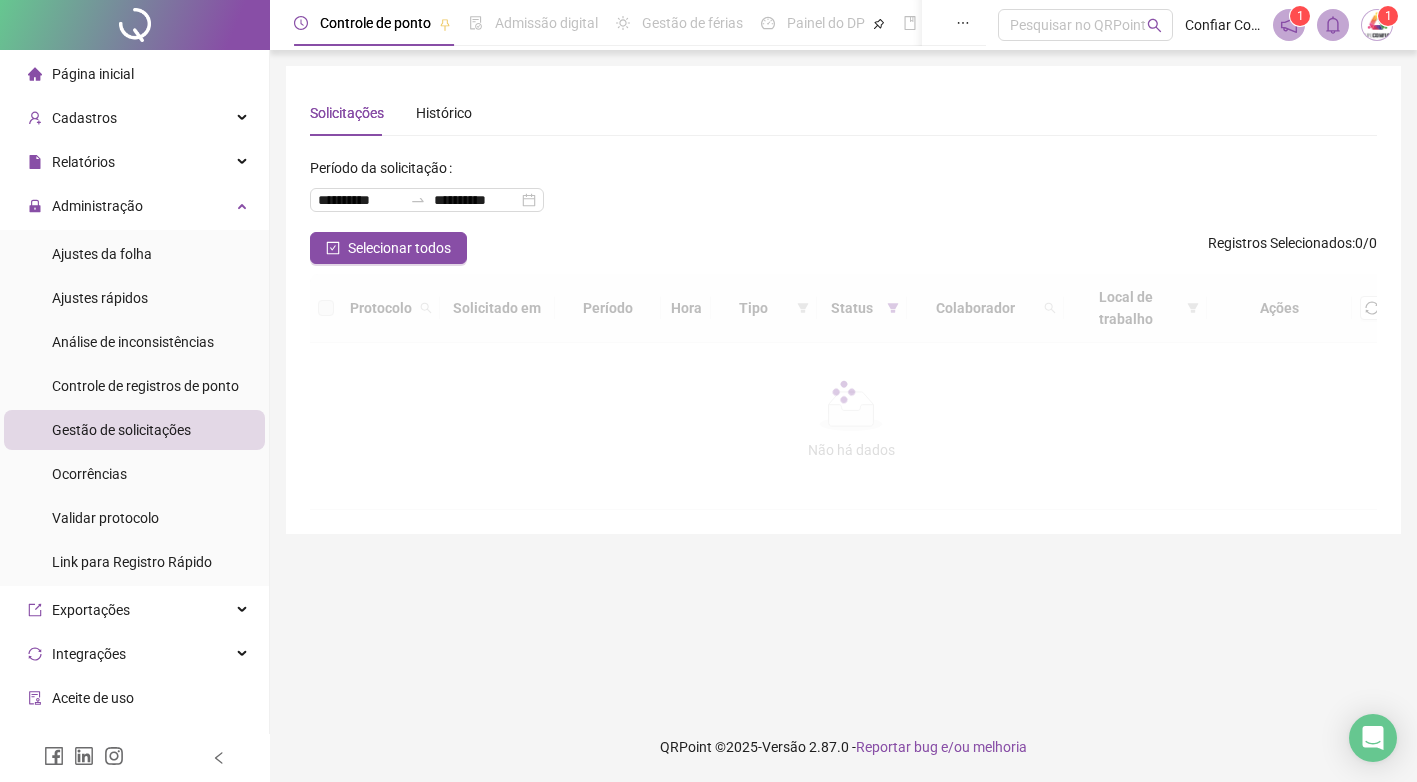 scroll, scrollTop: 0, scrollLeft: 0, axis: both 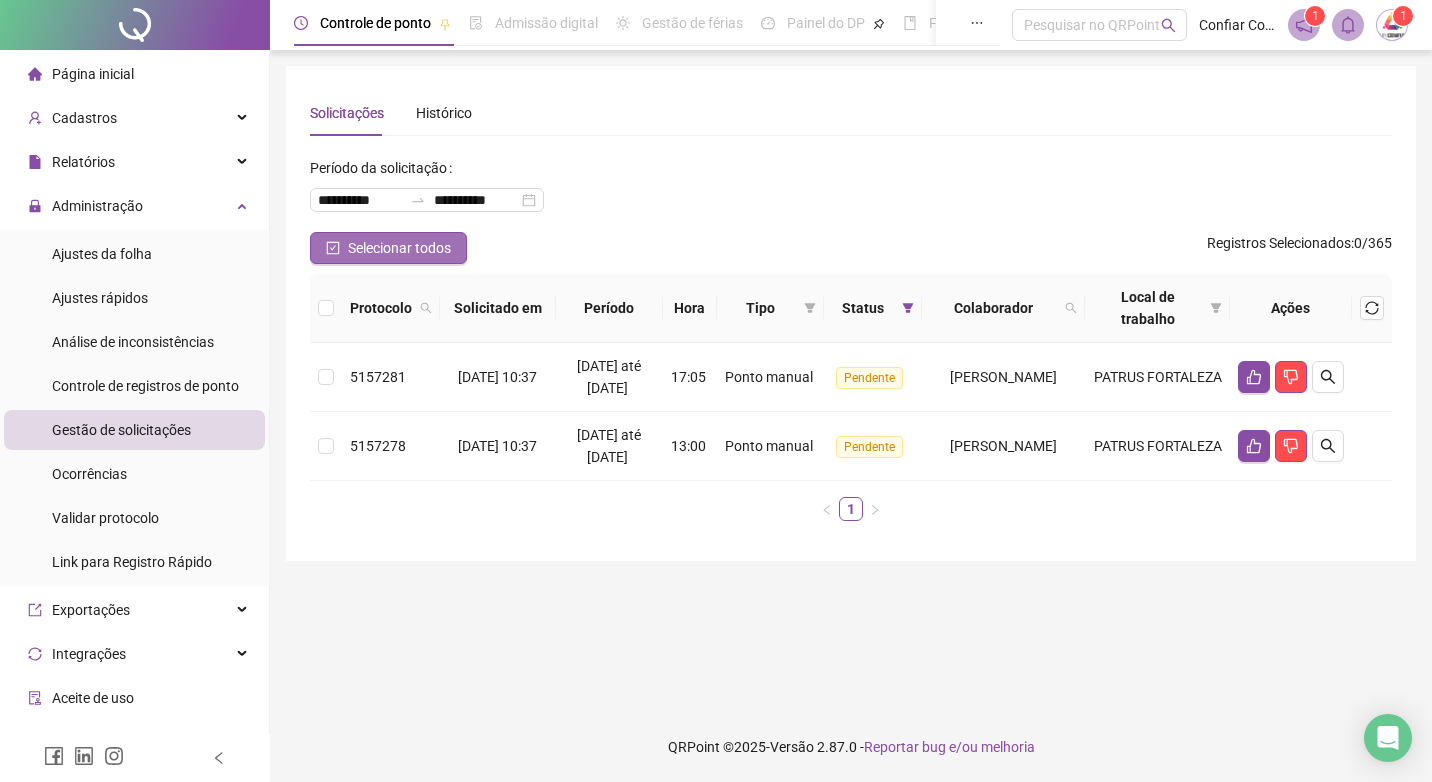 click 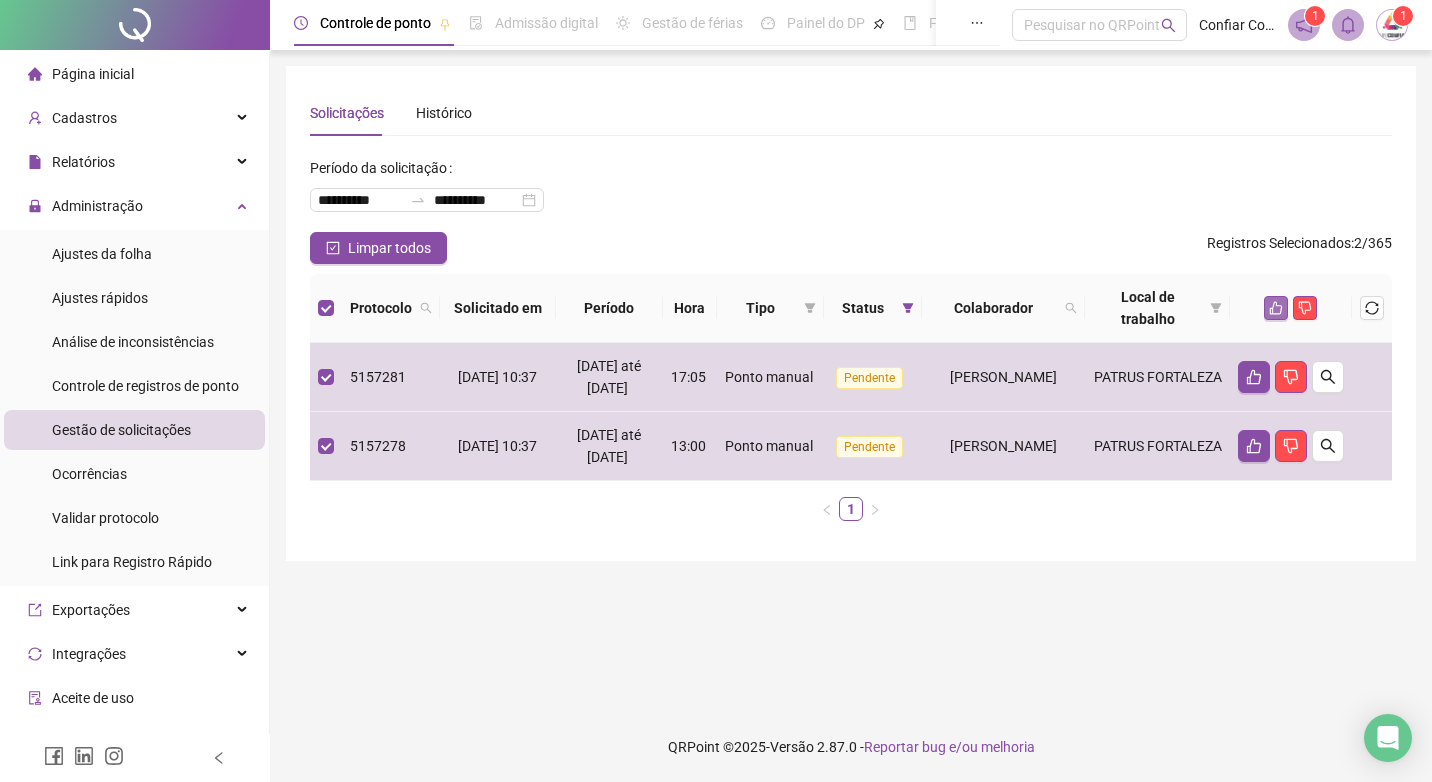 click 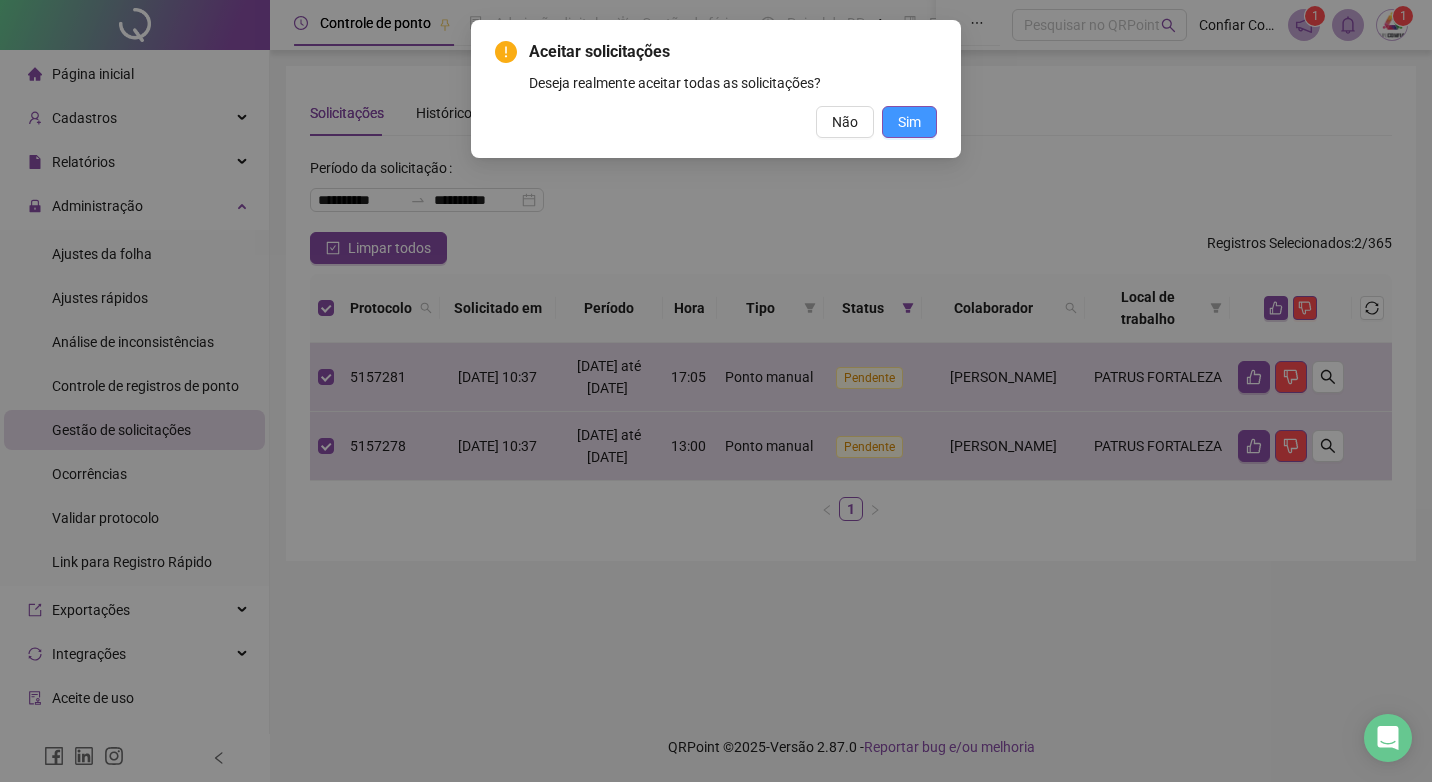 click on "Sim" at bounding box center (909, 122) 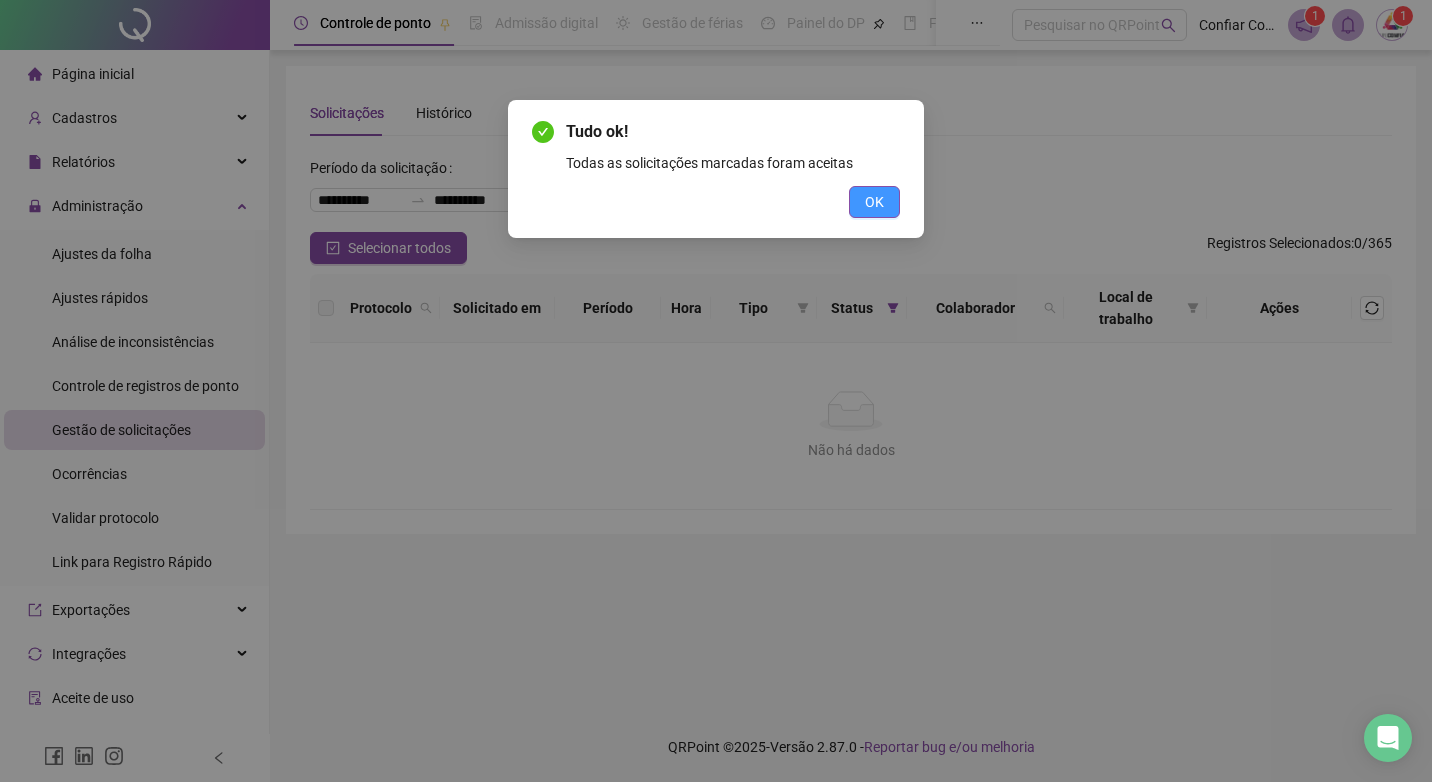 click on "OK" at bounding box center [874, 202] 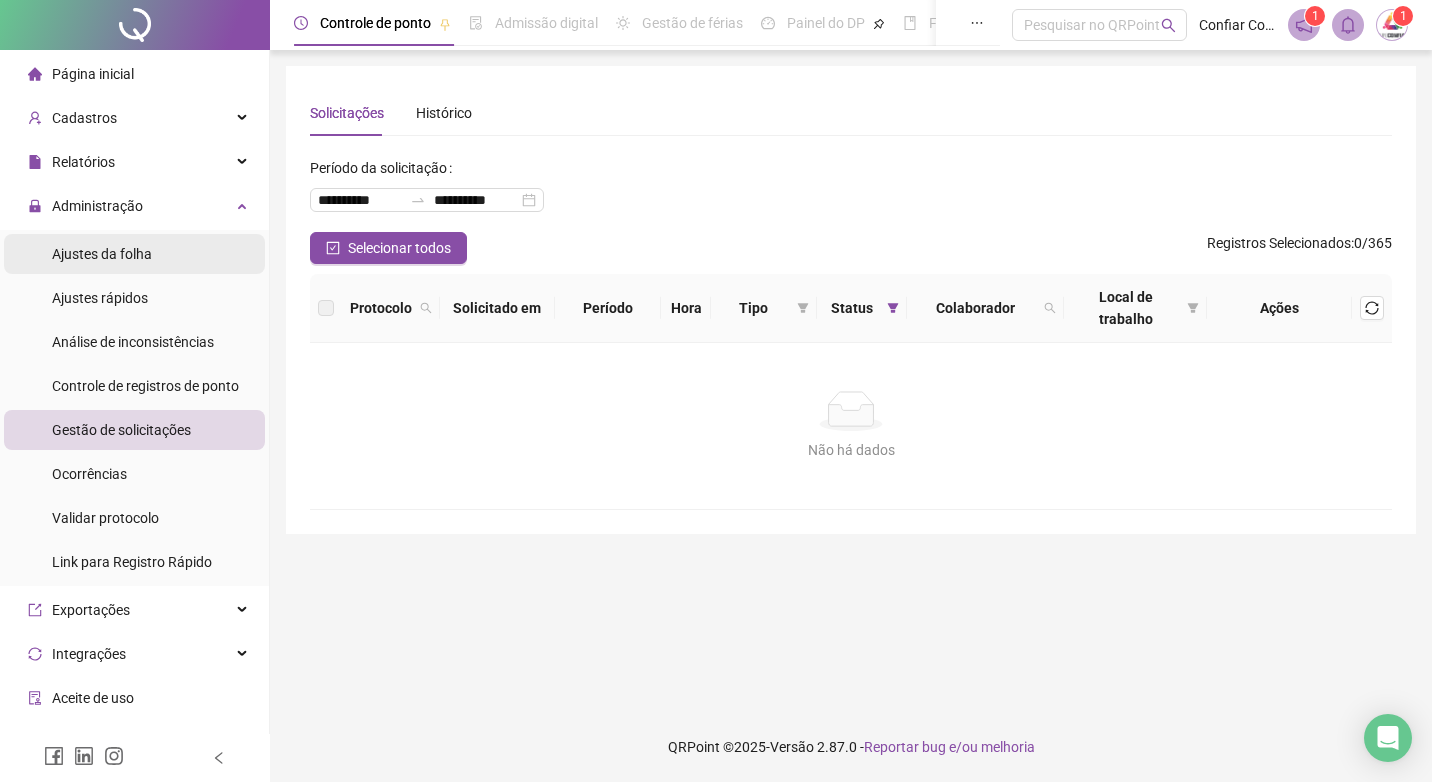 click on "Ajustes da folha" at bounding box center [102, 254] 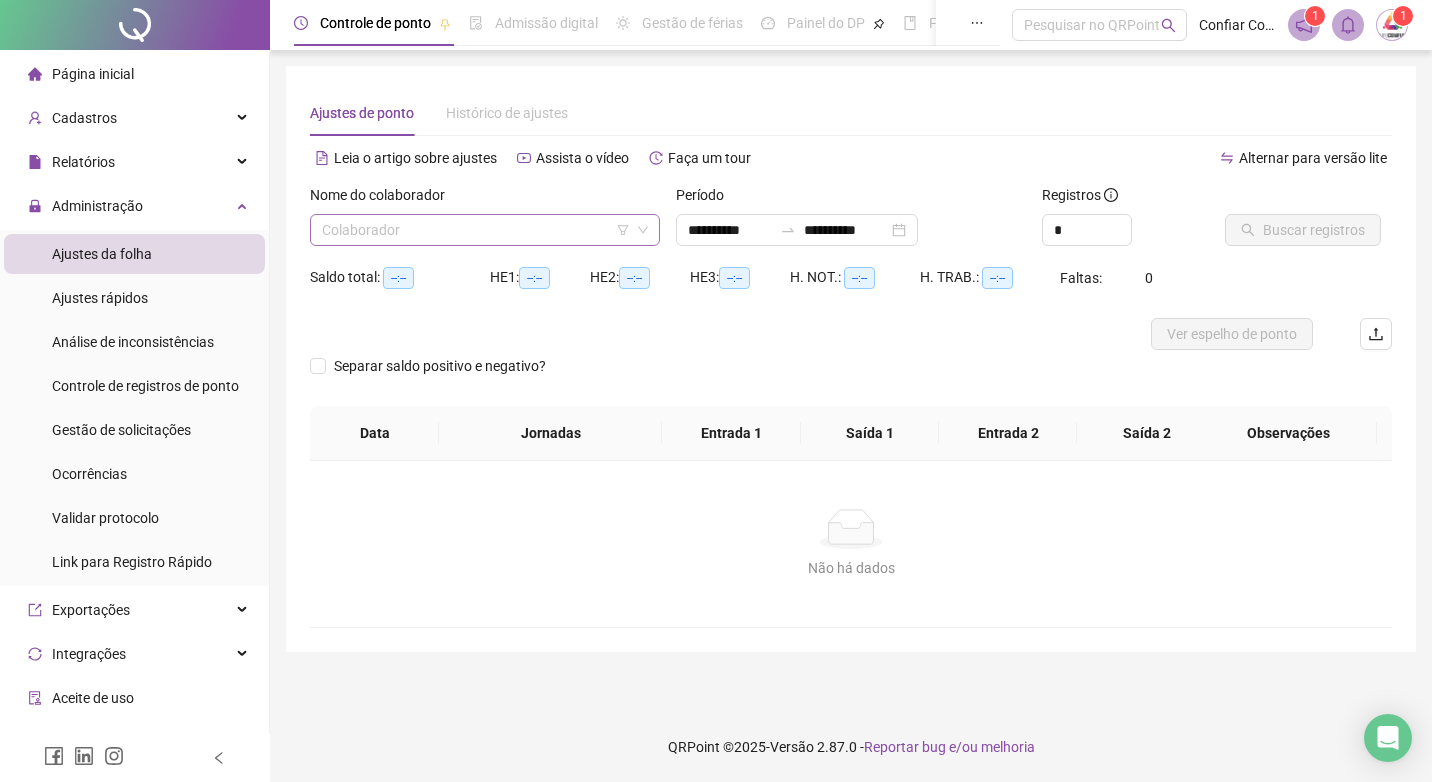 click at bounding box center (479, 230) 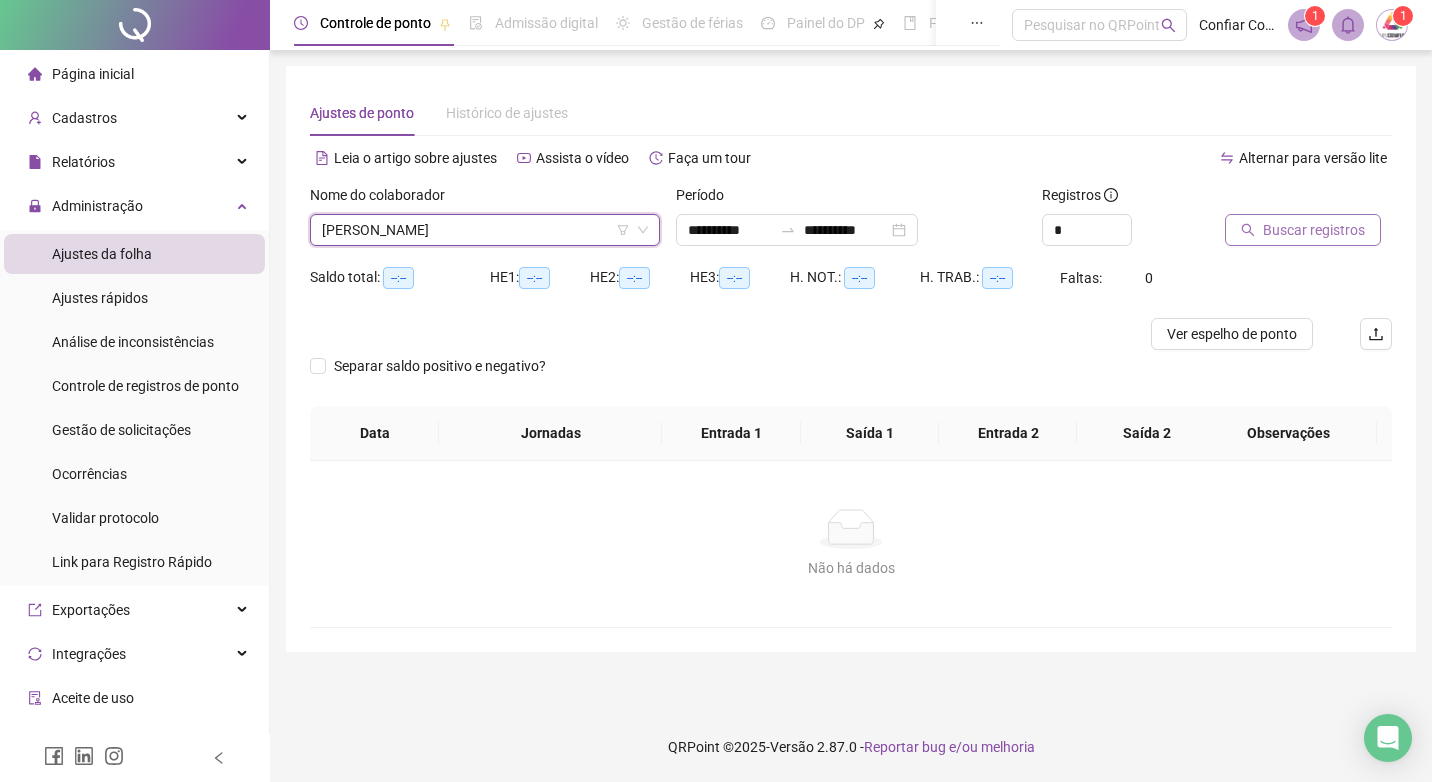 click on "Buscar registros" at bounding box center [1314, 230] 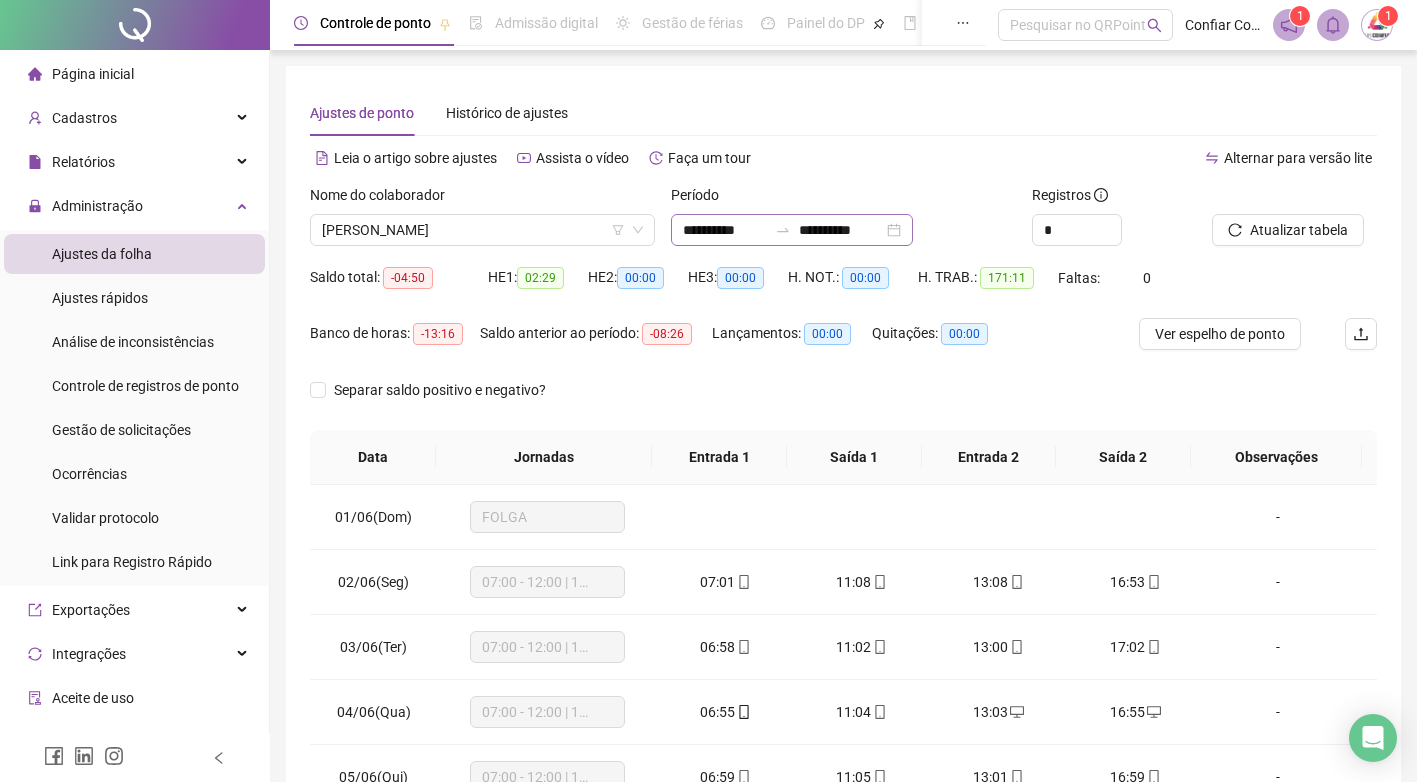 click on "**********" at bounding box center [792, 230] 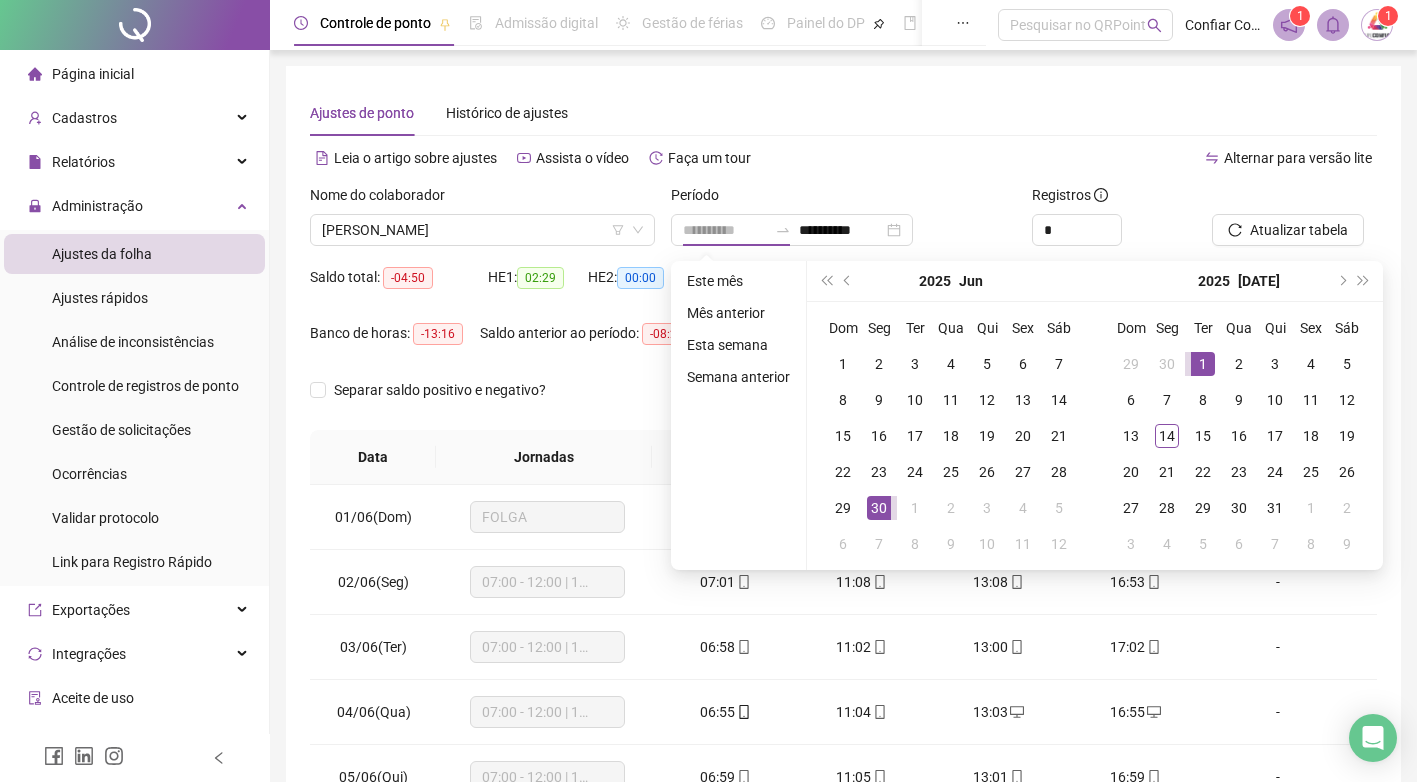 click on "1" at bounding box center (1203, 364) 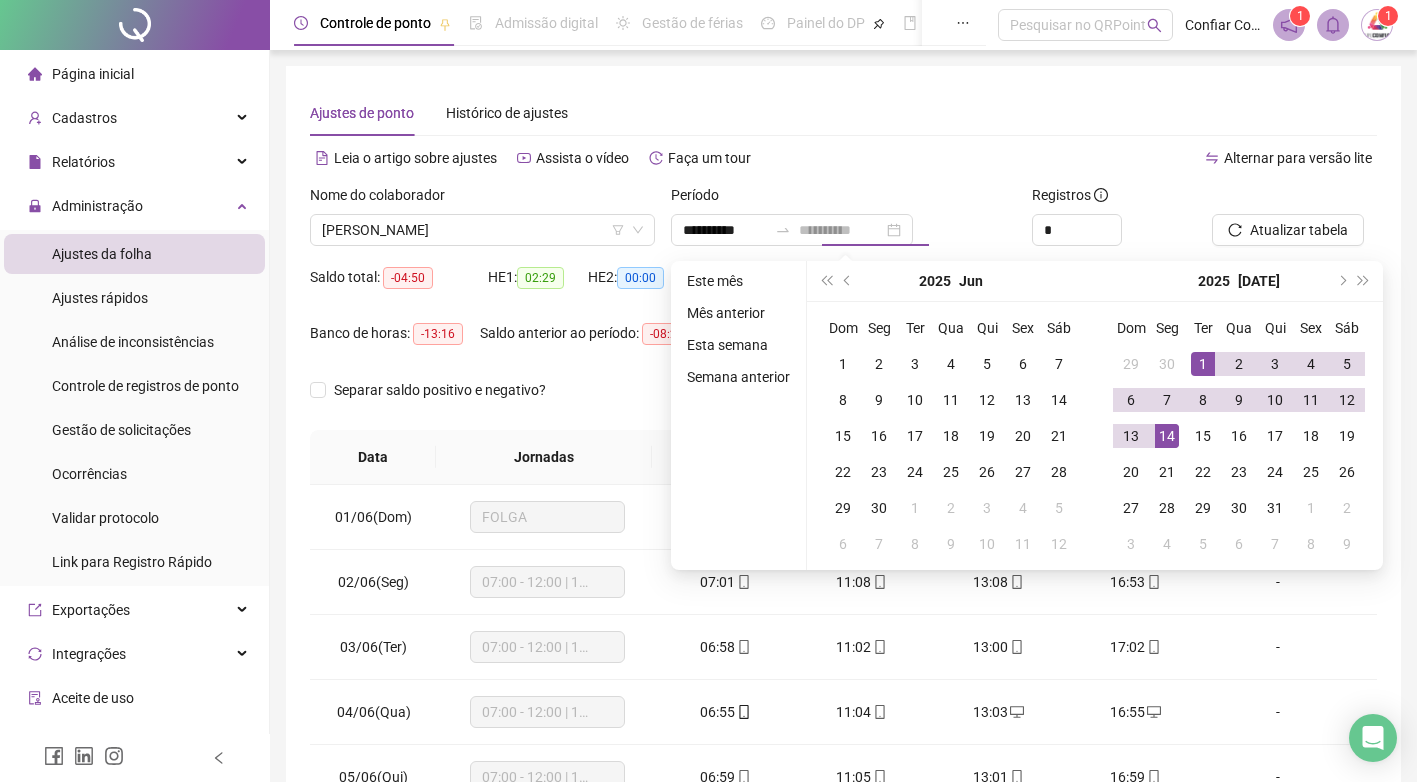 click on "14" at bounding box center [1167, 436] 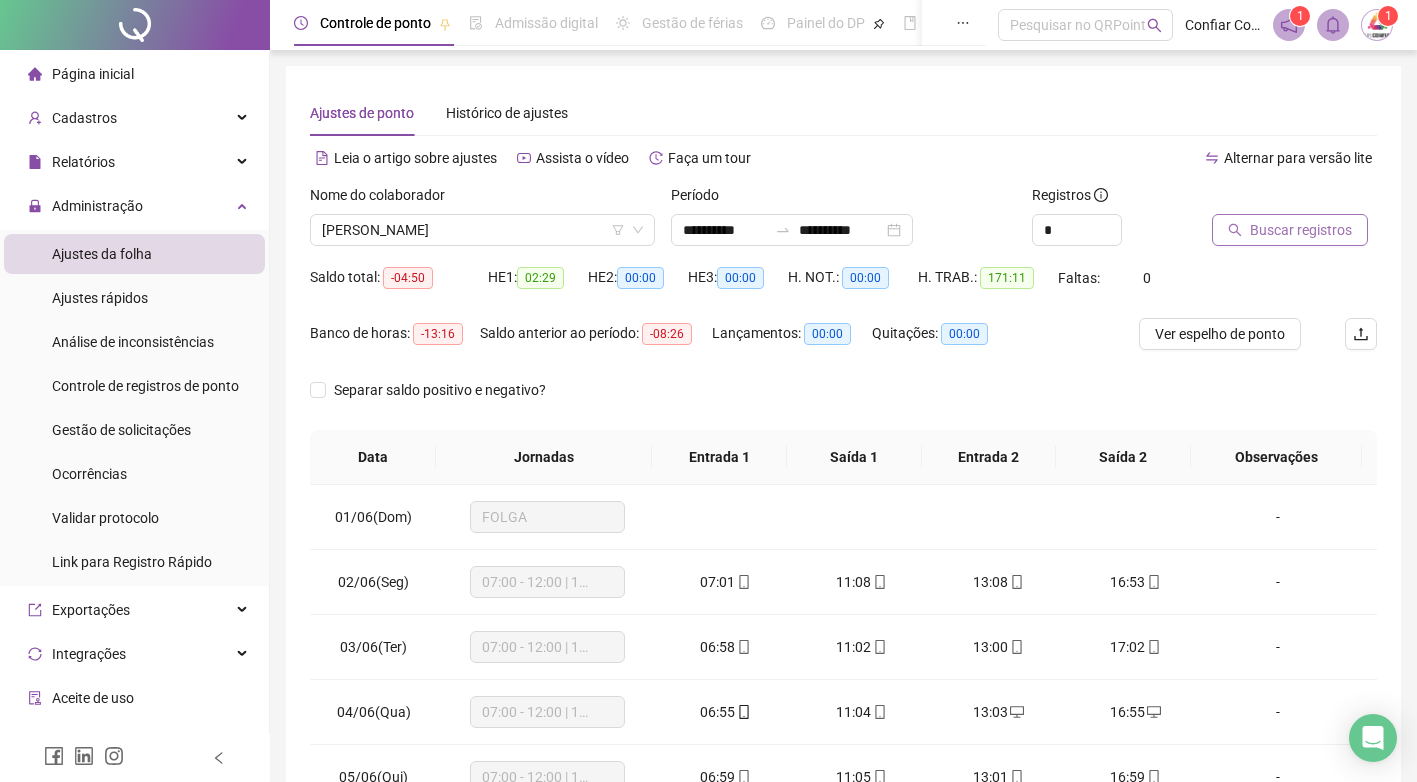 click on "Buscar registros" at bounding box center [1301, 230] 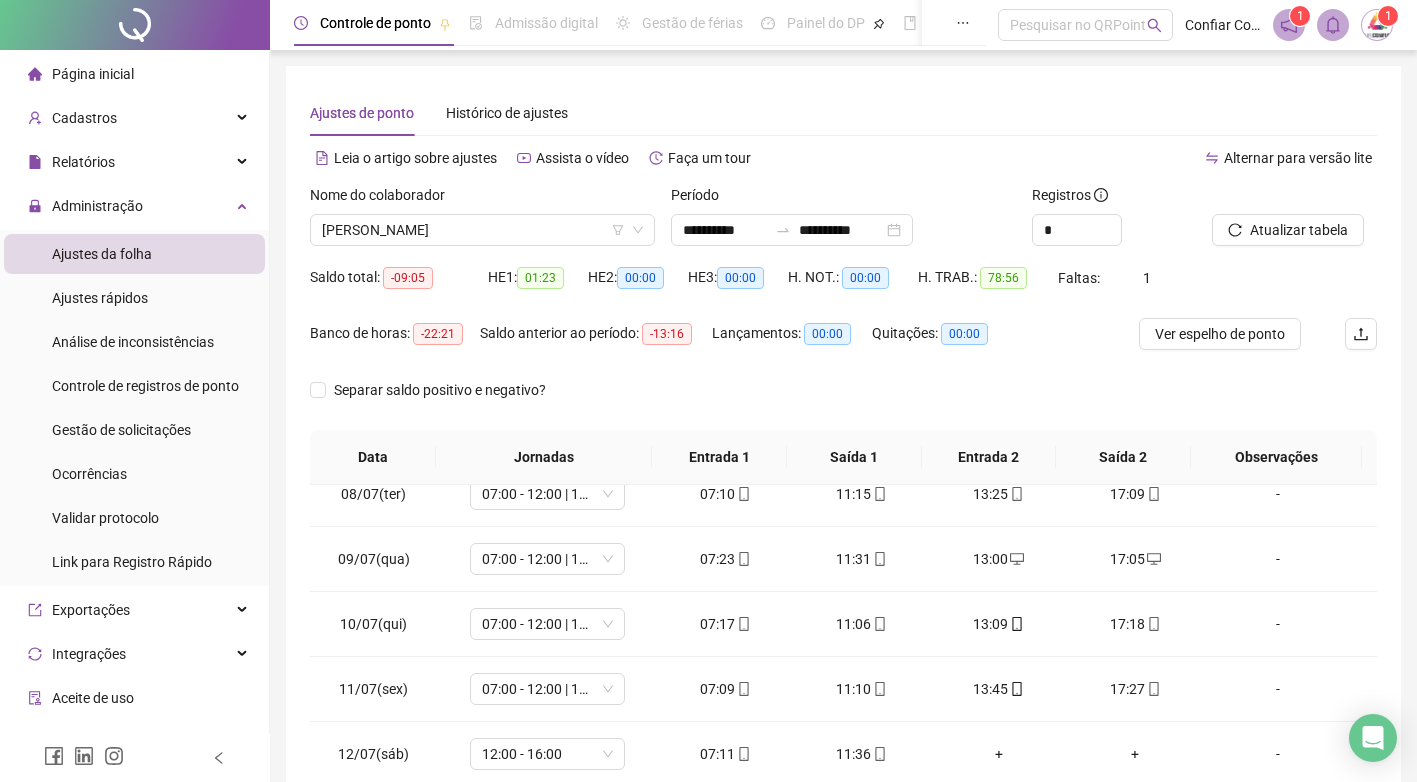 scroll, scrollTop: 483, scrollLeft: 0, axis: vertical 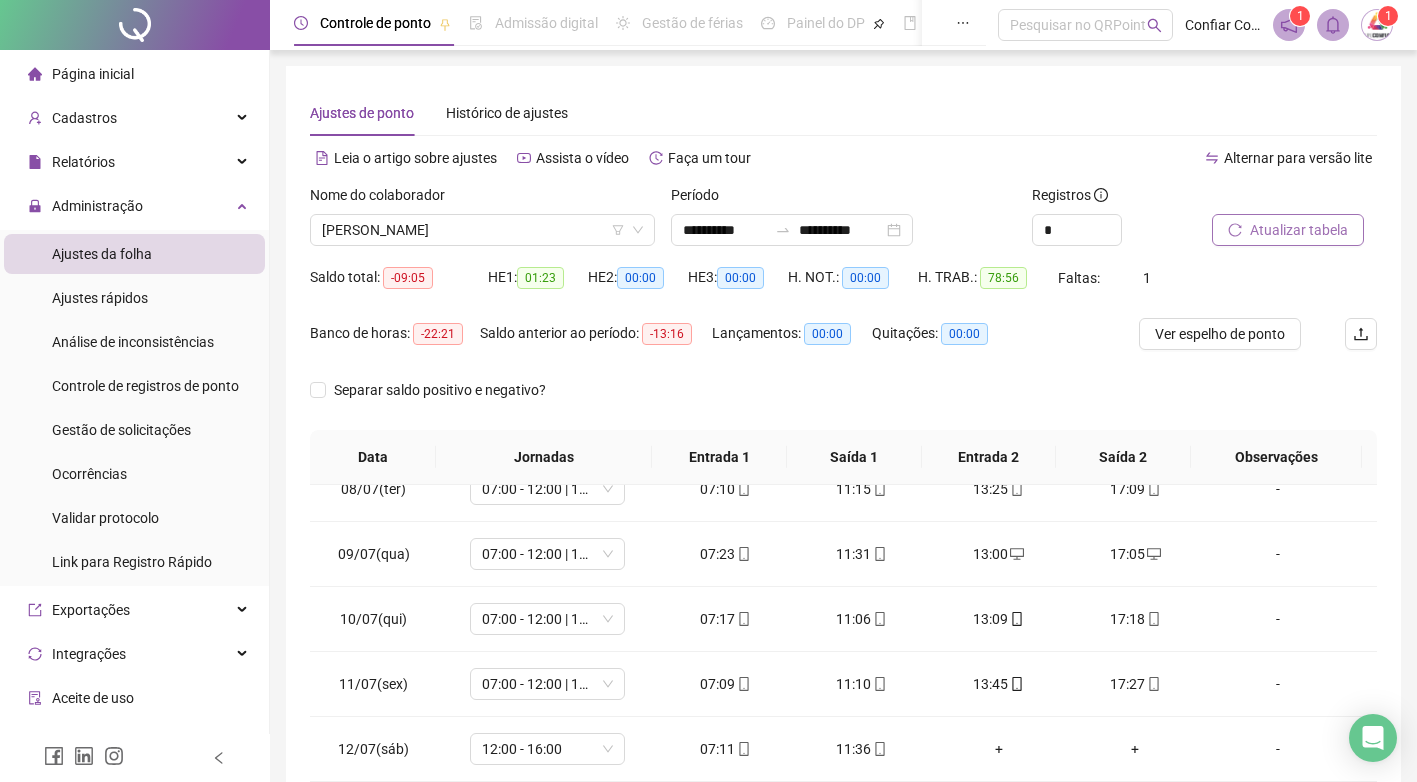 click on "Atualizar tabela" at bounding box center [1299, 230] 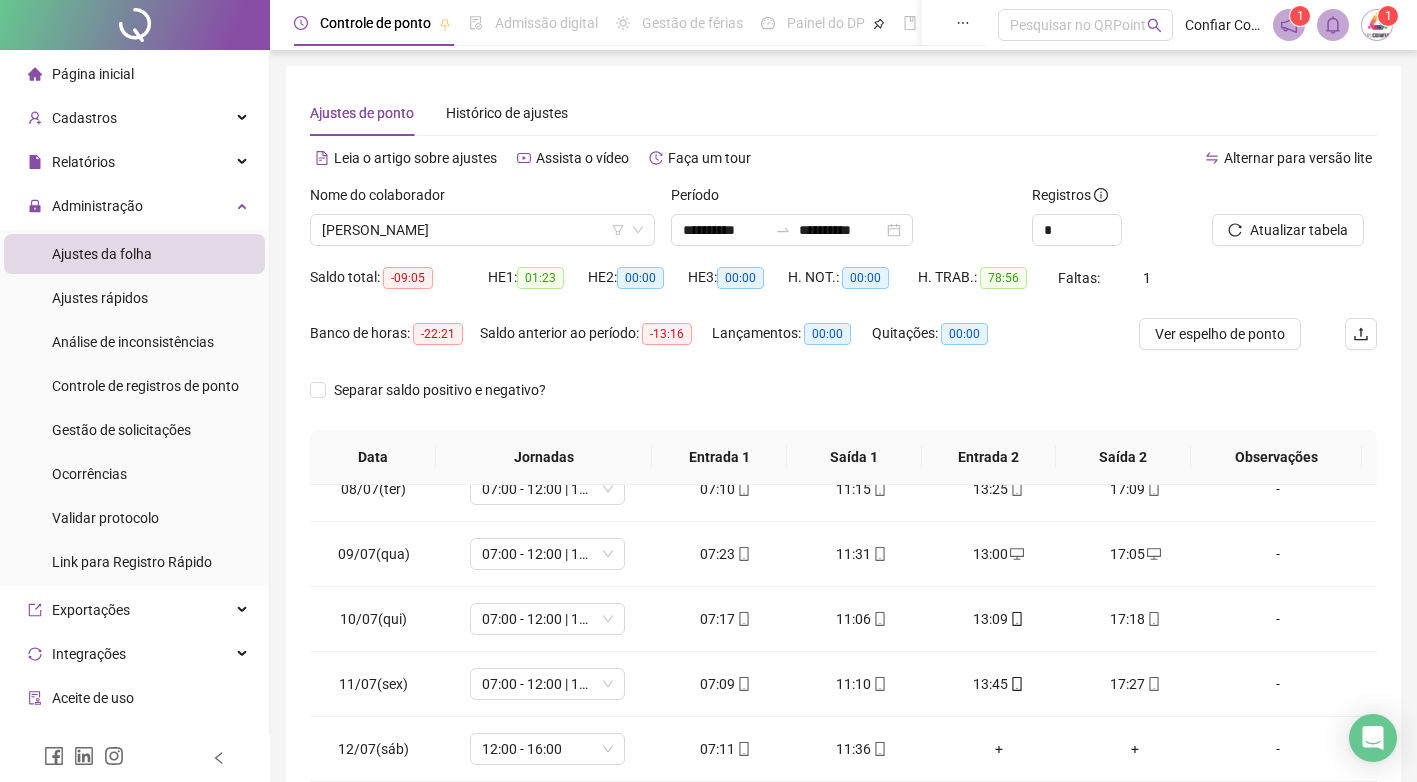 click on "Página inicial" at bounding box center (134, 74) 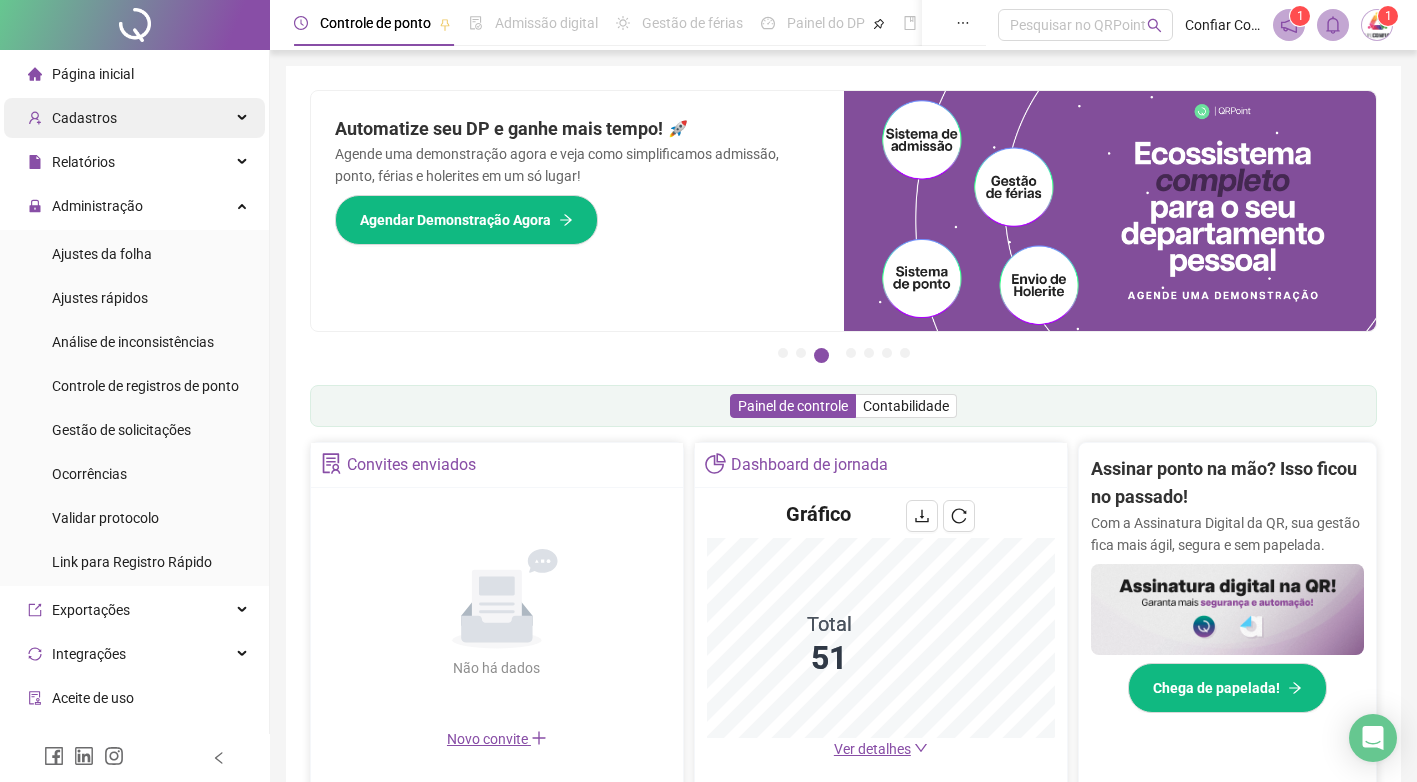 click on "Cadastros" at bounding box center [84, 118] 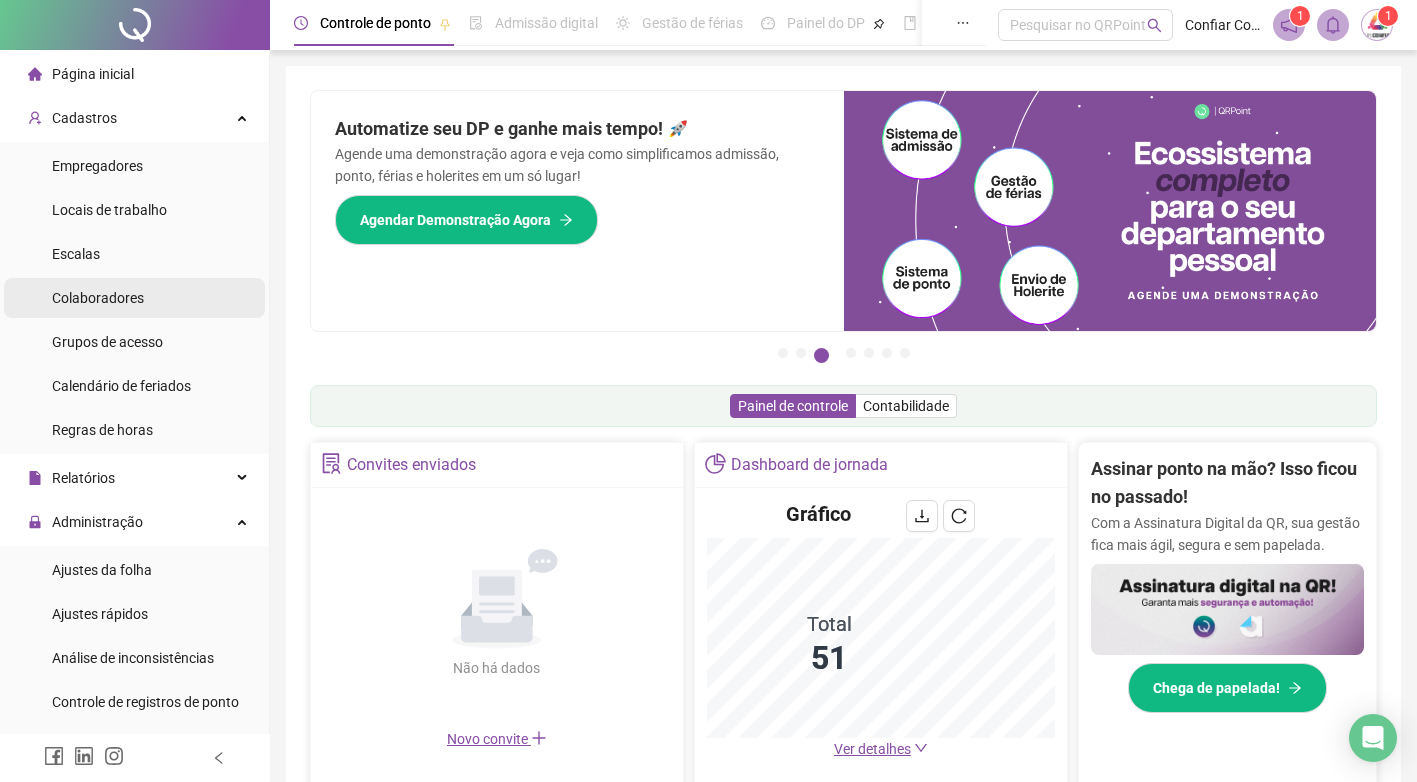 click on "Colaboradores" at bounding box center (98, 298) 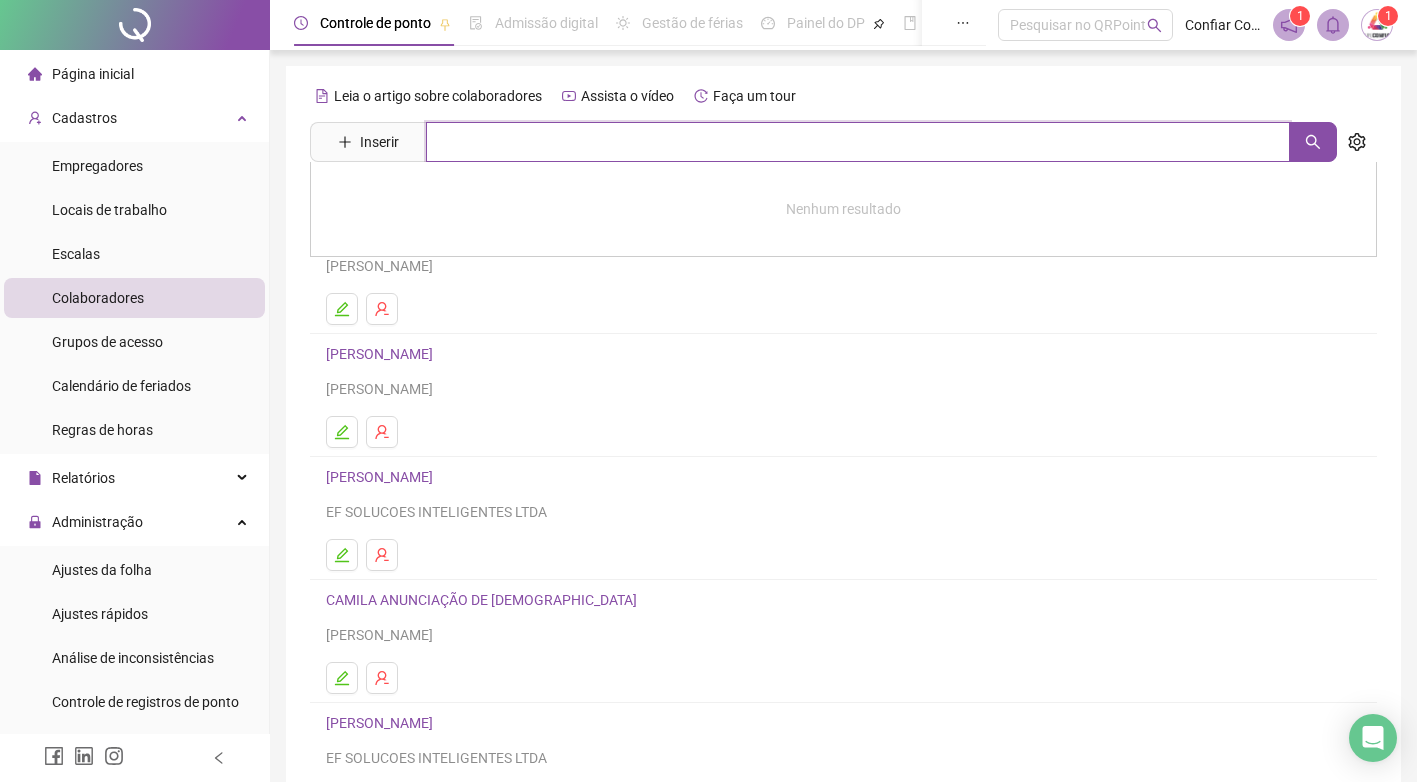 click at bounding box center [858, 142] 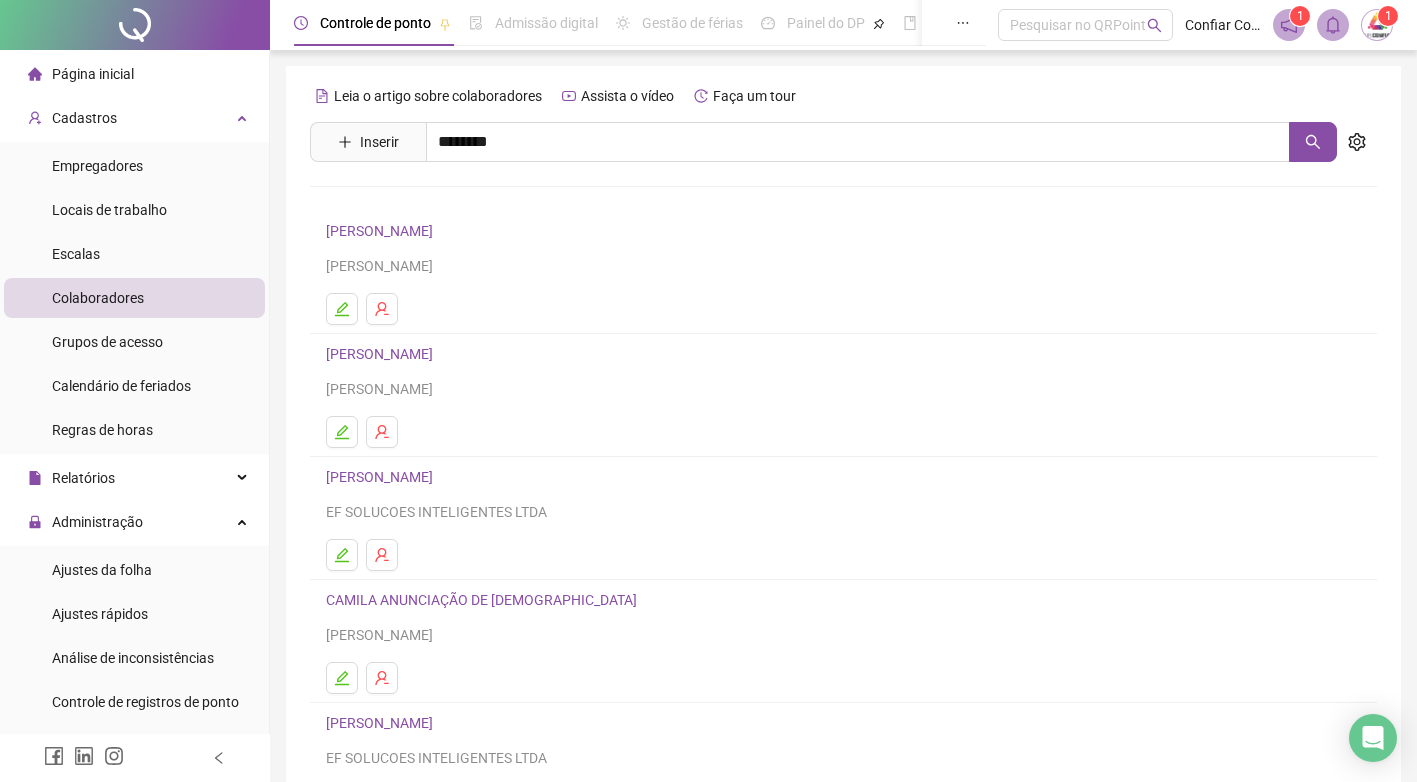 click on "[PERSON_NAME] DE NOVAIS" at bounding box center [436, 201] 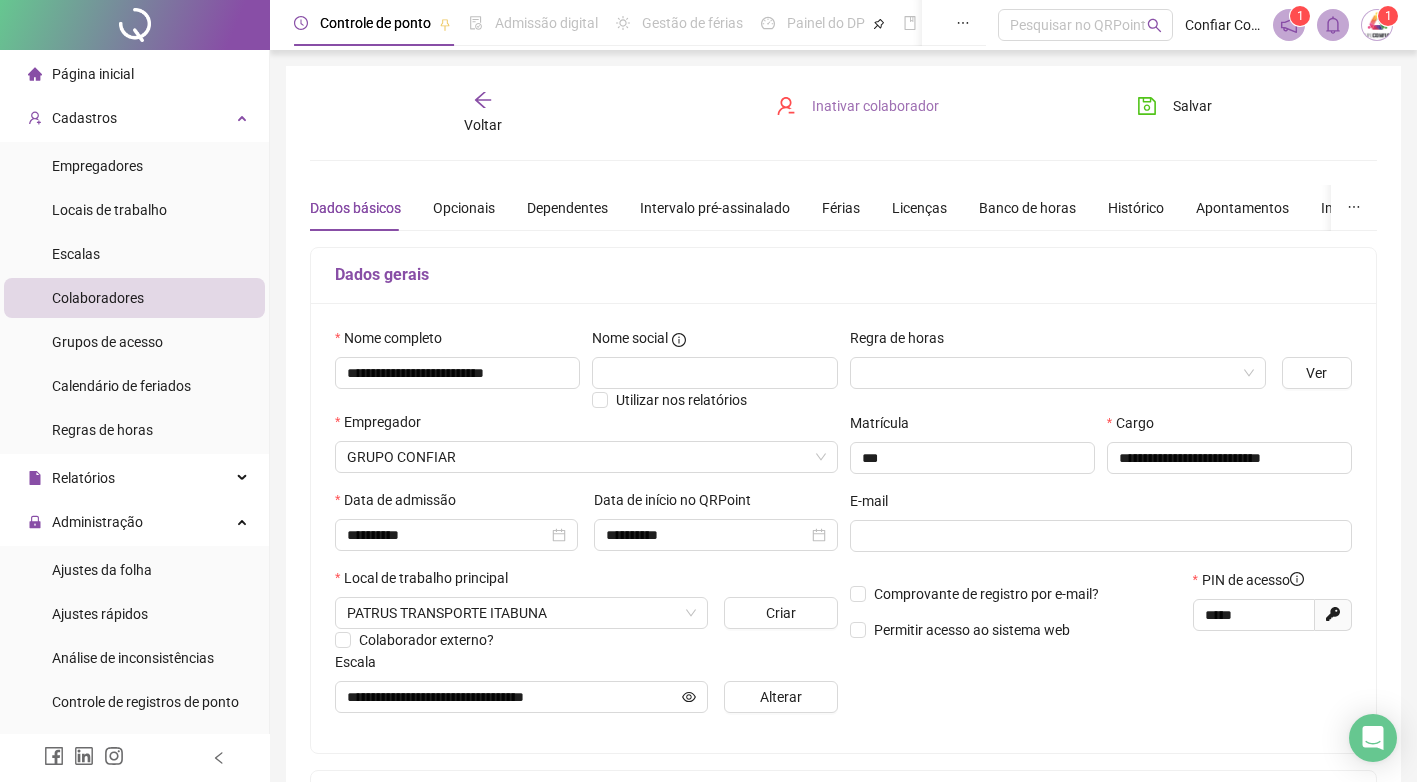 click on "Inativar colaborador" at bounding box center (857, 106) 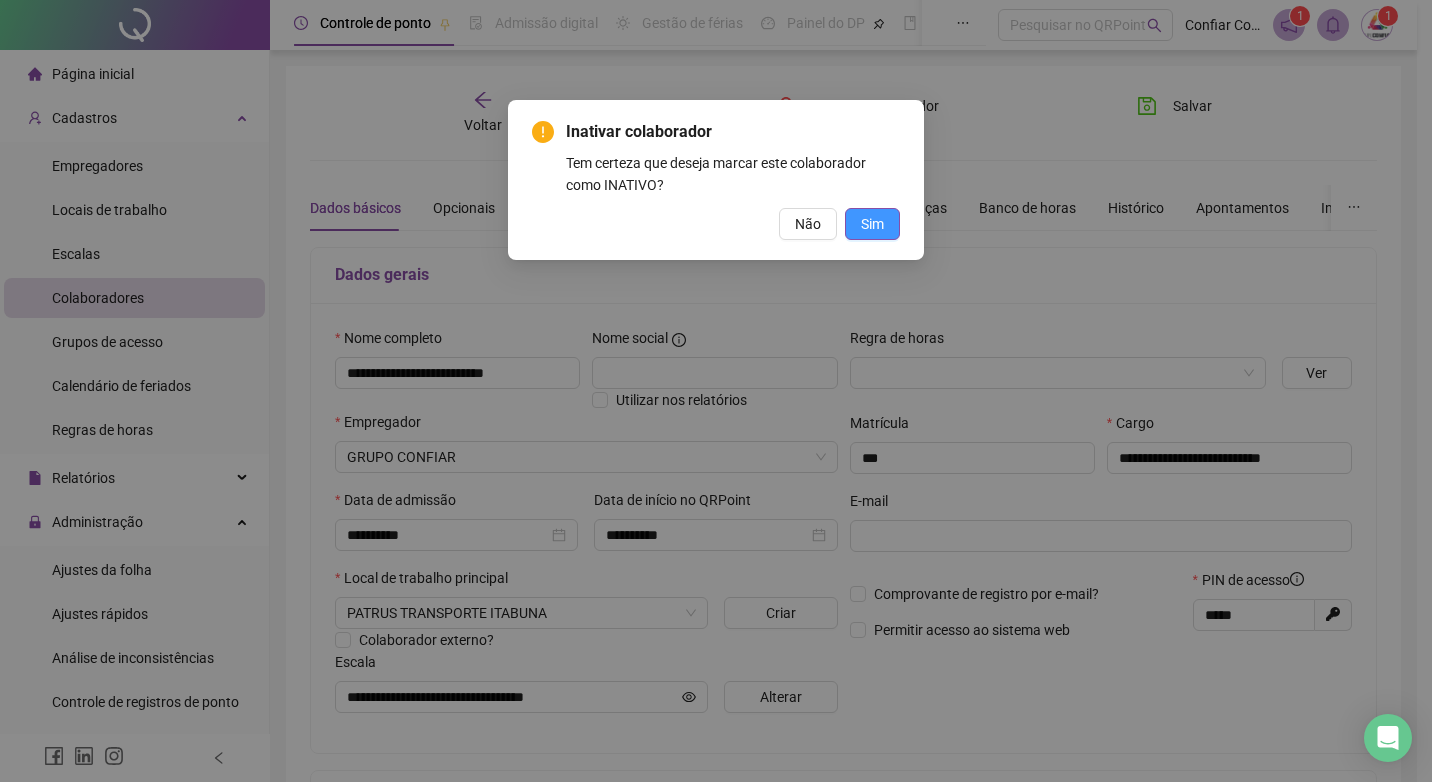 click on "Sim" at bounding box center (872, 224) 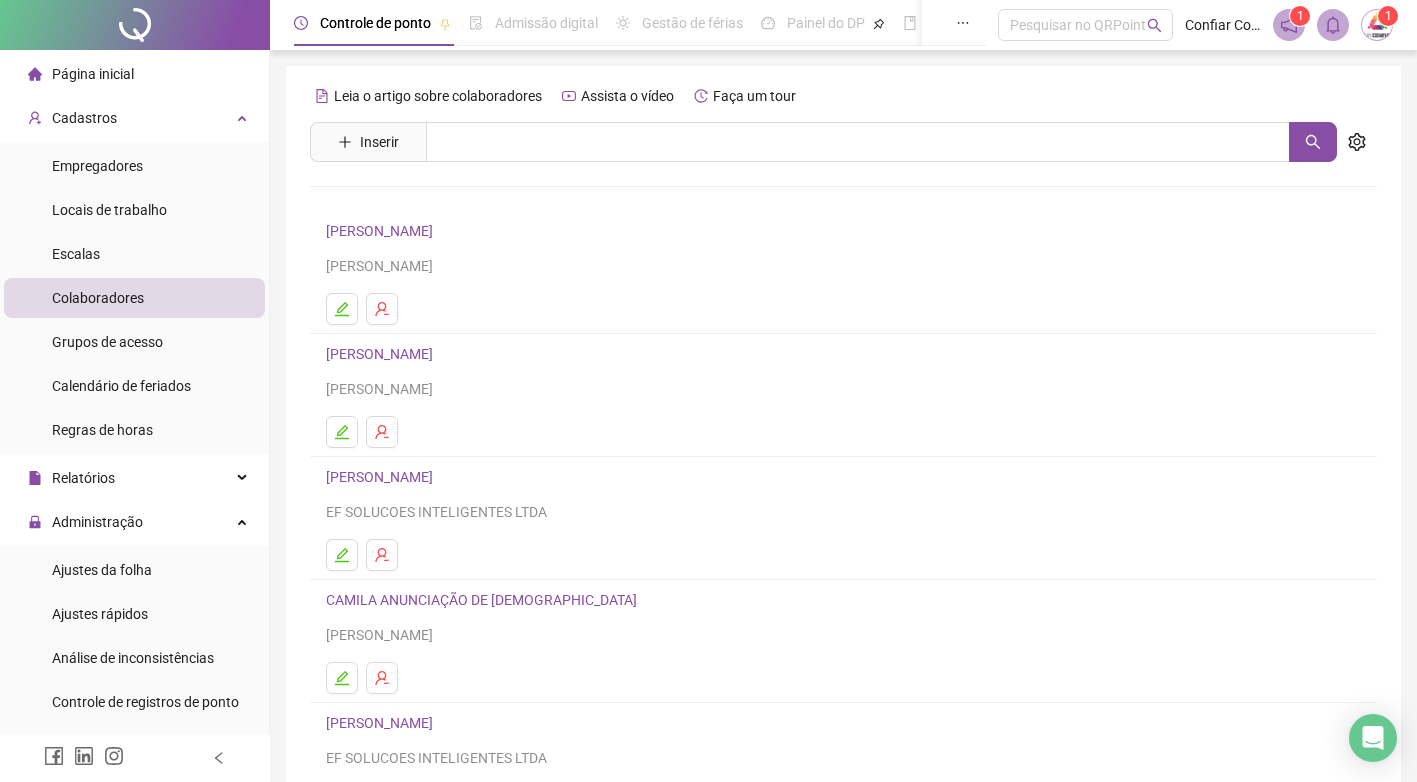 click on "Página inicial" at bounding box center [93, 74] 